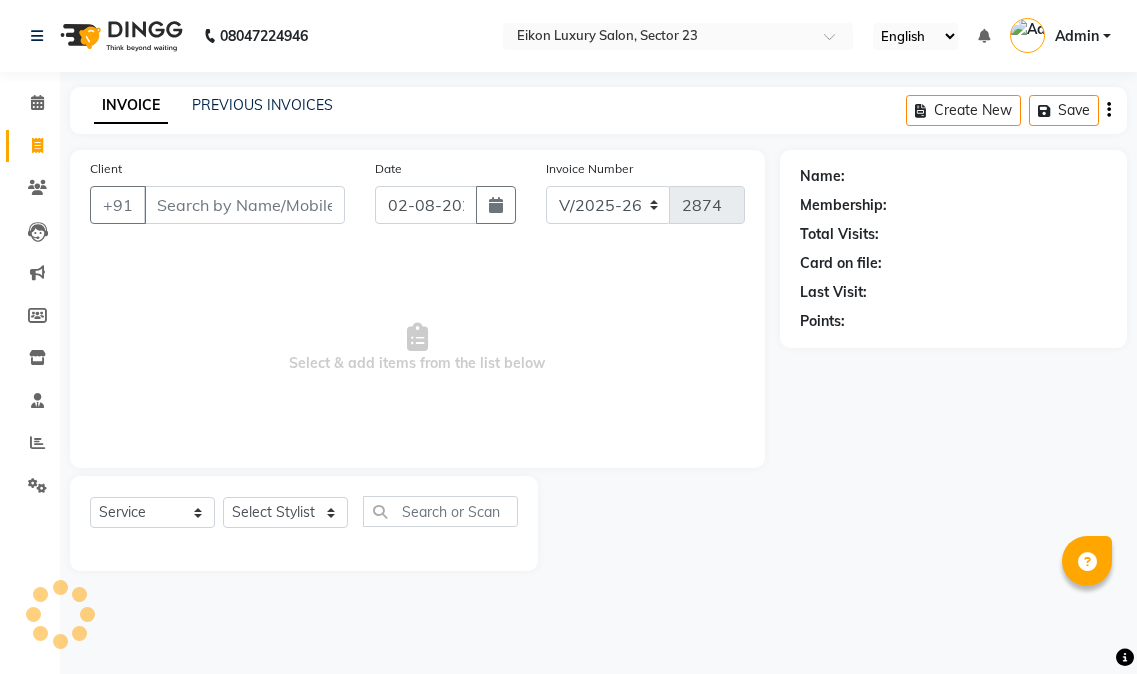 select on "7080" 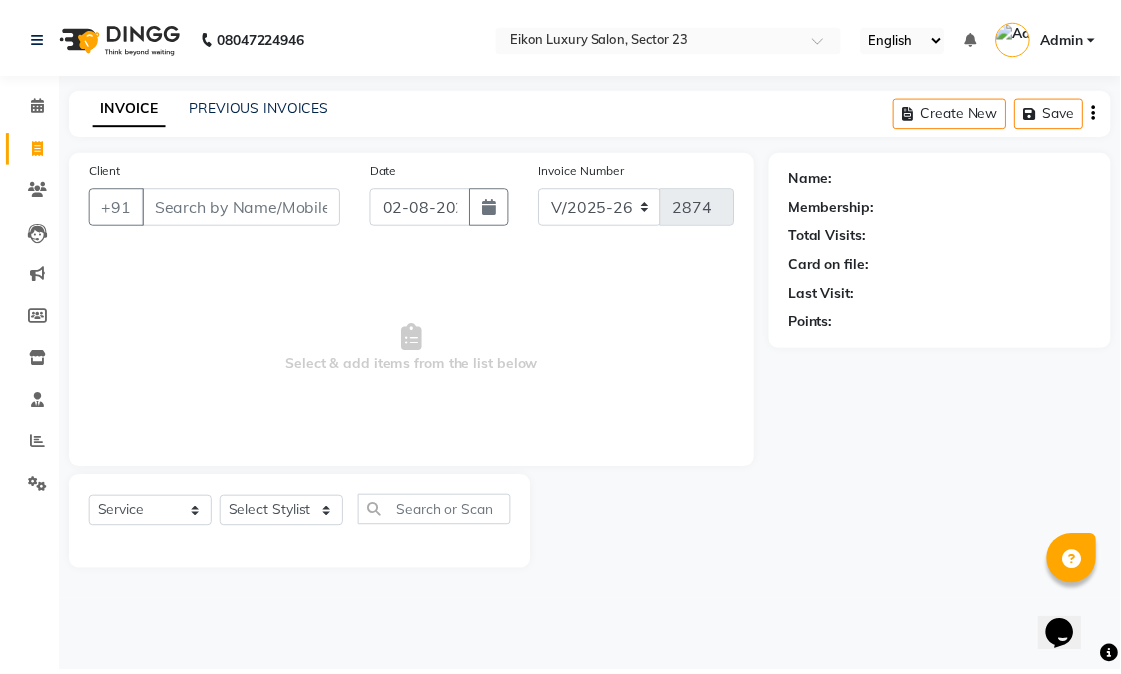 scroll, scrollTop: 0, scrollLeft: 0, axis: both 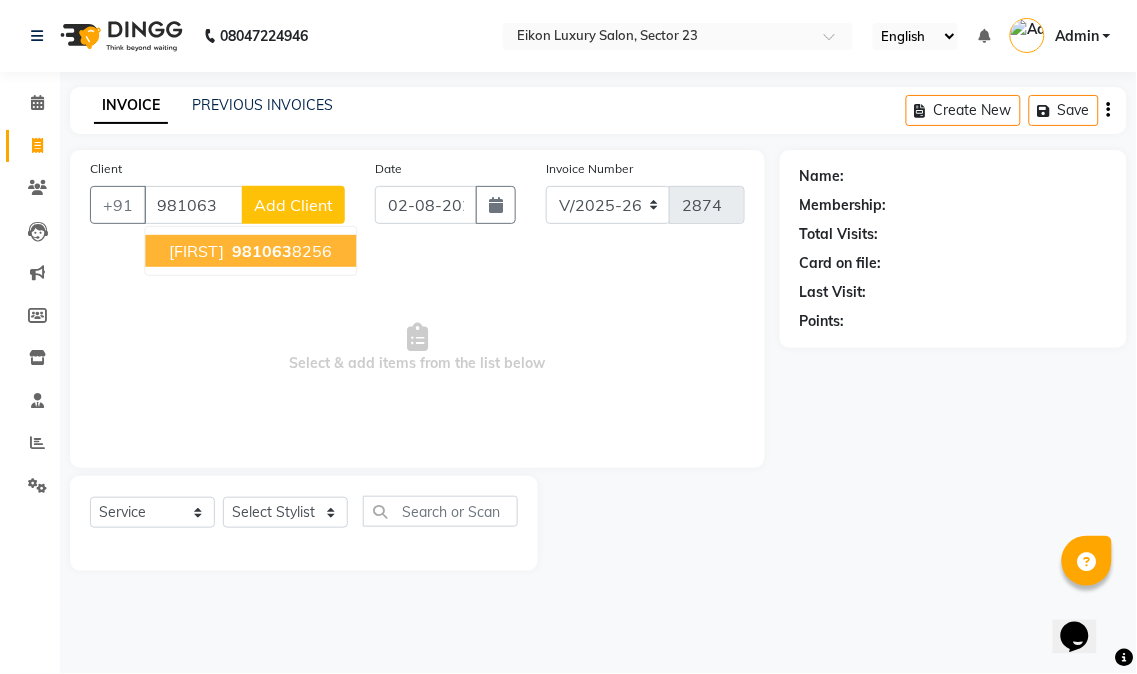 click on "981063" at bounding box center (262, 251) 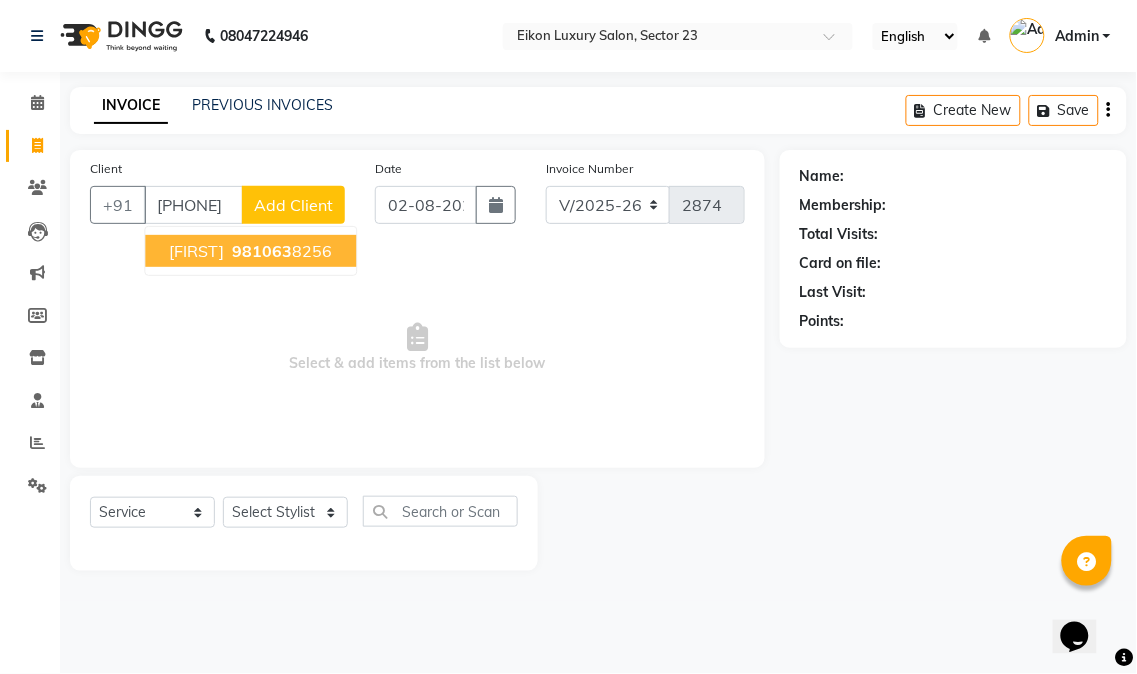 type on "9810638256" 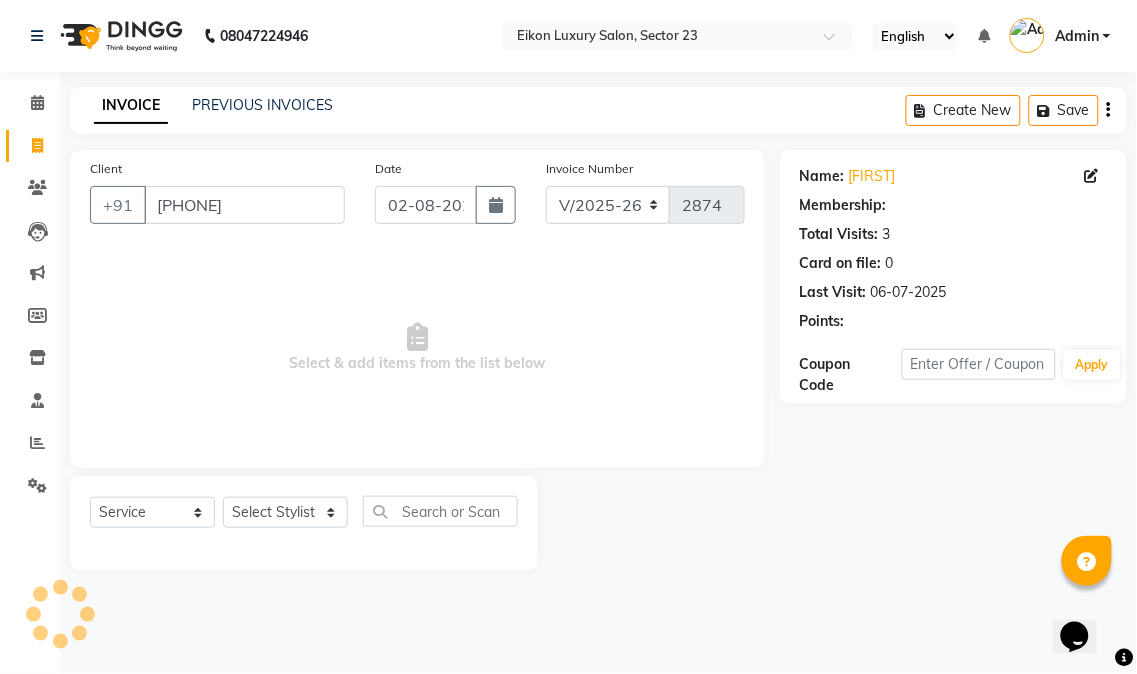 select on "1: Object" 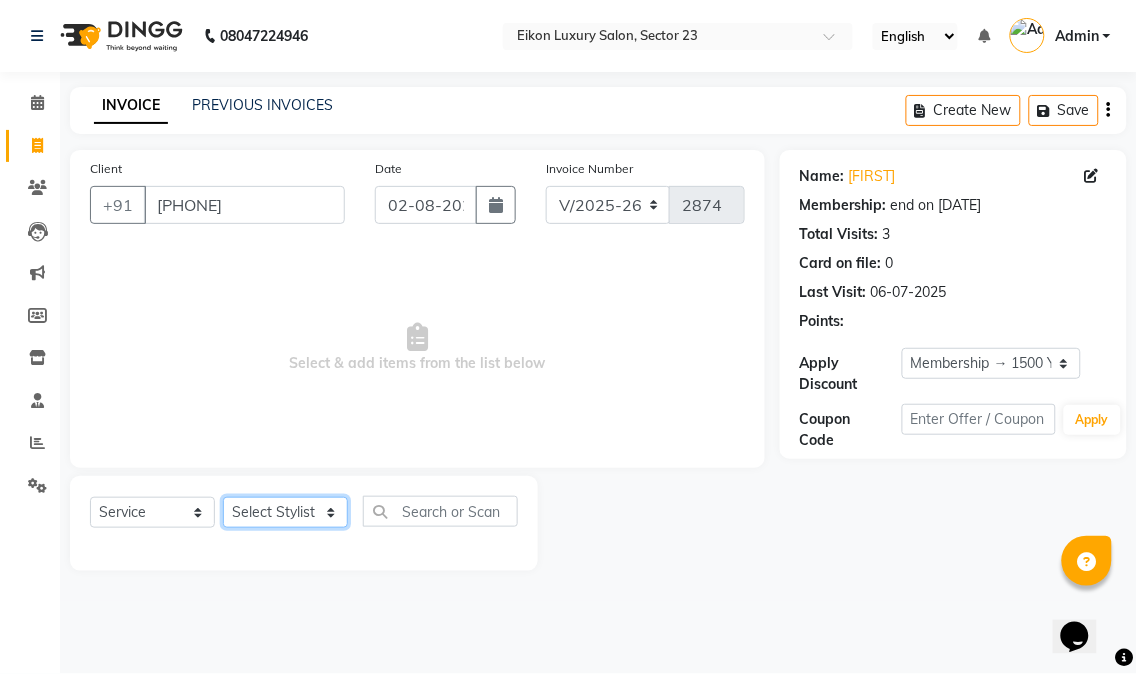 click on "Select Stylist [NAME] [NAME] [NAME] [NAME] [NAME] [NAME] [NAME] [NAME] [NAME] [NAME] [NAME] [NAME] [NAME] [NAME] [NAME] [NAME] [NAME] [NAME] [NAME] [NAME] [NAME]" 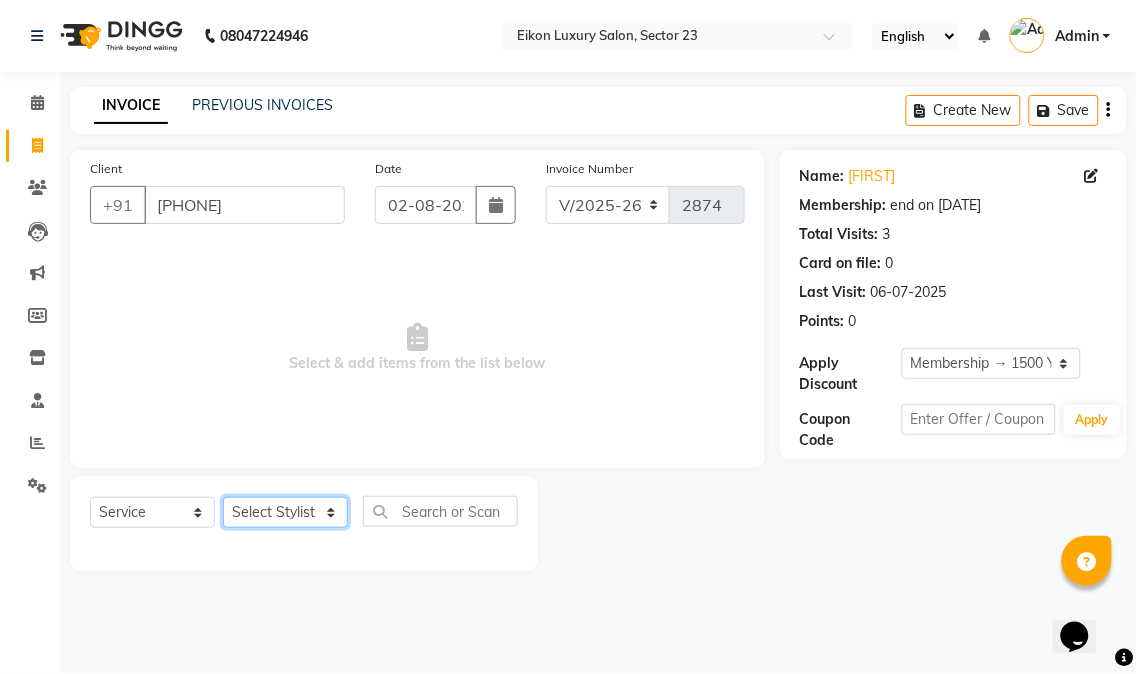select on "58949" 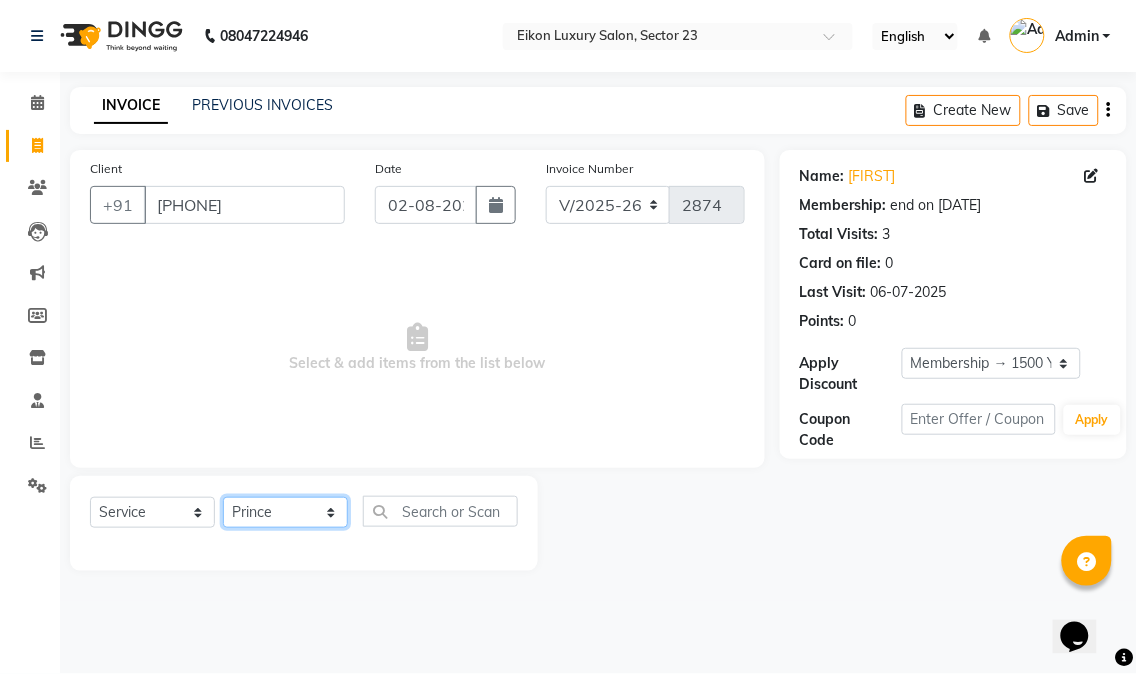click on "Select Stylist [NAME] [NAME] [NAME] [NAME] [NAME] [NAME] [NAME] [NAME] [NAME] [NAME] [NAME] [NAME] [NAME] [NAME] [NAME] [NAME] [NAME] [NAME] [NAME] [NAME] [NAME]" 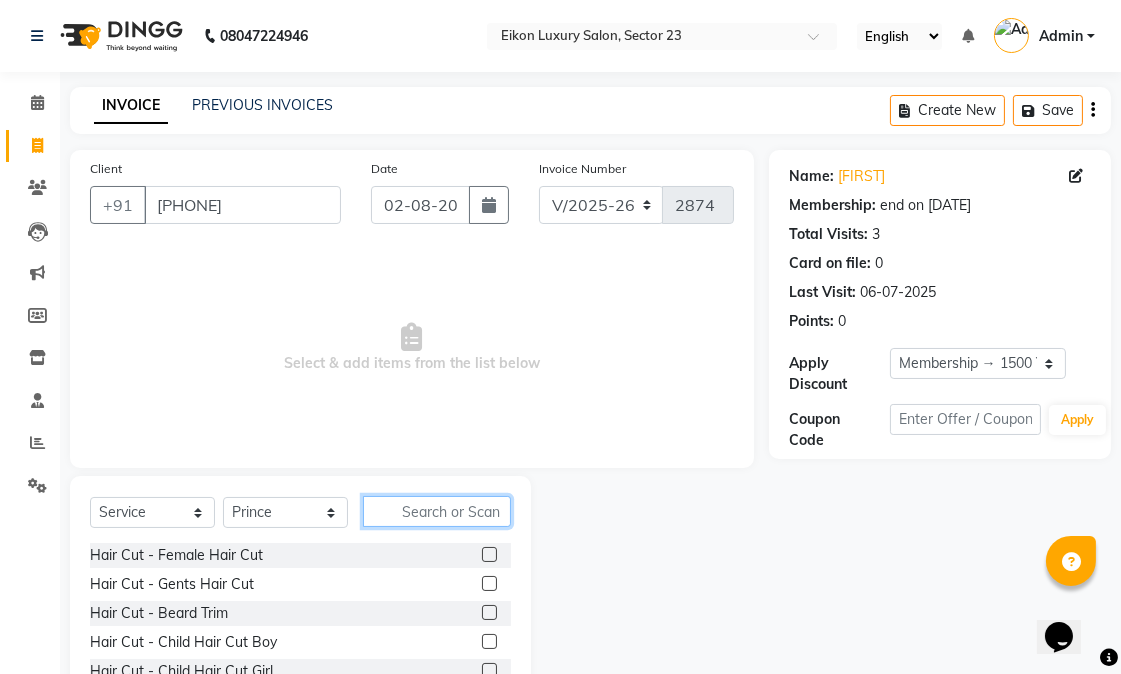click 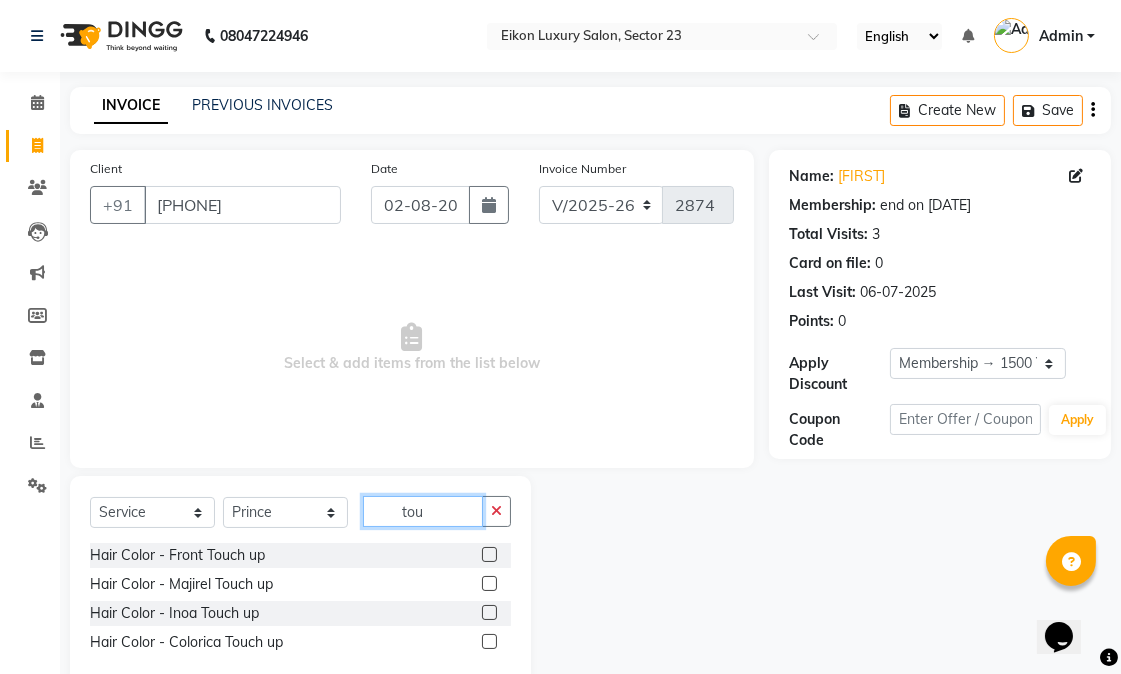 type on "tou" 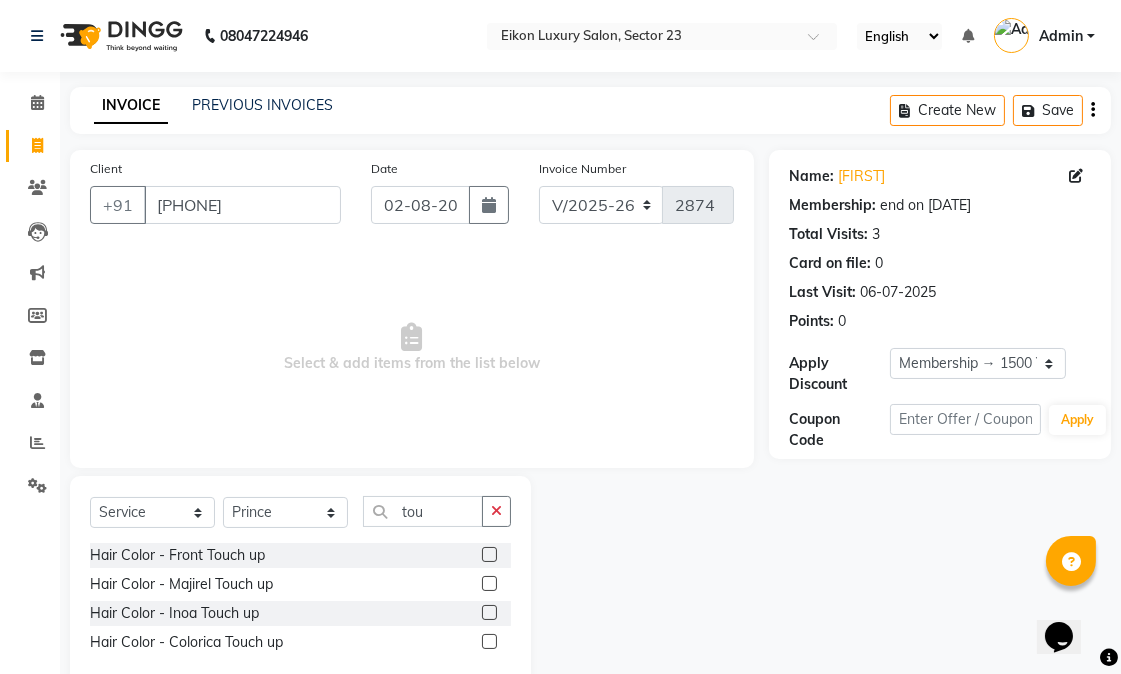 click 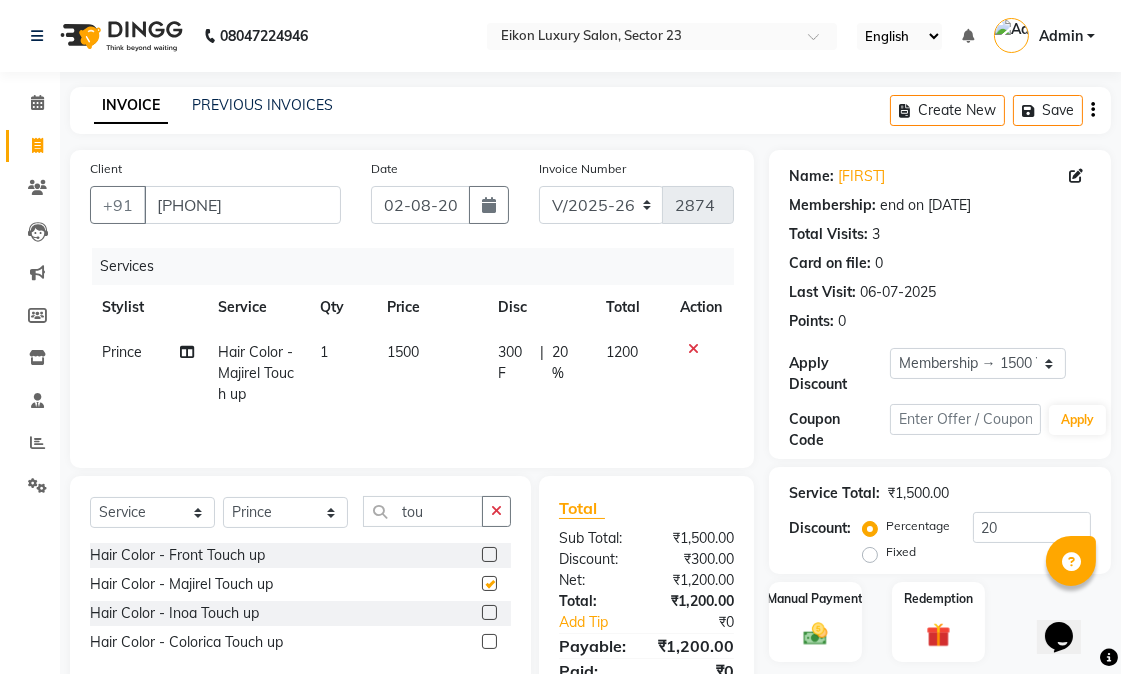 checkbox on "false" 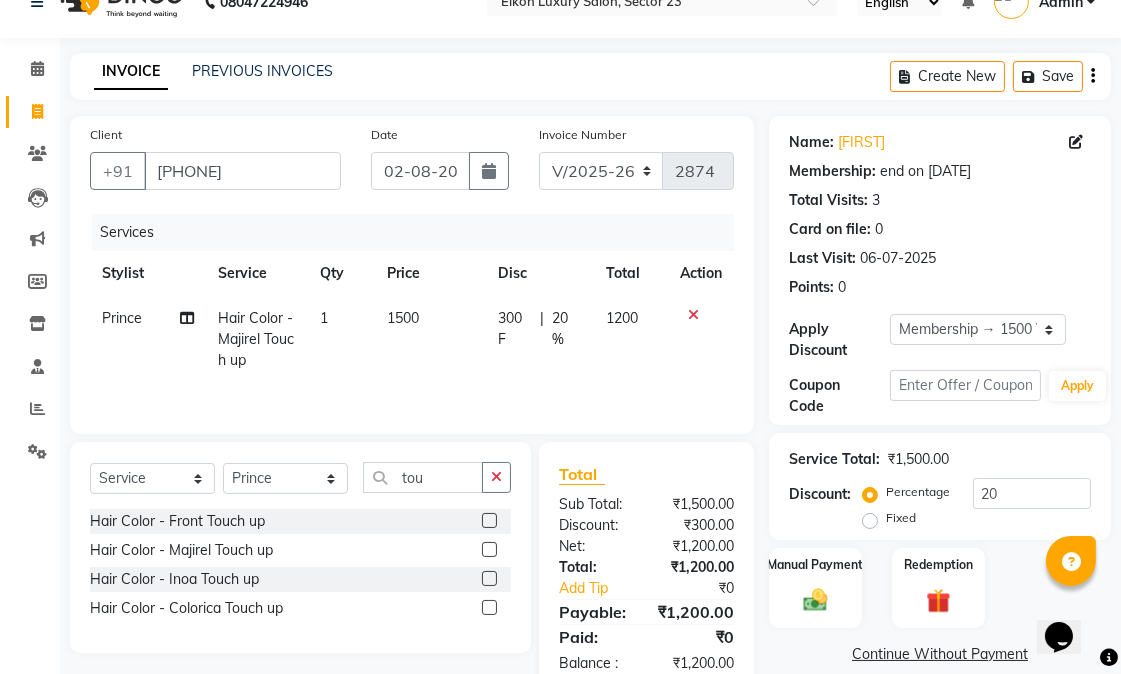 scroll, scrollTop: 110, scrollLeft: 0, axis: vertical 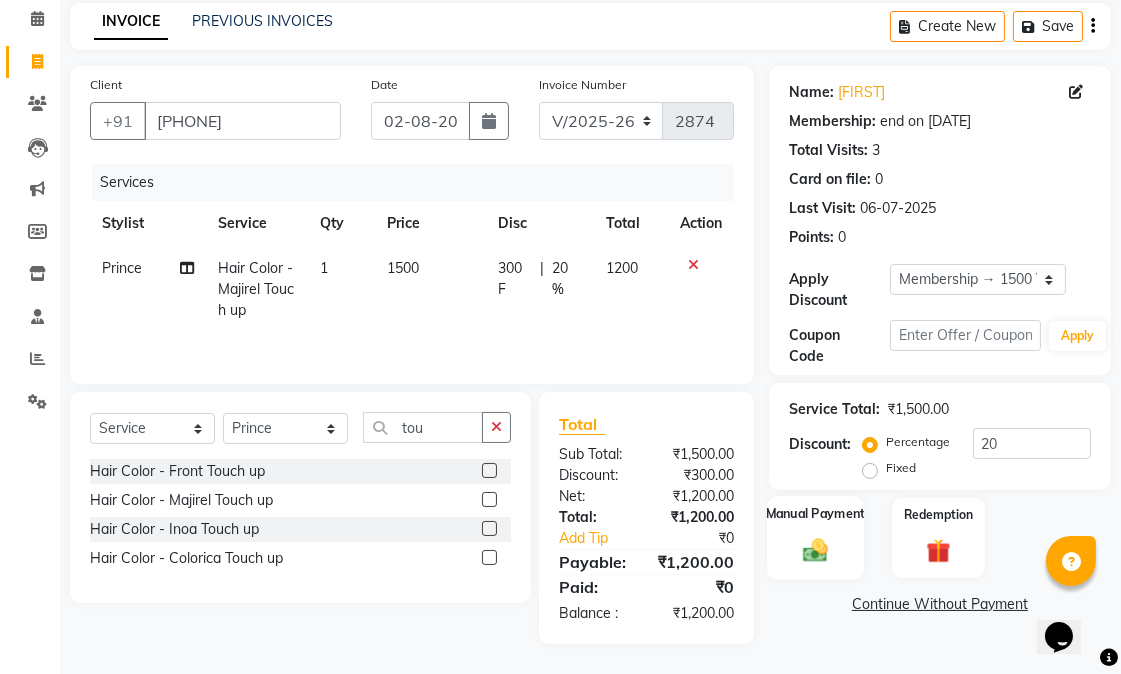click on "Manual Payment" 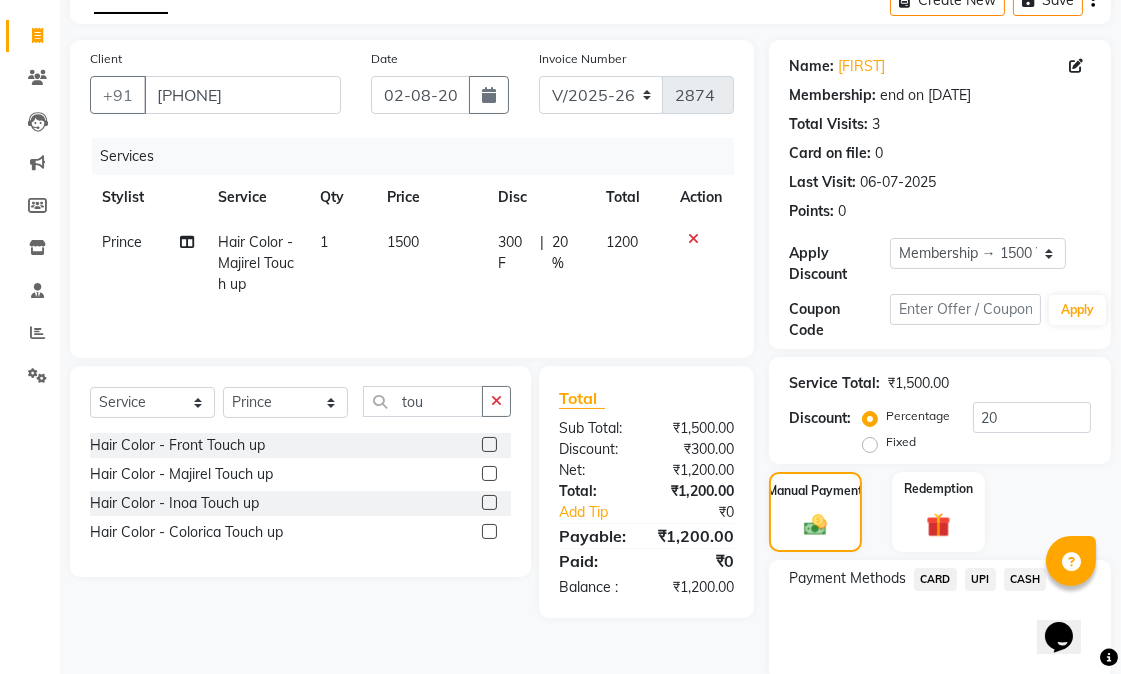 click on "UPI" 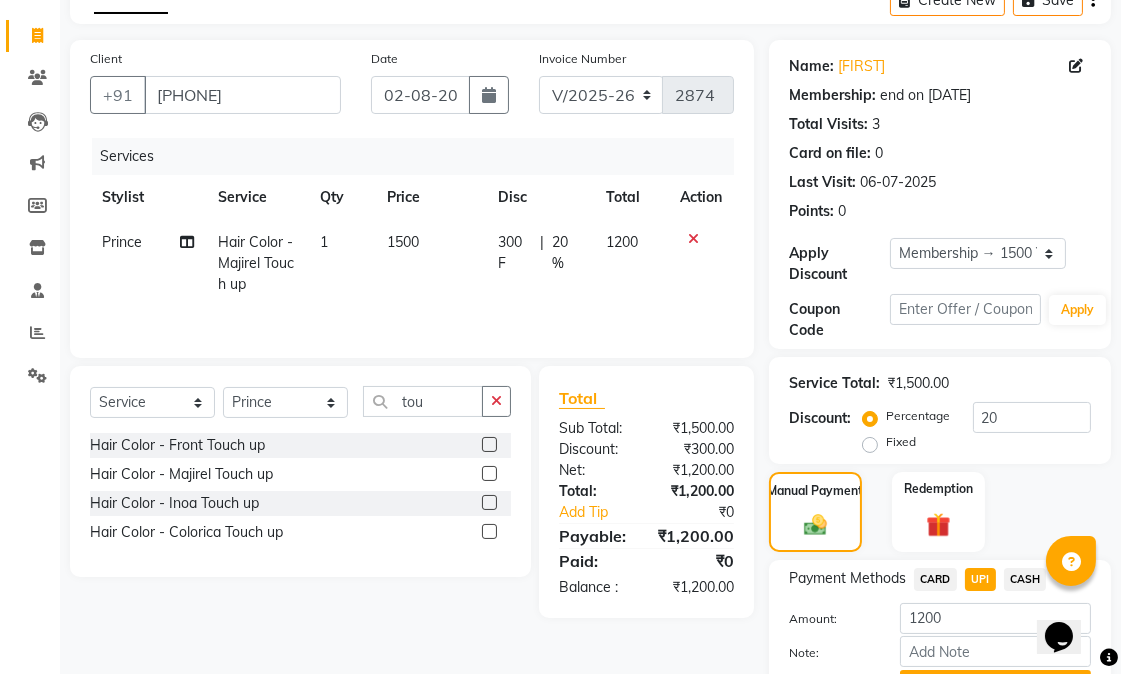 scroll, scrollTop: 216, scrollLeft: 0, axis: vertical 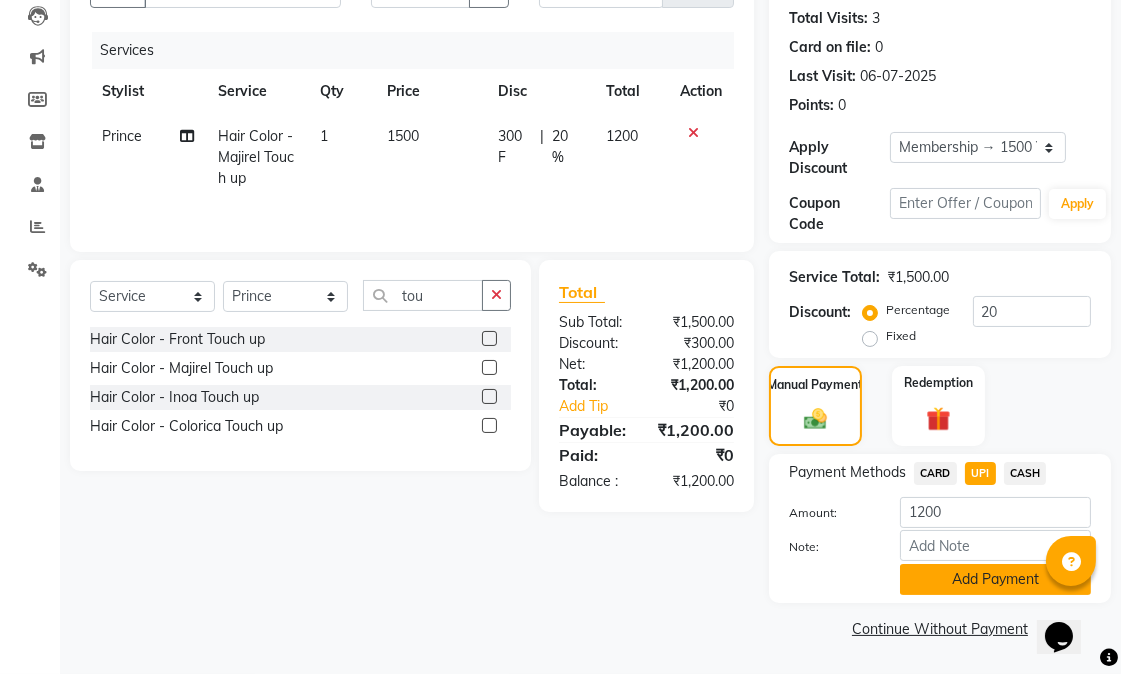 click on "Add Payment" 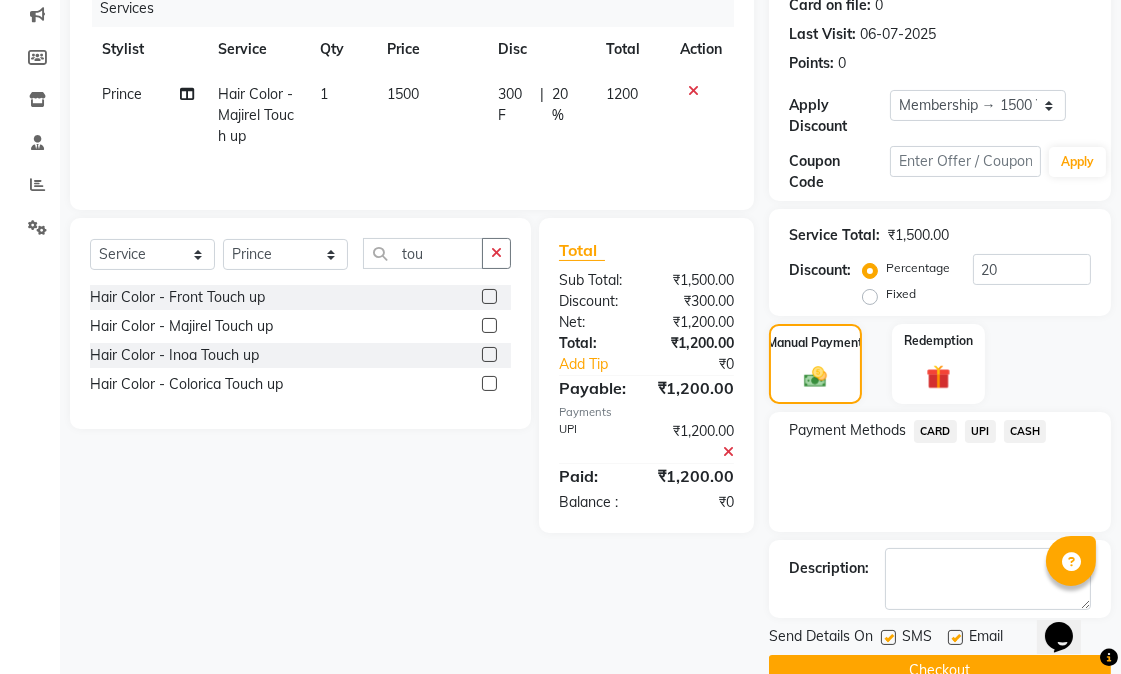 scroll, scrollTop: 300, scrollLeft: 0, axis: vertical 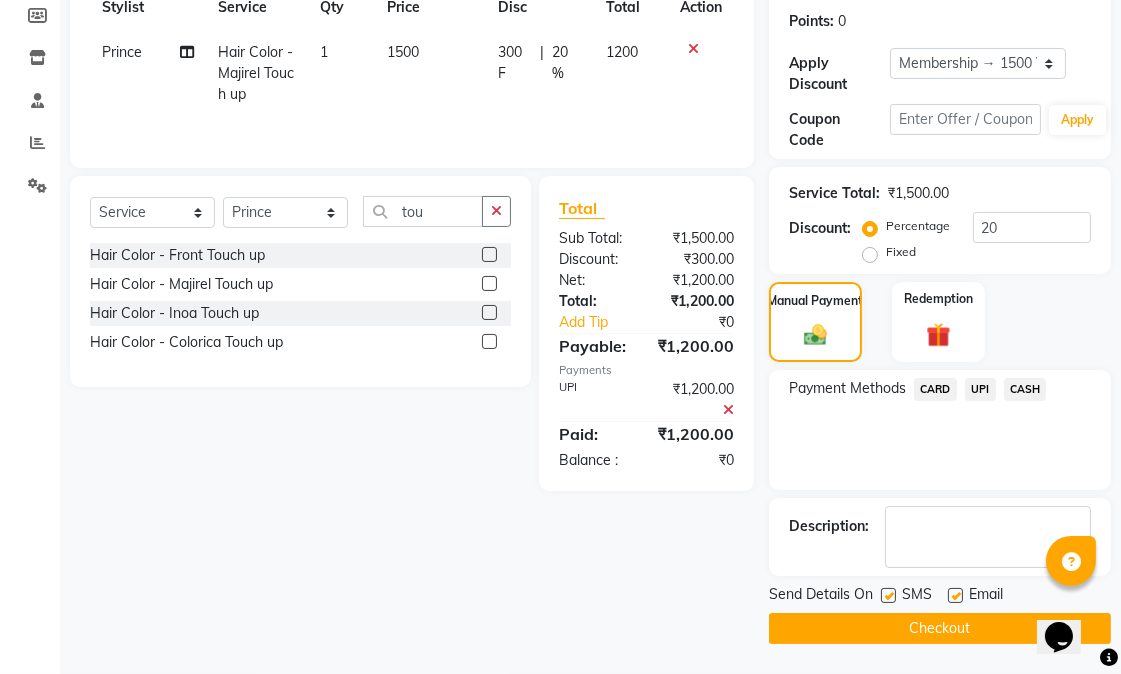 click 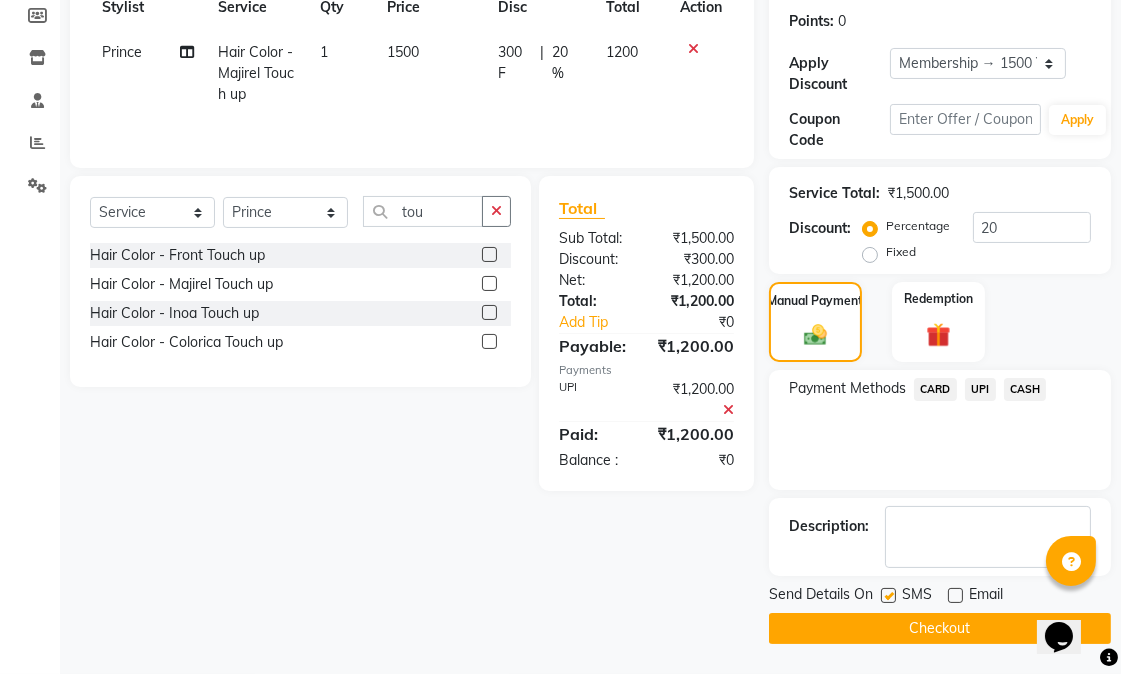 click 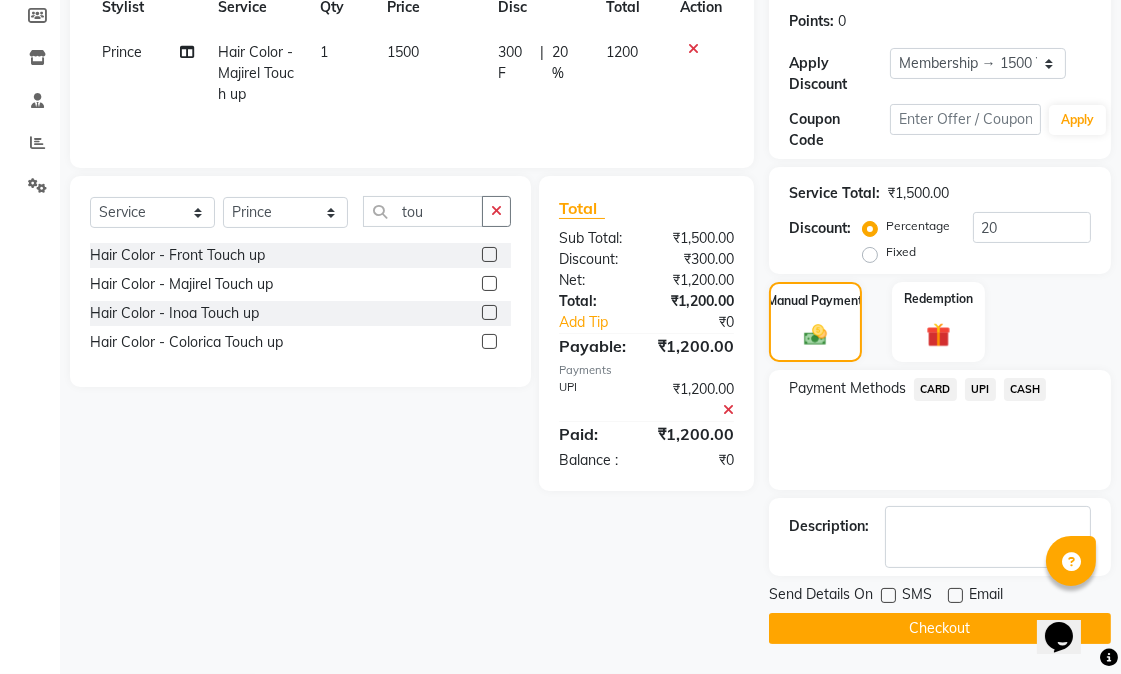 click on "Checkout" 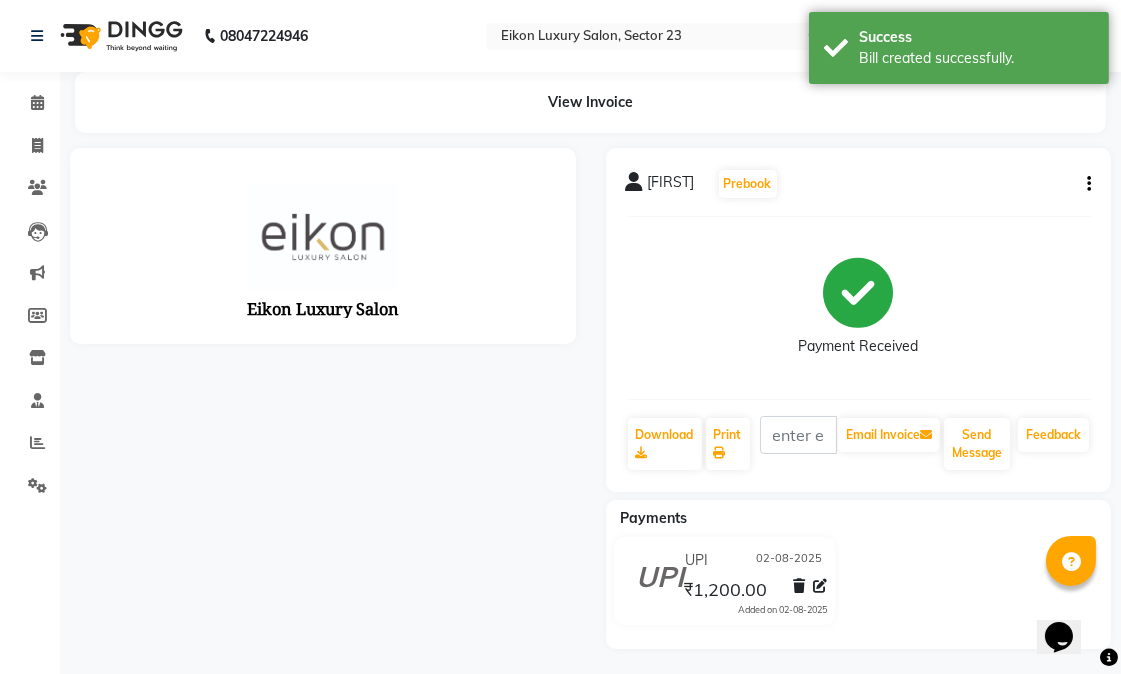 scroll, scrollTop: 0, scrollLeft: 0, axis: both 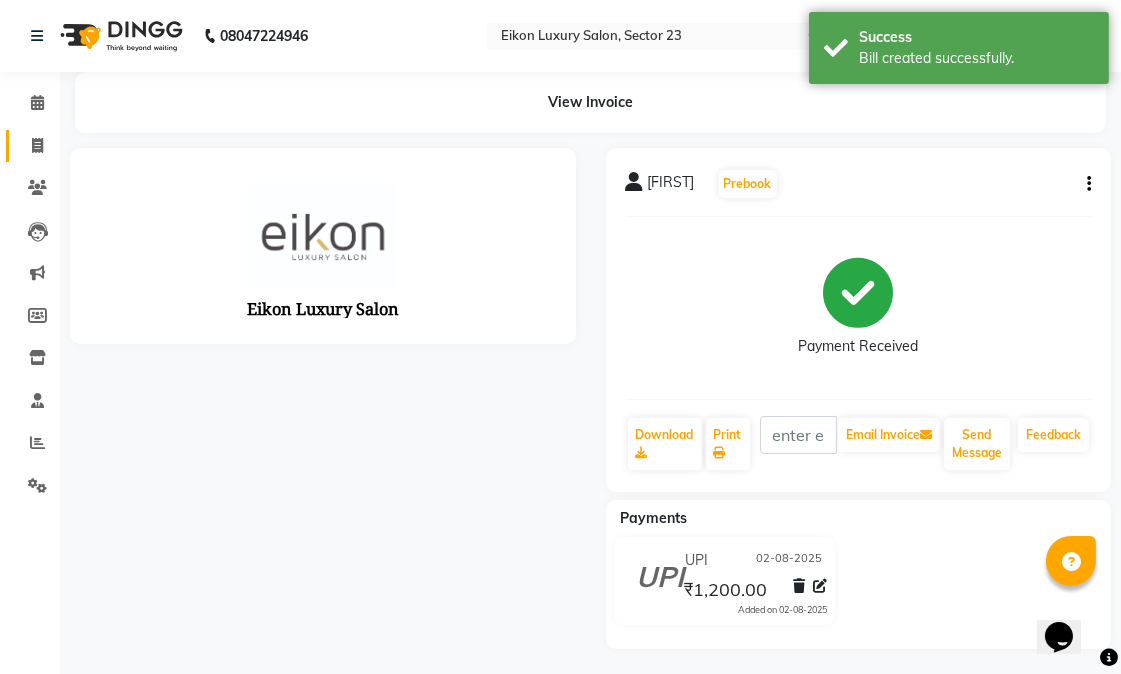 click 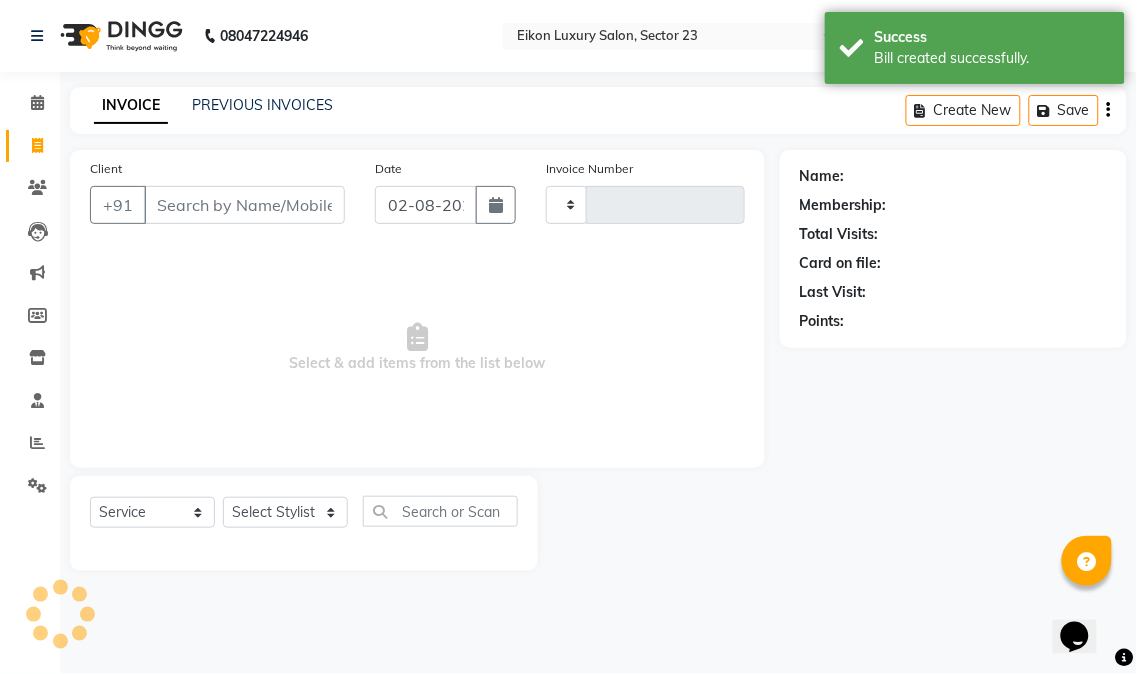 type on "2875" 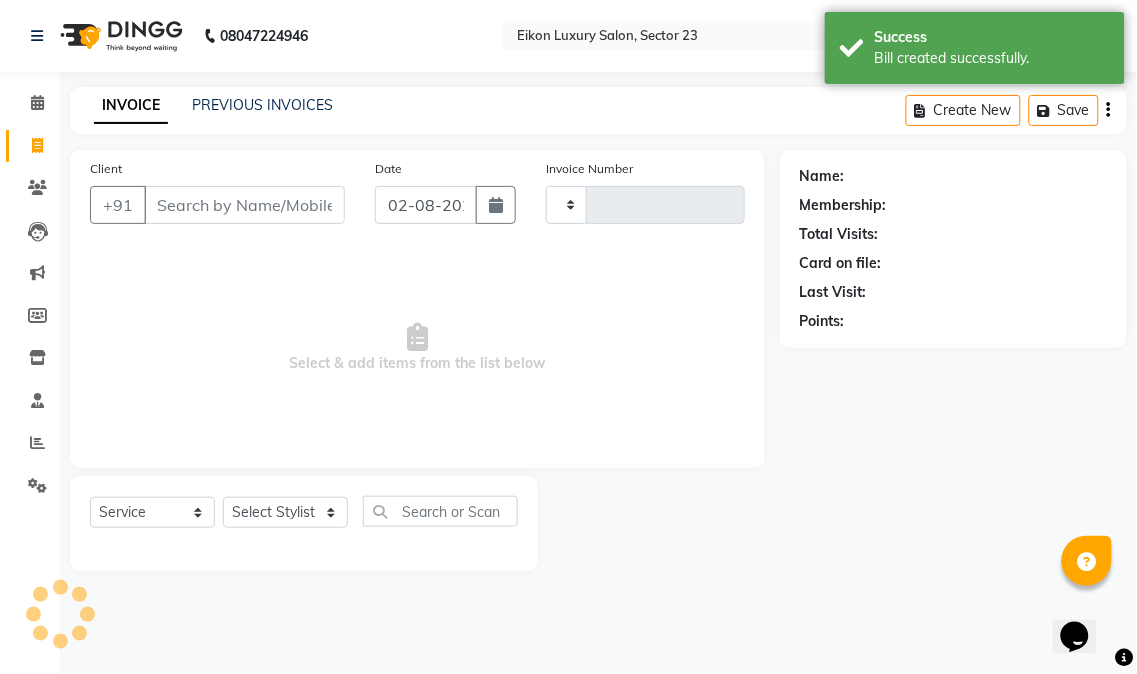 select on "7080" 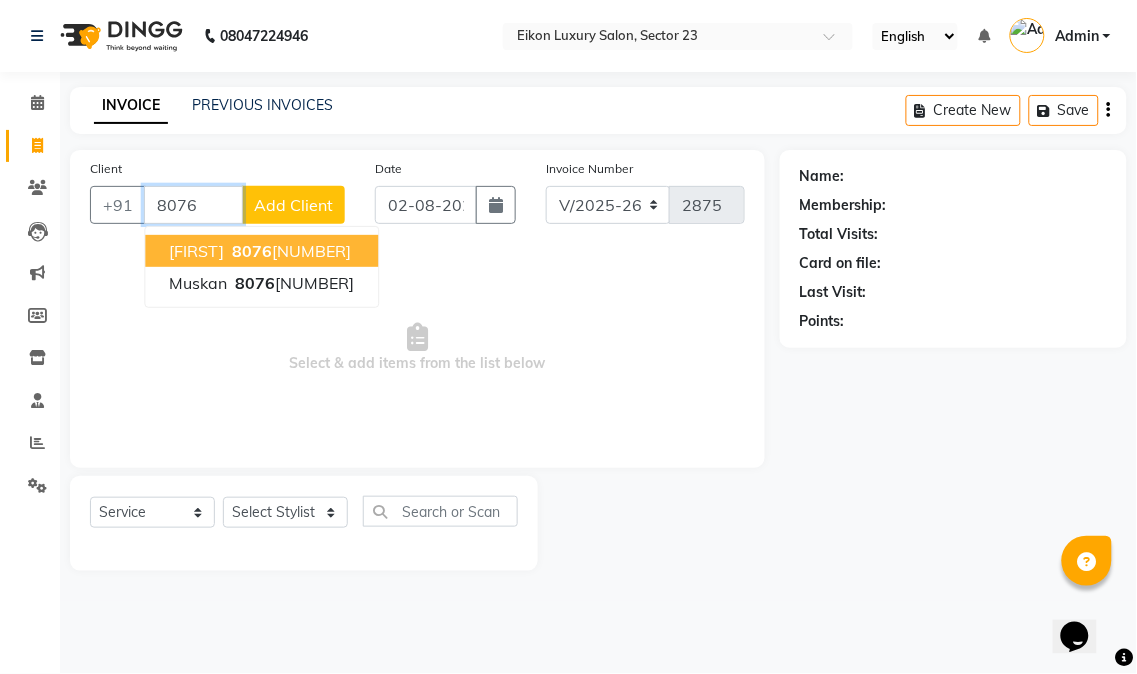 click on "8076 346848" at bounding box center [289, 251] 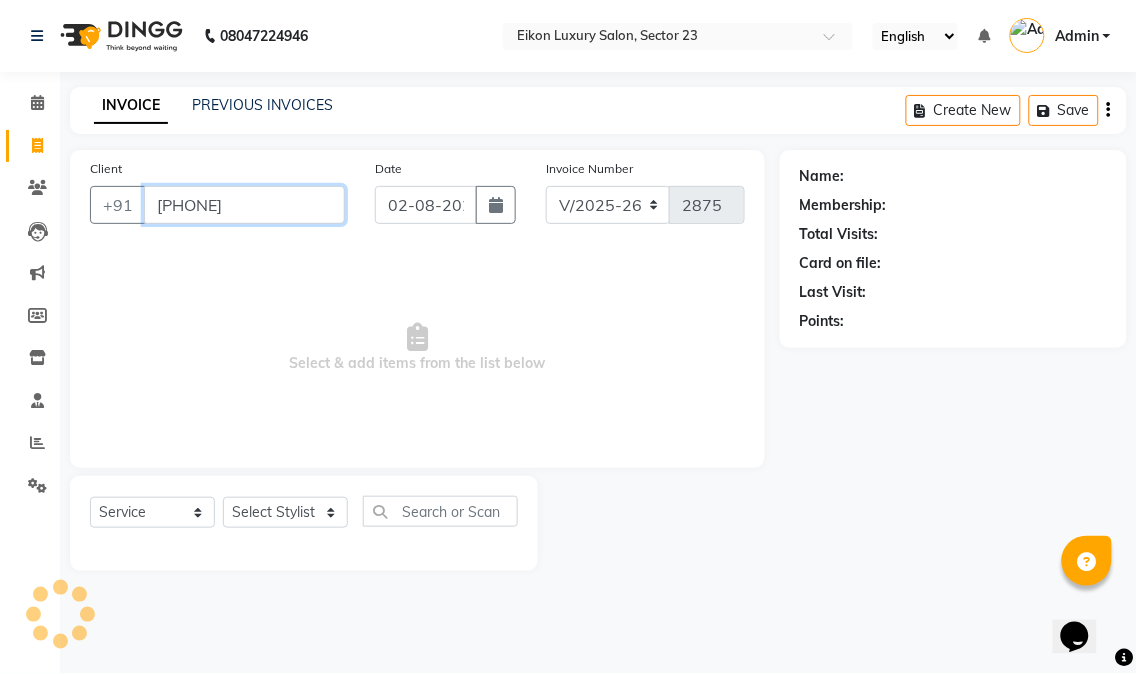 type on "8076346848" 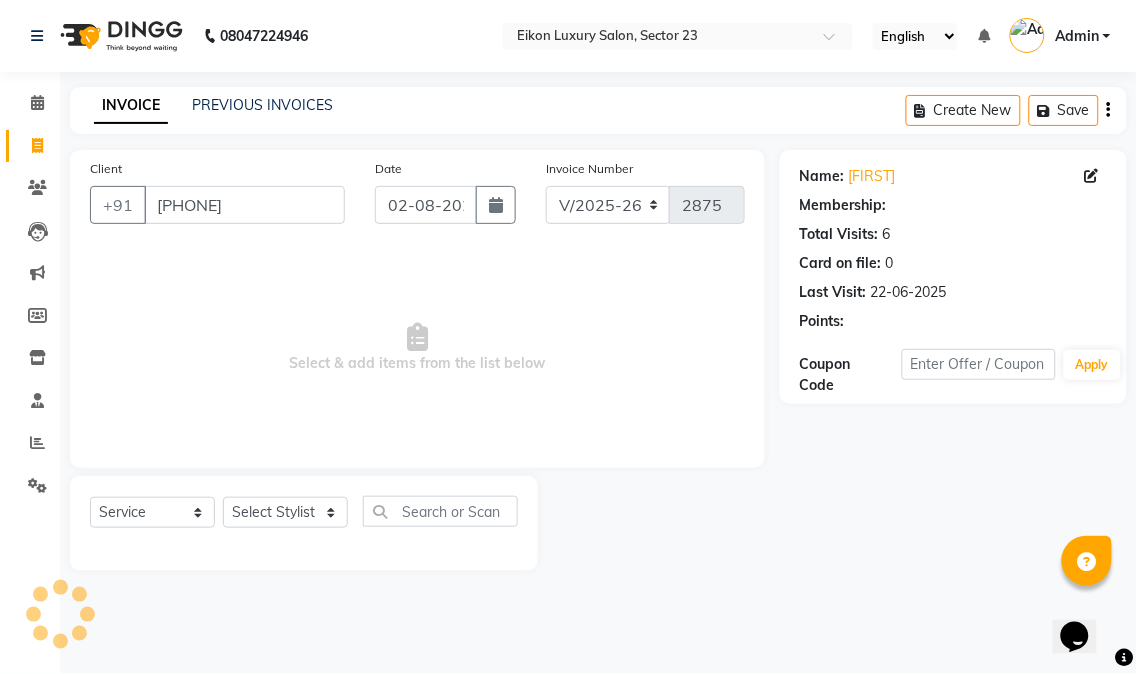 select on "1: Object" 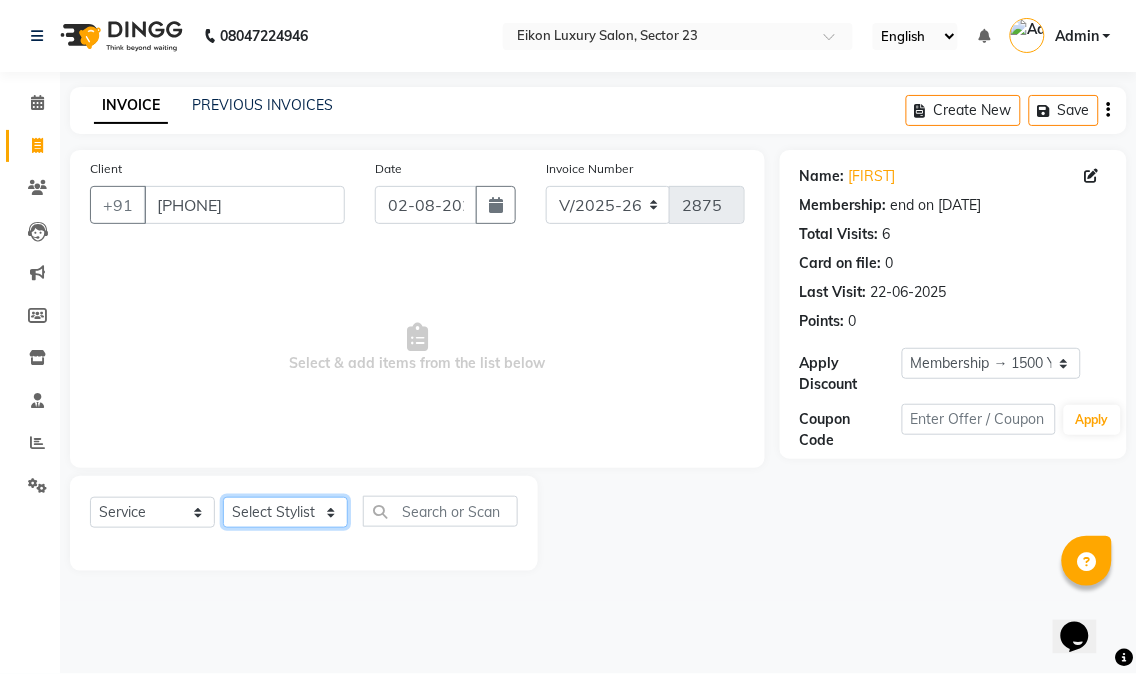 click on "Select Stylist Abhishek amit anchal Ashu Bilal Dildar Geeta Hritik Jatin mahesh Manav Mohit Pinki Prince Ruby Sagar Subhash Subodh Uday" 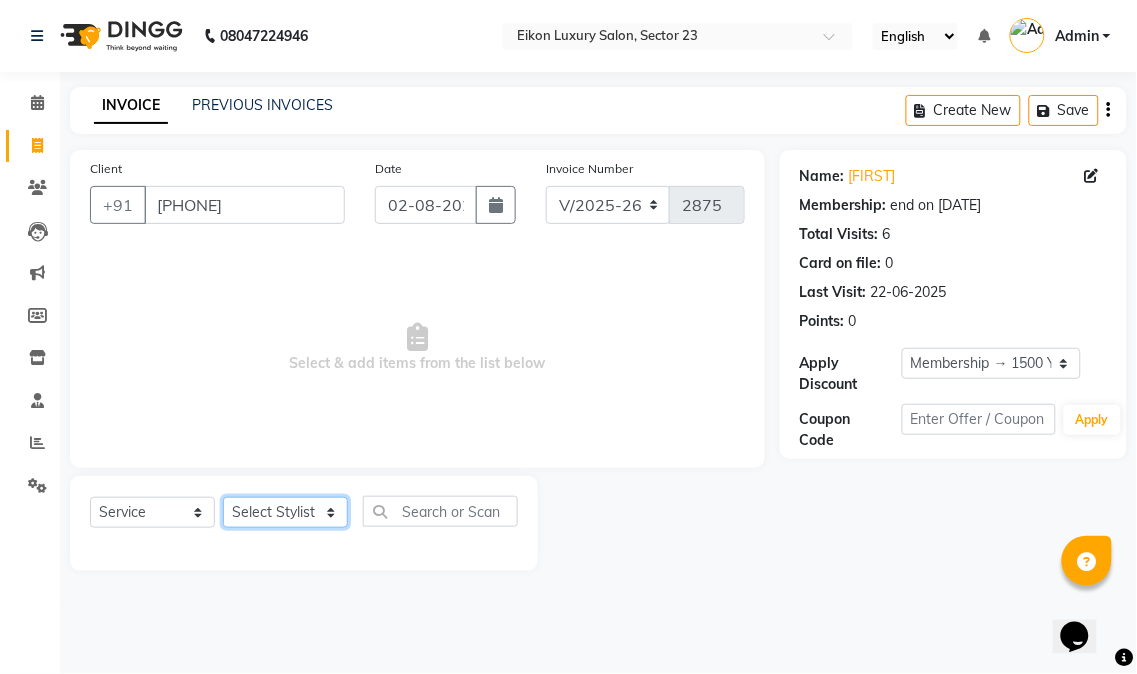 select on "58950" 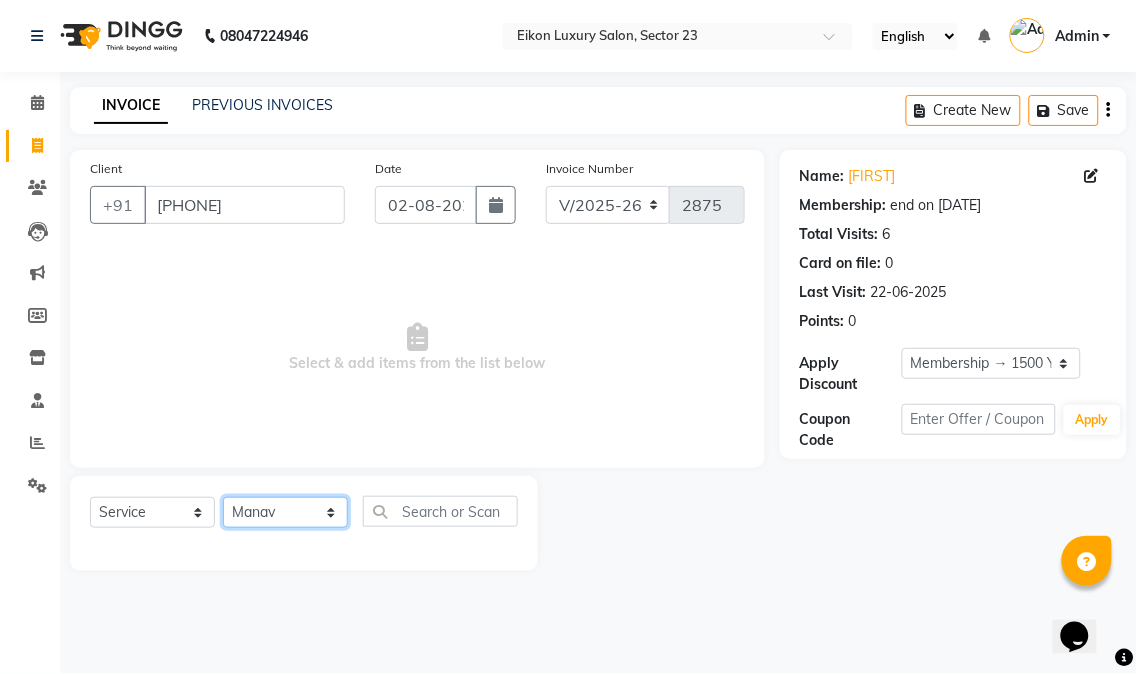 click on "Select Stylist Abhishek amit anchal Ashu Bilal Dildar Geeta Hritik Jatin mahesh Manav Mohit Pinki Prince Ruby Sagar Subhash Subodh Uday" 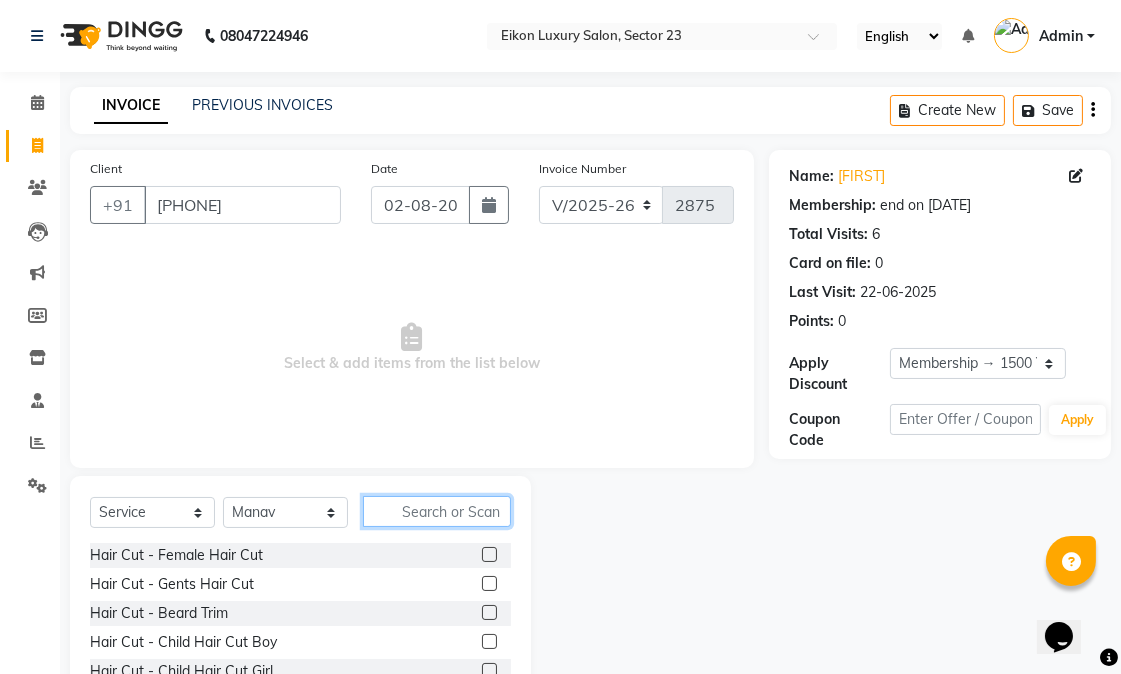 click 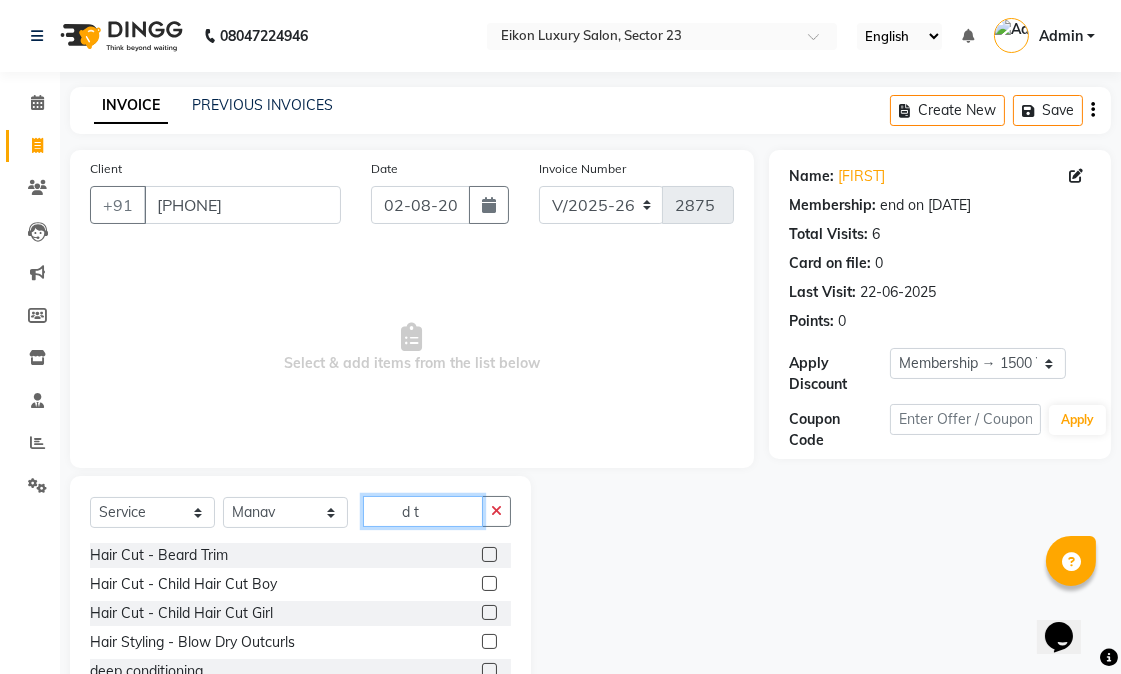 scroll, scrollTop: 61, scrollLeft: 0, axis: vertical 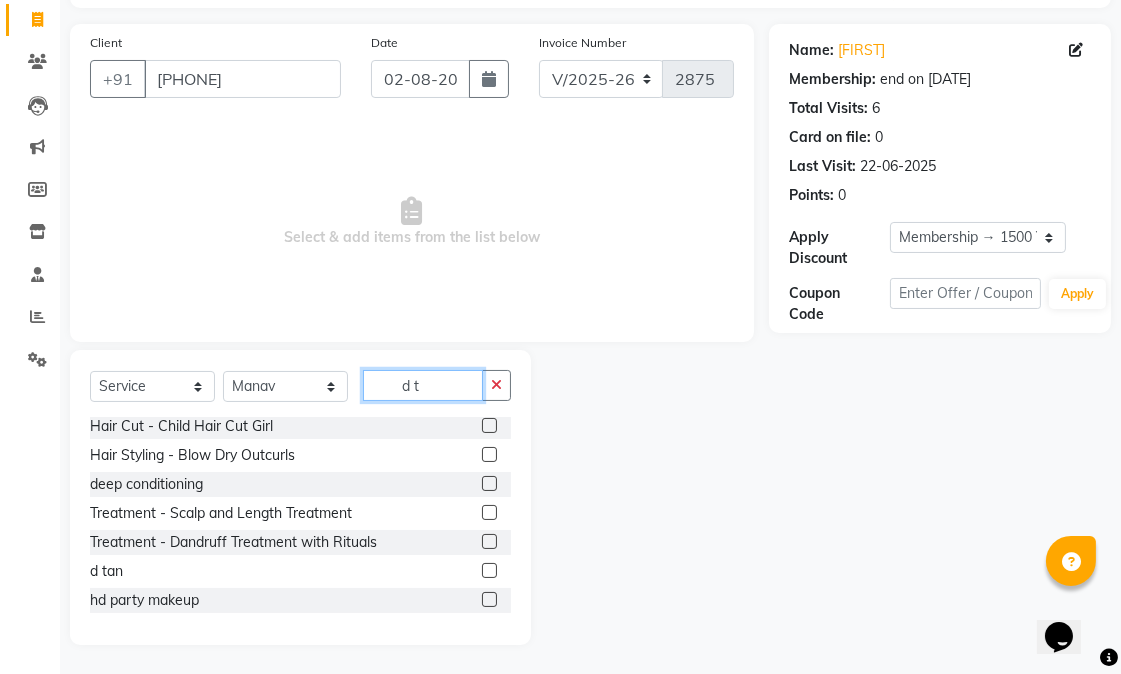 type on "d t" 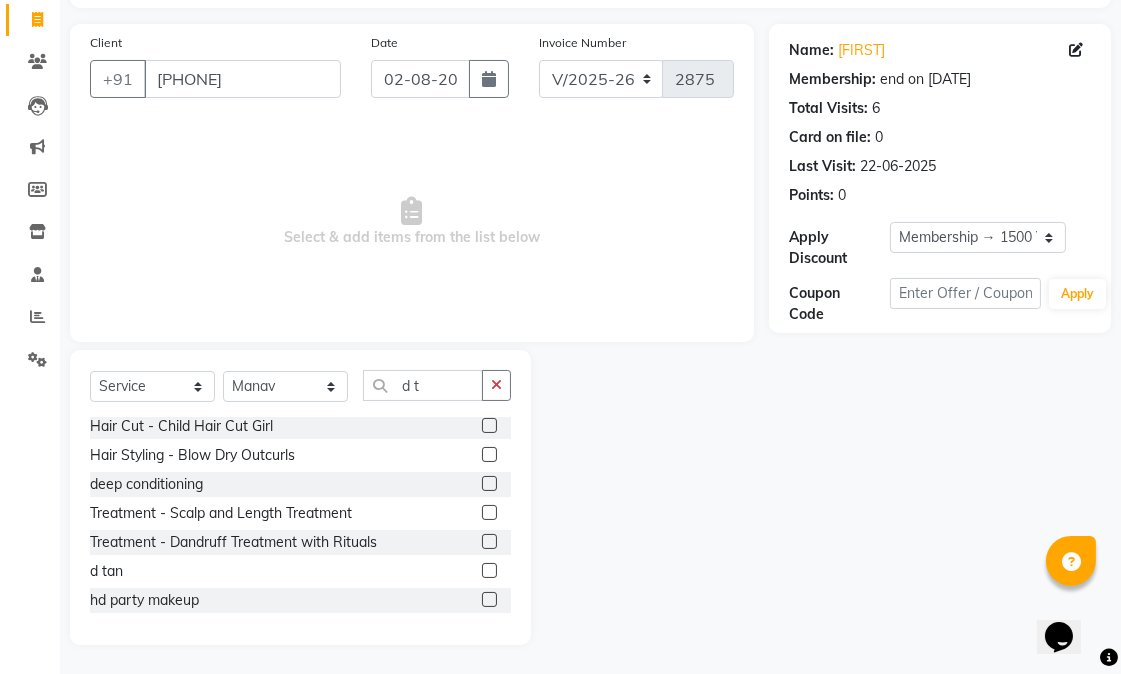 click 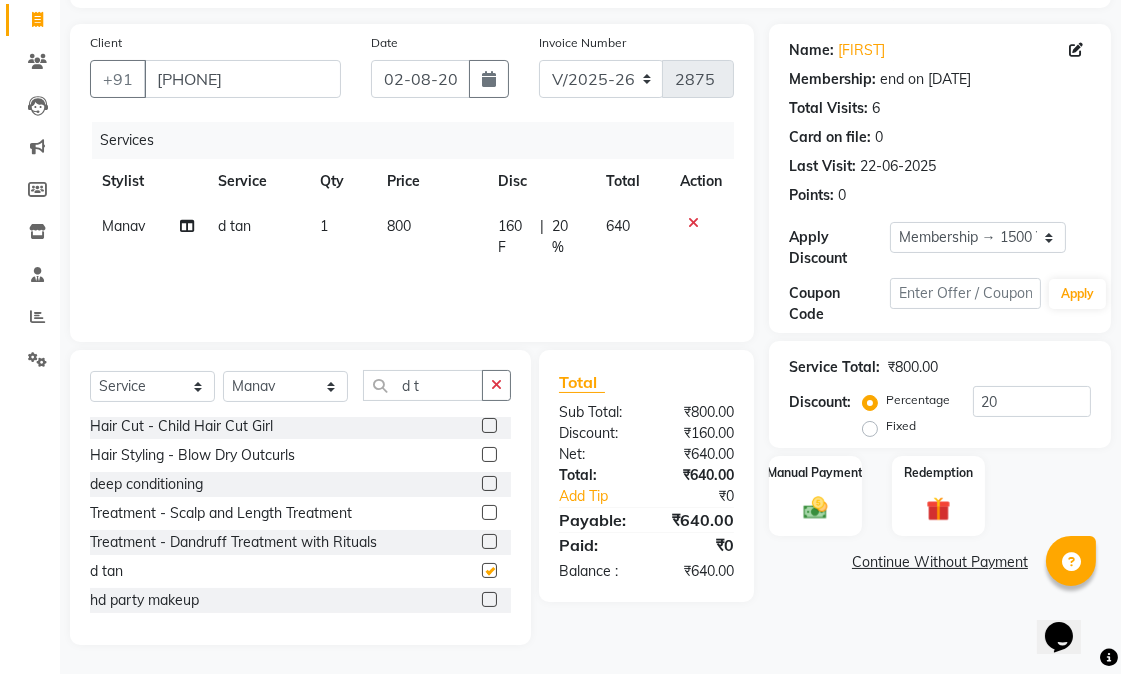 checkbox on "false" 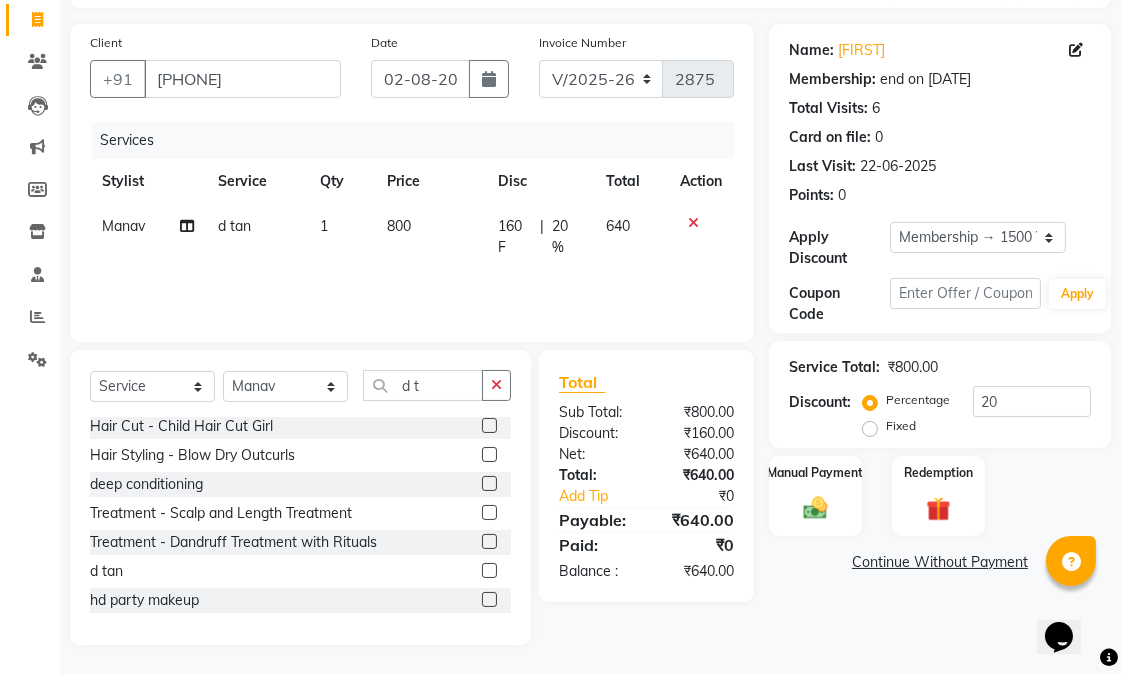 click on "800" 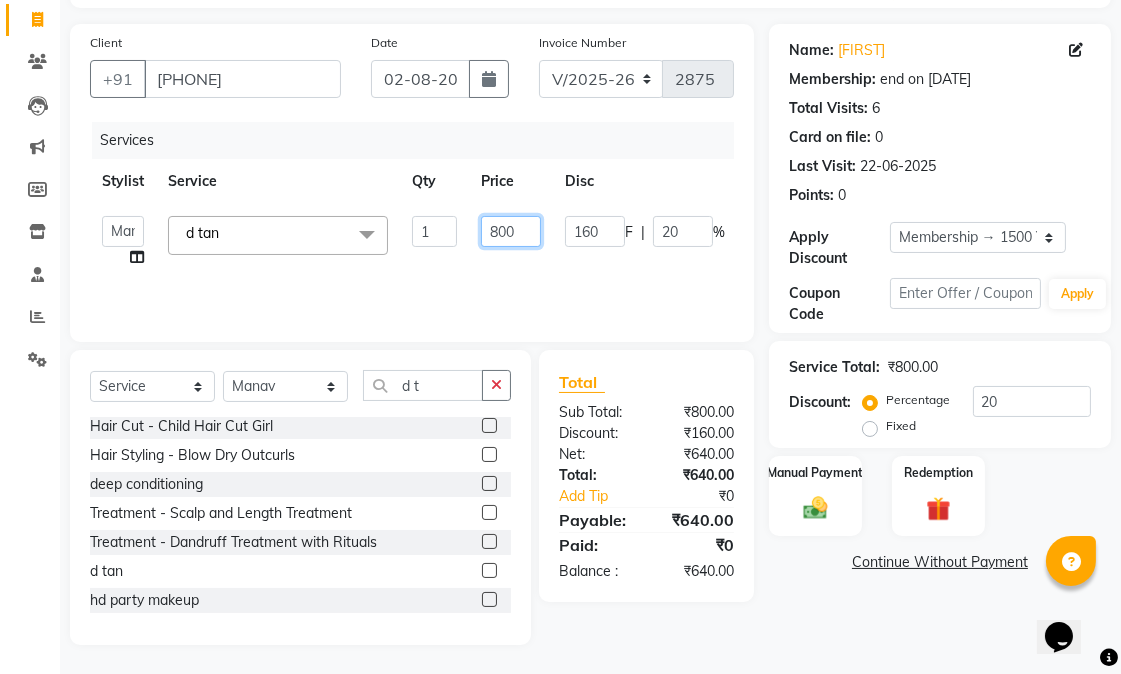click on "800" 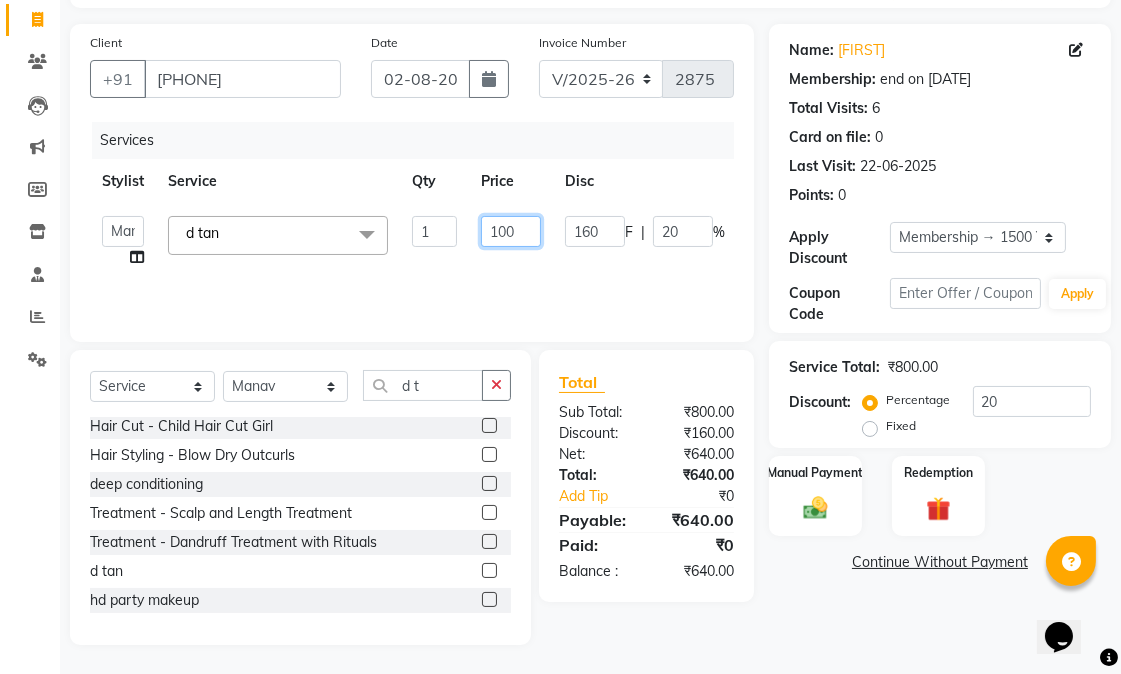 type on "1000" 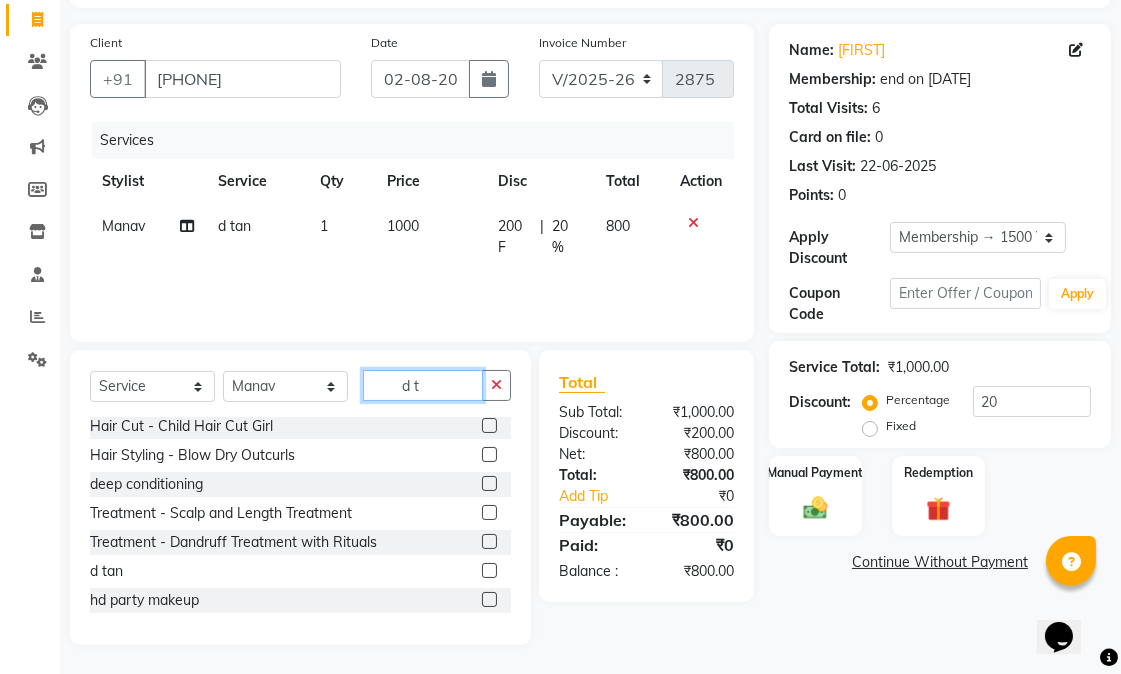 drag, startPoint x: 388, startPoint y: 394, endPoint x: 364, endPoint y: 393, distance: 24.020824 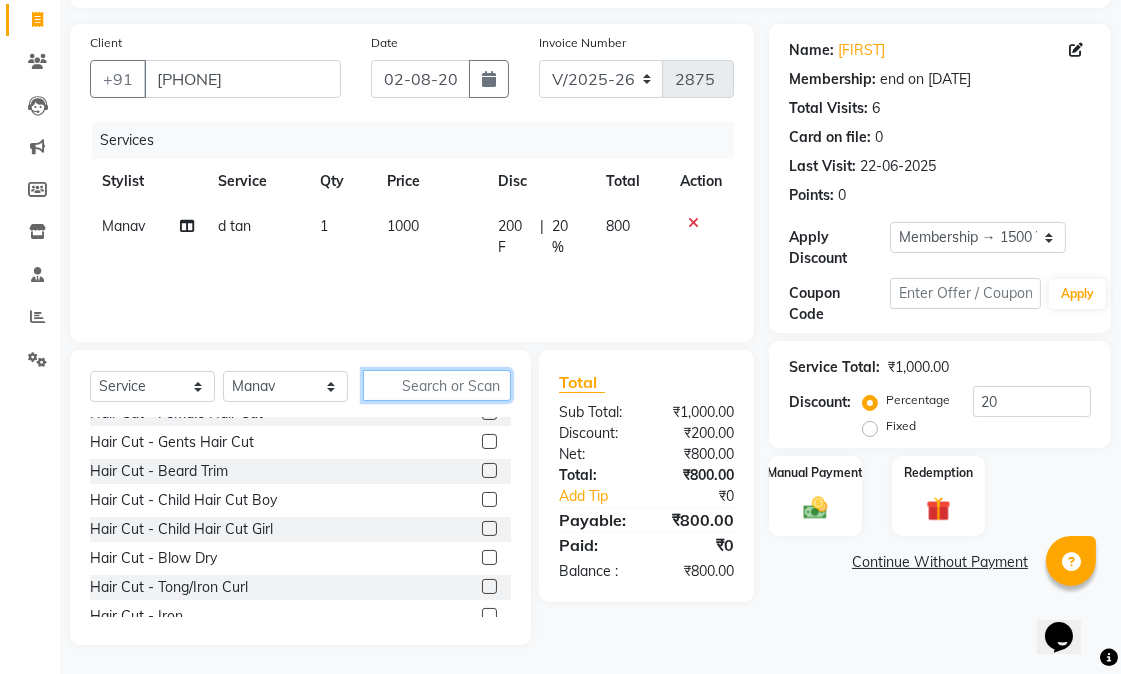 scroll, scrollTop: 0, scrollLeft: 0, axis: both 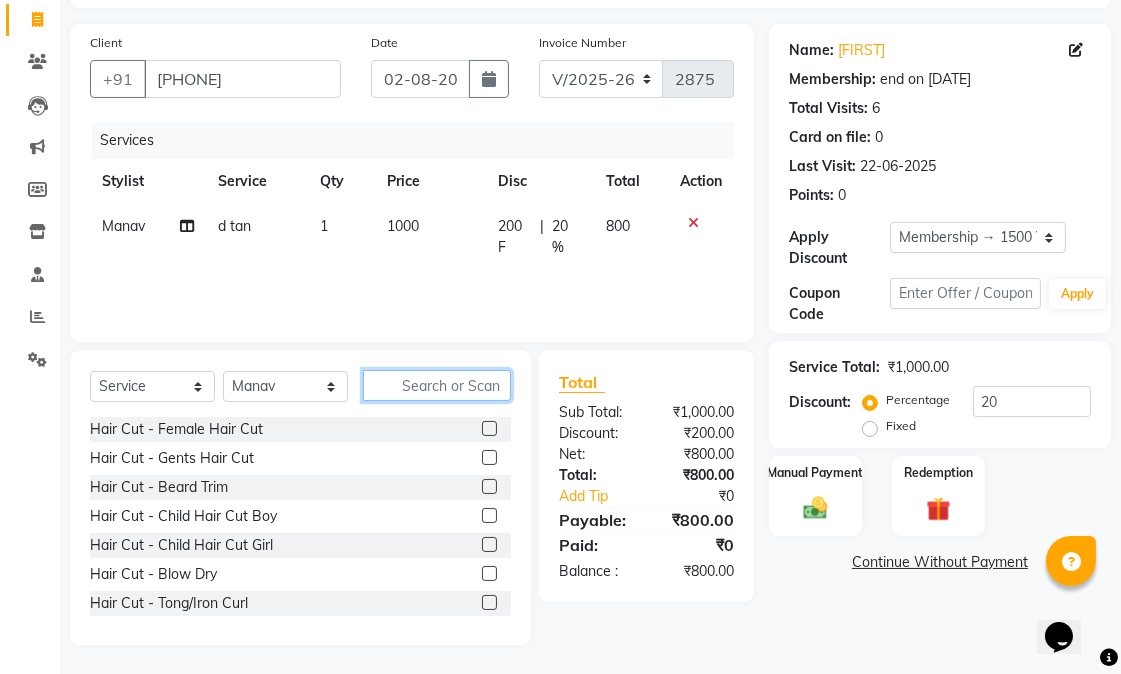 type 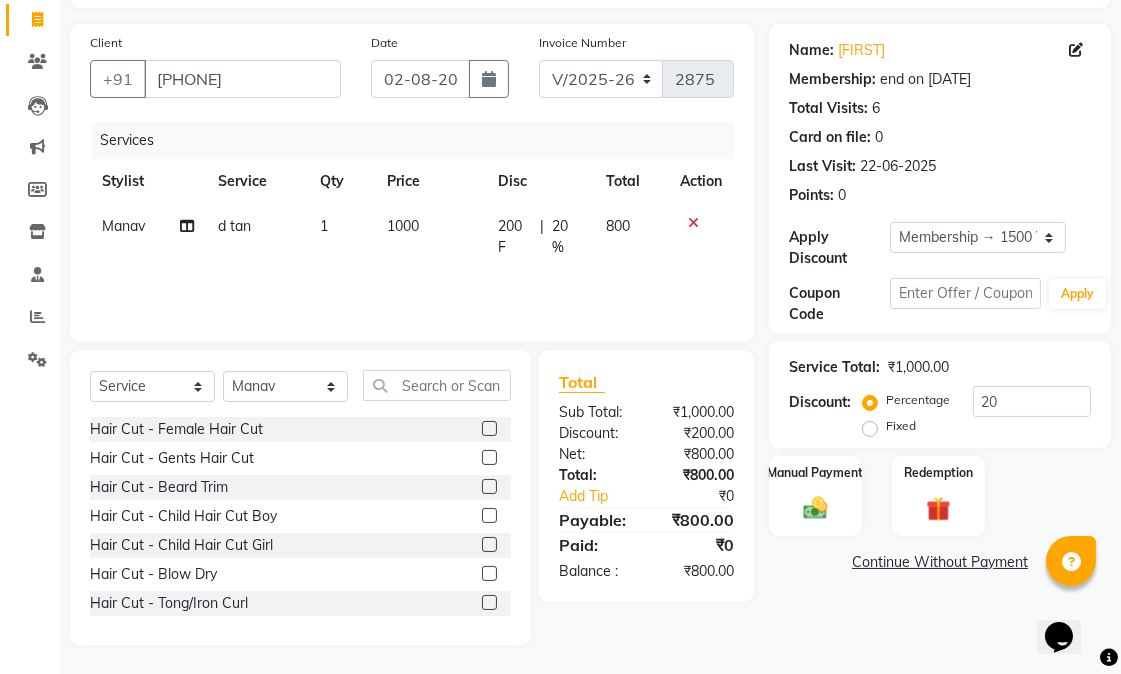 click 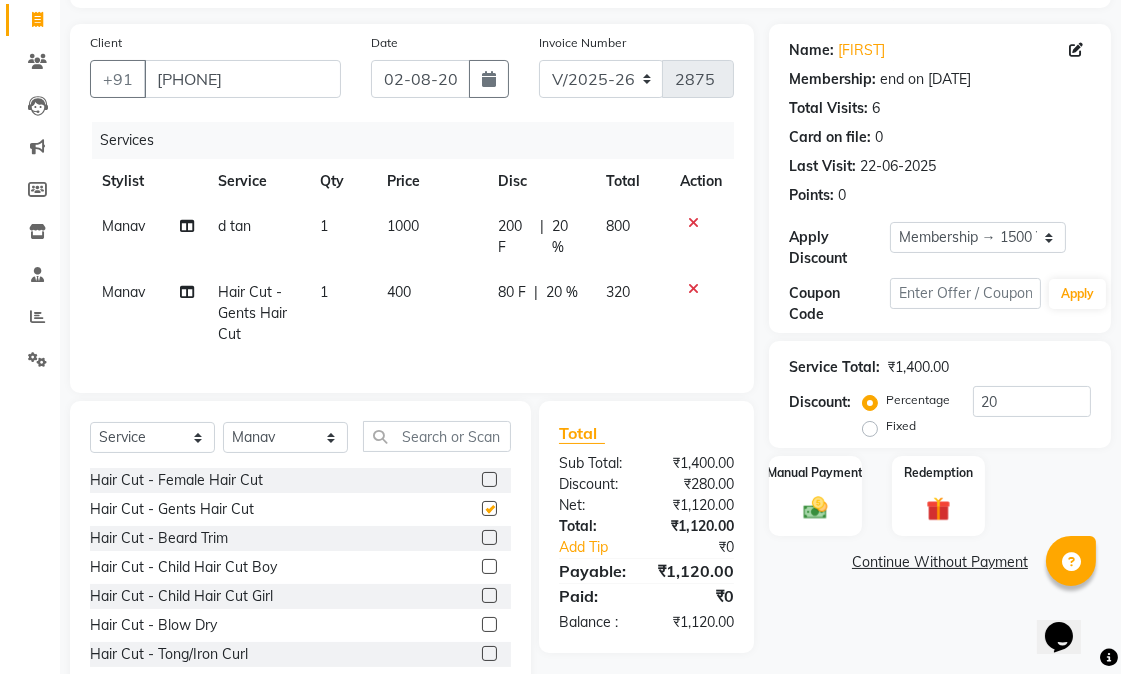 checkbox on "false" 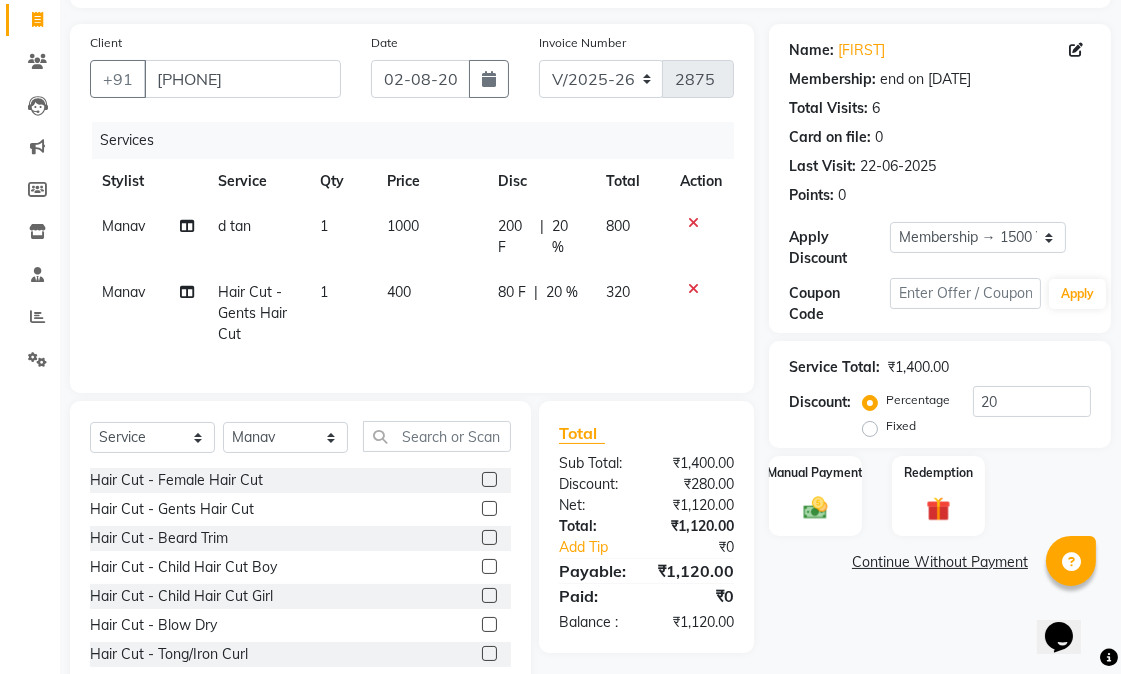 click 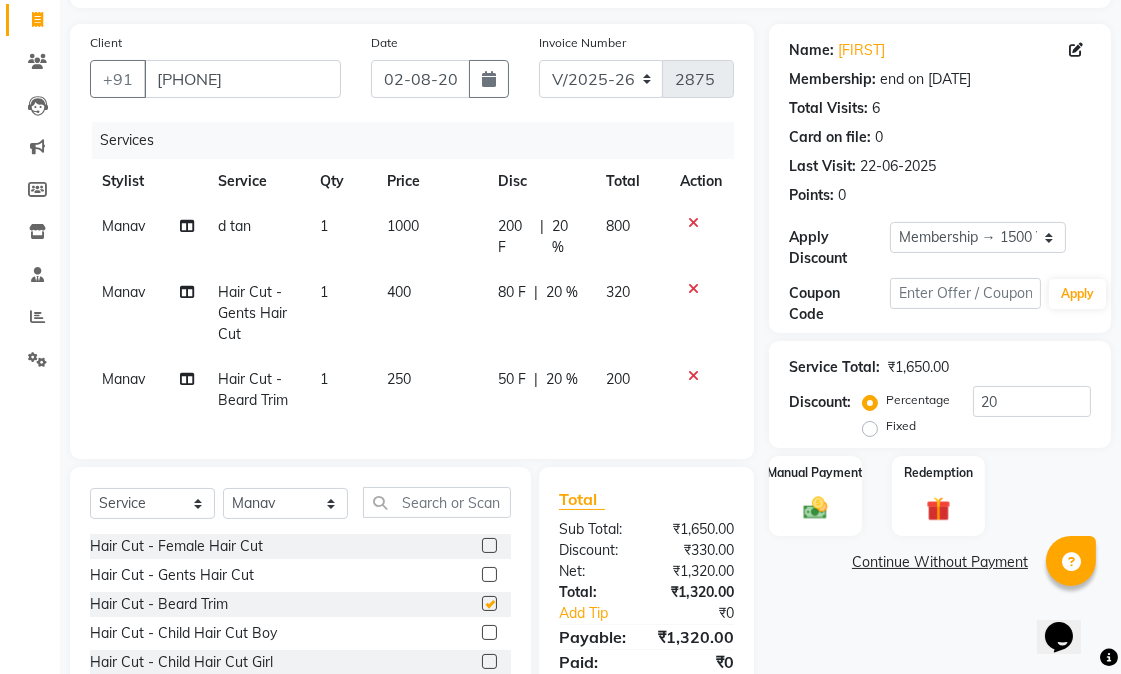 checkbox on "false" 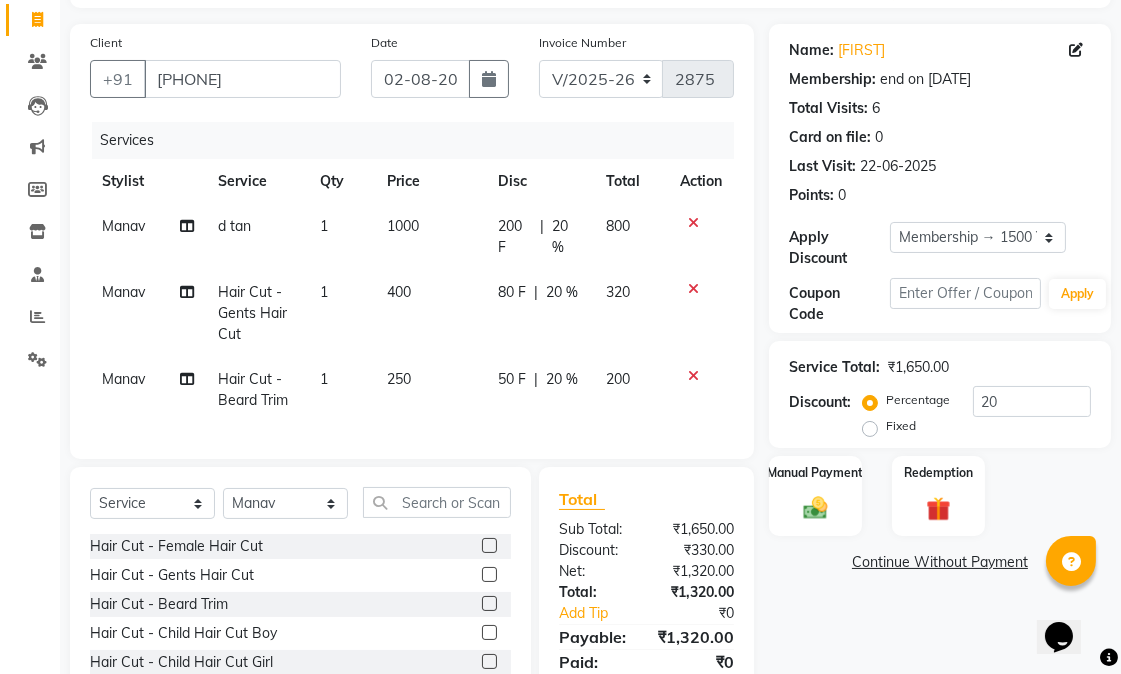 scroll, scrollTop: 260, scrollLeft: 0, axis: vertical 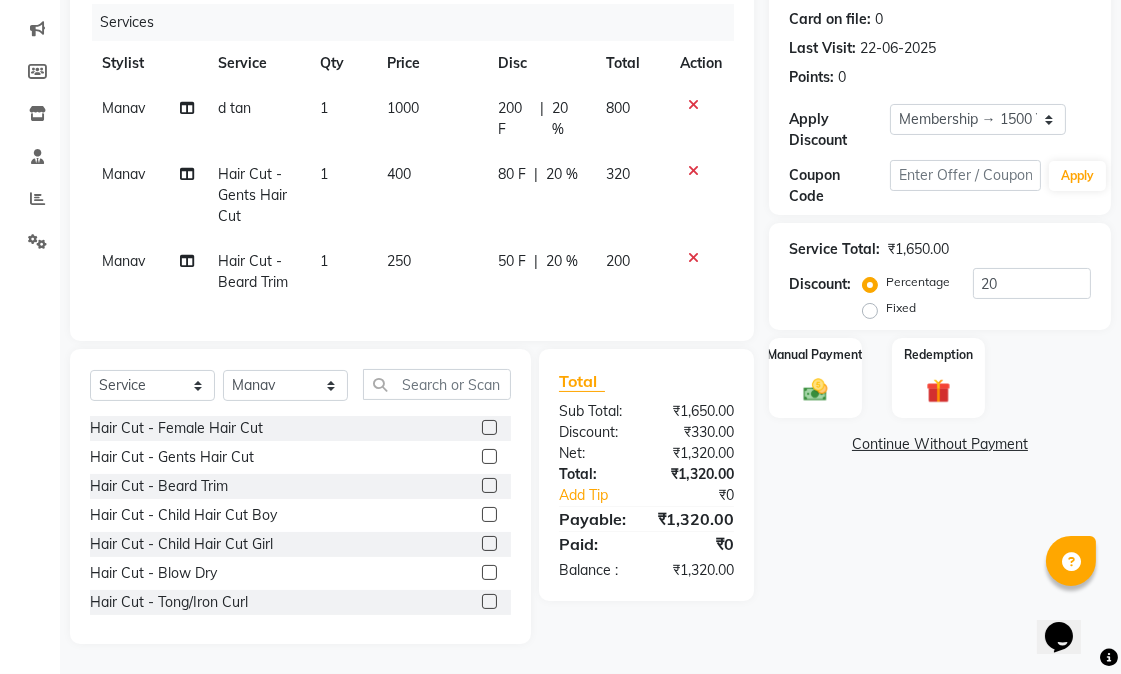 drag, startPoint x: 1136, startPoint y: 246, endPoint x: 48, endPoint y: 1, distance: 1115.2439 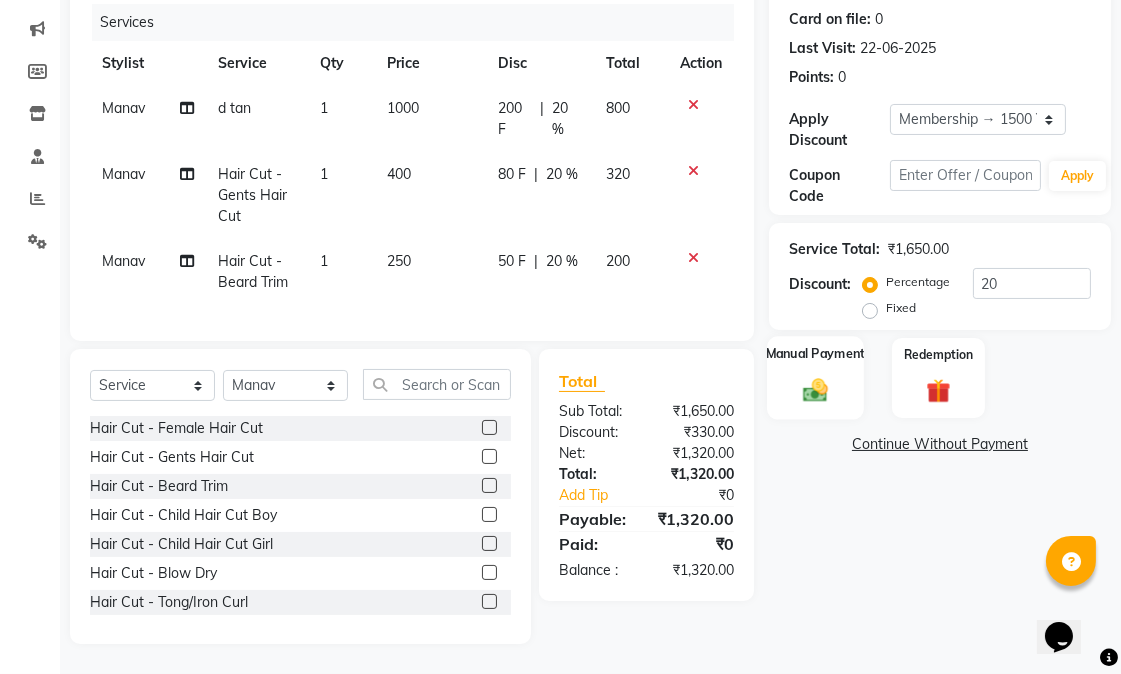 click 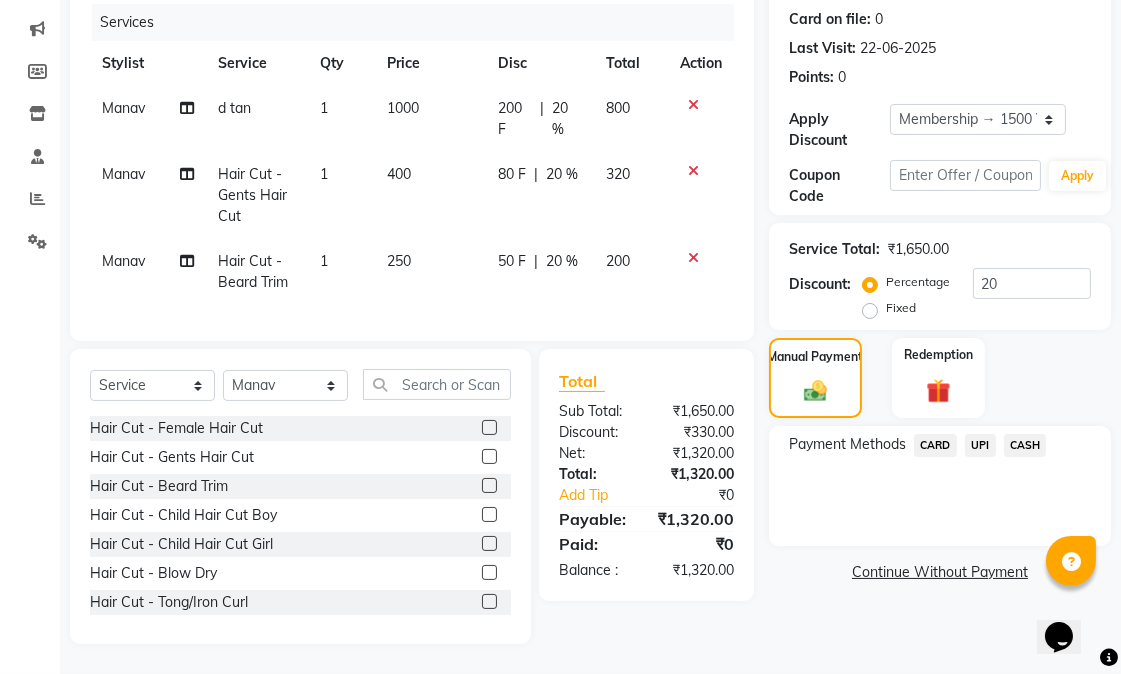 click on "UPI" 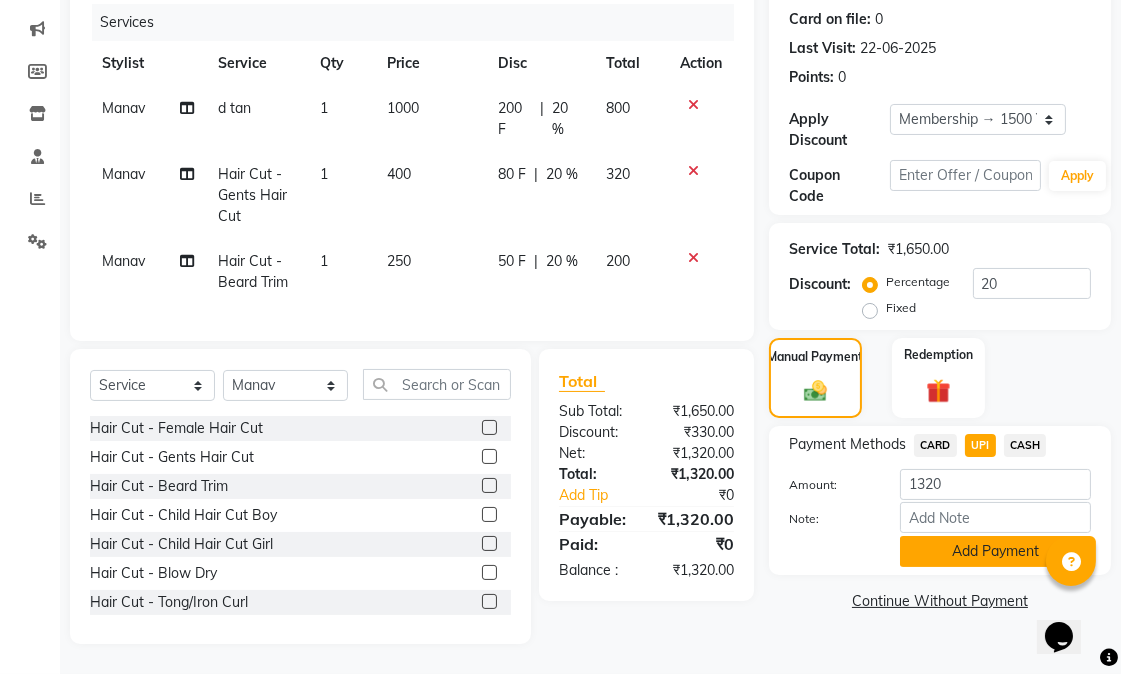 click on "Add Payment" 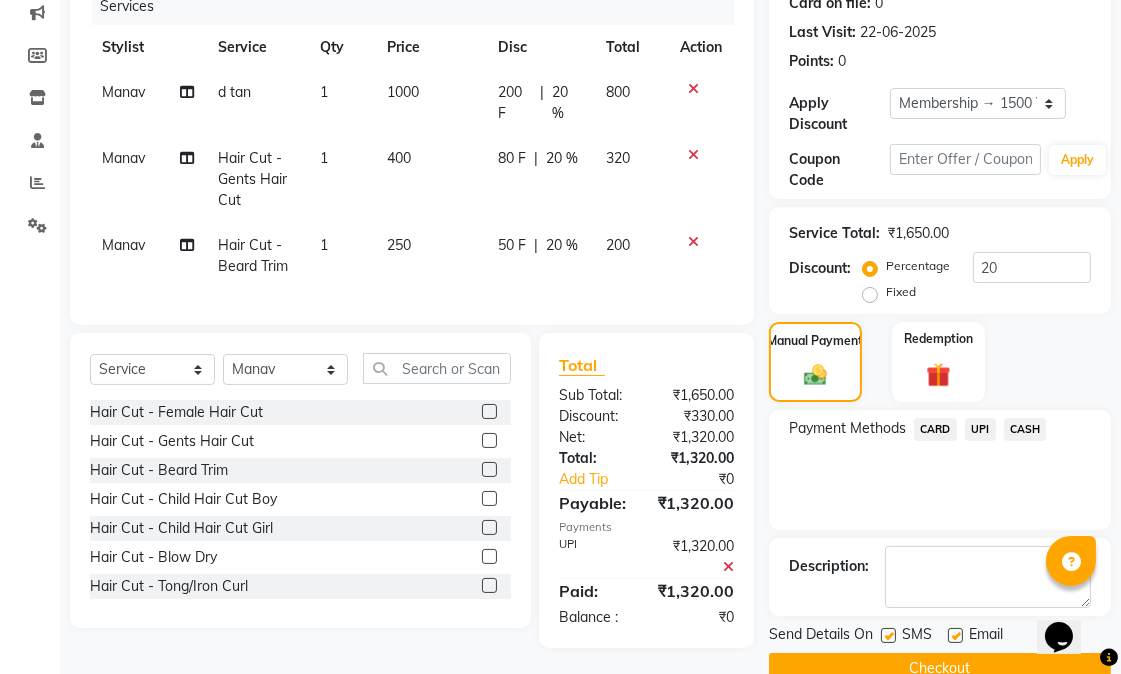 scroll, scrollTop: 304, scrollLeft: 0, axis: vertical 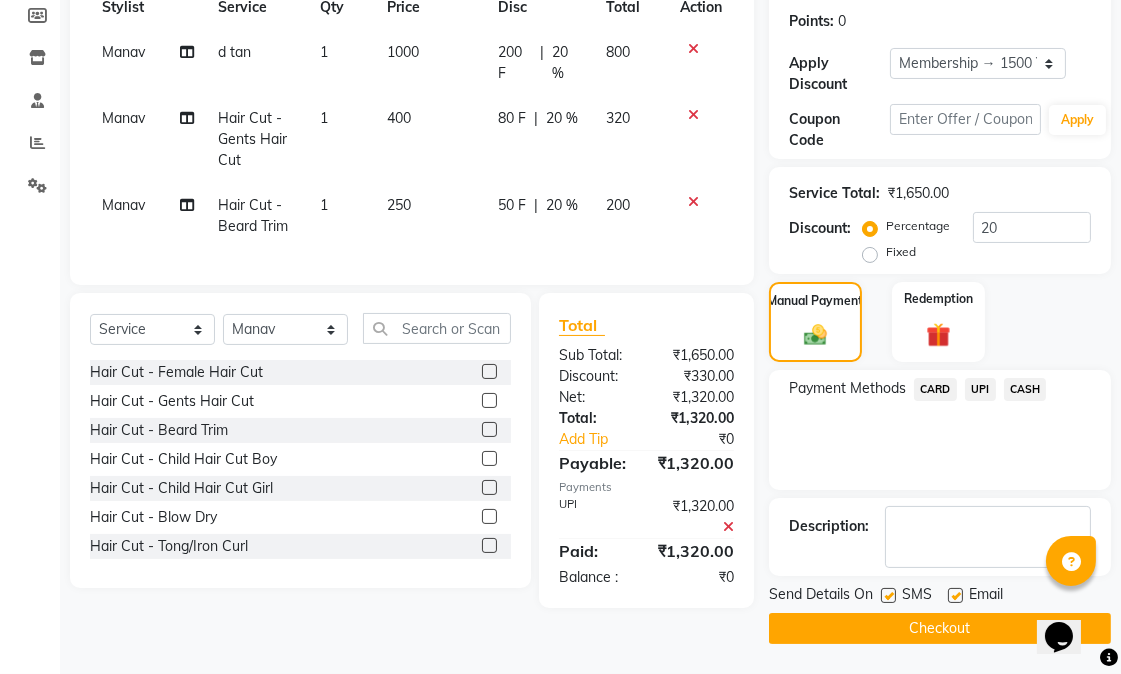 click 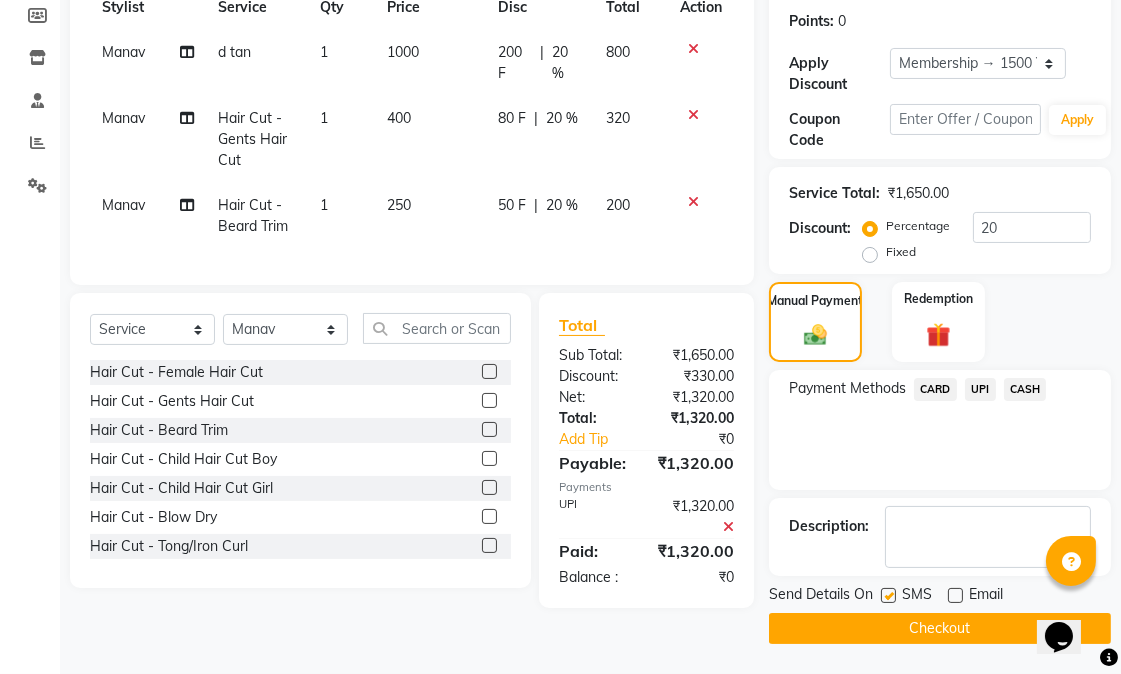 click 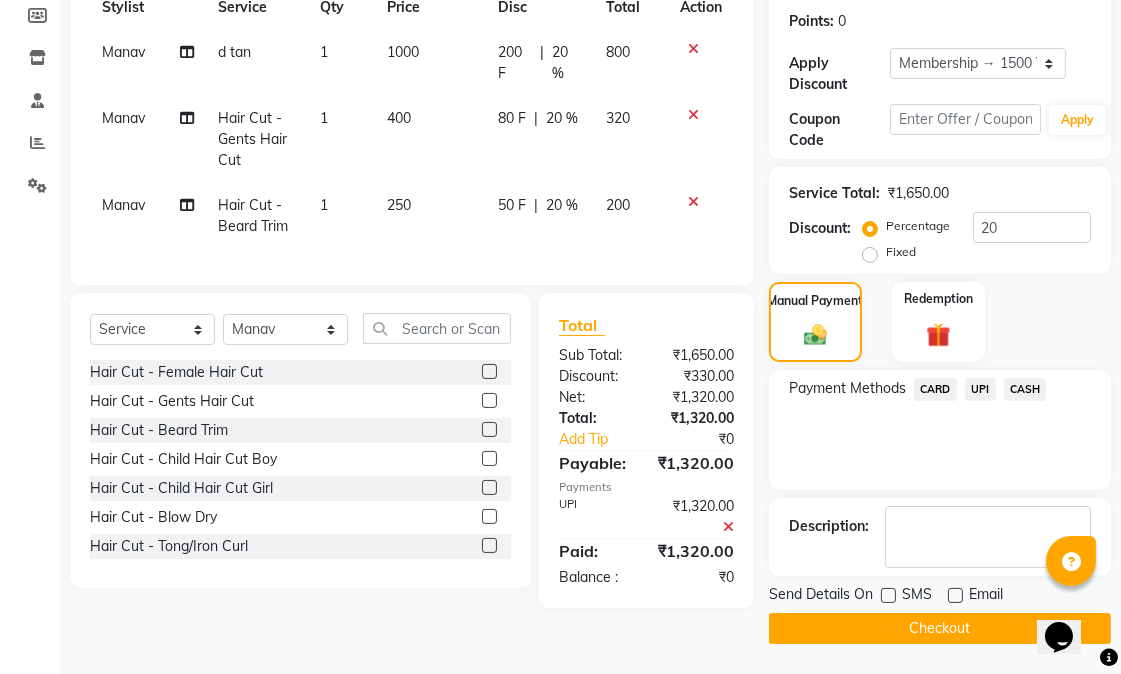 click on "Name: Devesh  Membership: end on 06-10-2025 Total Visits:  6 Card on file:  0 Last Visit:   22-06-2025 Points:   0  Apply Discount Select Membership → 1500 Yearly Membership Coupon Code Apply Service Total:  ₹1,650.00  Discount:  Percentage   Fixed  20 Manual Payment Redemption Payment Methods  CARD   UPI   CASH  Description:                  Send Details On SMS Email  Checkout" 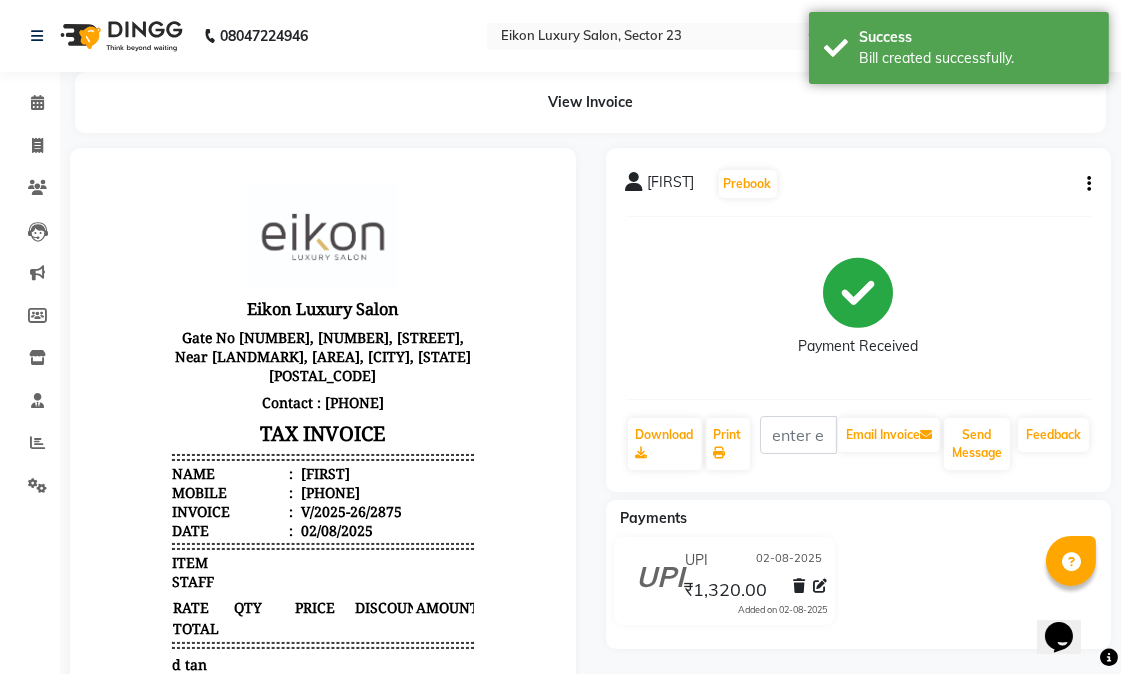 scroll, scrollTop: 0, scrollLeft: 0, axis: both 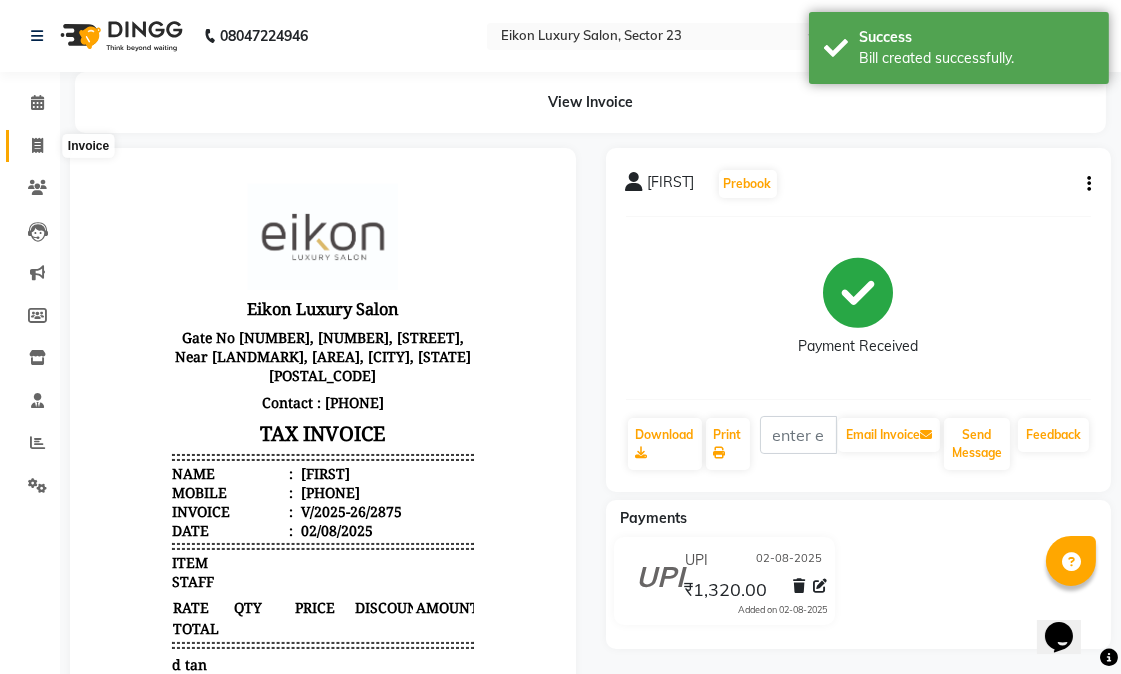 click 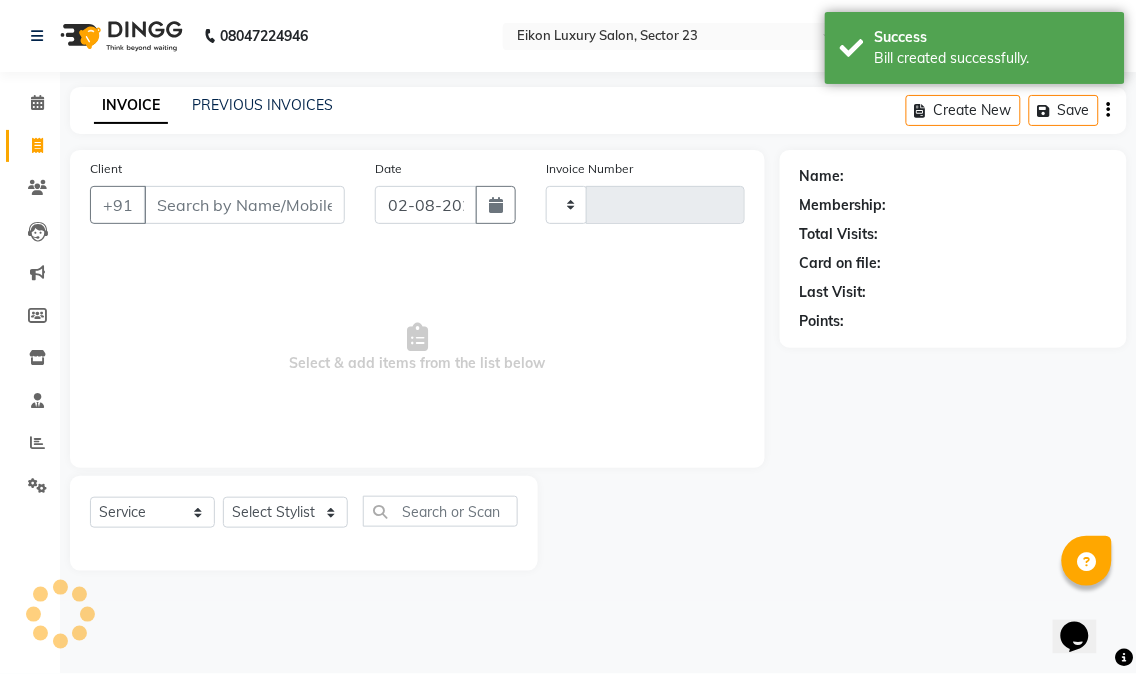 type on "2876" 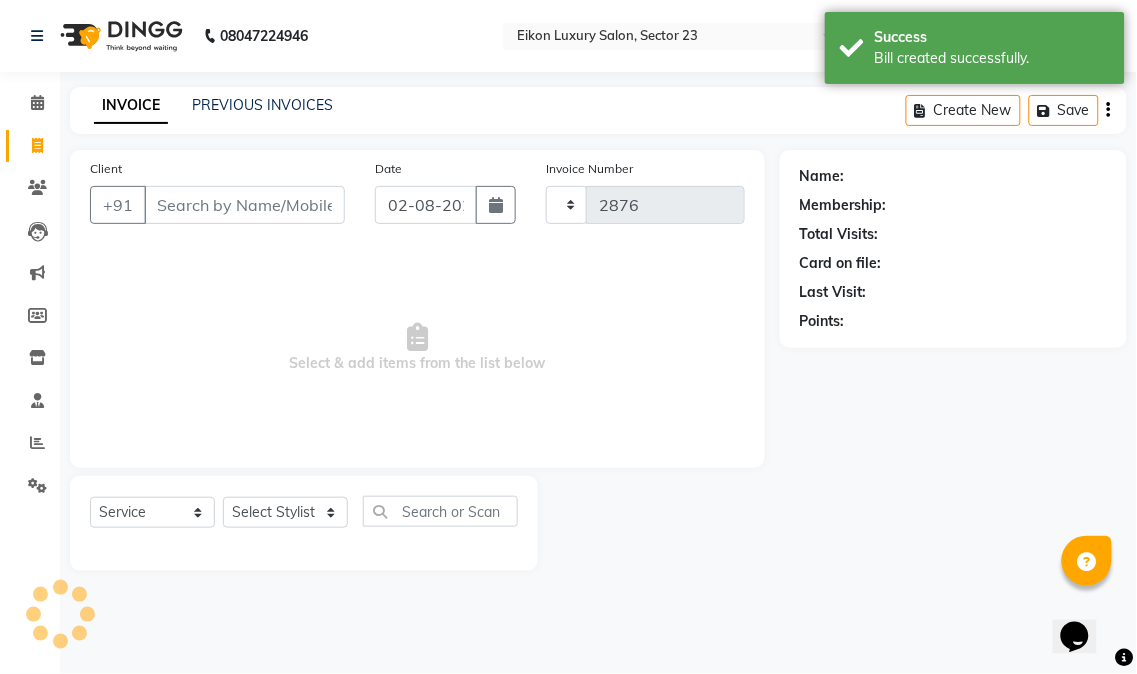 select on "7080" 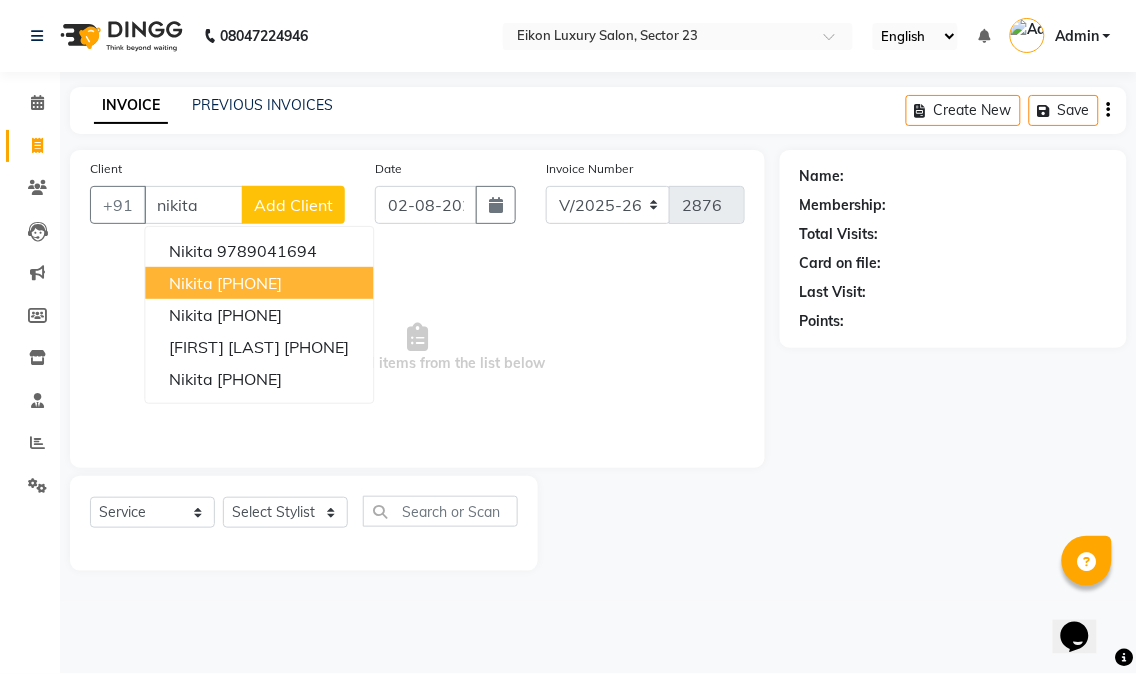 click on "nikita  9643009834" at bounding box center [259, 283] 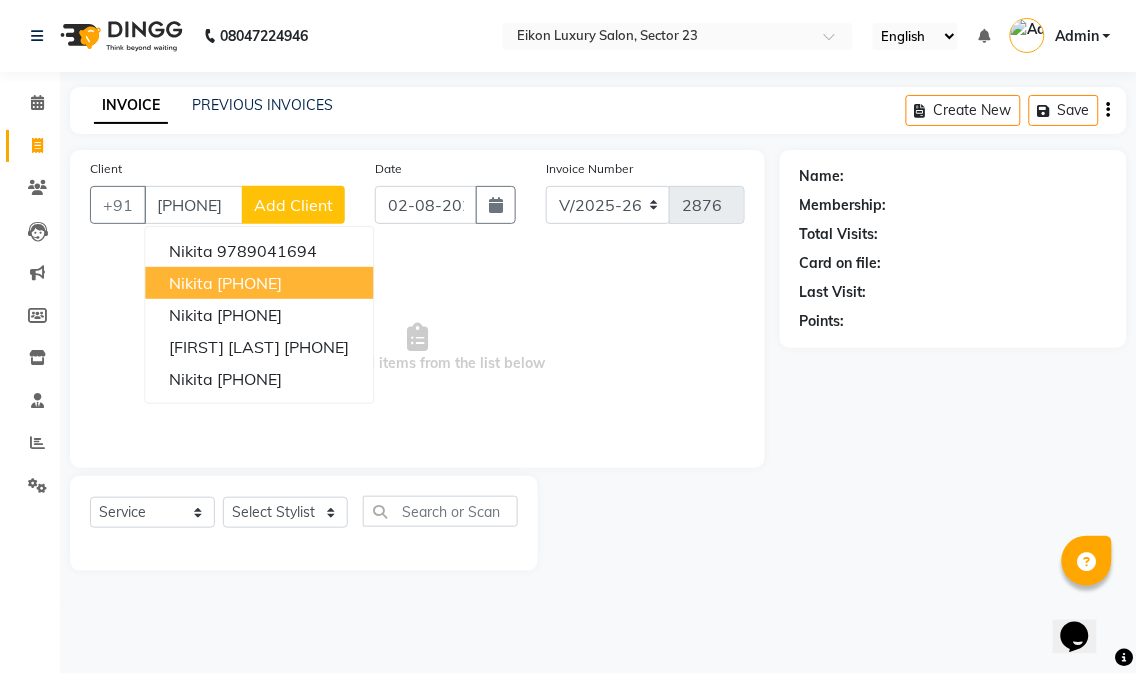 type on "9643009834" 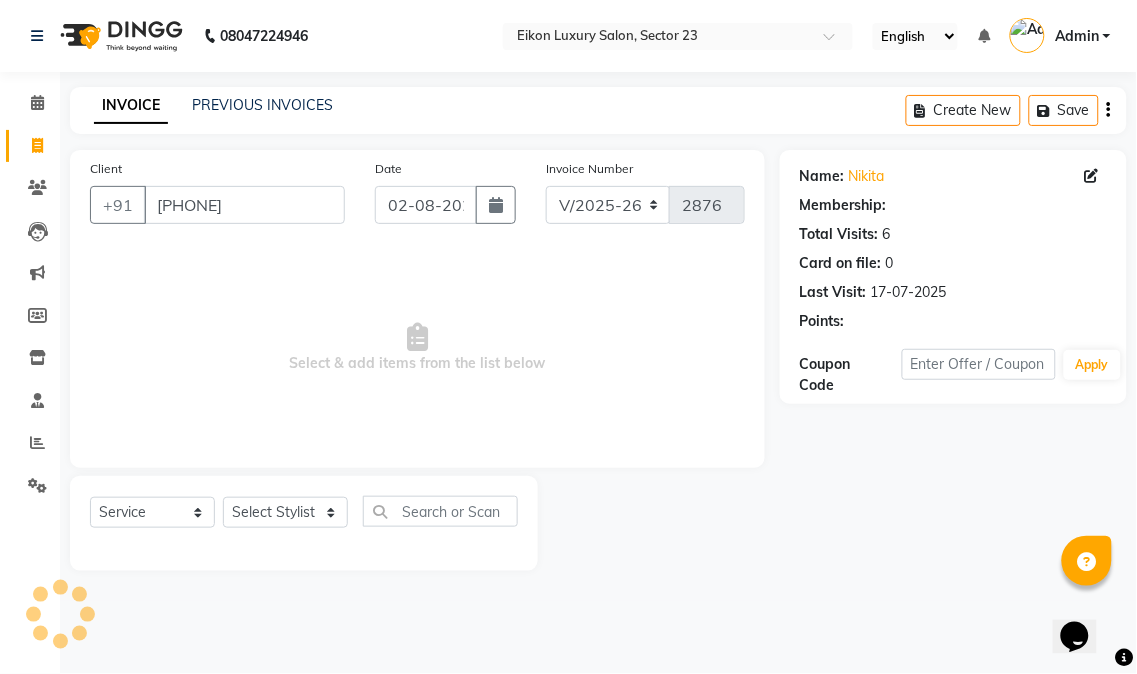select on "1: Object" 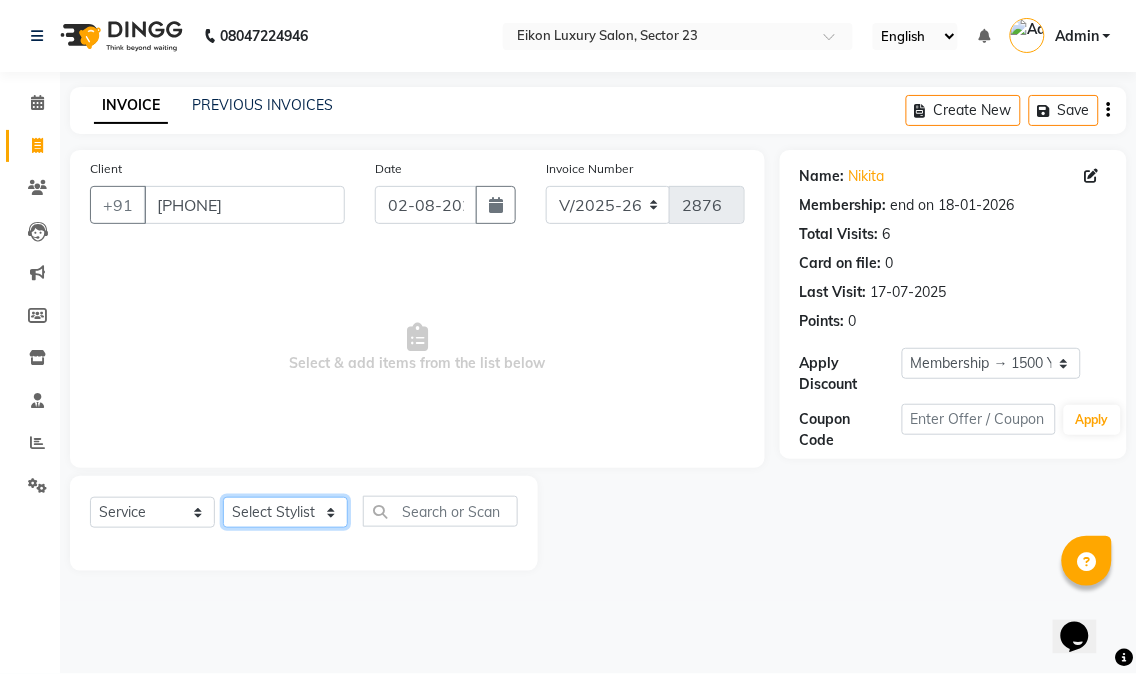 click on "Select Stylist Abhishek amit anchal Ashu Bilal Dildar Geeta Hritik Jatin mahesh Manav Mohit Pinki Prince Ruby Sagar Subhash Subodh Uday" 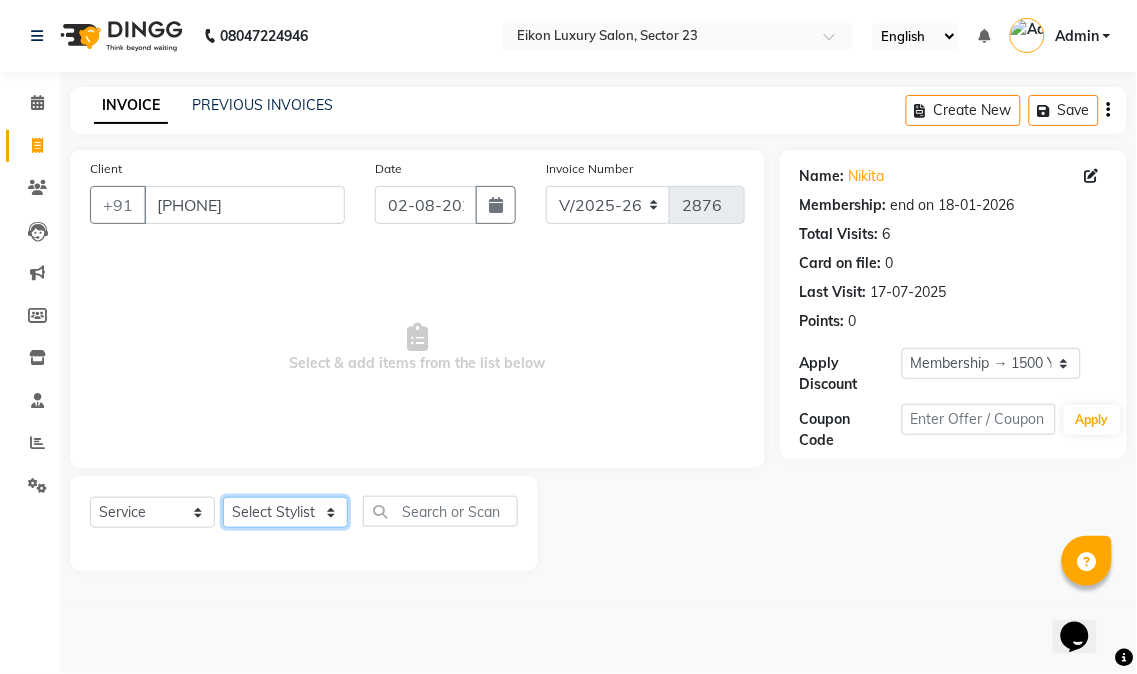 select on "58956" 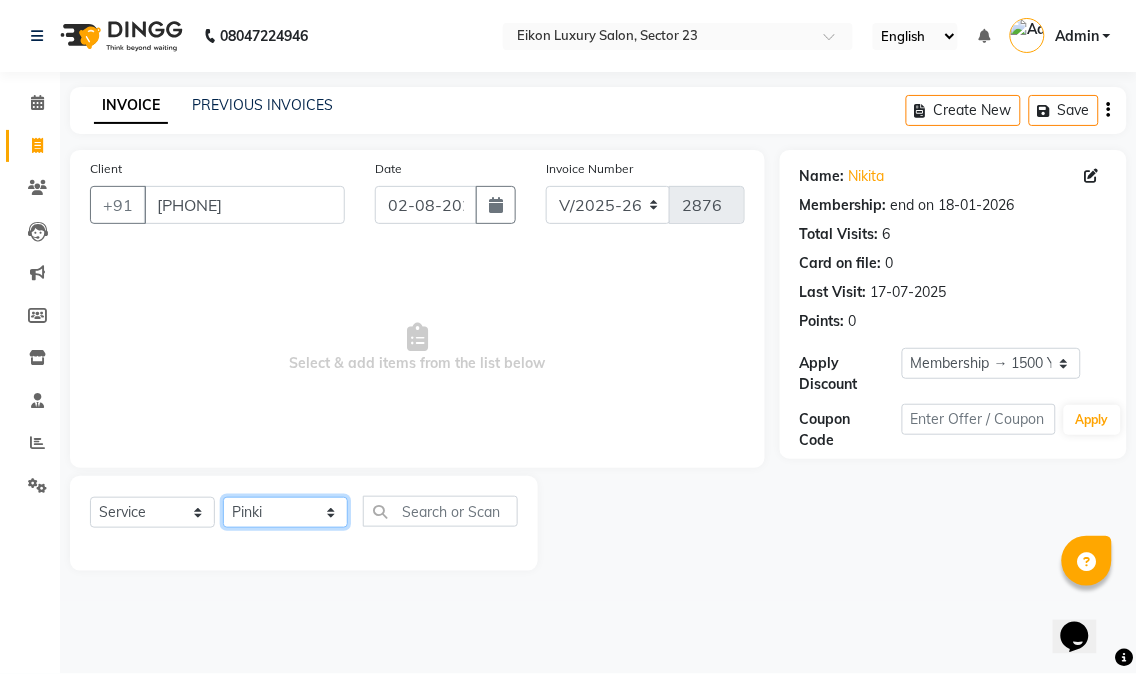 click on "Select Stylist Abhishek amit anchal Ashu Bilal Dildar Geeta Hritik Jatin mahesh Manav Mohit Pinki Prince Ruby Sagar Subhash Subodh Uday" 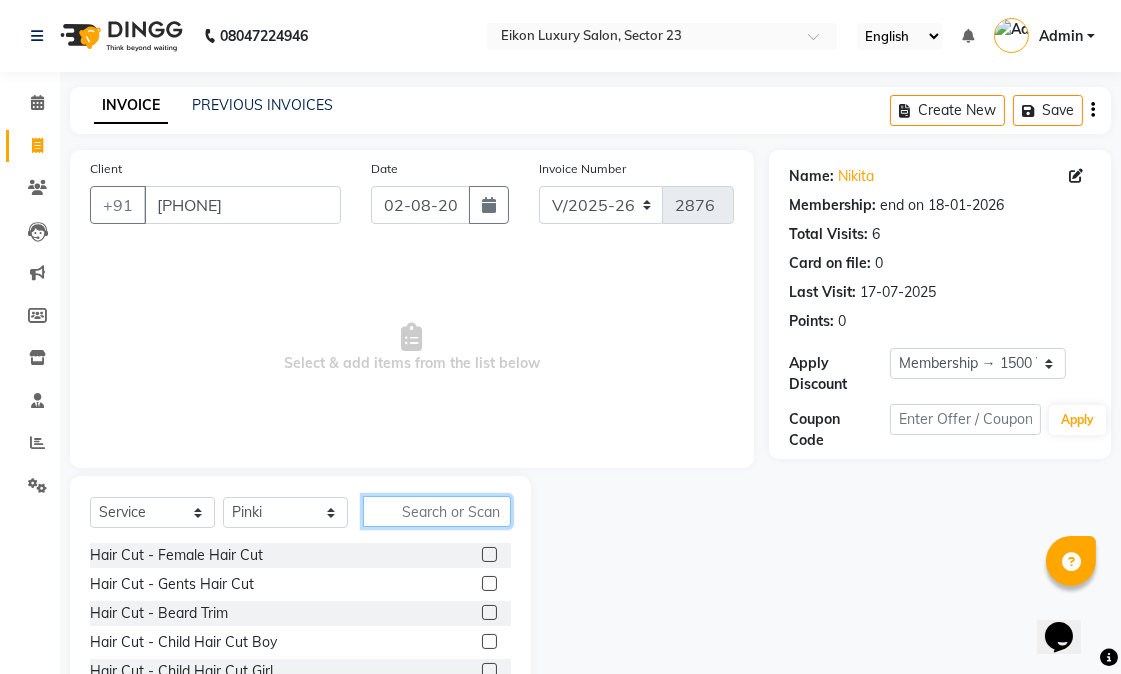 click 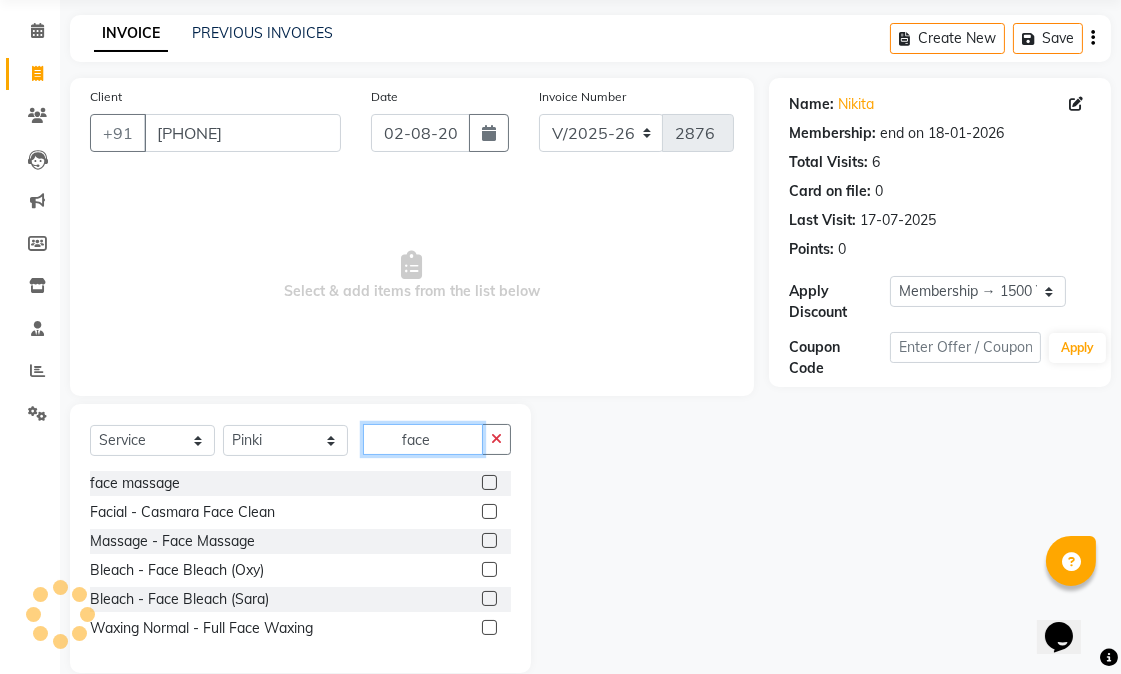 scroll, scrollTop: 101, scrollLeft: 0, axis: vertical 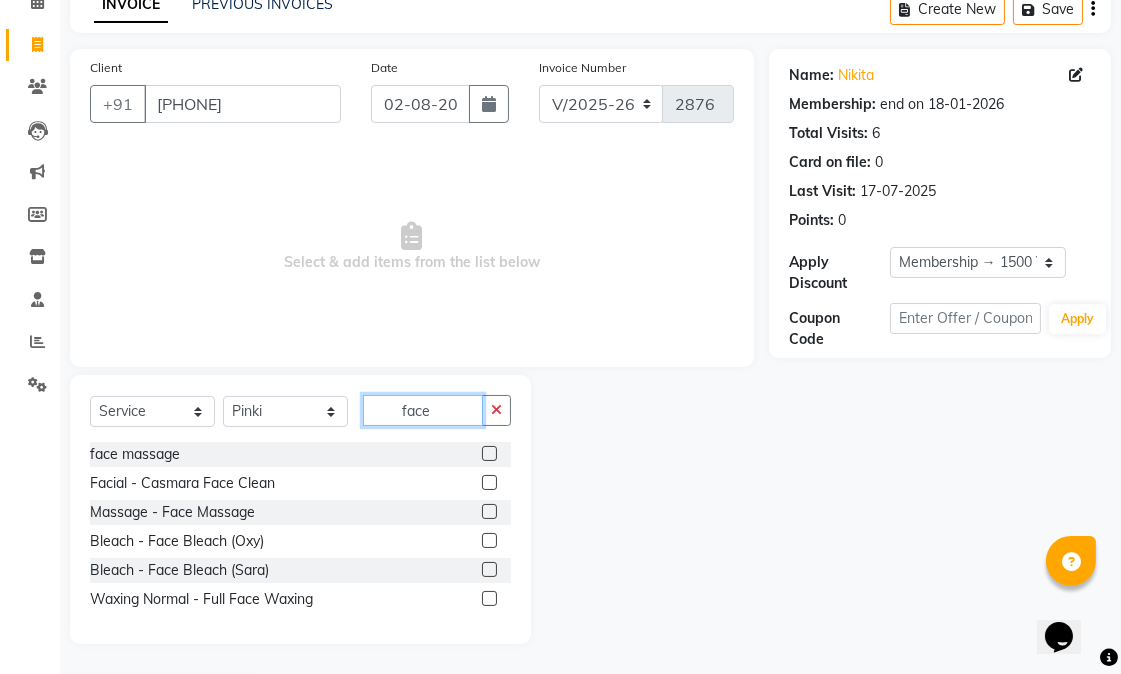 type on "face" 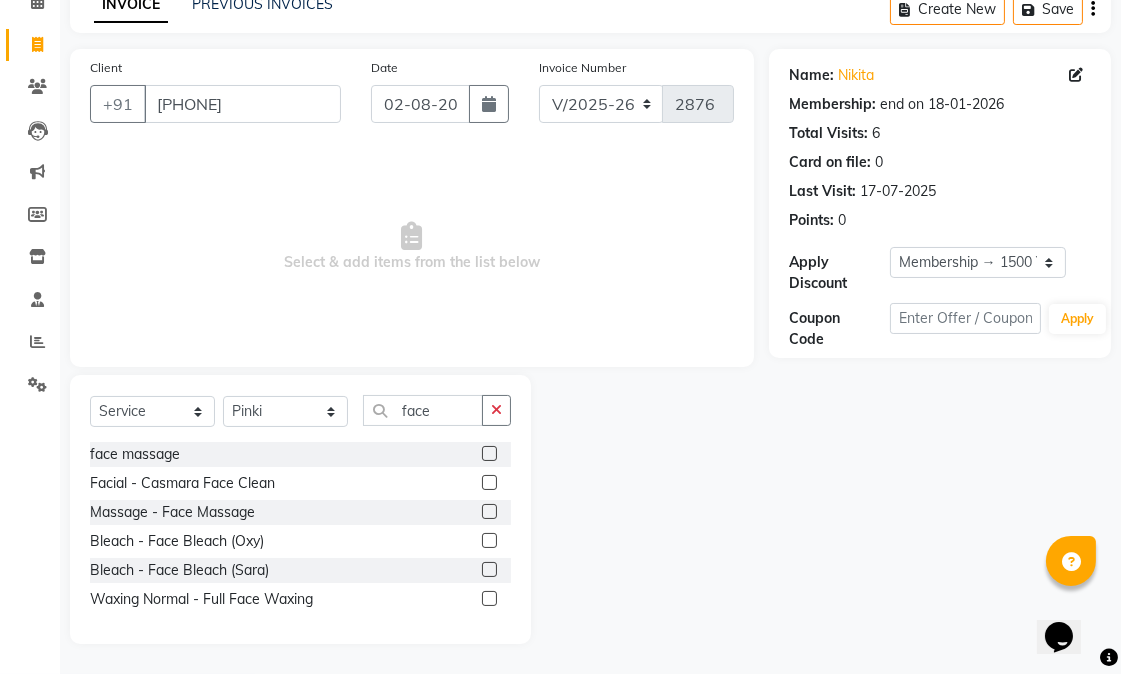 click 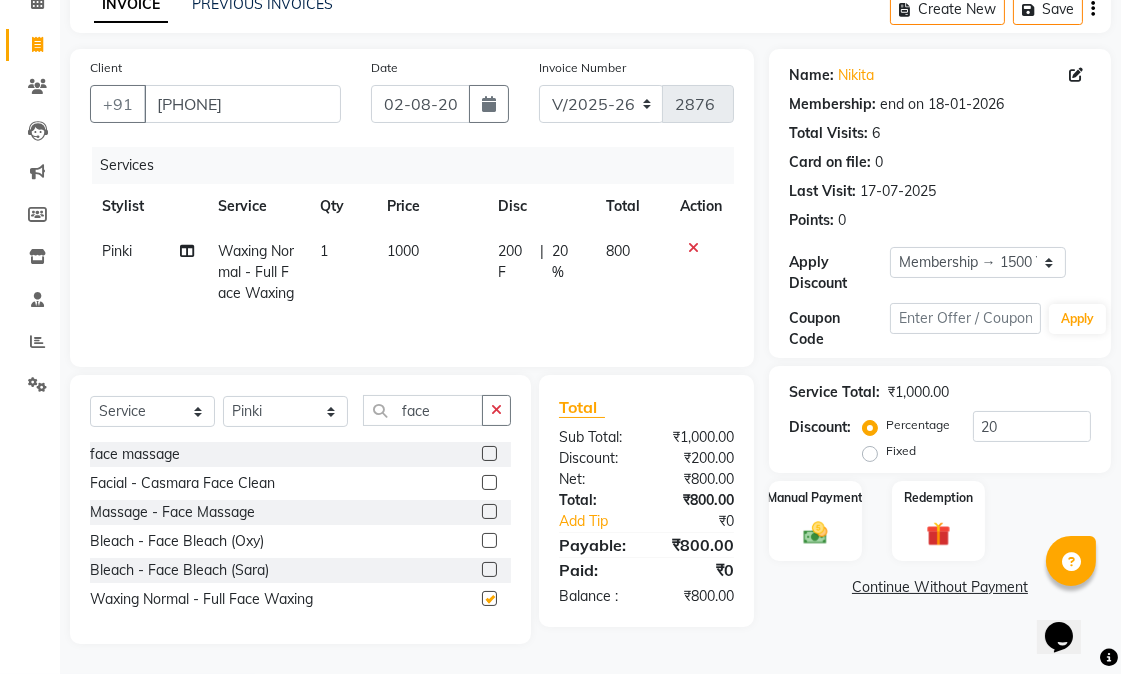 checkbox on "false" 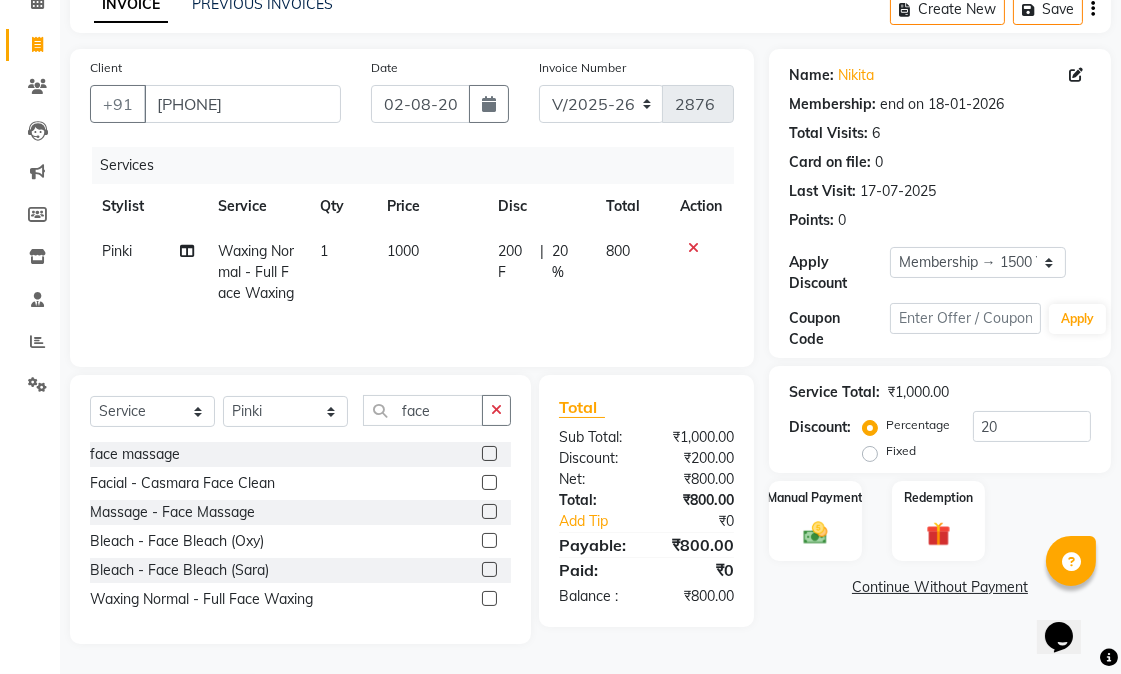 click on "1000" 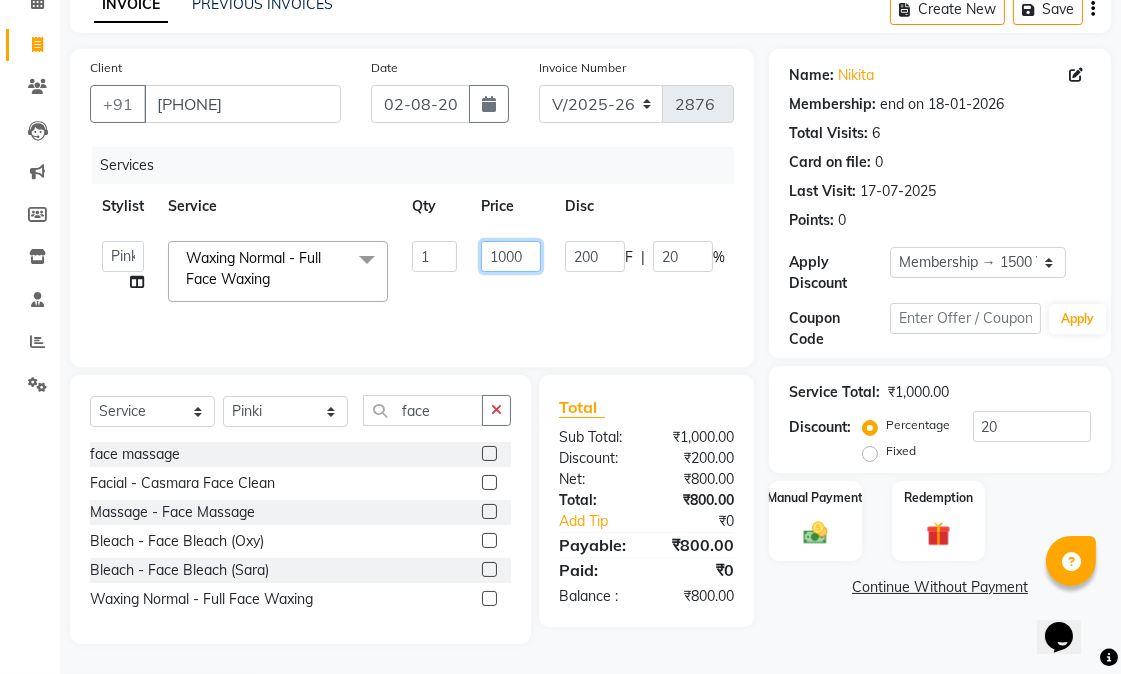 drag, startPoint x: 504, startPoint y: 262, endPoint x: 486, endPoint y: 260, distance: 18.110771 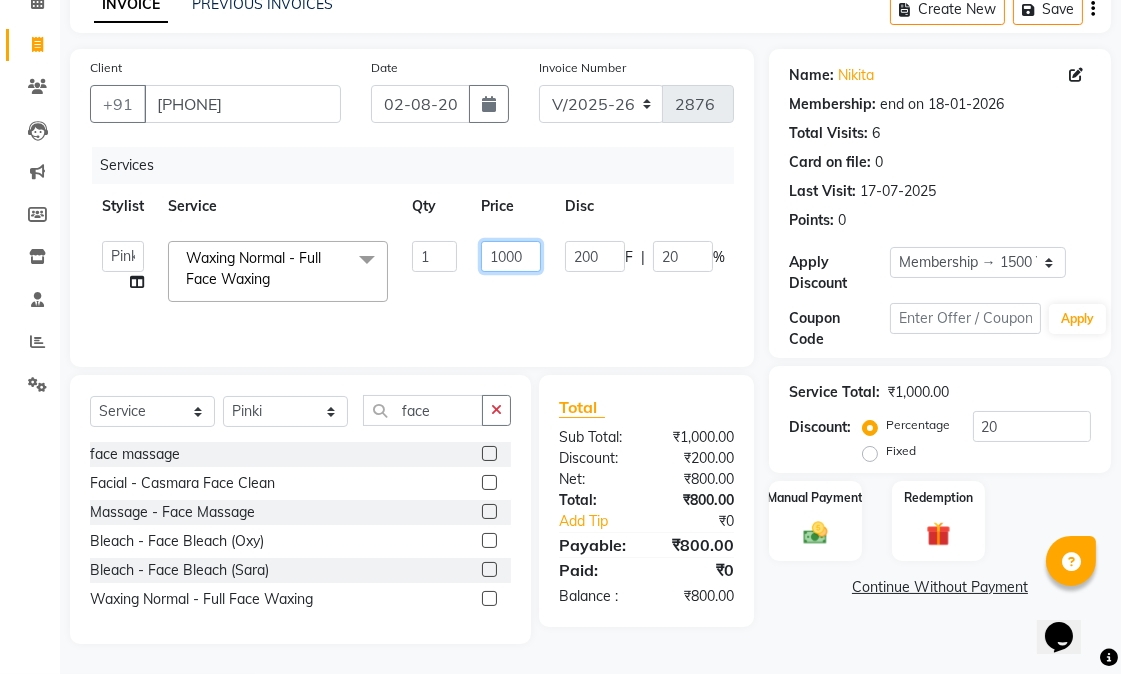 click on "1000" 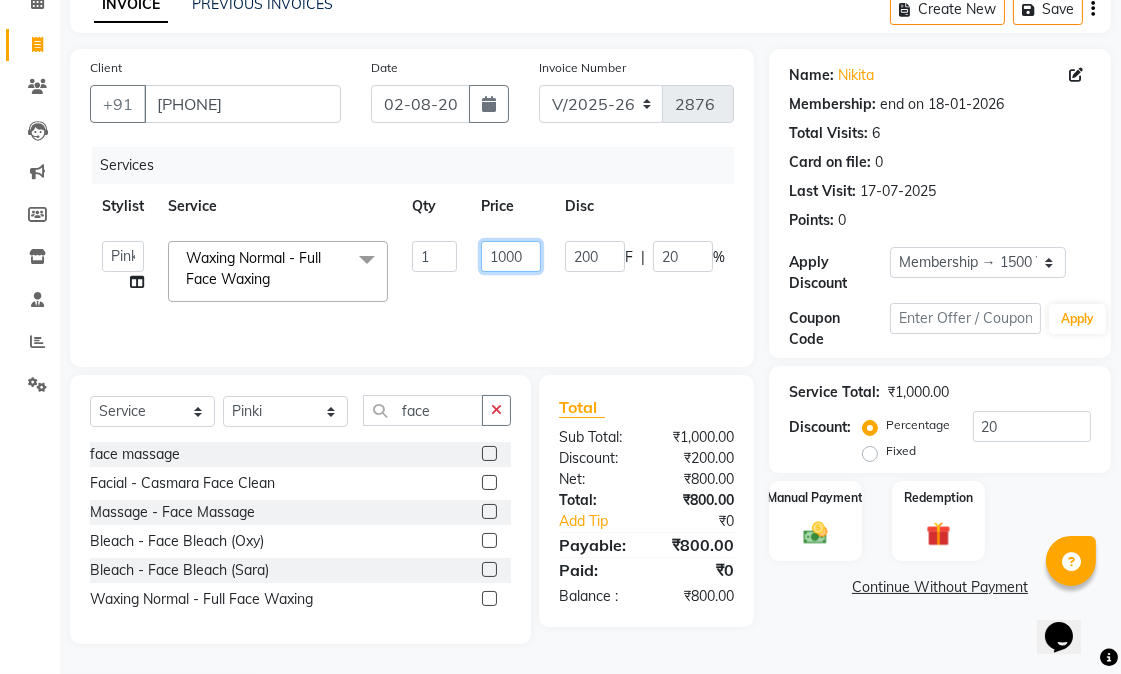 click on "1000" 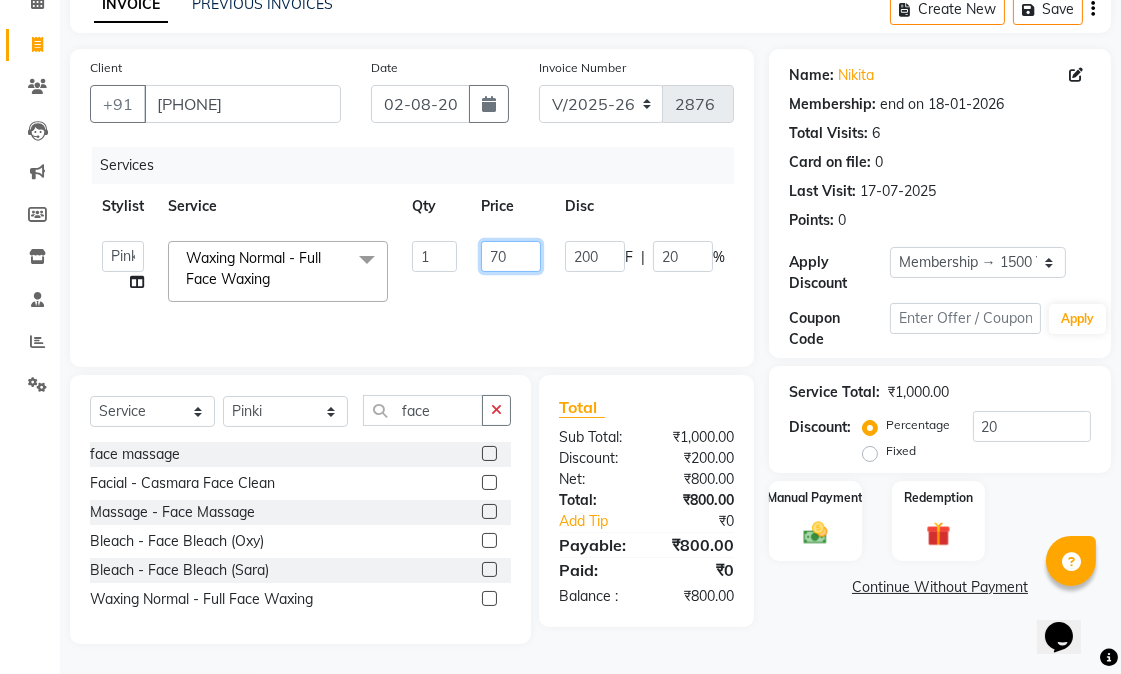 type on "760" 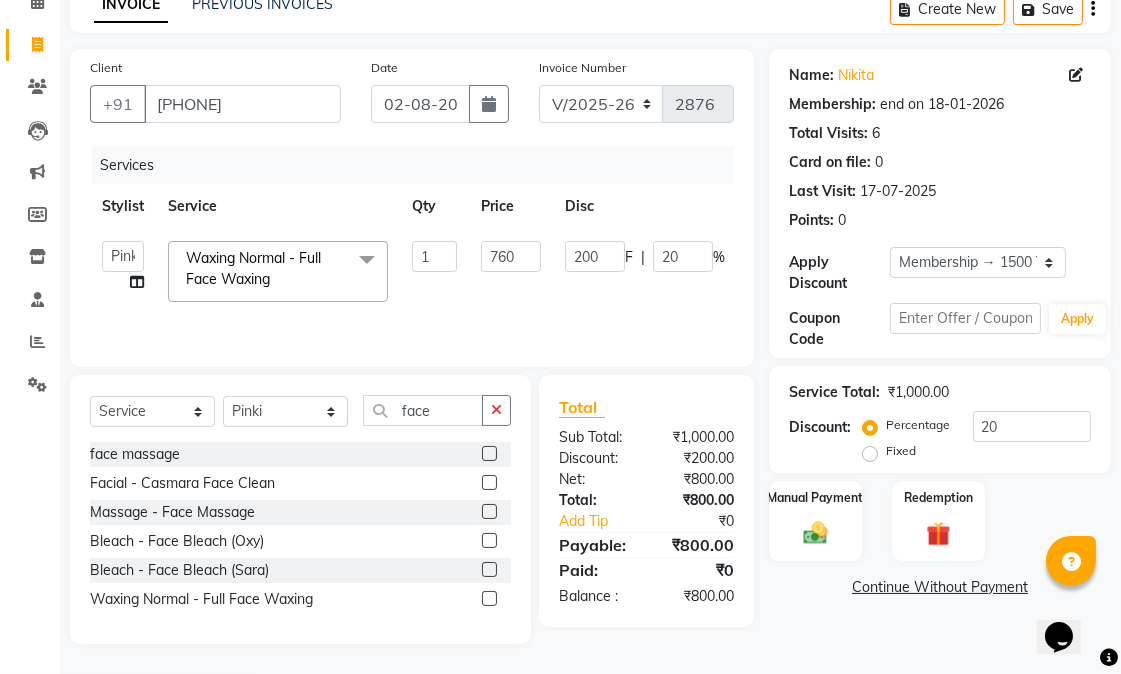 click on "760" 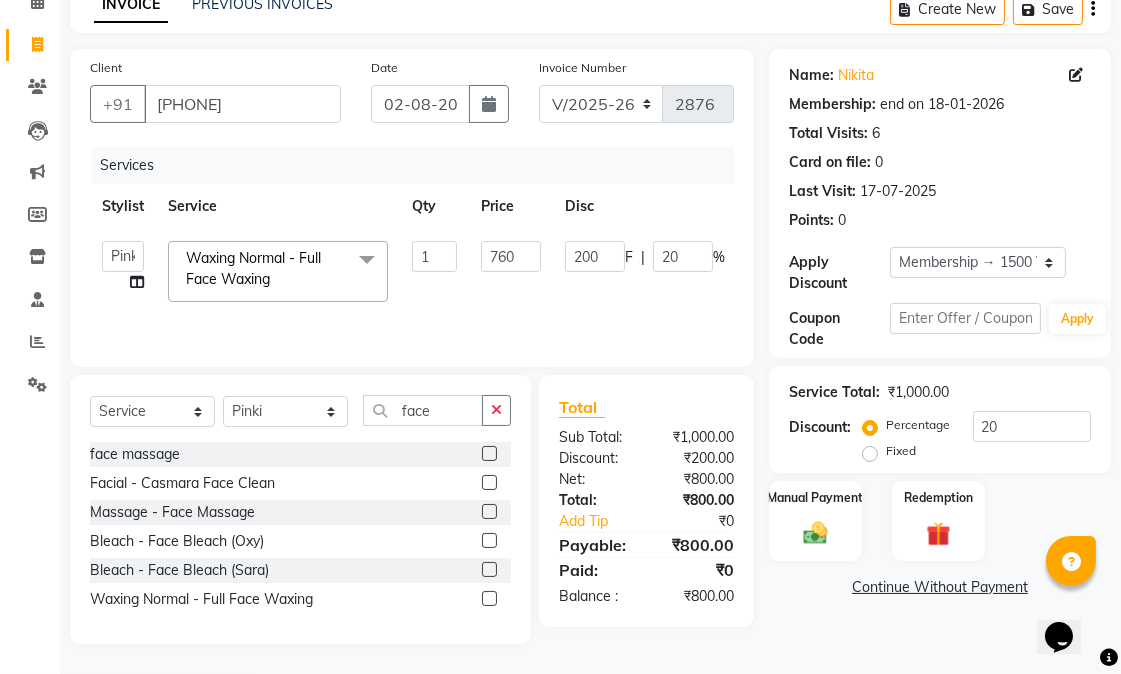 select on "58956" 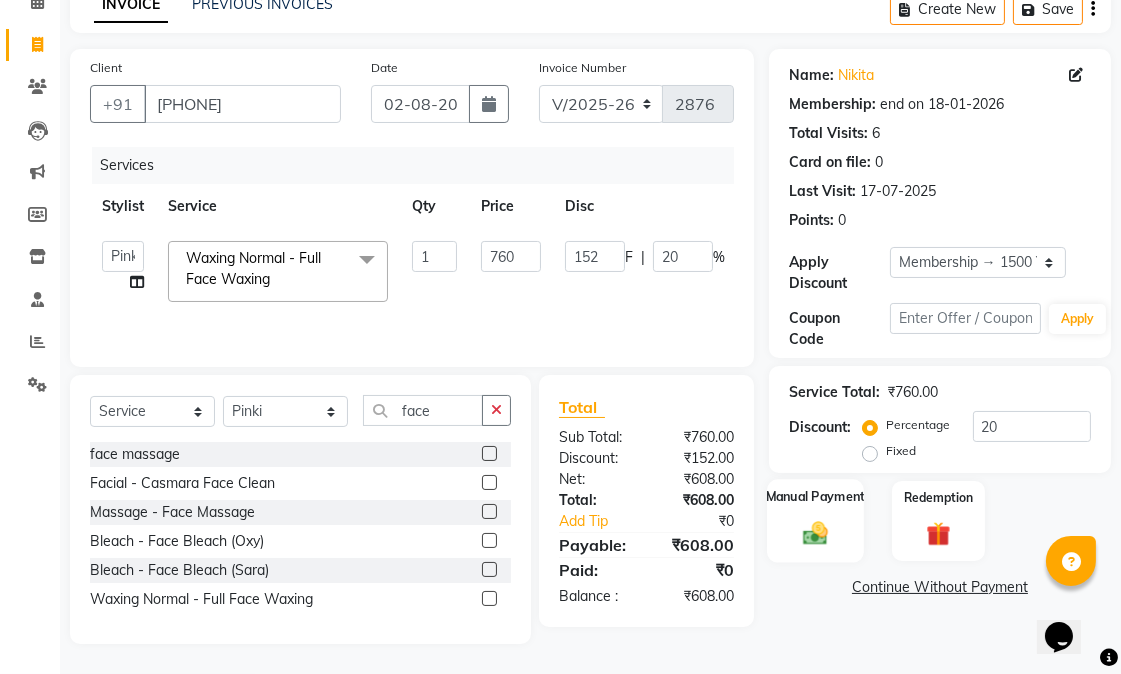 click on "Manual Payment" 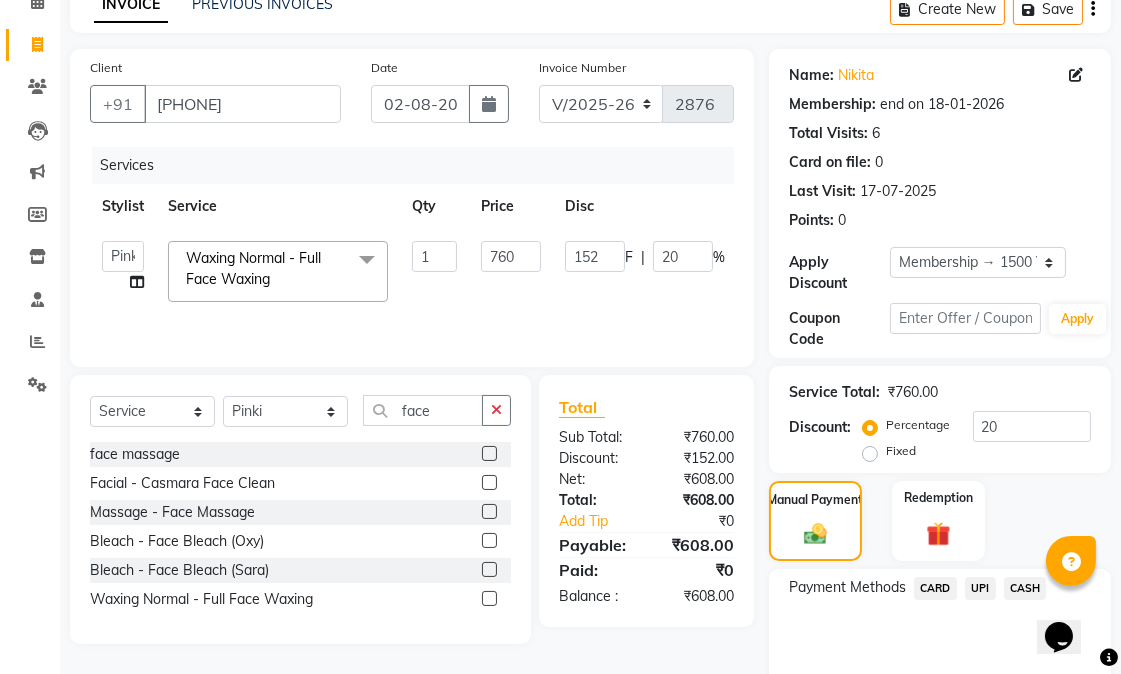 scroll, scrollTop: 186, scrollLeft: 0, axis: vertical 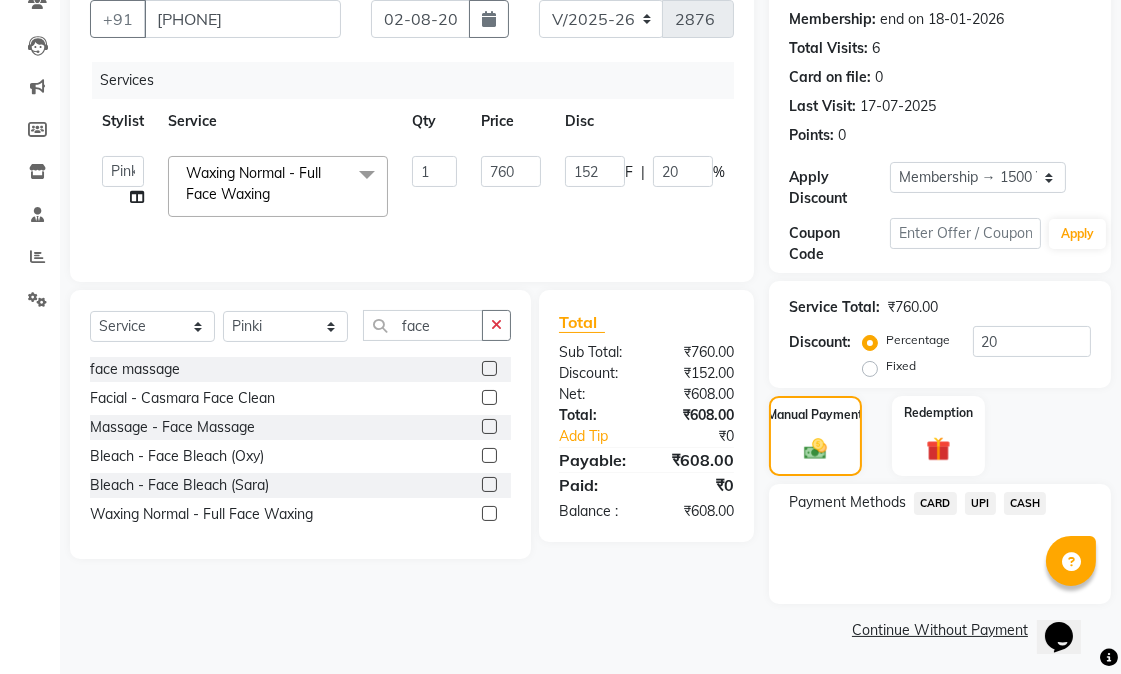 click on "UPI" 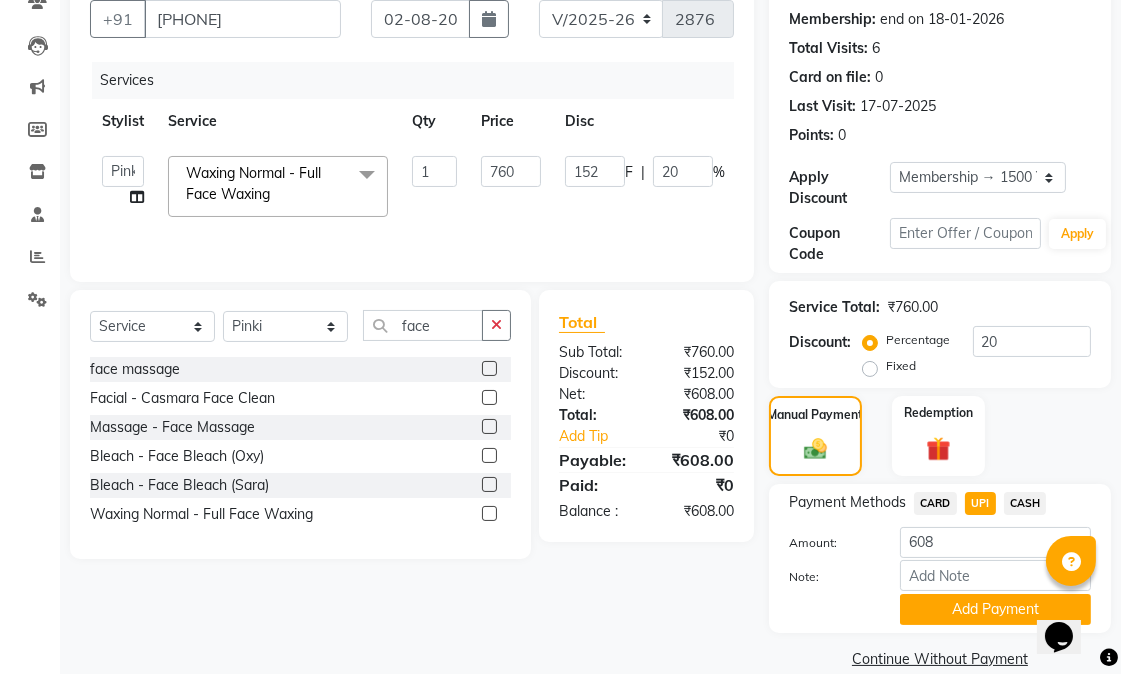 scroll, scrollTop: 216, scrollLeft: 0, axis: vertical 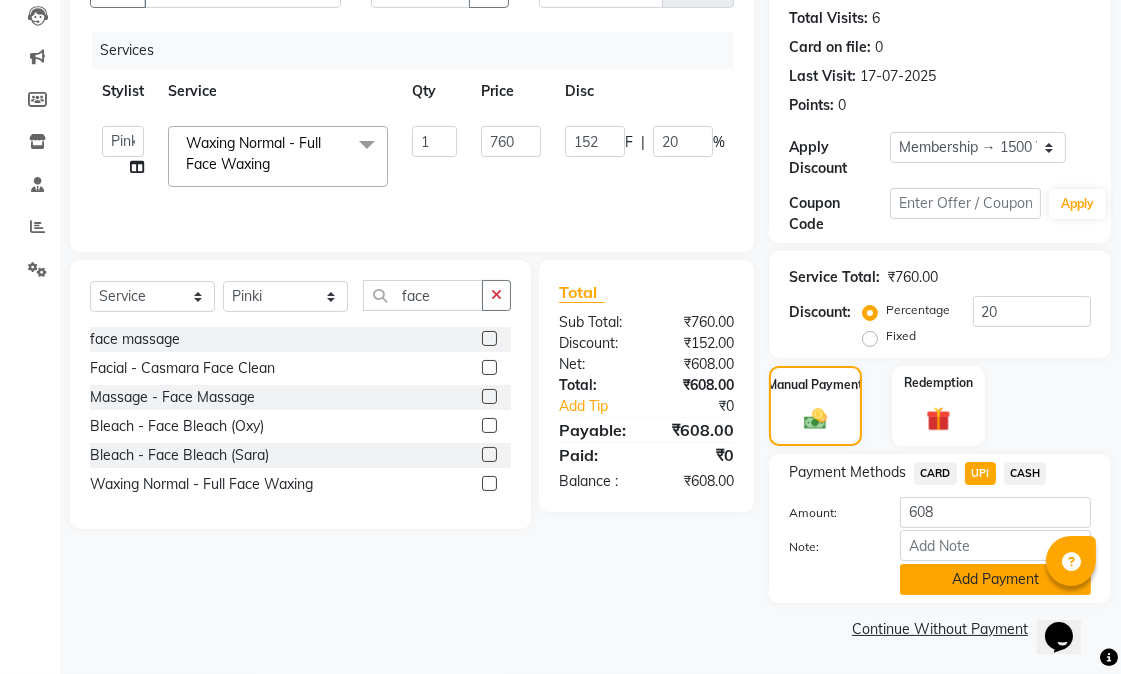 click on "Add Payment" 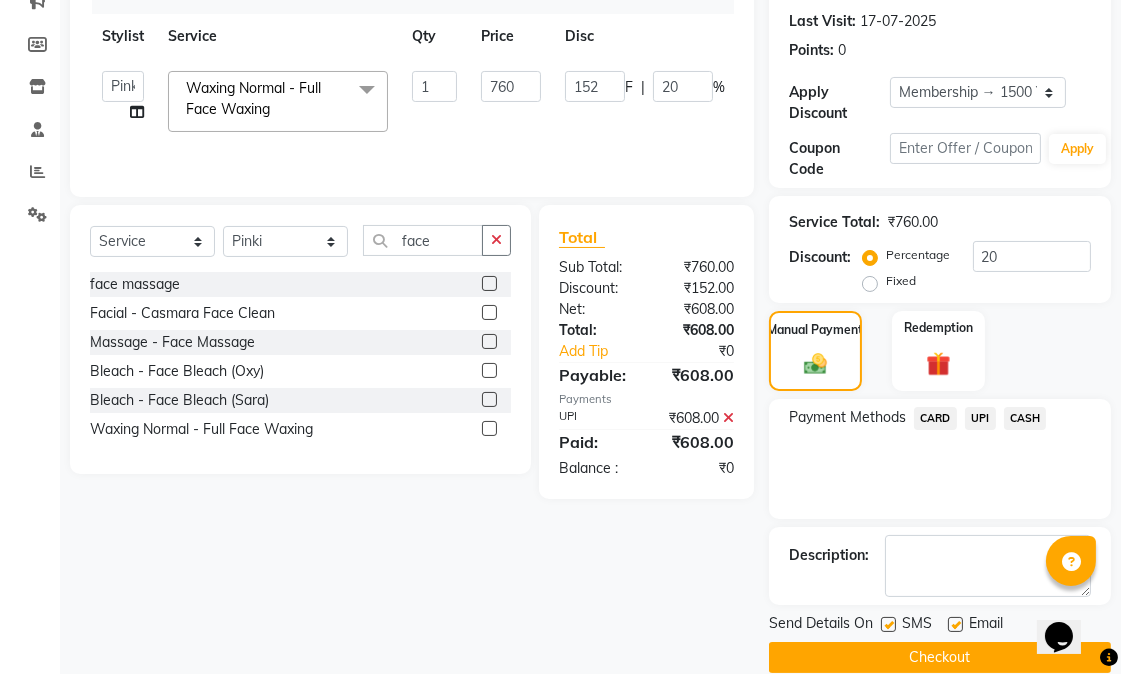 scroll, scrollTop: 300, scrollLeft: 0, axis: vertical 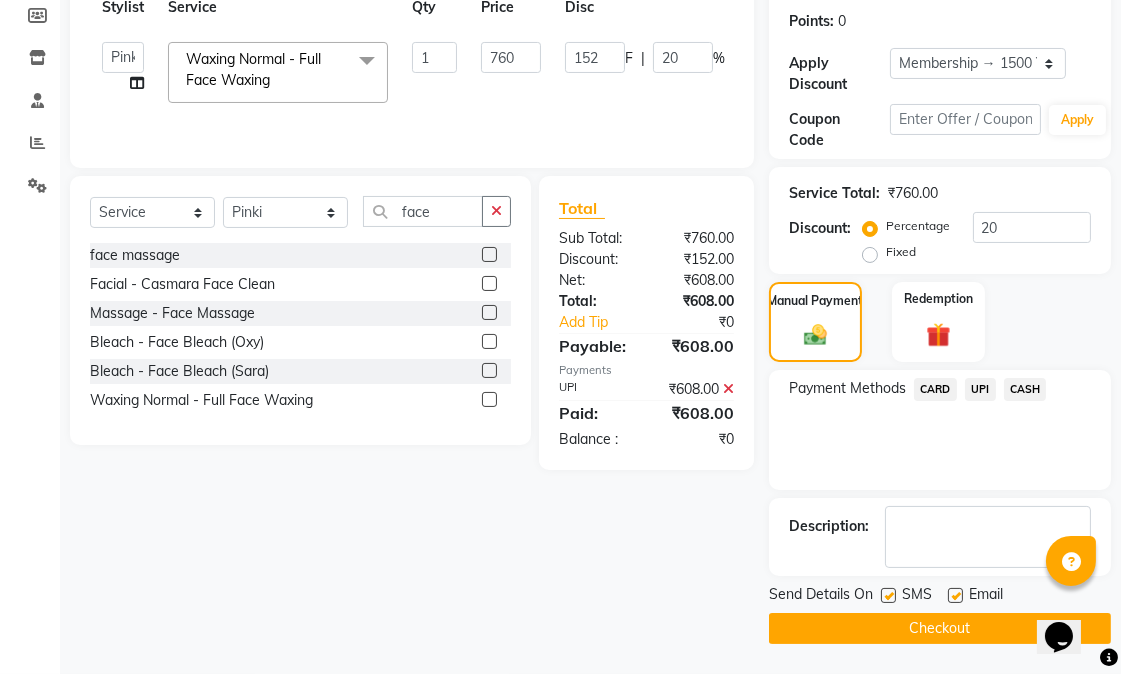 click 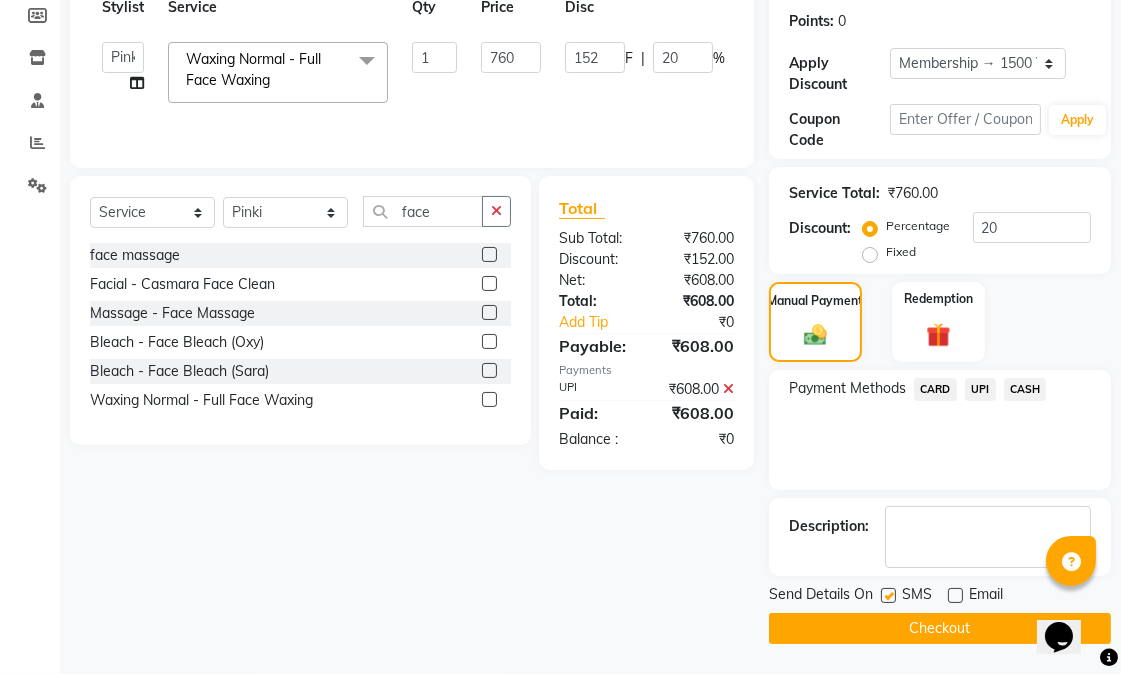 click 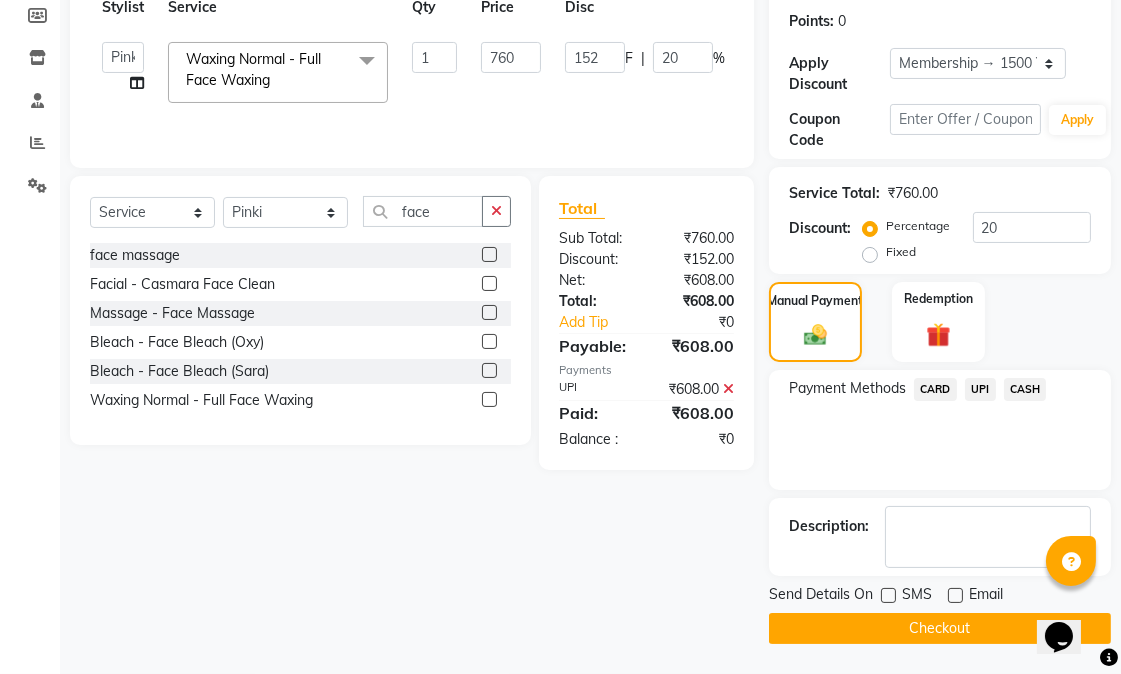 click on "Checkout" 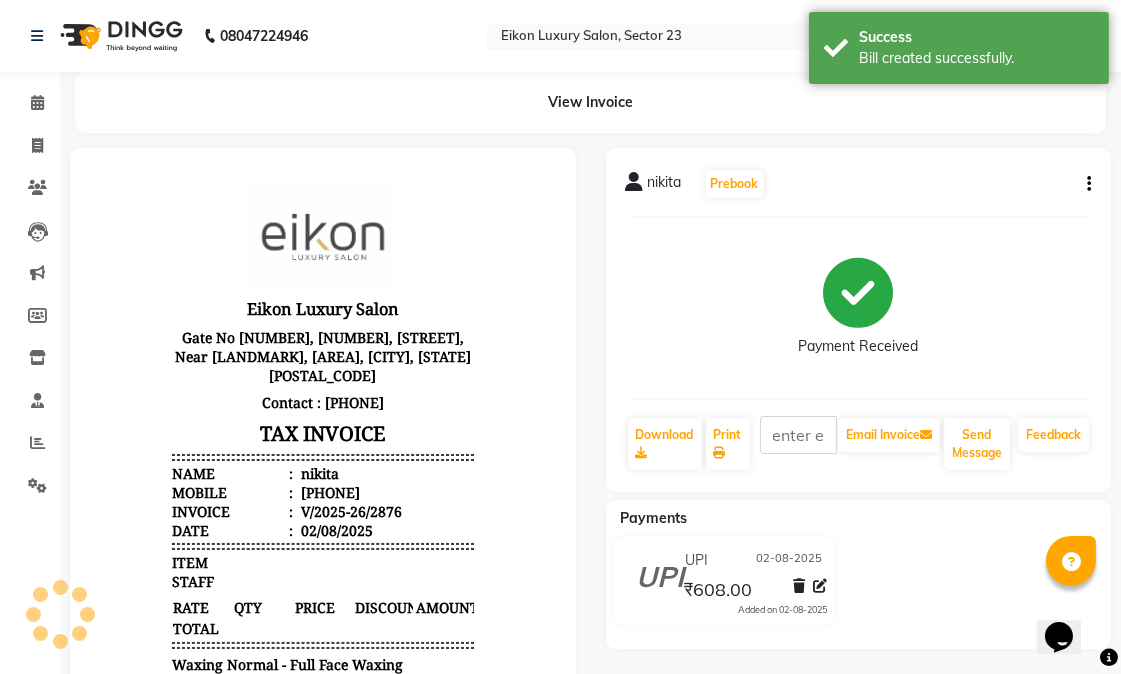 scroll, scrollTop: 0, scrollLeft: 0, axis: both 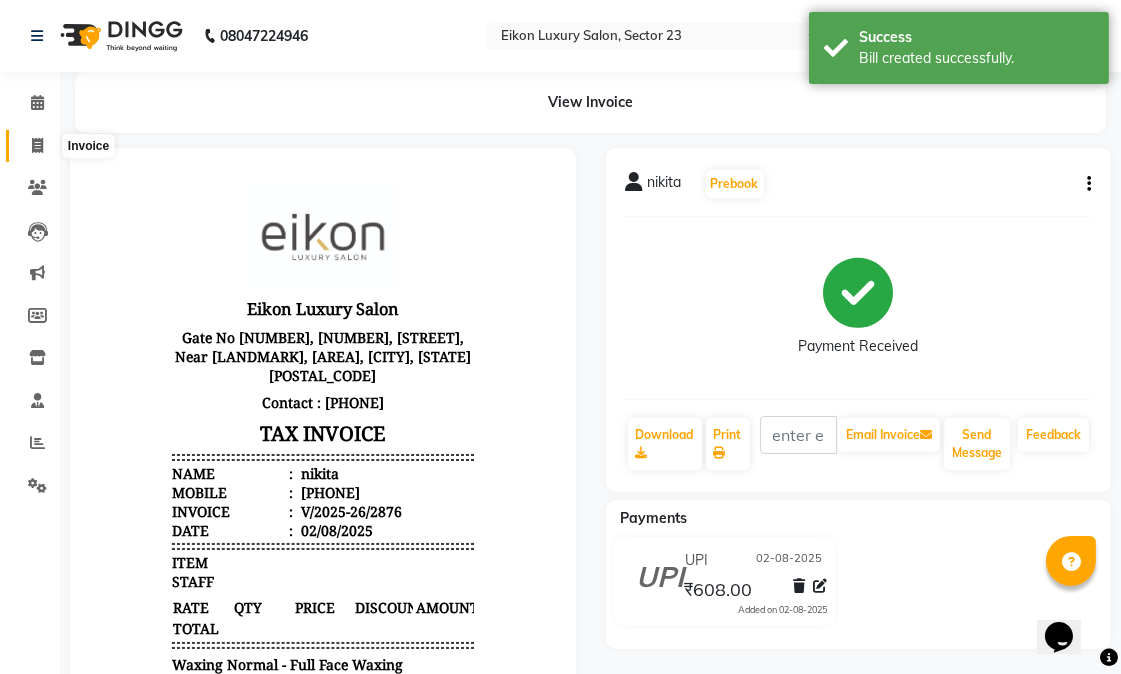click 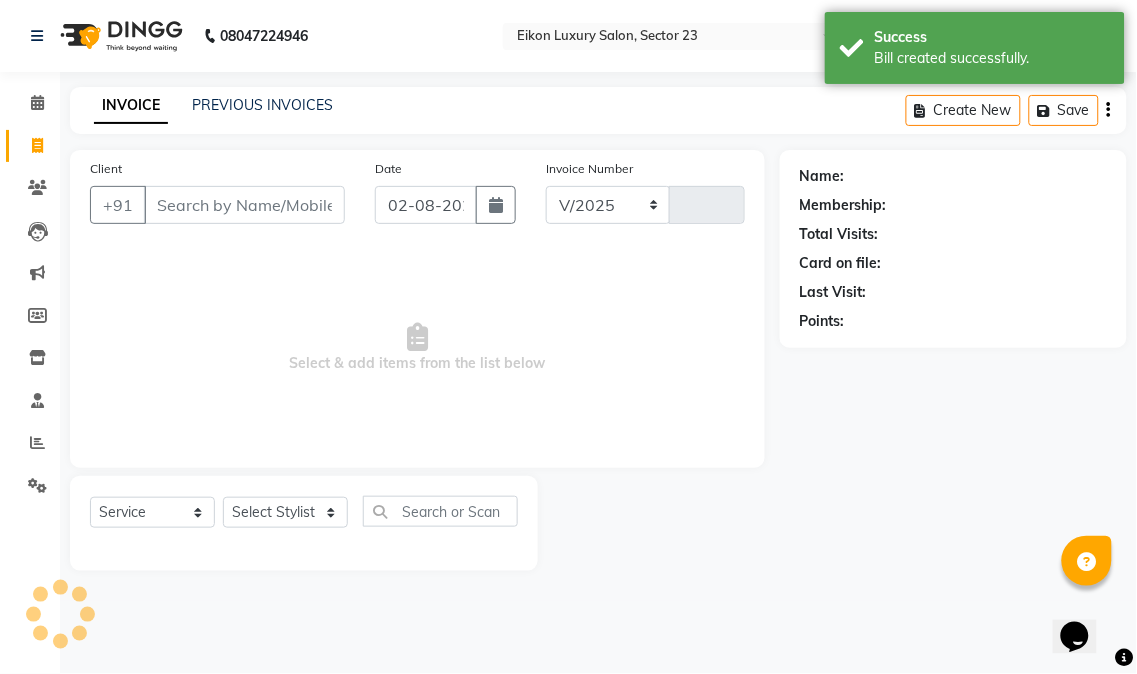 select on "7080" 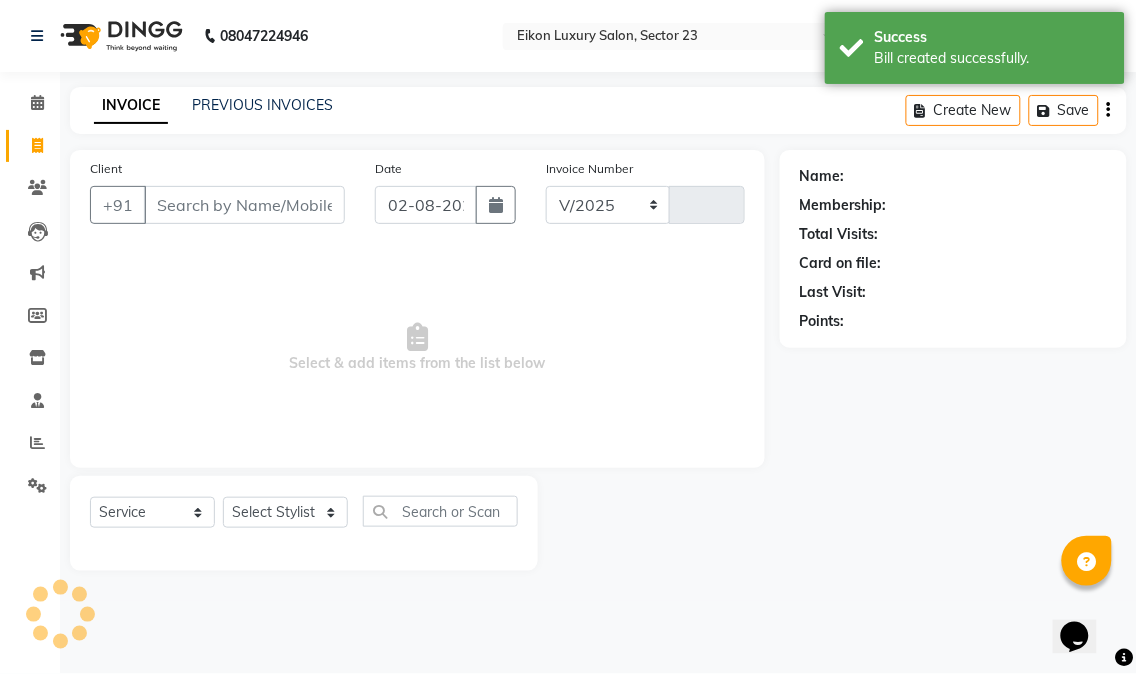 type on "2877" 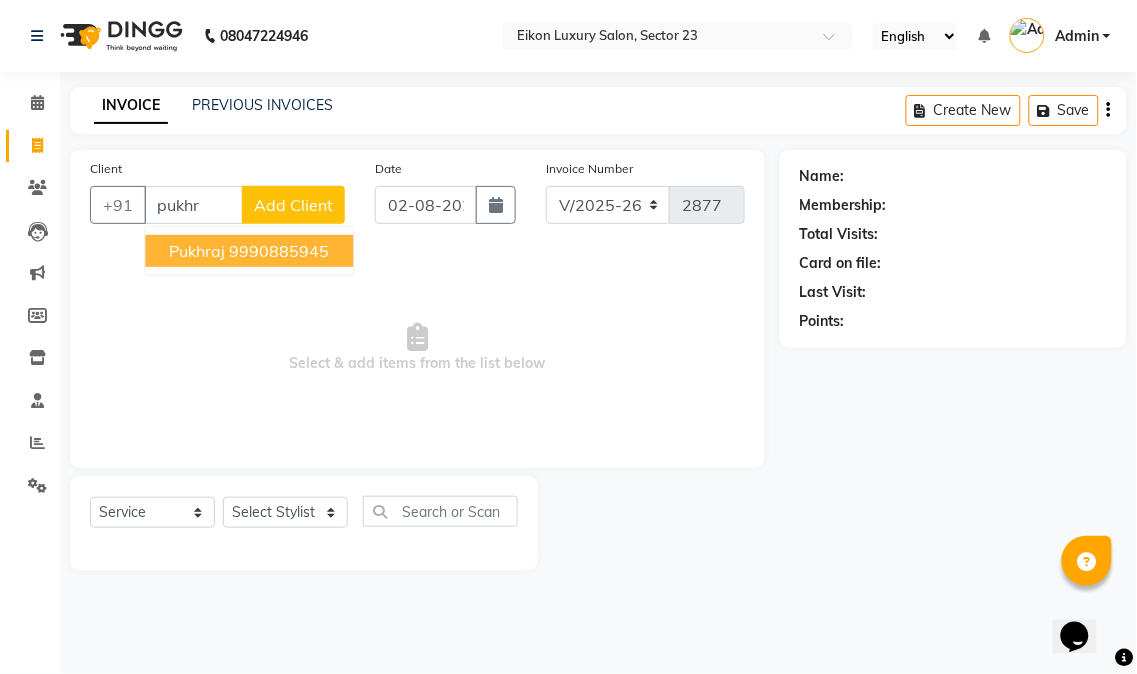 click on "9990885945" at bounding box center (279, 251) 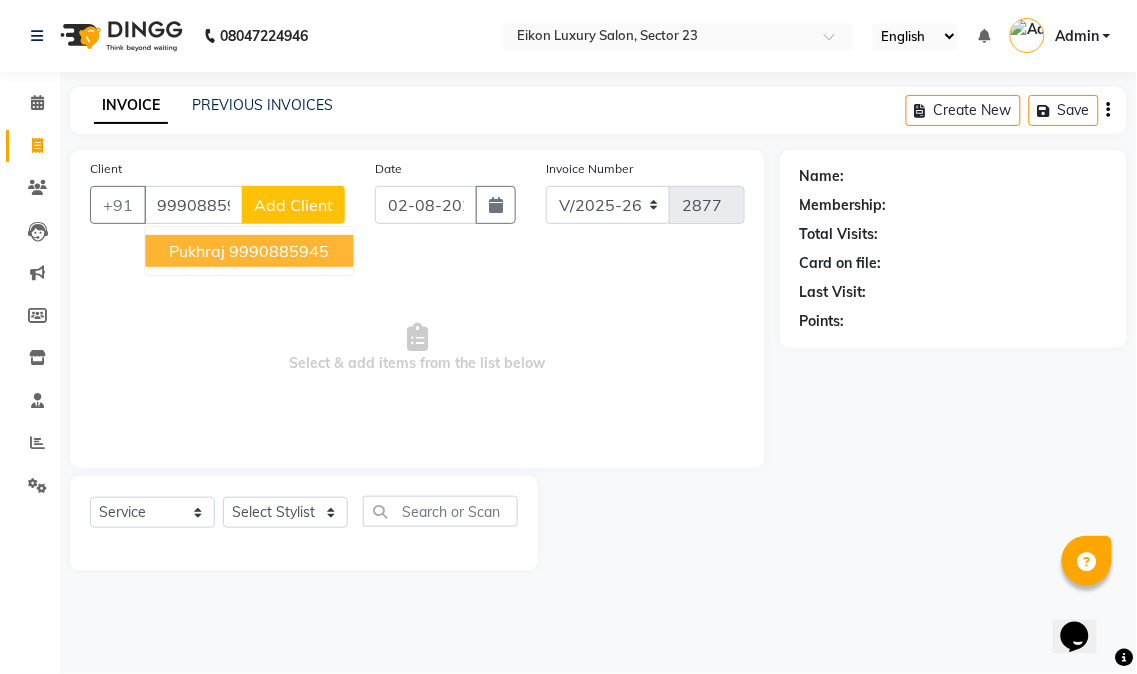 type on "9990885945" 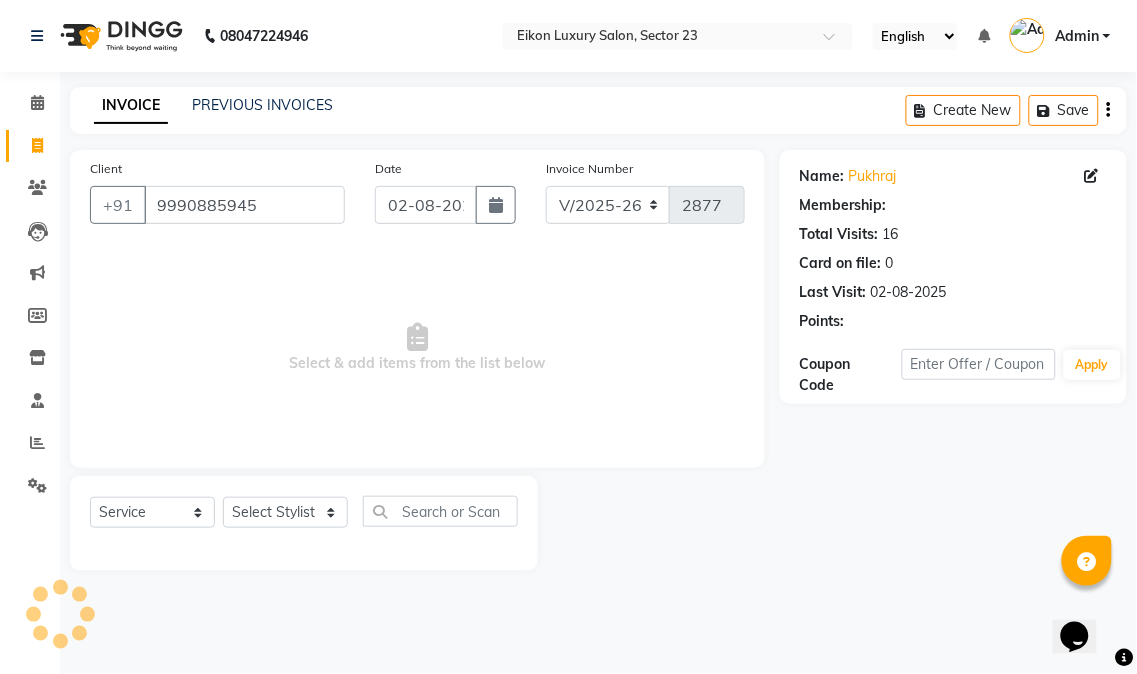 select on "1: Object" 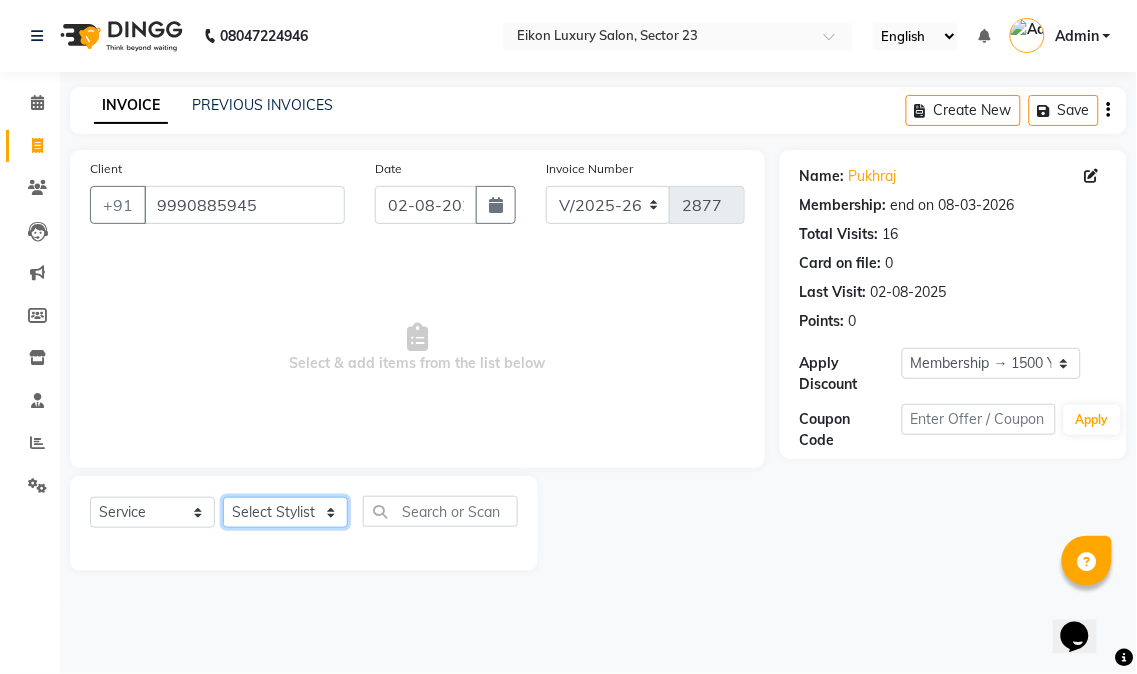 click on "Select Stylist Abhishek amit anchal Ashu Bilal Dildar Geeta Hritik Jatin mahesh Manav Mohit Pinki Prince Ruby Sagar Subhash Subodh Uday" 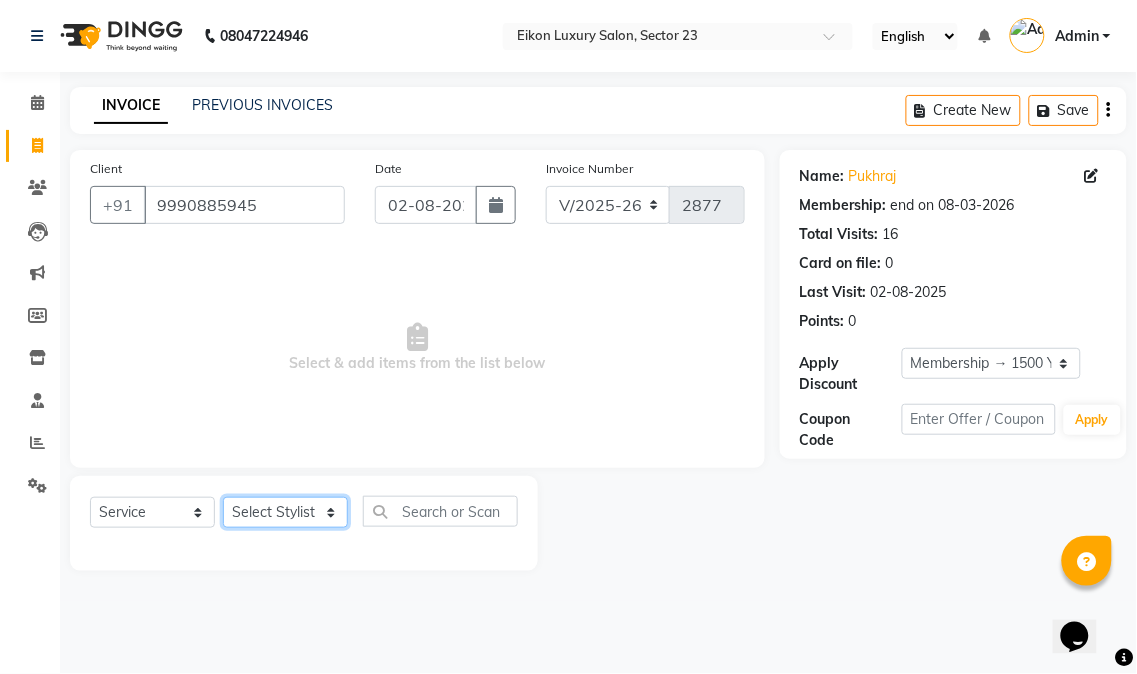 select on "58951" 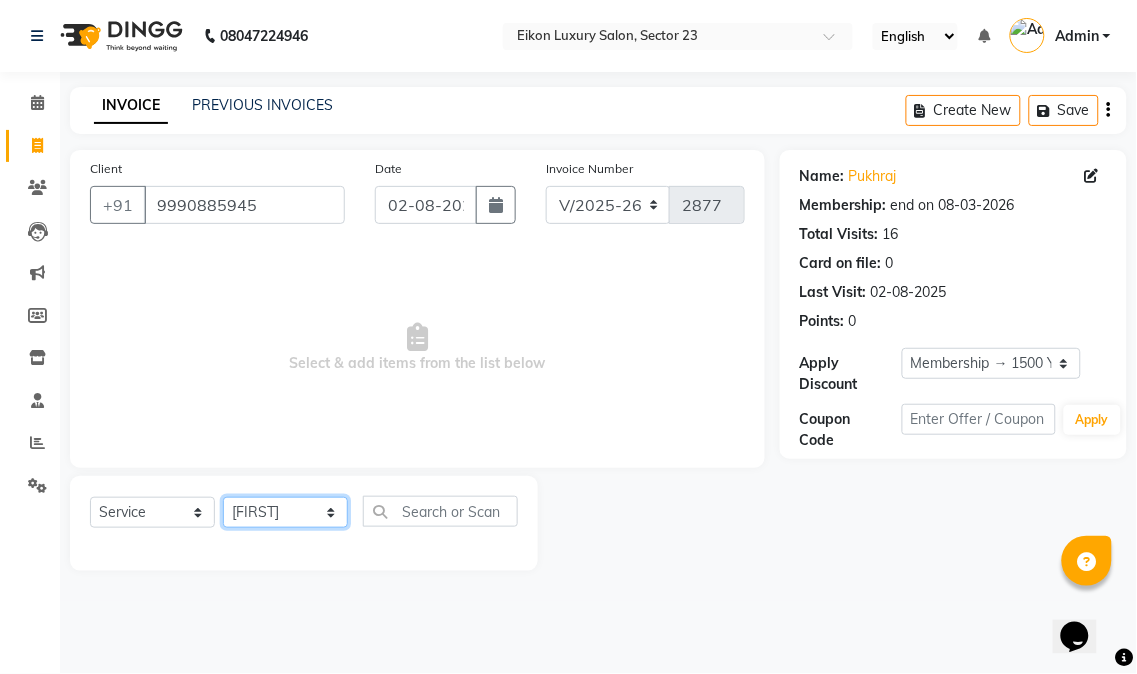 click on "Select Stylist Abhishek amit anchal Ashu Bilal Dildar Geeta Hritik Jatin mahesh Manav Mohit Pinki Prince Ruby Sagar Subhash Subodh Uday" 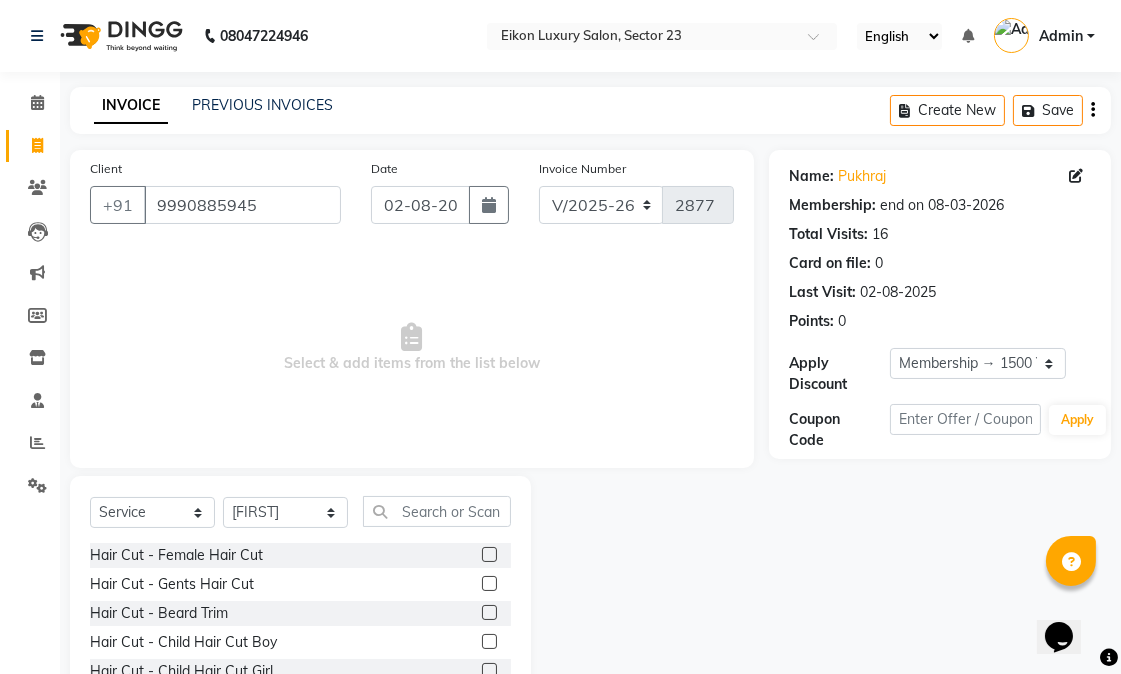 click 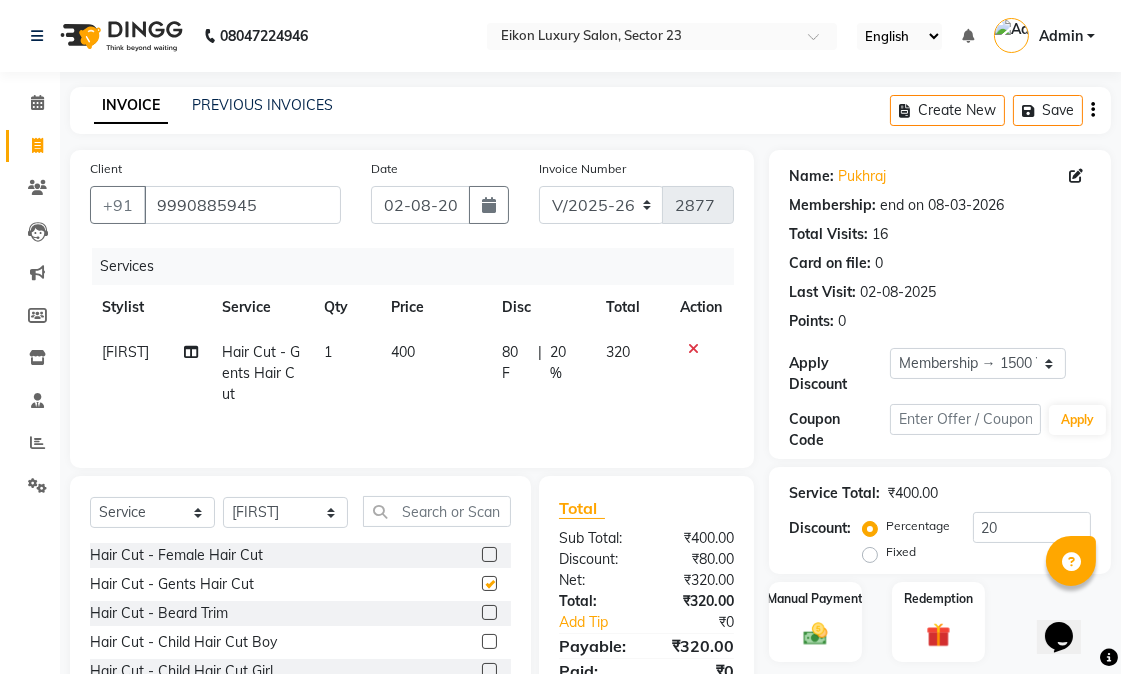checkbox on "false" 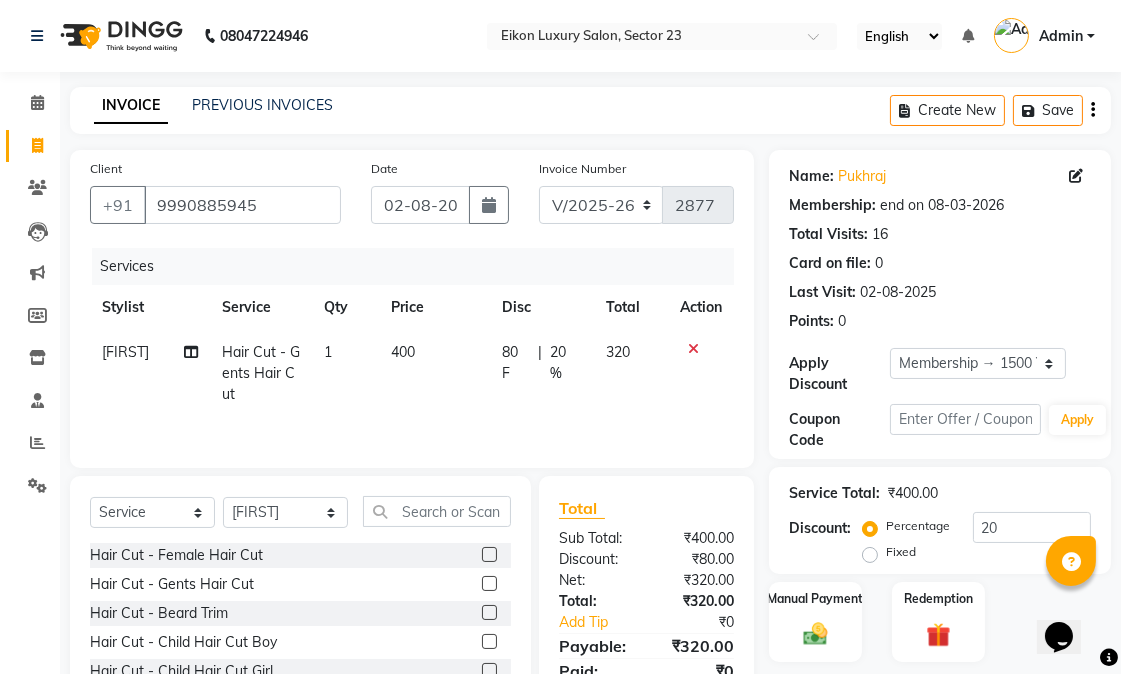 click 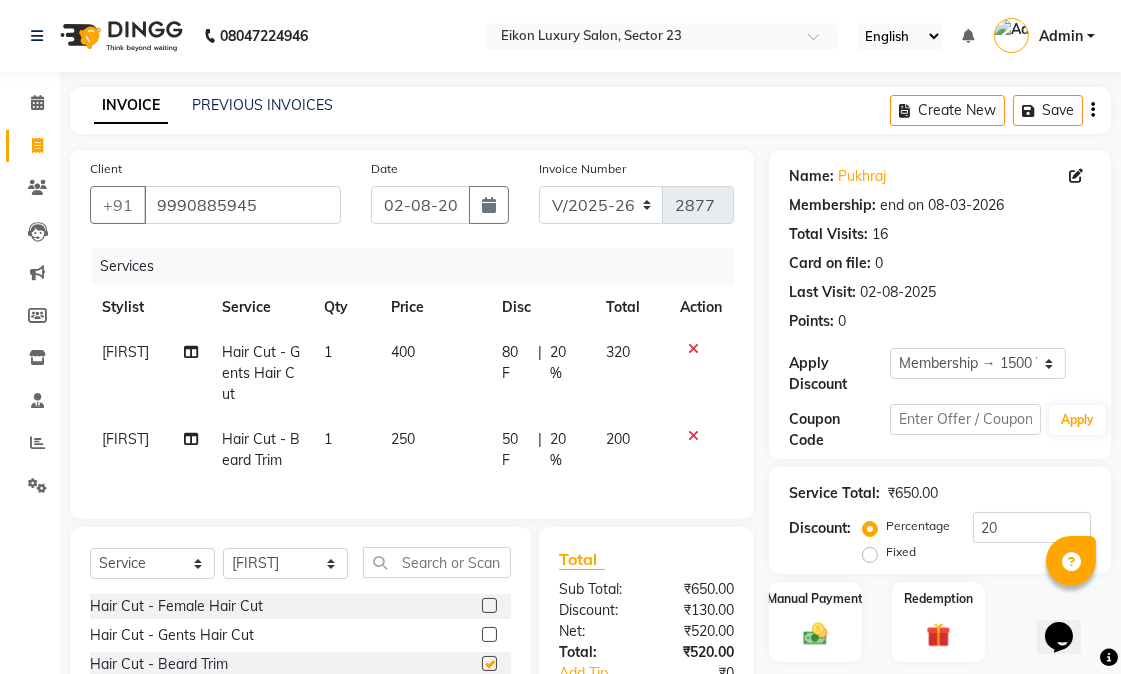 checkbox on "false" 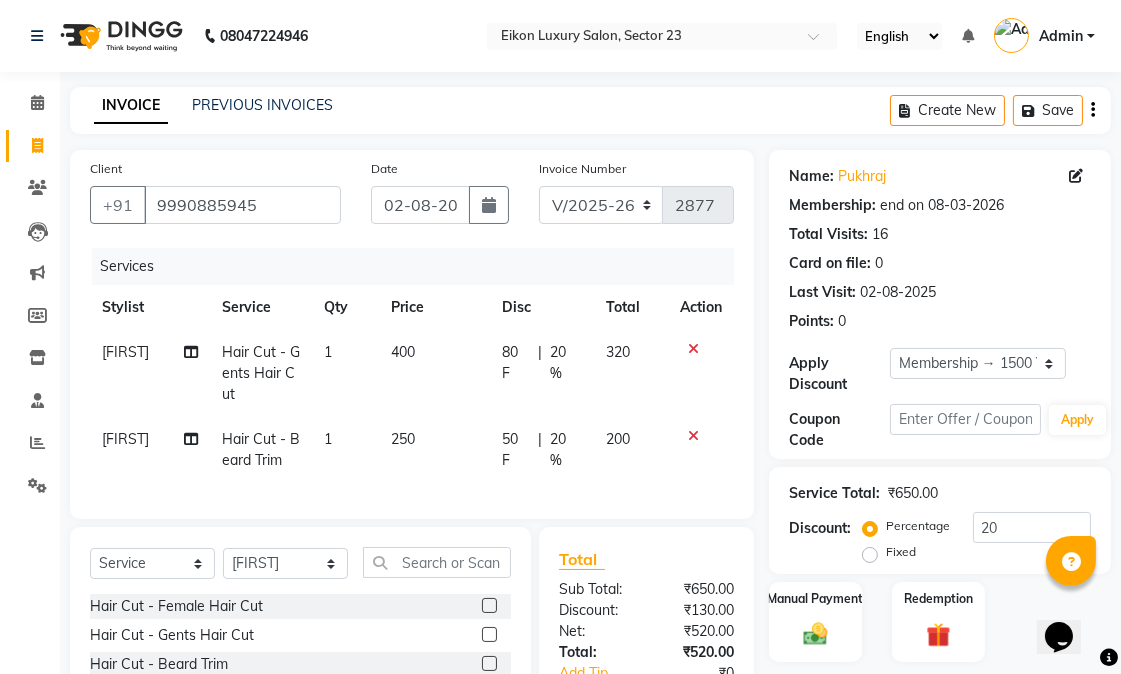 scroll, scrollTop: 194, scrollLeft: 0, axis: vertical 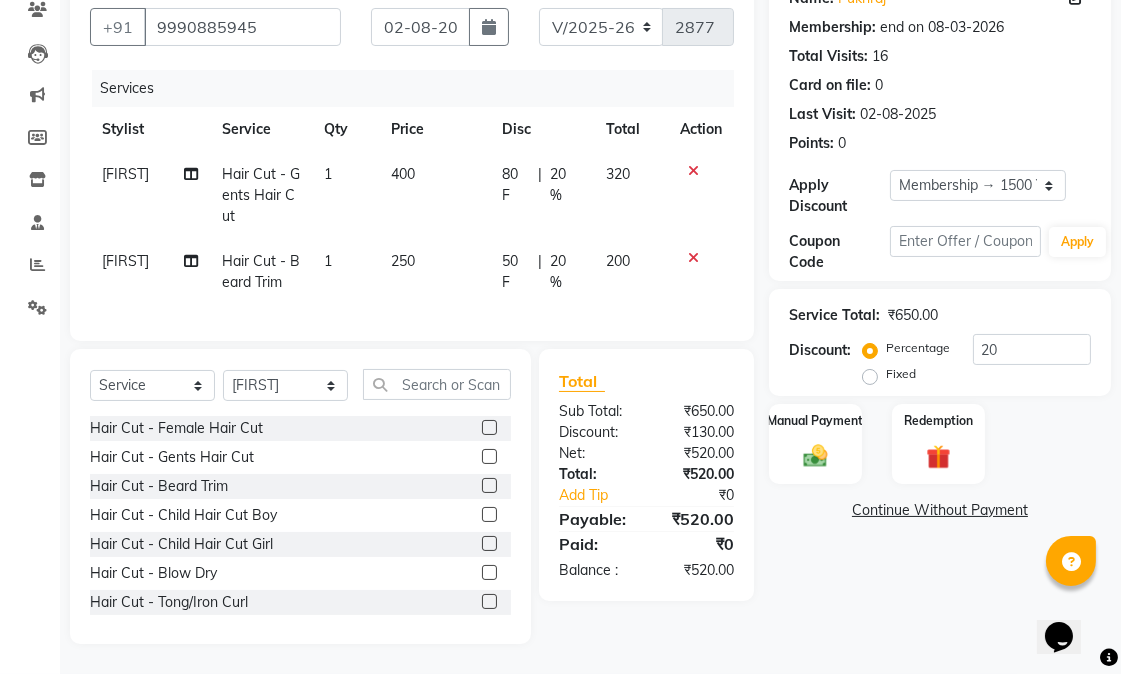 drag, startPoint x: 820, startPoint y: 438, endPoint x: 863, endPoint y: 473, distance: 55.443665 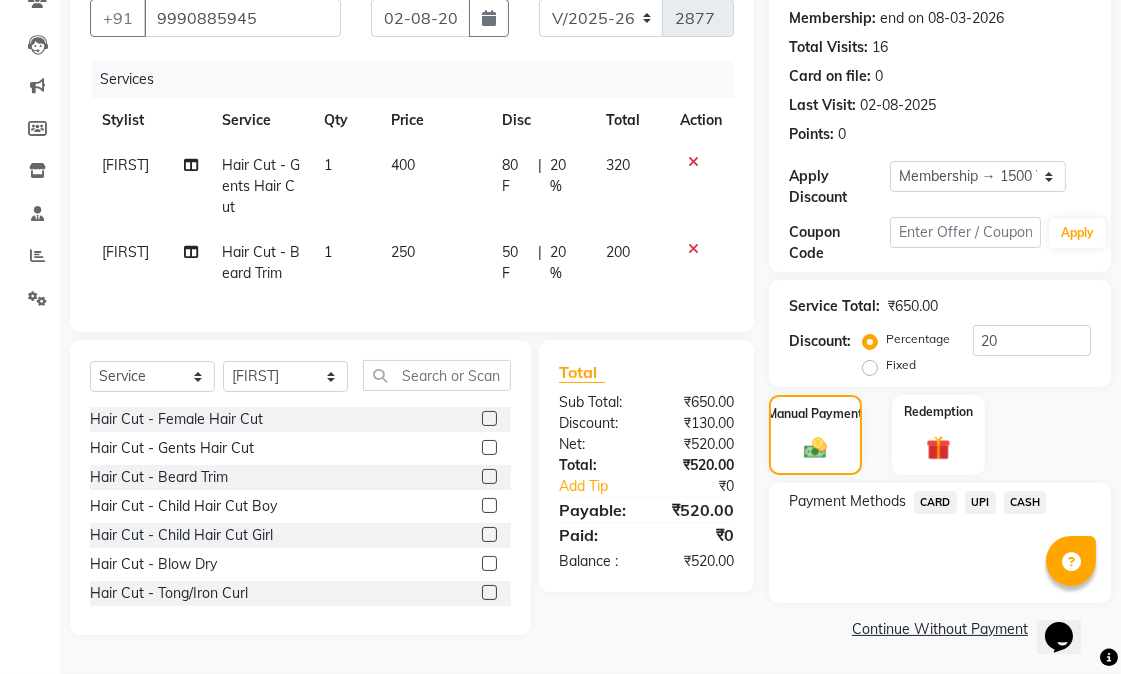 click on "CASH" 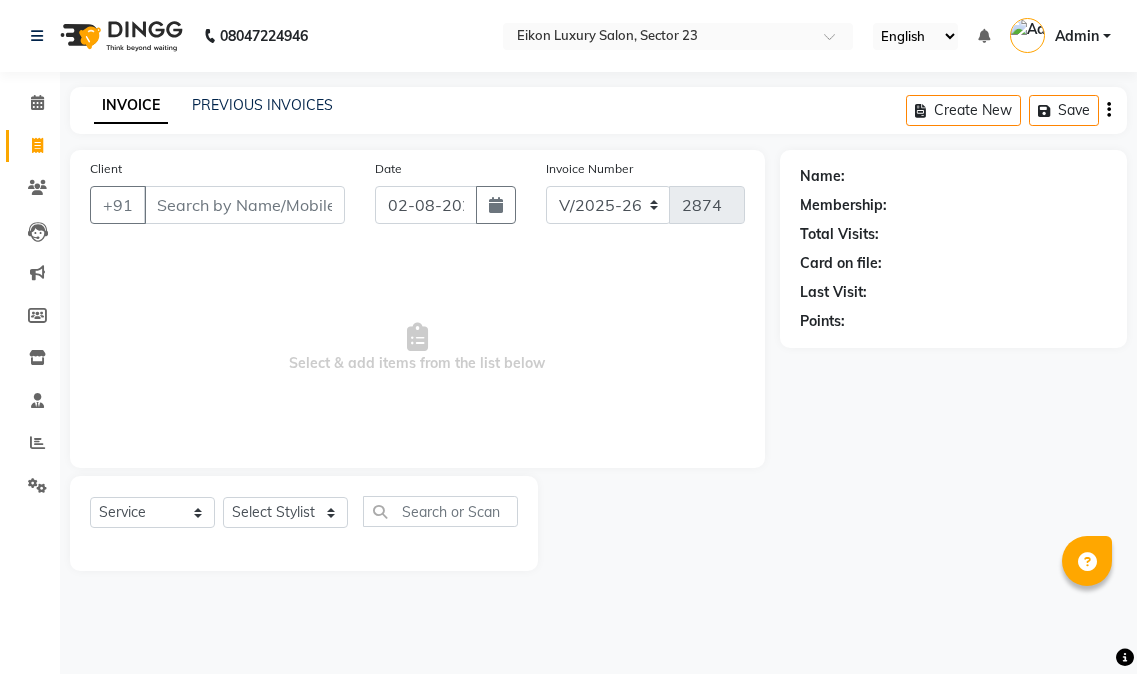 select on "7080" 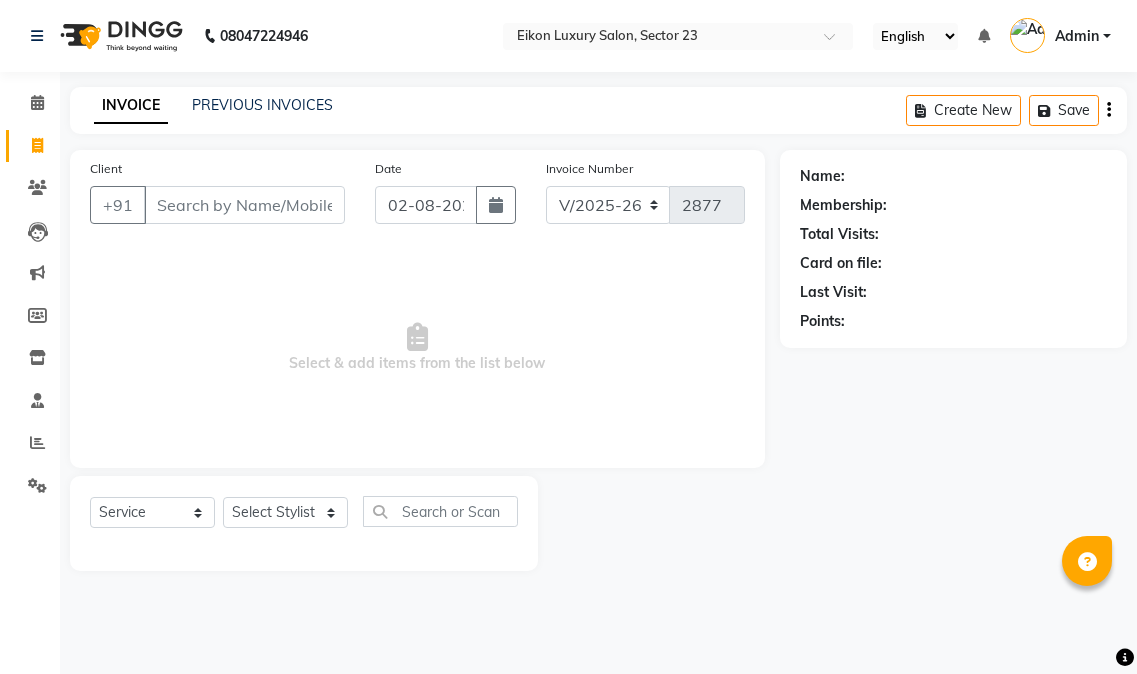 select on "7080" 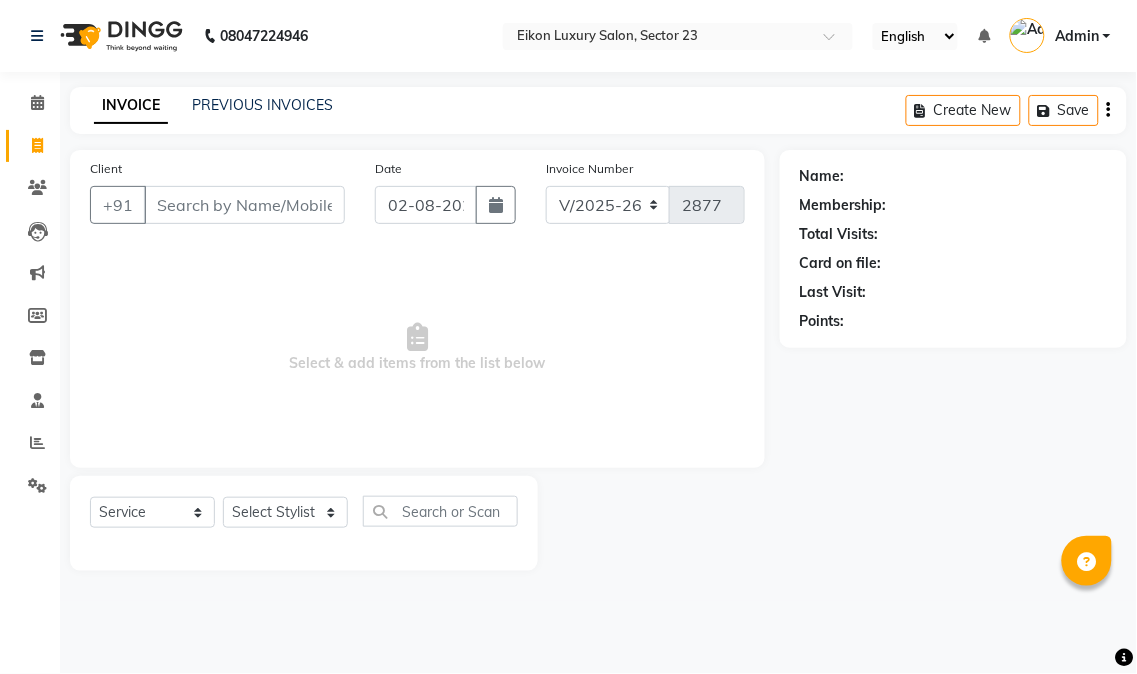 click on "Client" at bounding box center [244, 205] 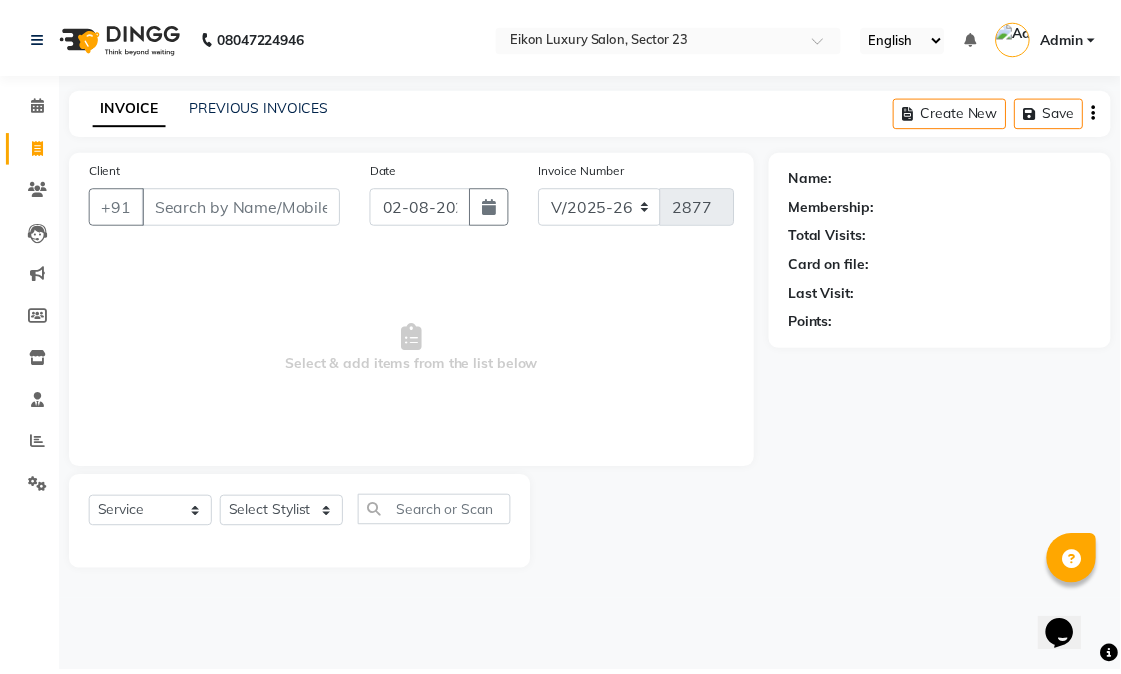 scroll, scrollTop: 0, scrollLeft: 0, axis: both 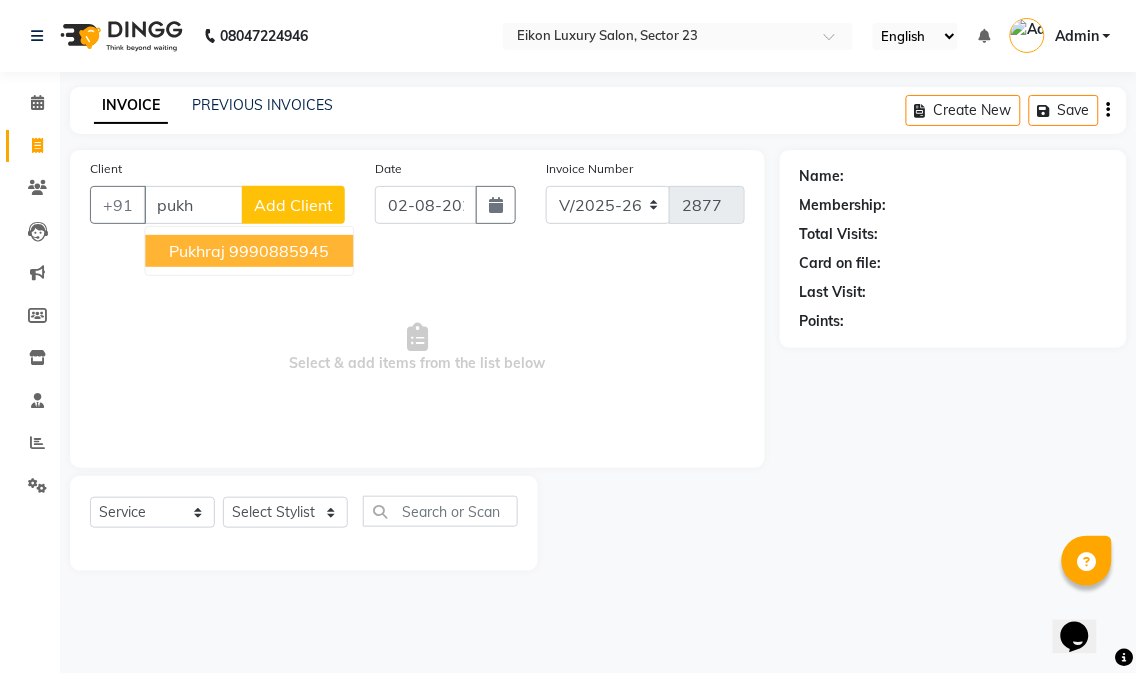 click on "9990885945" at bounding box center [279, 251] 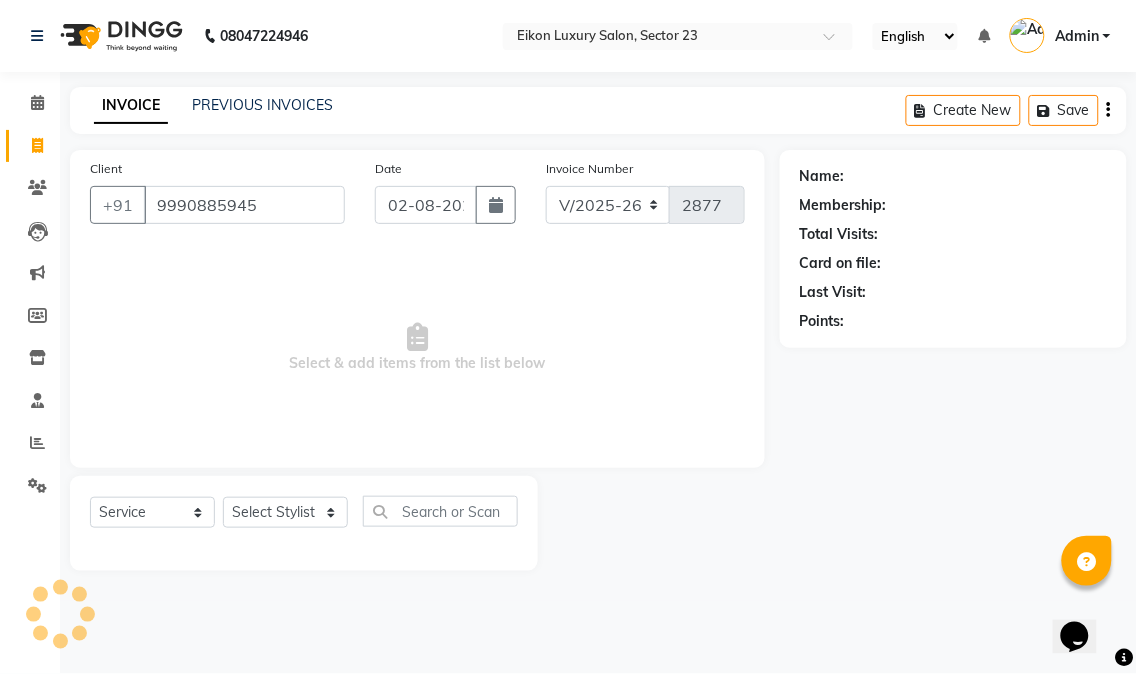 type on "9990885945" 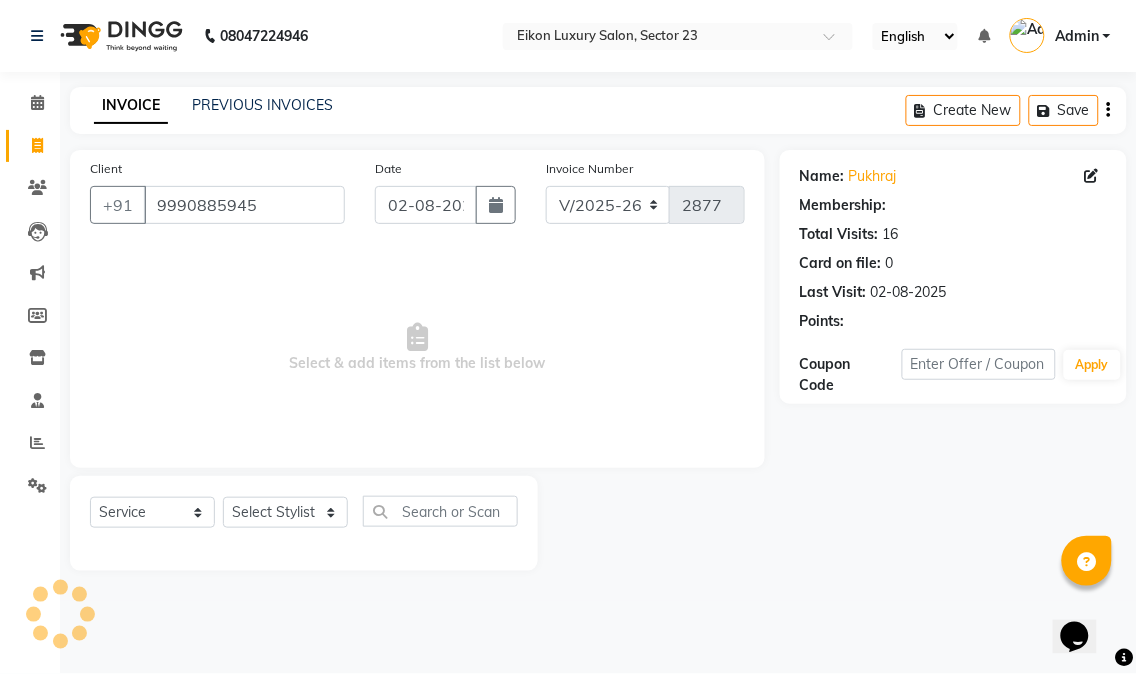 select on "1: Object" 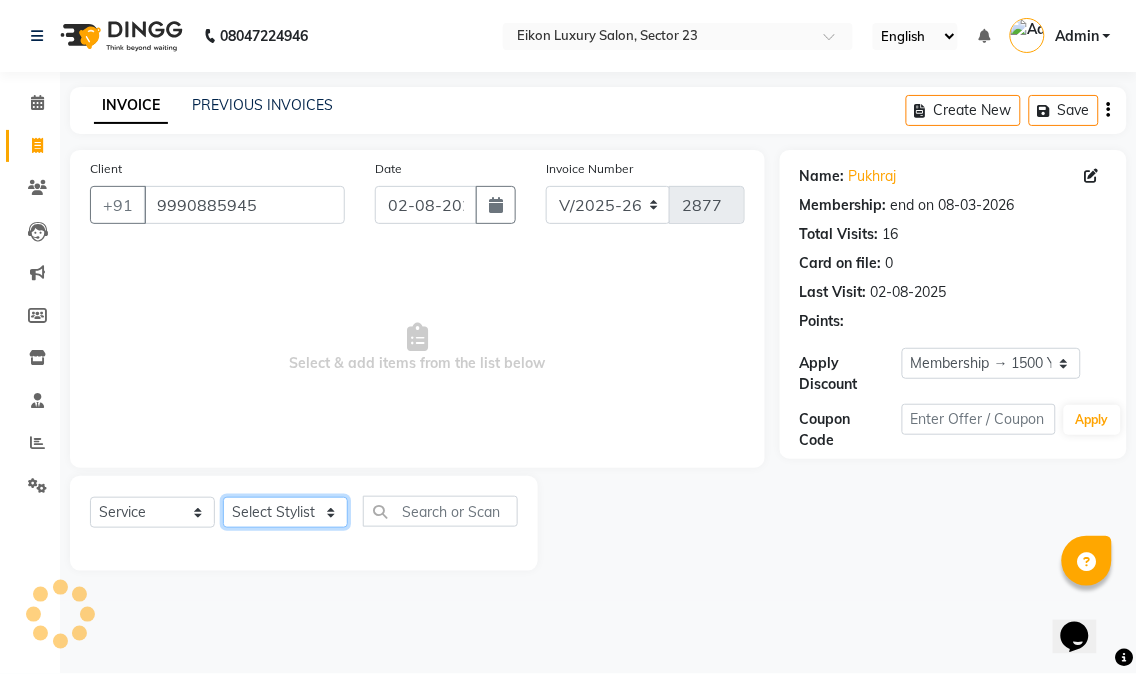 click on "Select Stylist Abhishek amit anchal Ashu Bilal Dildar Geeta Hritik Jatin mahesh Manav Mohit Pinki Prince Ruby Sagar Subhash Subodh Uday" 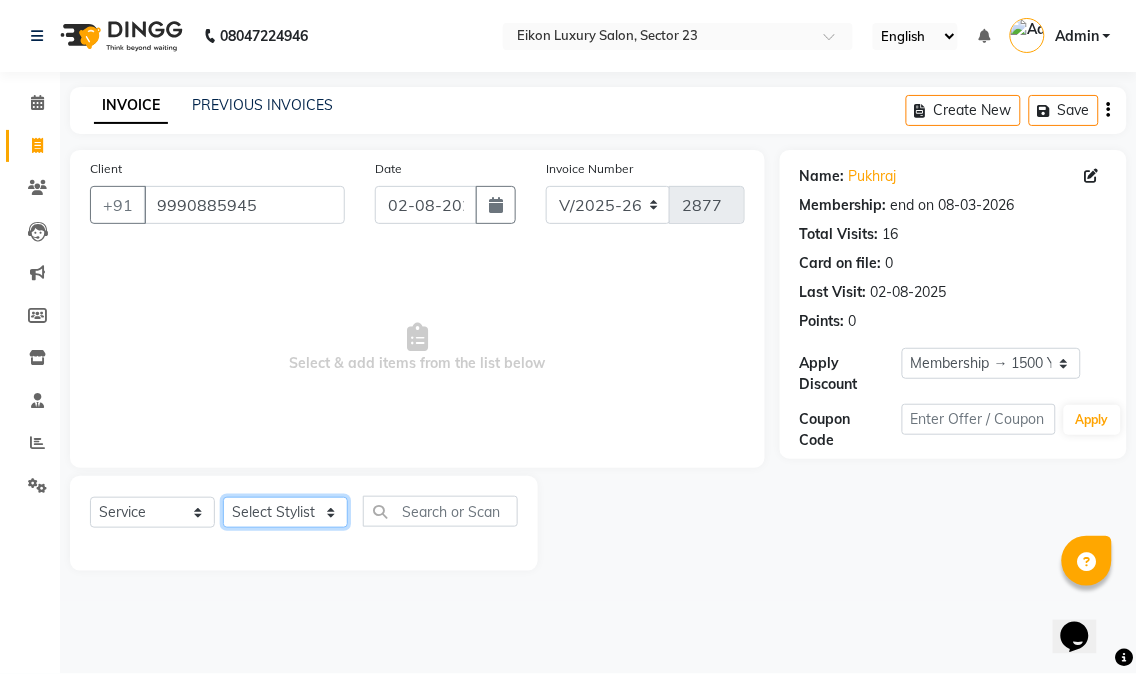 select on "58951" 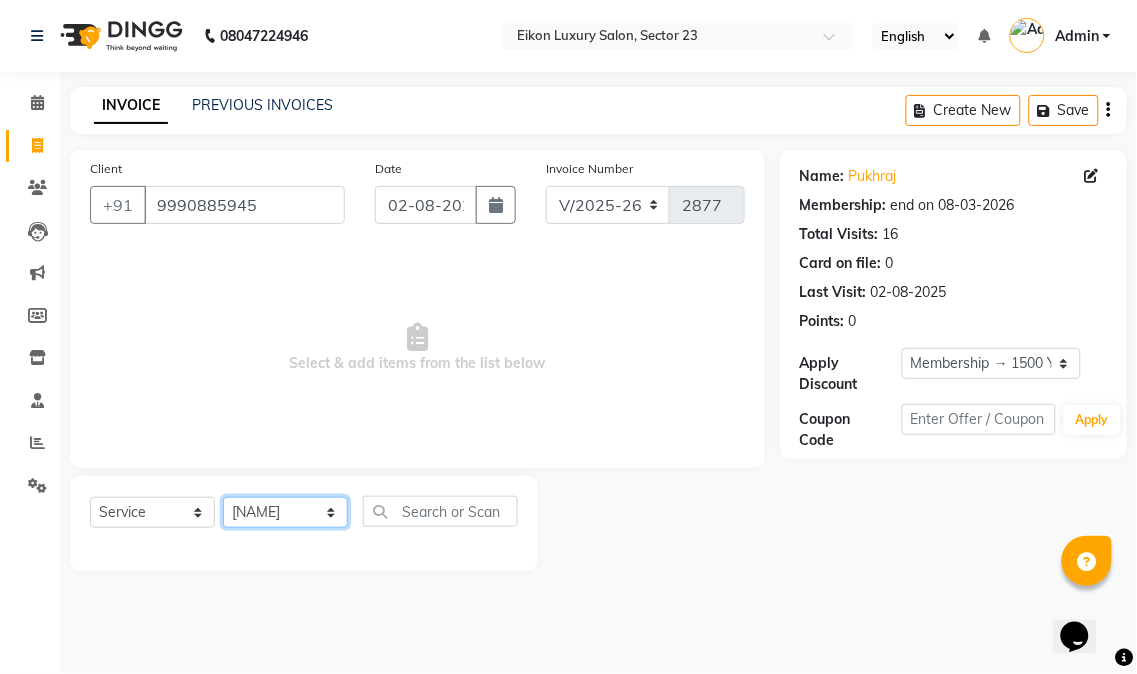 click on "Select Stylist Abhishek amit anchal Ashu Bilal Dildar Geeta Hritik Jatin mahesh Manav Mohit Pinki Prince Ruby Sagar Subhash Subodh Uday" 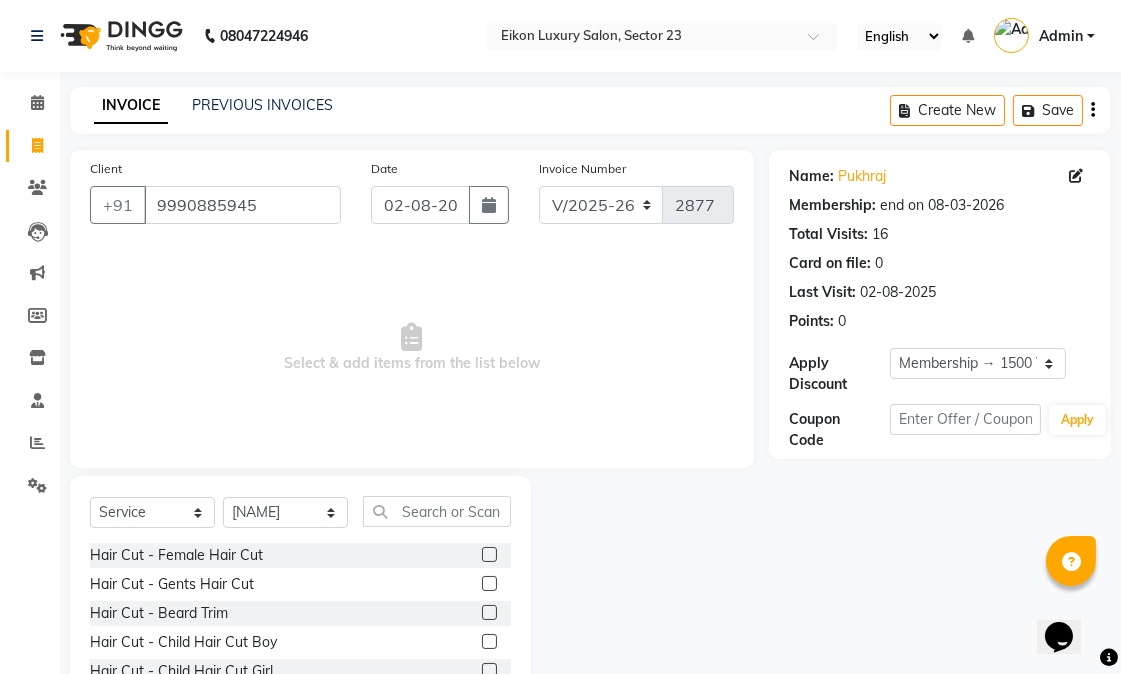 click 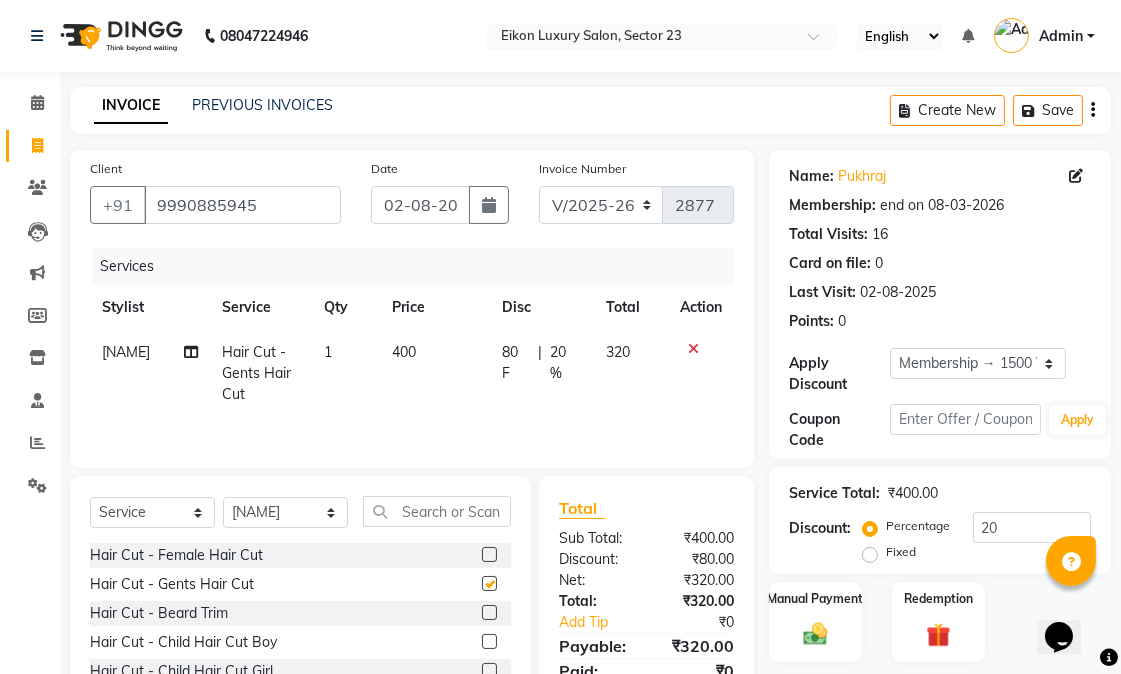 checkbox on "false" 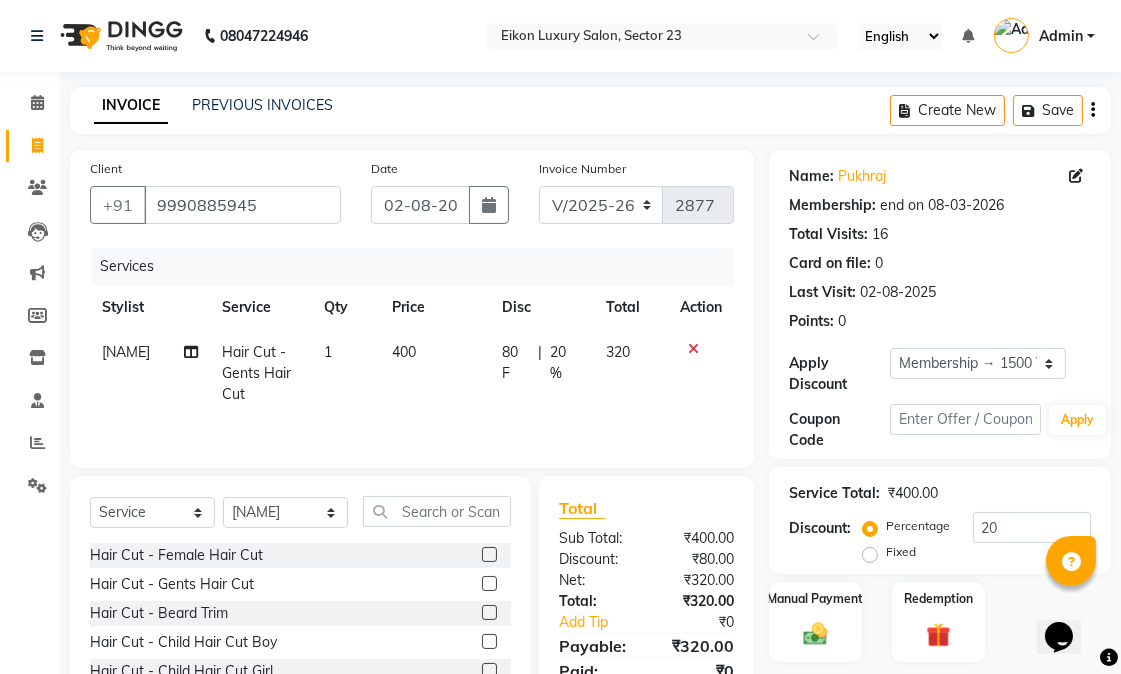 click 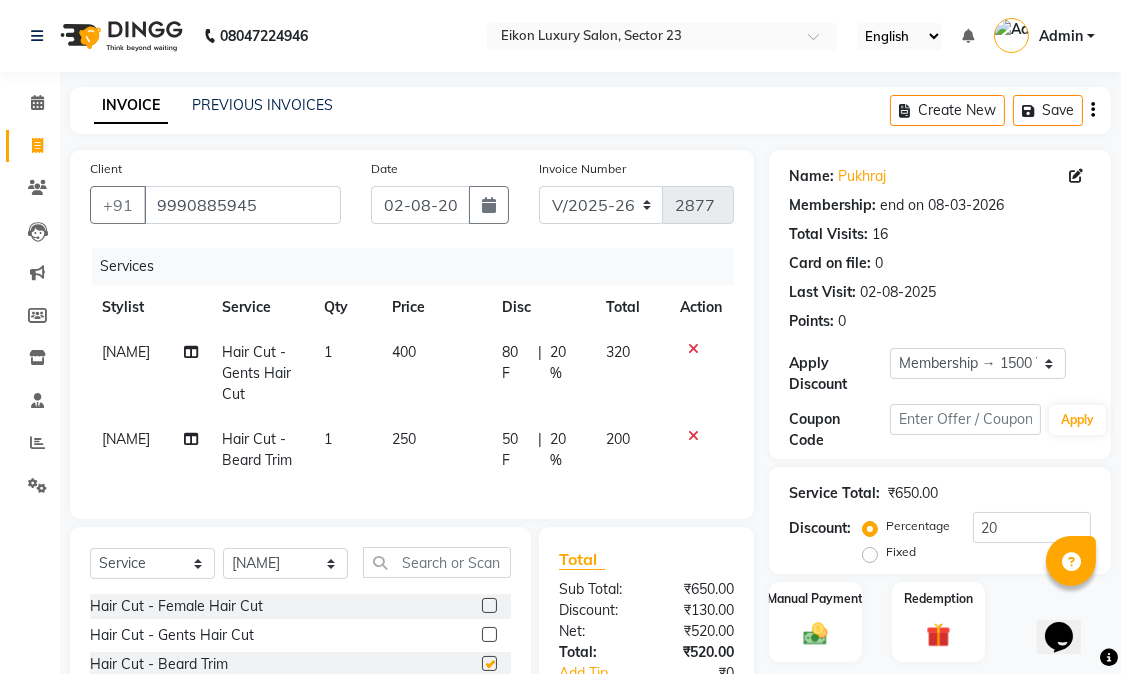 checkbox on "false" 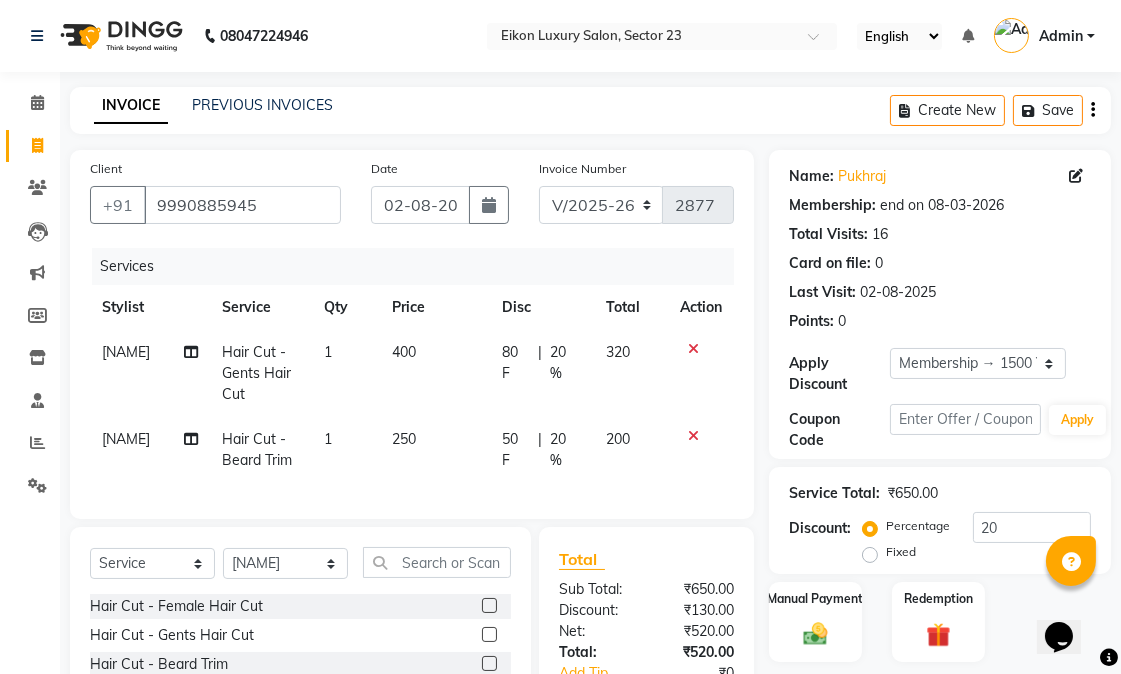 scroll, scrollTop: 194, scrollLeft: 0, axis: vertical 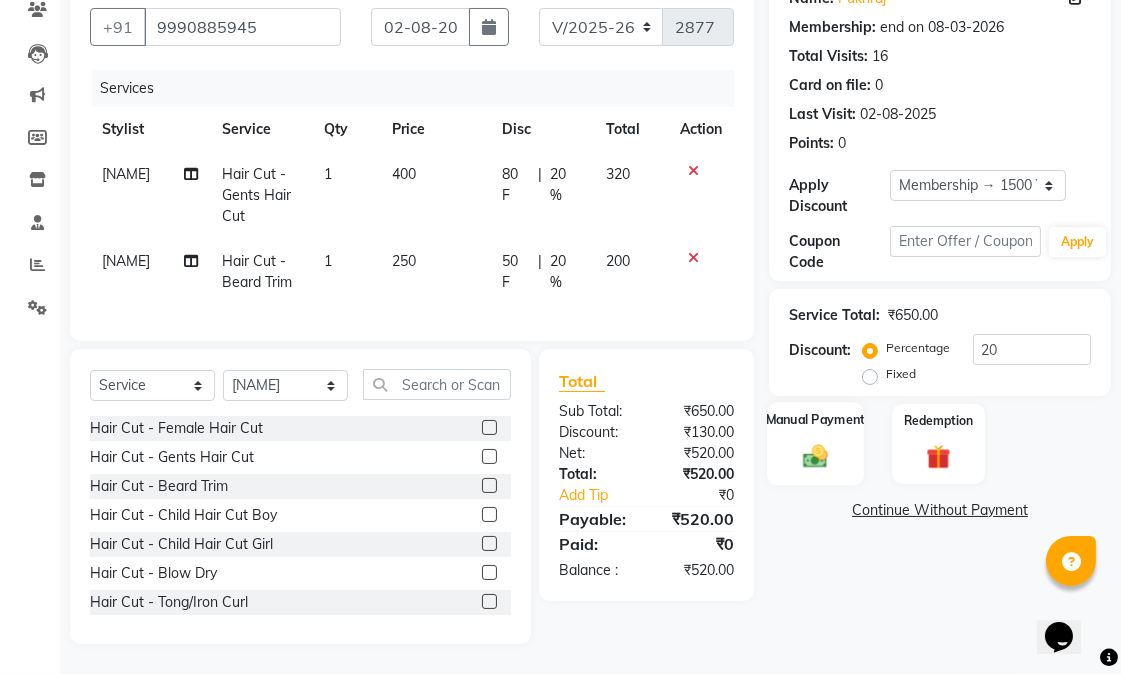 click 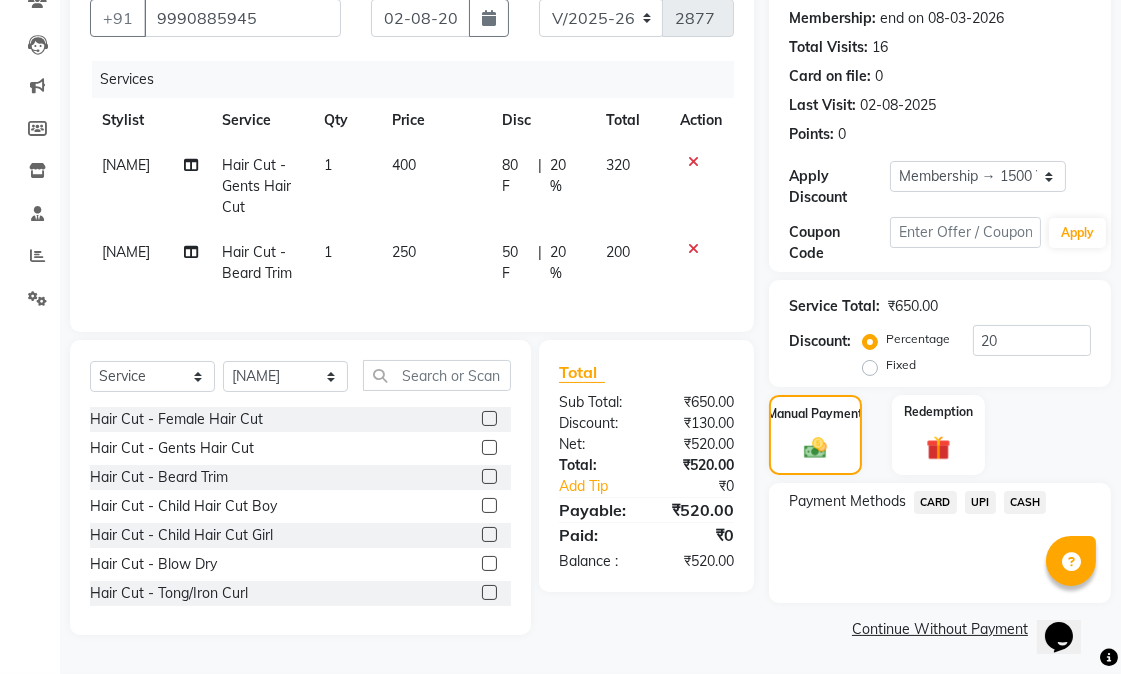 click on "CARD" 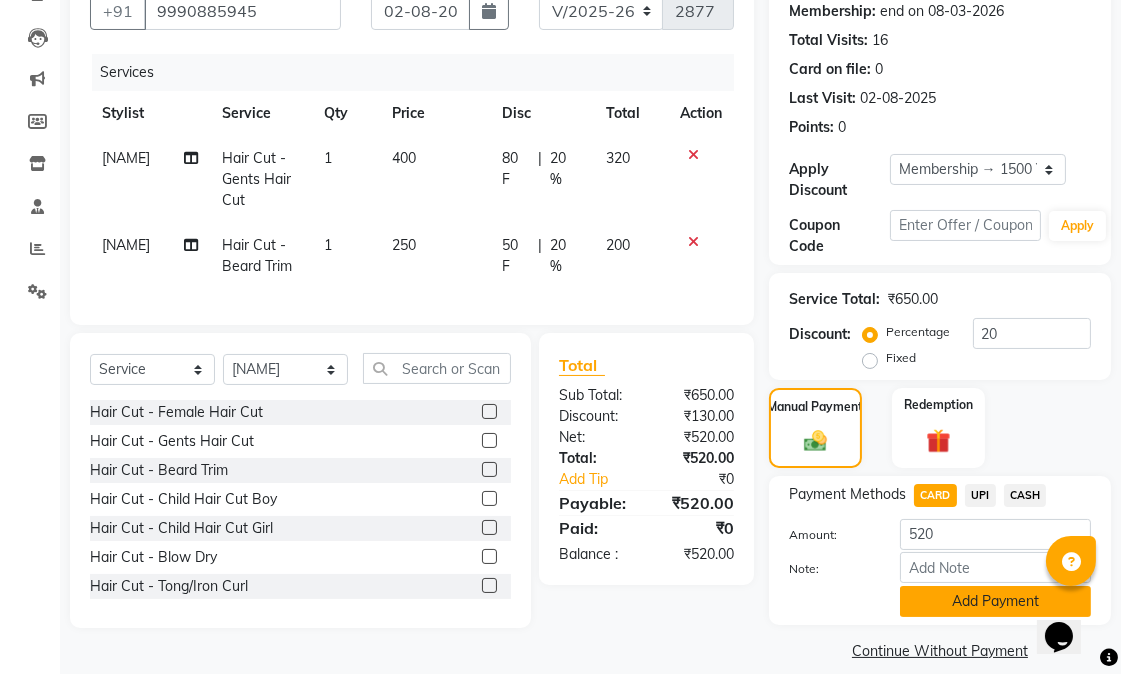 click on "Add Payment" 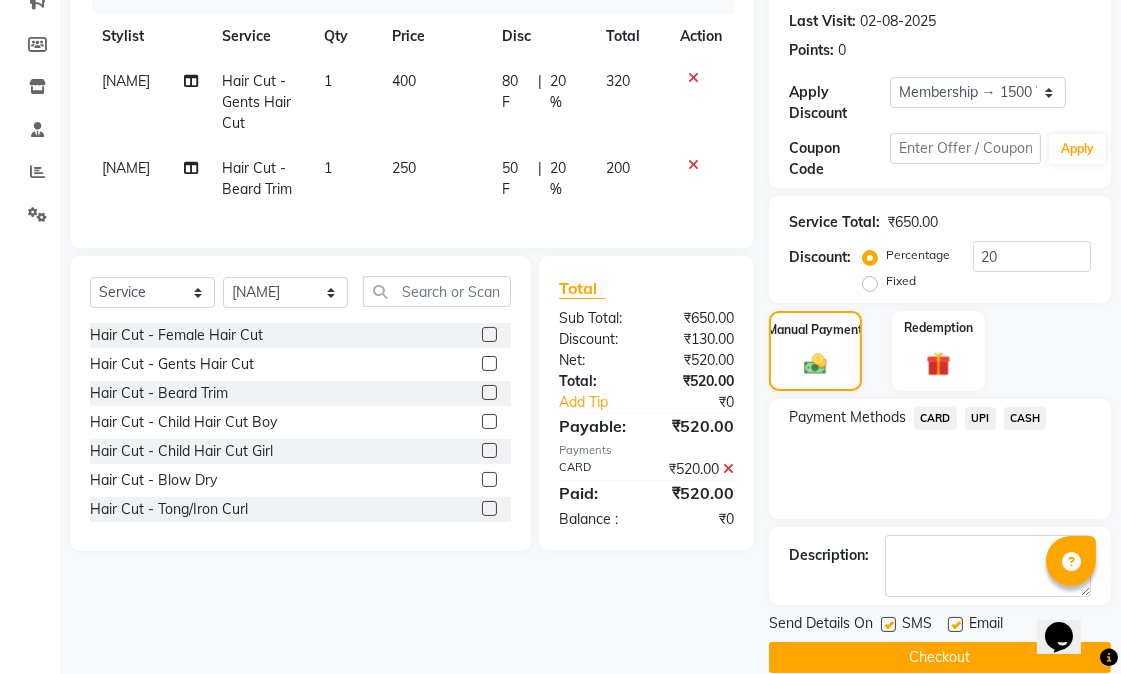 scroll, scrollTop: 300, scrollLeft: 0, axis: vertical 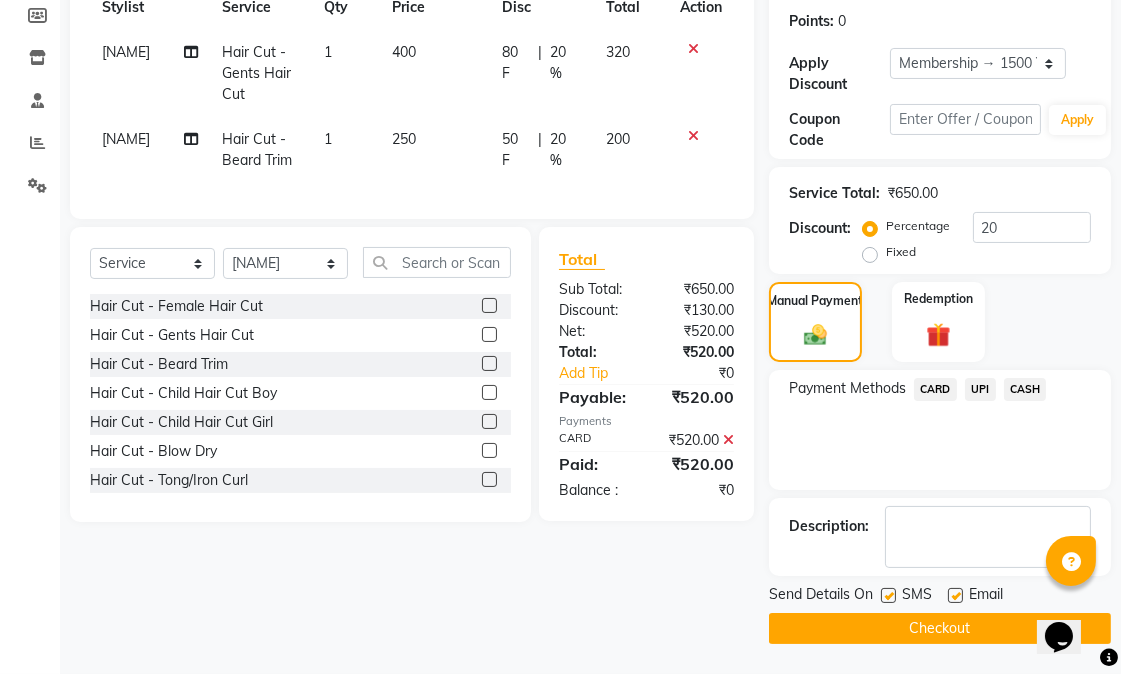 click 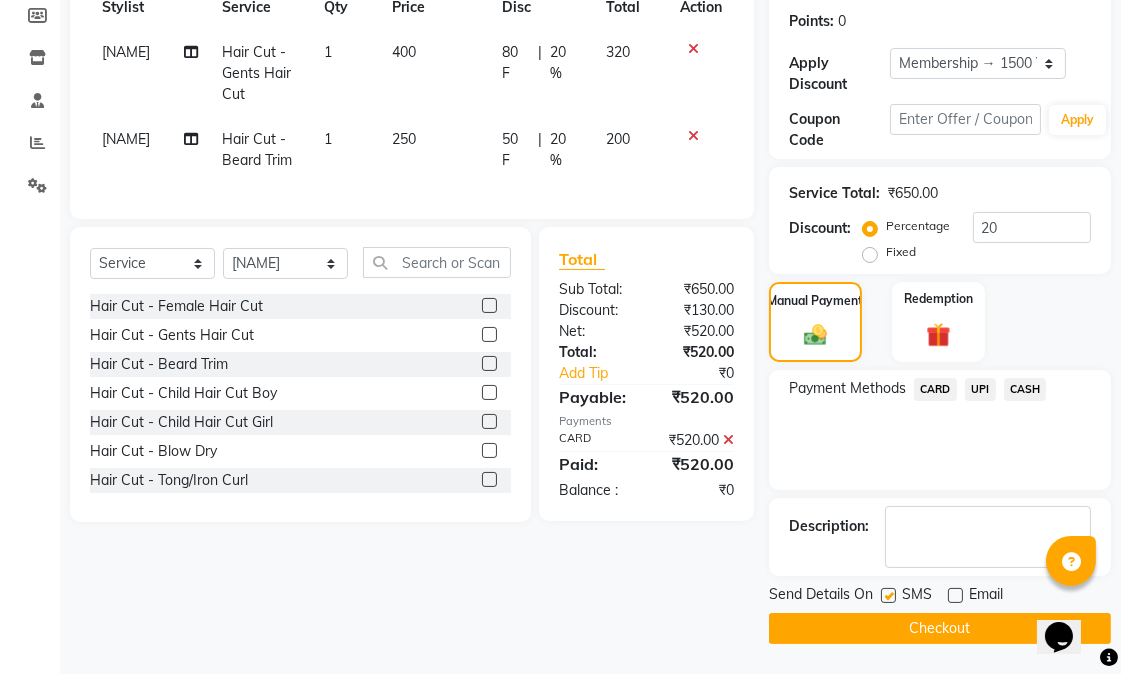 click 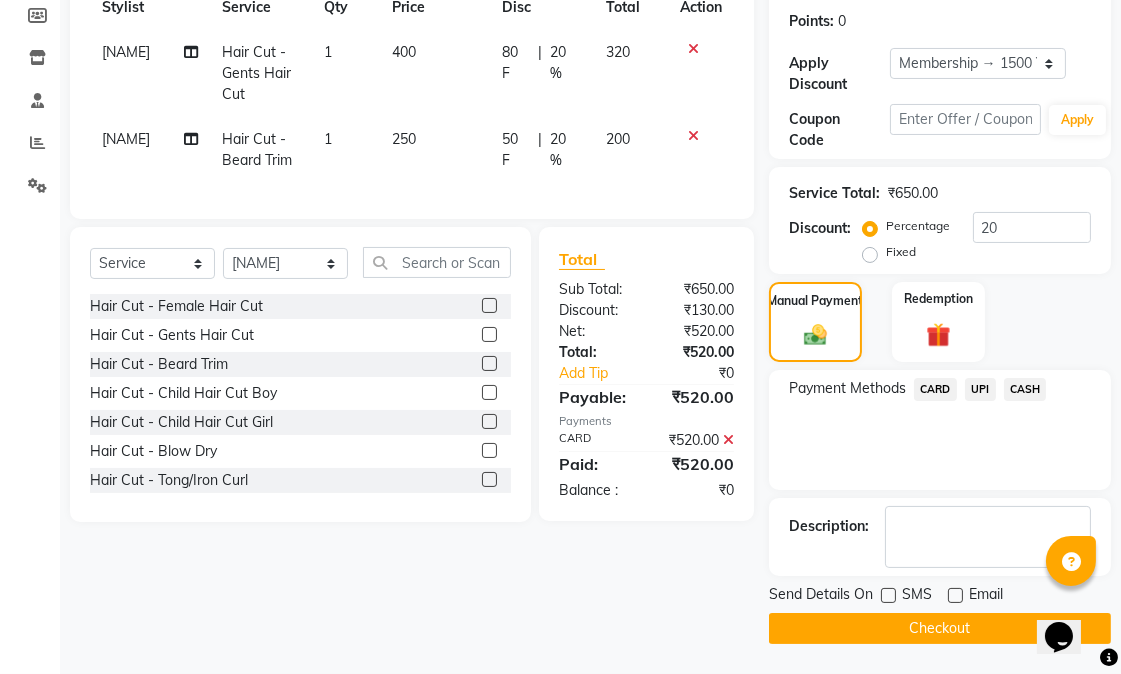 click on "Checkout" 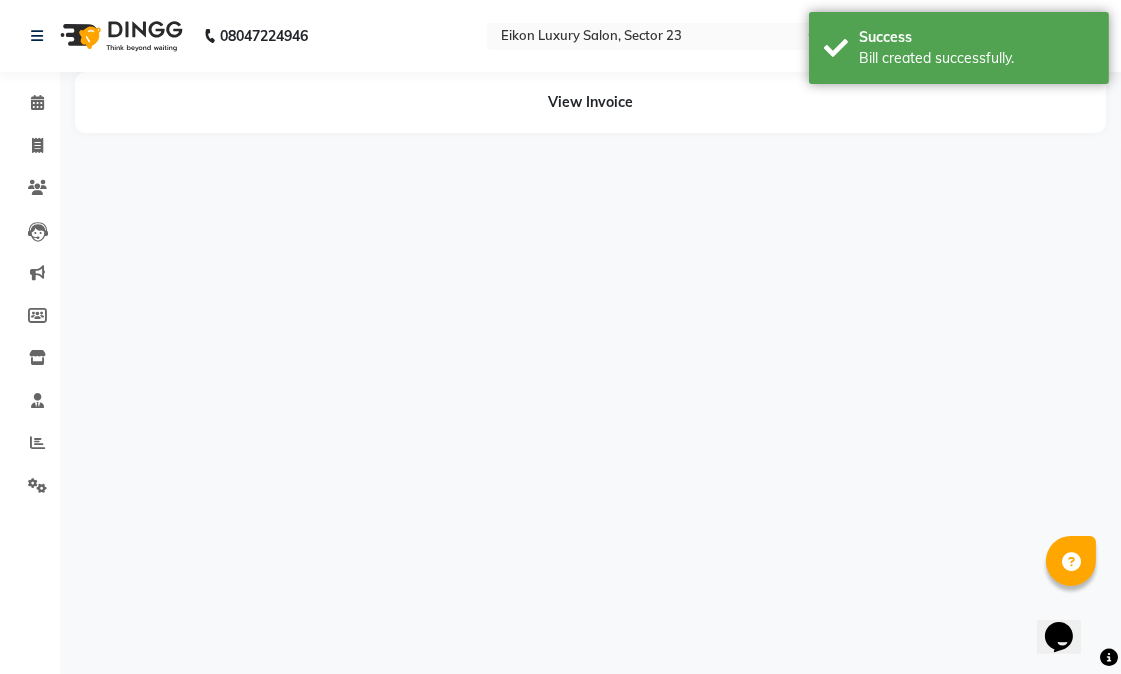 scroll, scrollTop: 0, scrollLeft: 0, axis: both 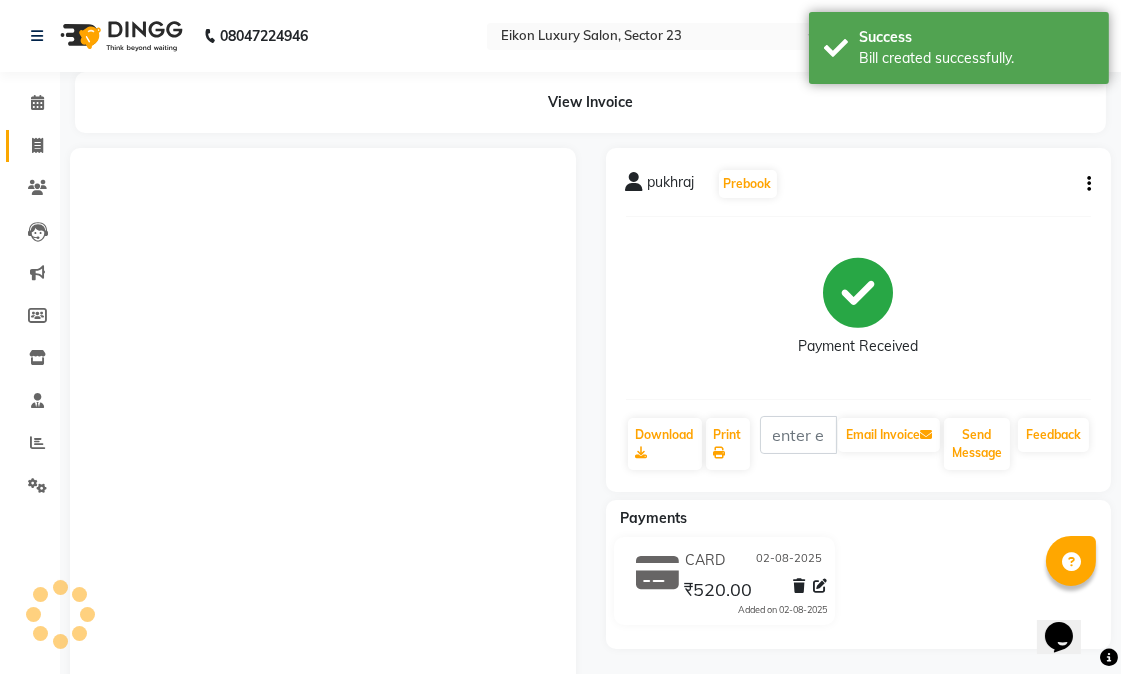 click 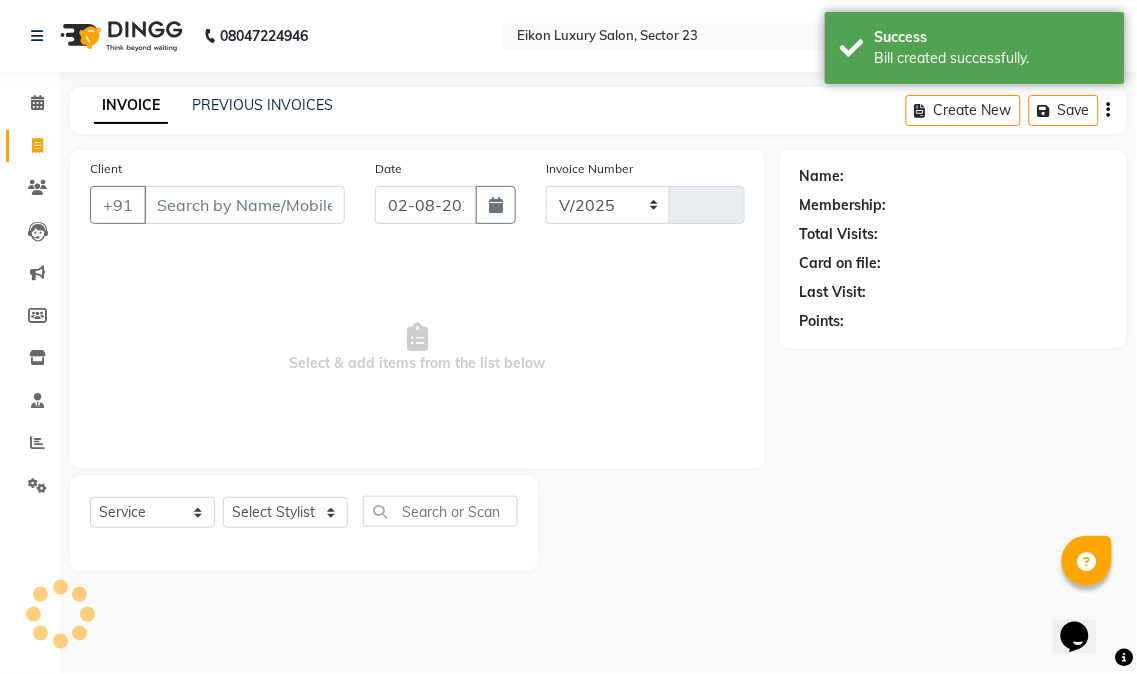 select on "7080" 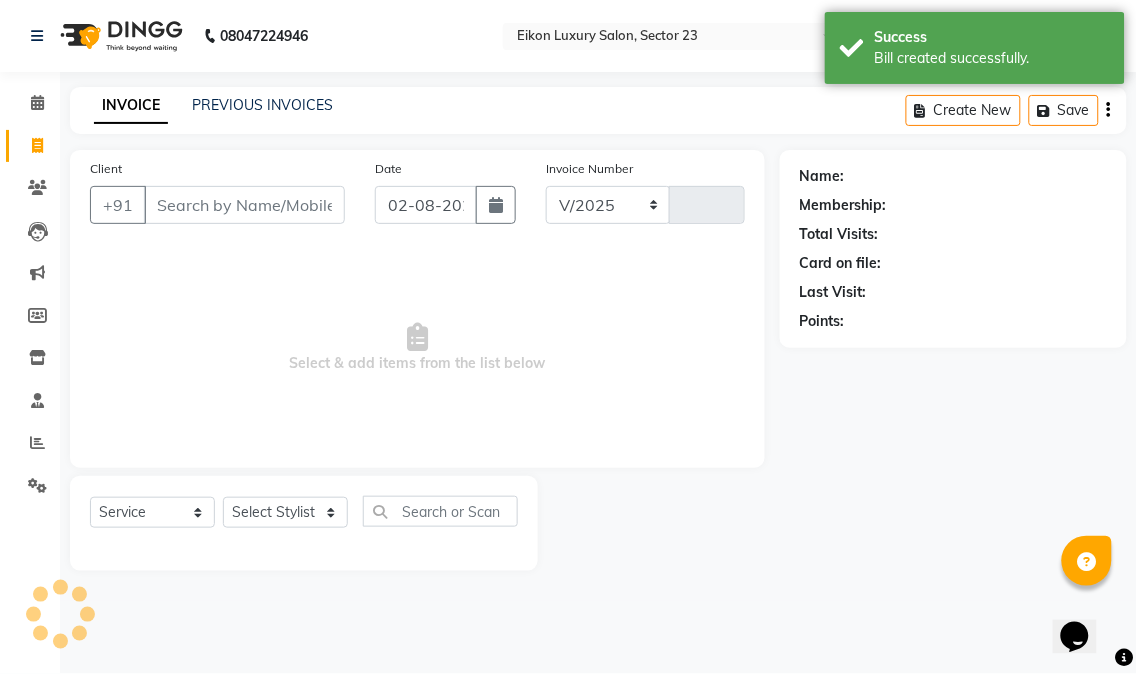 type on "2878" 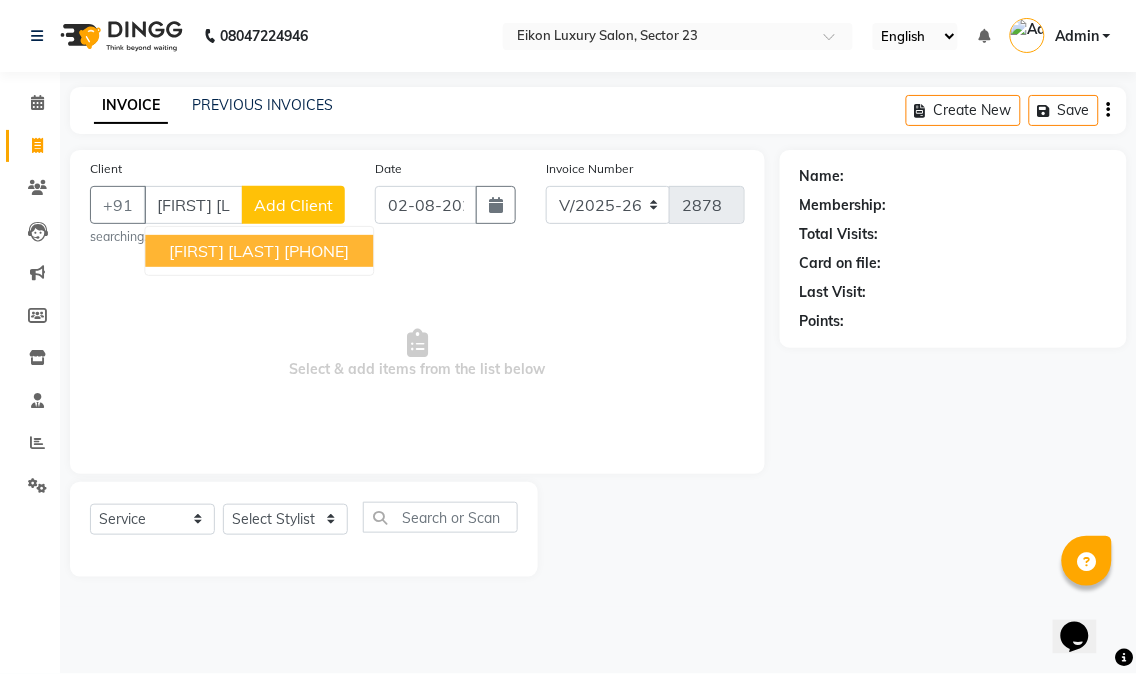 click on "9711911170" at bounding box center [316, 251] 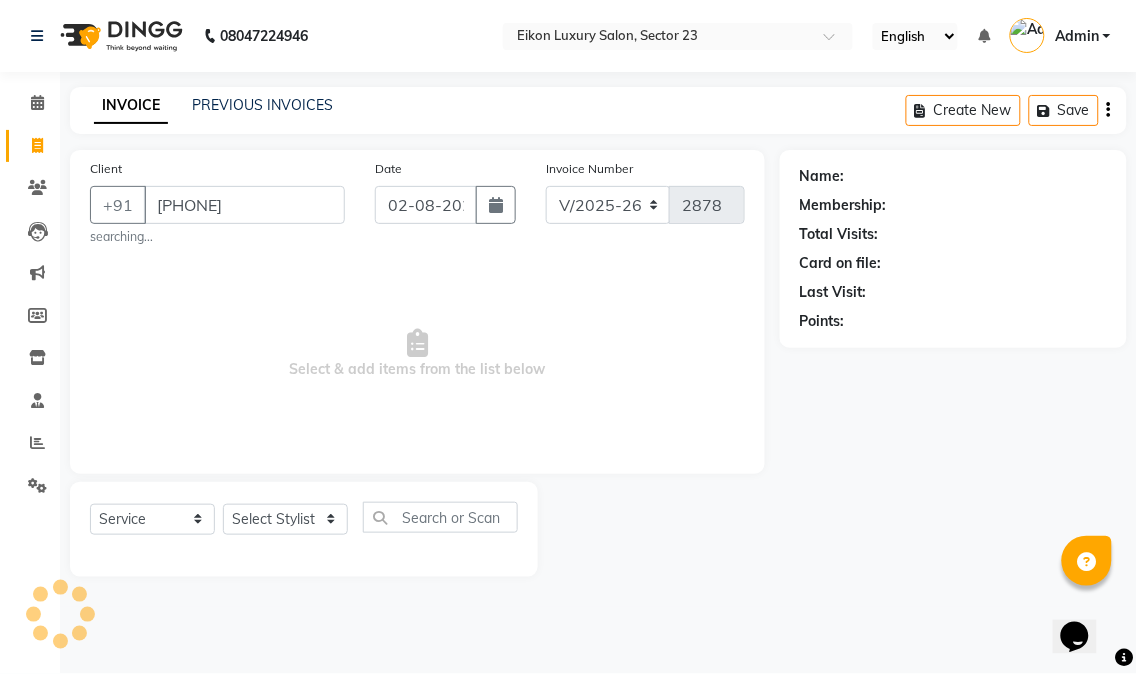 type on "9711911170" 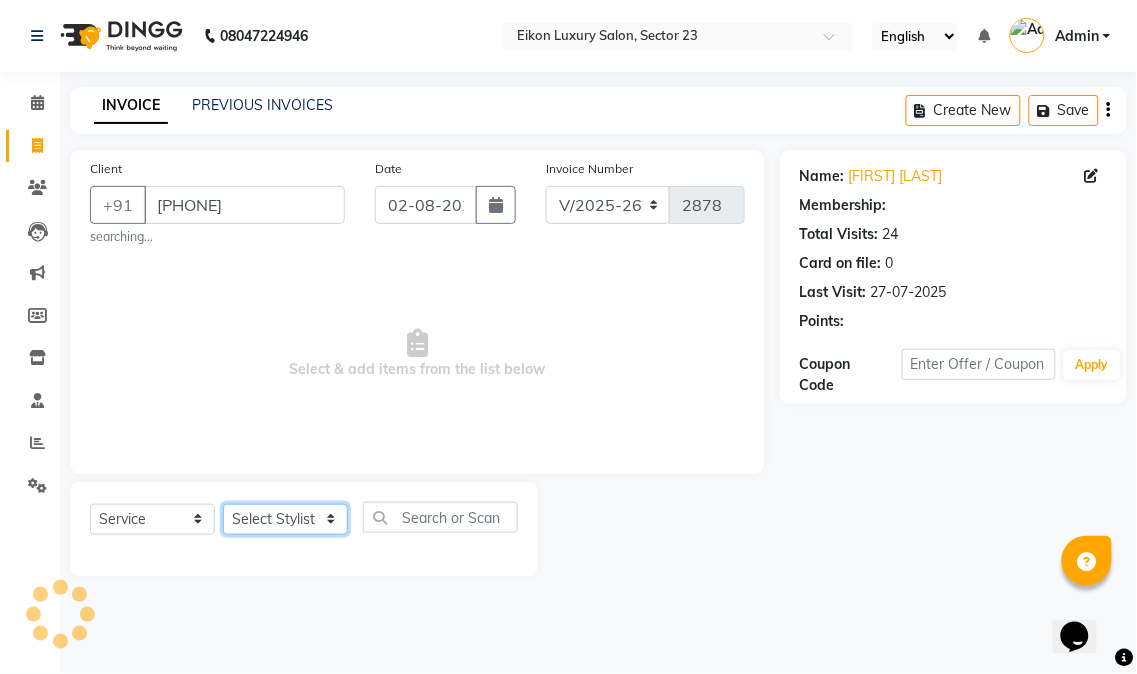 click on "Select Stylist Abhishek amit anchal Ashu Bilal Dildar Geeta Hritik Jatin mahesh Manav Mohit Pinki Prince Ruby Sagar Subhash Subodh Uday" 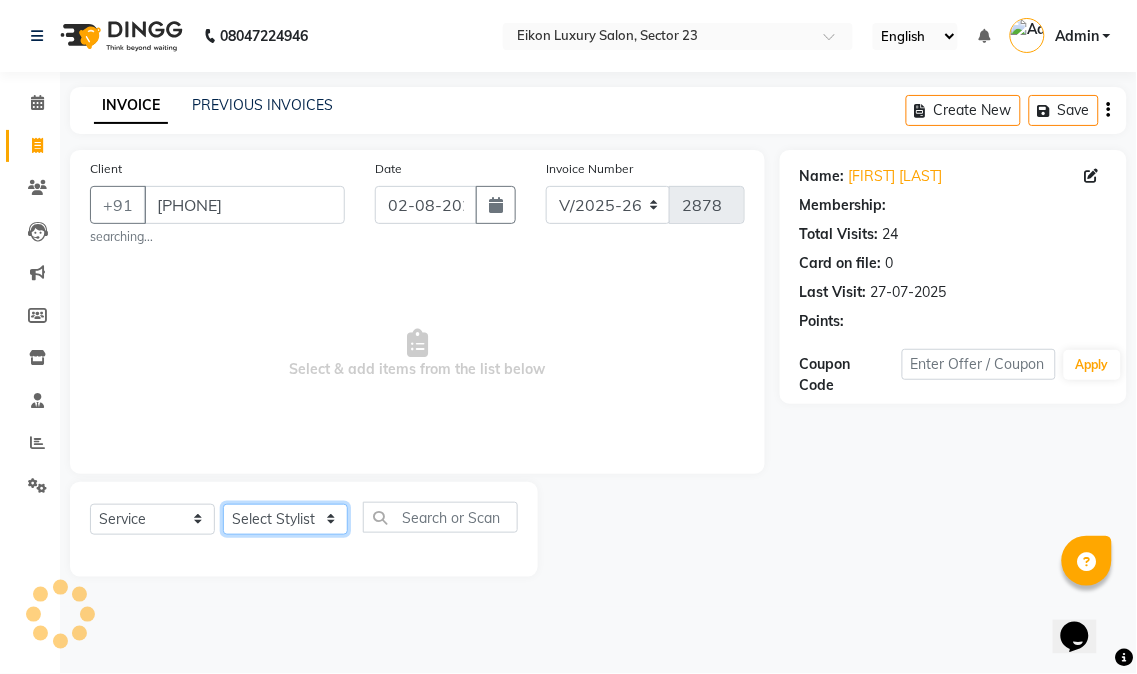 select on "1: Object" 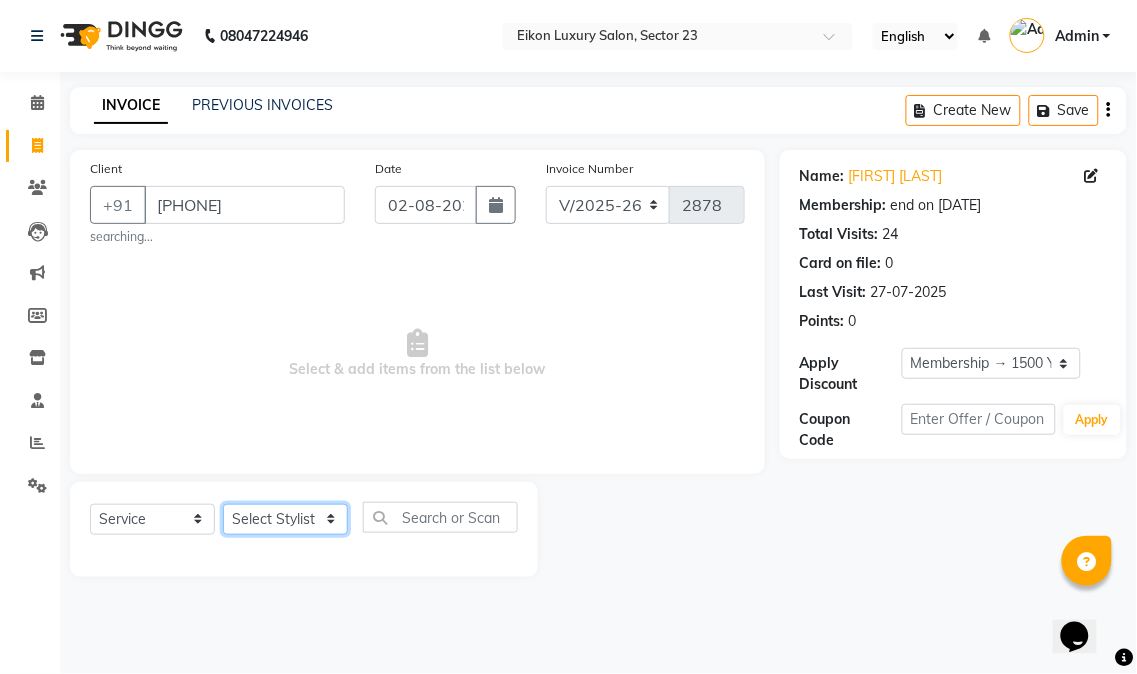 select on "58956" 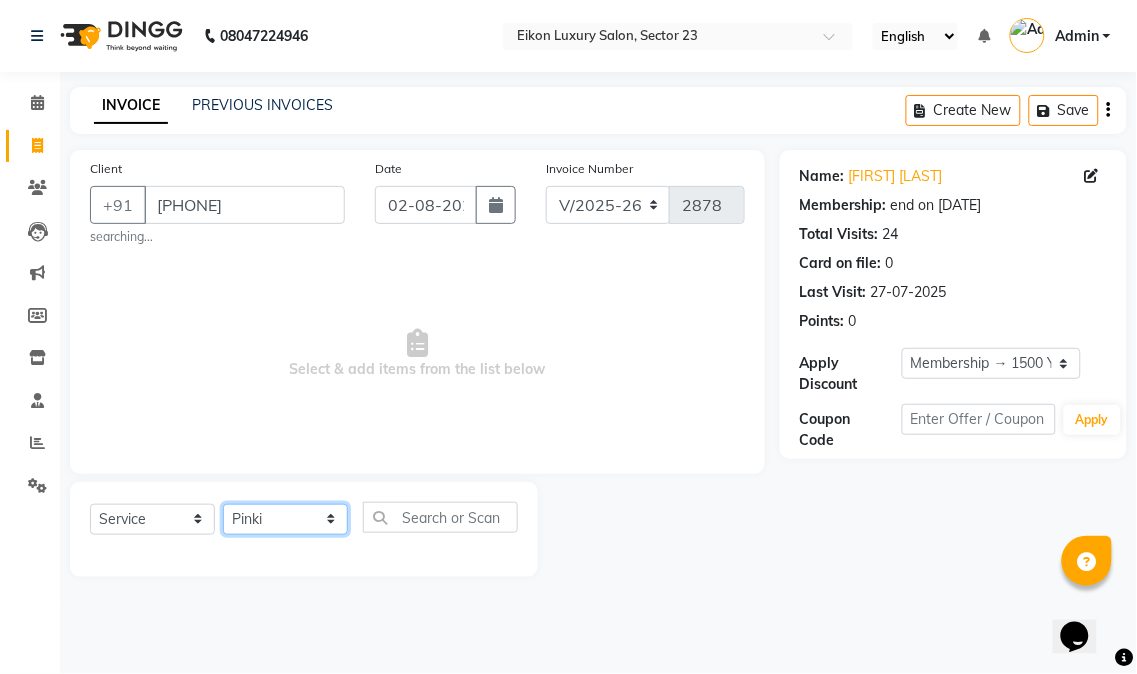 click on "Select Stylist Abhishek amit anchal Ashu Bilal Dildar Geeta Hritik Jatin mahesh Manav Mohit Pinki Prince Ruby Sagar Subhash Subodh Uday" 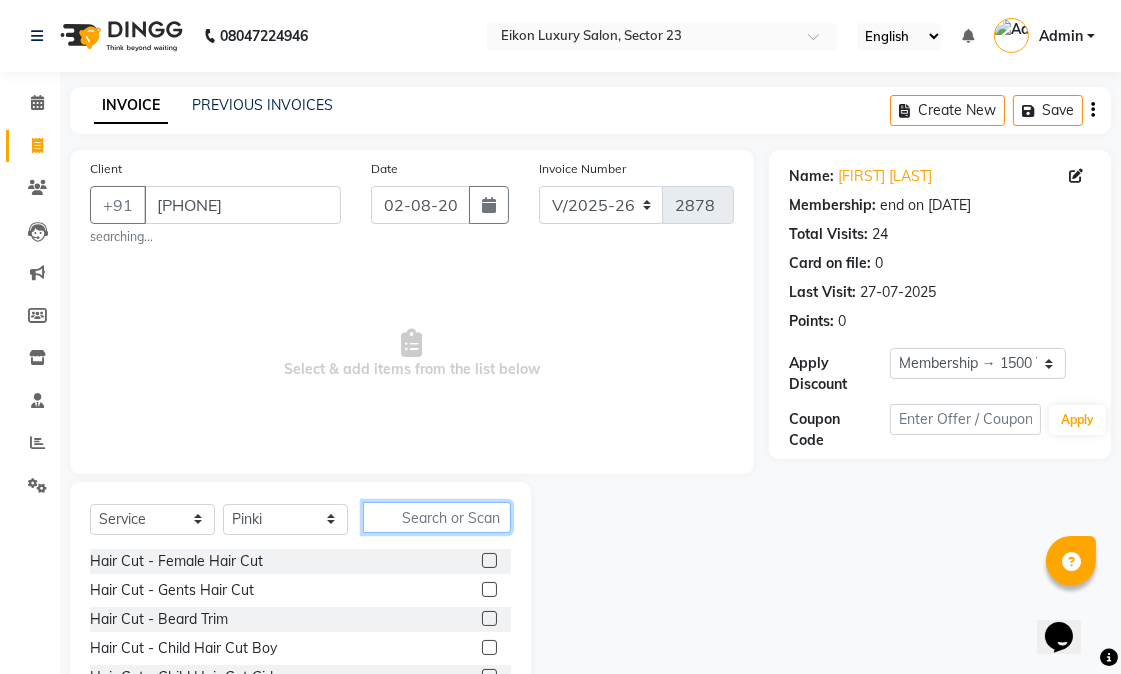click 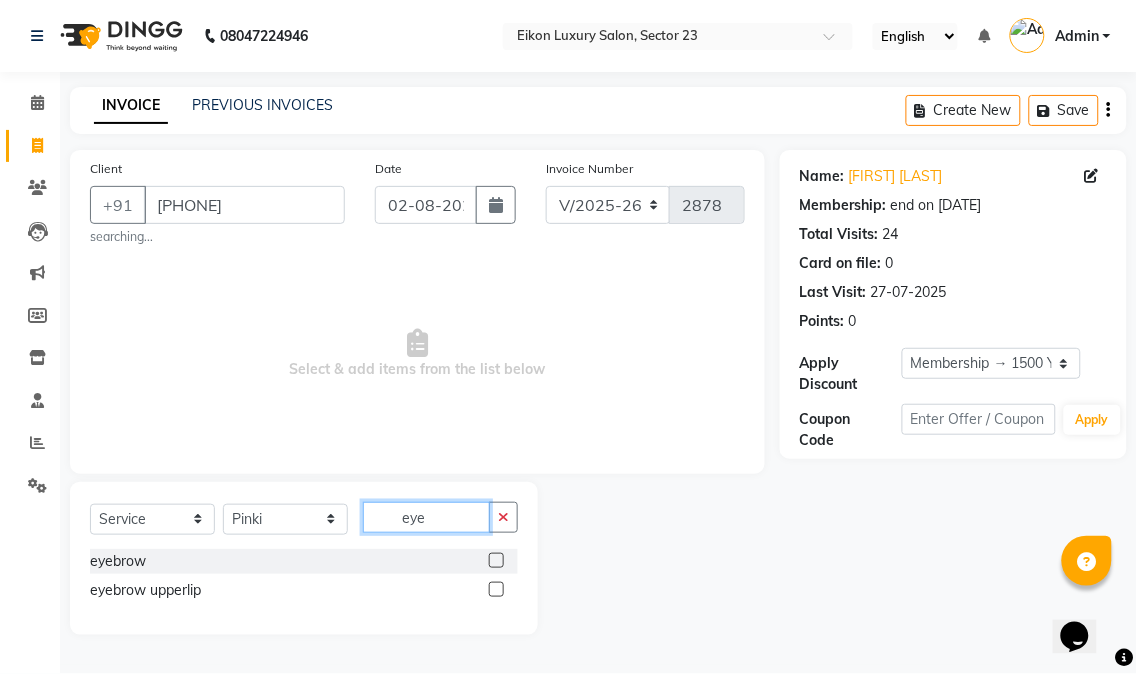 type on "eye" 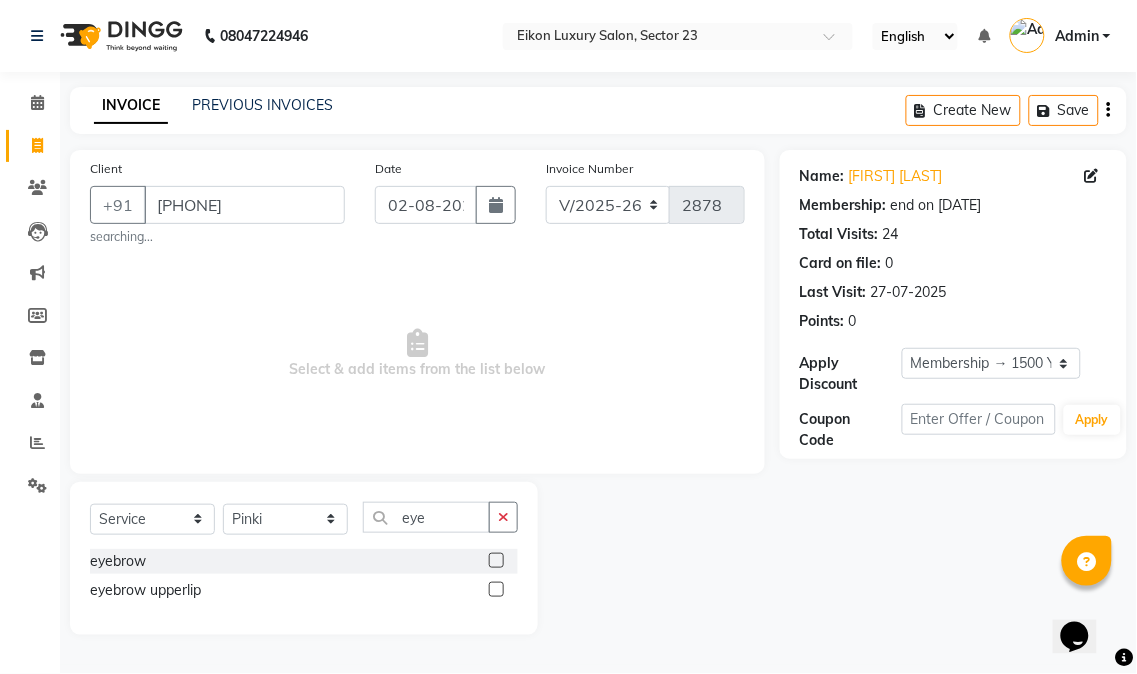 click 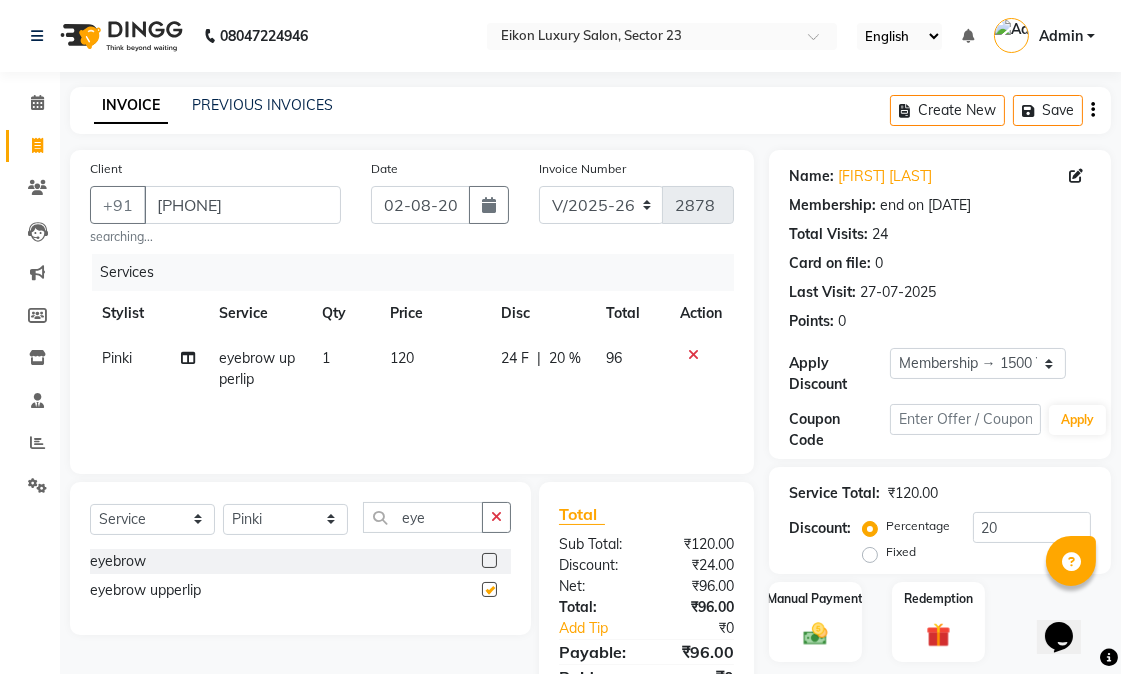 checkbox on "false" 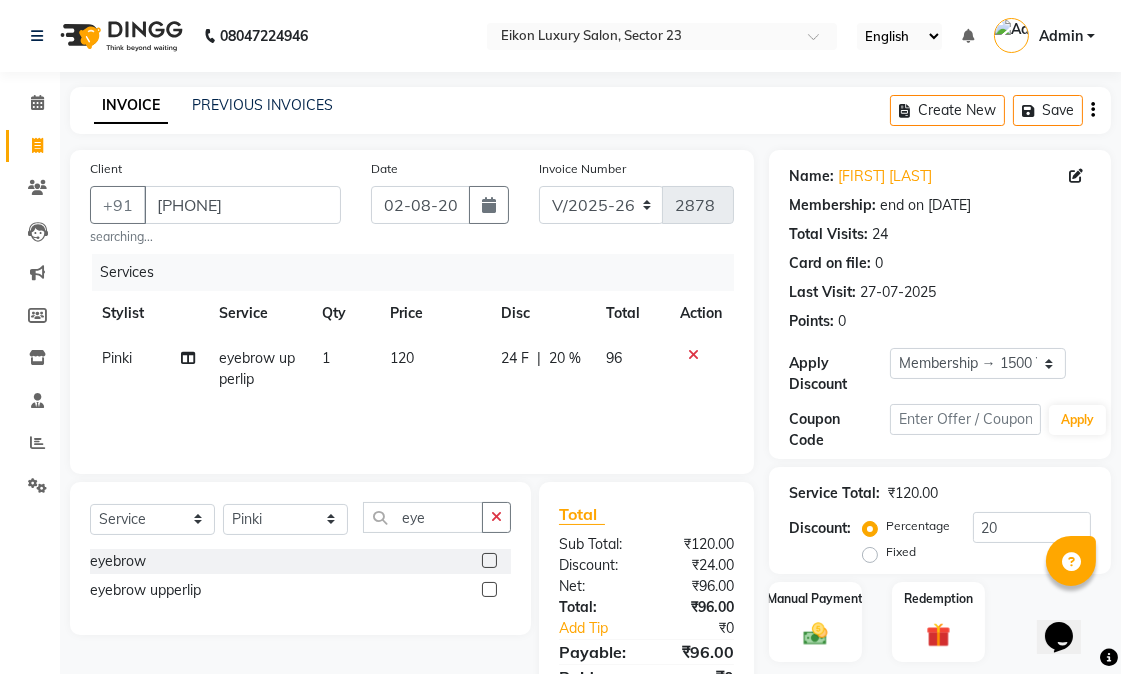 click on "120" 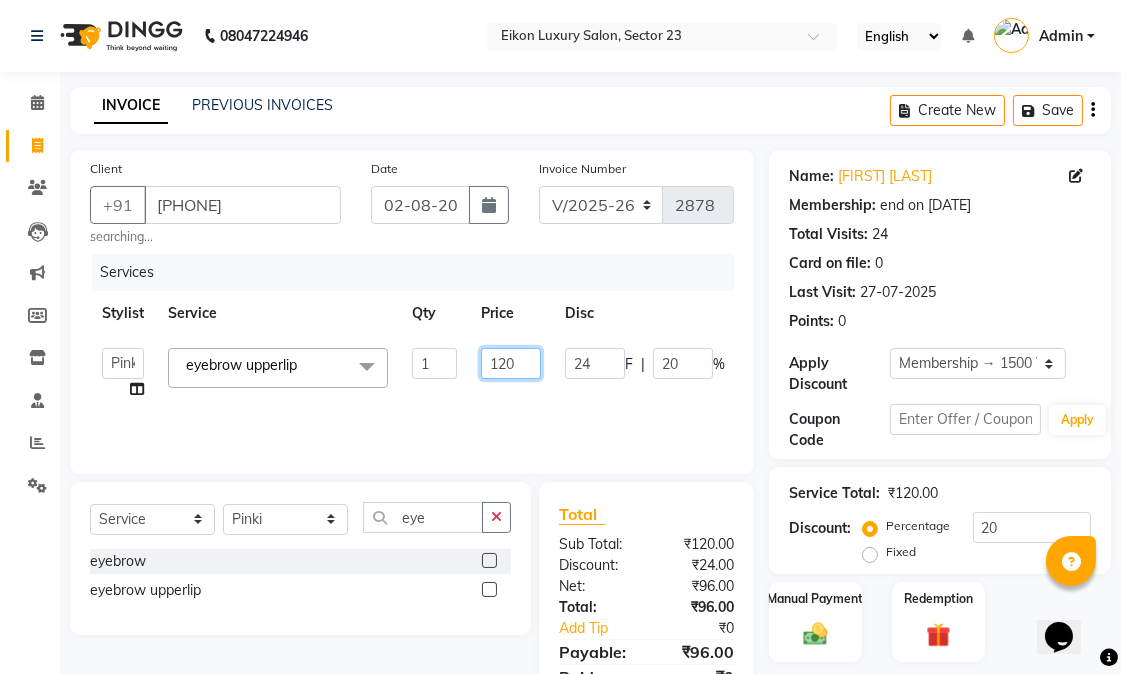 drag, startPoint x: 507, startPoint y: 363, endPoint x: 484, endPoint y: 351, distance: 25.942244 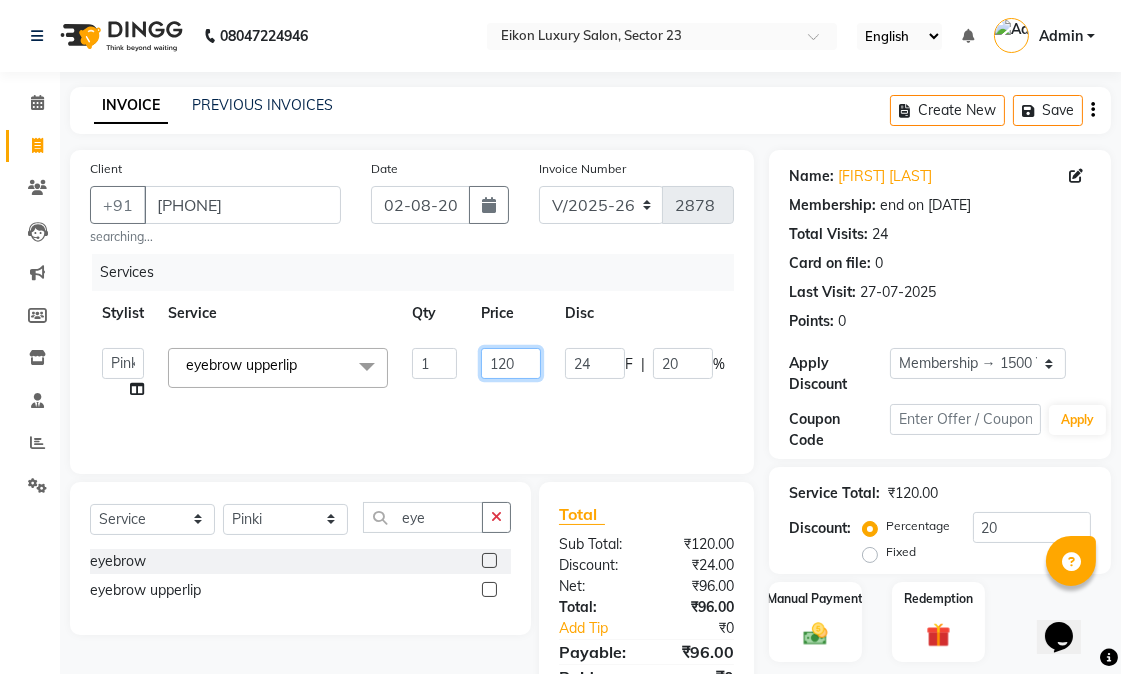 click on "120" 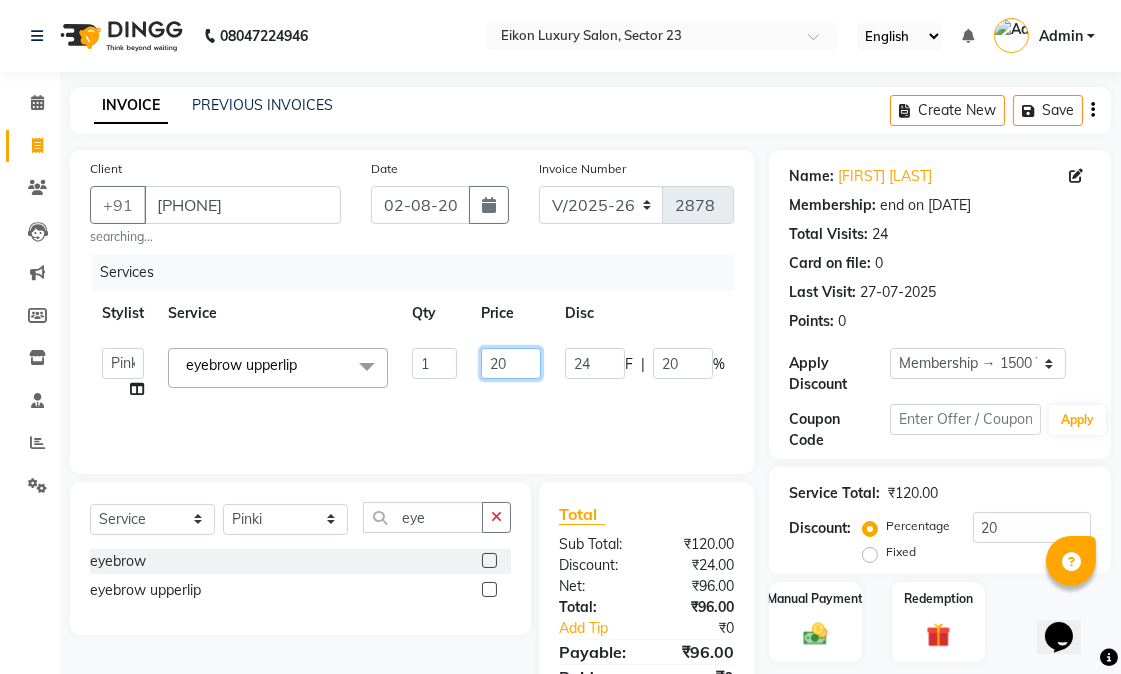 type on "280" 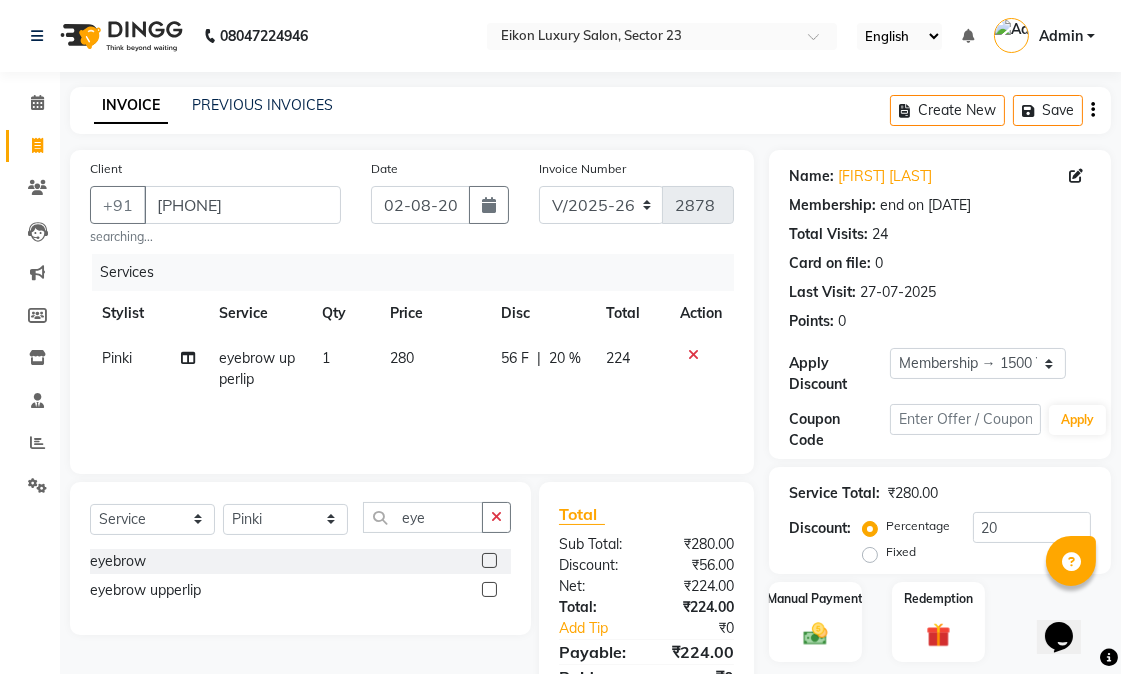 drag, startPoint x: 680, startPoint y: 360, endPoint x: 648, endPoint y: 360, distance: 32 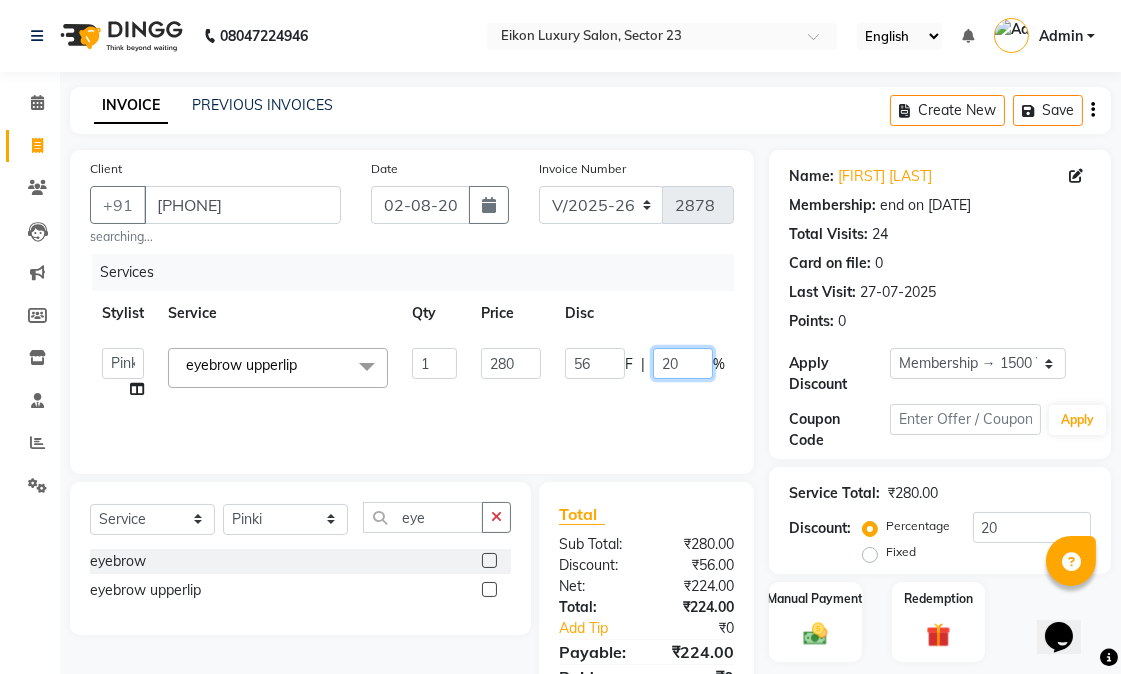 drag, startPoint x: 688, startPoint y: 361, endPoint x: 648, endPoint y: 357, distance: 40.1995 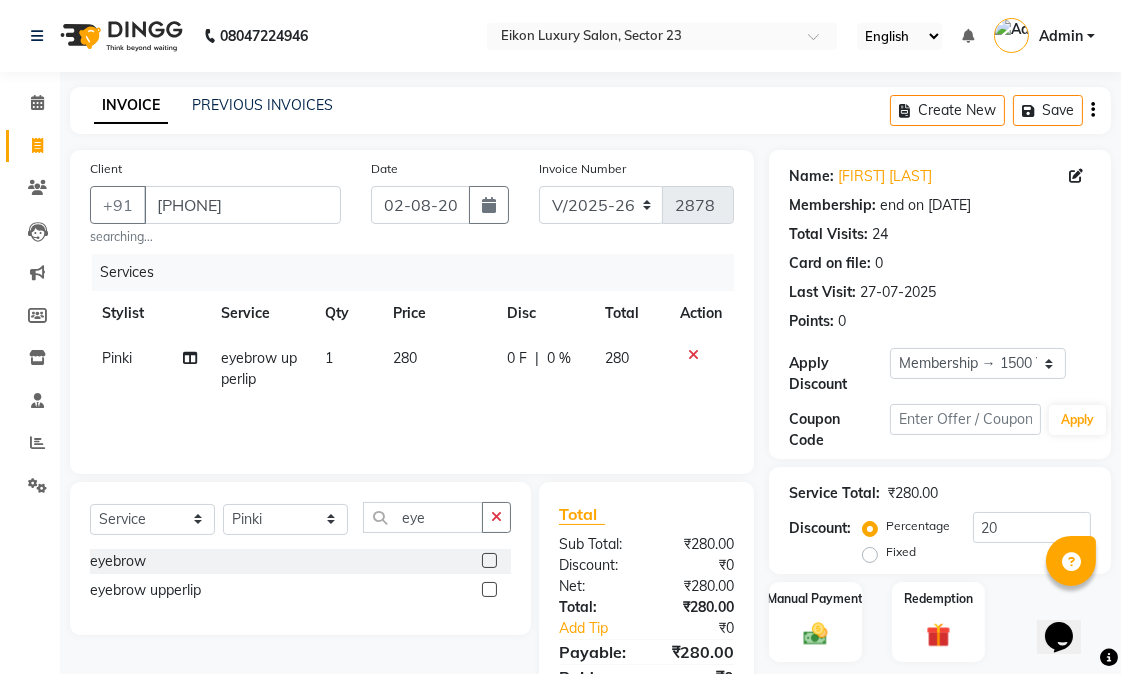 drag, startPoint x: 611, startPoint y: 410, endPoint x: 646, endPoint y: 454, distance: 56.22277 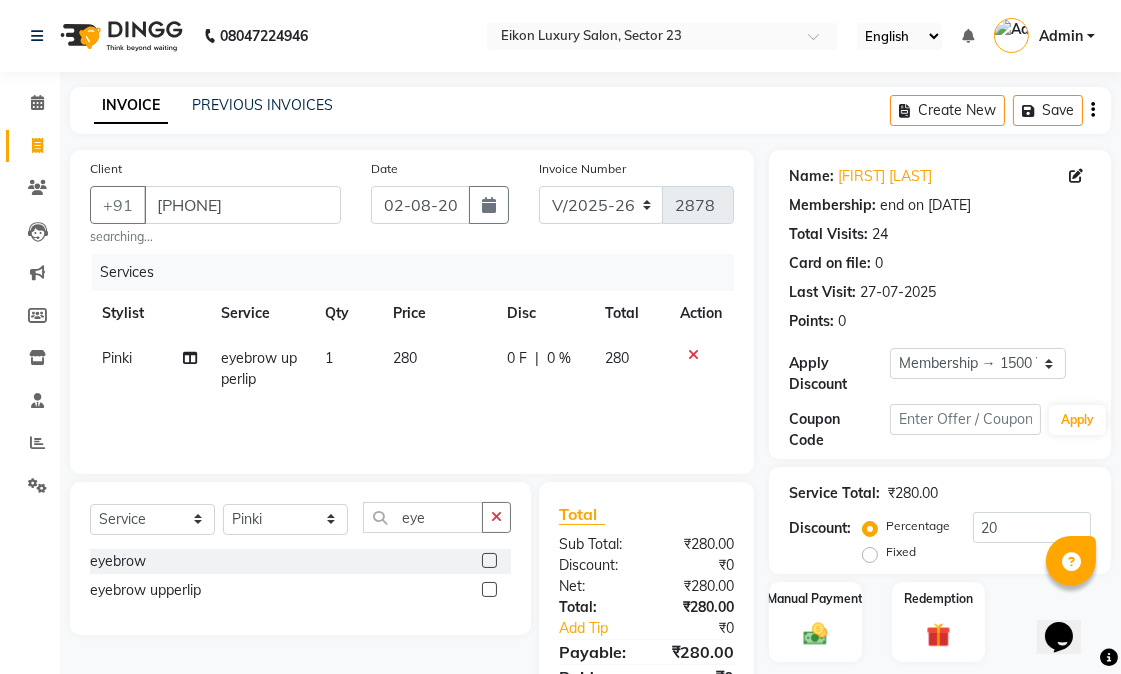 scroll, scrollTop: 91, scrollLeft: 0, axis: vertical 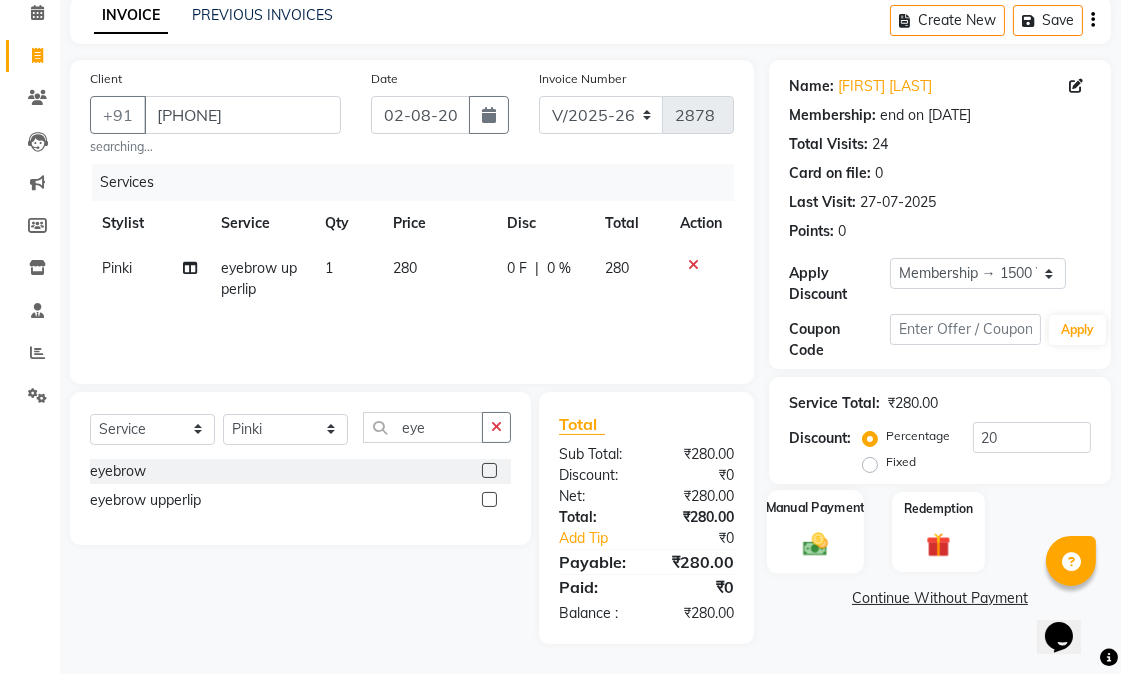 click 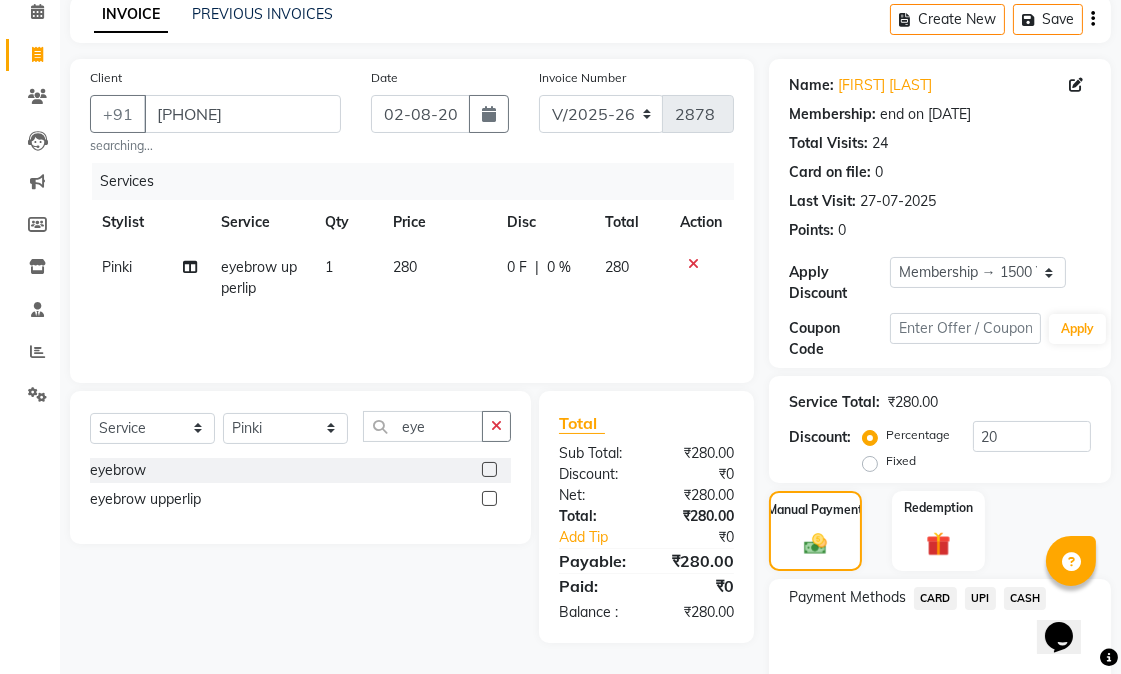 click on "CASH" 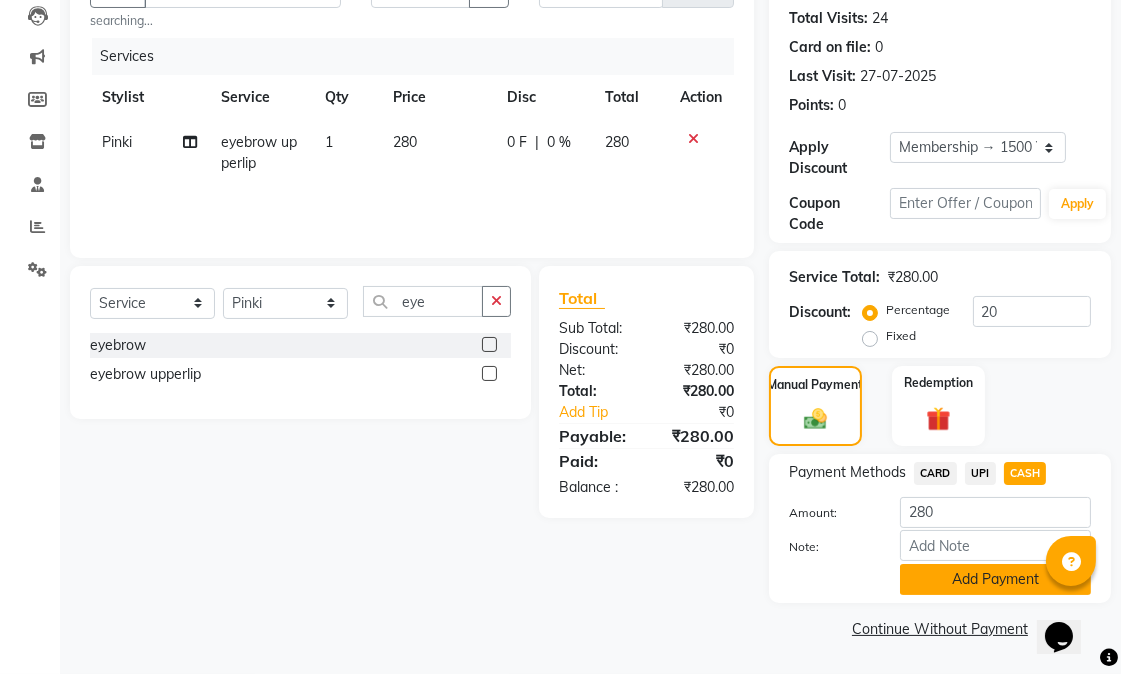 click on "Add Payment" 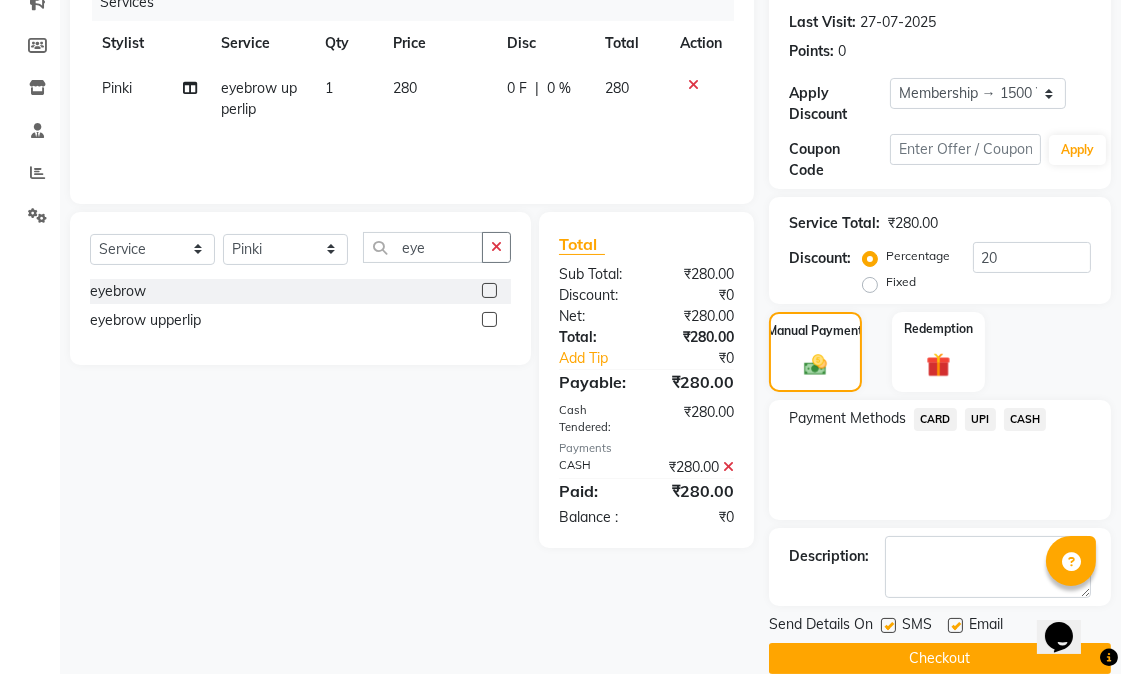 scroll, scrollTop: 300, scrollLeft: 0, axis: vertical 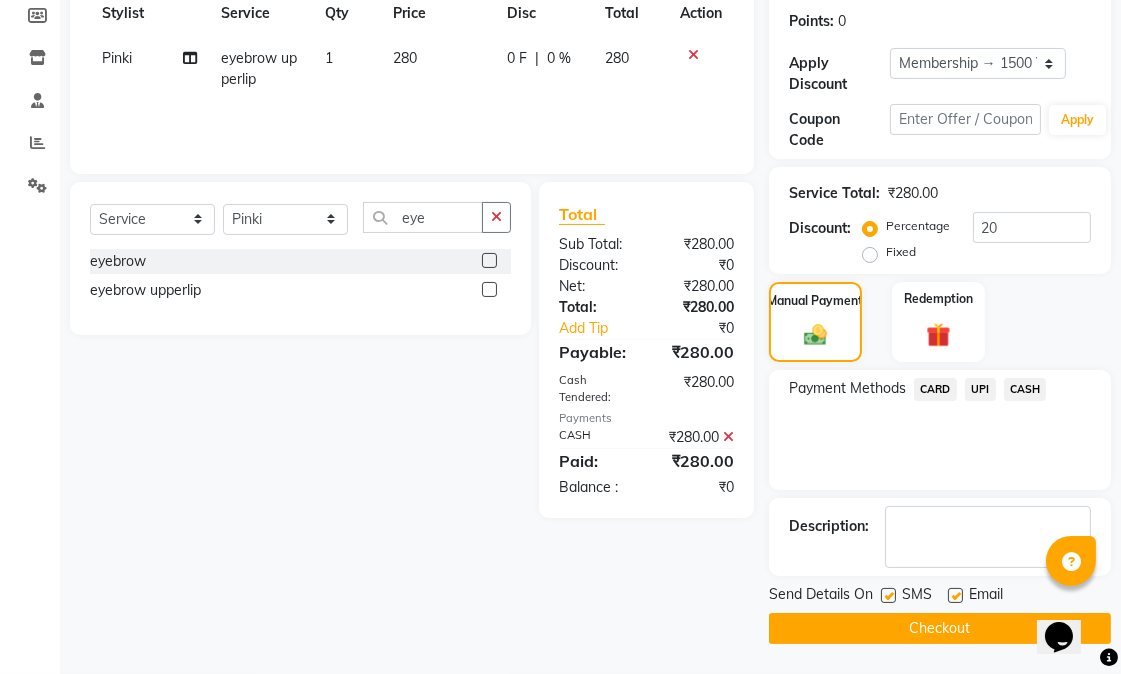 click 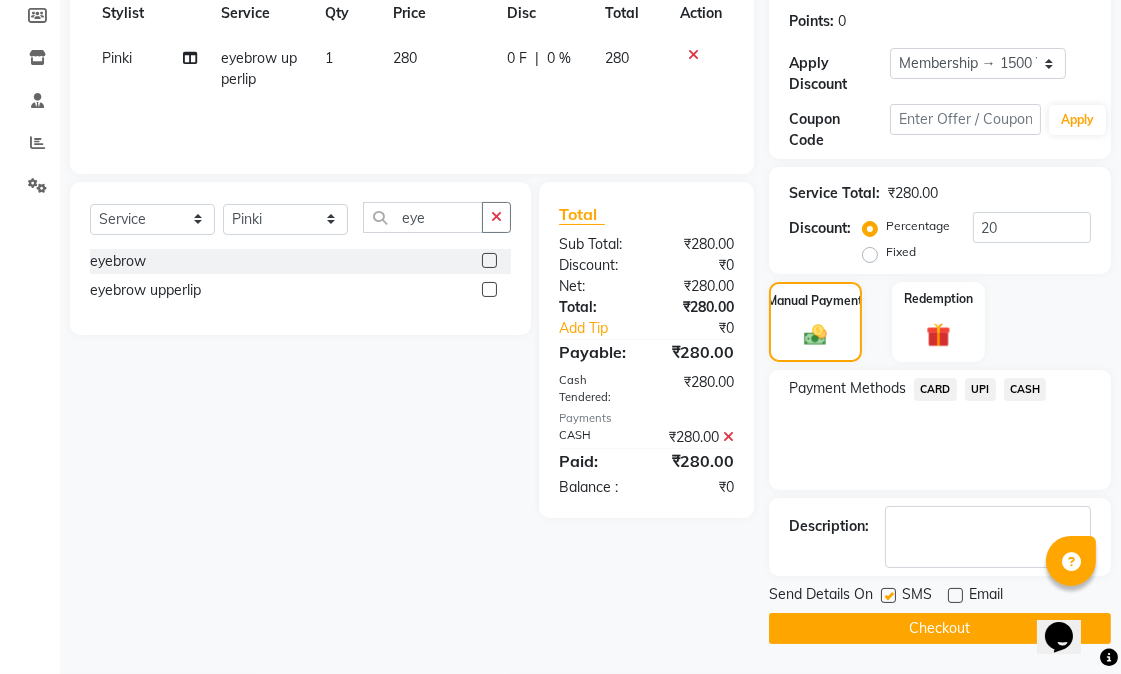 click 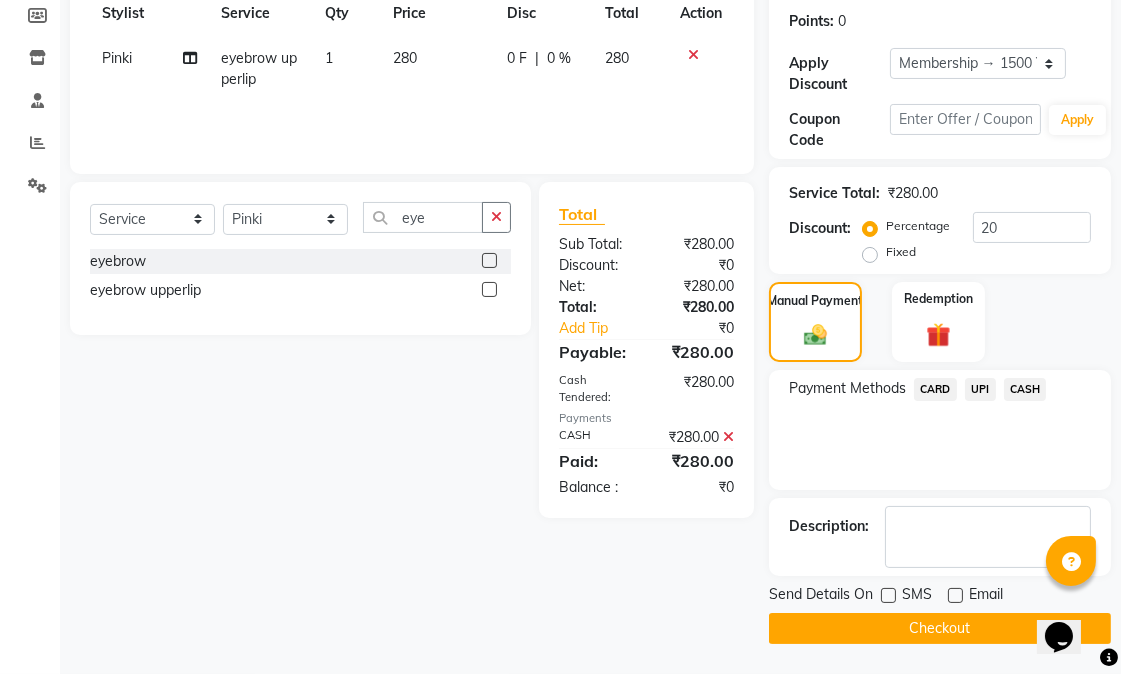 click on "Checkout" 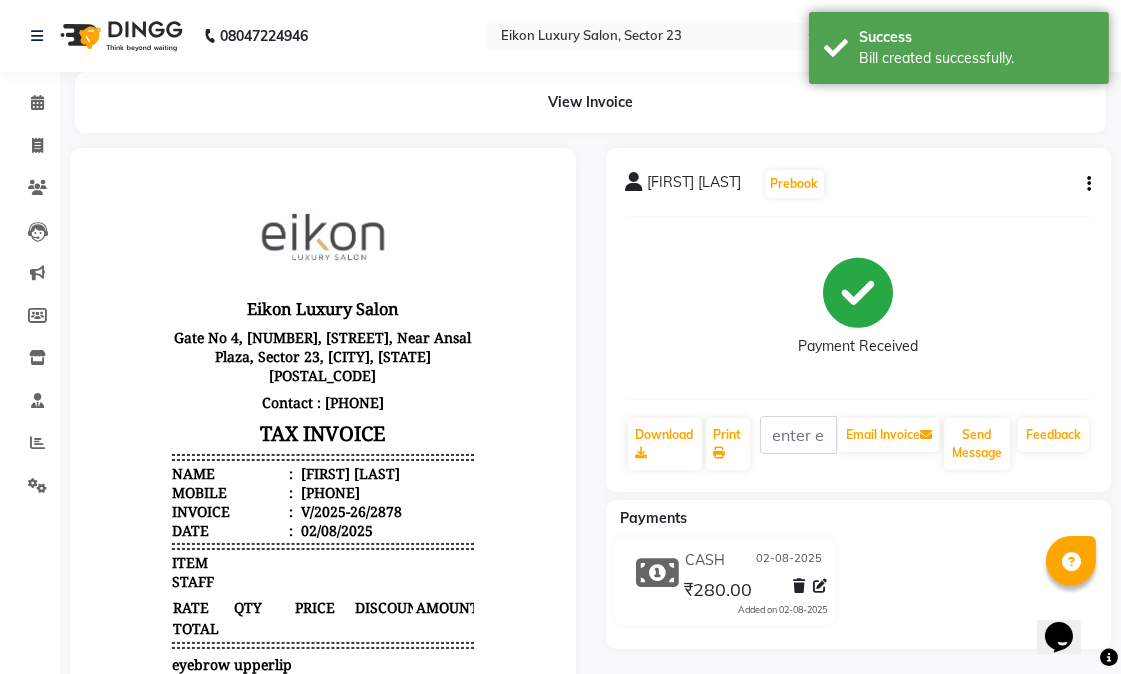 scroll, scrollTop: 0, scrollLeft: 0, axis: both 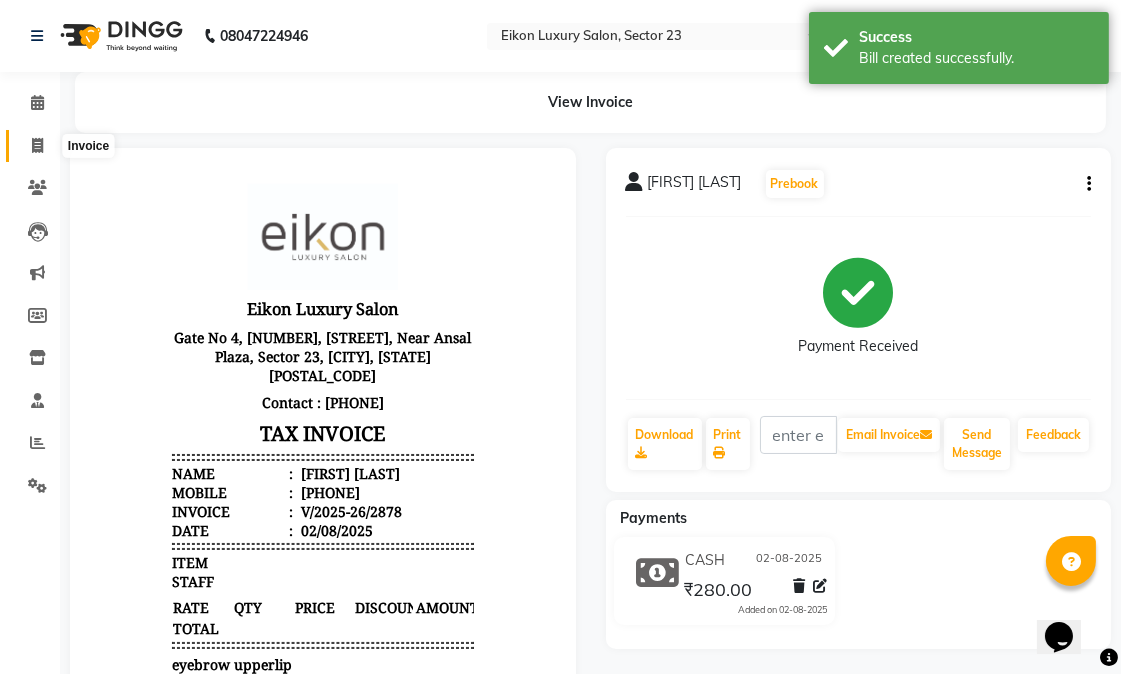 click 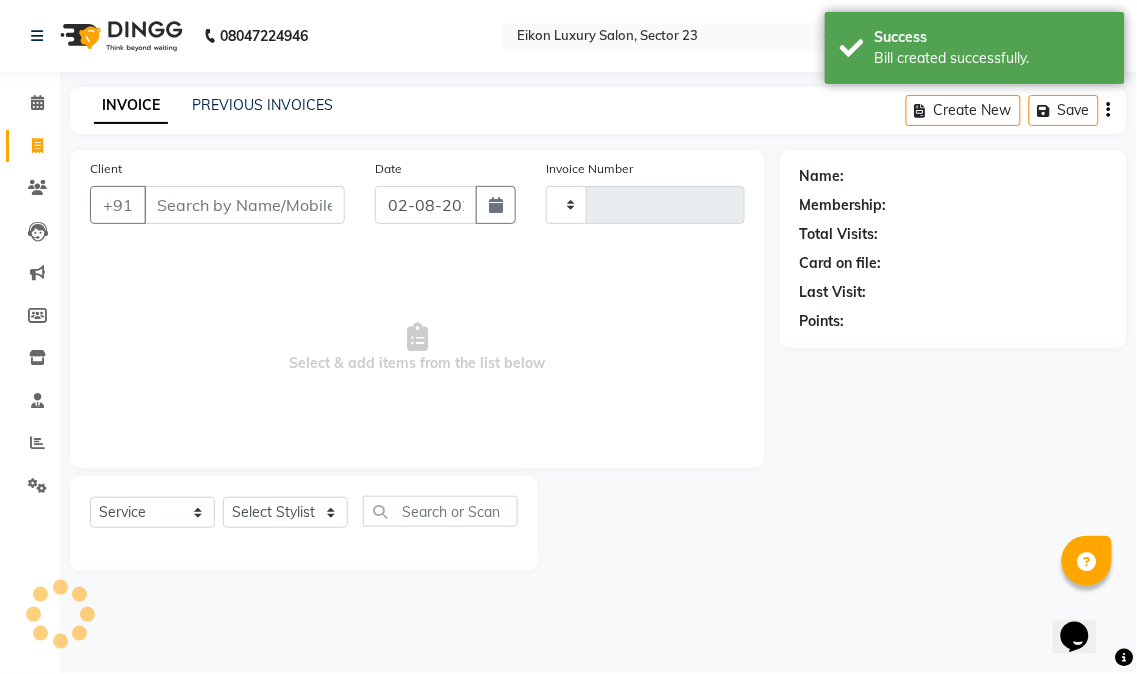 type on "2879" 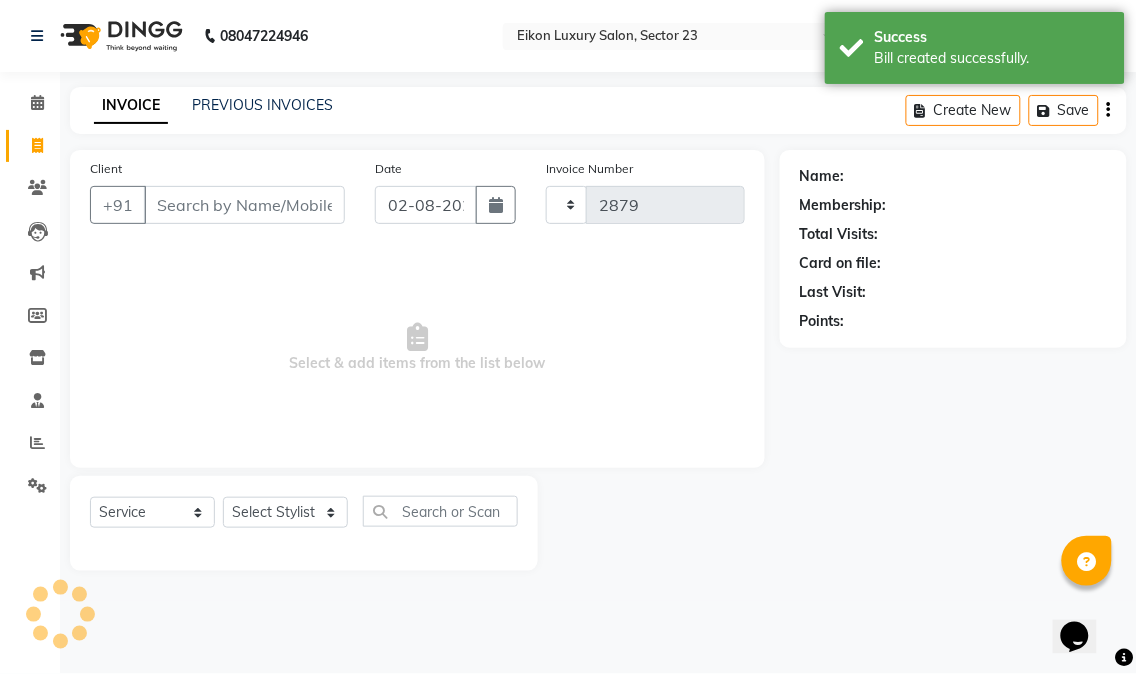 select on "7080" 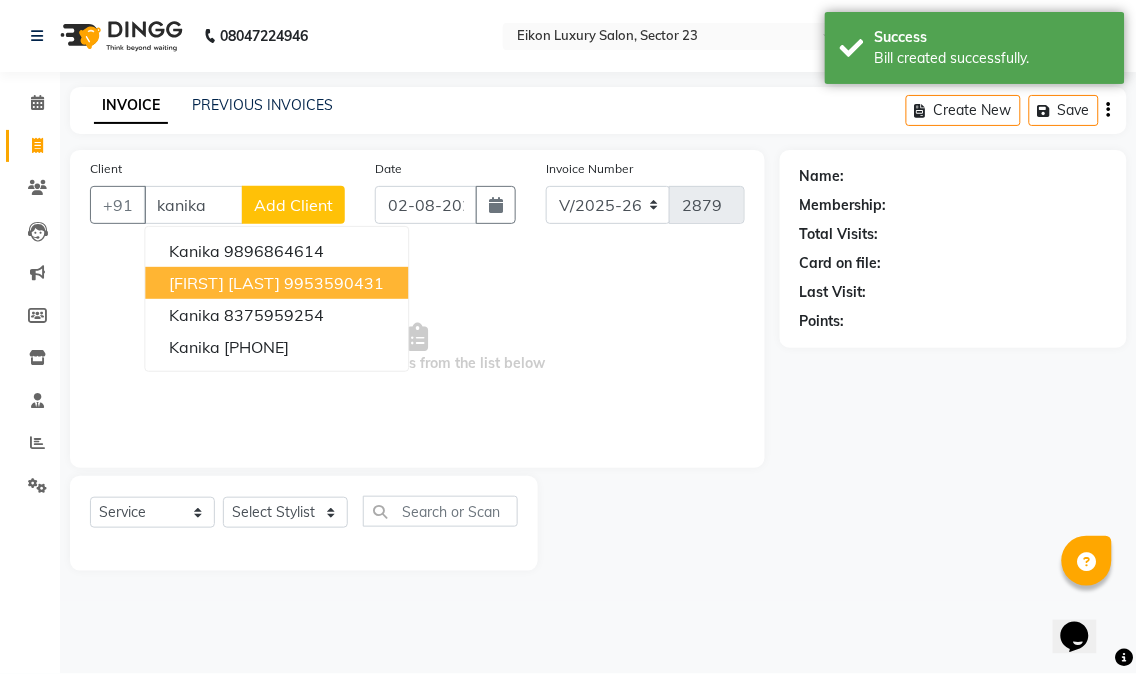 click on "9953590431" at bounding box center [334, 283] 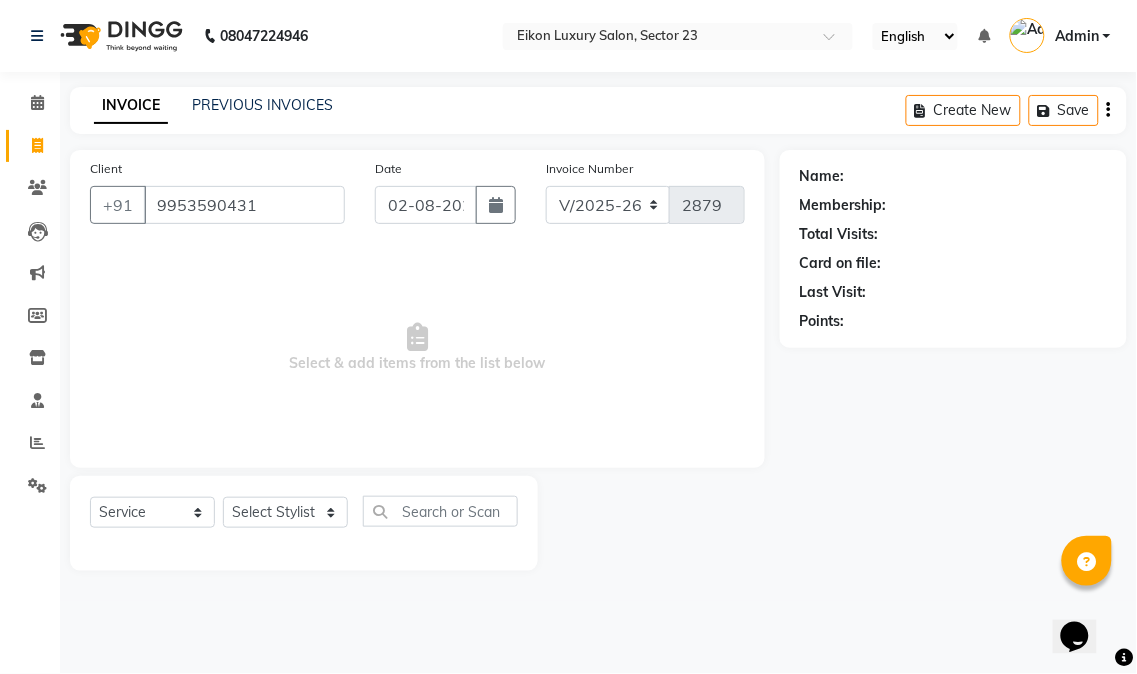 type on "9953590431" 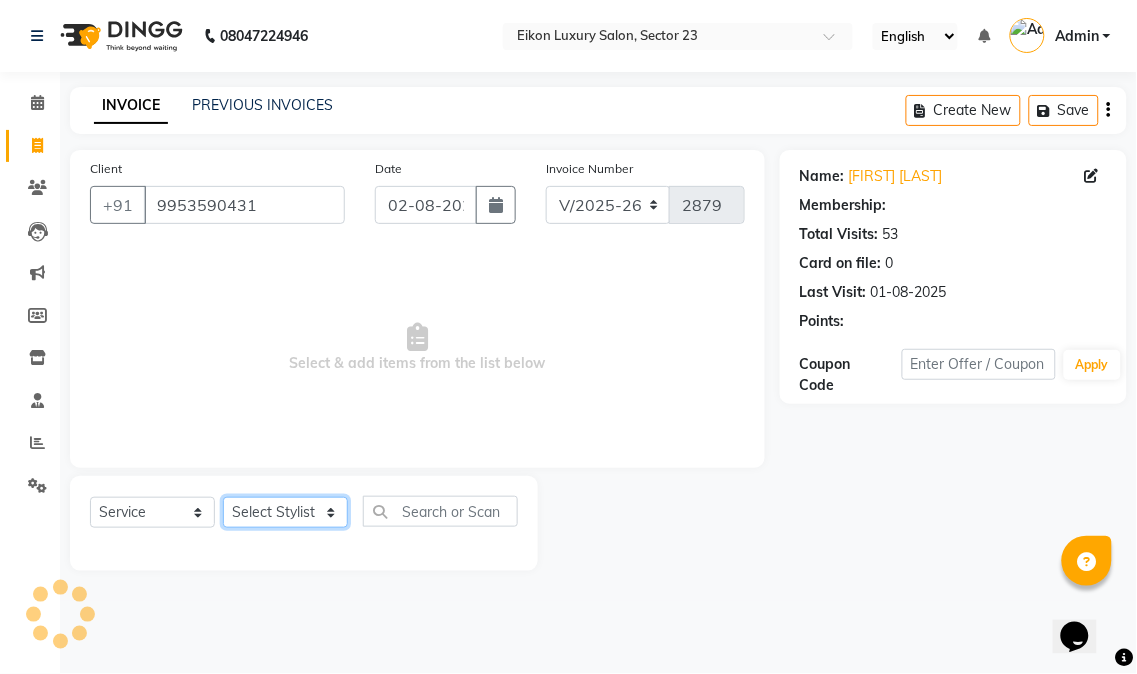 click on "Select Stylist Abhishek amit anchal Ashu Bilal Dildar Geeta Hritik Jatin mahesh Manav Mohit Pinki Prince Ruby Sagar Subhash Subodh Uday" 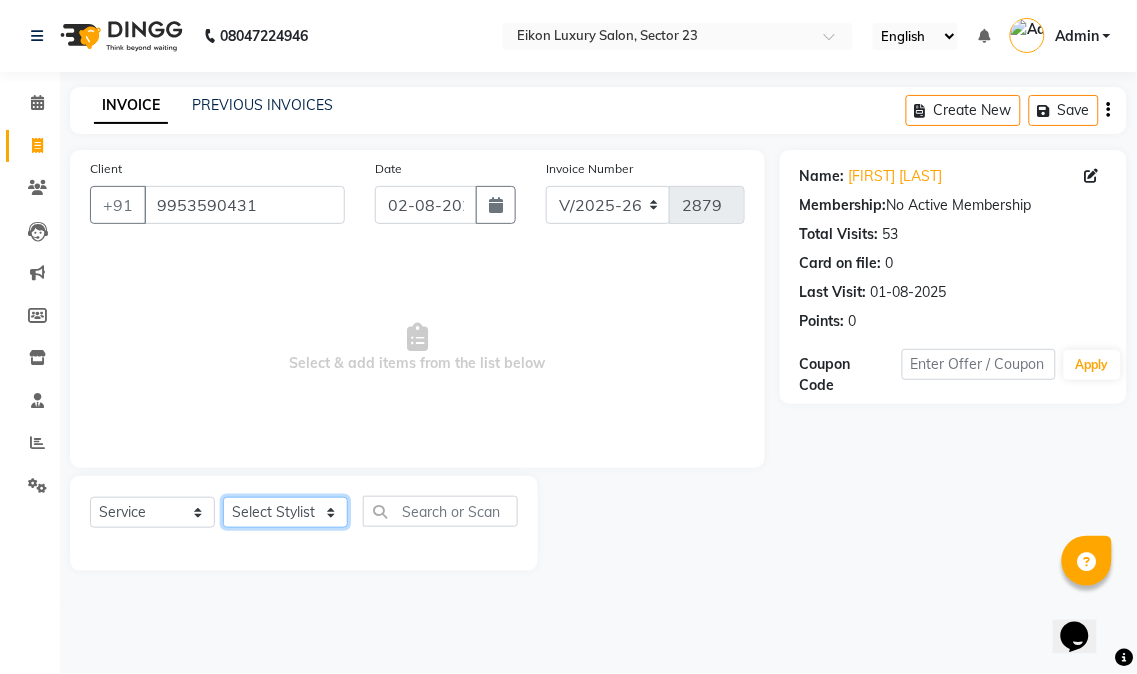 select on "58953" 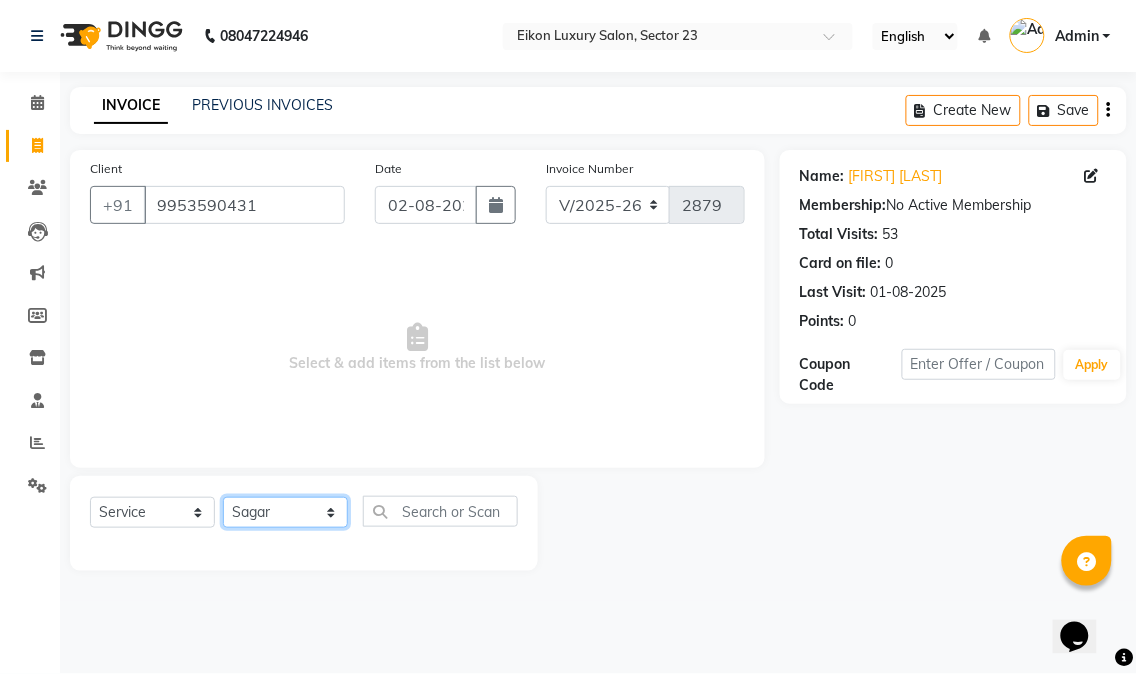 click on "Select Stylist Abhishek amit anchal Ashu Bilal Dildar Geeta Hritik Jatin mahesh Manav Mohit Pinki Prince Ruby Sagar Subhash Subodh Uday" 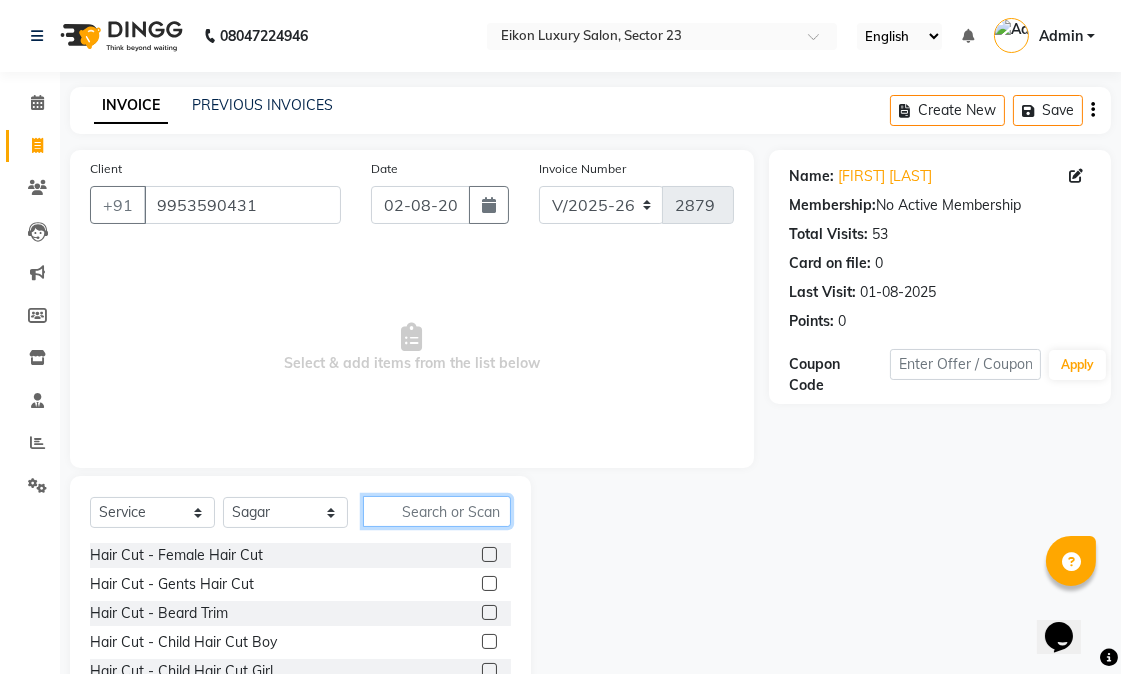 click 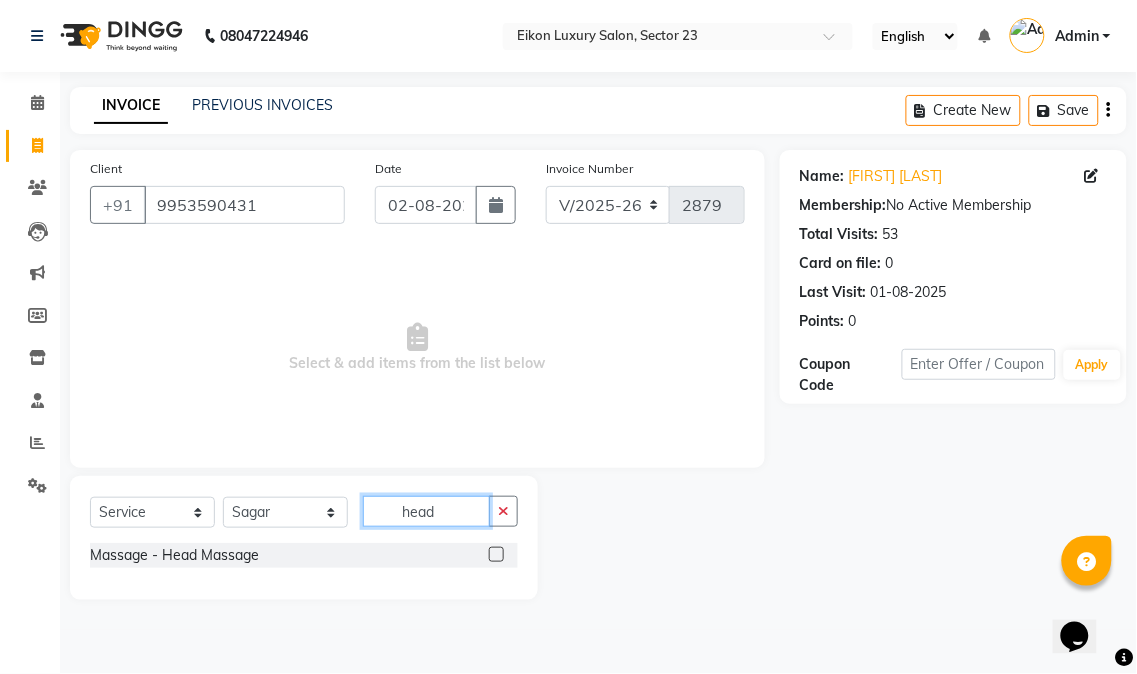 type on "head" 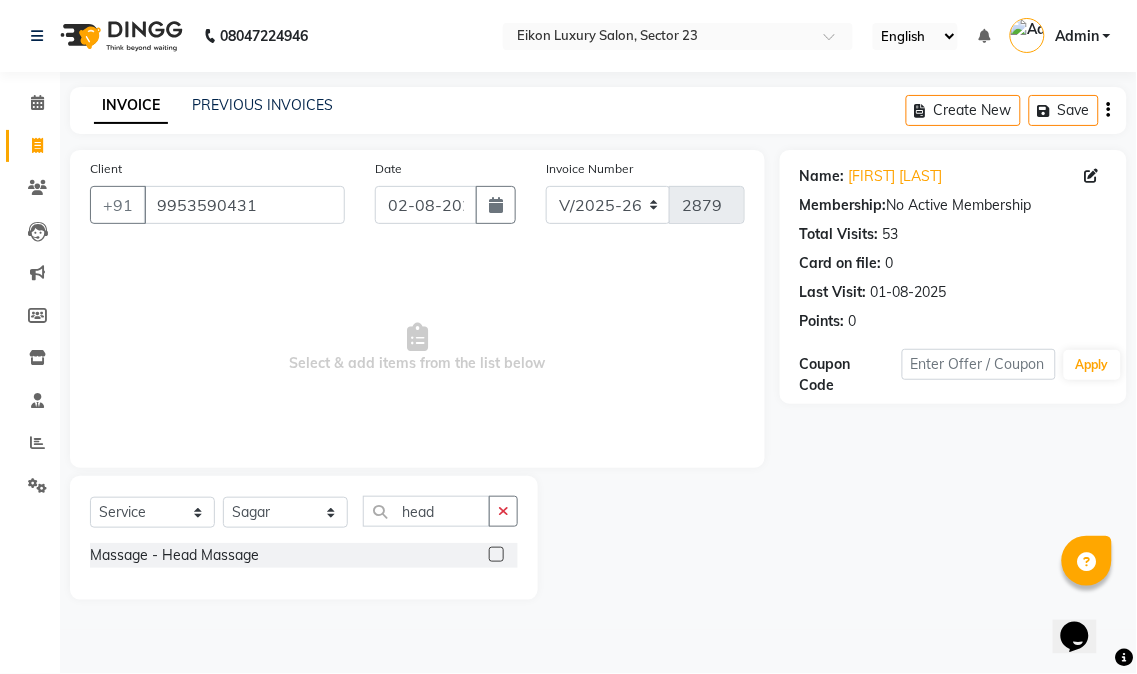 click 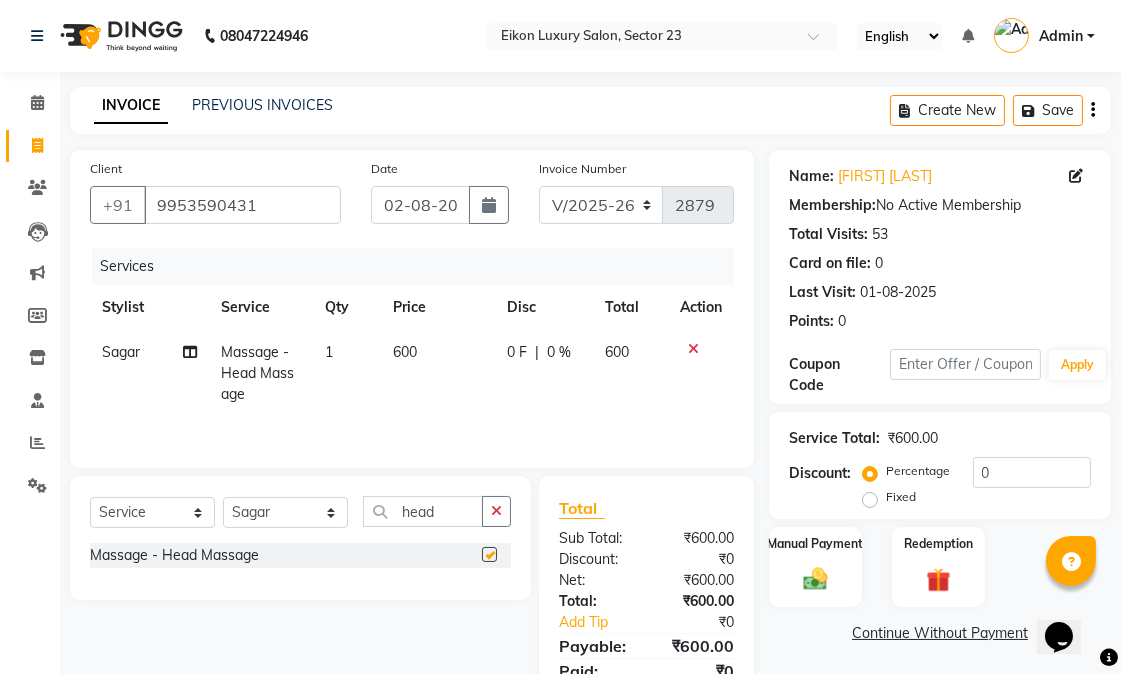 checkbox on "false" 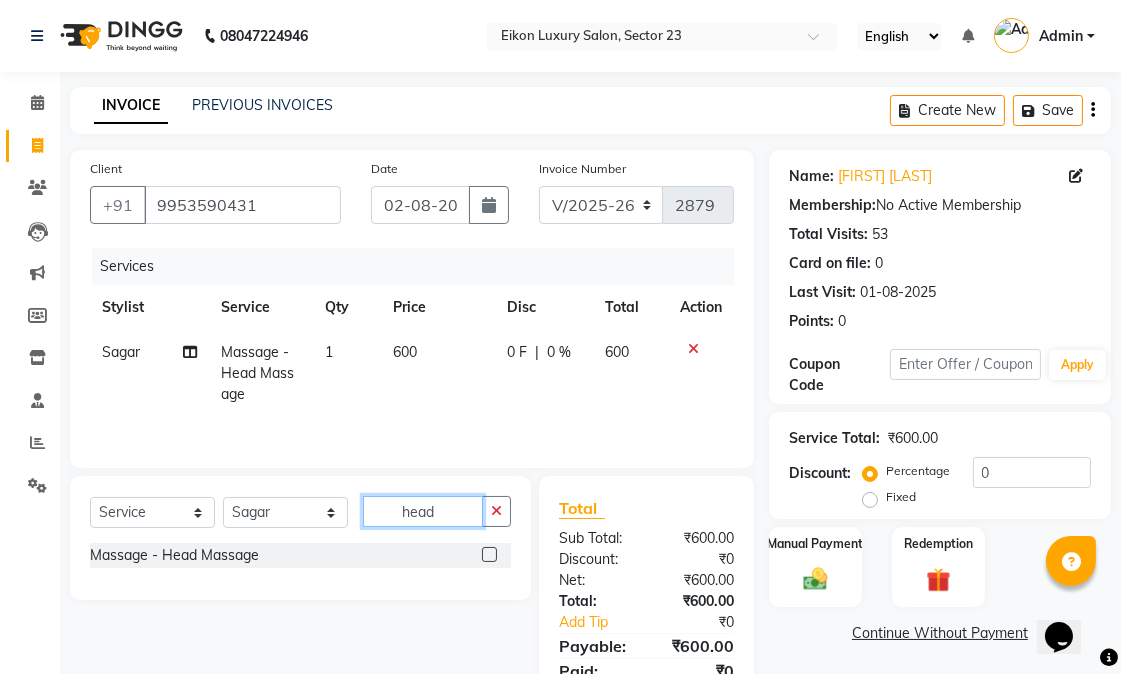 drag, startPoint x: 455, startPoint y: 518, endPoint x: 381, endPoint y: 493, distance: 78.1089 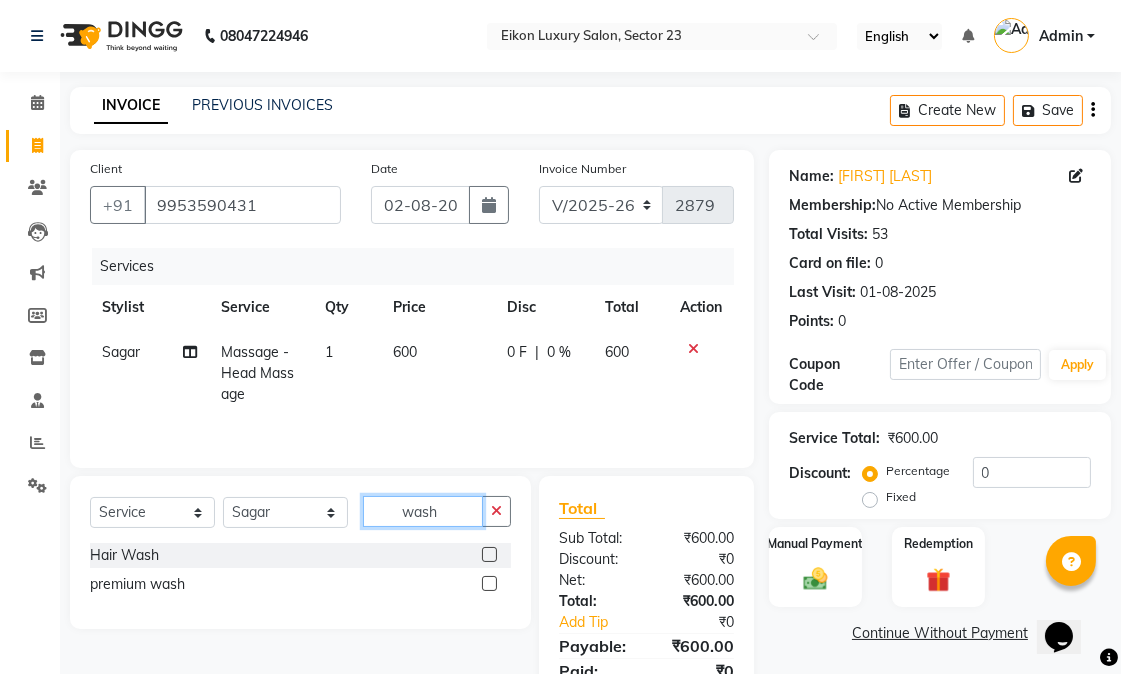 type on "wash" 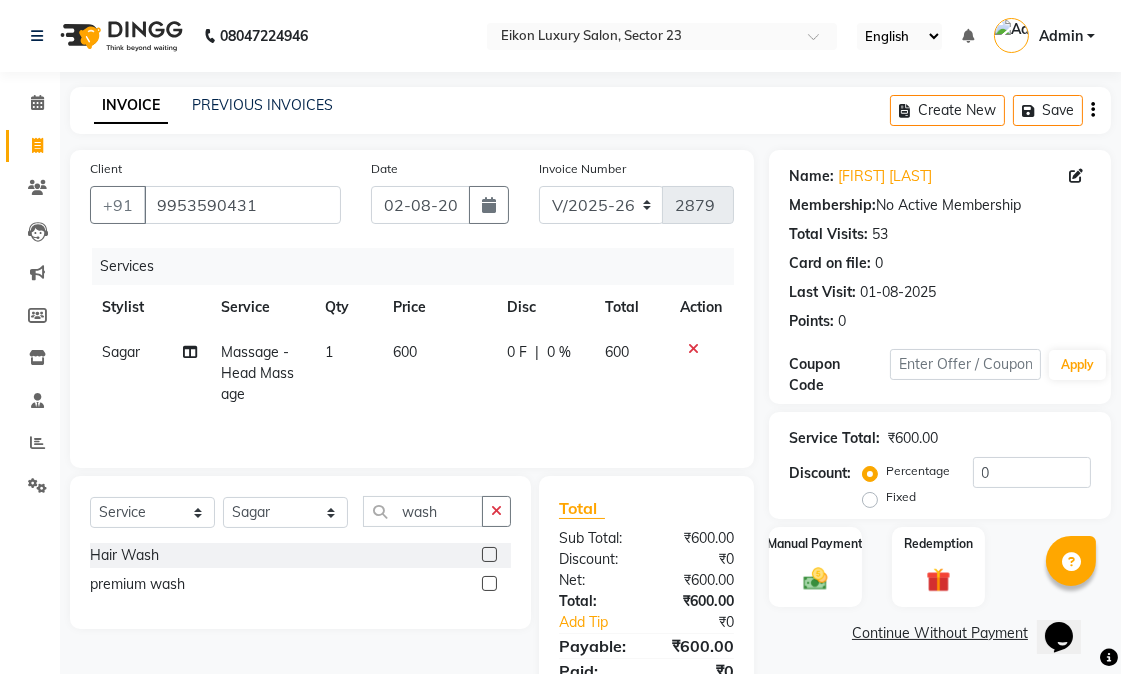 click 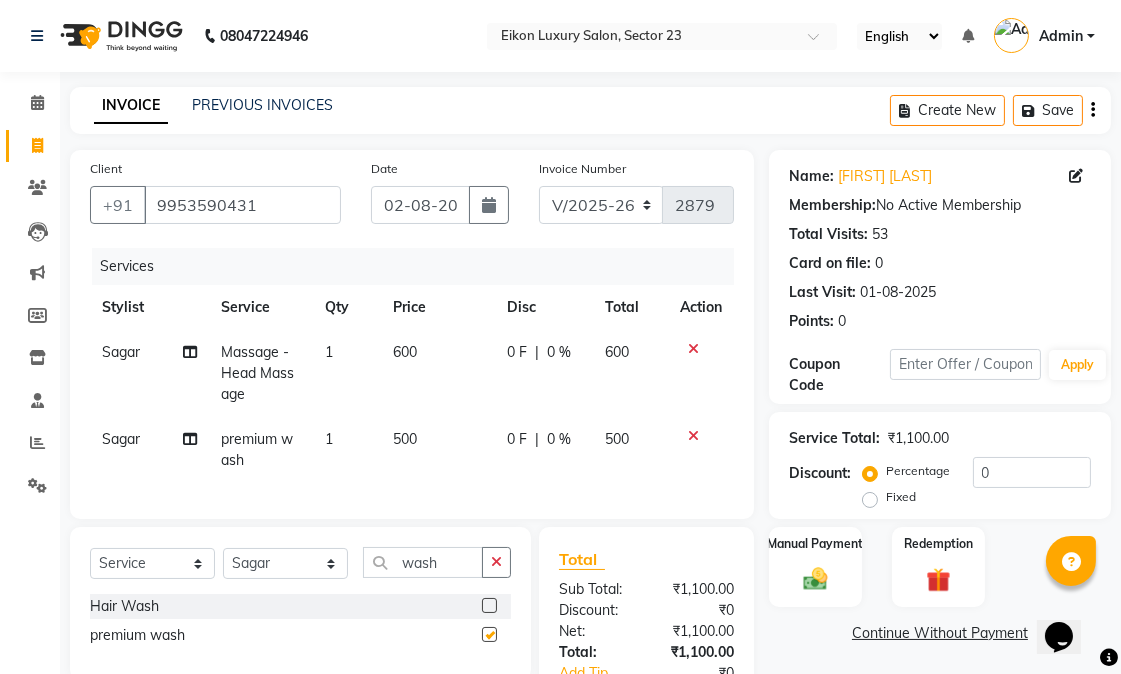 checkbox on "false" 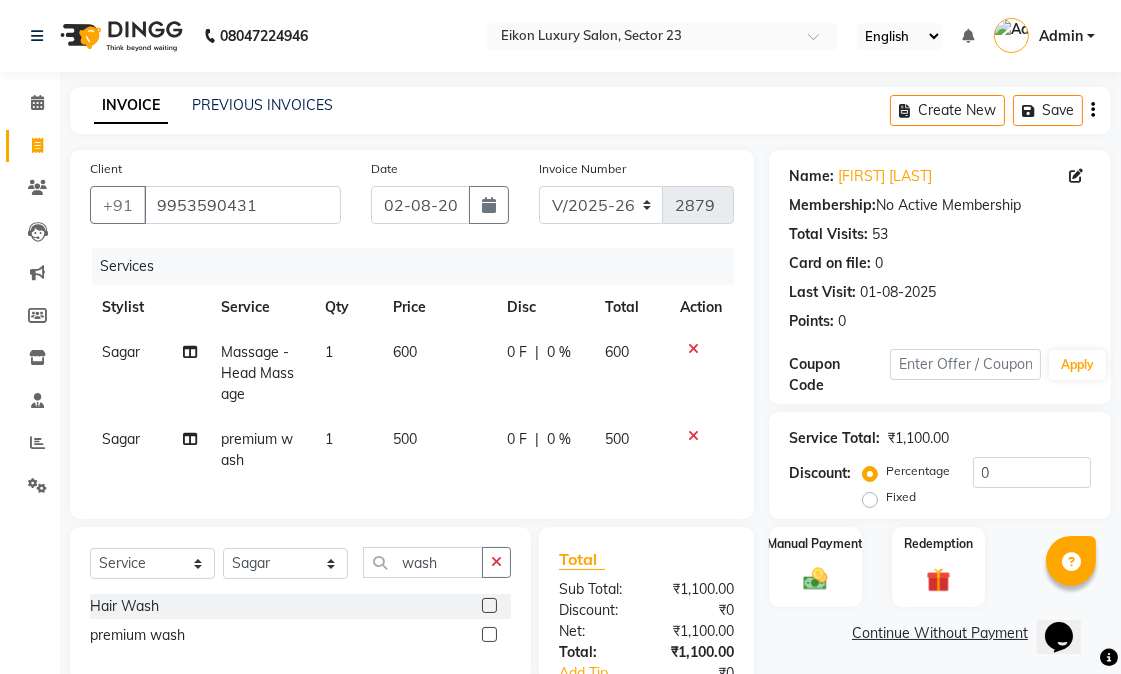 scroll, scrollTop: 175, scrollLeft: 0, axis: vertical 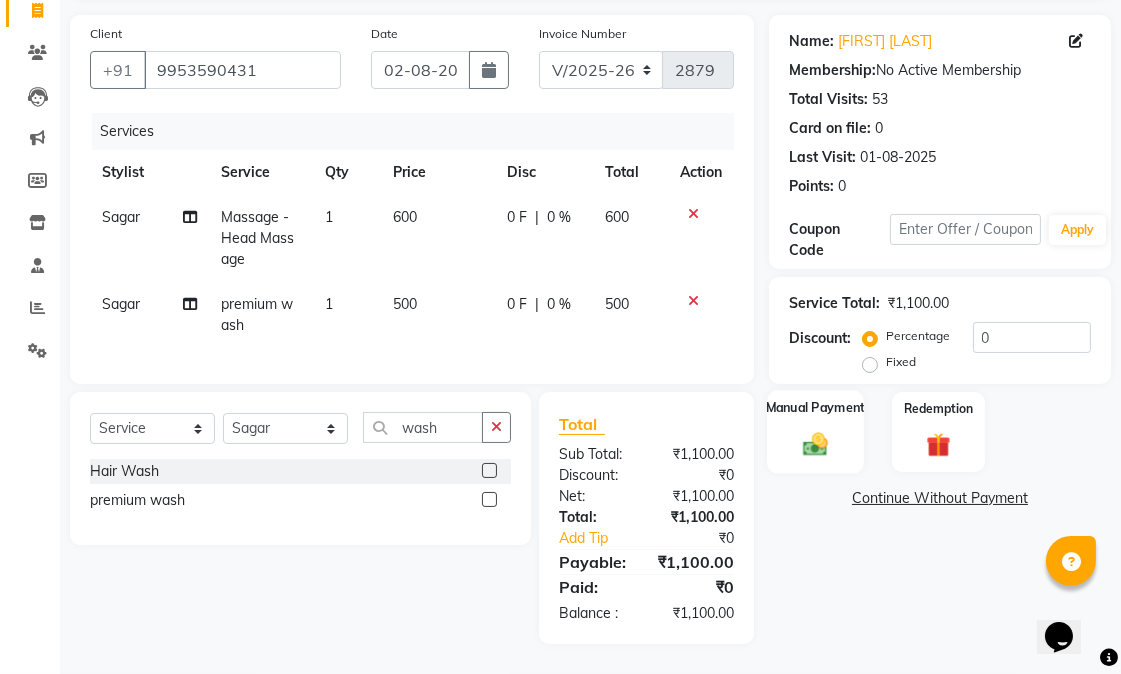 click 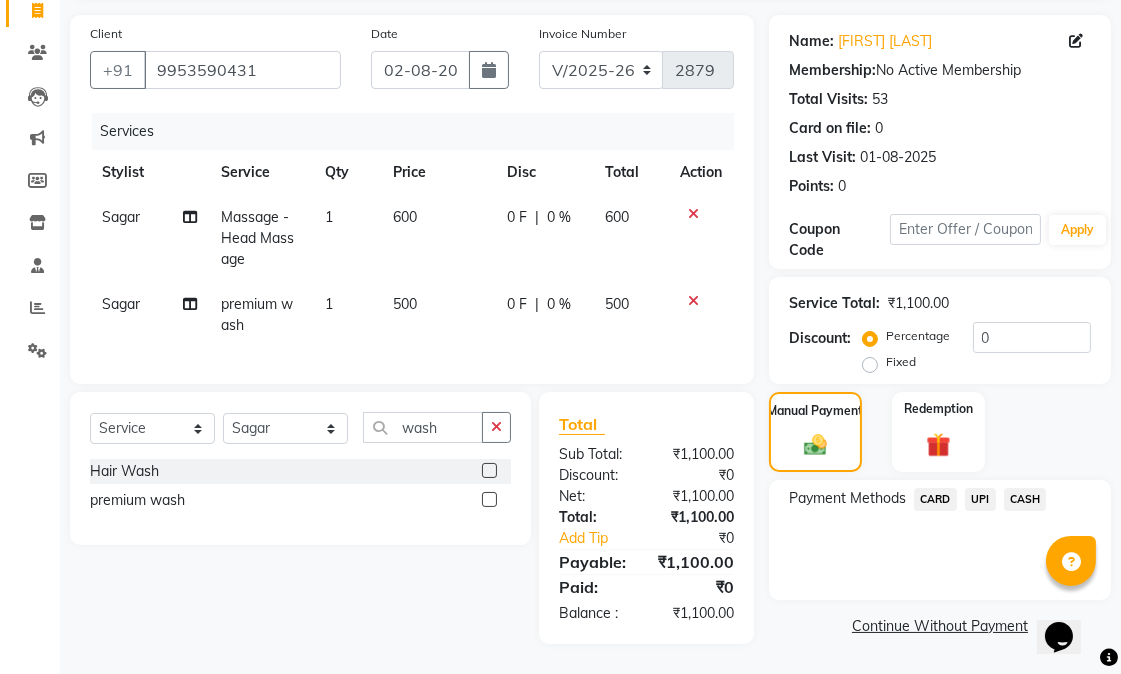 click on "CASH" 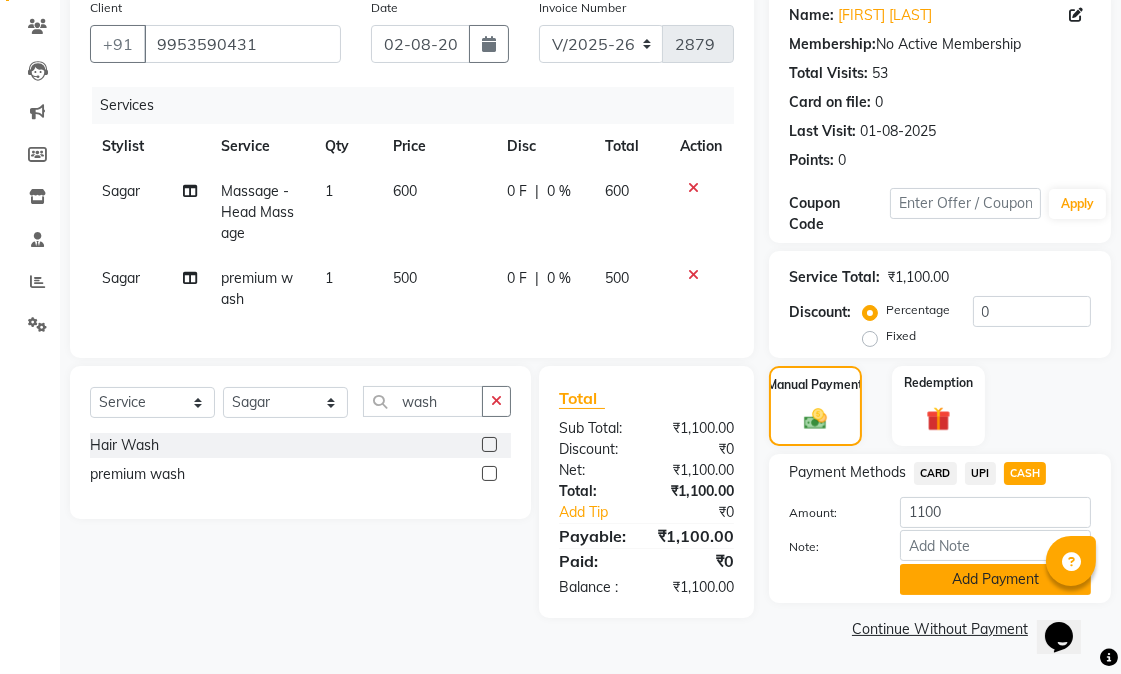 click on "Add Payment" 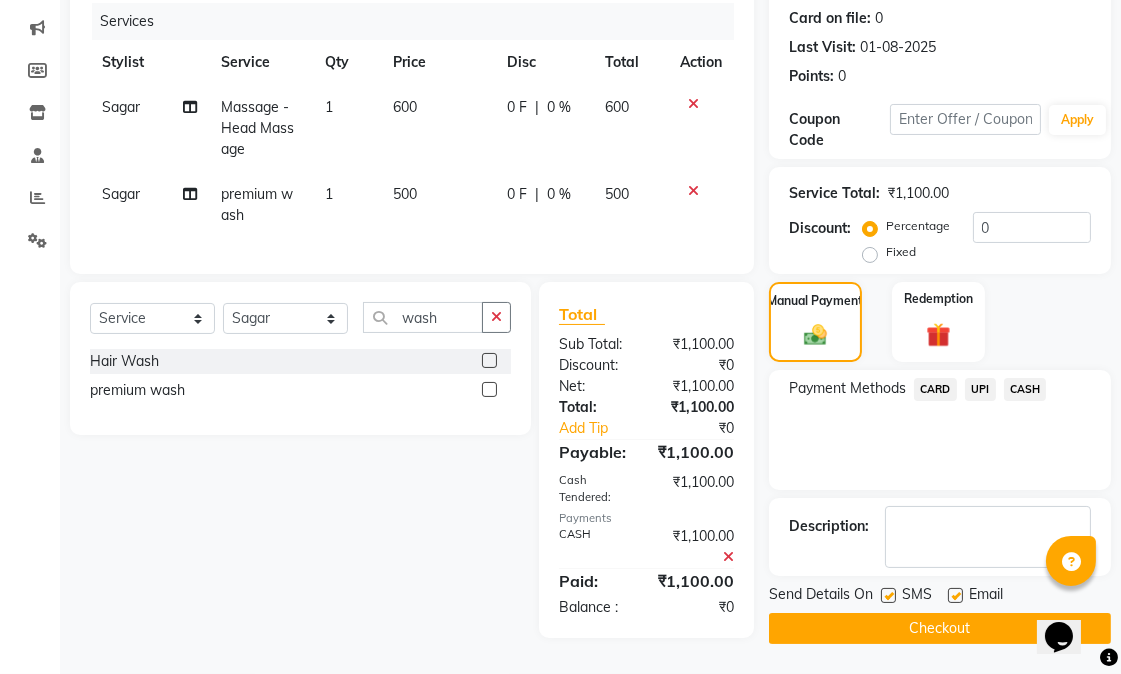scroll, scrollTop: 280, scrollLeft: 0, axis: vertical 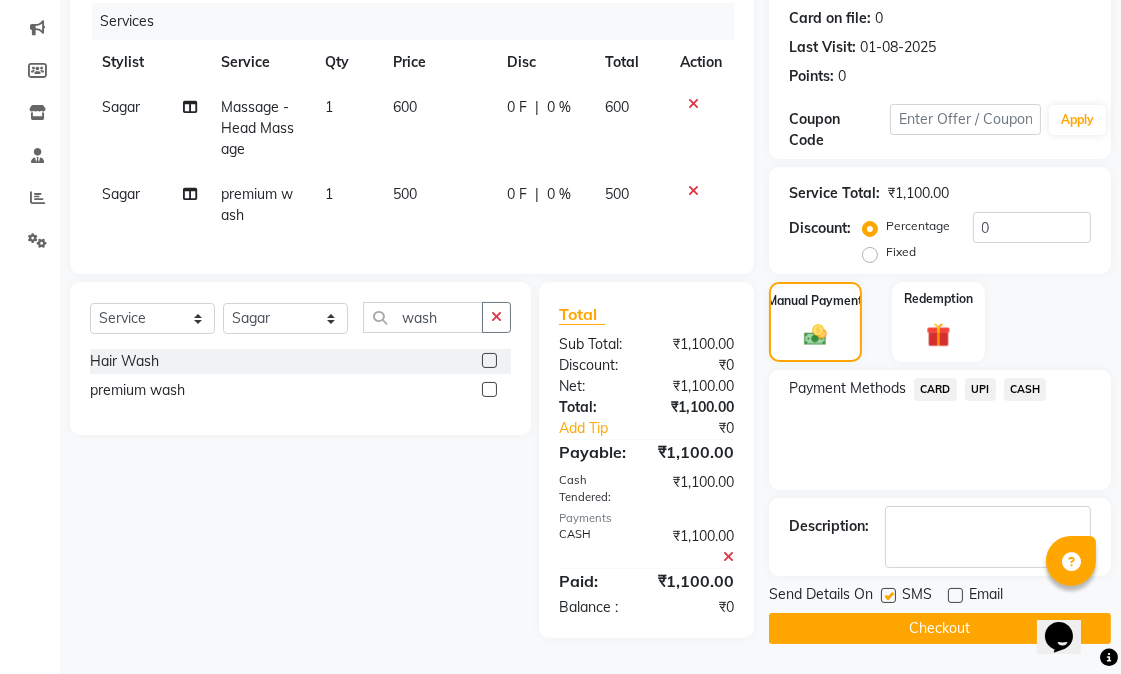 click 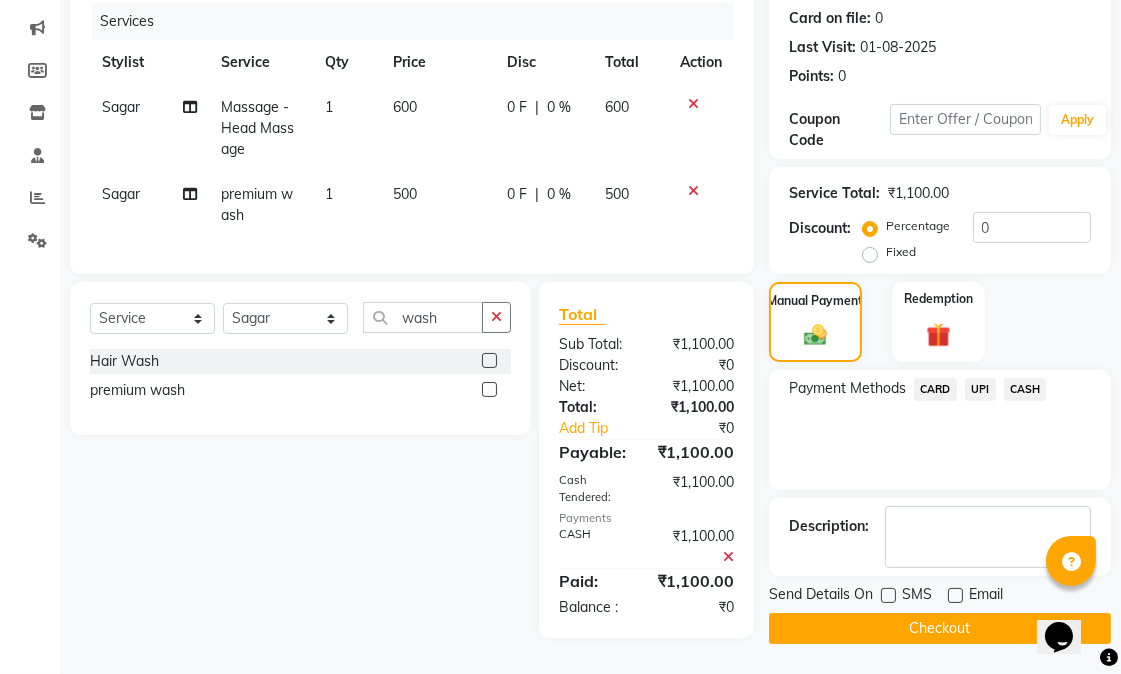 click on "Checkout" 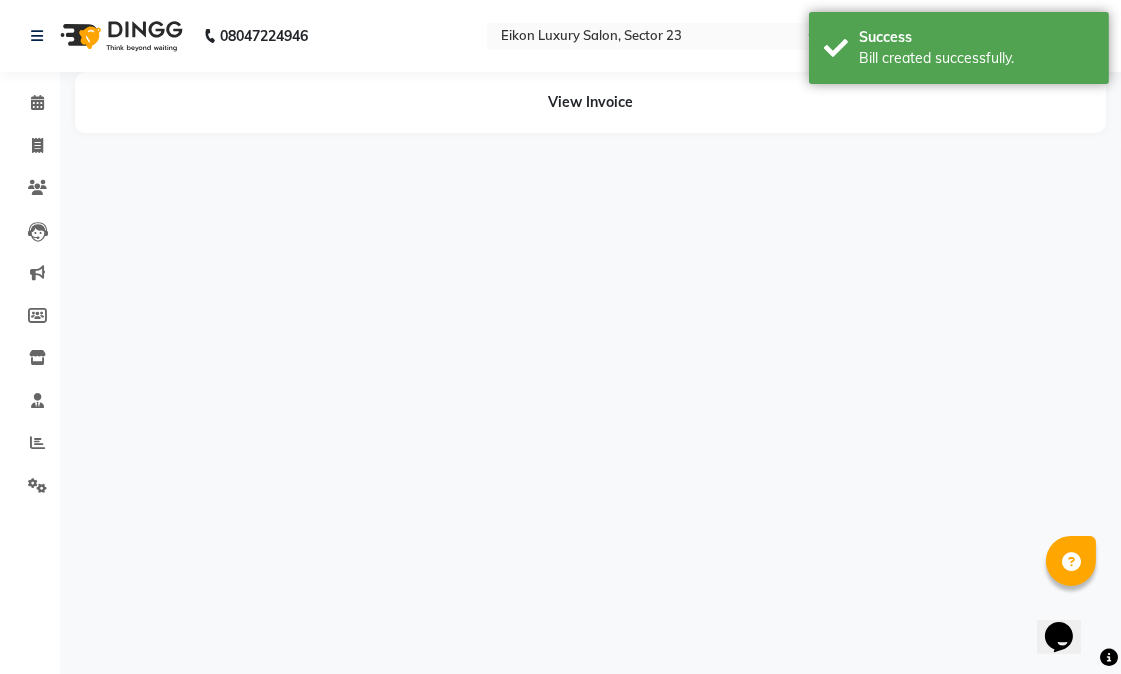 scroll, scrollTop: 0, scrollLeft: 0, axis: both 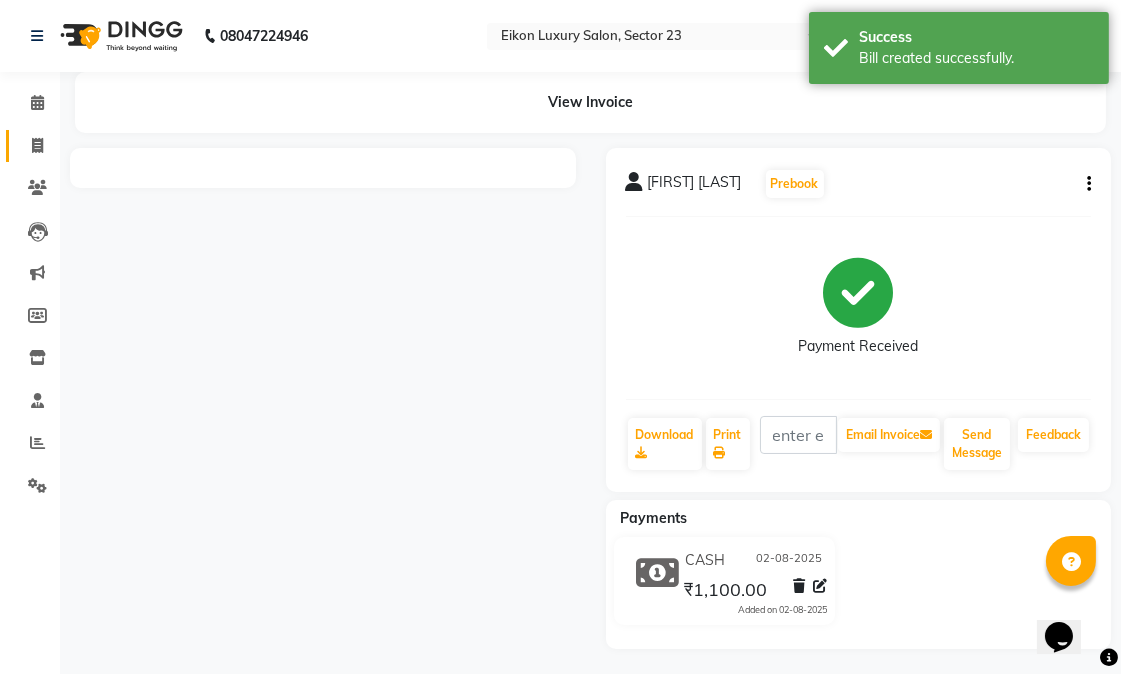 click 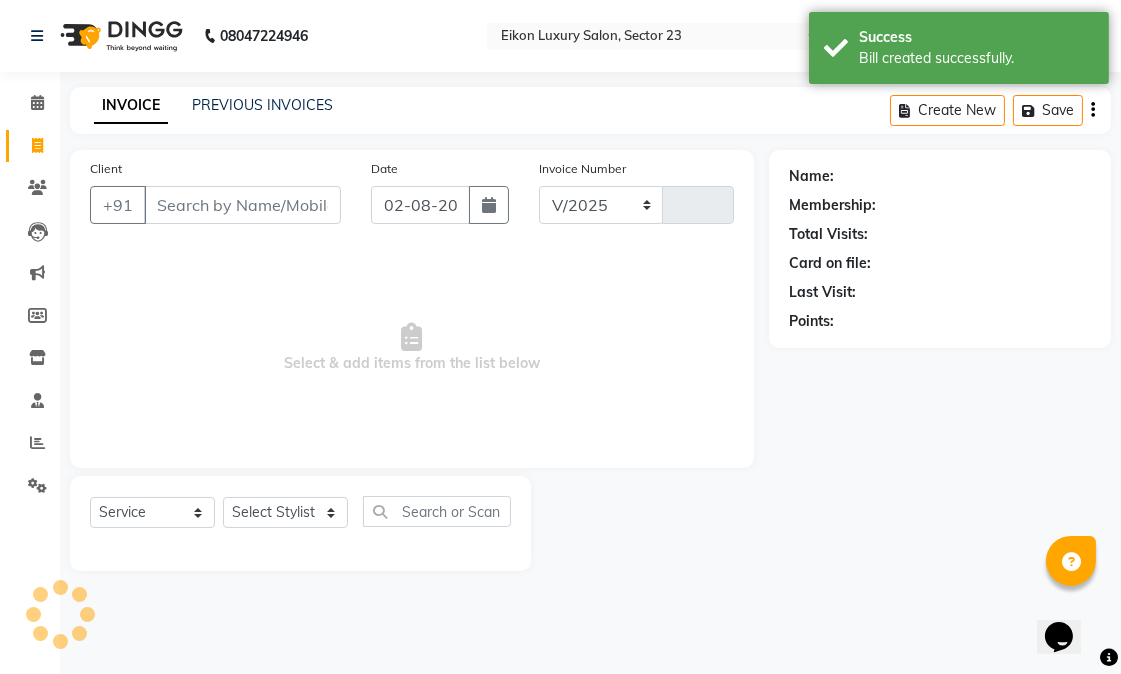 select on "7080" 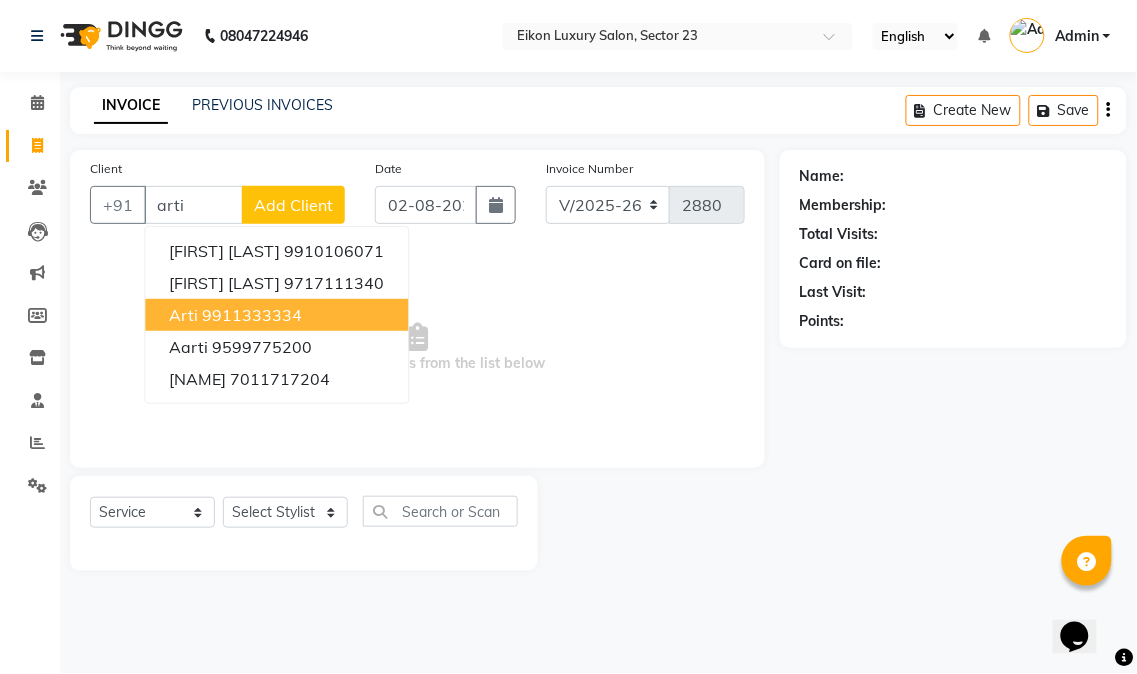 click on "9911333334" at bounding box center (252, 315) 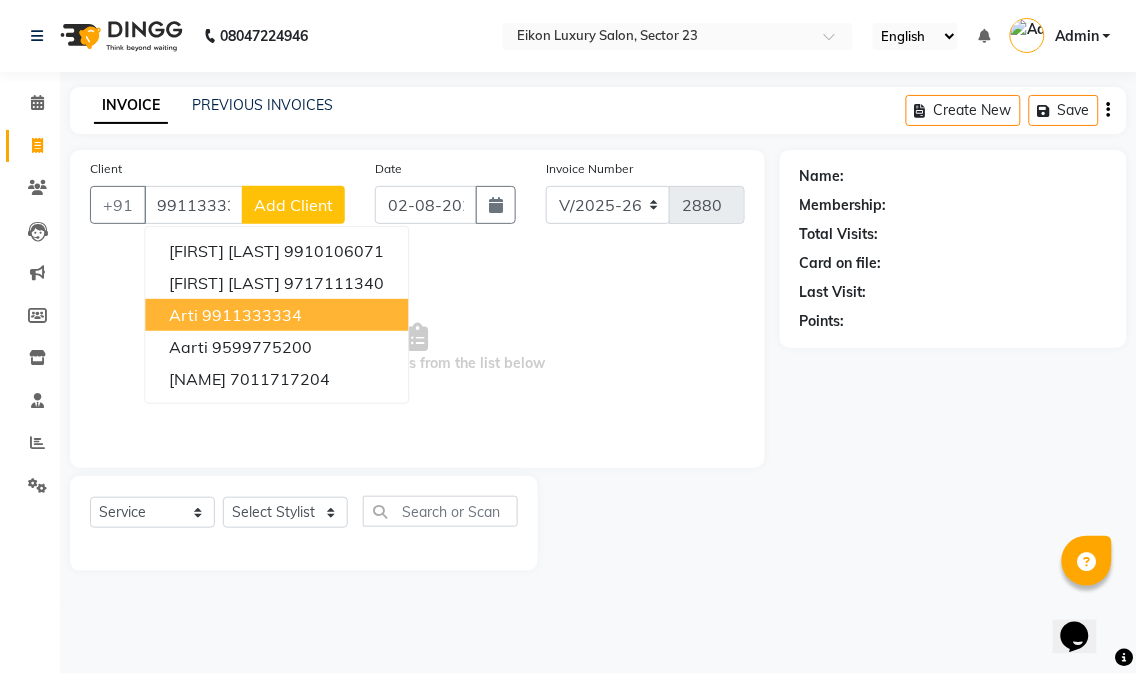 type on "9911333334" 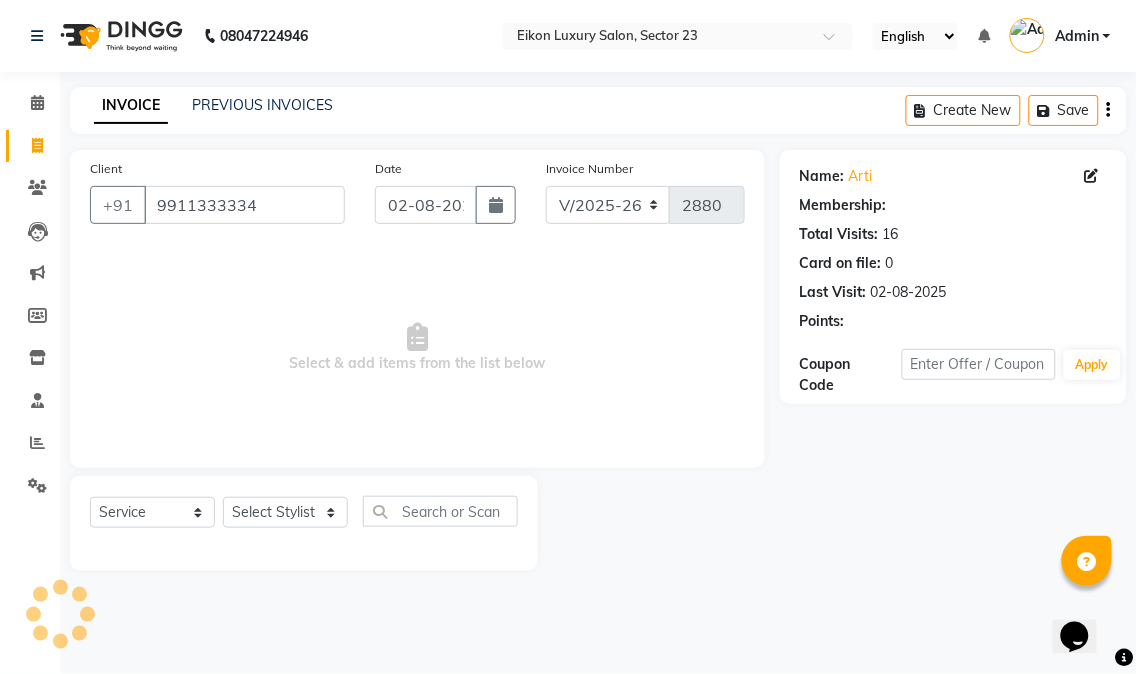select on "1: Object" 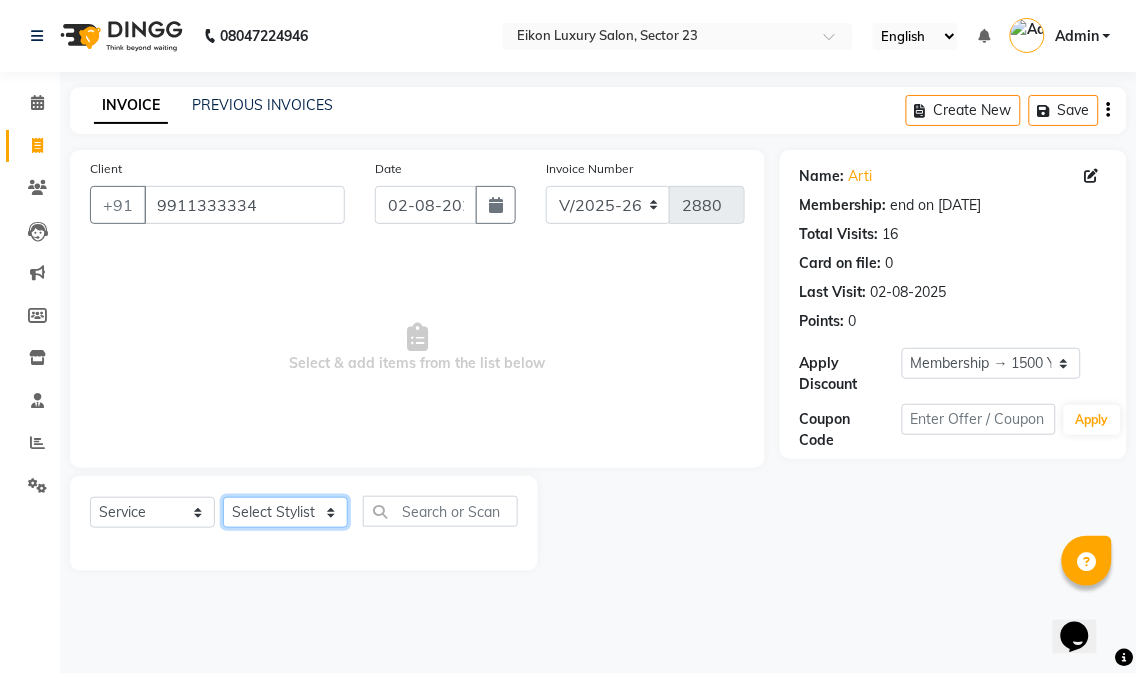 click on "Select Stylist Abhishek amit anchal Ashu Bilal Dildar Geeta Hritik Jatin mahesh Manav Mohit Pinki Prince Ruby Sagar Subhash Subodh Uday" 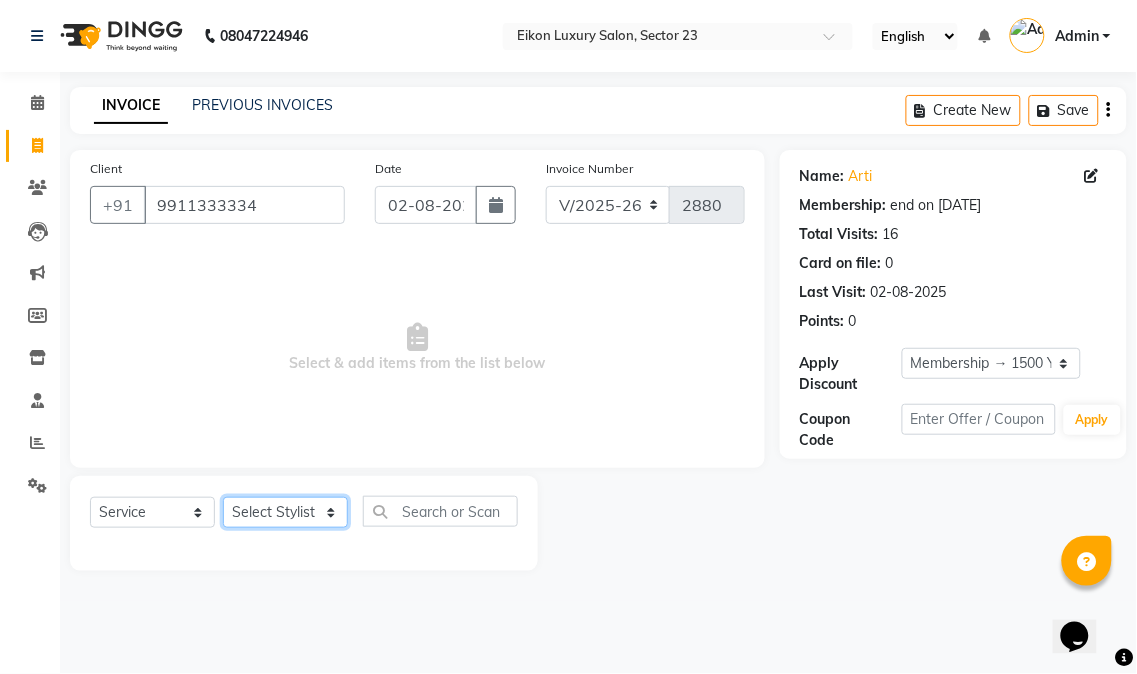 select on "58956" 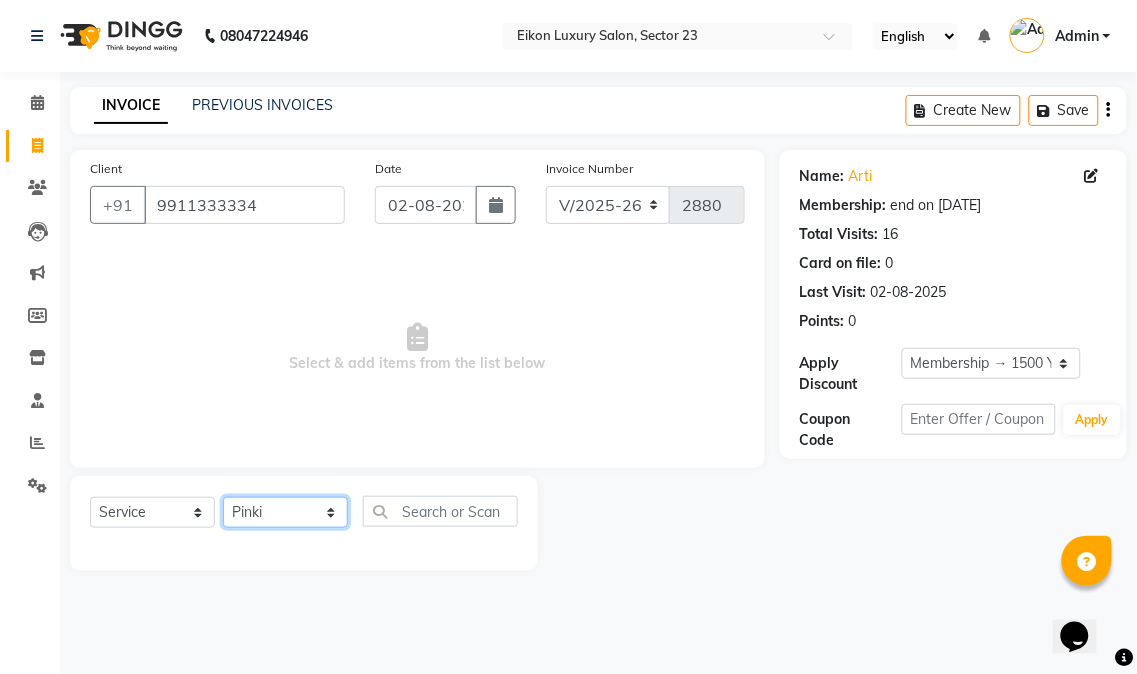 click on "Select Stylist Abhishek amit anchal Ashu Bilal Dildar Geeta Hritik Jatin mahesh Manav Mohit Pinki Prince Ruby Sagar Subhash Subodh Uday" 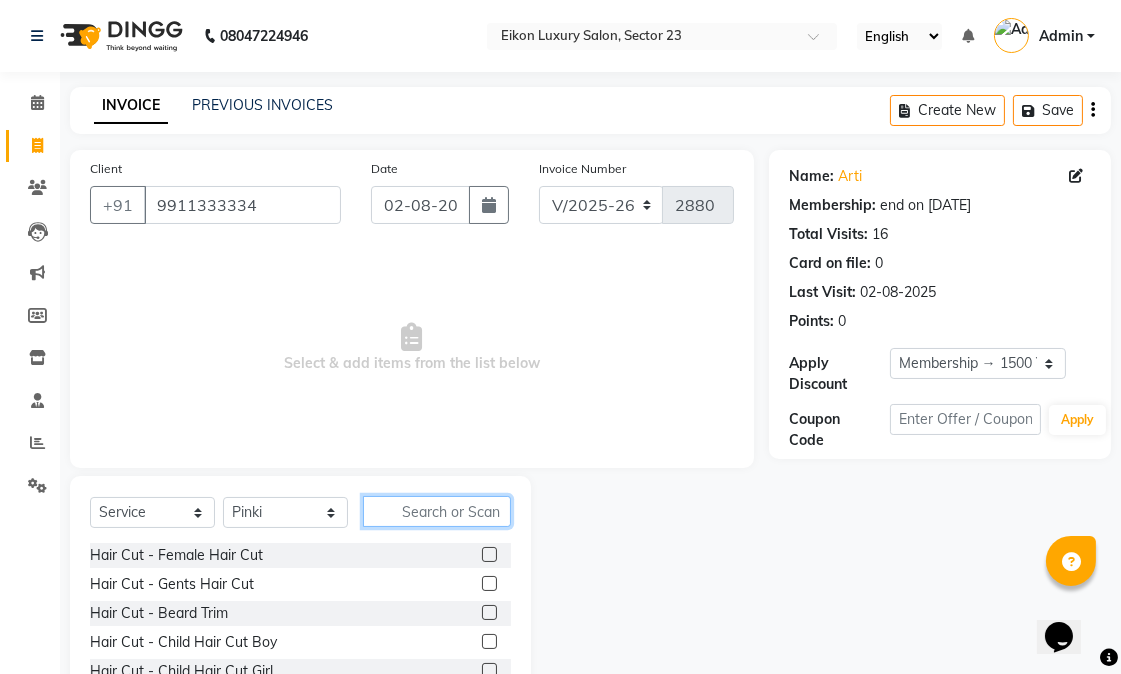 click 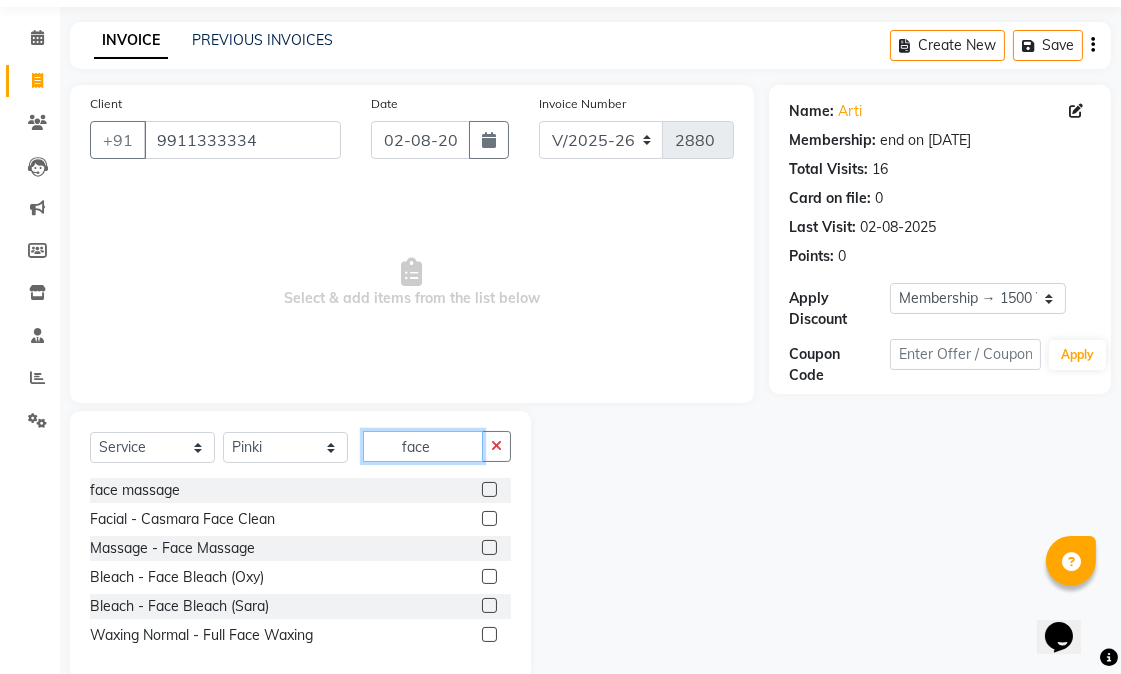 scroll, scrollTop: 101, scrollLeft: 0, axis: vertical 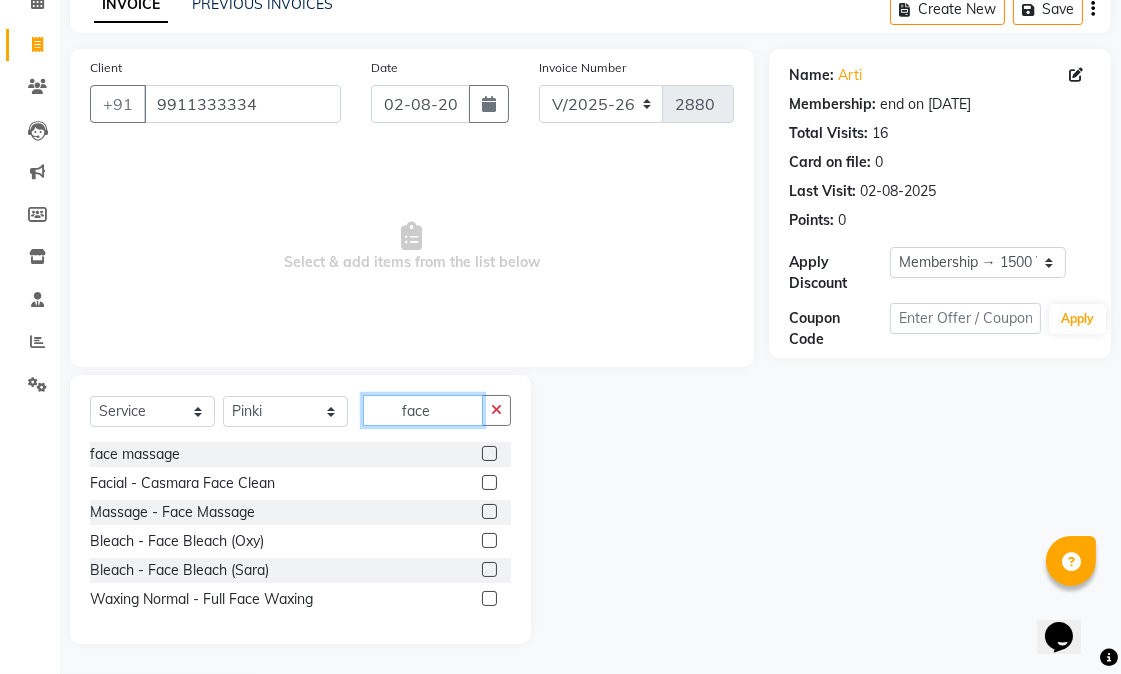 type on "face" 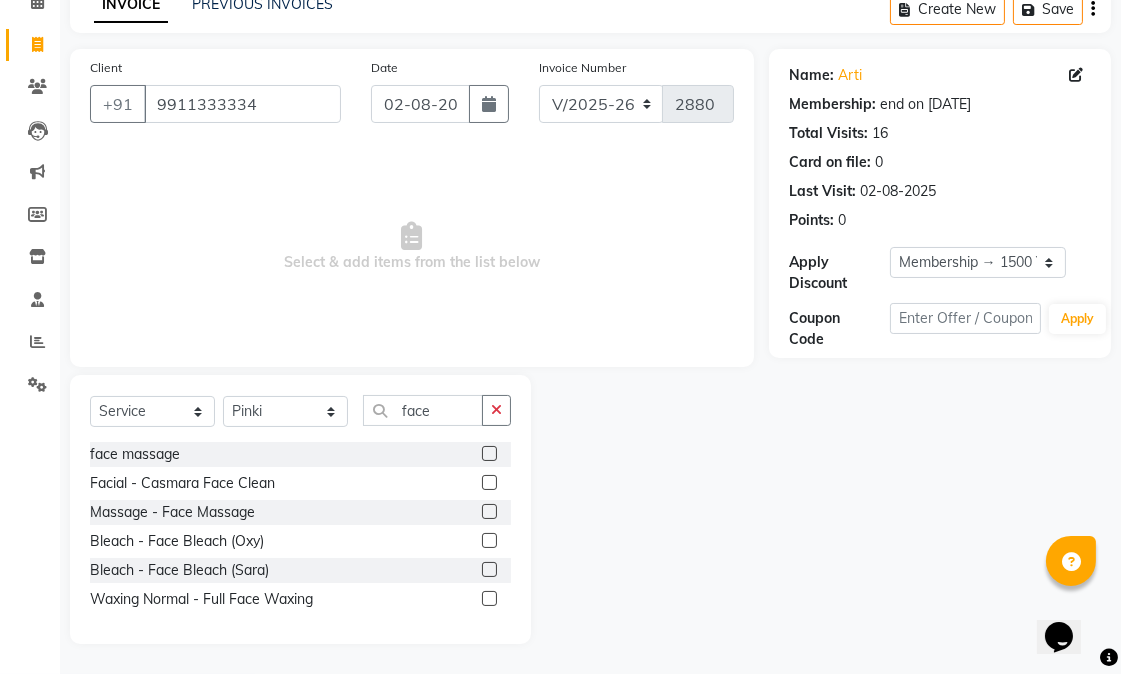 click 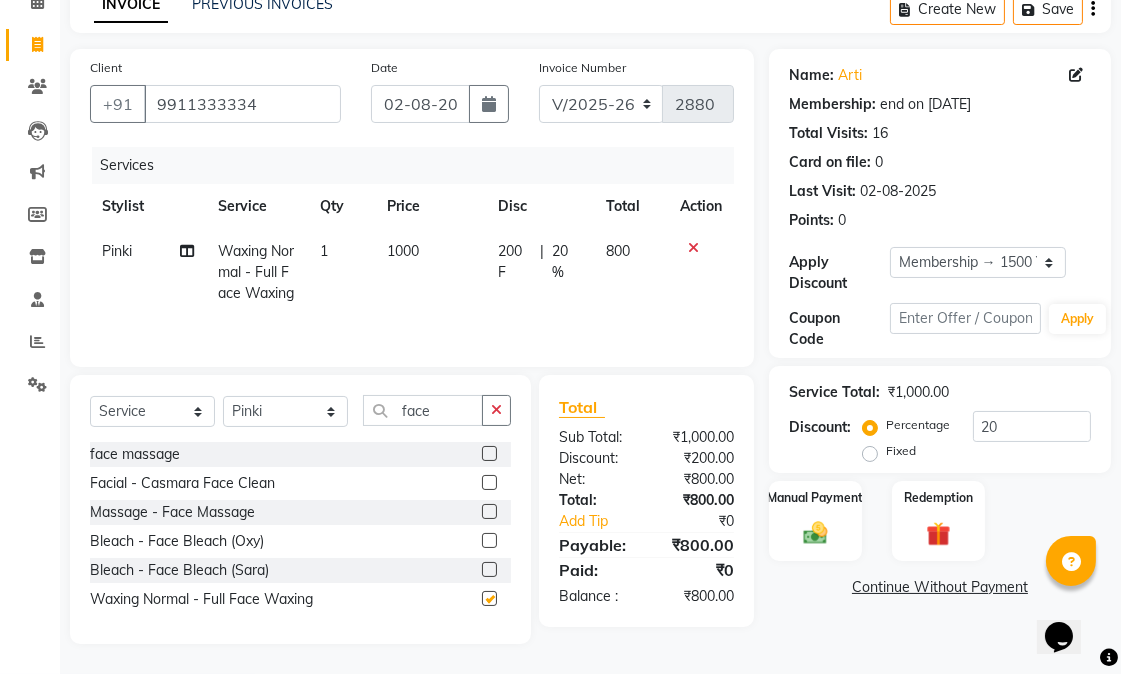checkbox on "false" 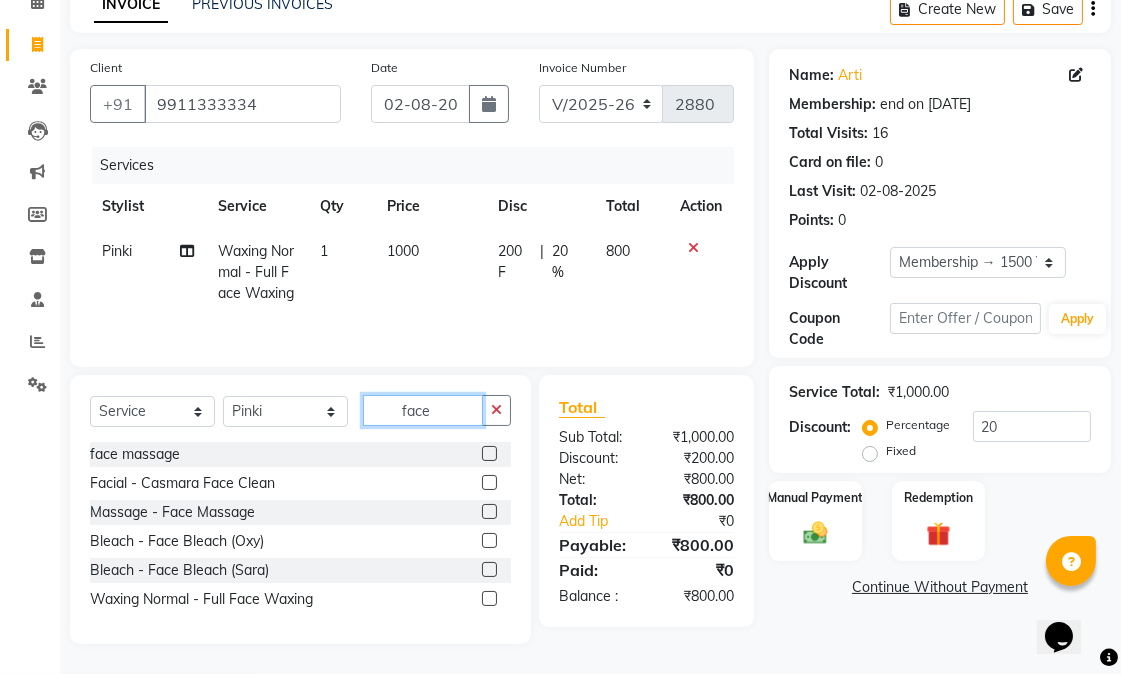 drag, startPoint x: 444, startPoint y: 424, endPoint x: 360, endPoint y: 425, distance: 84.00595 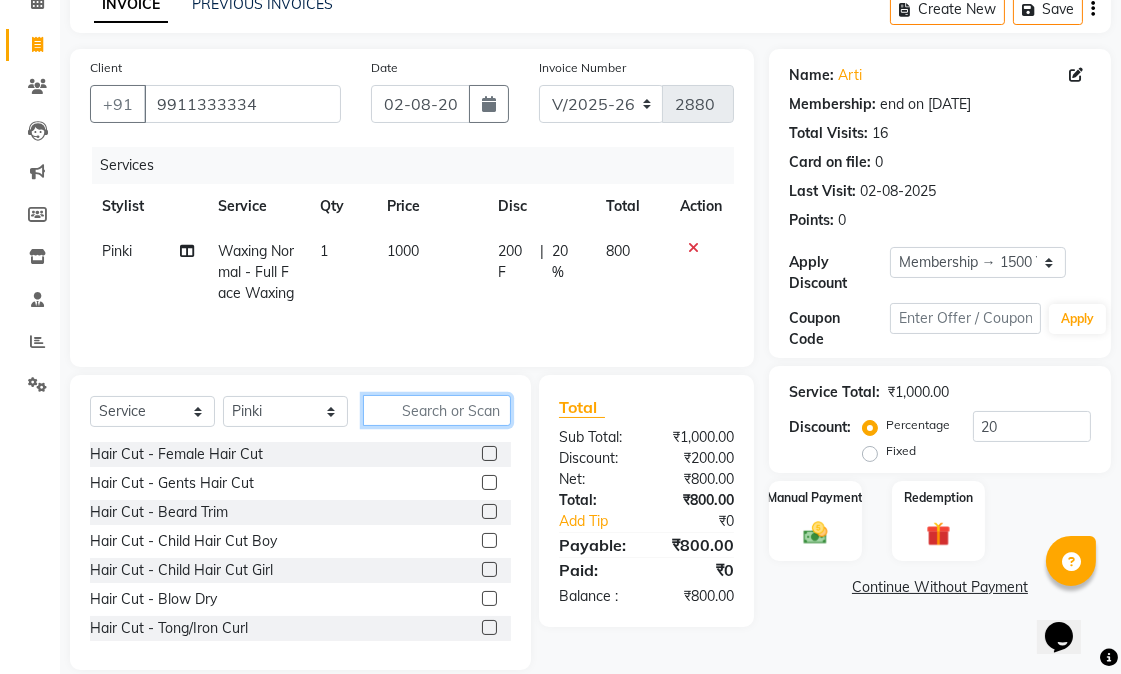 type 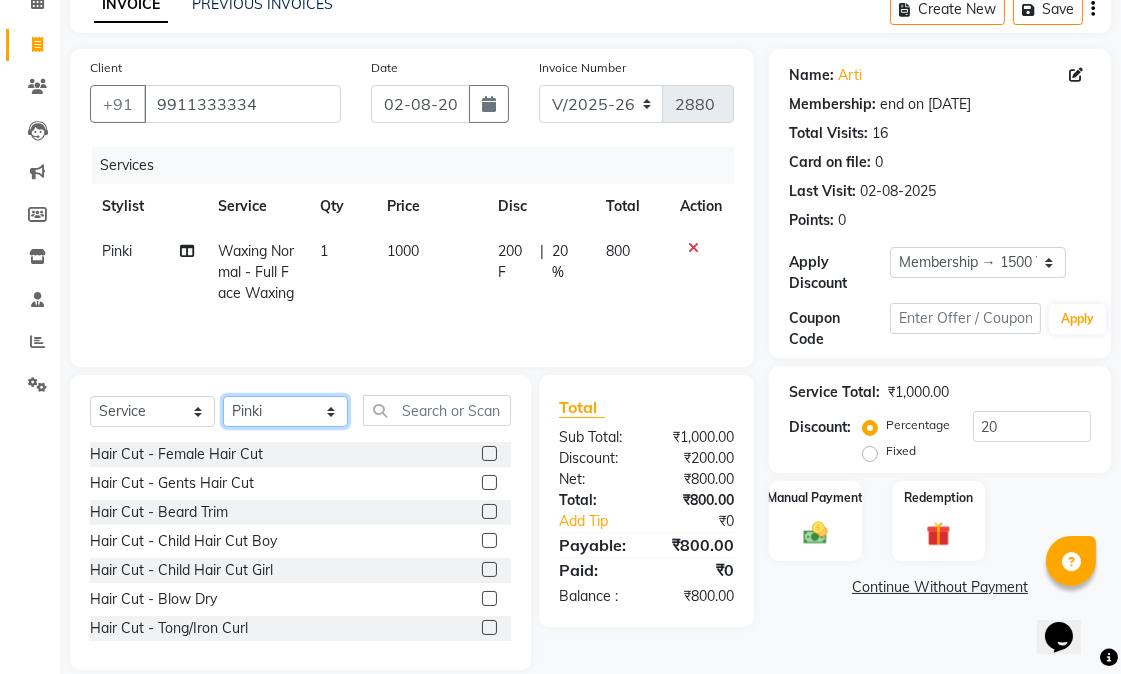 click on "Select Stylist Abhishek amit anchal Ashu Bilal Dildar Geeta Hritik Jatin mahesh Manav Mohit Pinki Prince Ruby Sagar Subhash Subodh Uday" 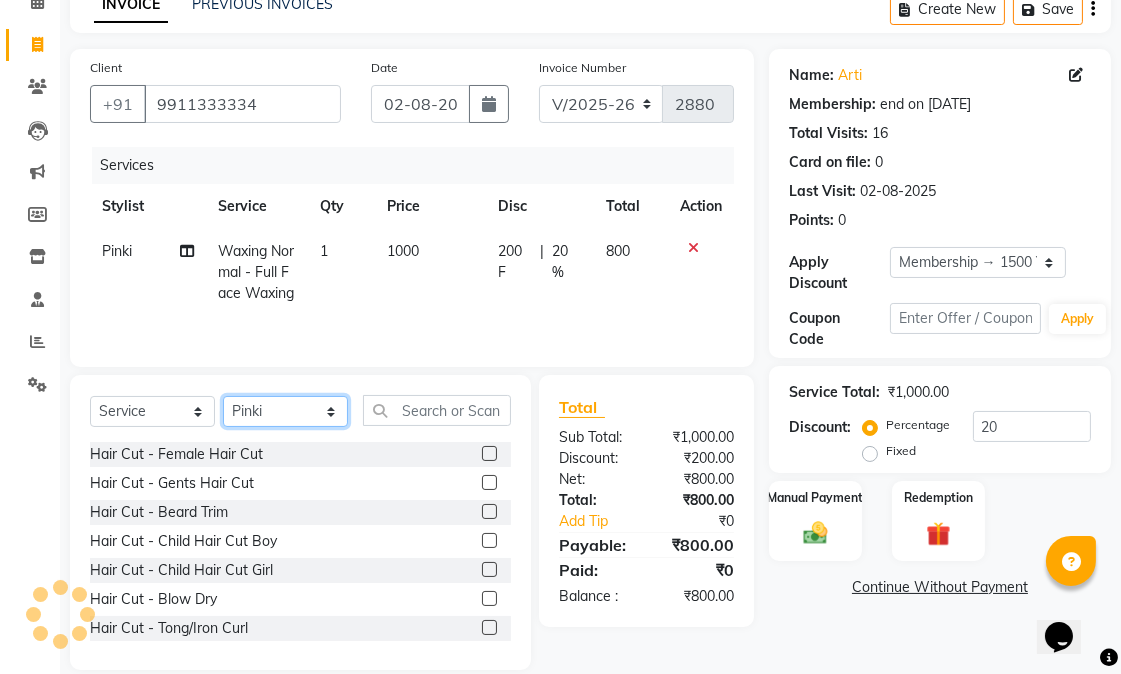 select on "58955" 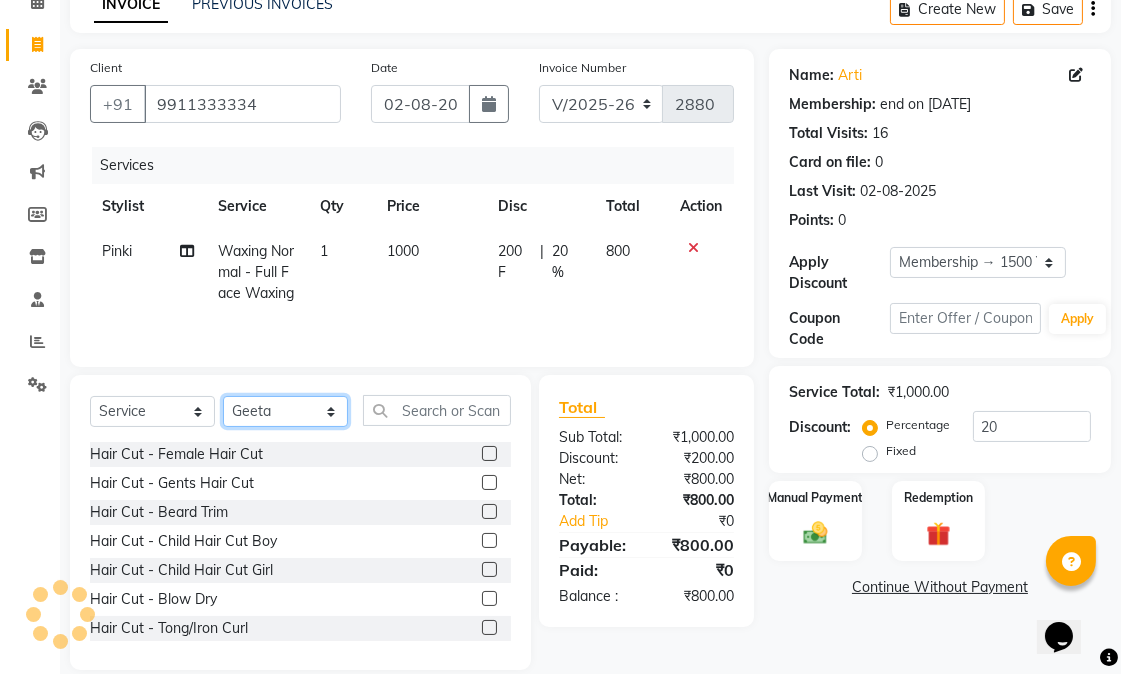 click on "Select Stylist Abhishek amit anchal Ashu Bilal Dildar Geeta Hritik Jatin mahesh Manav Mohit Pinki Prince Ruby Sagar Subhash Subodh Uday" 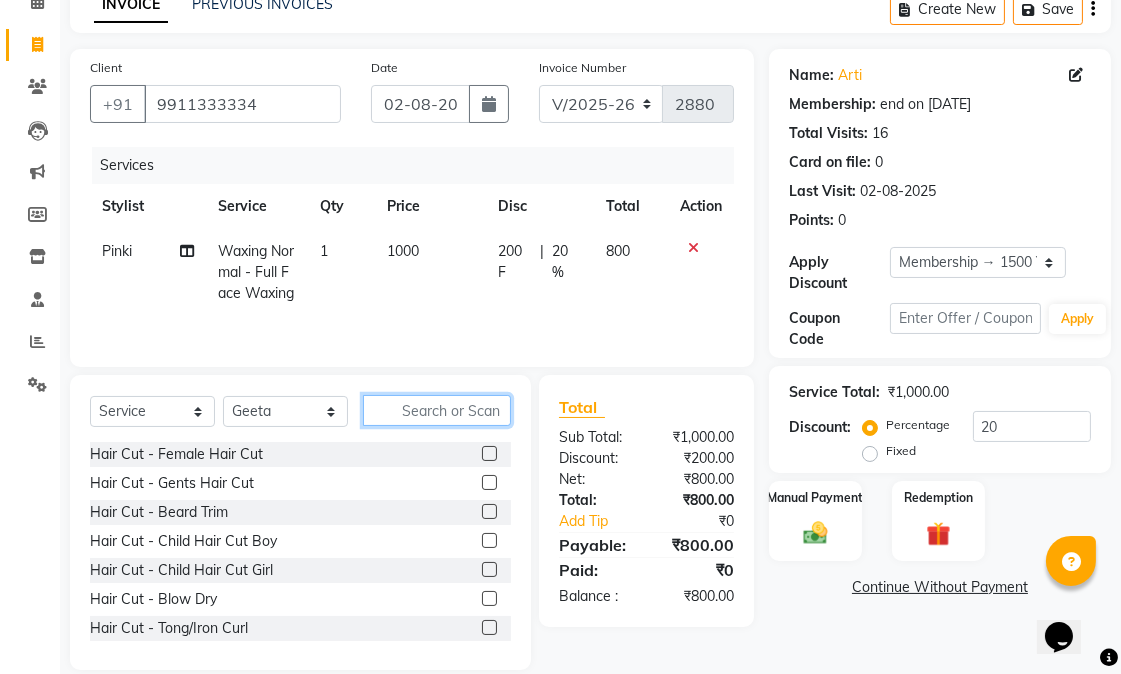 click 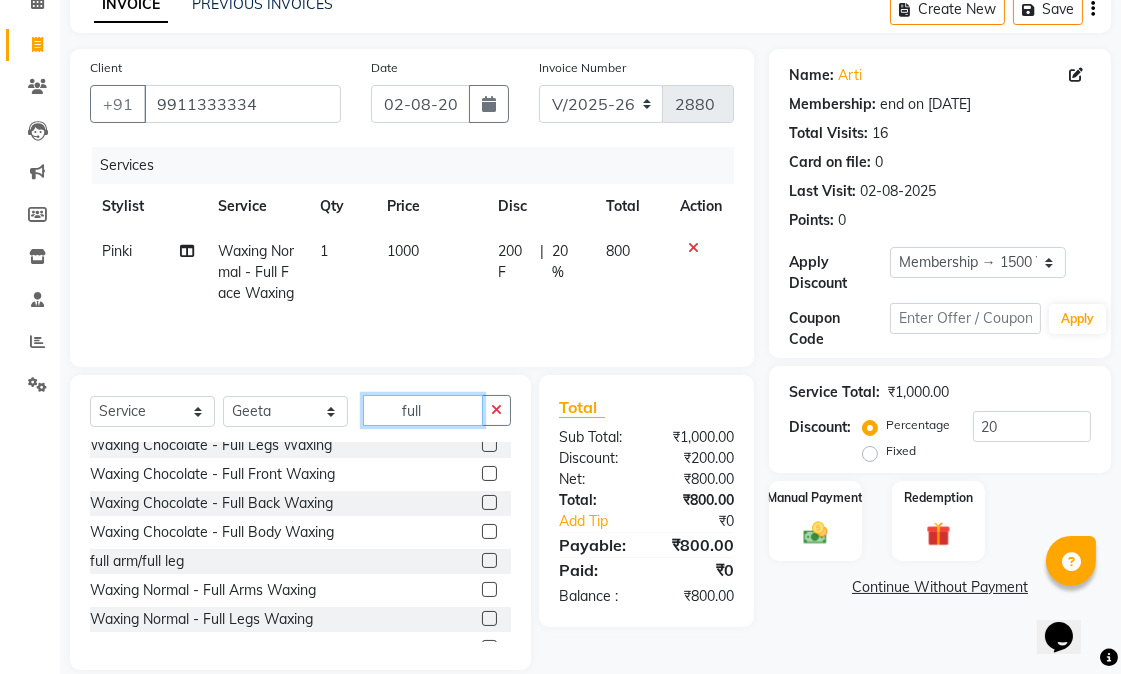 scroll, scrollTop: 292, scrollLeft: 0, axis: vertical 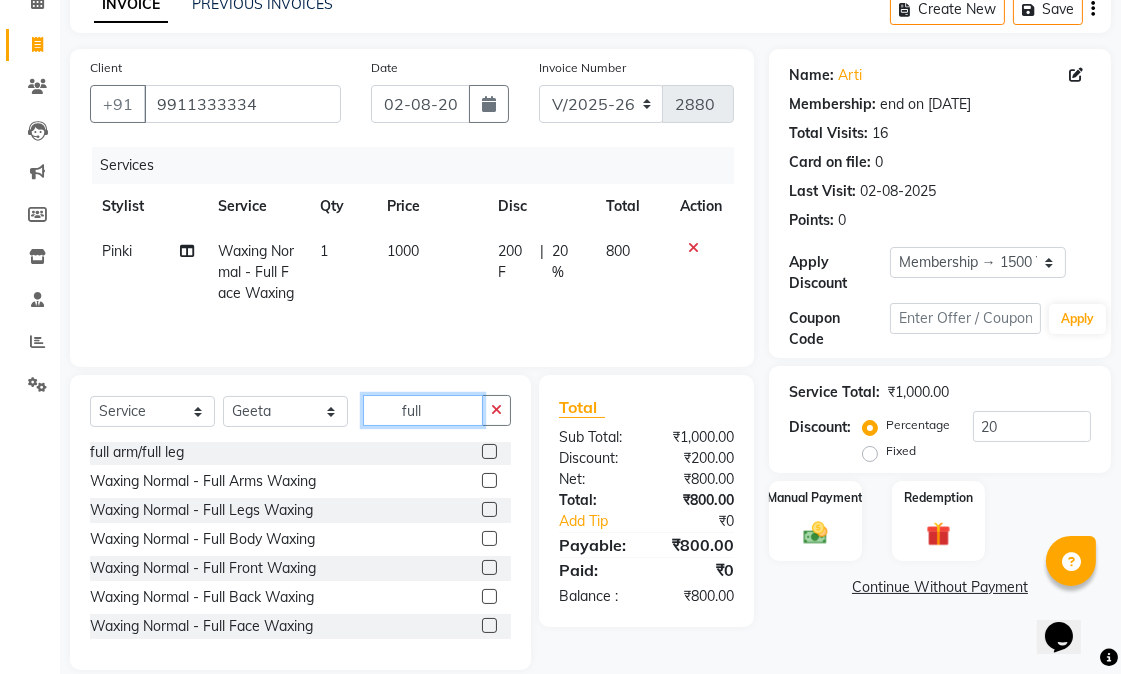 type on "full" 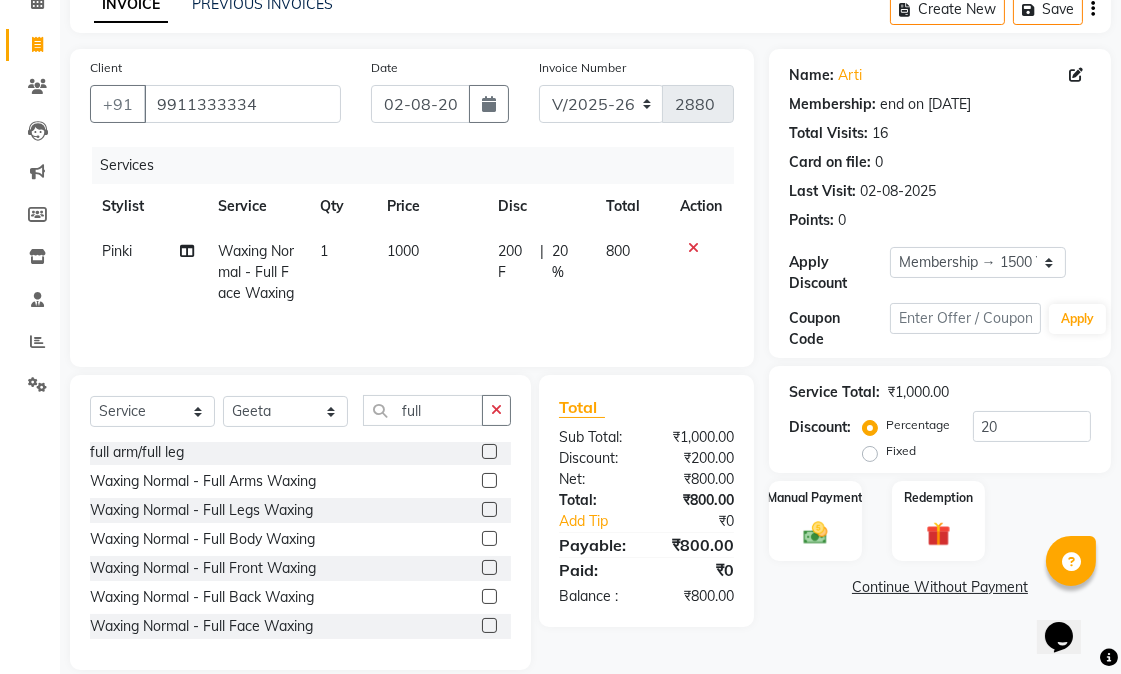click 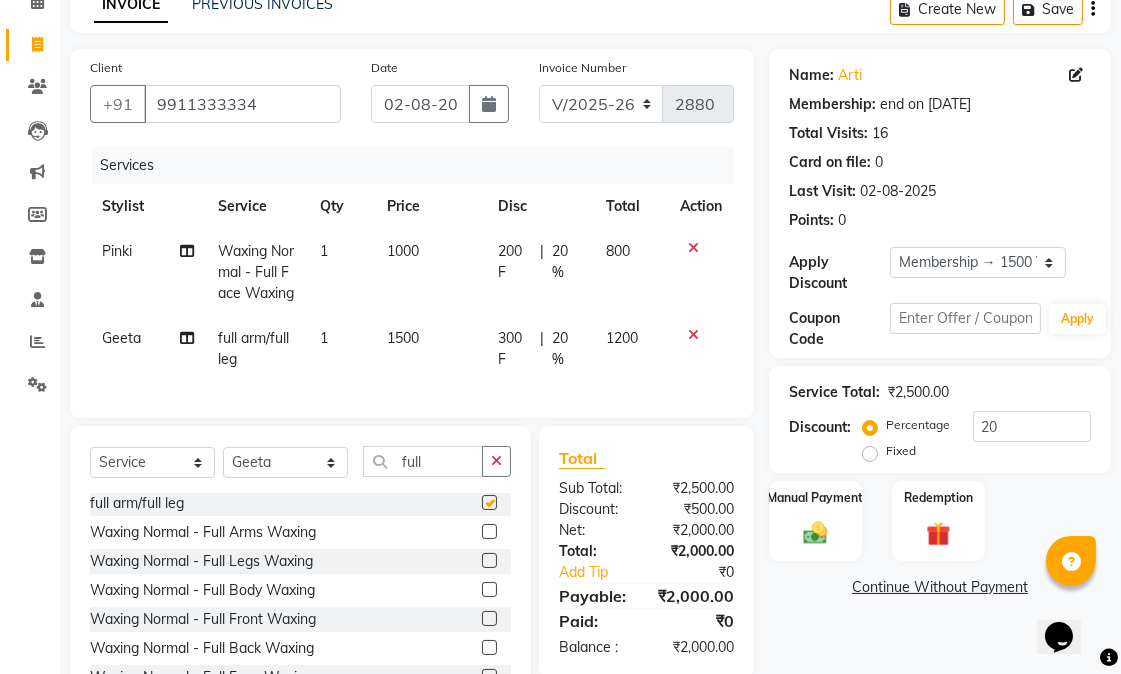 checkbox on "false" 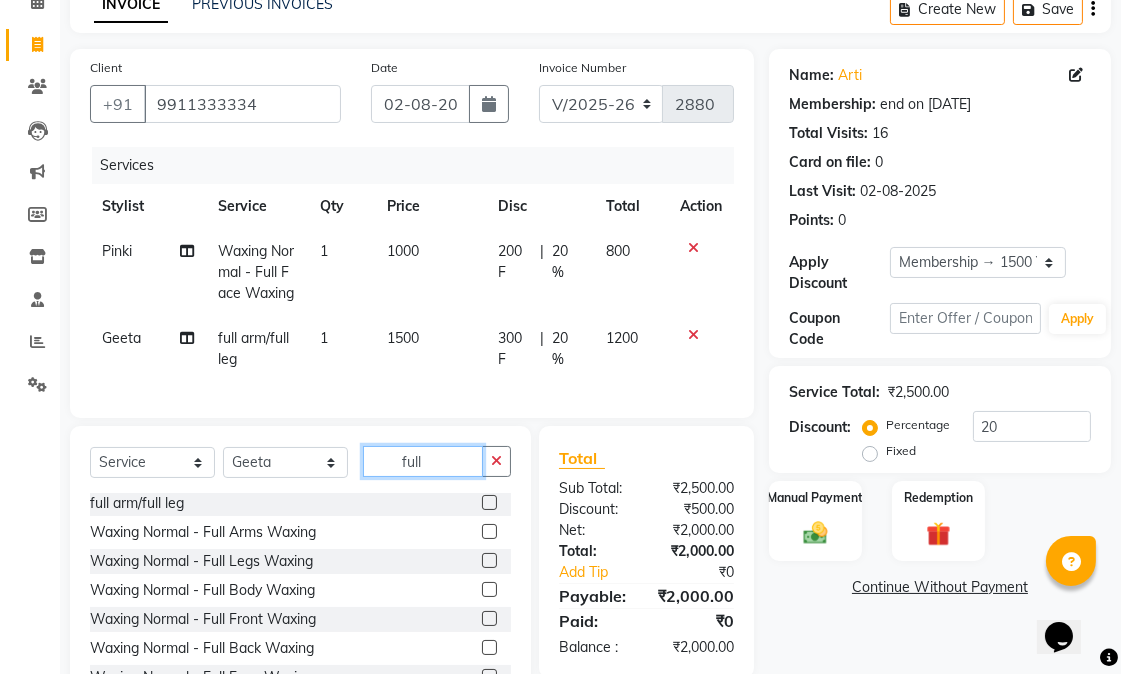 drag, startPoint x: 446, startPoint y: 496, endPoint x: 374, endPoint y: 478, distance: 74.215904 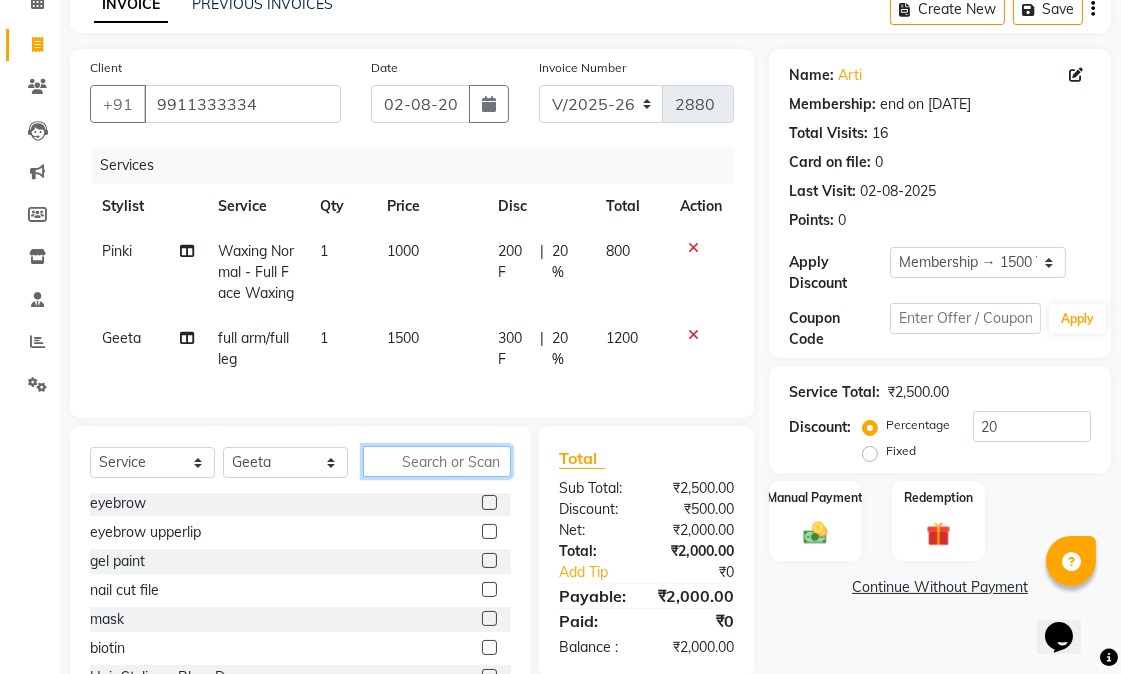 type 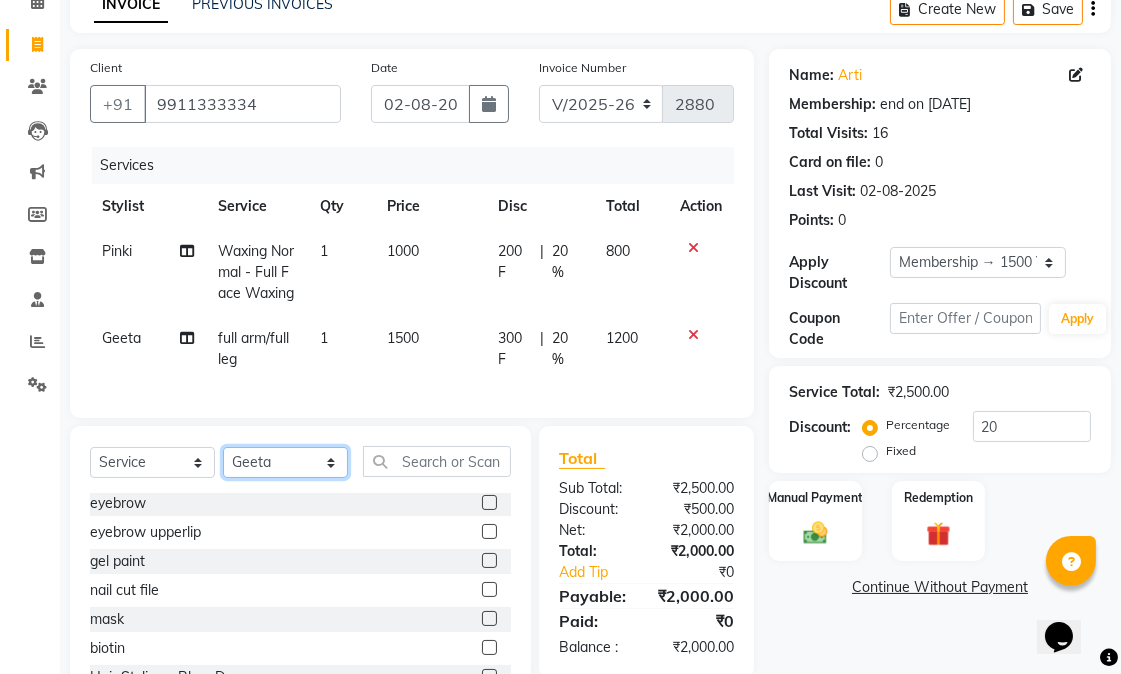 click on "Select Stylist Abhishek amit anchal Ashu Bilal Dildar Geeta Hritik Jatin mahesh Manav Mohit Pinki Prince Ruby Sagar Subhash Subodh Uday" 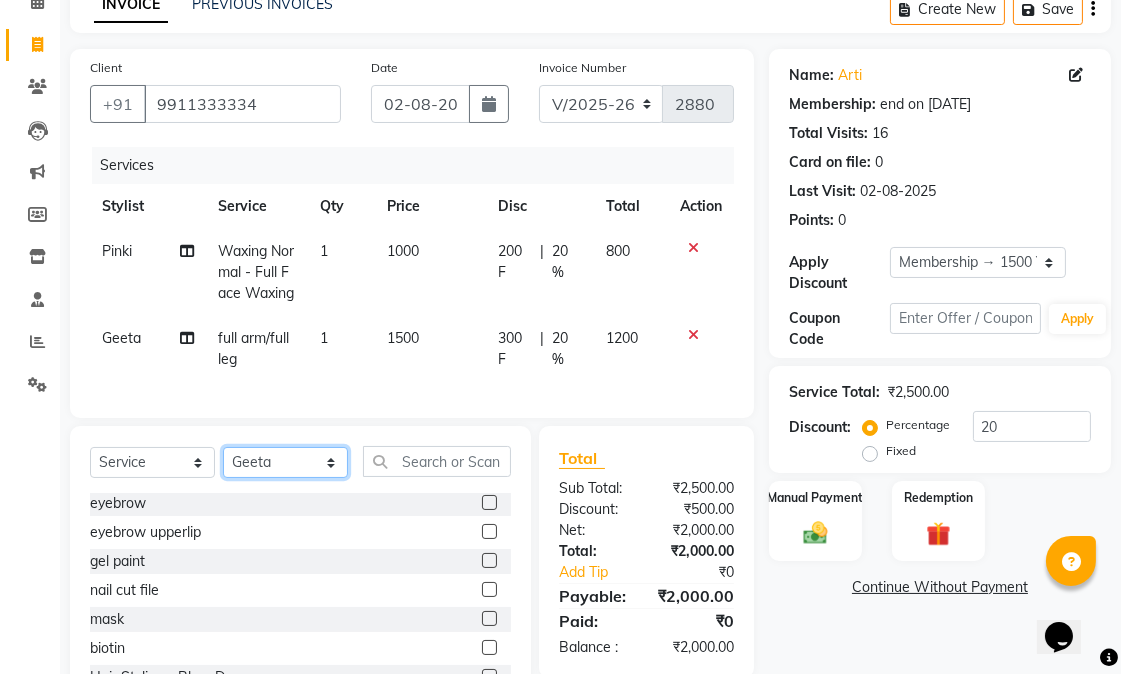 select on "58952" 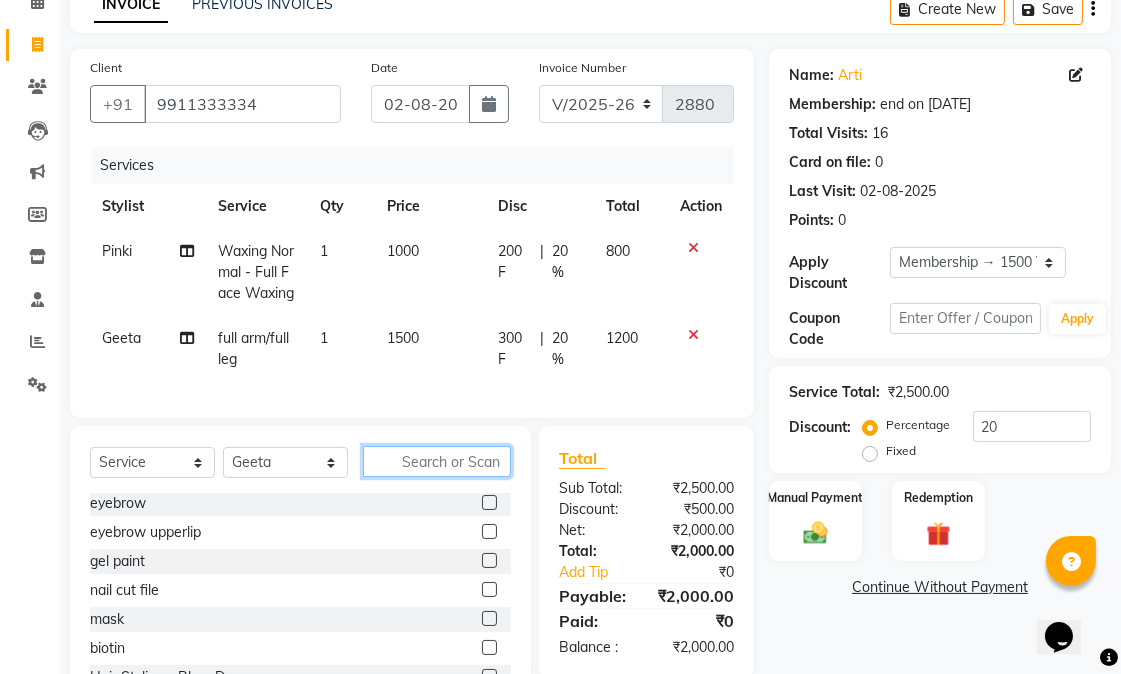 click 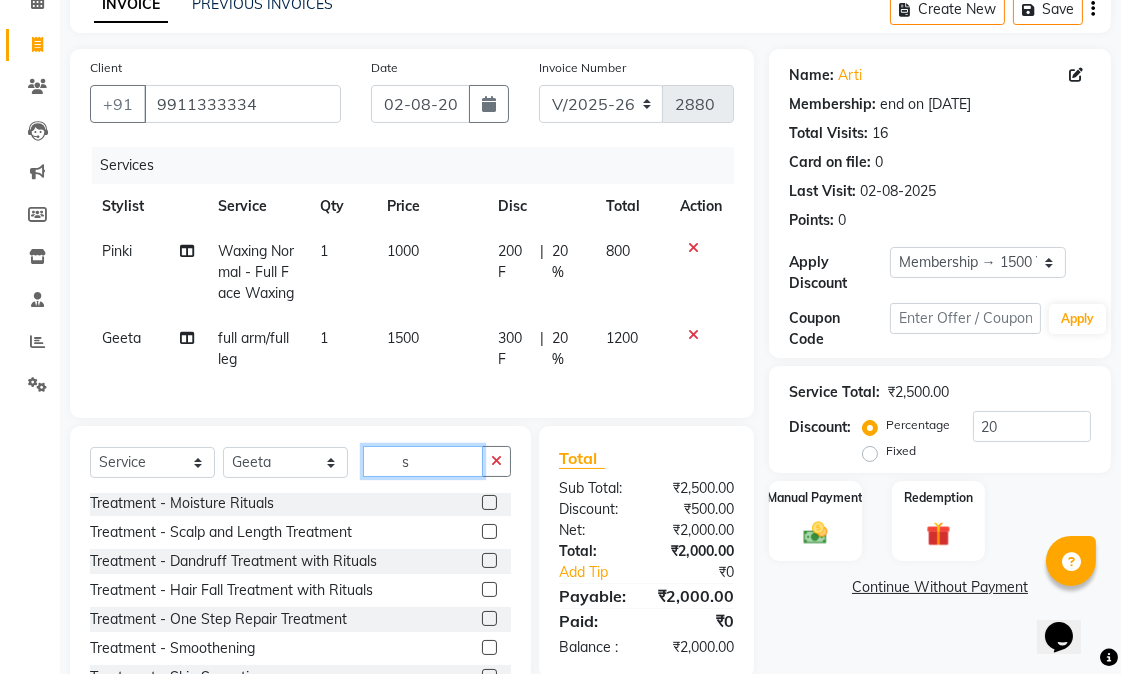 scroll, scrollTop: 0, scrollLeft: 0, axis: both 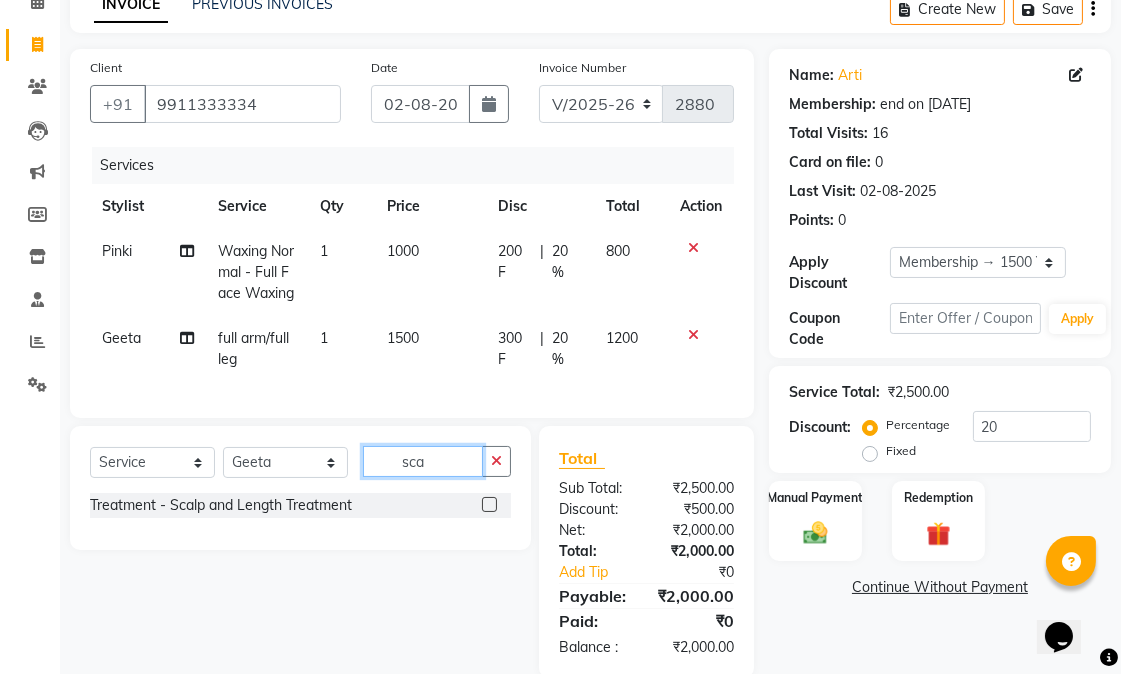 type on "sca" 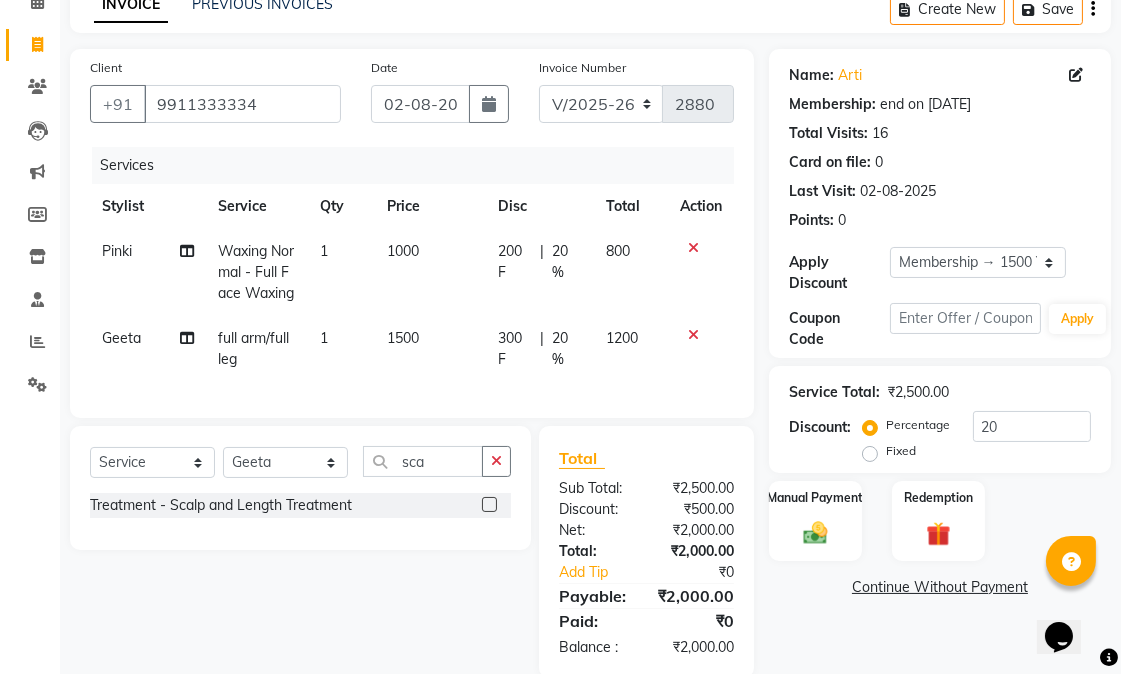 click 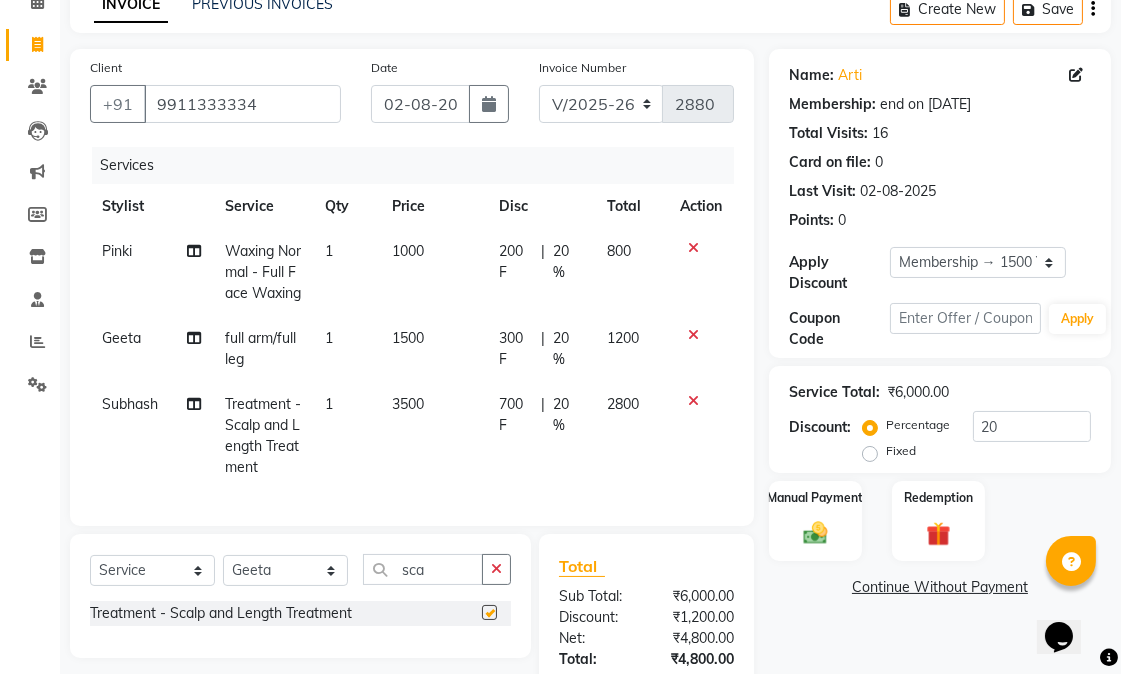 checkbox on "false" 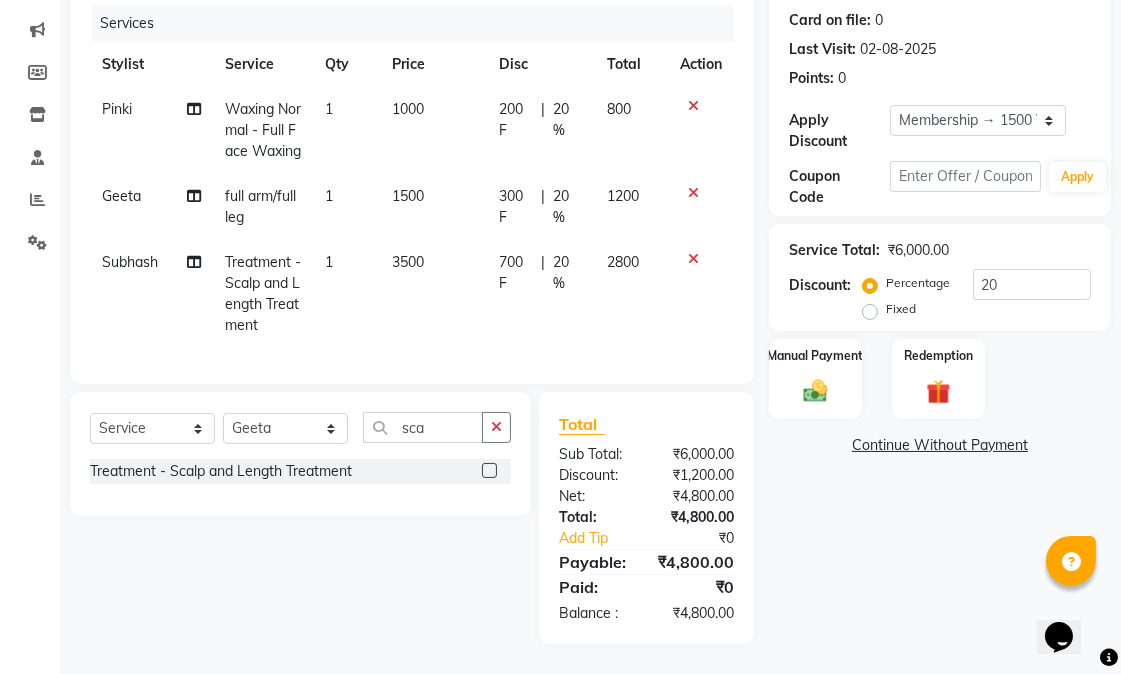 scroll, scrollTop: 0, scrollLeft: 0, axis: both 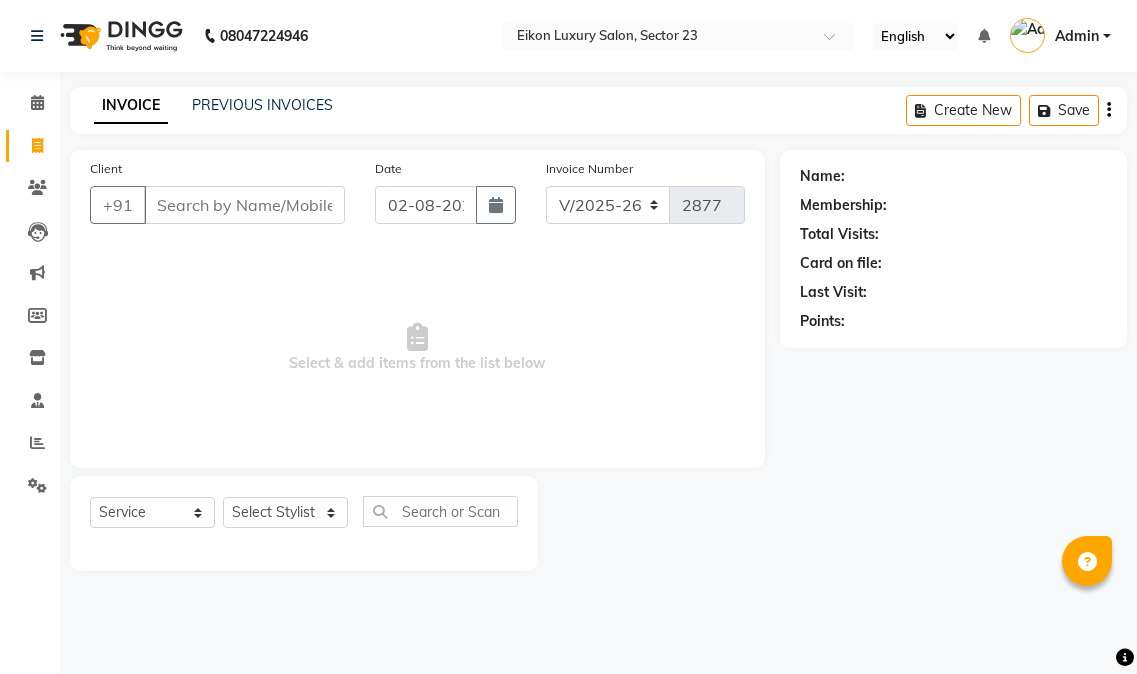select on "7080" 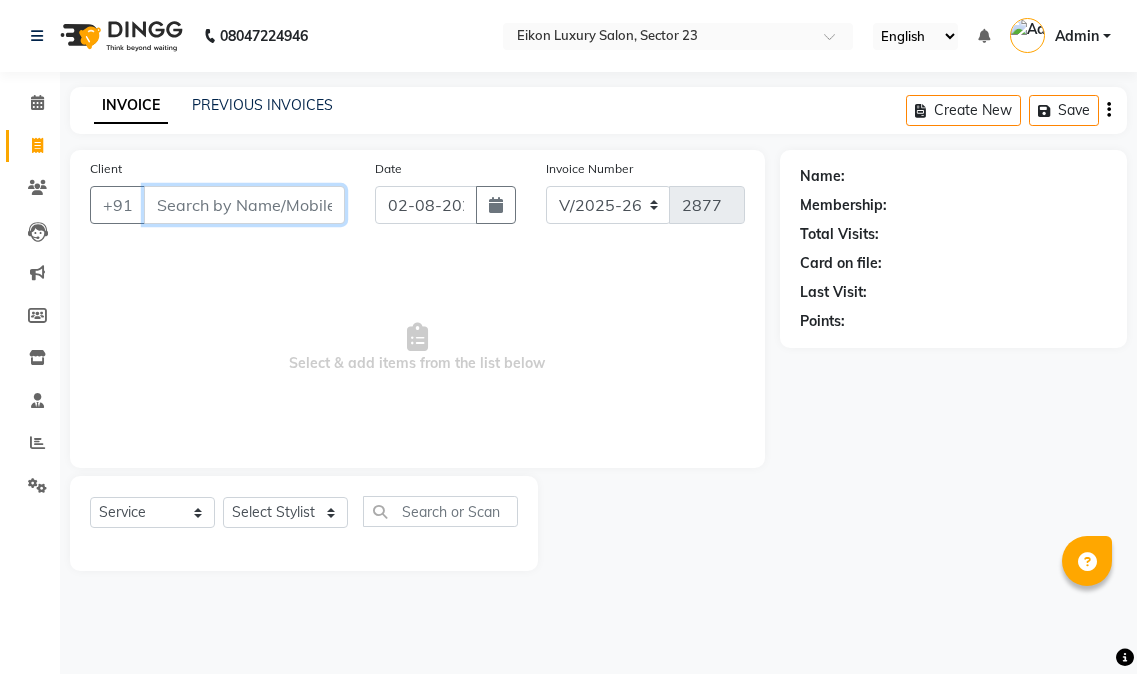 scroll, scrollTop: 0, scrollLeft: 0, axis: both 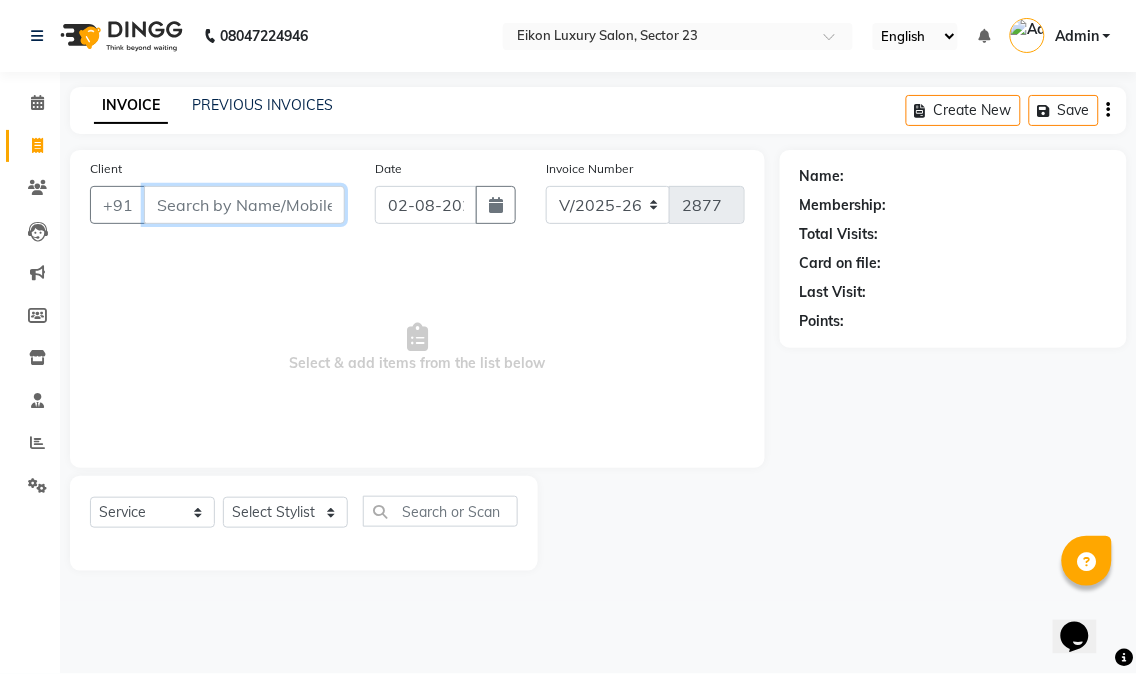 click on "Client" at bounding box center (244, 205) 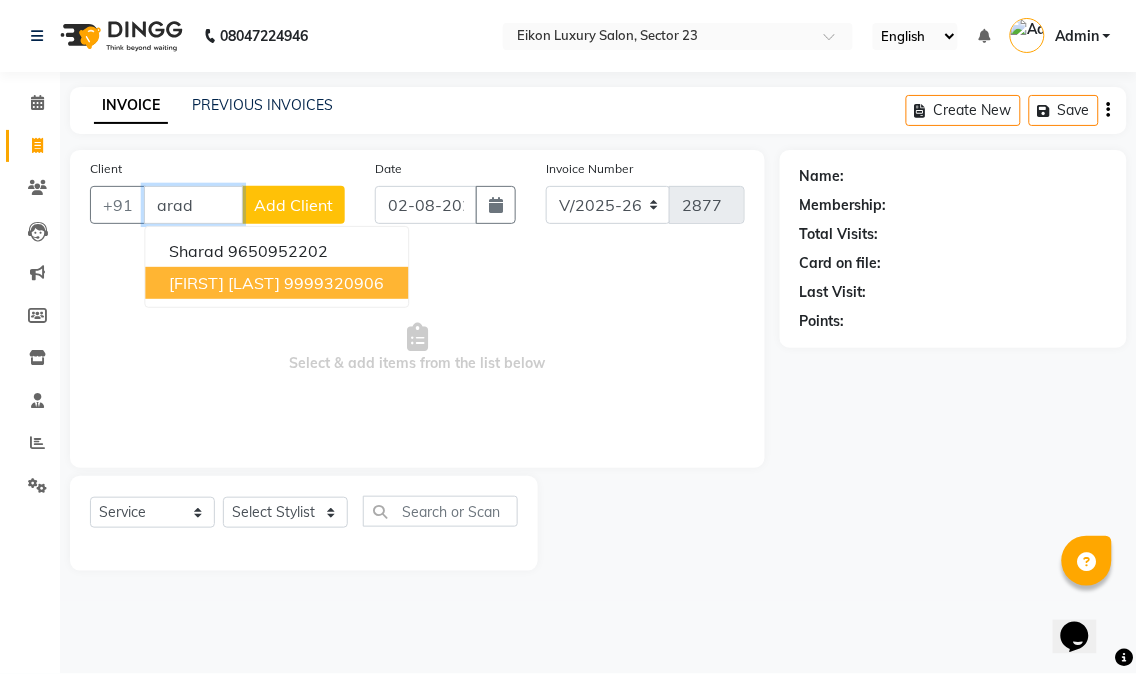 click on "Aradhana Talwar  9999320906" at bounding box center [276, 283] 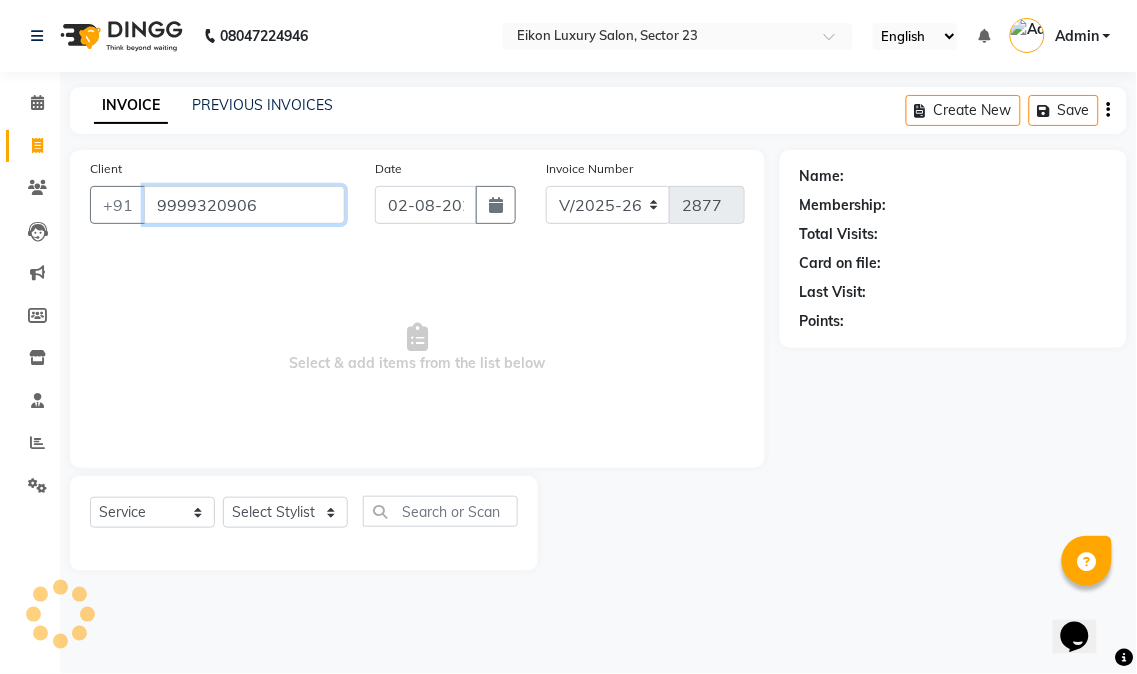 type on "9999320906" 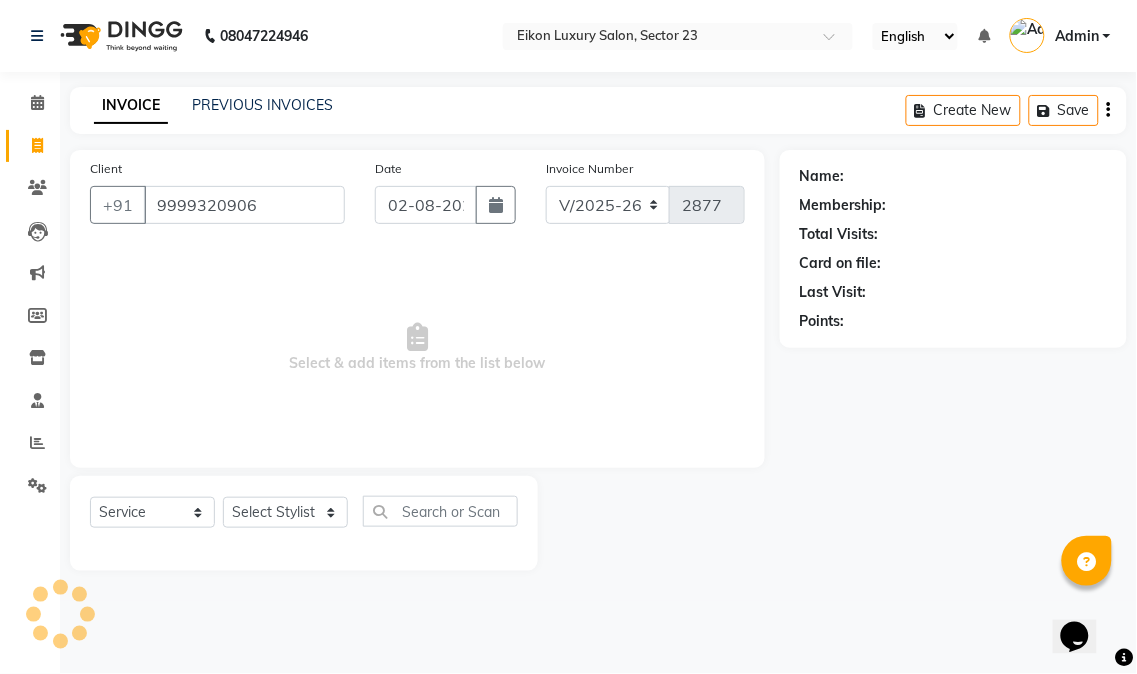select on "1: Object" 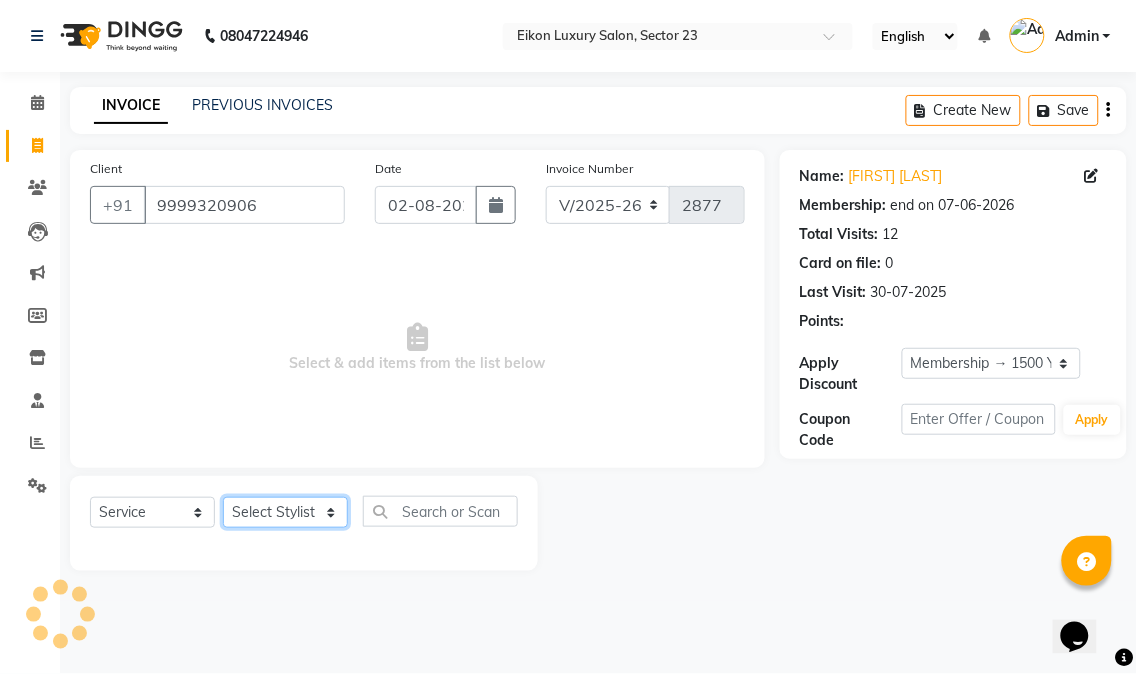 click on "Select Stylist Abhishek amit anchal Ashu Bilal Dildar Geeta Hritik Jatin mahesh Manav Mohit Pinki Prince Ruby Sagar Subhash Subodh Uday" 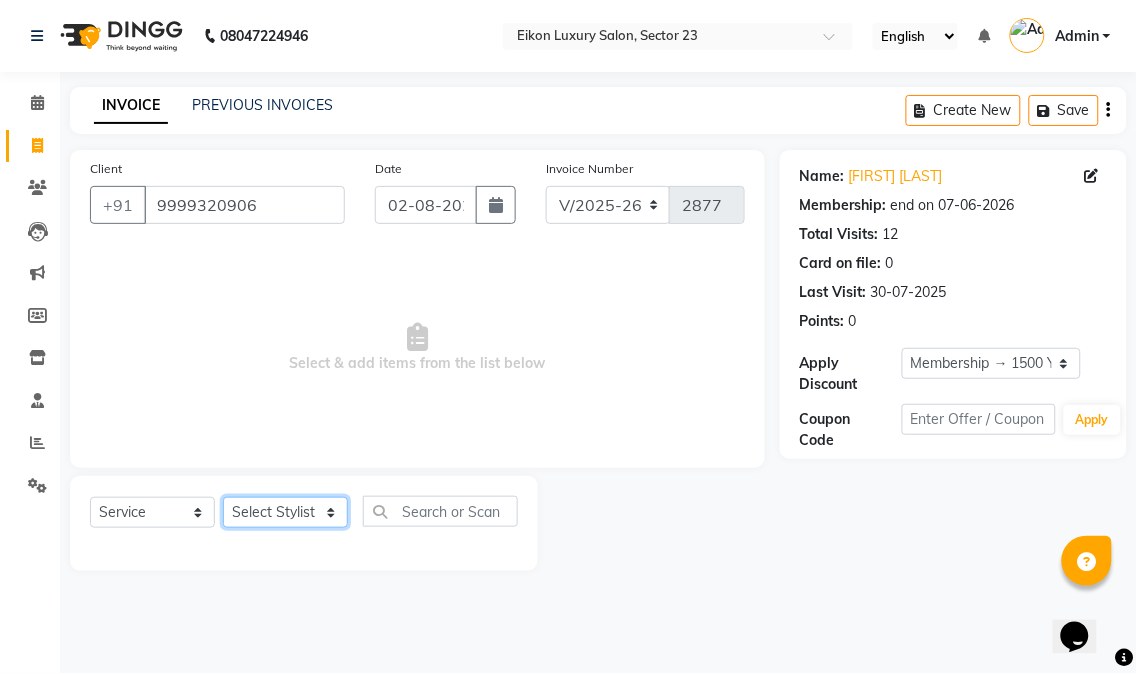 select on "58948" 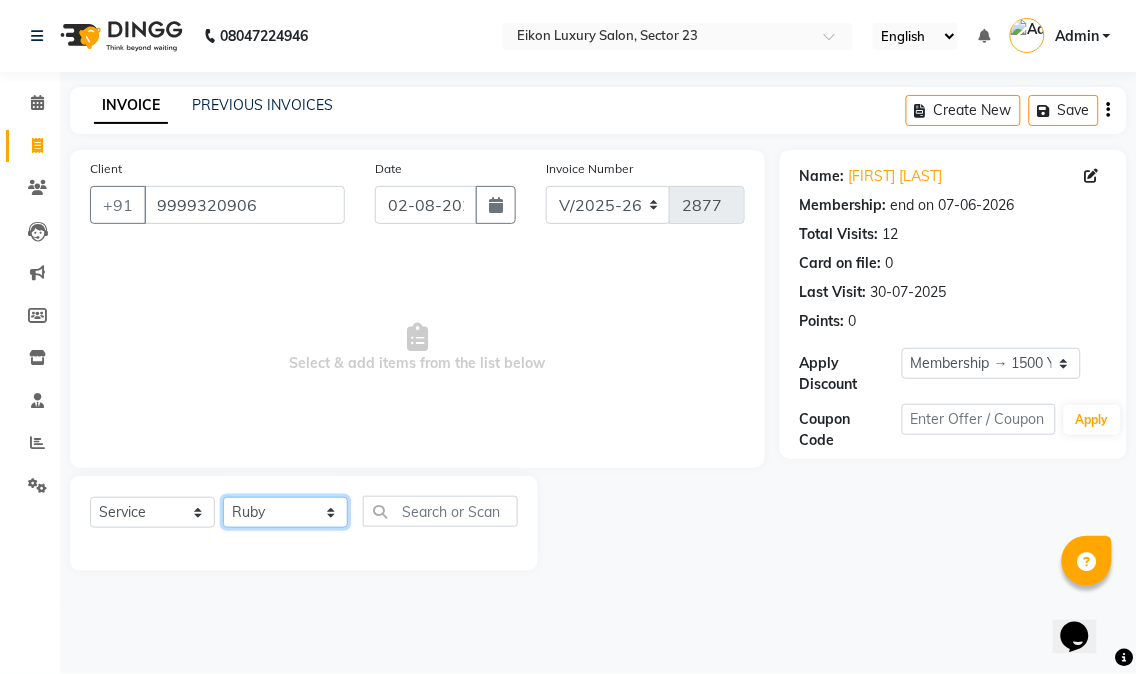 click on "Select Stylist Abhishek amit anchal Ashu Bilal Dildar Geeta Hritik Jatin mahesh Manav Mohit Pinki Prince Ruby Sagar Subhash Subodh Uday" 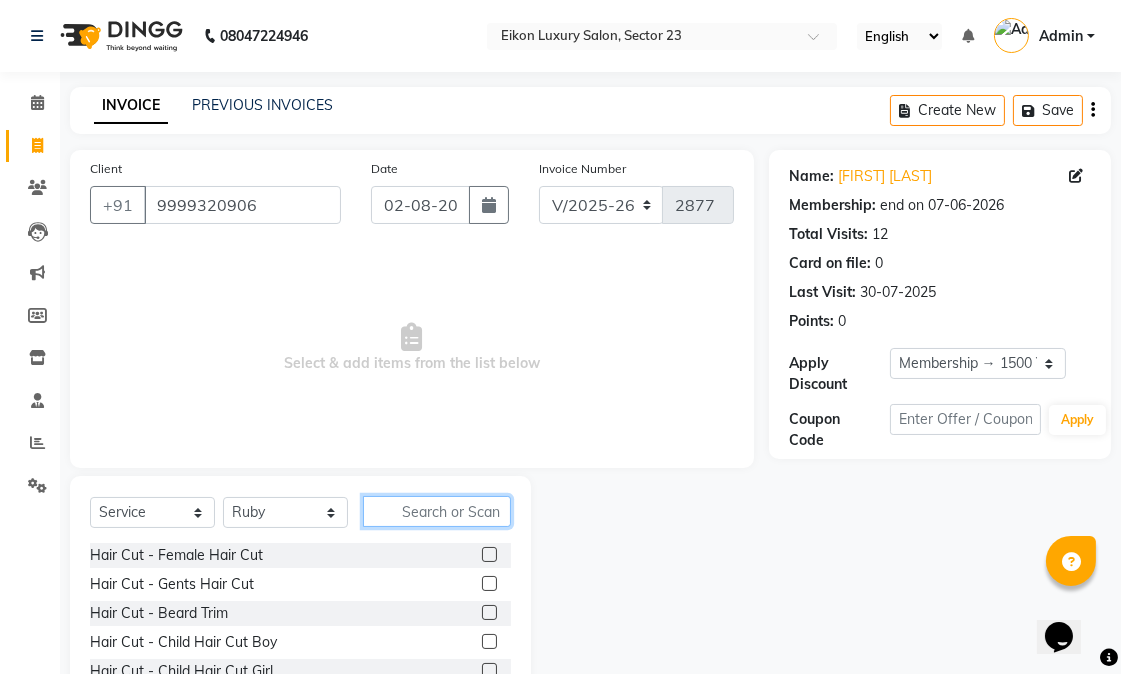 click 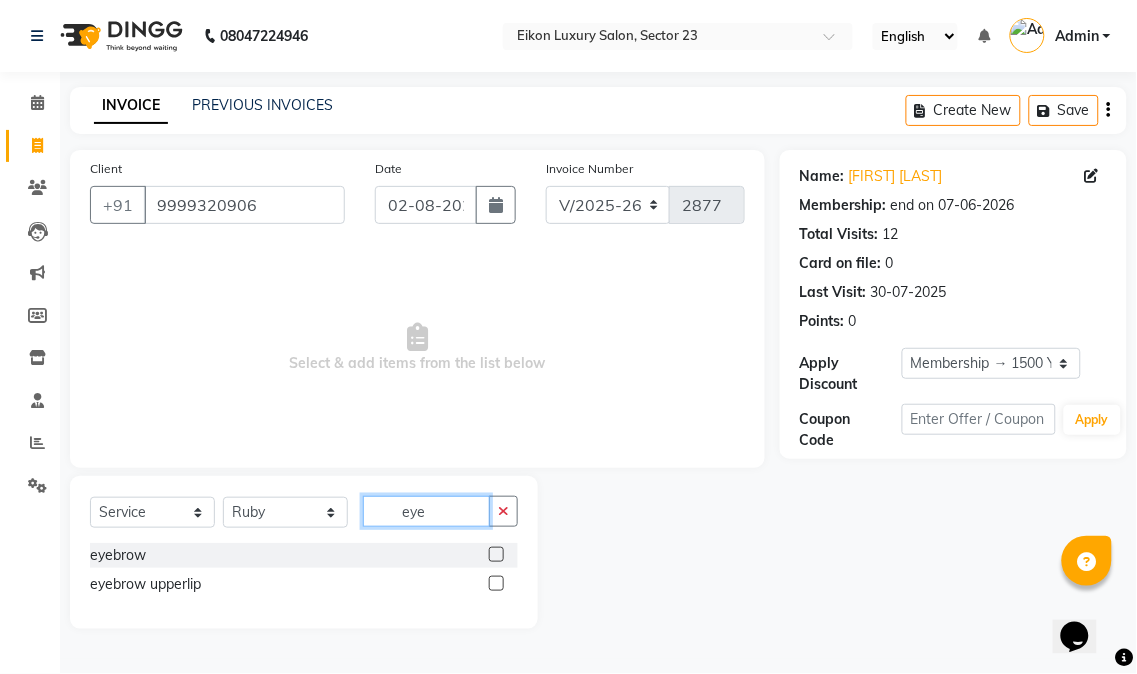 type on "eye" 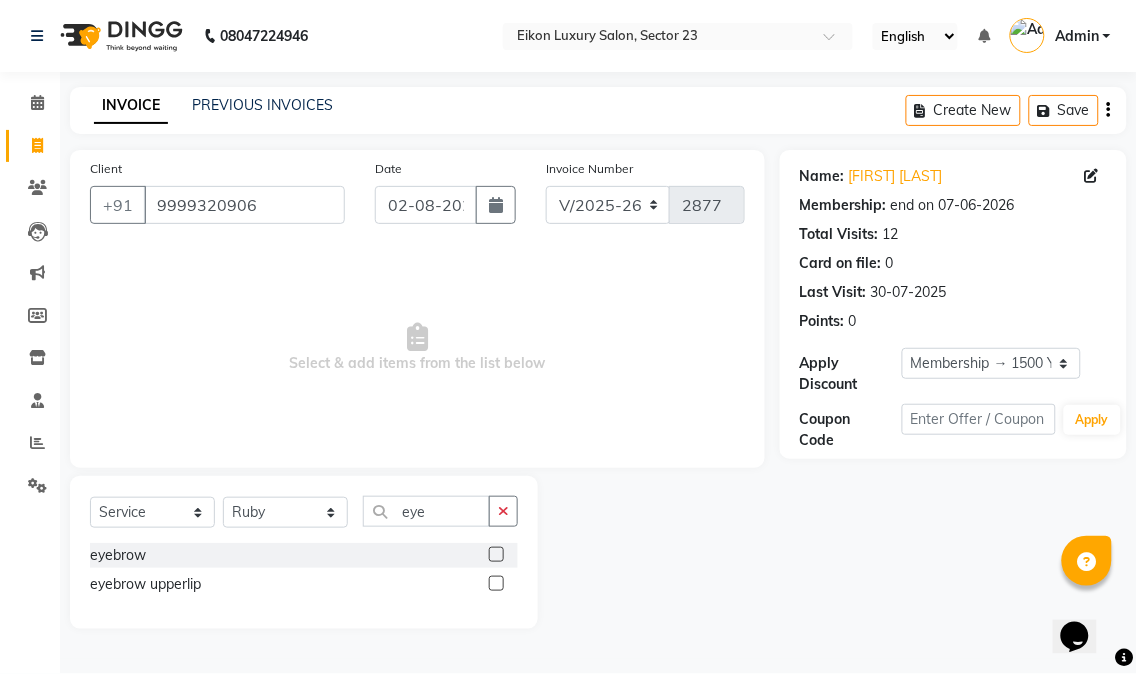 click 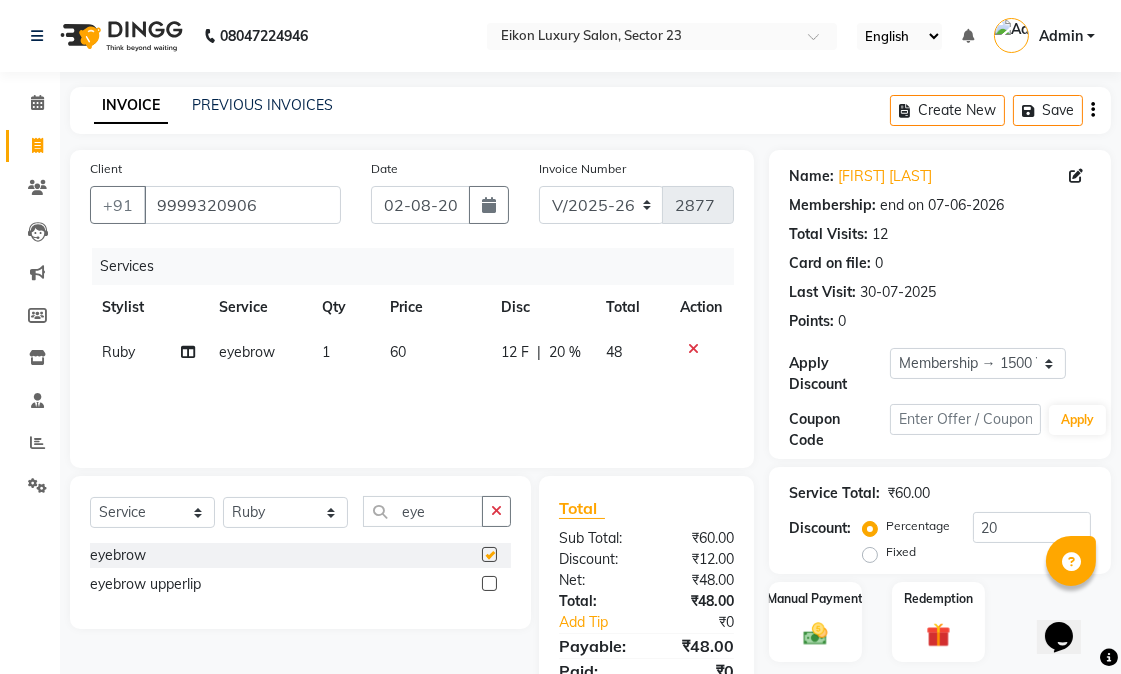 checkbox on "false" 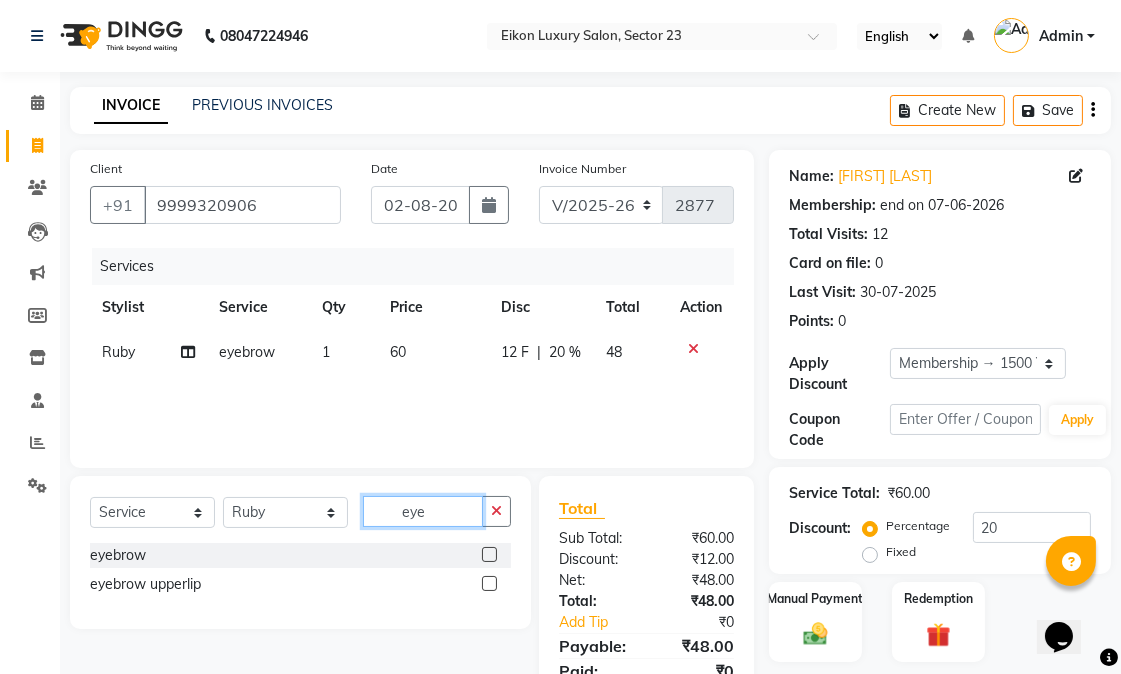 drag, startPoint x: 374, startPoint y: 501, endPoint x: 360, endPoint y: 496, distance: 14.866069 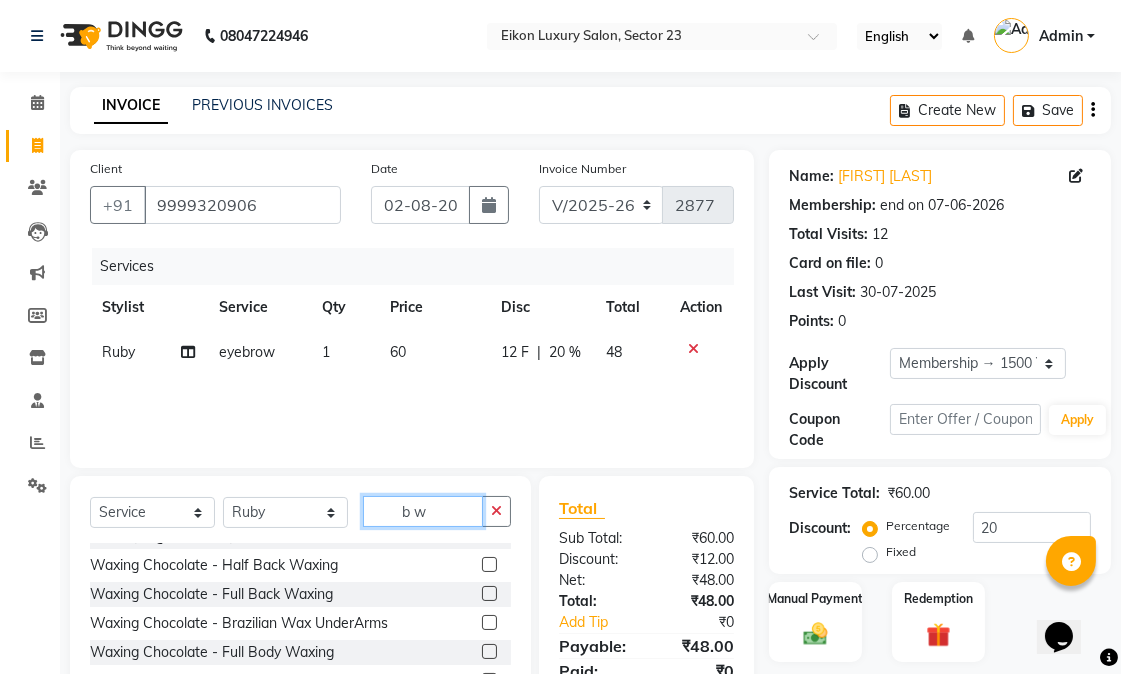 scroll, scrollTop: 176, scrollLeft: 0, axis: vertical 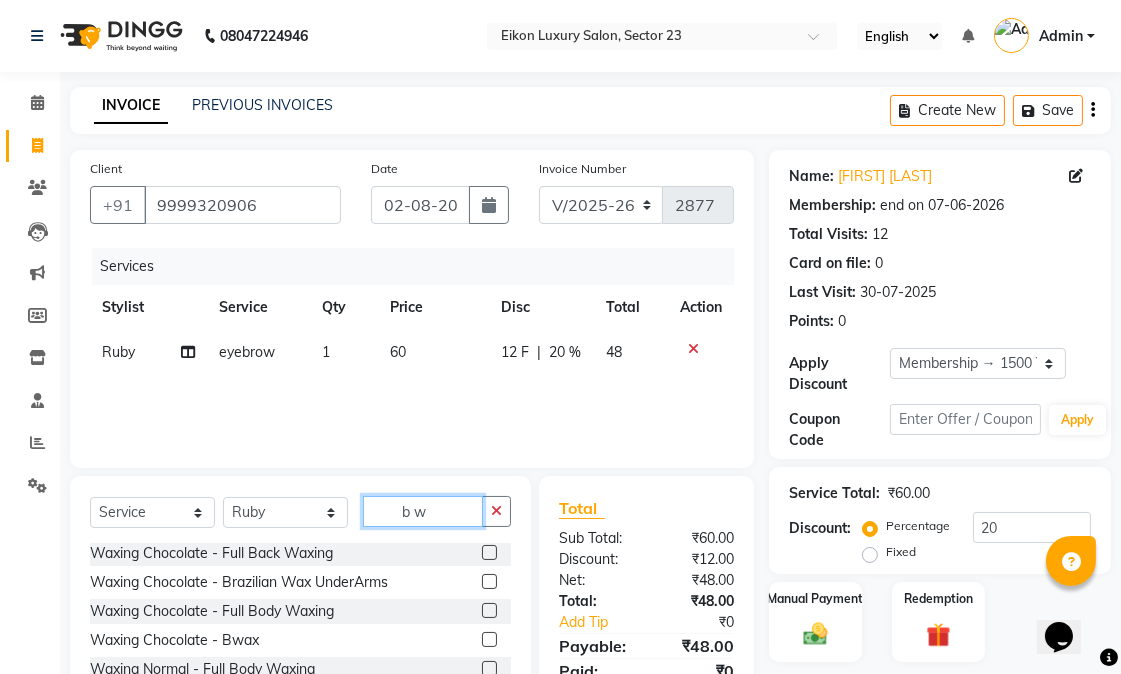 type on "b w" 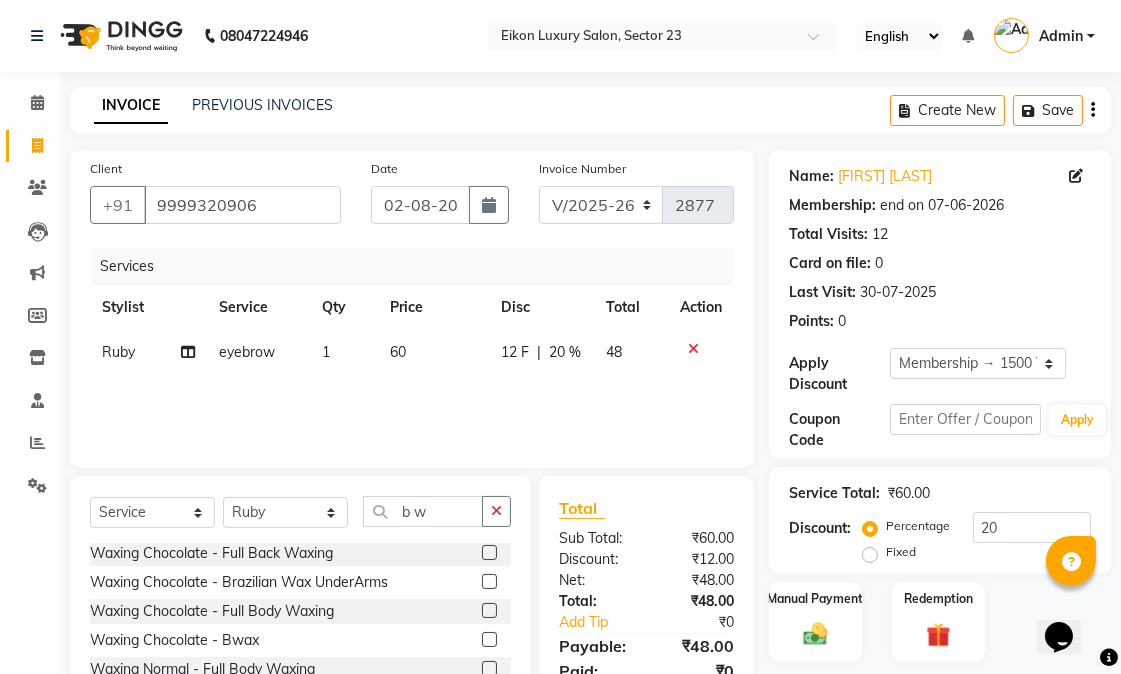 click 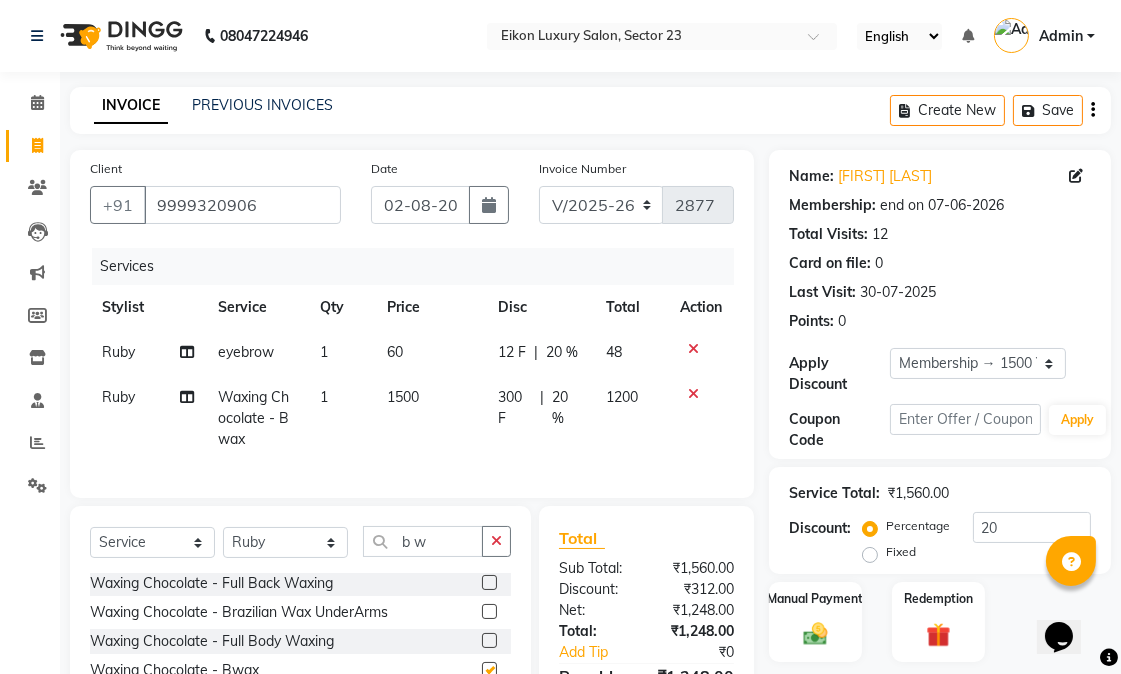 checkbox on "false" 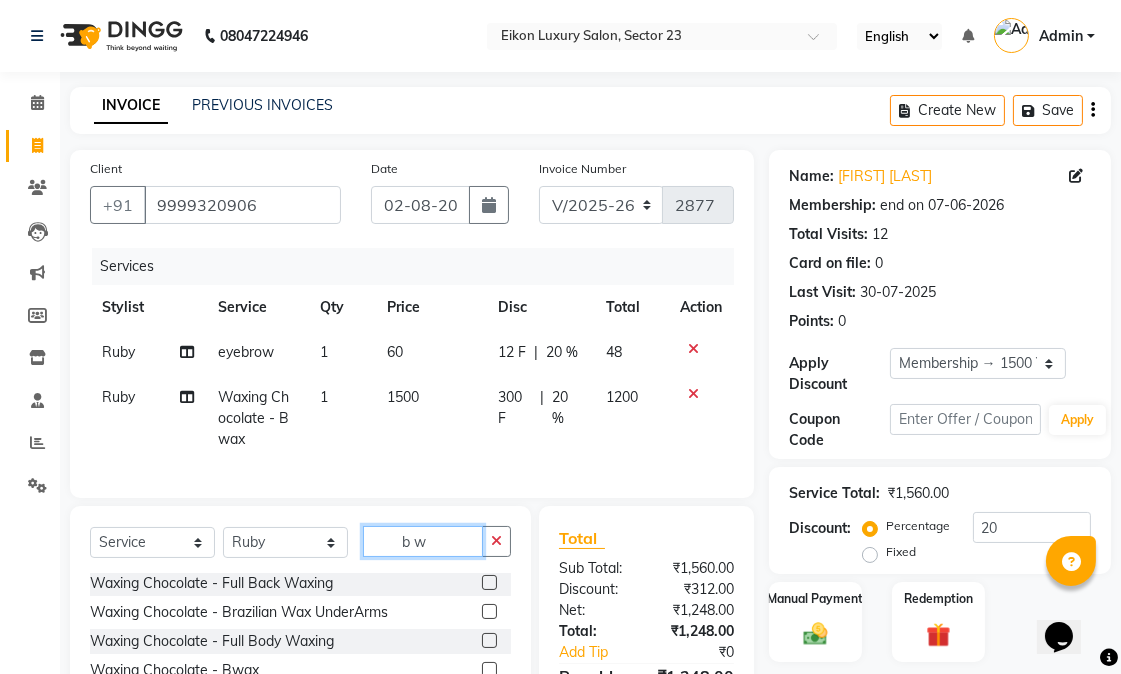 drag, startPoint x: 444, startPoint y: 554, endPoint x: 400, endPoint y: 552, distance: 44.04543 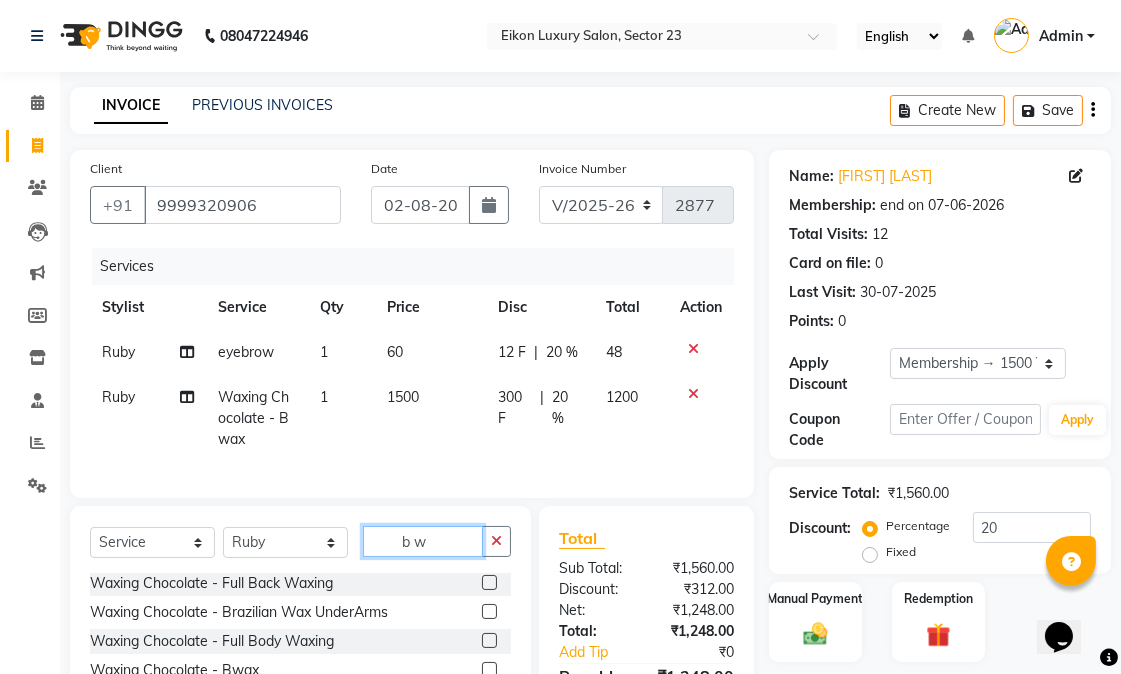click on "b w" 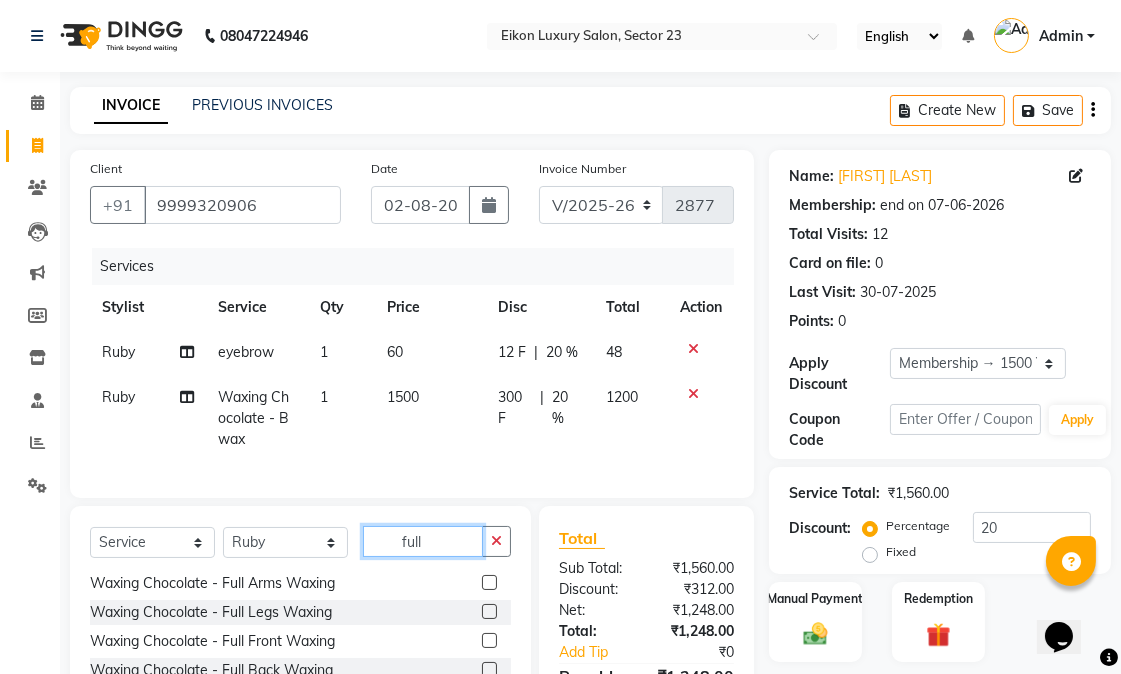 scroll, scrollTop: 292, scrollLeft: 0, axis: vertical 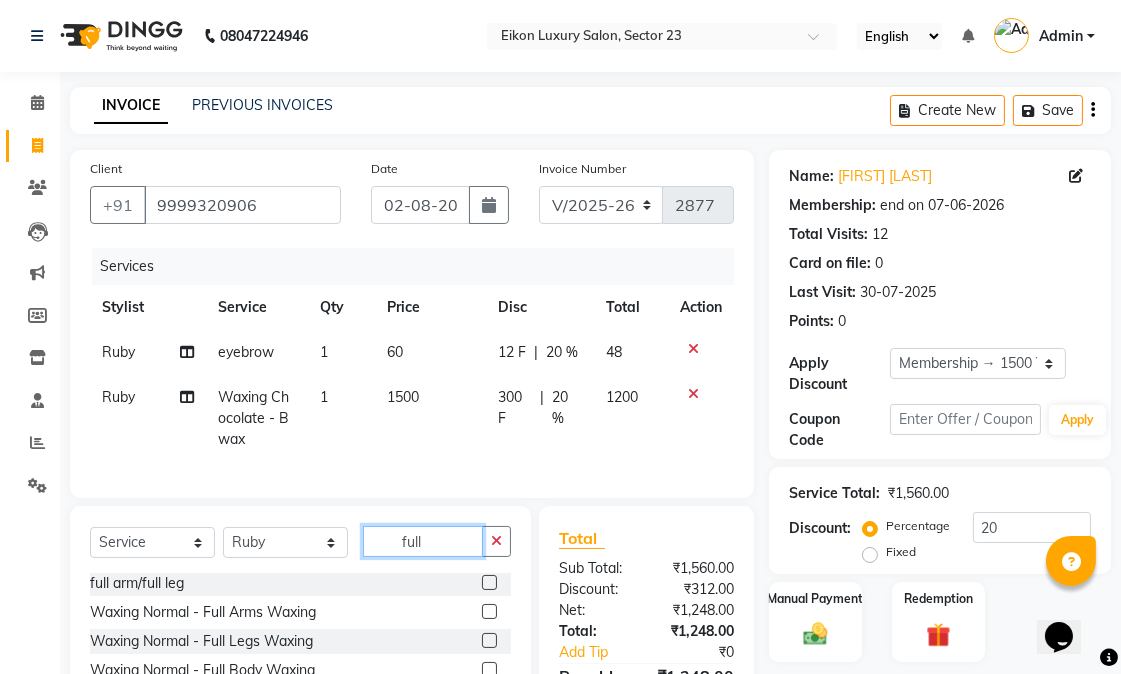 type on "full" 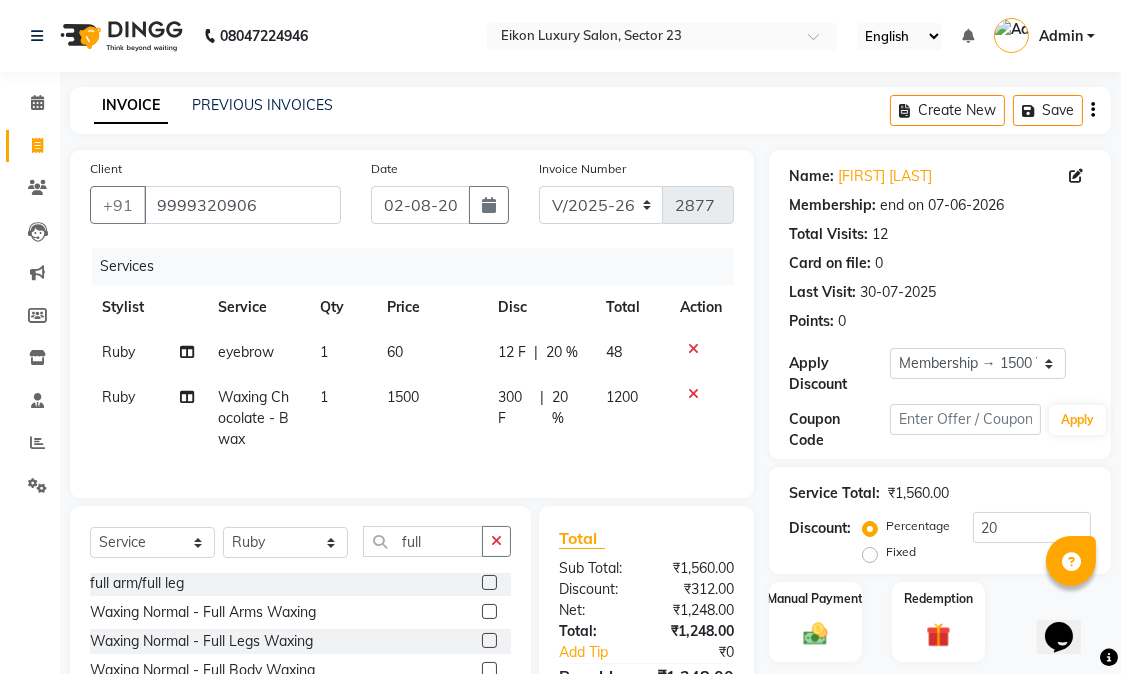 click 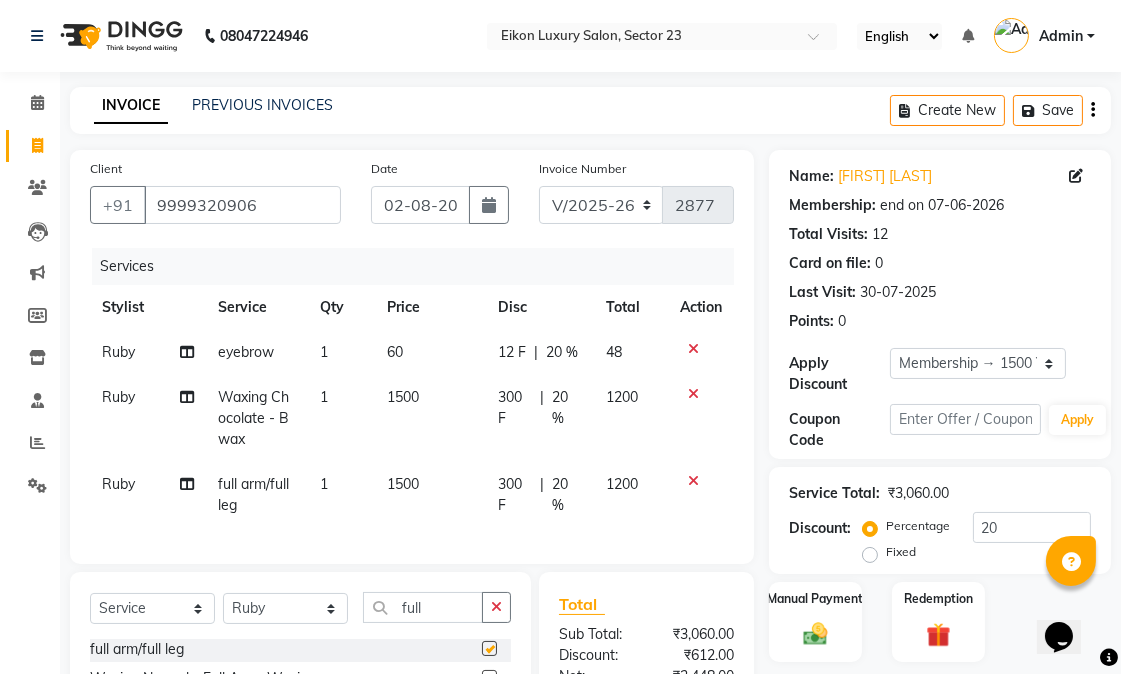 checkbox on "false" 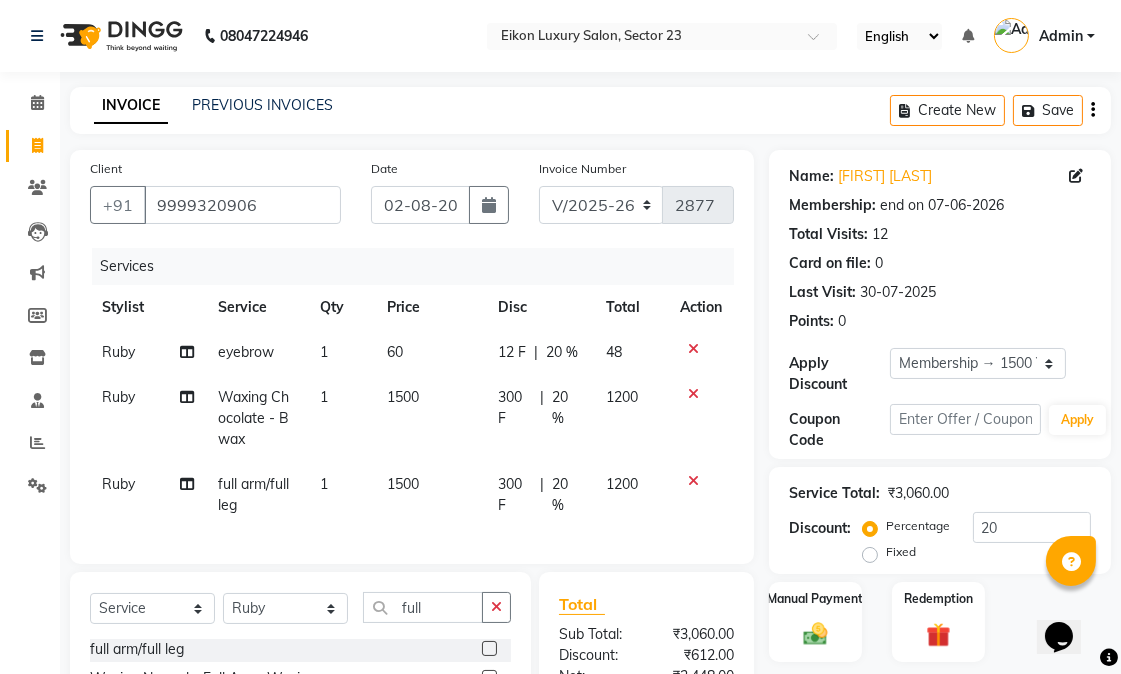 click on "20 %" 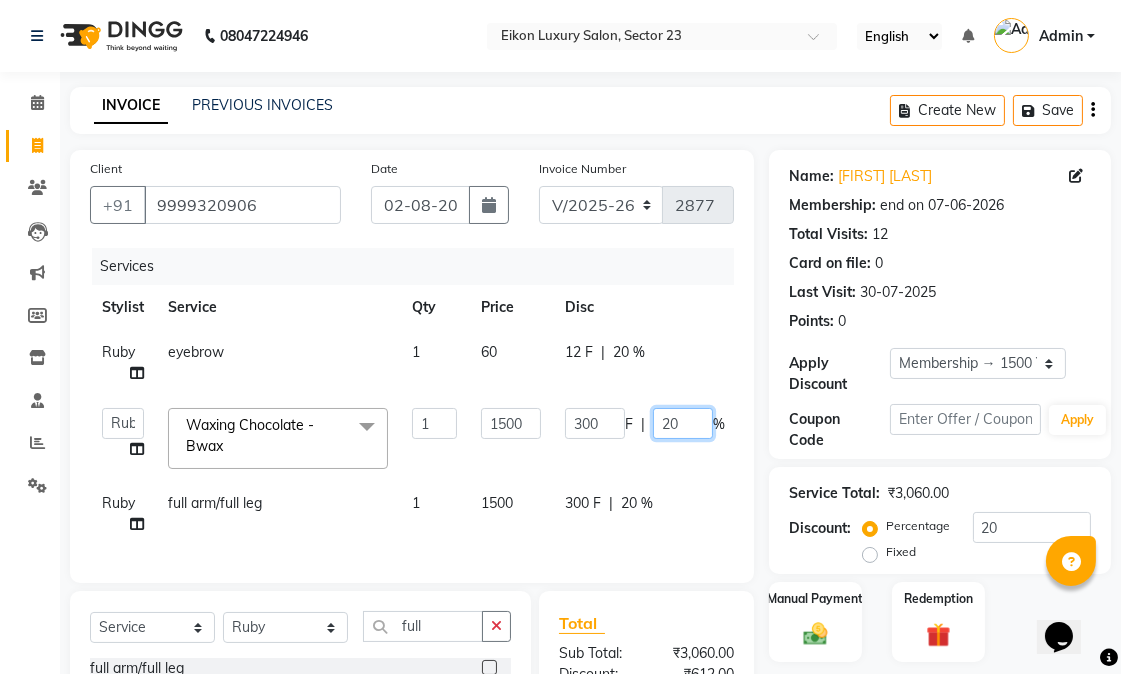 drag, startPoint x: 676, startPoint y: 424, endPoint x: 651, endPoint y: 416, distance: 26.24881 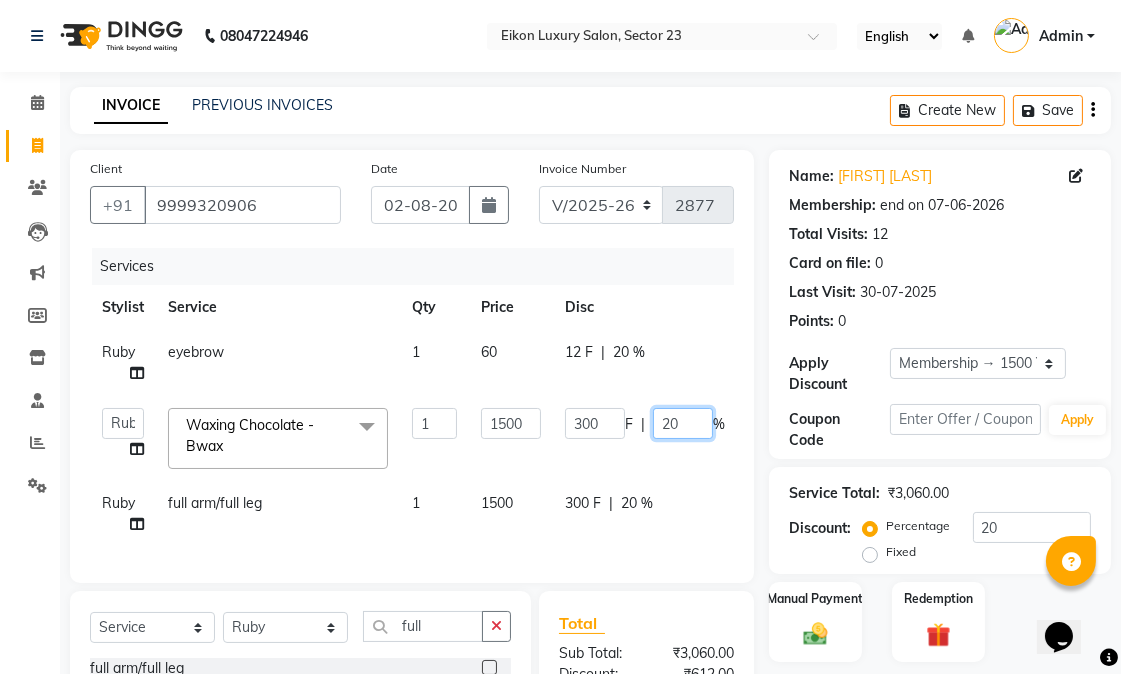 type 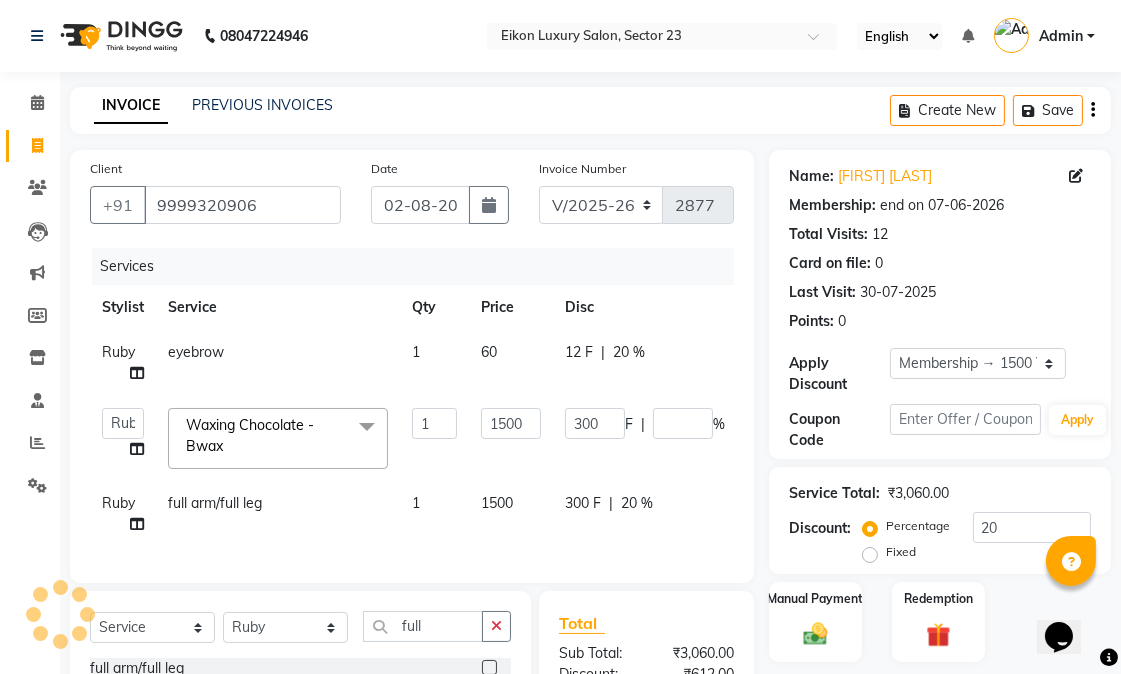 click on "Ruby eyebrow 1 60 12 F | 20 % 48" 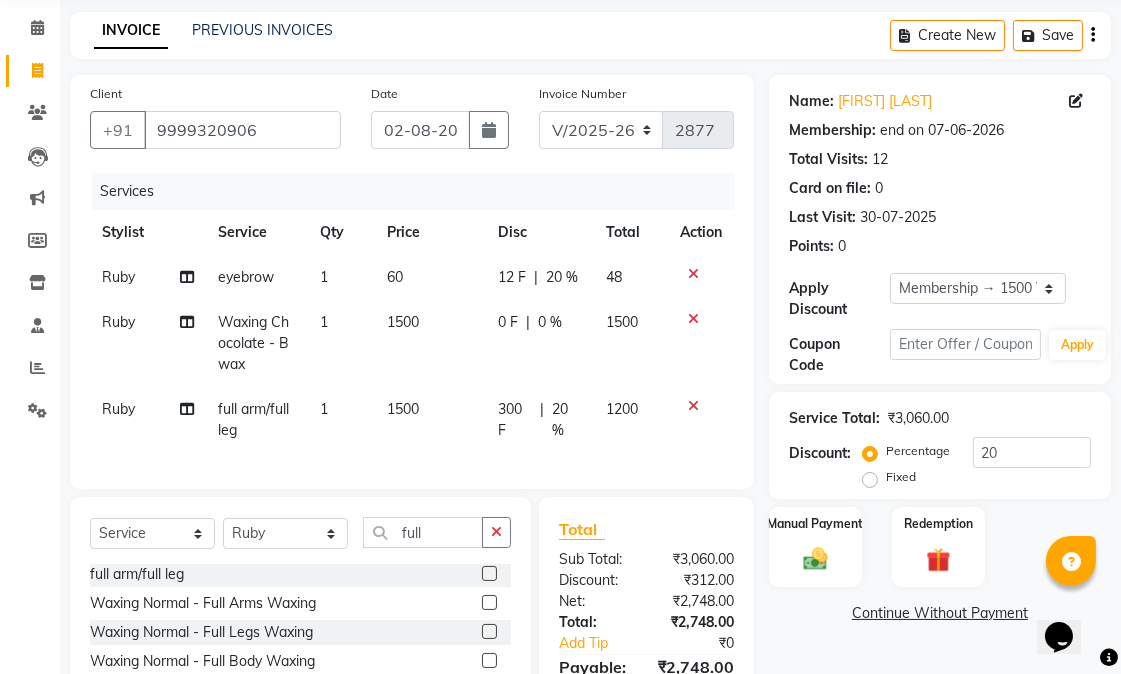 scroll, scrollTop: 240, scrollLeft: 0, axis: vertical 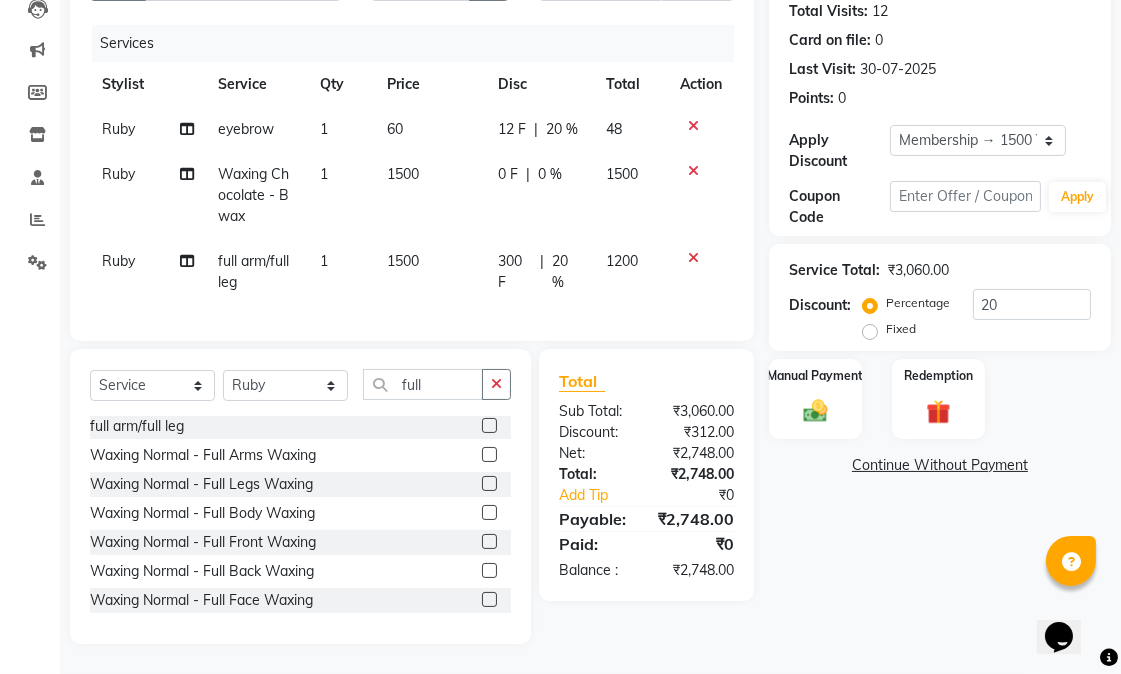 click on "Name: Aradhana Talwar Membership: end on 07-06-2026 Total Visits:  12 Card on file:  0 Last Visit:   30-07-2025 Points:   0  Apply Discount Select Membership → 1500 Yearly Membership Coupon Code Apply Service Total:  ₹3,060.00  Discount:  Percentage   Fixed  20 Manual Payment Redemption  Continue Without Payment" 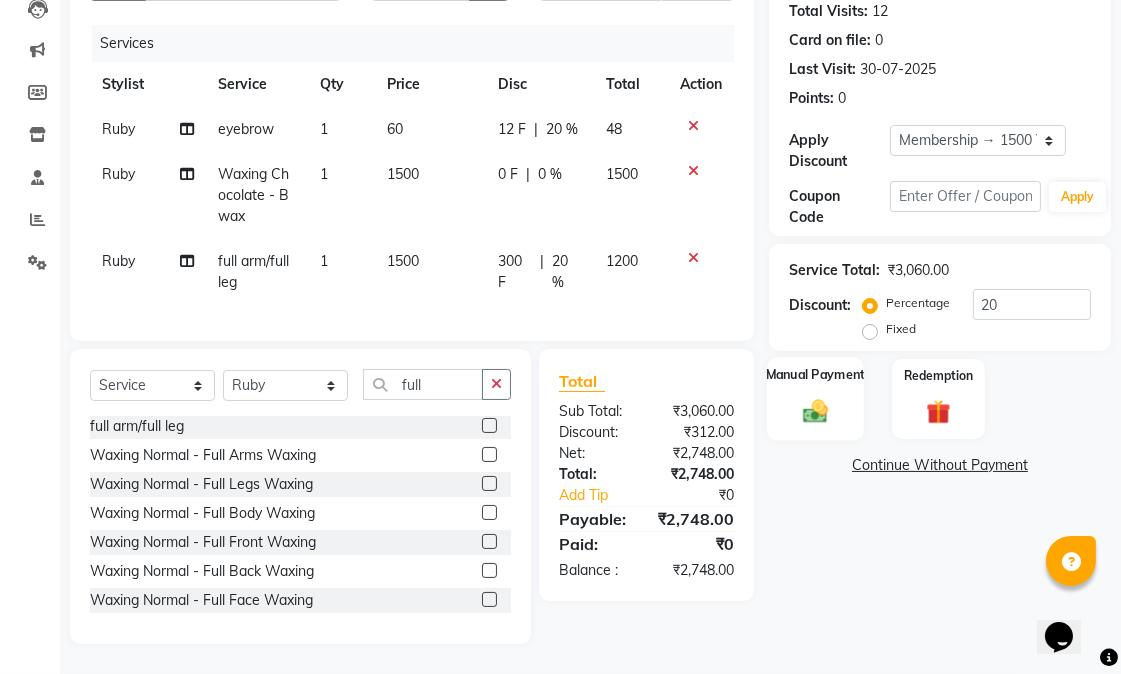 click 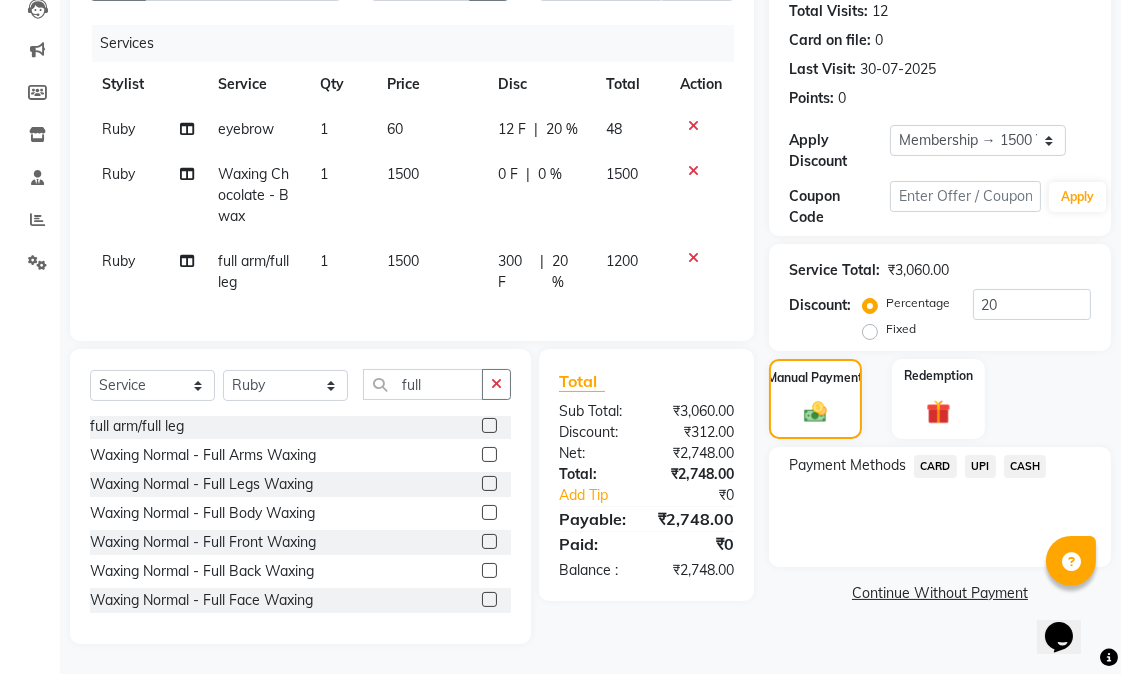click on "CASH" 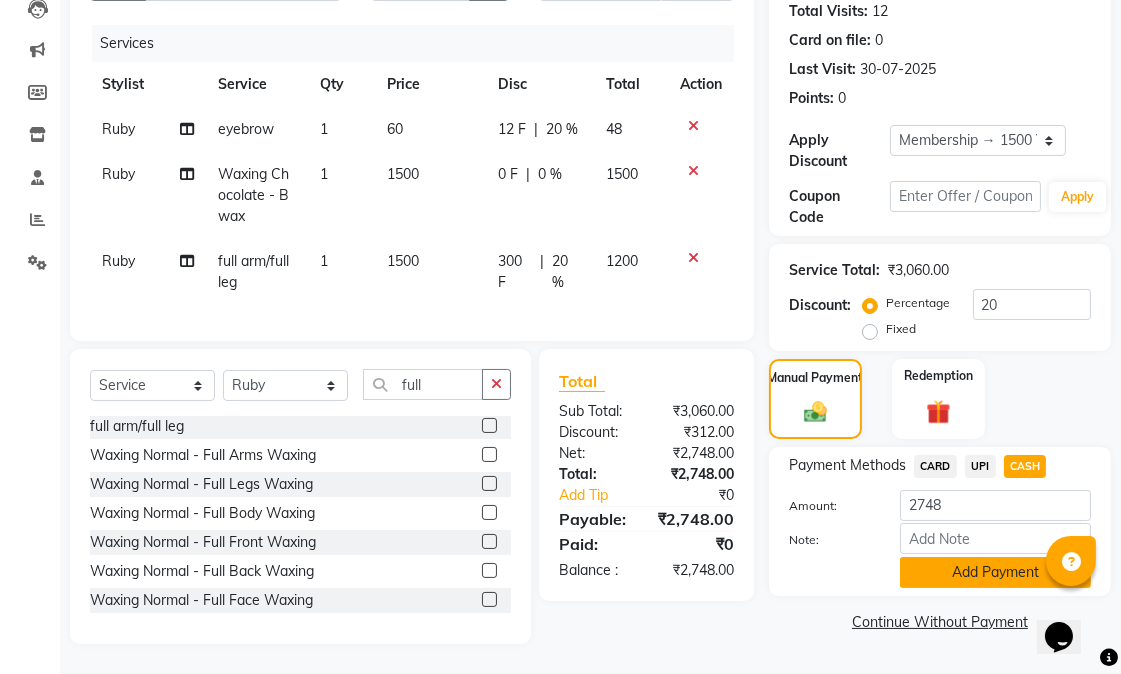 click on "Add Payment" 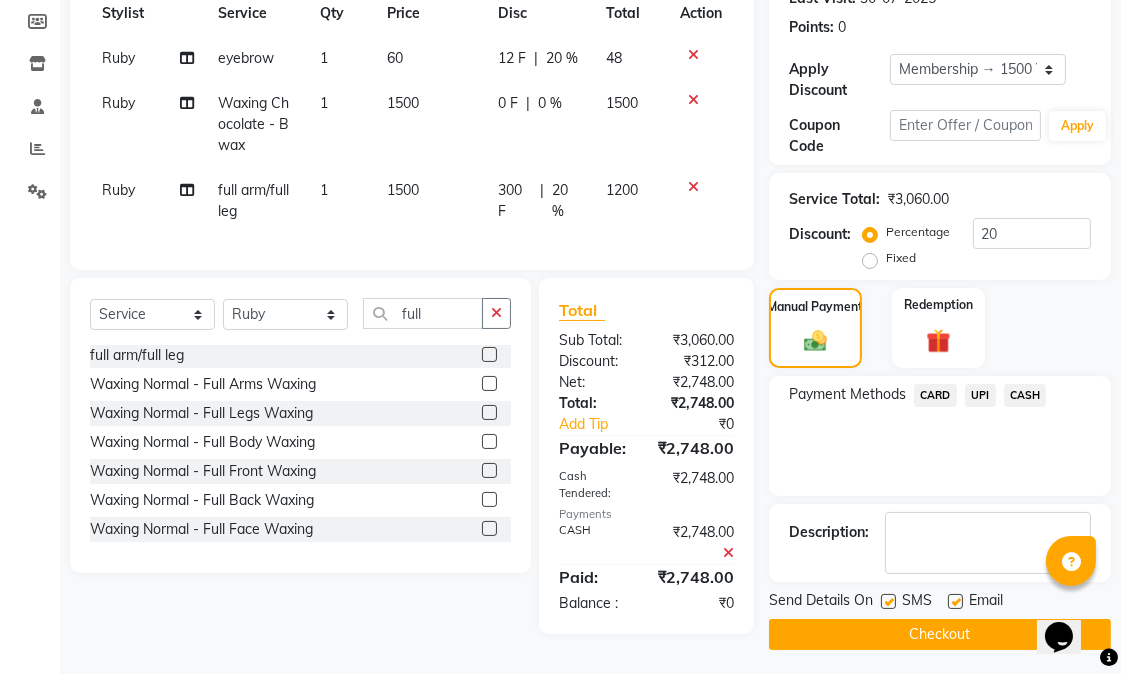 scroll, scrollTop: 324, scrollLeft: 0, axis: vertical 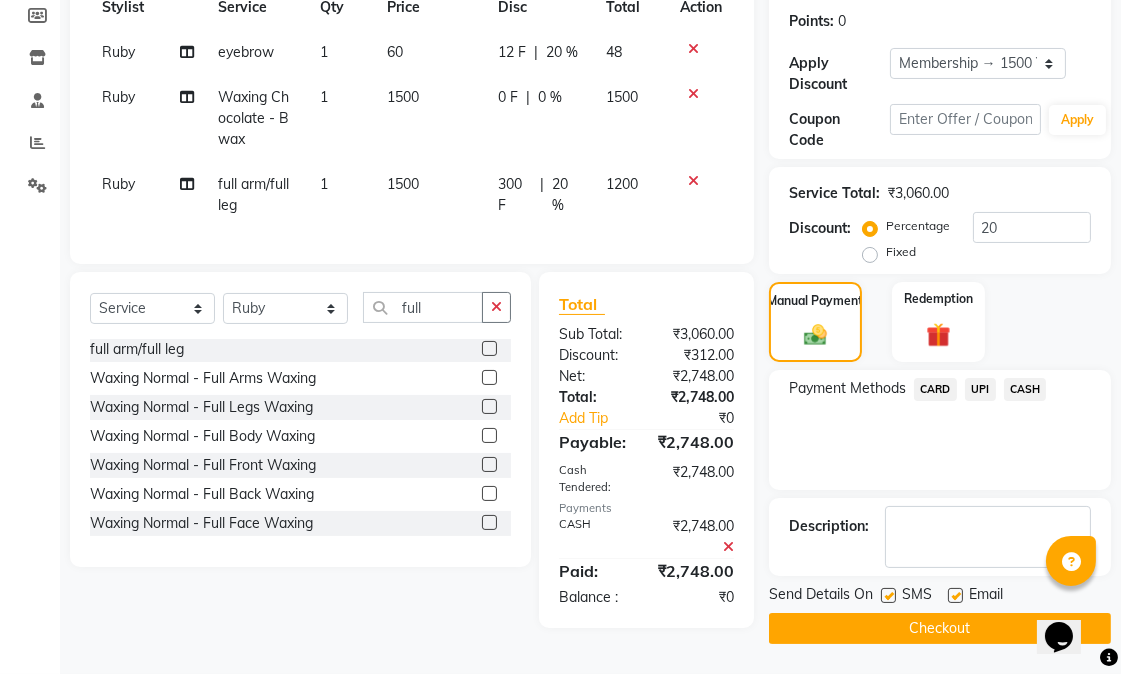 drag, startPoint x: 957, startPoint y: 572, endPoint x: 930, endPoint y: 565, distance: 27.89265 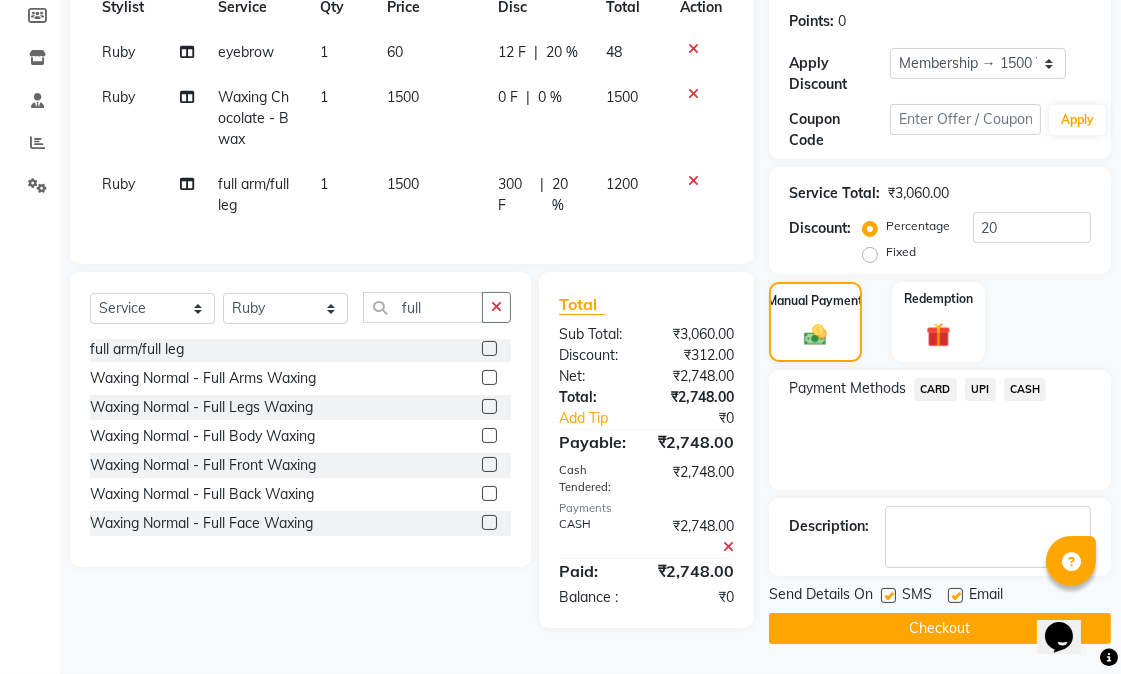 click 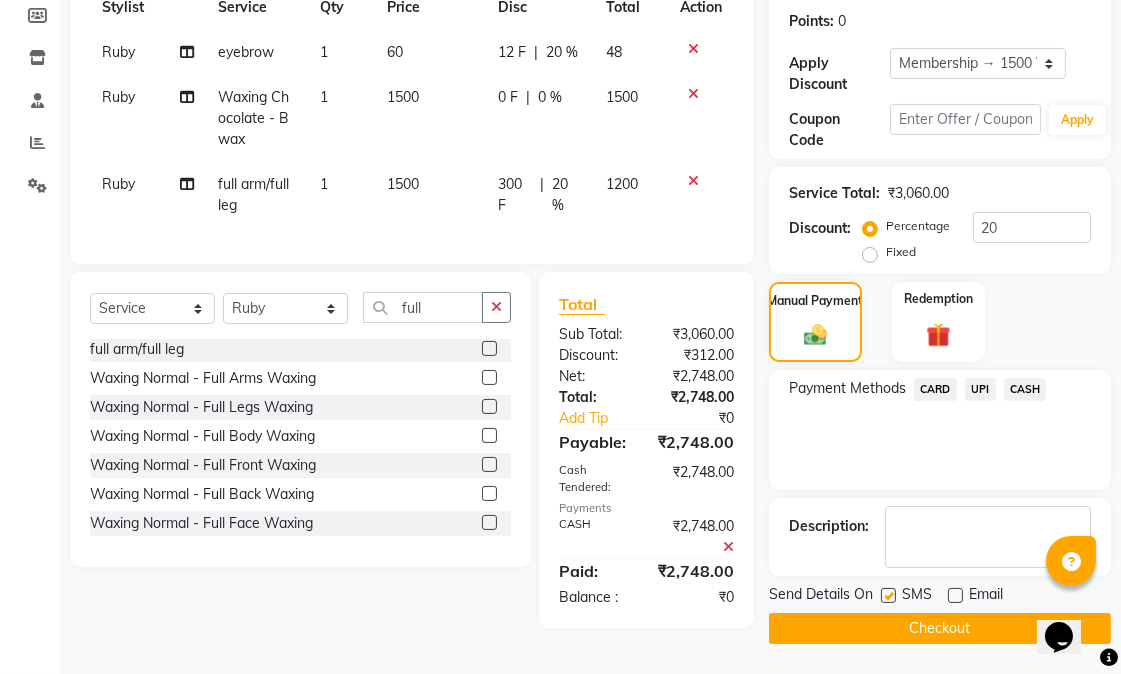 click 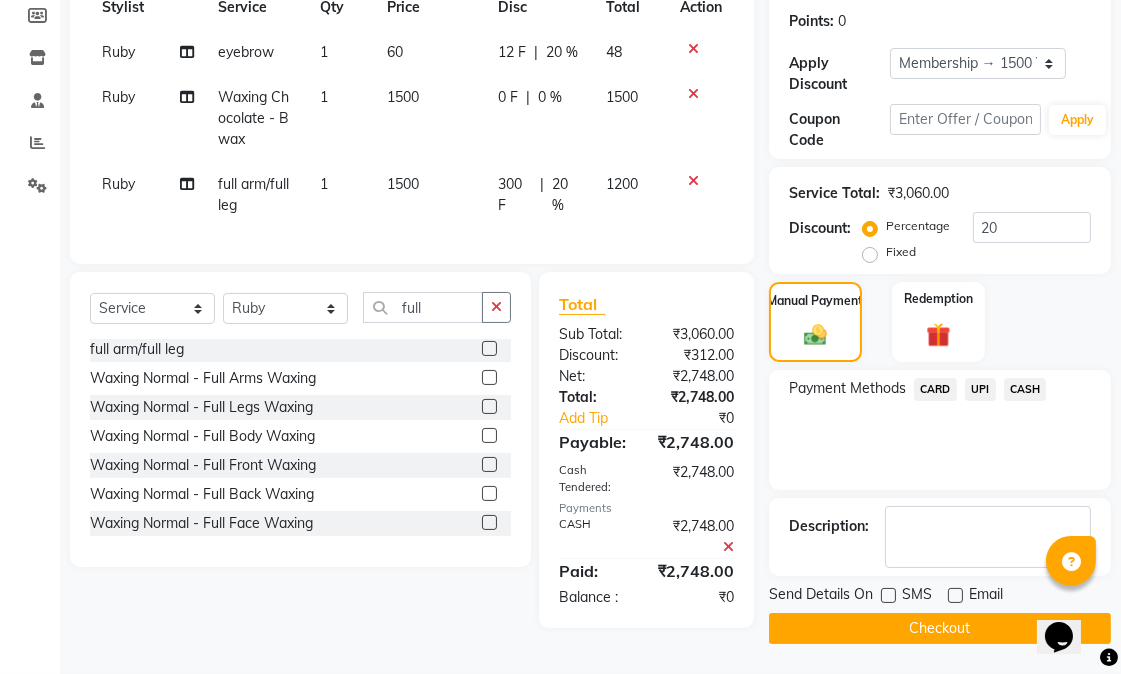 click on "Send Details On SMS Email  Checkout" 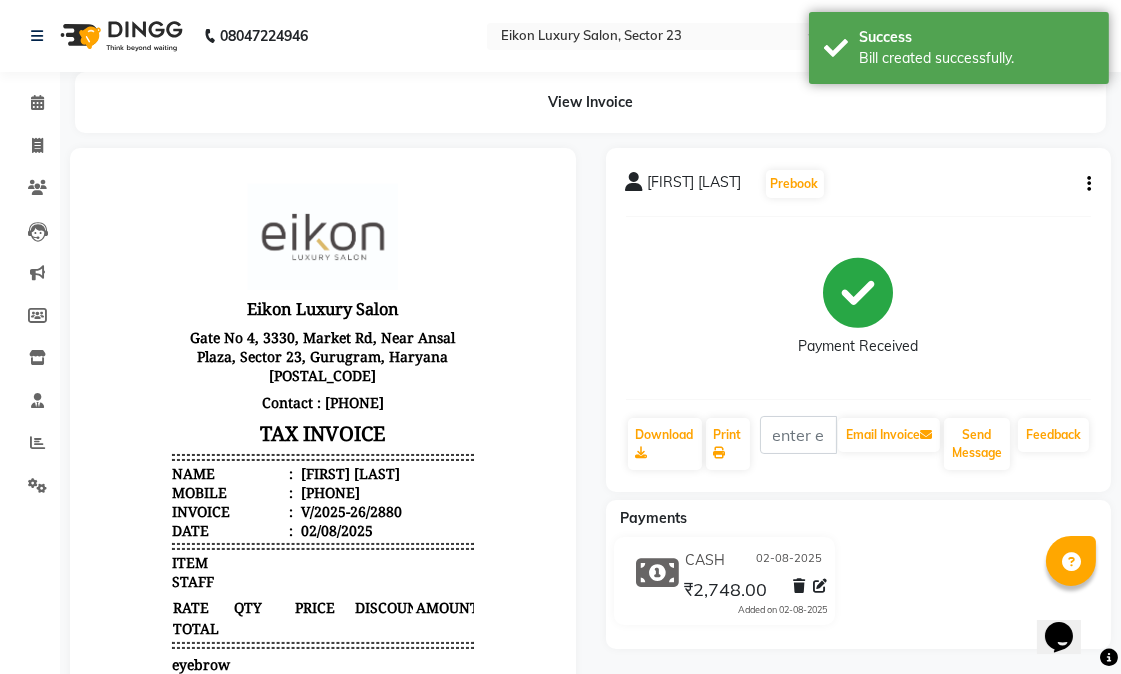 scroll, scrollTop: 0, scrollLeft: 0, axis: both 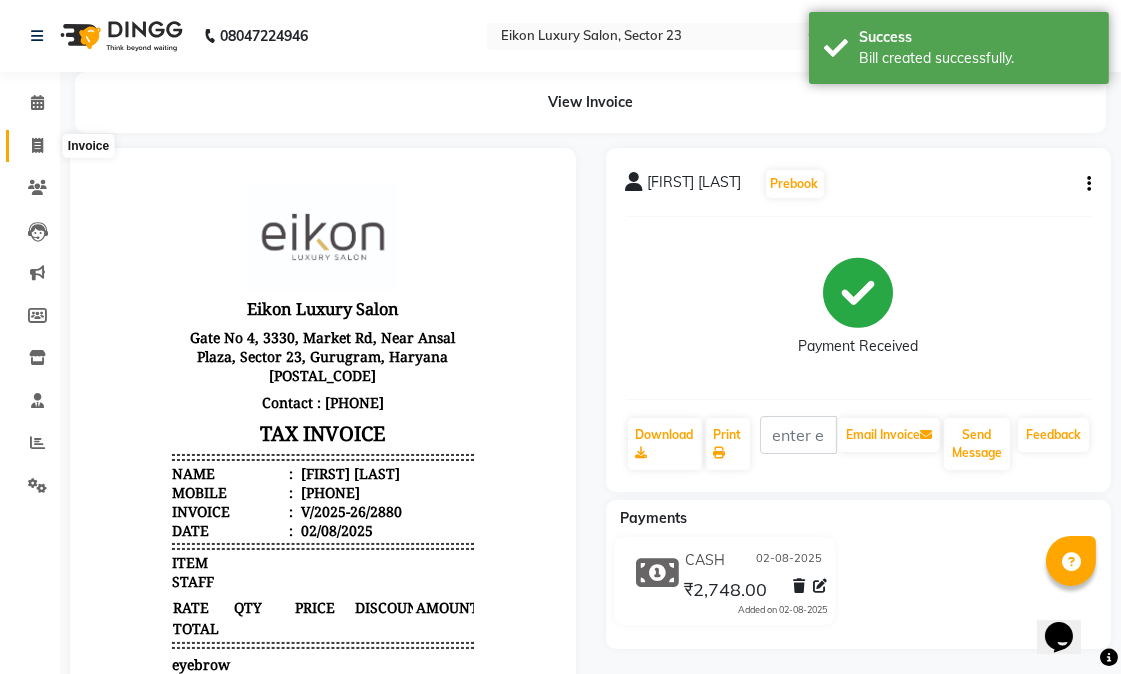 click 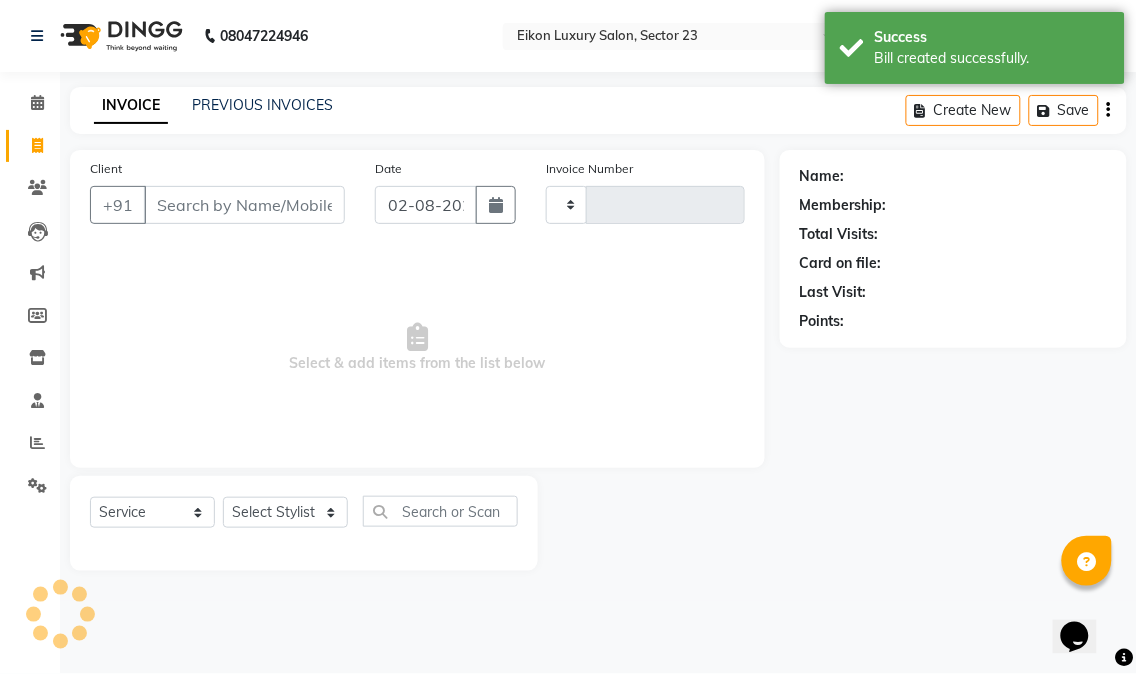 type on "2881" 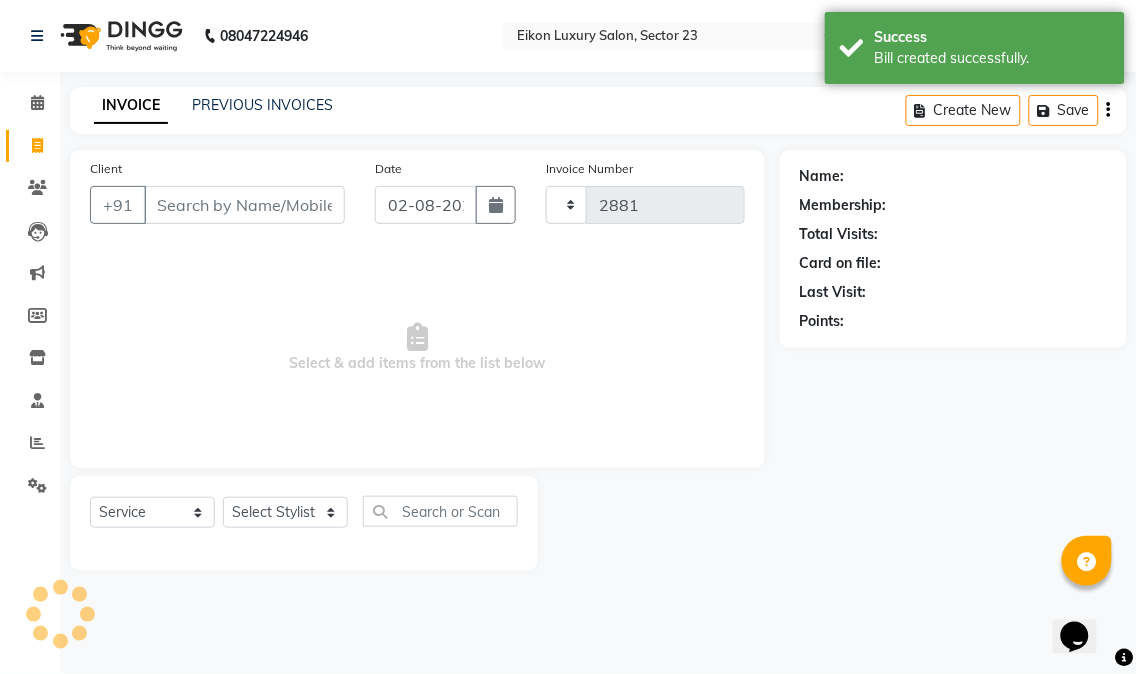 select on "7080" 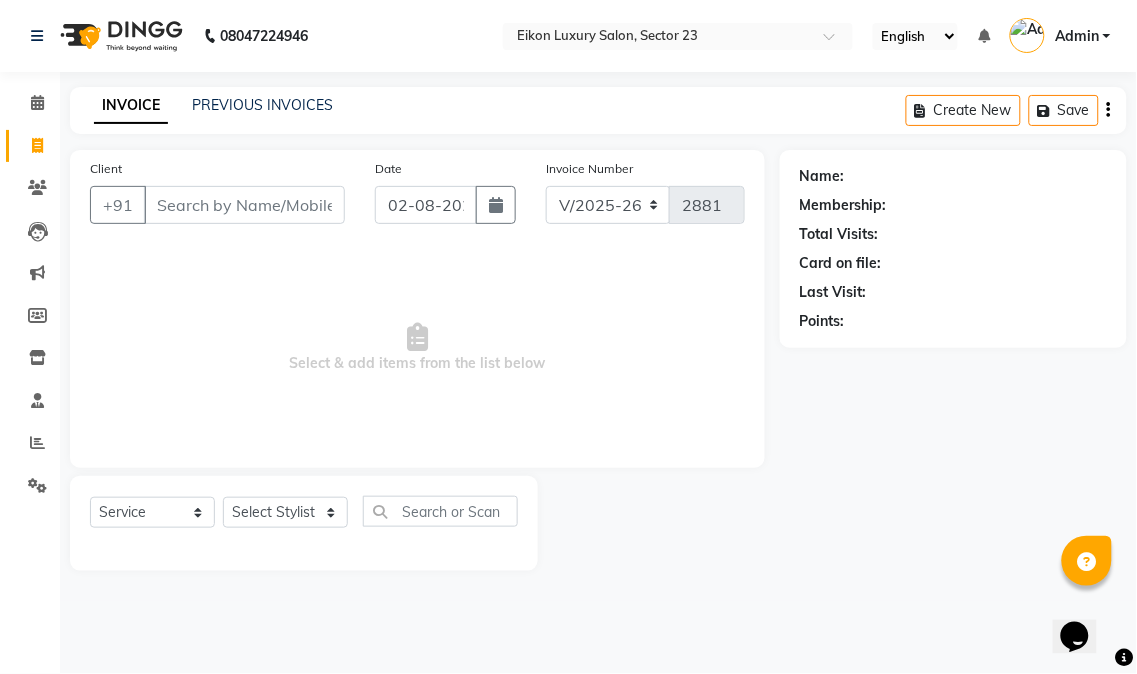 click on "Client" at bounding box center (244, 205) 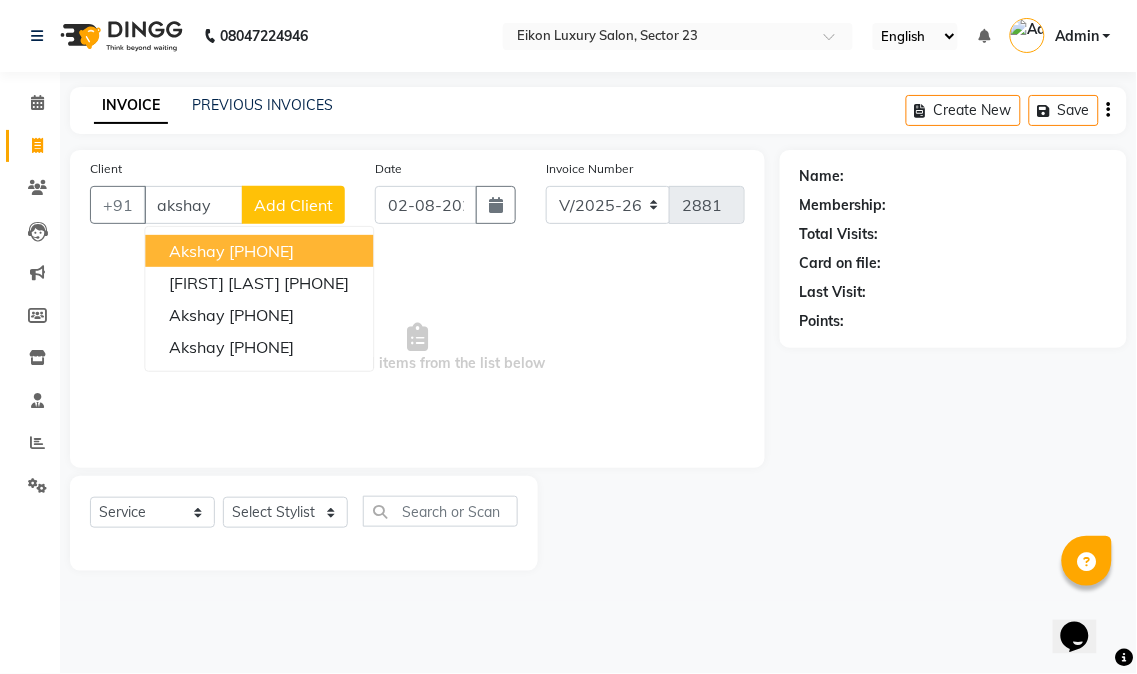 click on "9811161265" at bounding box center [261, 251] 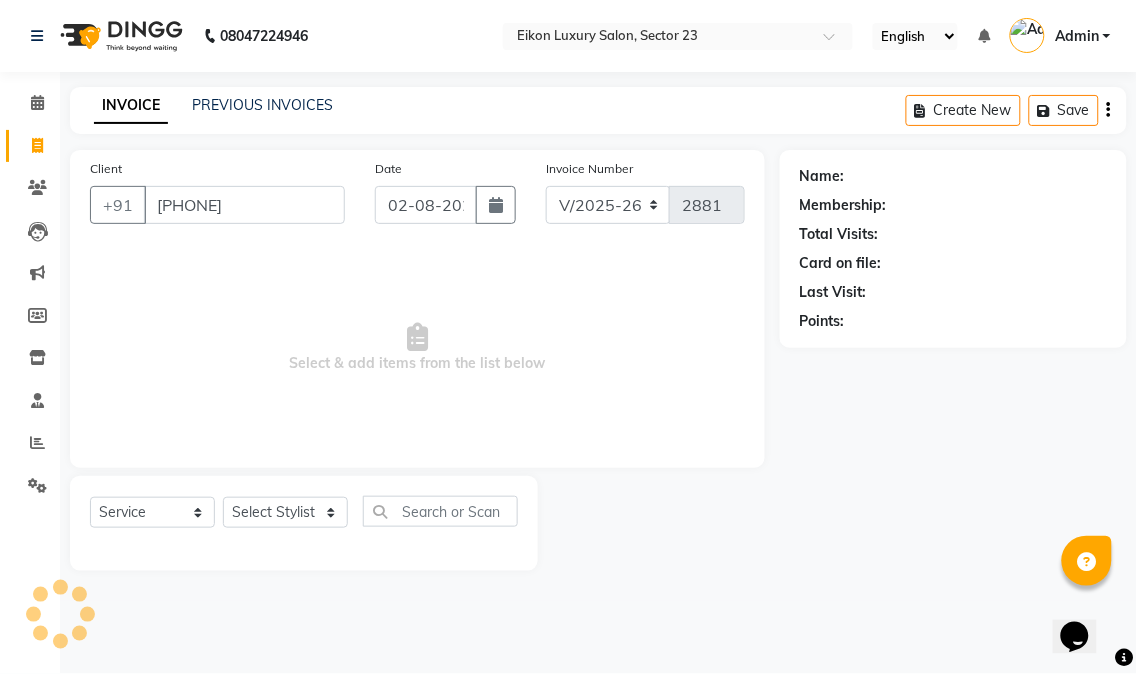 type on "9811161265" 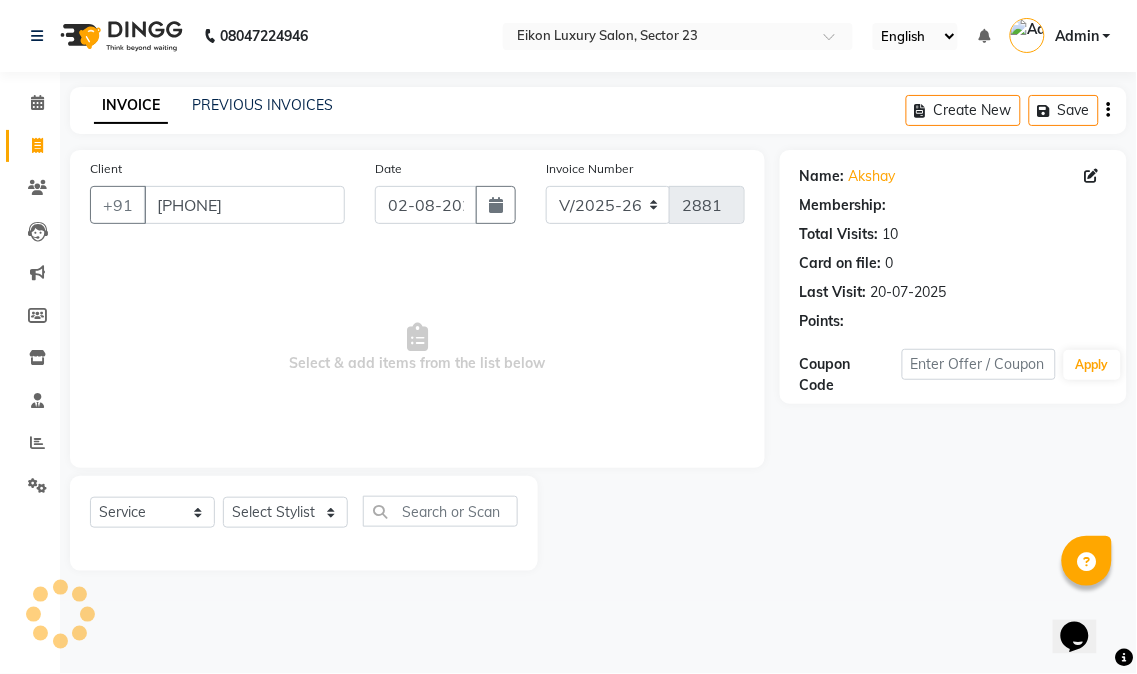 select on "1: Object" 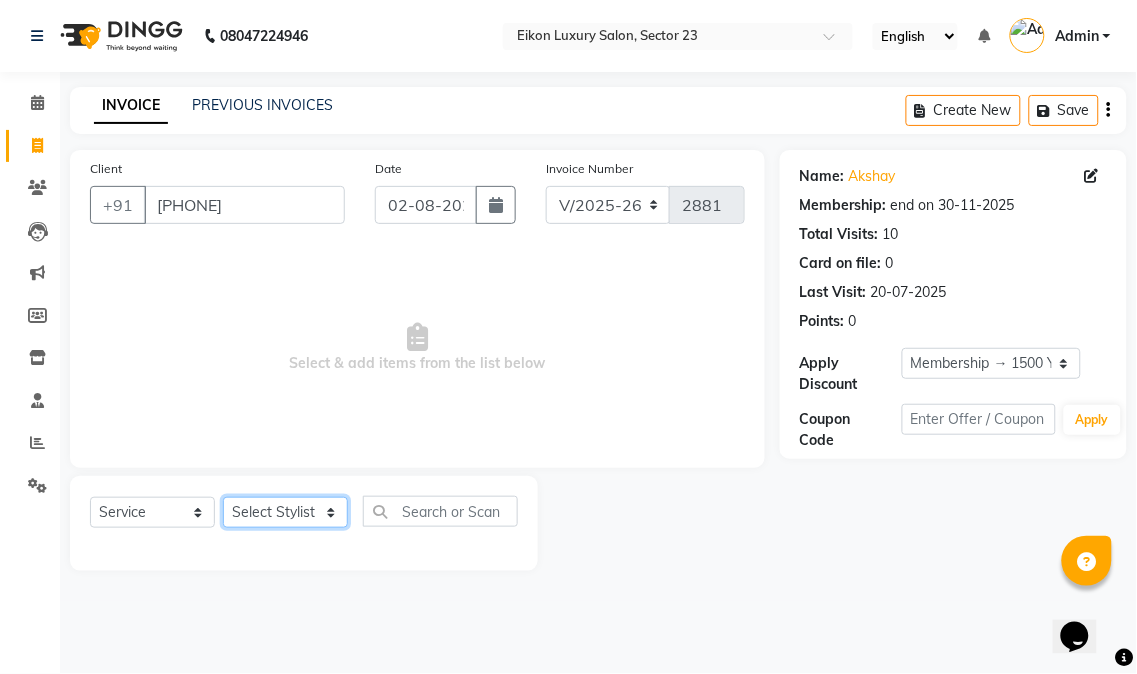 click on "Select Stylist Abhishek amit anchal Ashu Bilal Dildar Geeta Hritik Jatin mahesh Manav Mohit Pinki Prince Ruby Sagar Subhash Subodh Uday" 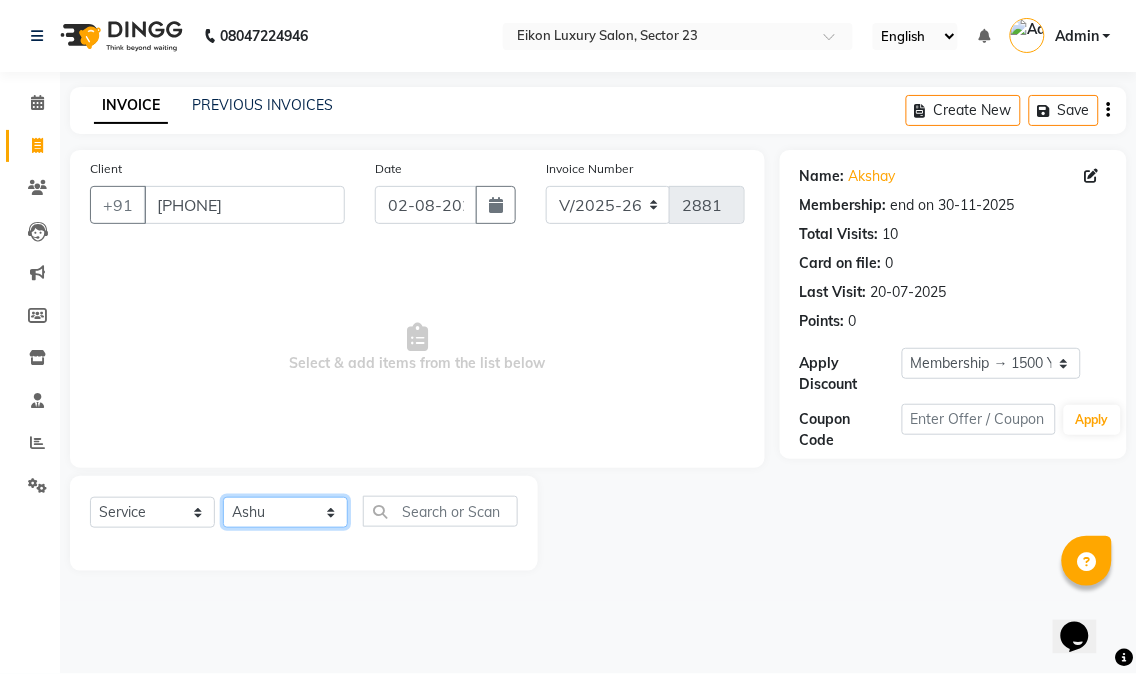 click on "Select Stylist Abhishek amit anchal Ashu Bilal Dildar Geeta Hritik Jatin mahesh Manav Mohit Pinki Prince Ruby Sagar Subhash Subodh Uday" 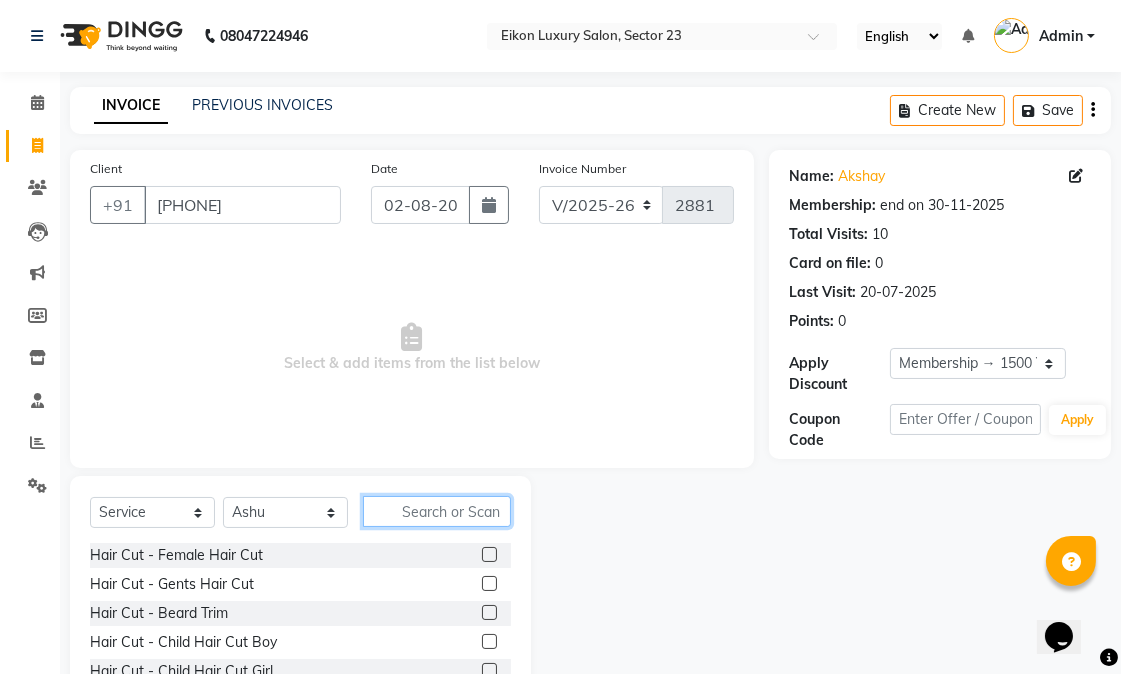 click 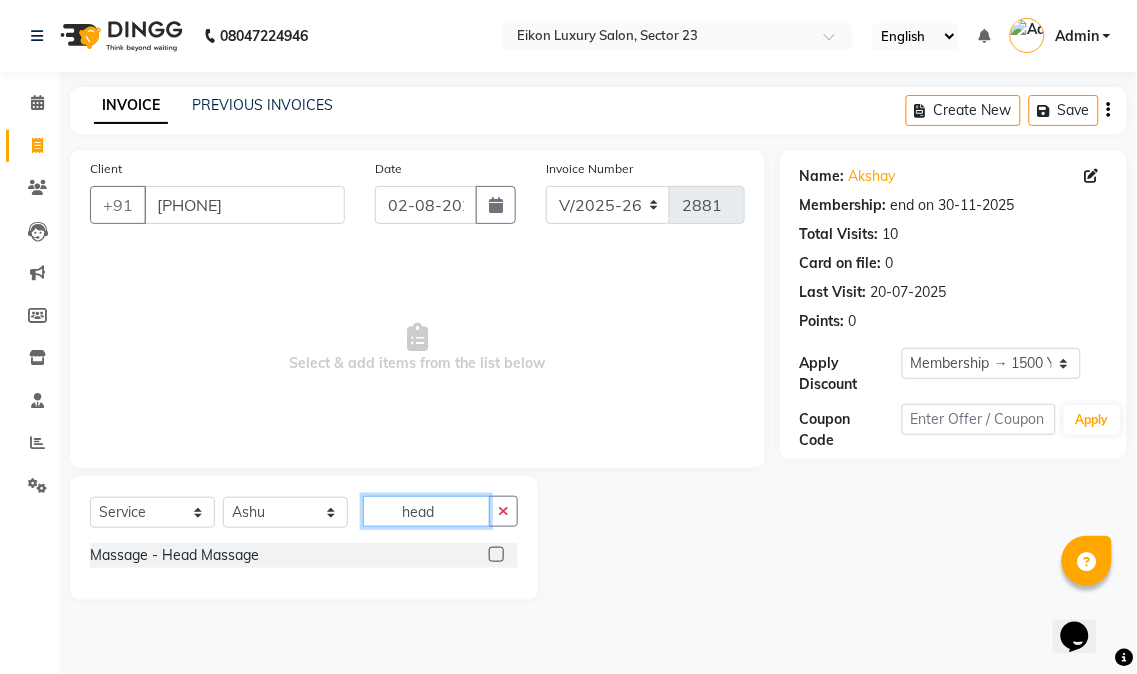 type on "head" 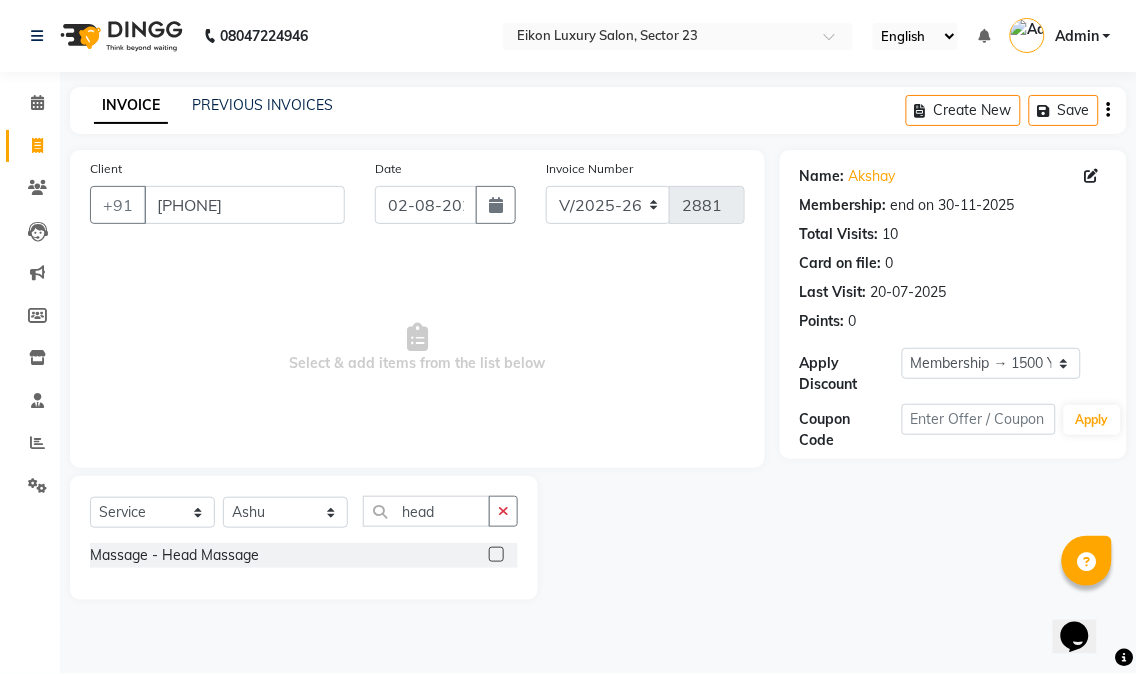 click 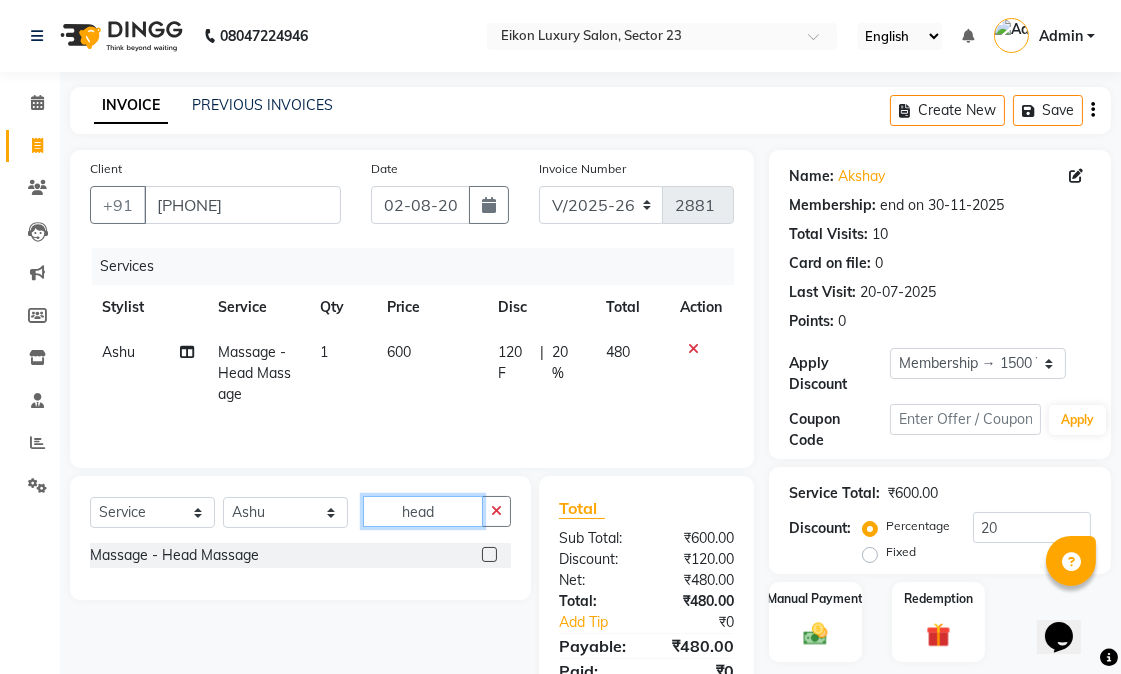 drag, startPoint x: 411, startPoint y: 523, endPoint x: 388, endPoint y: 523, distance: 23 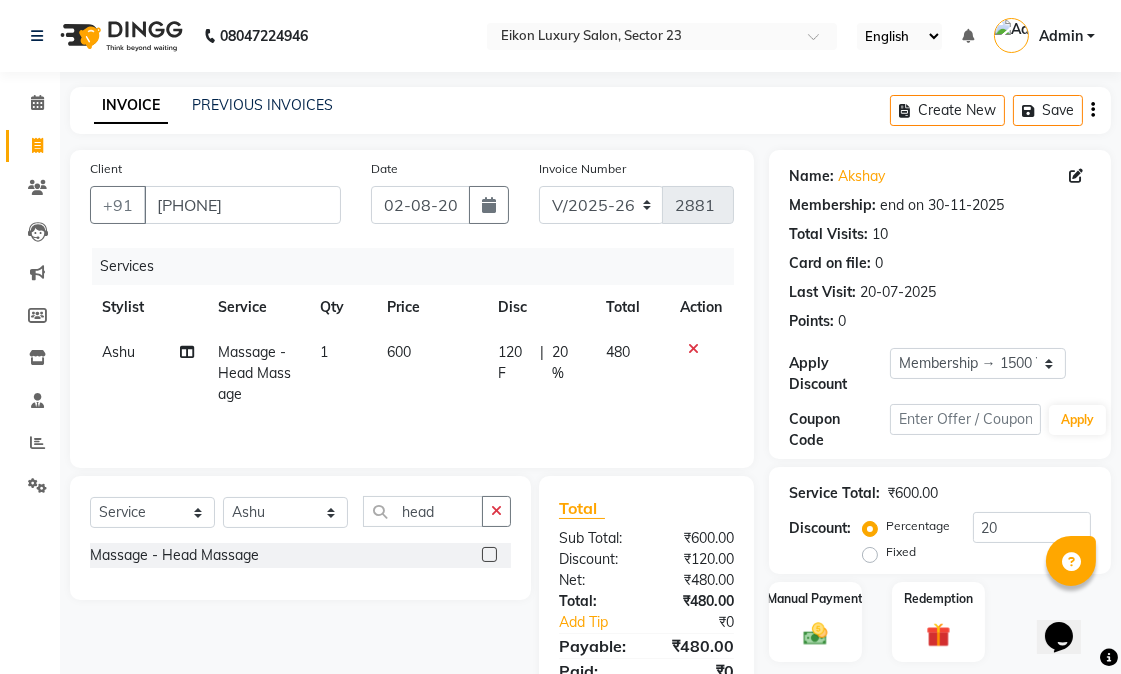 click 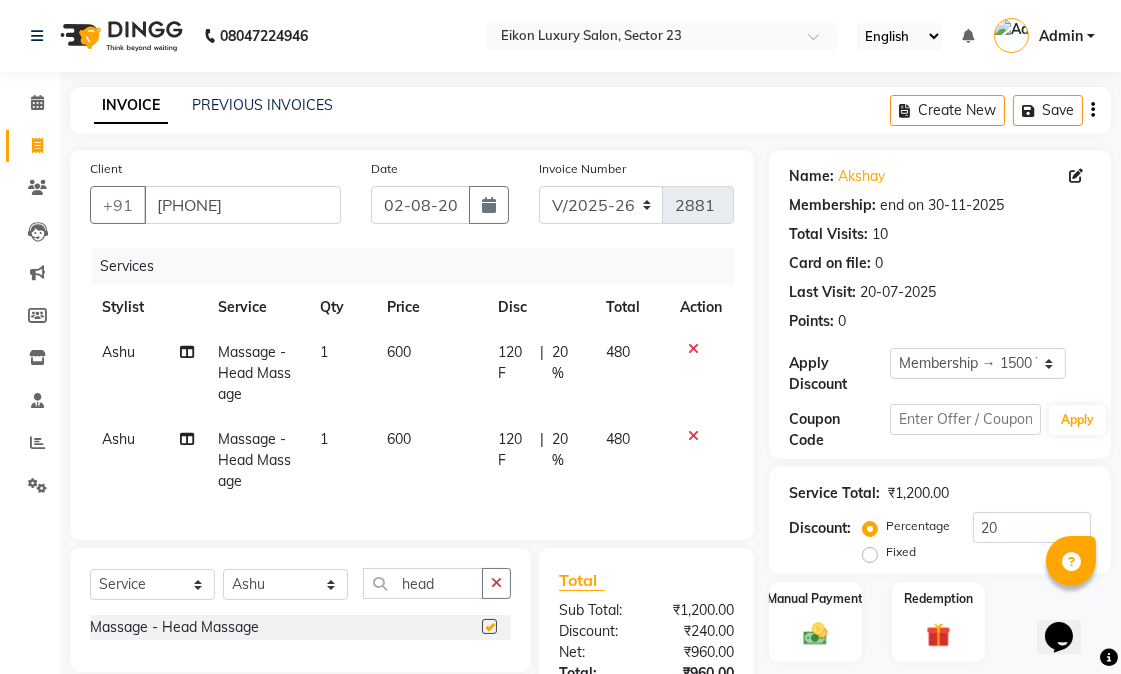 checkbox on "false" 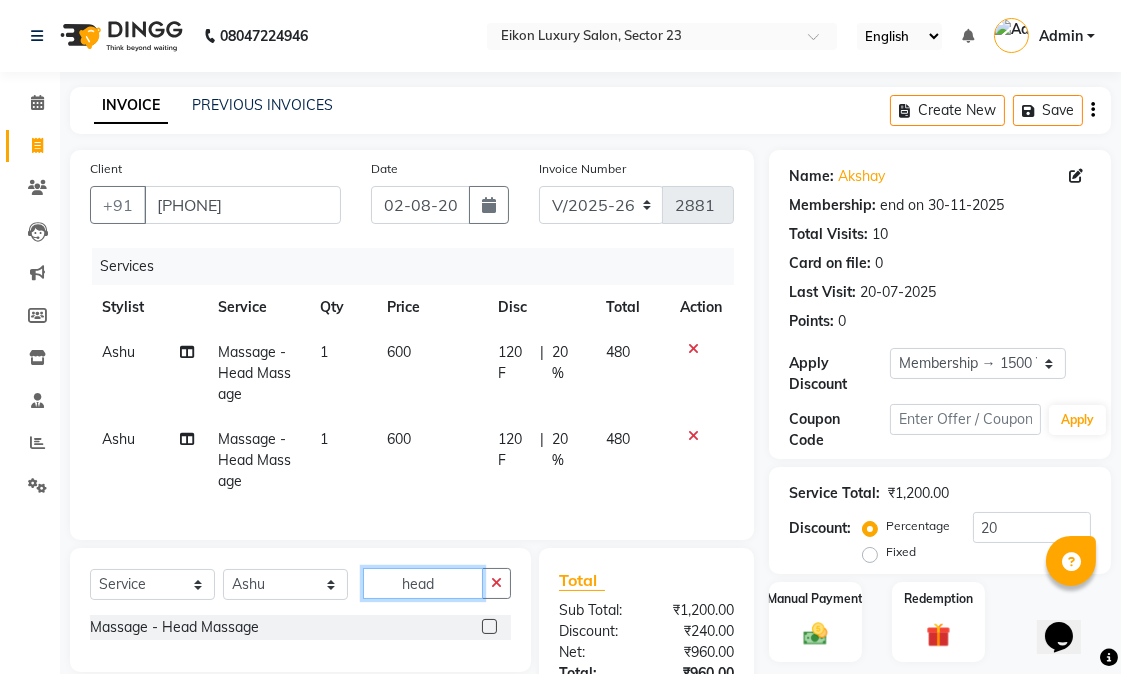 drag, startPoint x: 445, startPoint y: 595, endPoint x: 390, endPoint y: 598, distance: 55.081757 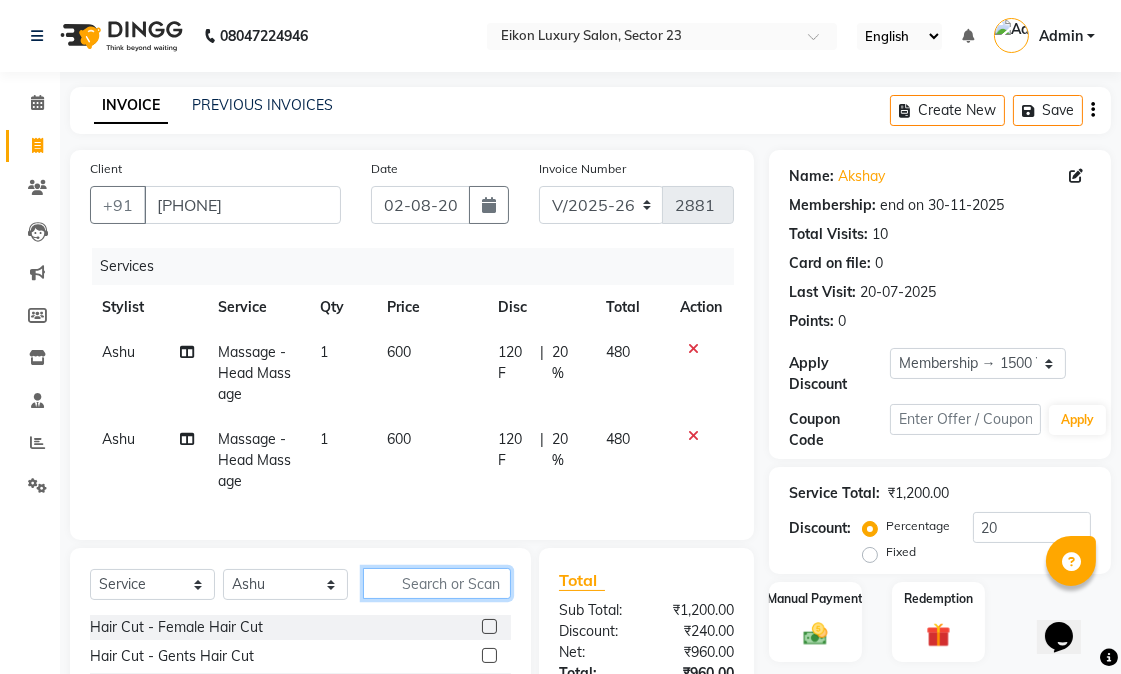 type 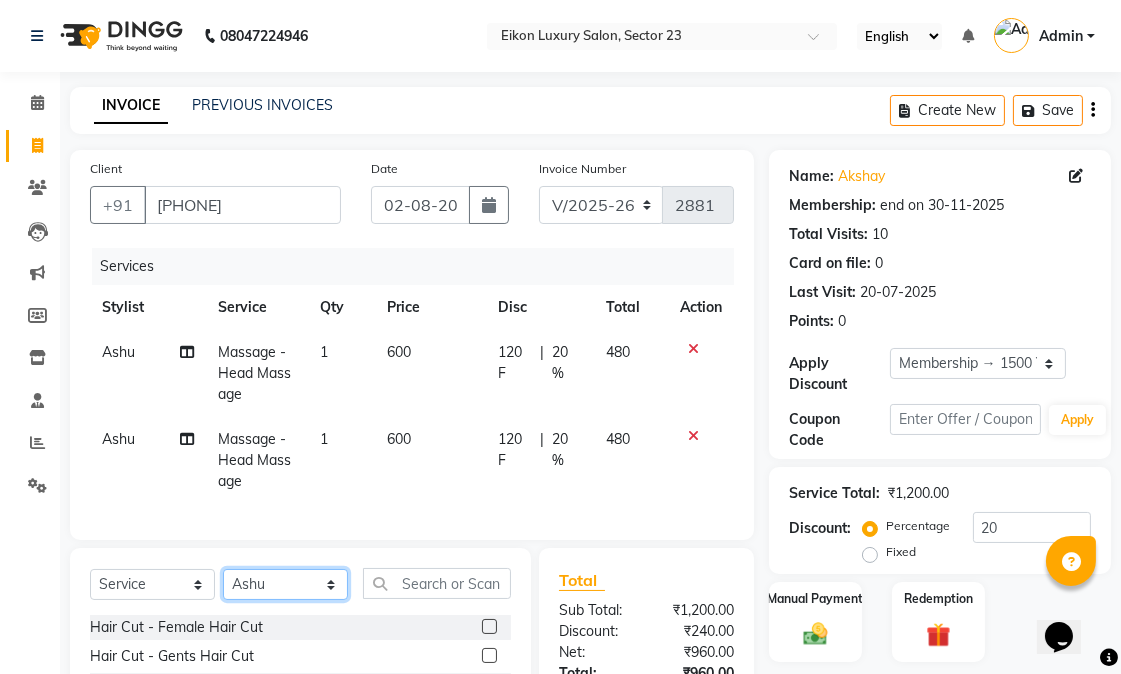 drag, startPoint x: 280, startPoint y: 610, endPoint x: 283, endPoint y: 593, distance: 17.262676 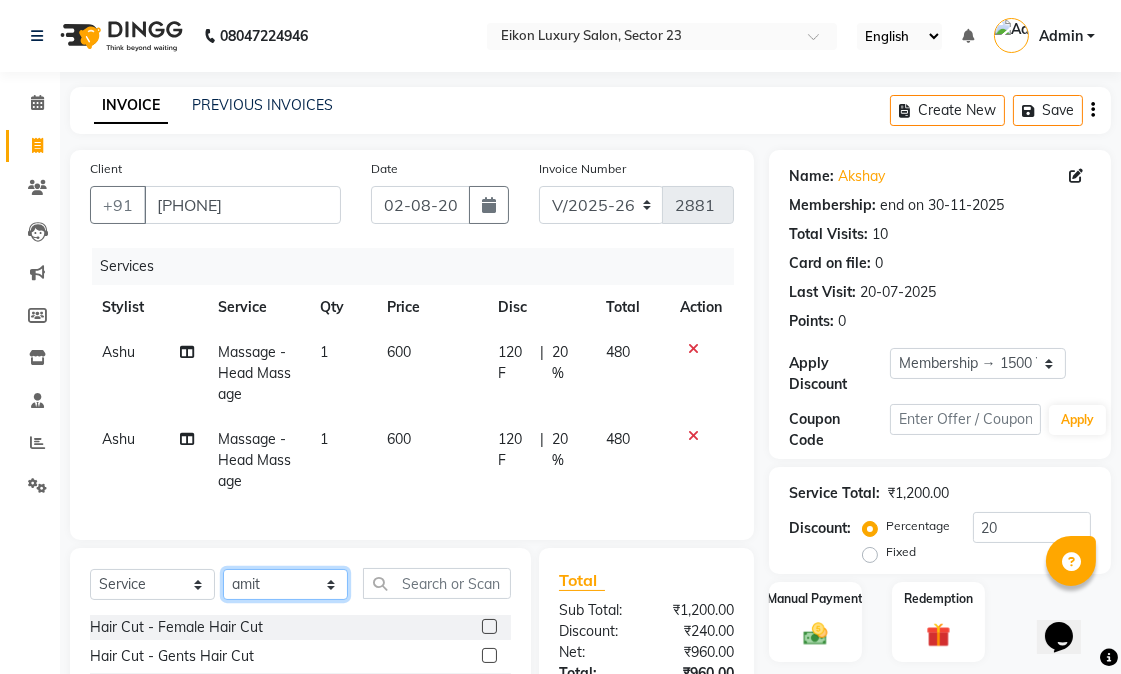 click on "Select Stylist Abhishek amit anchal Ashu Bilal Dildar Geeta Hritik Jatin mahesh Manav Mohit Pinki Prince Ruby Sagar Subhash Subodh Uday" 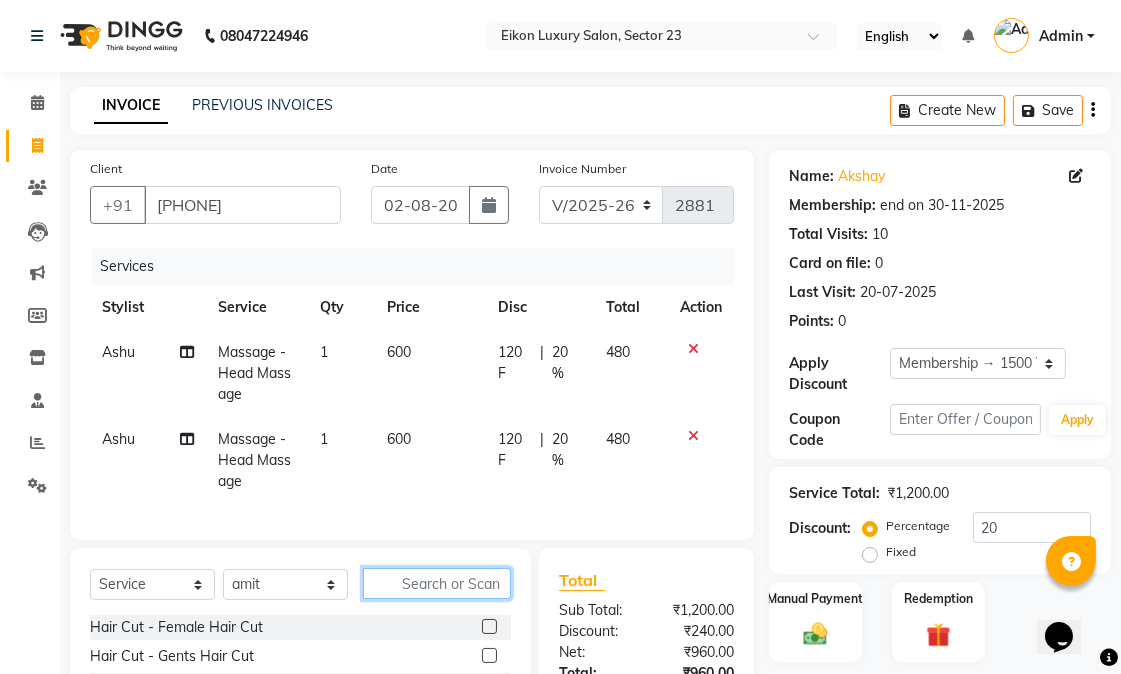 click 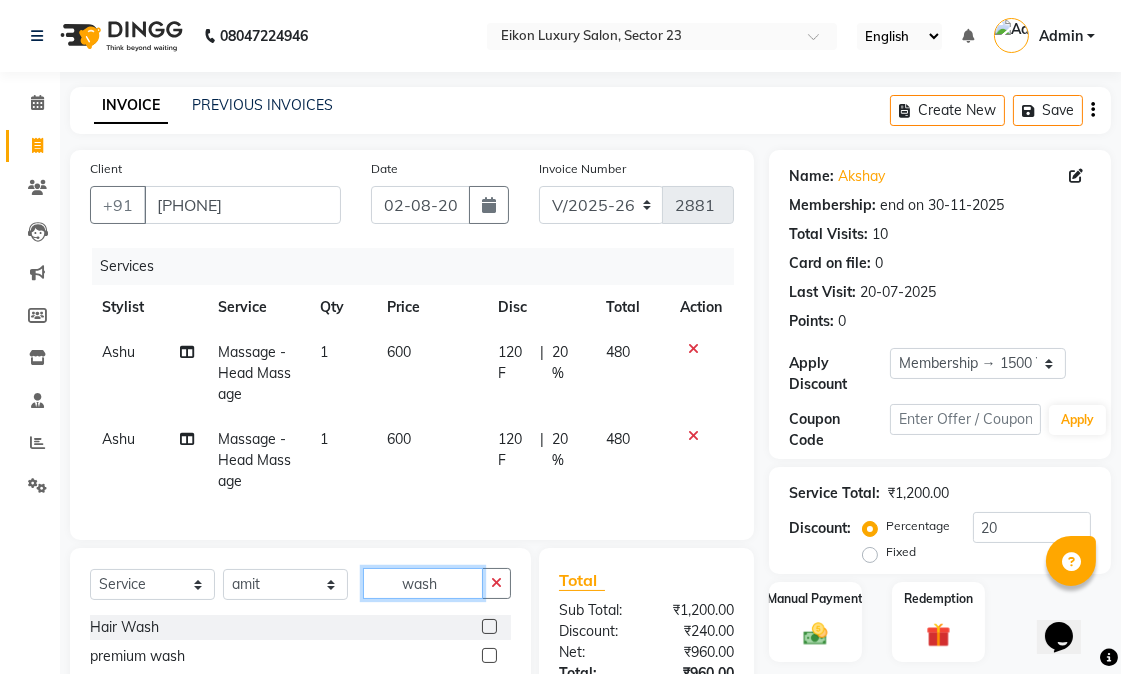type on "wash" 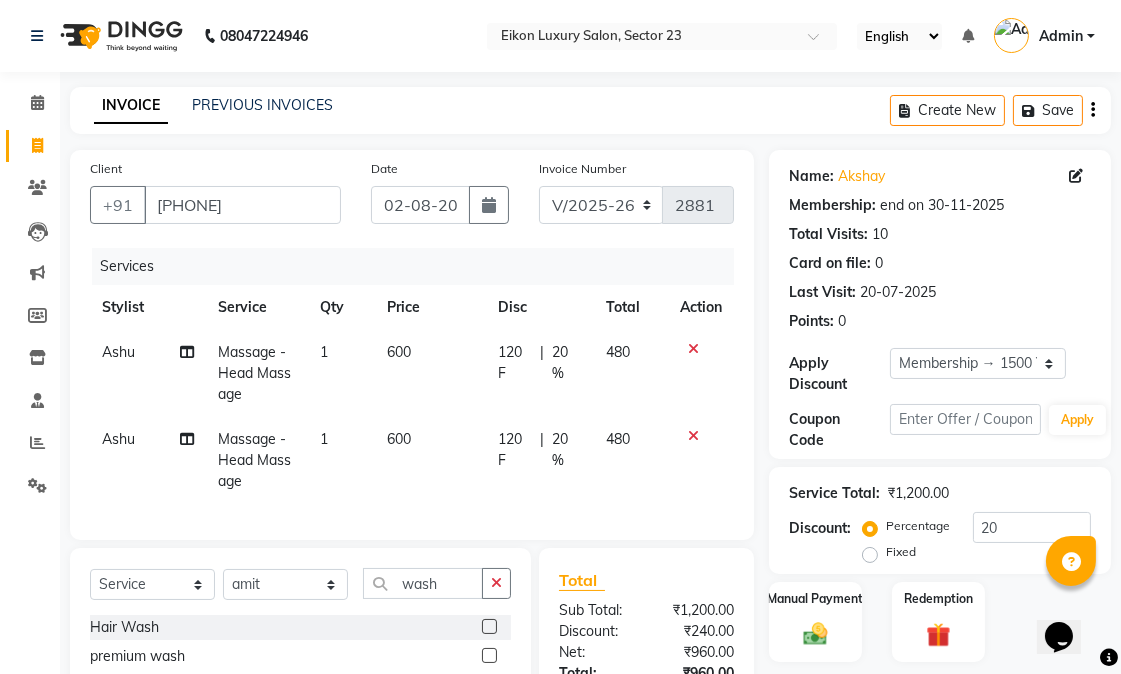click 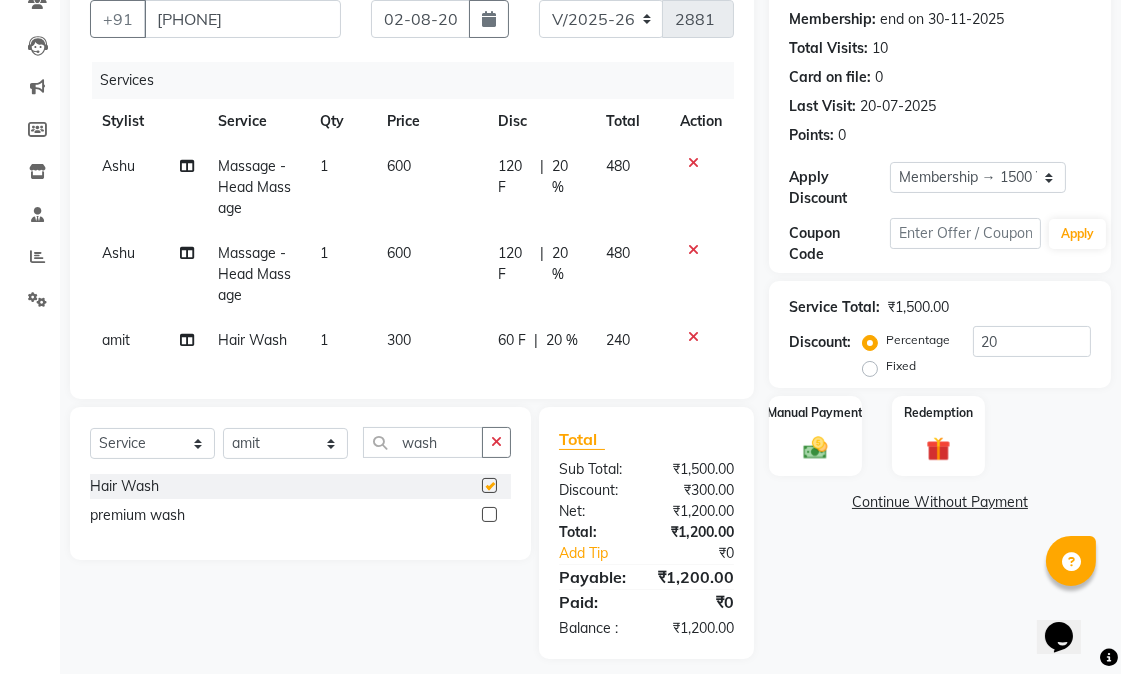 checkbox on "false" 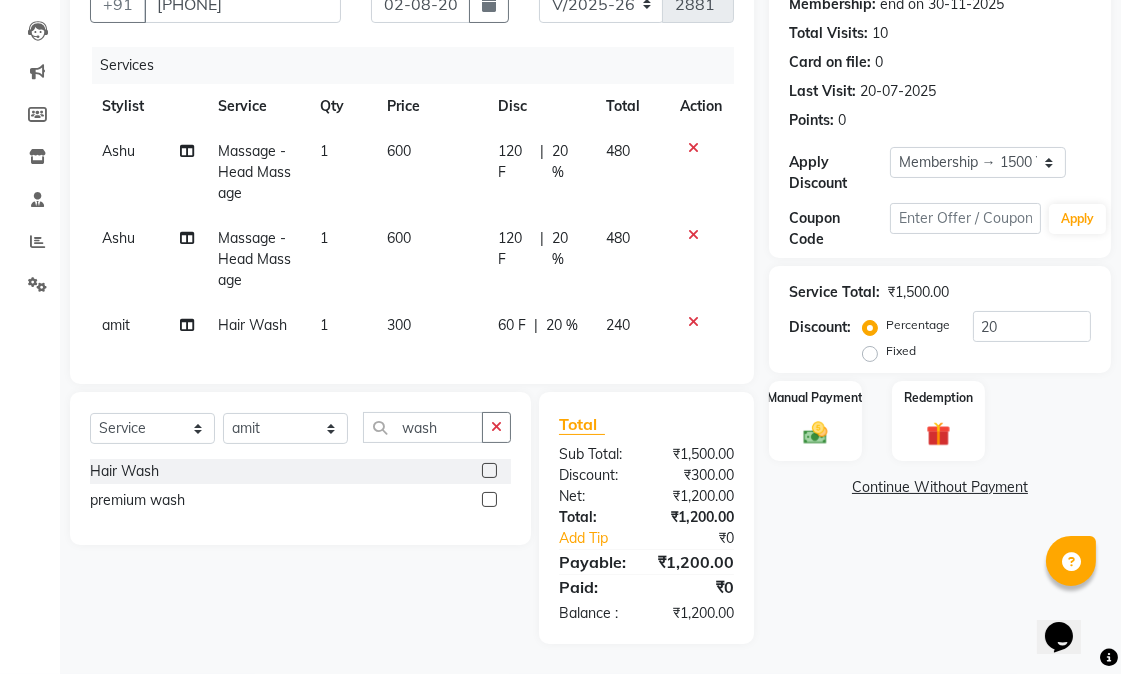 scroll, scrollTop: 241, scrollLeft: 0, axis: vertical 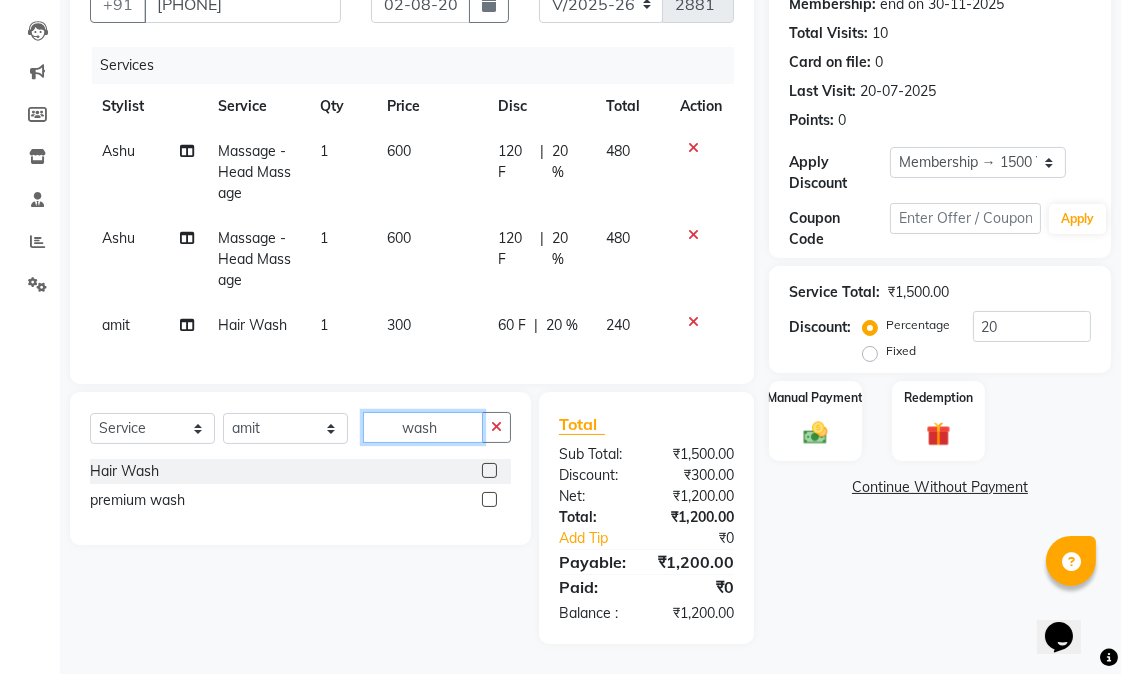 drag, startPoint x: 444, startPoint y: 407, endPoint x: 395, endPoint y: 403, distance: 49.162994 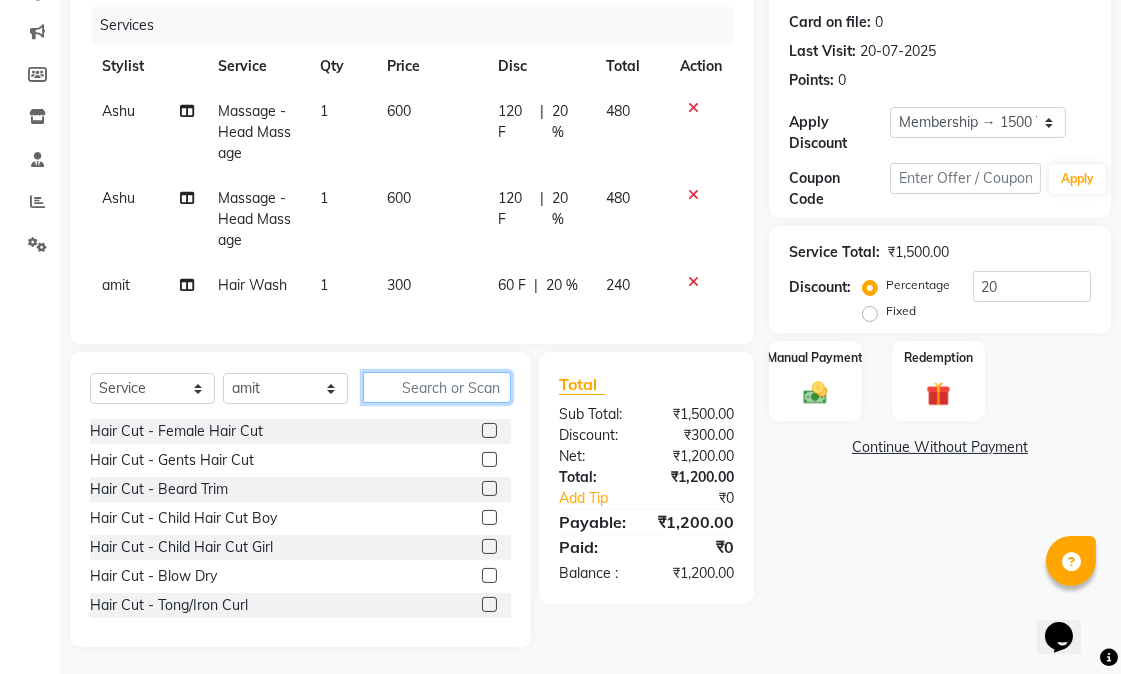 type 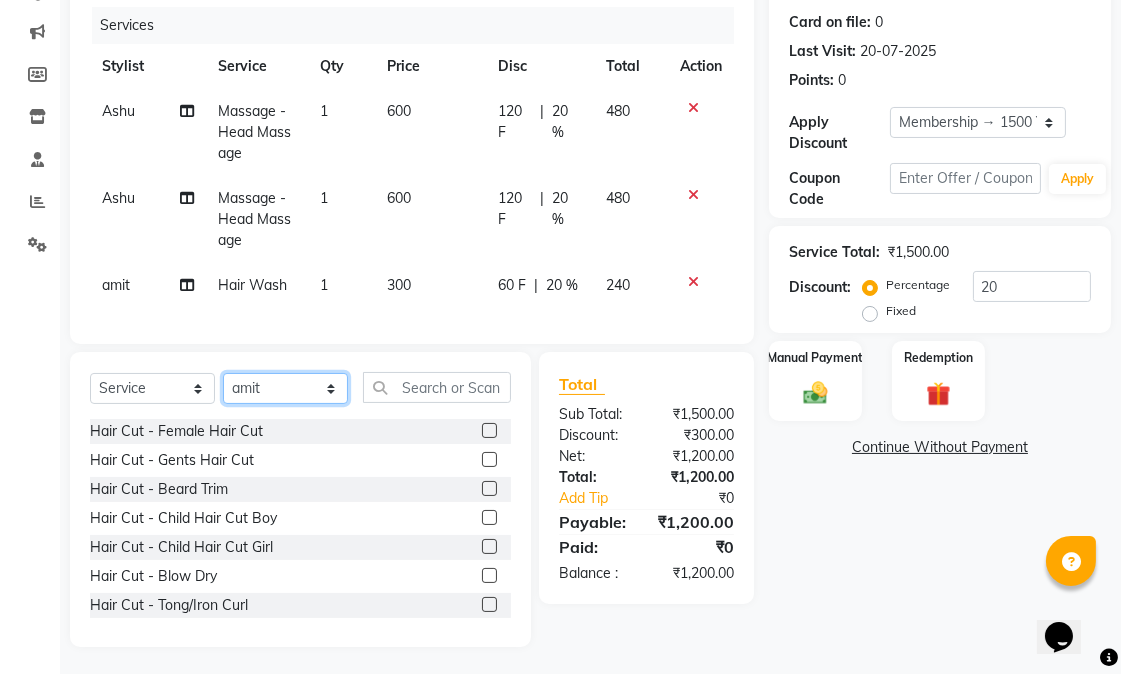 click on "Select Stylist Abhishek amit anchal Ashu Bilal Dildar Geeta Hritik Jatin mahesh Manav Mohit Pinki Prince Ruby Sagar Subhash Subodh Uday" 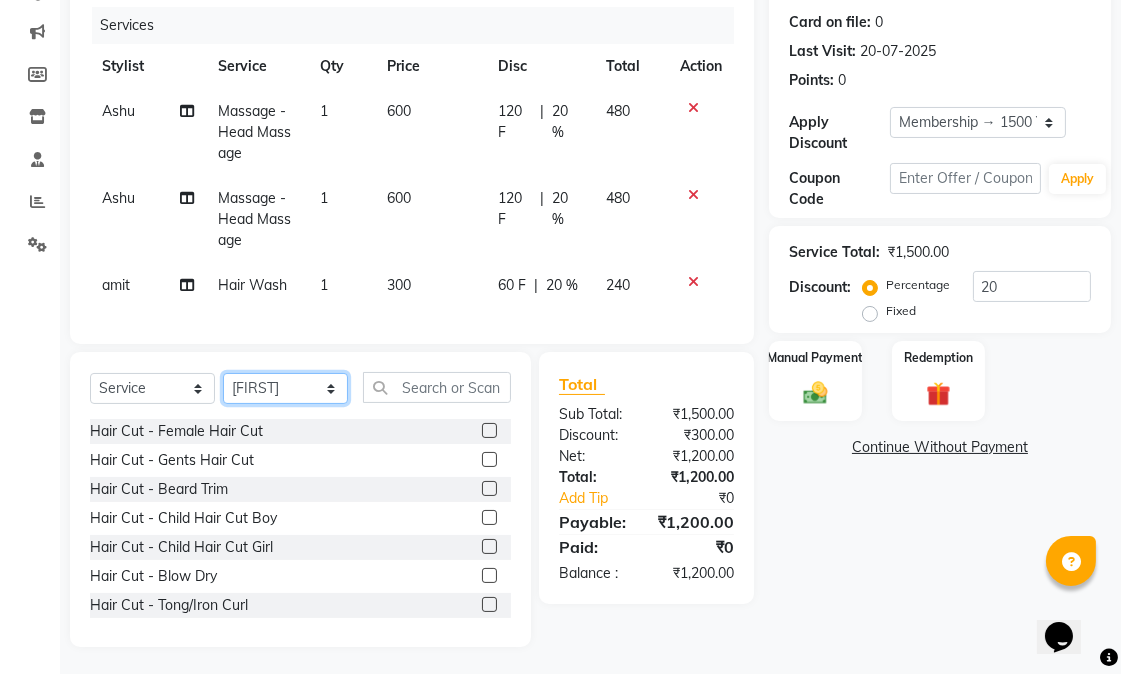 click on "Select Stylist Abhishek amit anchal Ashu Bilal Dildar Geeta Hritik Jatin mahesh Manav Mohit Pinki Prince Ruby Sagar Subhash Subodh Uday" 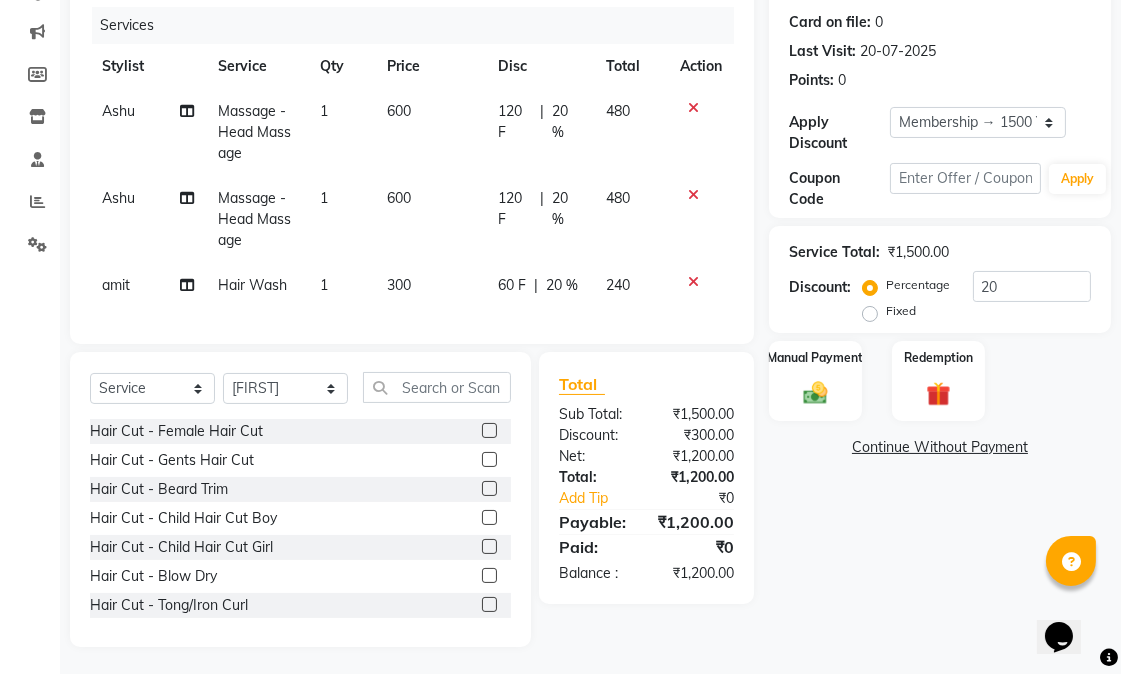 click 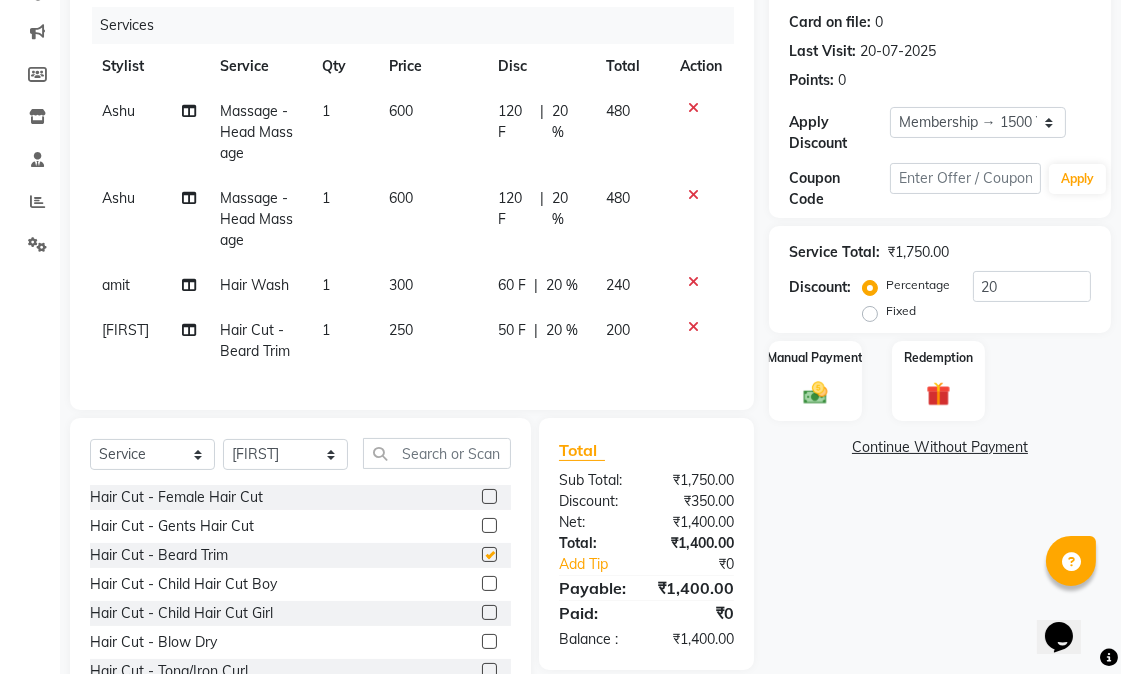checkbox on "false" 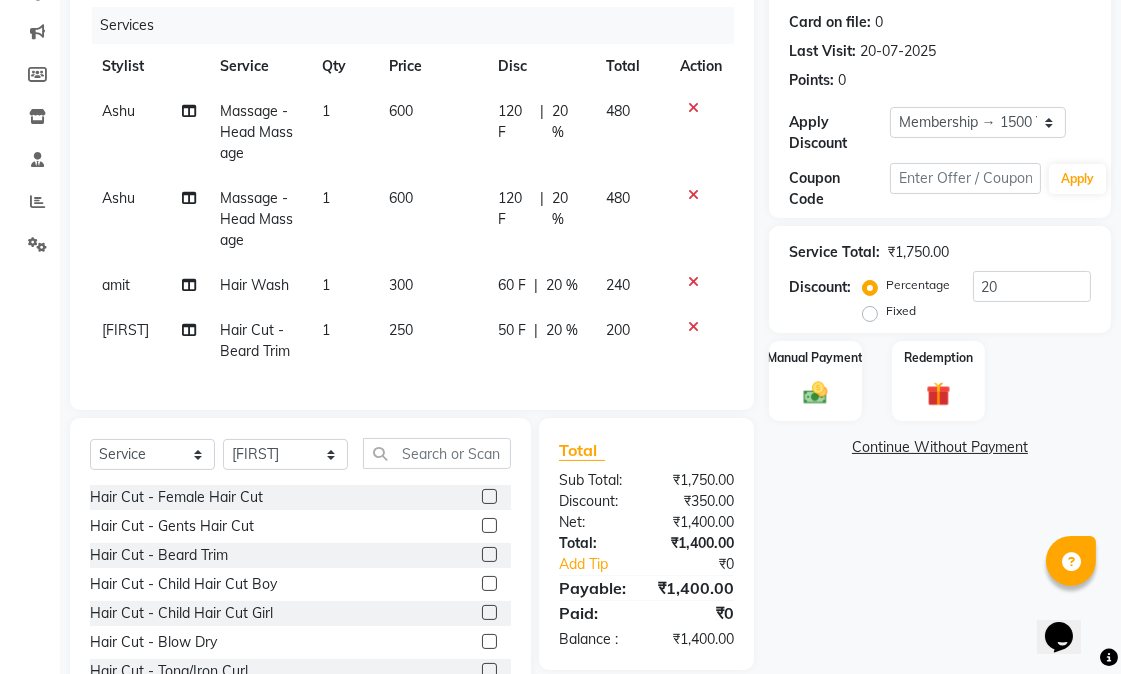 click 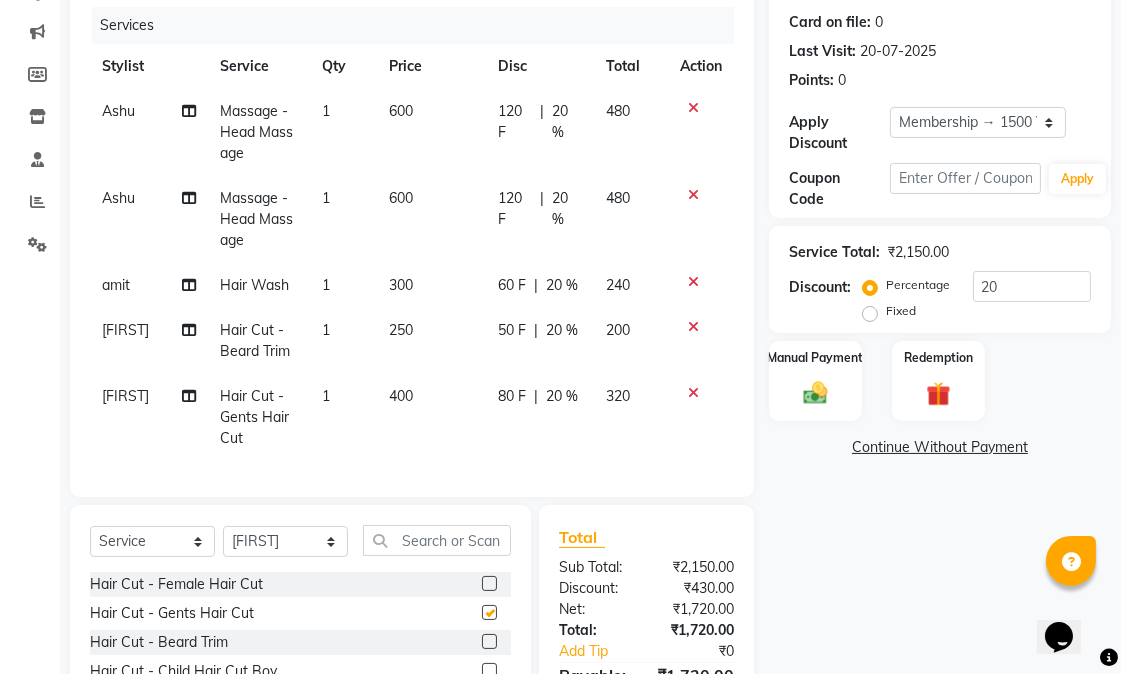 checkbox on "false" 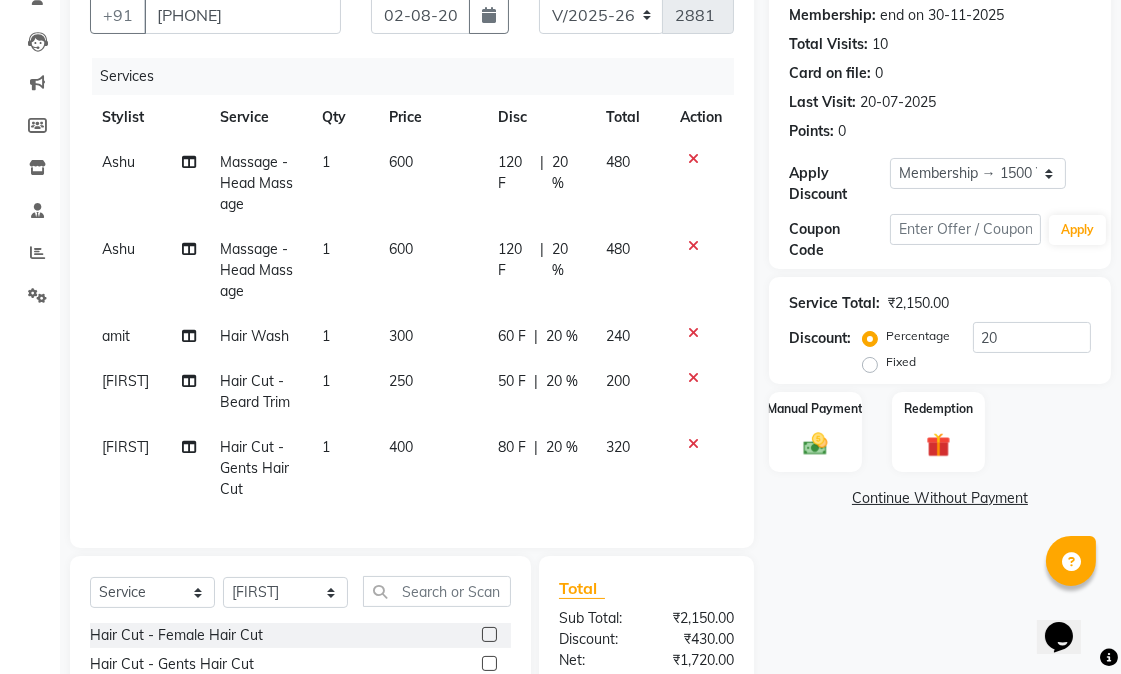 scroll, scrollTop: 413, scrollLeft: 0, axis: vertical 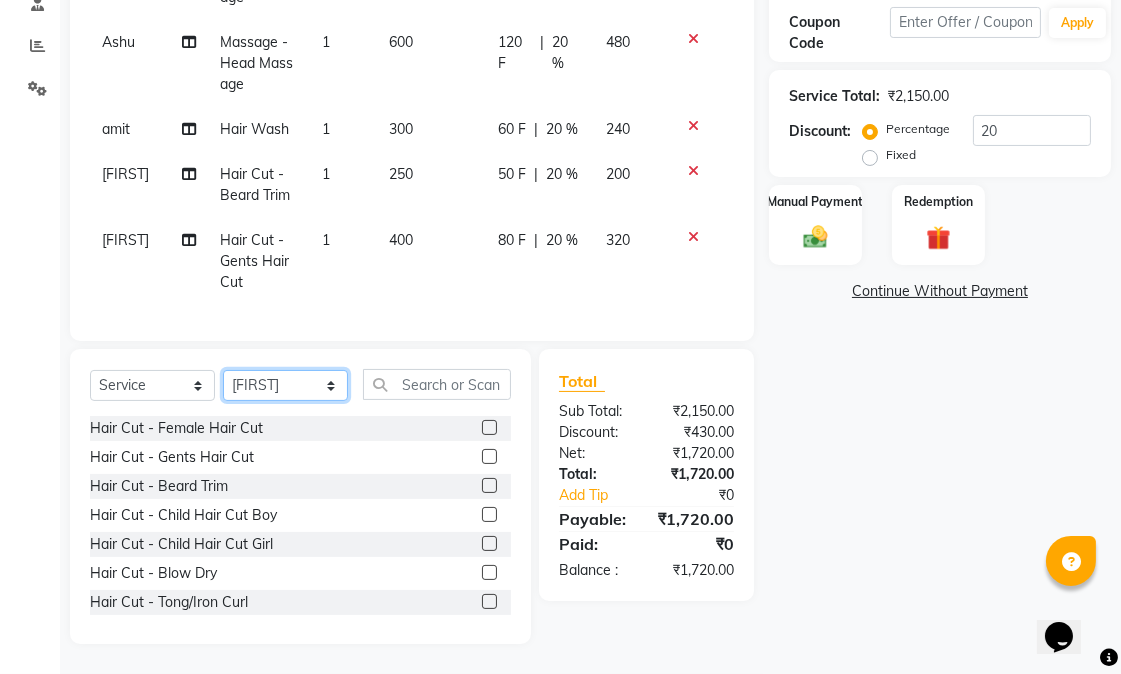 click on "Select Stylist Abhishek amit anchal Ashu Bilal Dildar Geeta Hritik Jatin mahesh Manav Mohit Pinki Prince Ruby Sagar Subhash Subodh Uday" 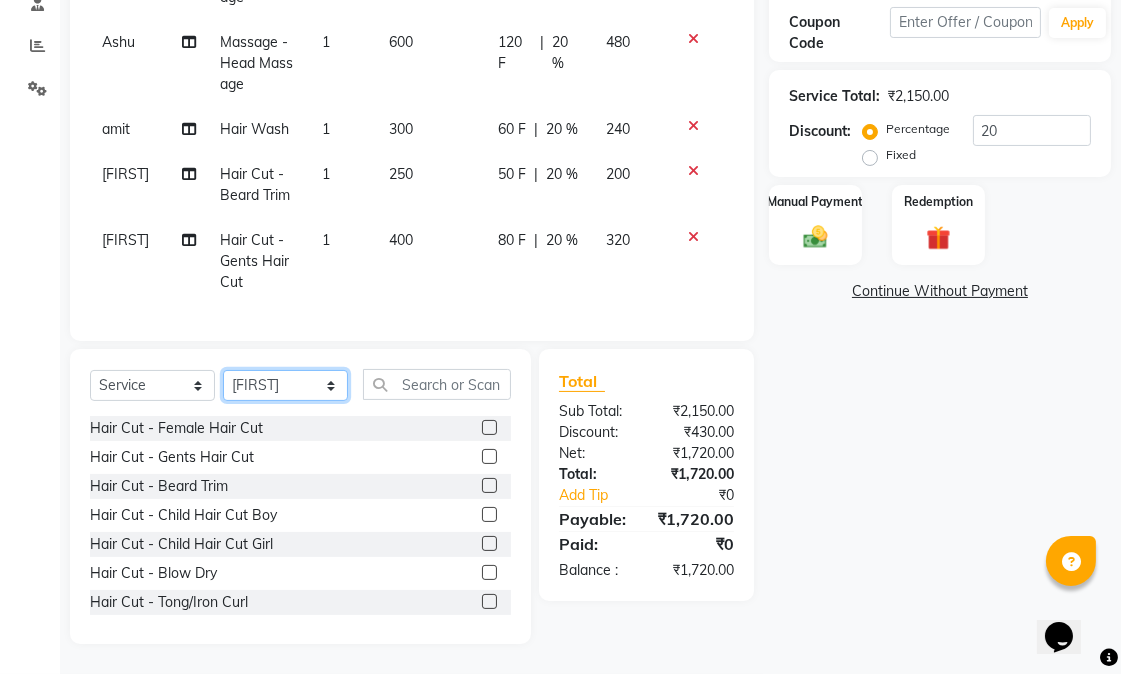 select on "58957" 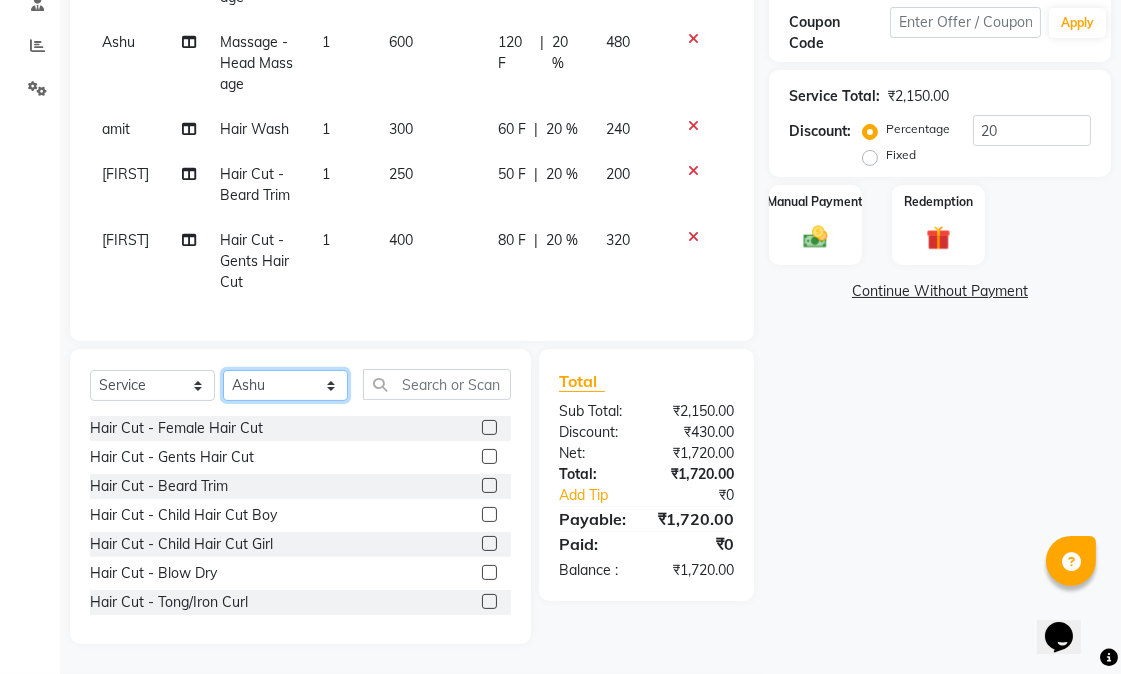 click on "Select Stylist Abhishek amit anchal Ashu Bilal Dildar Geeta Hritik Jatin mahesh Manav Mohit Pinki Prince Ruby Sagar Subhash Subodh Uday" 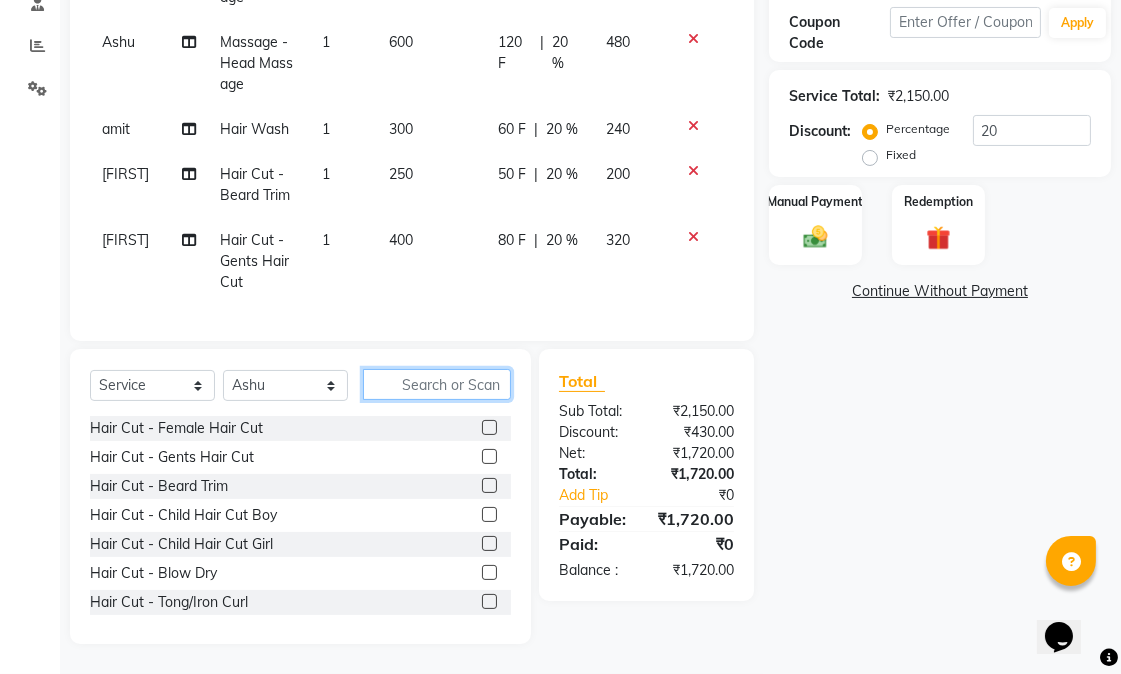 click 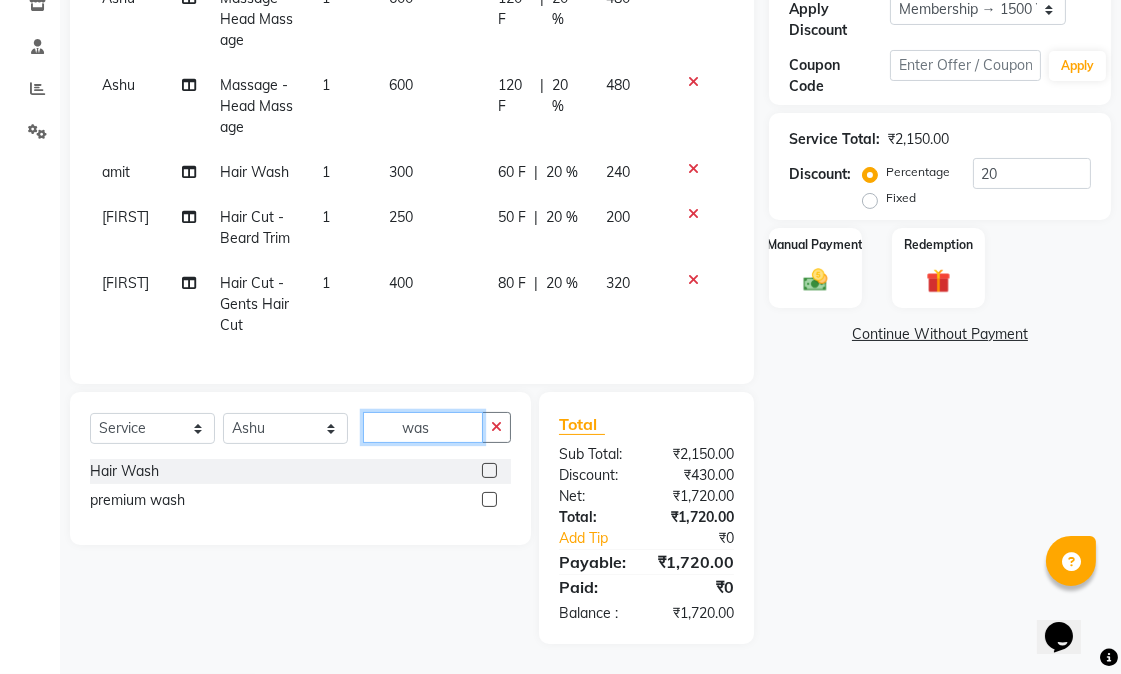 scroll, scrollTop: 394, scrollLeft: 0, axis: vertical 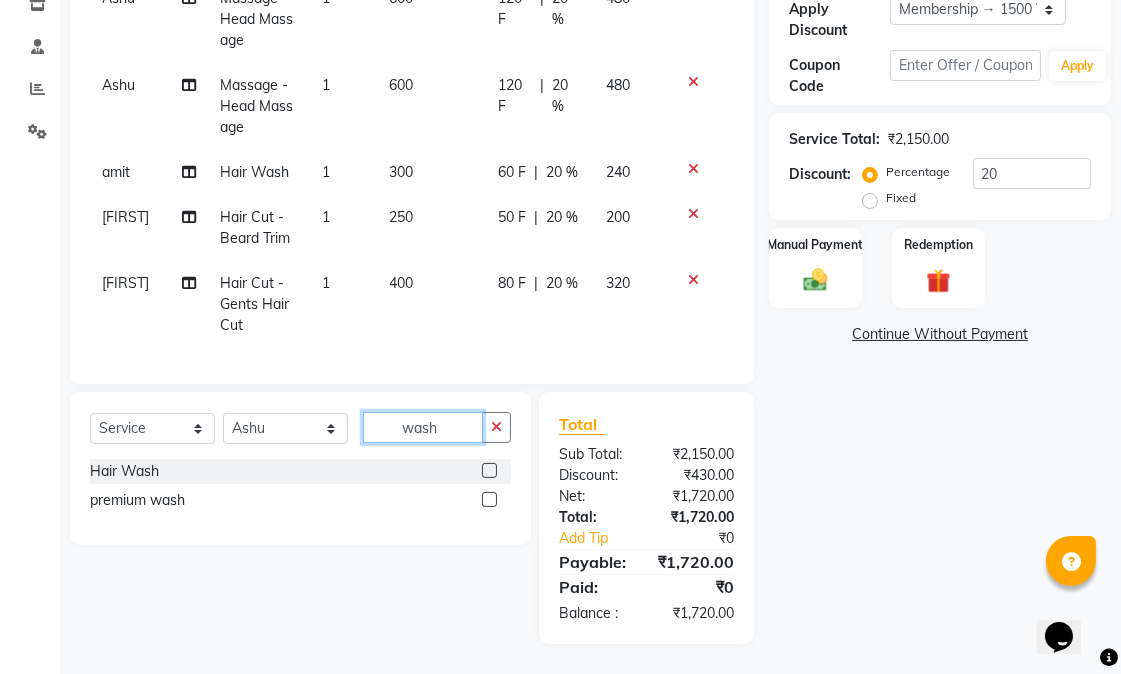 type on "wash" 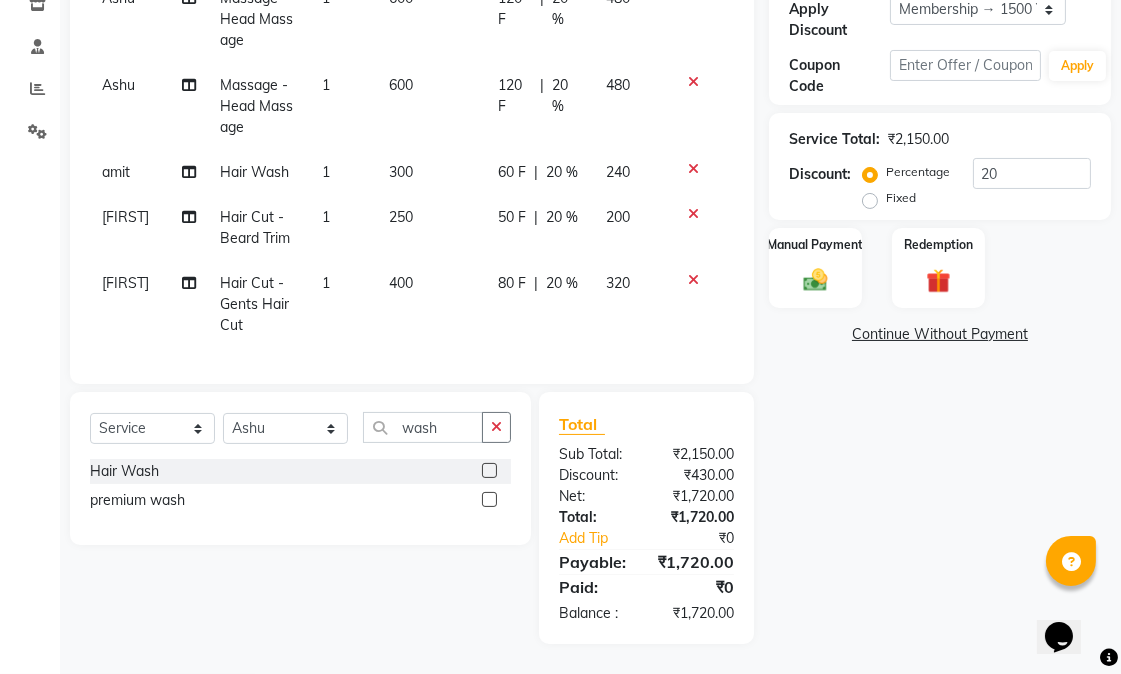 click 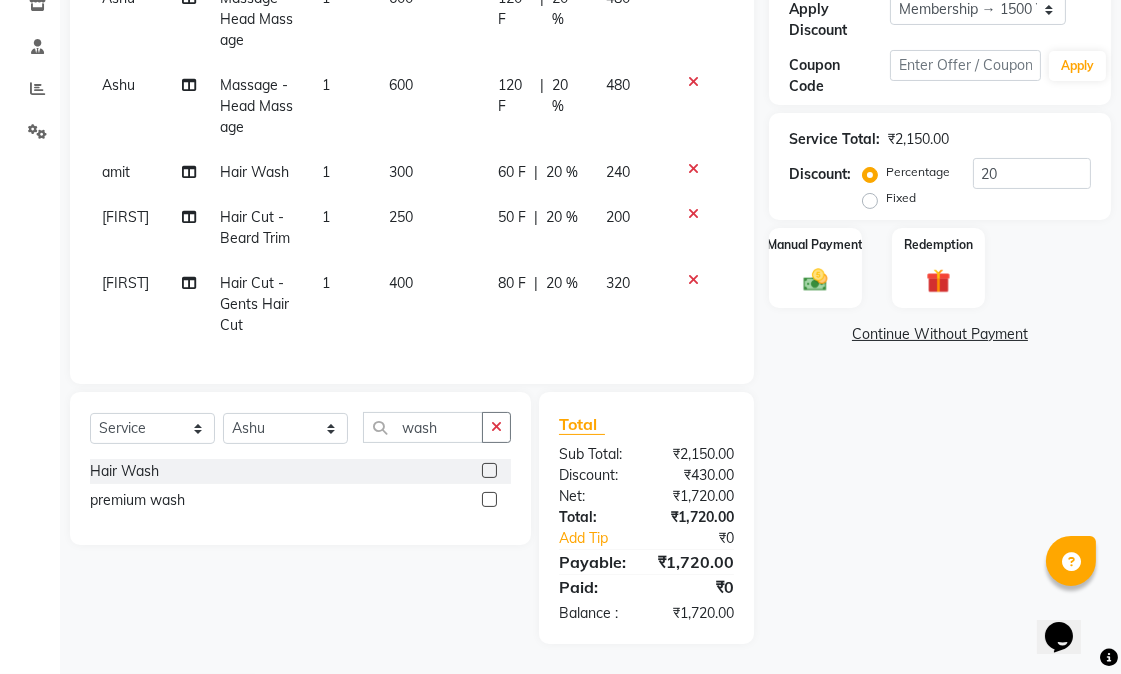 click at bounding box center (488, 471) 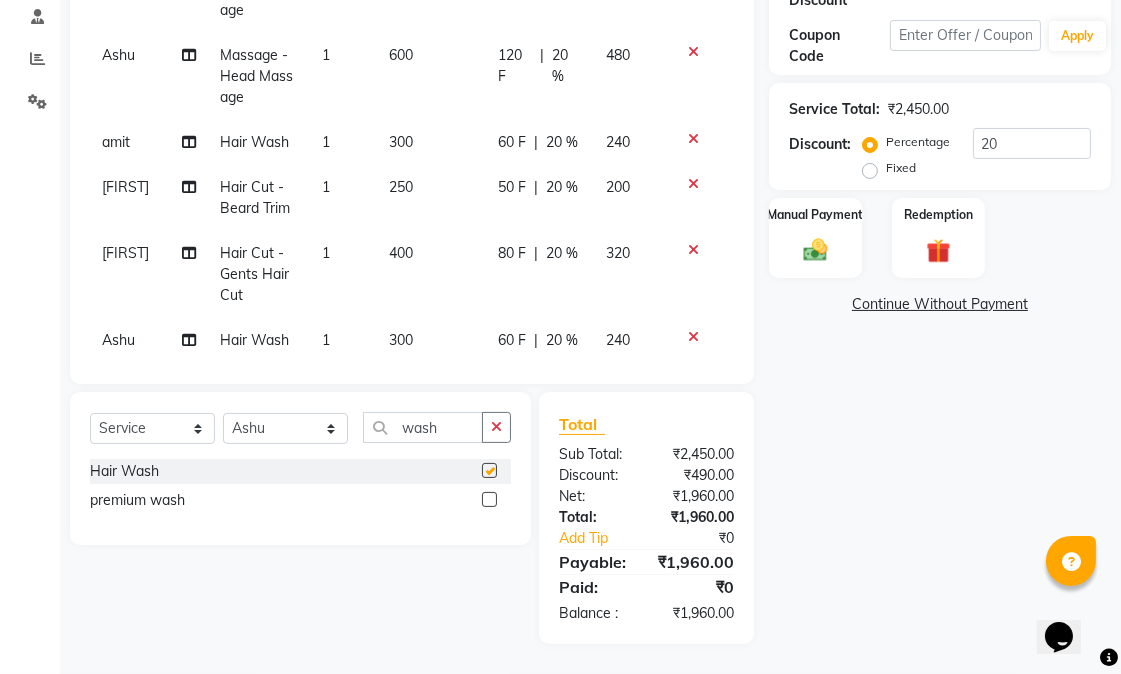 checkbox on "false" 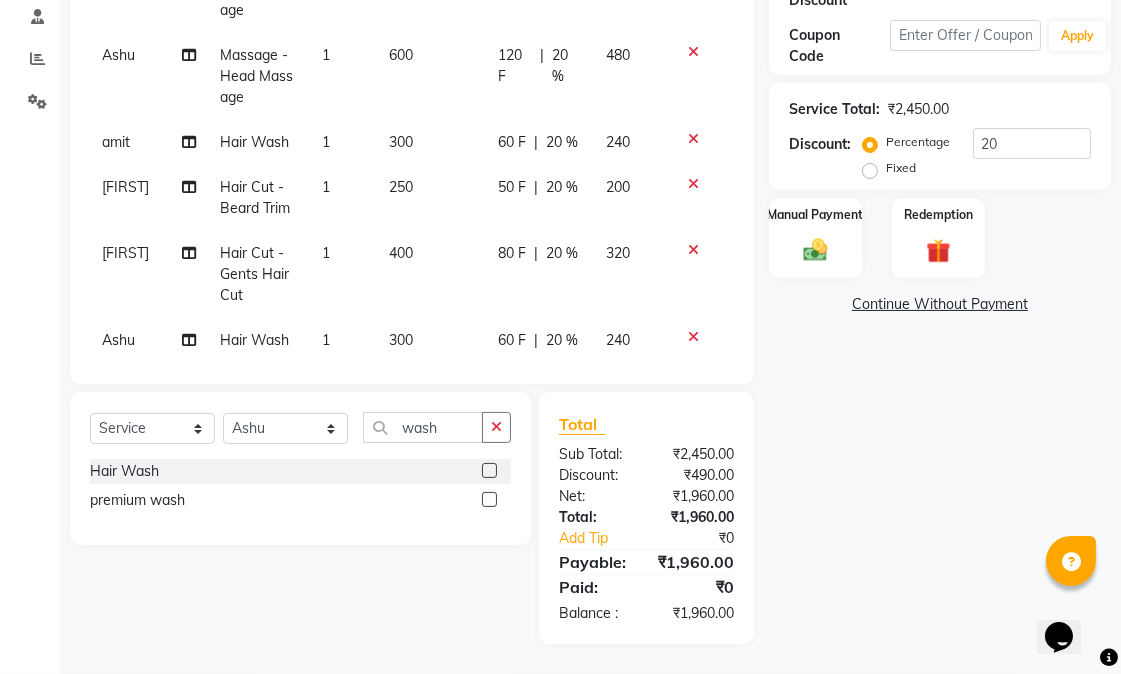 scroll, scrollTop: 31, scrollLeft: 0, axis: vertical 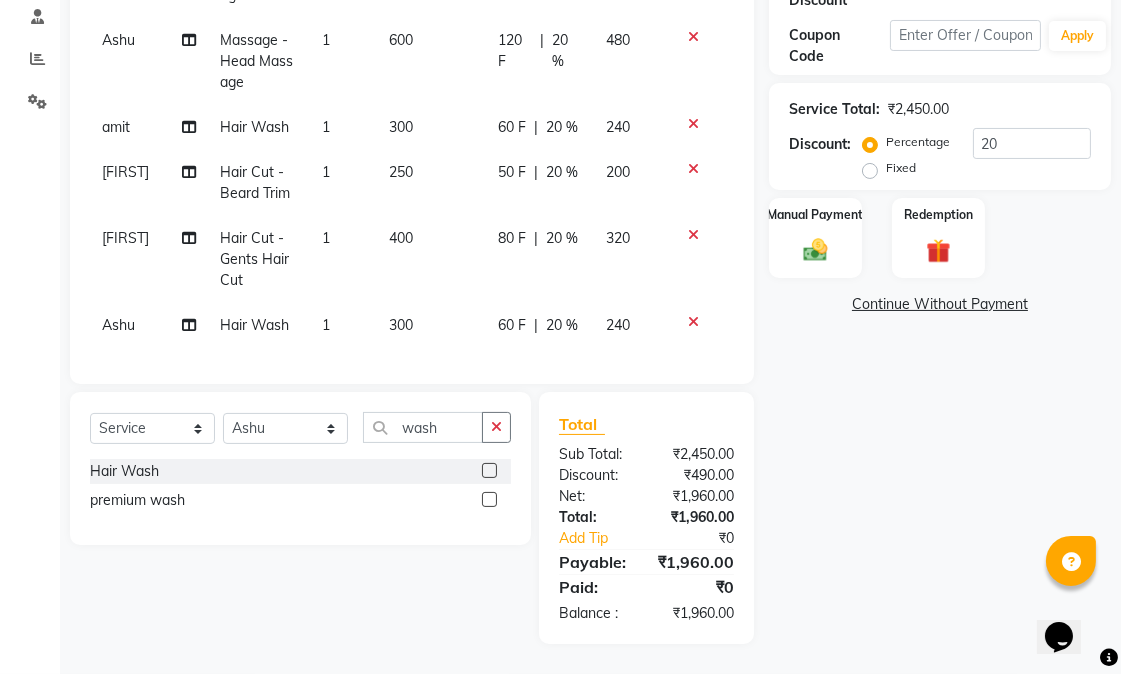 click on "300" 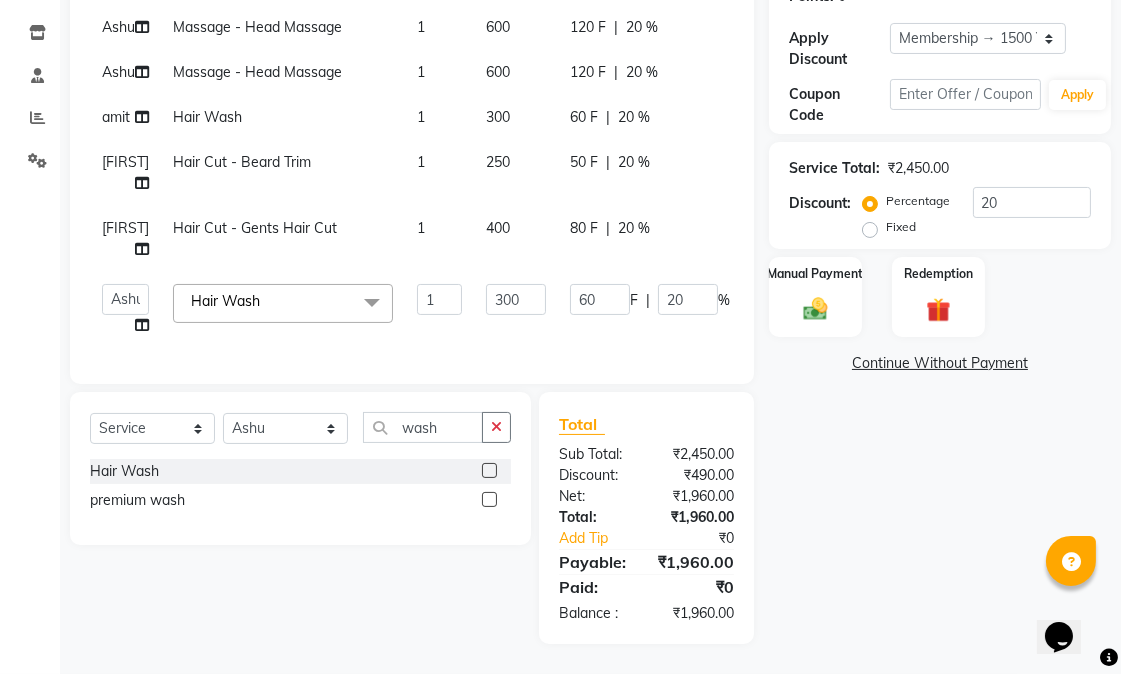 scroll, scrollTop: 0, scrollLeft: 0, axis: both 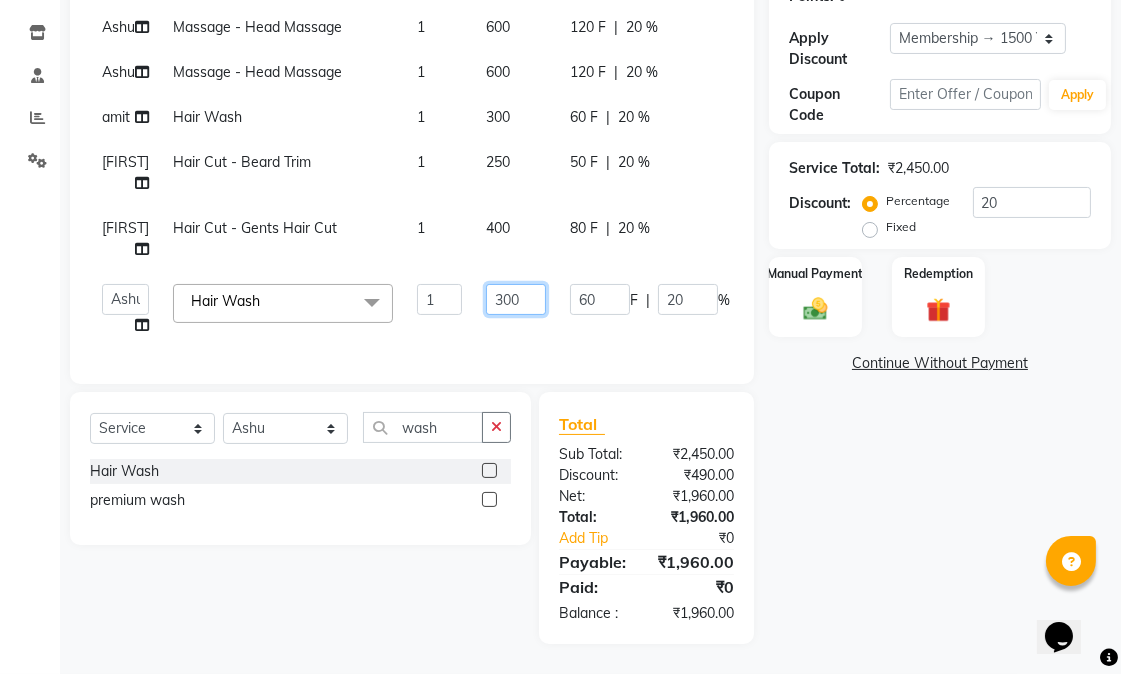 drag, startPoint x: 506, startPoint y: 262, endPoint x: 492, endPoint y: 260, distance: 14.142136 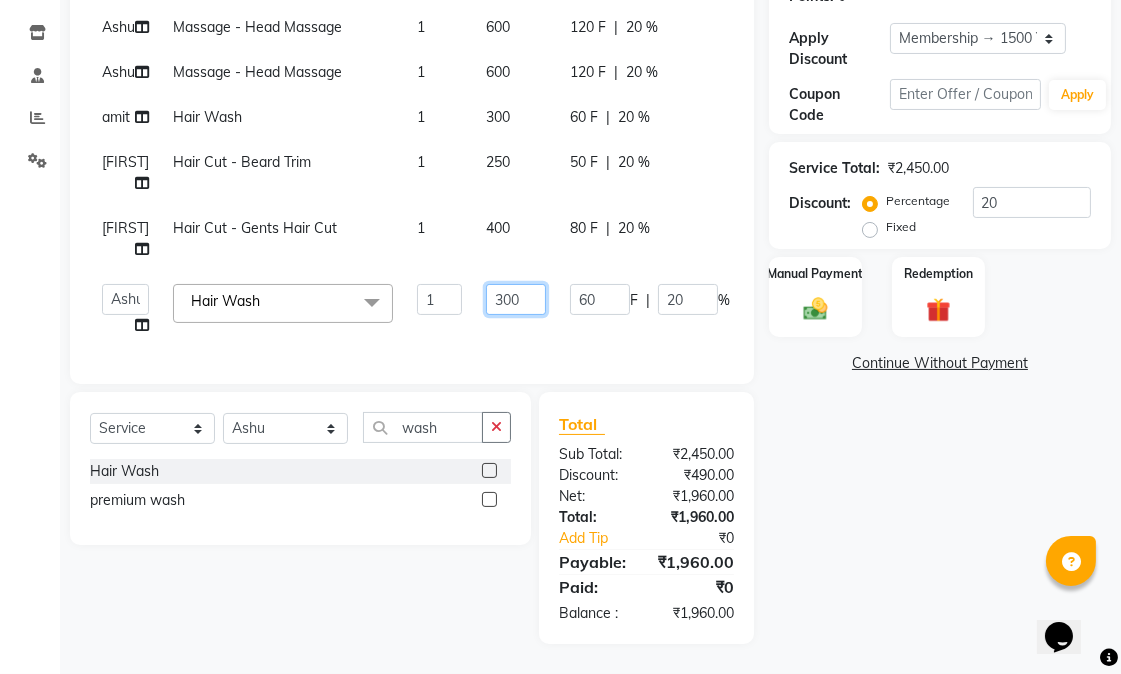 click on "300" 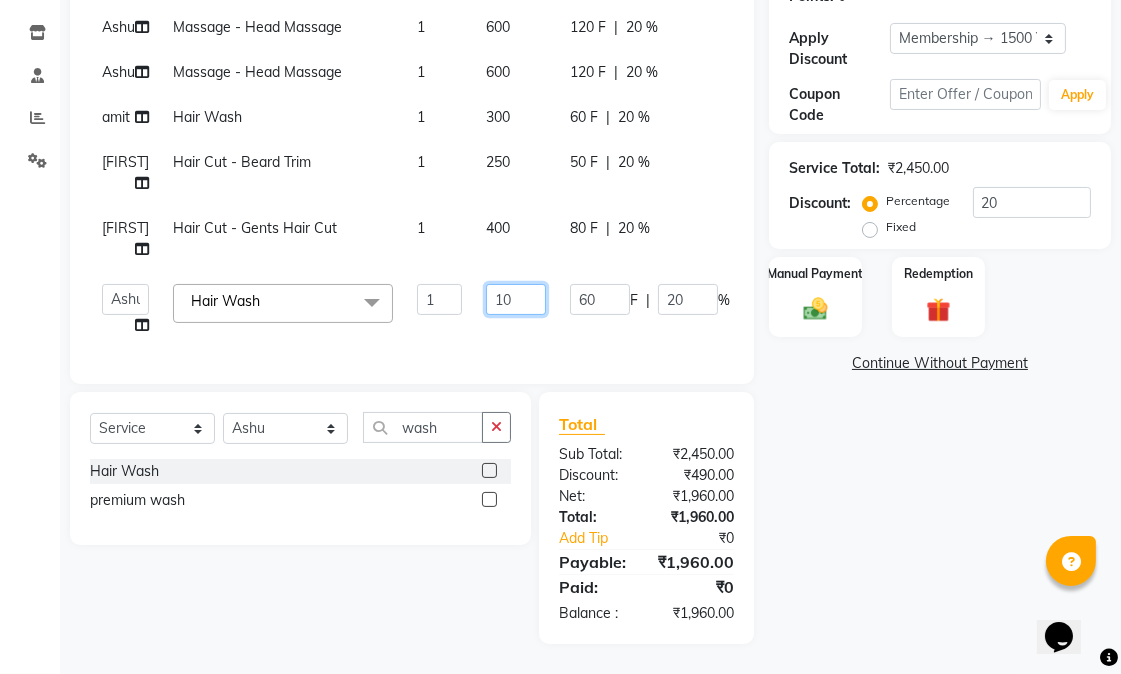 type on "150" 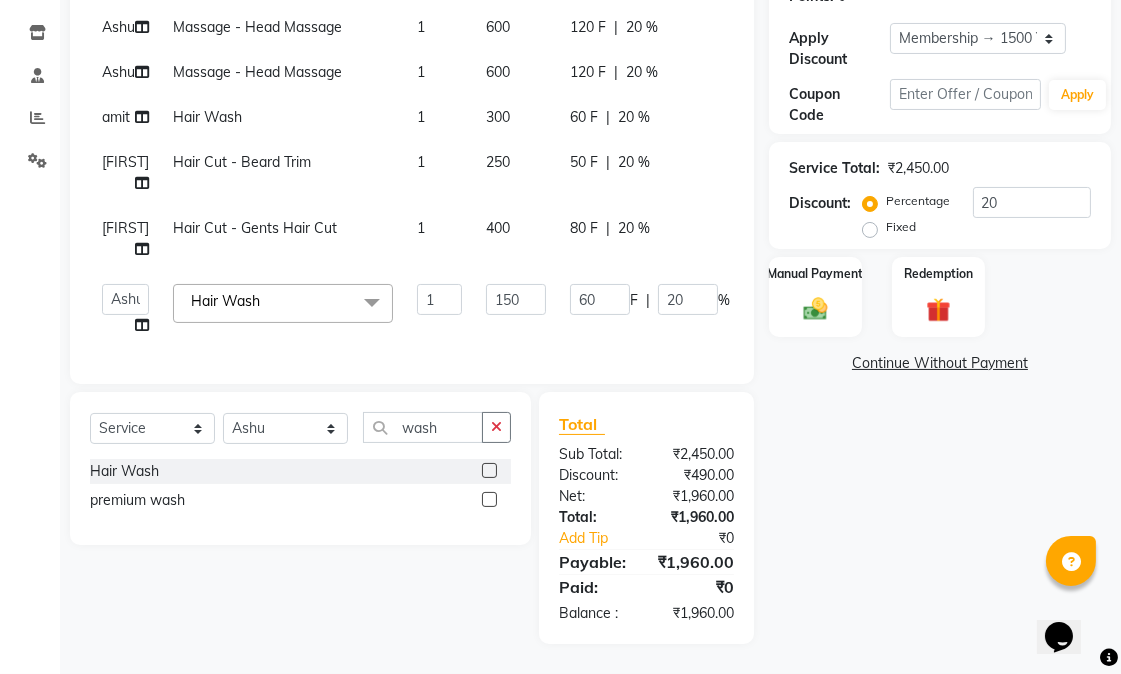 click on "Name: Akshay  Membership: end on 30-11-2025 Total Visits:  10 Card on file:  0 Last Visit:   20-07-2025 Points:   0  Apply Discount Select Membership → 1500 Yearly Membership Coupon Code Apply Service Total:  ₹2,450.00  Discount:  Percentage   Fixed  20 Manual Payment Redemption  Continue Without Payment" 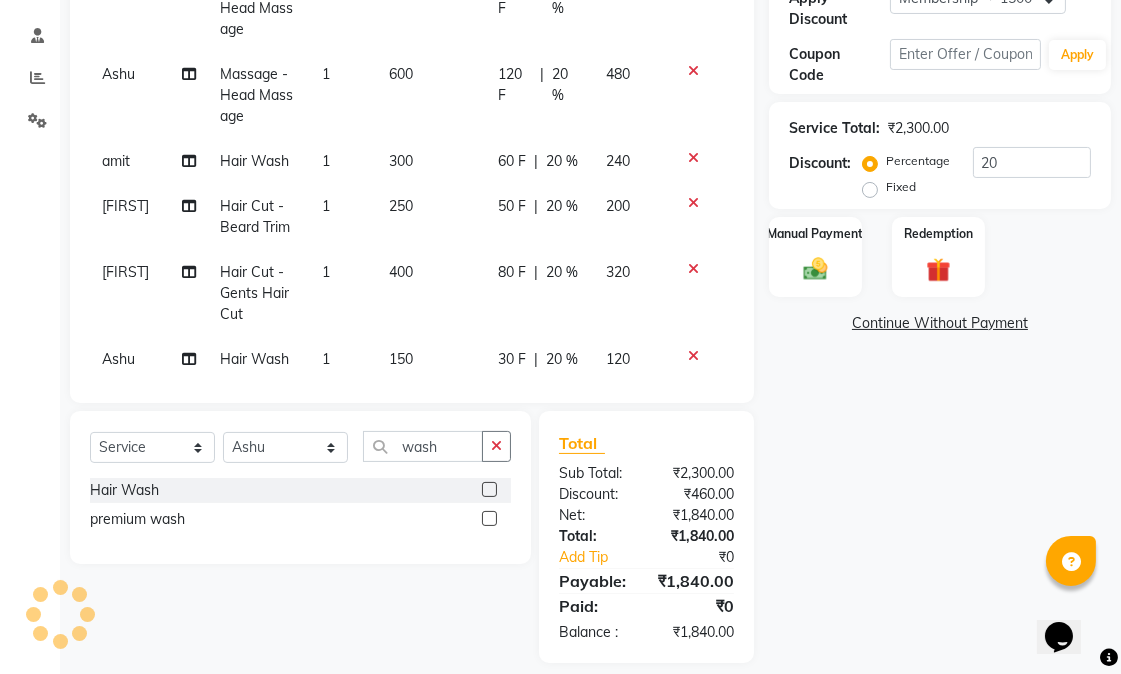 scroll, scrollTop: 407, scrollLeft: 0, axis: vertical 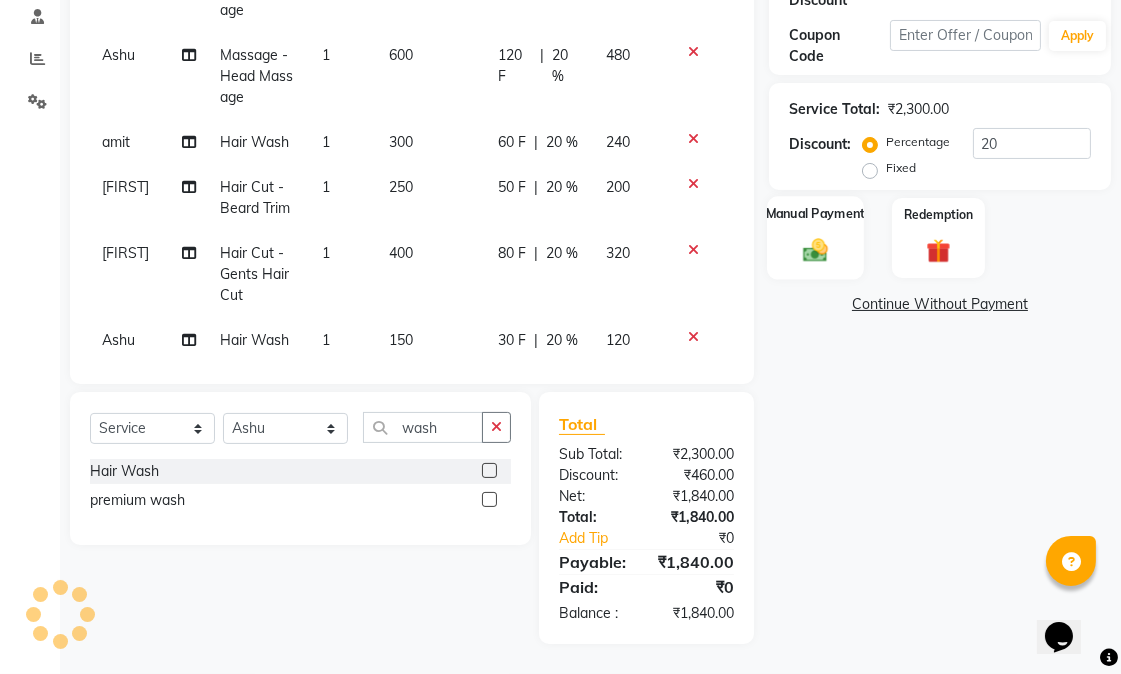 click 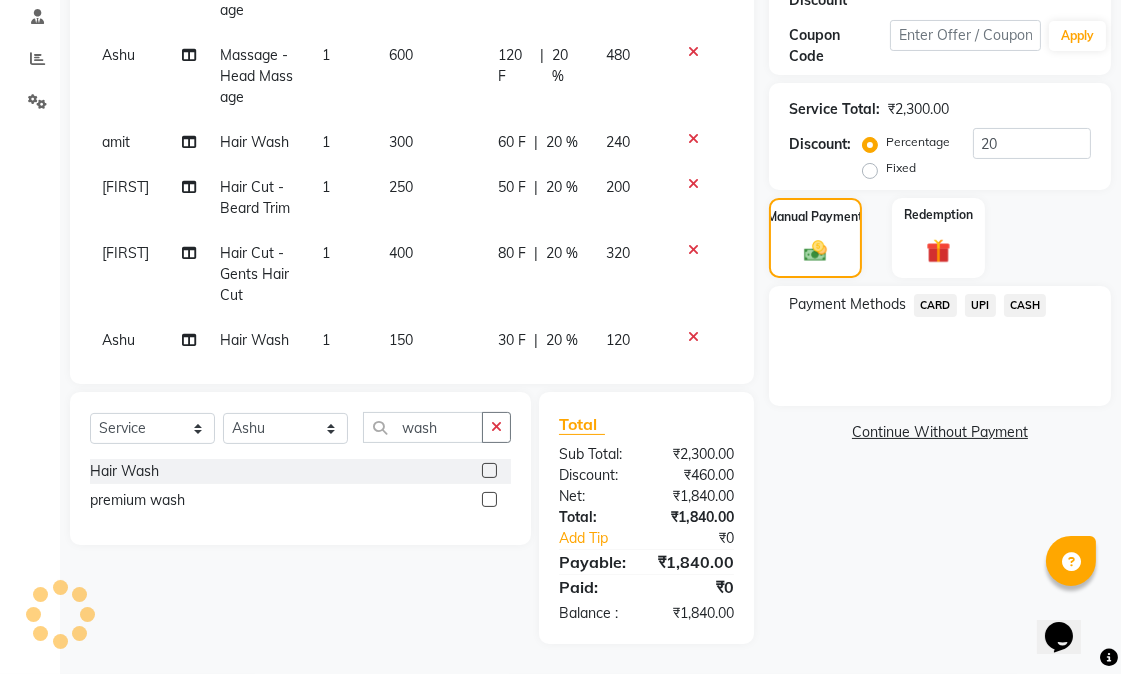 click on "CASH" 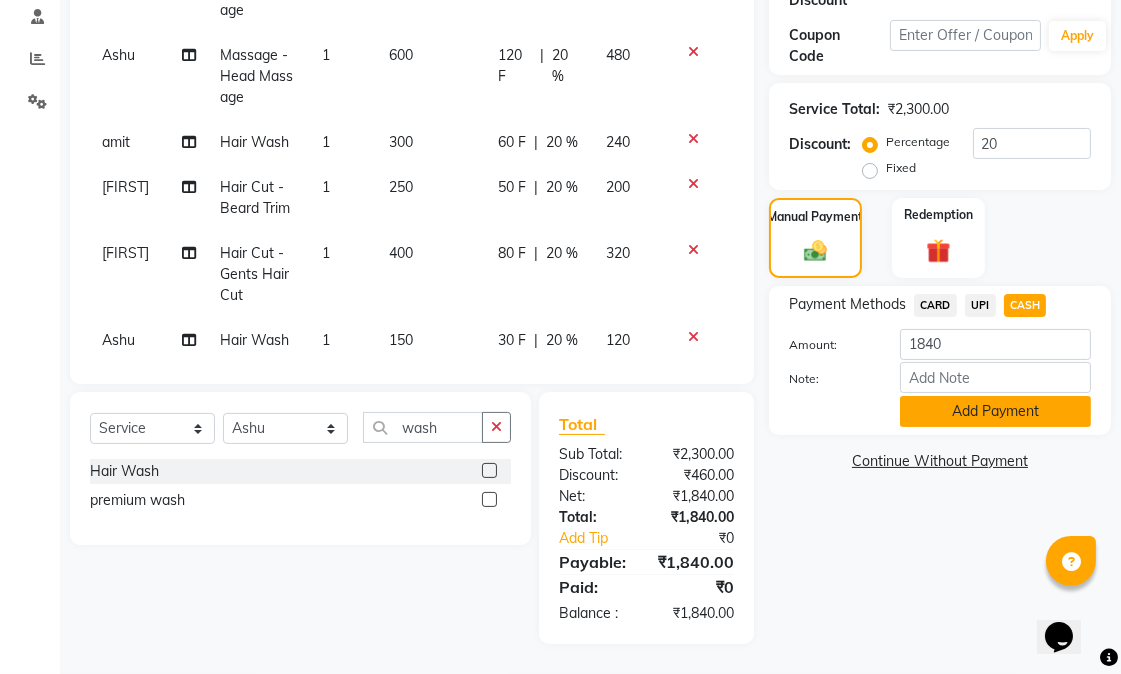click on "Add Payment" 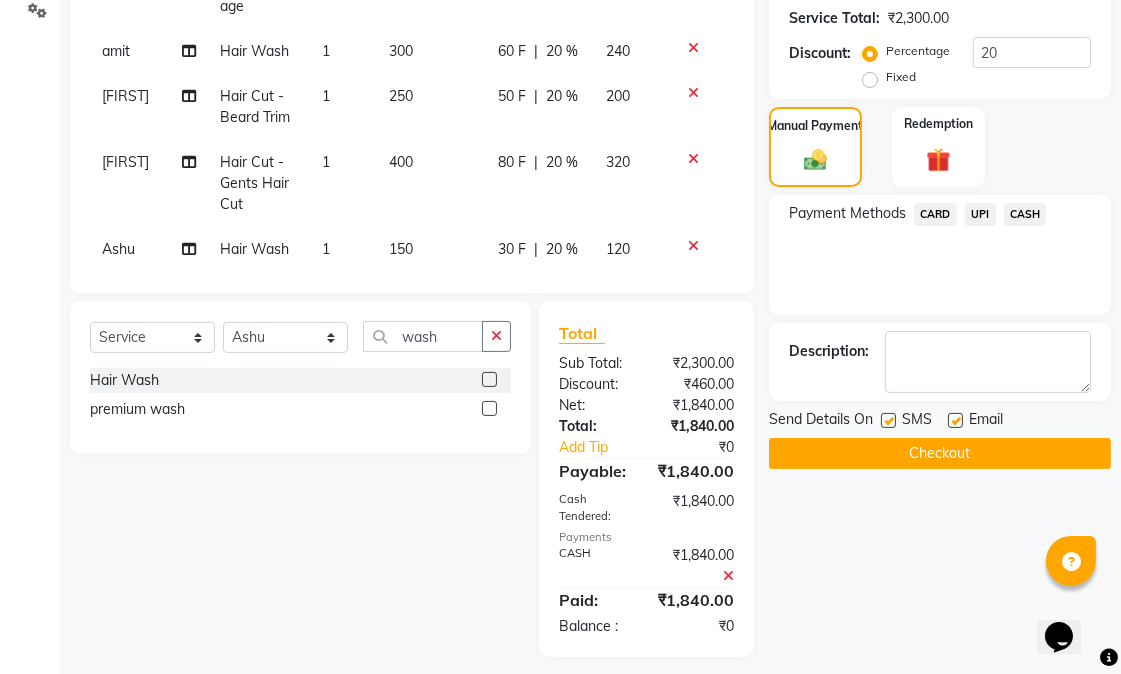 scroll, scrollTop: 512, scrollLeft: 0, axis: vertical 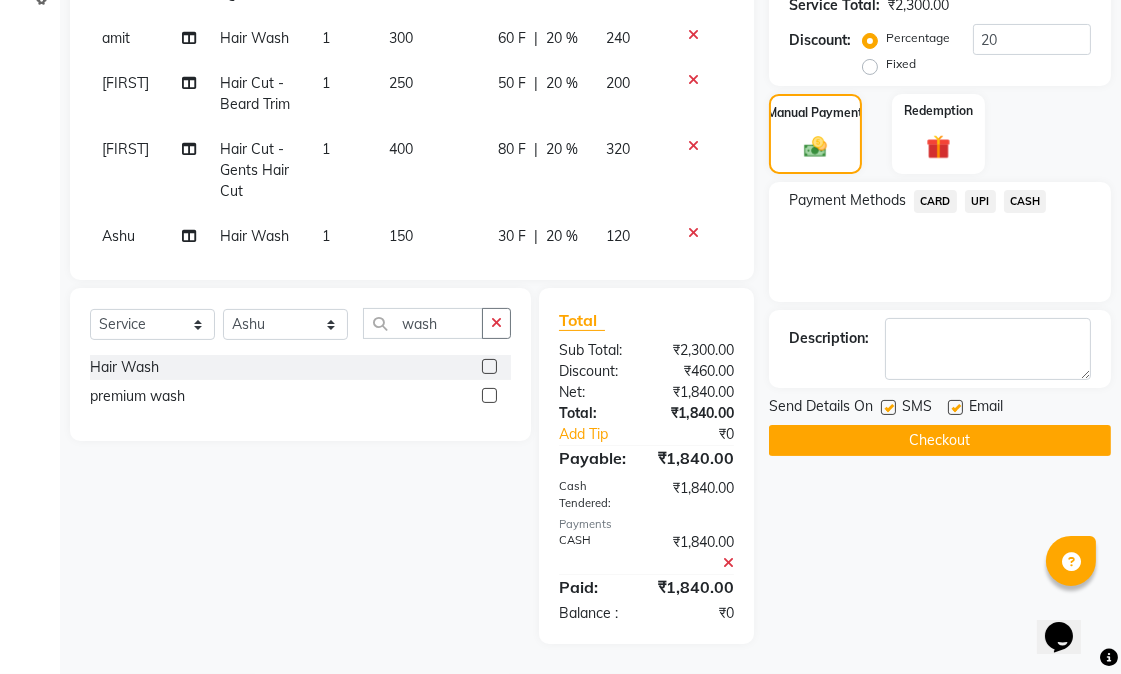 click 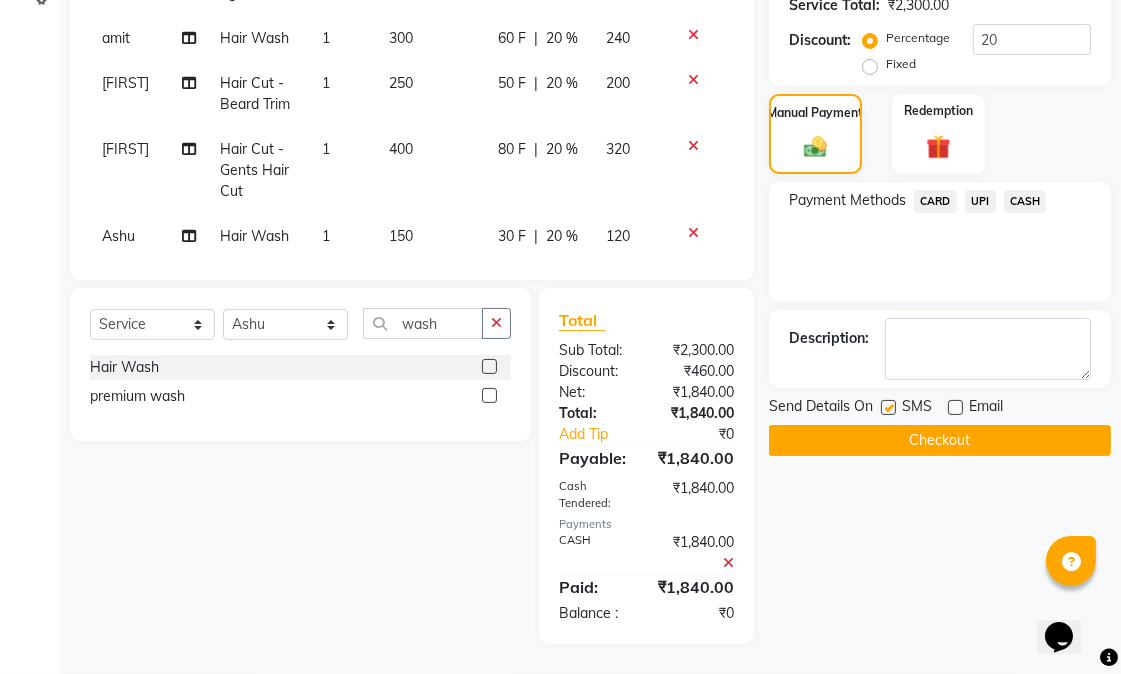 click 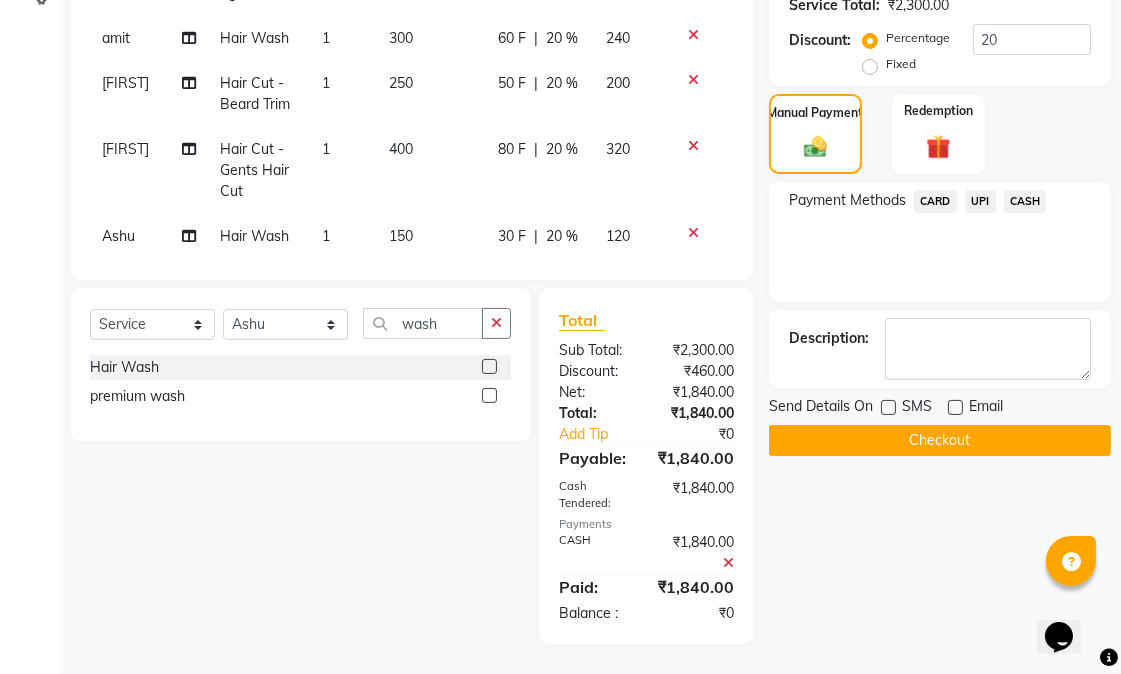 click on "Checkout" 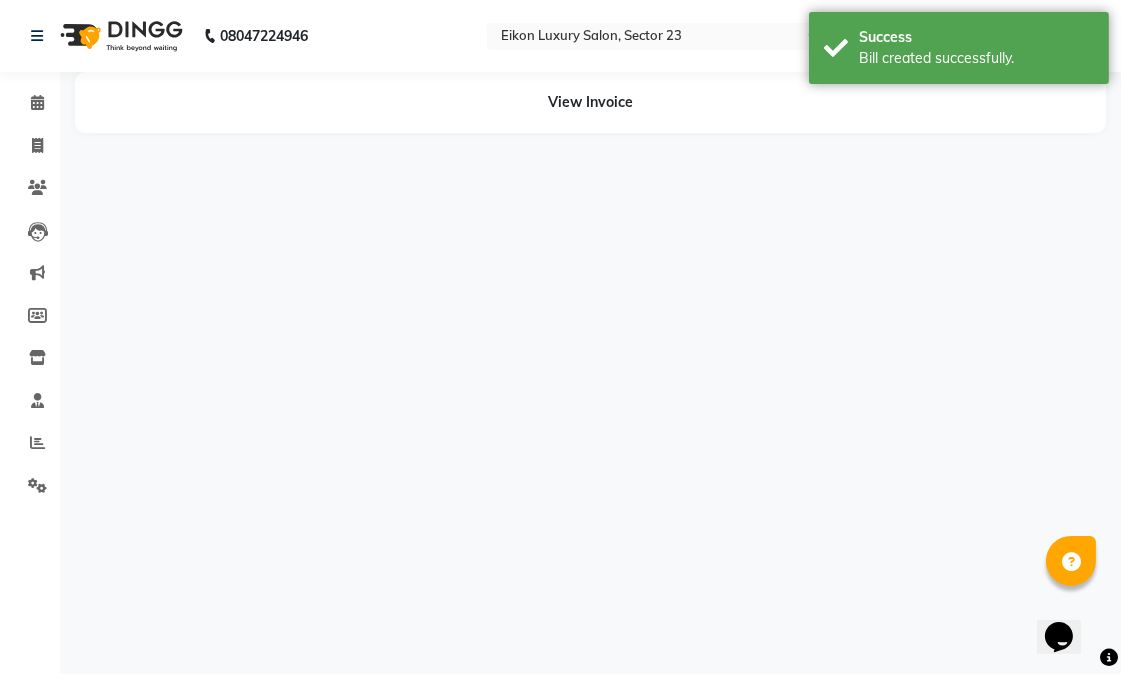 scroll, scrollTop: 0, scrollLeft: 0, axis: both 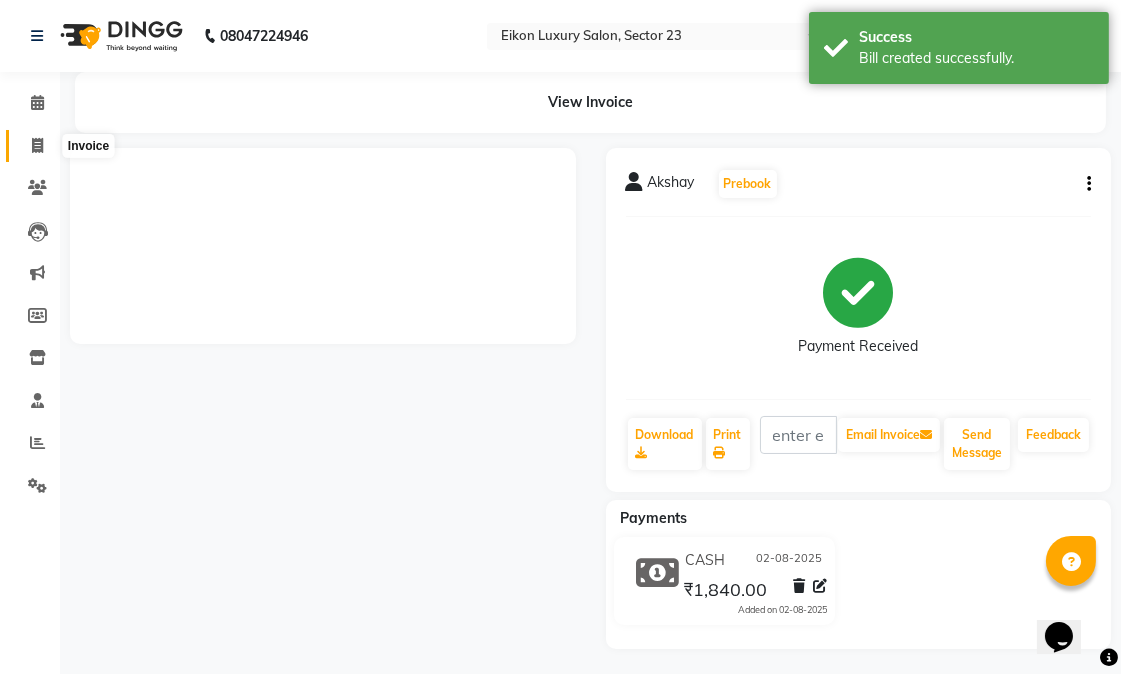 click 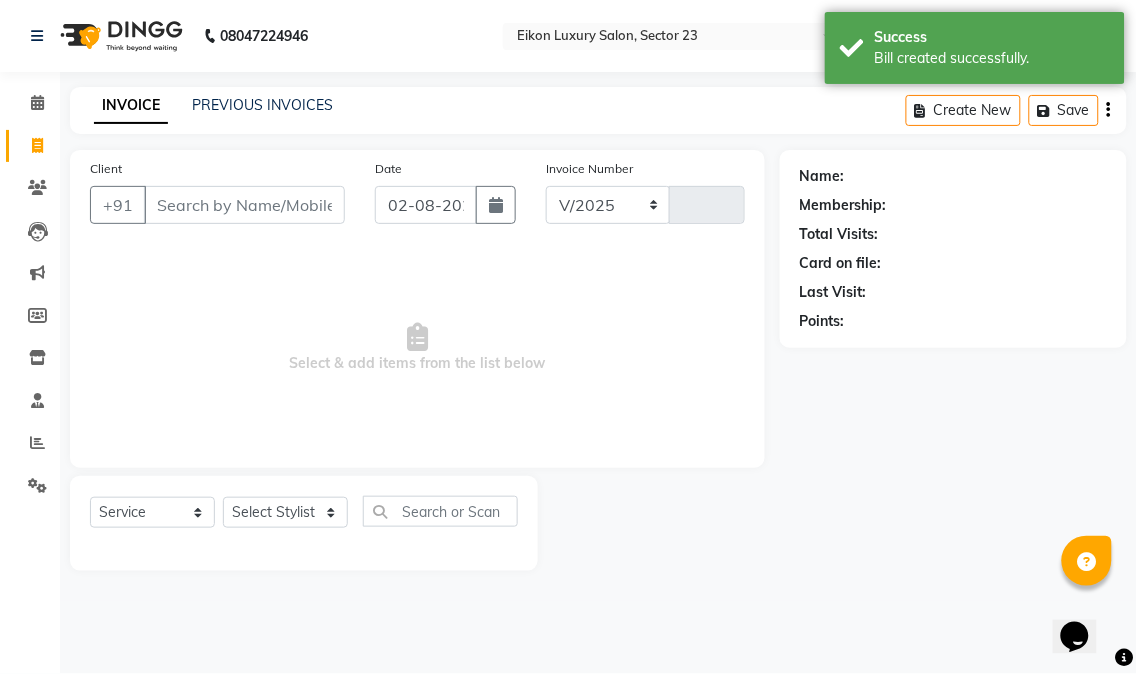select on "7080" 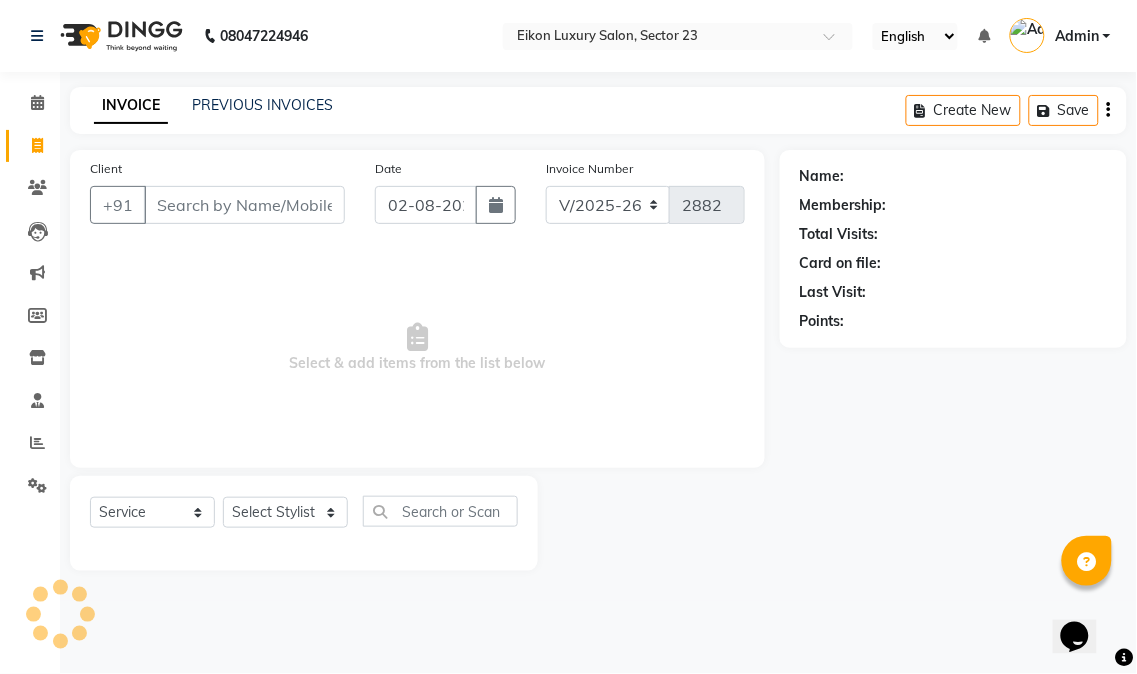 click on "Select & add items from the list below" at bounding box center (417, 348) 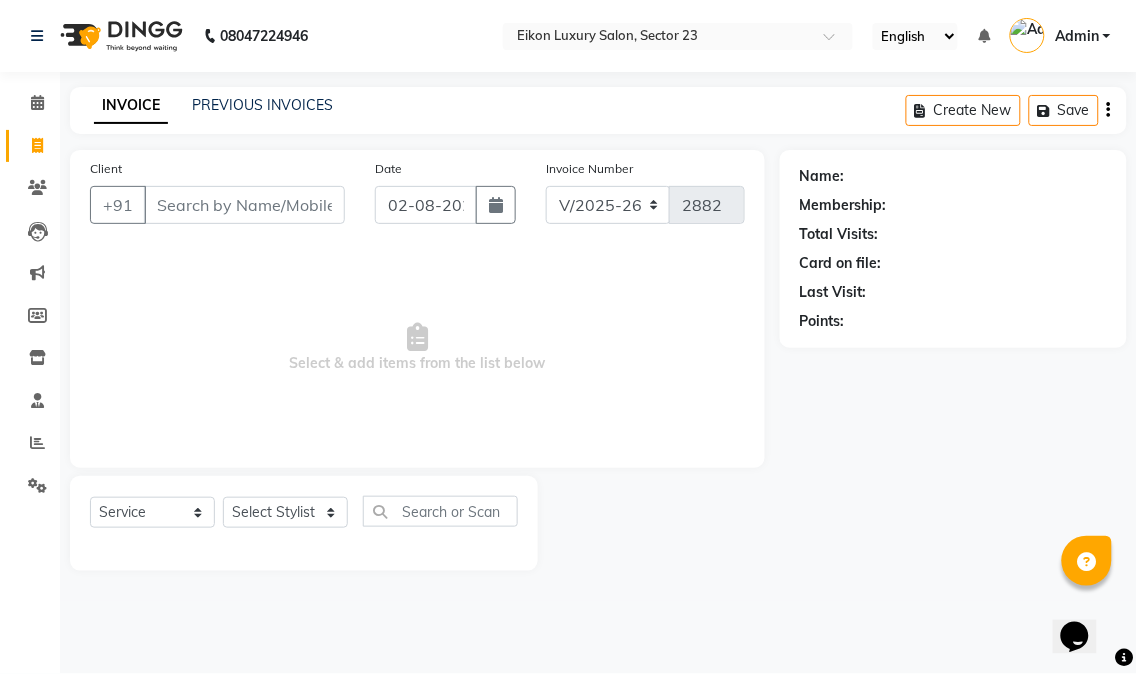 click on "Select & add items from the list below" at bounding box center (417, 348) 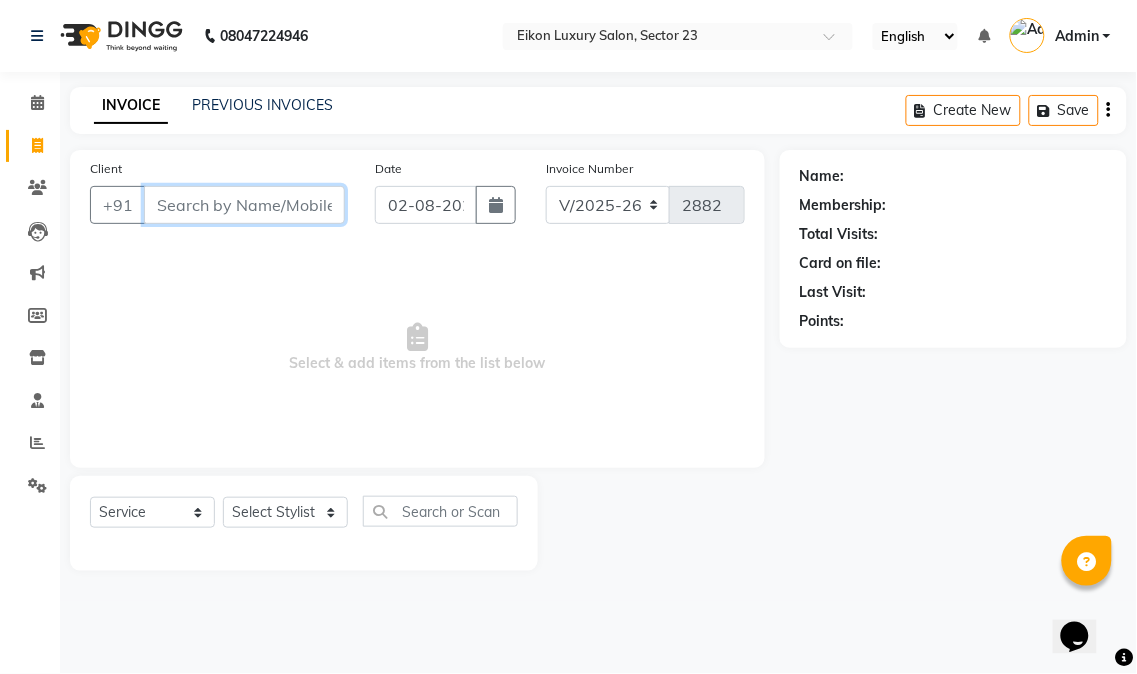 click on "Client" at bounding box center [244, 205] 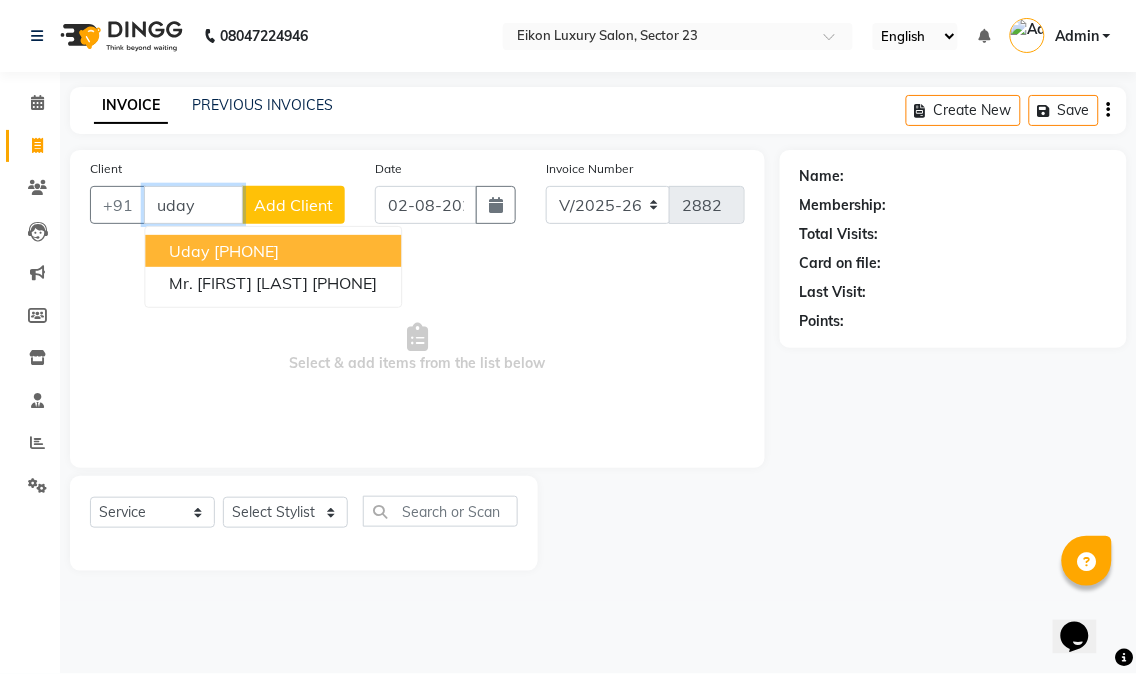 click on "9818440792" at bounding box center [246, 251] 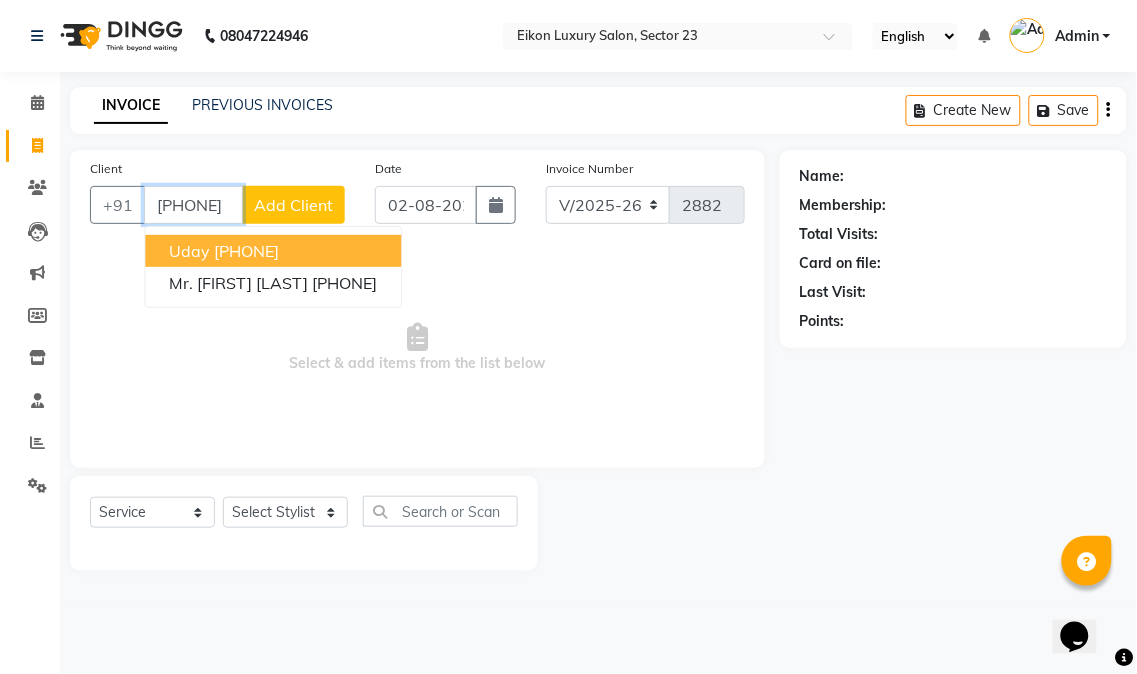 type on "9818440792" 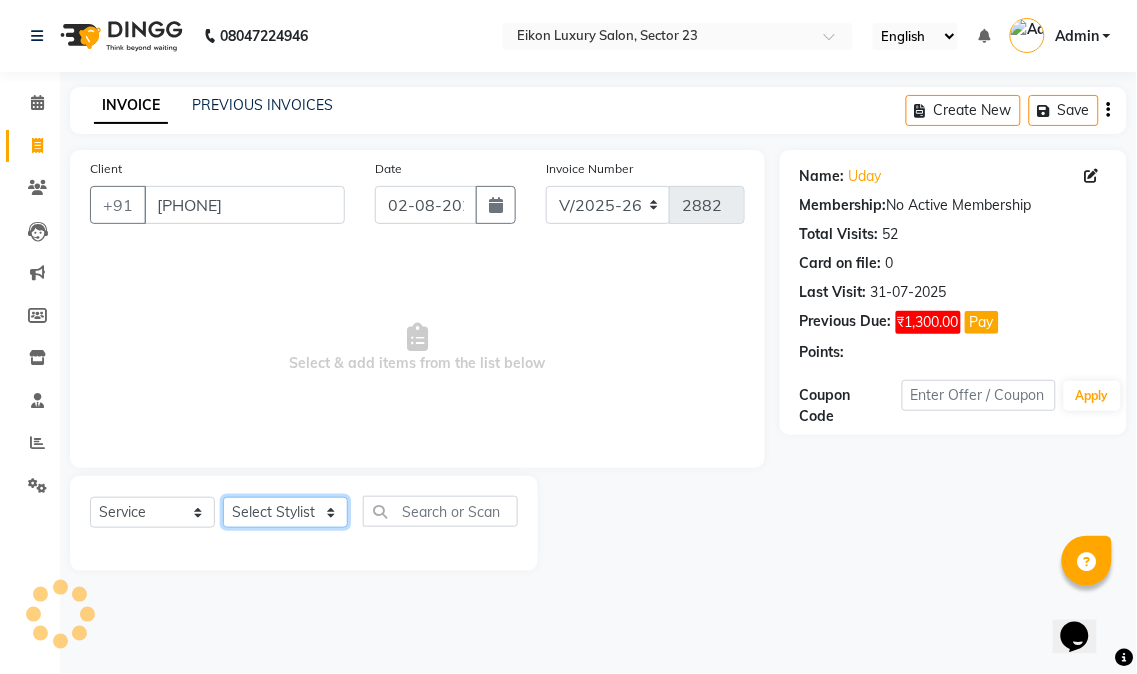click on "Select Stylist Abhishek amit anchal Ashu Bilal Dildar Geeta Hritik Jatin mahesh Manav Mohit Pinki Prince Ruby Sagar Subhash Subodh Uday" 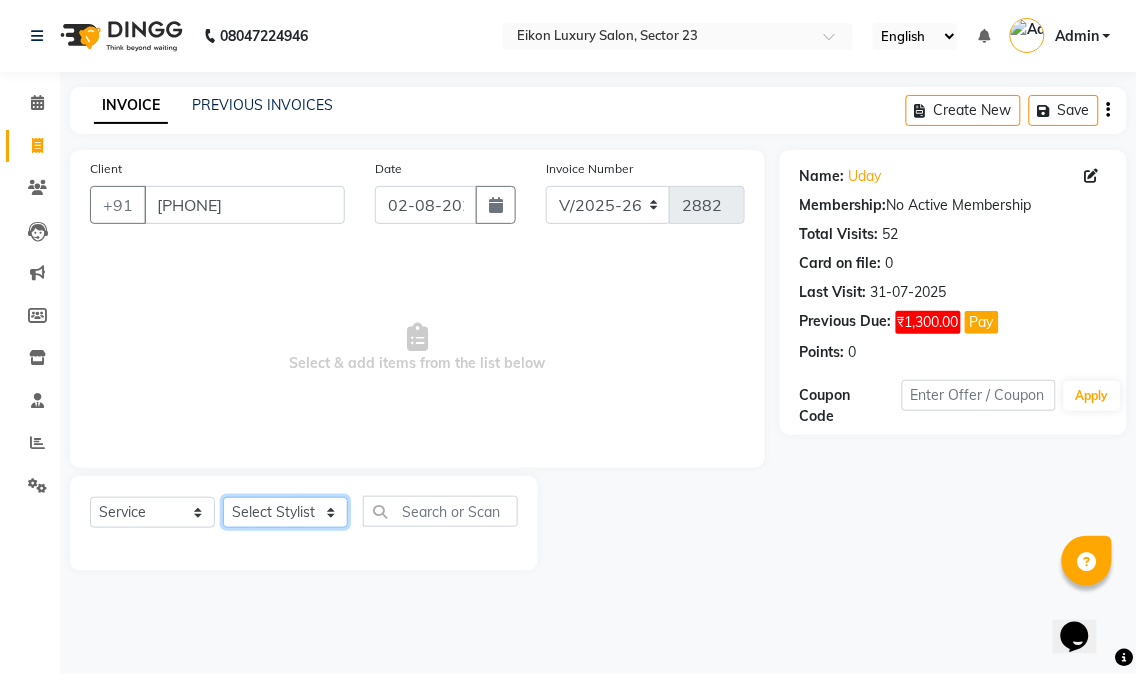 select on "81687" 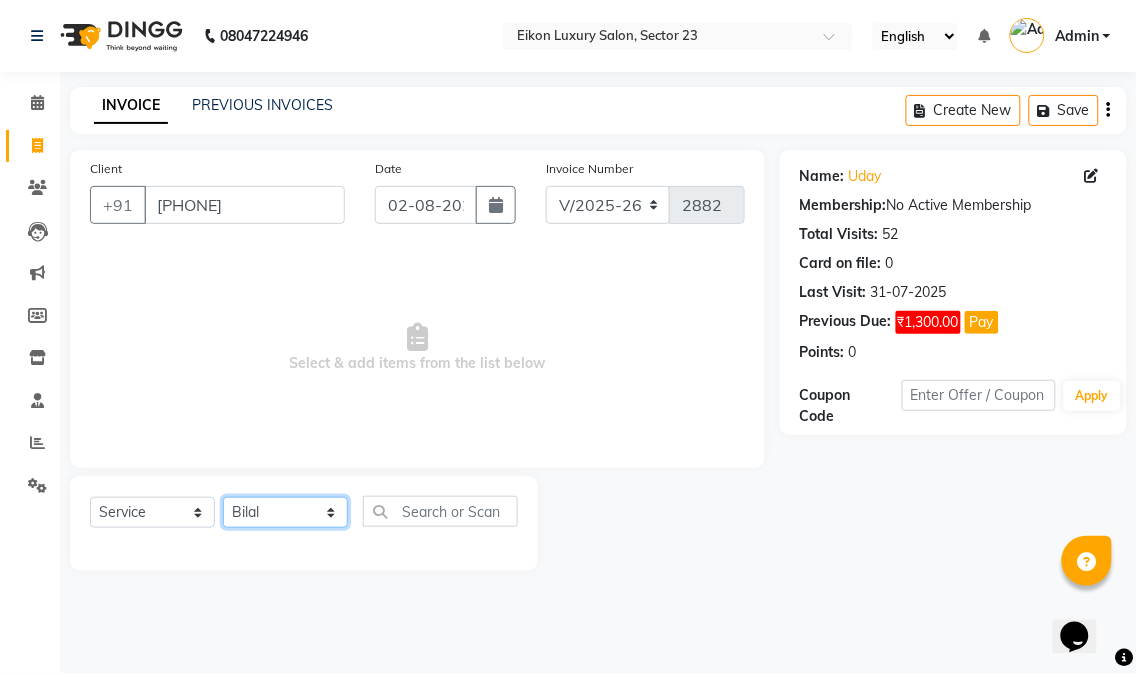 click on "Select Stylist Abhishek amit anchal Ashu Bilal Dildar Geeta Hritik Jatin mahesh Manav Mohit Pinki Prince Ruby Sagar Subhash Subodh Uday" 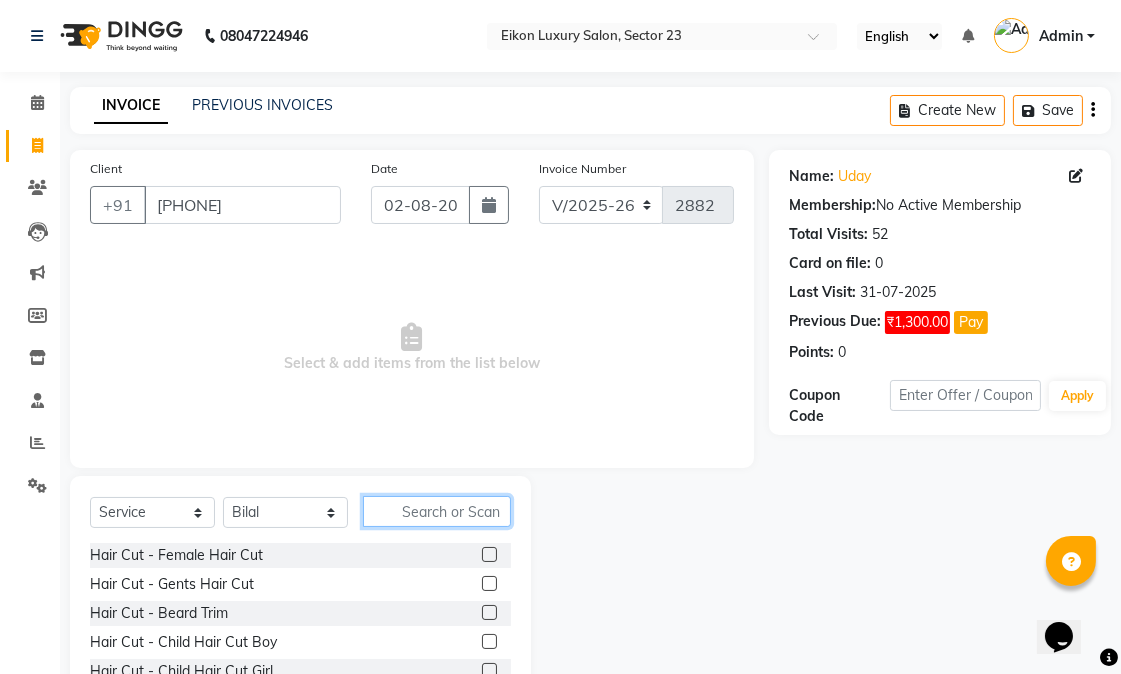 click 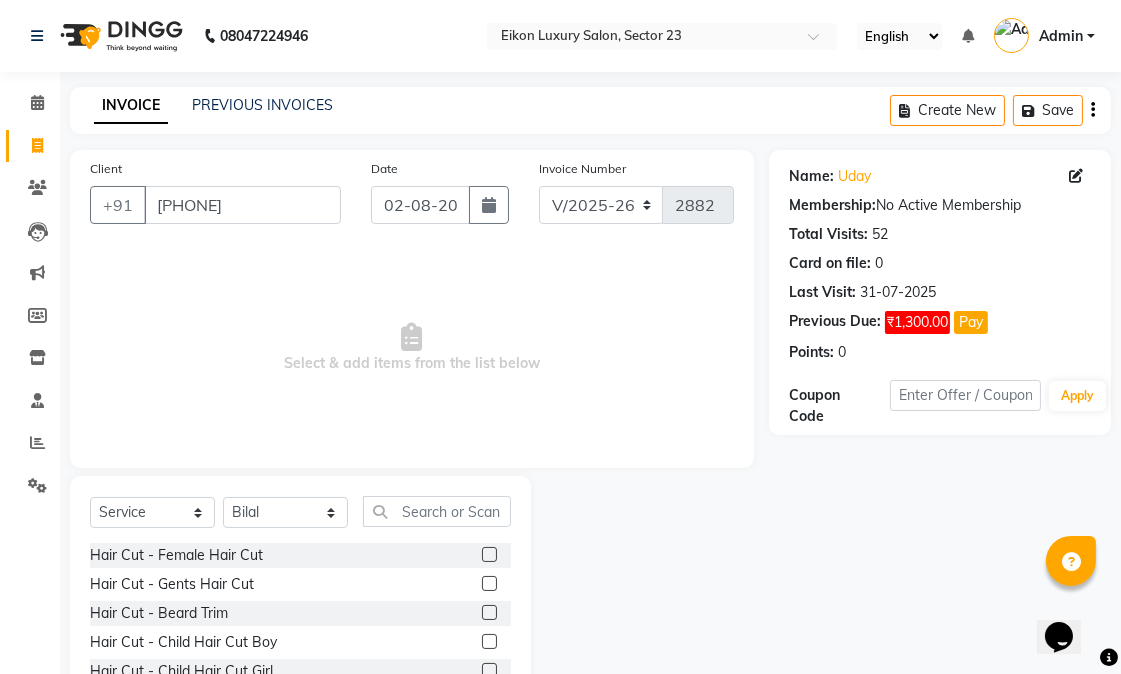 click 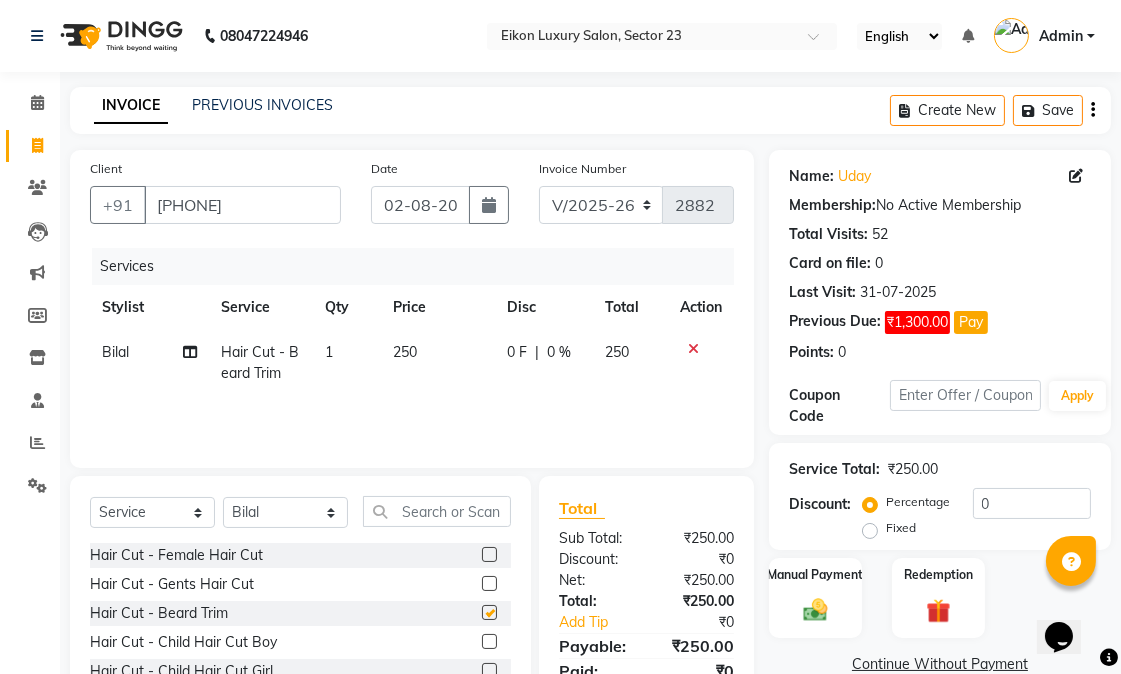 checkbox on "false" 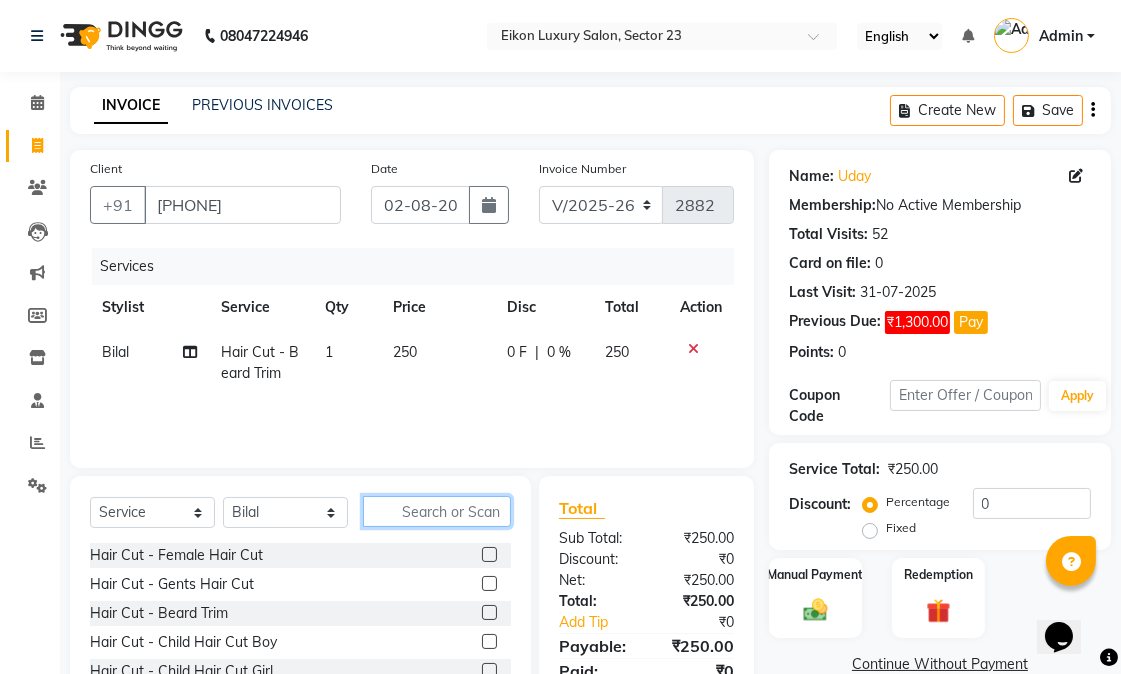 click 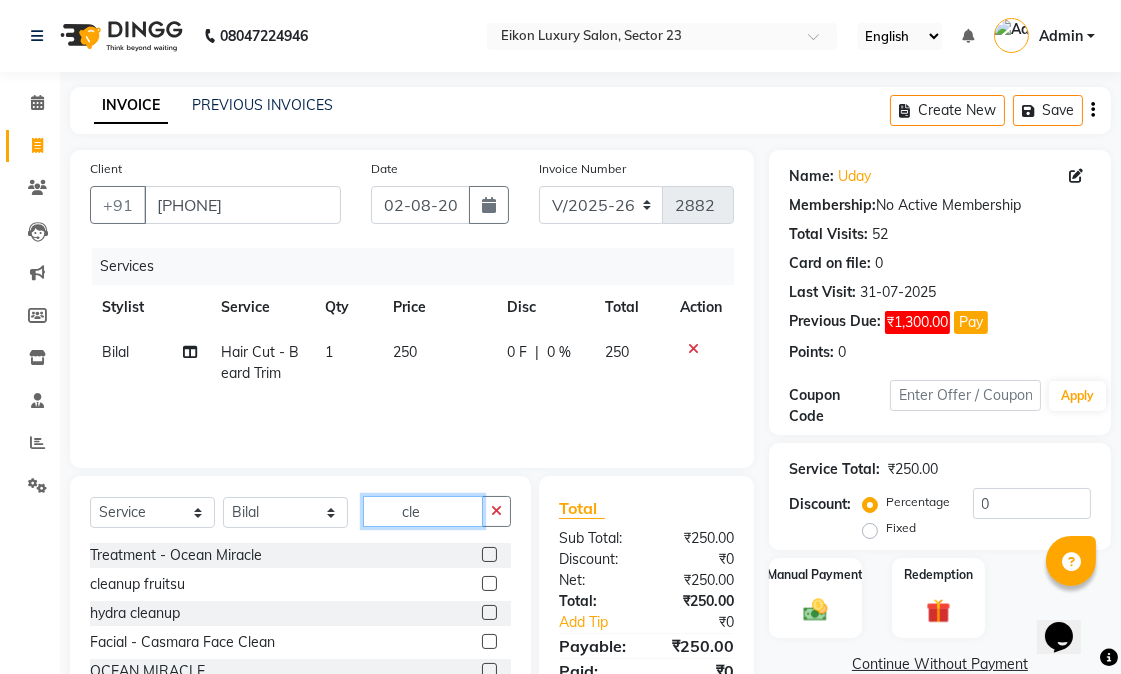 type on "cle" 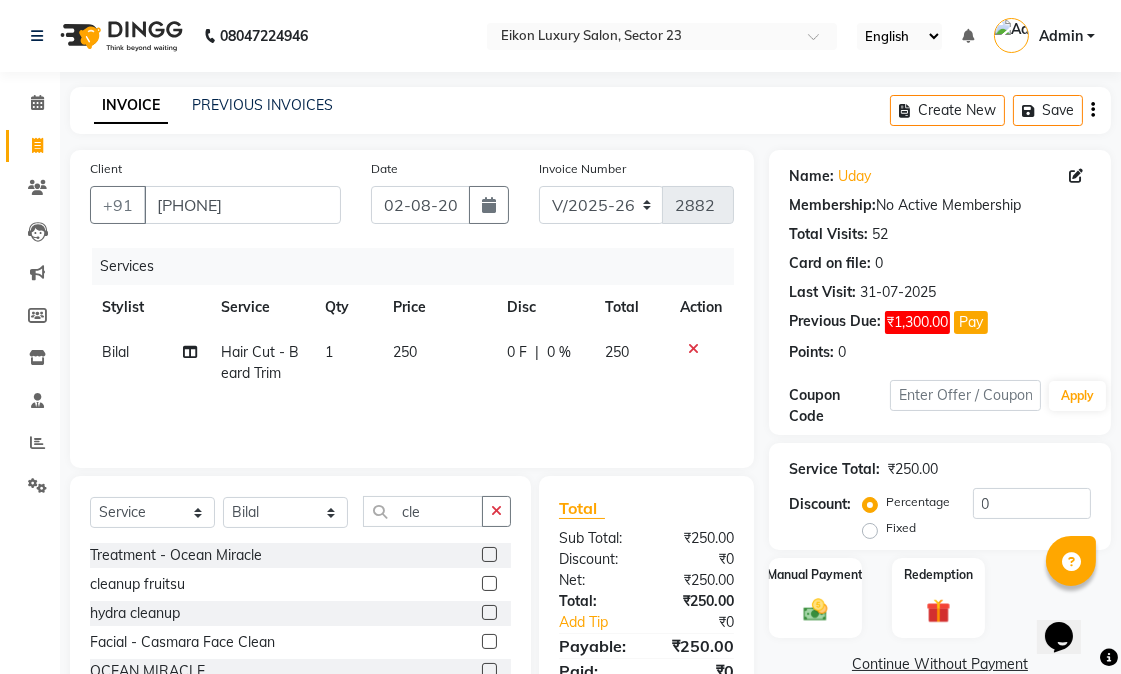 click 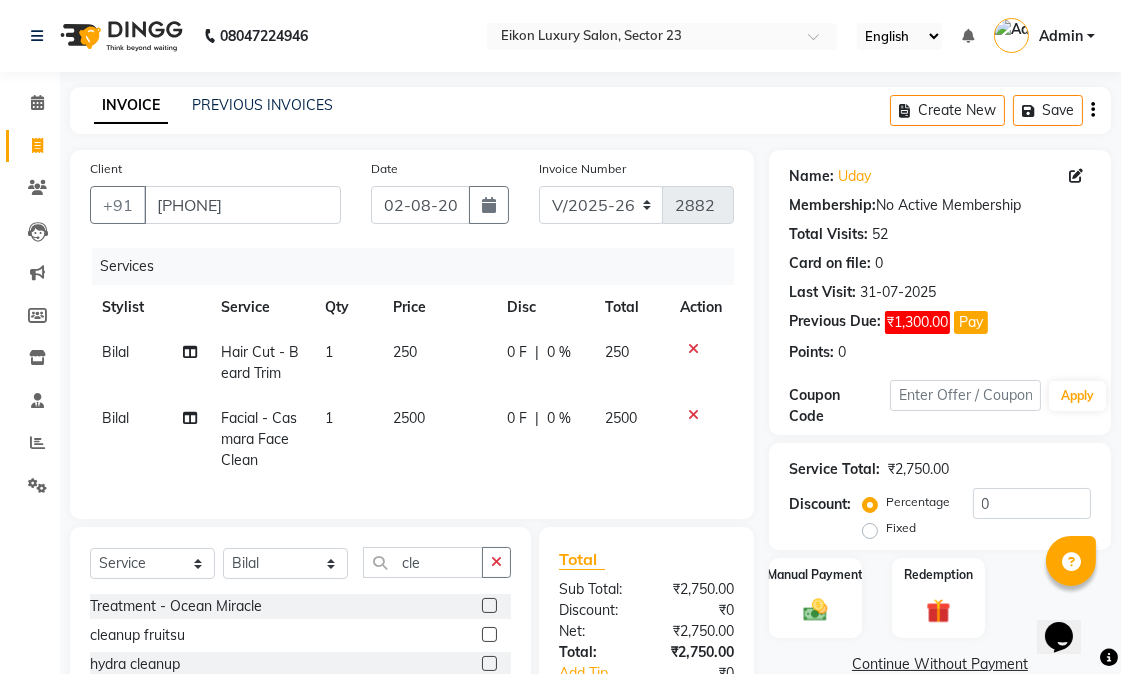 checkbox on "false" 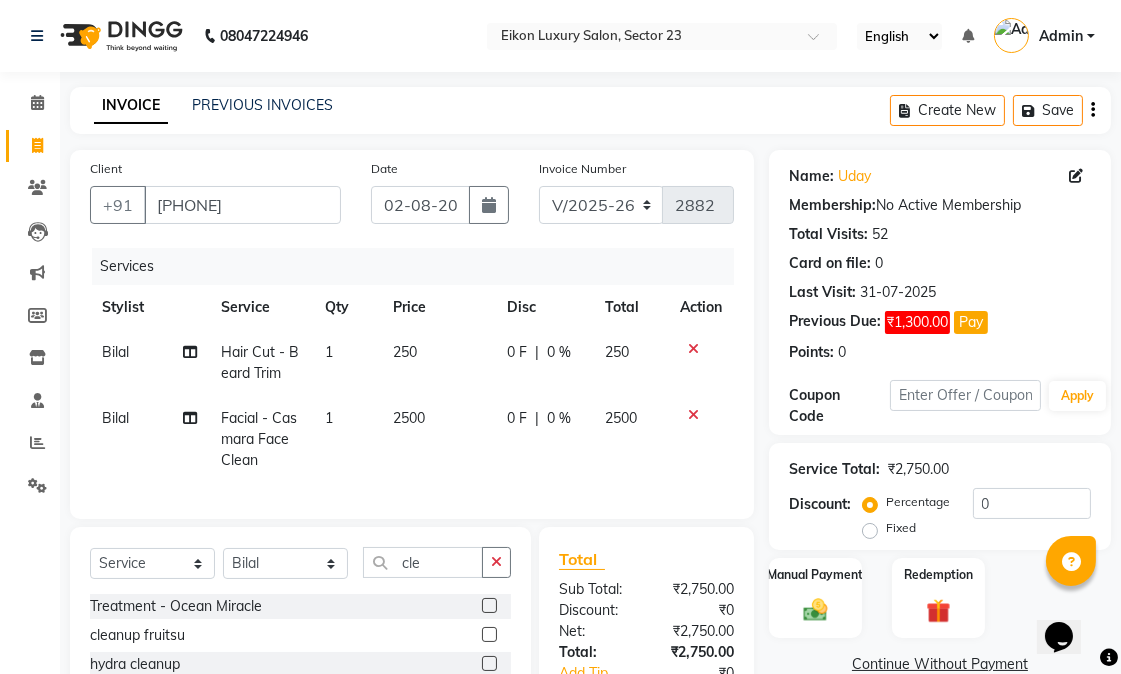 scroll, scrollTop: 175, scrollLeft: 0, axis: vertical 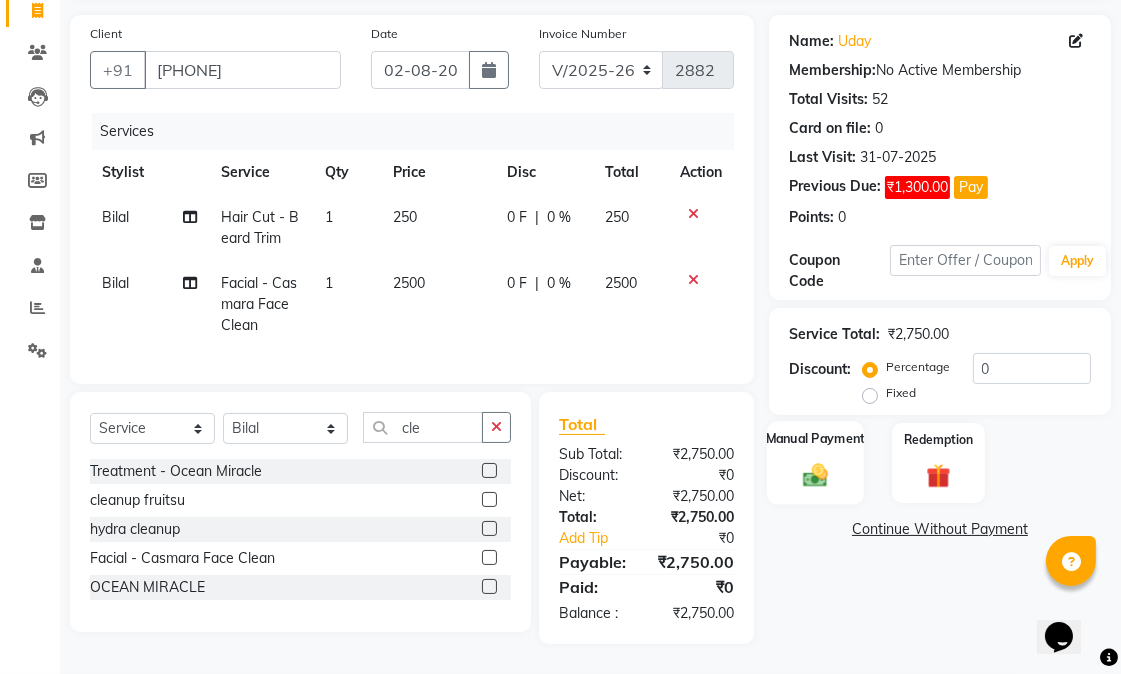 click on "Manual Payment" 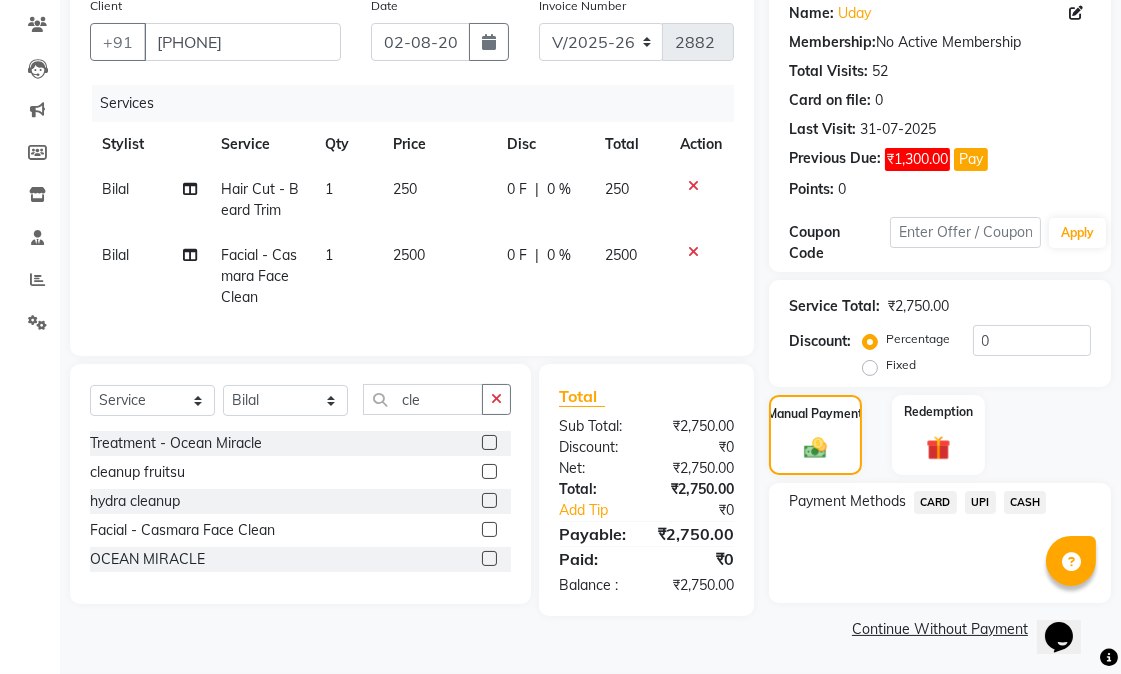 click on "CARD" 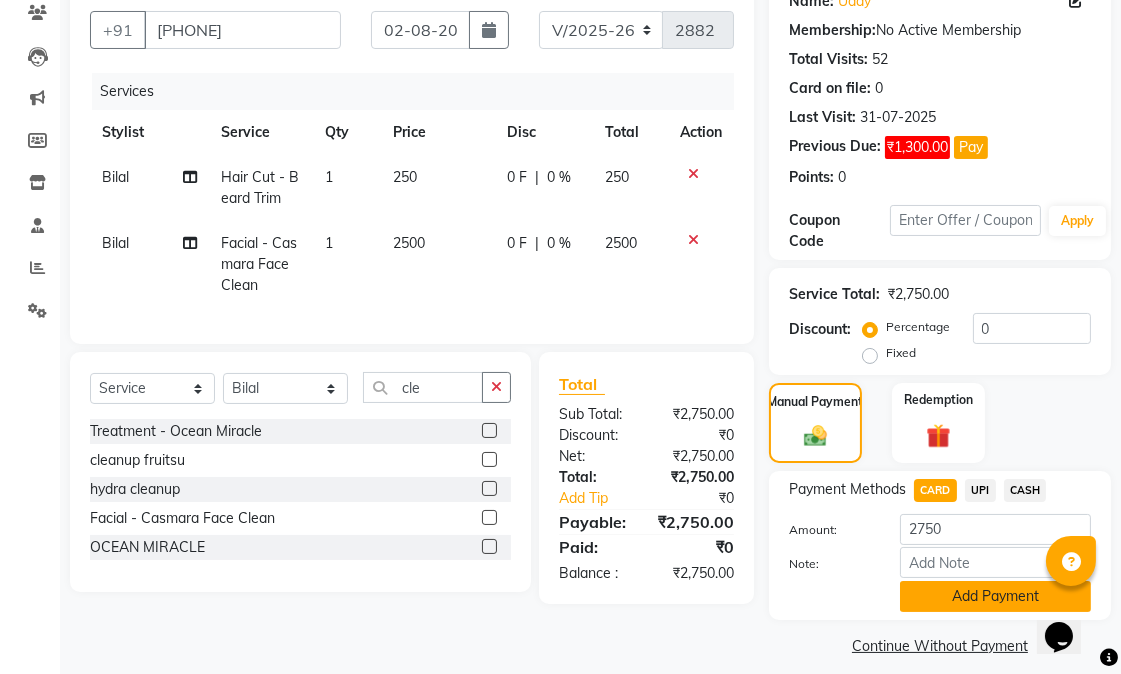 click on "Add Payment" 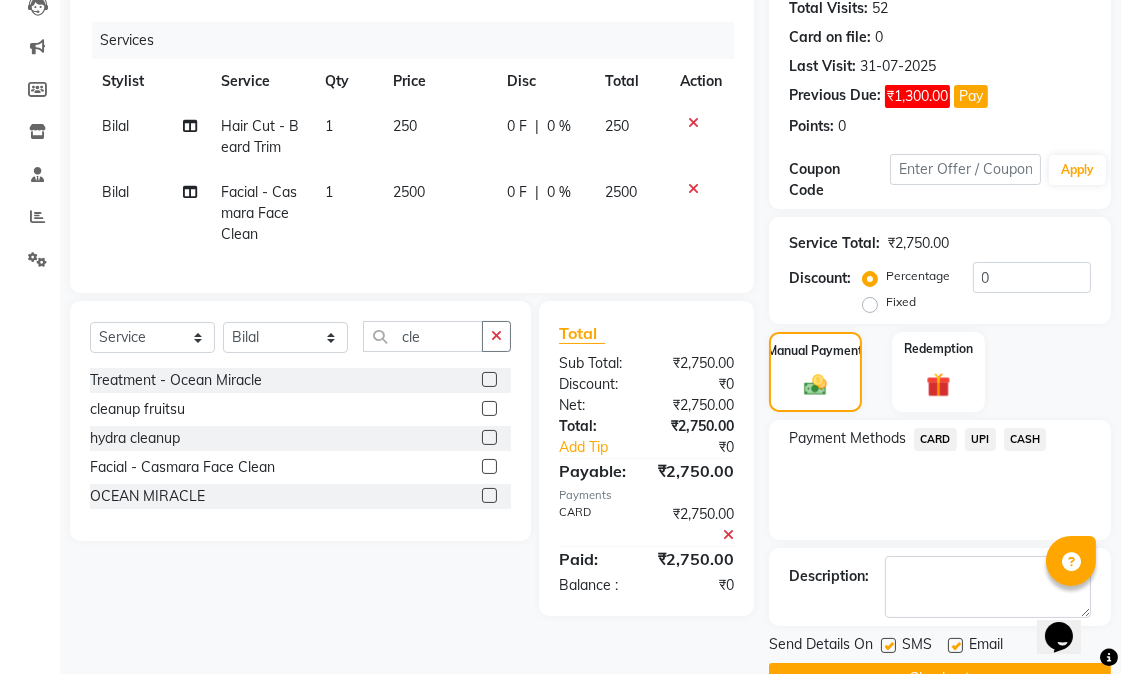 scroll, scrollTop: 275, scrollLeft: 0, axis: vertical 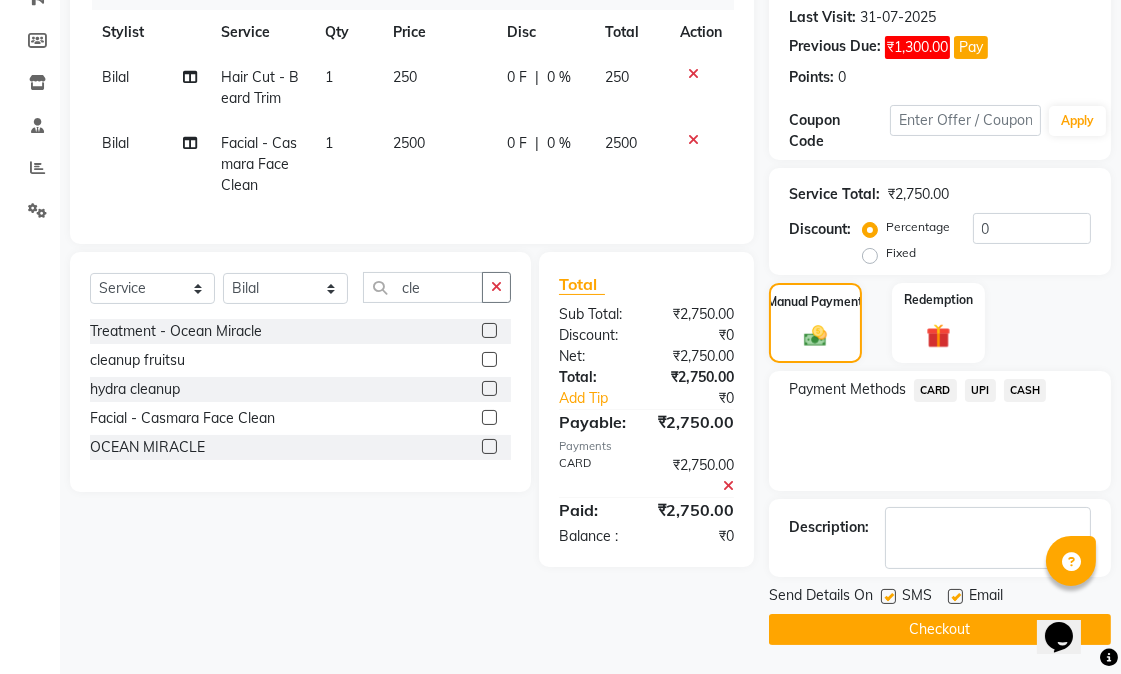 click 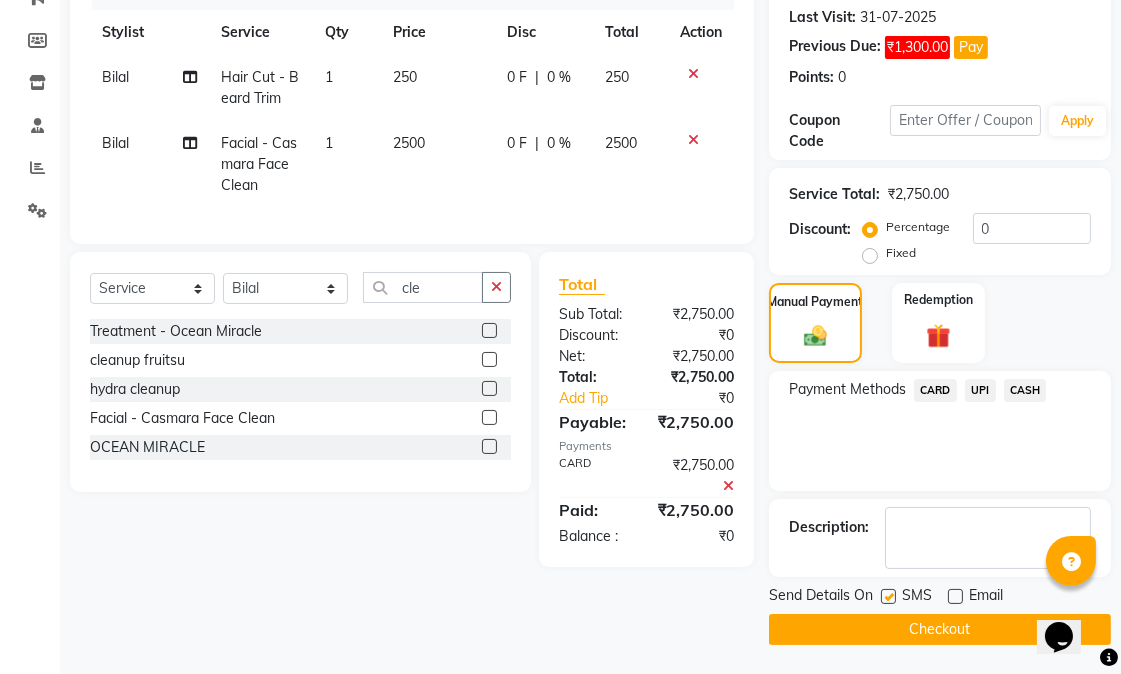 click 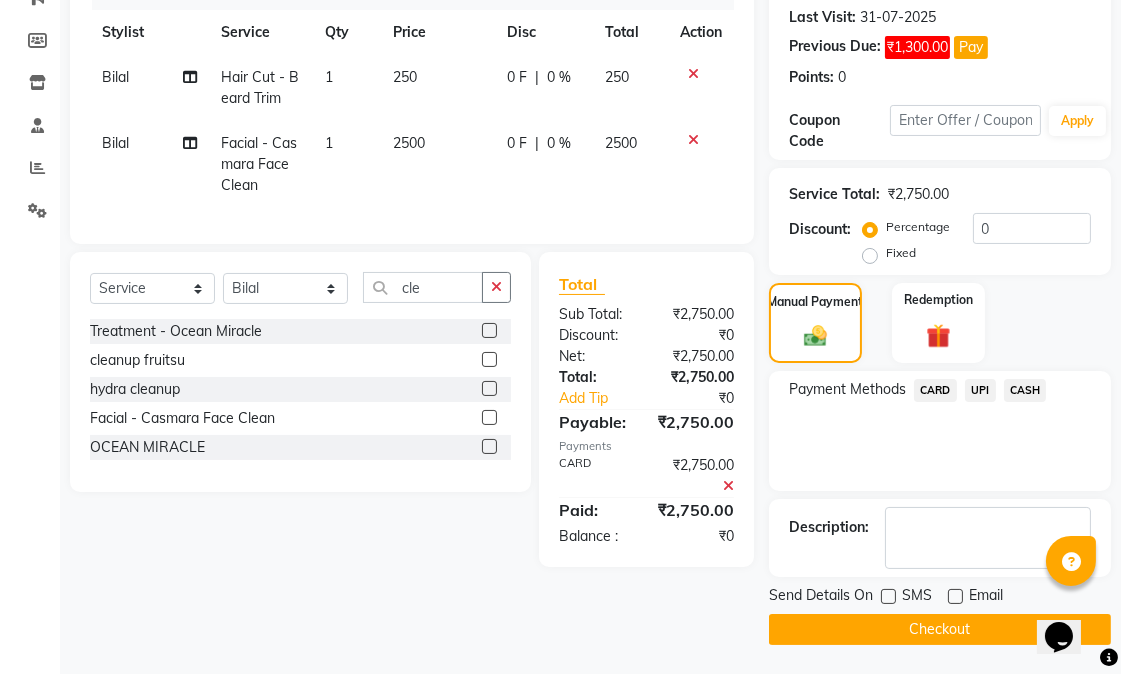click on "Checkout" 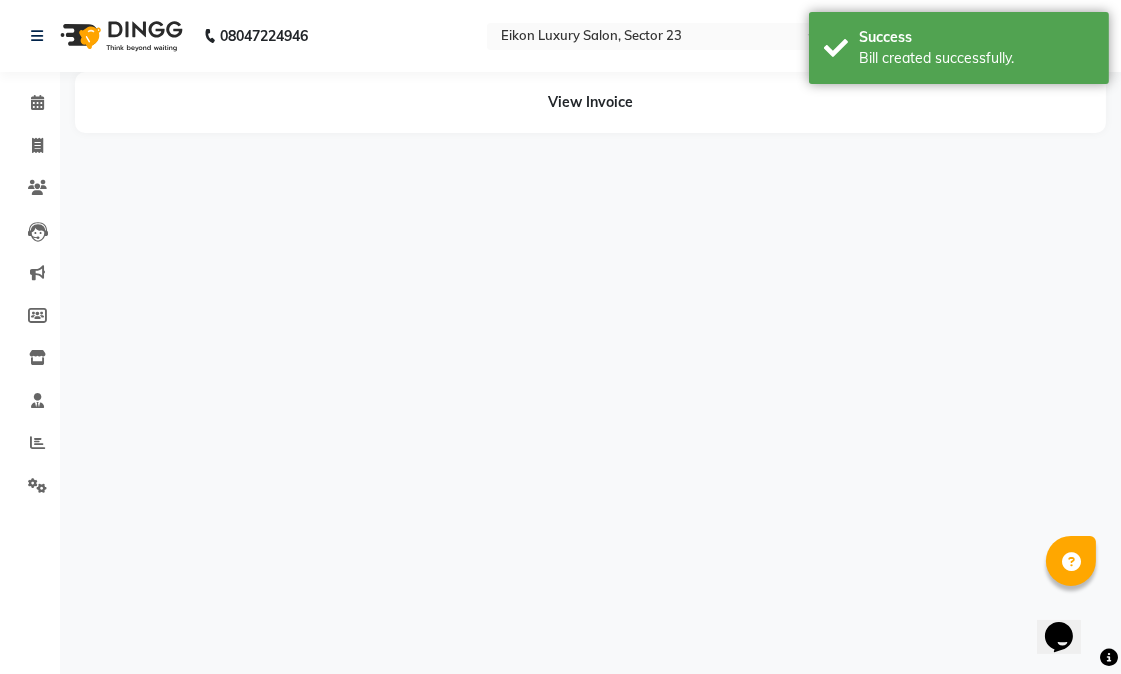 scroll, scrollTop: 0, scrollLeft: 0, axis: both 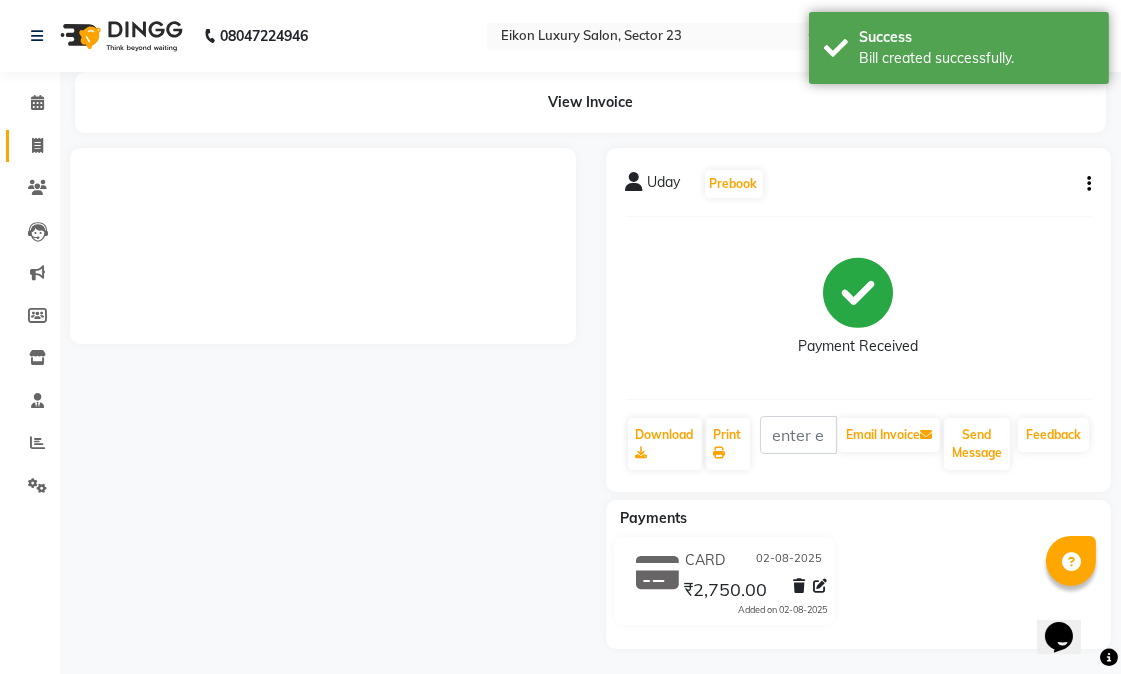 click 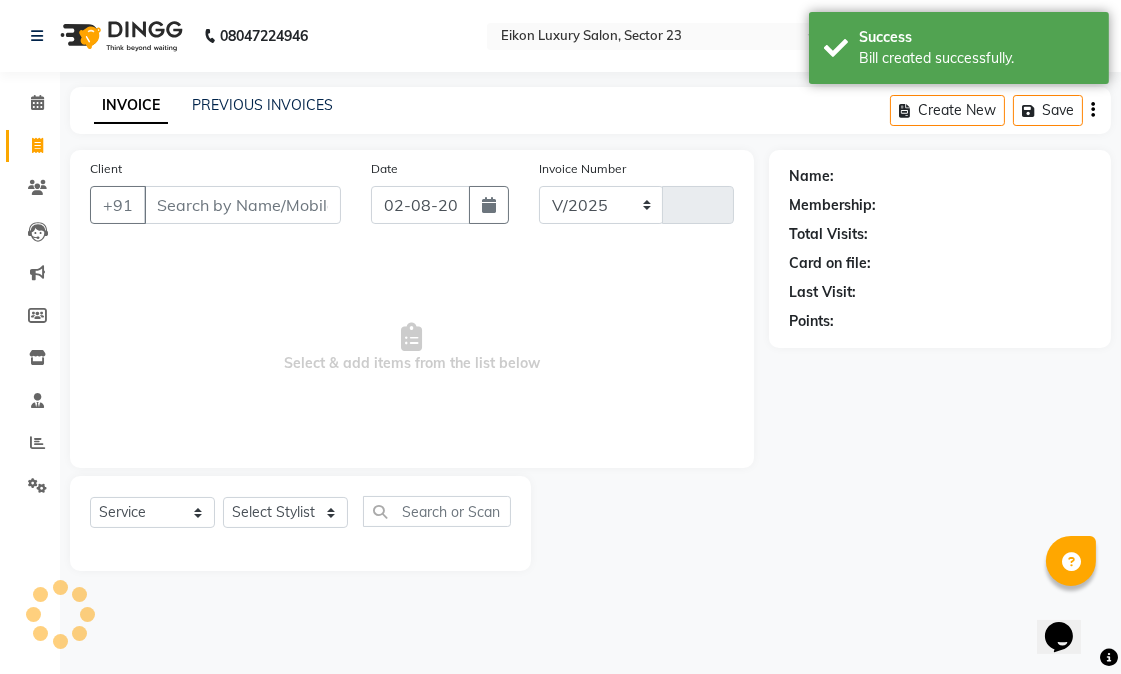 select on "7080" 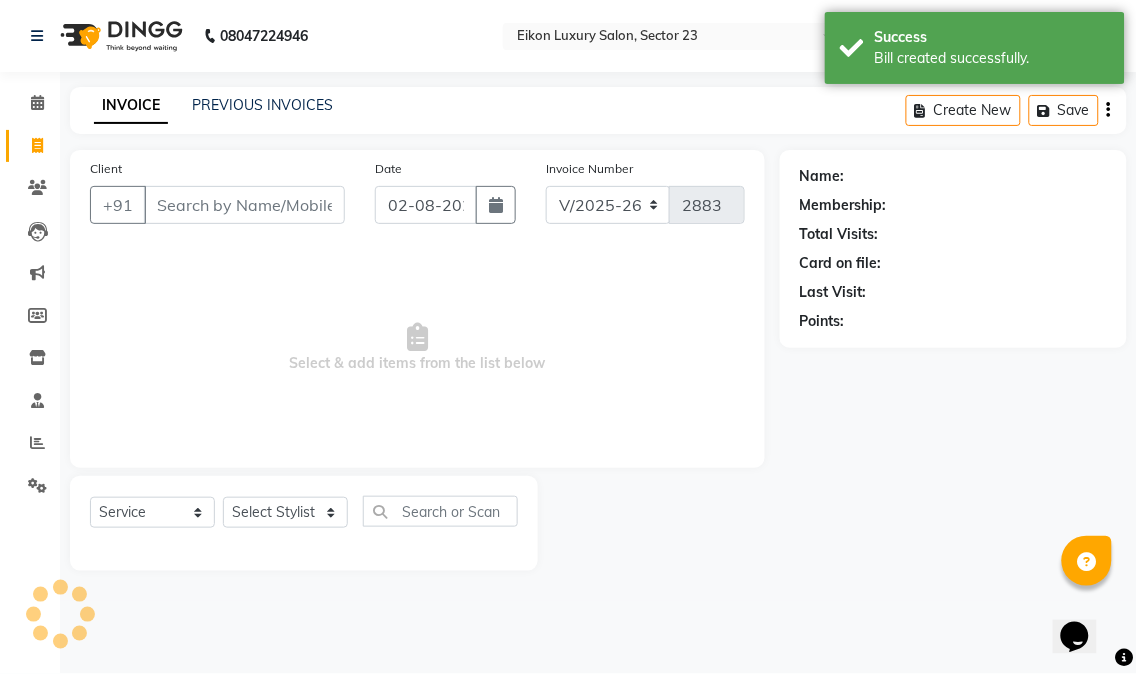 click on "Name: Membership: Total Visits: Card on file: Last Visit:  Points:" 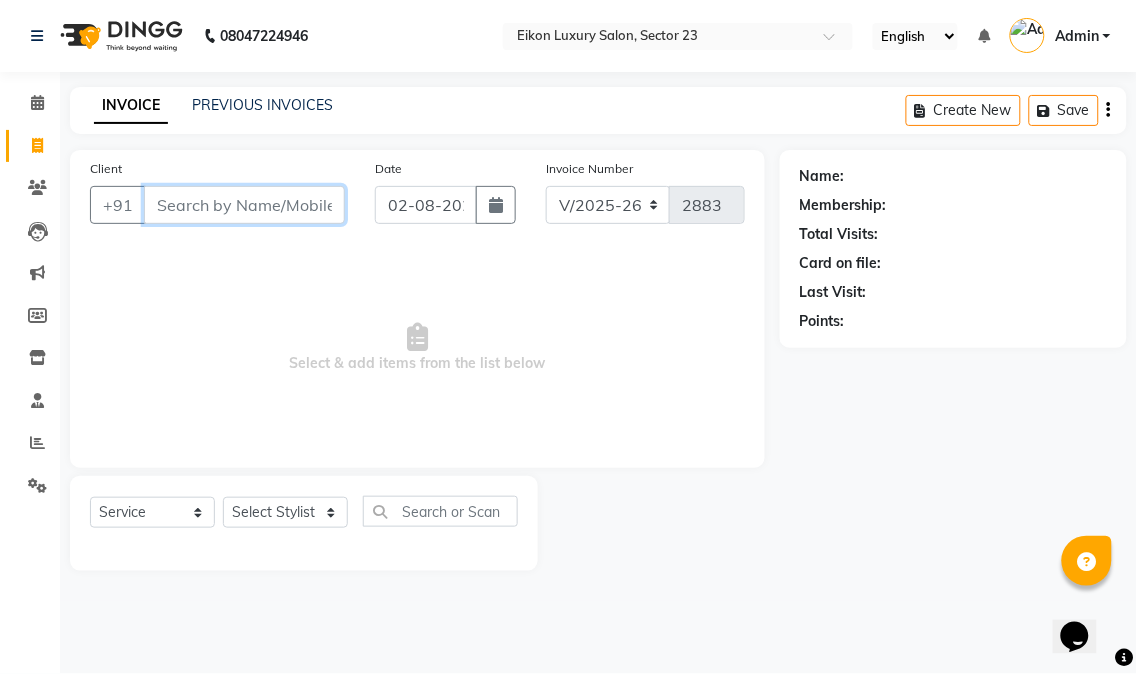 click on "Client" at bounding box center [244, 205] 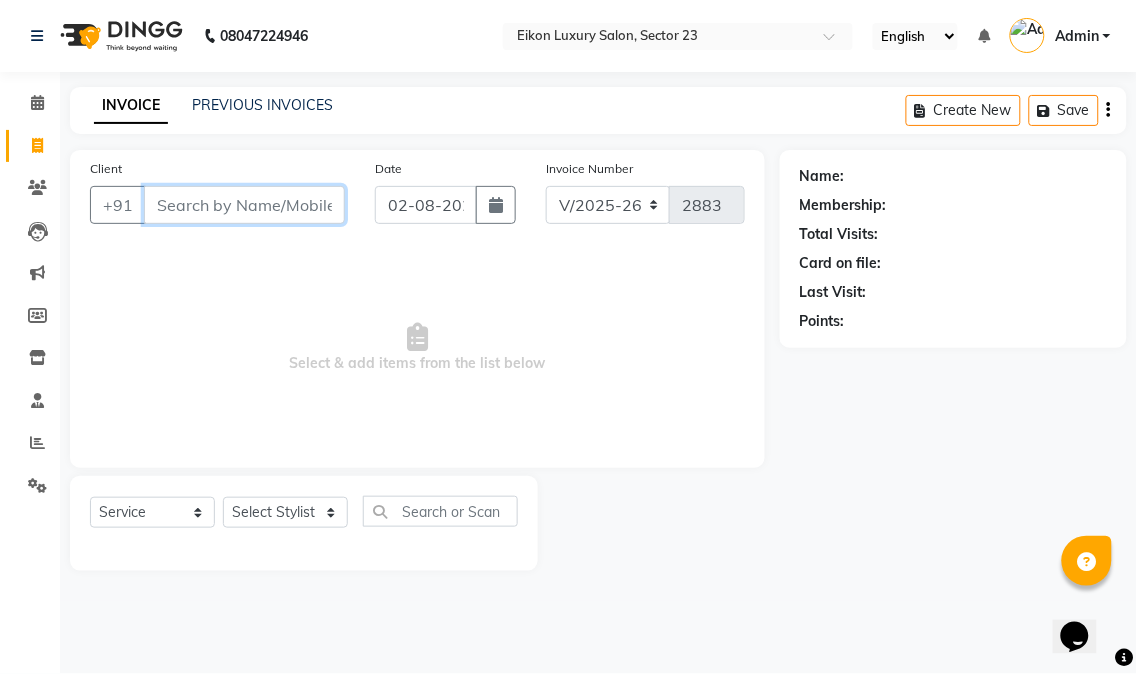 click on "Client" at bounding box center (244, 205) 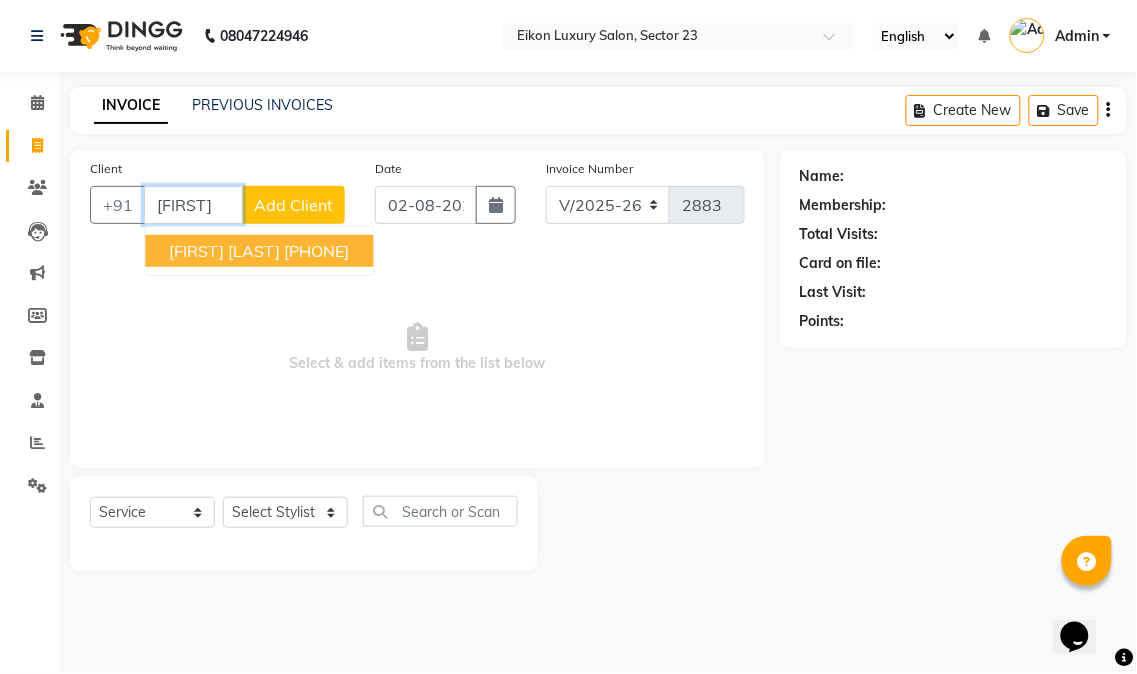 click on "pallak sardana  9711151129" at bounding box center (259, 251) 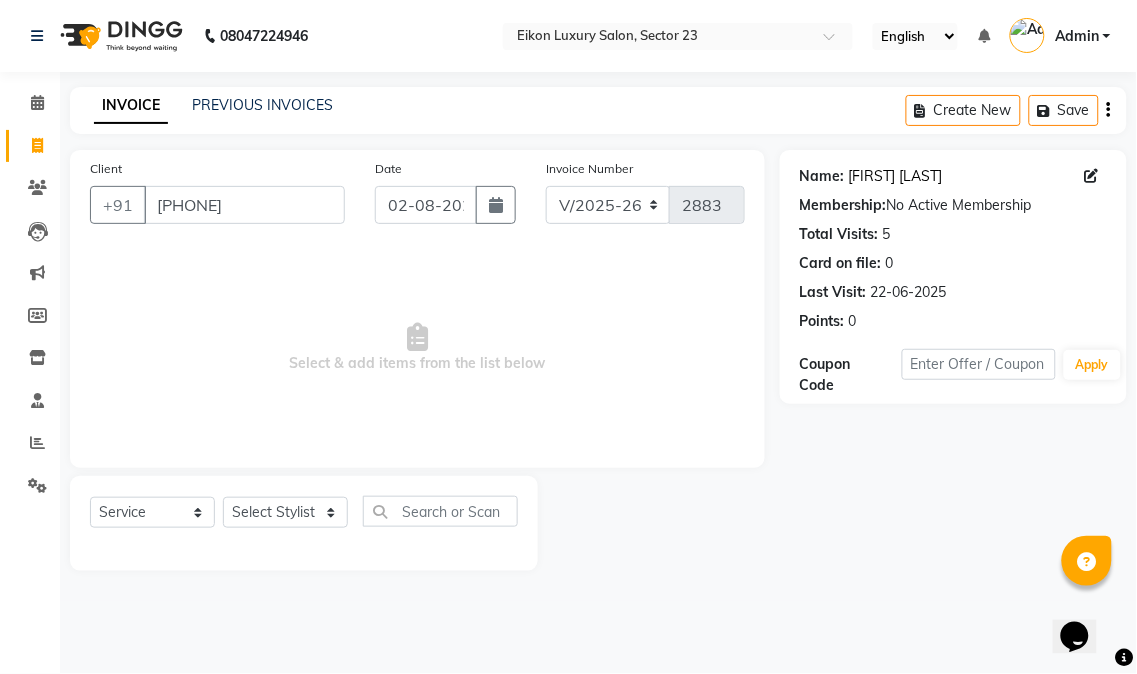 click on "Pallak Sardana" 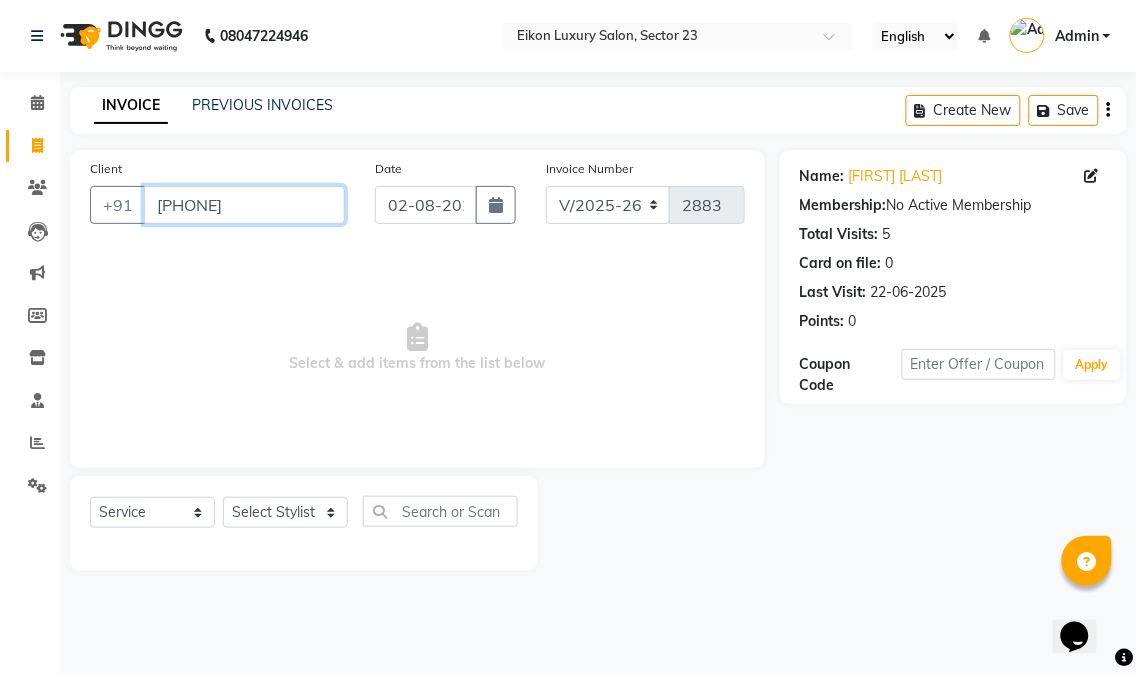 drag, startPoint x: 252, startPoint y: 206, endPoint x: 146, endPoint y: 180, distance: 109.14211 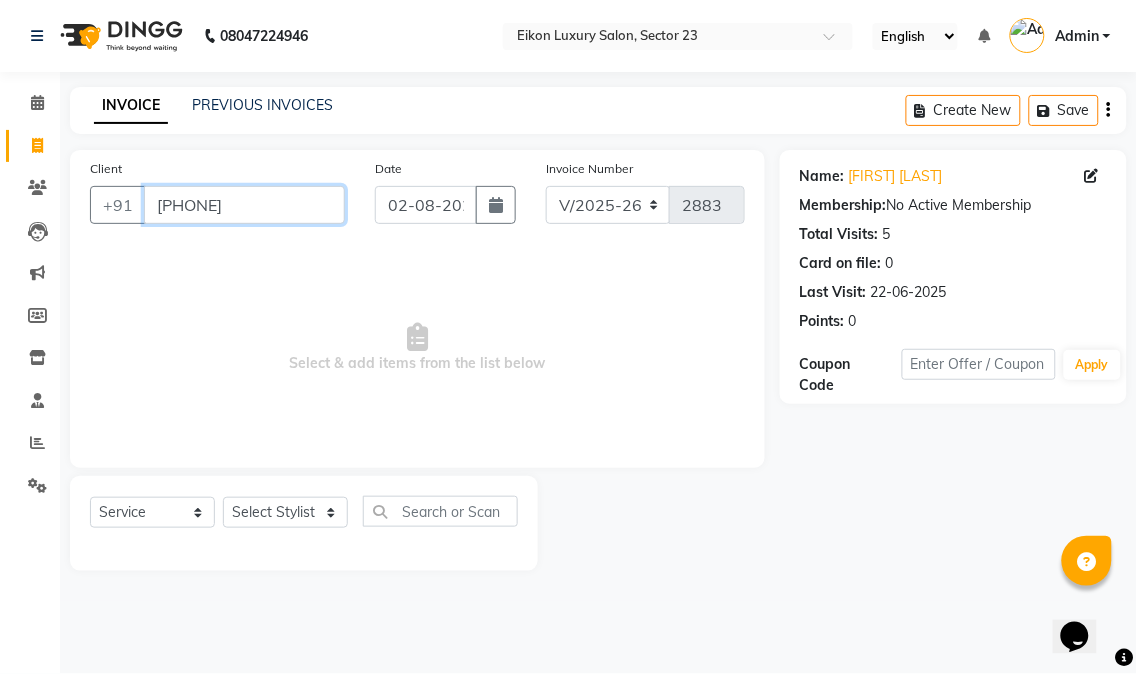 type on "9" 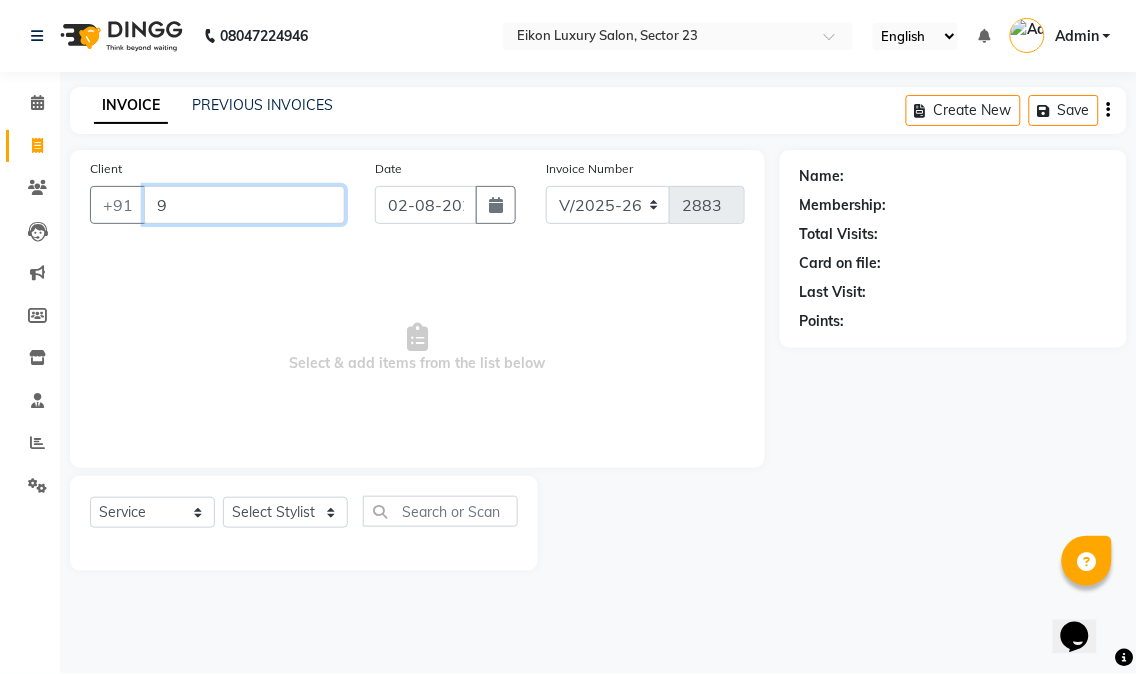 drag, startPoint x: 157, startPoint y: 218, endPoint x: 174, endPoint y: 214, distance: 17.464249 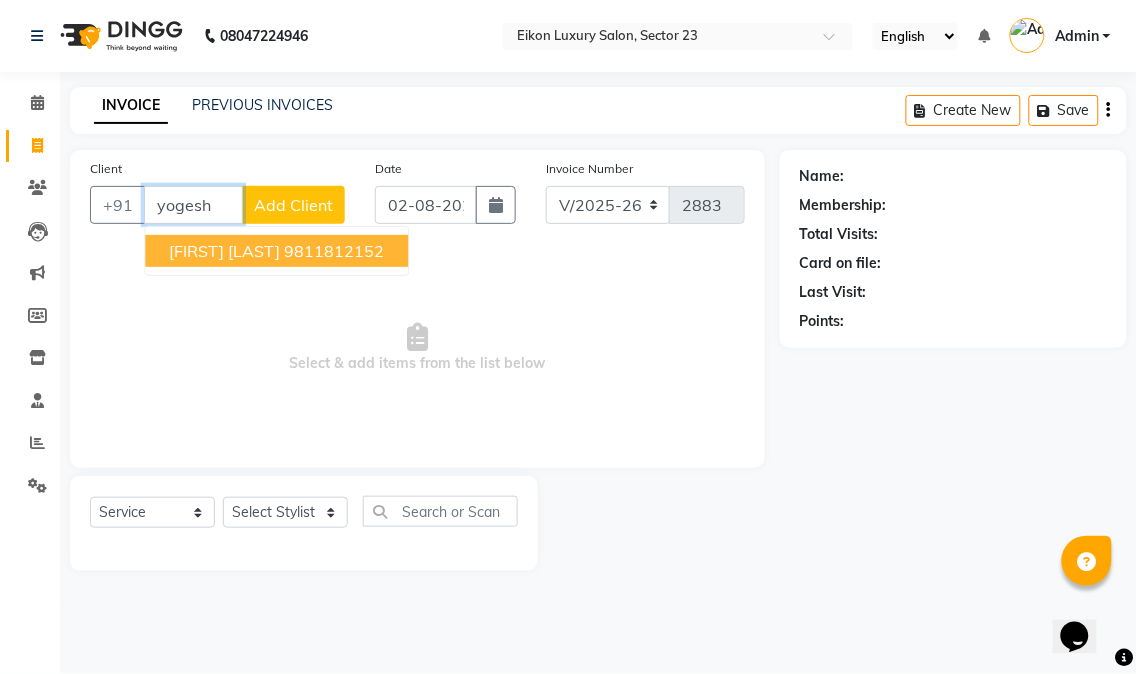 click on "Yogesh Pradhan" at bounding box center (224, 251) 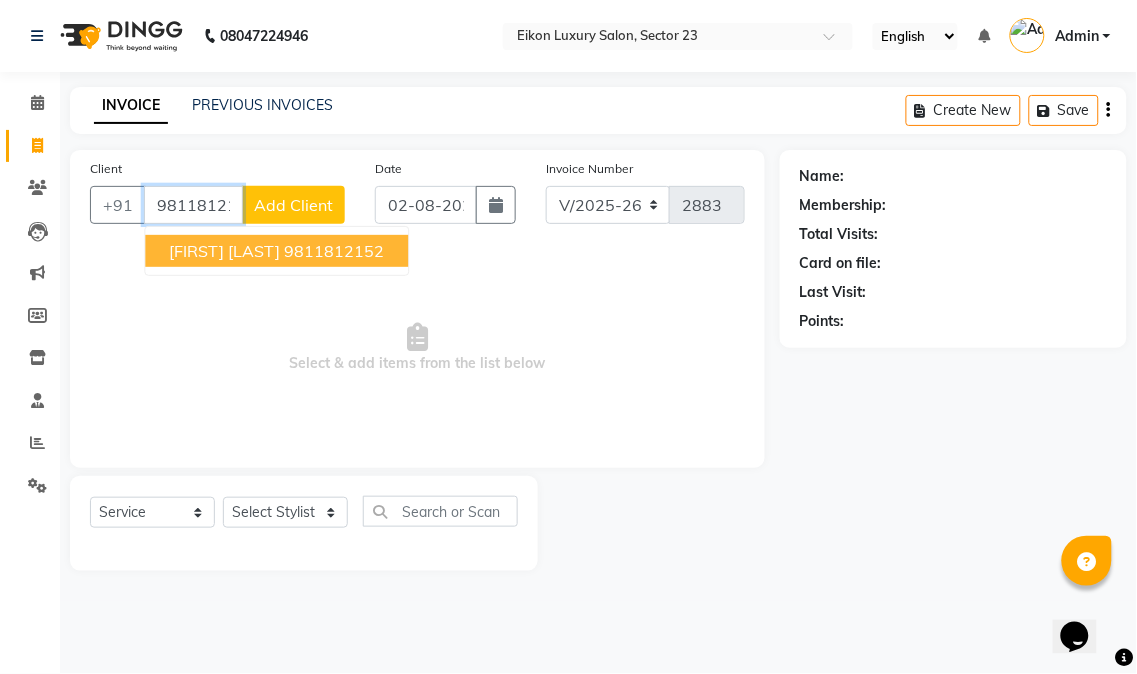 type on "9811812152" 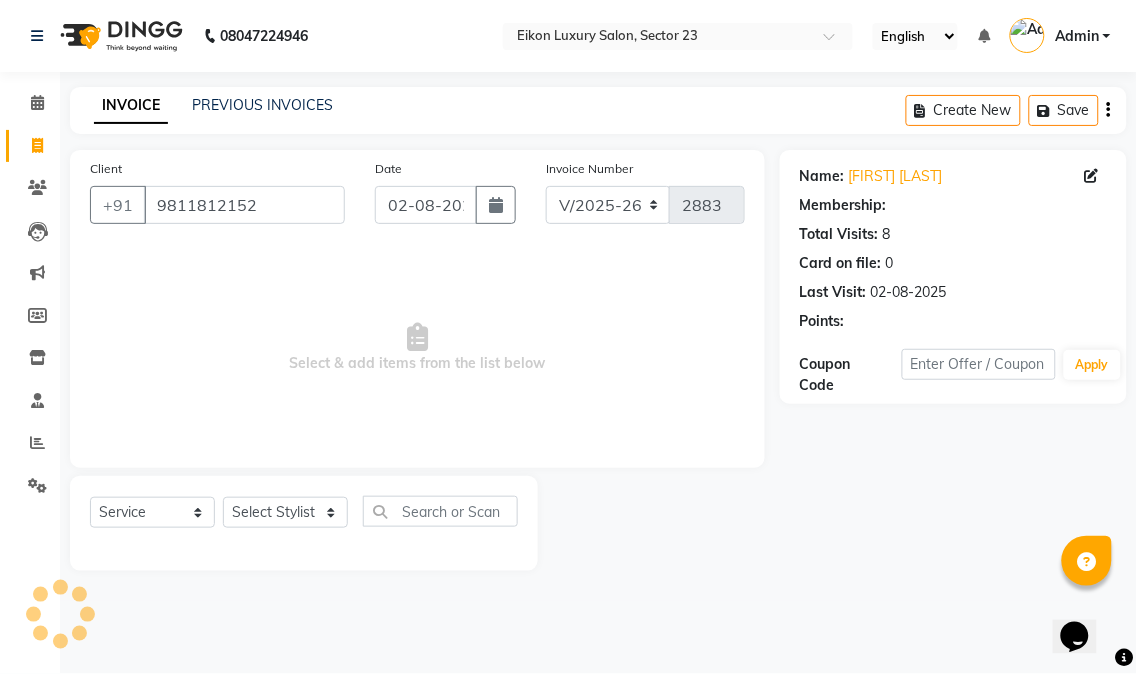 select on "1: Object" 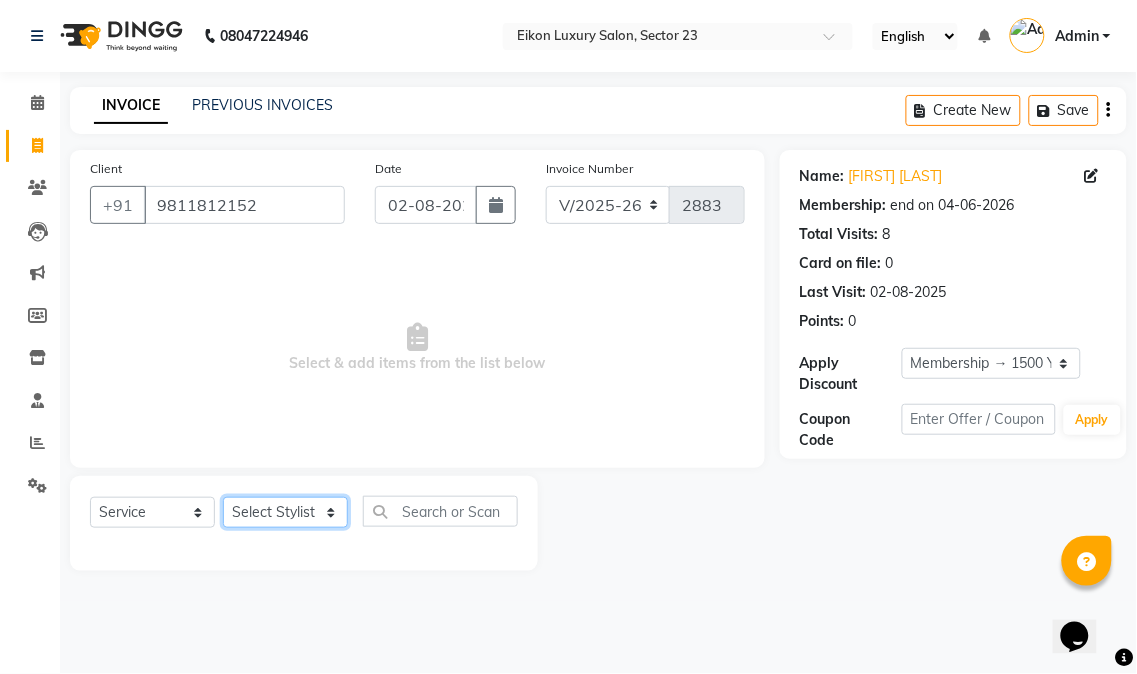 click on "Select Stylist Abhishek amit anchal Ashu Bilal Dildar Geeta Hritik Jatin mahesh Manav Mohit Pinki Prince Ruby Sagar Subhash Subodh Uday" 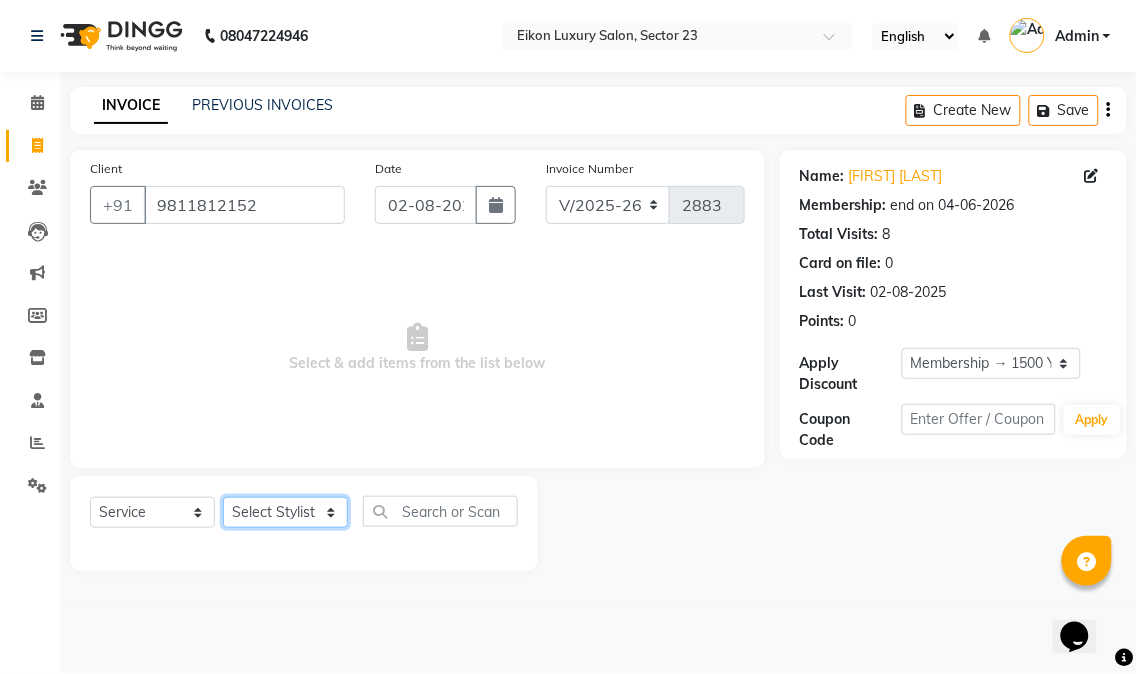 select on "58953" 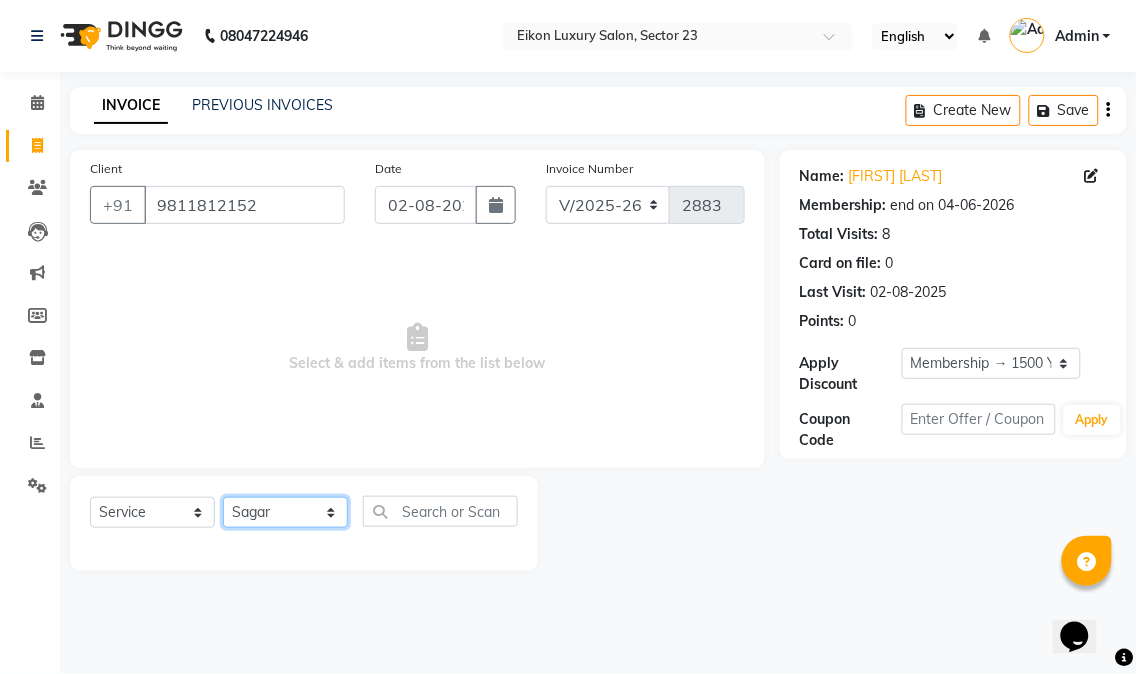 click on "Select Stylist Abhishek amit anchal Ashu Bilal Dildar Geeta Hritik Jatin mahesh Manav Mohit Pinki Prince Ruby Sagar Subhash Subodh Uday" 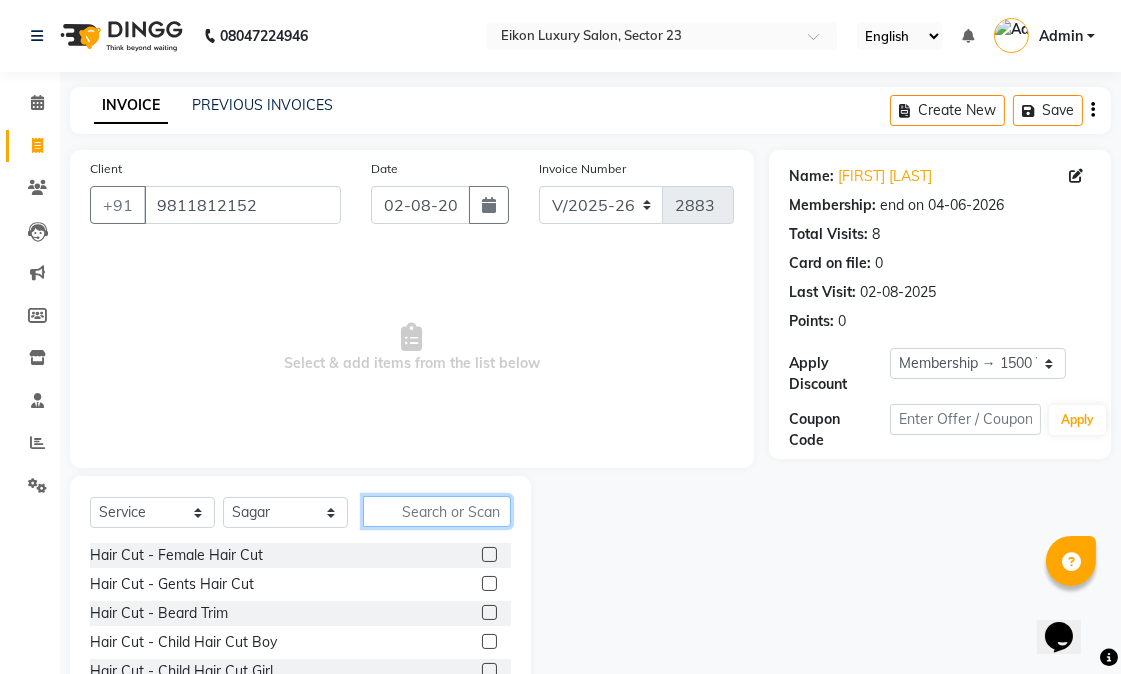 click 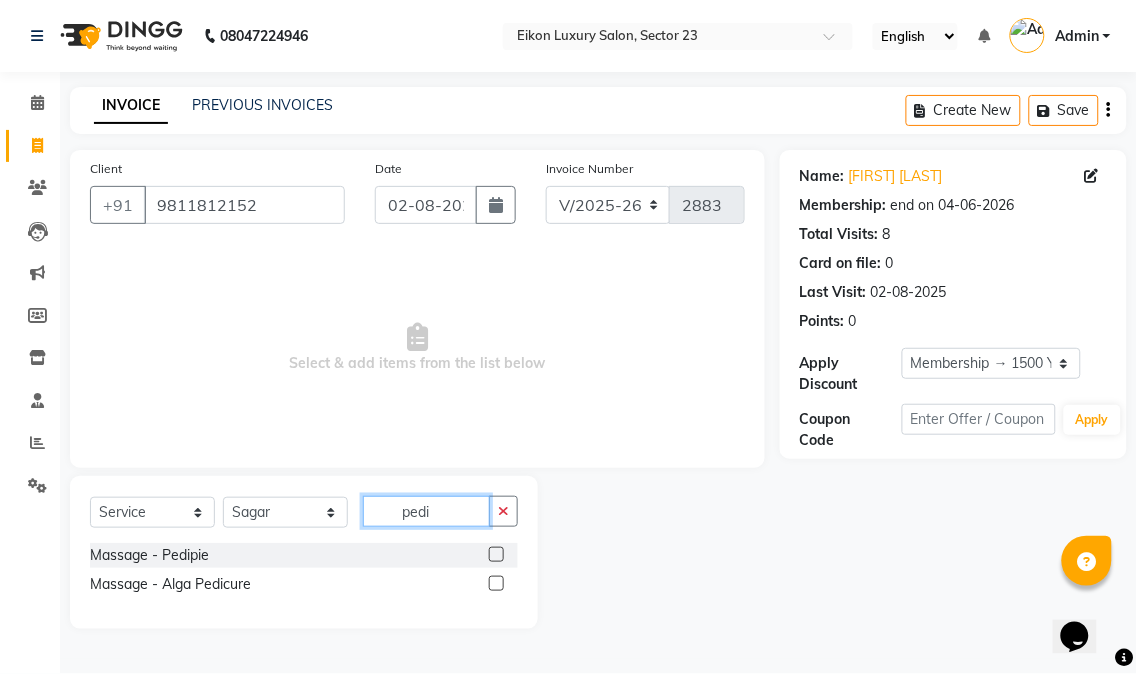 type on "pedi" 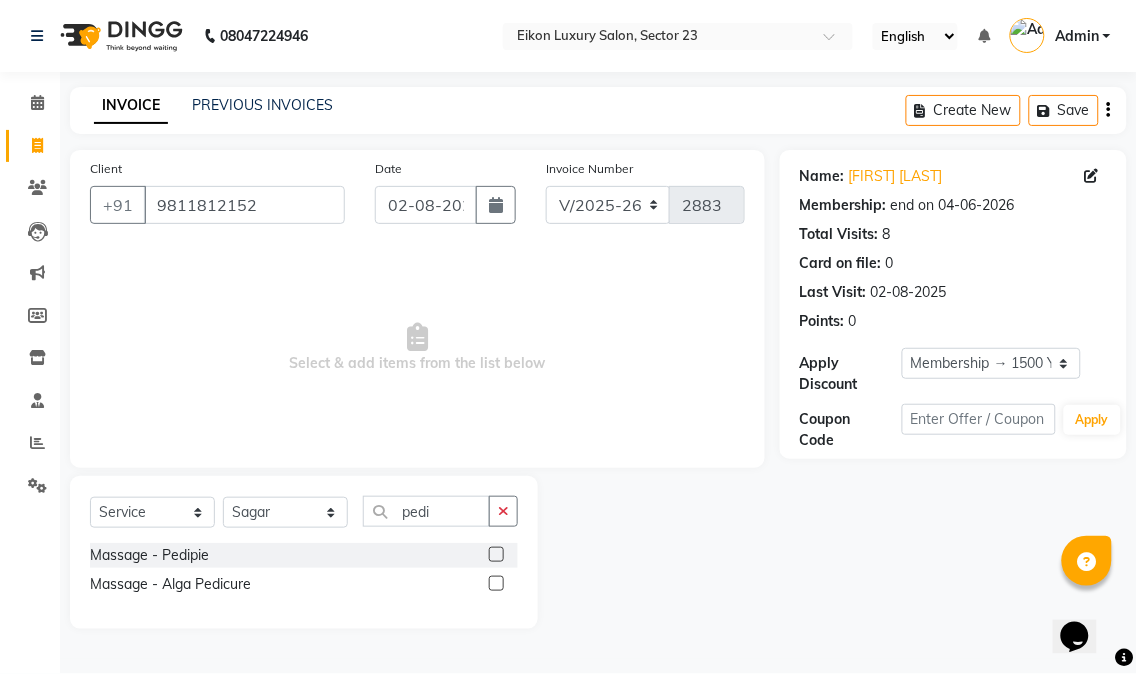 click 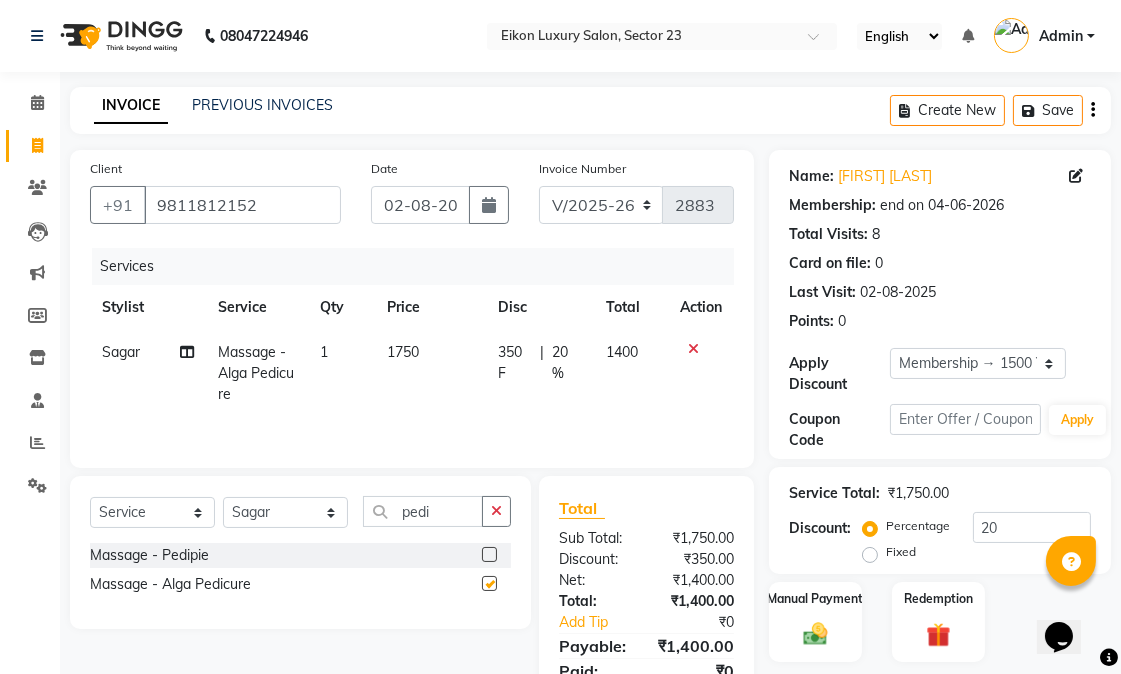 checkbox on "false" 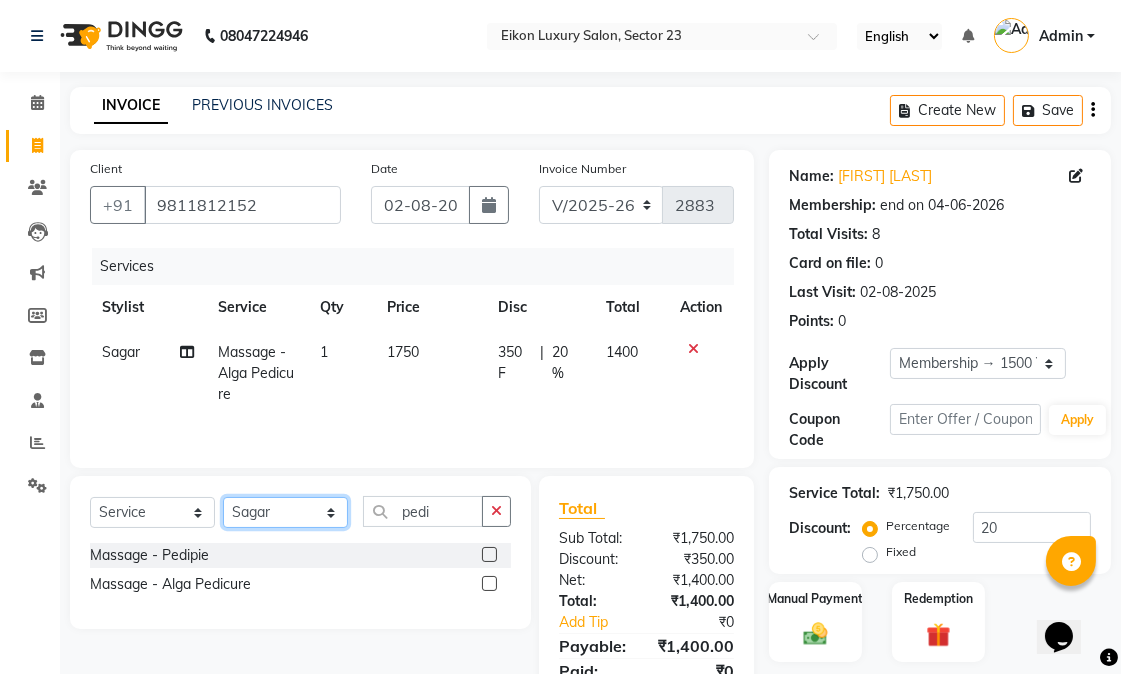 click on "Select Stylist Abhishek amit anchal Ashu Bilal Dildar Geeta Hritik Jatin mahesh Manav Mohit Pinki Prince Ruby Sagar Subhash Subodh Uday" 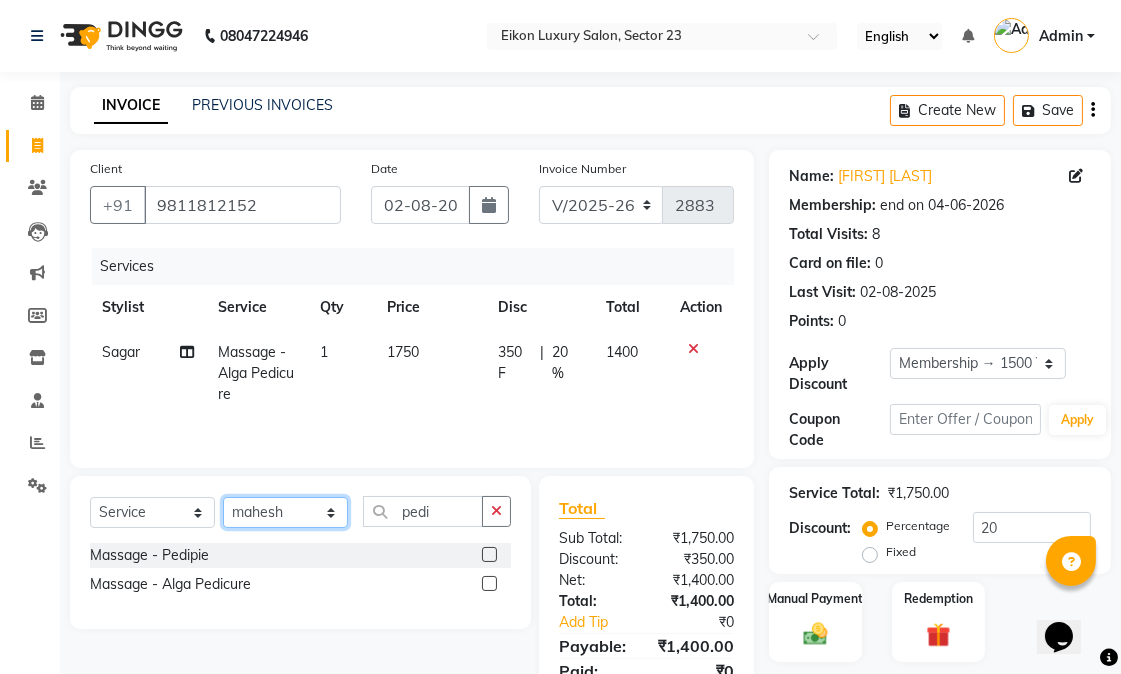 click on "Select Stylist Abhishek amit anchal Ashu Bilal Dildar Geeta Hritik Jatin mahesh Manav Mohit Pinki Prince Ruby Sagar Subhash Subodh Uday" 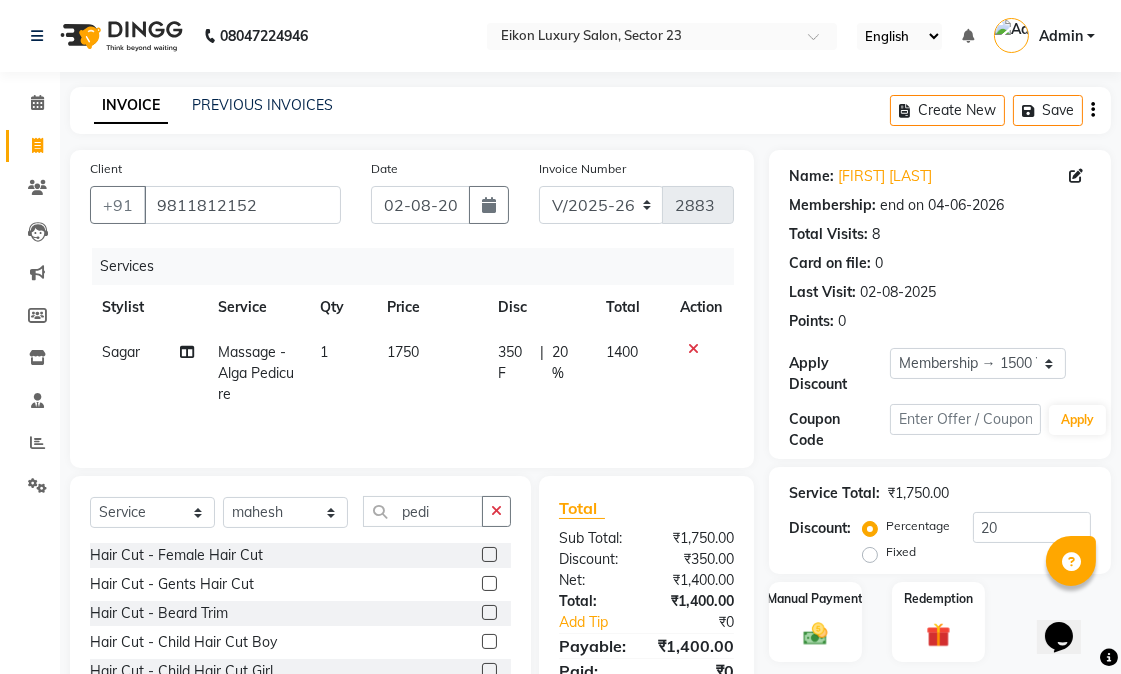 click 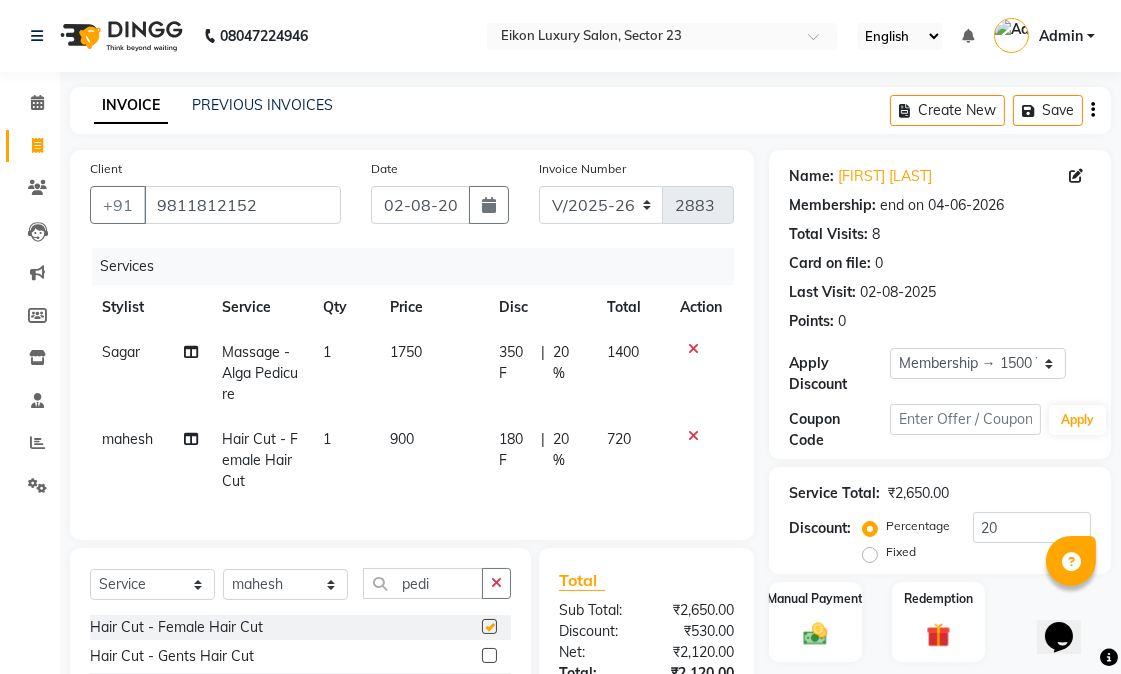 checkbox on "false" 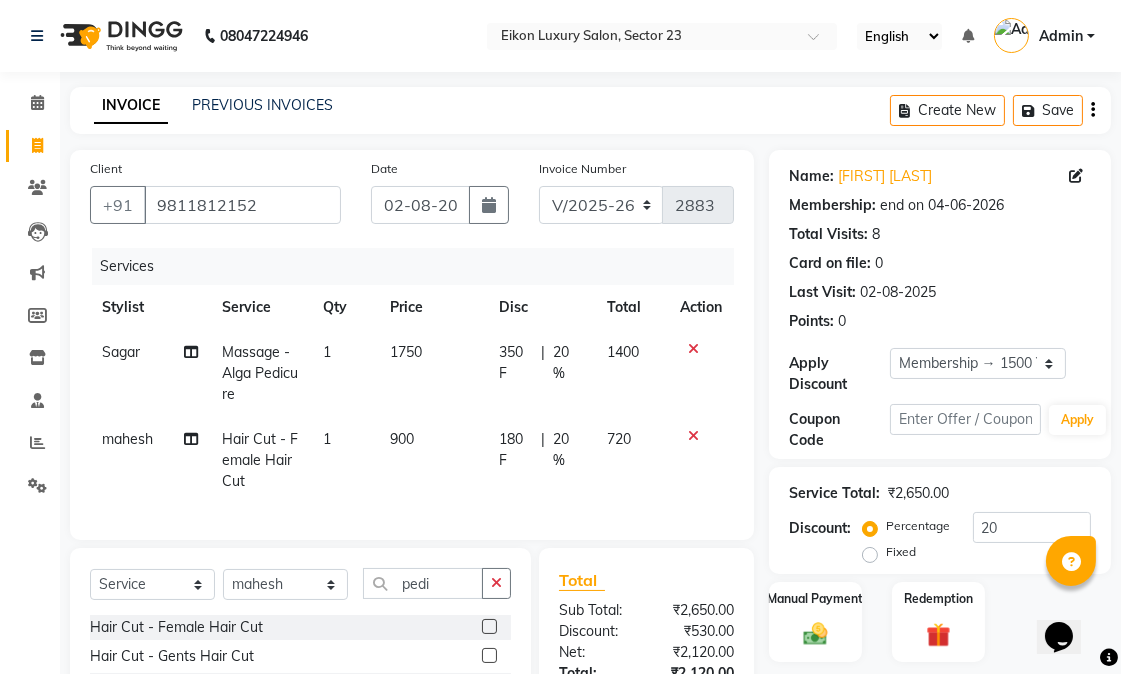 scroll, scrollTop: 215, scrollLeft: 0, axis: vertical 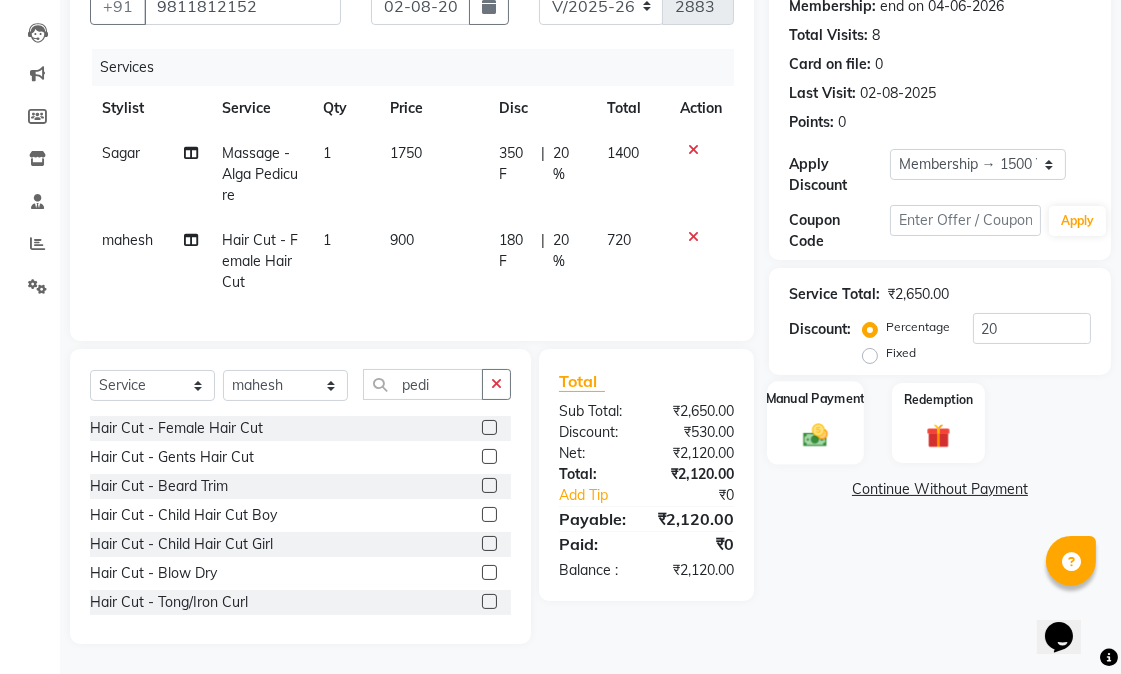 click on "Manual Payment" 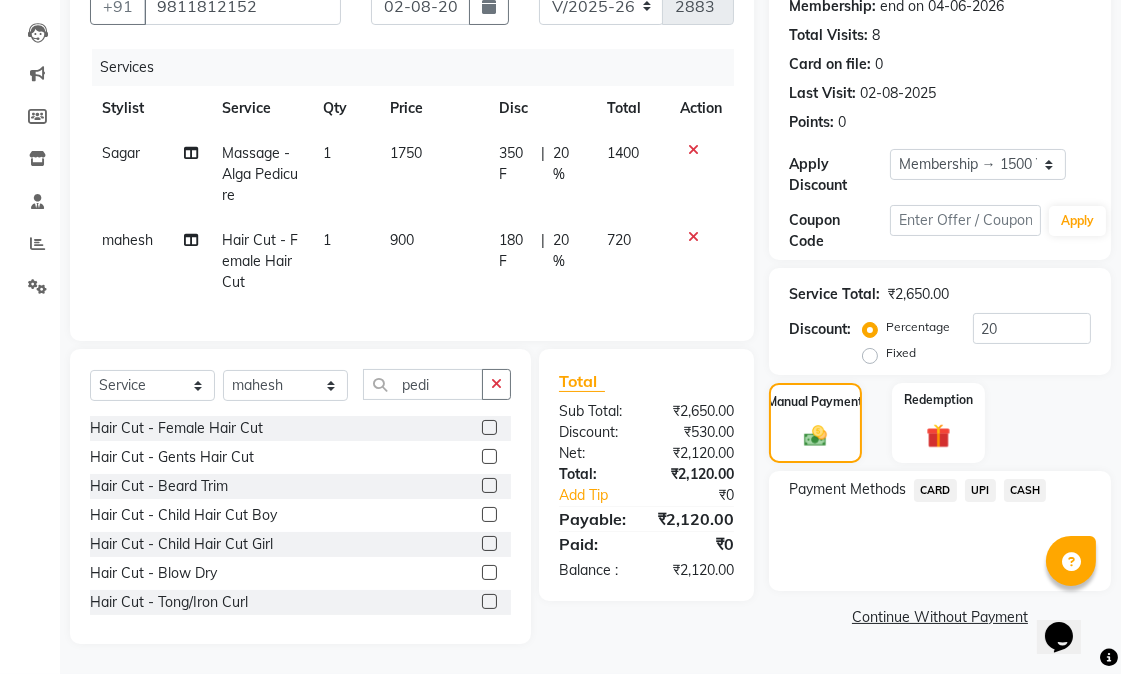 click on "UPI" 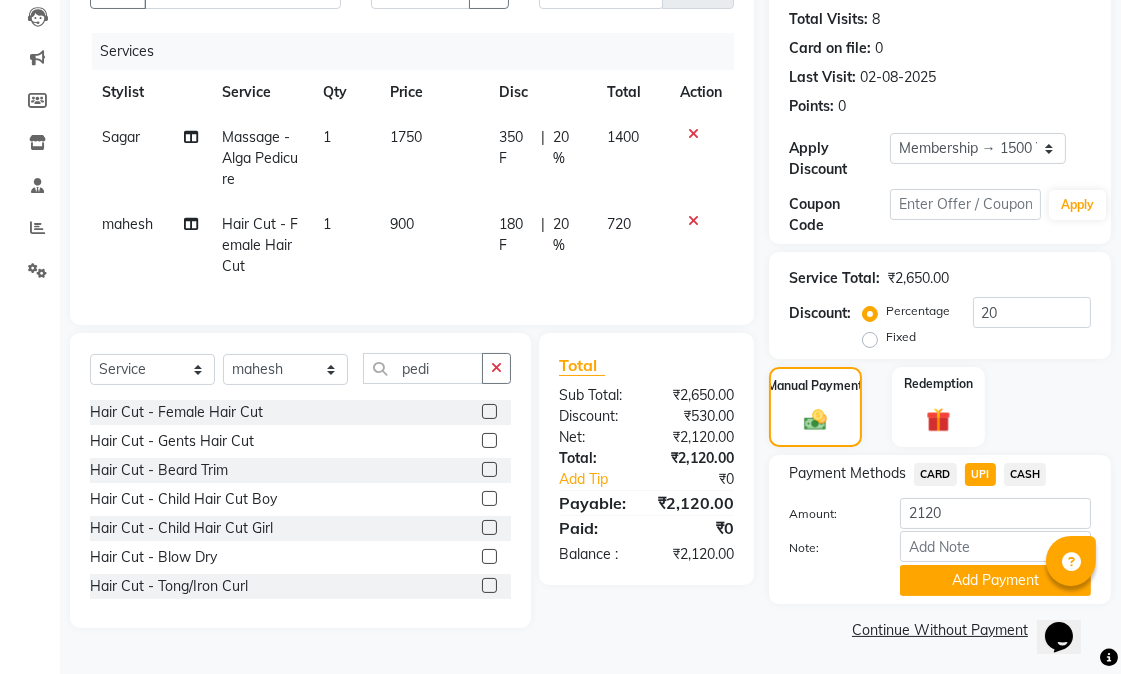 scroll, scrollTop: 216, scrollLeft: 0, axis: vertical 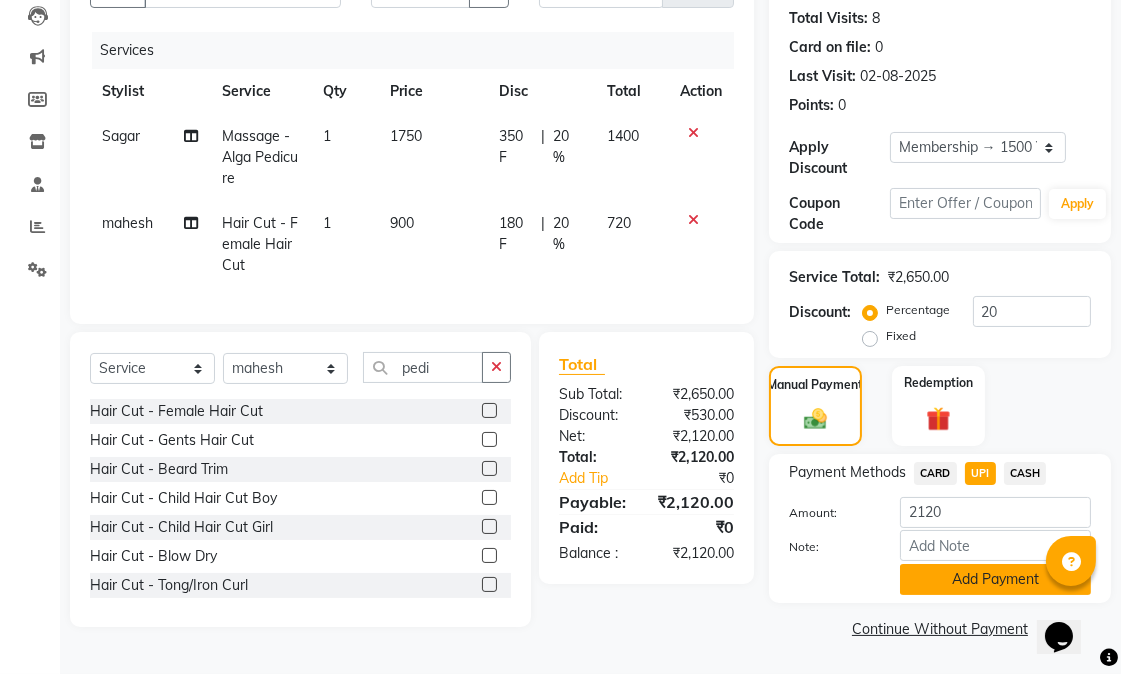 click on "Add Payment" 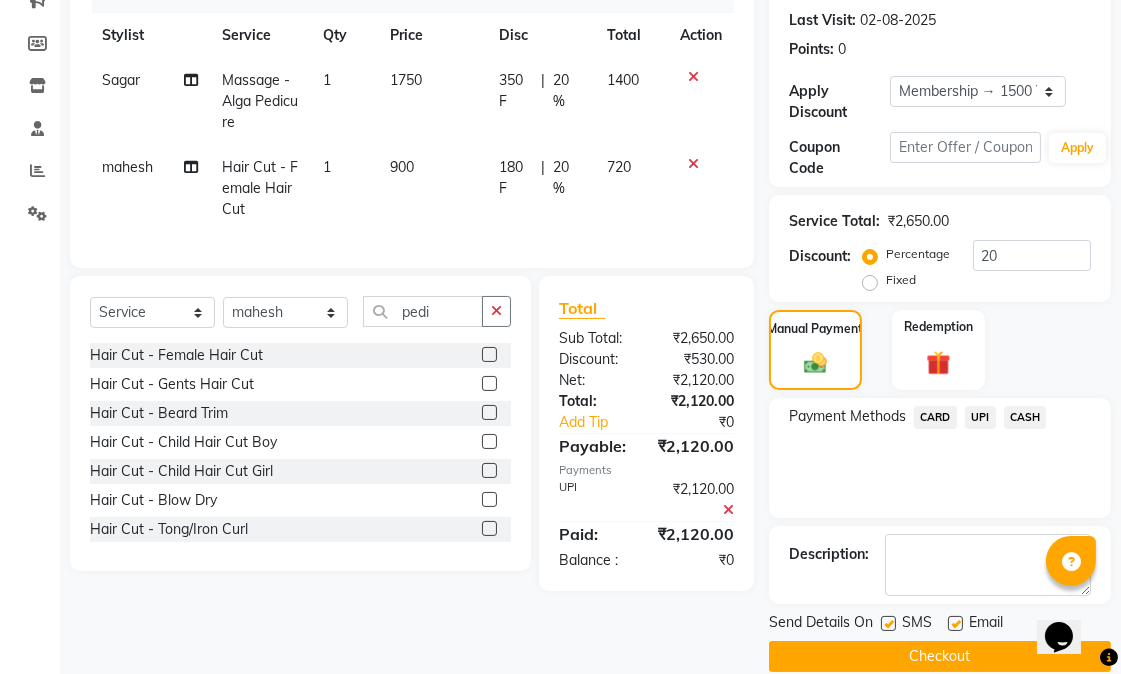 scroll, scrollTop: 300, scrollLeft: 0, axis: vertical 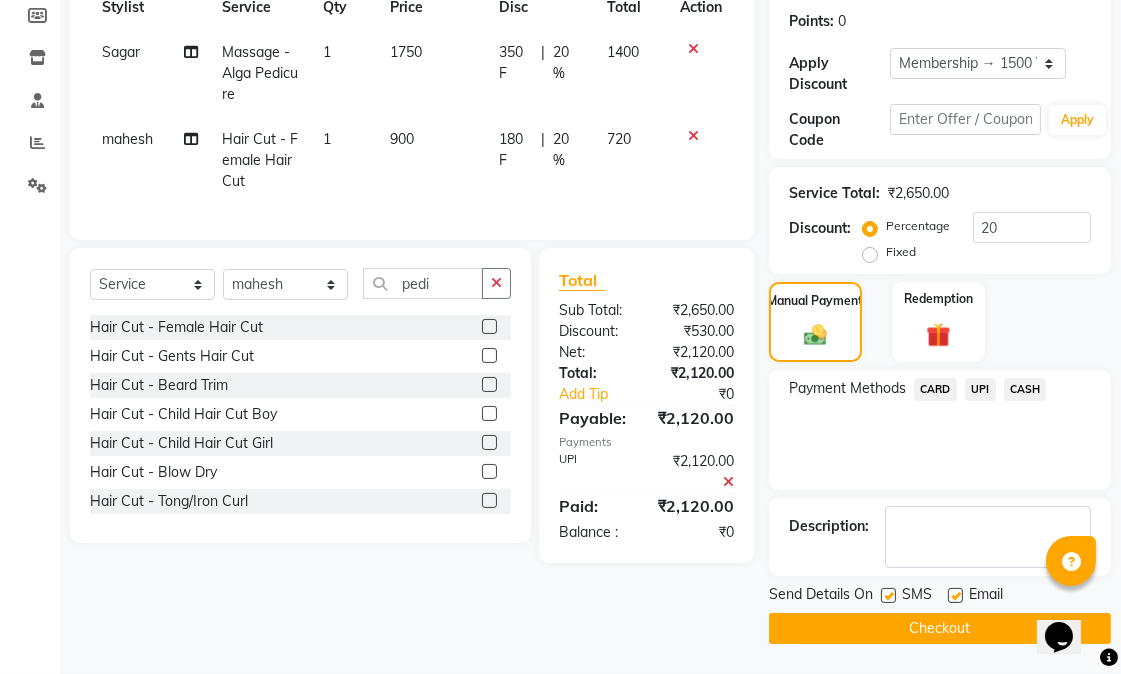 drag, startPoint x: 957, startPoint y: 595, endPoint x: 933, endPoint y: 595, distance: 24 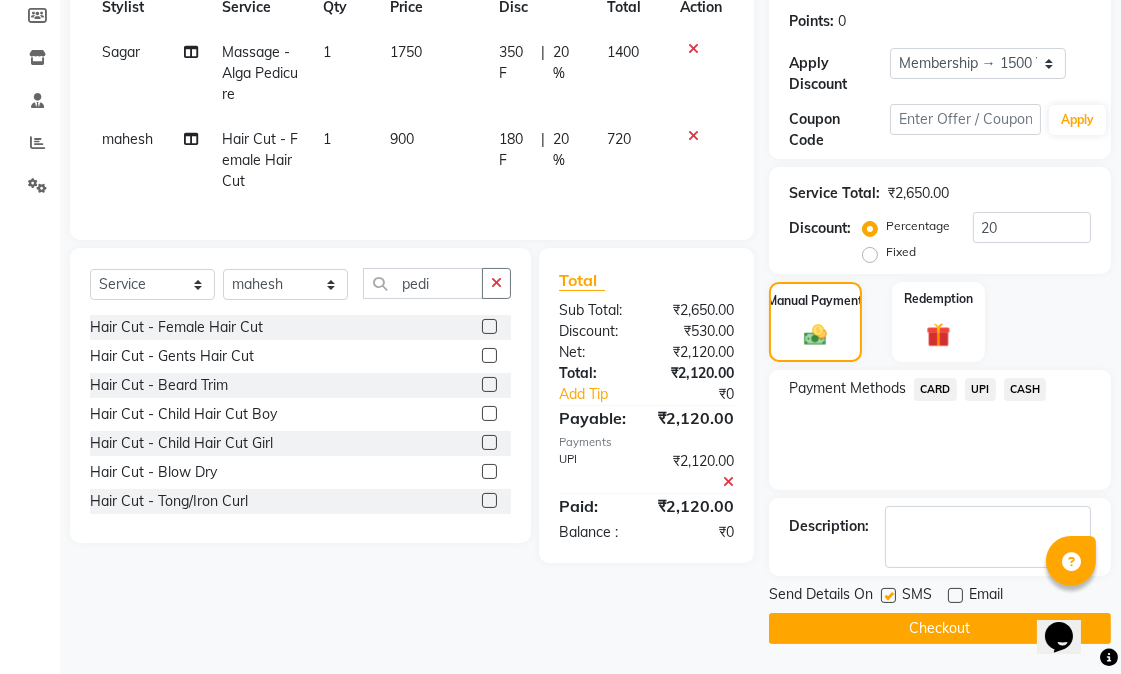 click 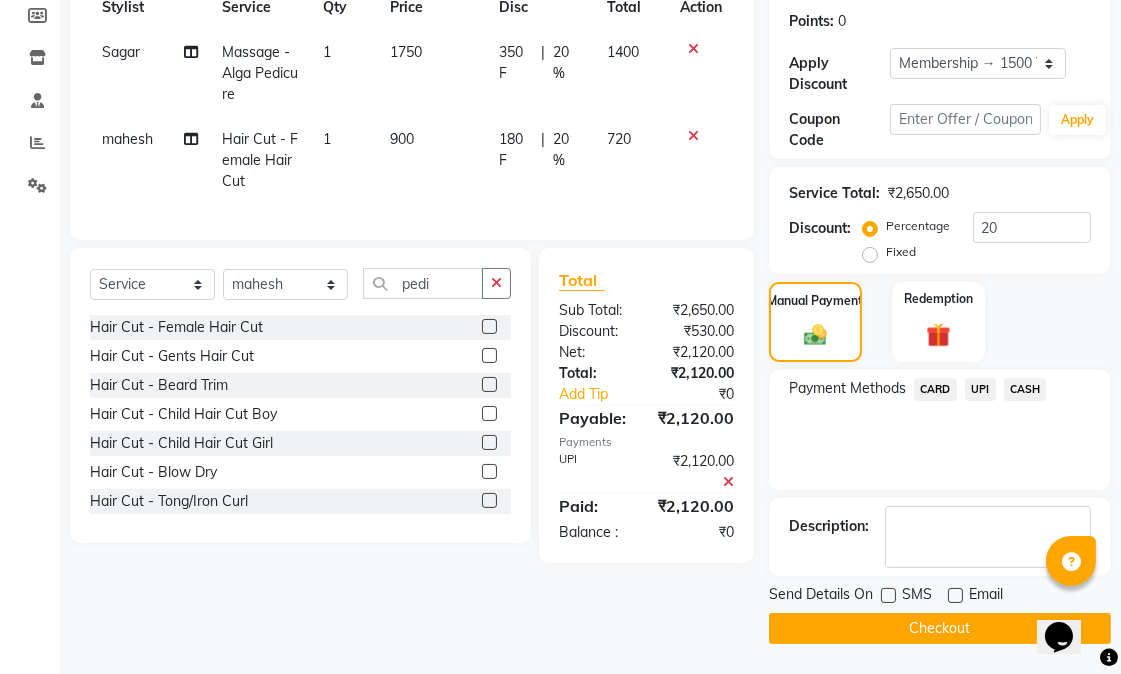 click on "Checkout" 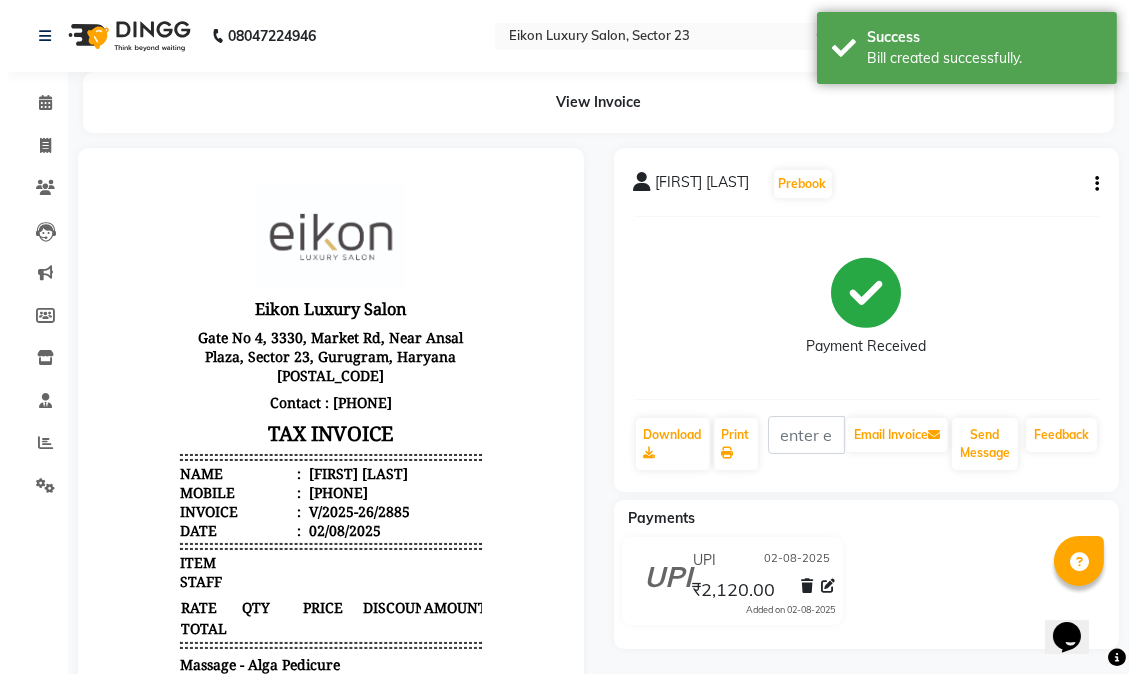 scroll, scrollTop: 0, scrollLeft: 0, axis: both 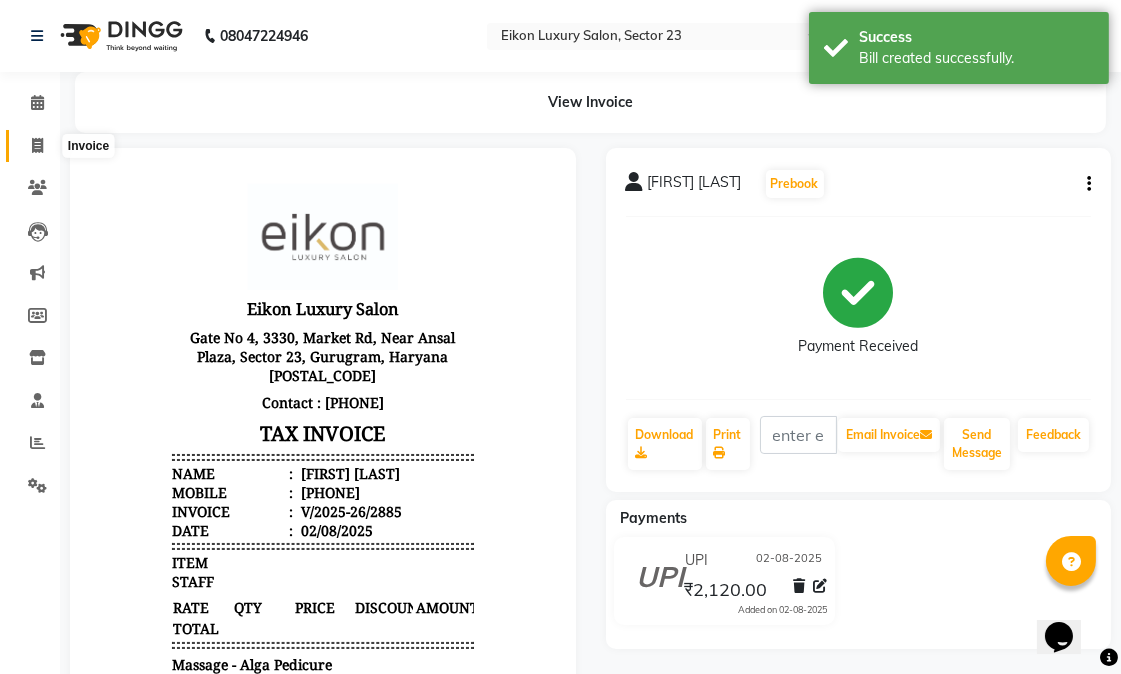 click 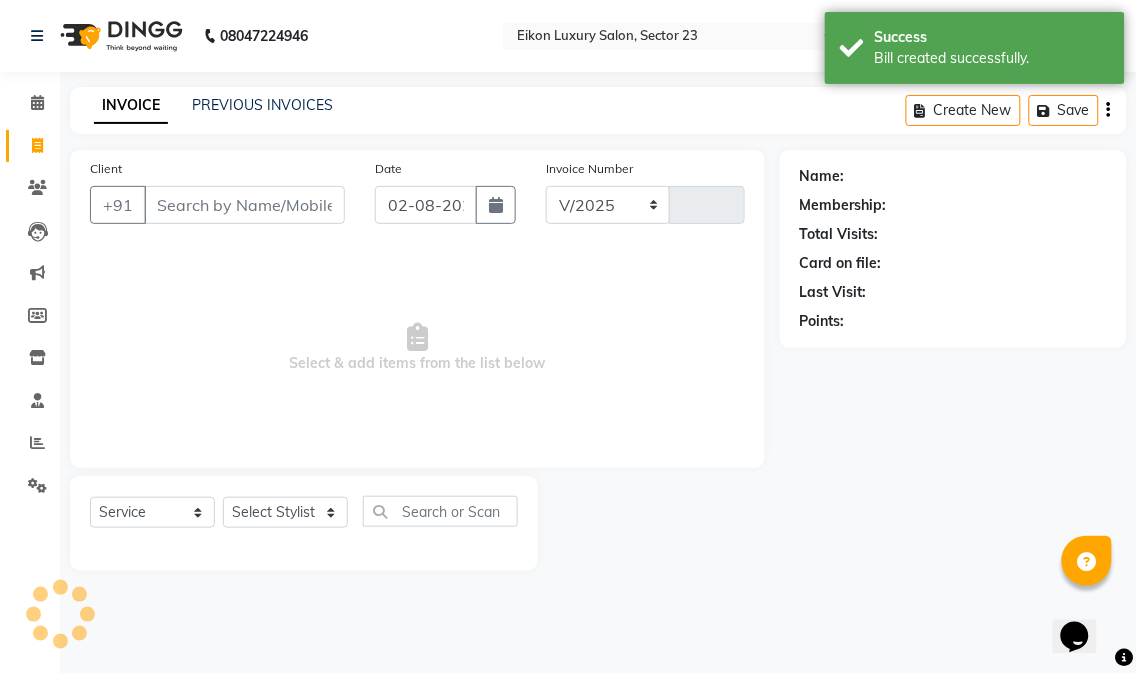select on "7080" 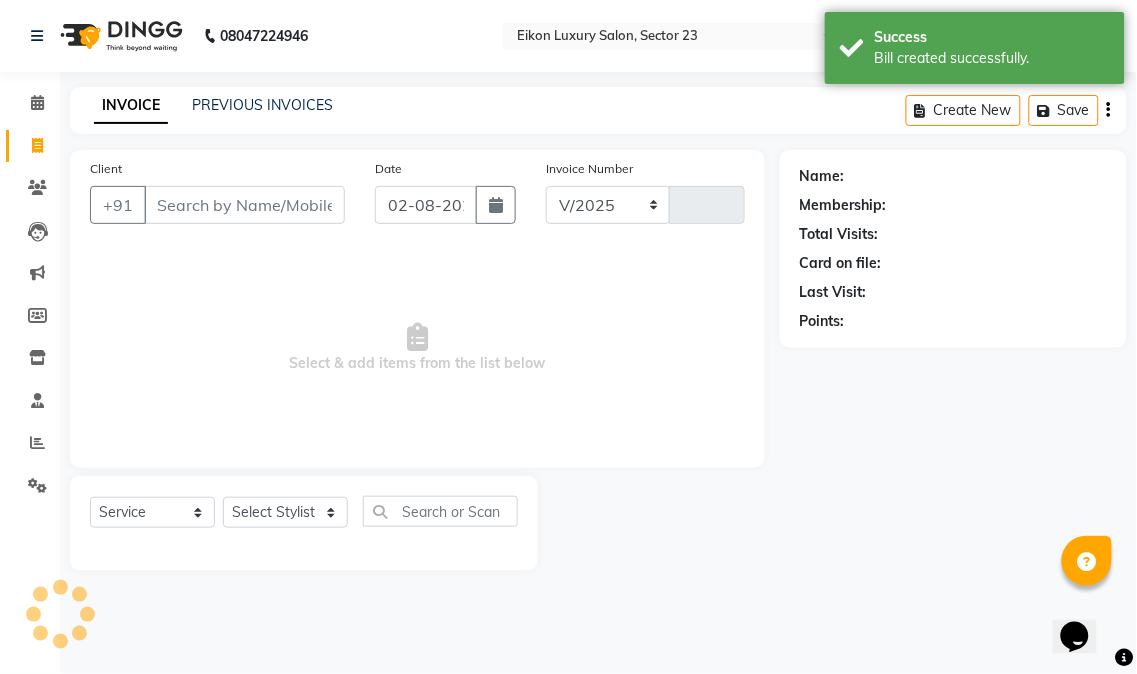 type on "2886" 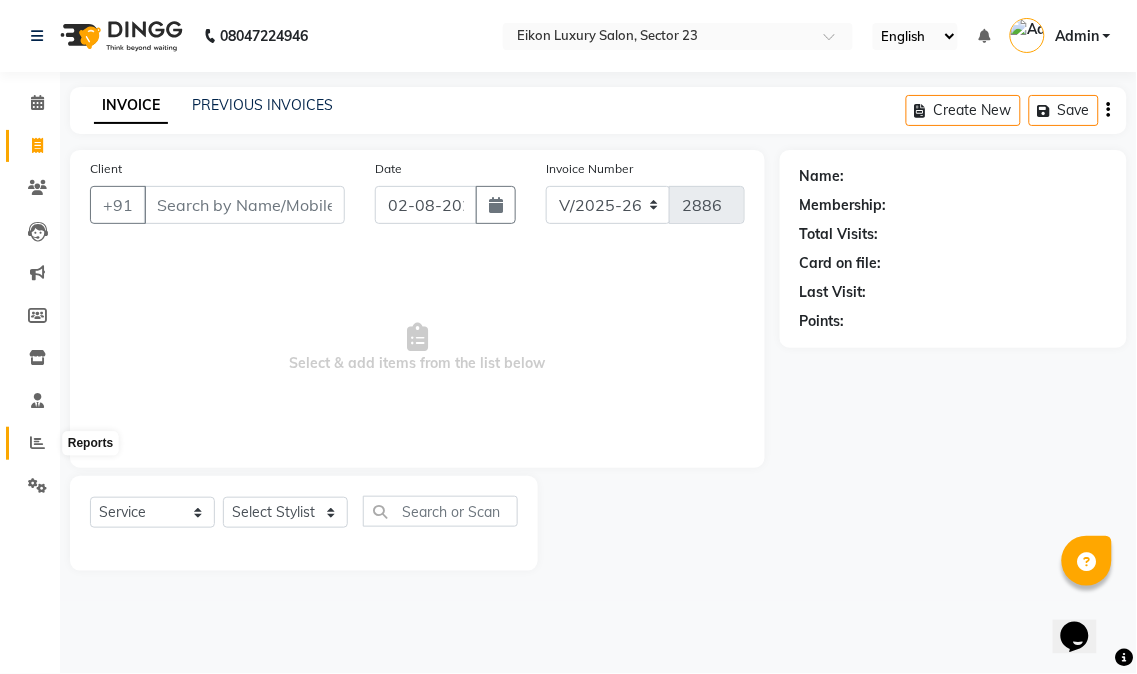 click 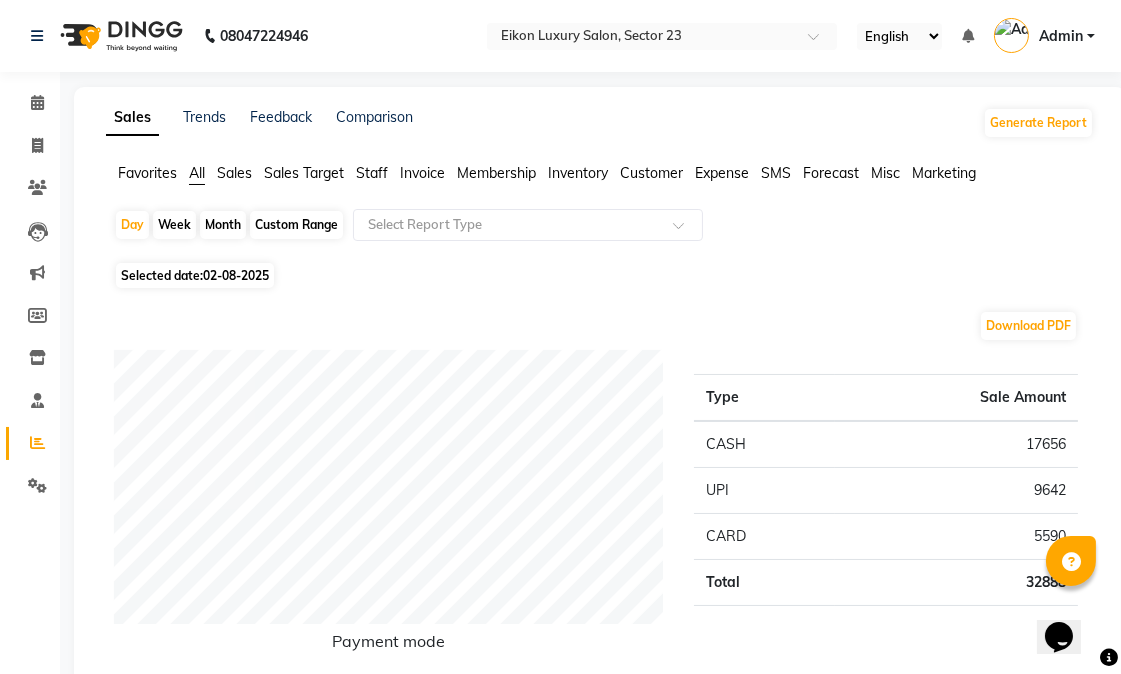 click on "Month" 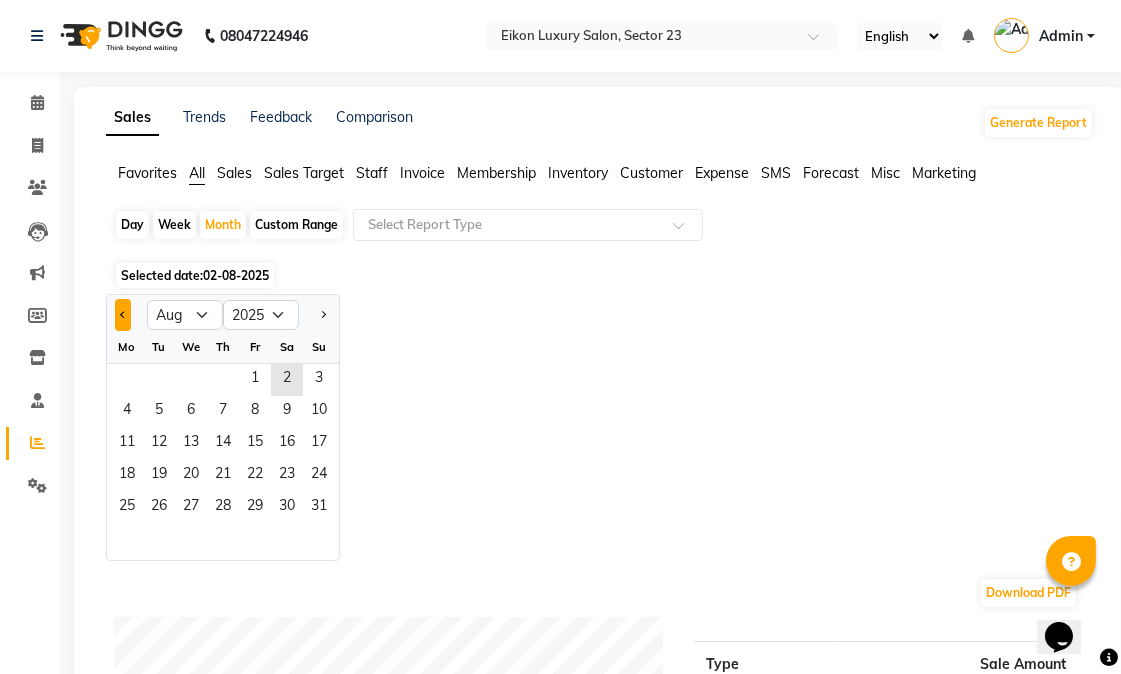 click 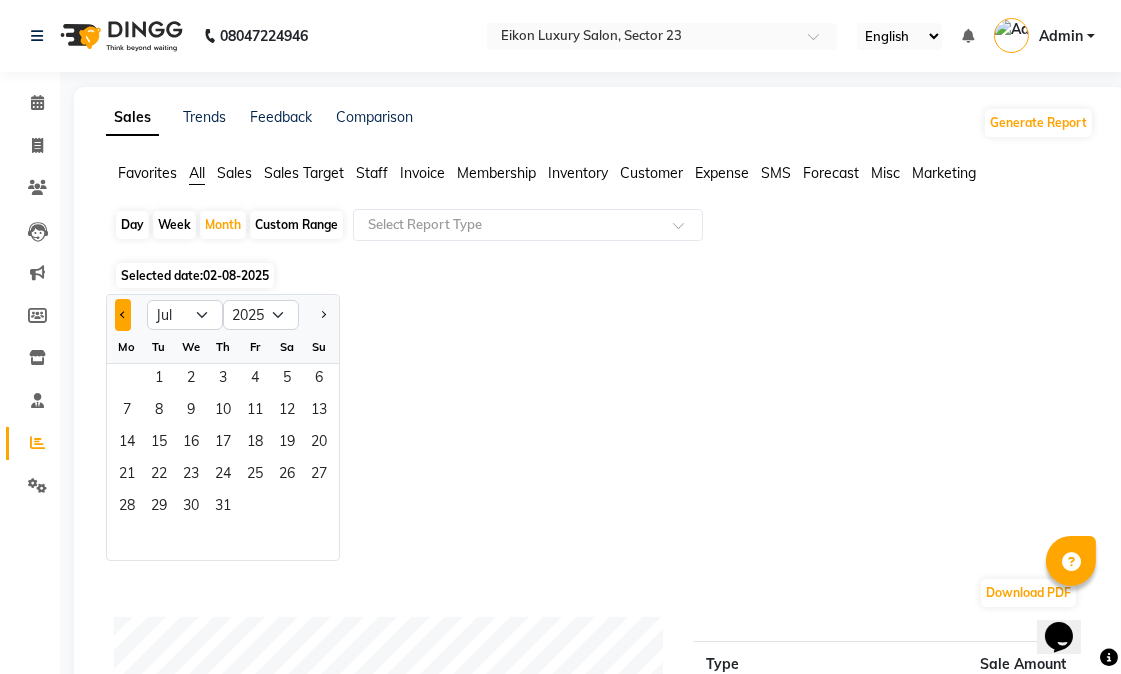 click 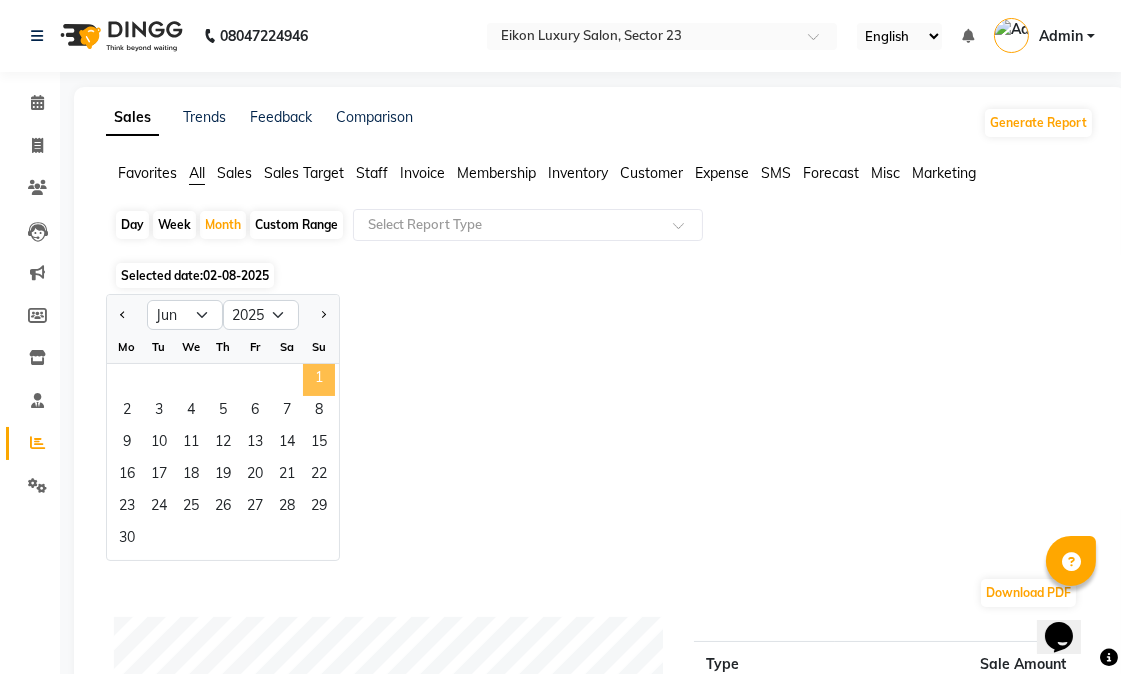 click on "1" 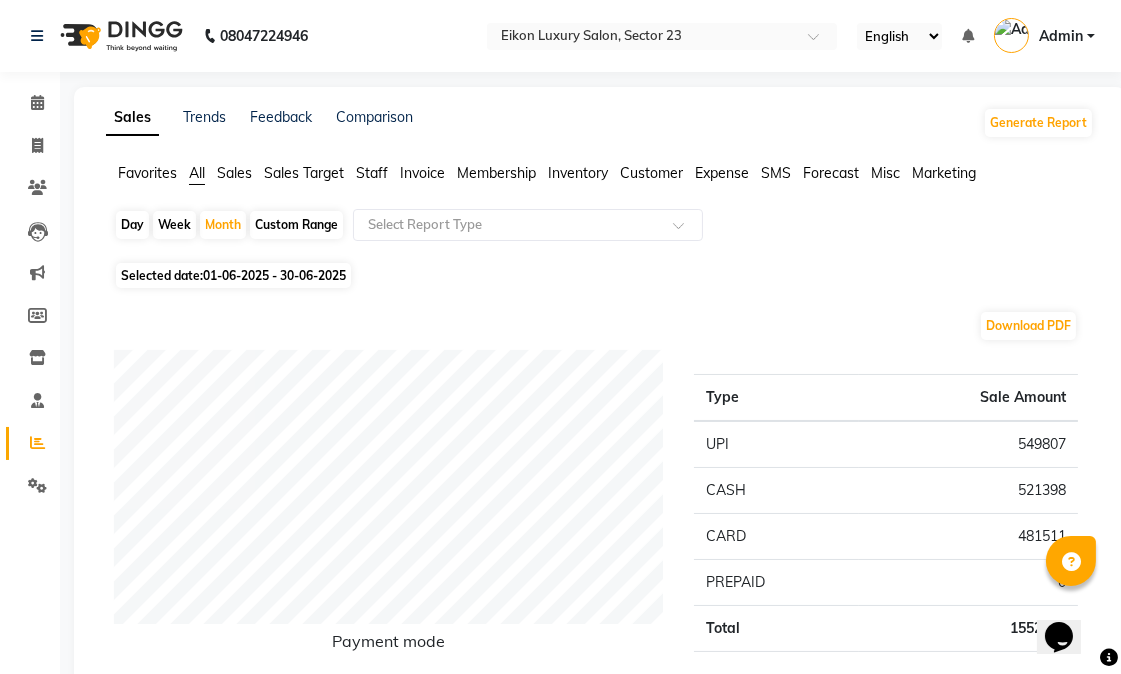 click on "Staff" 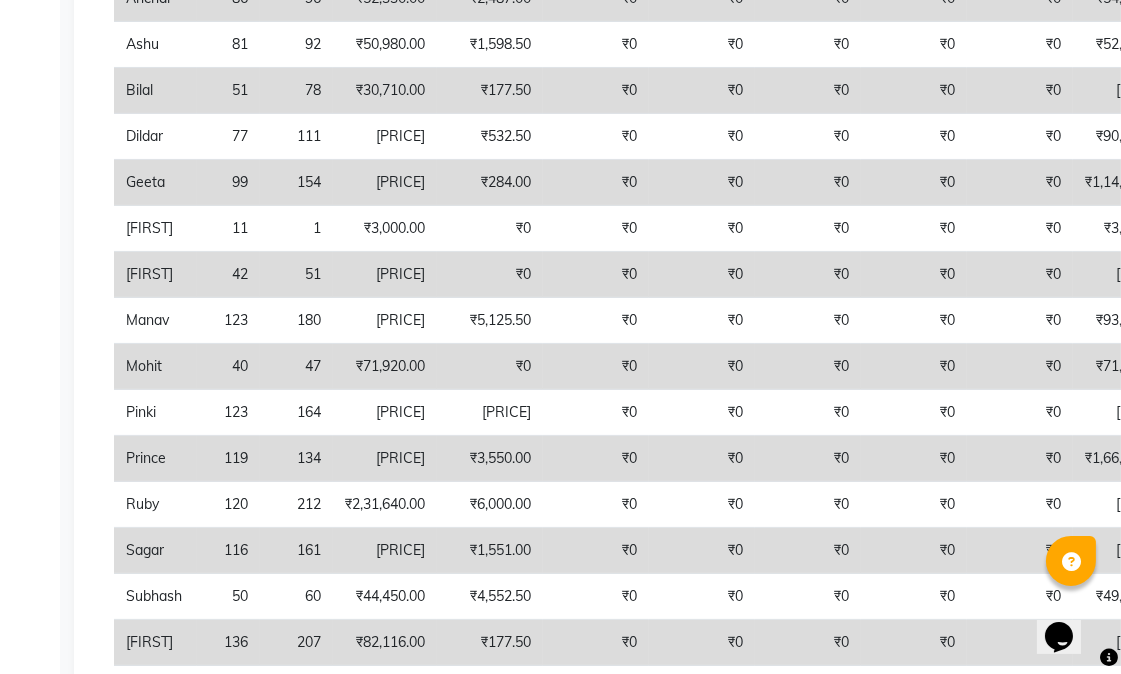 scroll, scrollTop: 0, scrollLeft: 0, axis: both 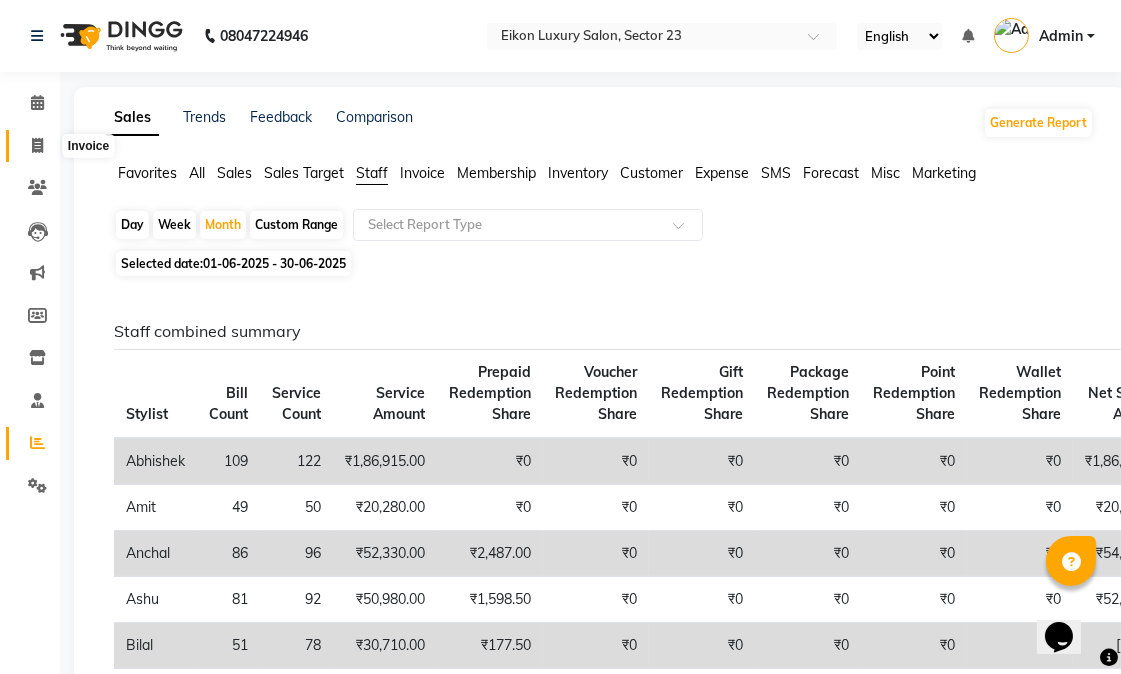 click 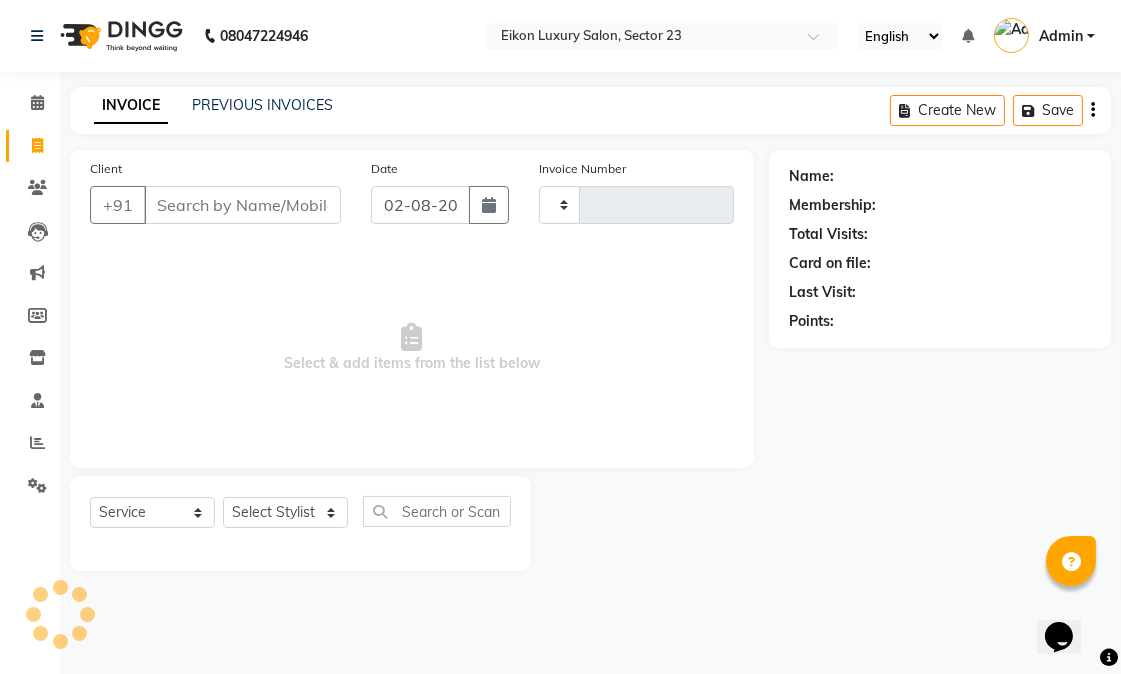 type on "2886" 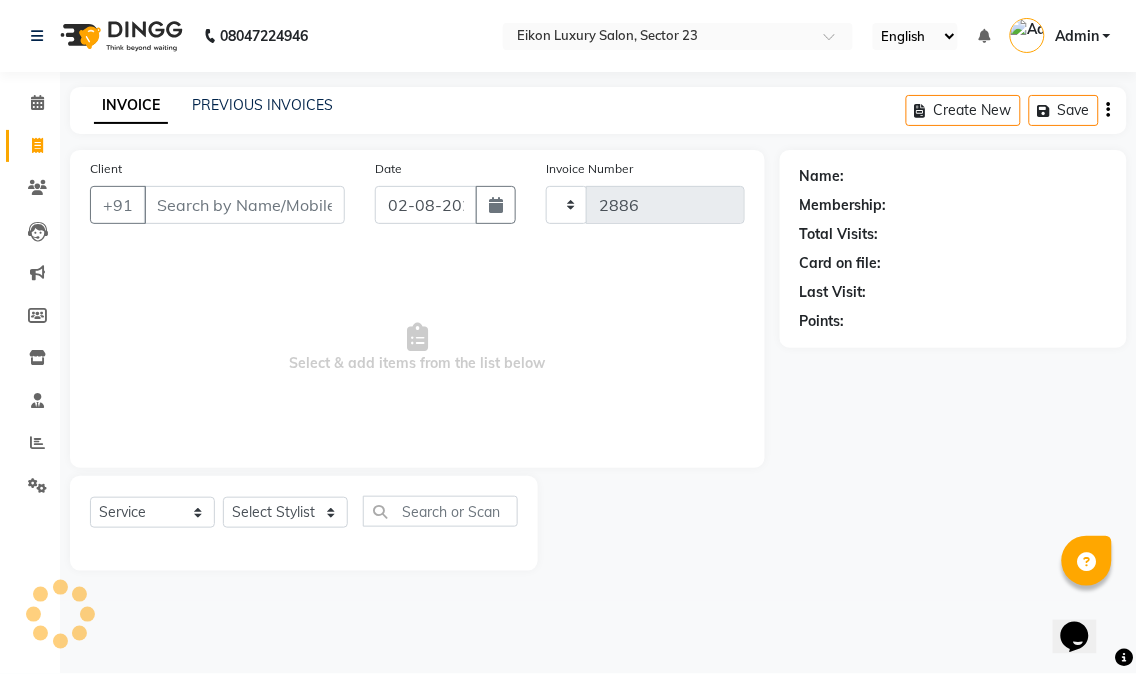 select on "7080" 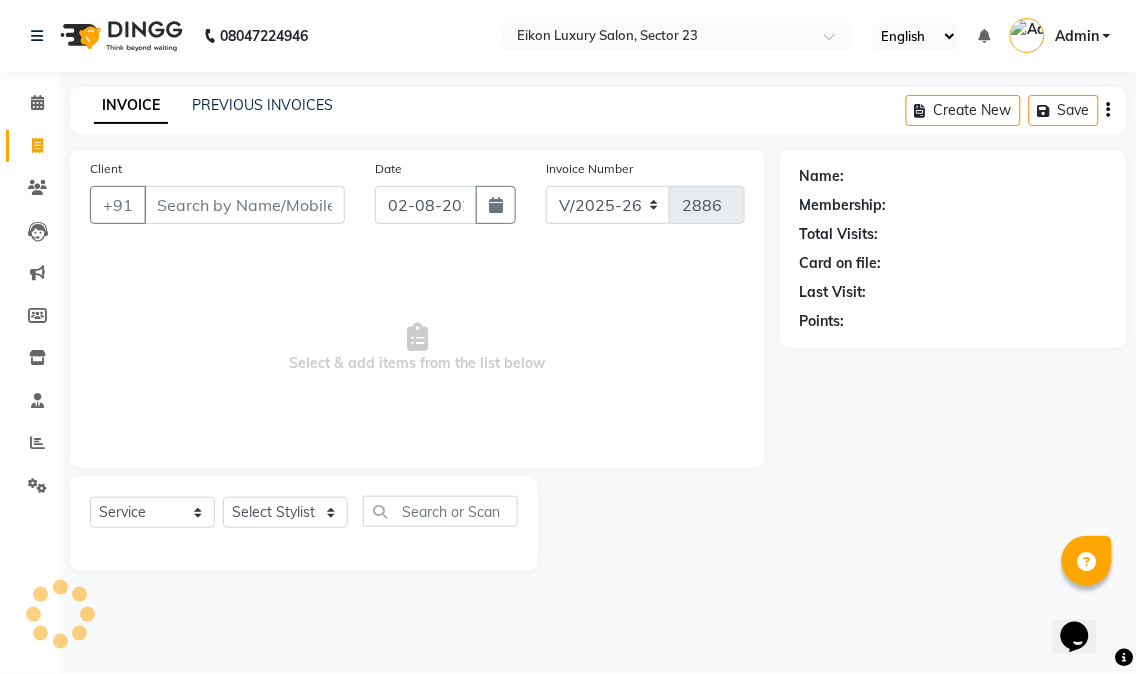 click on "Select & add items from the list below" at bounding box center [417, 348] 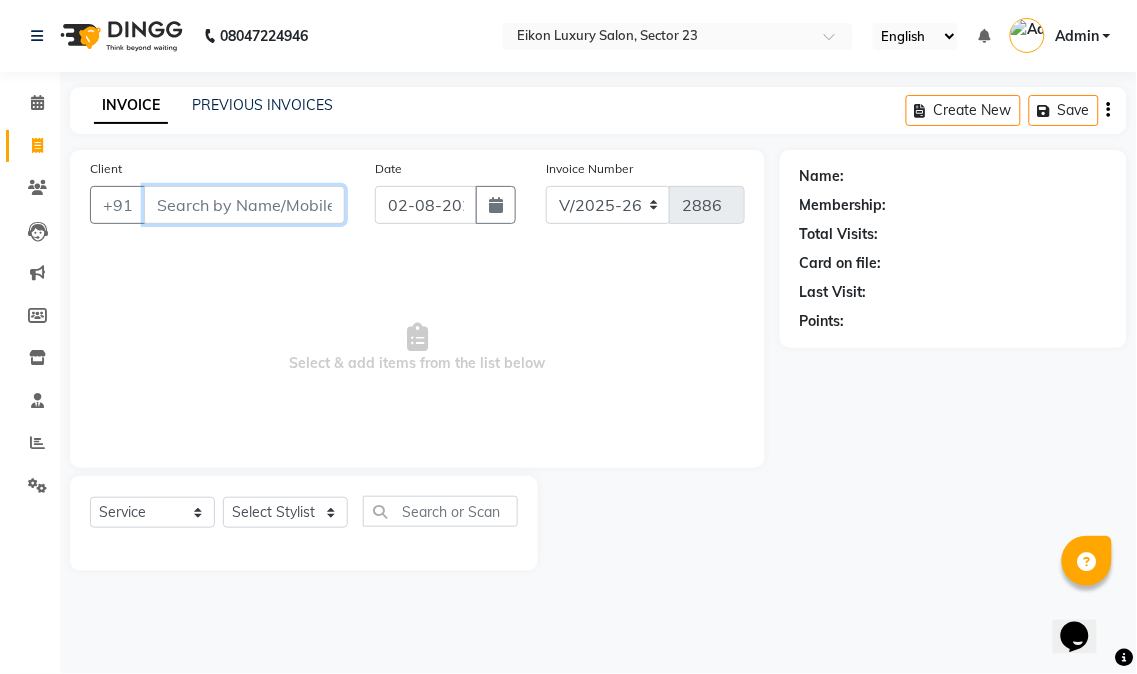 click on "Client" at bounding box center (244, 205) 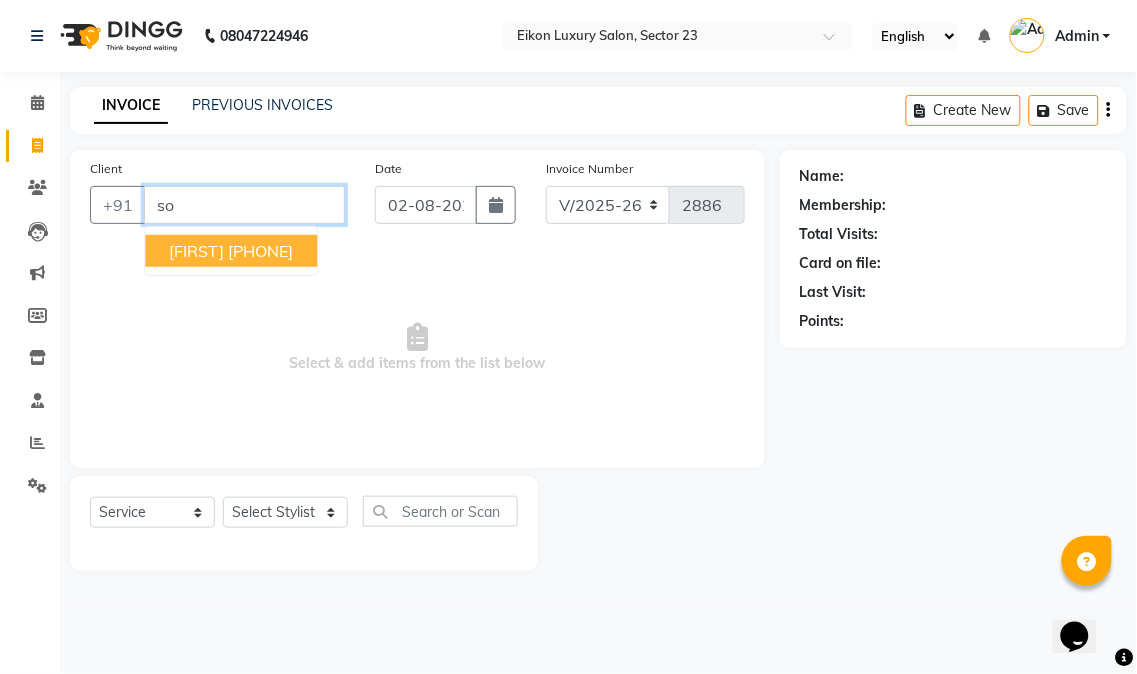 type on "s" 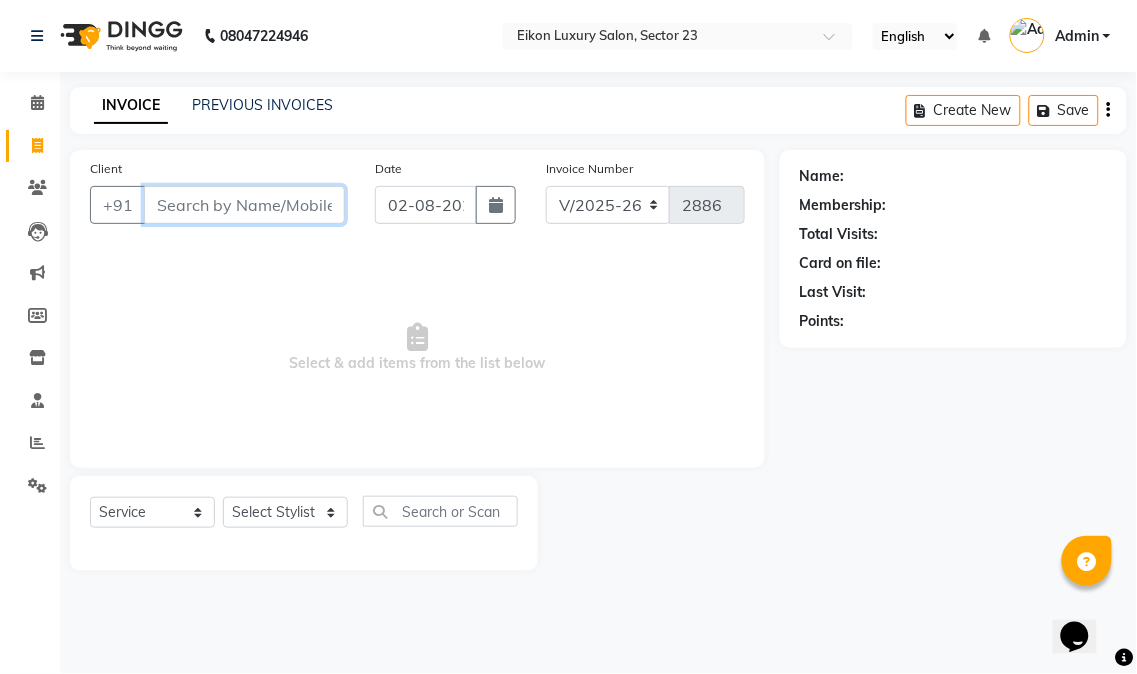 paste on "8745832896" 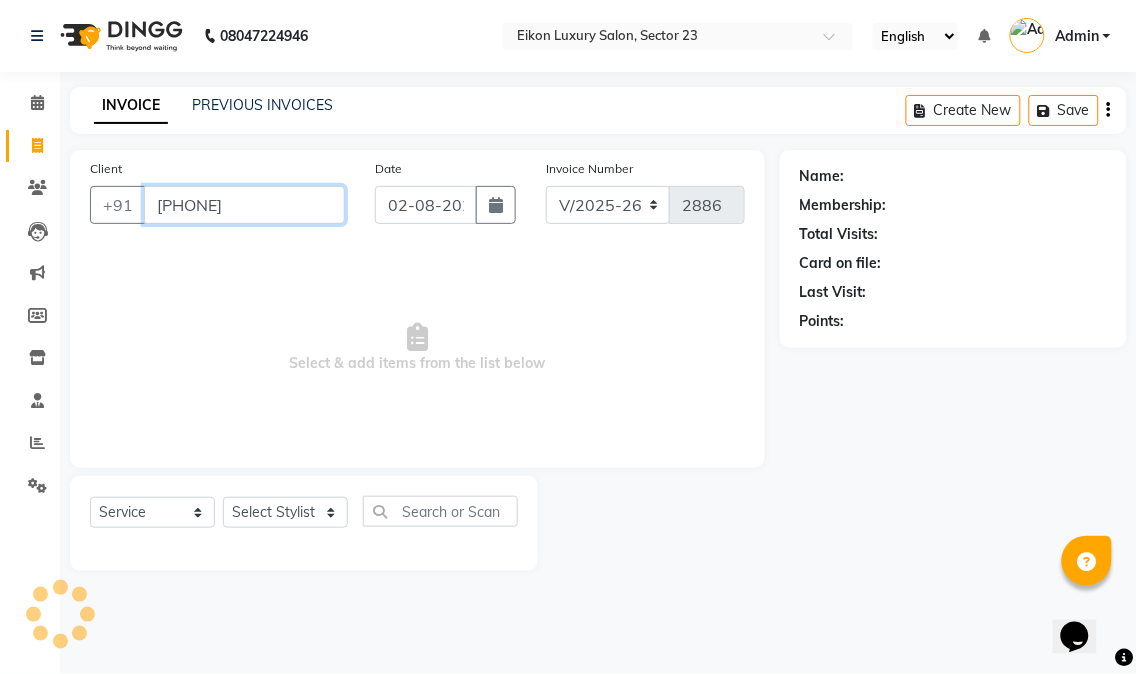 type on "8745832896" 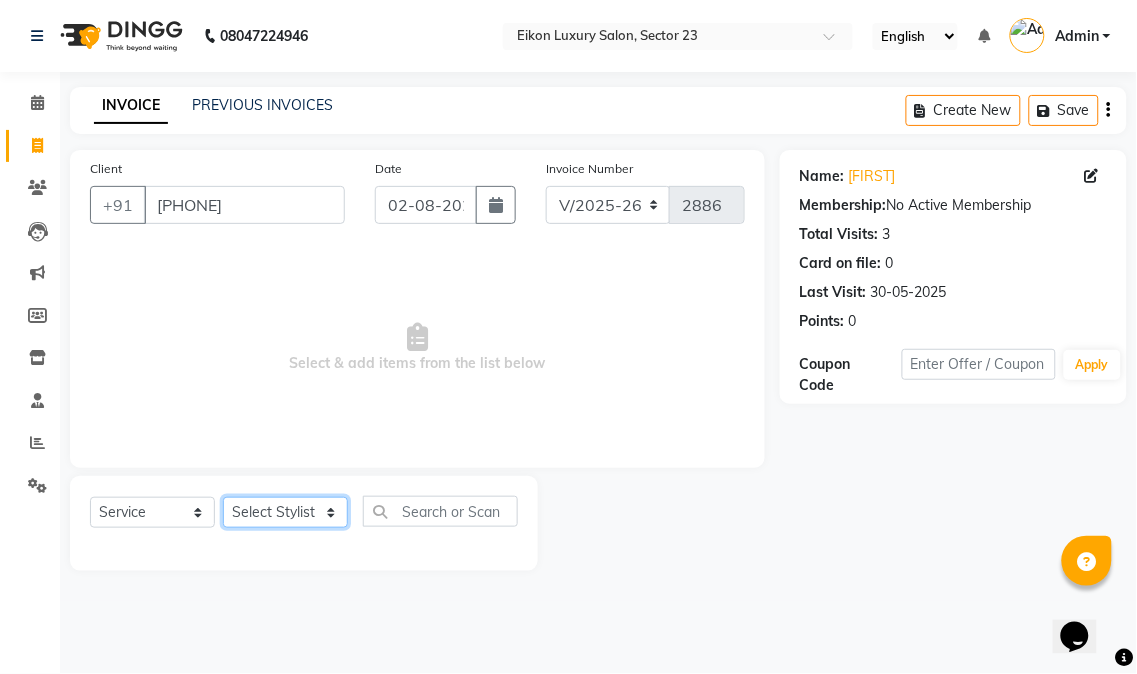 click on "Select Stylist Abhishek amit anchal Ashu Bilal Dildar Geeta Hritik Jatin mahesh Manav Mohit Pinki Prince Ruby Sagar Subhash Subodh Uday" 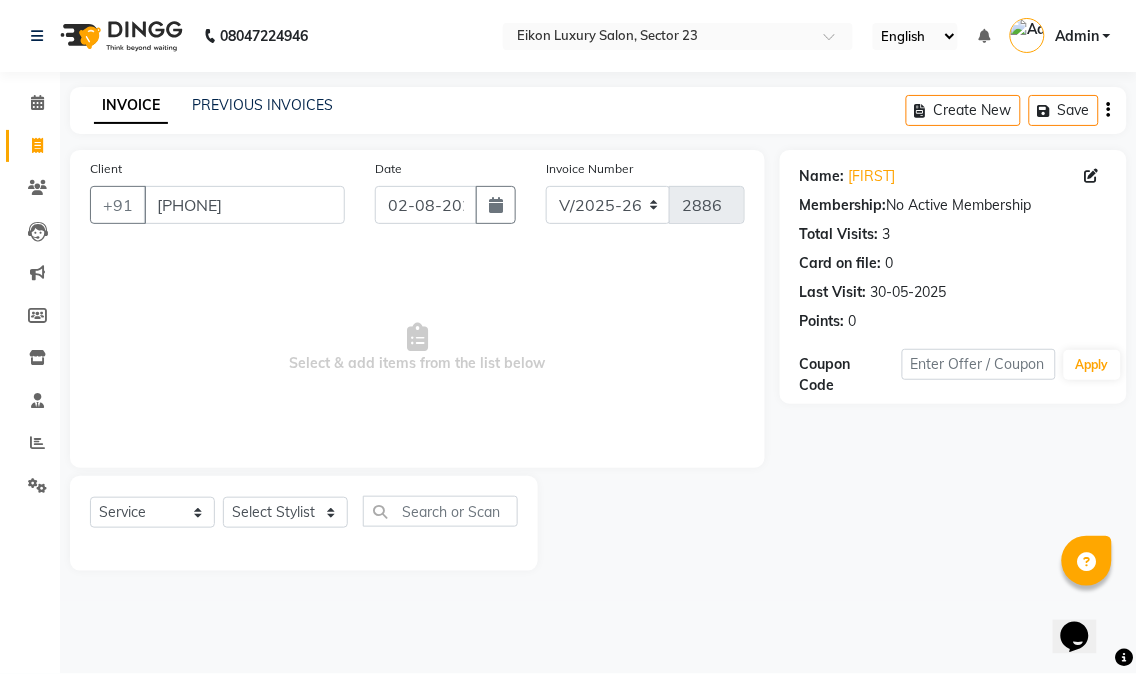click on "Select & add items from the list below" at bounding box center [417, 348] 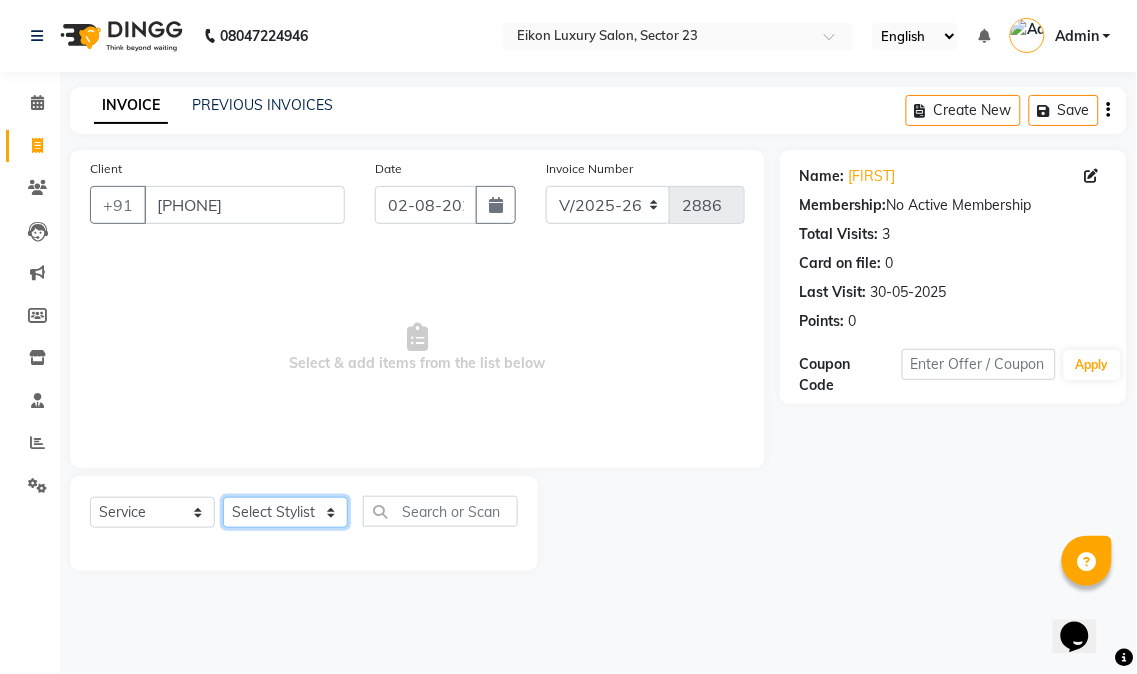 click on "Select Stylist Abhishek amit anchal Ashu Bilal Dildar Geeta Hritik Jatin mahesh Manav Mohit Pinki Prince Ruby Sagar Subhash Subodh Uday" 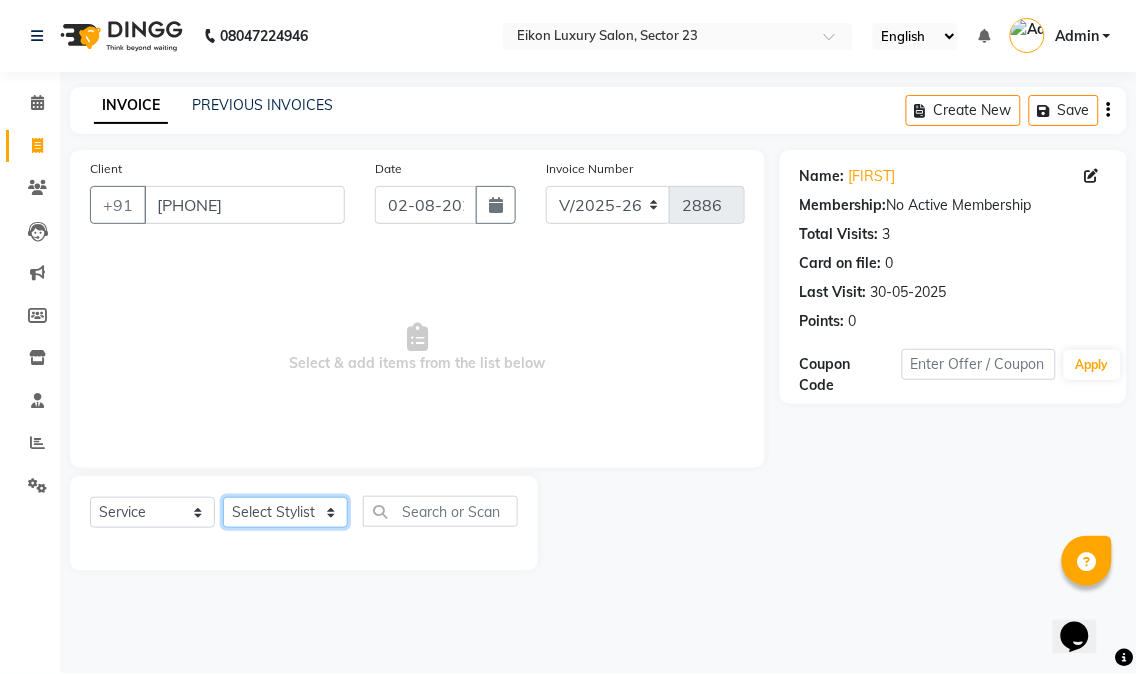 select on "58952" 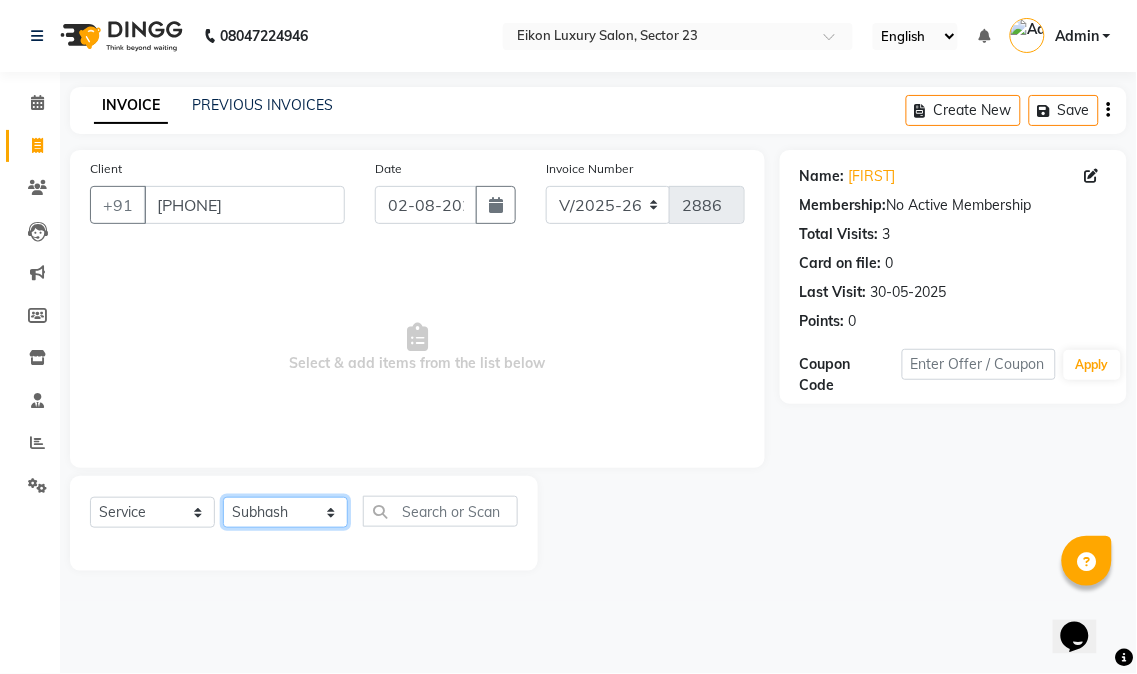 click on "Select Stylist Abhishek amit anchal Ashu Bilal Dildar Geeta Hritik Jatin mahesh Manav Mohit Pinki Prince Ruby Sagar Subhash Subodh Uday" 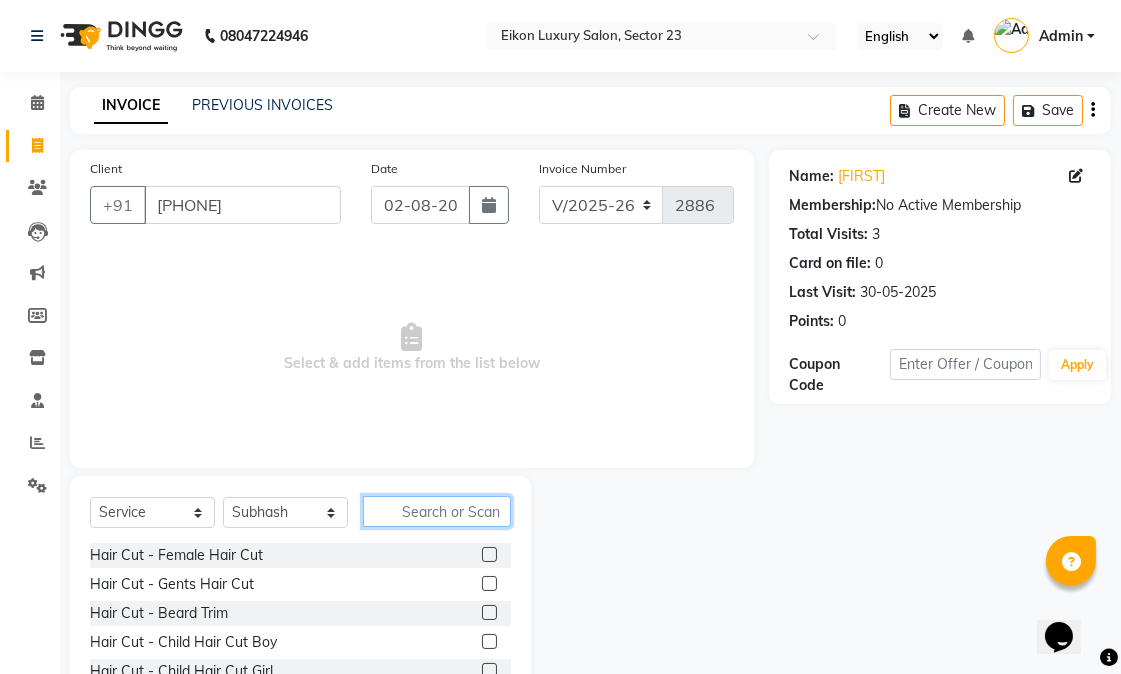 click 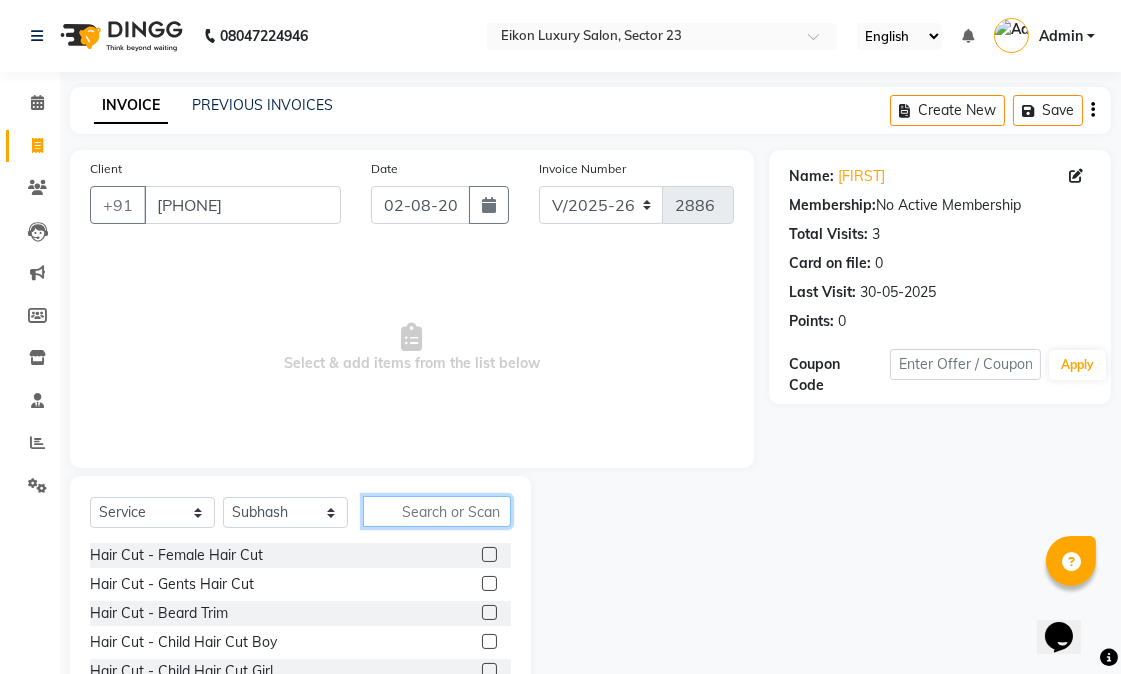 click 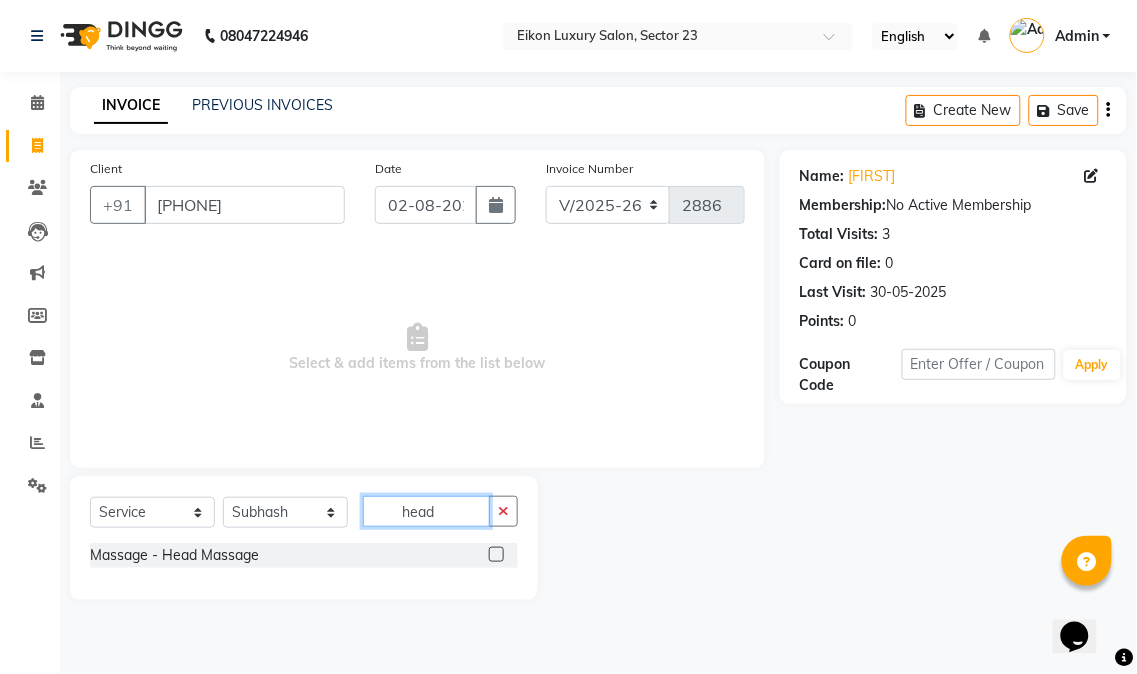 type on "head" 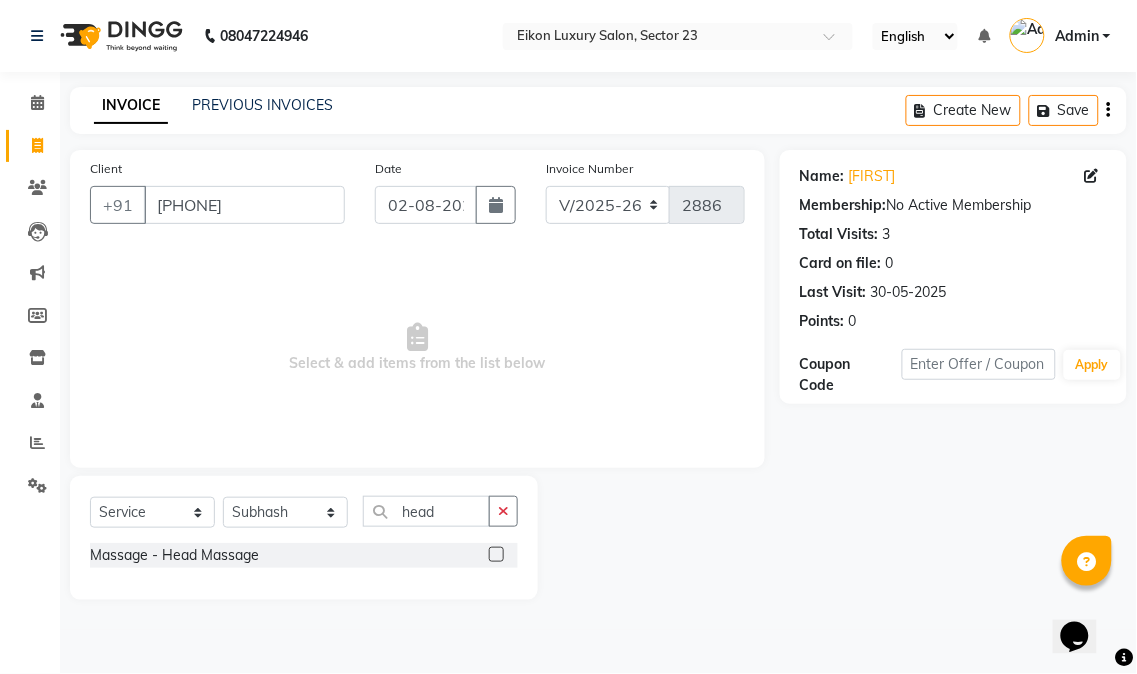 click 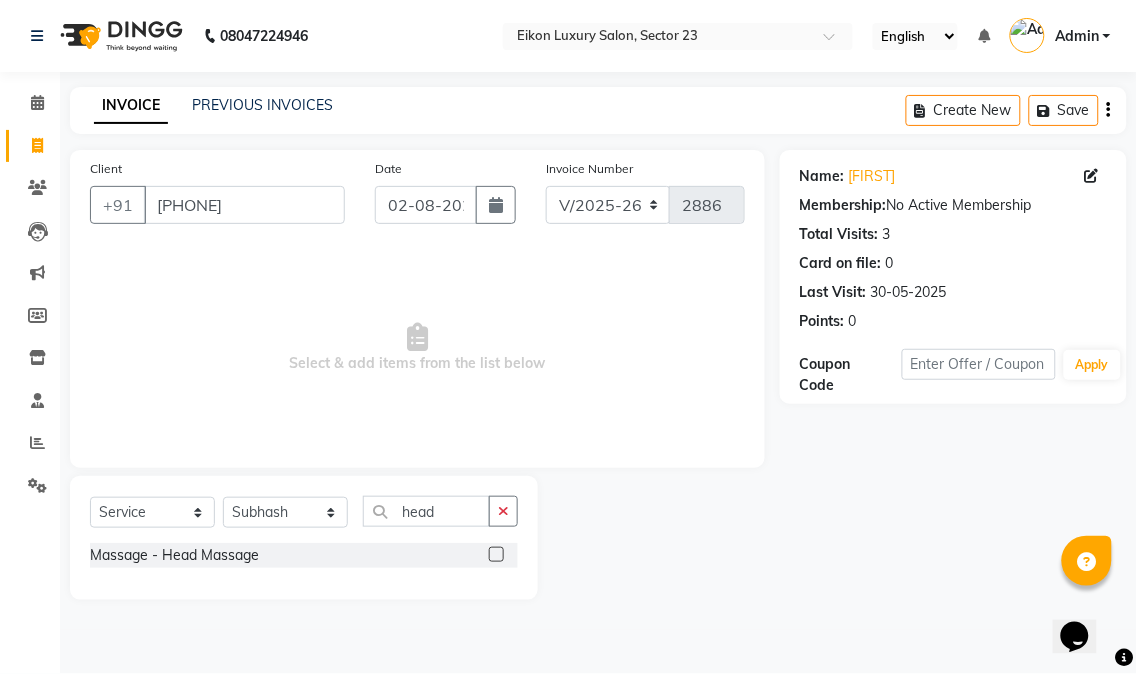 click at bounding box center (495, 555) 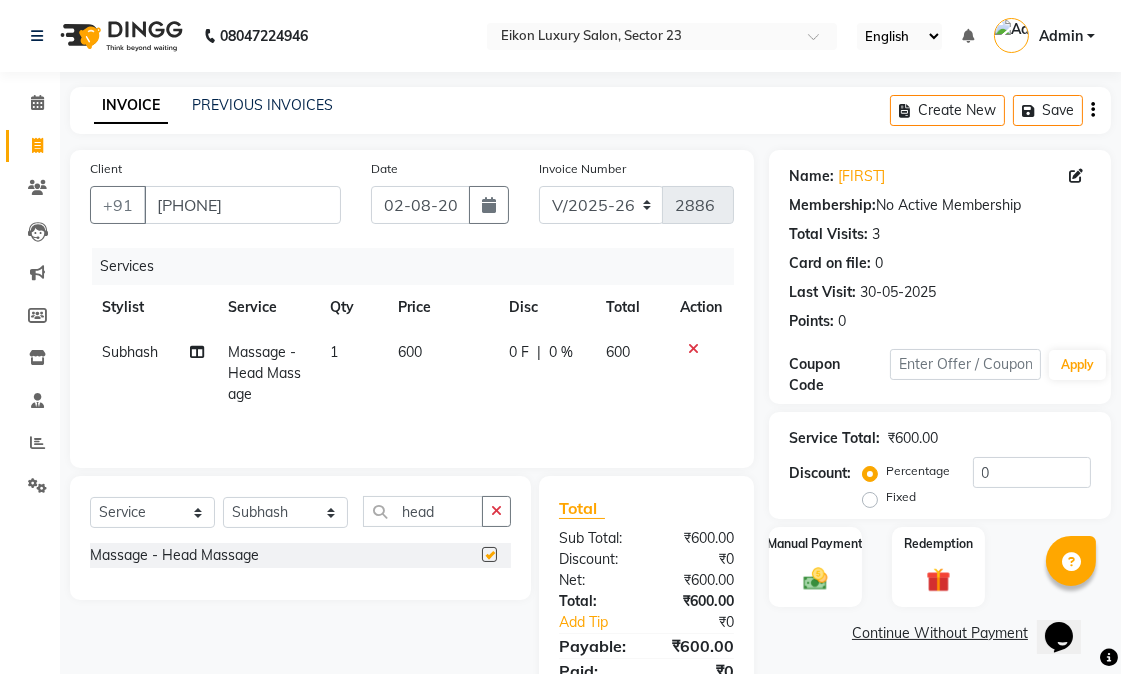 checkbox on "false" 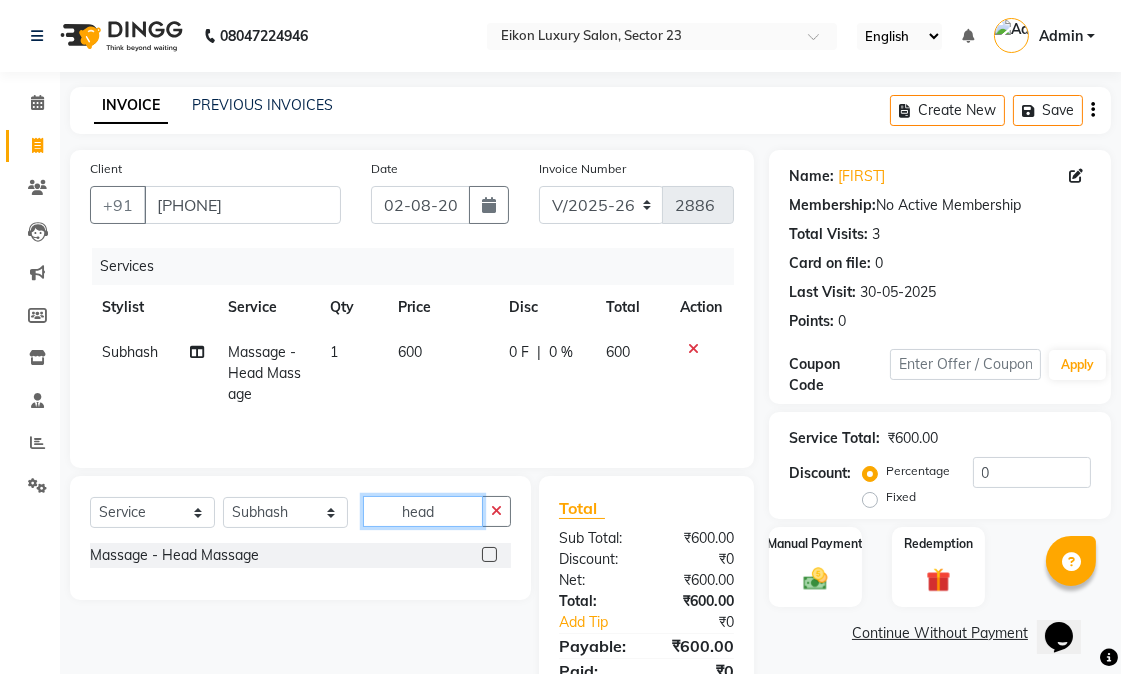 drag, startPoint x: 443, startPoint y: 520, endPoint x: 384, endPoint y: 513, distance: 59.413803 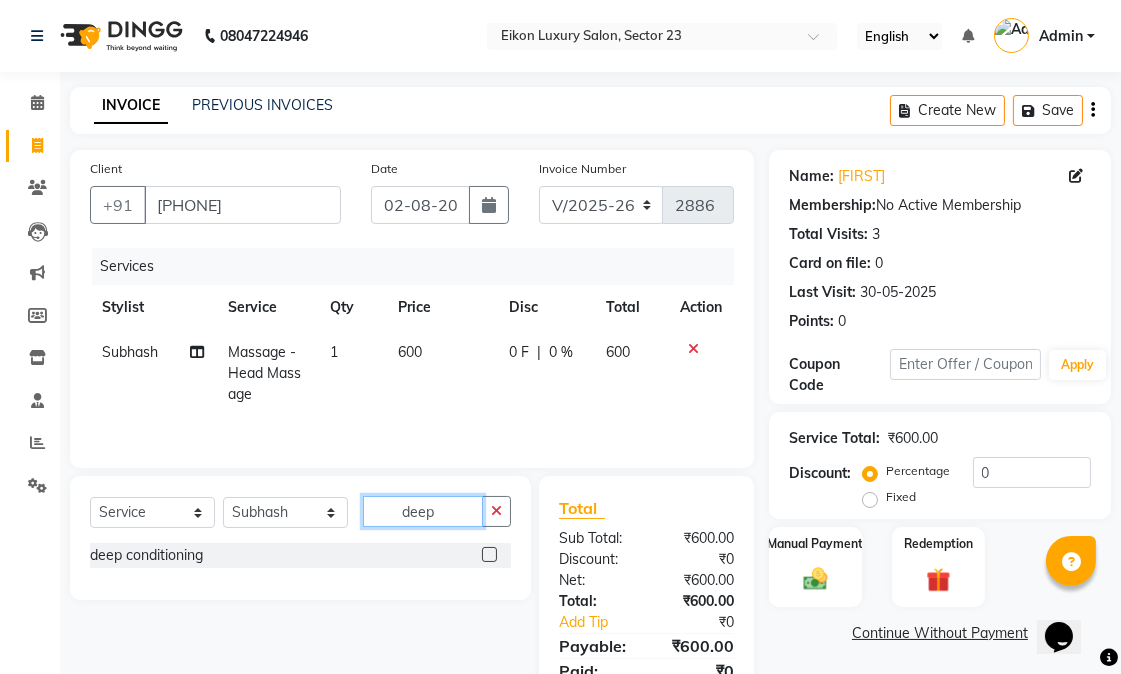type on "deep" 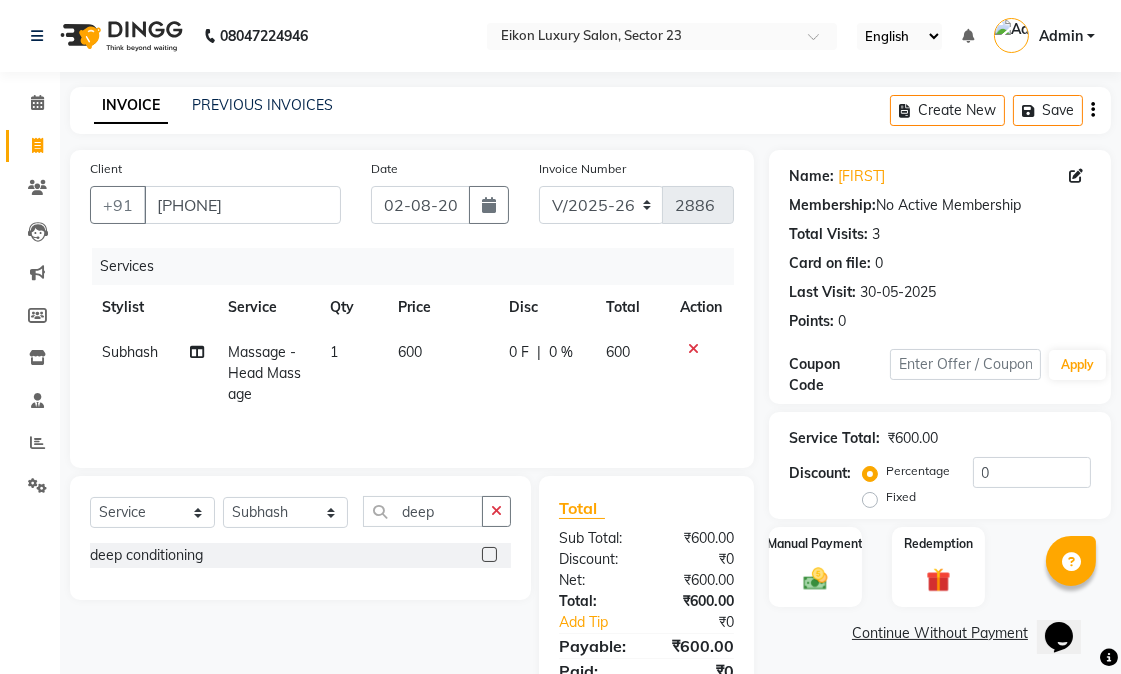 click 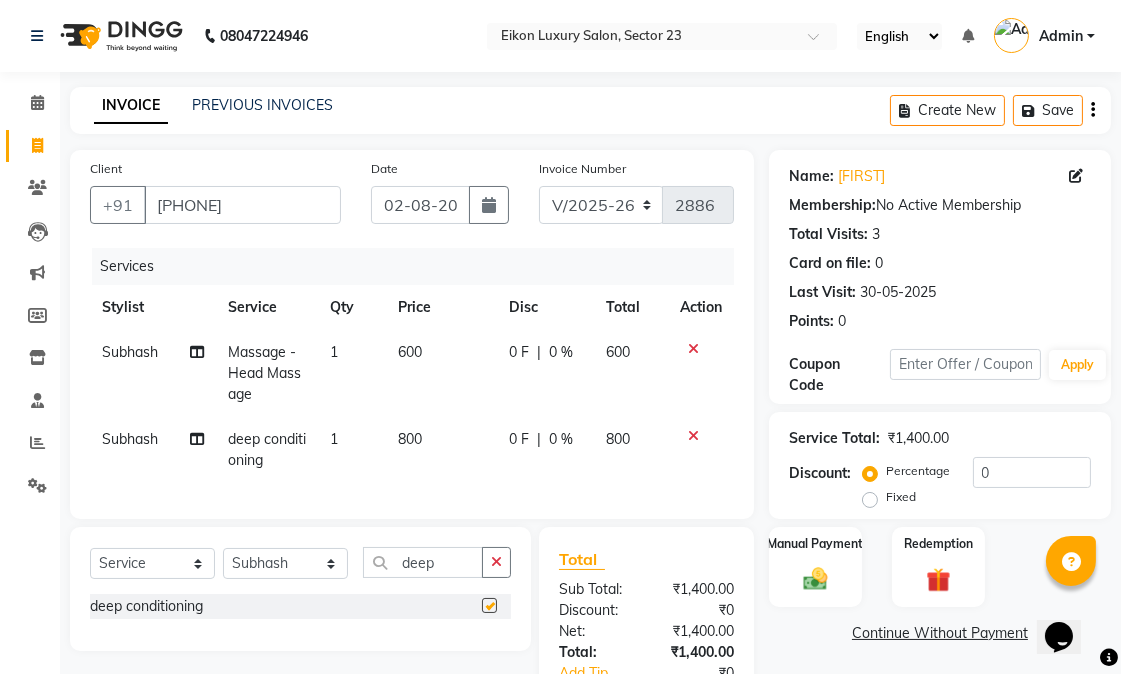 checkbox on "false" 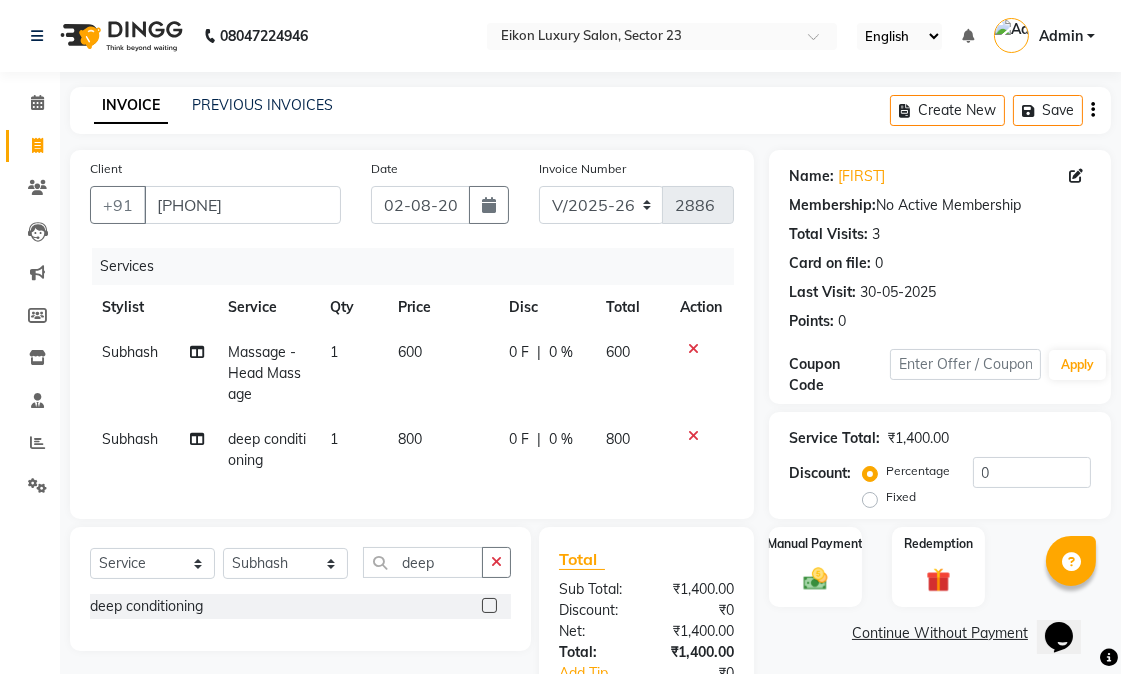 click on "800" 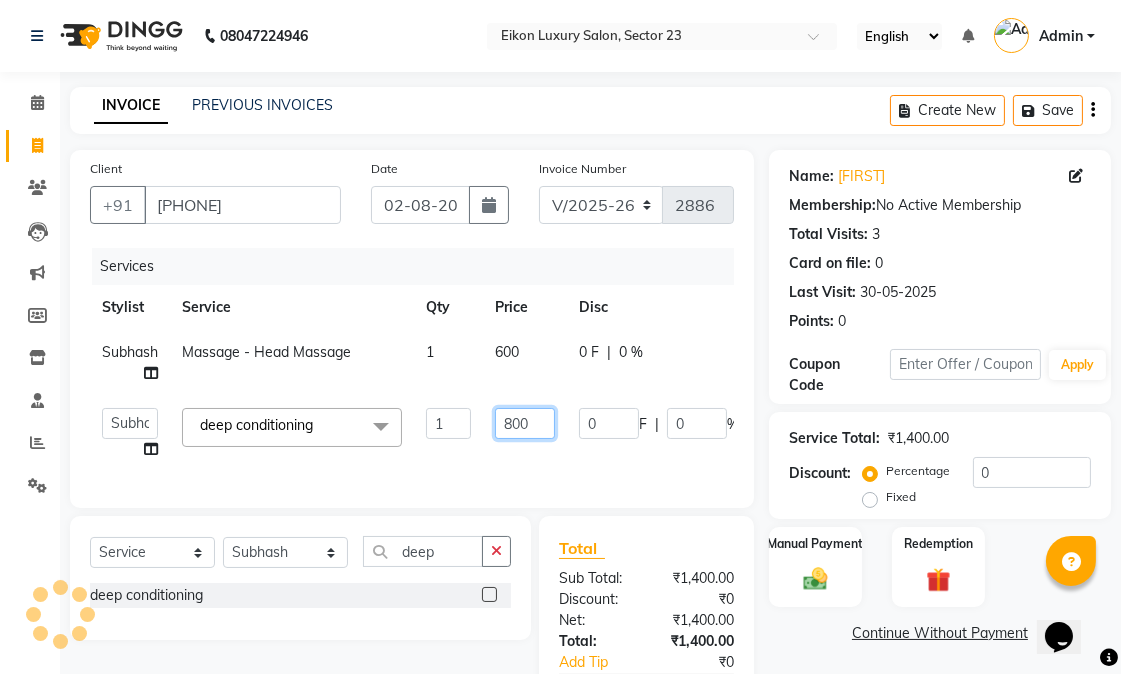 drag, startPoint x: 500, startPoint y: 415, endPoint x: 510, endPoint y: 416, distance: 10.049875 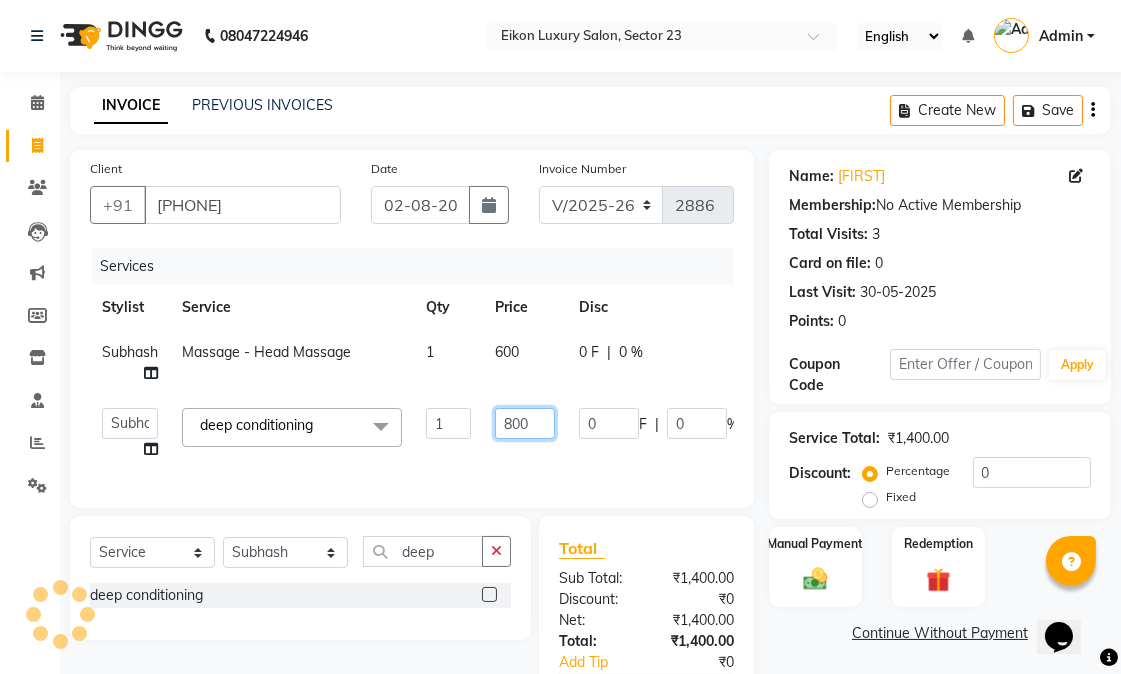 click on "800" 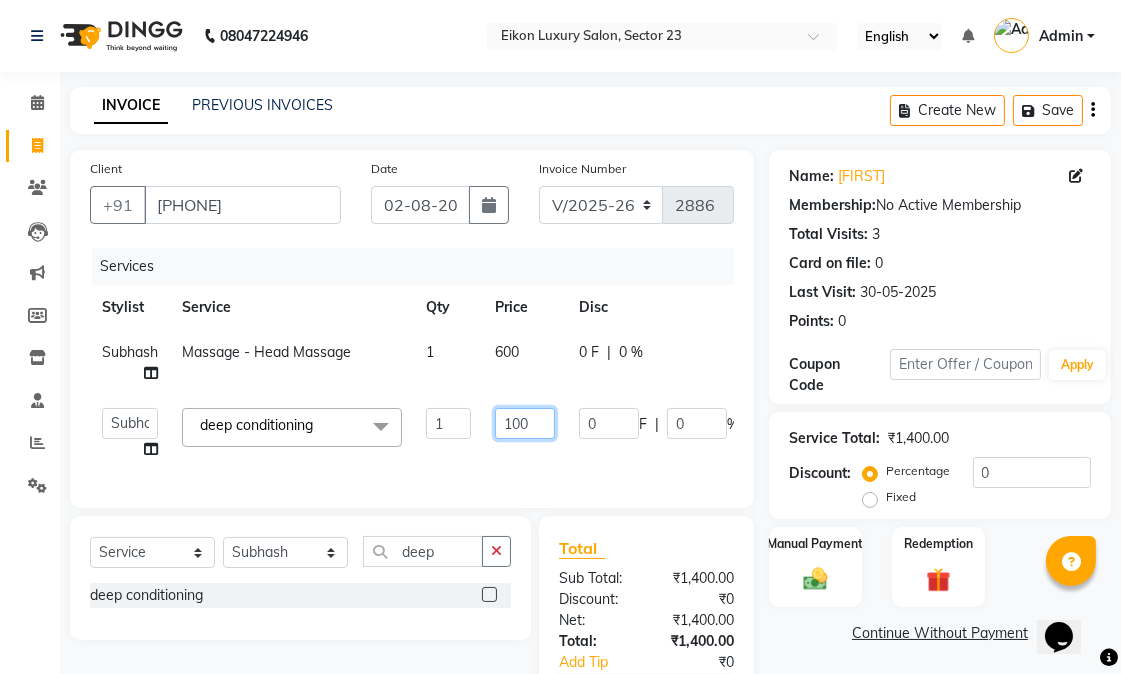 type on "1000" 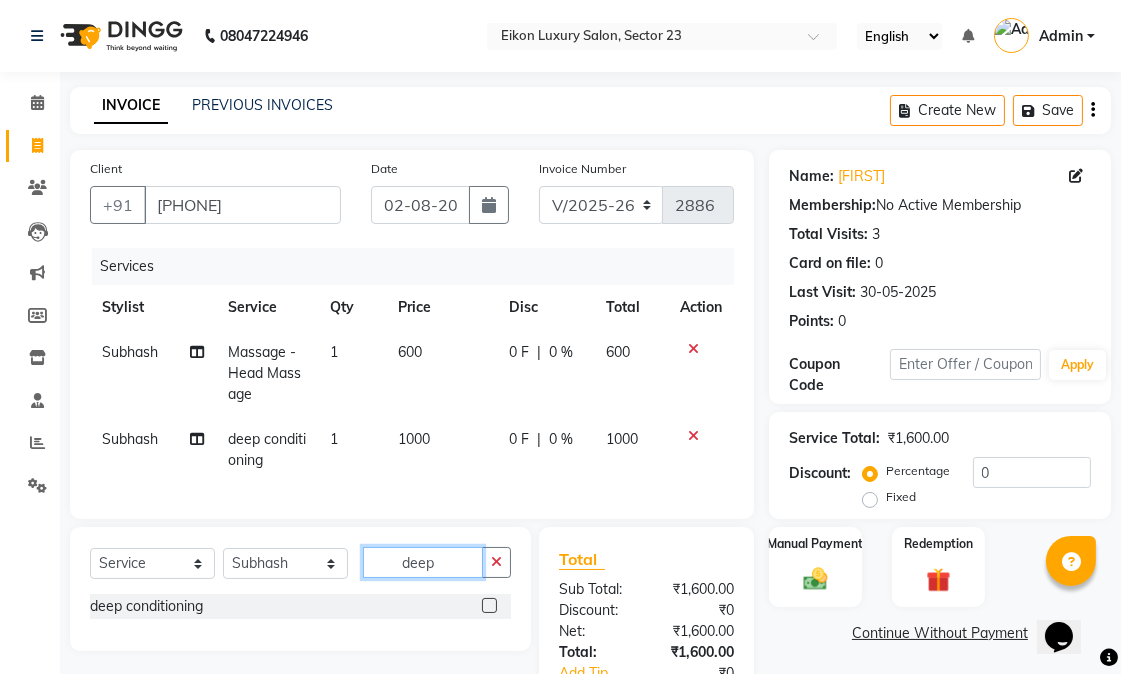 drag, startPoint x: 426, startPoint y: 566, endPoint x: 397, endPoint y: 566, distance: 29 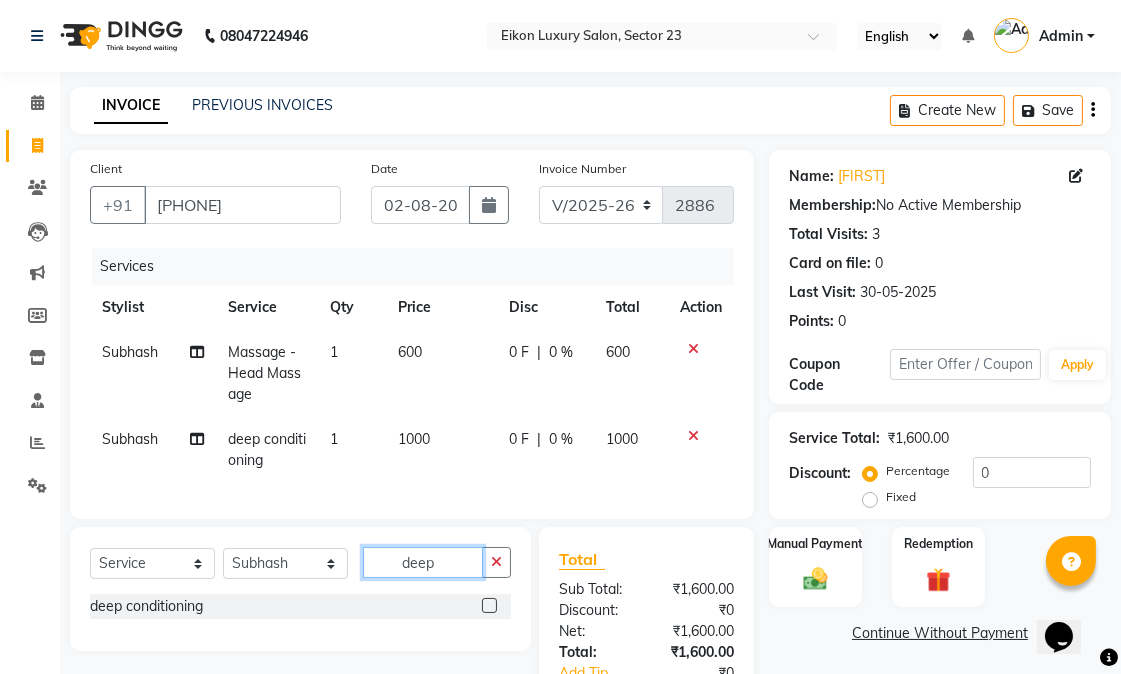 click on "deep" 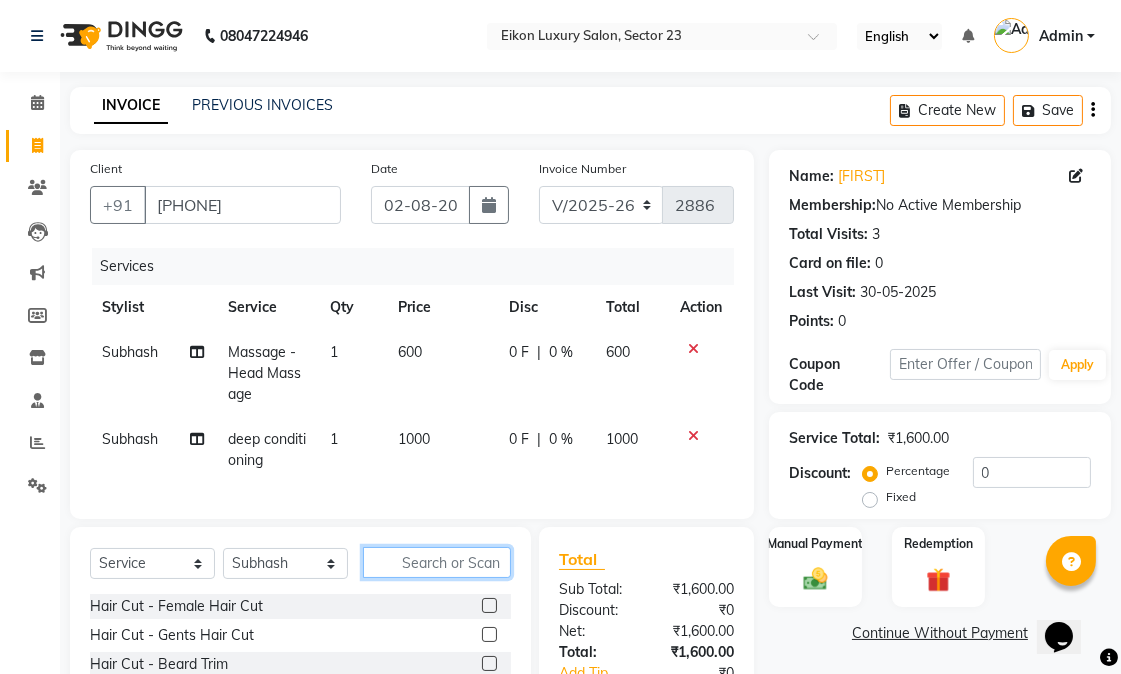 type 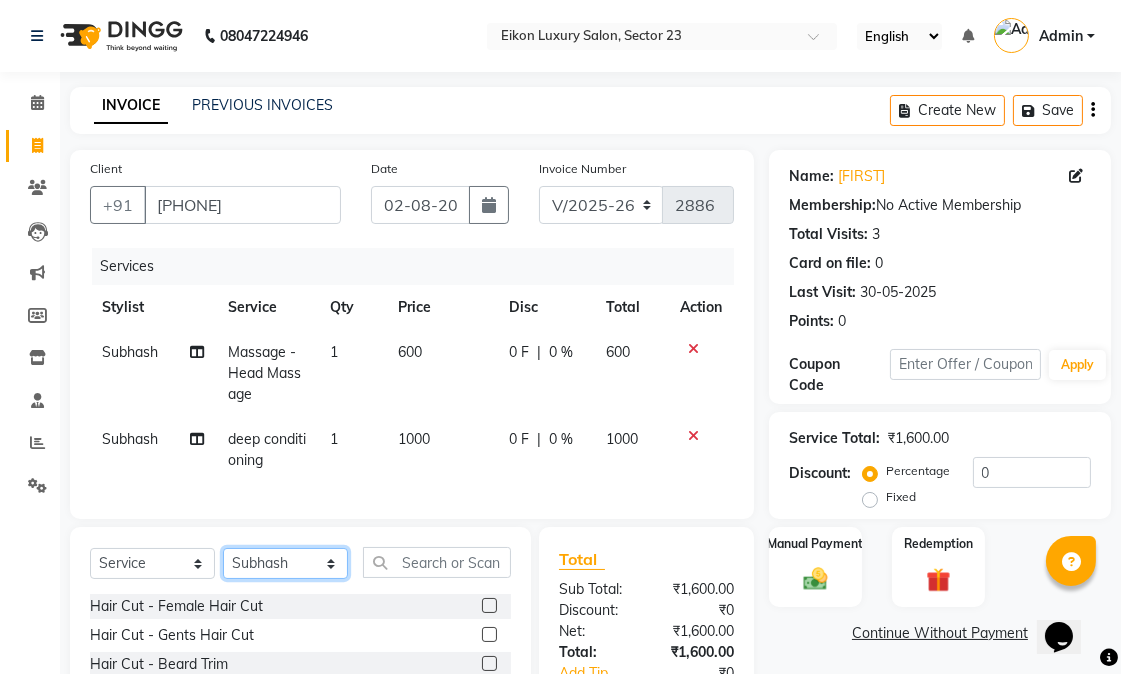 click on "Select Stylist Abhishek amit anchal Ashu Bilal Dildar Geeta Hritik Jatin mahesh Manav Mohit Pinki Prince Ruby Sagar Subhash Subodh Uday" 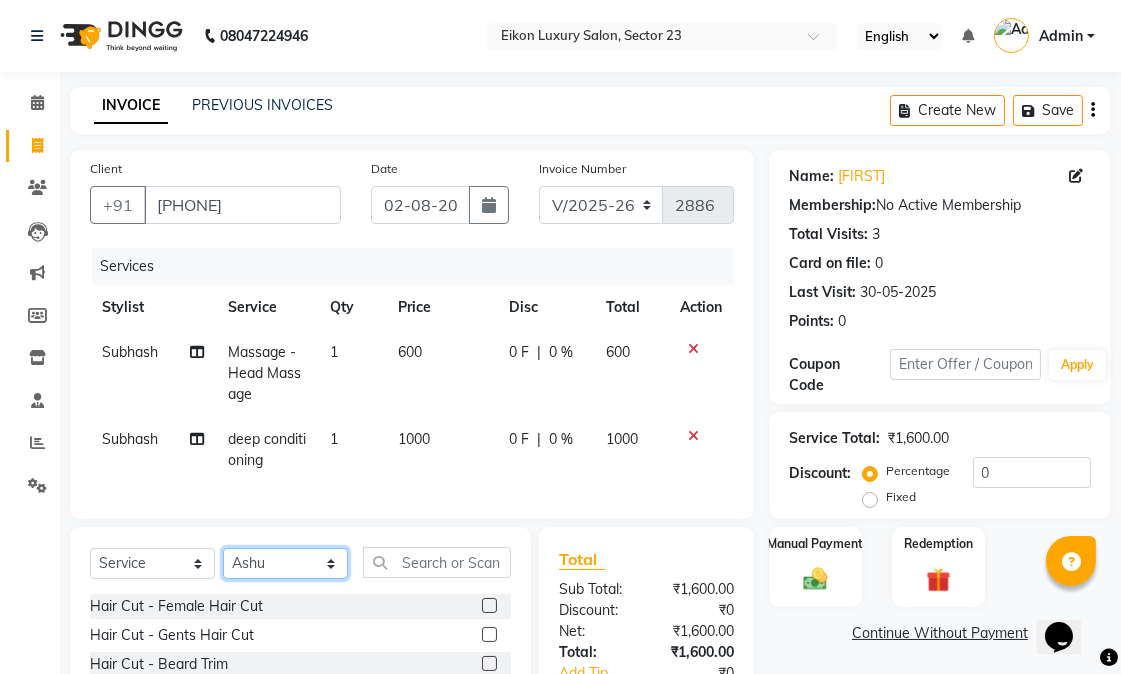 click on "Select Stylist Abhishek amit anchal Ashu Bilal Dildar Geeta Hritik Jatin mahesh Manav Mohit Pinki Prince Ruby Sagar Subhash Subodh Uday" 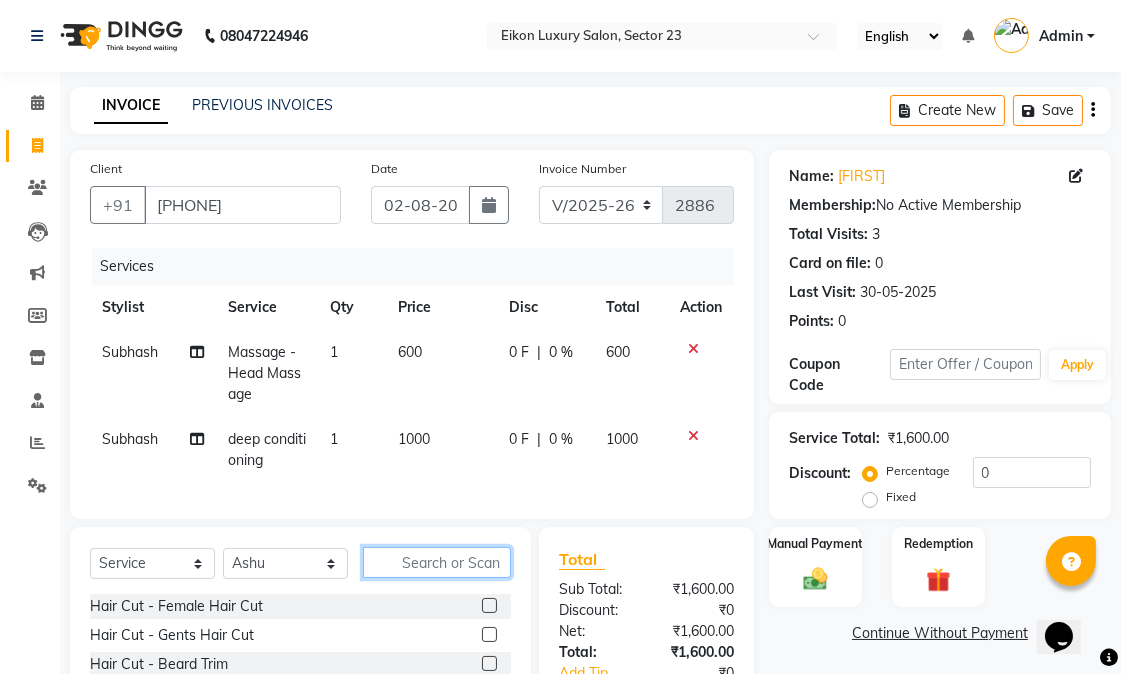 click 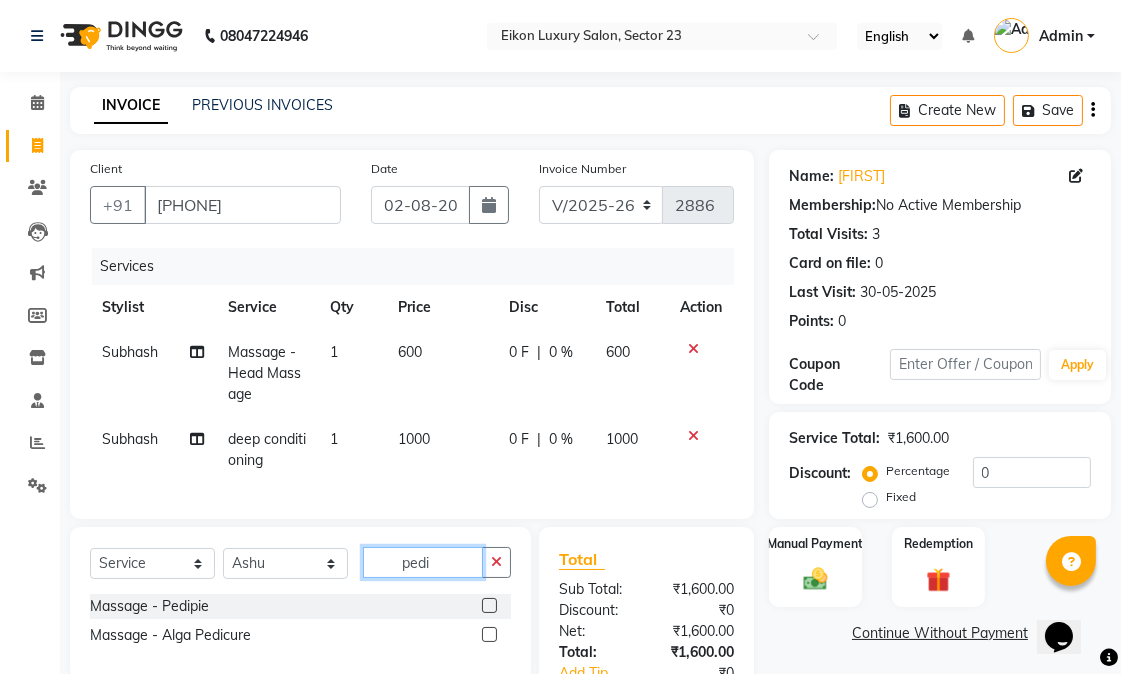 type on "pedi" 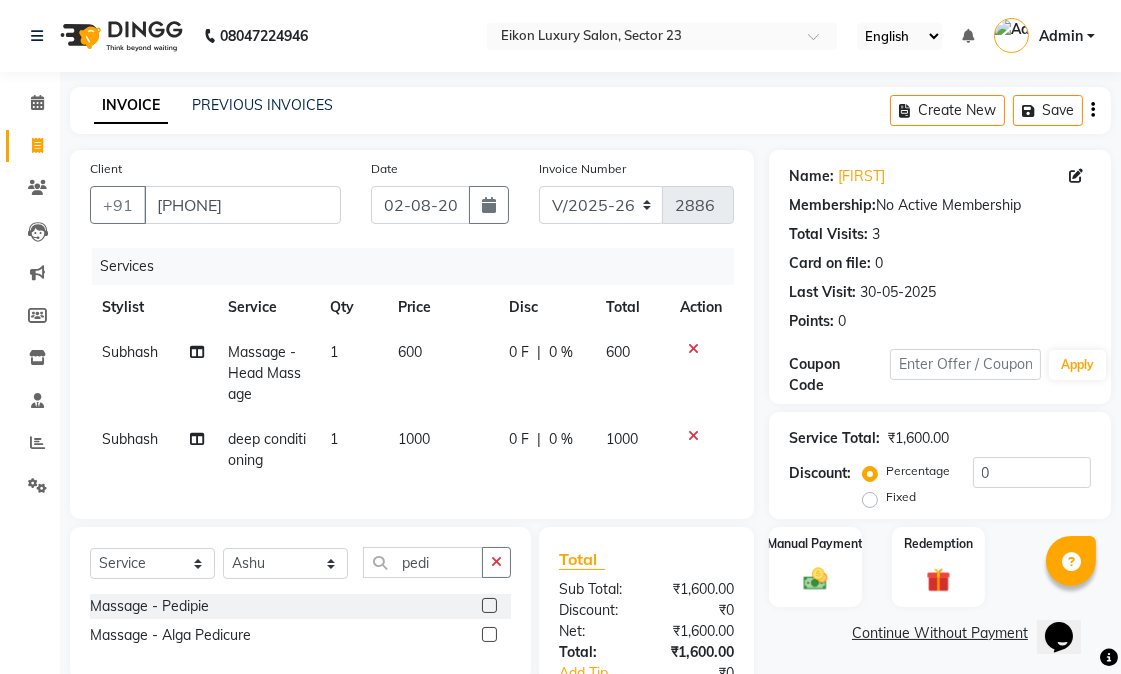 click 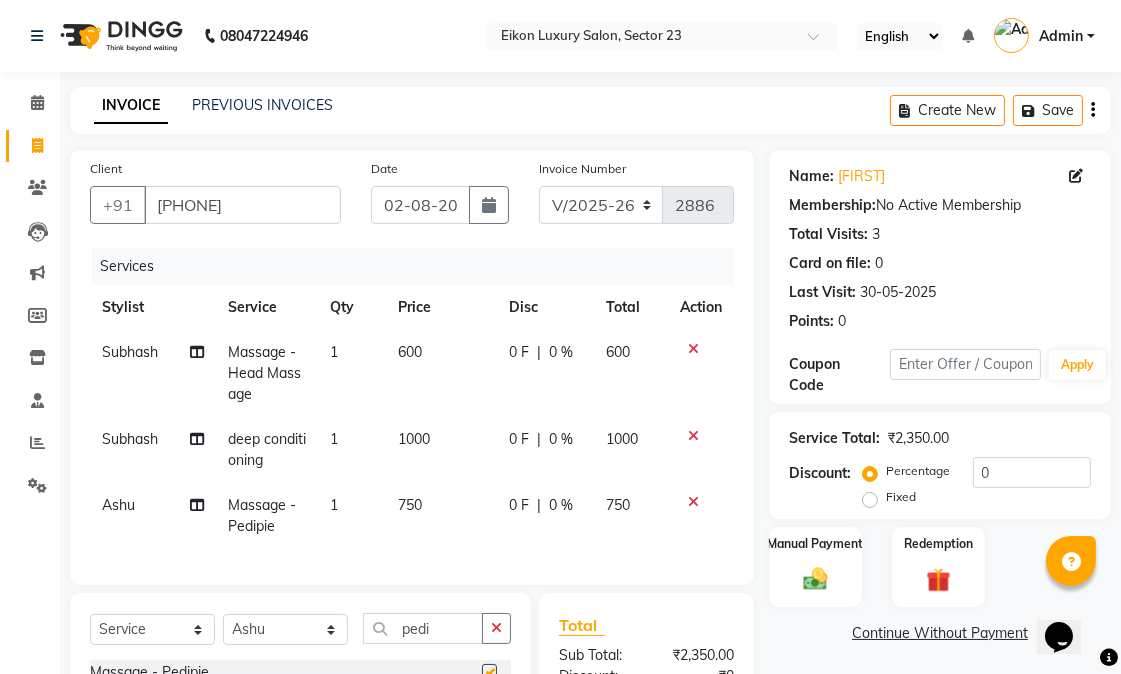 checkbox on "false" 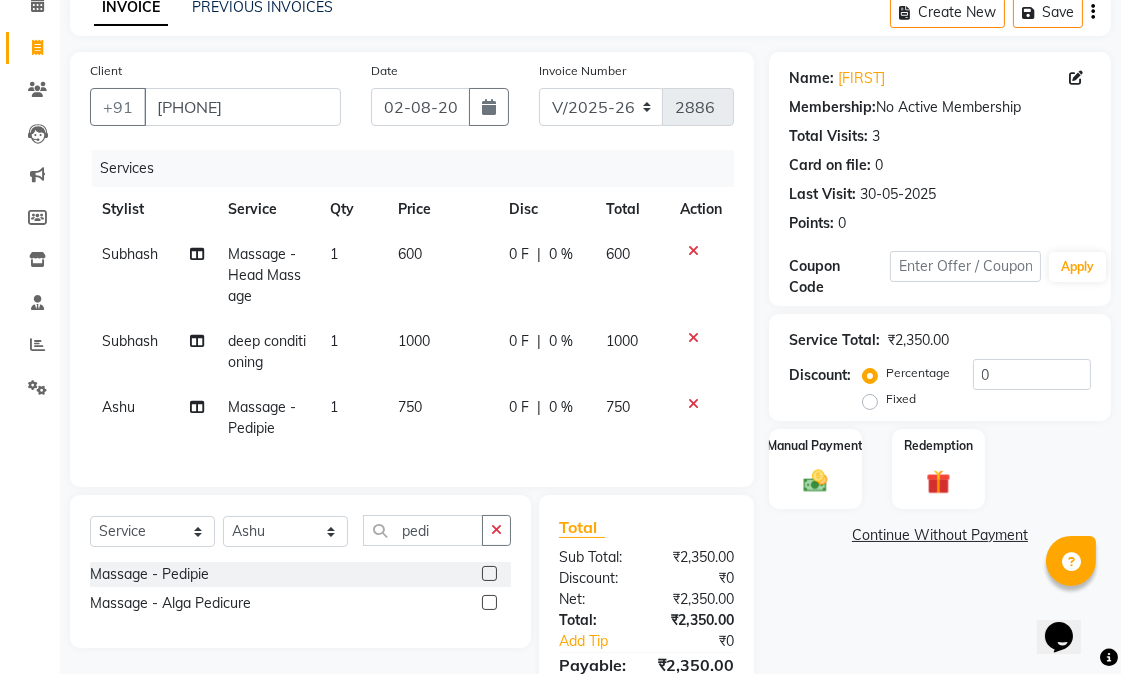 scroll, scrollTop: 241, scrollLeft: 0, axis: vertical 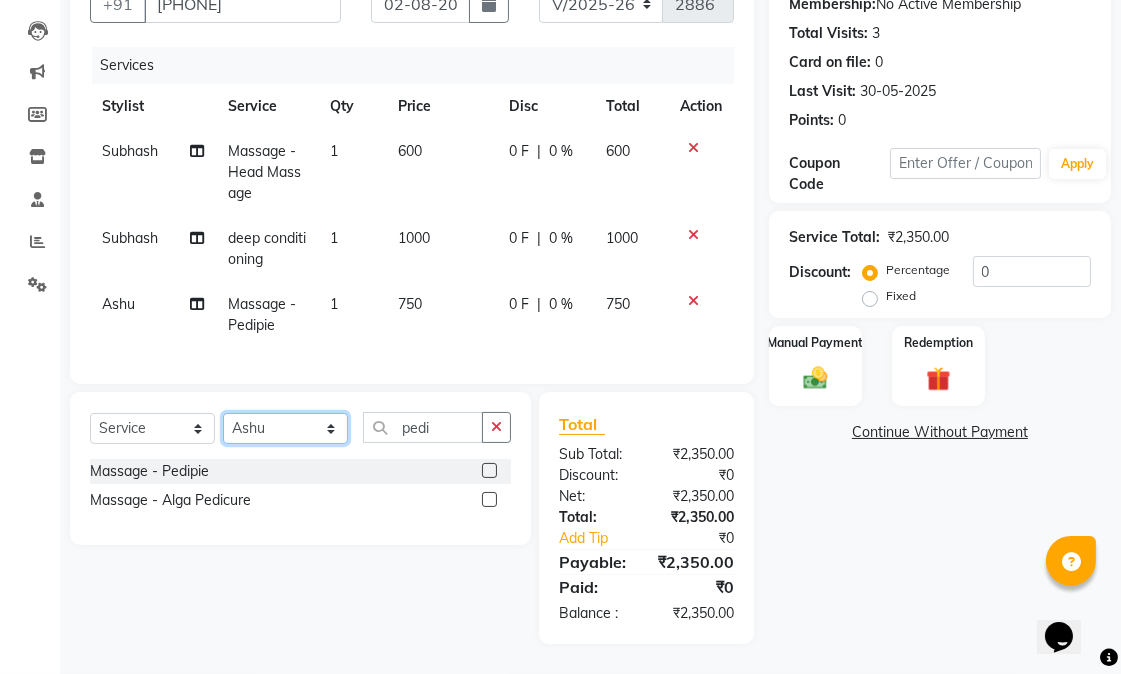 click on "Select Stylist Abhishek amit anchal Ashu Bilal Dildar Geeta Hritik Jatin mahesh Manav Mohit Pinki Prince Ruby Sagar Subhash Subodh Uday" 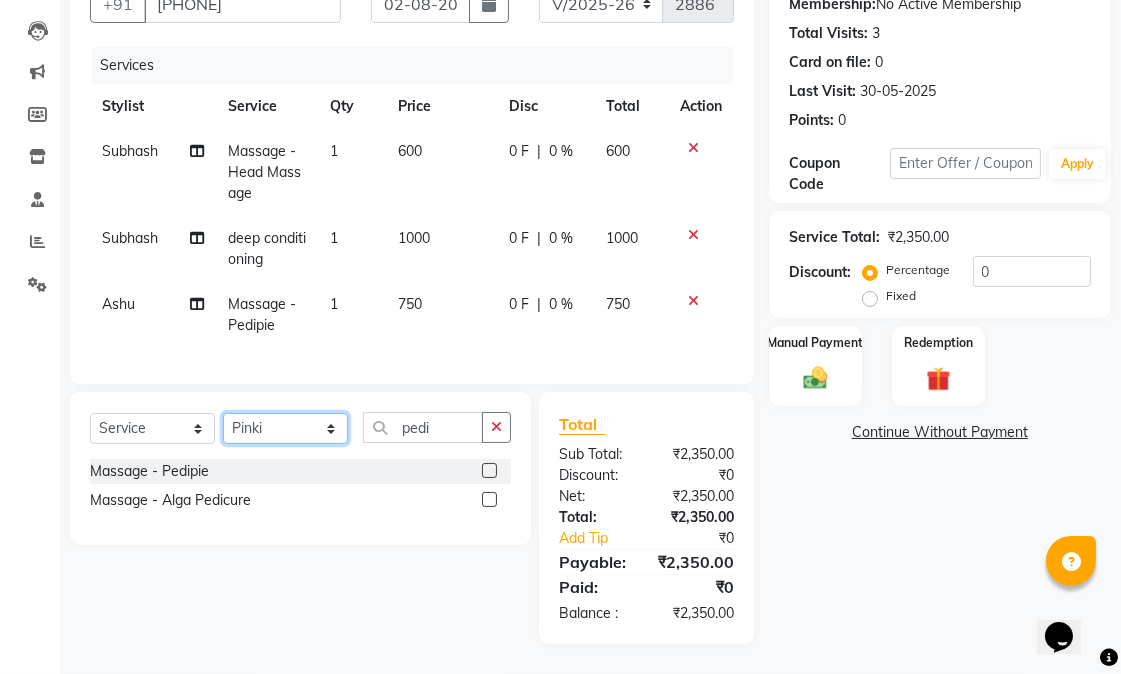 click on "Select Stylist Abhishek amit anchal Ashu Bilal Dildar Geeta Hritik Jatin mahesh Manav Mohit Pinki Prince Ruby Sagar Subhash Subodh Uday" 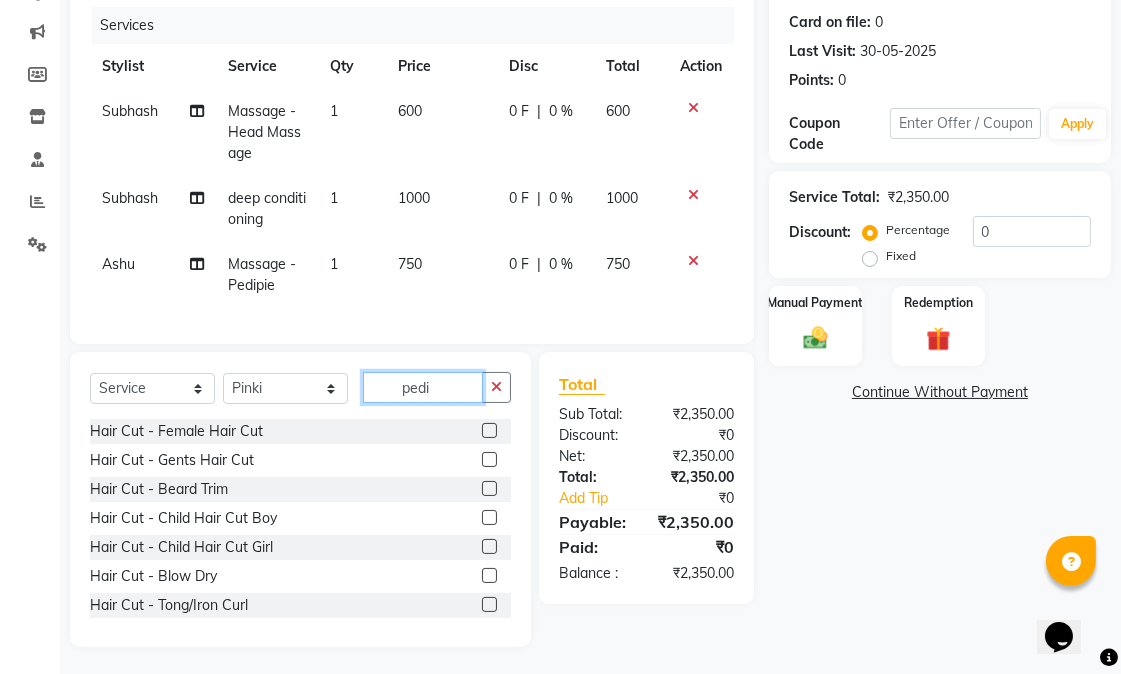 click on "pedi" 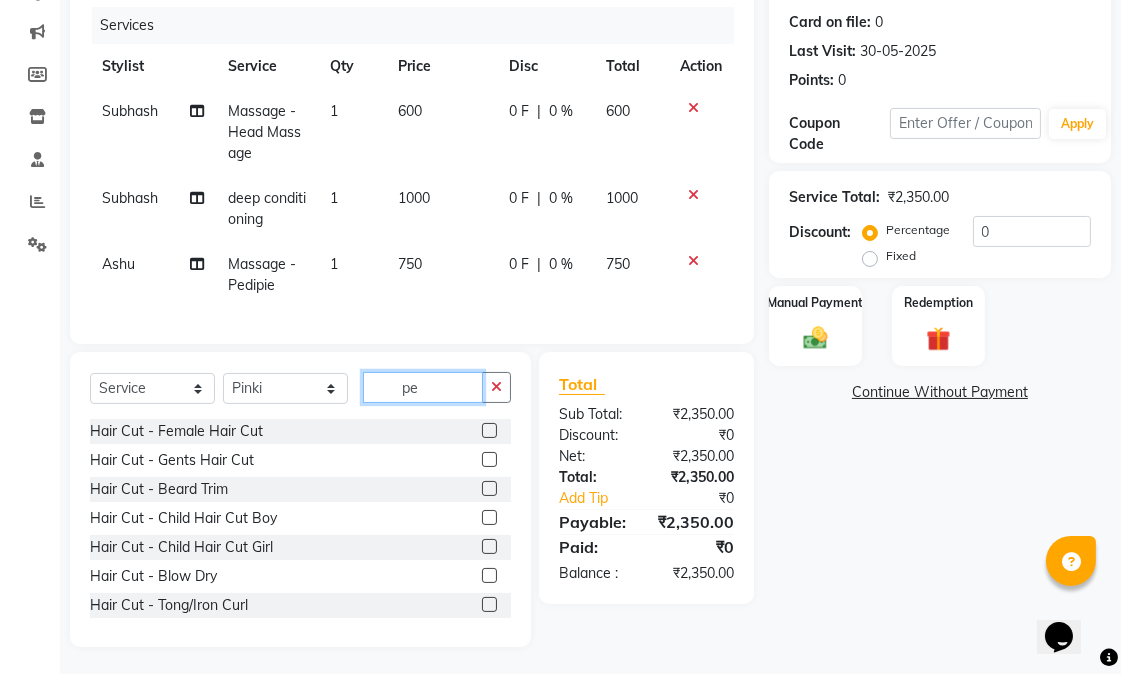 type on "p" 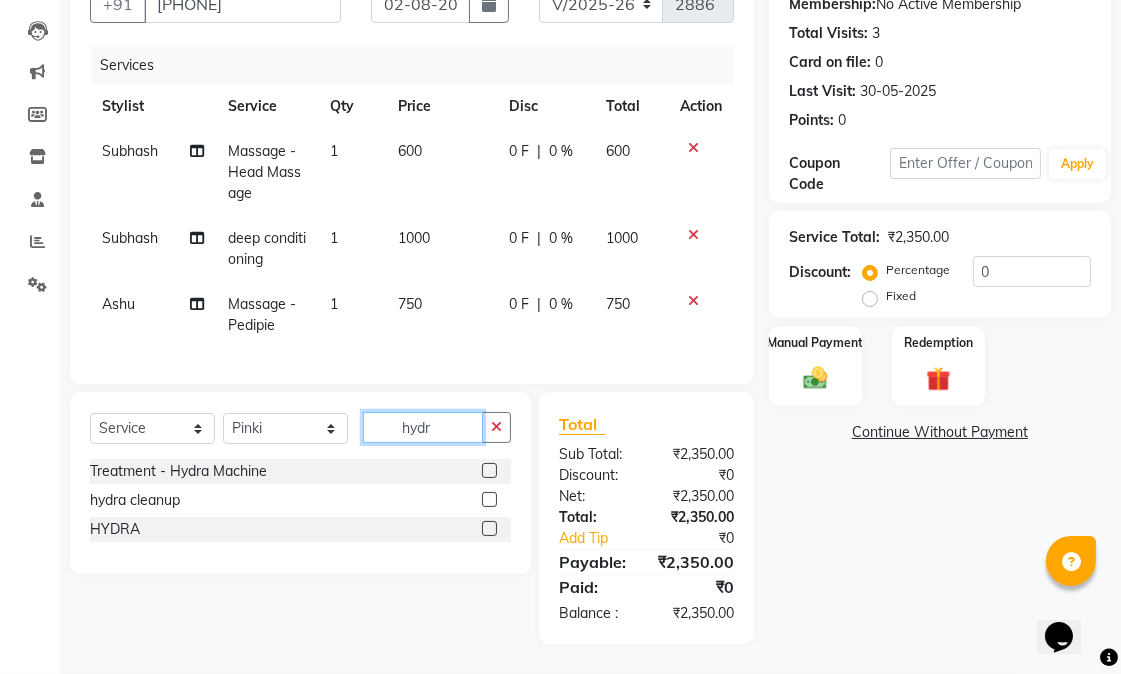 type on "hydr" 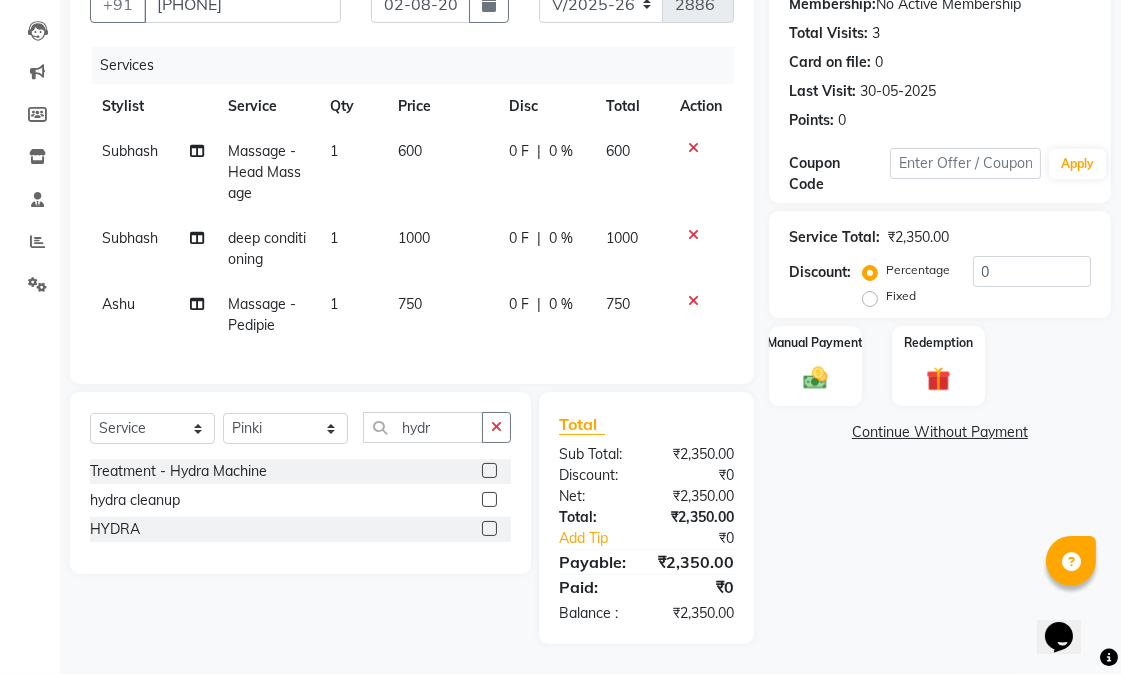click 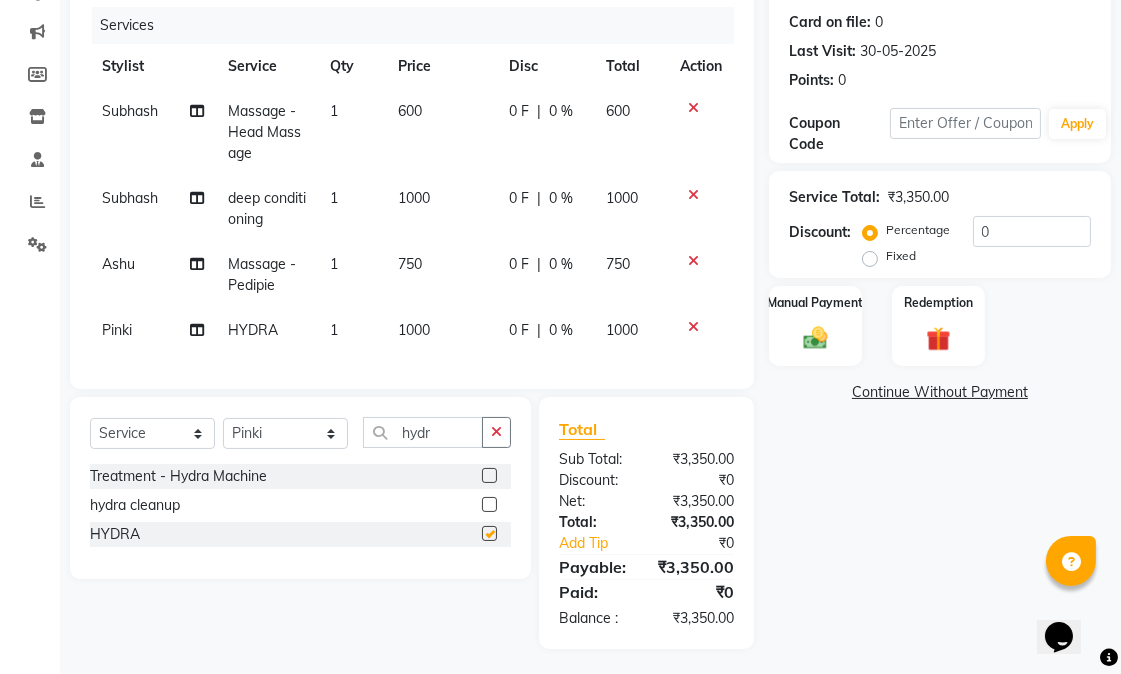 checkbox on "false" 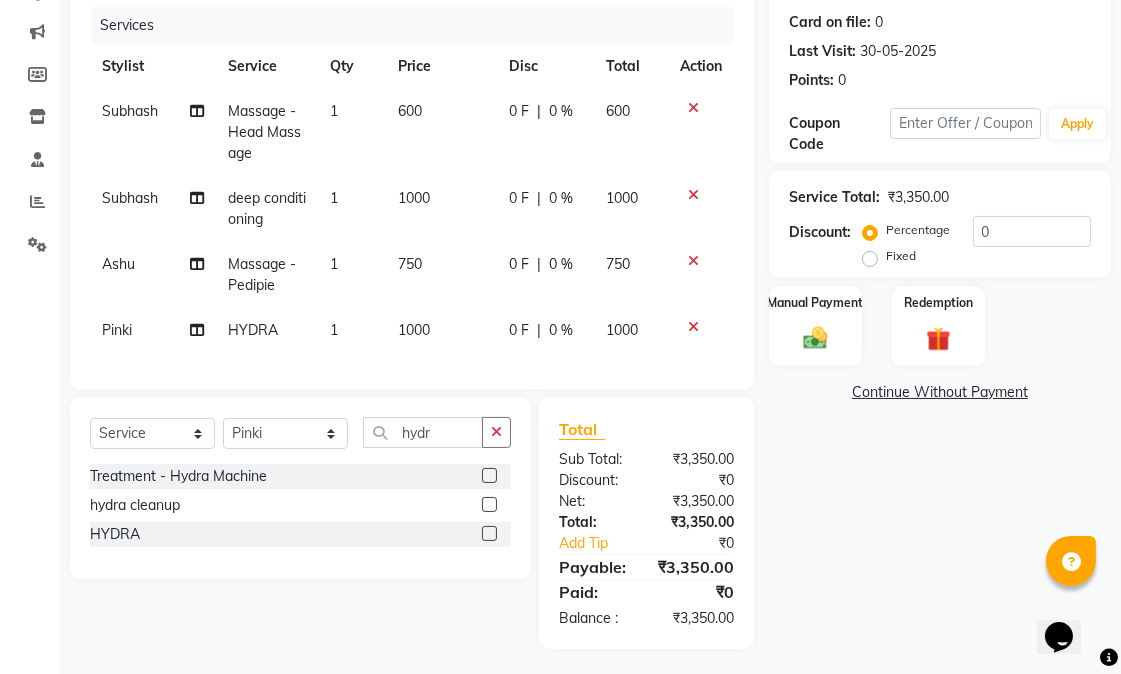 click 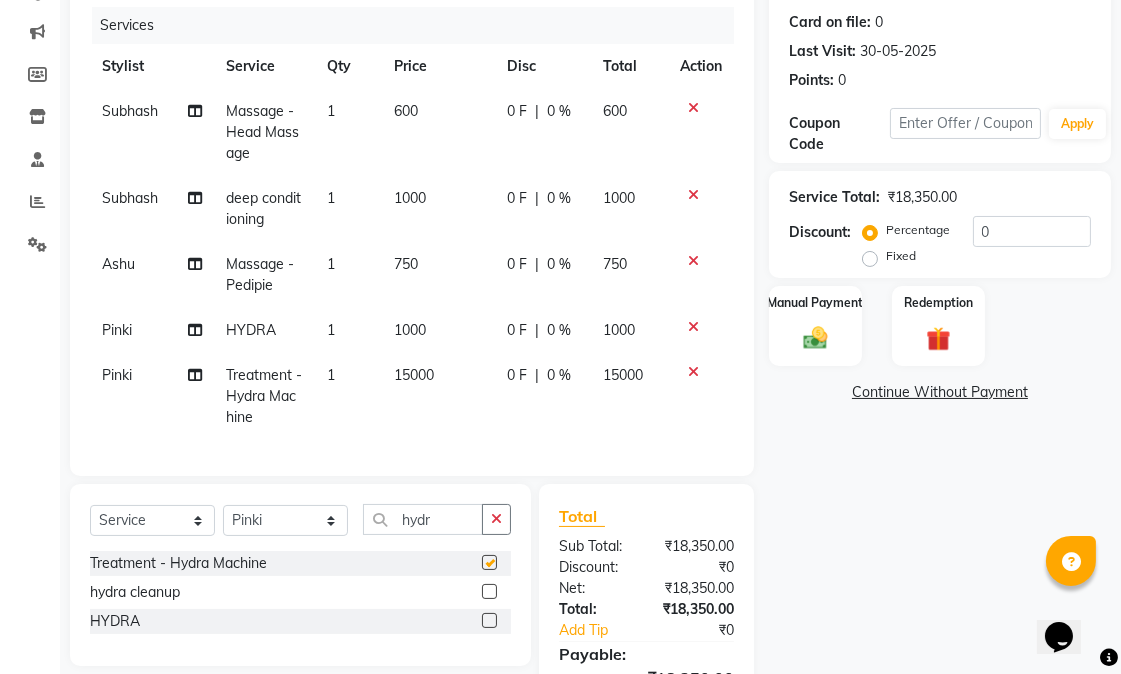 checkbox on "false" 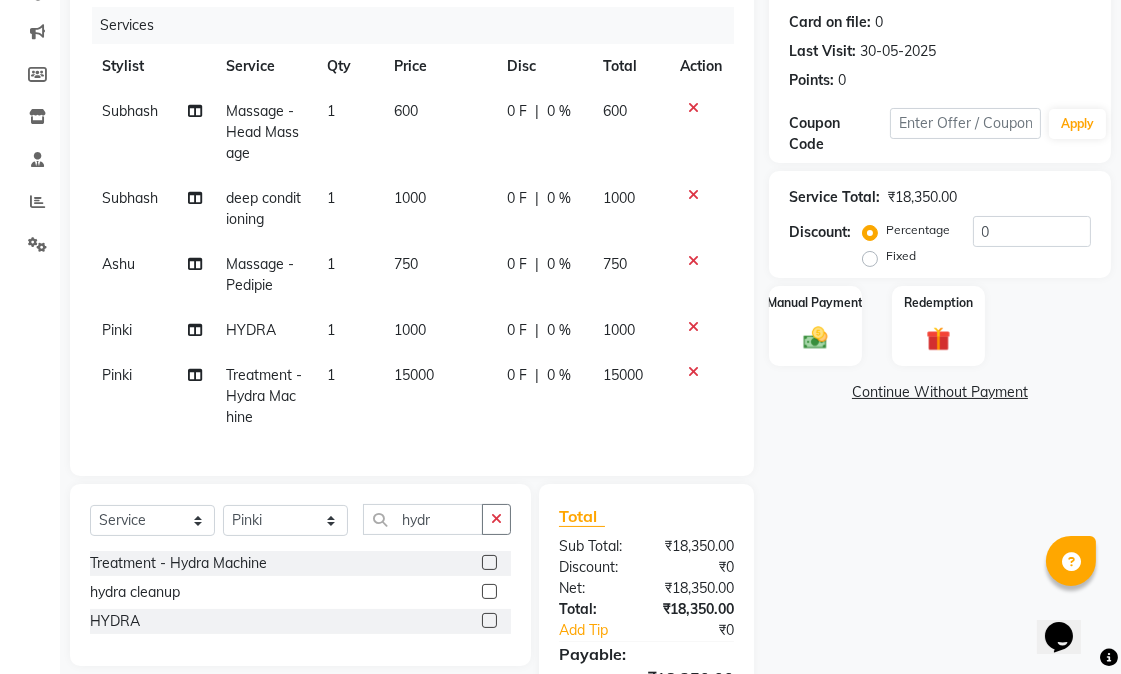 click 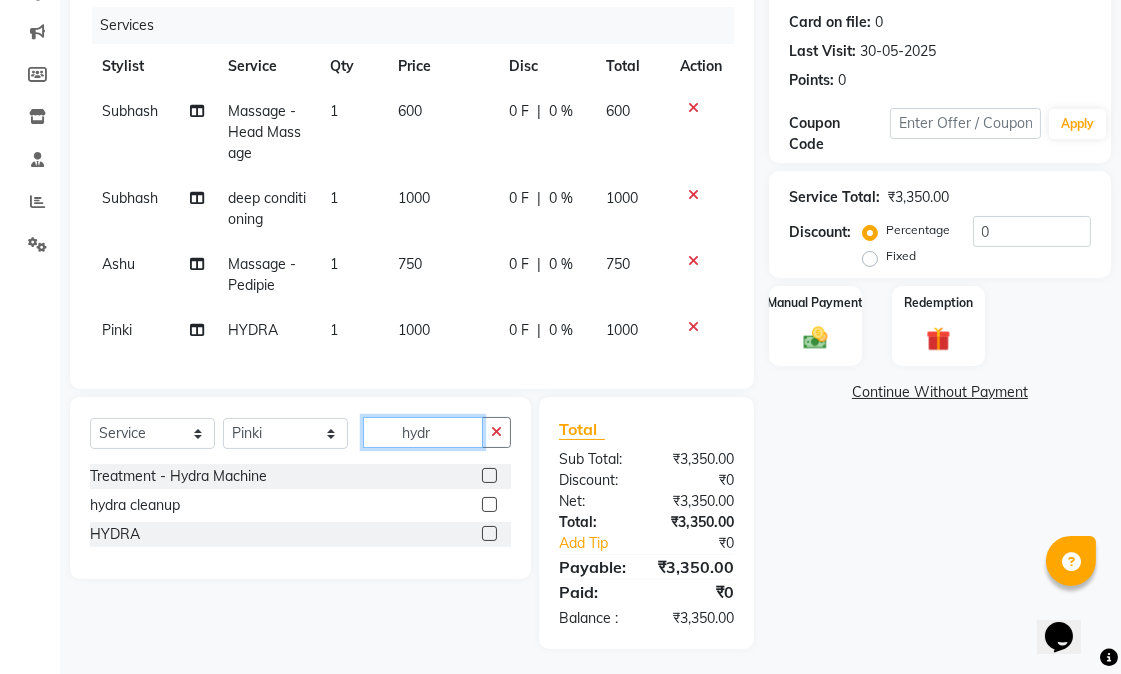 drag, startPoint x: 447, startPoint y: 441, endPoint x: 406, endPoint y: 444, distance: 41.109608 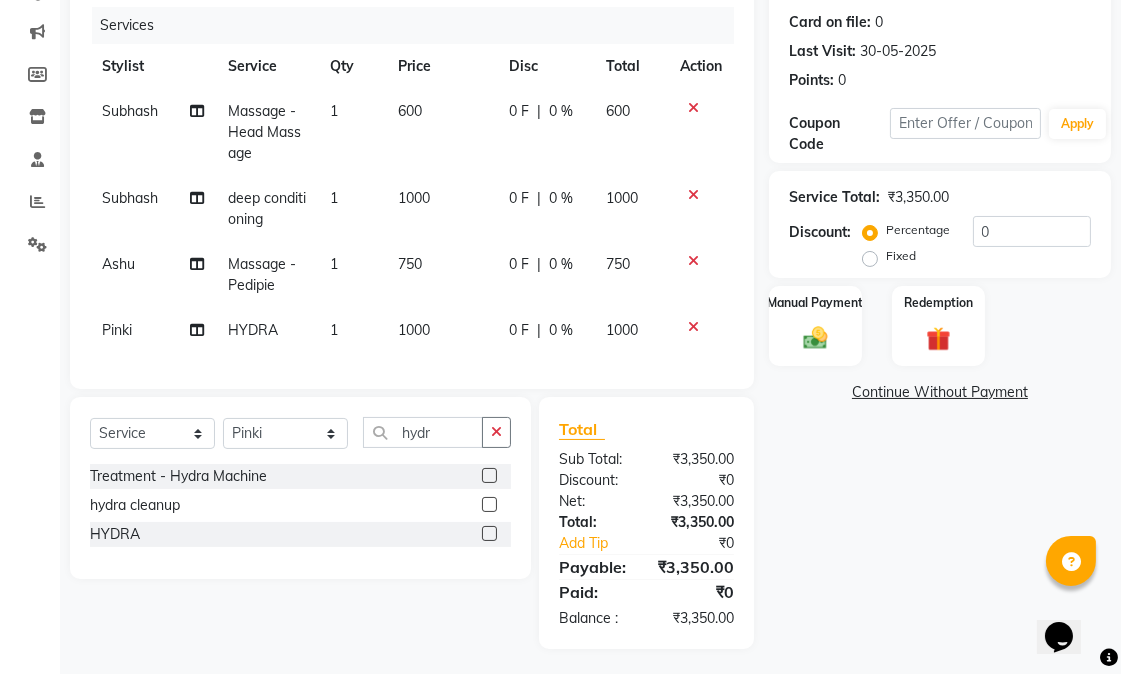 click on "1000" 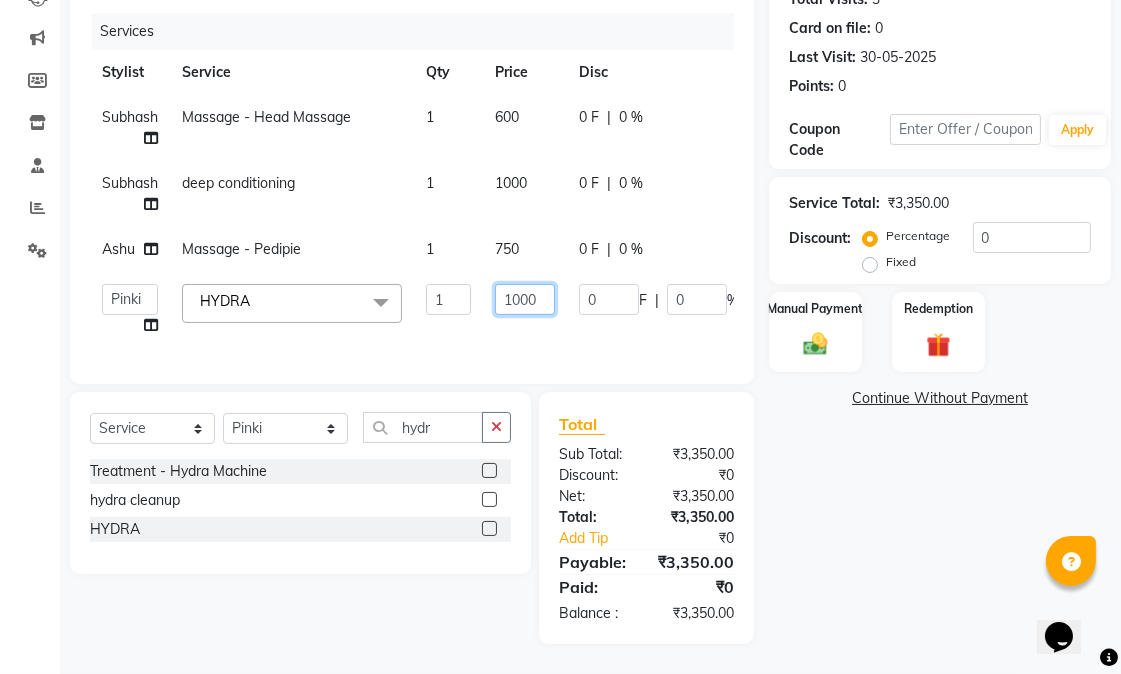 click on "1000" 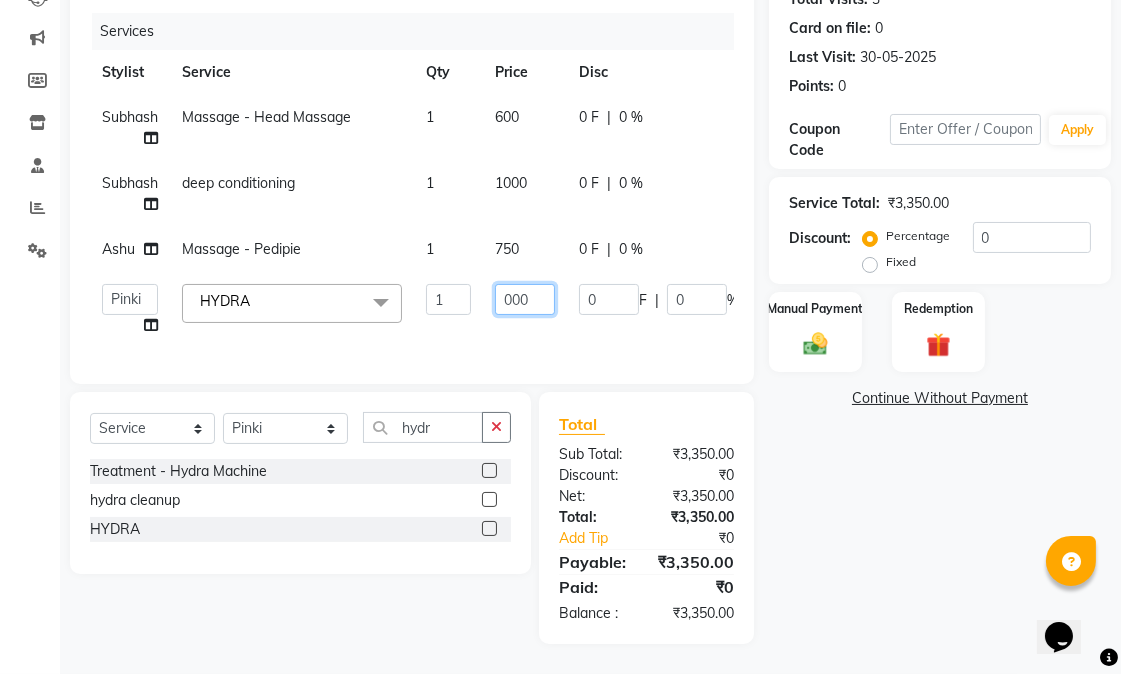 type on "8000" 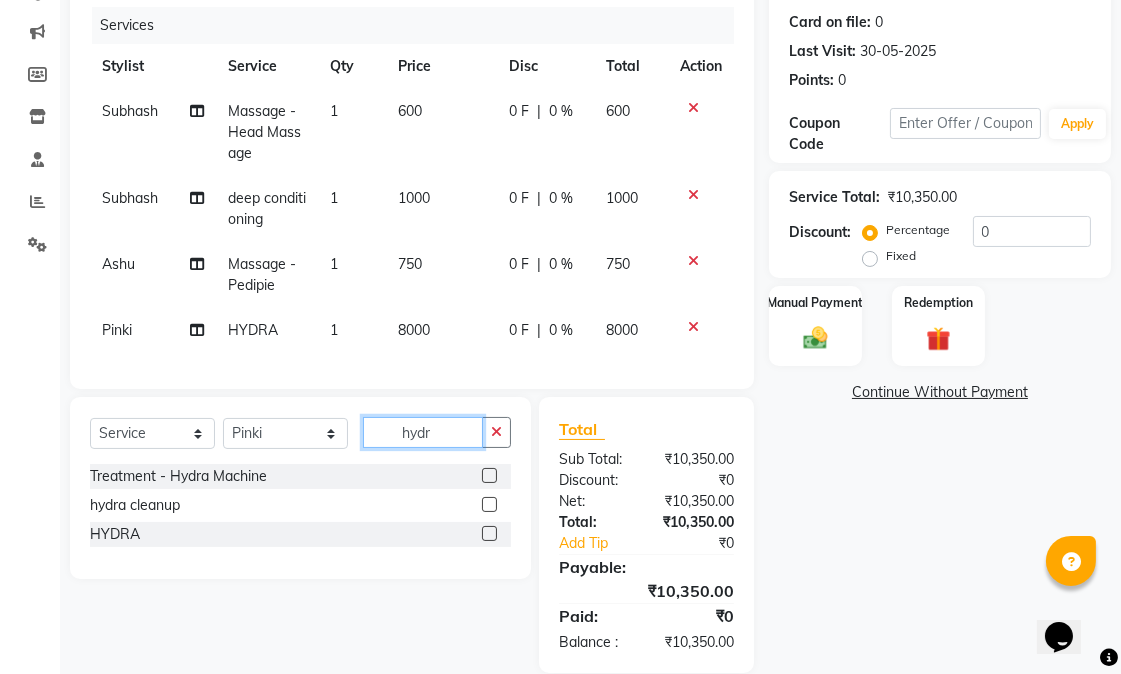 drag, startPoint x: 402, startPoint y: 447, endPoint x: 386, endPoint y: 447, distance: 16 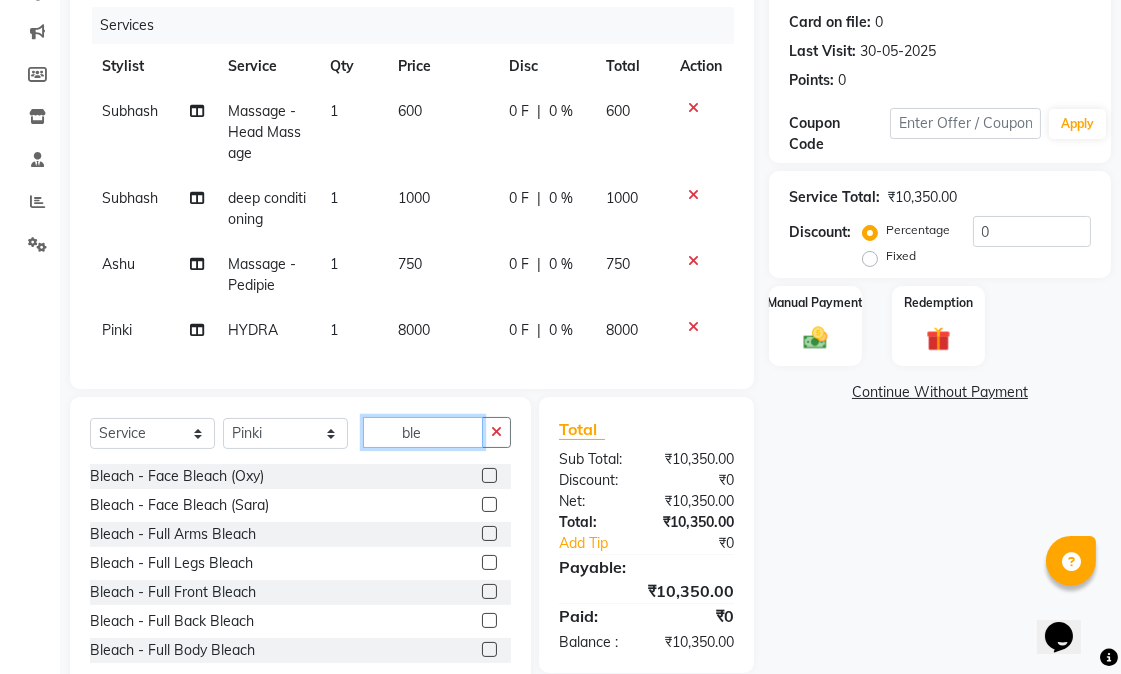 type on "ble" 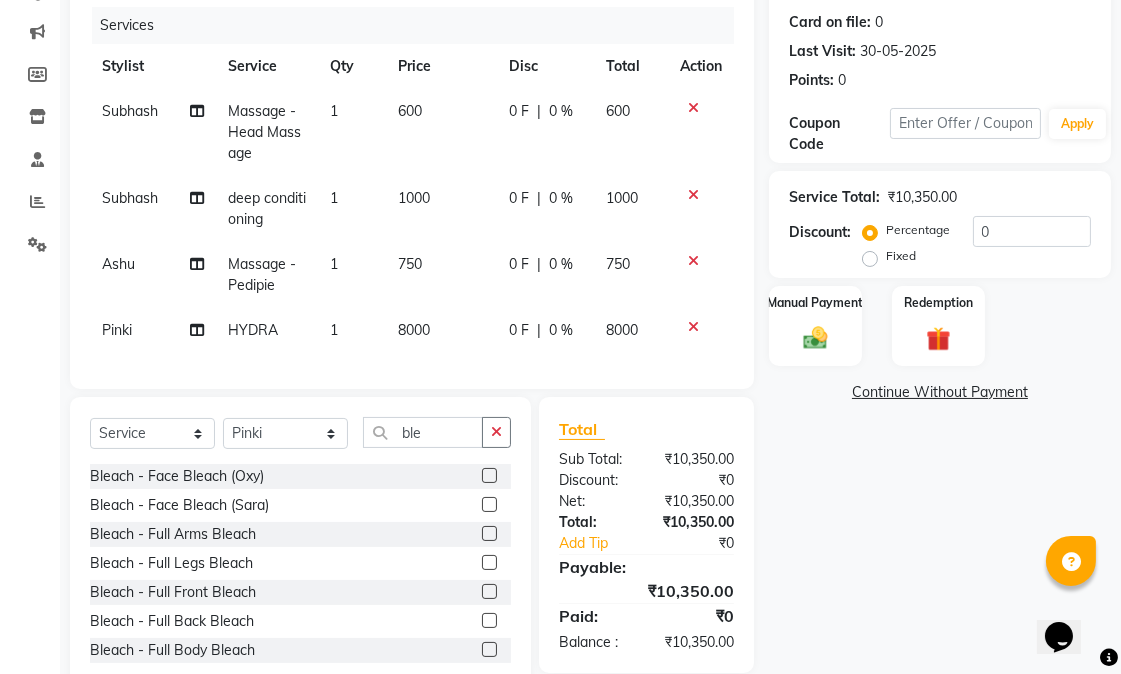 click 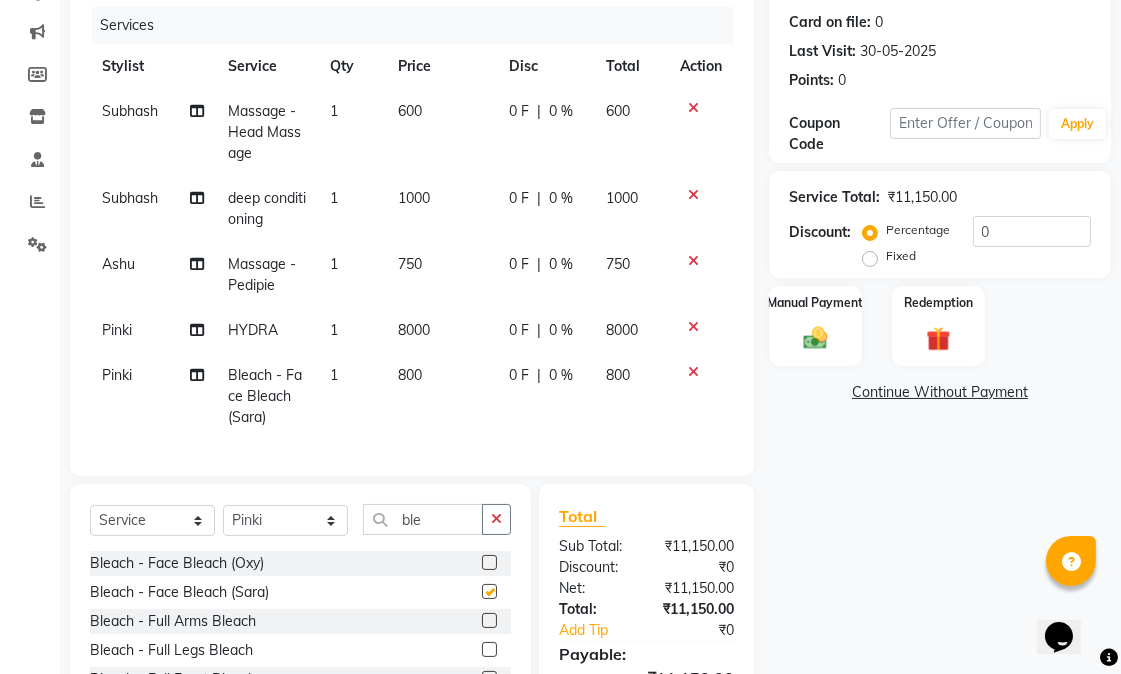 checkbox on "false" 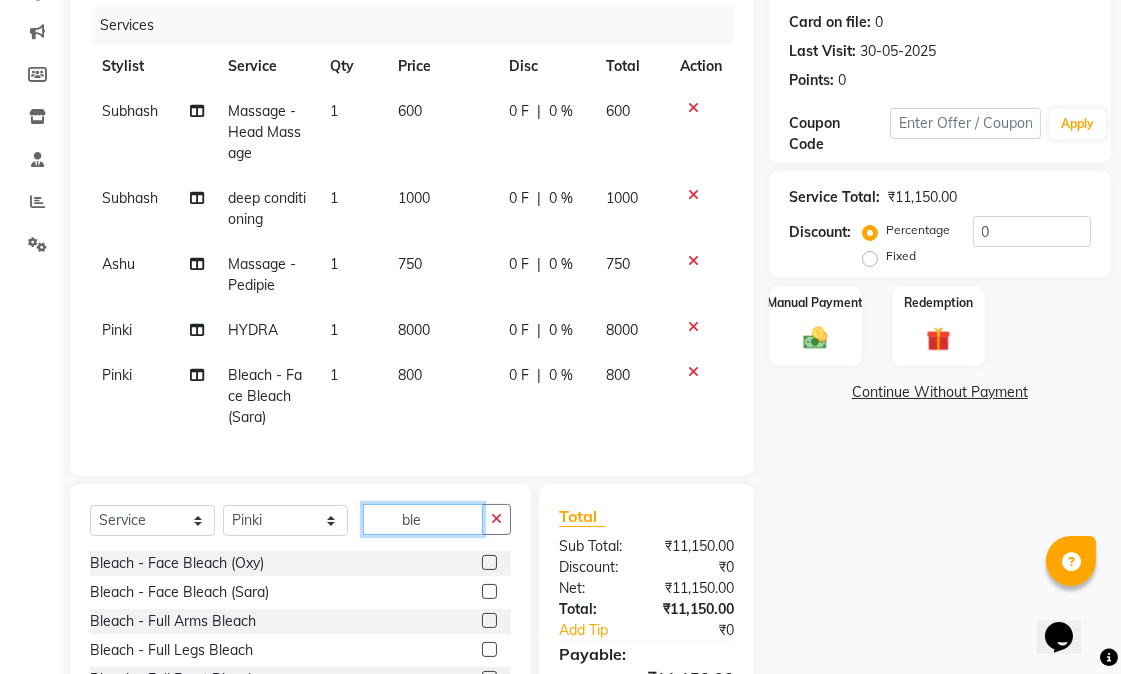 drag, startPoint x: 438, startPoint y: 537, endPoint x: 400, endPoint y: 528, distance: 39.051247 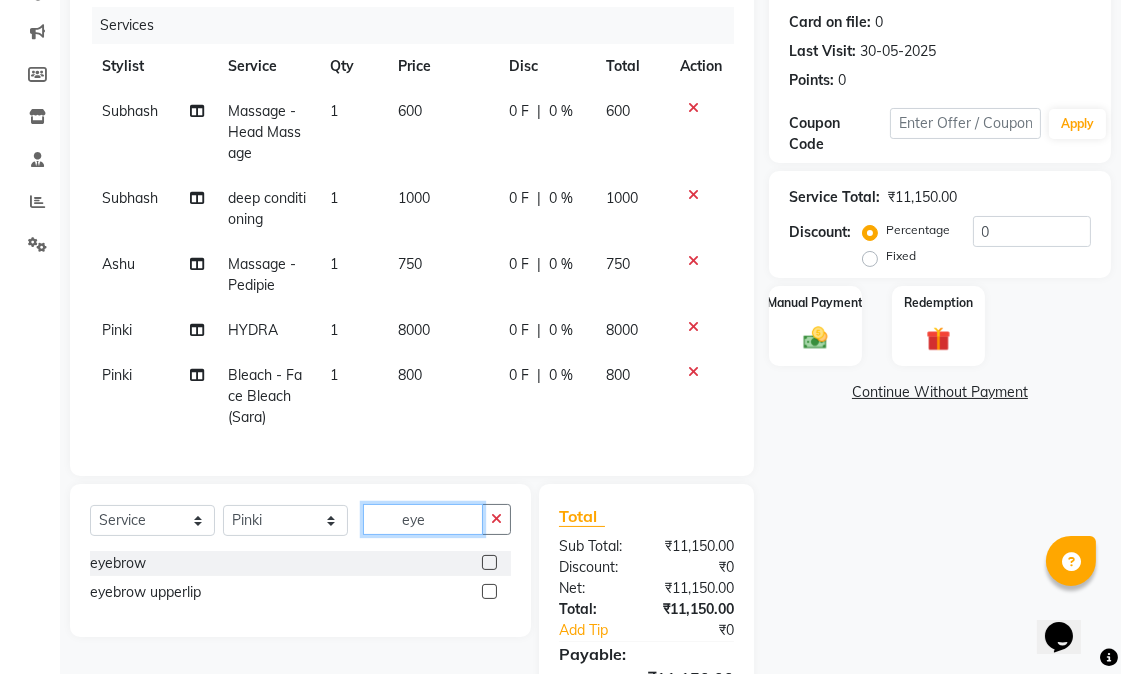 type on "eye" 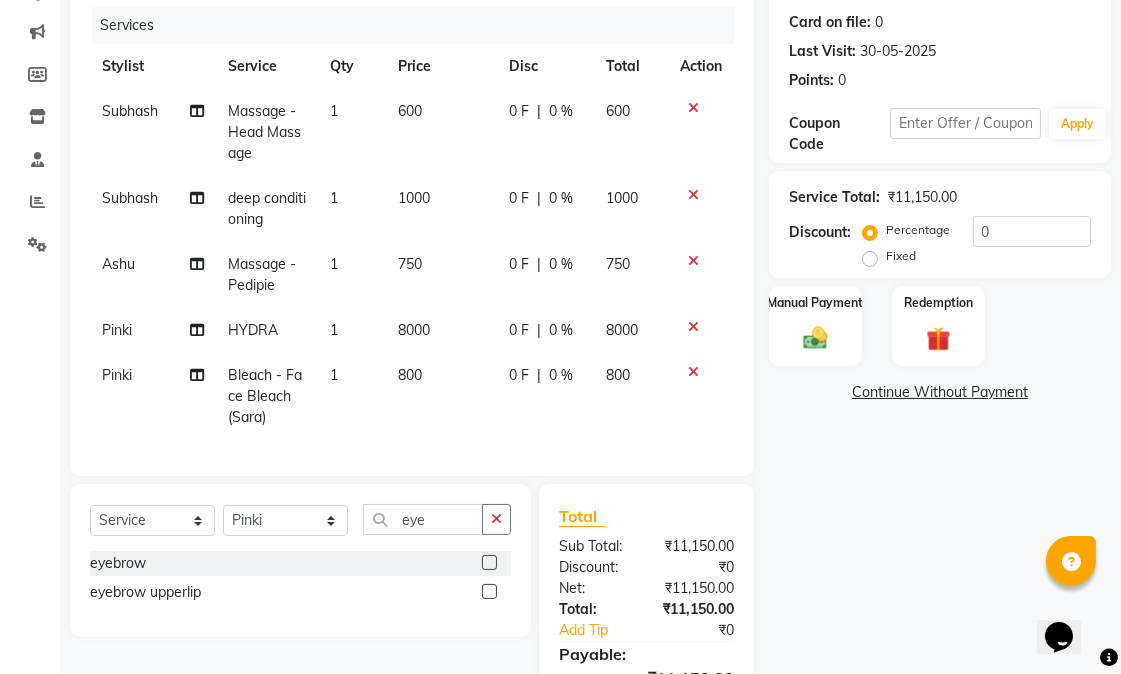 click 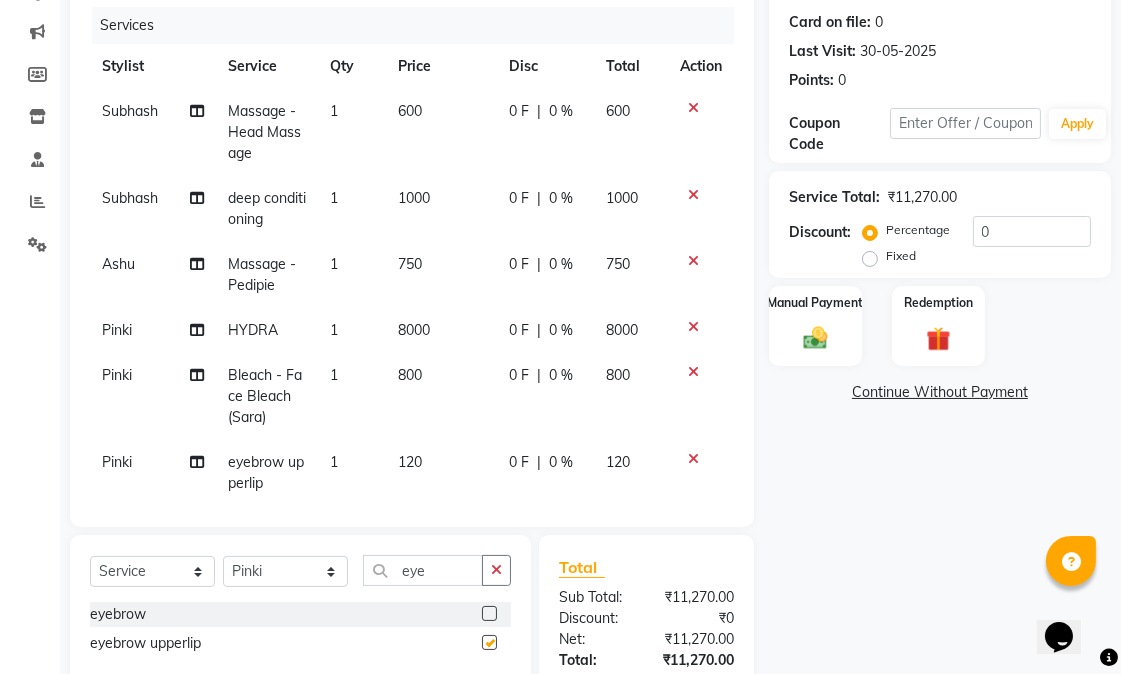 checkbox on "false" 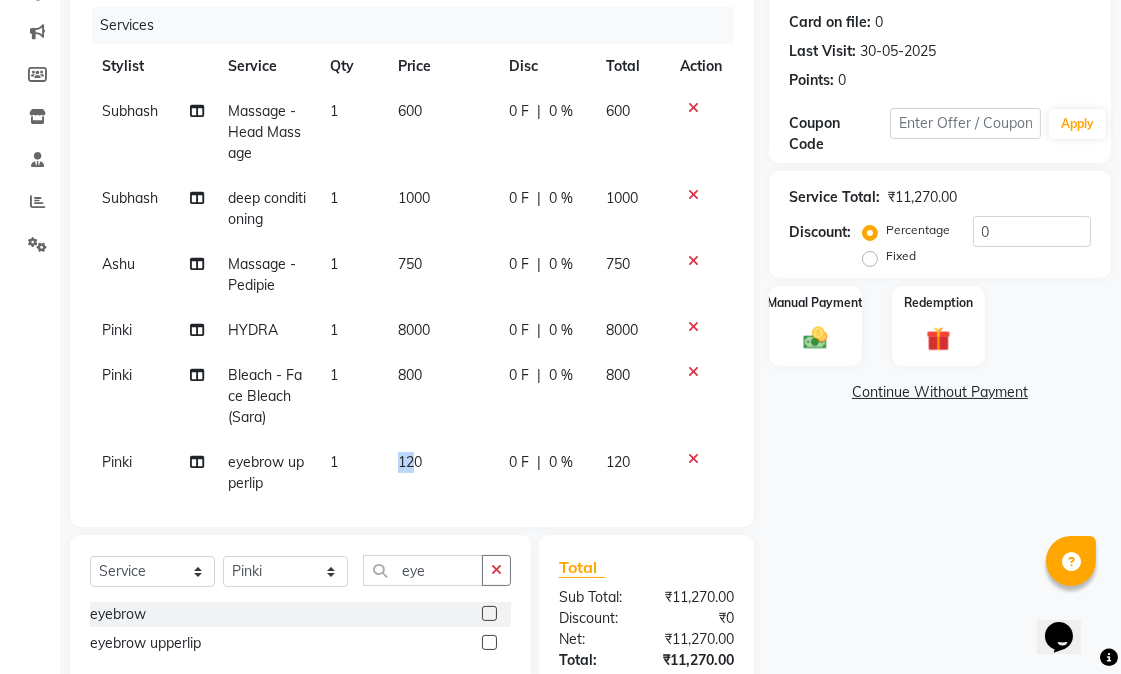 drag, startPoint x: 408, startPoint y: 462, endPoint x: 385, endPoint y: 456, distance: 23.769728 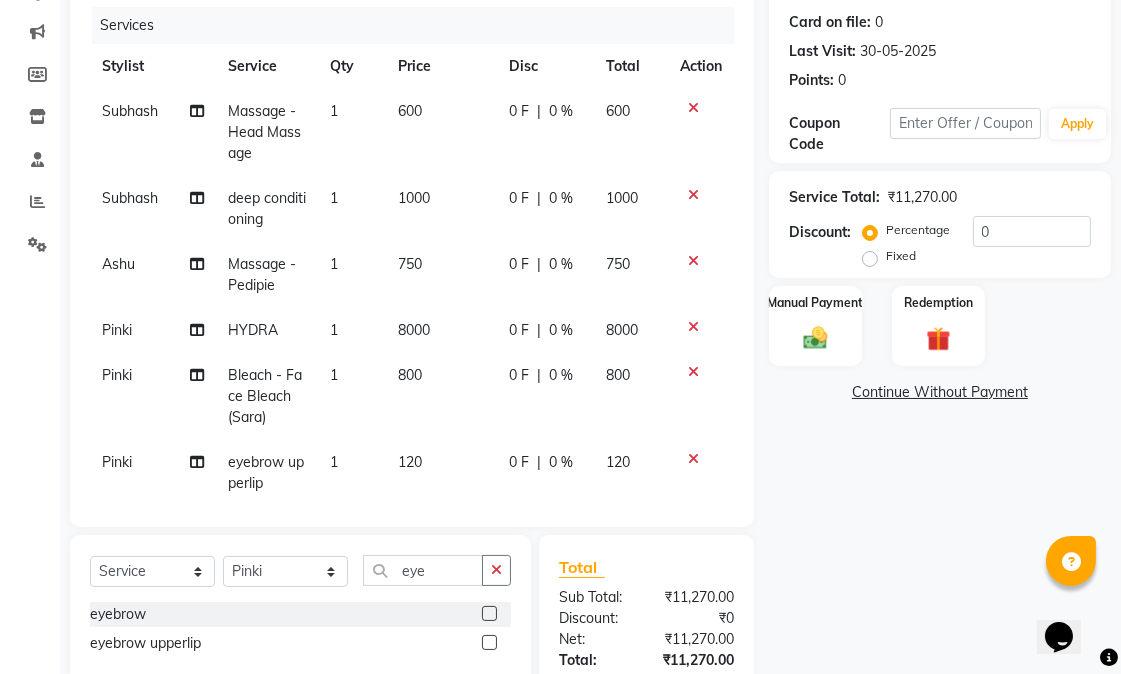 select on "58956" 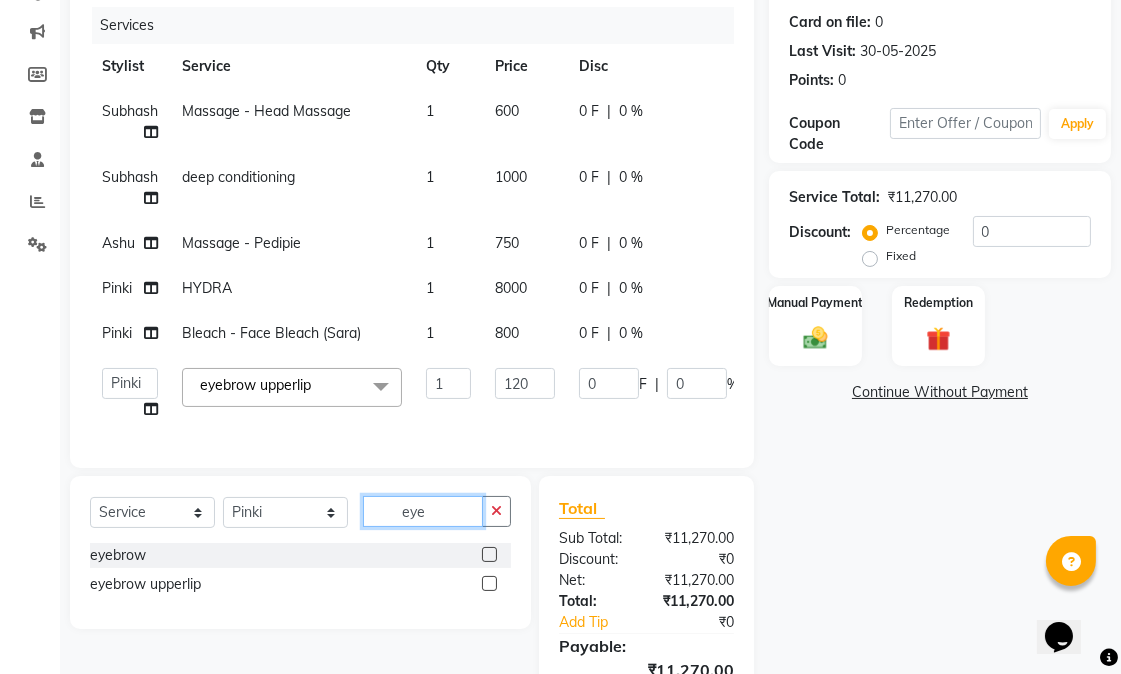 drag, startPoint x: 447, startPoint y: 532, endPoint x: 398, endPoint y: 525, distance: 49.497475 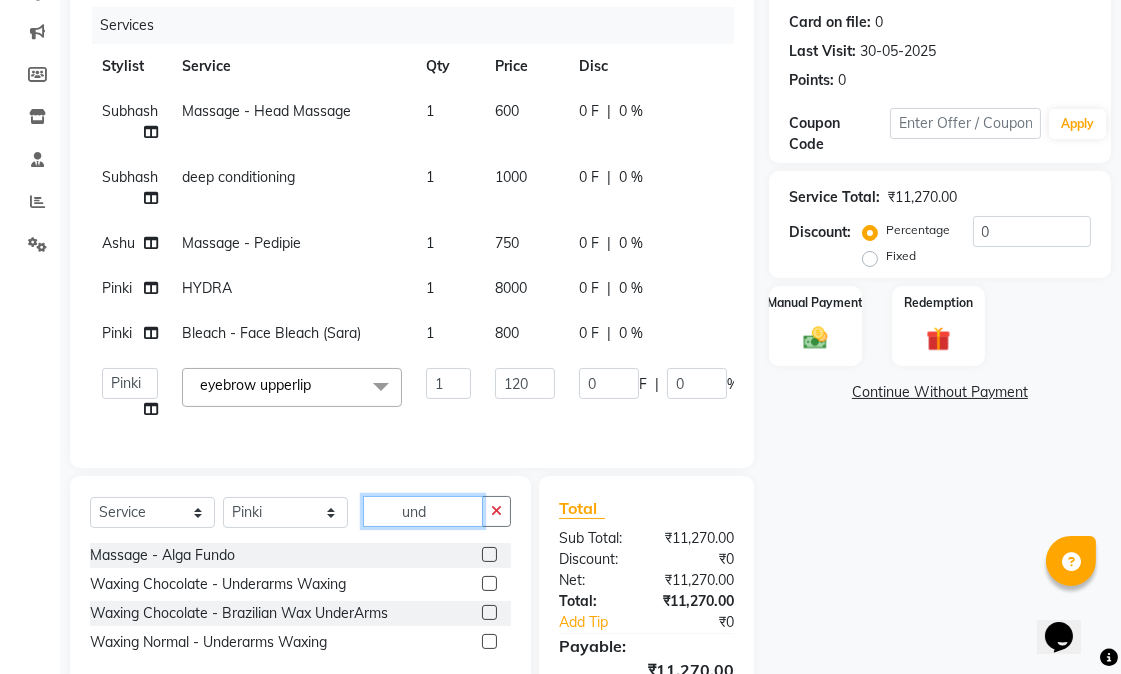 type on "und" 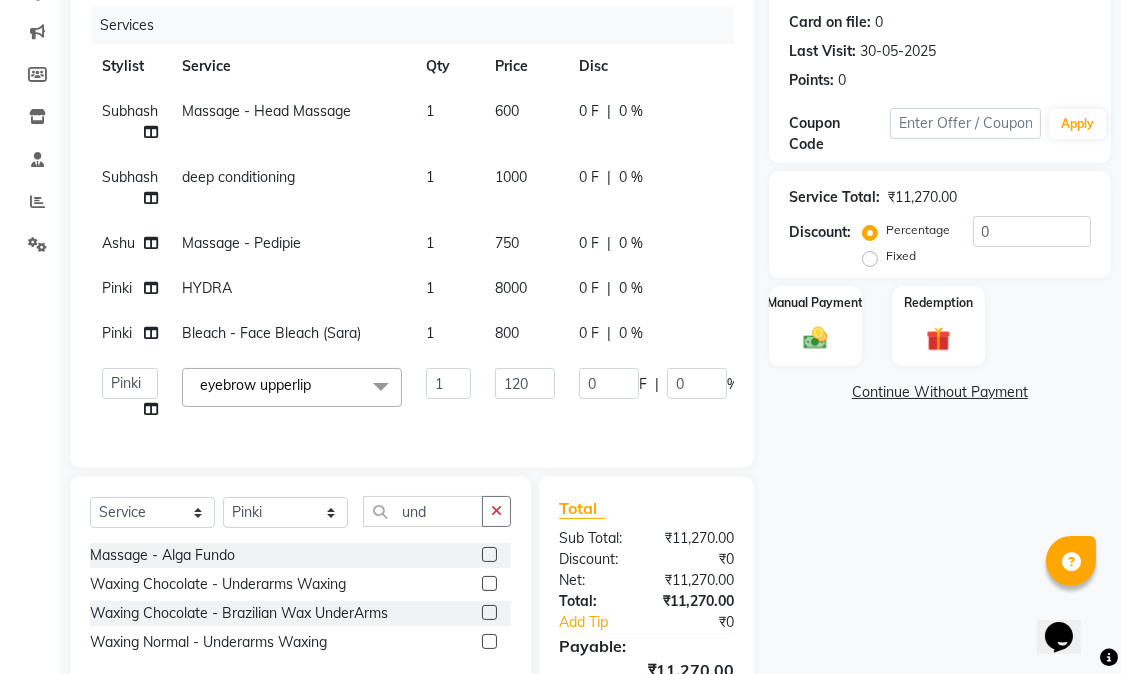 click 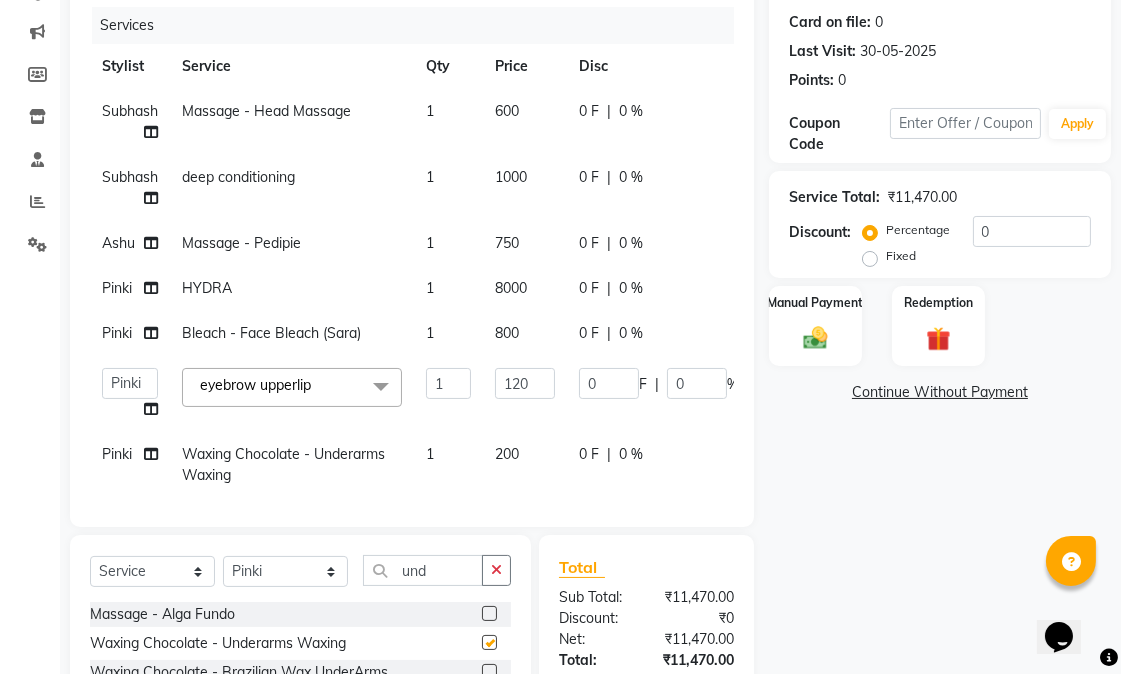 checkbox on "false" 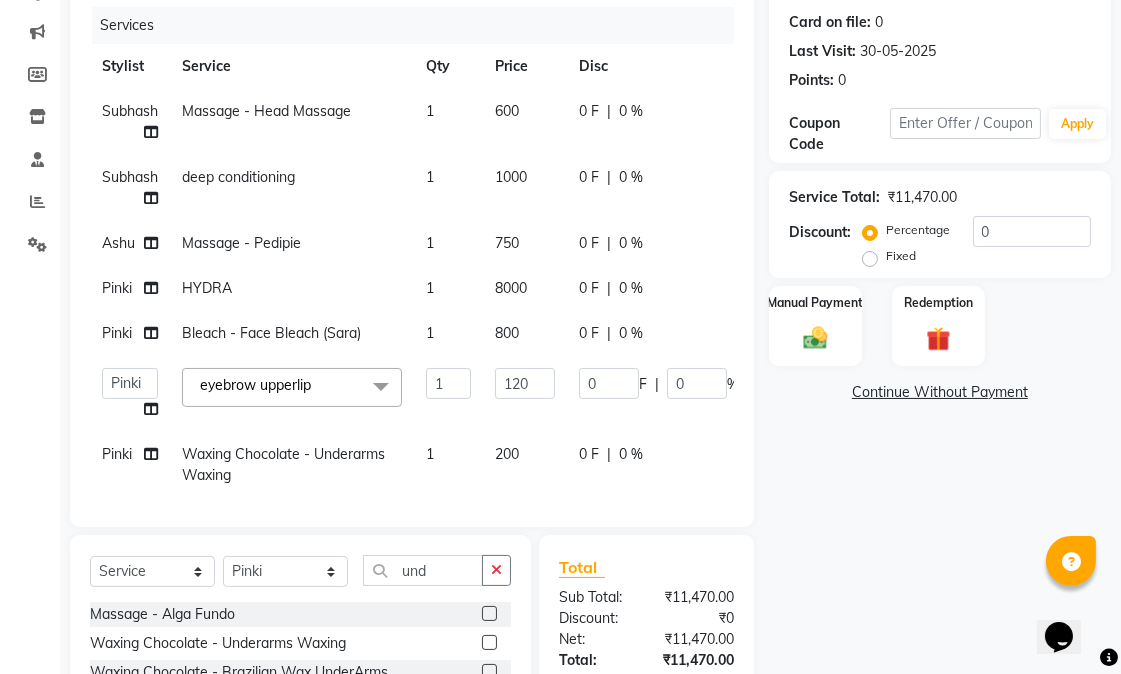 click on "200" 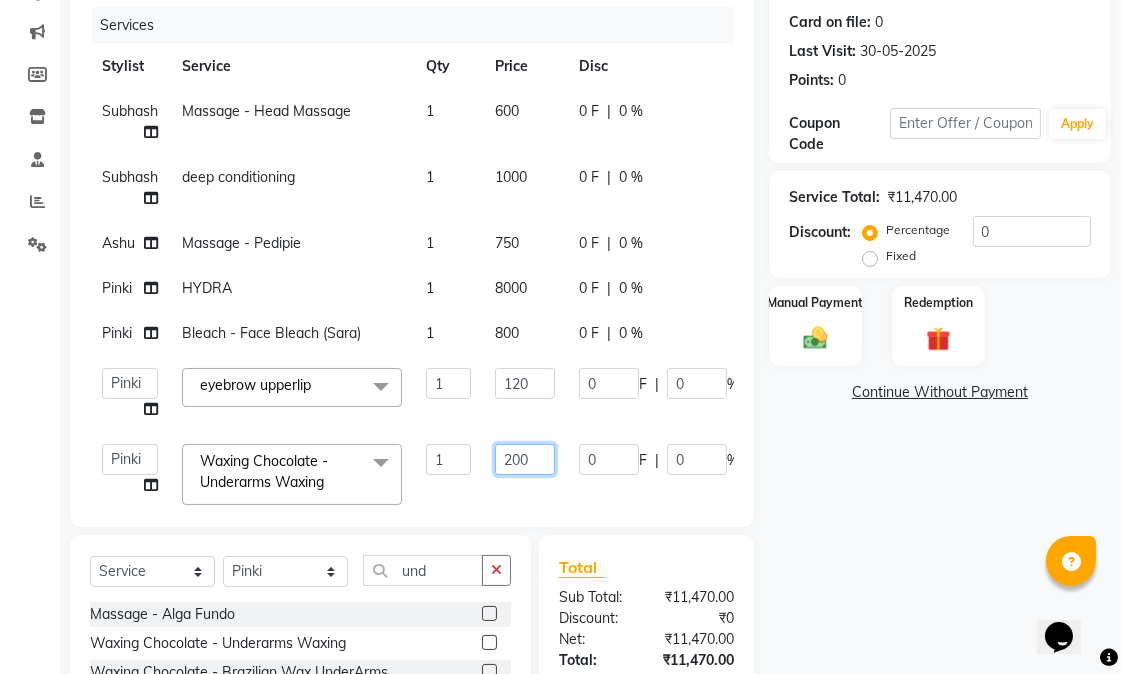 click on "200" 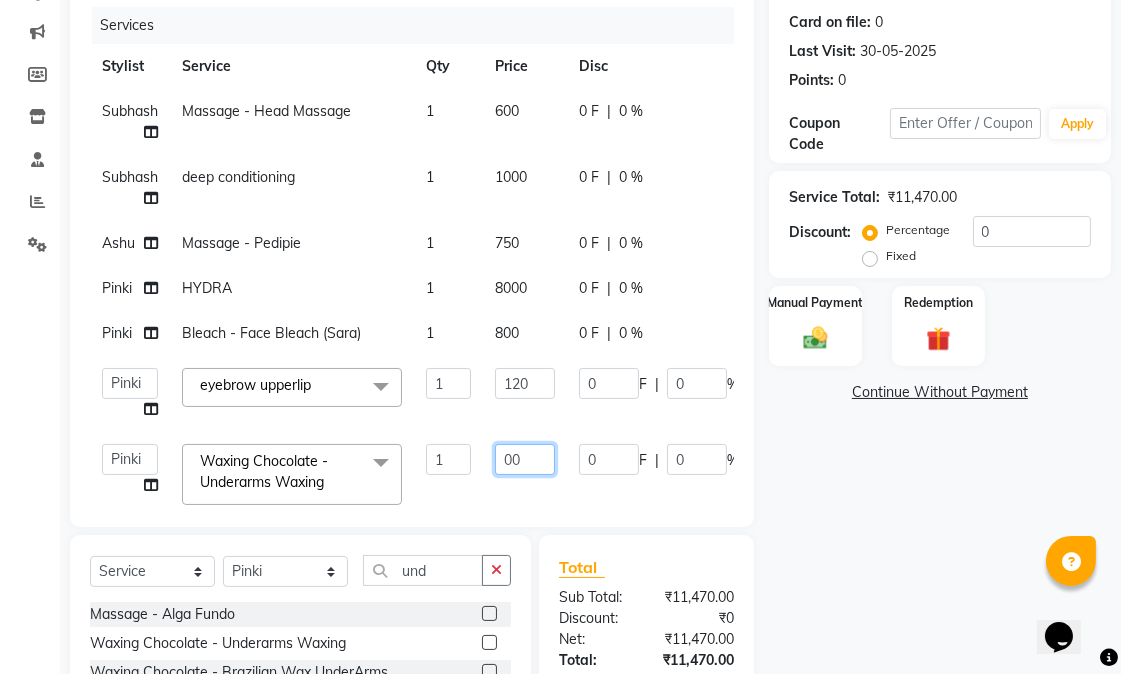 type on "300" 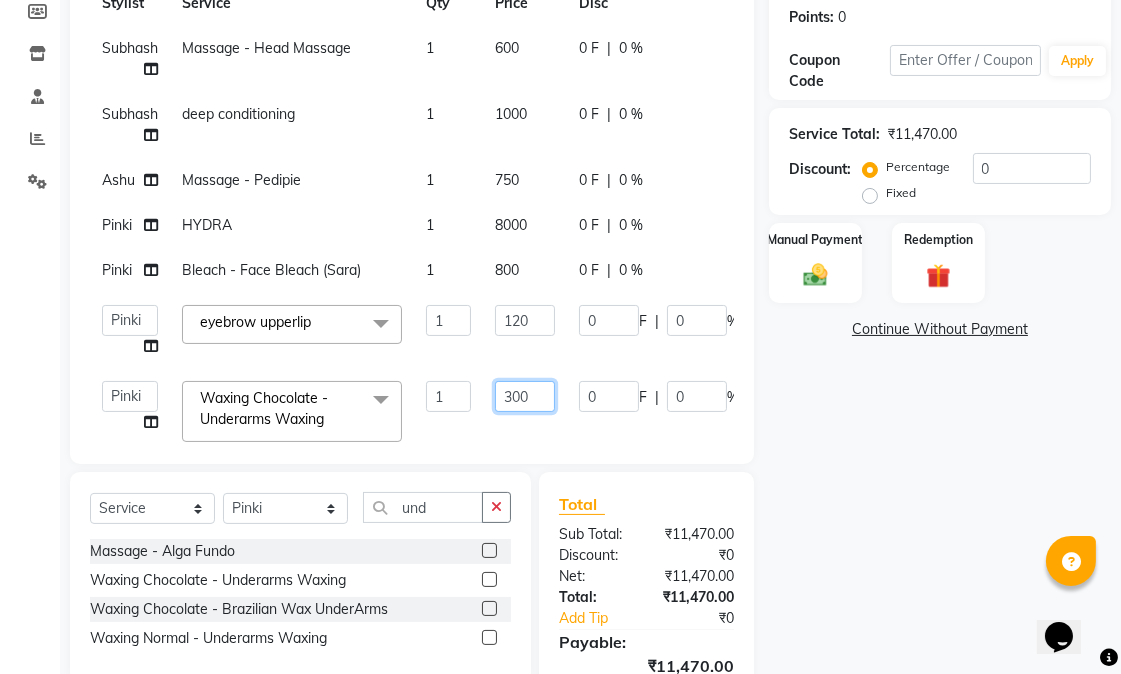 scroll, scrollTop: 428, scrollLeft: 0, axis: vertical 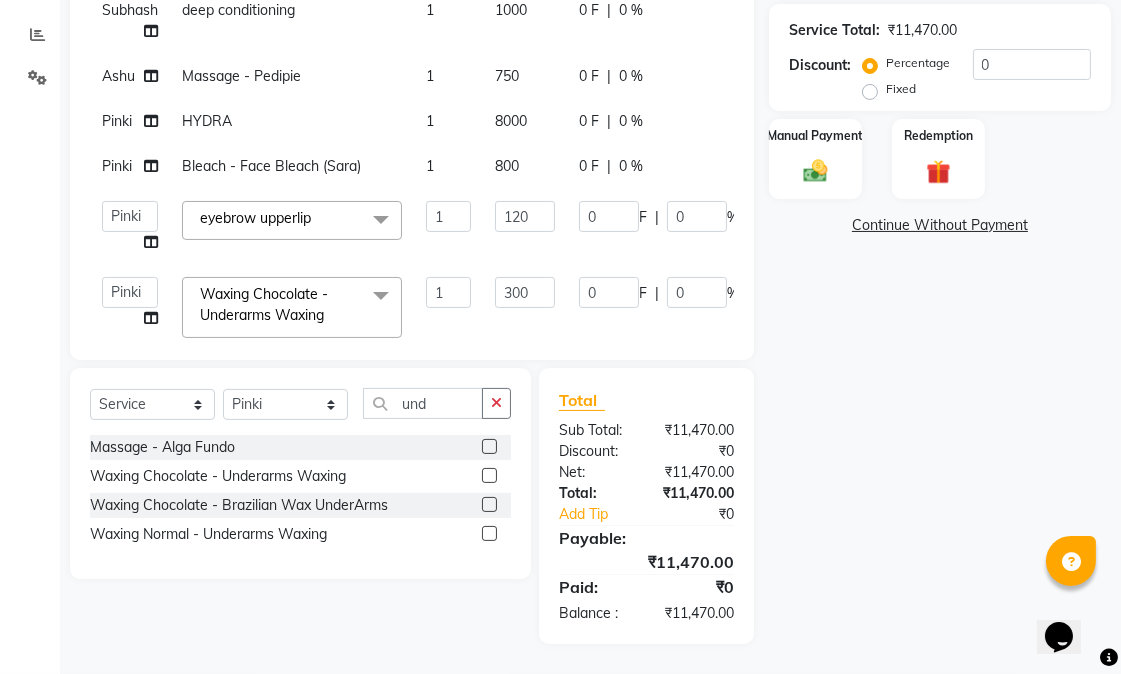 click on "Name: Sondariya  Membership:  No Active Membership  Total Visits:  3 Card on file:  0 Last Visit:   30-05-2025 Points:   0  Coupon Code Apply Service Total:  ₹11,470.00  Discount:  Percentage   Fixed  0 Manual Payment Redemption  Continue Without Payment" 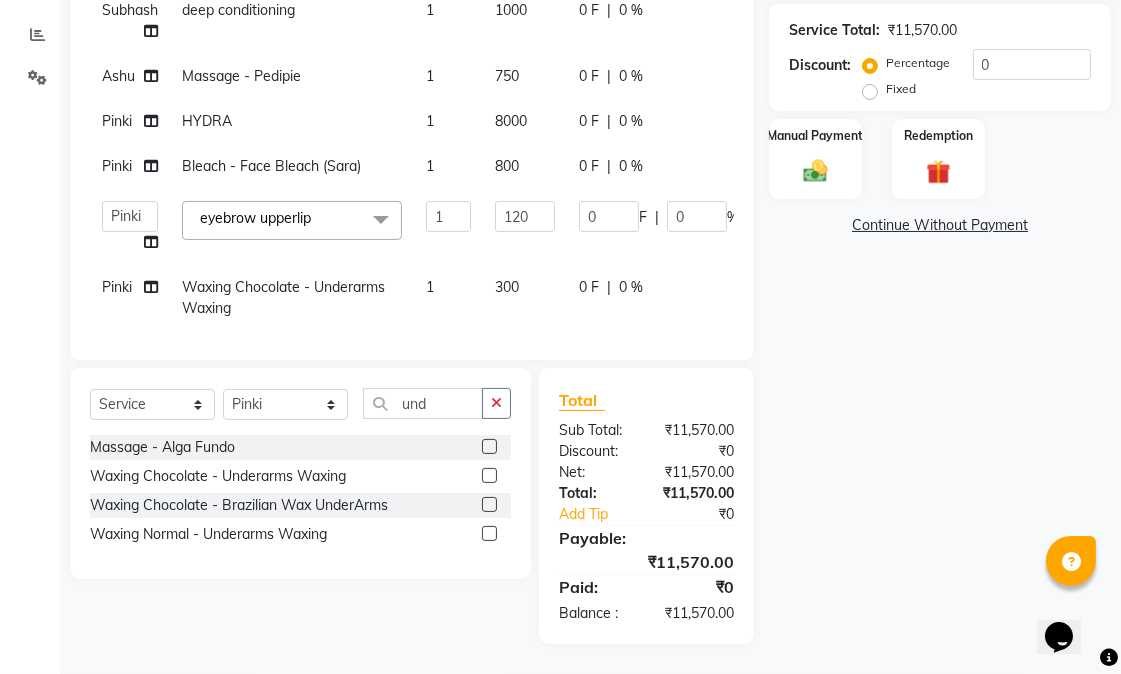 scroll, scrollTop: 23, scrollLeft: 0, axis: vertical 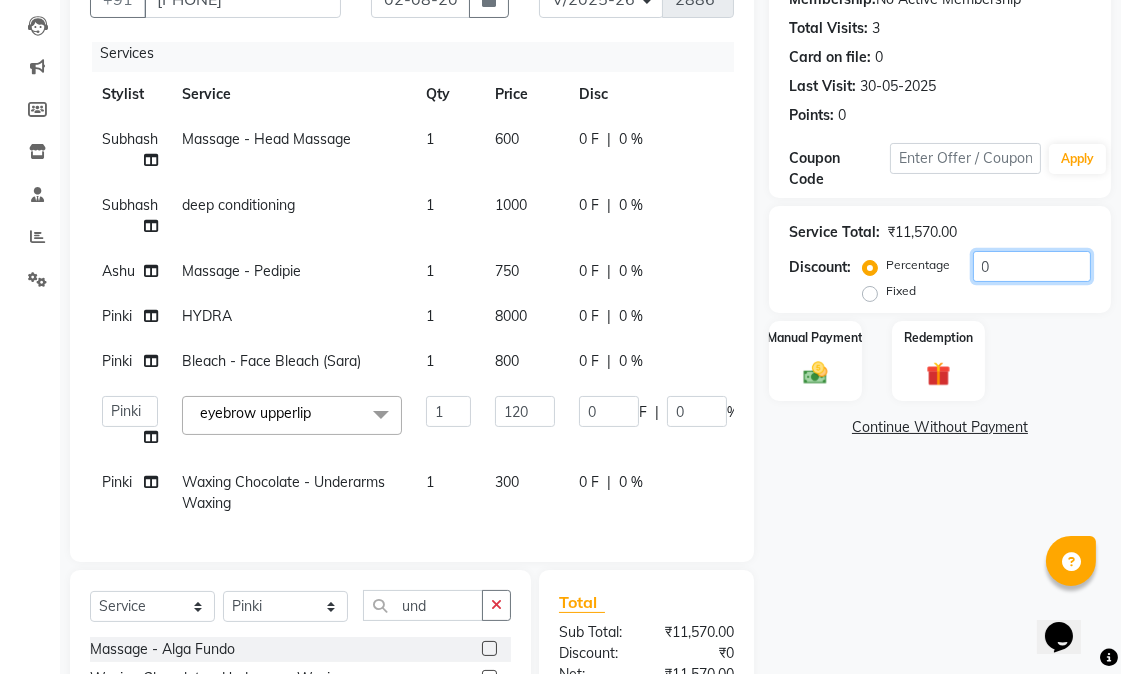 drag, startPoint x: 990, startPoint y: 257, endPoint x: 937, endPoint y: 251, distance: 53.338543 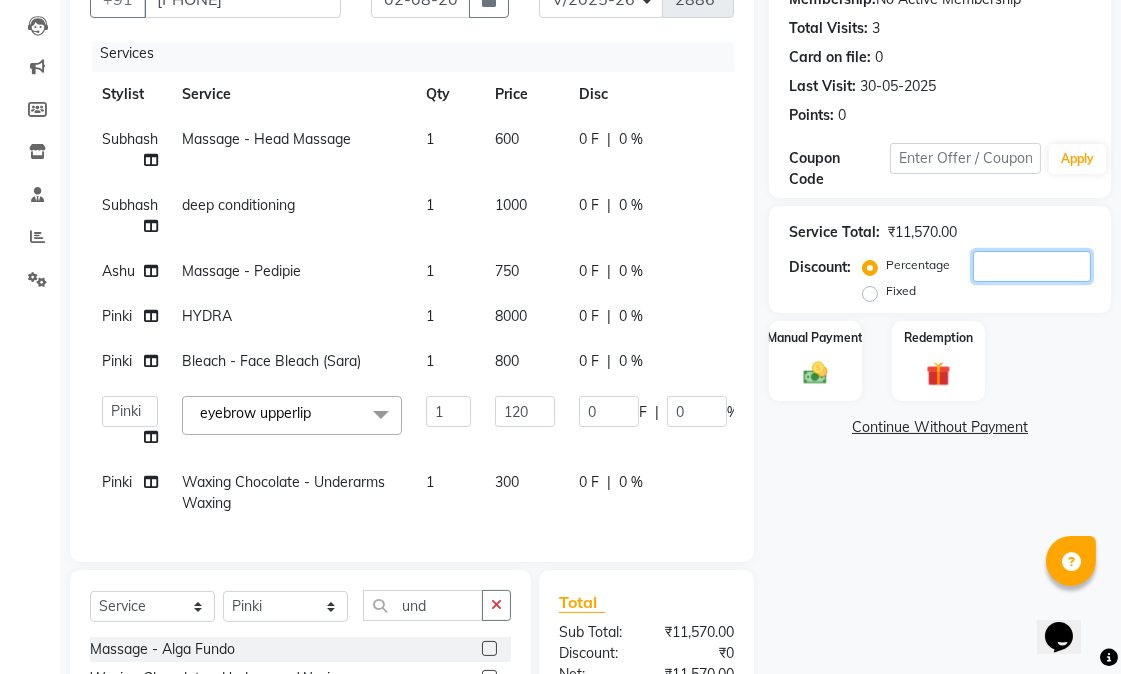 type on "2" 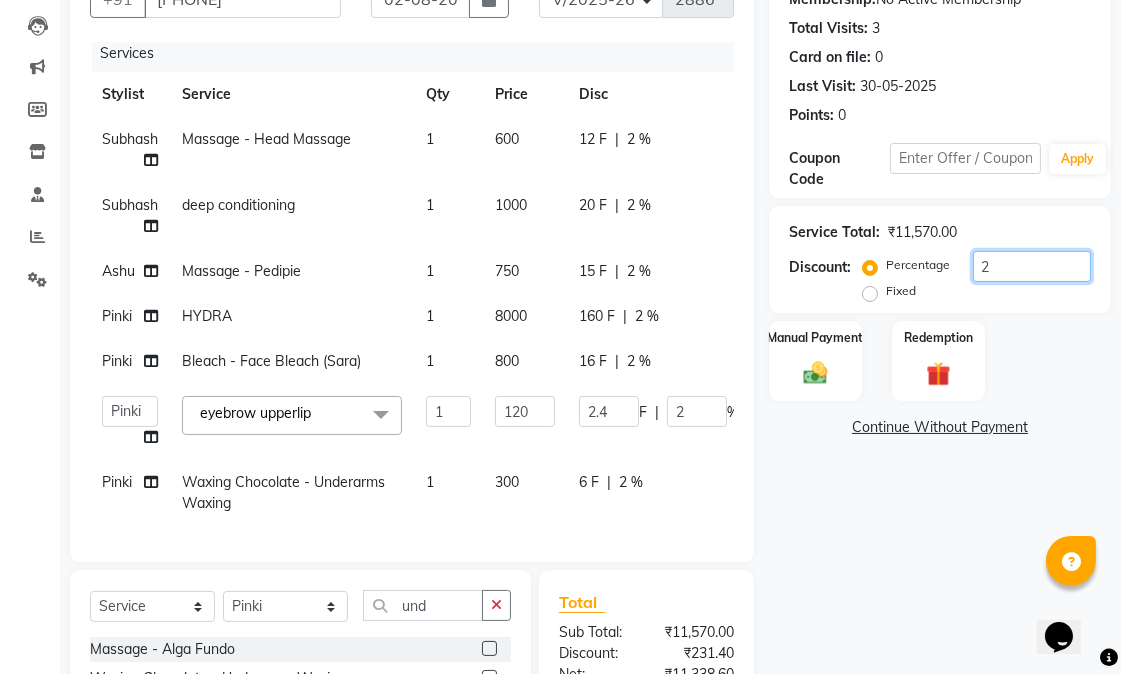 type on "20" 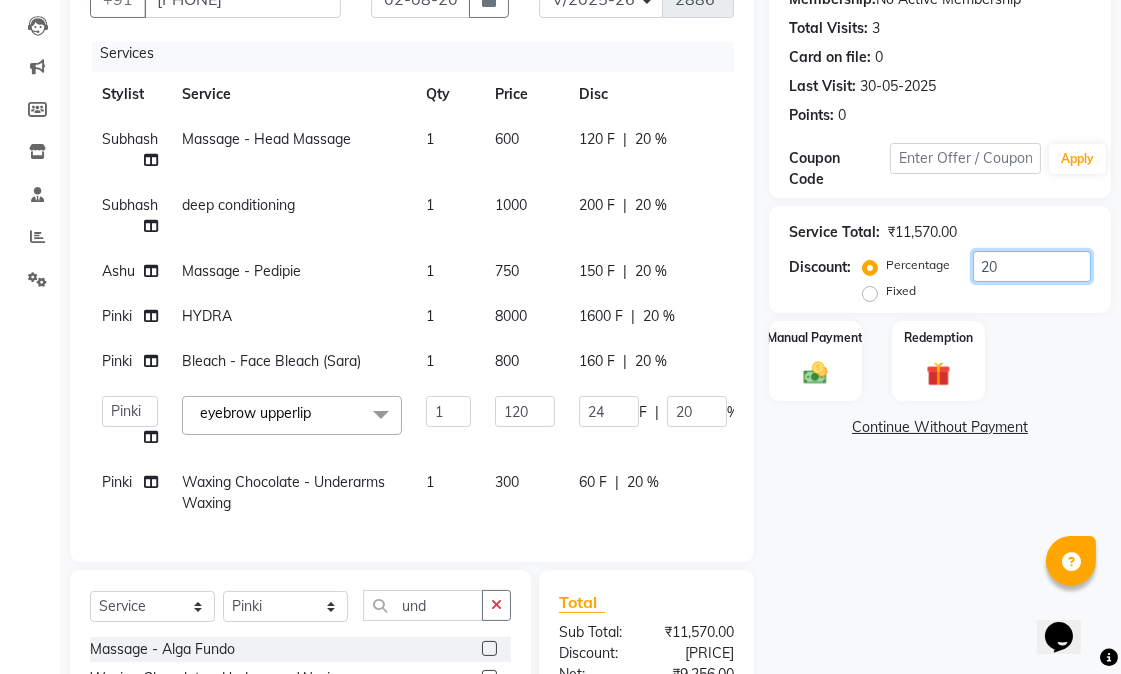 type on "20" 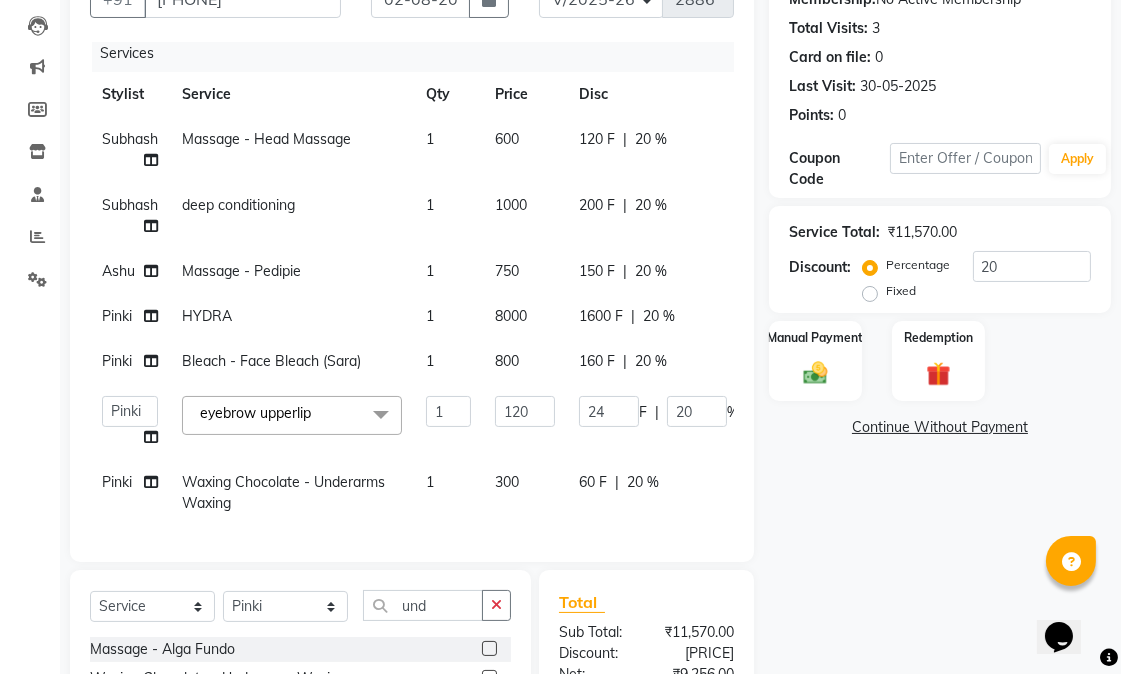 click on "Name: Sondariya  Membership:  No Active Membership  Total Visits:  3 Card on file:  0 Last Visit:   30-05-2025 Points:   0  Coupon Code Apply Service Total:  ₹11,570.00  Discount:  Percentage   Fixed  20 Manual Payment Redemption  Continue Without Payment" 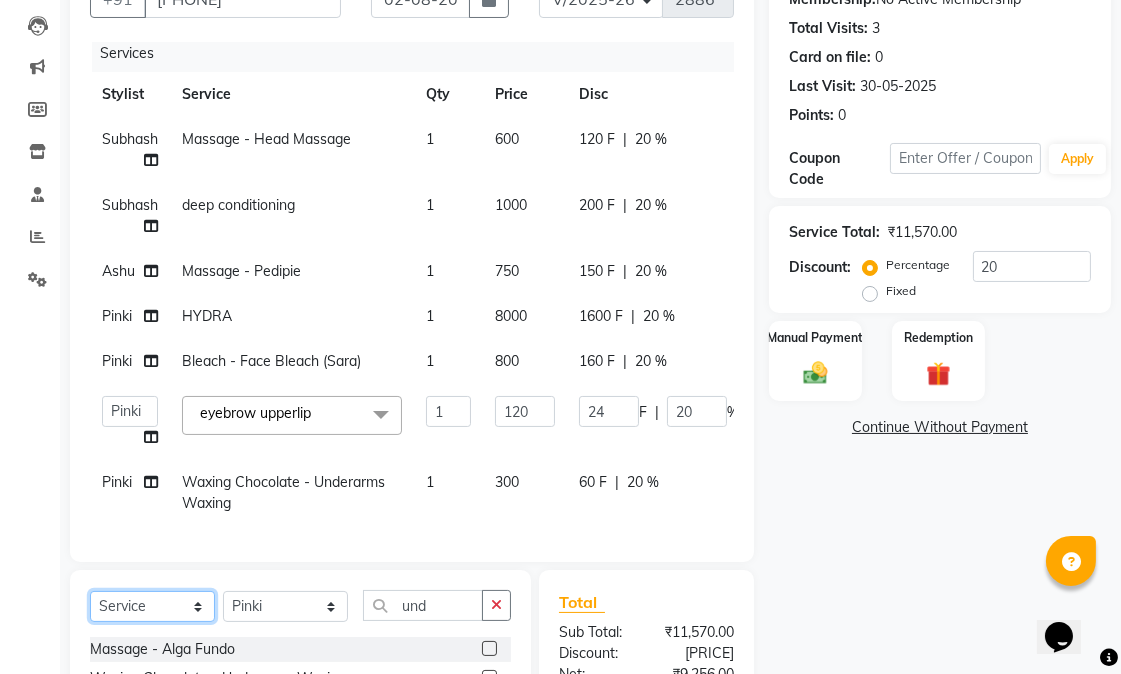 click on "Select  Service  Product  Membership  Package Voucher Prepaid Gift Card" 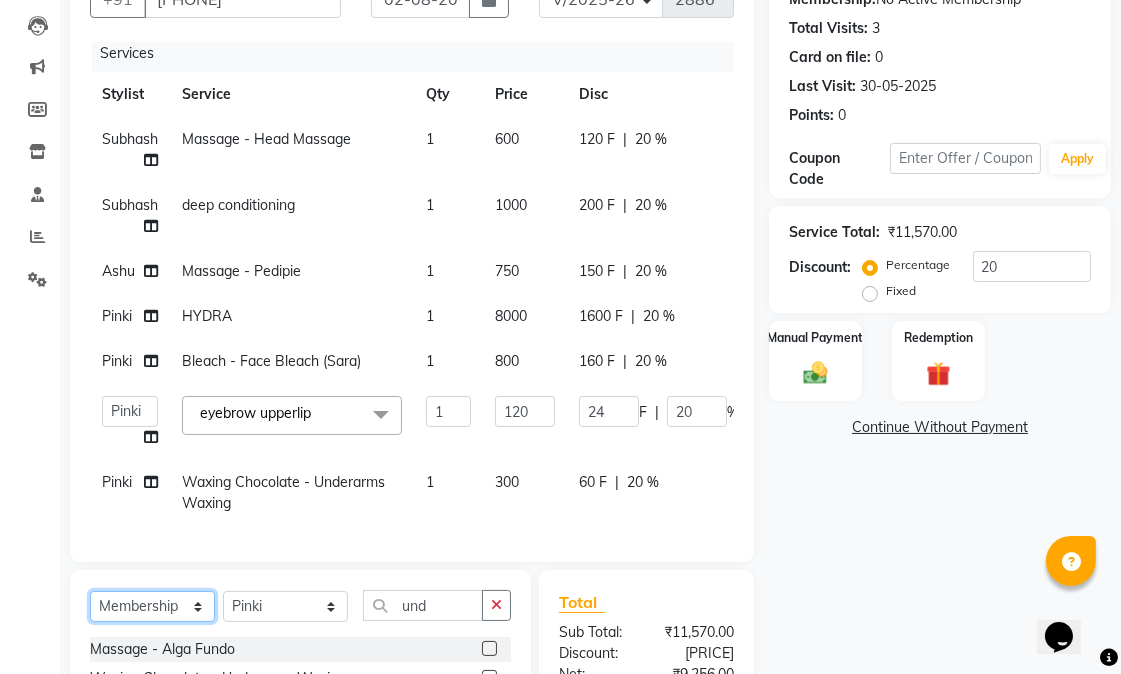 click on "Select  Service  Product  Membership  Package Voucher Prepaid Gift Card" 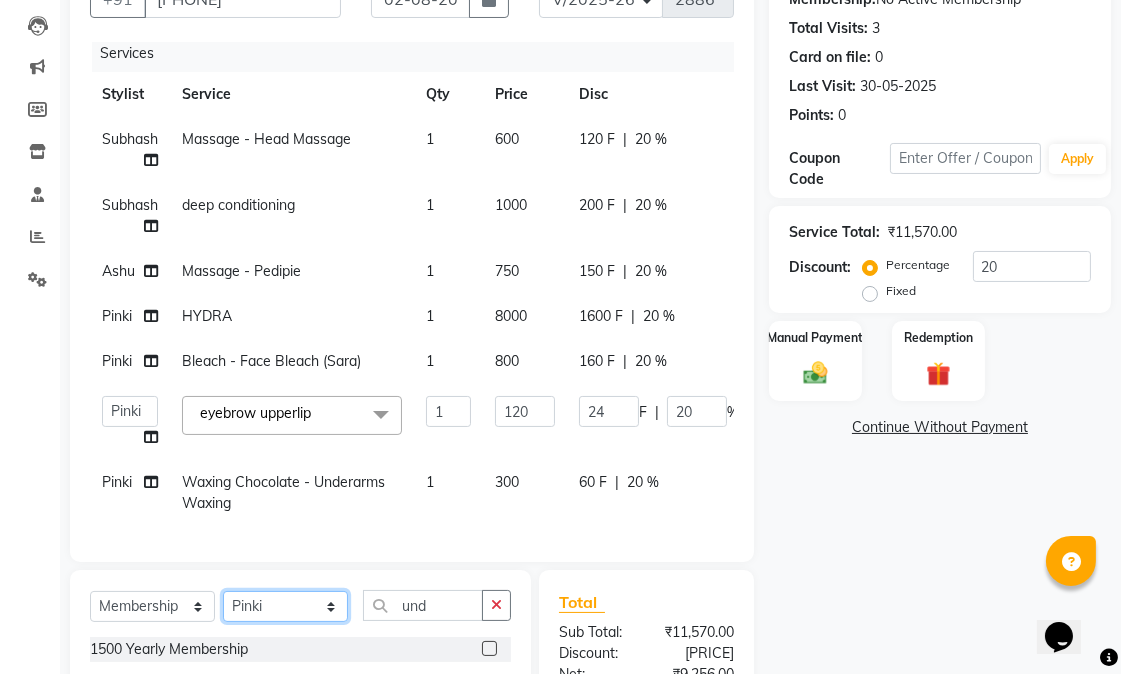click on "Select Stylist Abhishek amit anchal Ashu Bilal Dildar Geeta Hritik Jatin mahesh Manav Mohit Pinki Prince Ruby Sagar Subhash Subodh Uday" 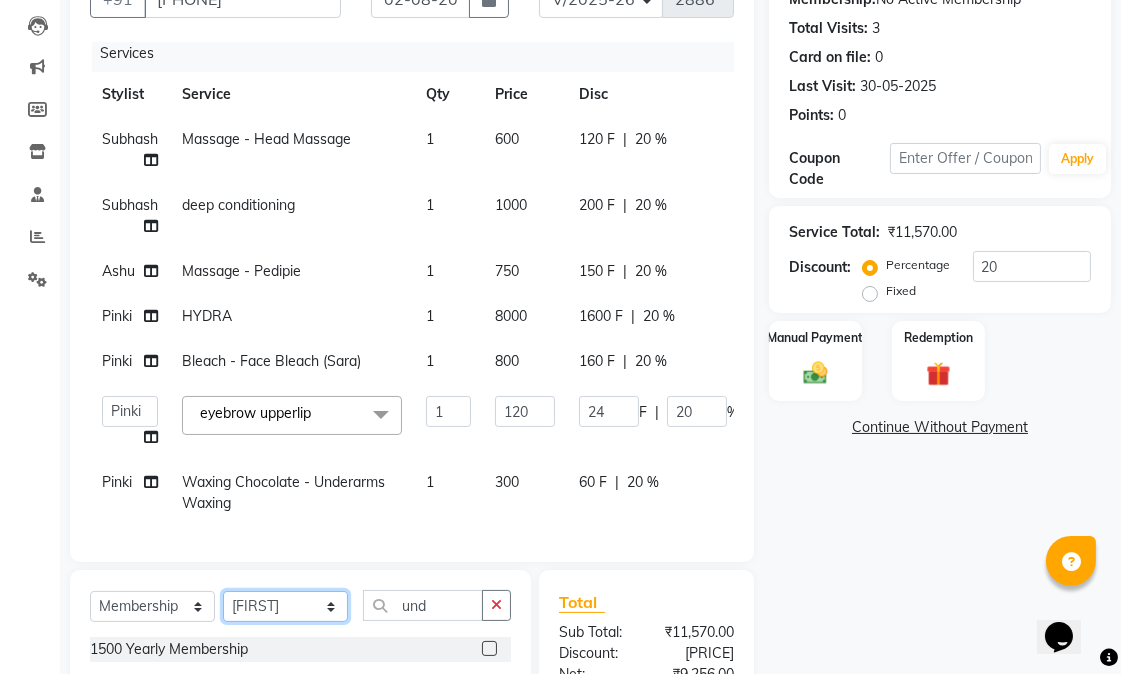 click on "Select Stylist Abhishek amit anchal Ashu Bilal Dildar Geeta Hritik Jatin mahesh Manav Mohit Pinki Prince Ruby Sagar Subhash Subodh Uday" 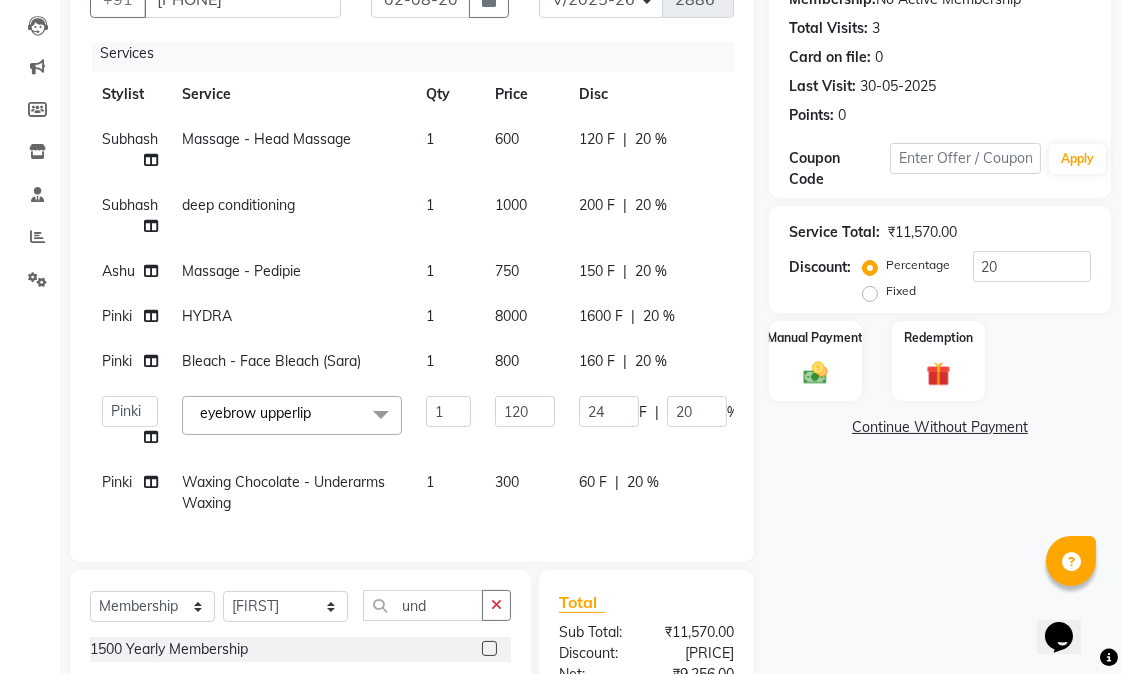 click 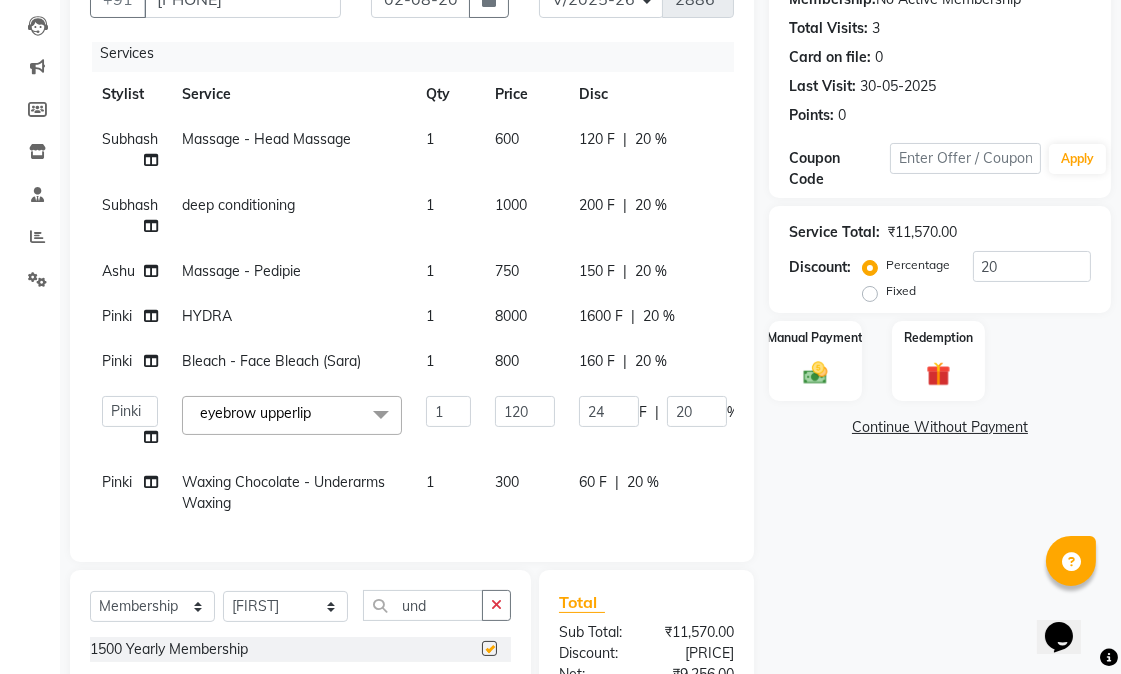 select on "select" 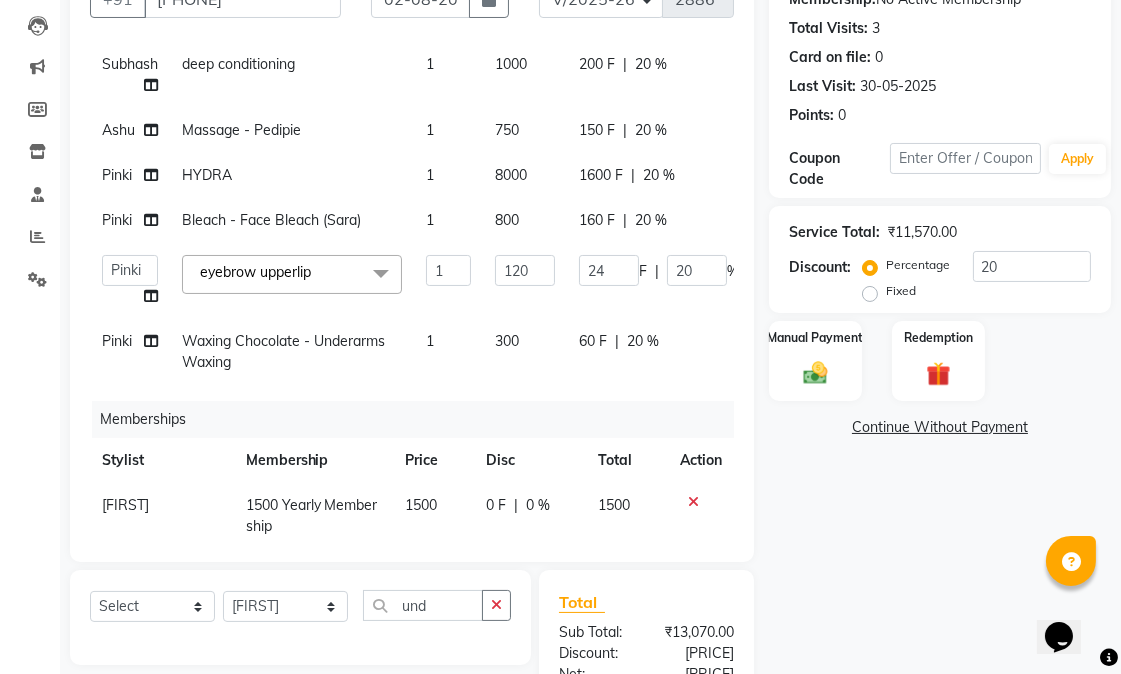 scroll, scrollTop: 187, scrollLeft: 0, axis: vertical 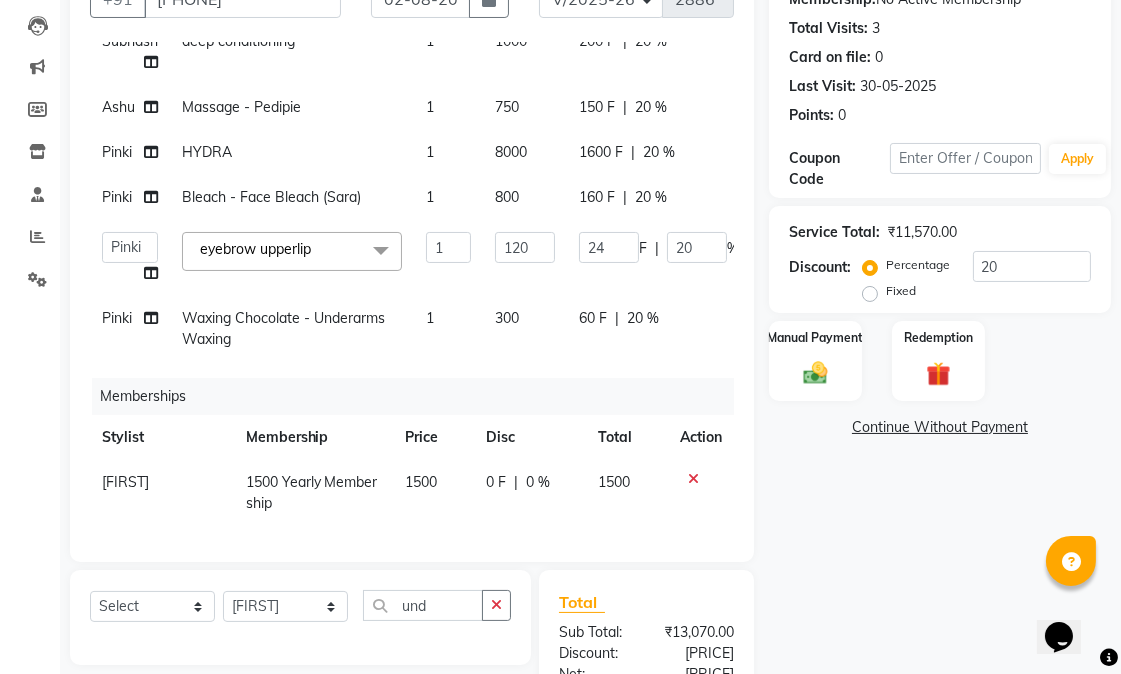 click on "Name: Sondariya  Membership:  No Active Membership  Total Visits:  3 Card on file:  0 Last Visit:   30-05-2025 Points:   0  Coupon Code Apply Service Total:  ₹11,570.00  Discount:  Percentage   Fixed  20 Manual Payment Redemption  Continue Without Payment" 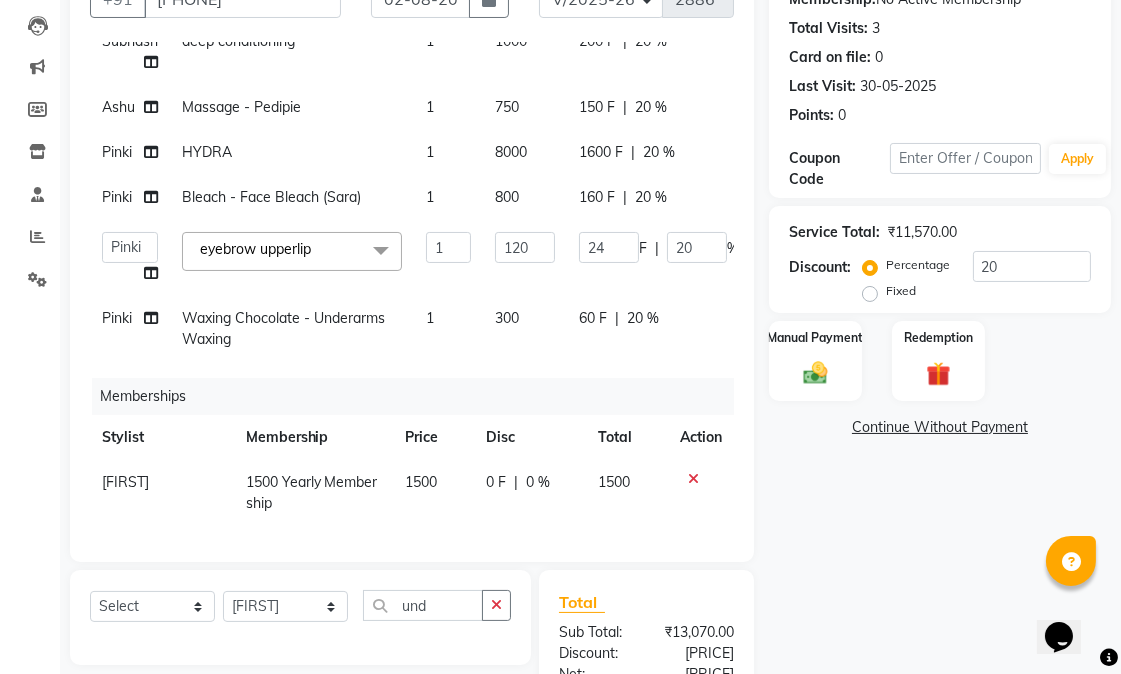 scroll, scrollTop: 428, scrollLeft: 0, axis: vertical 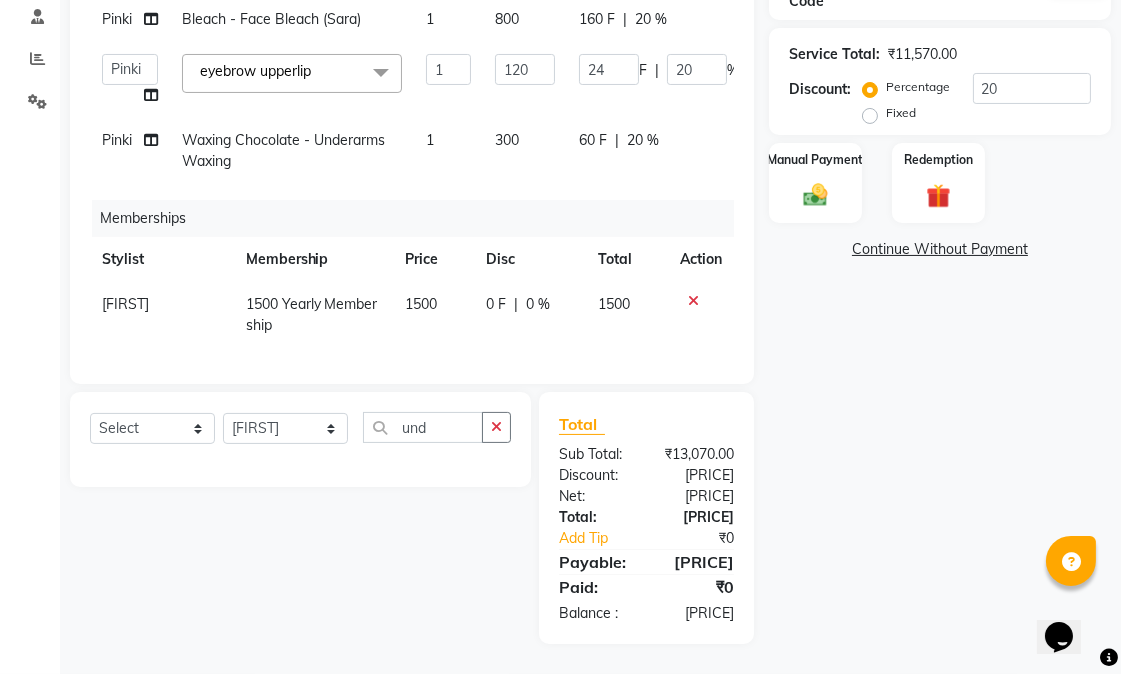 click on "Name: Sondariya  Membership:  No Active Membership  Total Visits:  3 Card on file:  0 Last Visit:   30-05-2025 Points:   0  Coupon Code Apply Service Total:  ₹11,570.00  Discount:  Percentage   Fixed  20 Manual Payment Redemption  Continue Without Payment" 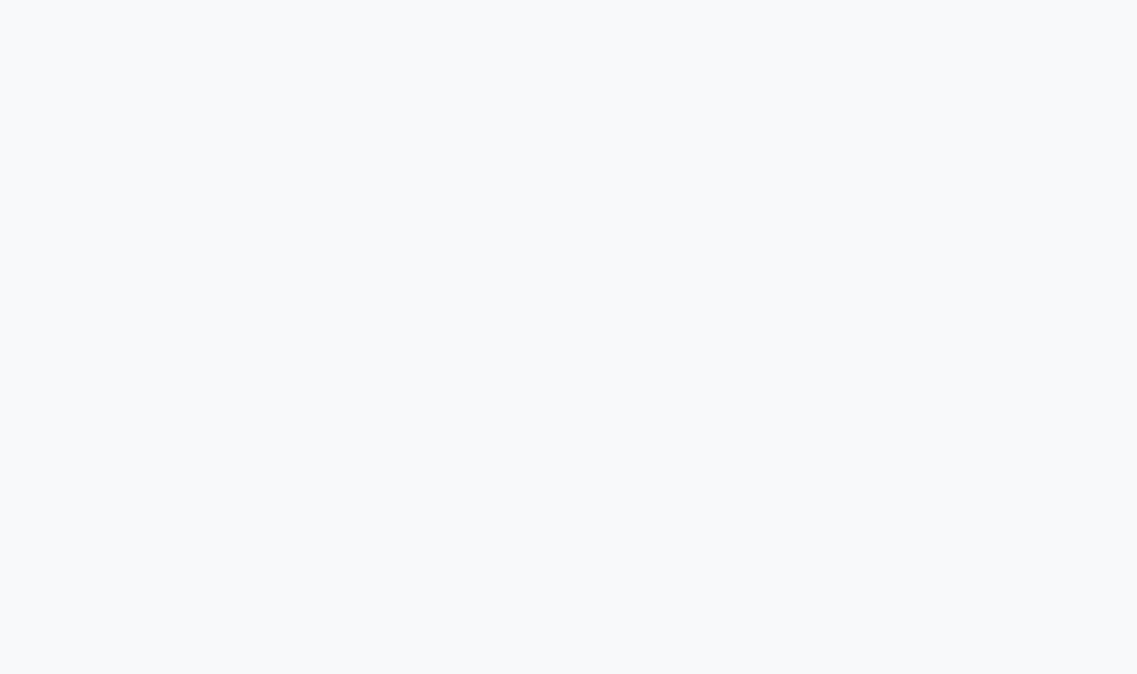 select on "7080" 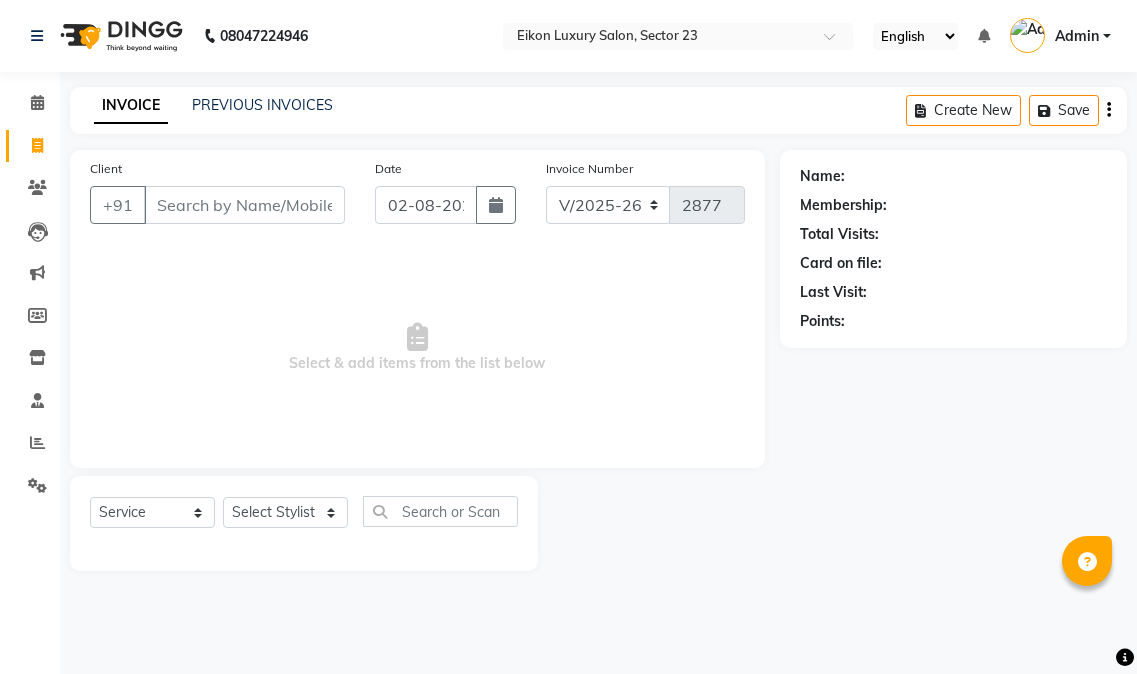 select on "7080" 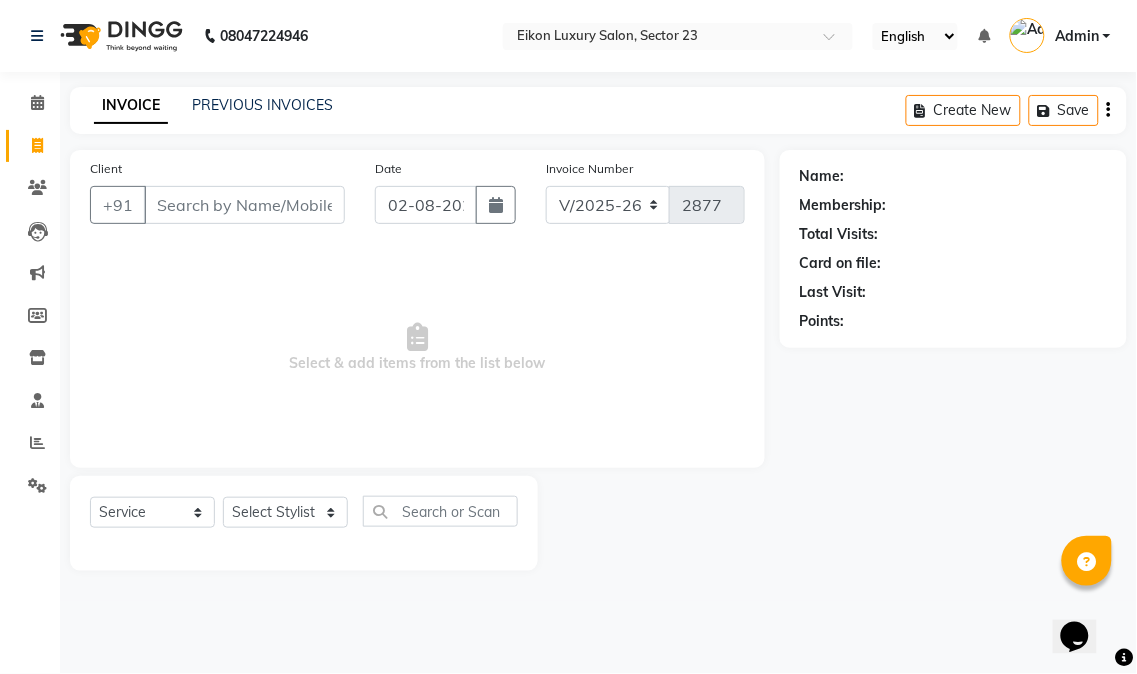 scroll, scrollTop: 0, scrollLeft: 0, axis: both 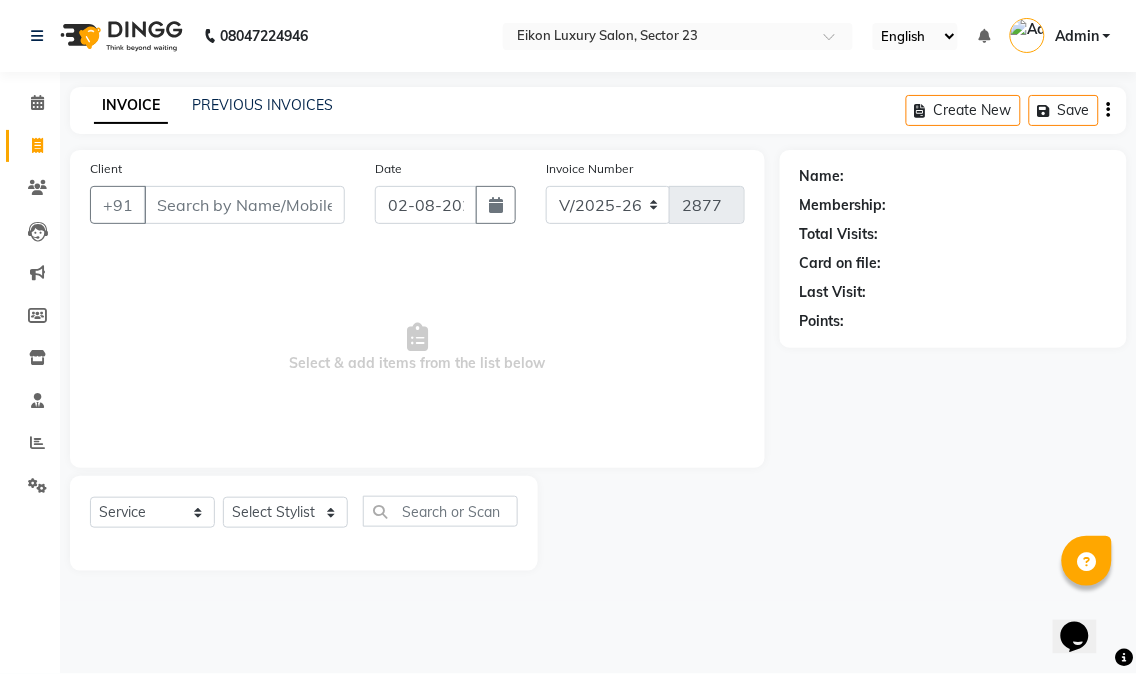 click on "Name: Membership: Total Visits: Card on file: Last Visit:  Points:" 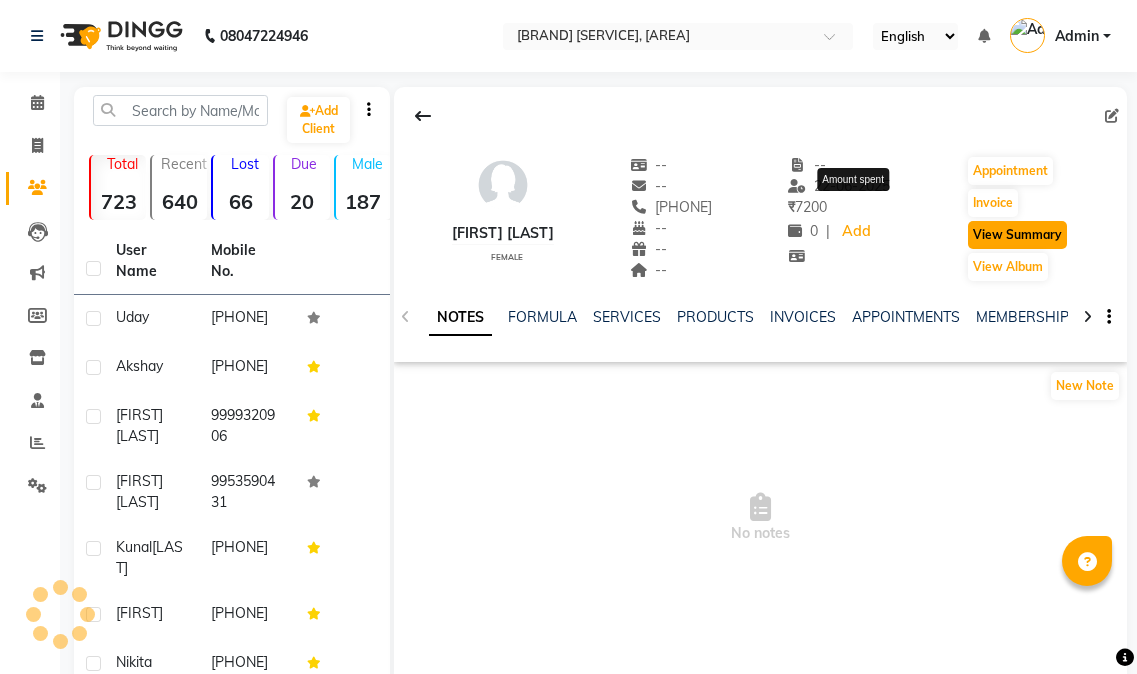 click on "View Summary" 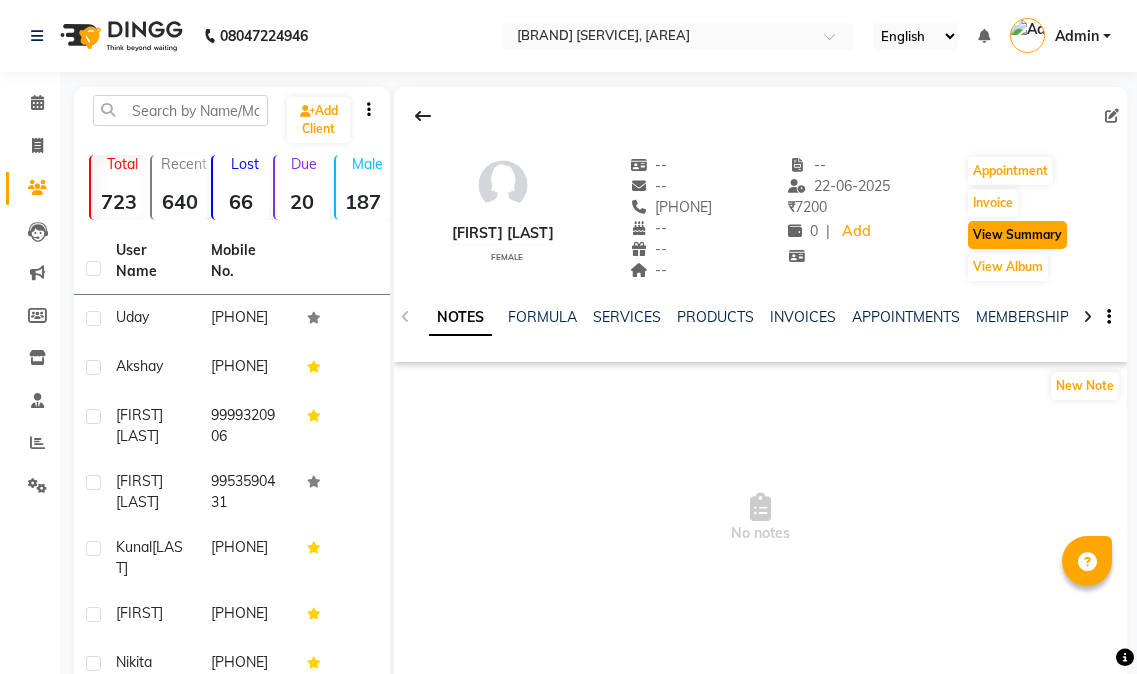scroll, scrollTop: 0, scrollLeft: 0, axis: both 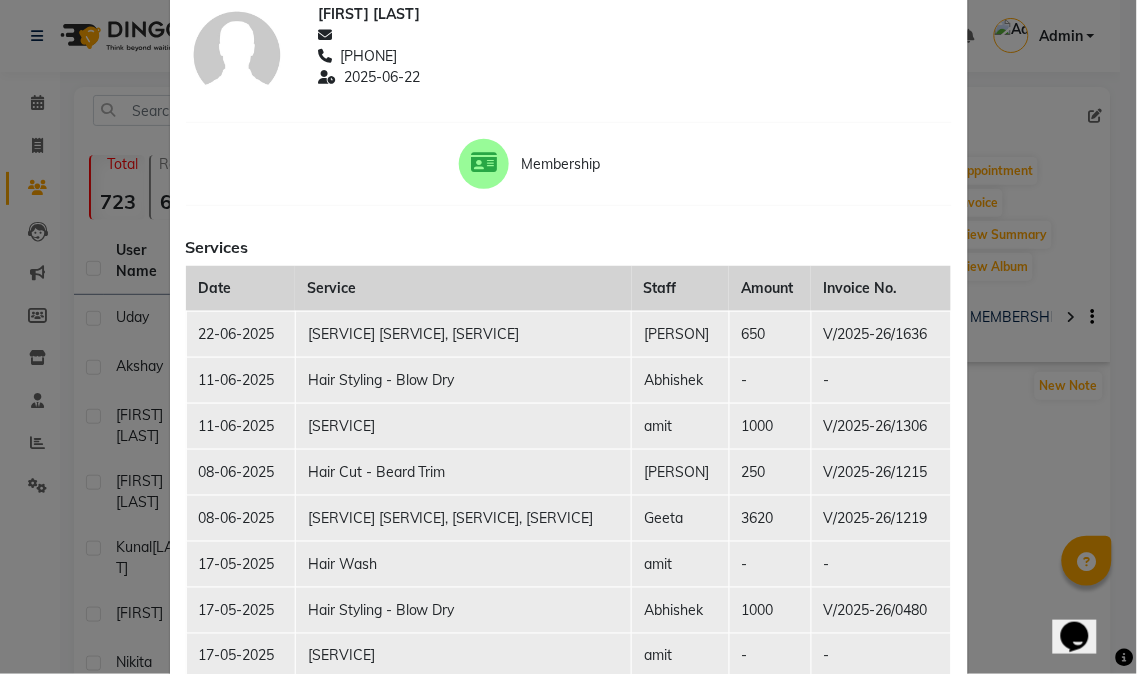 click on "Client Summary Print [FIRST] [LAST] [PHONE] [DATE] Membership Services Date Service Staff Amount Invoice No. [DATE] [SERVICE] [SERVICE], [SERVICE] [PERSON] [INVOICE] [DATE] [SERVICE] [SERVICE] [PERSON] [AMOUNT] [INVOICE] [DATE] [SERVICE] [SERVICE], [SERVICE], [SERVICE] [PERSON] [AMOUNT] [INVOICE] [DATE] [SERVICE] [PERSON] - - [DATE] [SERVICE] [PERSON] [AMOUNT] [INVOICE] [DATE] [SERVICE] [PERSON] - - [DATE] [SERVICE] [PERSON] [AMOUNT] [INVOICE] [DATE] [SERVICE] [PERSON] - -" 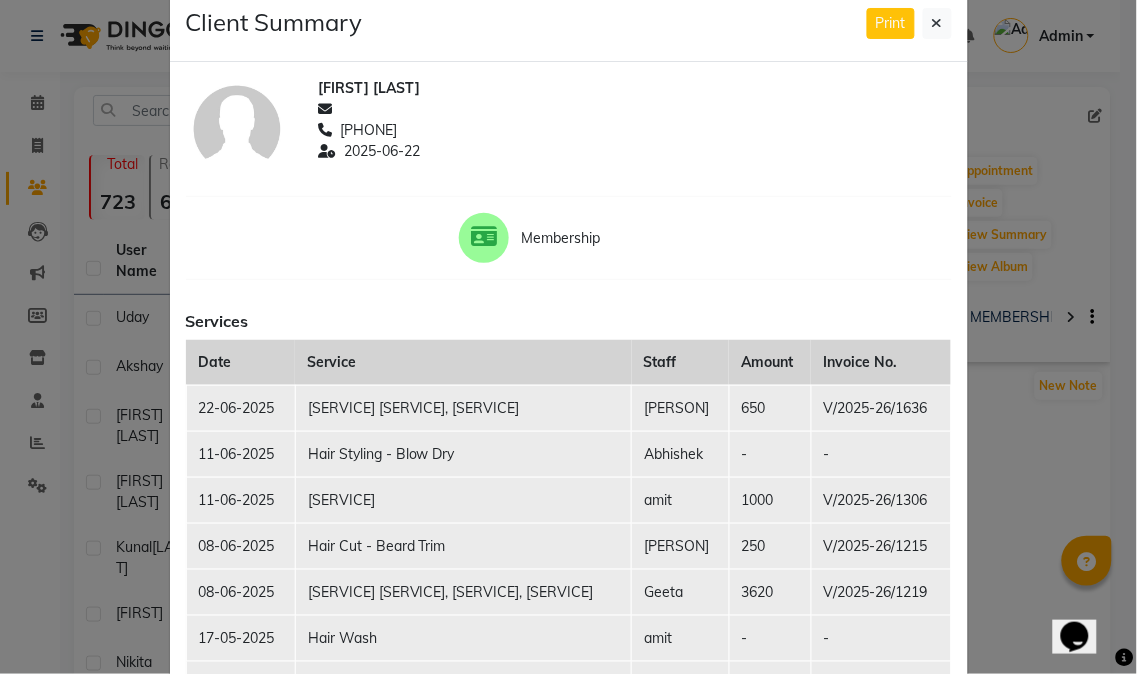 scroll, scrollTop: 0, scrollLeft: 0, axis: both 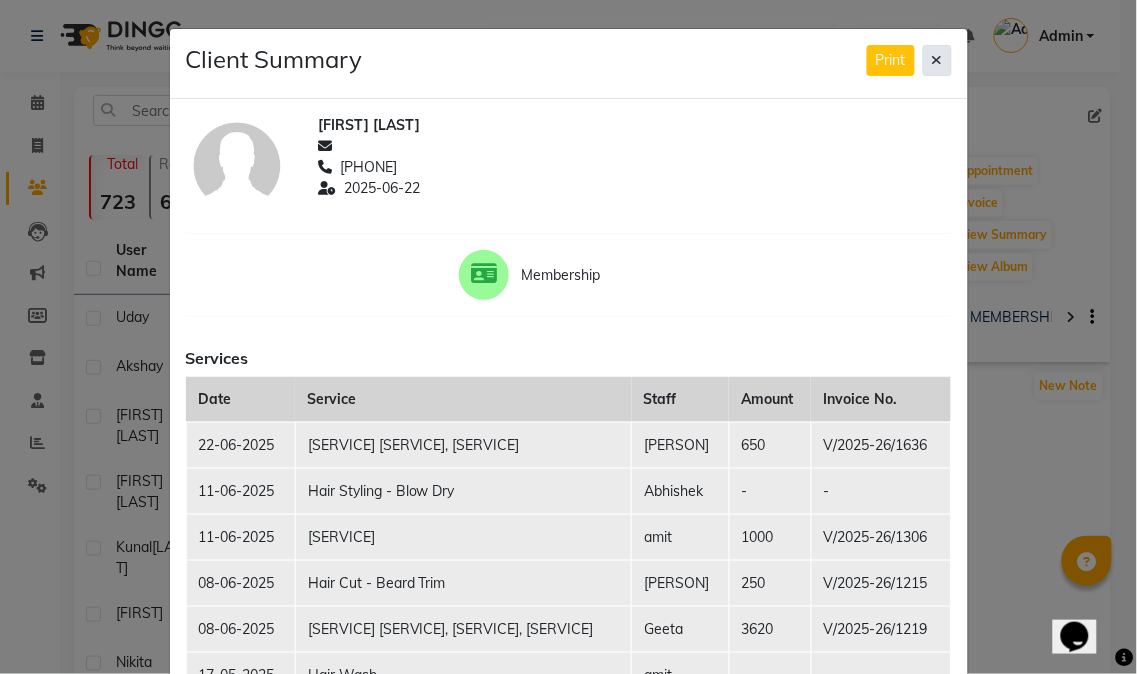 click 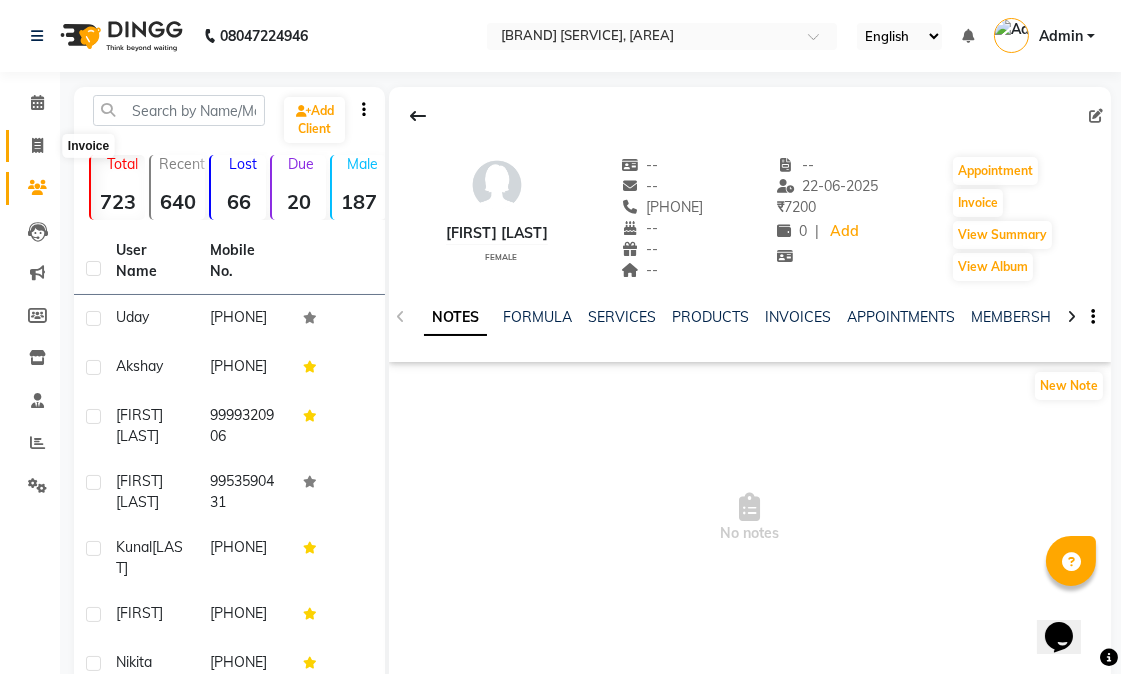 click 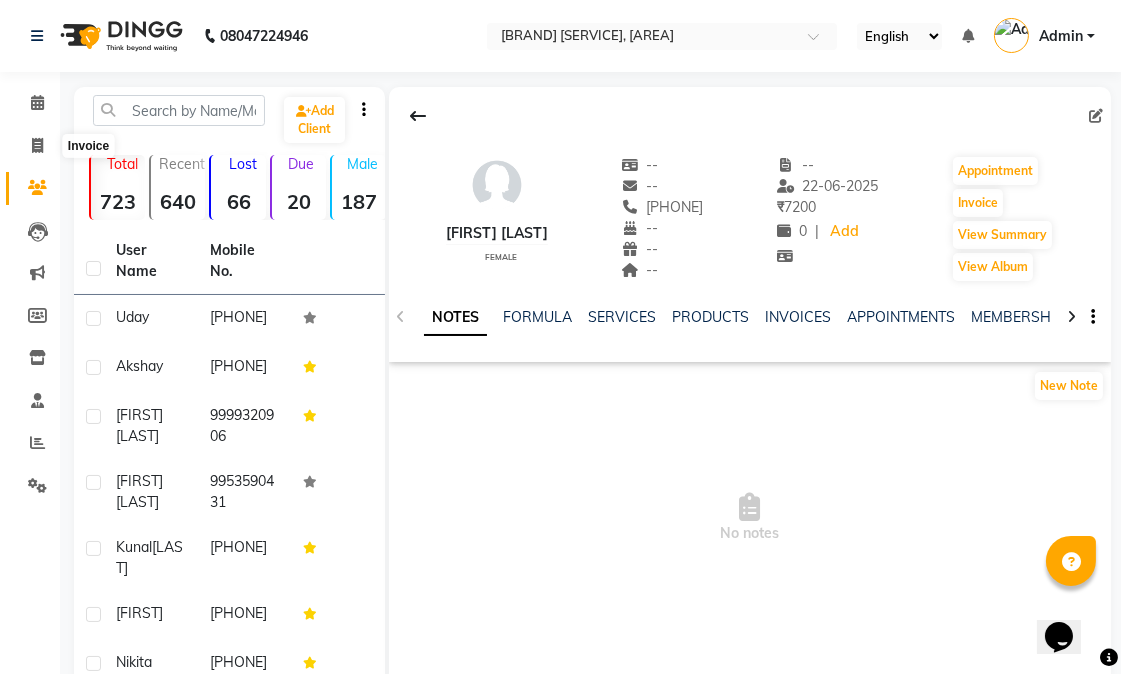 select on "service" 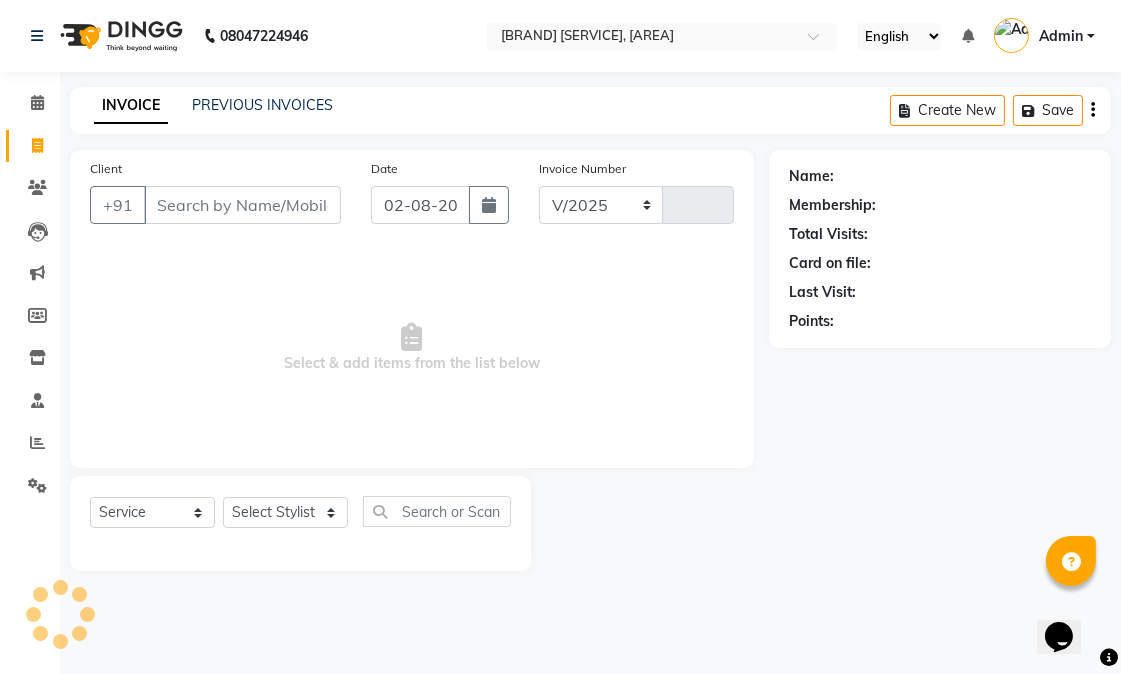 select on "7080" 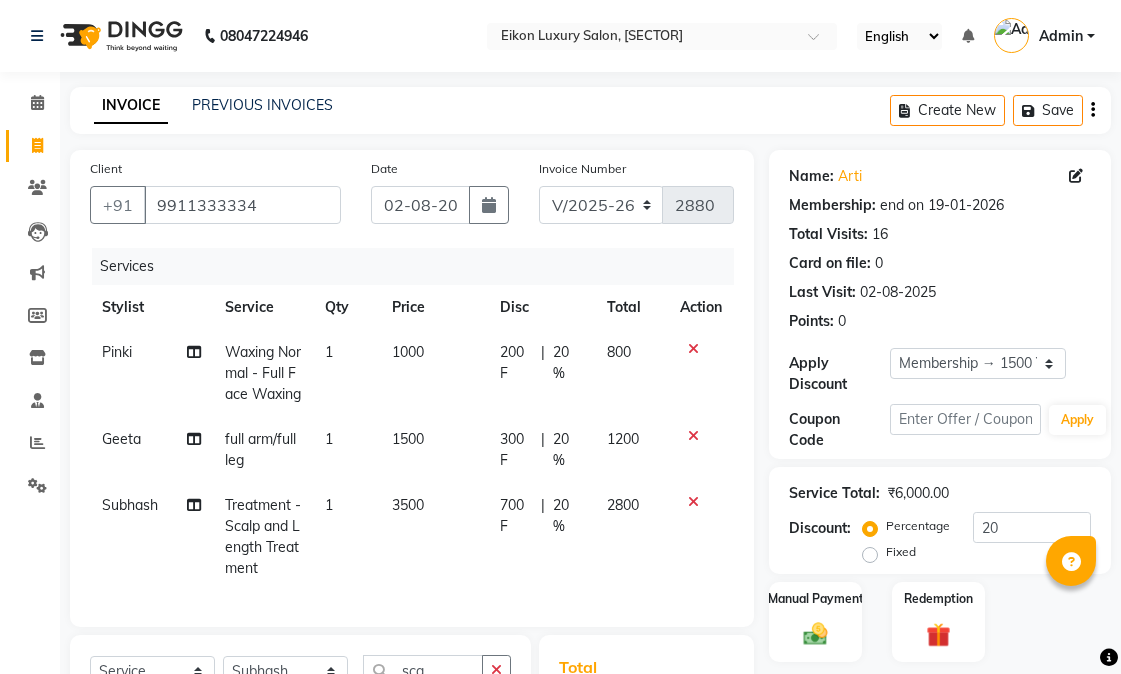 select on "7080" 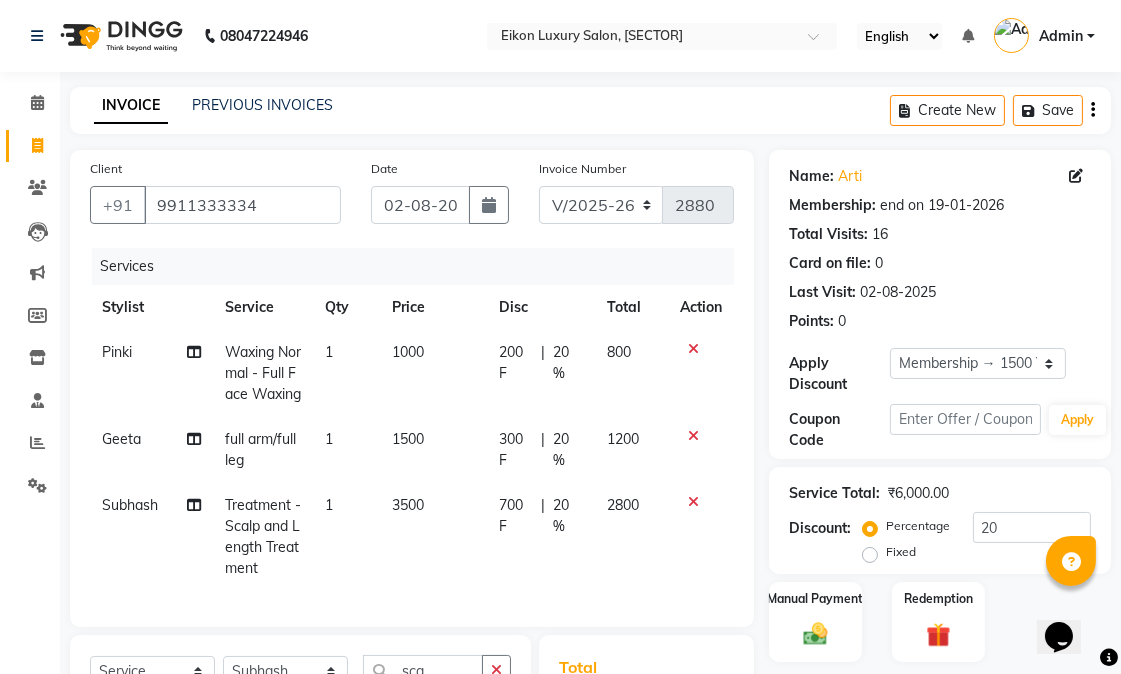 scroll, scrollTop: 0, scrollLeft: 0, axis: both 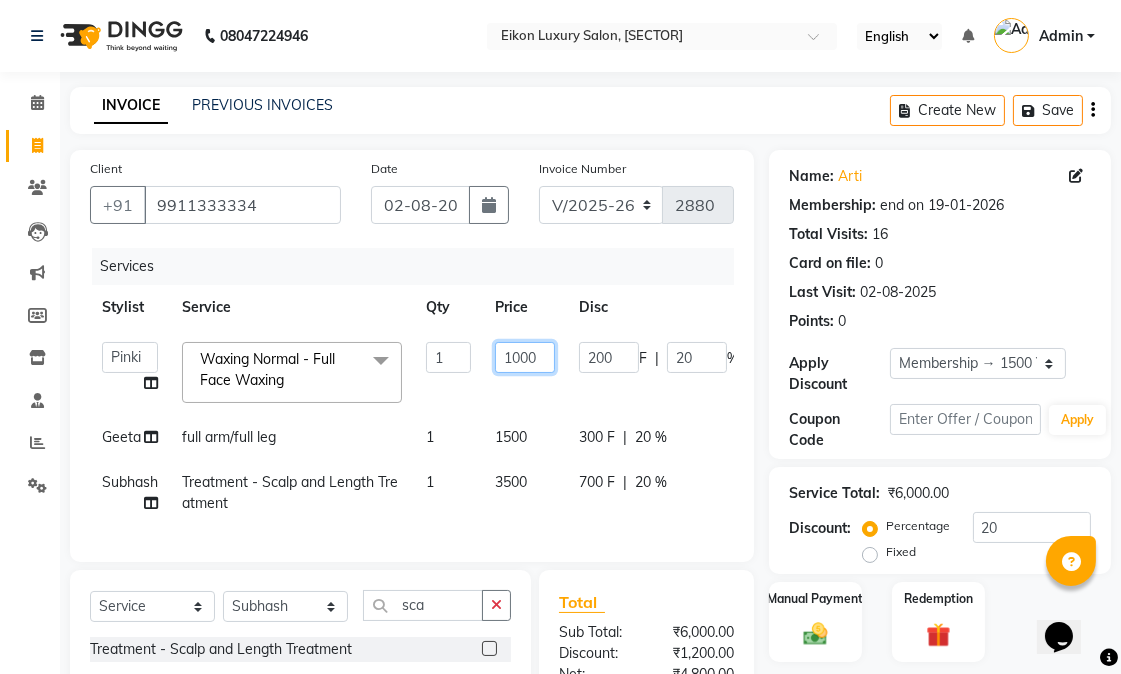drag, startPoint x: 535, startPoint y: 362, endPoint x: 523, endPoint y: 362, distance: 12 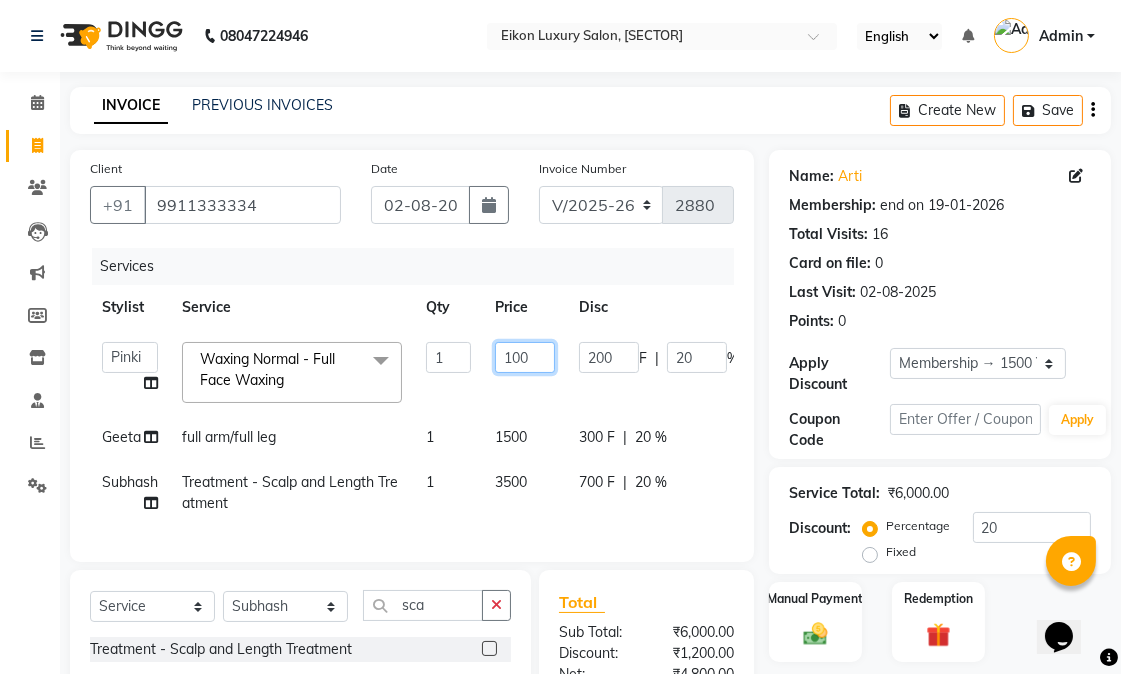 type on "1060" 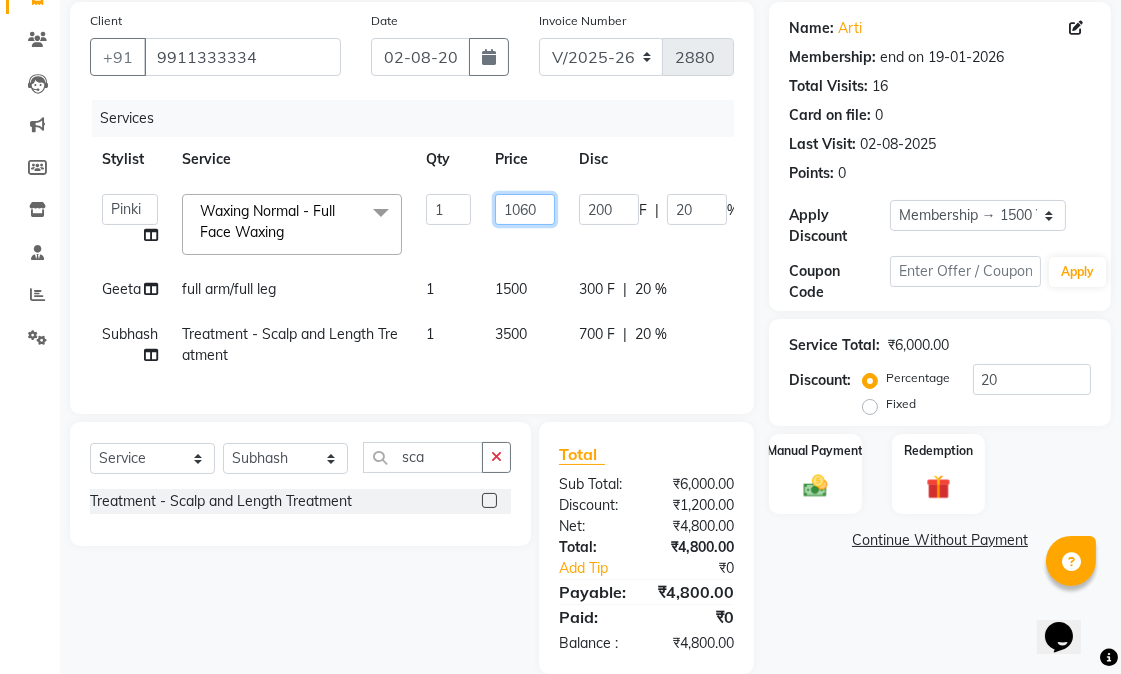 scroll, scrollTop: 218, scrollLeft: 0, axis: vertical 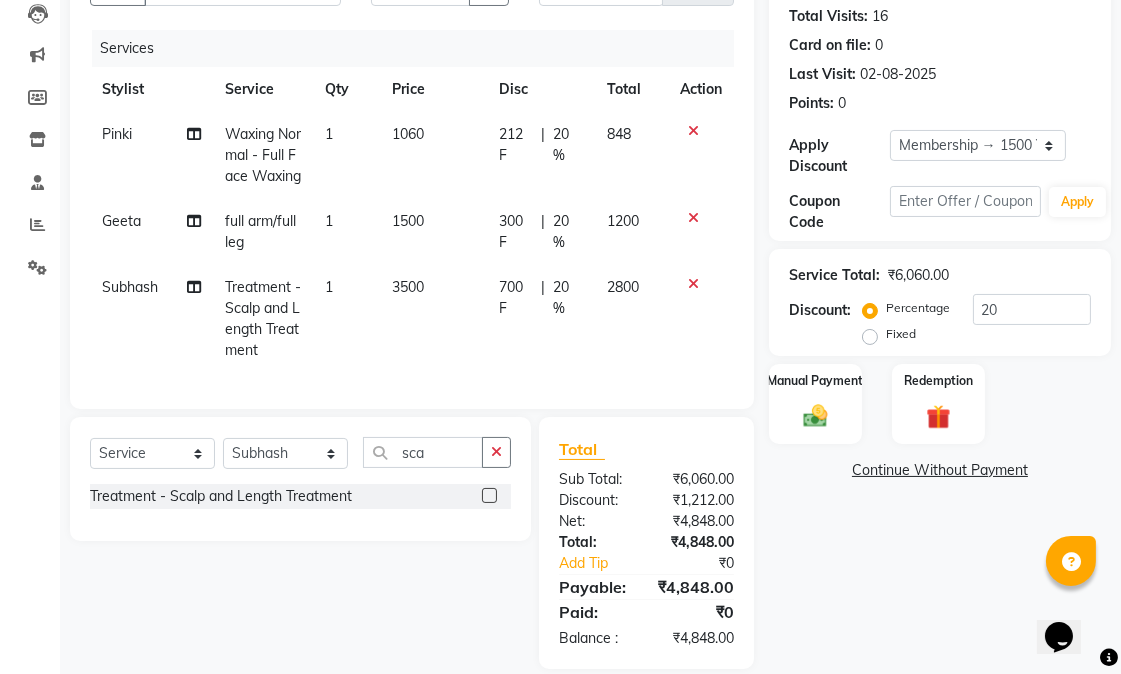 click on "Name: Arti  Membership: end on 19-01-2026 Total Visits:  16 Card on file:  0 Last Visit:   02-08-2025 Points:   0  Apply Discount Select Membership → 1500 Yearly Membership Coupon Code Apply Service Total:  ₹6,060.00  Discount:  Percentage   Fixed  20 Manual Payment Redemption  Continue Without Payment" 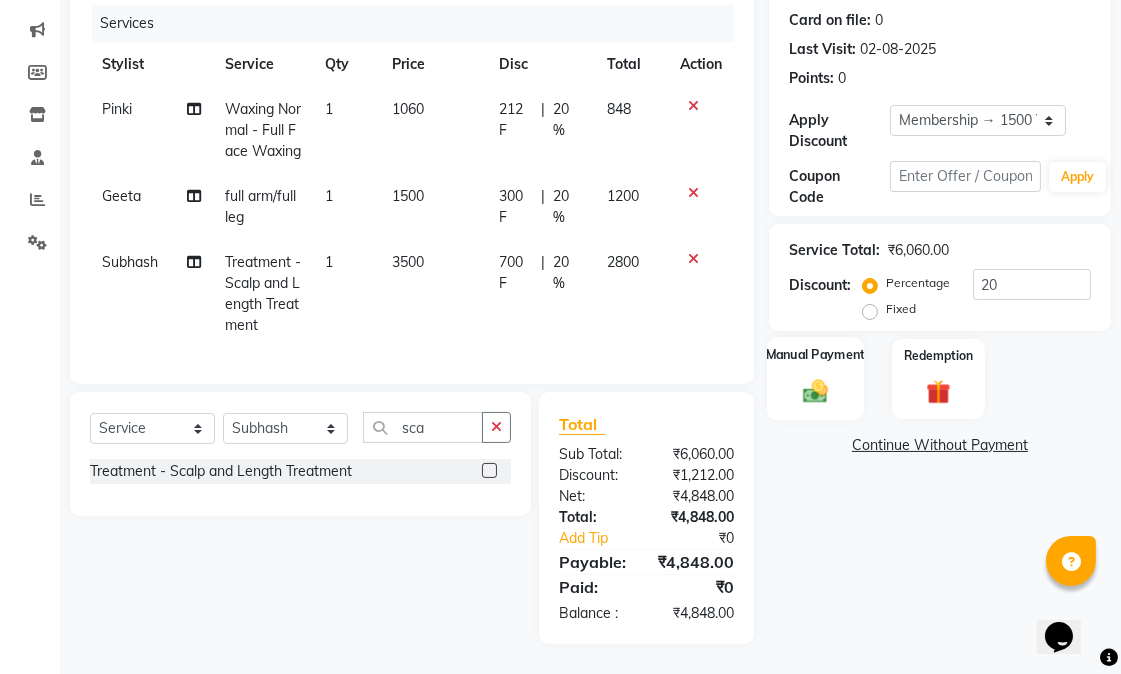 click on "Manual Payment" 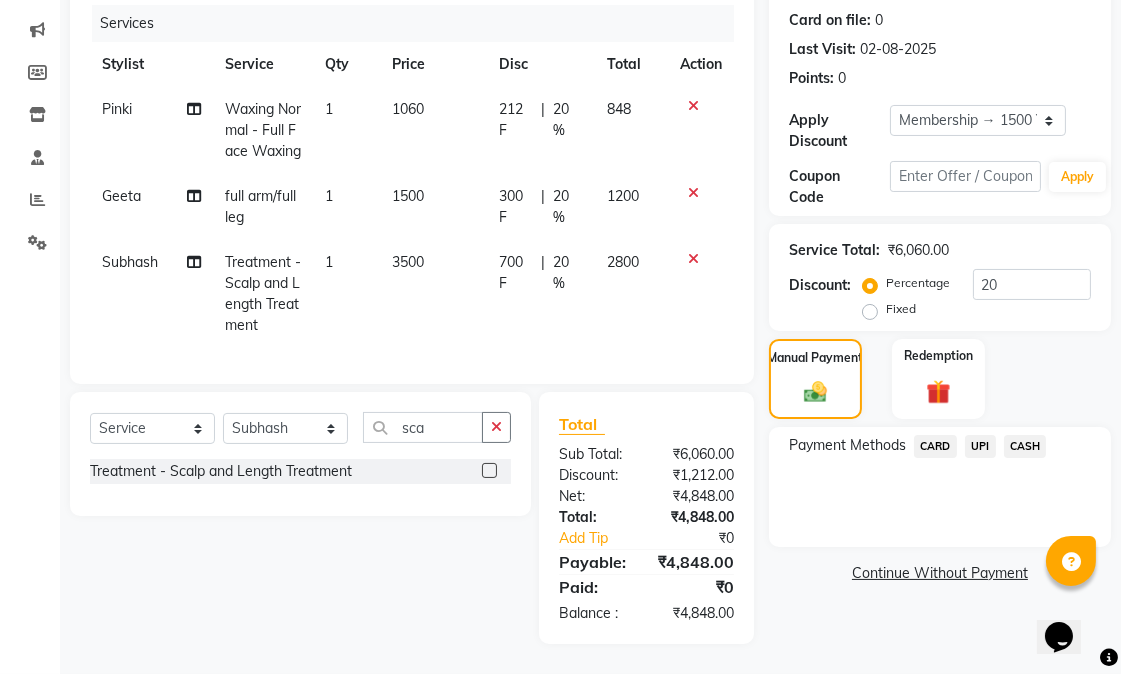 click on "CASH" 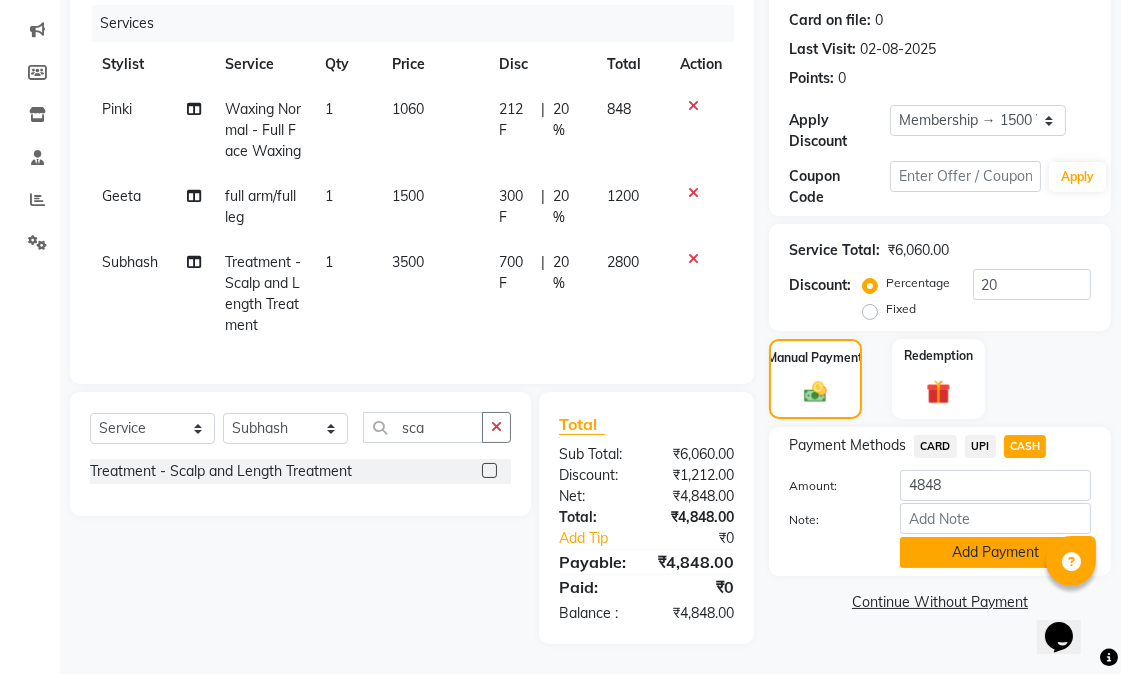 click on "Add Payment" 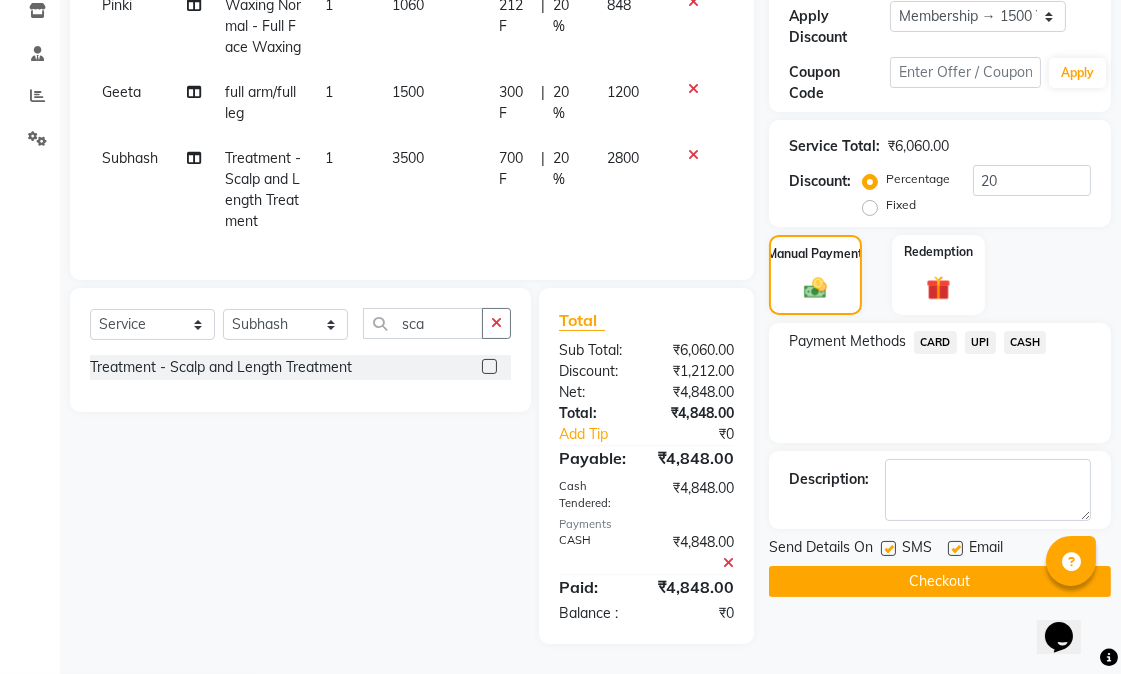 scroll, scrollTop: 408, scrollLeft: 0, axis: vertical 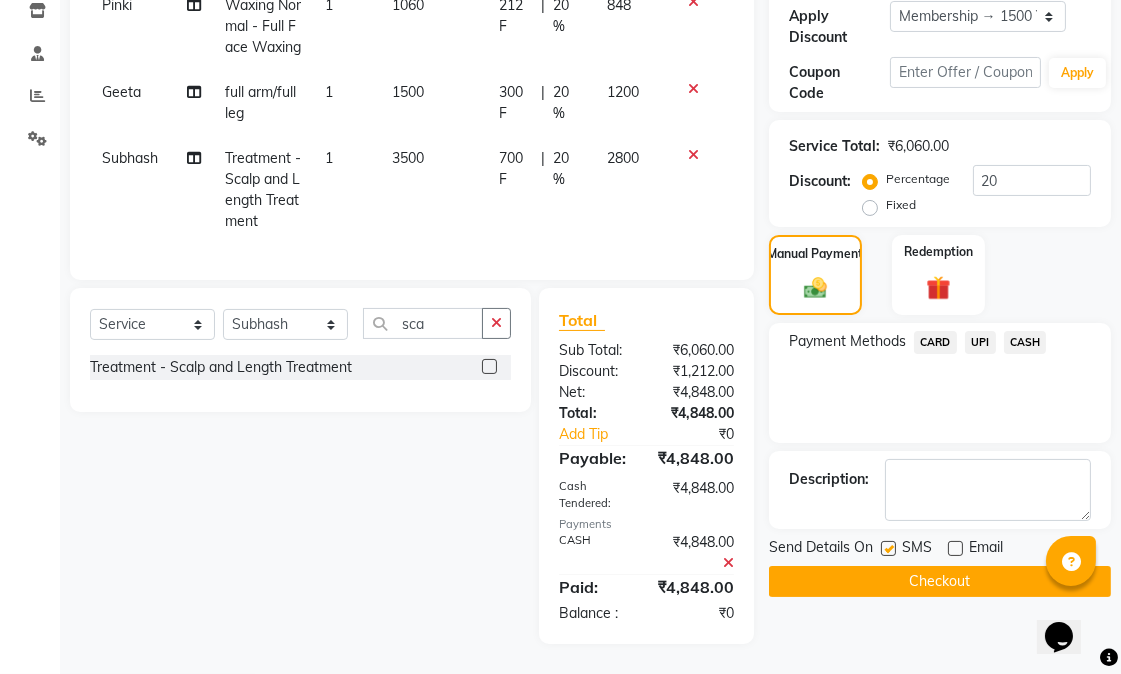 click 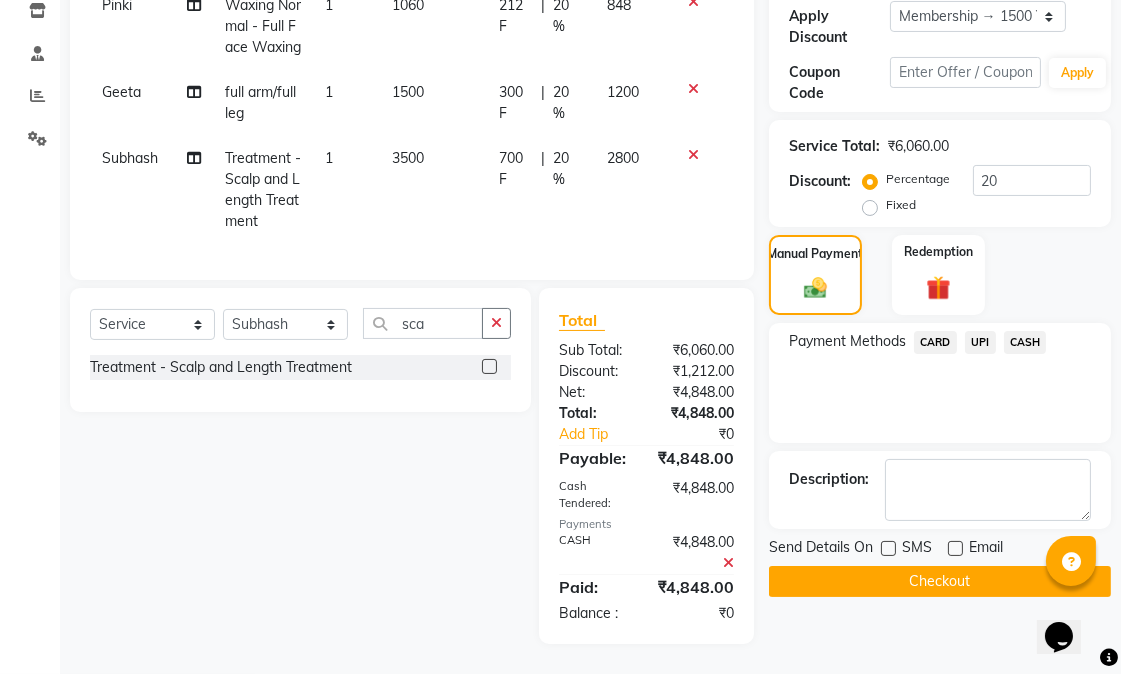 click on "Checkout" 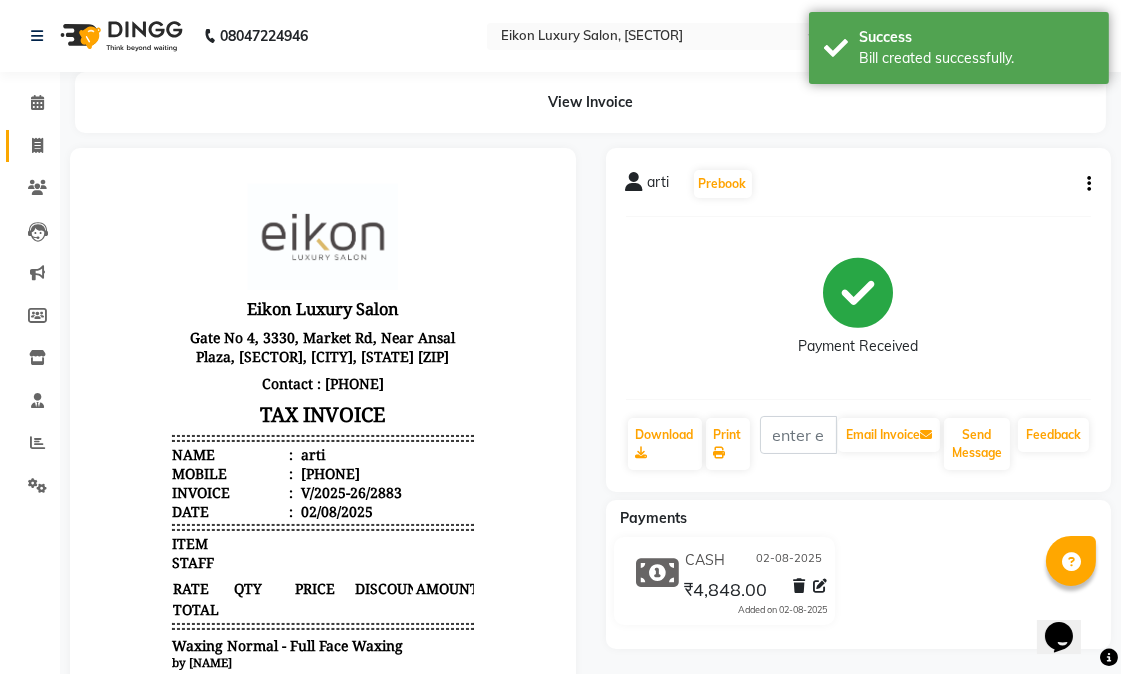 scroll, scrollTop: 0, scrollLeft: 0, axis: both 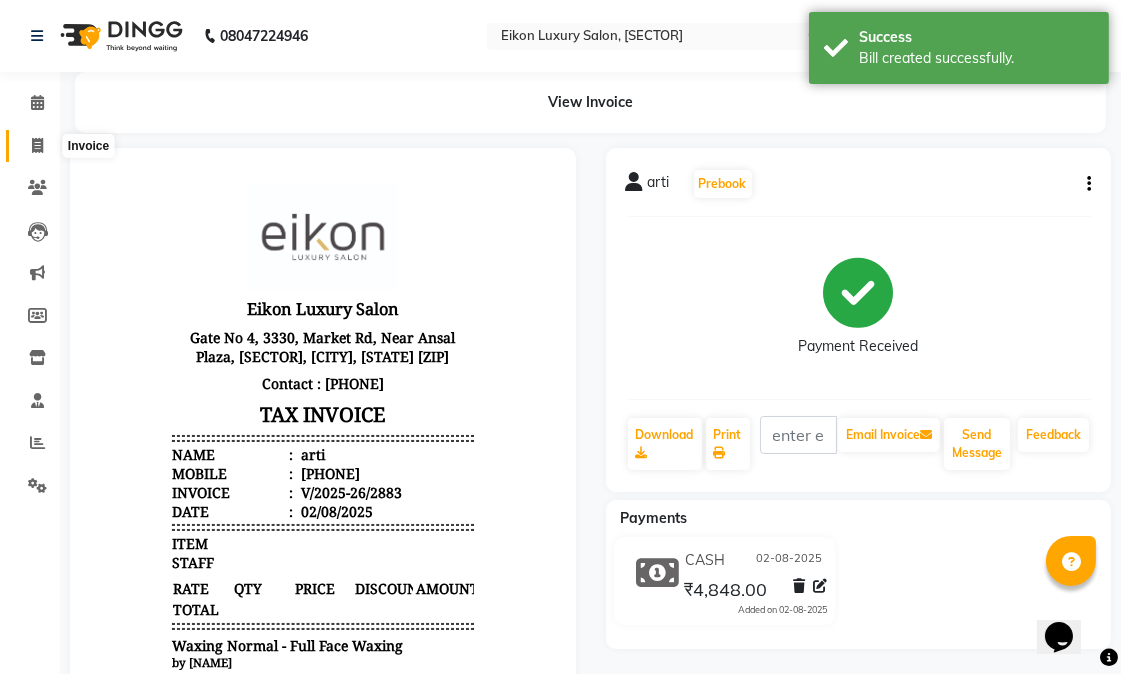 click 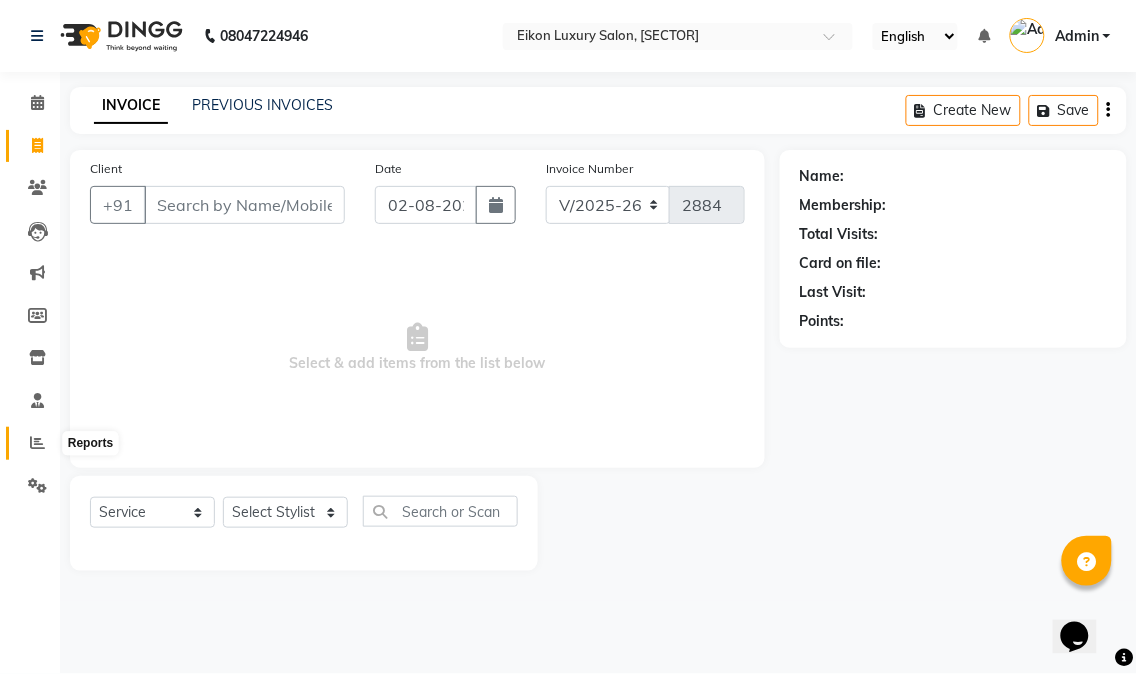 click 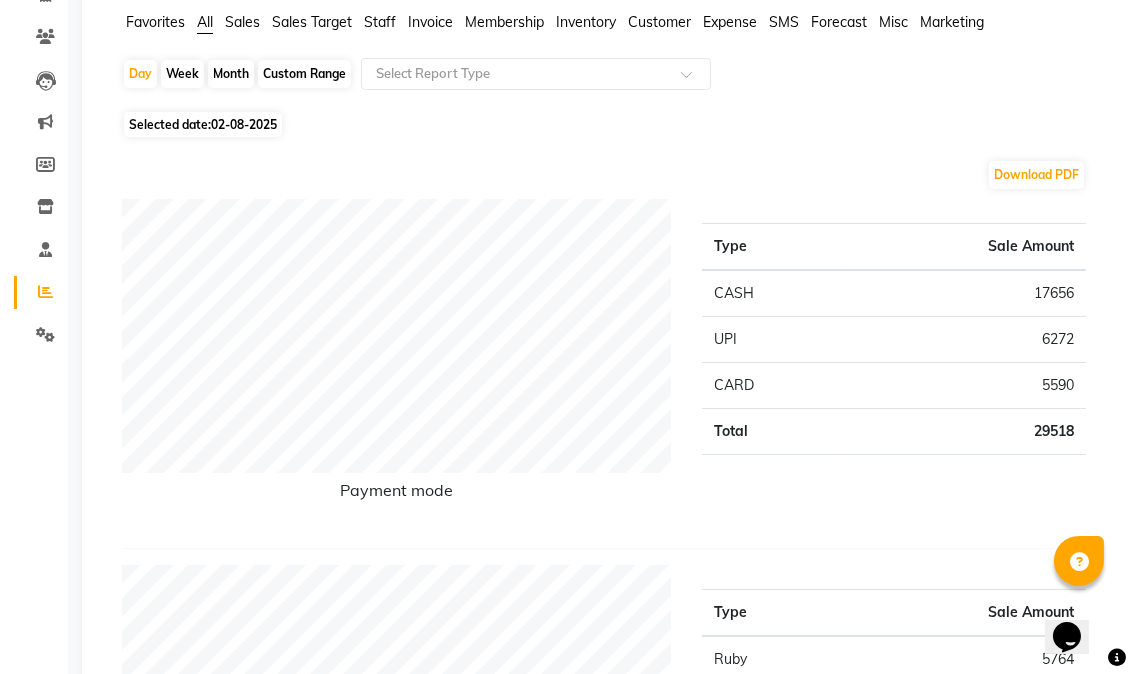 scroll, scrollTop: 0, scrollLeft: 0, axis: both 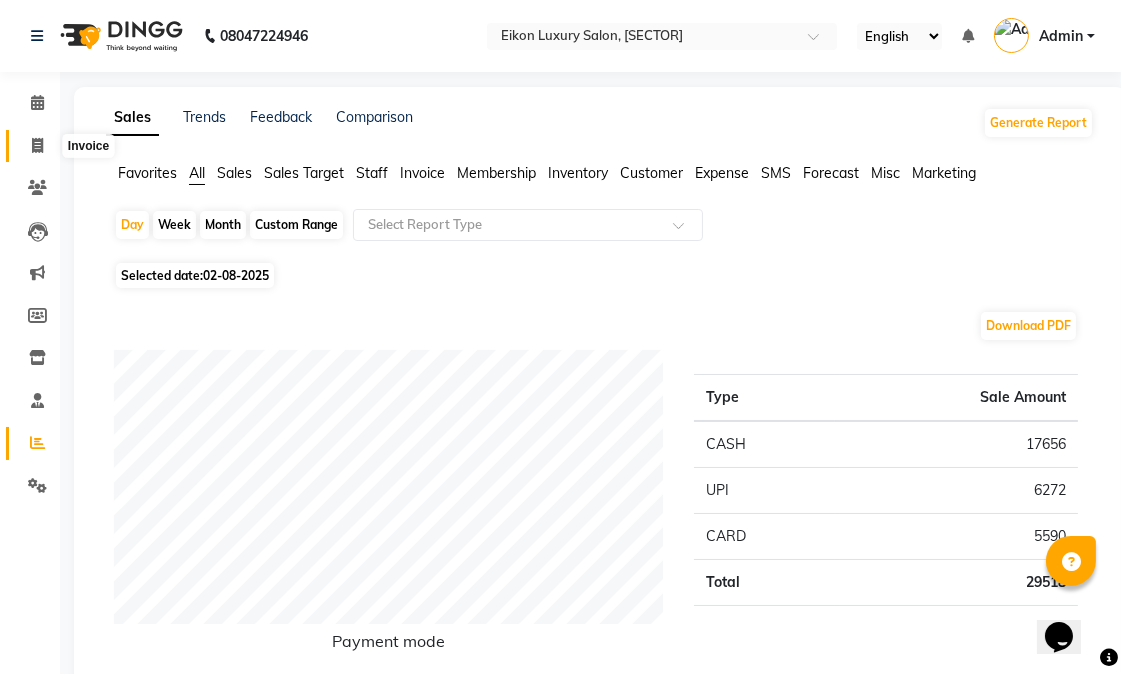 click 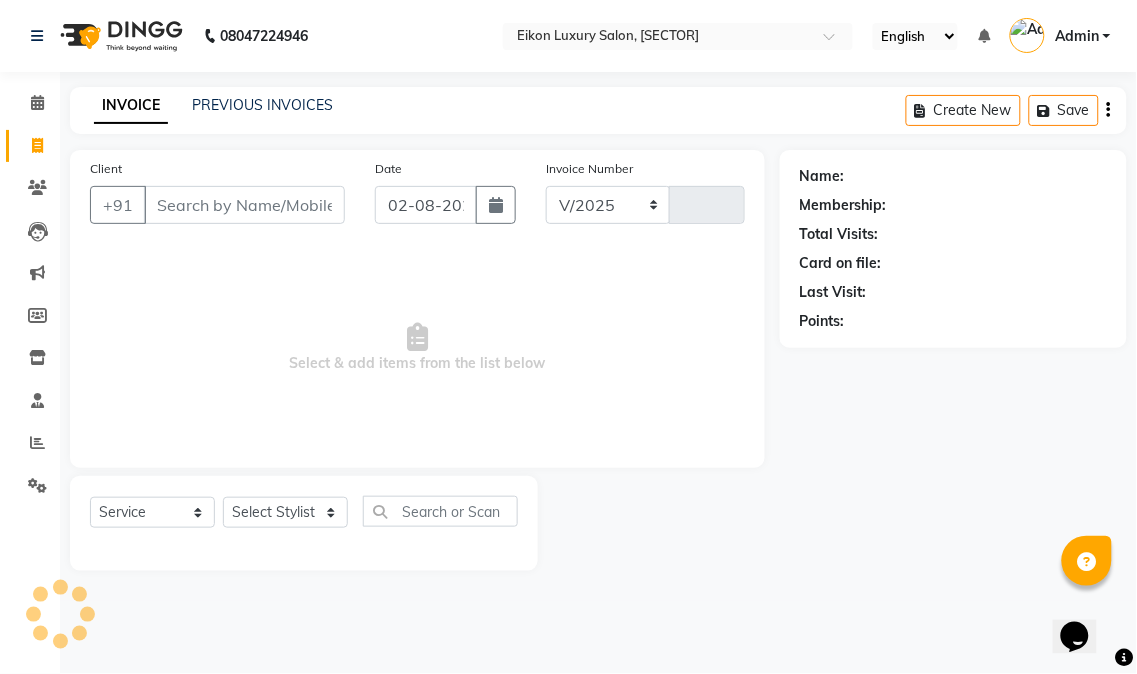 select on "7080" 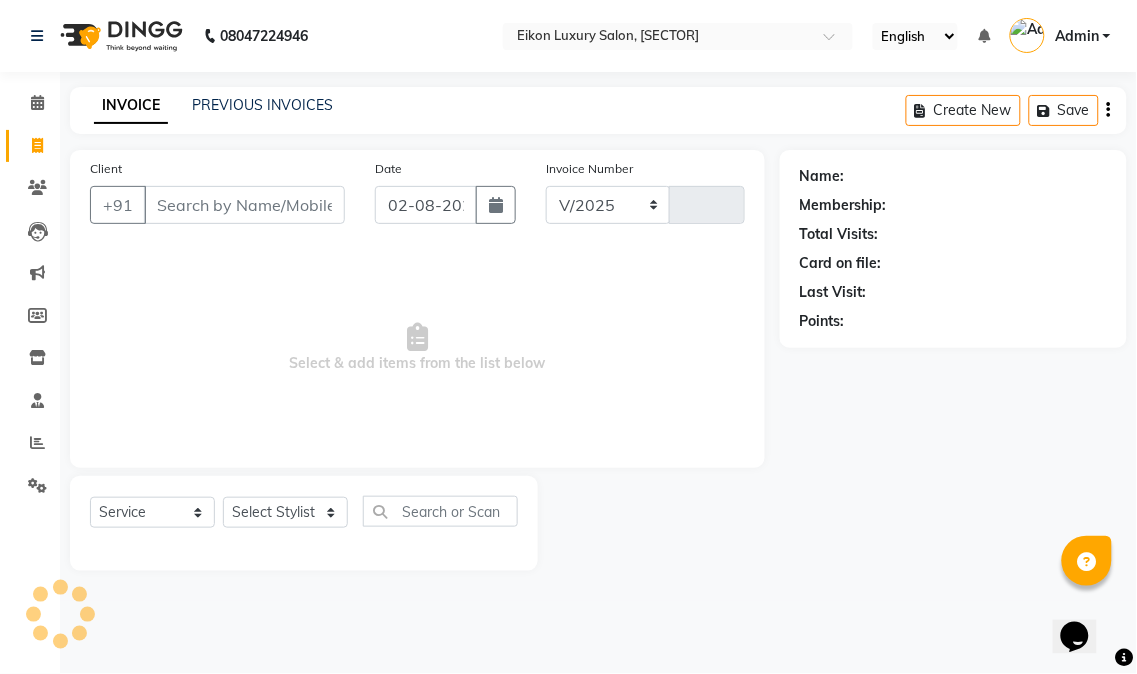 type on "2884" 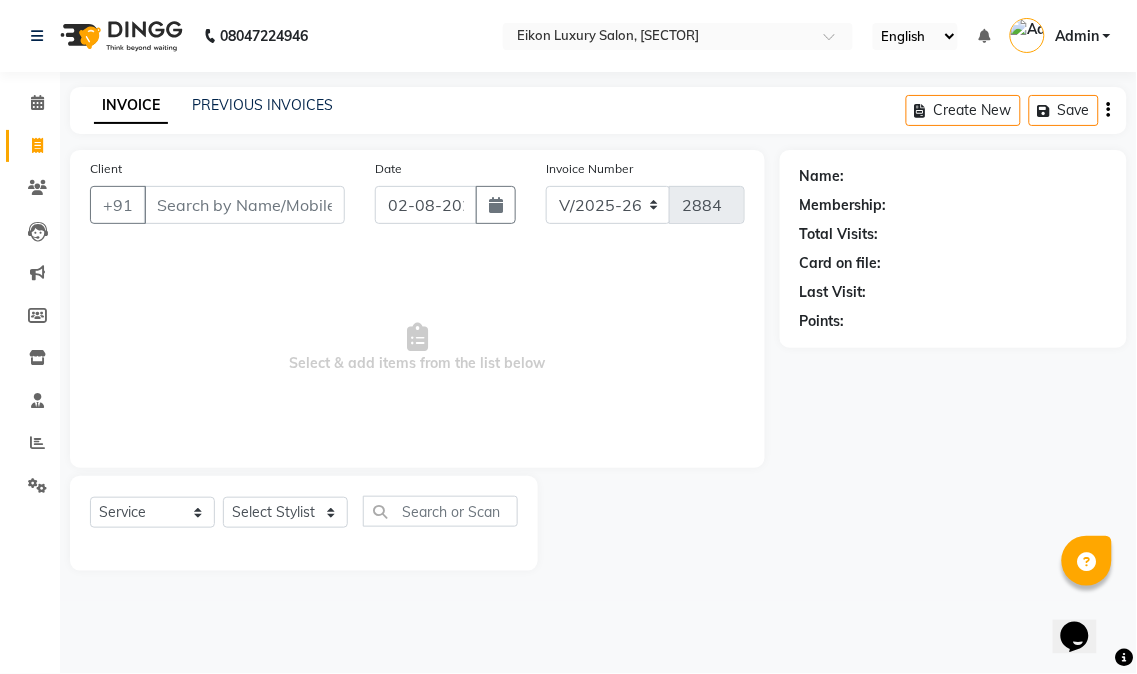 click on "Client" at bounding box center (244, 205) 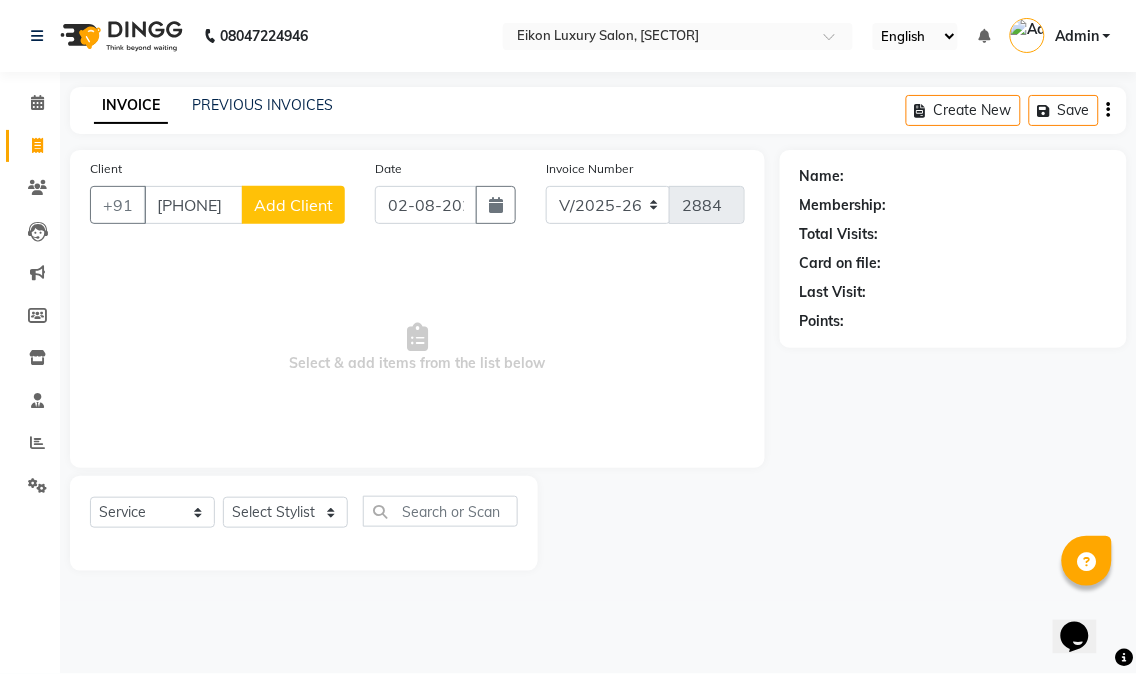 type on "8699902481" 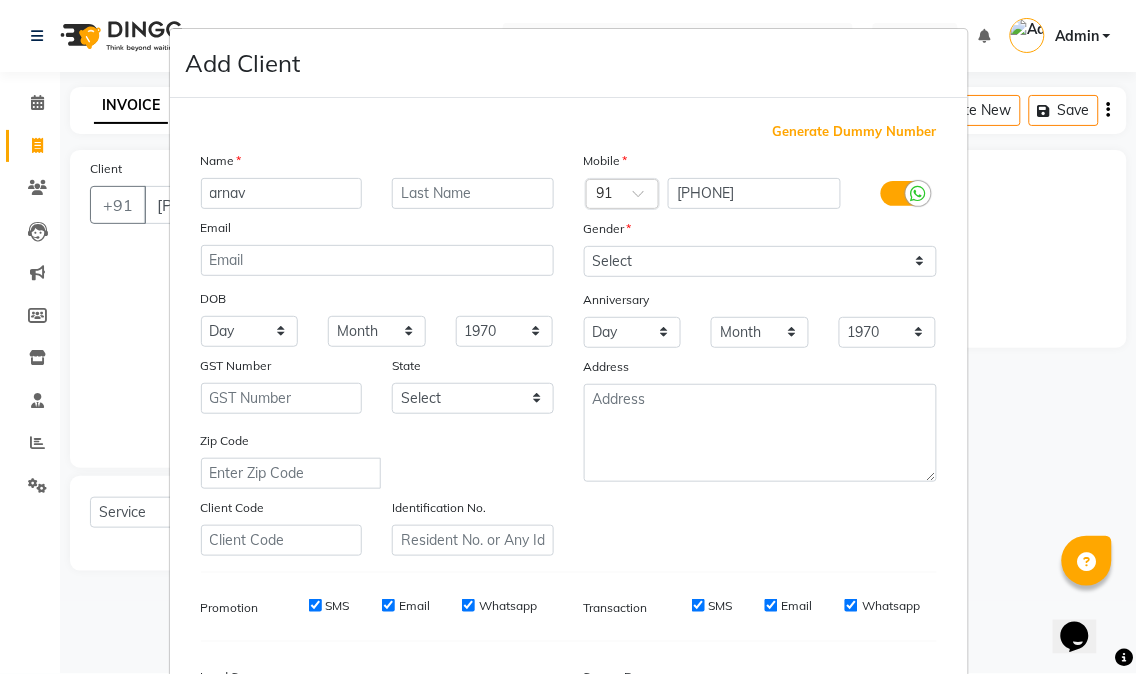 type on "arnav" 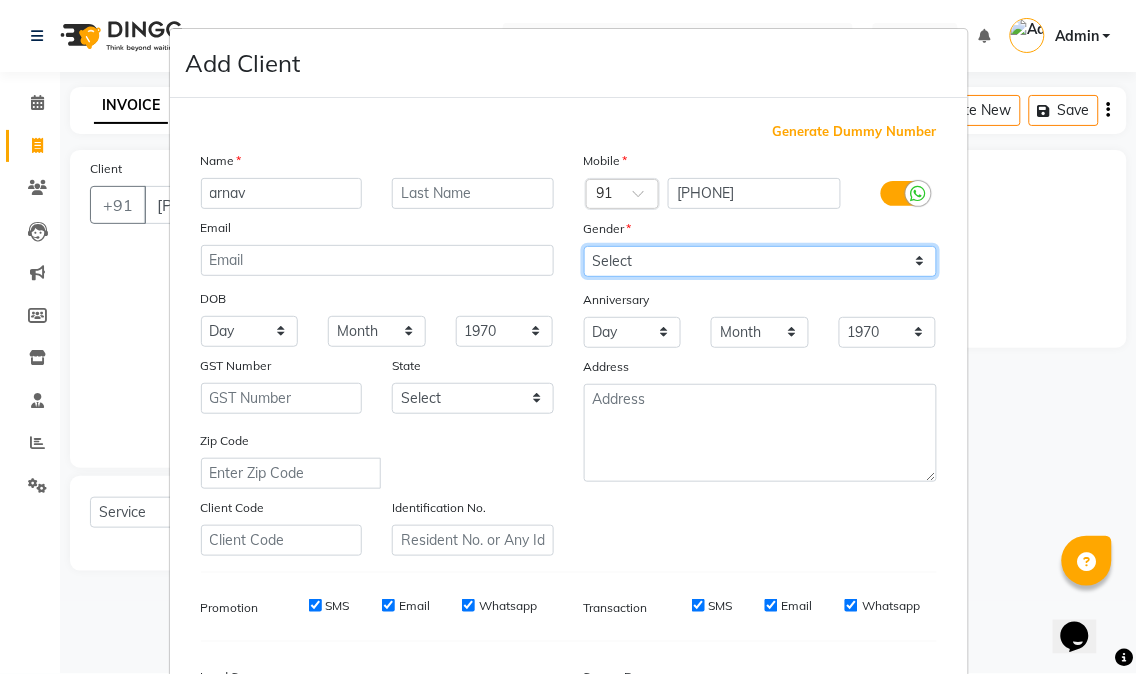 click on "Select Male Female Other Prefer Not To Say" at bounding box center (760, 261) 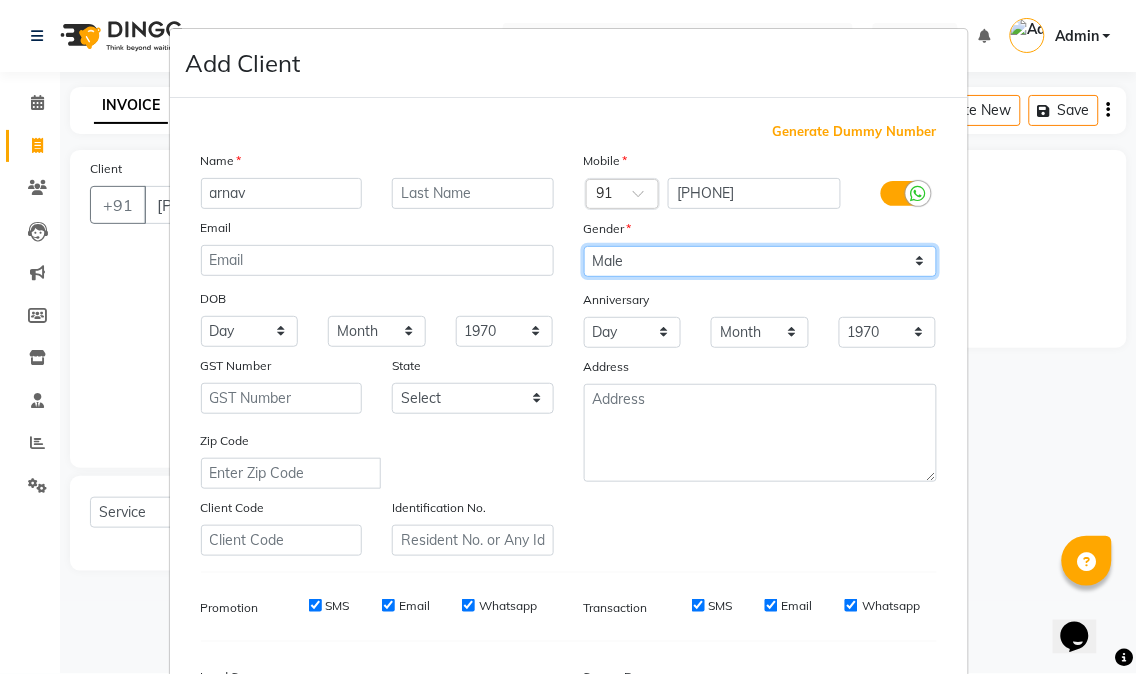 click on "Select Male Female Other Prefer Not To Say" at bounding box center [760, 261] 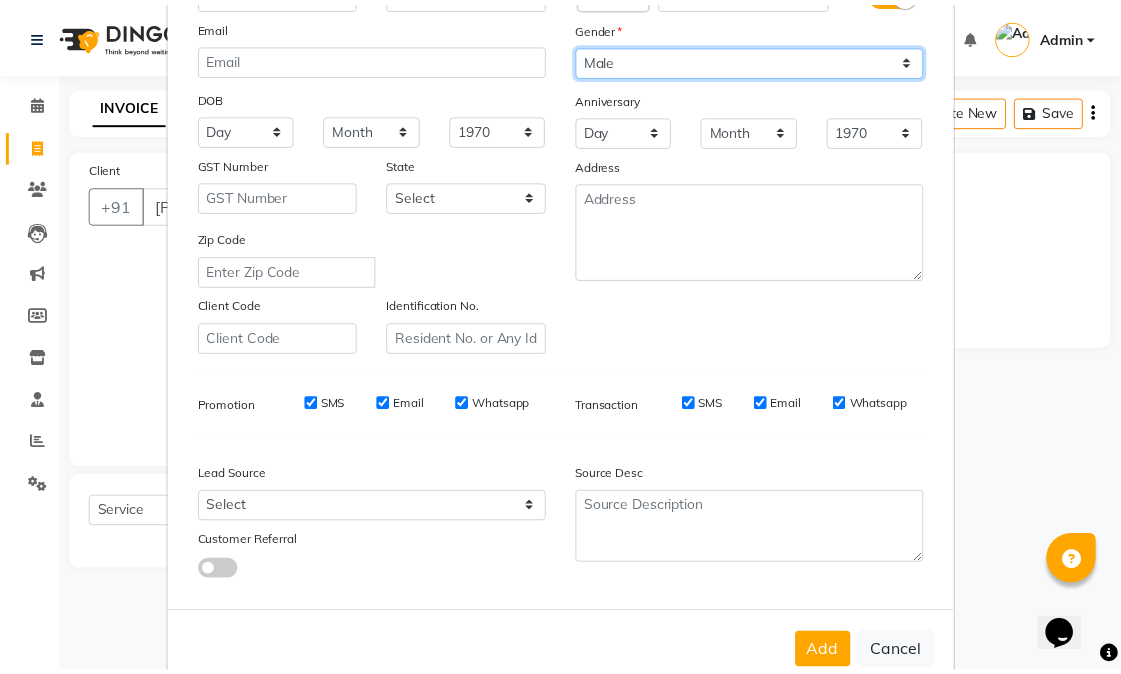 scroll, scrollTop: 250, scrollLeft: 0, axis: vertical 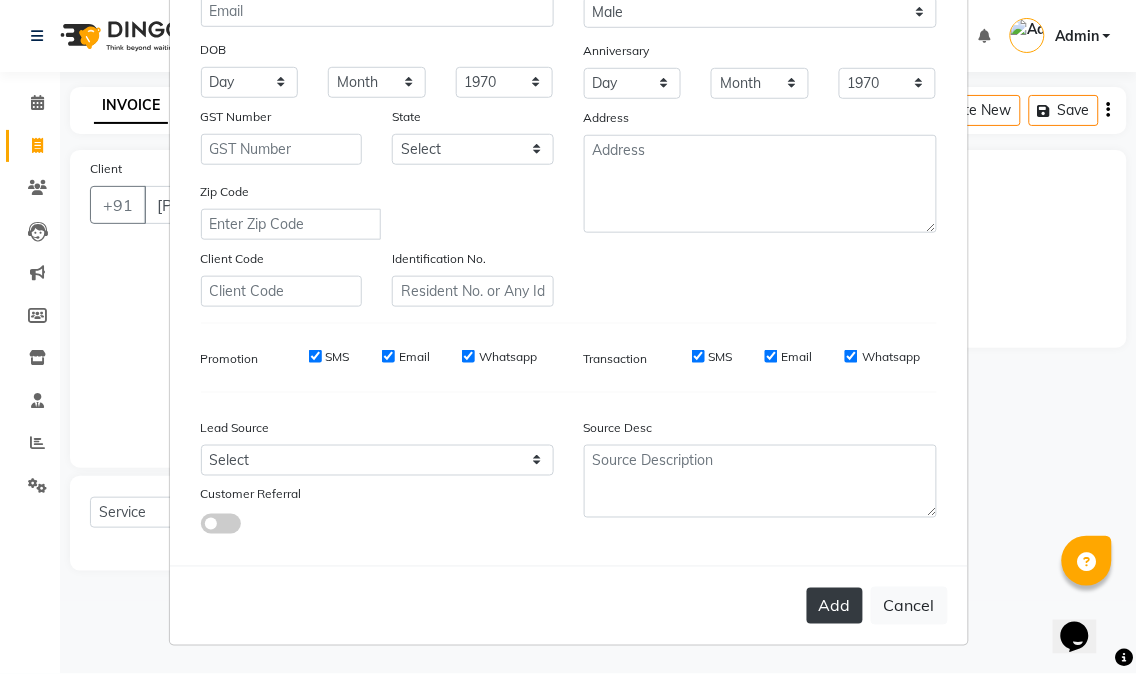 click on "Add" at bounding box center [835, 606] 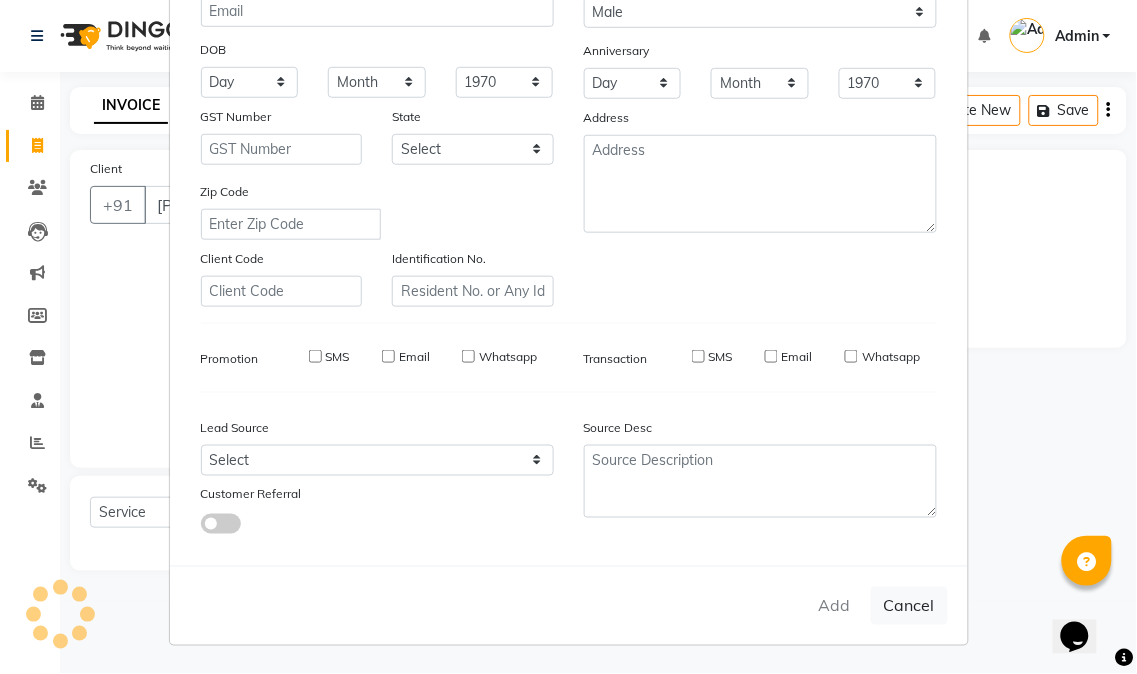 type 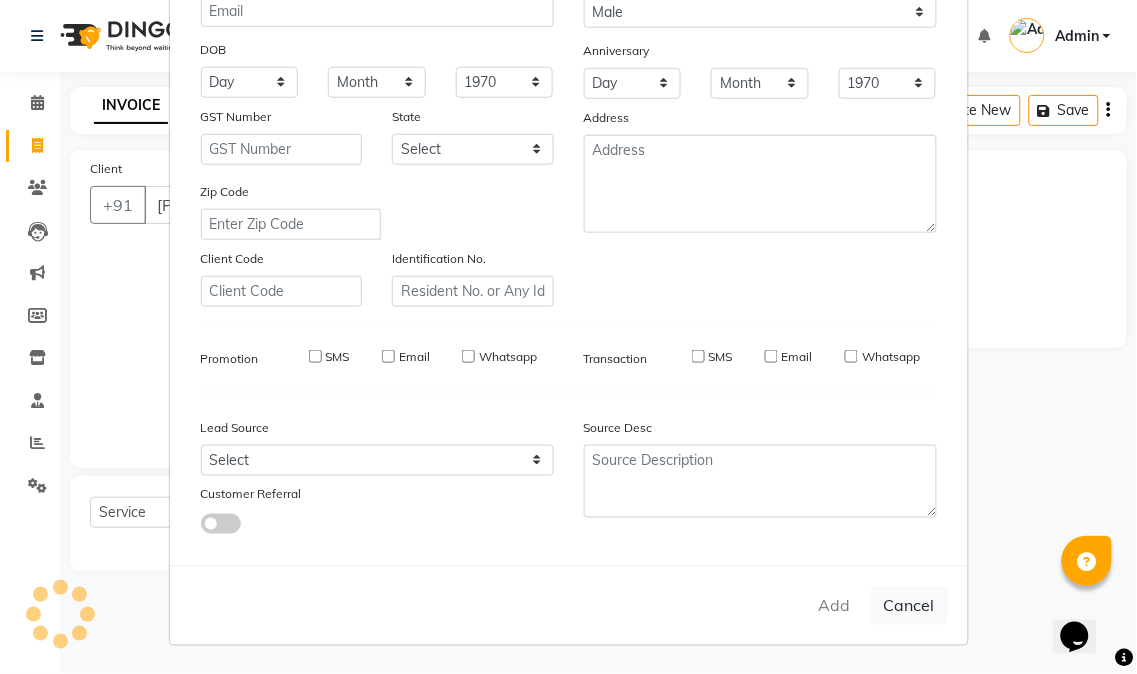 select 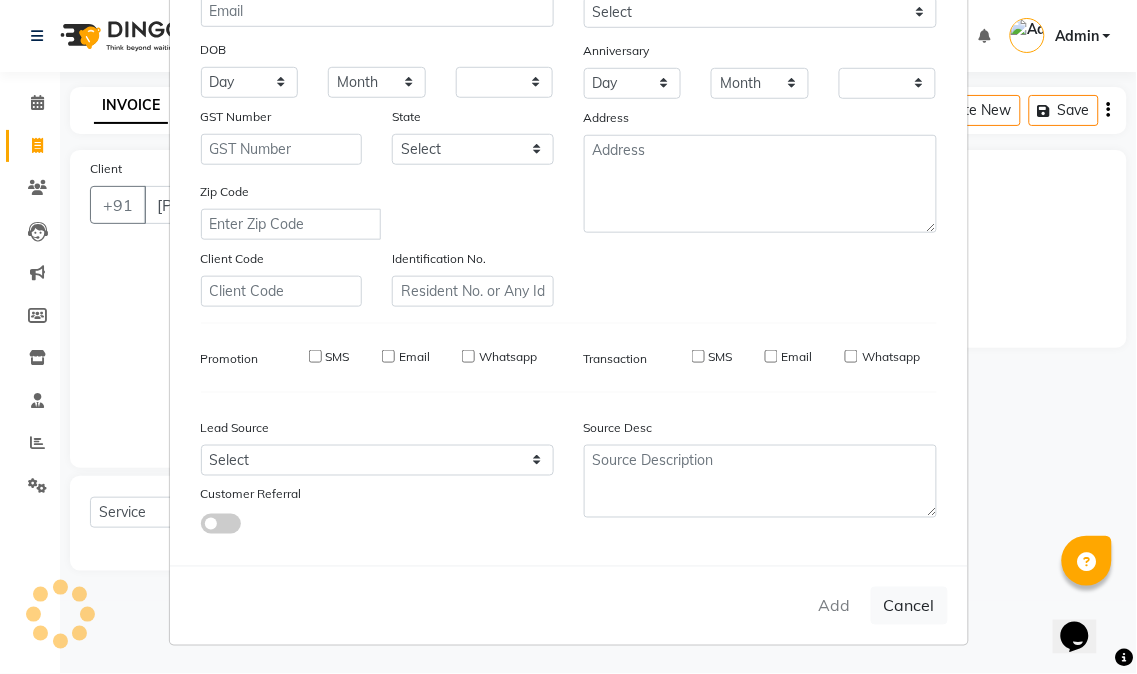 checkbox on "false" 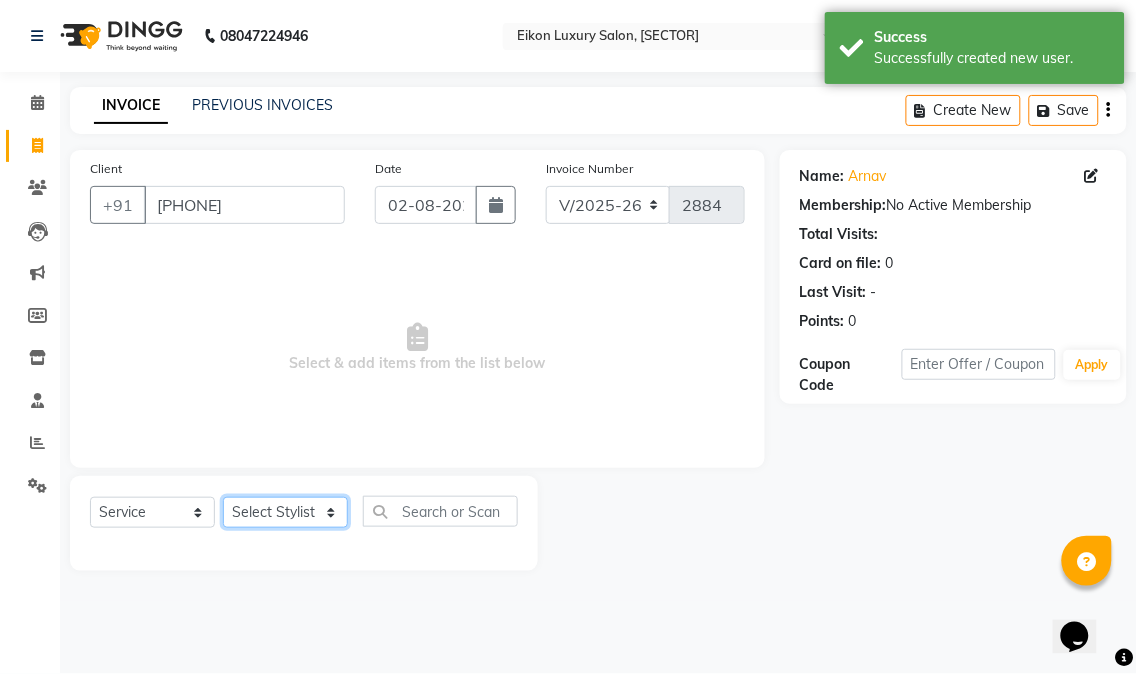 click on "Select Stylist Abhishek amit anchal Ashu Bilal Dildar Geeta Hritik Jatin mahesh Manav Mohit Pinki Prince Ruby Sagar Subhash Subodh Uday" 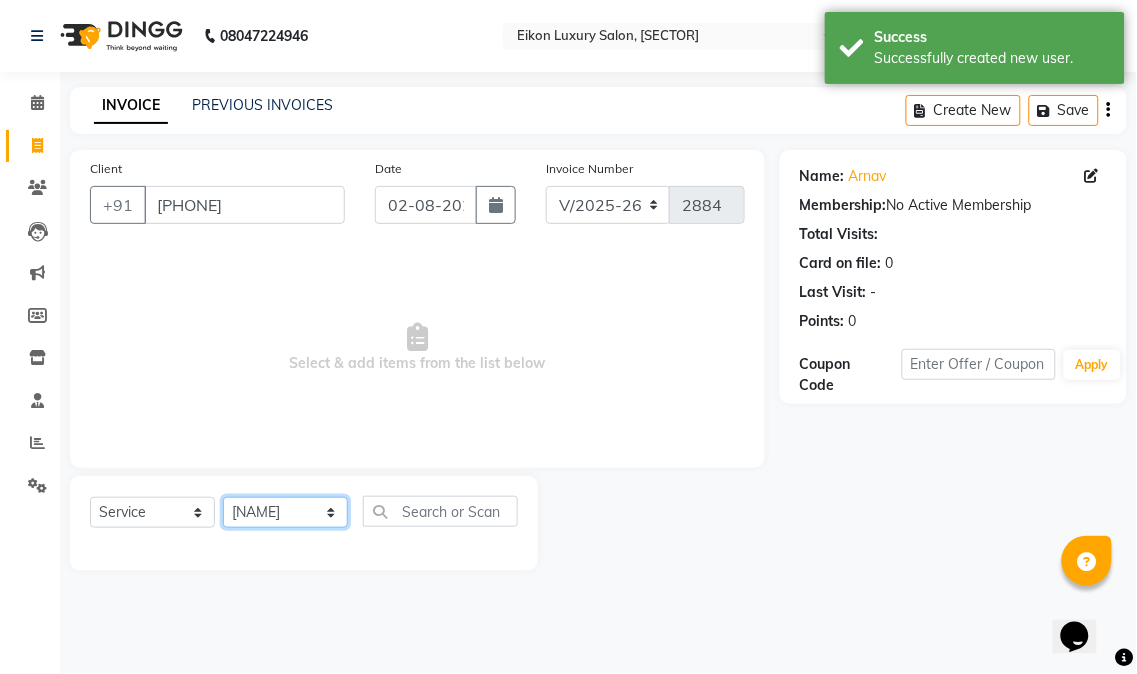 click on "Select Stylist Abhishek amit anchal Ashu Bilal Dildar Geeta Hritik Jatin mahesh Manav Mohit Pinki Prince Ruby Sagar Subhash Subodh Uday" 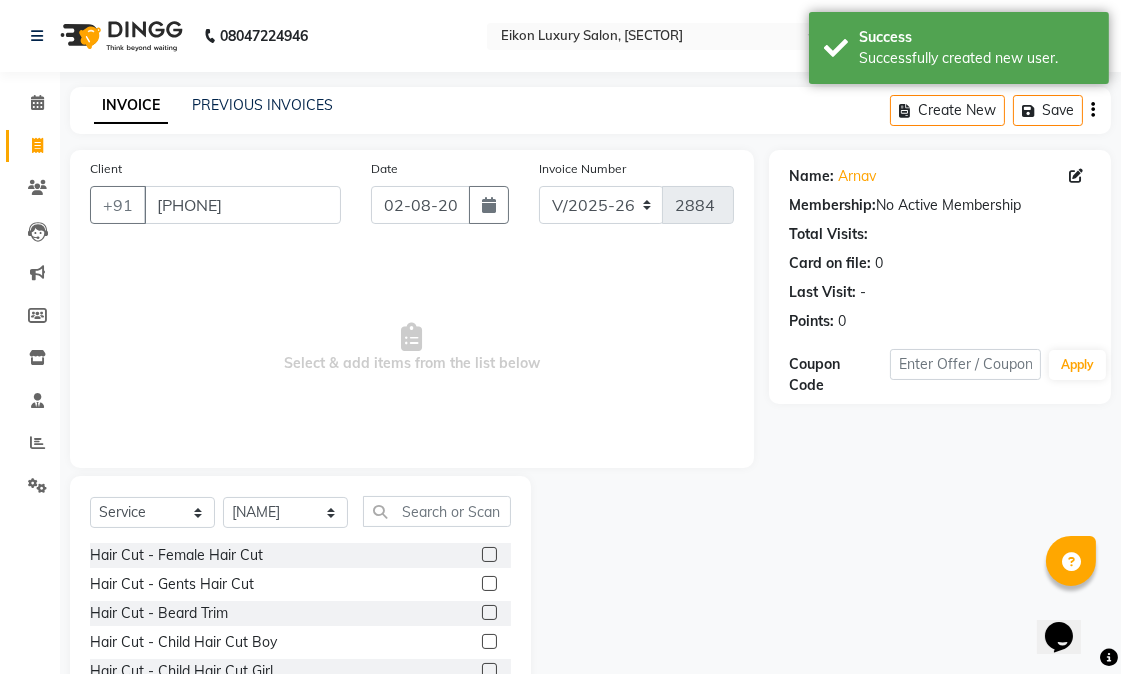 click 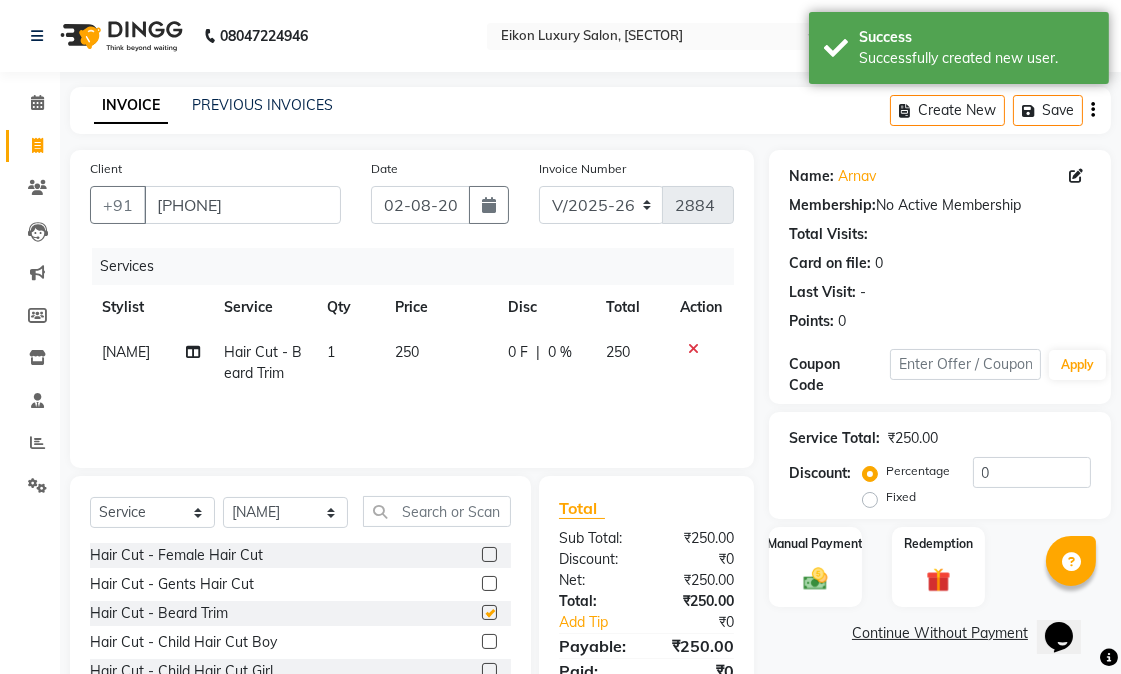 checkbox on "false" 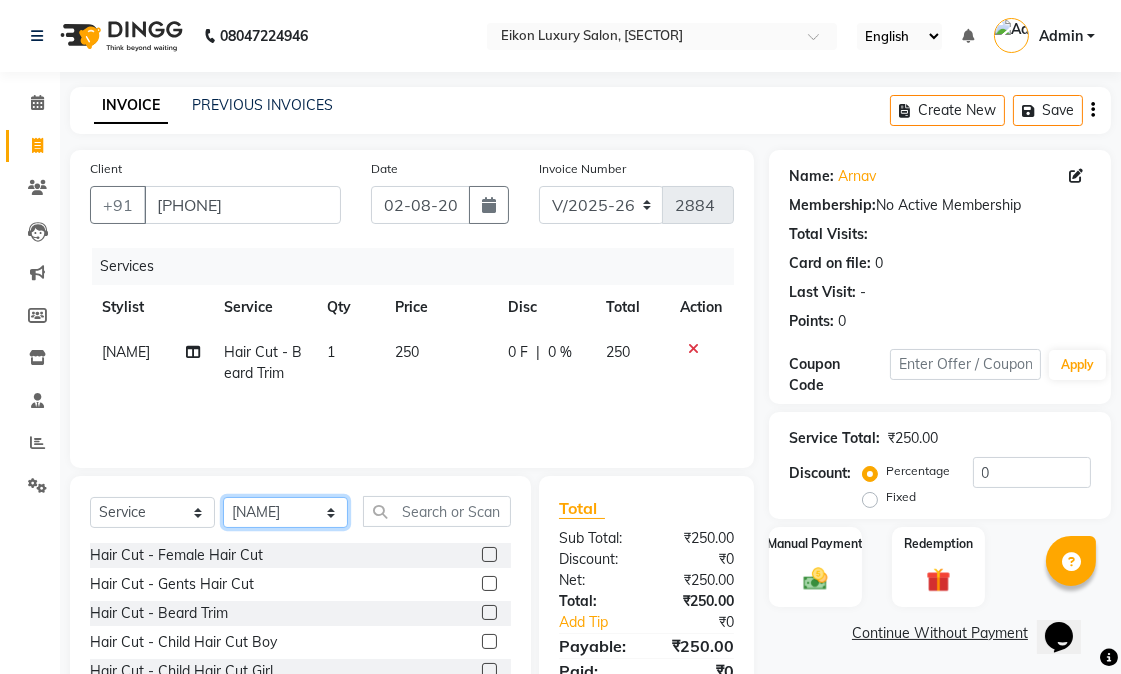 click on "Select Stylist Abhishek amit anchal Ashu Bilal Dildar Geeta Hritik Jatin mahesh Manav Mohit Pinki Prince Ruby Sagar Subhash Subodh Uday" 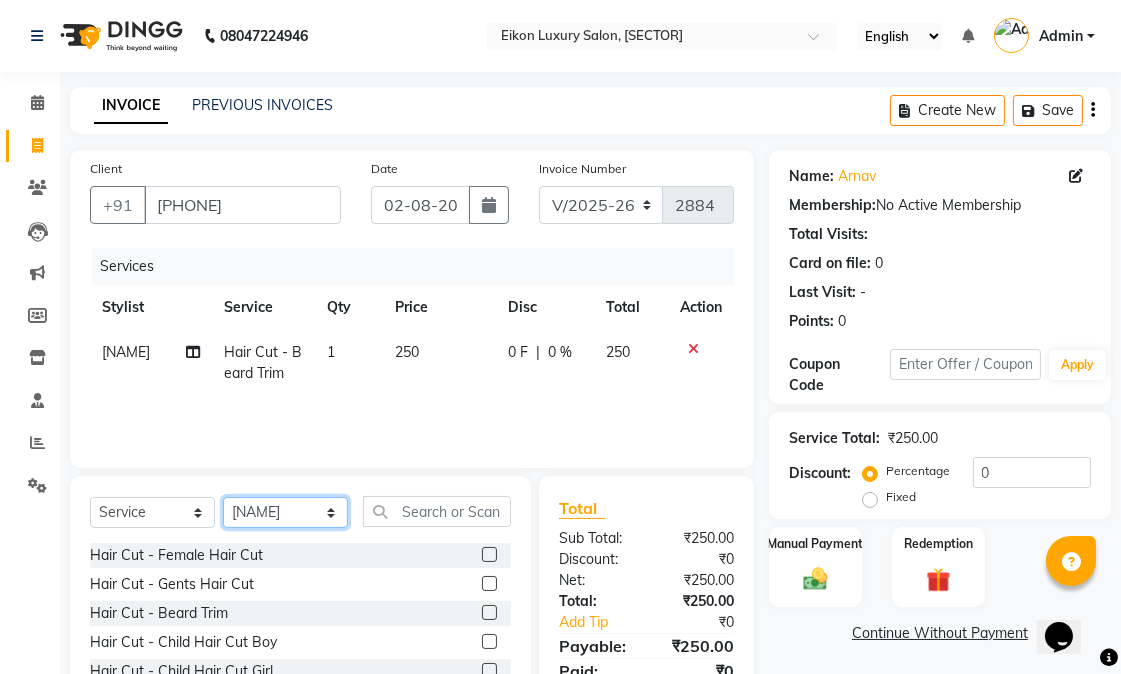 select on "78752" 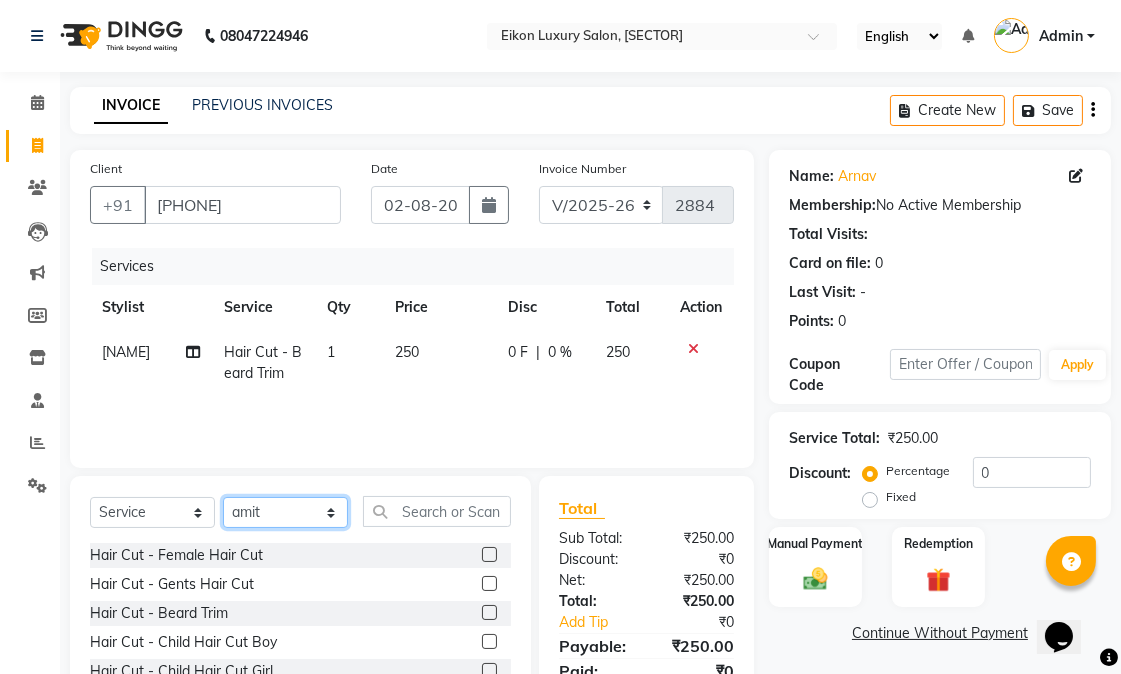 click on "Select Stylist Abhishek amit anchal Ashu Bilal Dildar Geeta Hritik Jatin mahesh Manav Mohit Pinki Prince Ruby Sagar Subhash Subodh Uday" 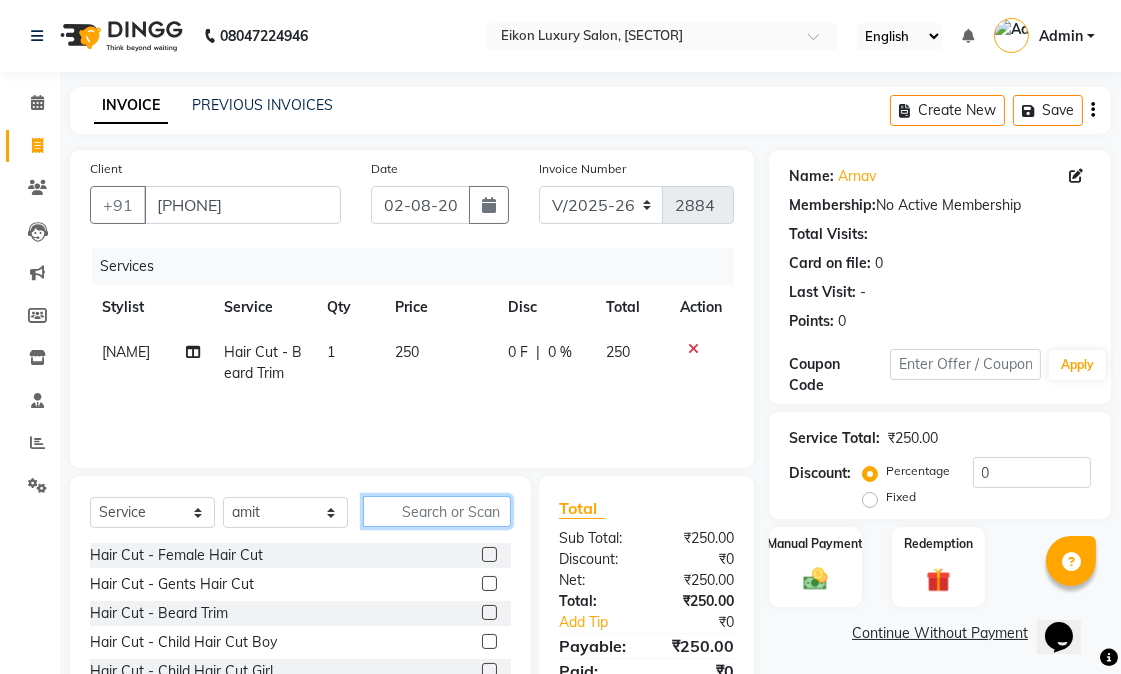 click 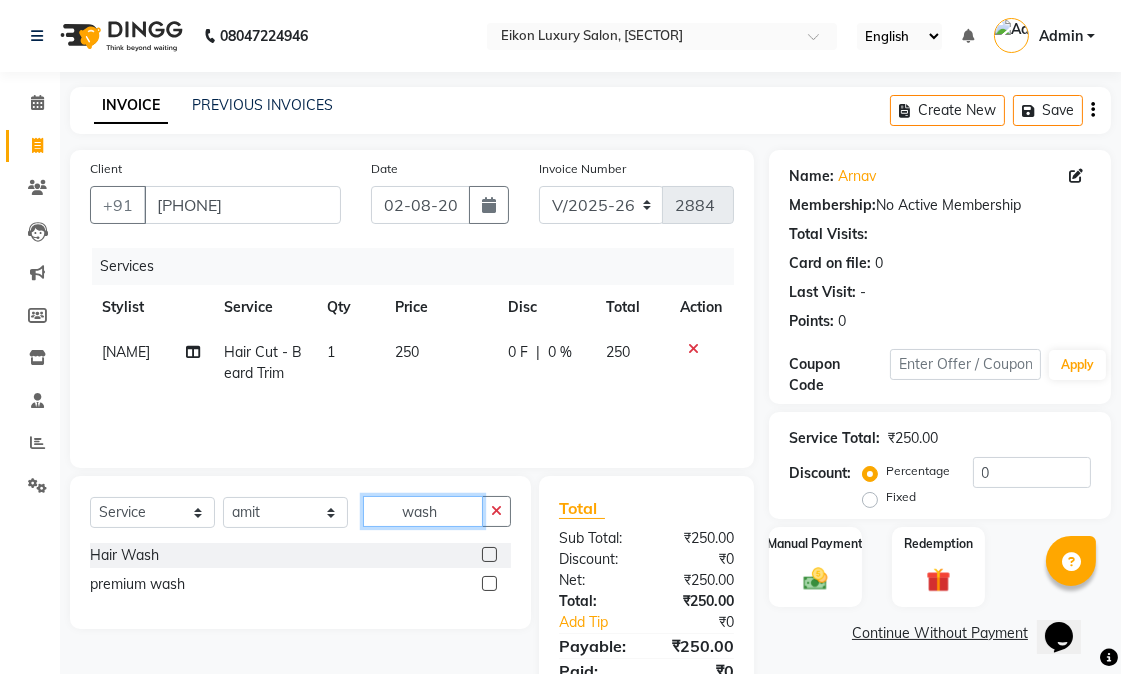 type on "wash" 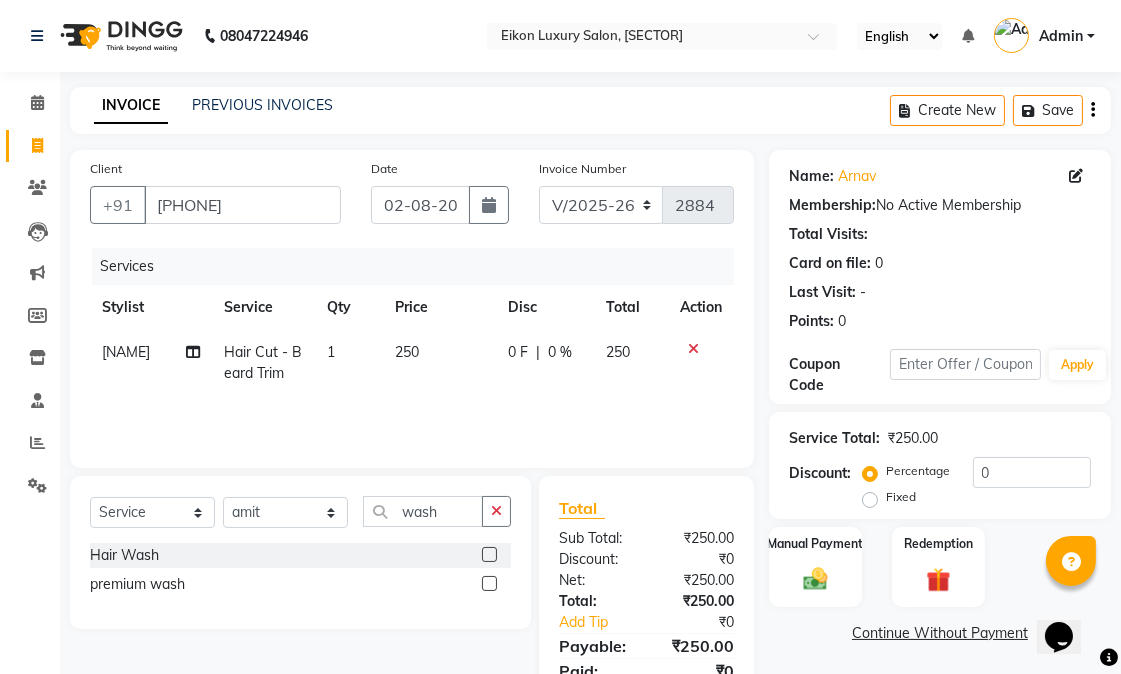 click 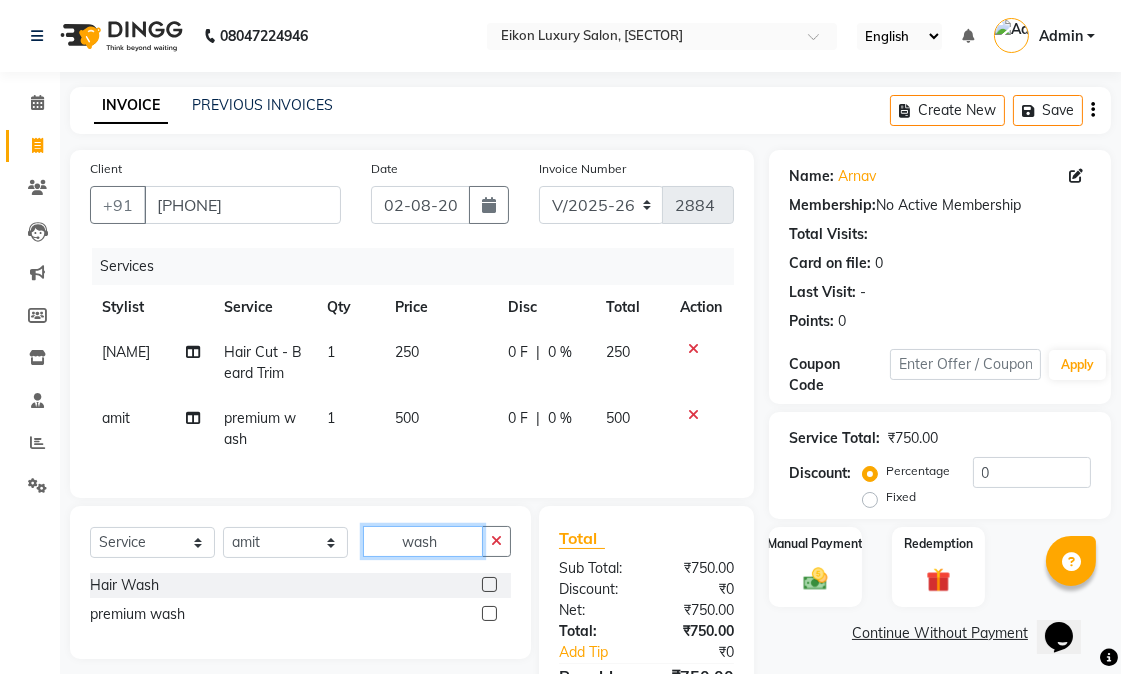 checkbox on "false" 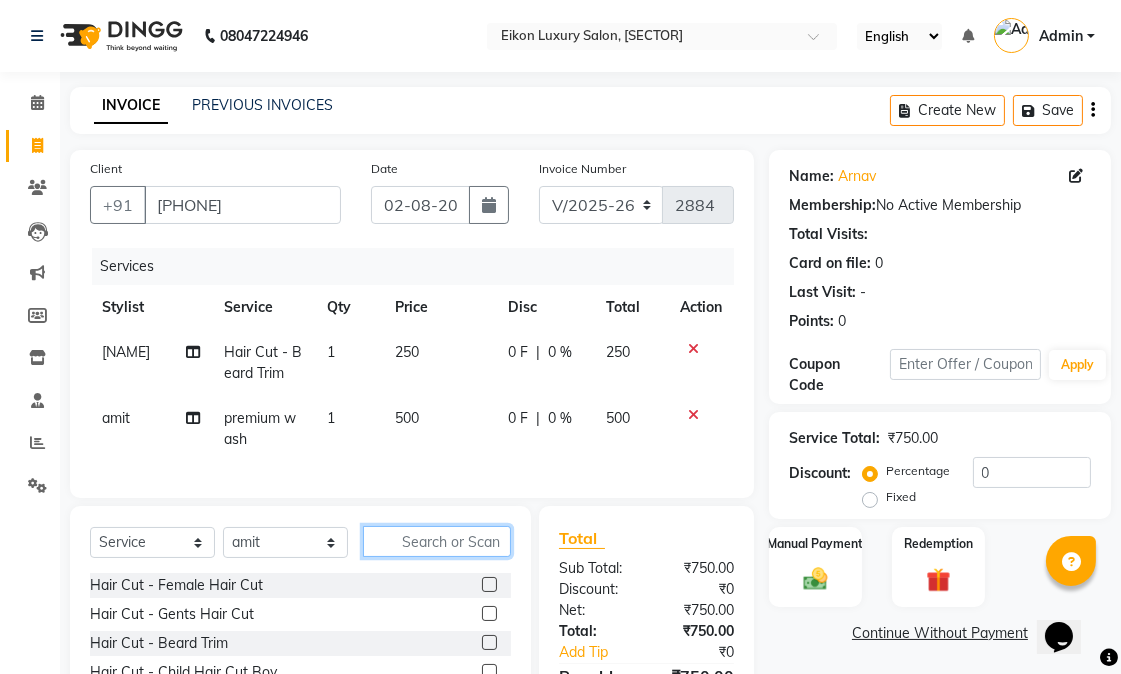 type 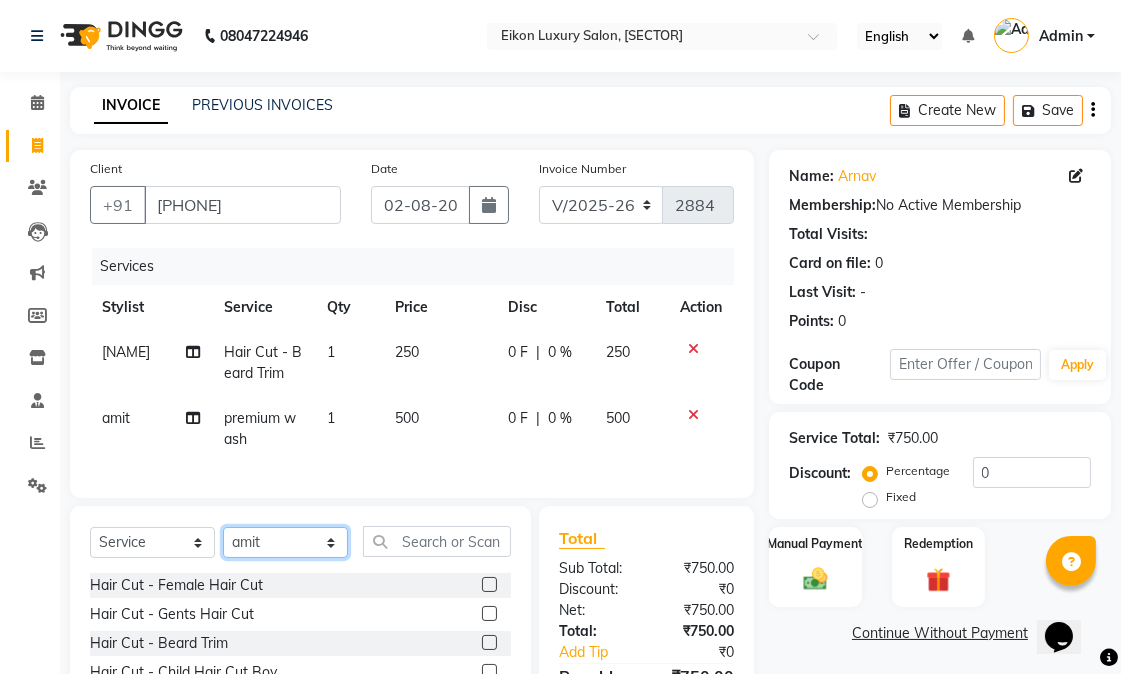 click on "Select Stylist Abhishek amit anchal Ashu Bilal Dildar Geeta Hritik Jatin mahesh Manav Mohit Pinki Prince Ruby Sagar Subhash Subodh Uday" 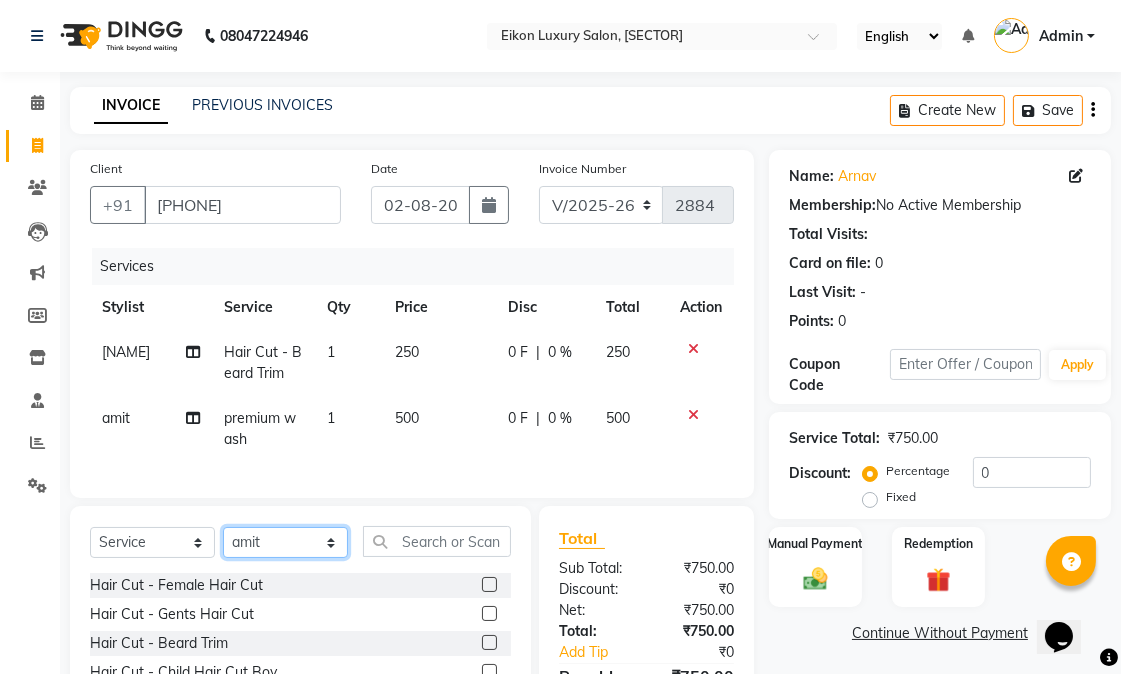 select on "58958" 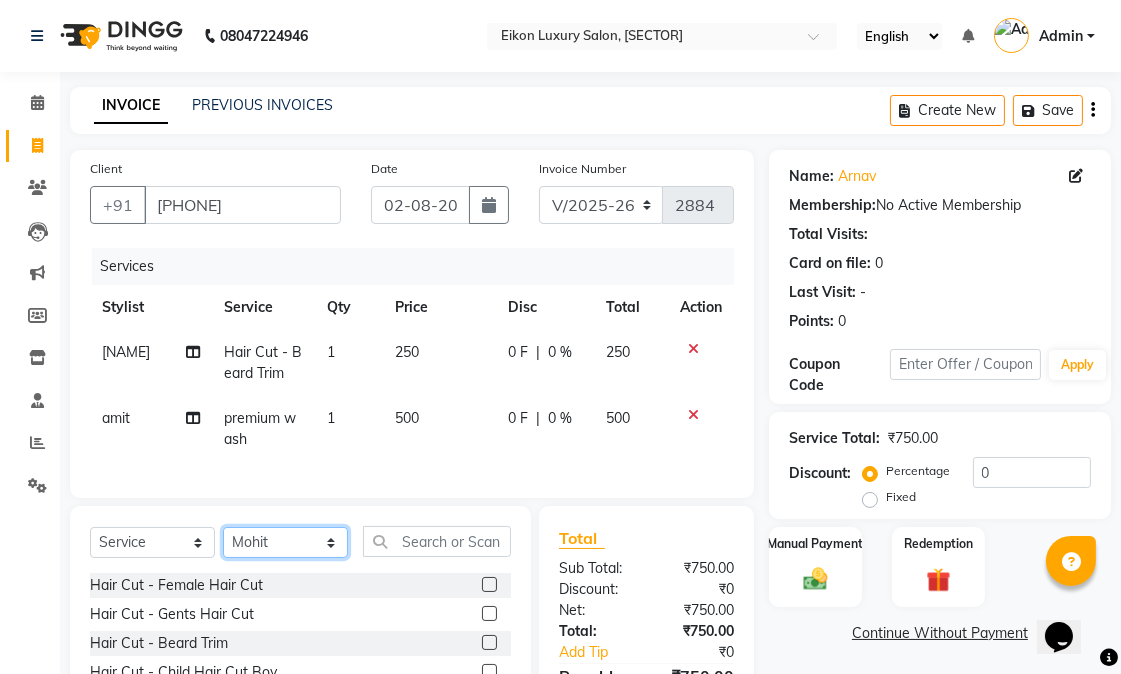 click on "Select Stylist Abhishek amit anchal Ashu Bilal Dildar Geeta Hritik Jatin mahesh Manav Mohit Pinki Prince Ruby Sagar Subhash Subodh Uday" 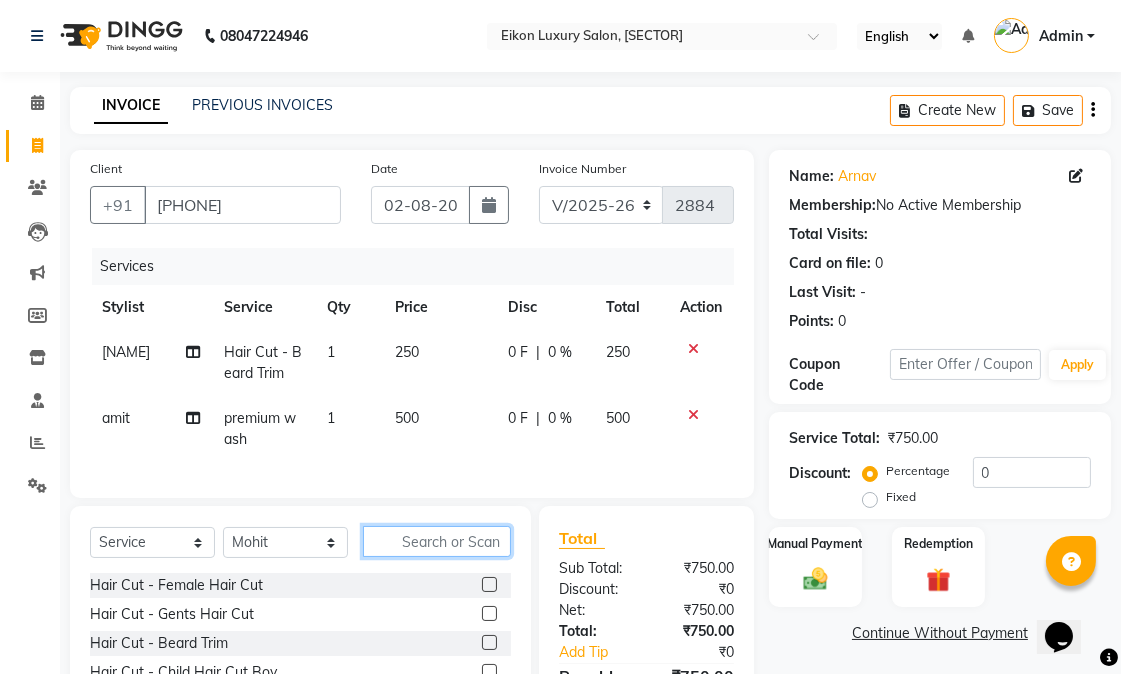 click 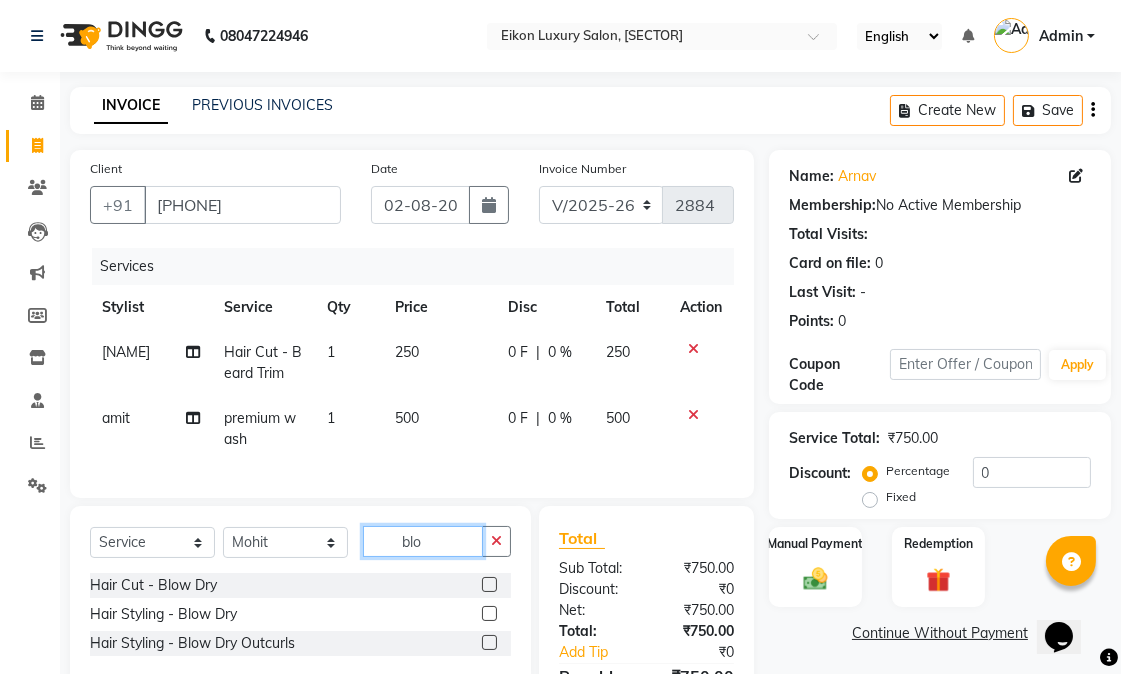 type on "blo" 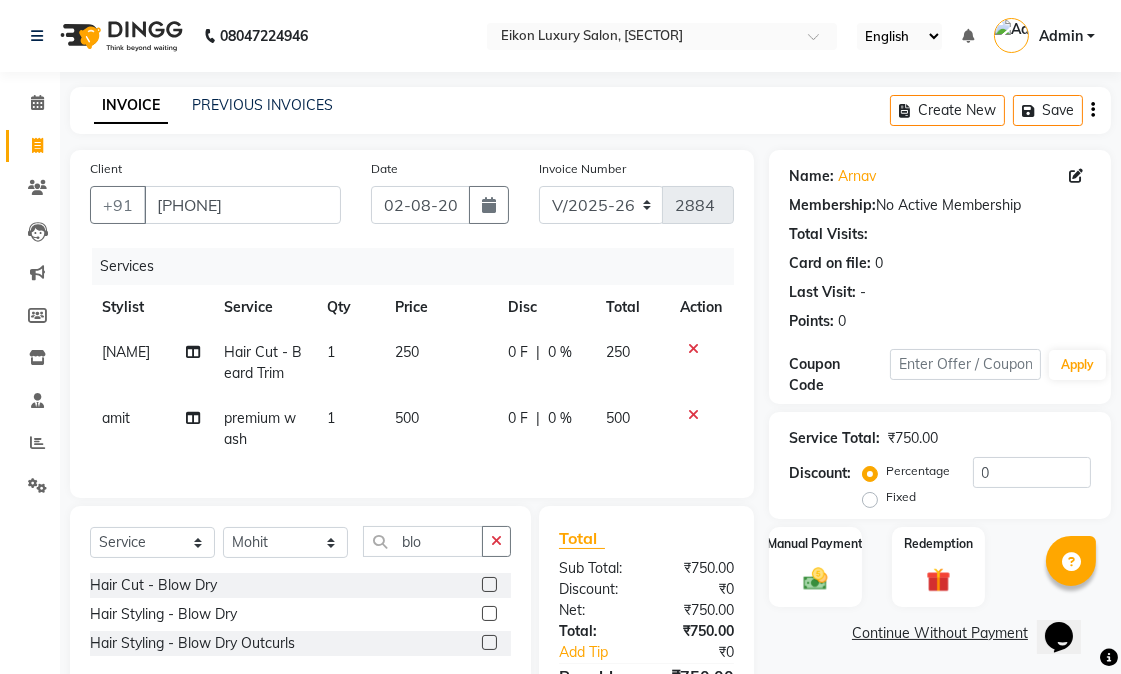 click 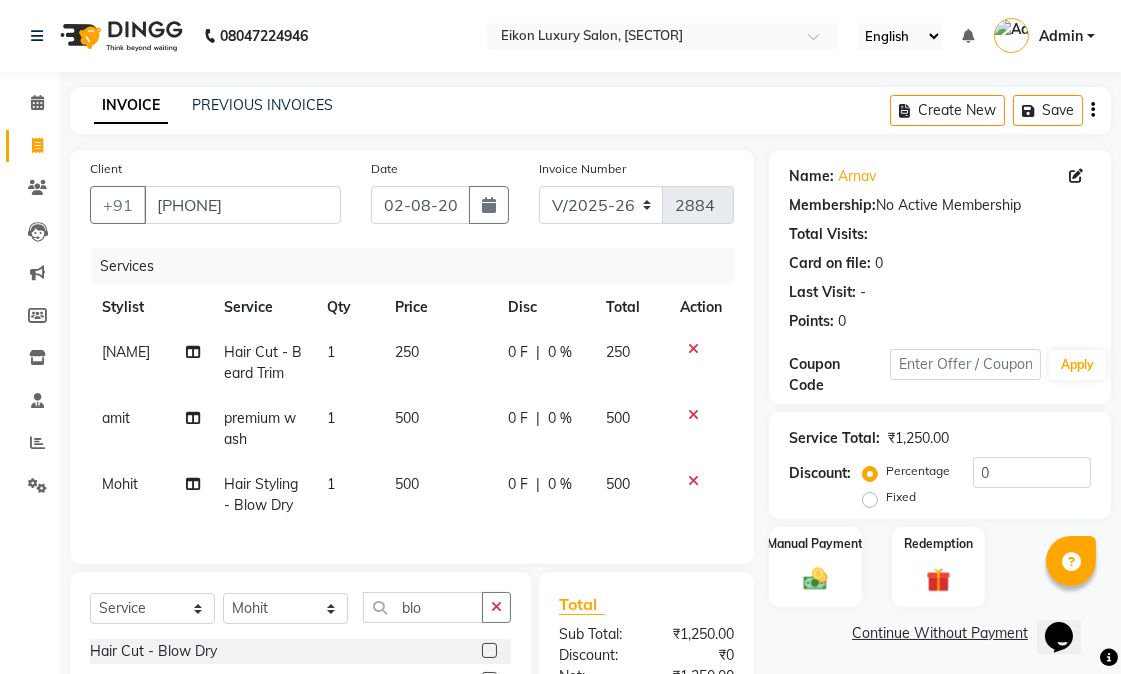 scroll, scrollTop: 220, scrollLeft: 0, axis: vertical 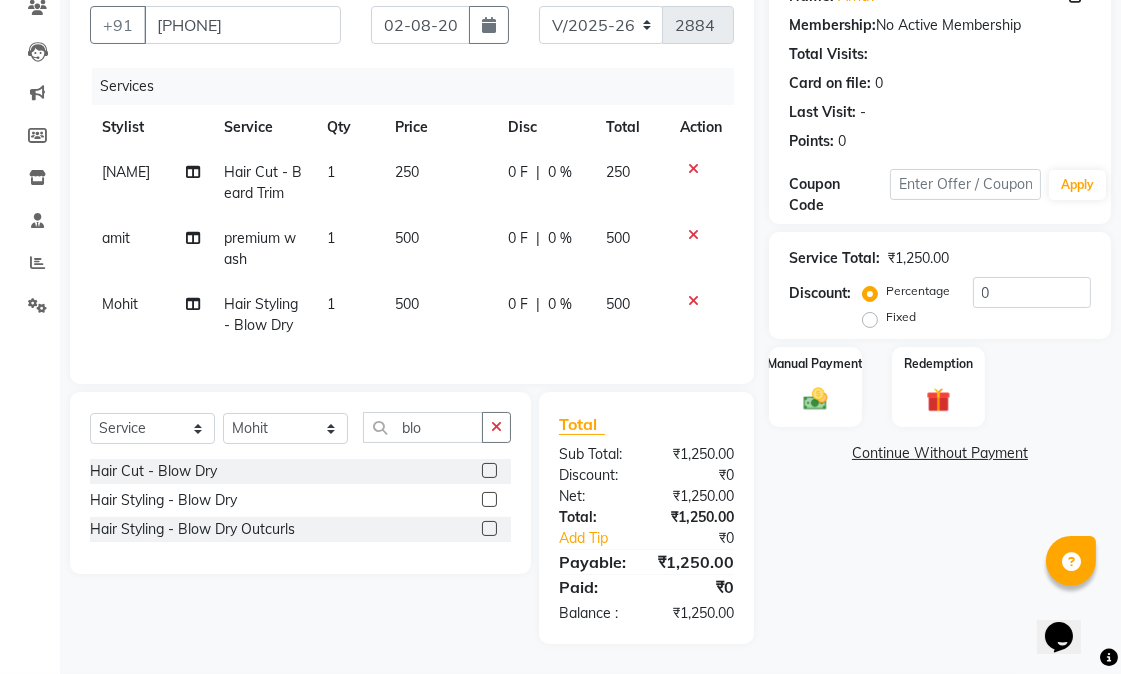 checkbox on "false" 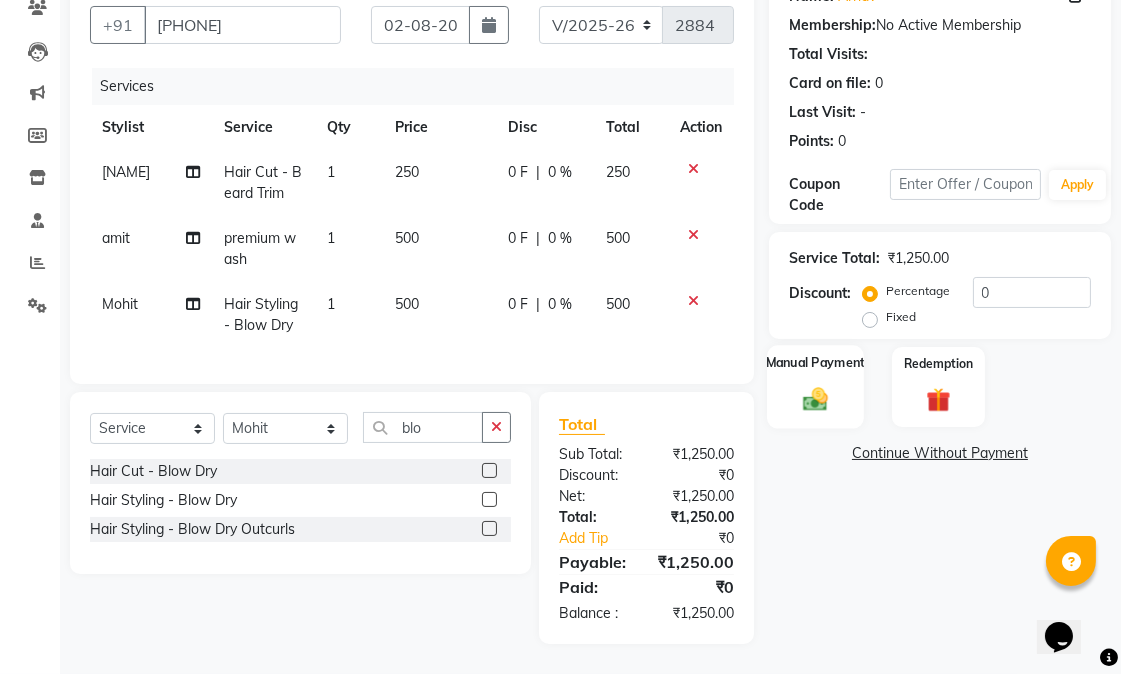 click on "Manual Payment" 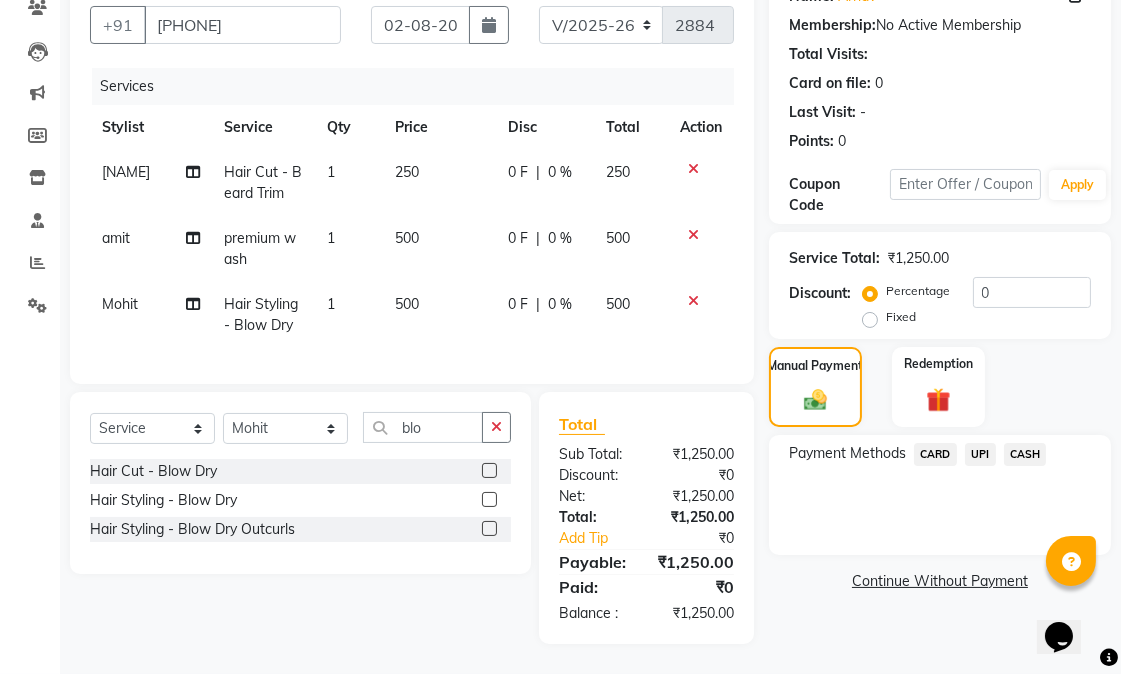 click on "UPI" 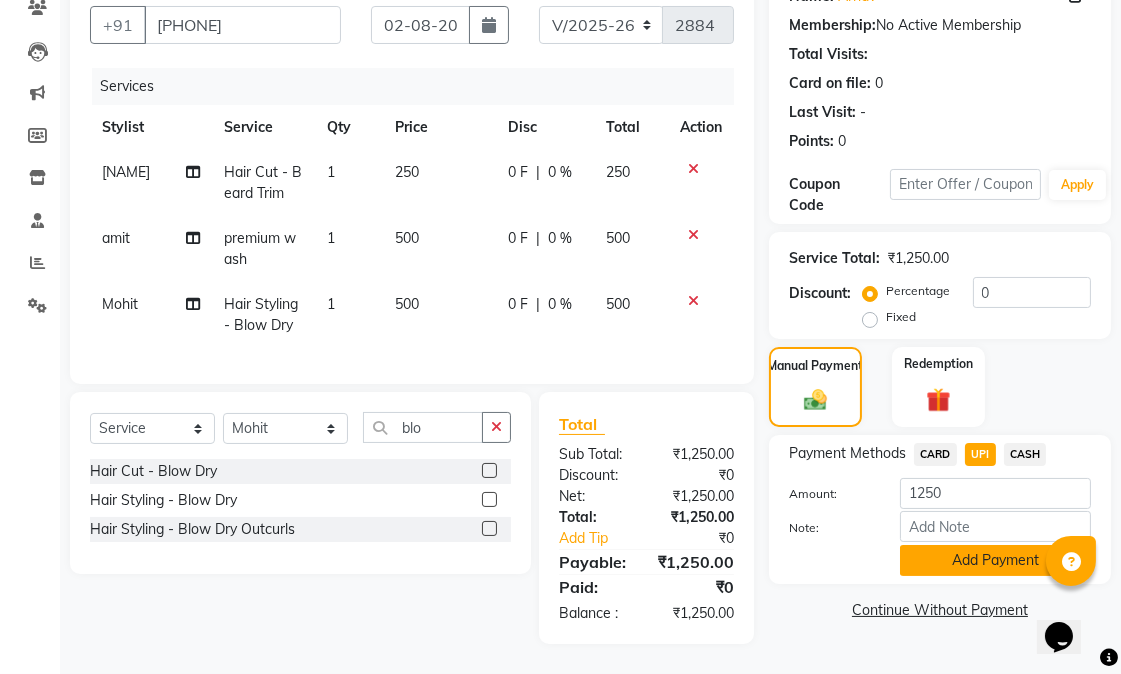 click on "Add Payment" 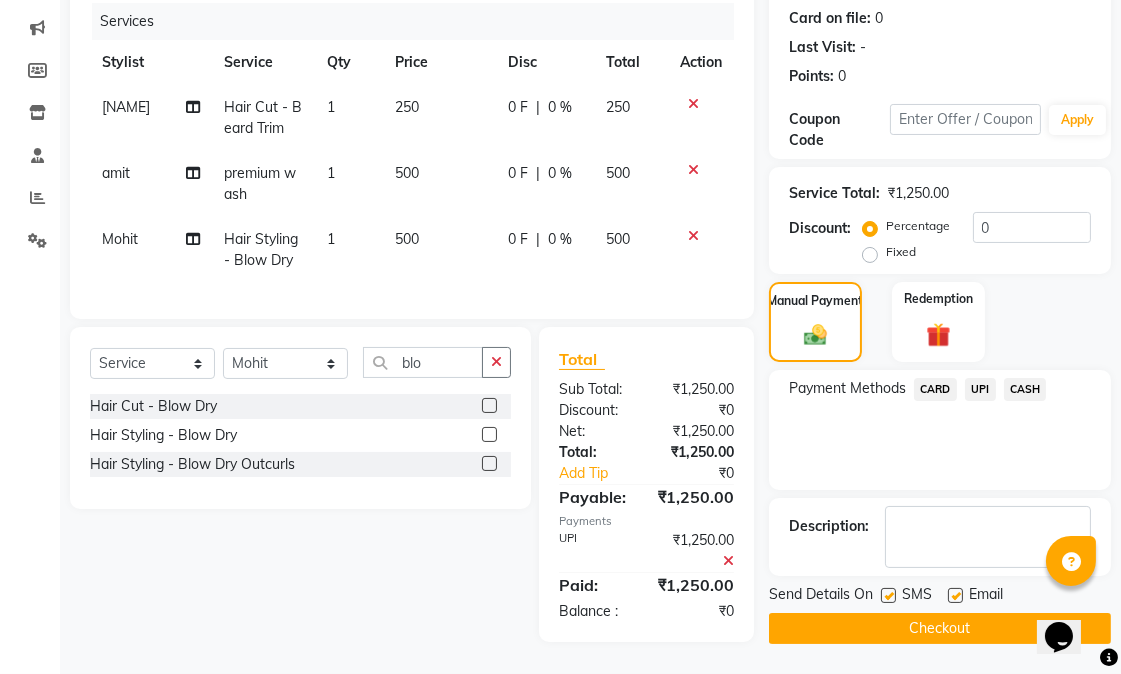 scroll, scrollTop: 283, scrollLeft: 0, axis: vertical 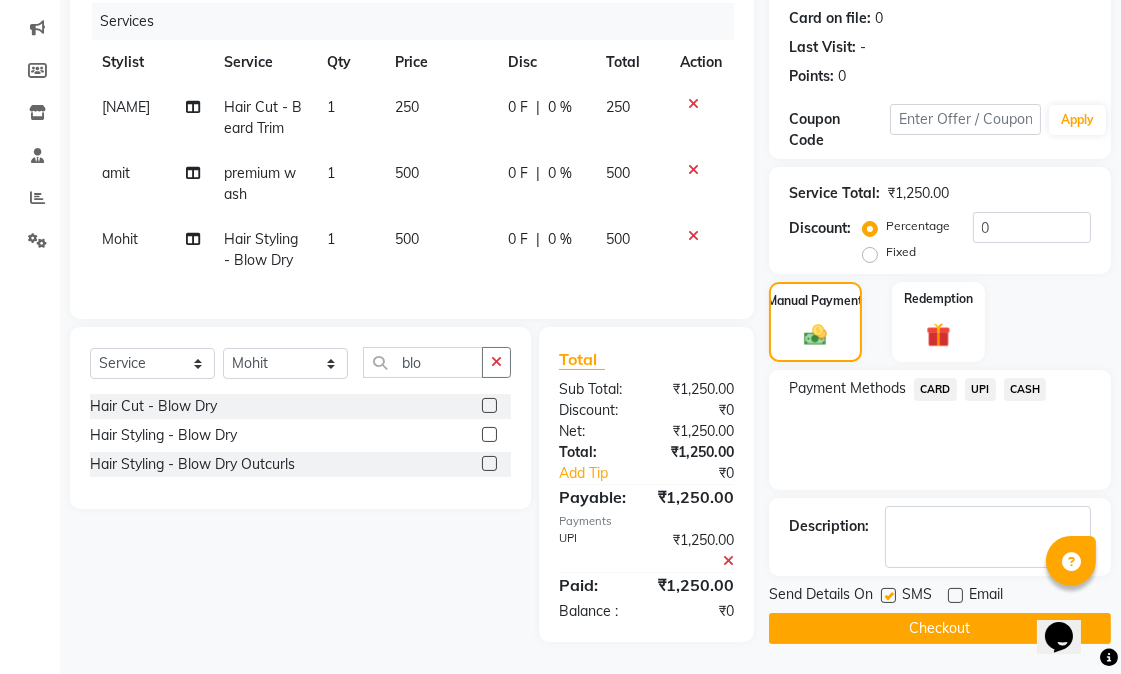 click 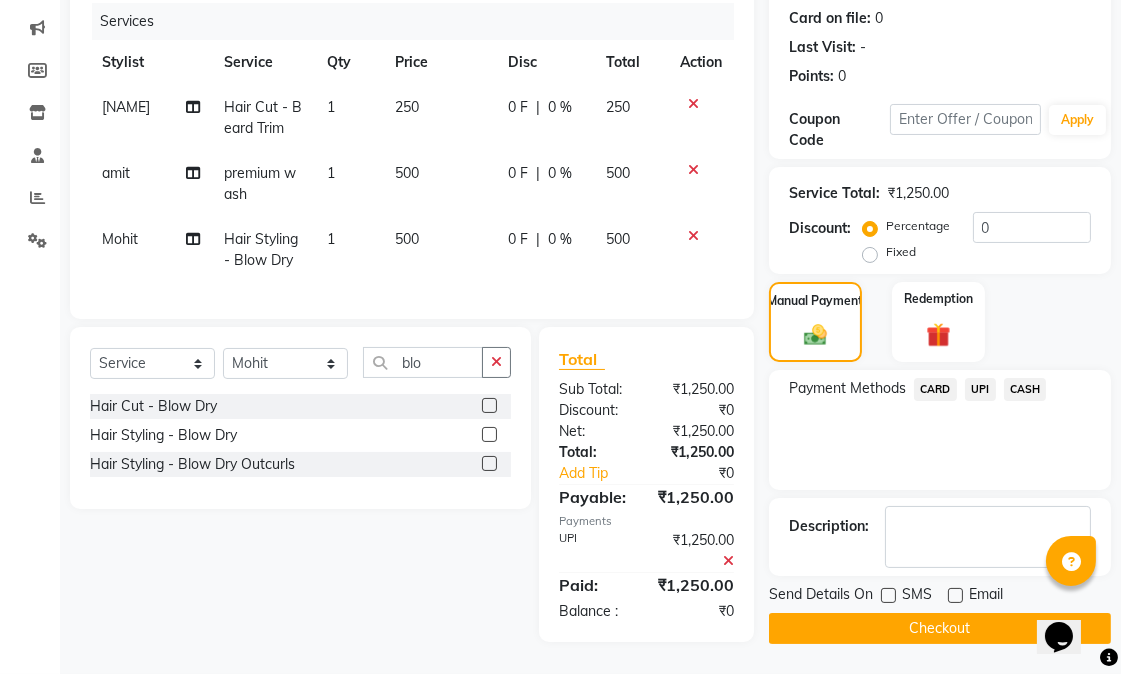 click on "Checkout" 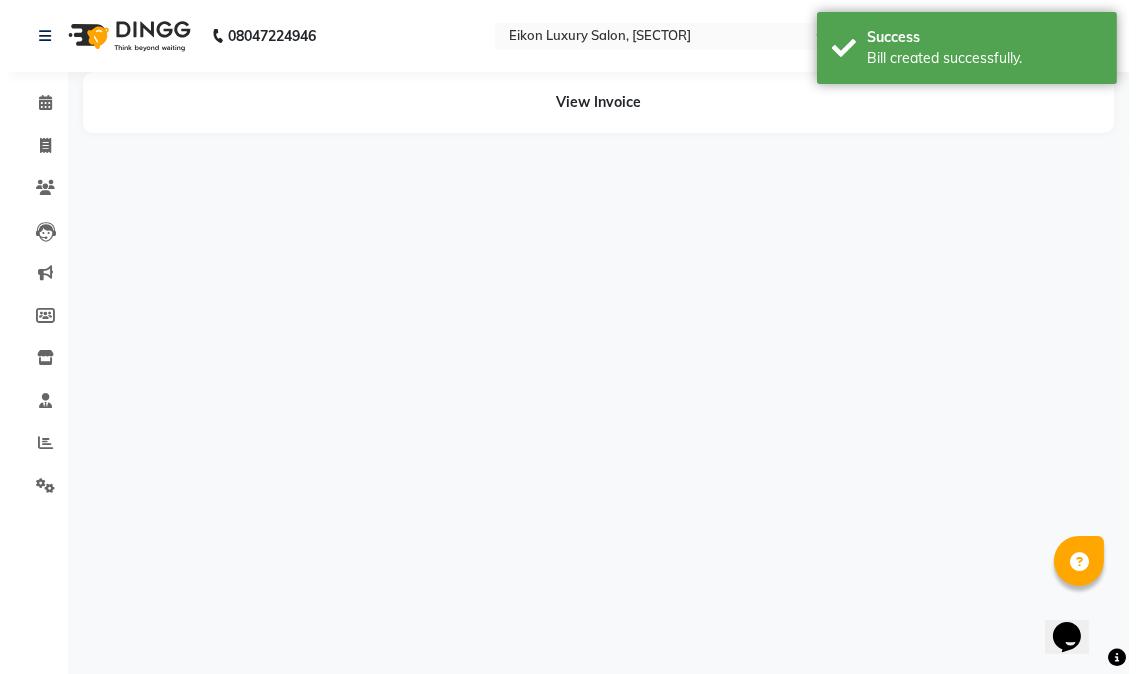 scroll, scrollTop: 0, scrollLeft: 0, axis: both 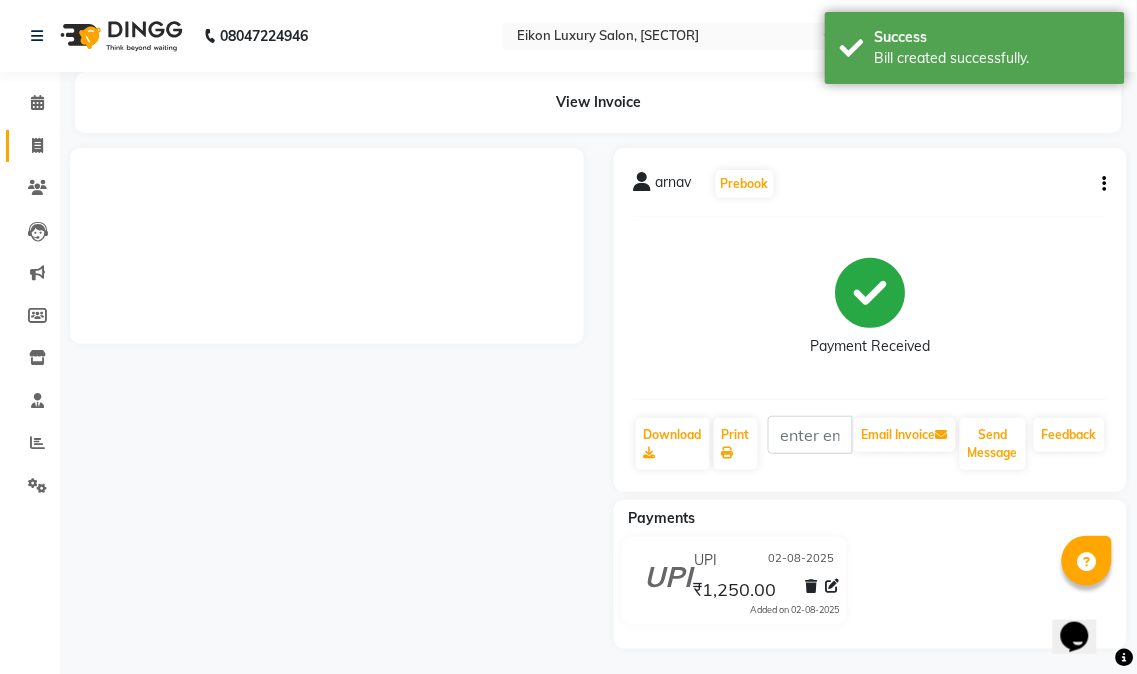 click 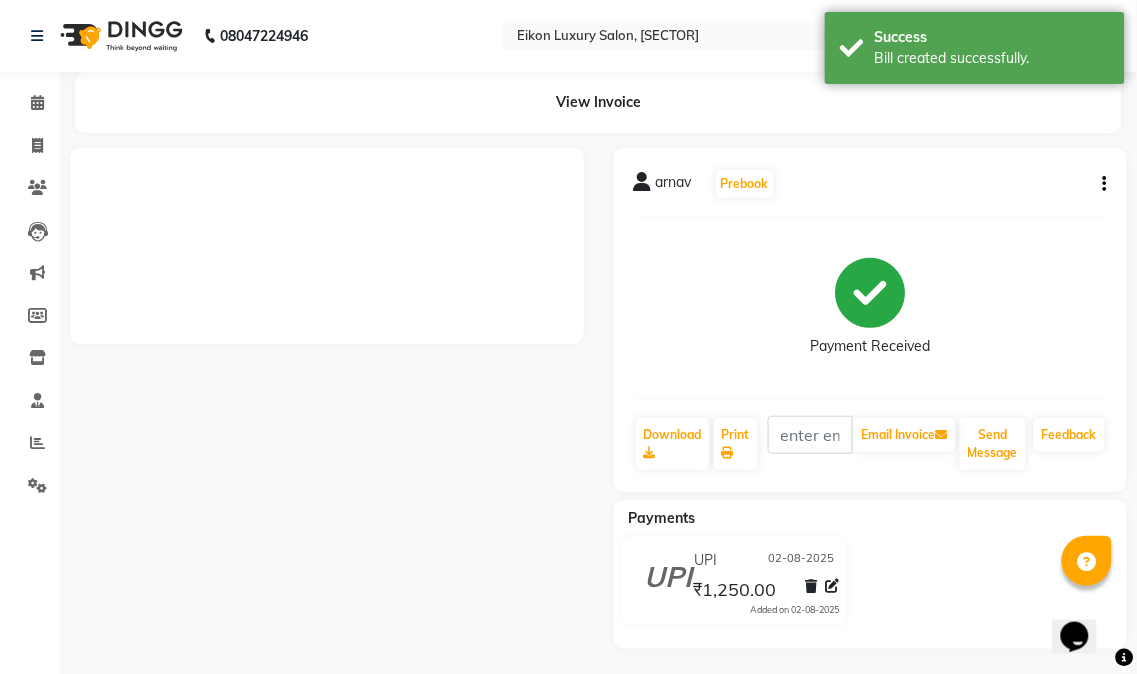 select on "service" 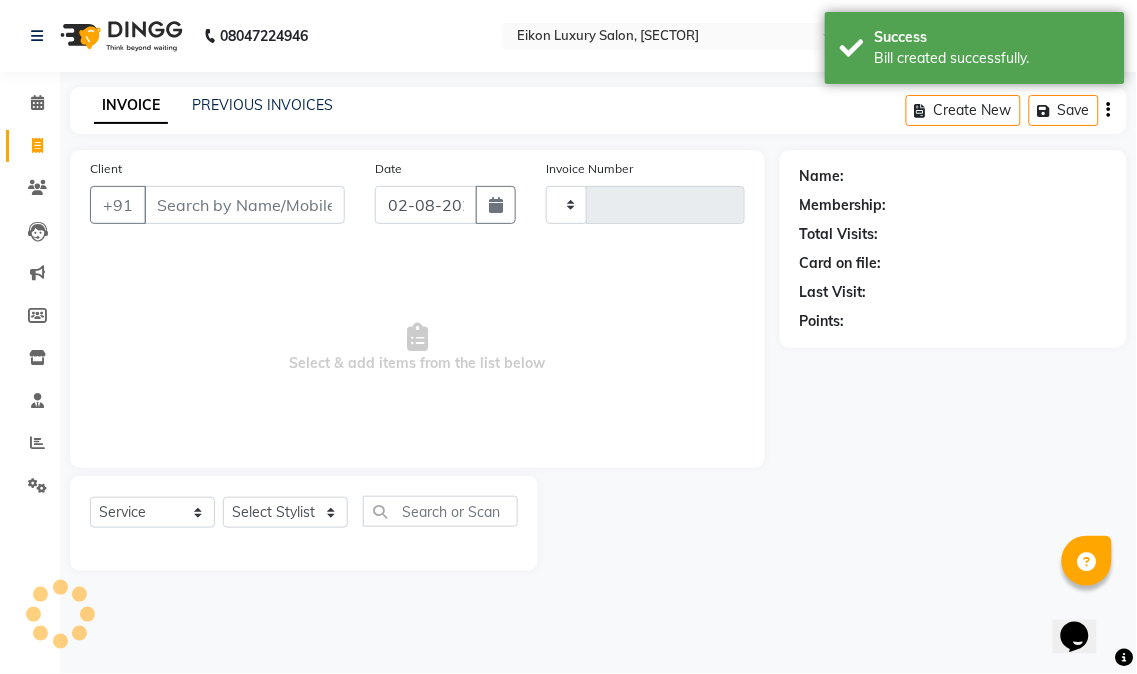 type on "2885" 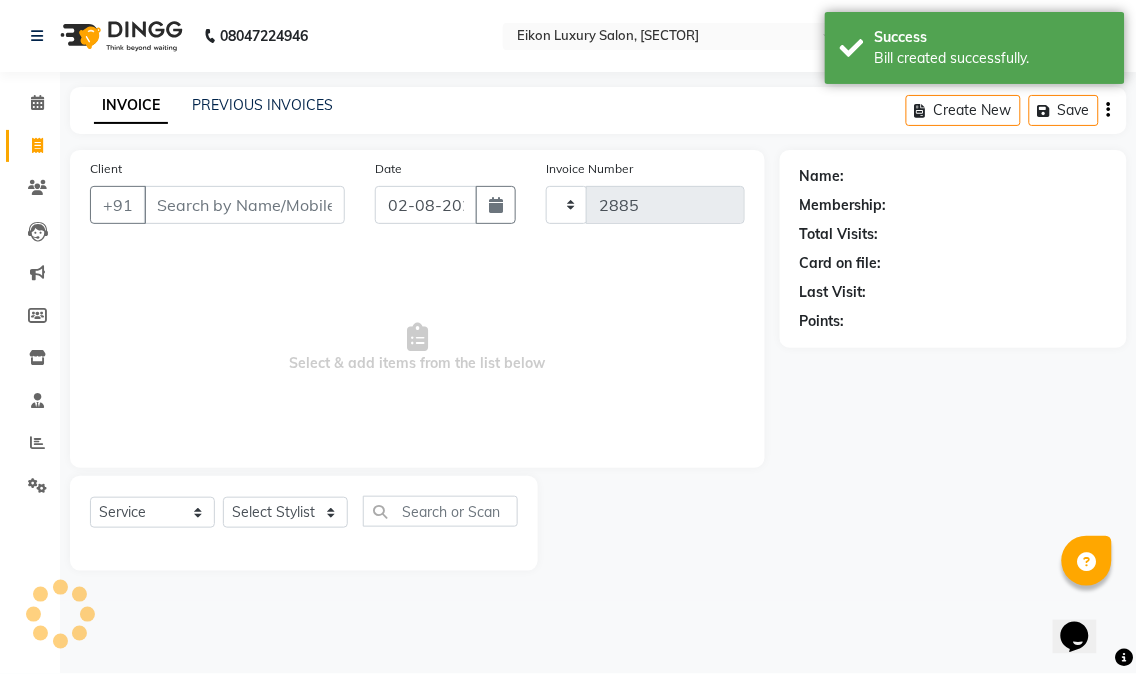 select on "7080" 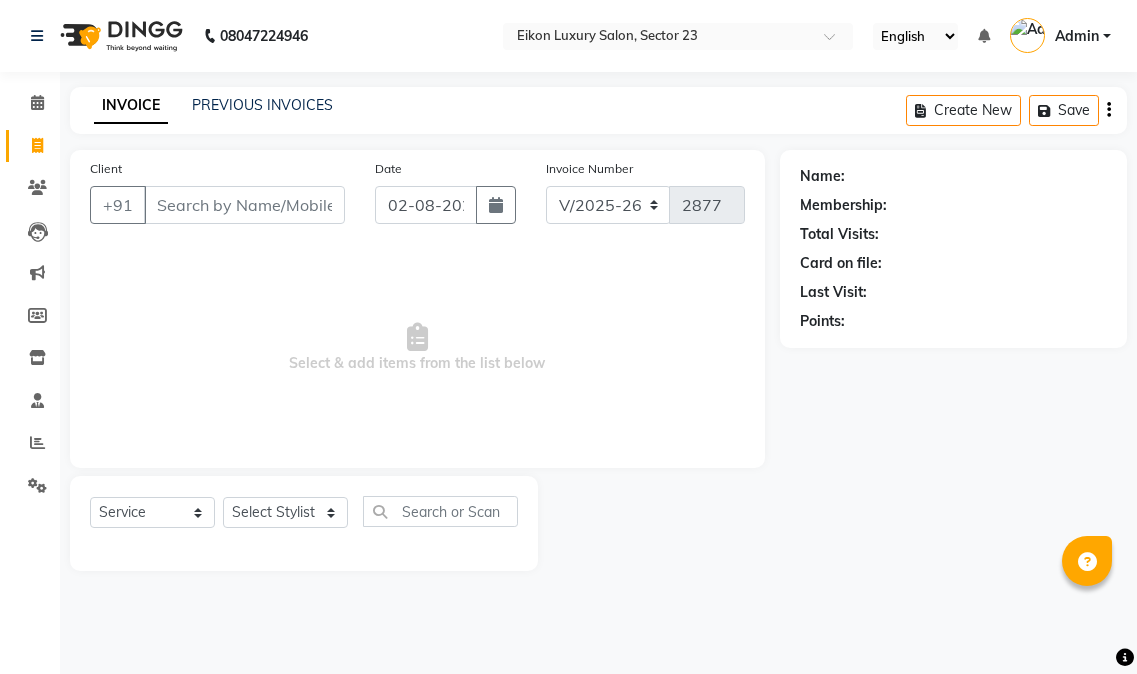 select on "7080" 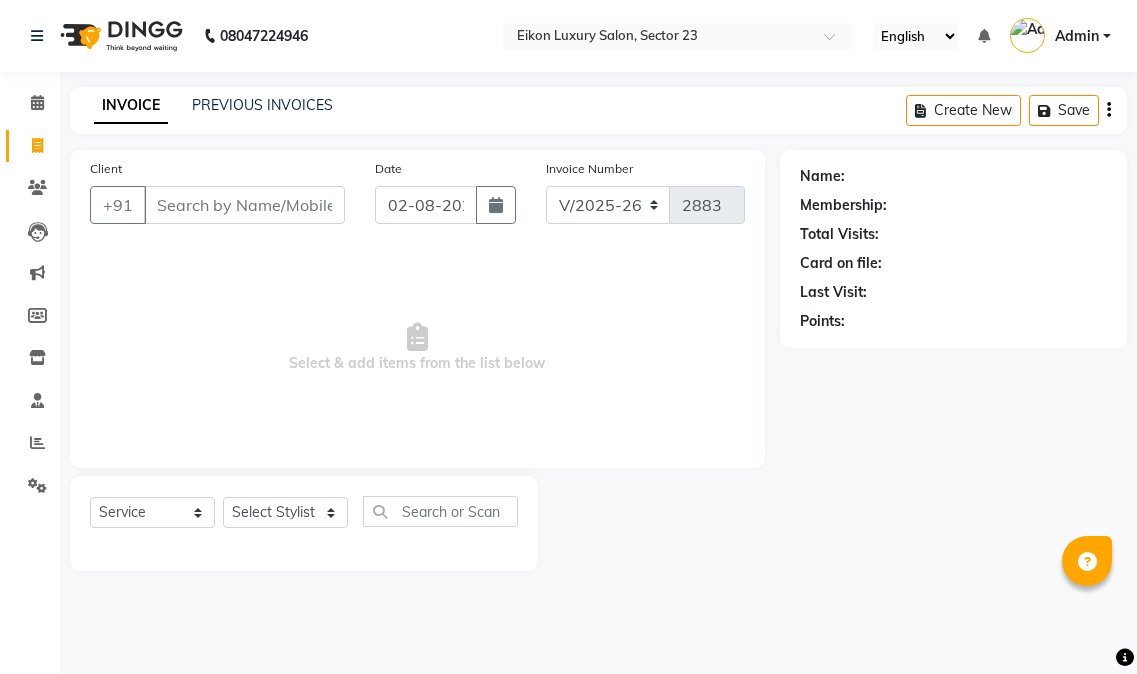 select on "7080" 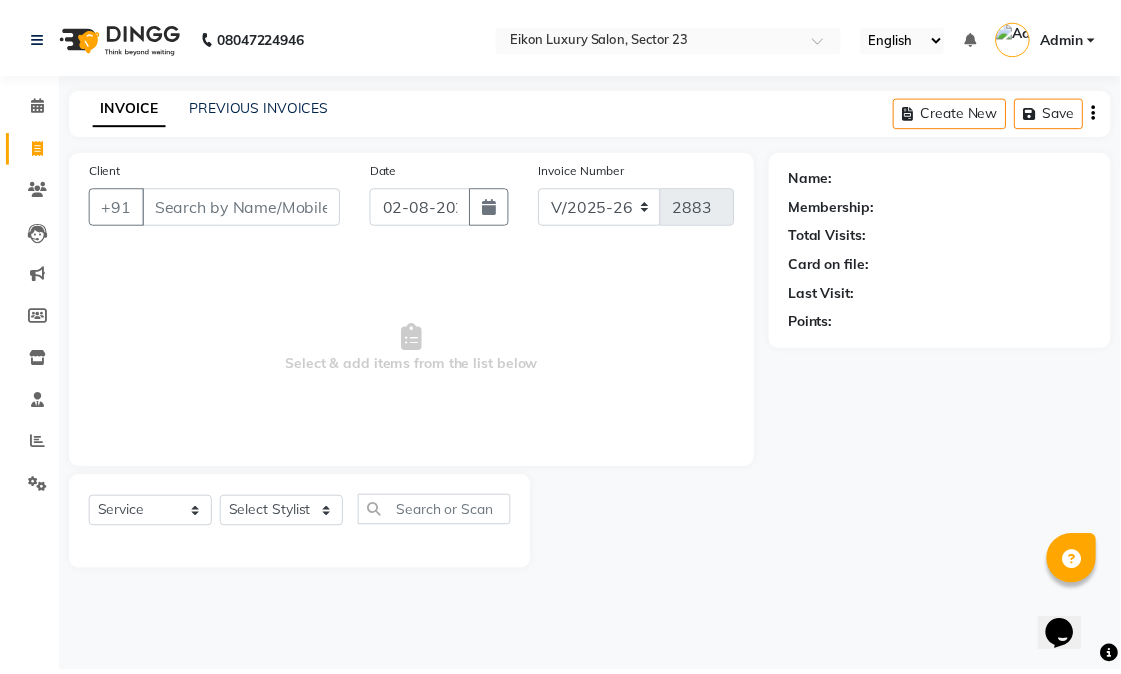 scroll, scrollTop: 0, scrollLeft: 0, axis: both 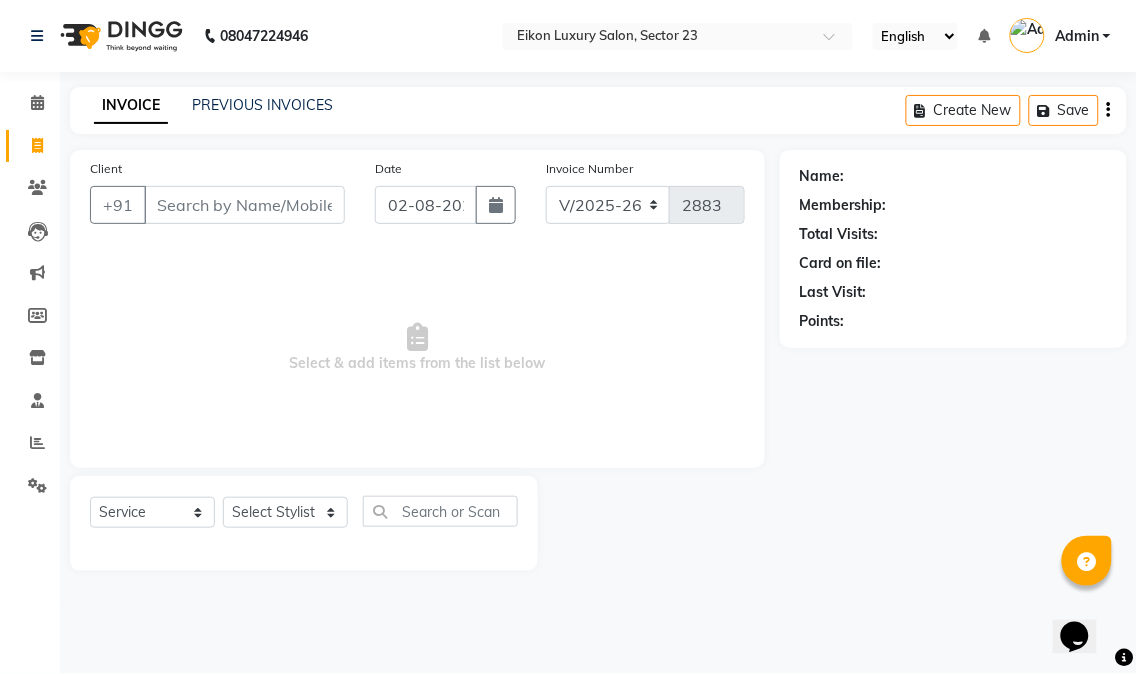 click on "Client +91" 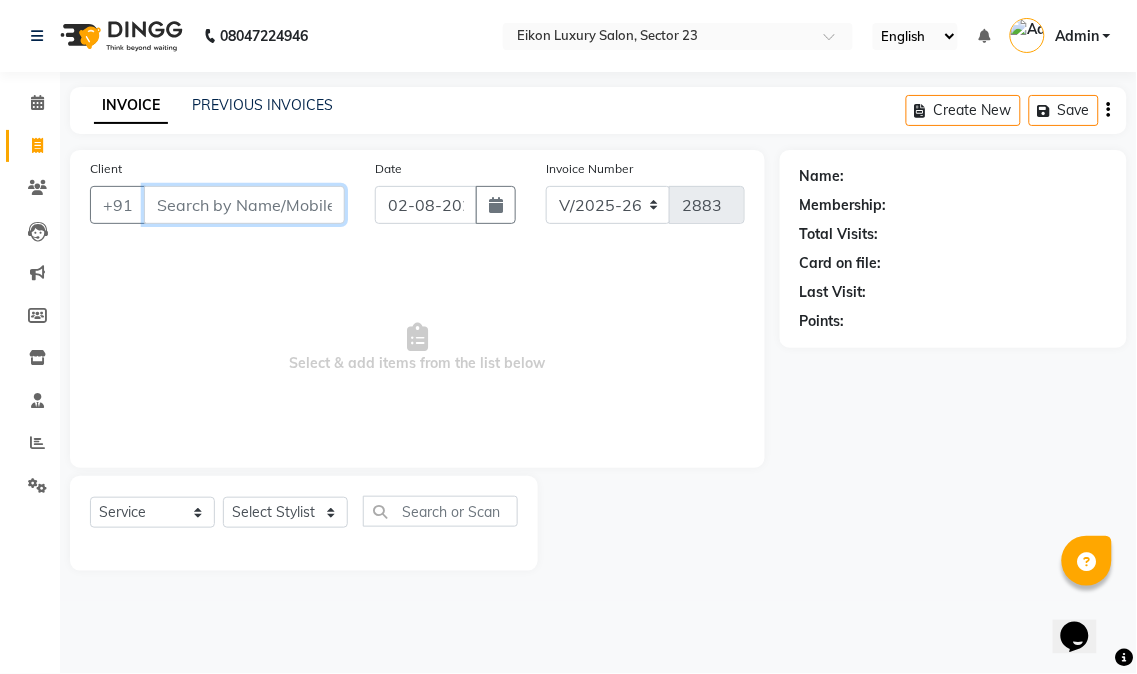 click on "Client" at bounding box center (244, 205) 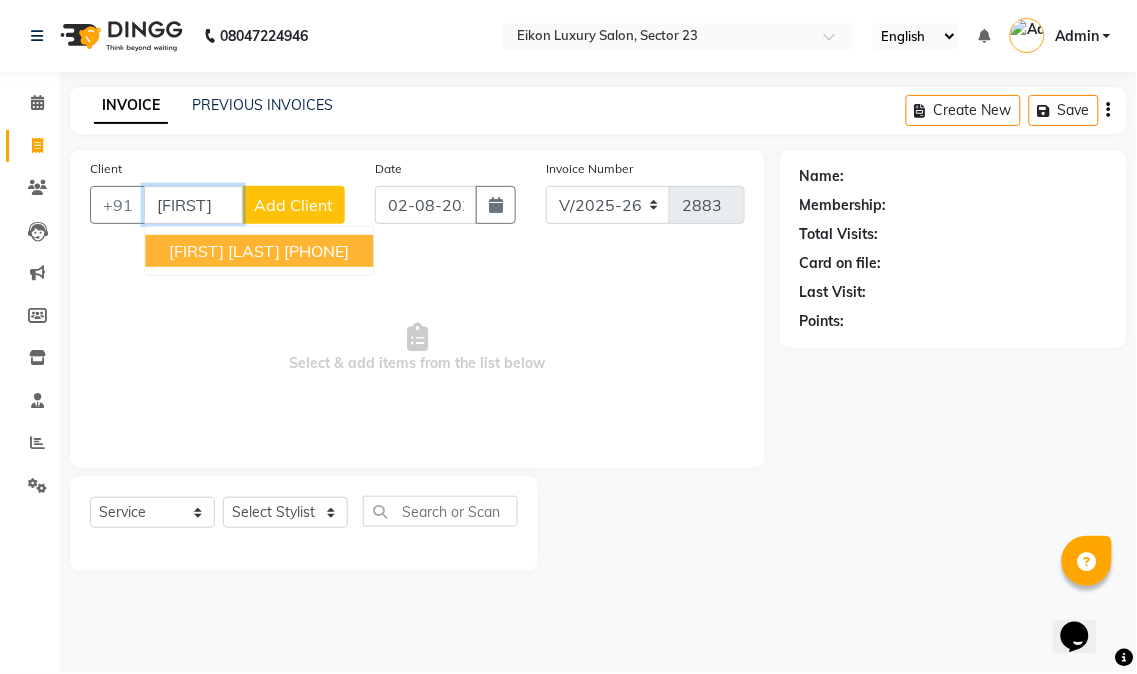click on "[FIRST] [LAST]" at bounding box center [224, 251] 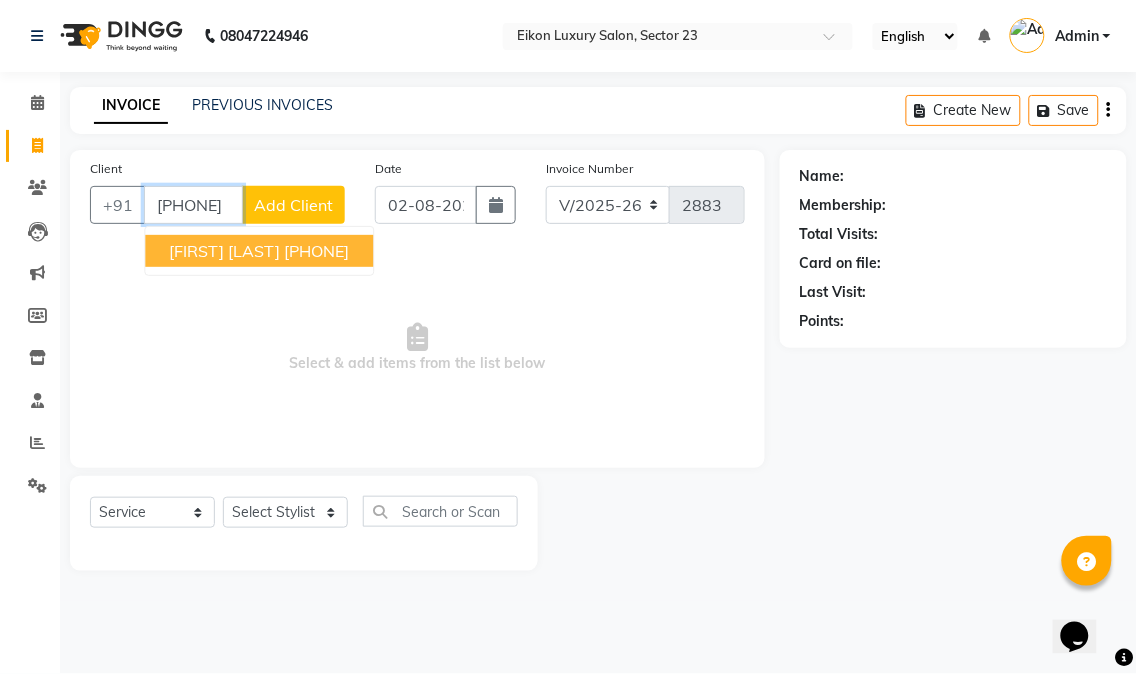 type on "[PHONE]" 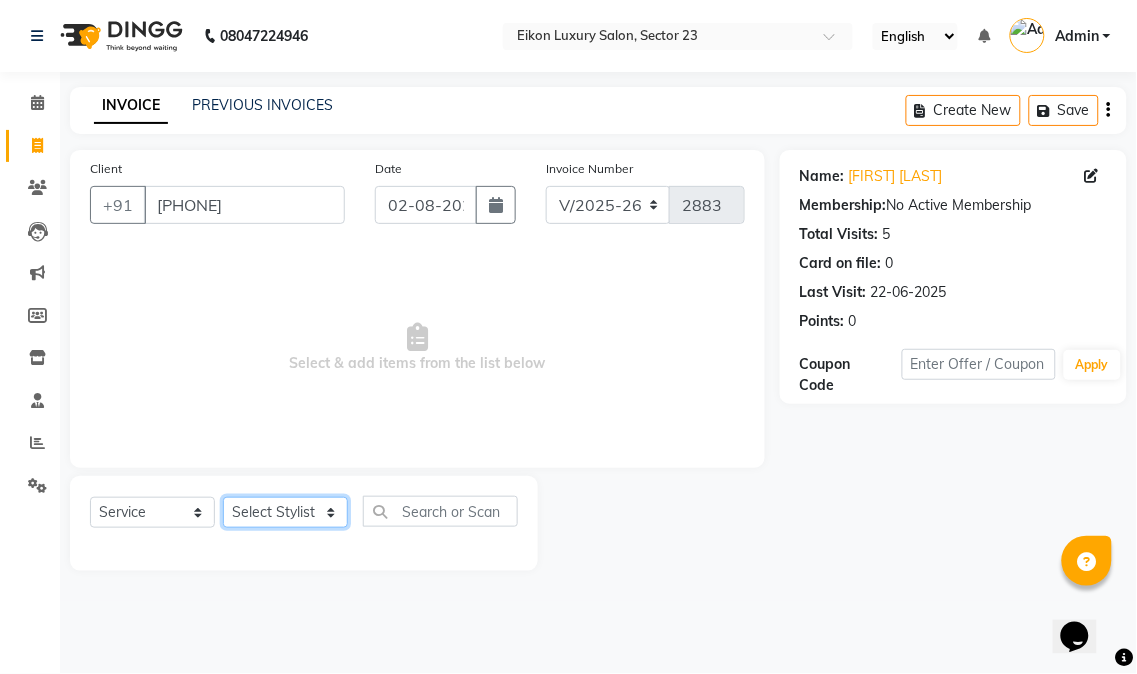 click on "Select Stylist Abhishek amit anchal Ashu Bilal Dildar Geeta Hritik Jatin mahesh Manav Mohit Pinki Prince Ruby Sagar Subhash Subodh Uday" 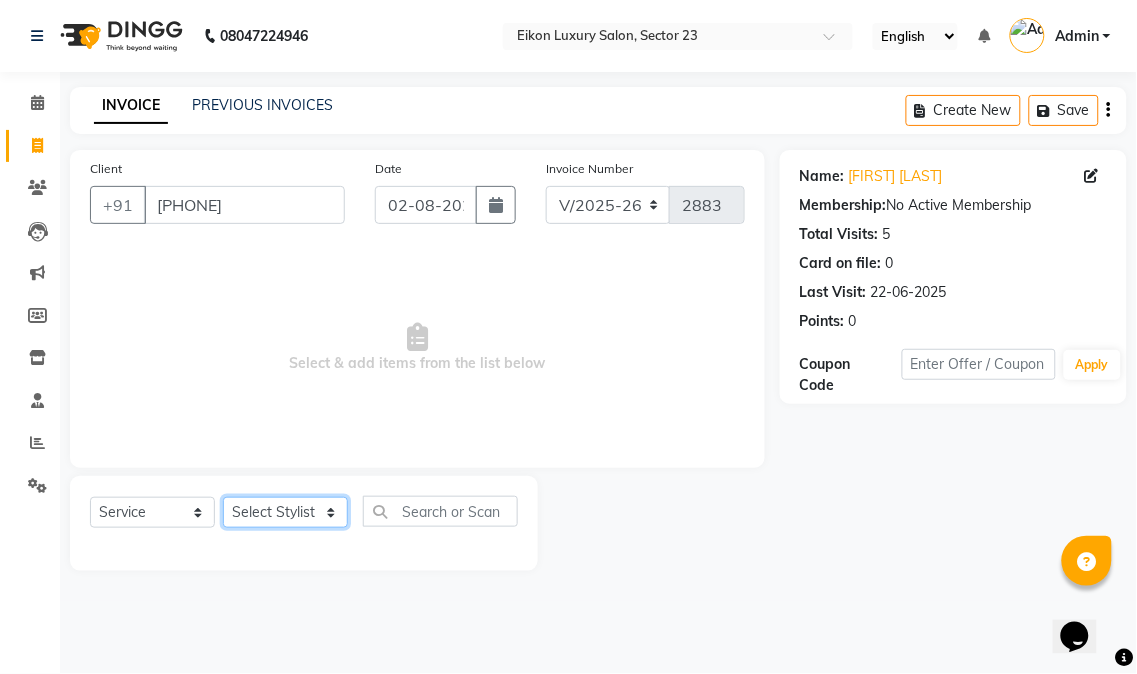 select on "58959" 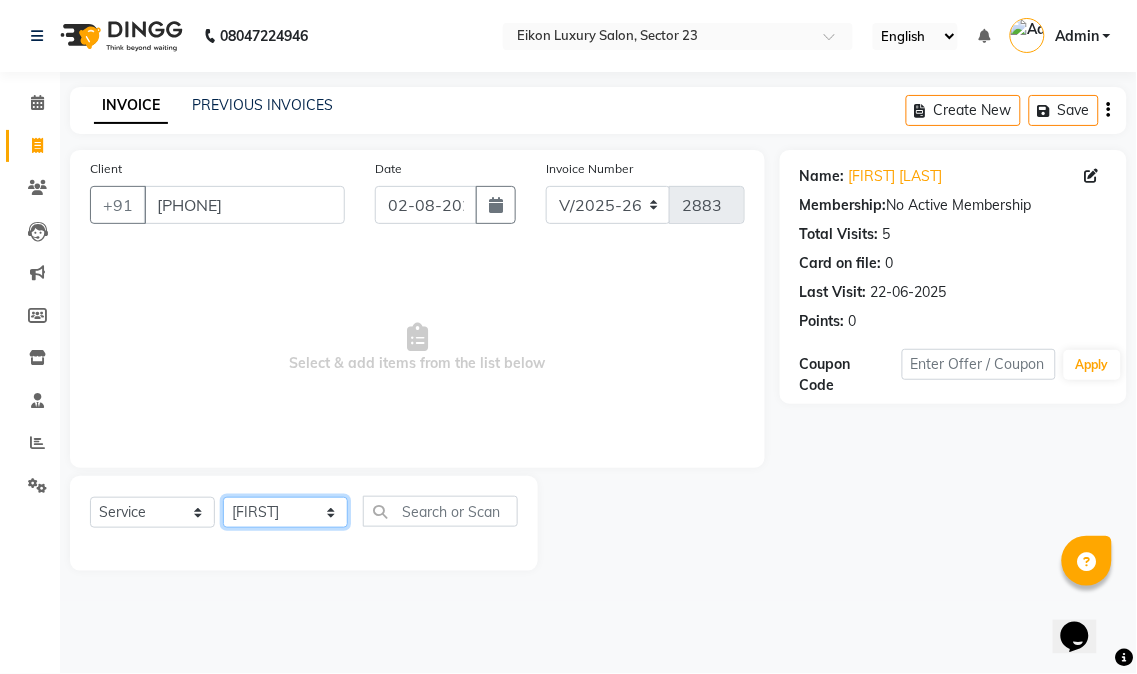 click on "Select Stylist Abhishek amit anchal Ashu Bilal Dildar Geeta Hritik Jatin mahesh Manav Mohit Pinki Prince Ruby Sagar Subhash Subodh Uday" 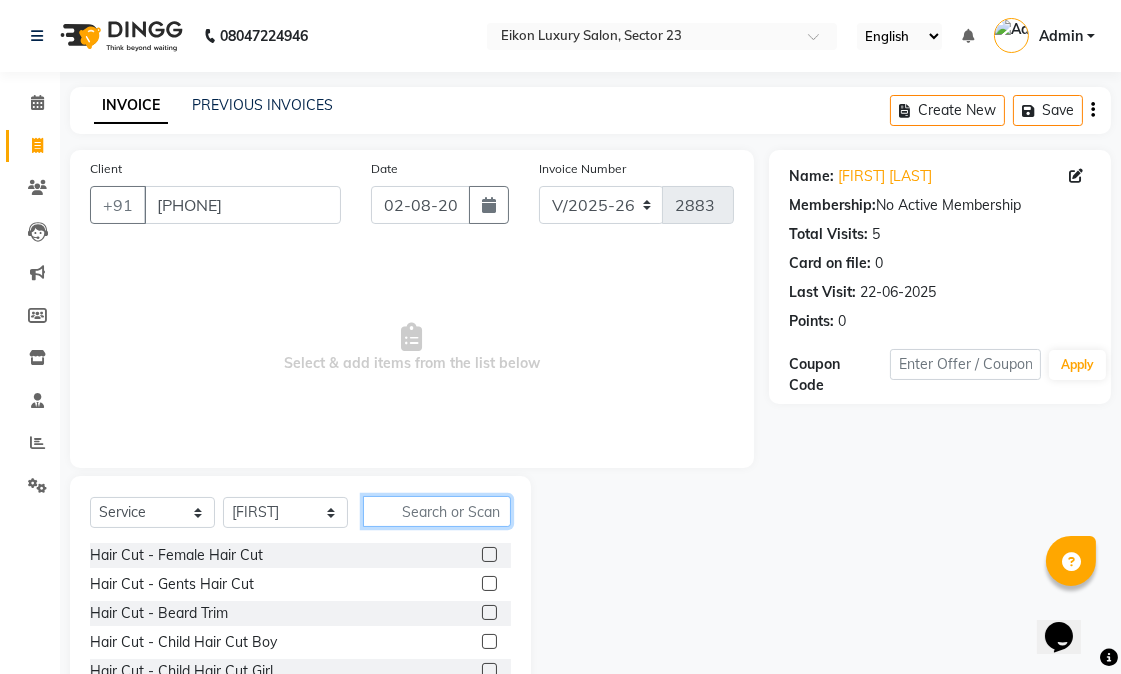 click 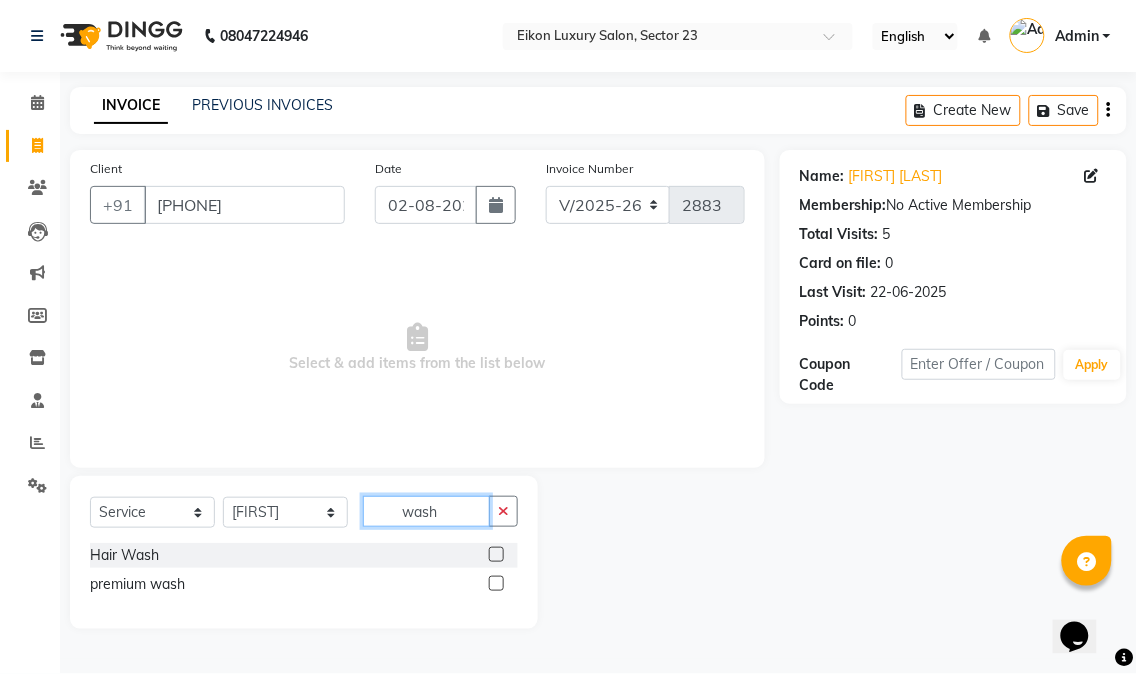 type on "wash" 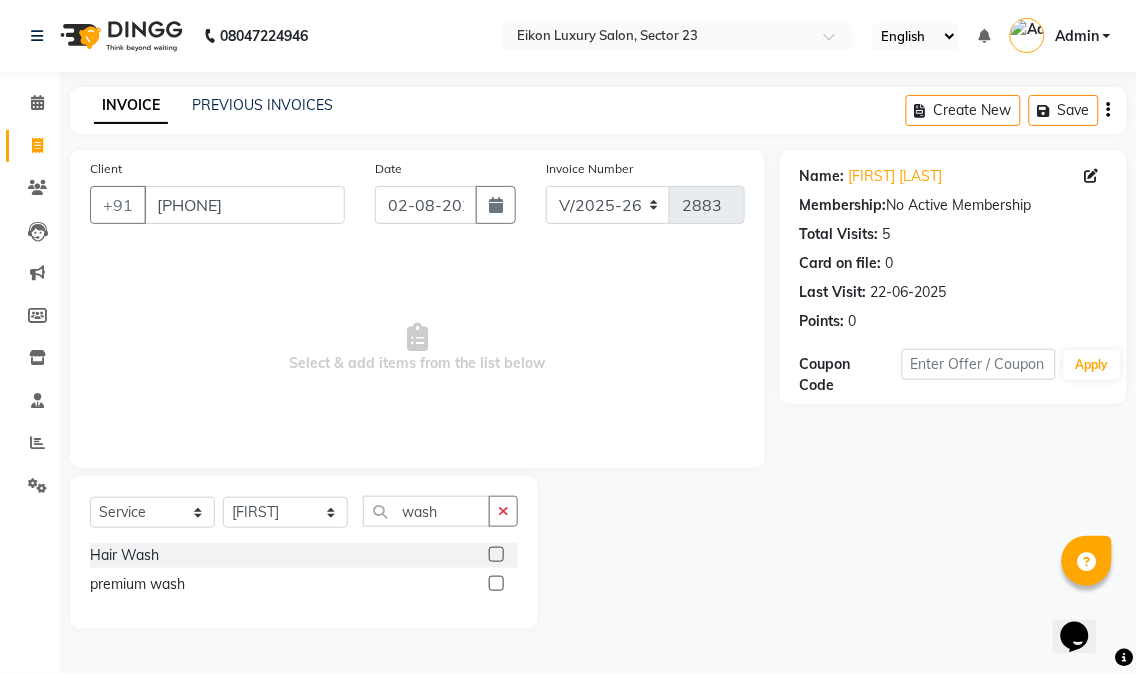 click 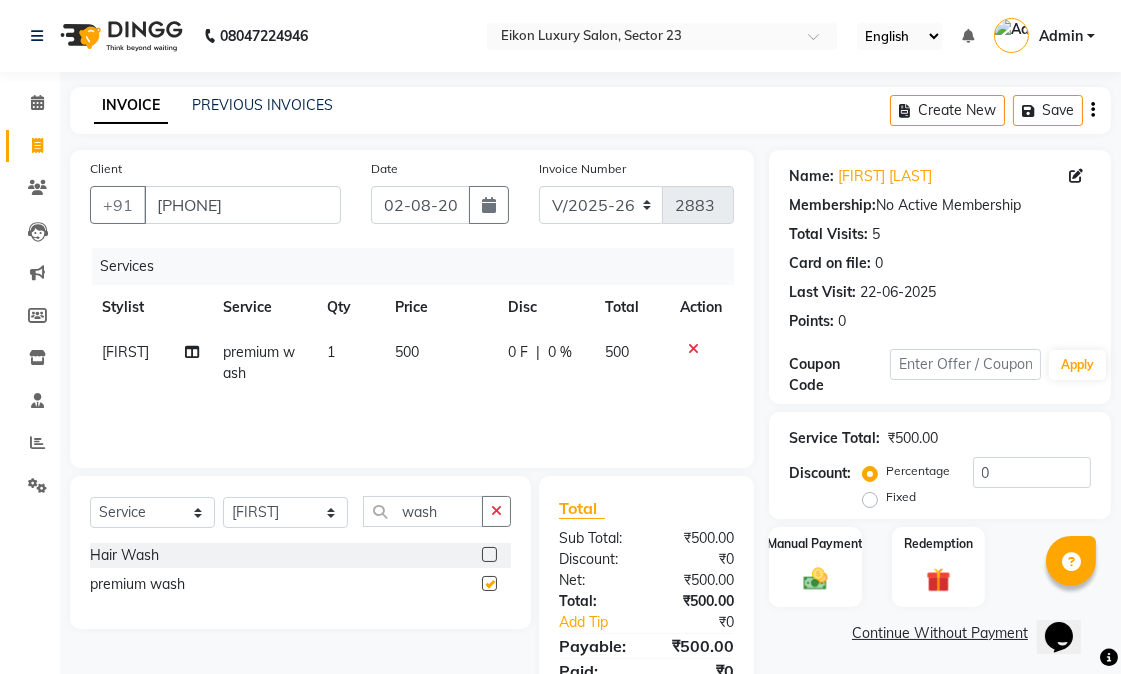 checkbox on "false" 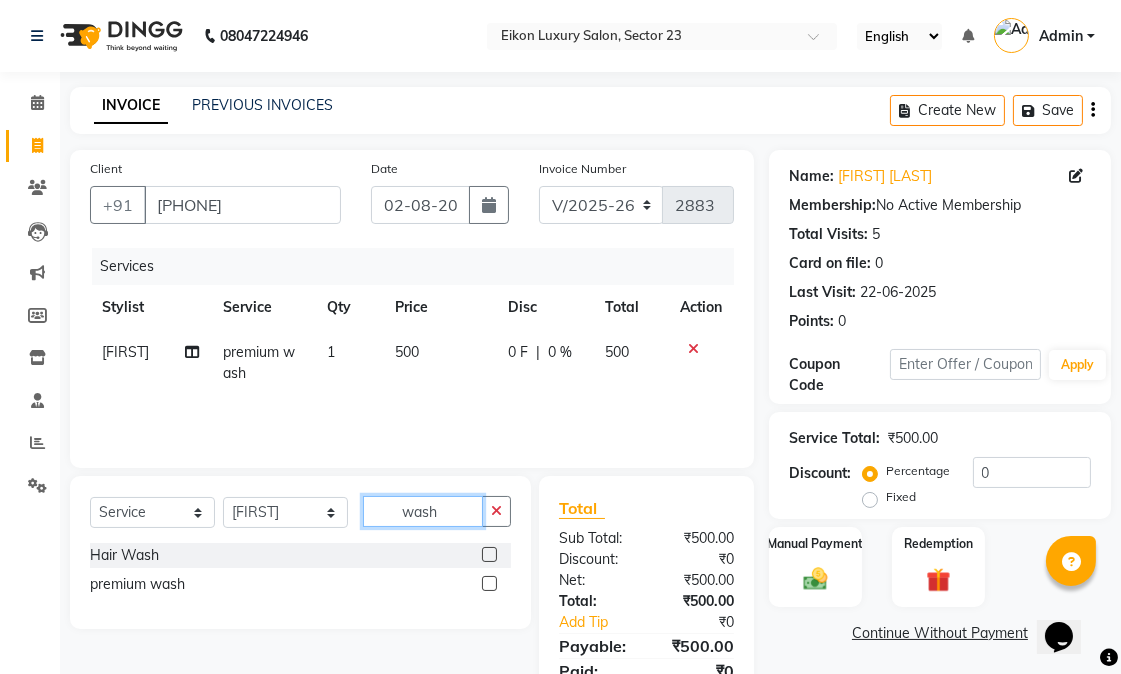 drag, startPoint x: 445, startPoint y: 523, endPoint x: 388, endPoint y: 513, distance: 57.870544 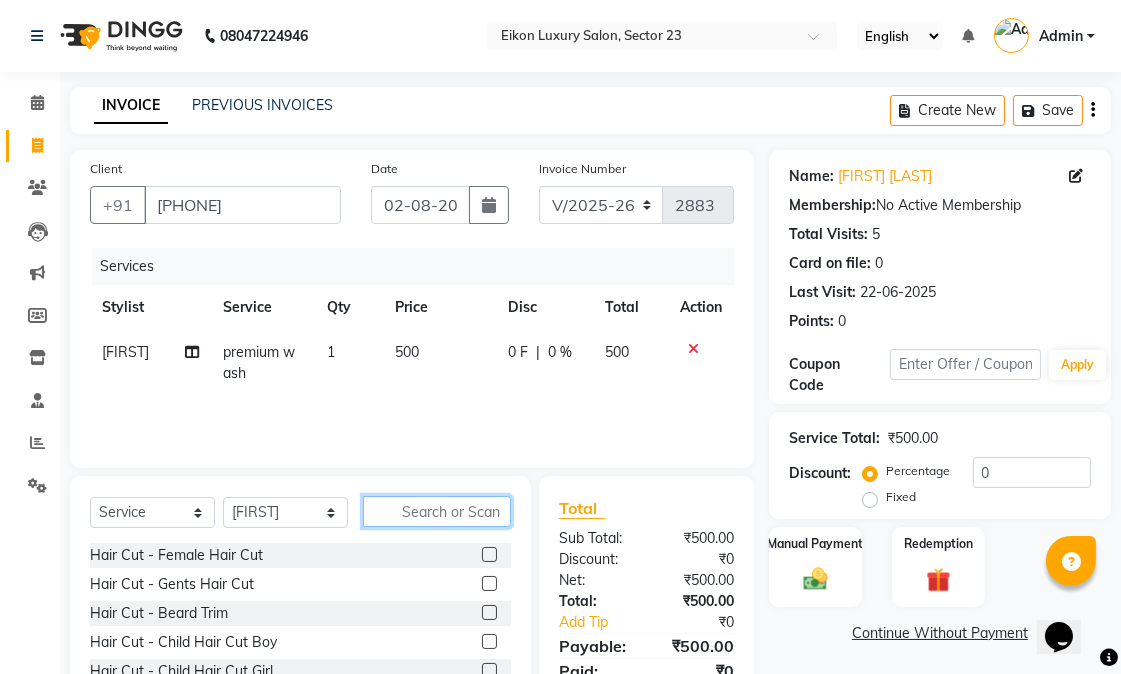 type 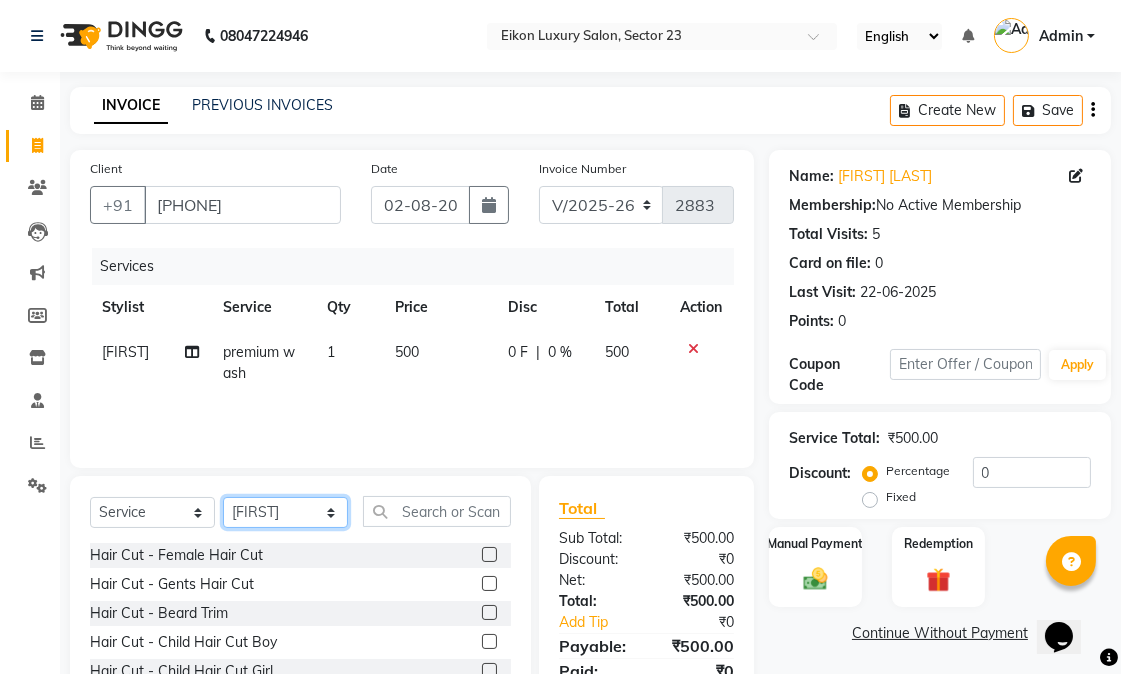 click on "Select Stylist Abhishek amit anchal Ashu Bilal Dildar Geeta Hritik Jatin mahesh Manav Mohit Pinki Prince Ruby Sagar Subhash Subodh Uday" 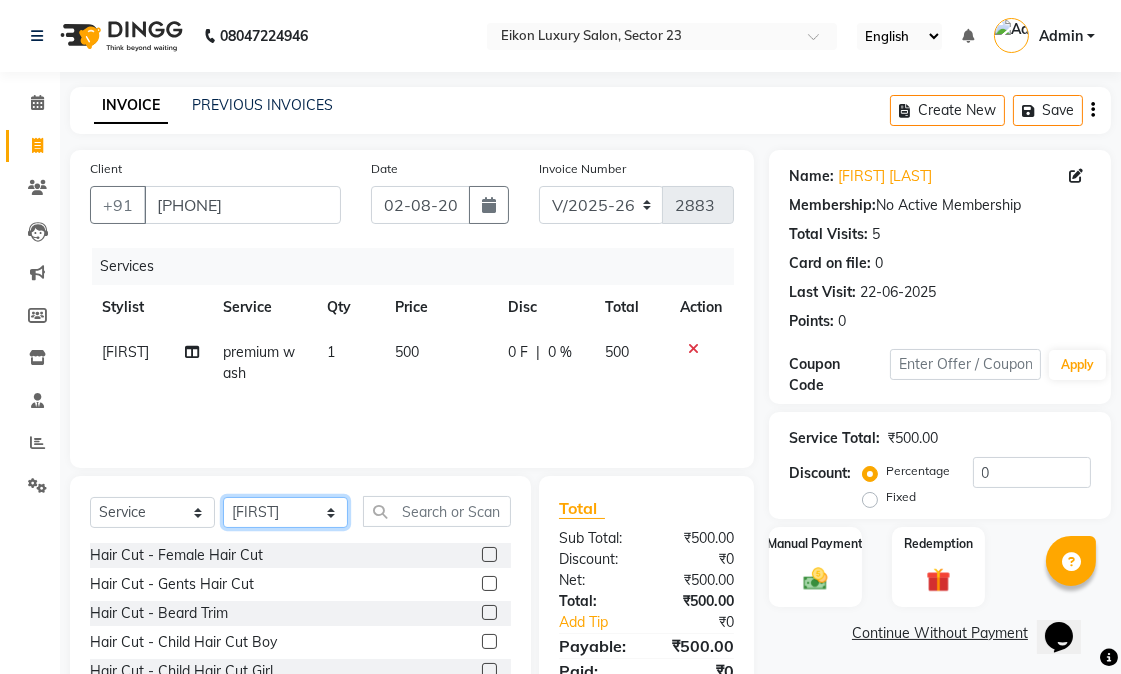 select on "58946" 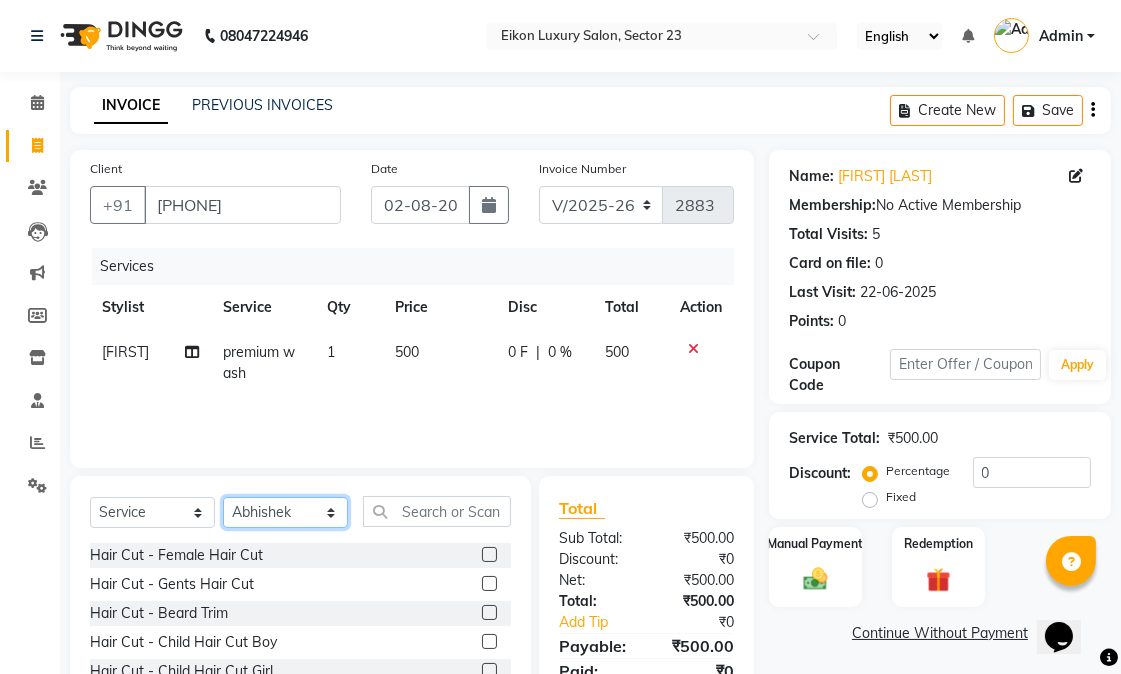 click on "Select Stylist Abhishek amit anchal Ashu Bilal Dildar Geeta Hritik Jatin mahesh Manav Mohit Pinki Prince Ruby Sagar Subhash Subodh Uday" 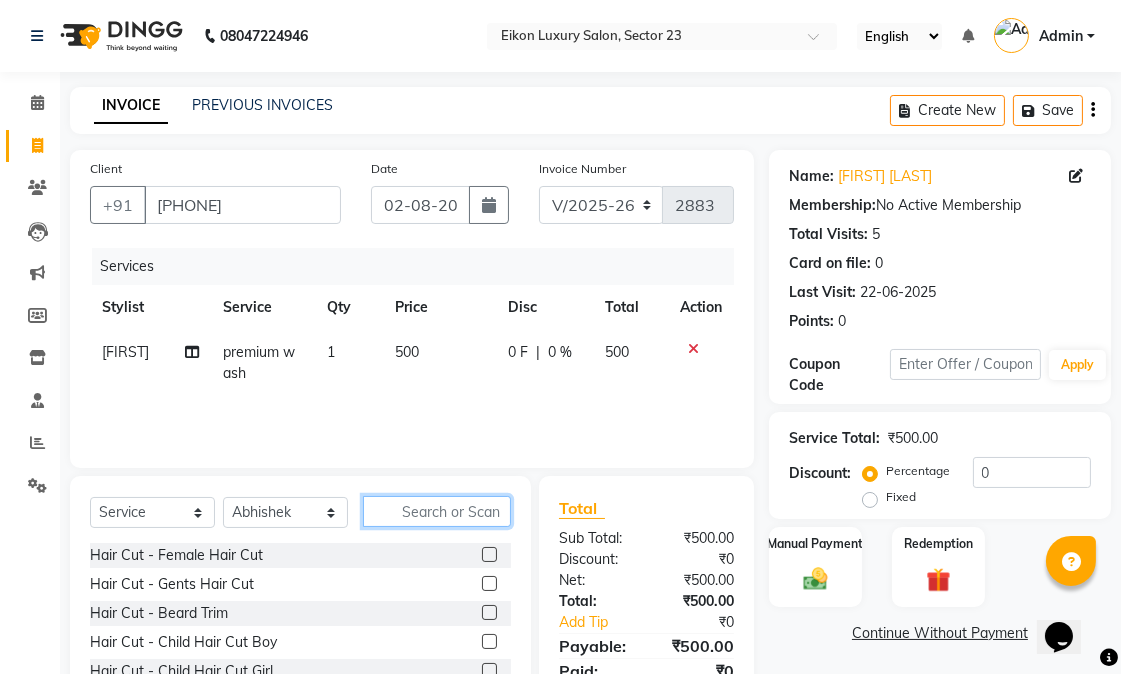 click 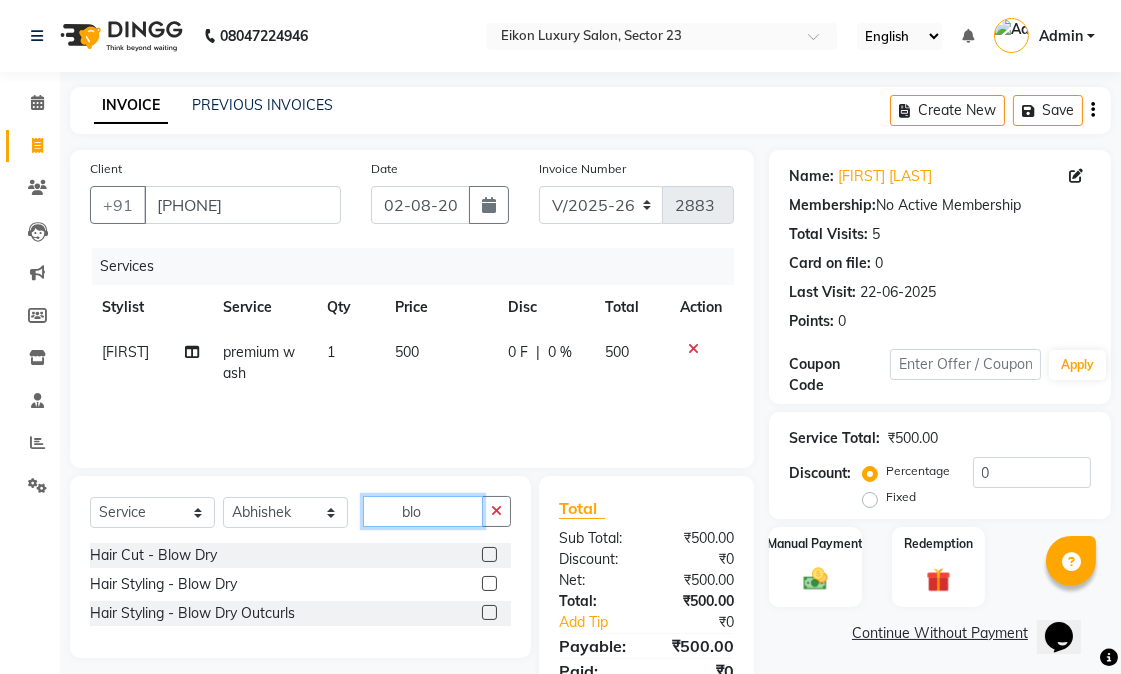 type on "blo" 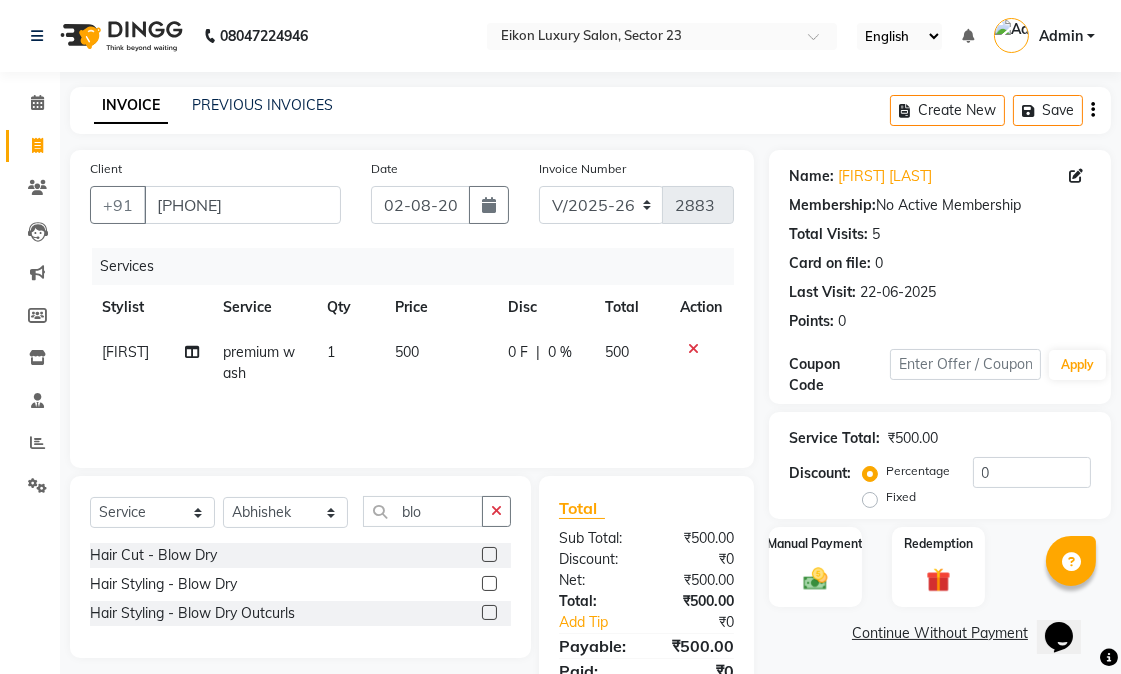 click 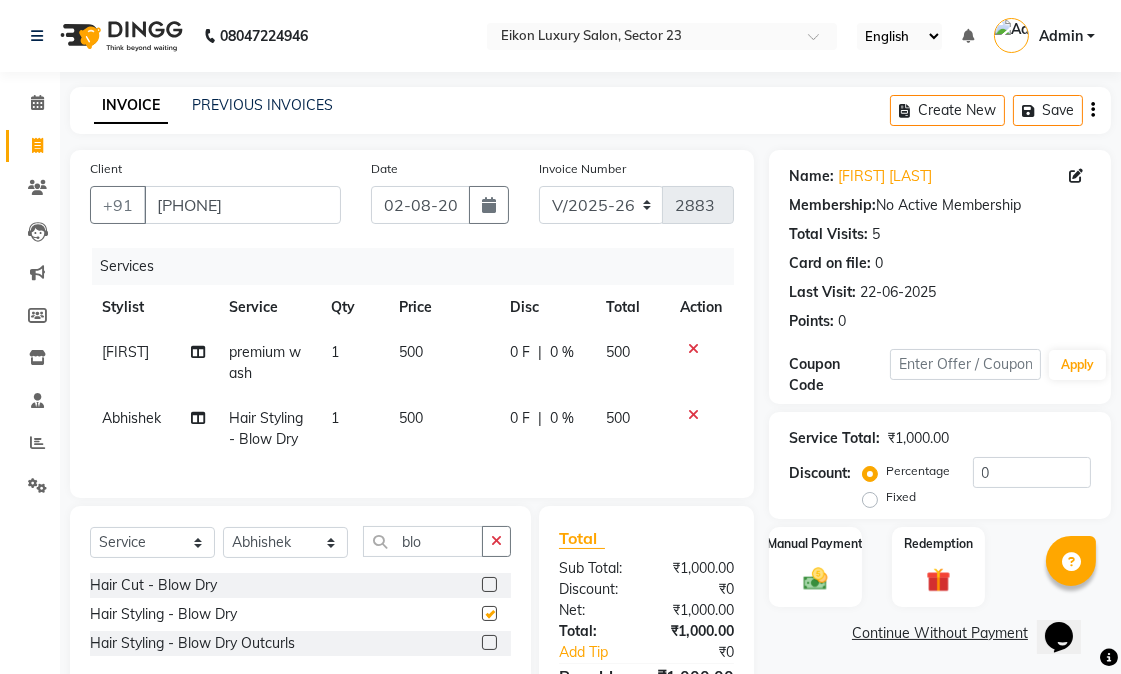 checkbox on "false" 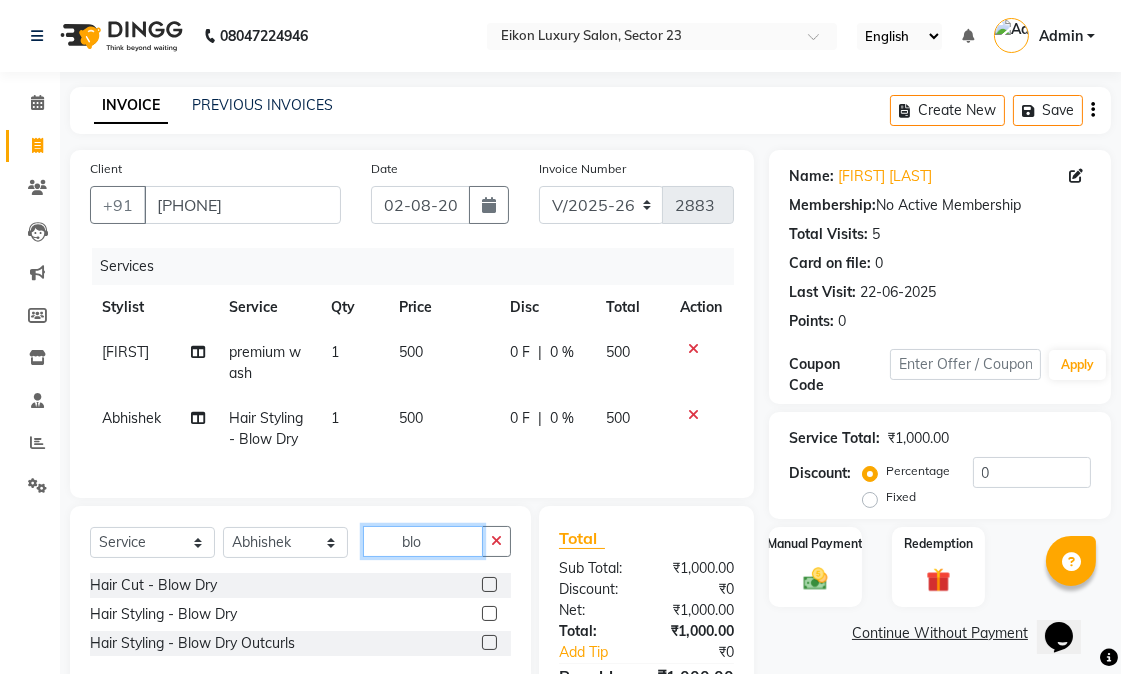 drag, startPoint x: 446, startPoint y: 565, endPoint x: 388, endPoint y: 558, distance: 58.420887 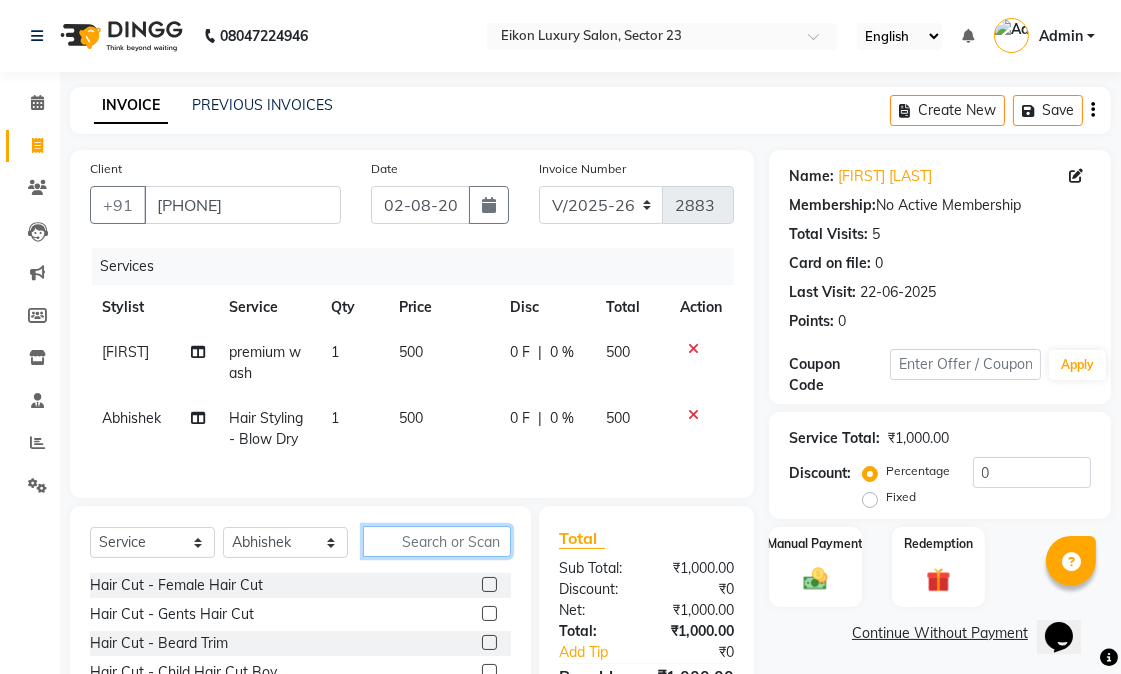 type 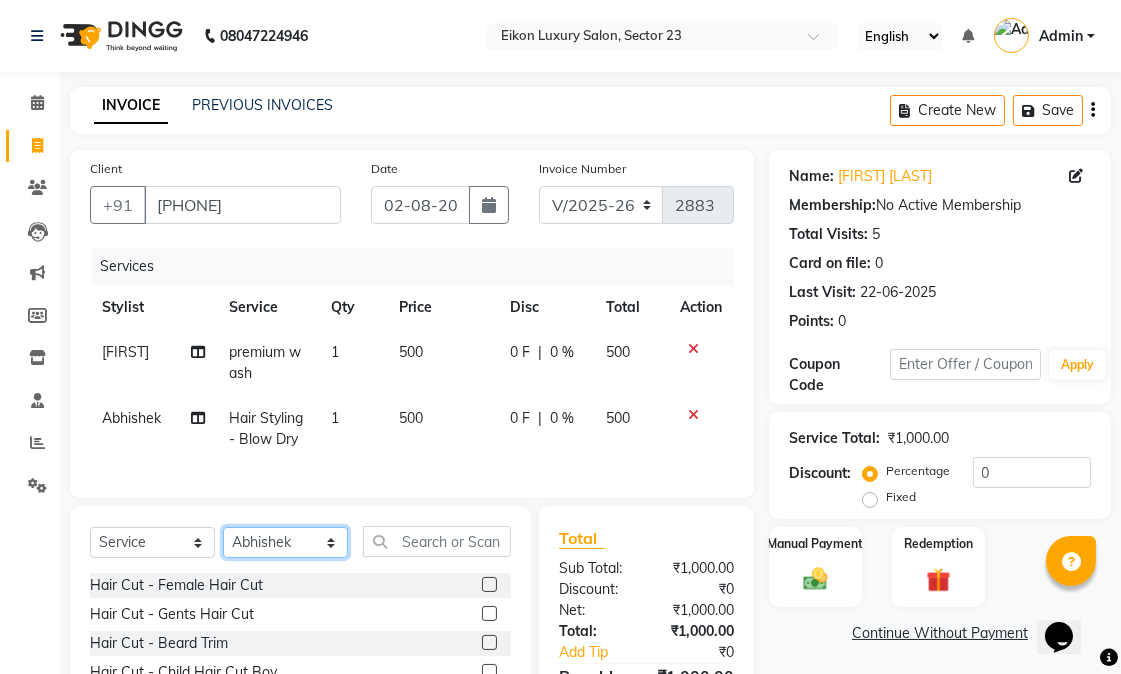 click on "Select Stylist Abhishek amit anchal Ashu Bilal Dildar Geeta Hritik Jatin mahesh Manav Mohit Pinki Prince Ruby Sagar Subhash Subodh Uday" 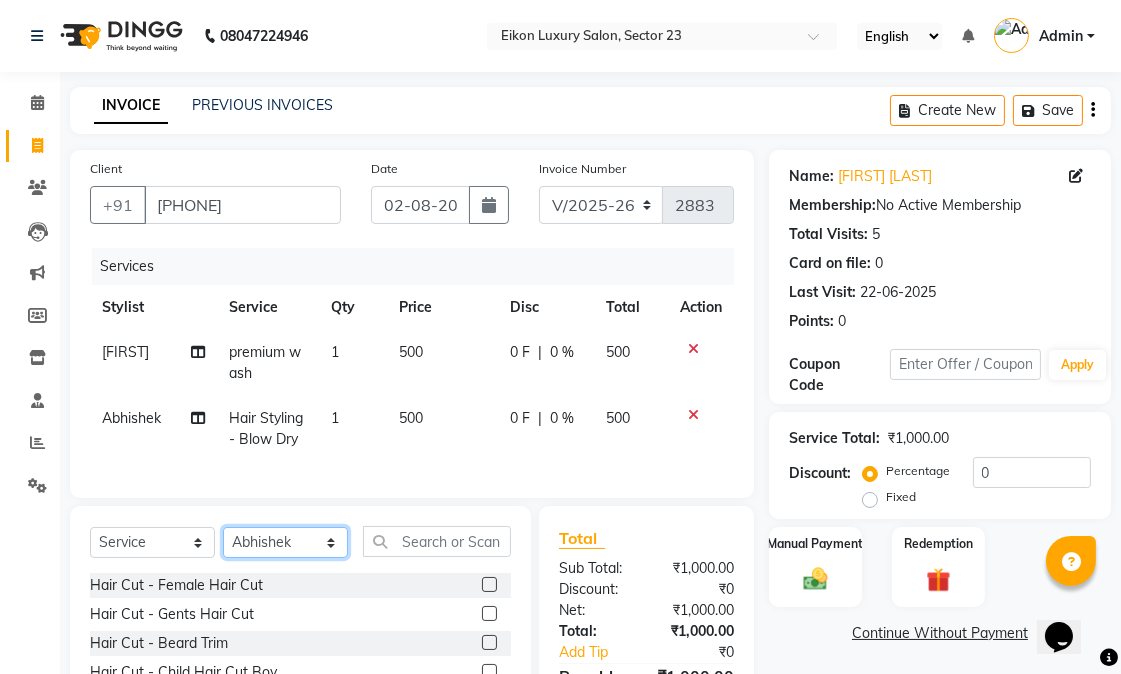 select on "58955" 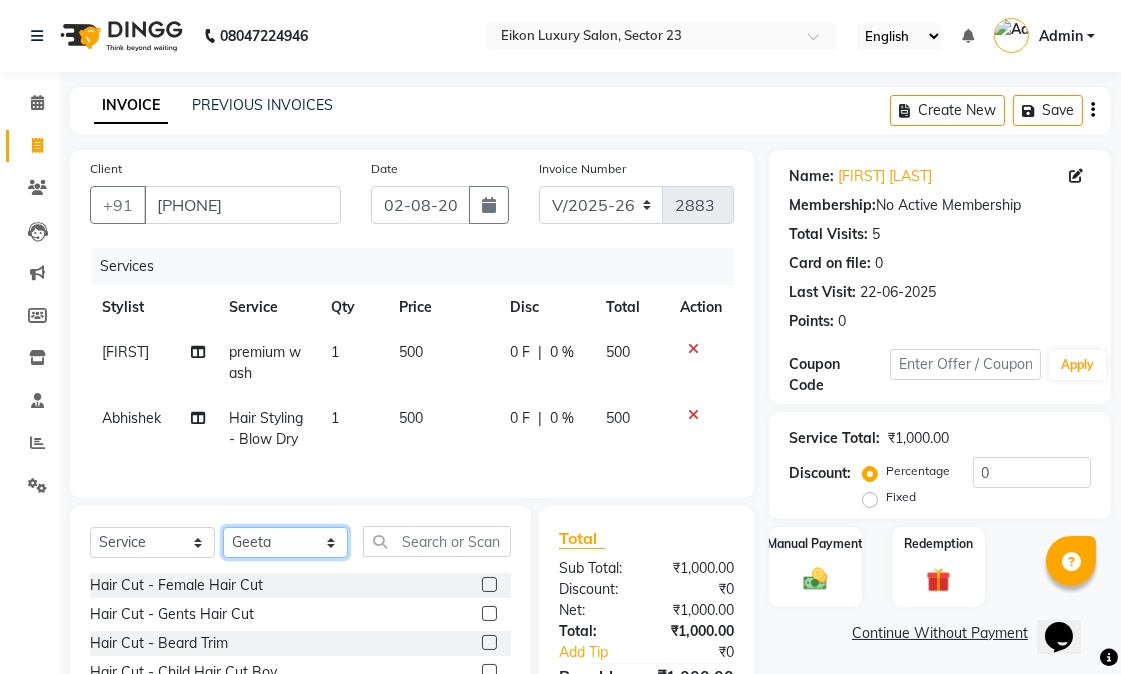 click on "Select Stylist Abhishek amit anchal Ashu Bilal Dildar Geeta Hritik Jatin mahesh Manav Mohit Pinki Prince Ruby Sagar Subhash Subodh Uday" 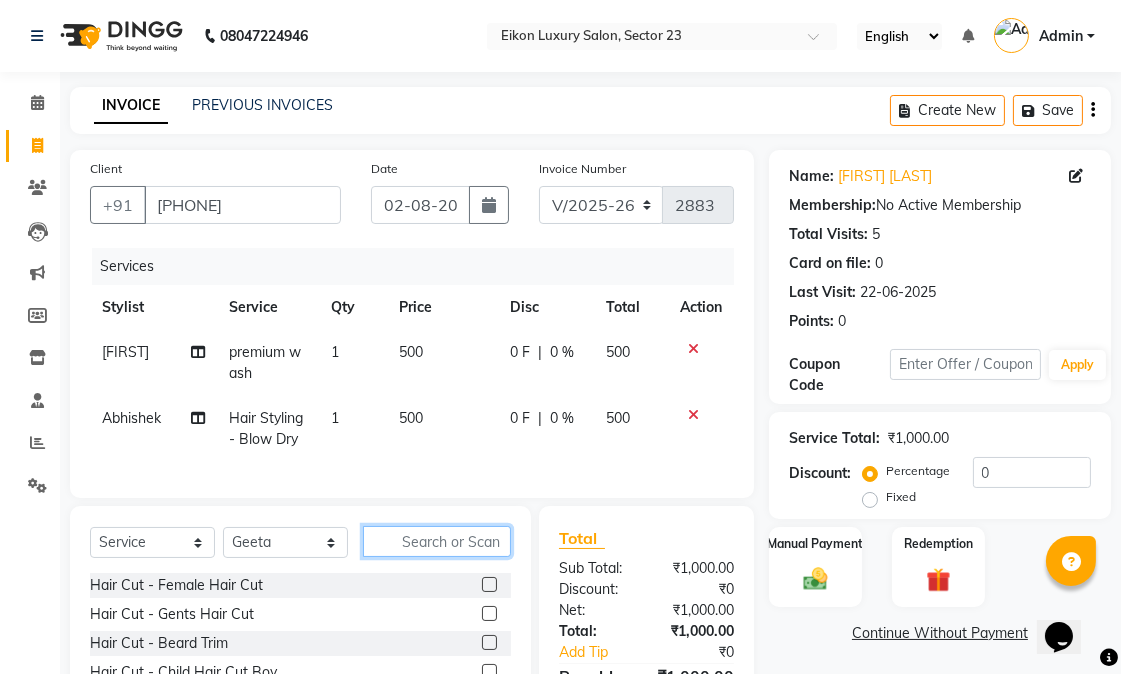 click 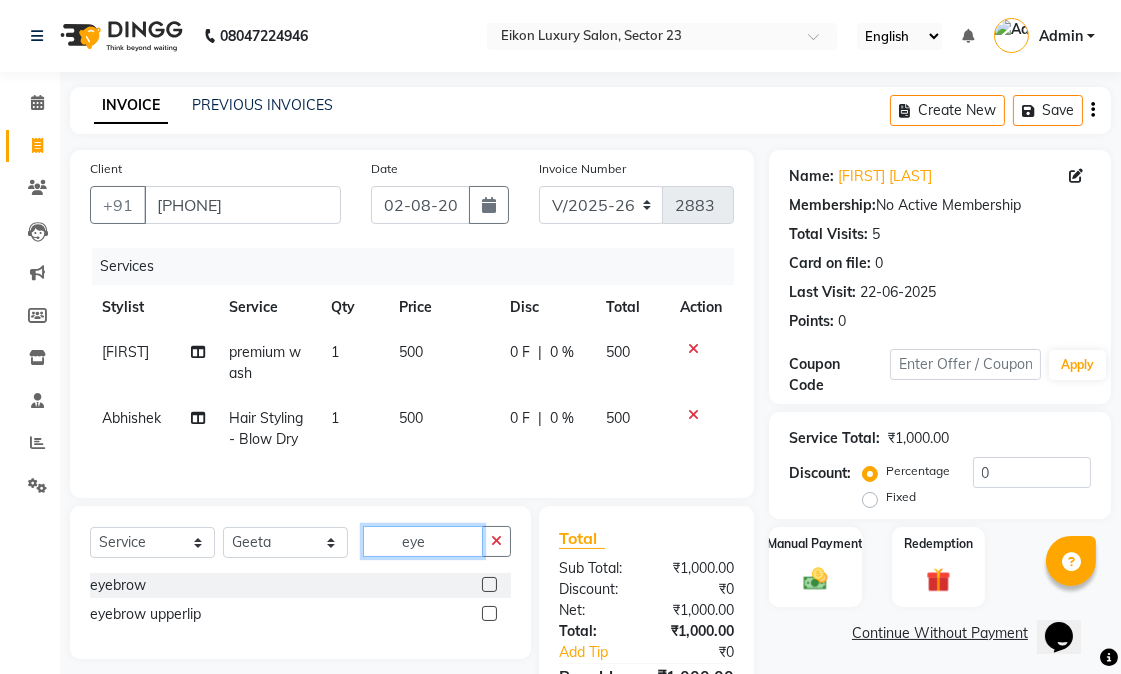 type on "eye" 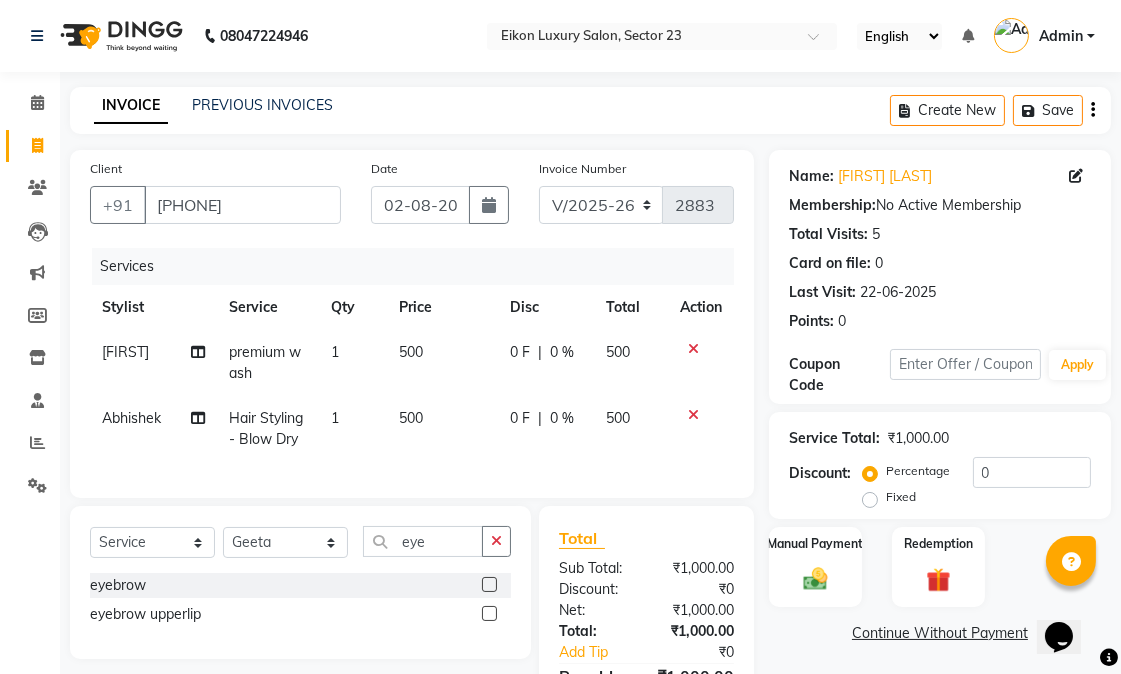 click 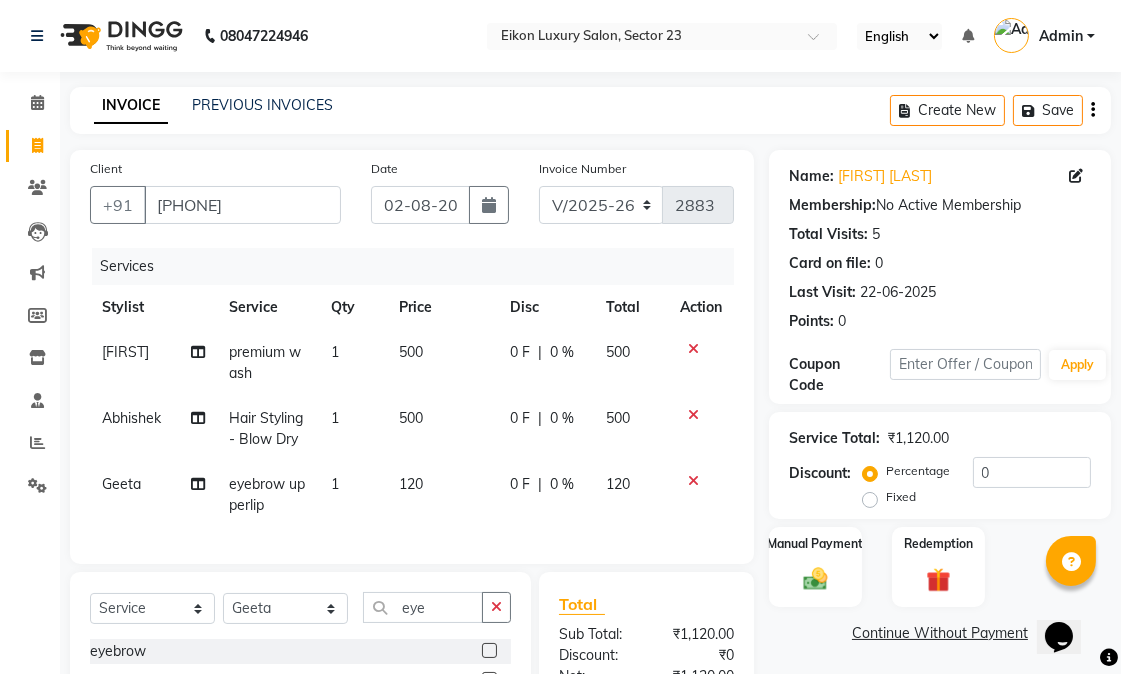checkbox on "false" 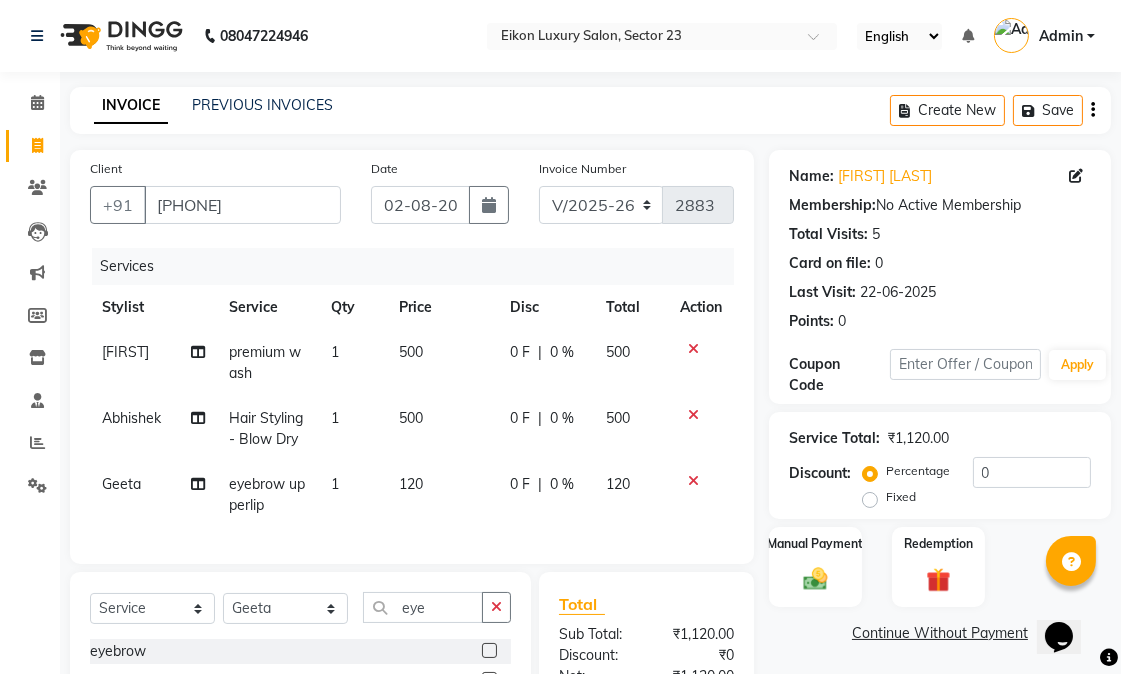 click on "120" 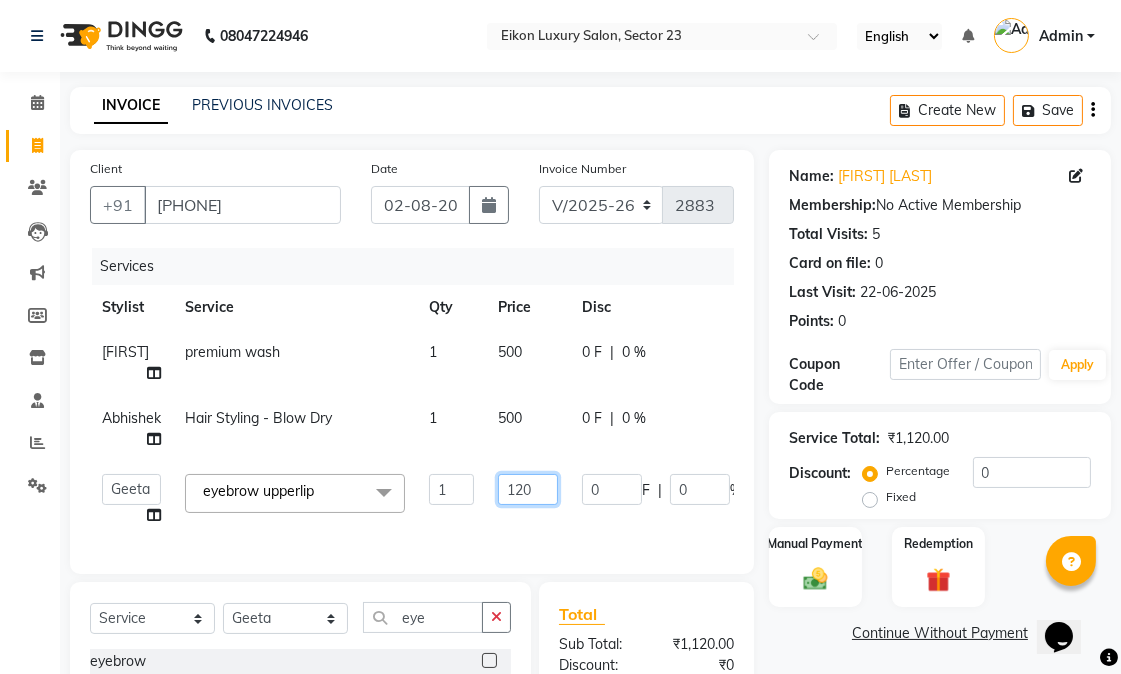 drag, startPoint x: 512, startPoint y: 470, endPoint x: 498, endPoint y: 470, distance: 14 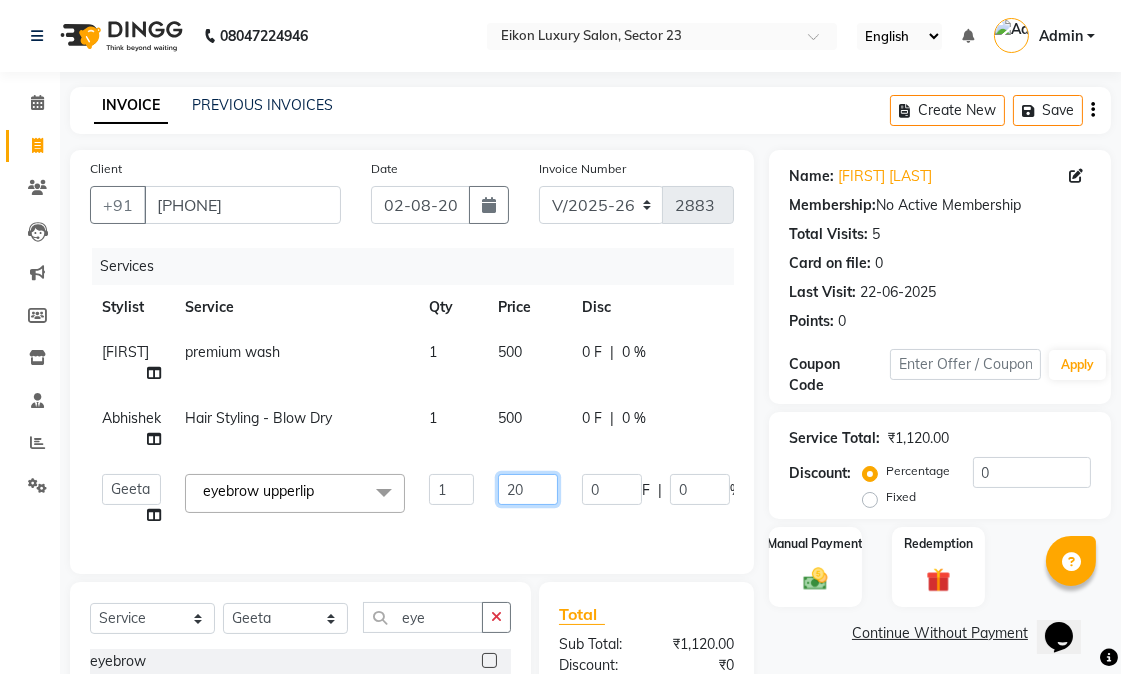 type on "220" 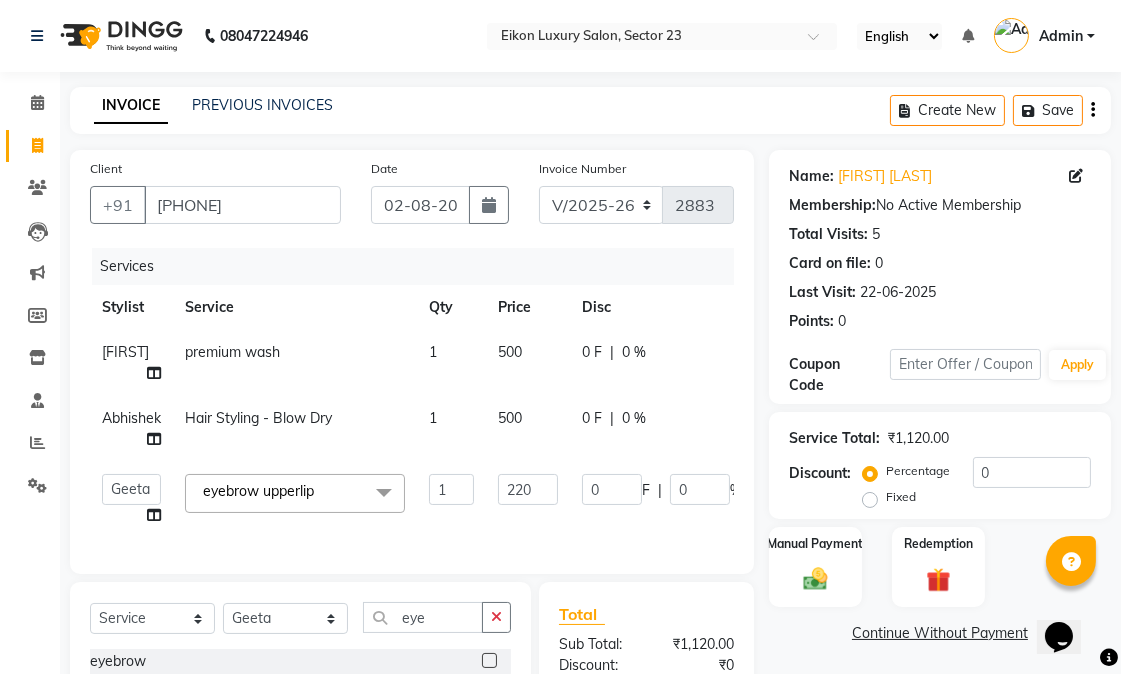 click on "220" 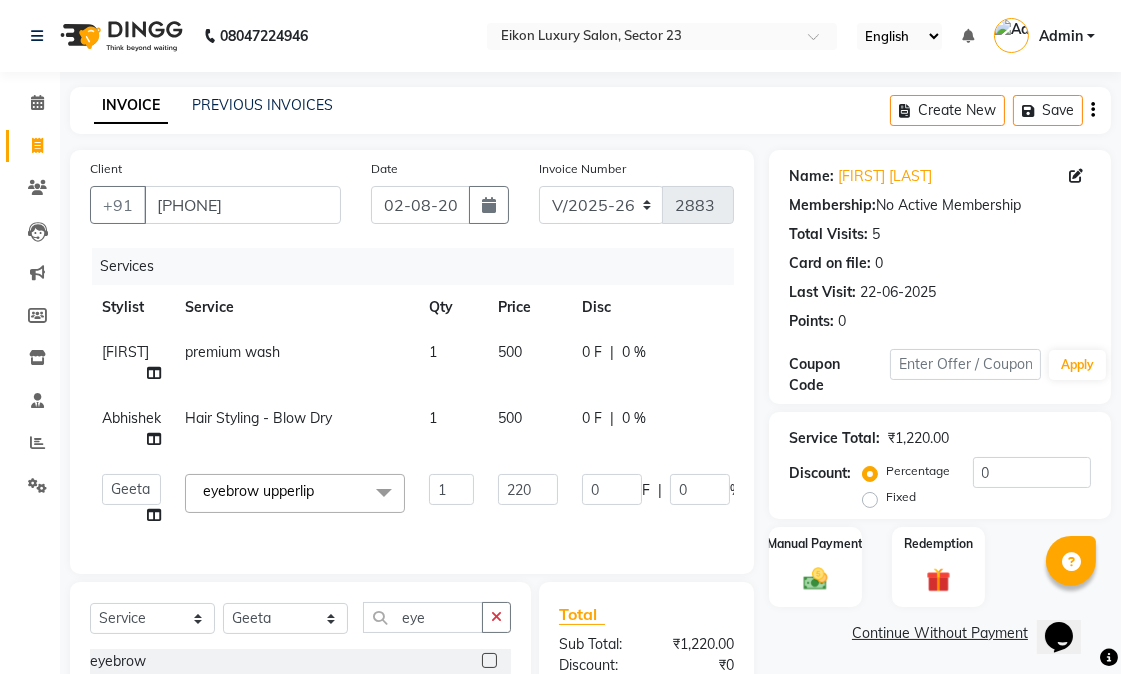 scroll, scrollTop: 210, scrollLeft: 0, axis: vertical 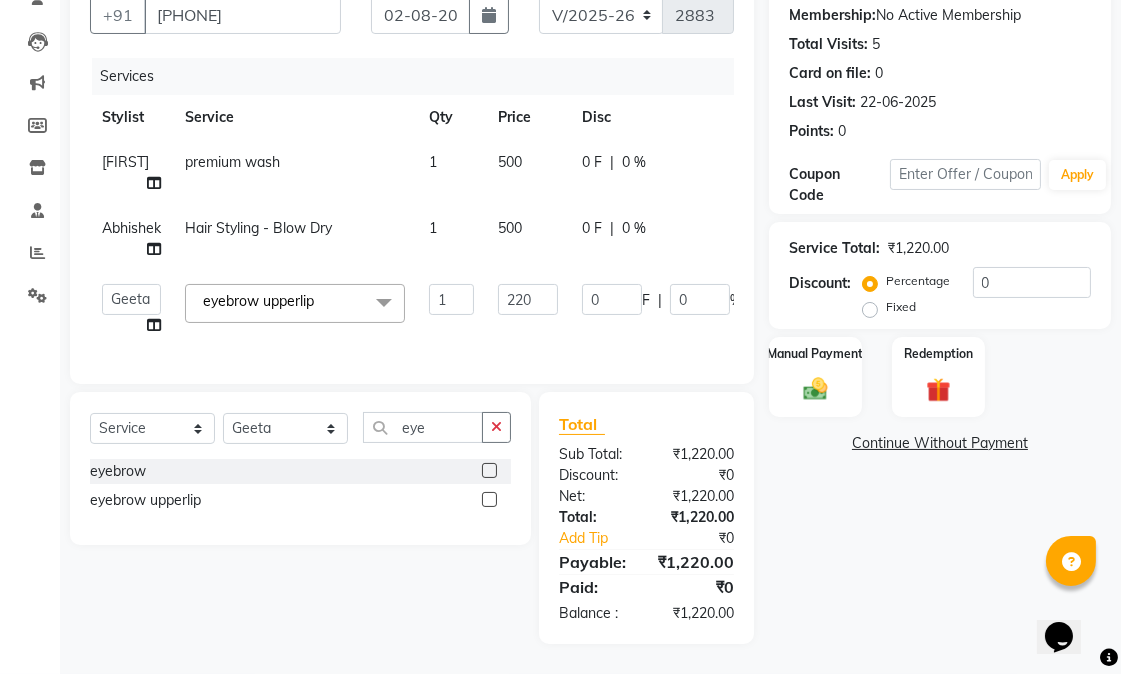 click on "Name: Pallak Sardana Membership:  No Active Membership  Total Visits:  5 Card on file:  0 Last Visit:   22-06-2025 Points:   0  Coupon Code Apply Service Total:  ₹1,220.00  Discount:  Percentage   Fixed  0 Manual Payment Redemption  Continue Without Payment" 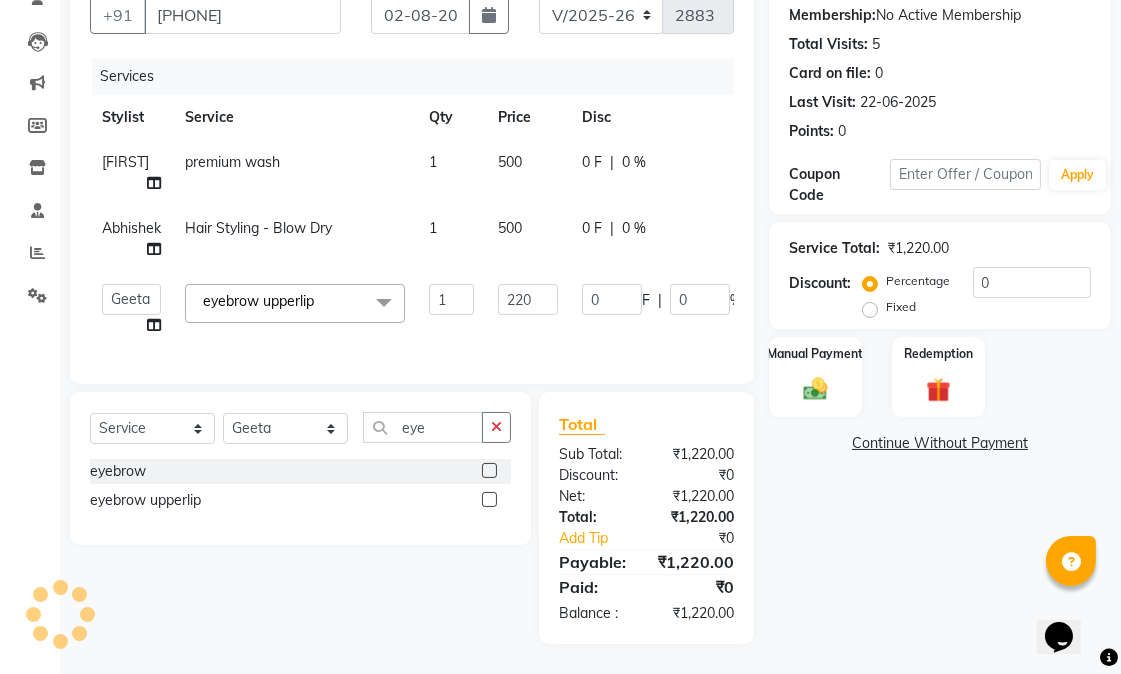 click on "Name: Pallak Sardana Membership:  No Active Membership  Total Visits:  5 Card on file:  0 Last Visit:   22-06-2025 Points:   0  Coupon Code Apply Service Total:  ₹1,220.00  Discount:  Percentage   Fixed  0 Manual Payment Redemption  Continue Without Payment" 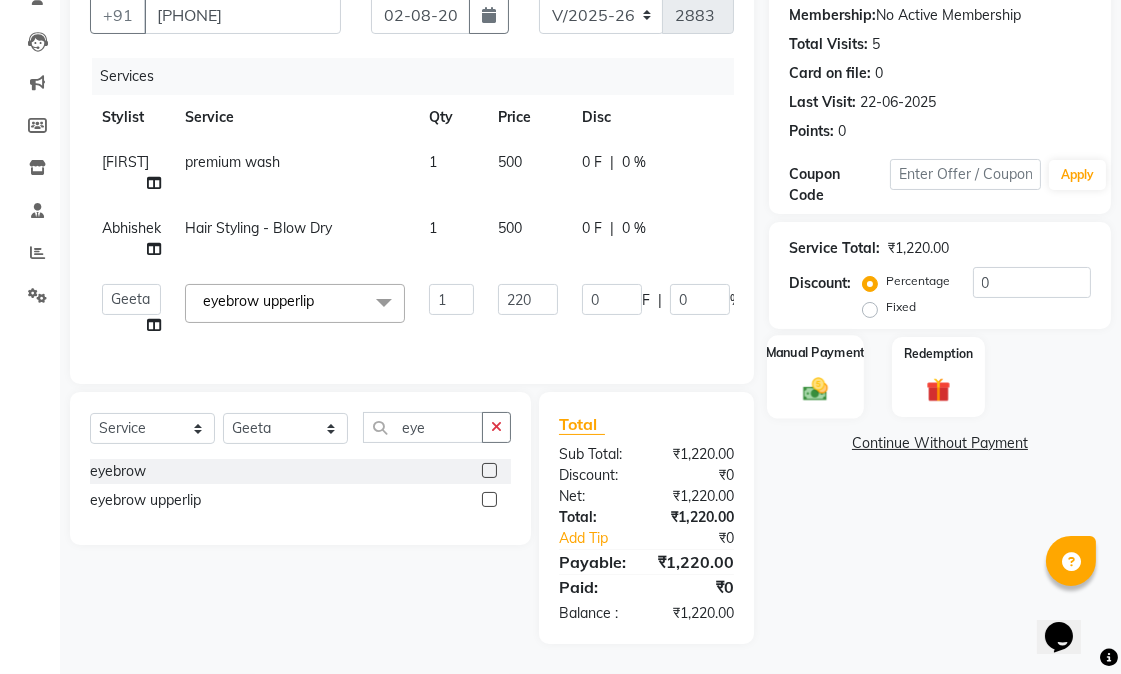 click on "Manual Payment" 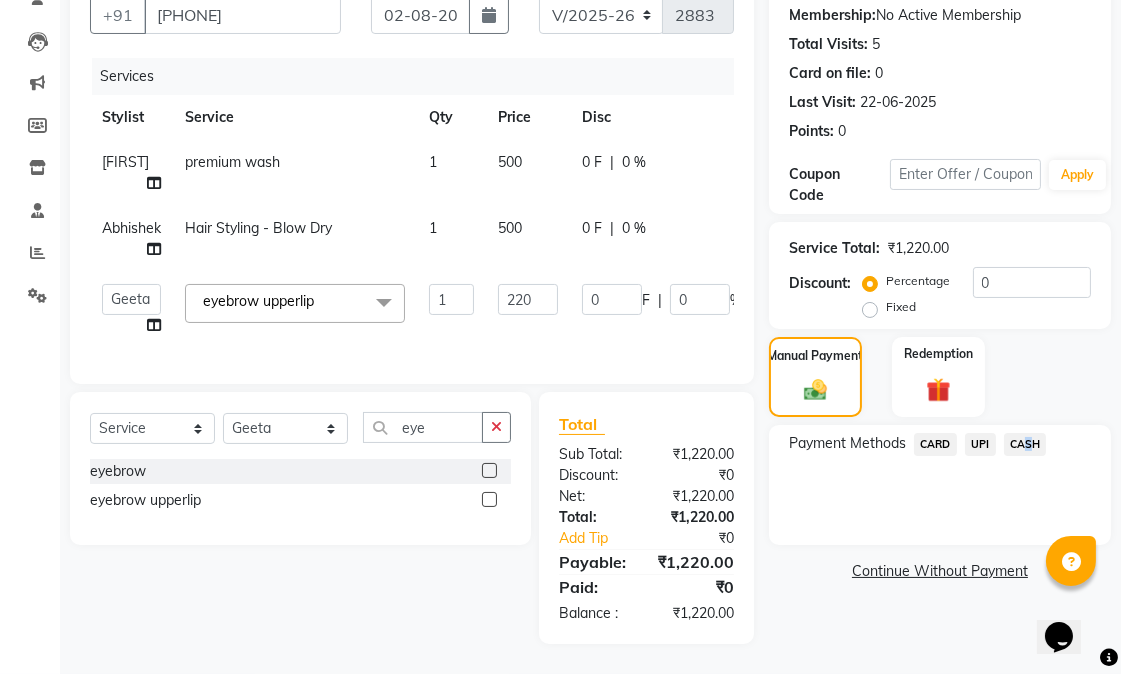 click on "CASH" 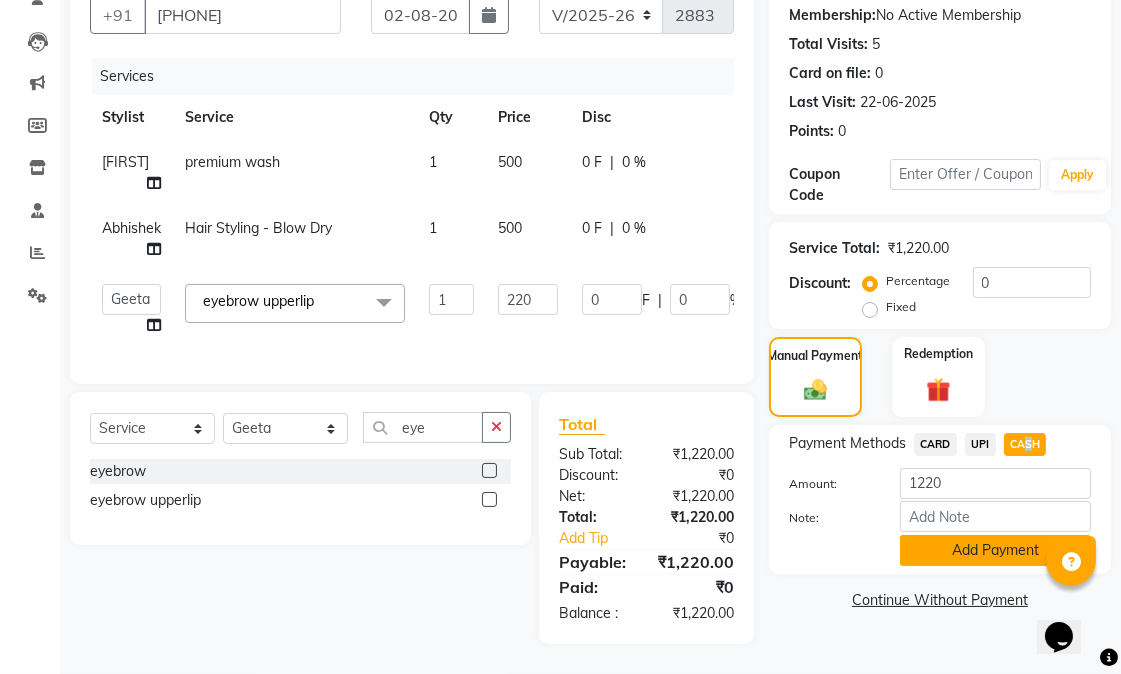 click on "Add Payment" 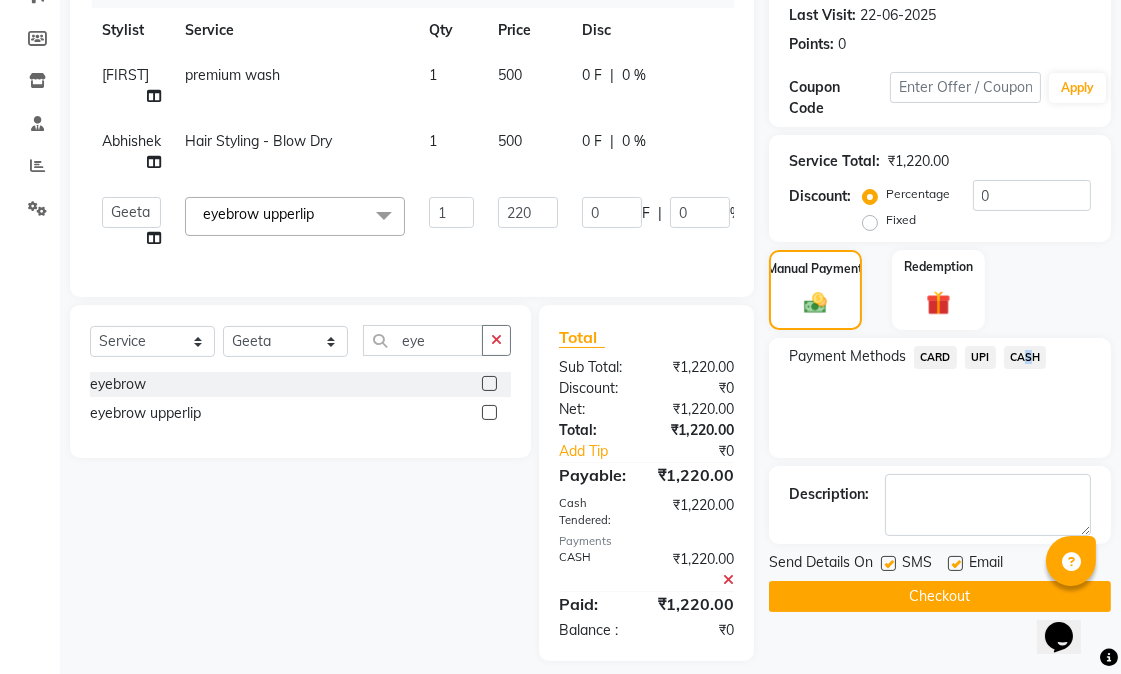 scroll, scrollTop: 313, scrollLeft: 0, axis: vertical 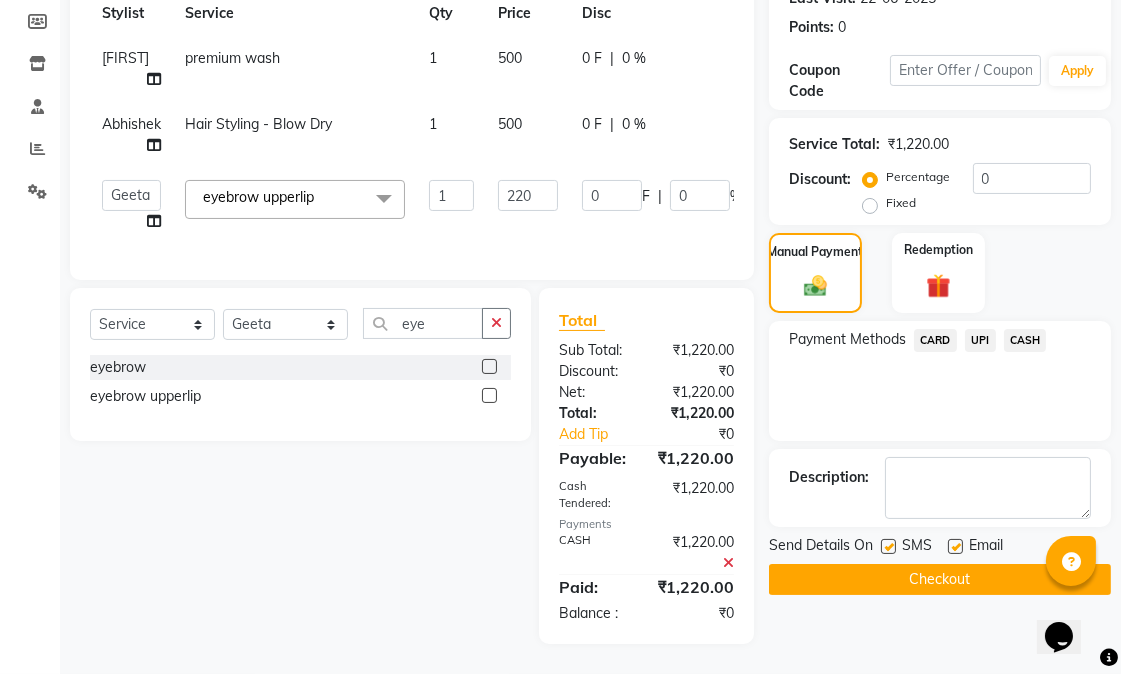 click 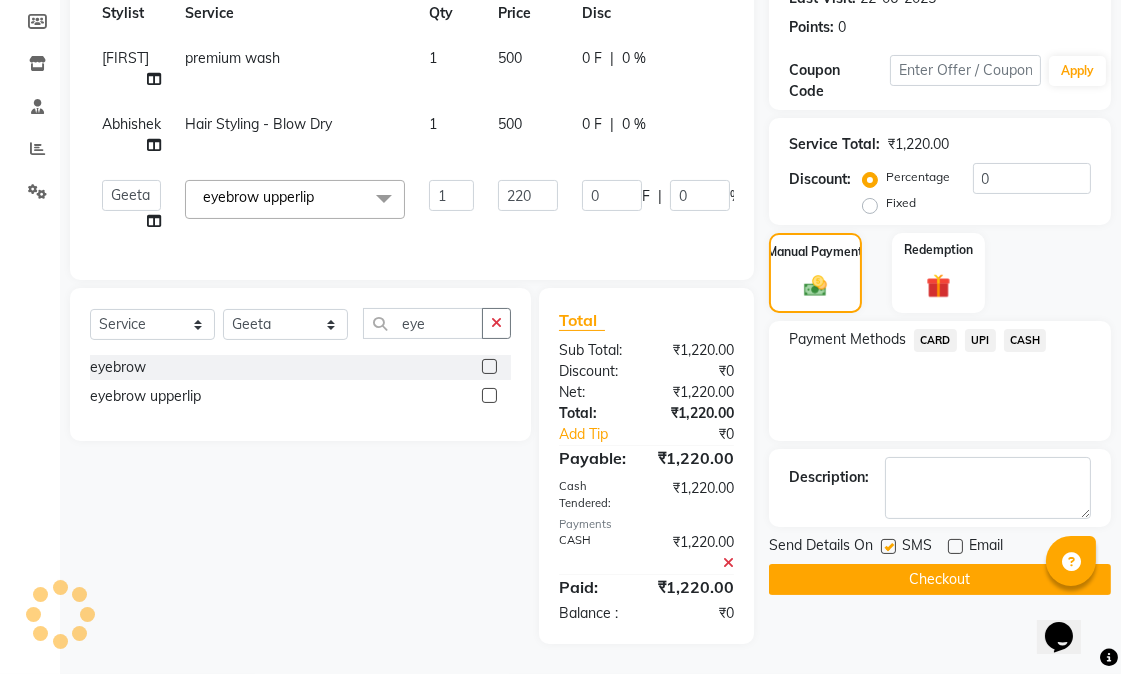 click on "SMS" 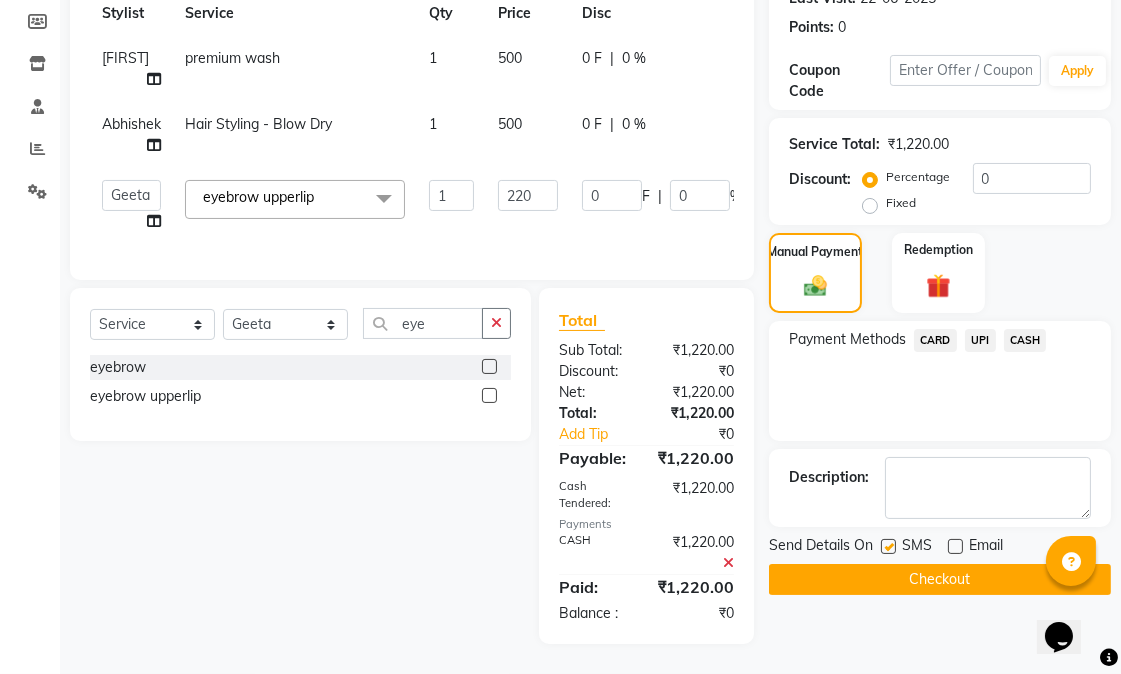 click 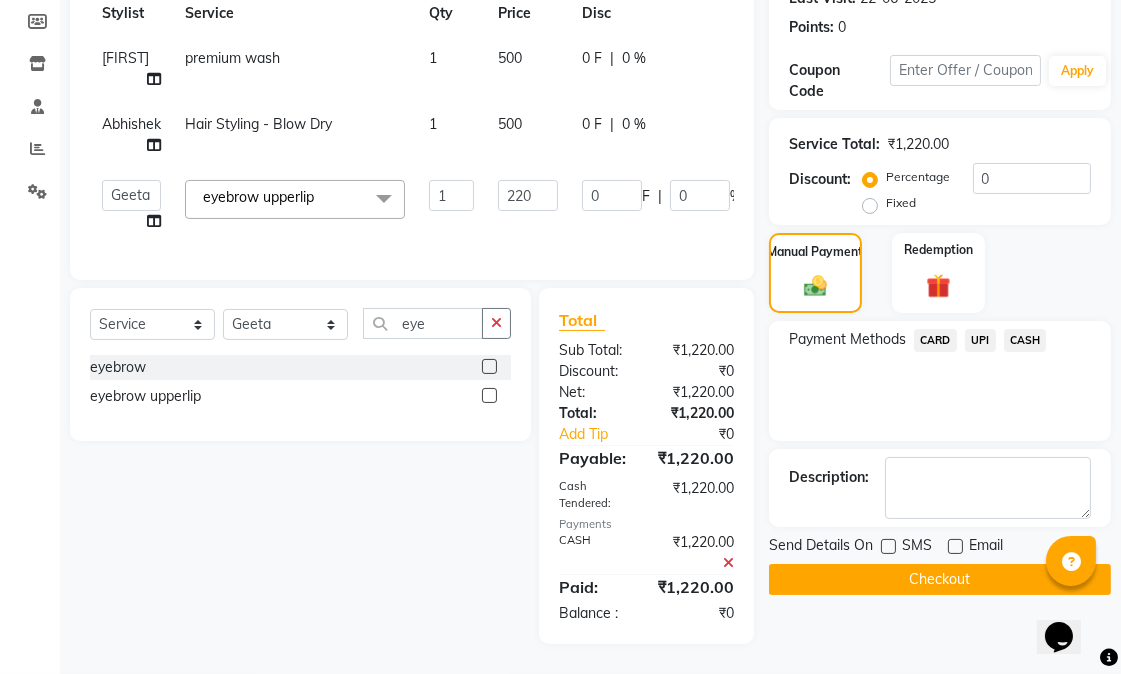 click on "Checkout" 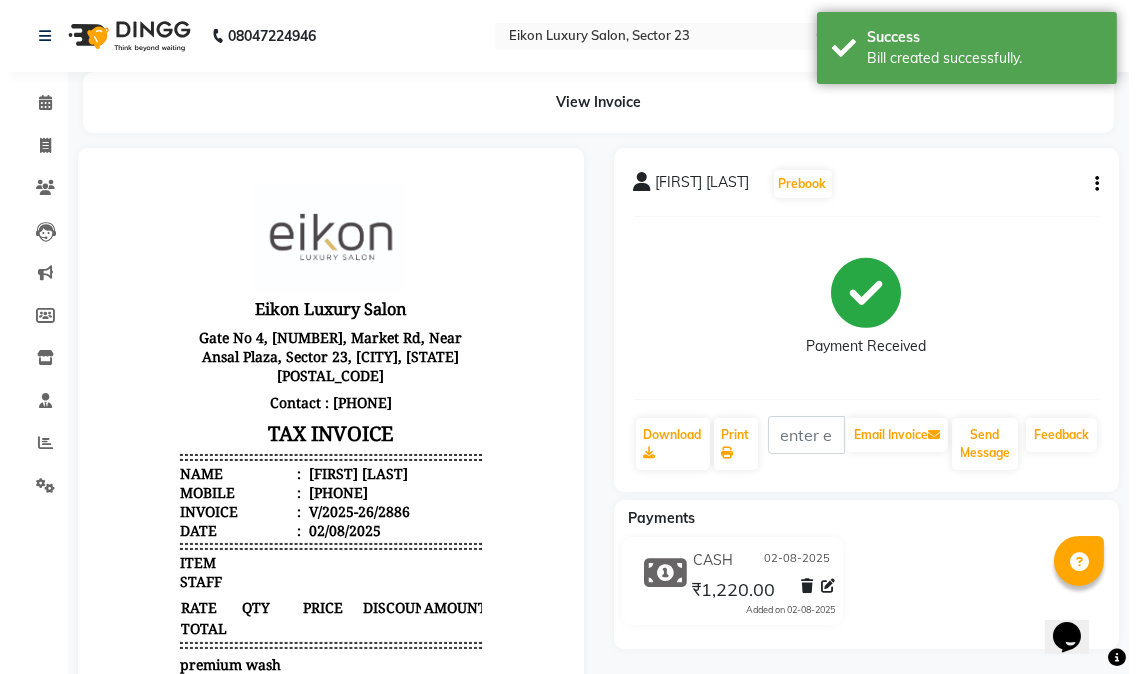 scroll, scrollTop: 0, scrollLeft: 0, axis: both 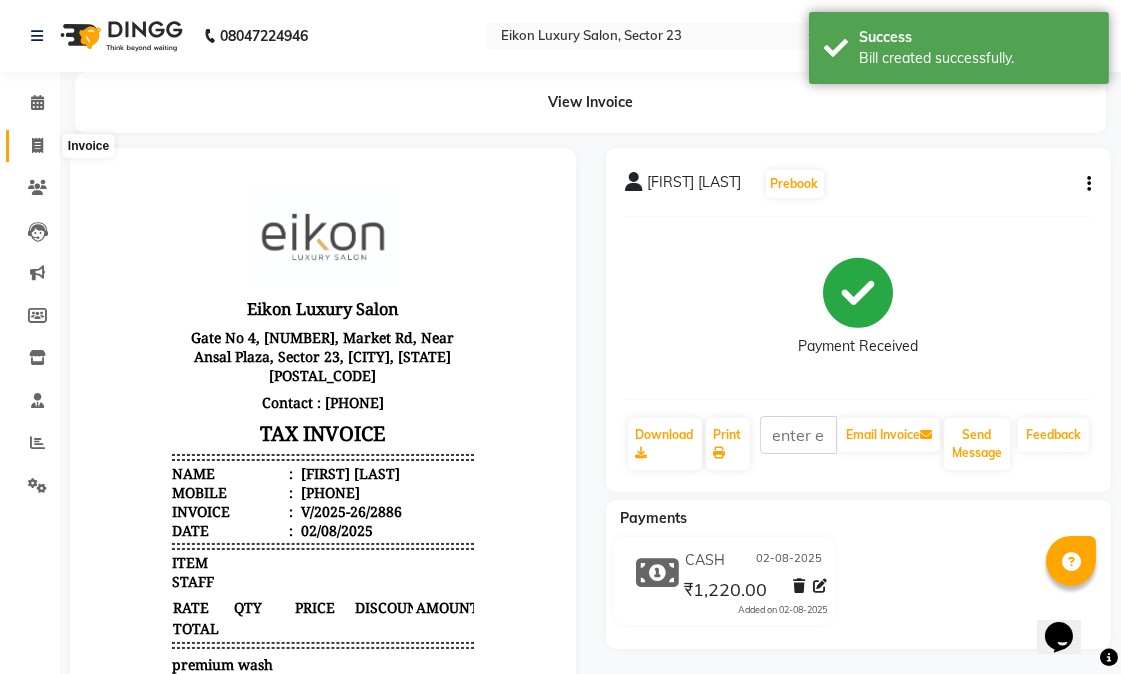 click 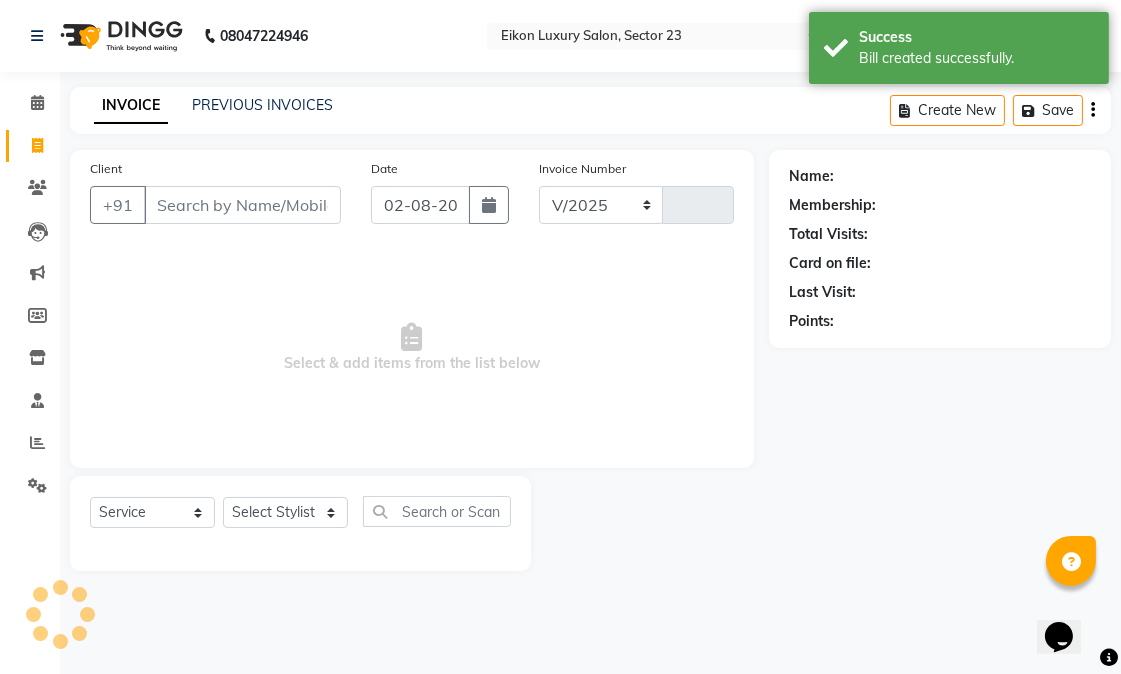 select on "7080" 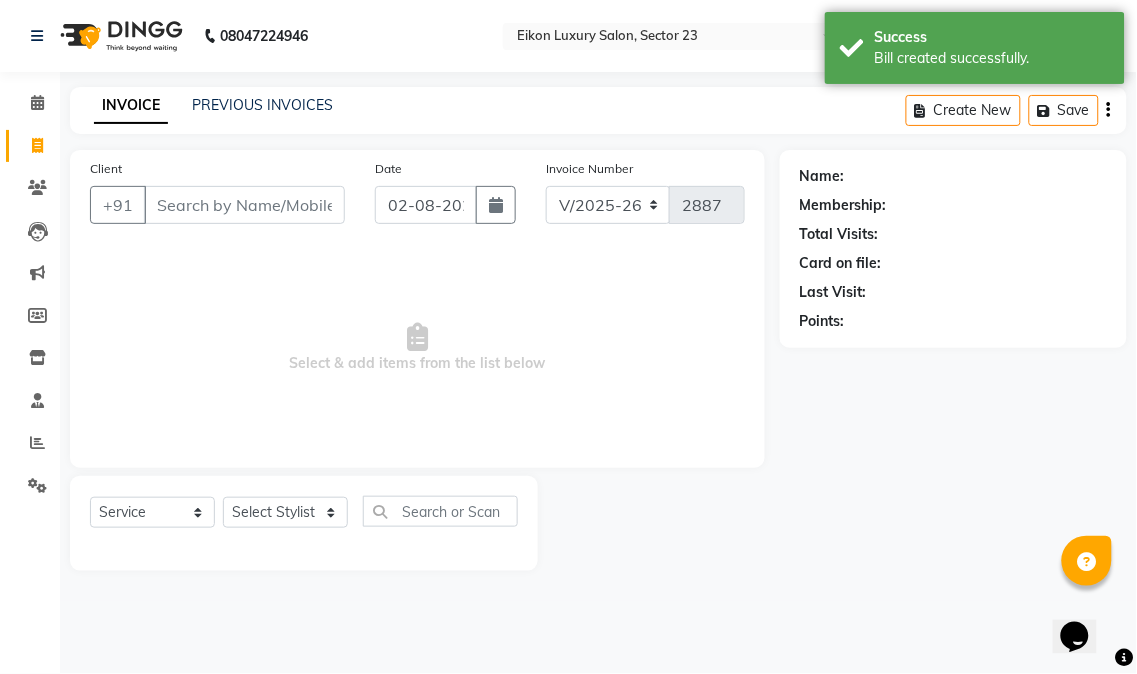 click on "Select & add items from the list below" at bounding box center [417, 348] 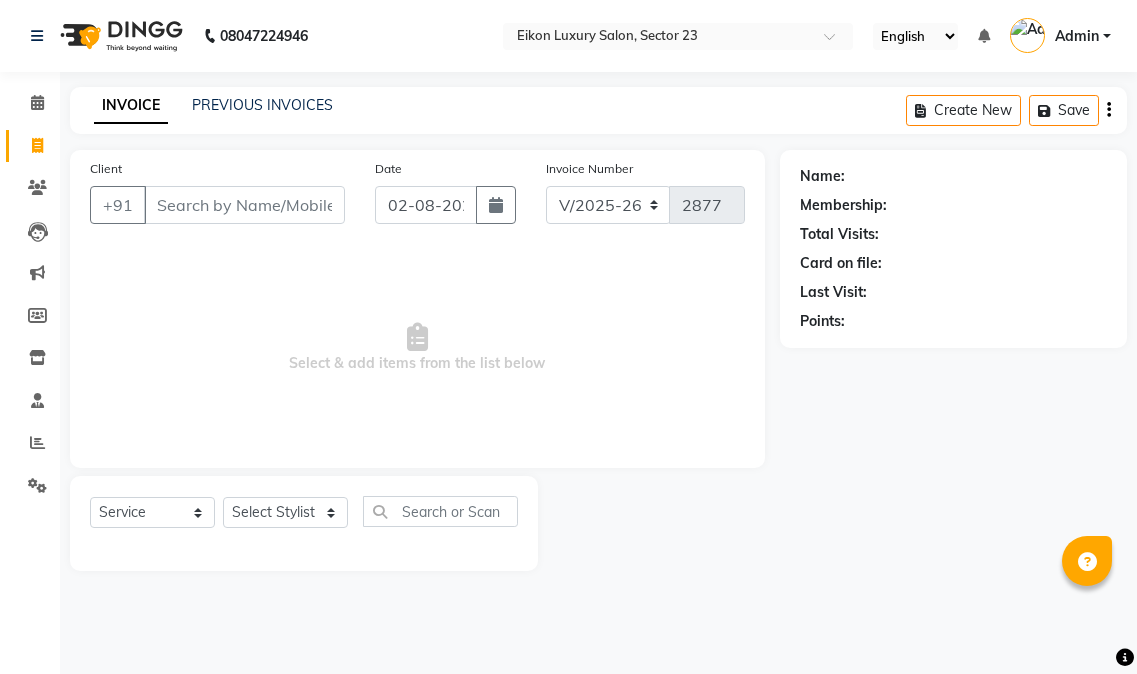 select on "7080" 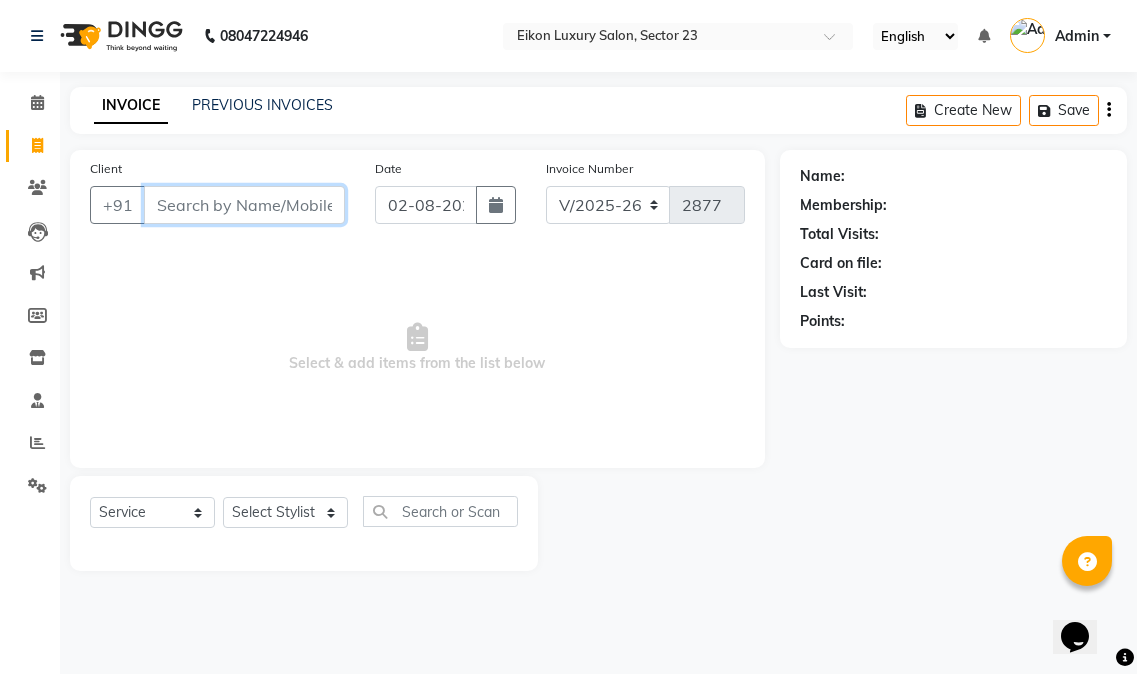 scroll, scrollTop: 0, scrollLeft: 0, axis: both 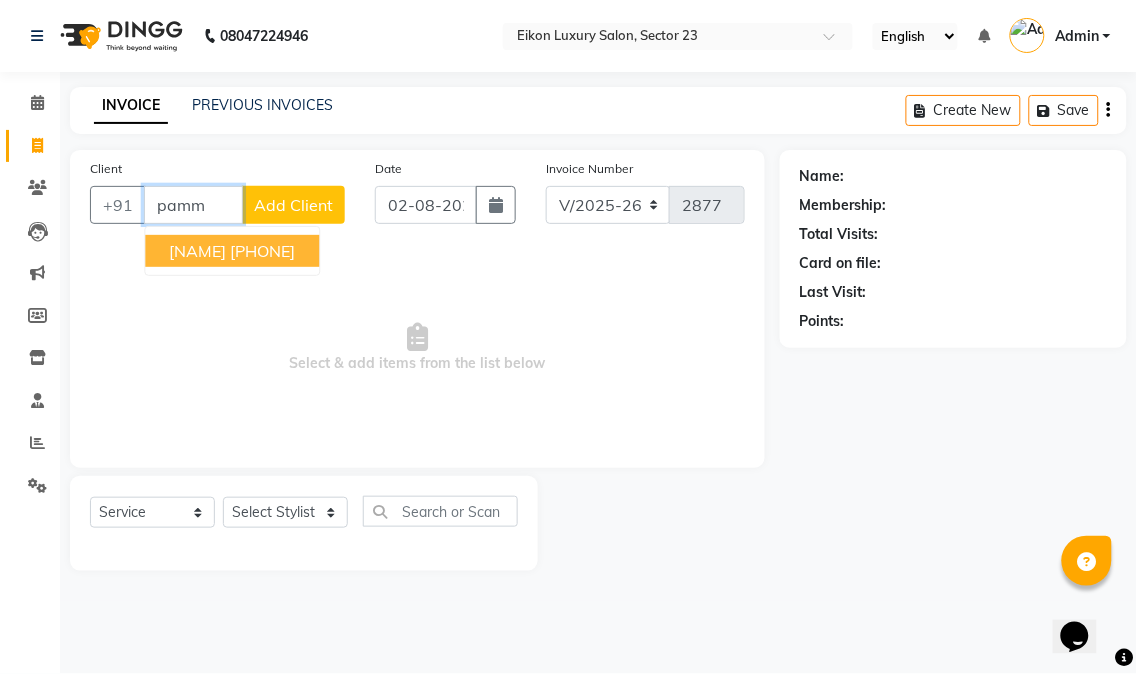 click on "[PHONE]" at bounding box center (262, 251) 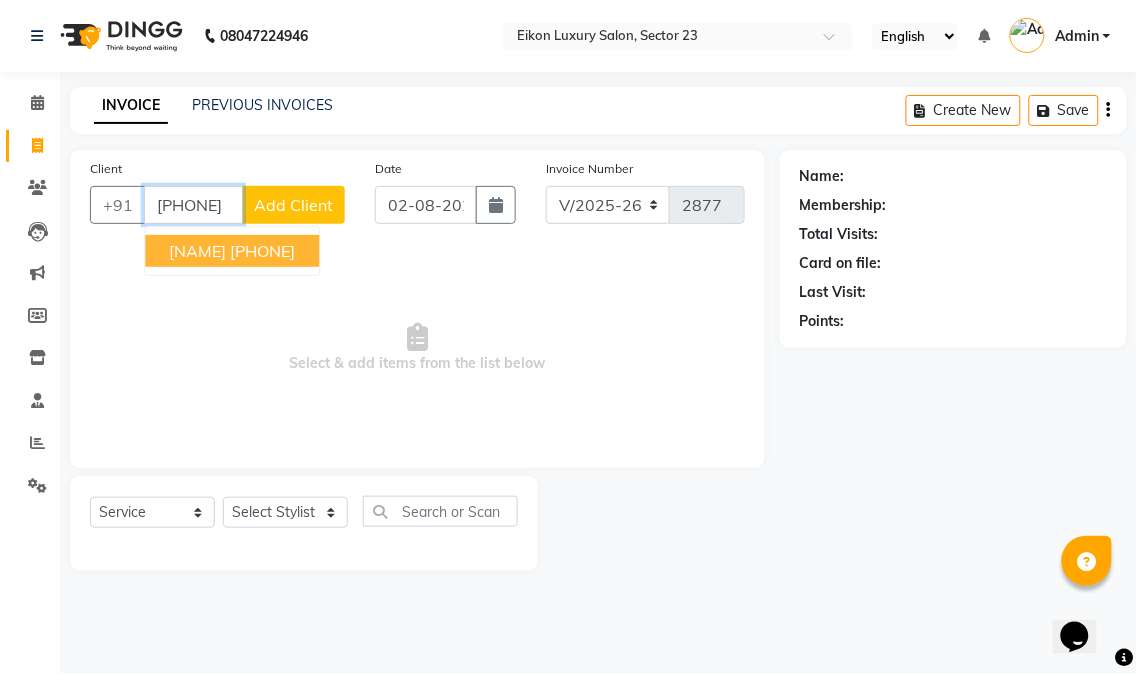 type on "[PHONE]" 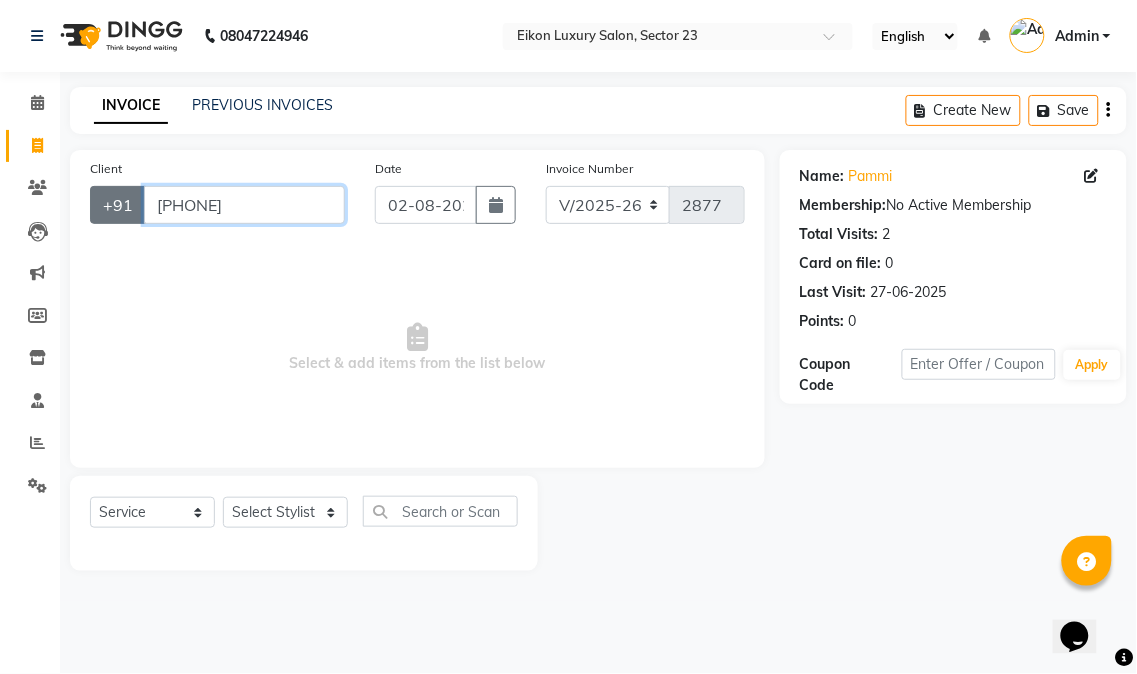 drag, startPoint x: 296, startPoint y: 215, endPoint x: 141, endPoint y: 211, distance: 155.0516 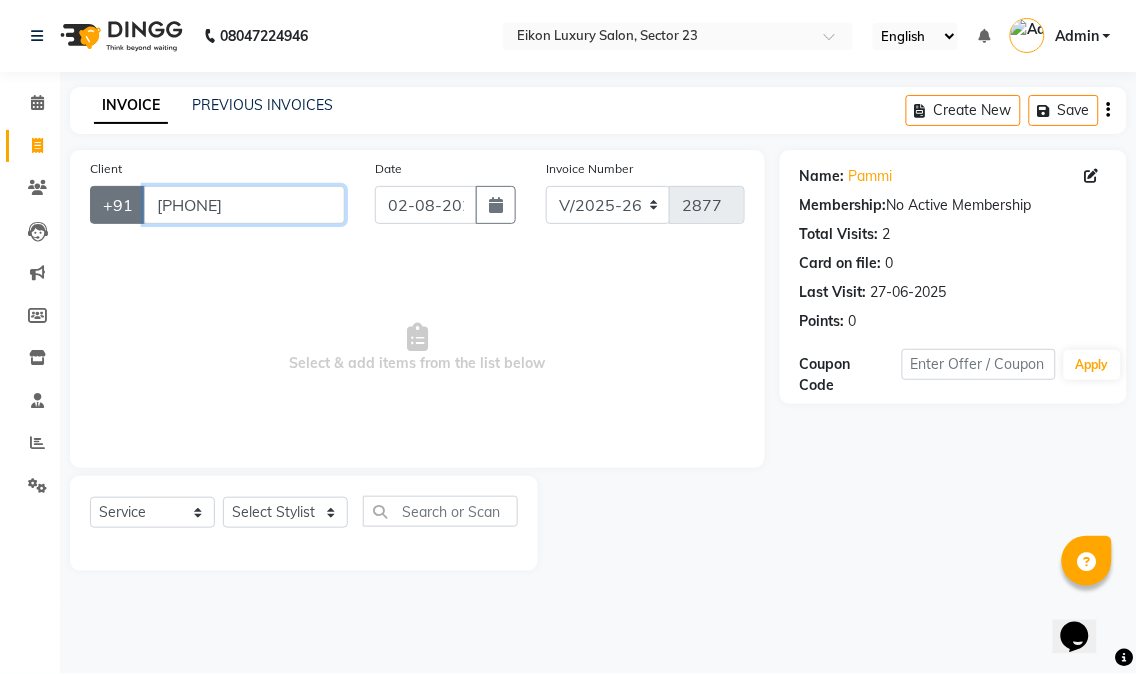 click on "+91 9818915841" 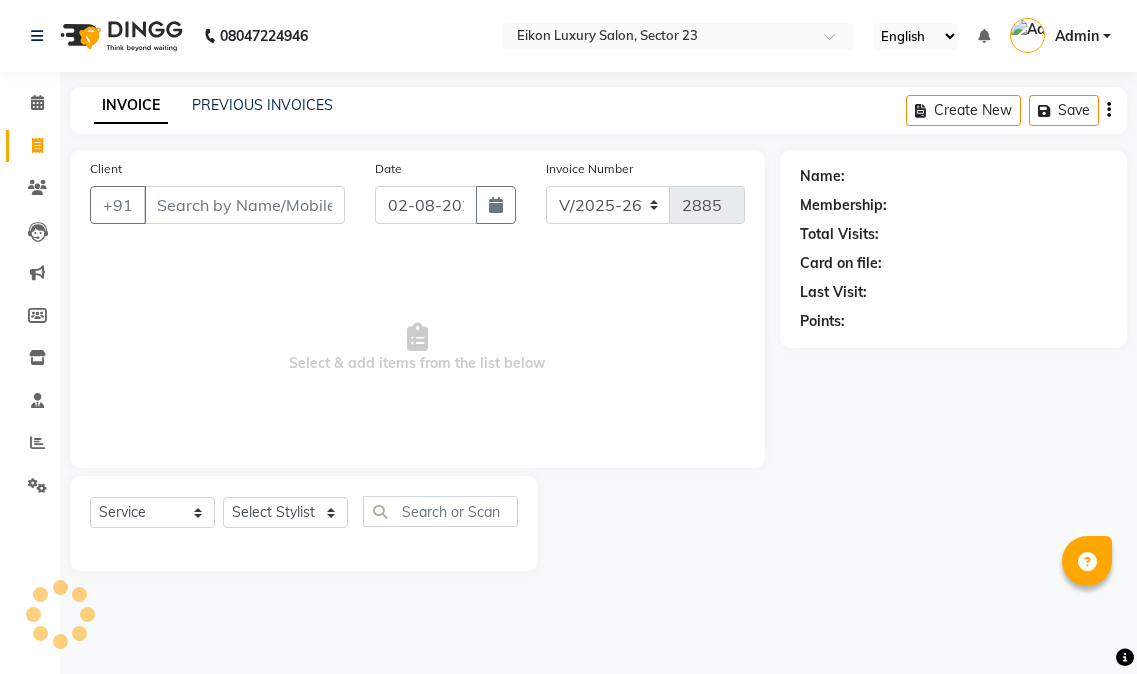 select on "7080" 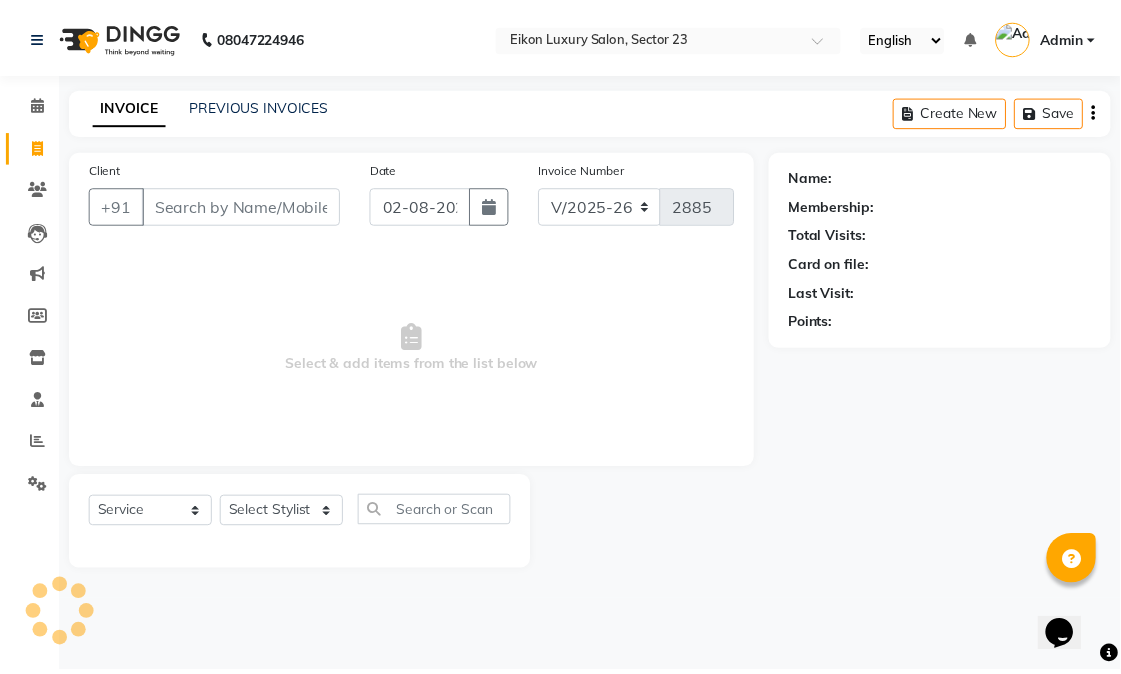scroll, scrollTop: 0, scrollLeft: 0, axis: both 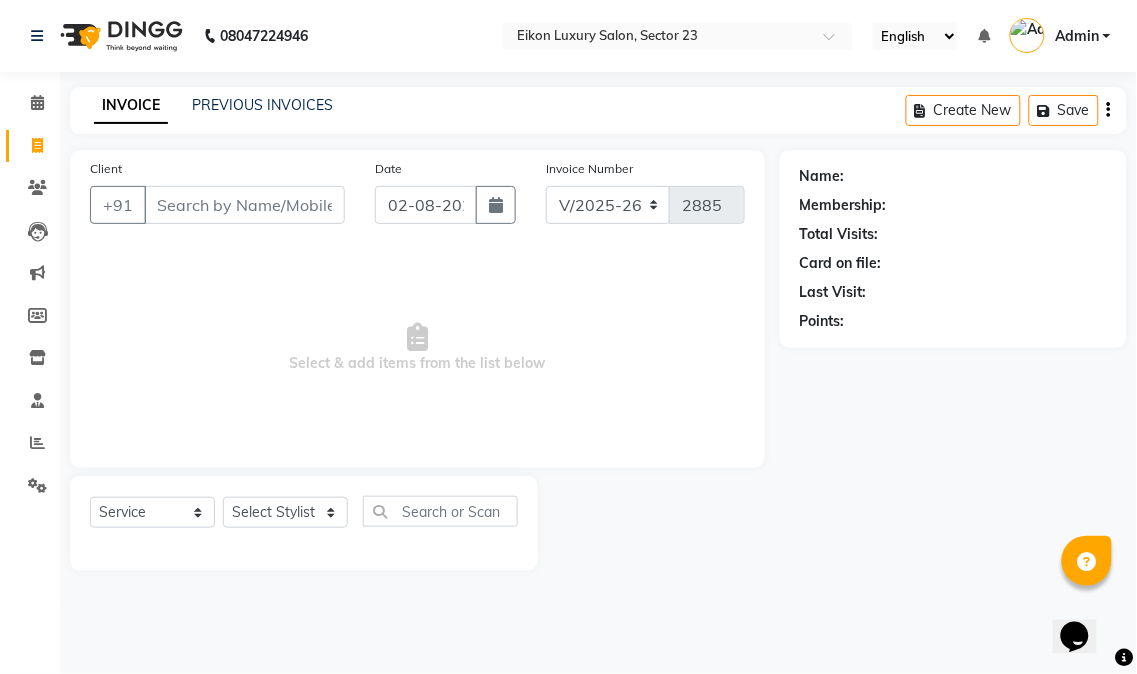 click on "Client" at bounding box center [244, 205] 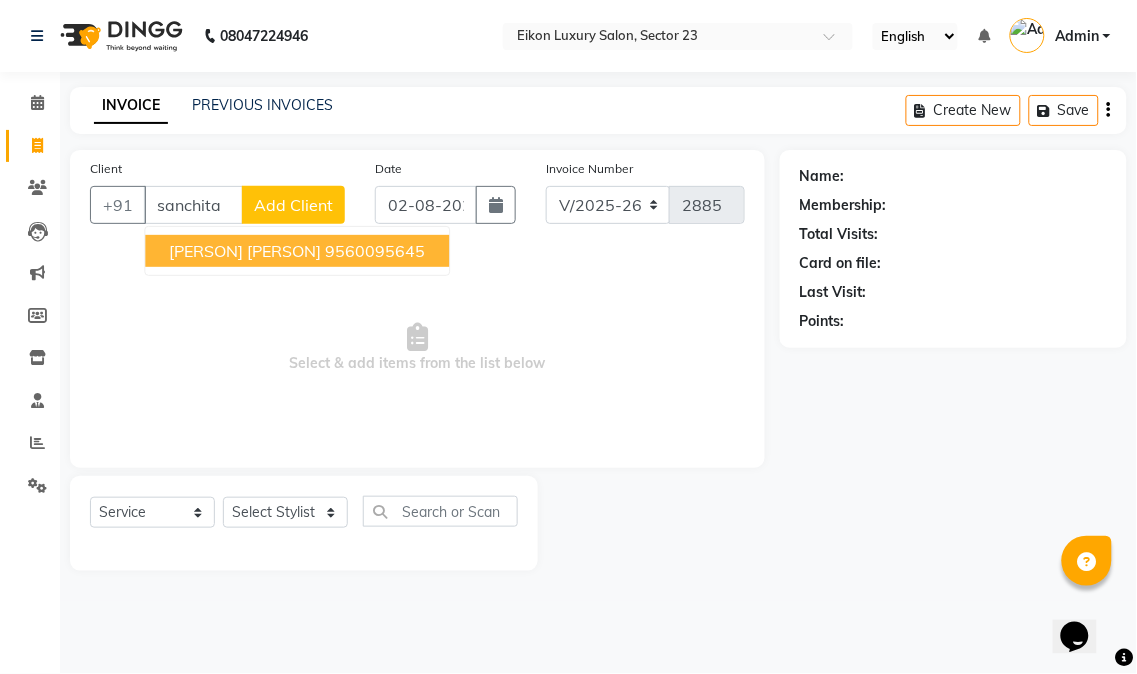 click on "9560095645" at bounding box center [375, 251] 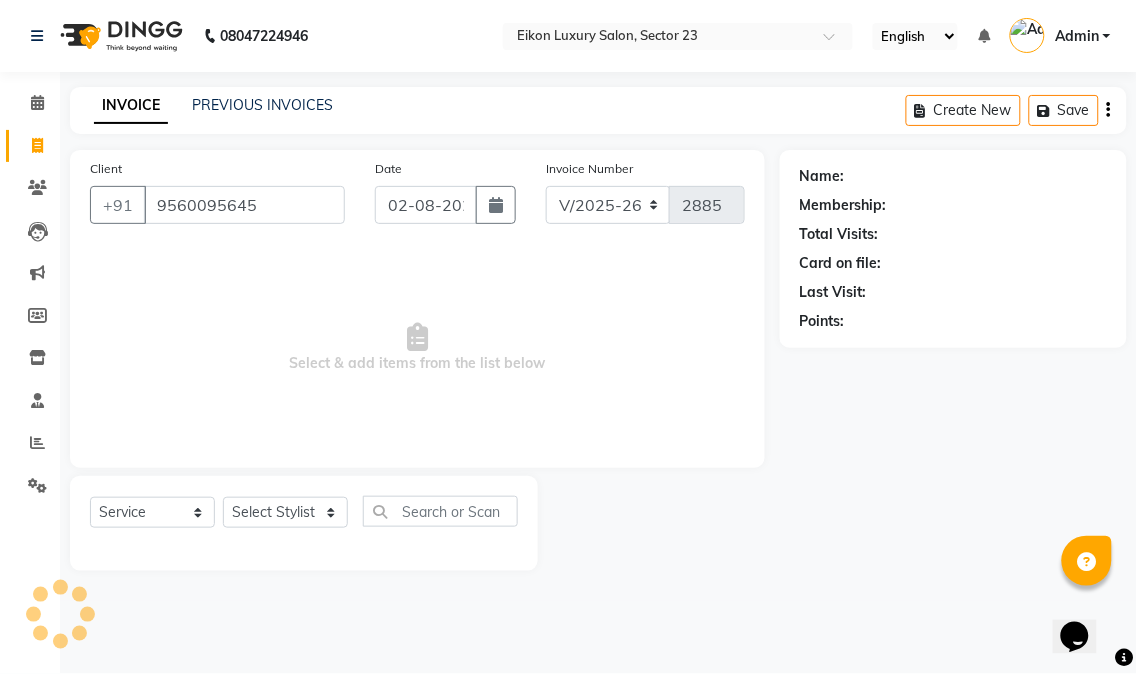 type on "9560095645" 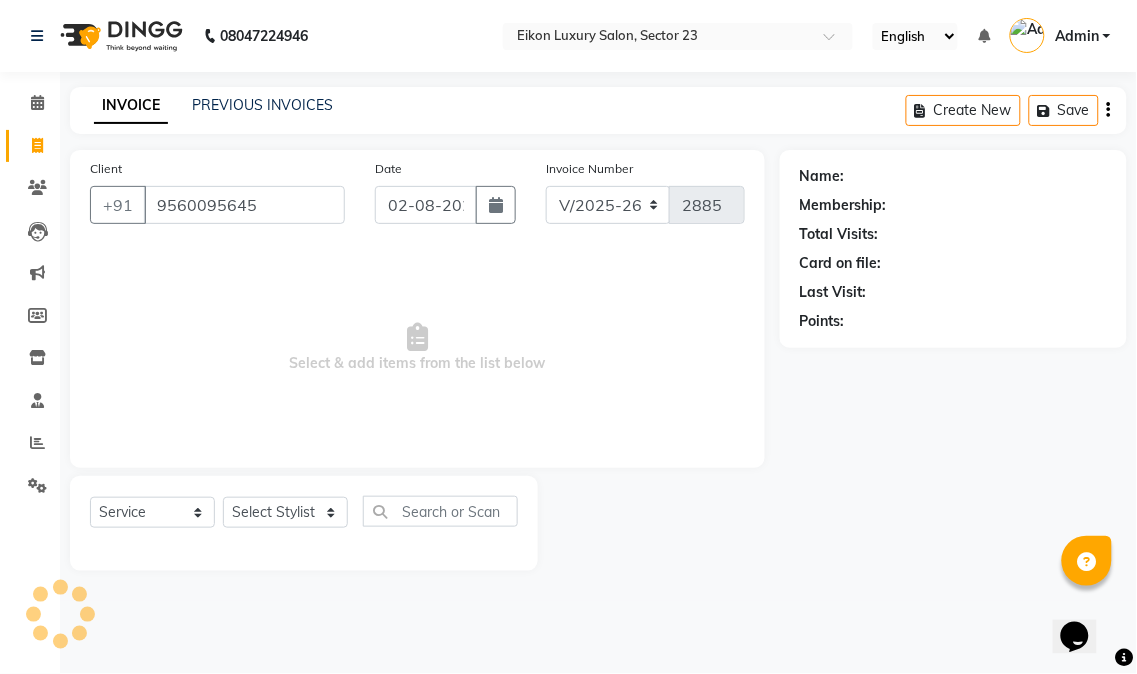 select on "1: Object" 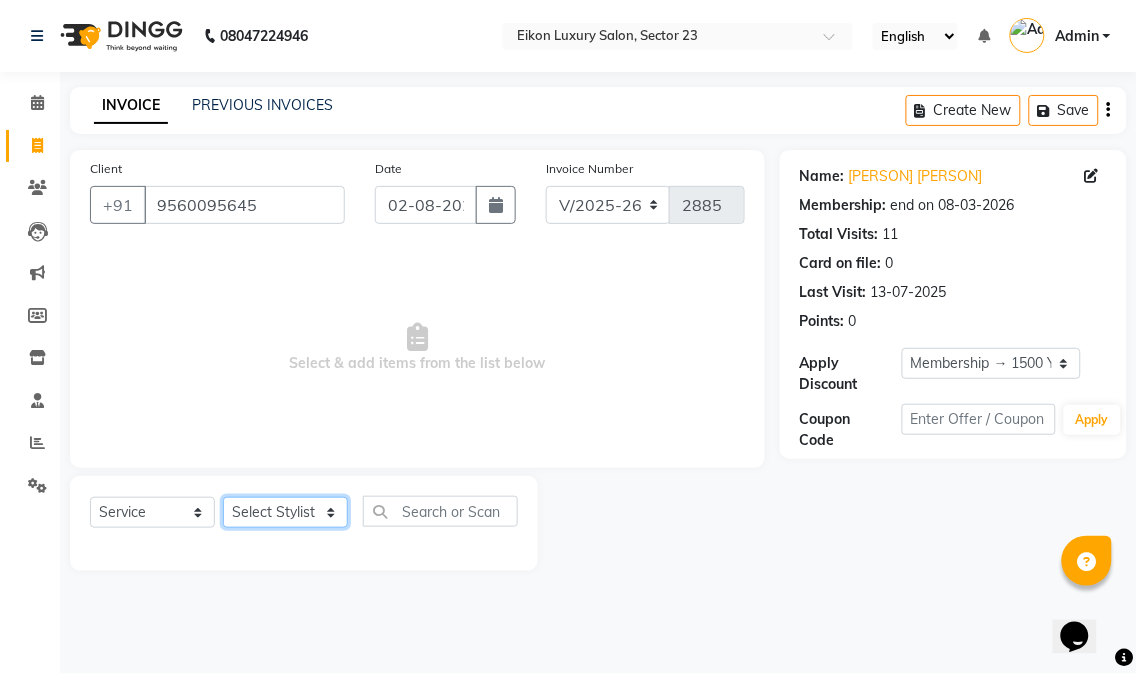 click on "Select Stylist Abhishek amit anchal Ashu Bilal Dildar Geeta Hritik Jatin mahesh Manav Mohit Pinki Prince Ruby Sagar Subhash Subodh Uday" 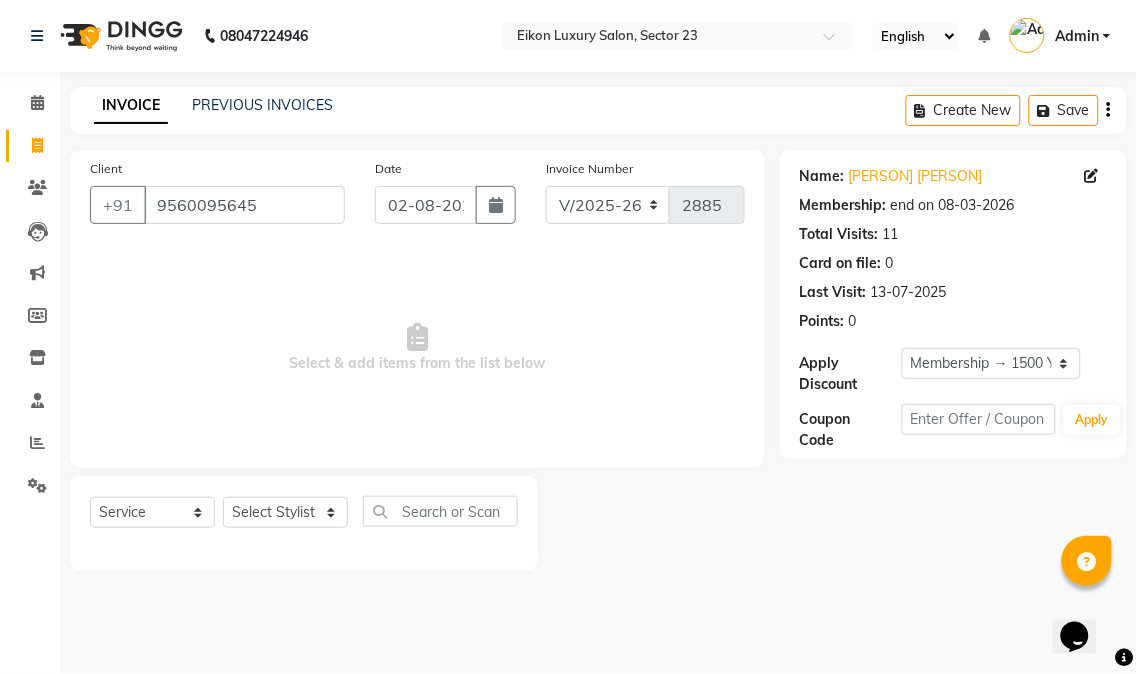 click on "Select & add items from the list below" at bounding box center [417, 348] 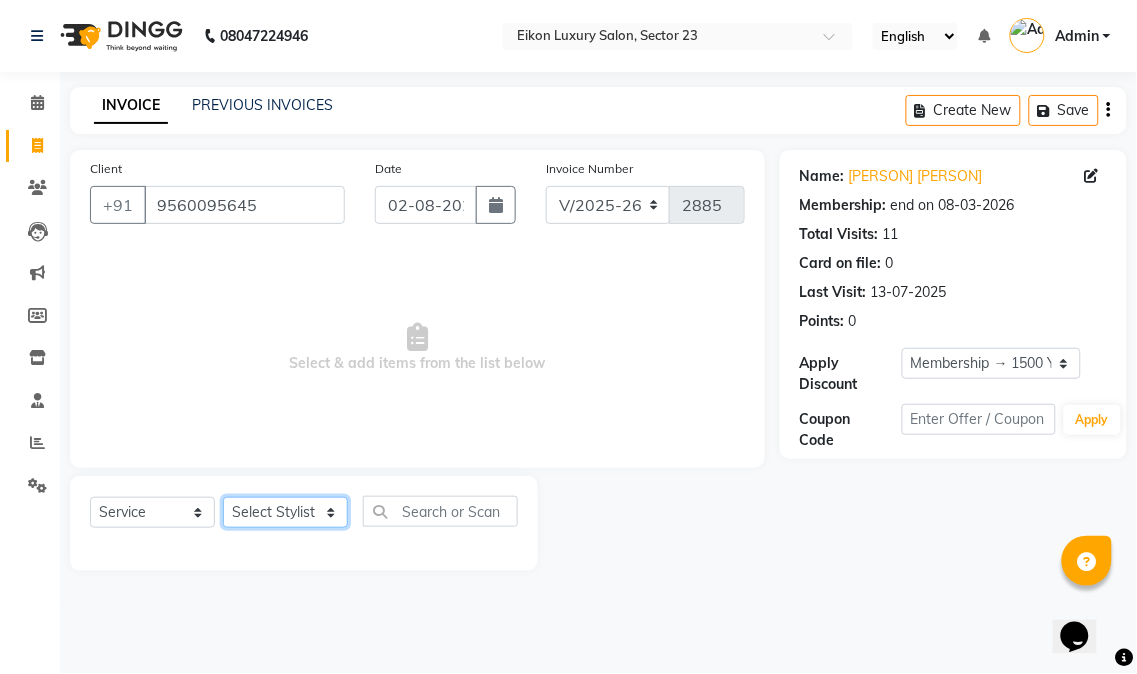 click on "Select Stylist Abhishek amit anchal Ashu Bilal Dildar Geeta Hritik Jatin mahesh Manav Mohit Pinki Prince Ruby Sagar Subhash Subodh Uday" 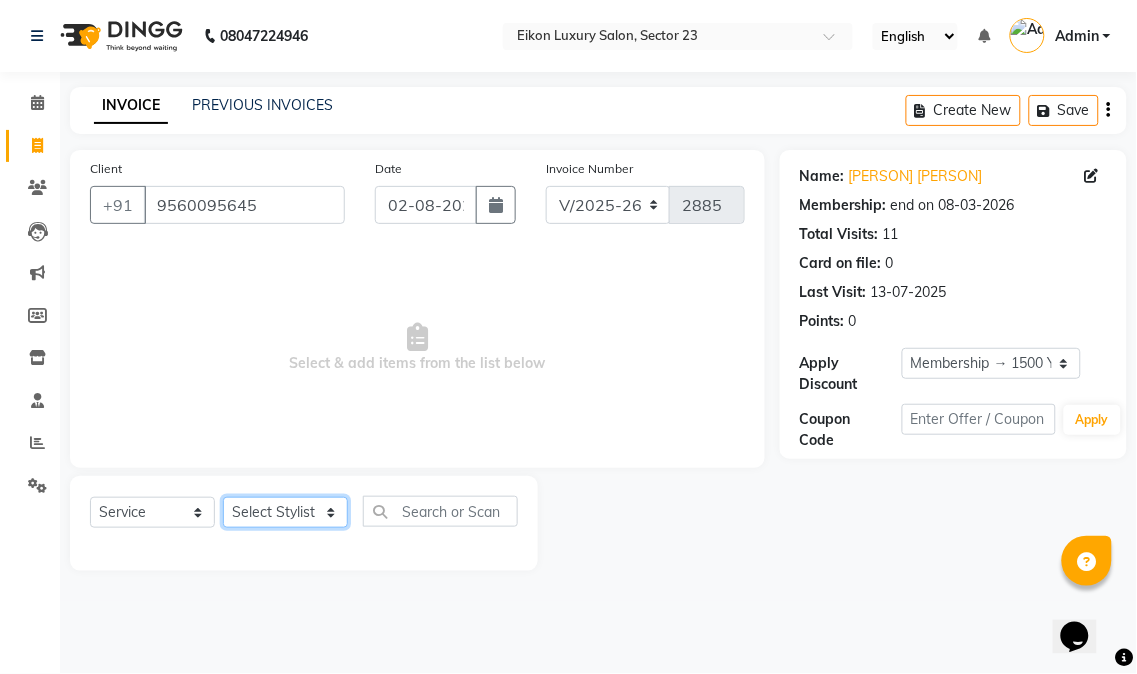 select on "58955" 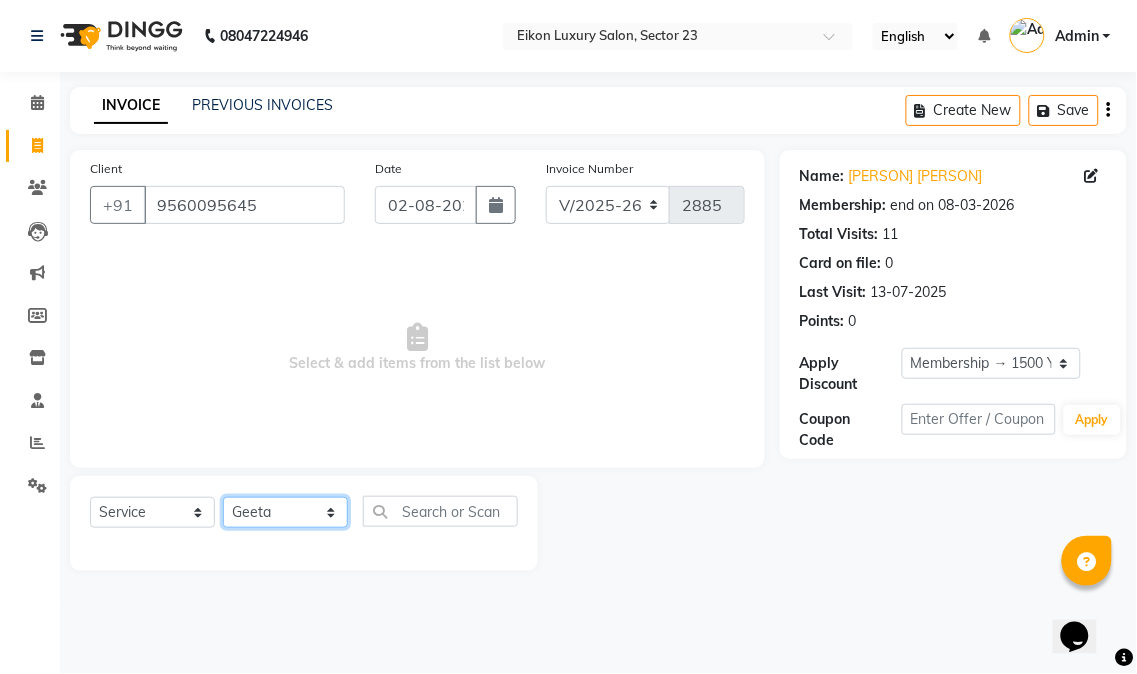 click on "Select Stylist Abhishek amit anchal Ashu Bilal Dildar Geeta Hritik Jatin mahesh Manav Mohit Pinki Prince Ruby Sagar Subhash Subodh Uday" 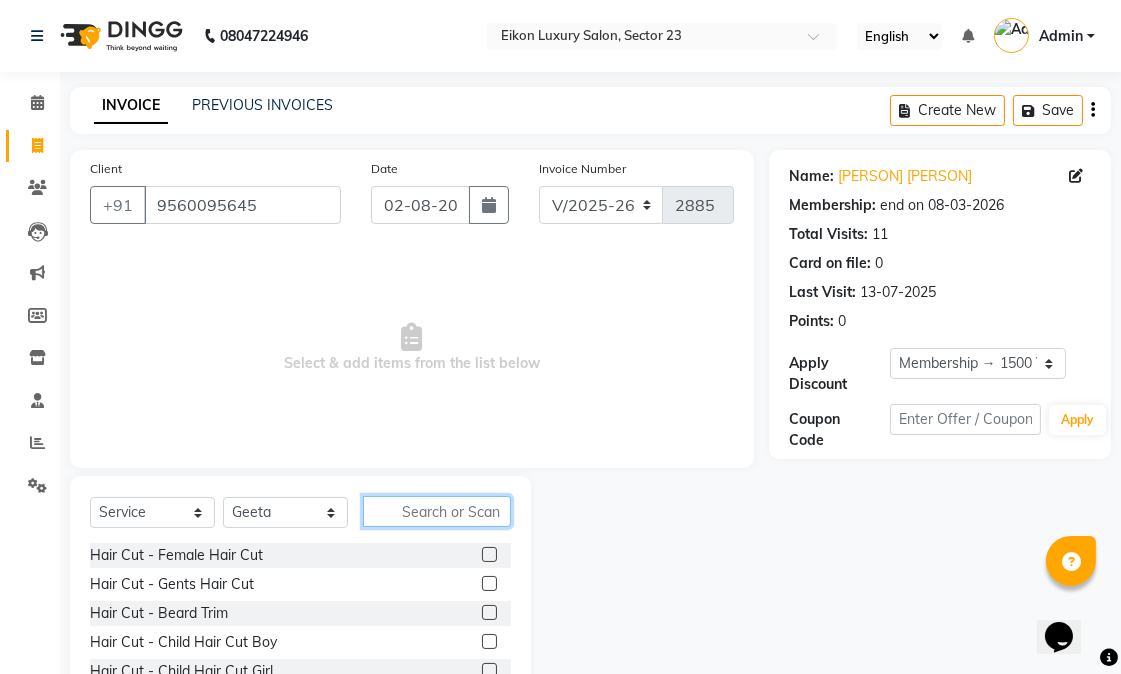 click 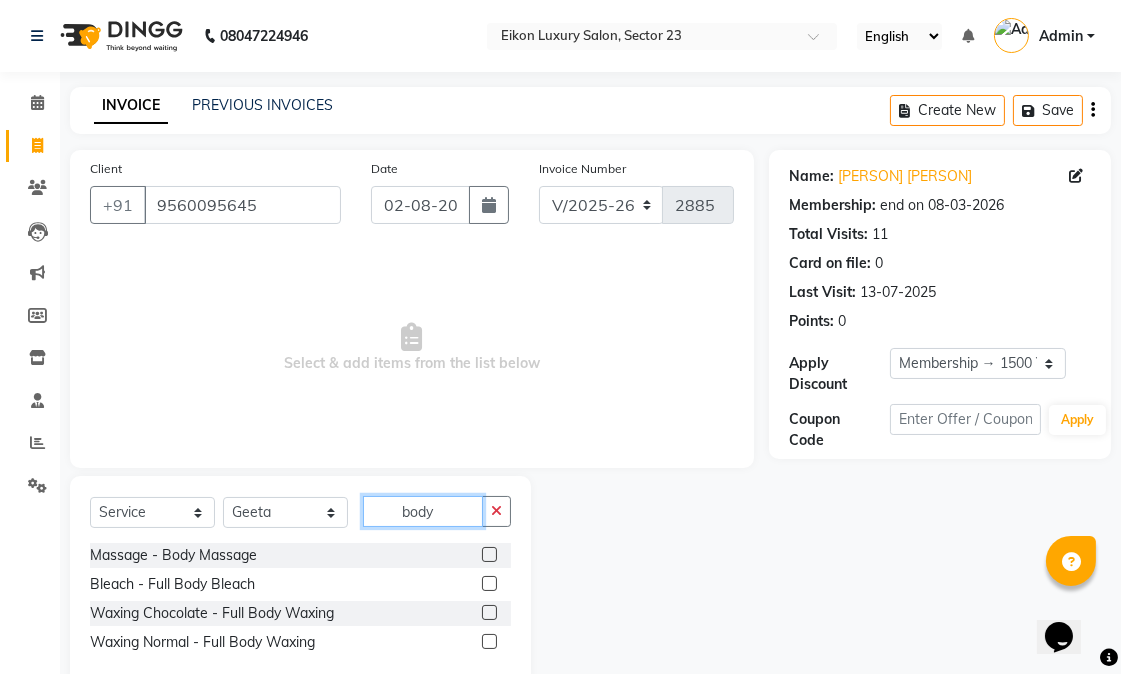 type on "body" 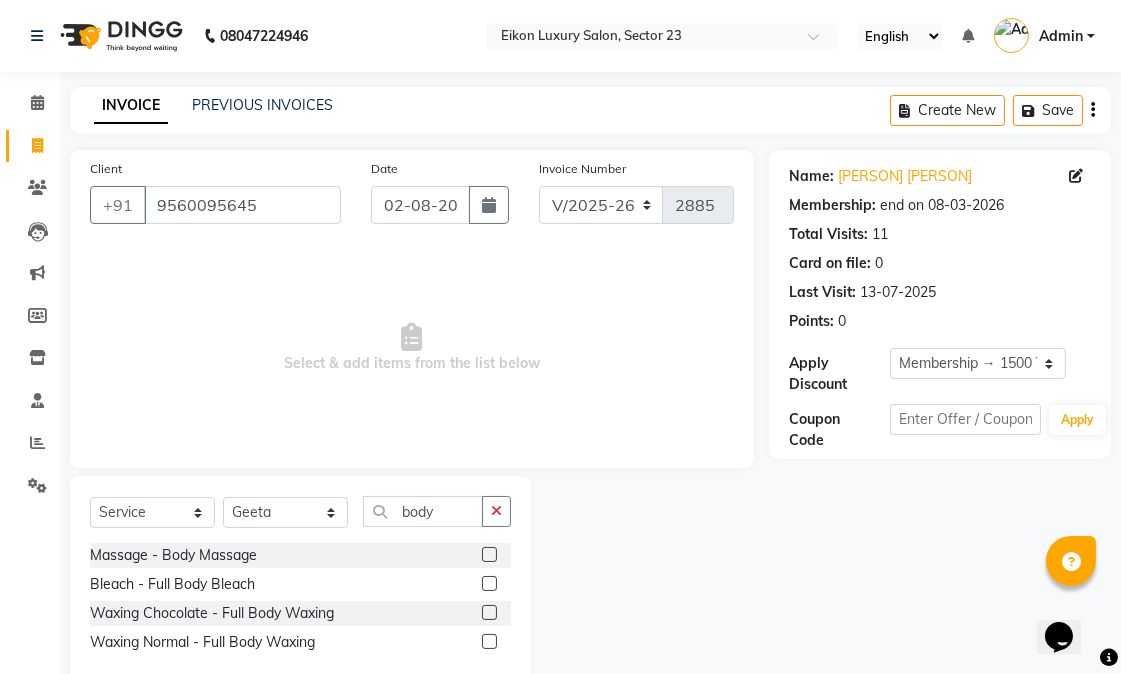click 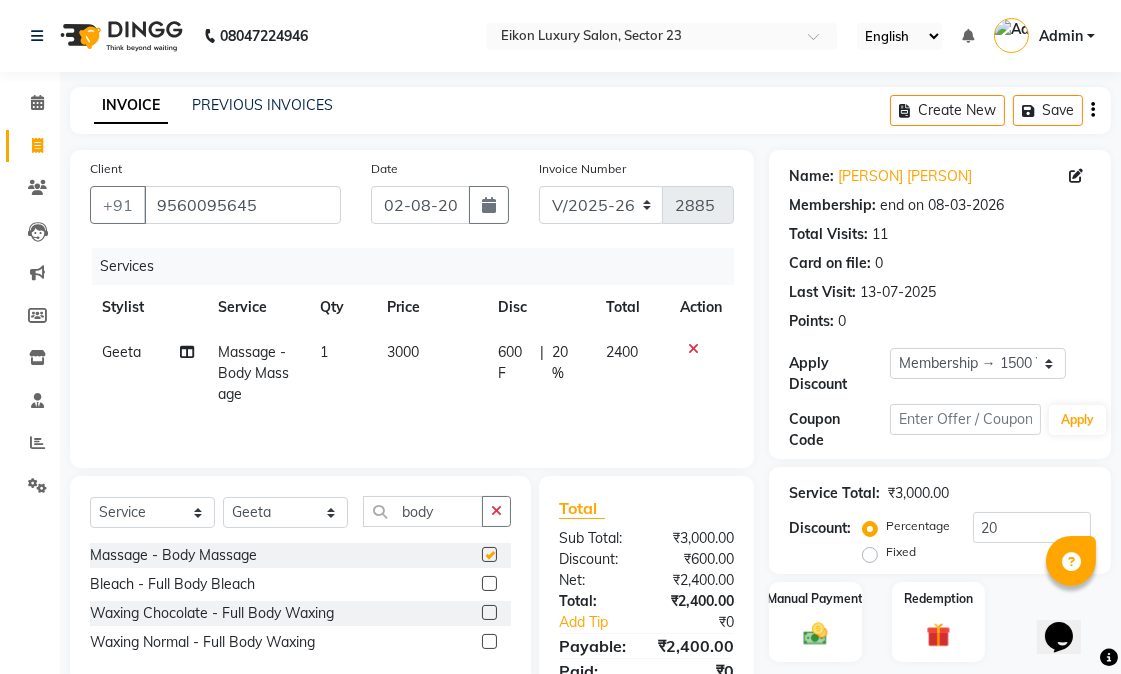 checkbox on "false" 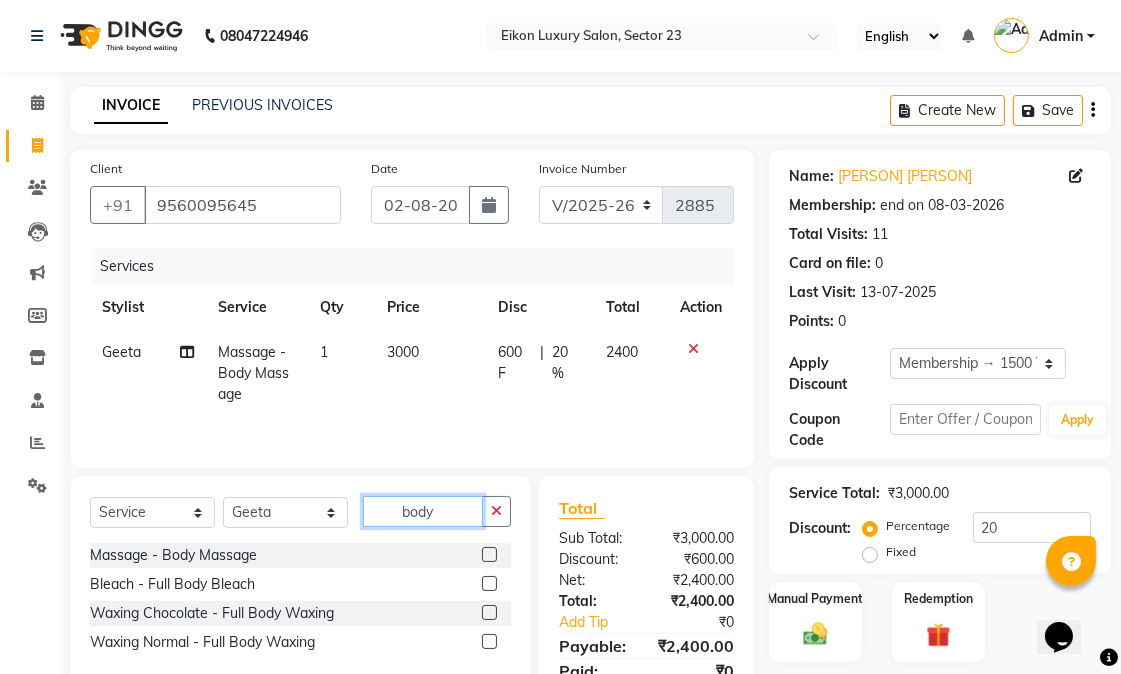 drag, startPoint x: 441, startPoint y: 502, endPoint x: 396, endPoint y: 504, distance: 45.044422 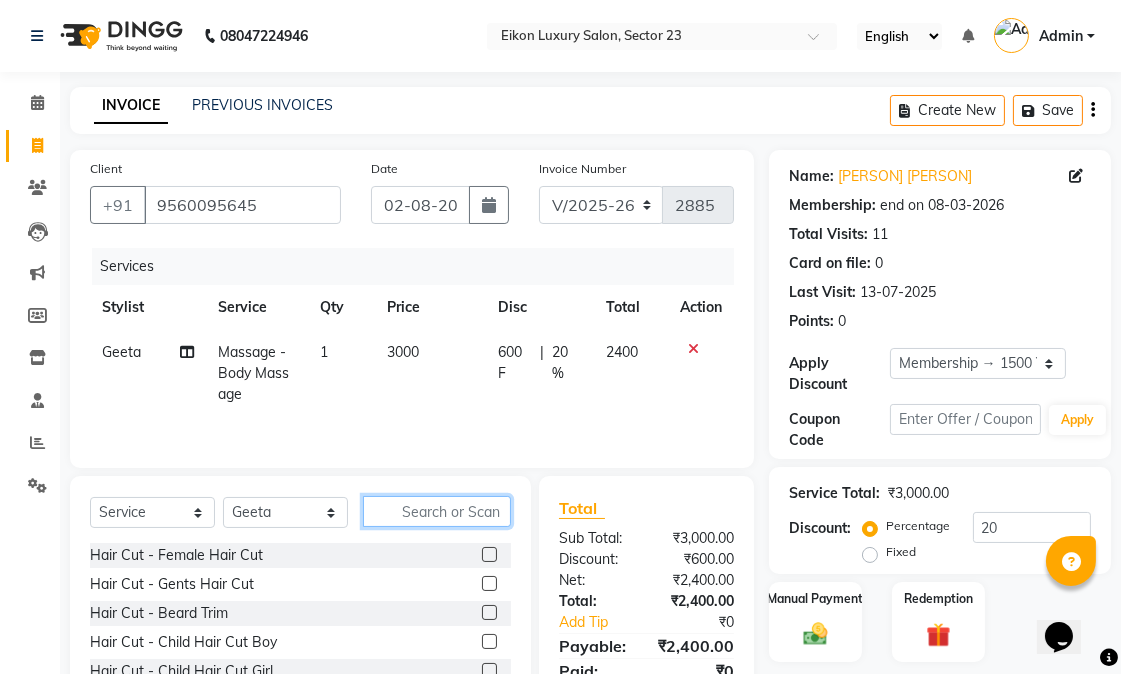 click 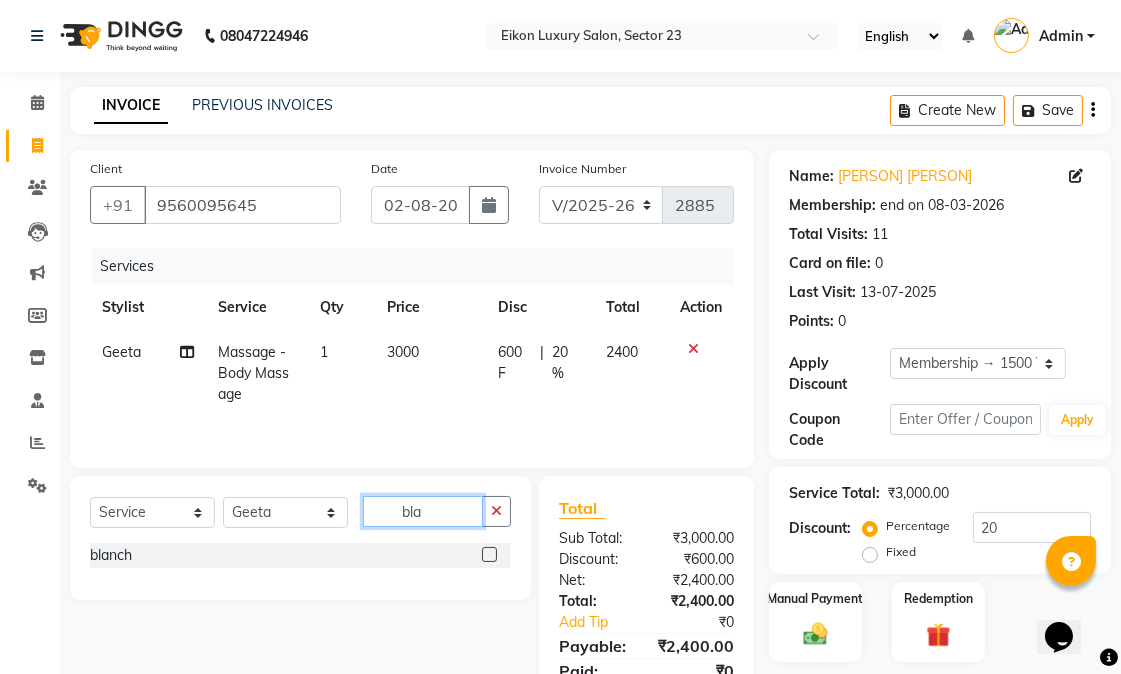 type on "bla" 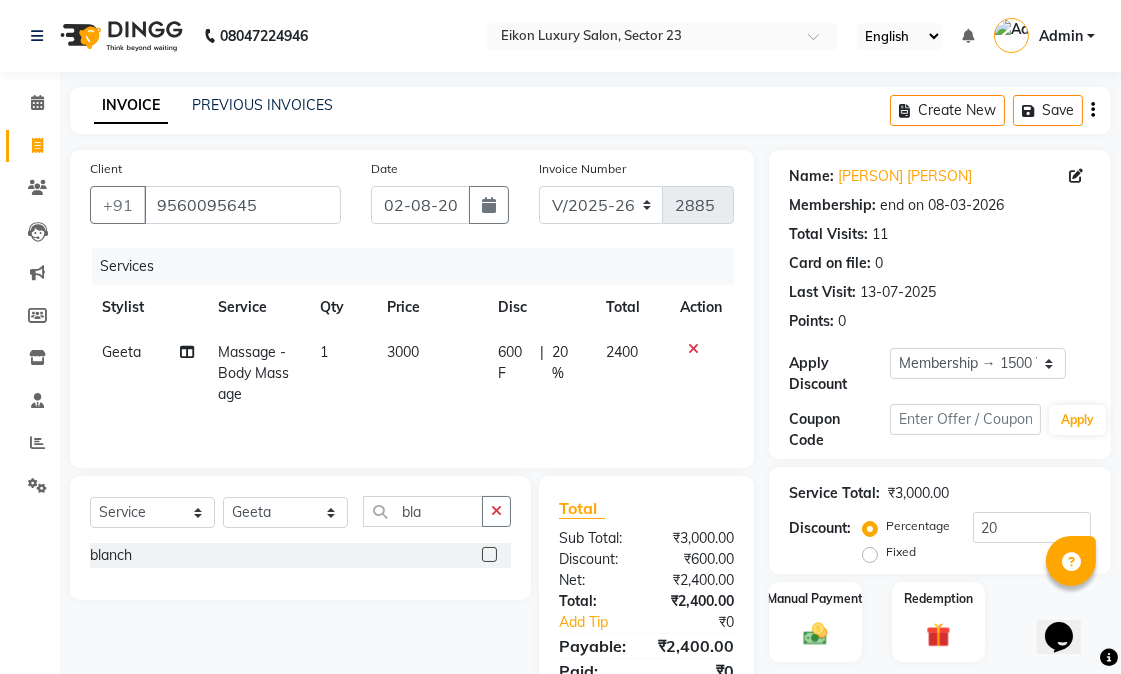 click 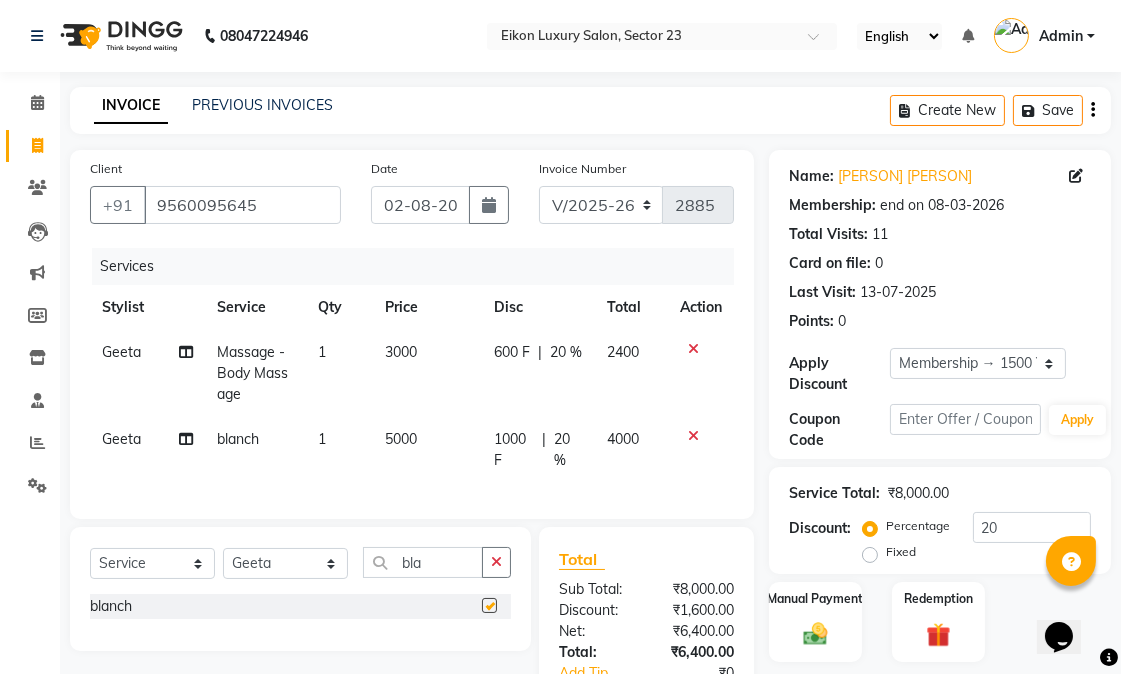 checkbox on "false" 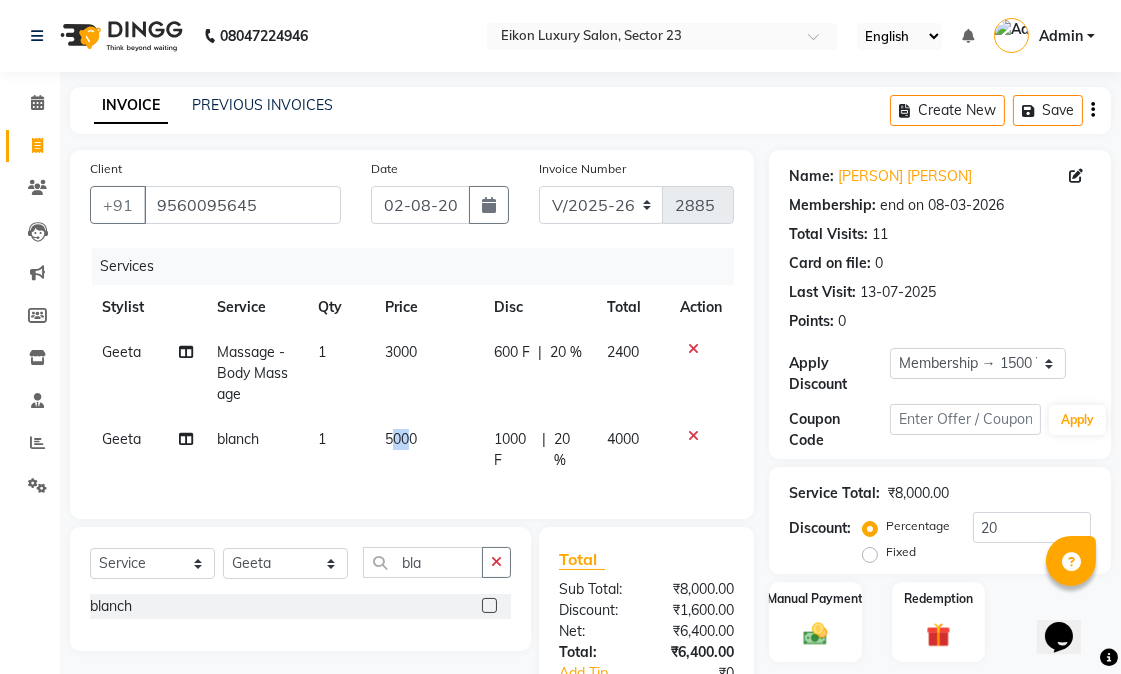 drag, startPoint x: 404, startPoint y: 430, endPoint x: 392, endPoint y: 431, distance: 12.0415945 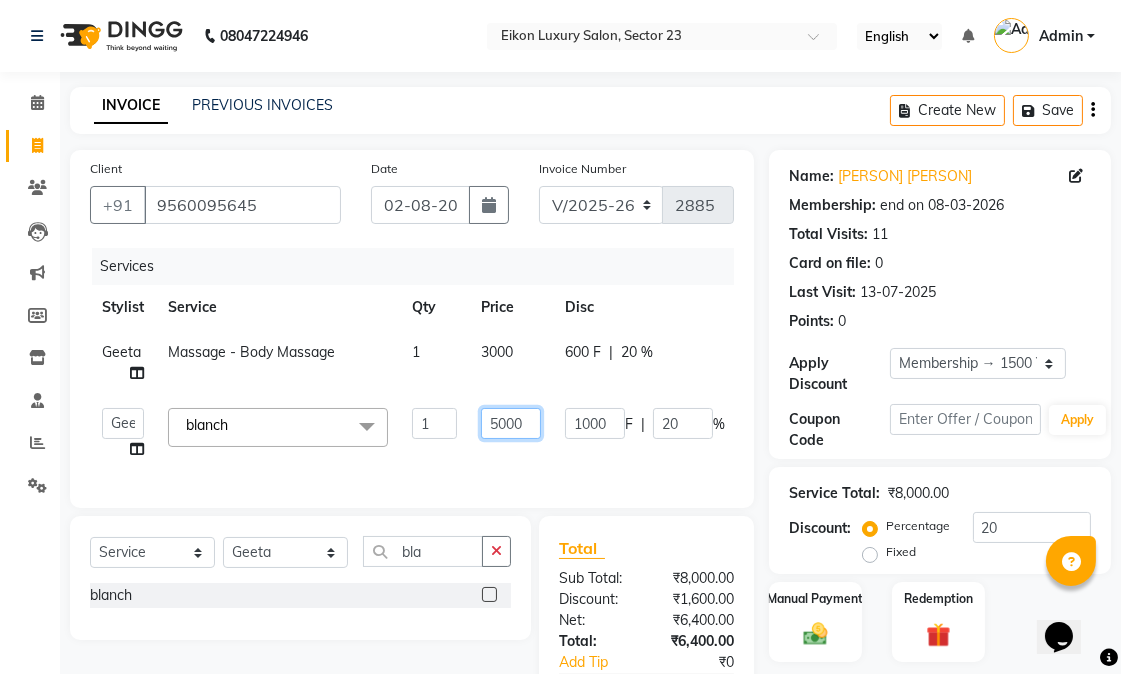 drag, startPoint x: 514, startPoint y: 427, endPoint x: 497, endPoint y: 425, distance: 17.117243 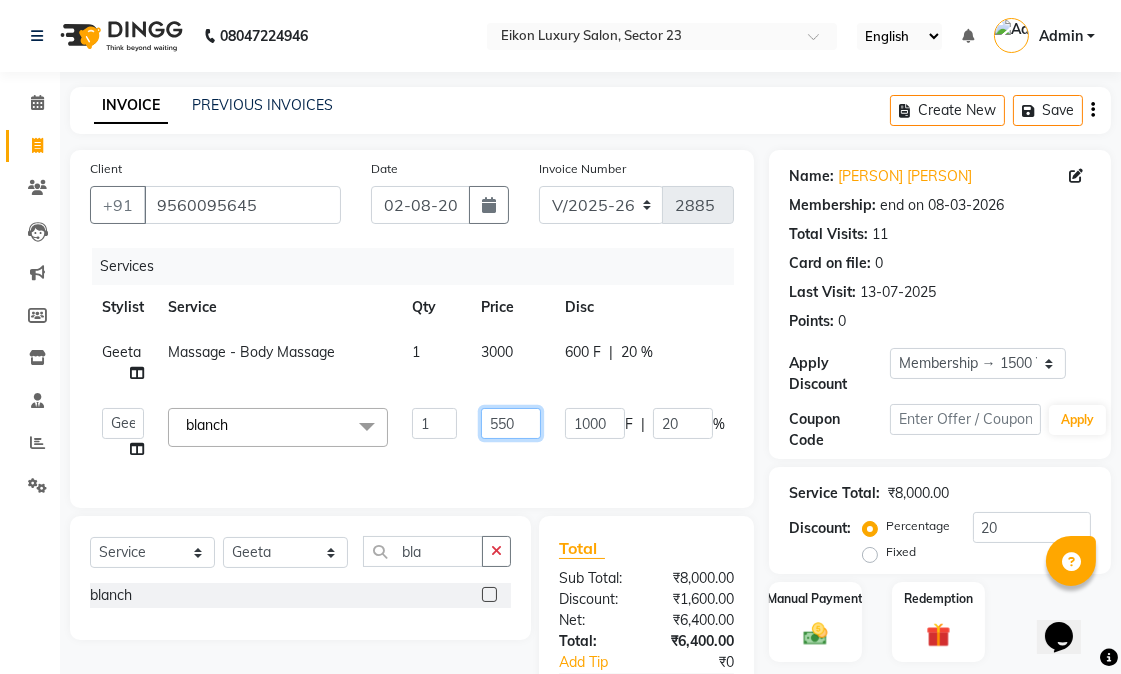 type on "5500" 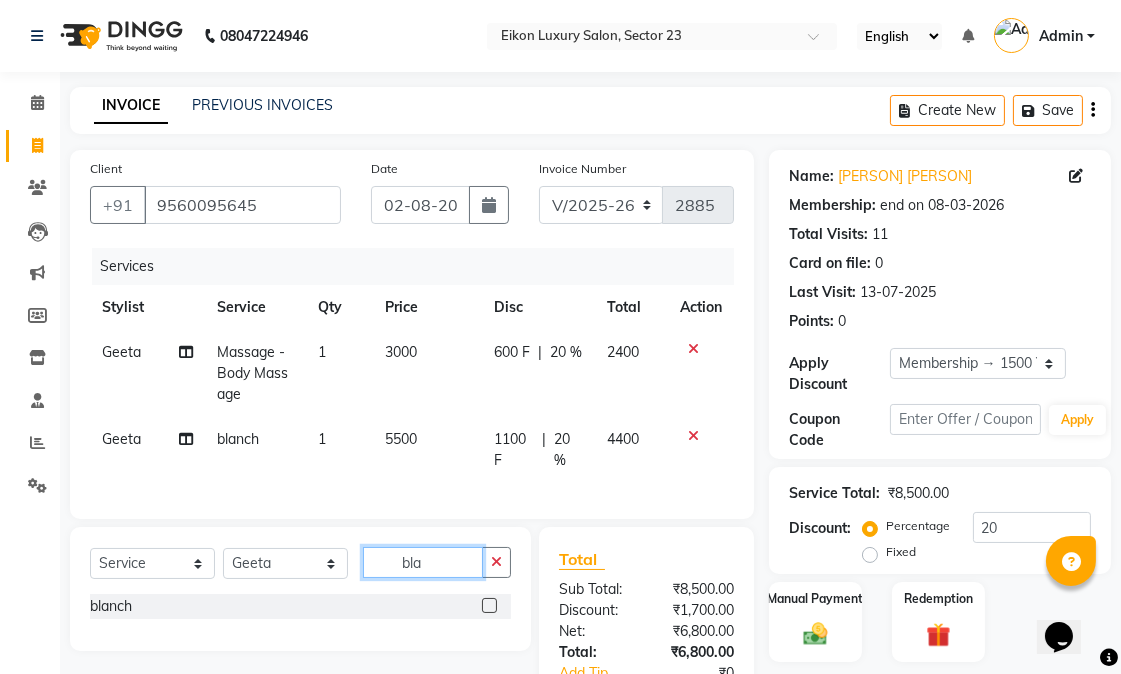 drag, startPoint x: 402, startPoint y: 563, endPoint x: 386, endPoint y: 560, distance: 16.27882 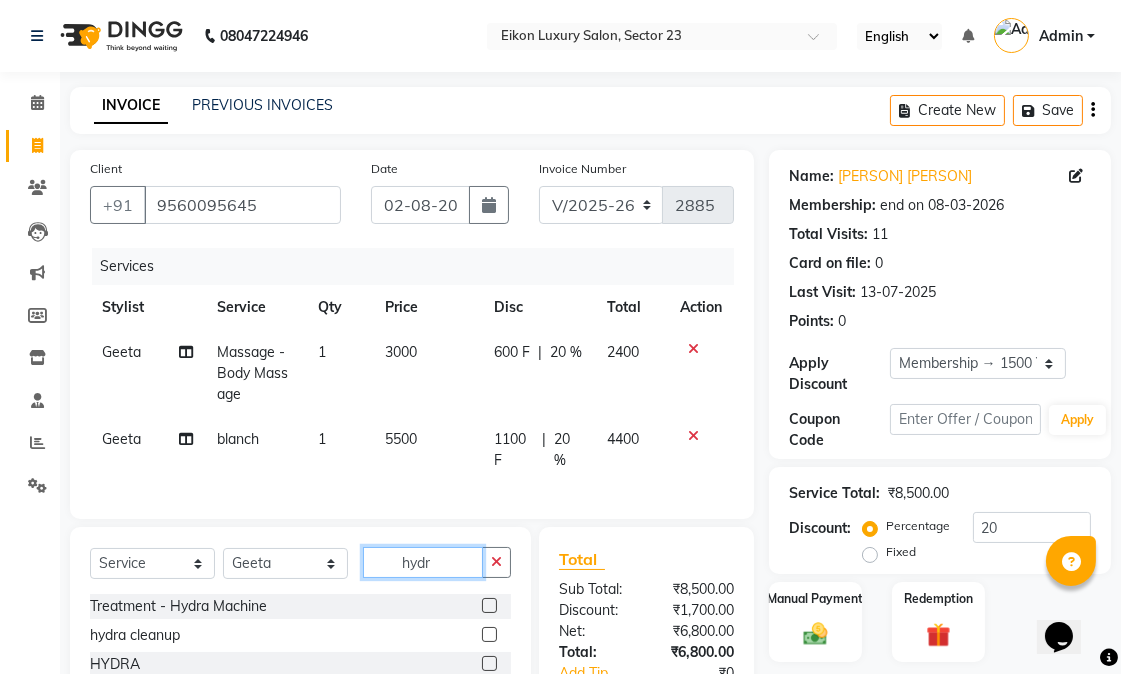 type on "hydr" 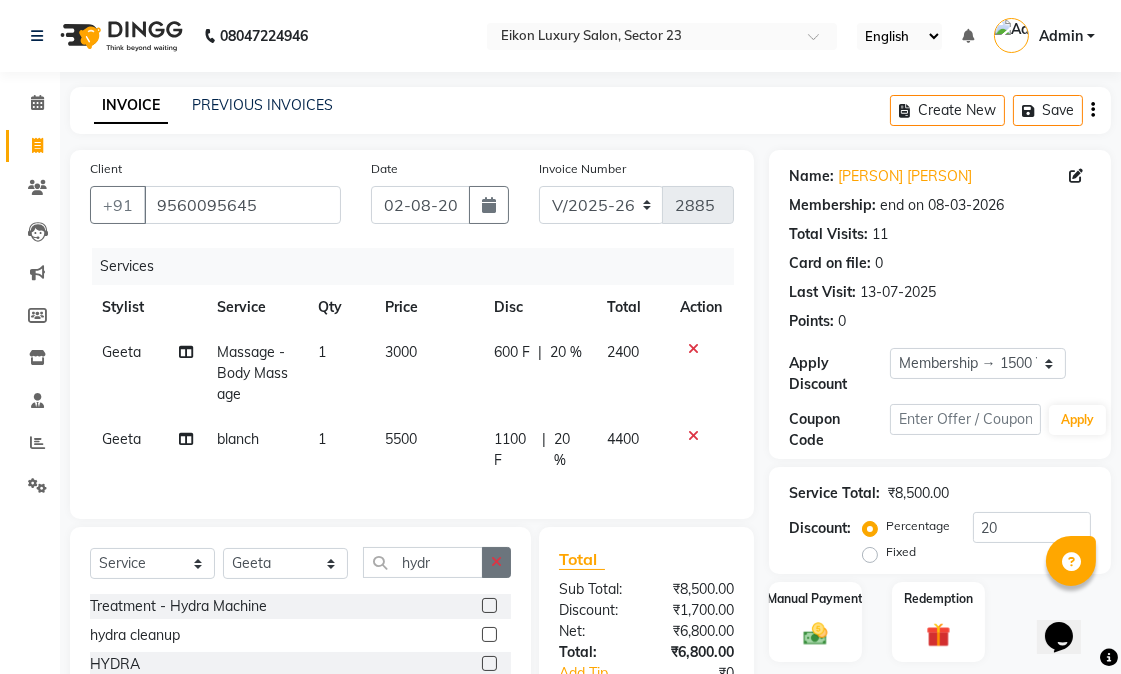 click 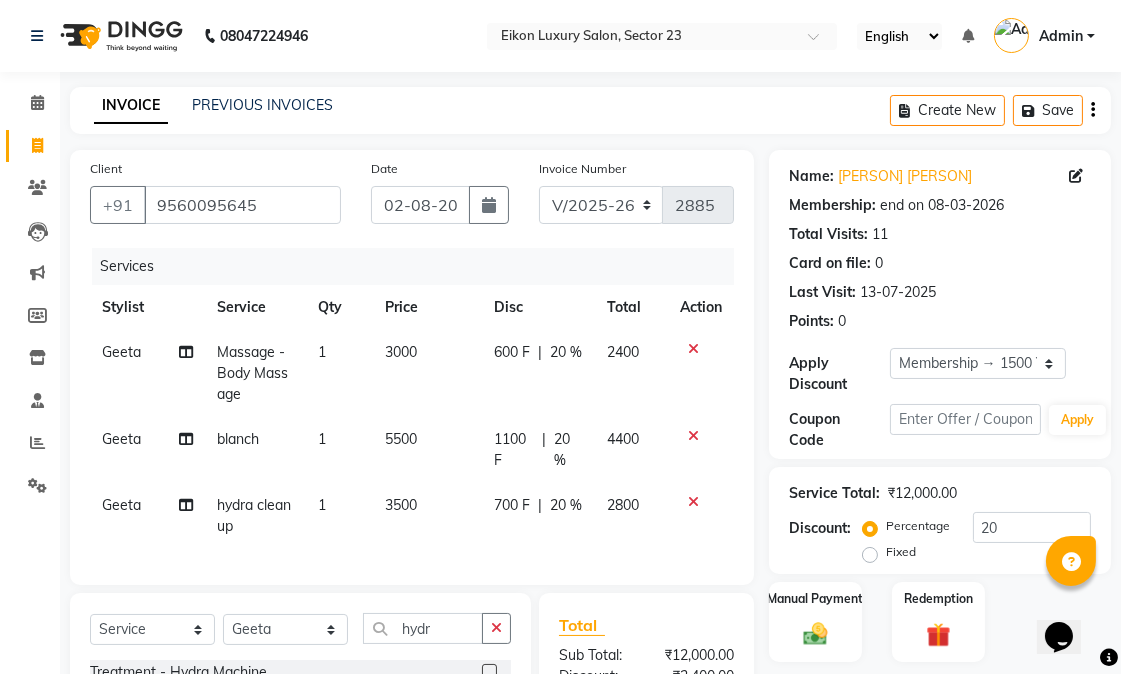 checkbox on "false" 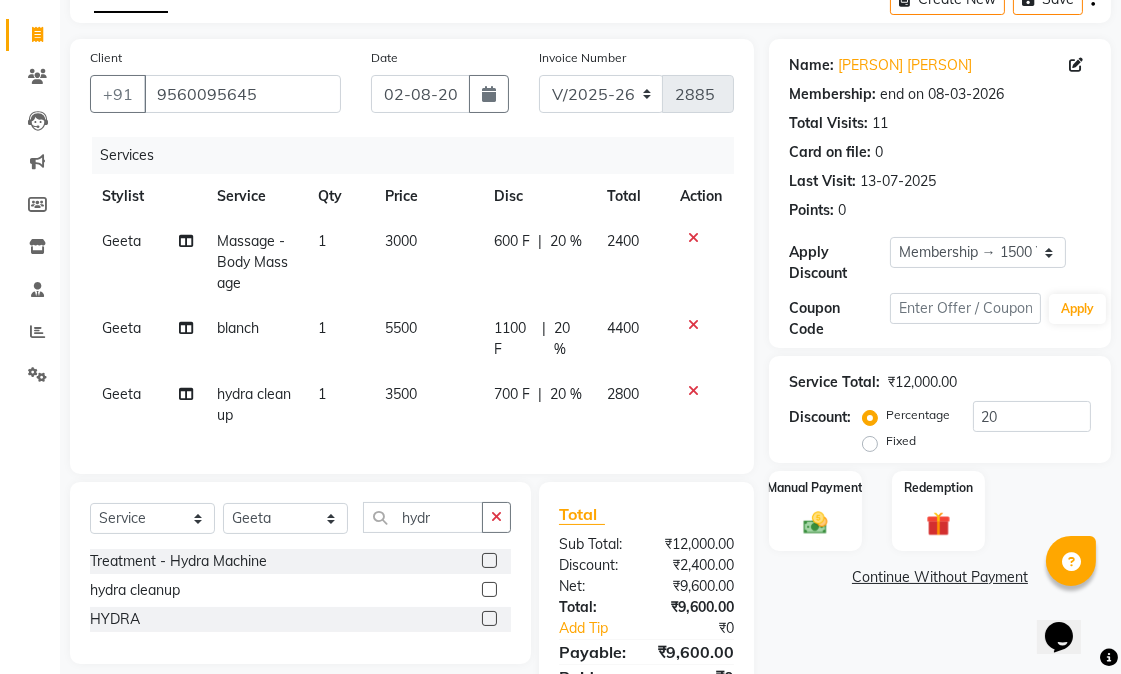 scroll, scrollTop: 125, scrollLeft: 0, axis: vertical 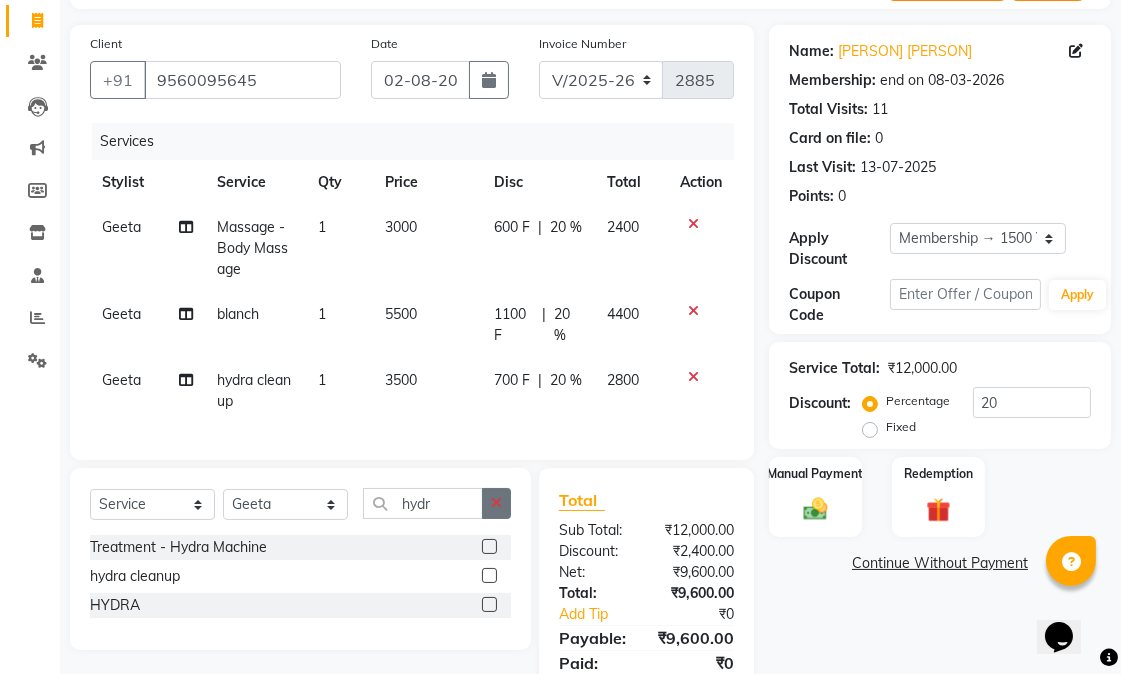 click 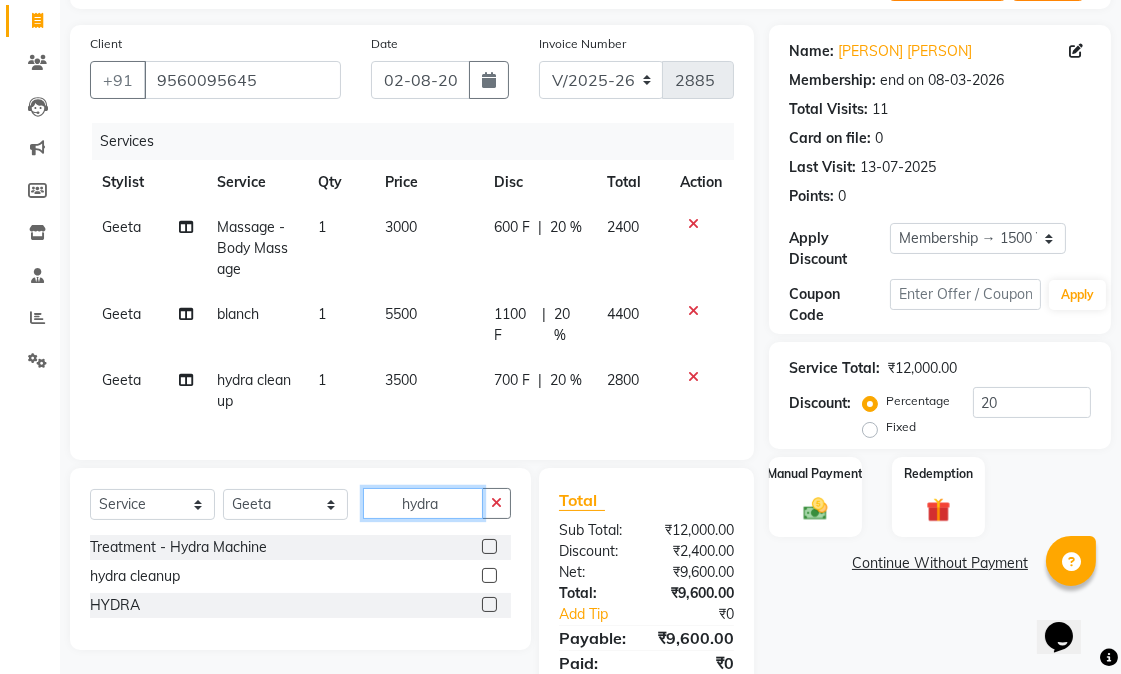 type on "hydra" 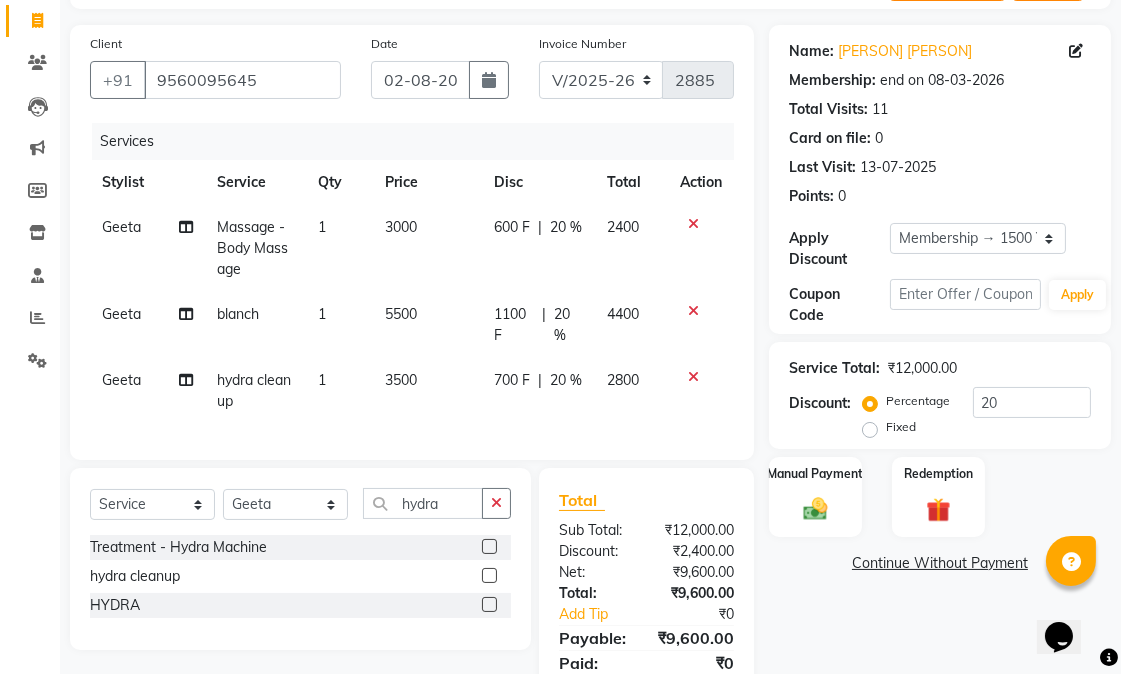 click 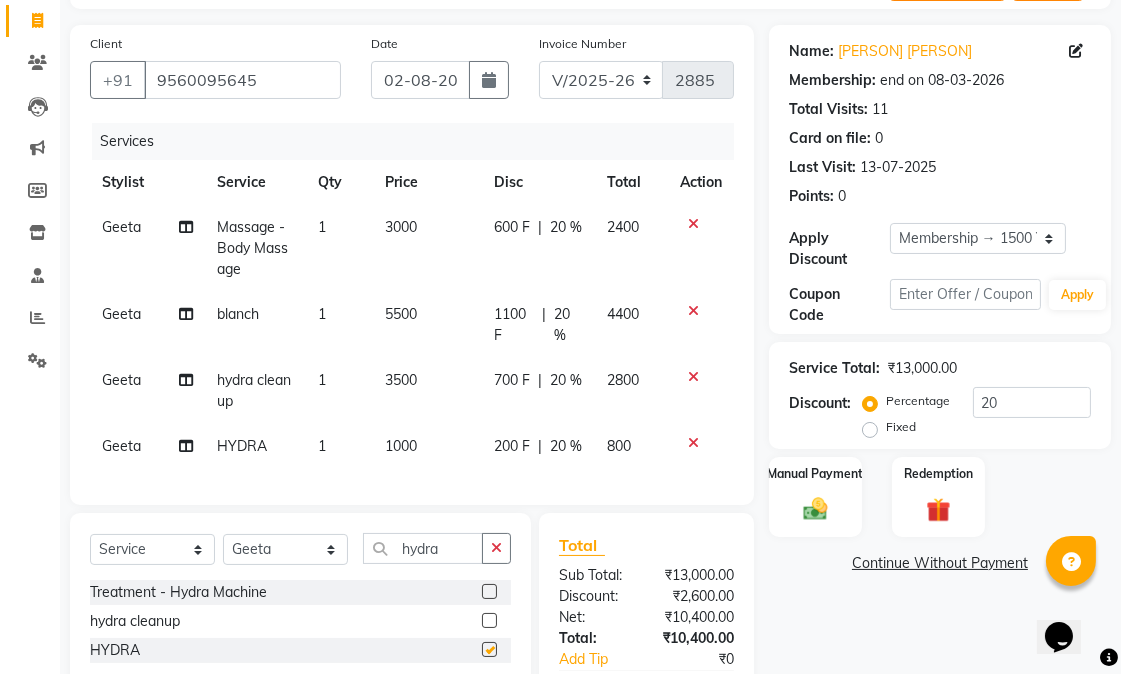 checkbox on "false" 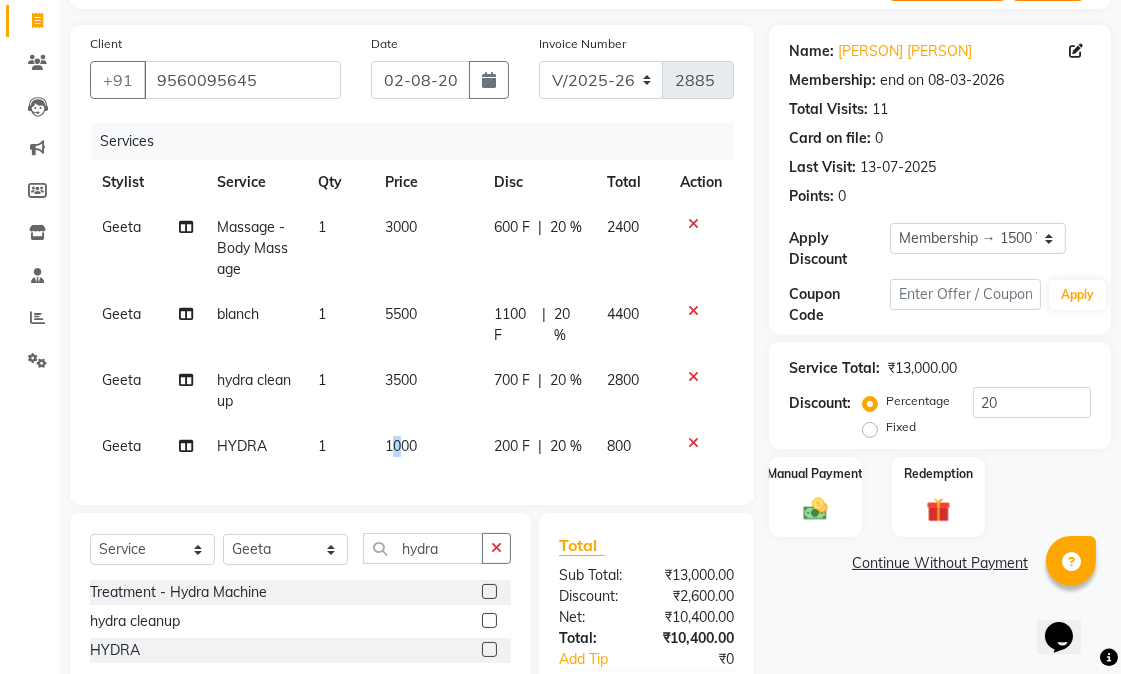 click on "1000" 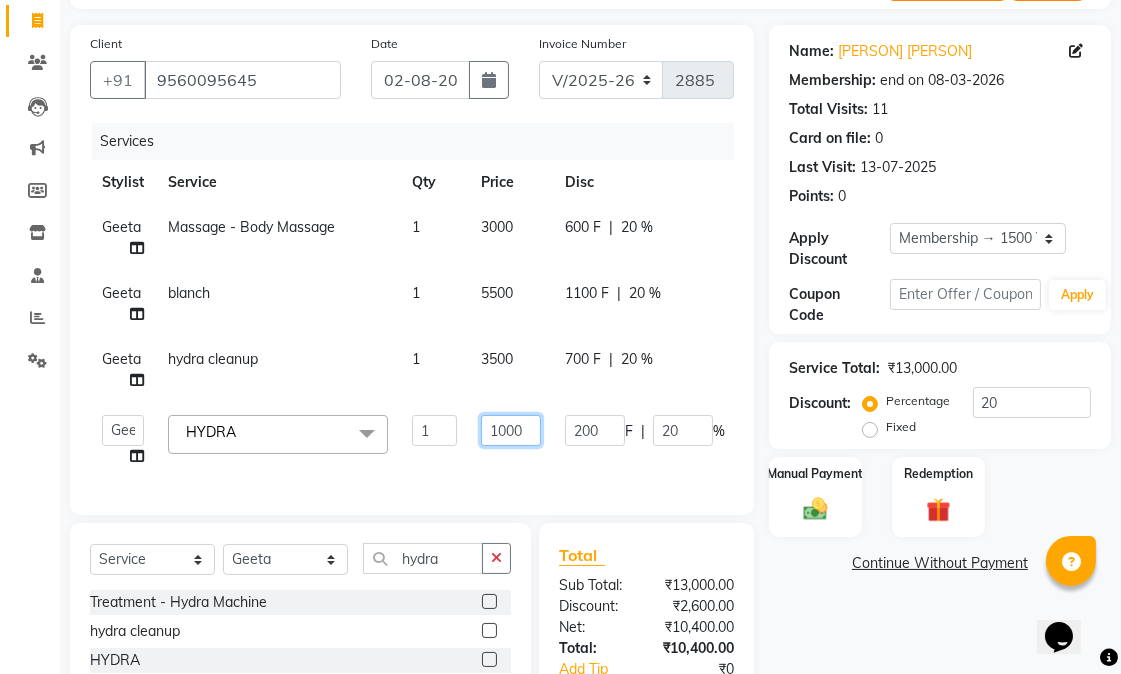 drag, startPoint x: 508, startPoint y: 432, endPoint x: 498, endPoint y: 431, distance: 10.049875 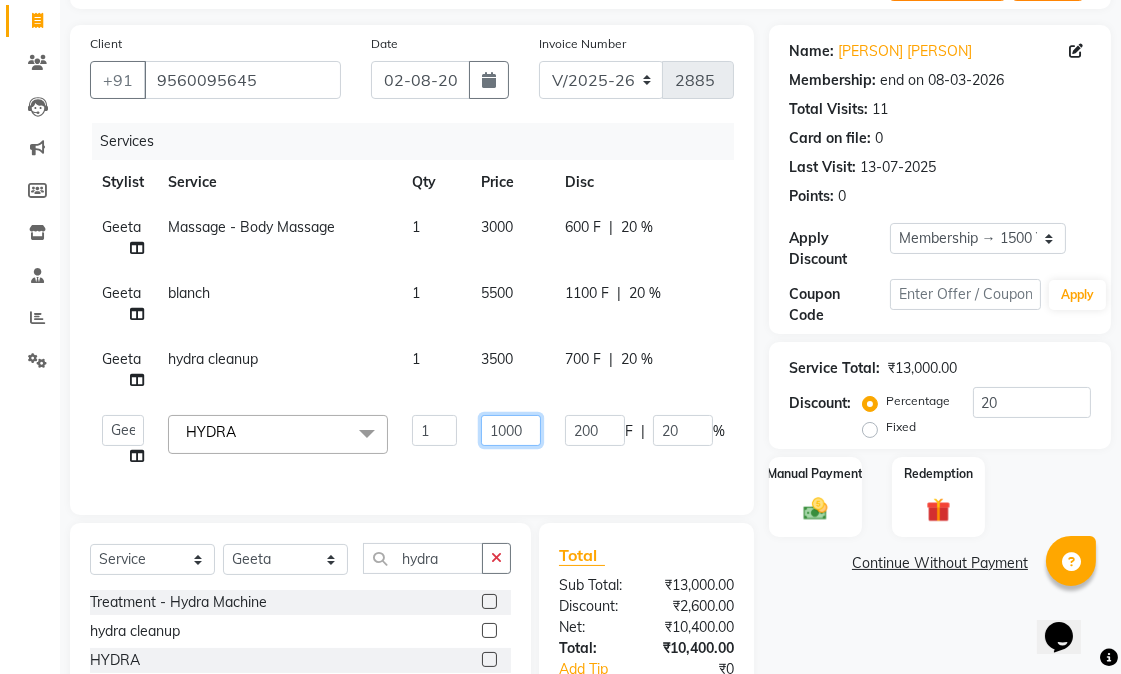 click on "1000" 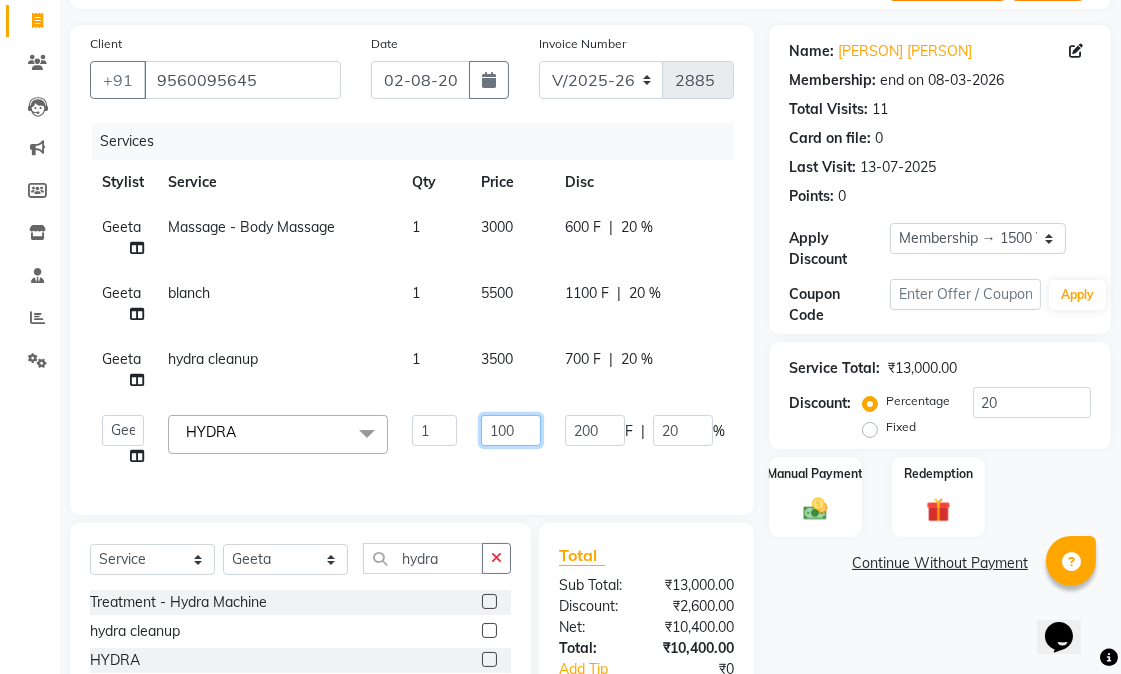 type on "1500" 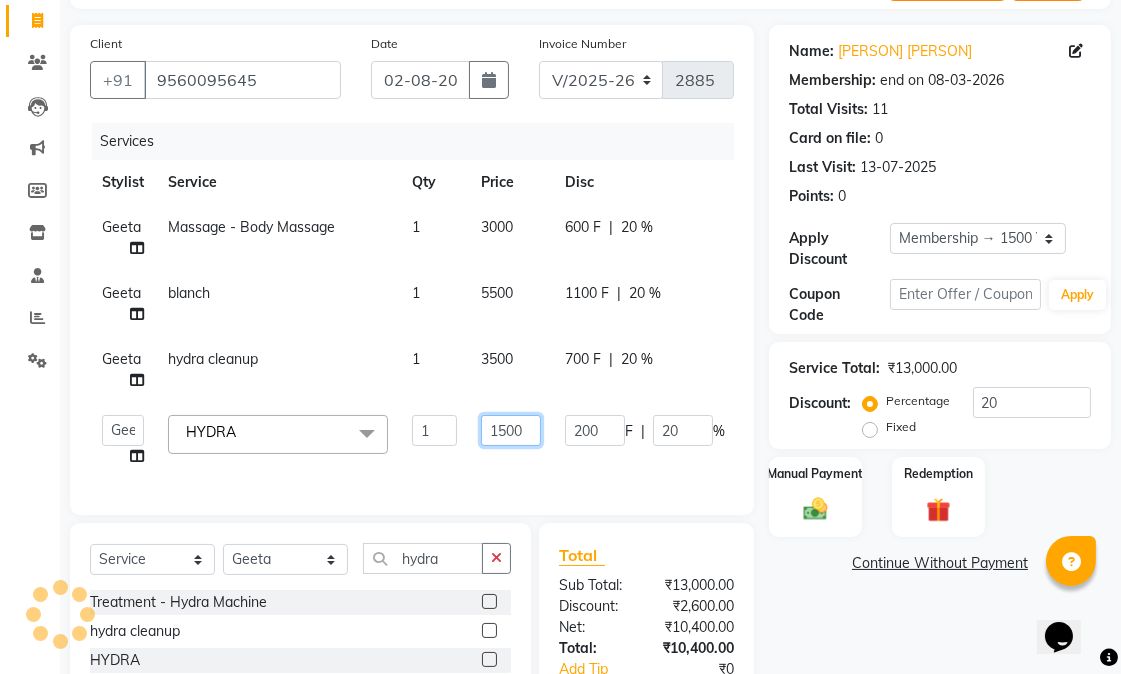 scroll, scrollTop: 317, scrollLeft: 0, axis: vertical 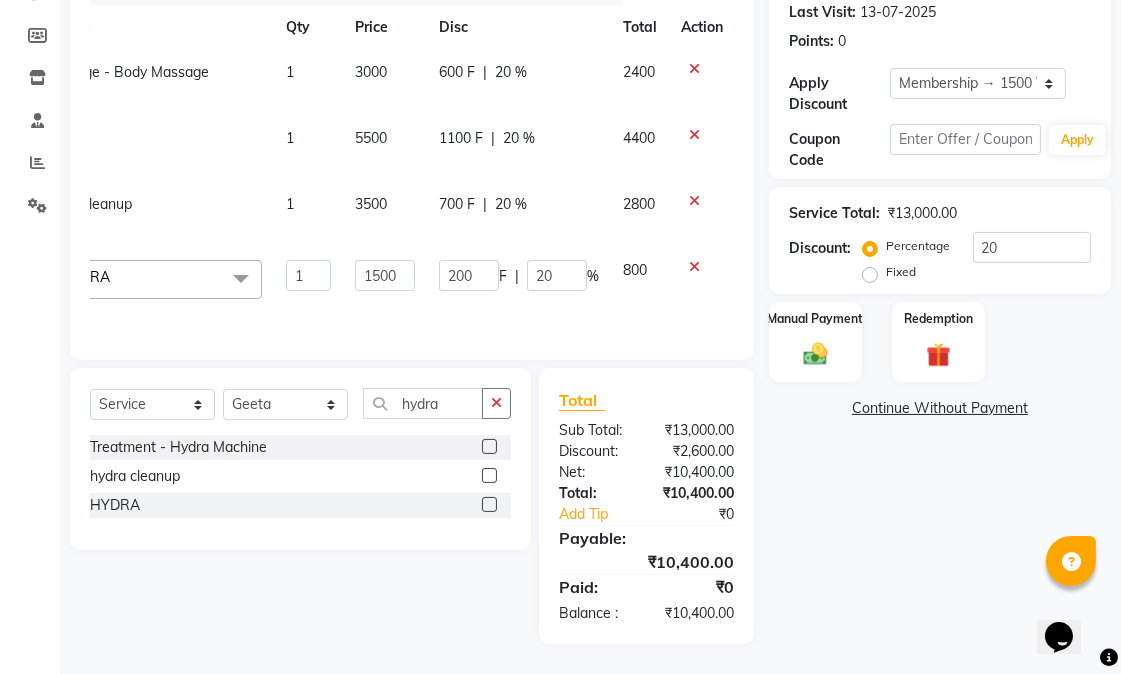 click on "[PERSON] Massage - Body Massage 1 3000 600 F | 20 % 2400 [PERSON] blanch 1 5500 1100 F | 20 % 4400 [PERSON] hydra cleanup 1 3500 700 F | 20 % 2800  [PERSON]   [PERSON]   [PERSON]   [PERSON]   [PERSON]   [PERSON]   [PERSON]   [PERSON]   [PERSON]   [PERSON]   [PERSON]   [PERSON]   [PERSON]   [PERSON]   [PERSON]   [PERSON]   [PERSON]   [PERSON]  Hair Color - Balayage  x Hair Cut - Female Hair Cut Hair Cut - Gents Hair Cut Hair Cut - Beard Trim Hair Cut - Child Hair Cut Boy Hair Cut - Child Hair Cut Girl Hair Cut - Blow Dry Hair Cut - Tong/Iron Curl Hair Cut - Iron Hair Wash premium wash eyebrow eyebrow upperlip gel paint nail cut file mask biotin Hair Styling - Blow Dry Hair Styling - Blow Dry Outcurls Hair Styling - Curls Hair Styling - Hair Do Hair Styling - Pressing deep conditioning bob cut Treatment - Repair Rituals Treatment - Moisture Rituals Treatment - Scalp and Length Treatment Treatment - Dandruff Treatment with Rituals Treatment - Hair Fall Treatment with Rituals Treatment - One Step Repair Treatment Treatment - Keratin Treatment Treatment - Smoothening blanch 1" 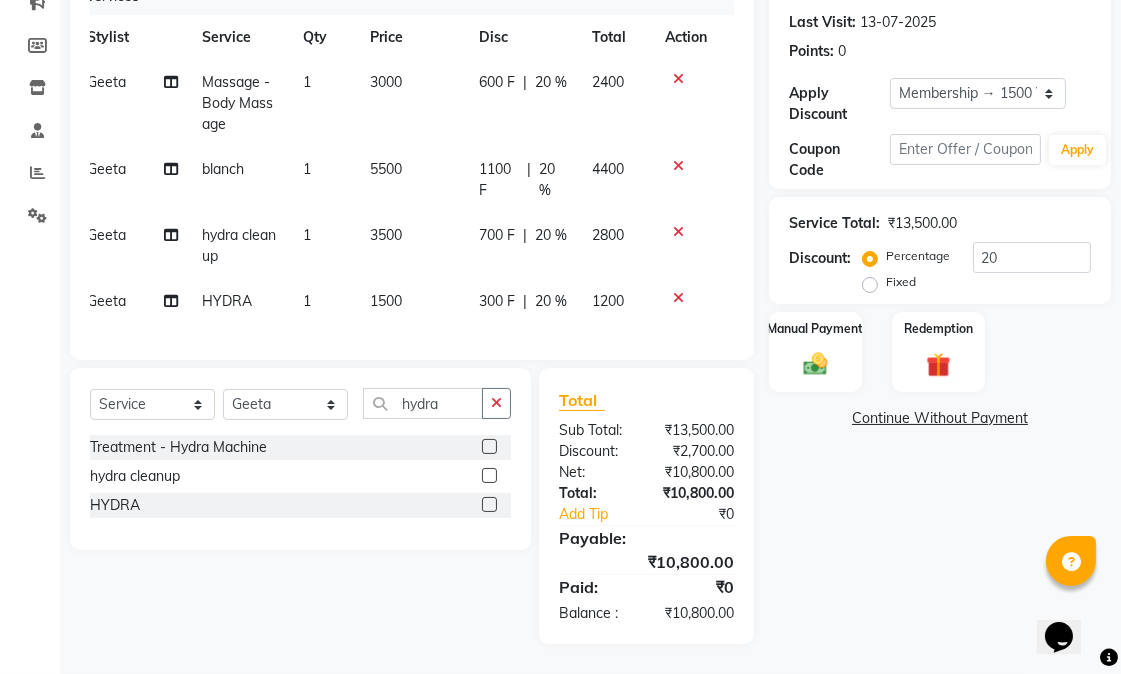 scroll, scrollTop: 307, scrollLeft: 0, axis: vertical 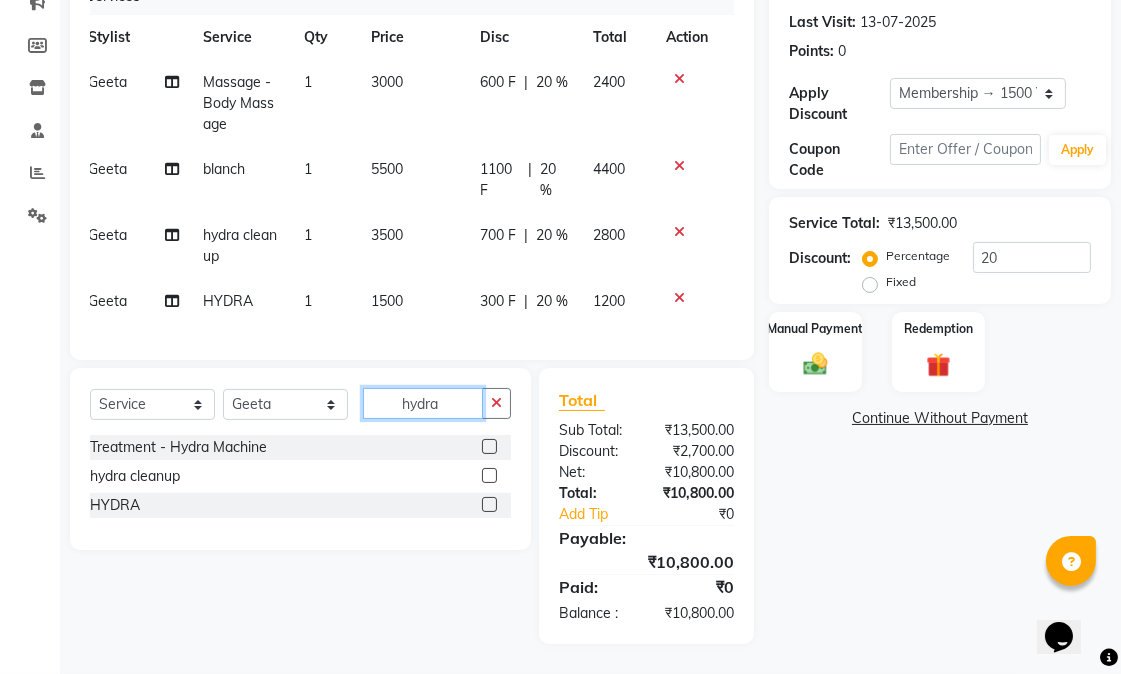 drag, startPoint x: 440, startPoint y: 383, endPoint x: 367, endPoint y: 358, distance: 77.16217 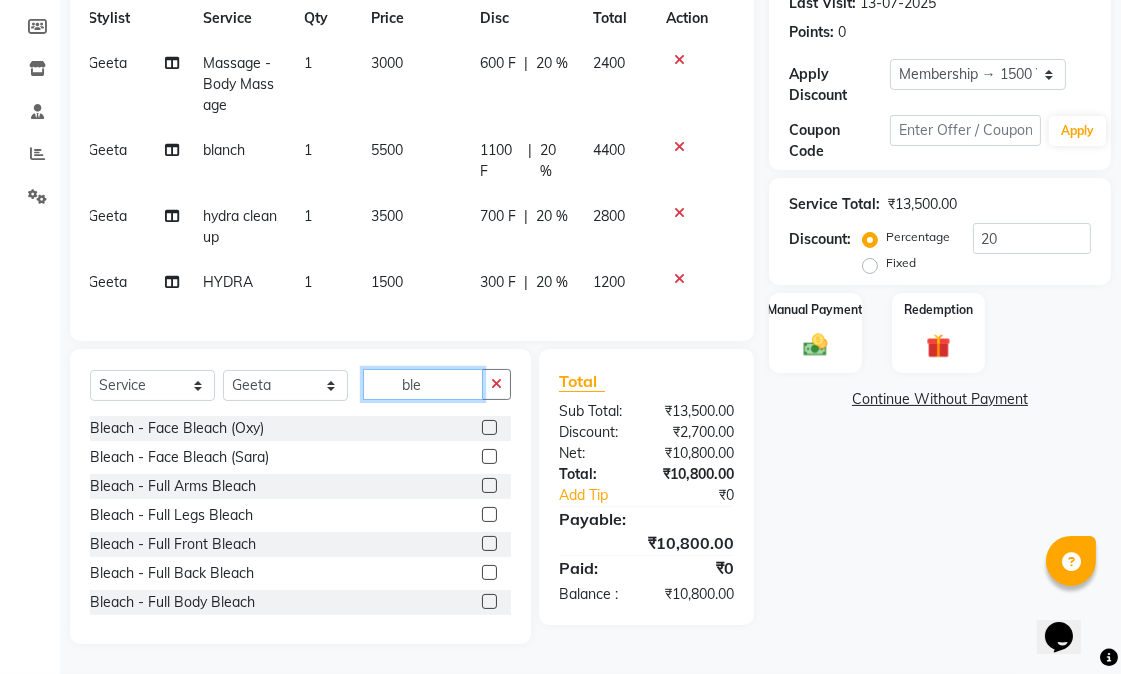 type on "ble" 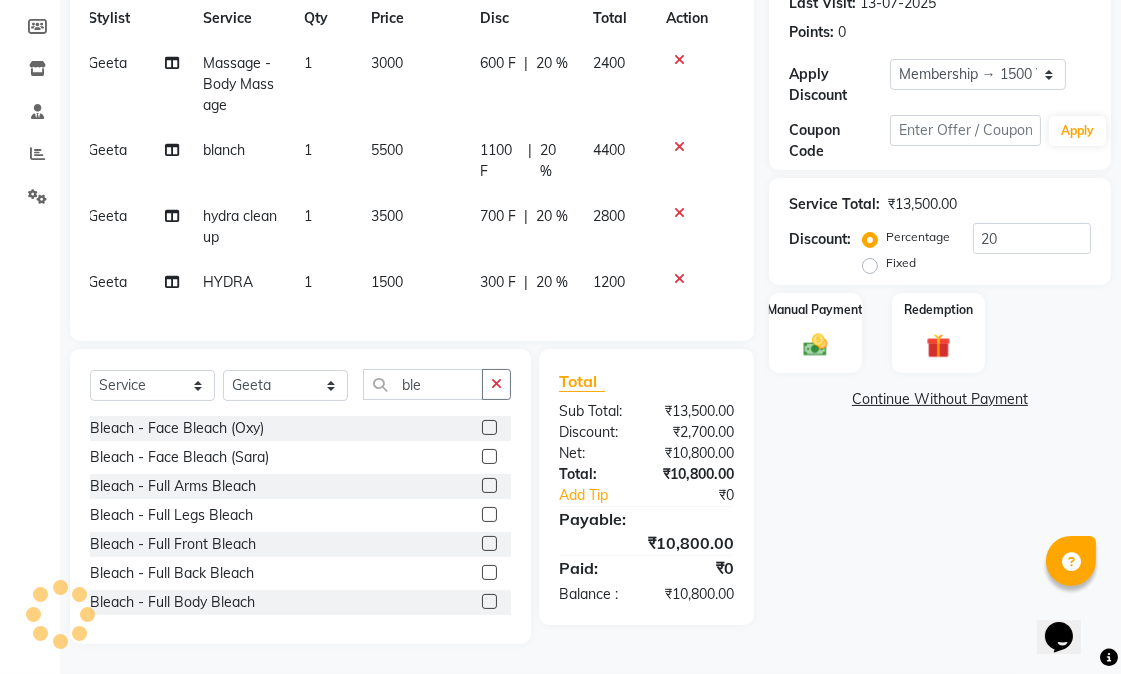 click 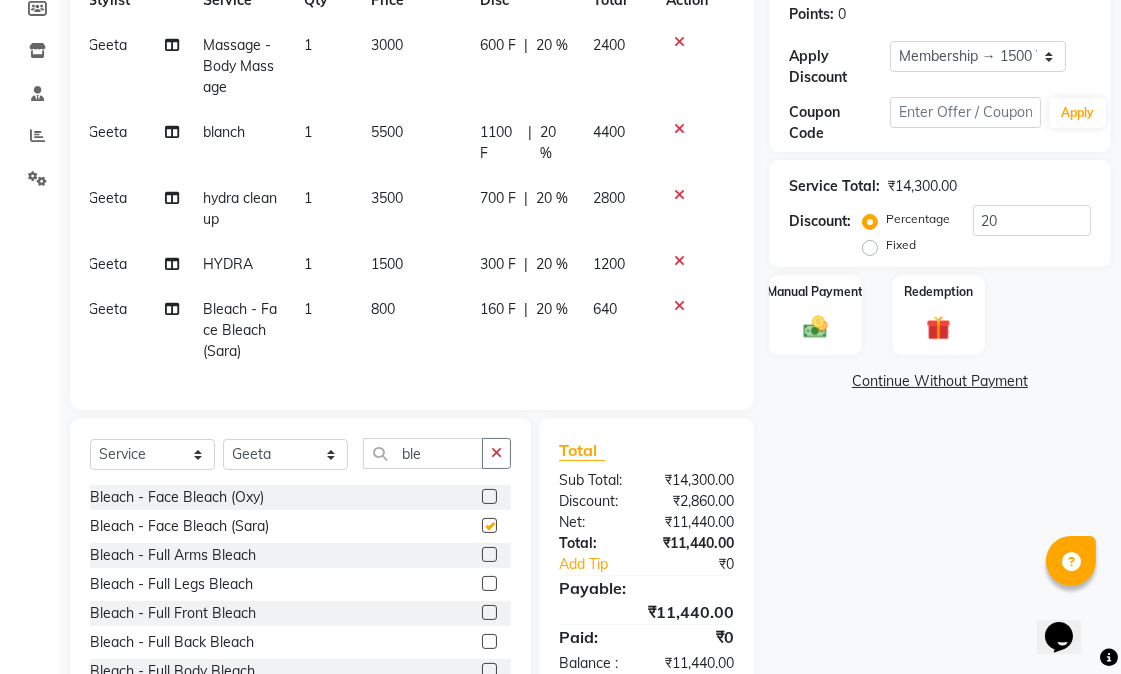 checkbox on "false" 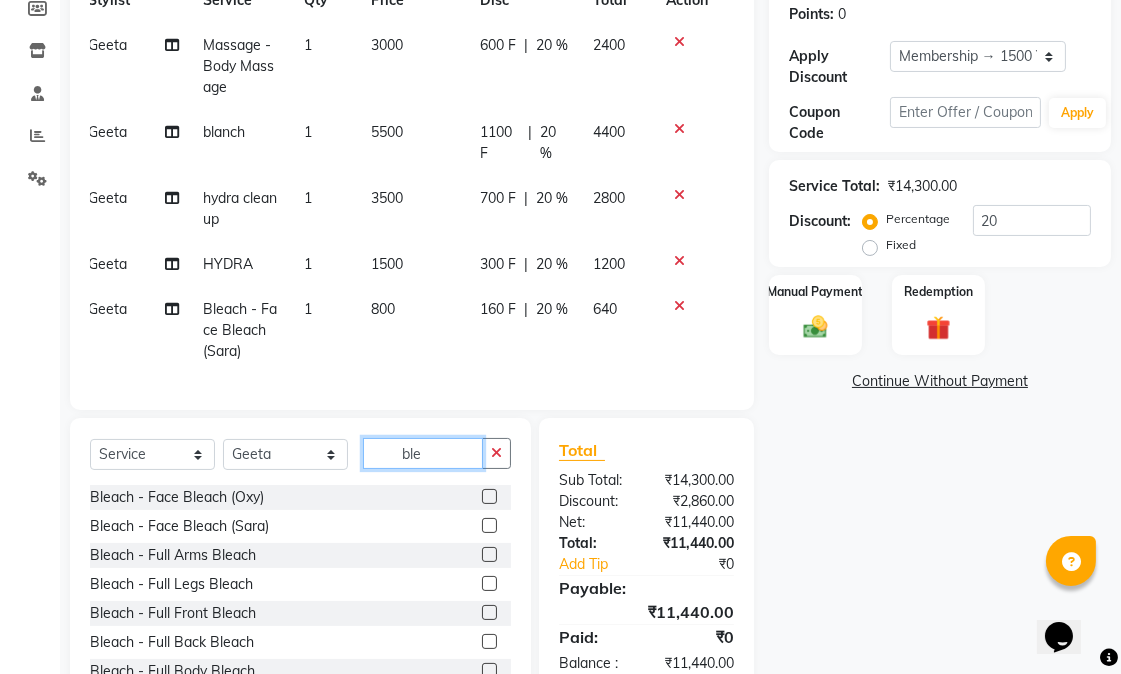 drag, startPoint x: 442, startPoint y: 475, endPoint x: 367, endPoint y: 454, distance: 77.88453 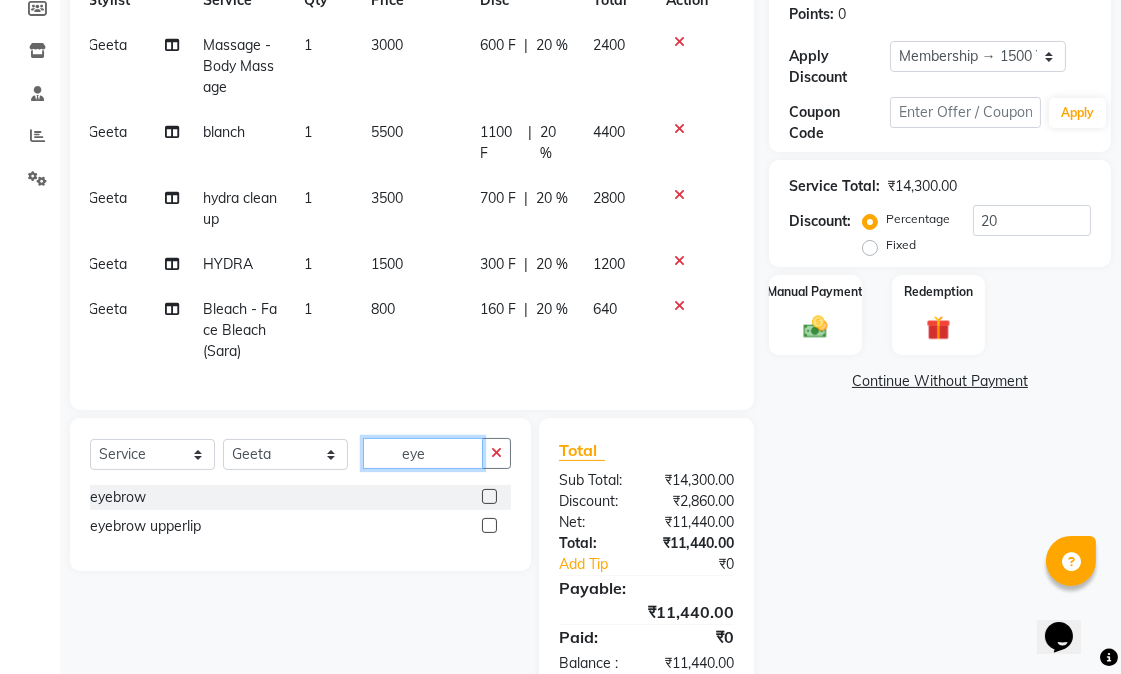 type on "eye" 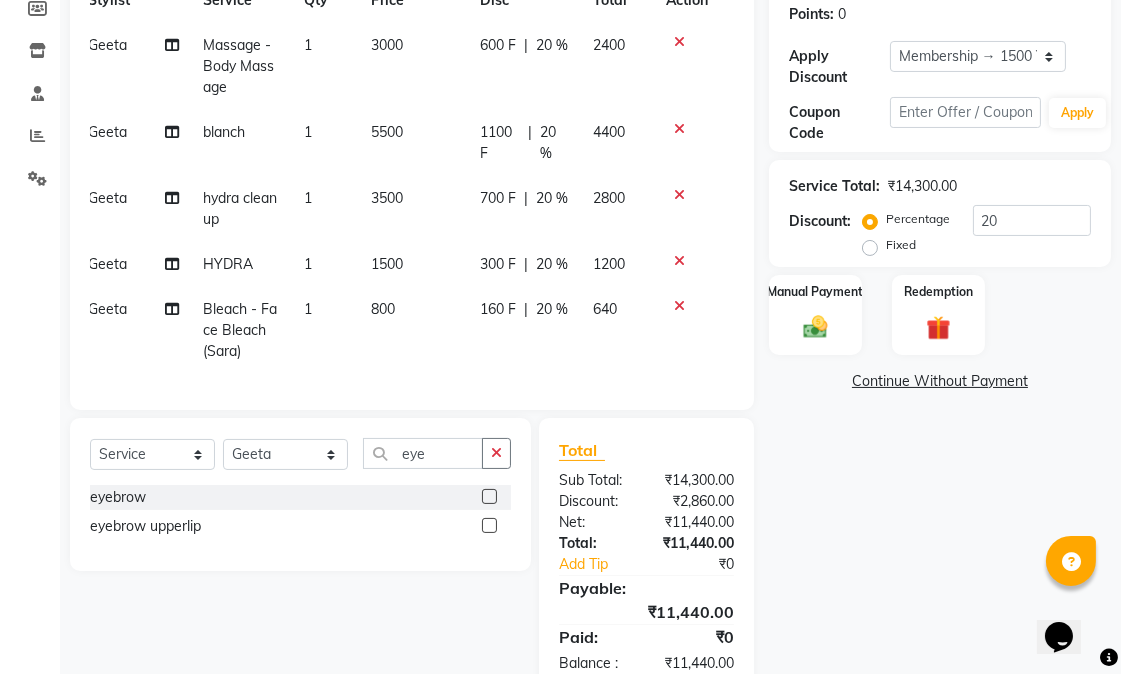 click 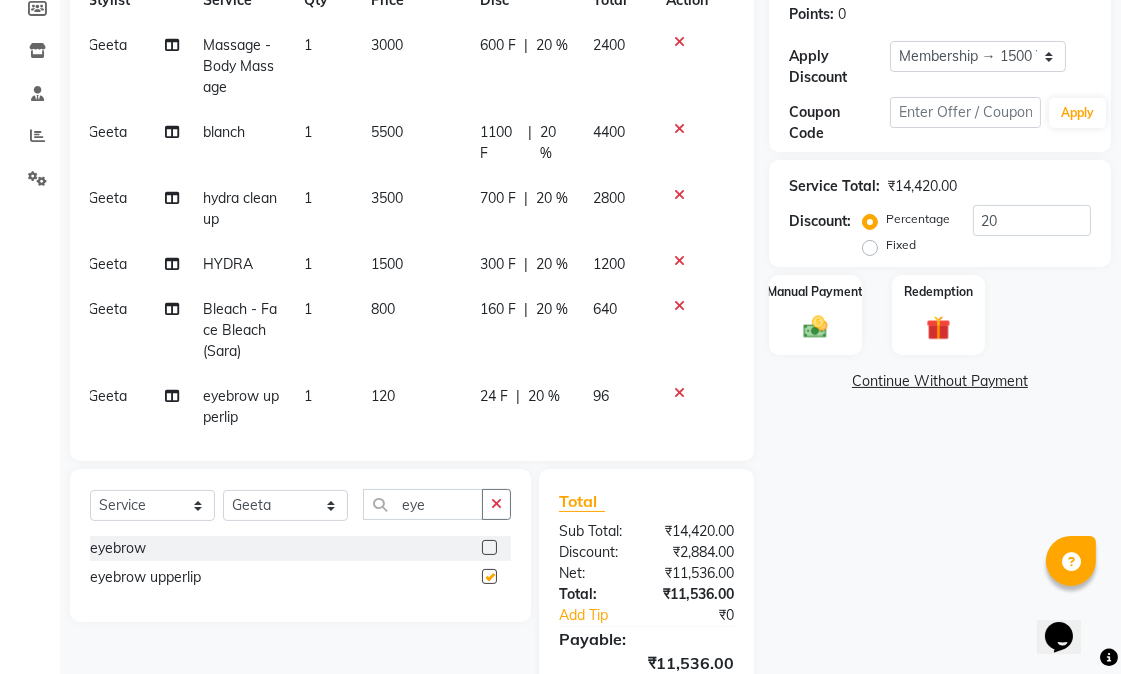 checkbox on "false" 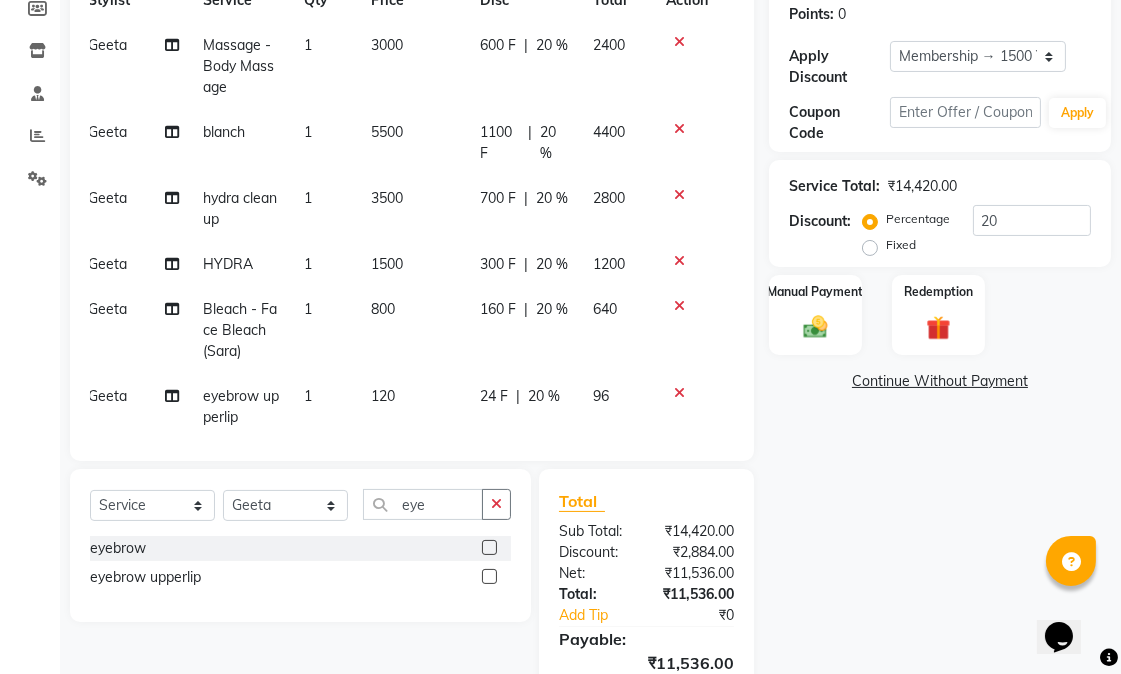 click 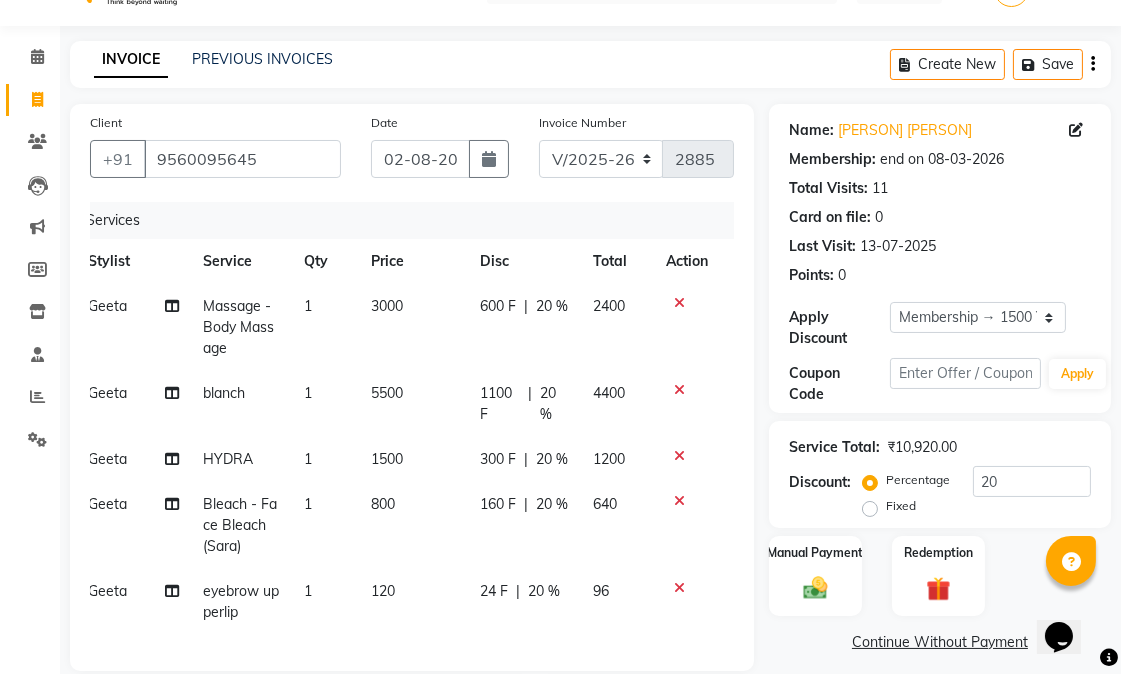 scroll, scrollTop: 356, scrollLeft: 0, axis: vertical 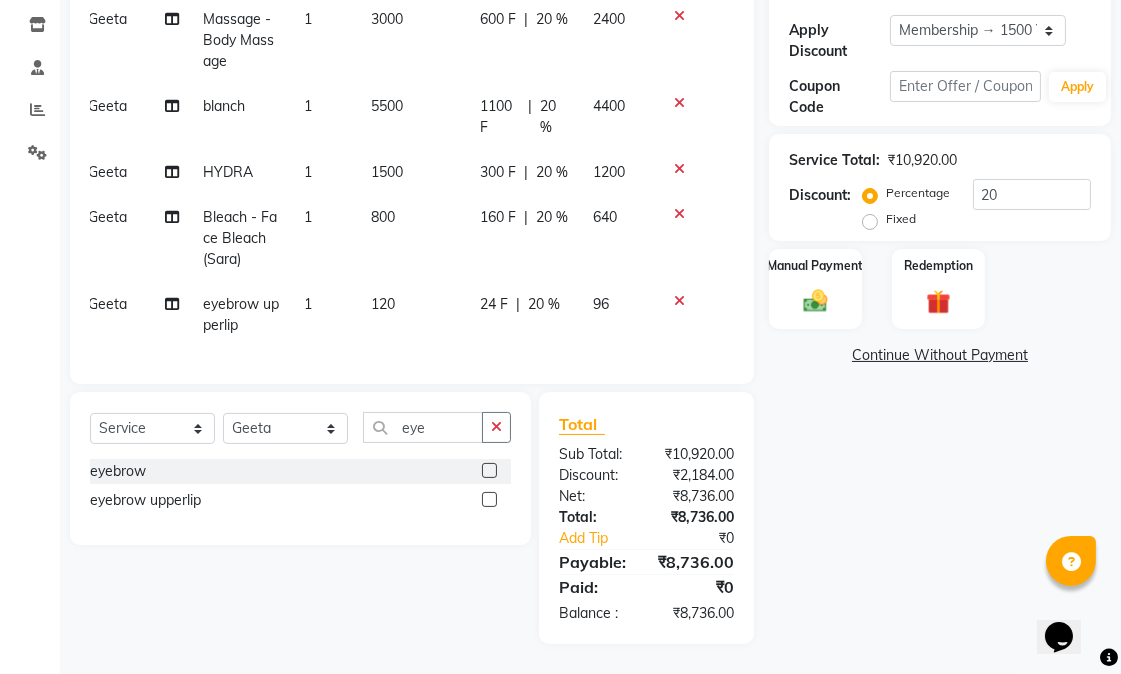 drag, startPoint x: 965, startPoint y: 535, endPoint x: 898, endPoint y: 513, distance: 70.5195 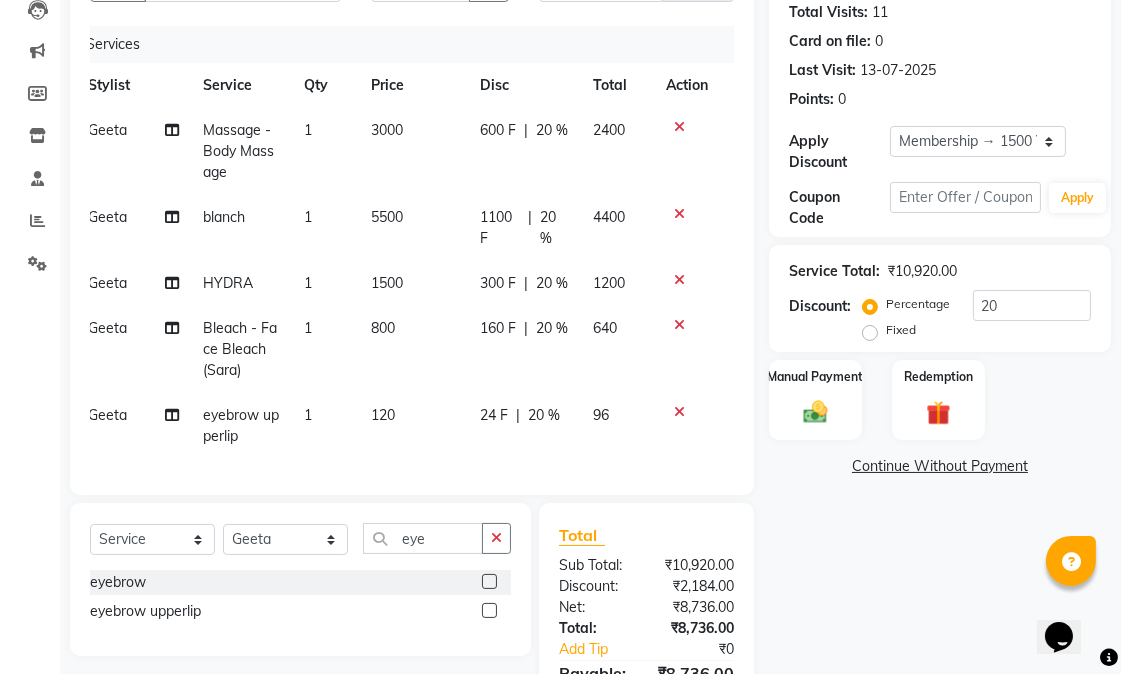 scroll, scrollTop: 356, scrollLeft: 0, axis: vertical 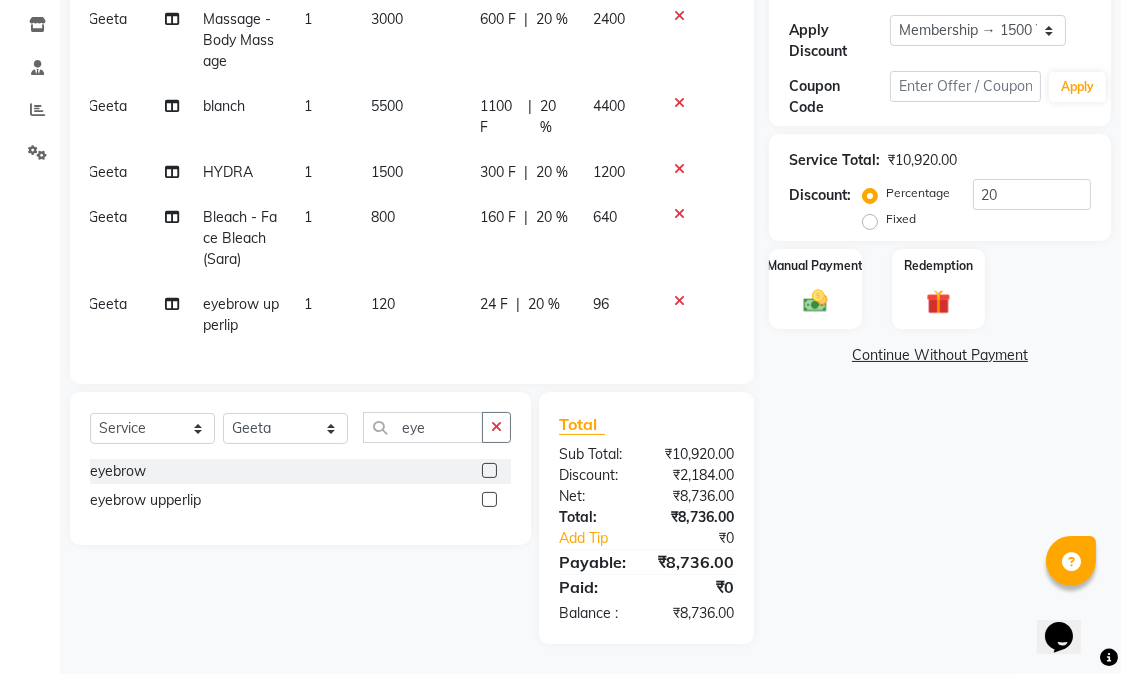 click on "Name: Sanchita Mathur Membership: end on 08-03-2026 Total Visits:  11 Card on file:  0 Last Visit:   13-07-2025 Points:   0  Apply Discount Select Membership → 1500 Yearly Membership Coupon Code Apply Service Total:  ₹10,920.00  Discount:  Percentage   Fixed  20 Manual Payment Redemption  Continue Without Payment" 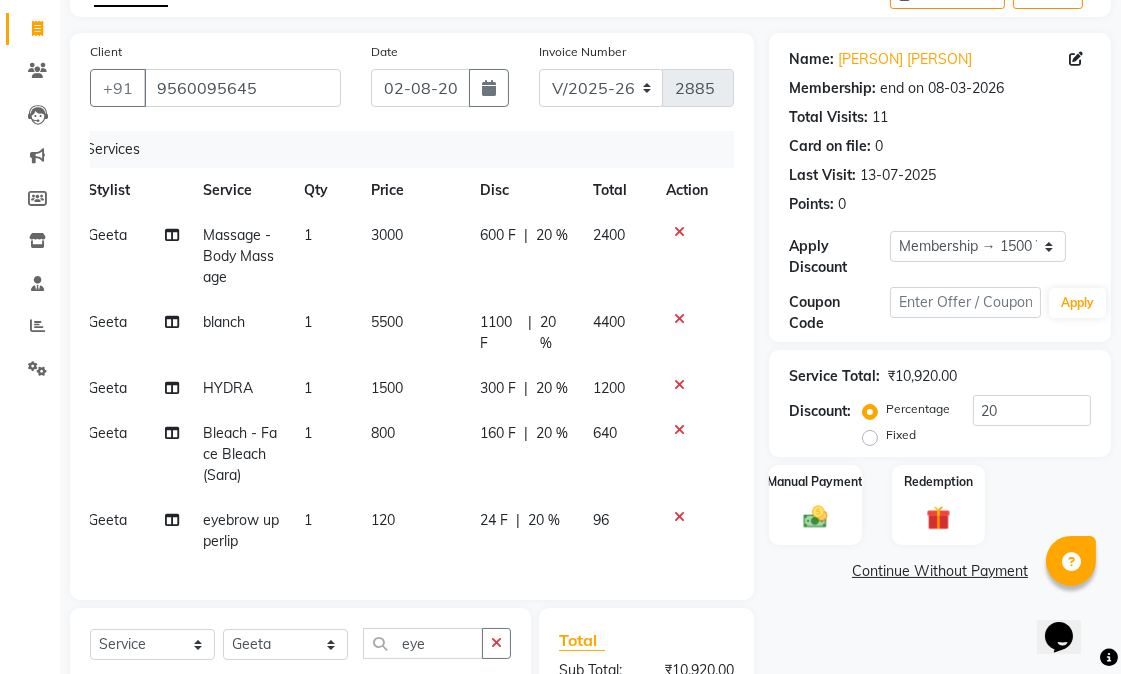 scroll, scrollTop: 333, scrollLeft: 0, axis: vertical 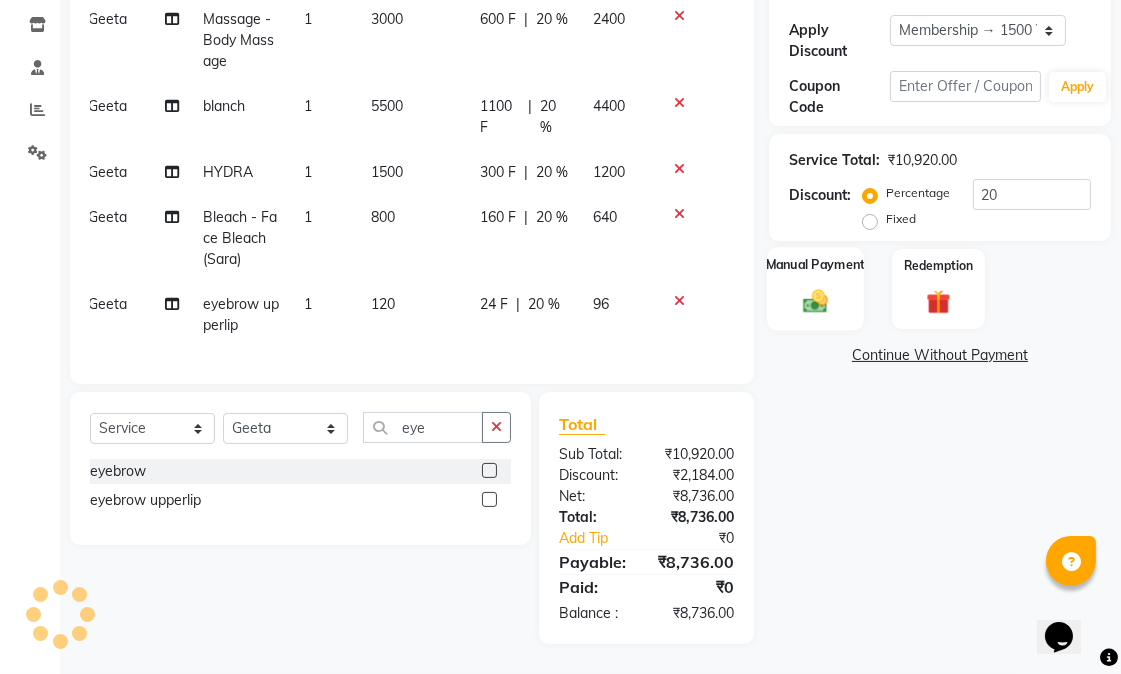 click on "Manual Payment" 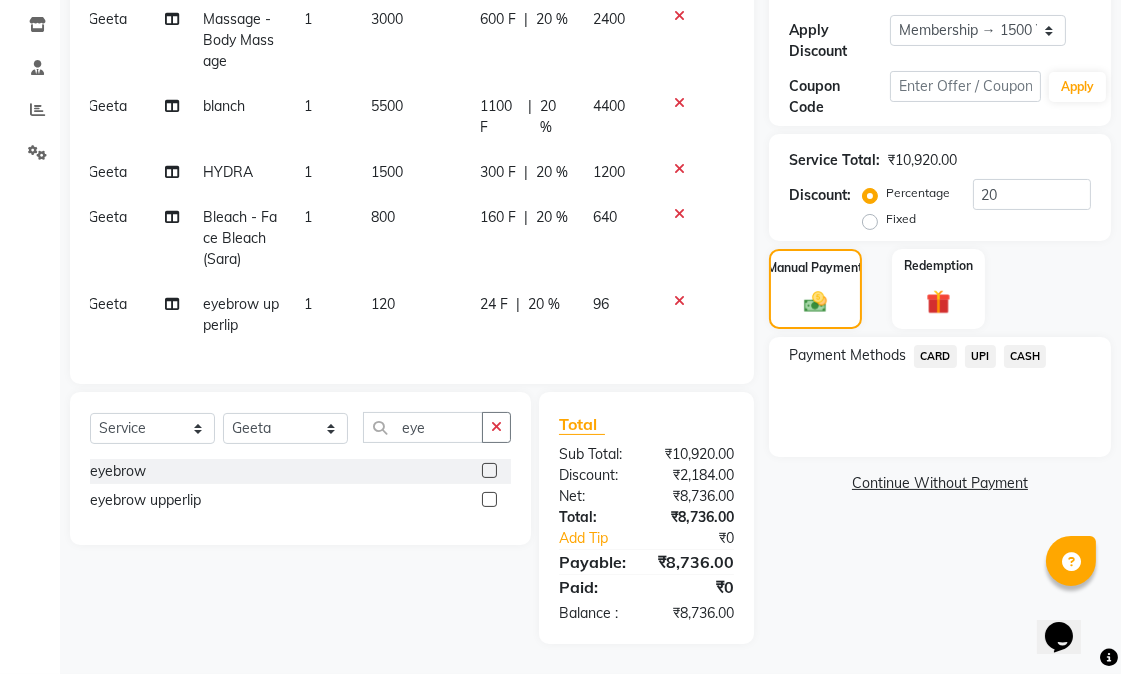 click on "CARD" 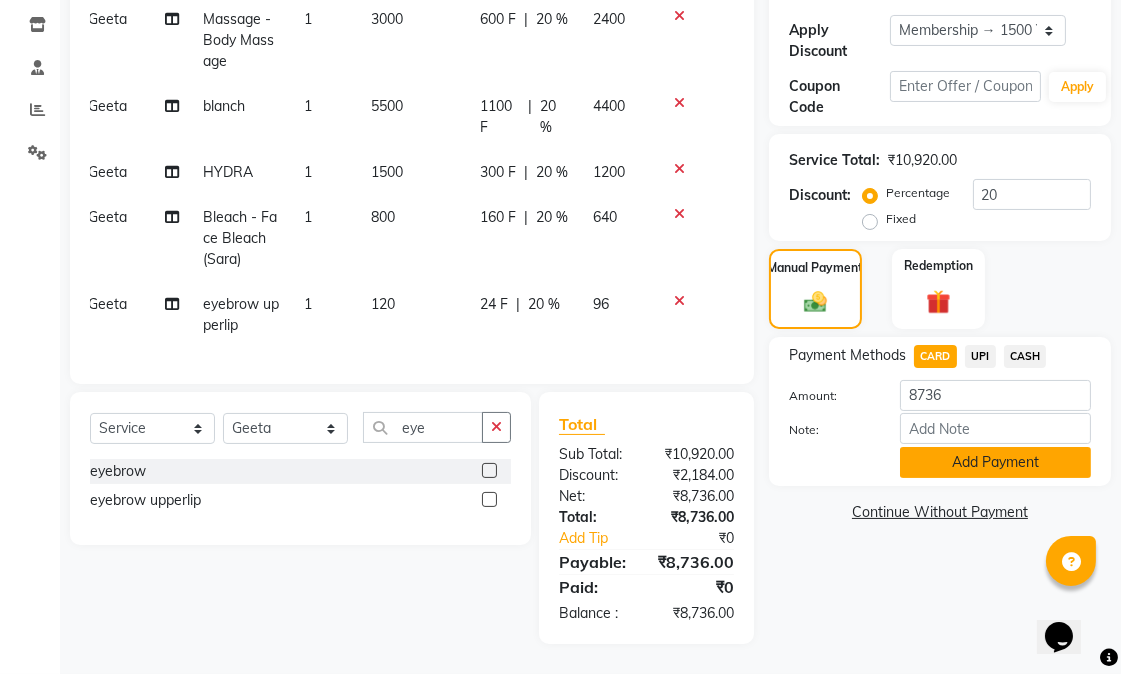 click on "Add Payment" 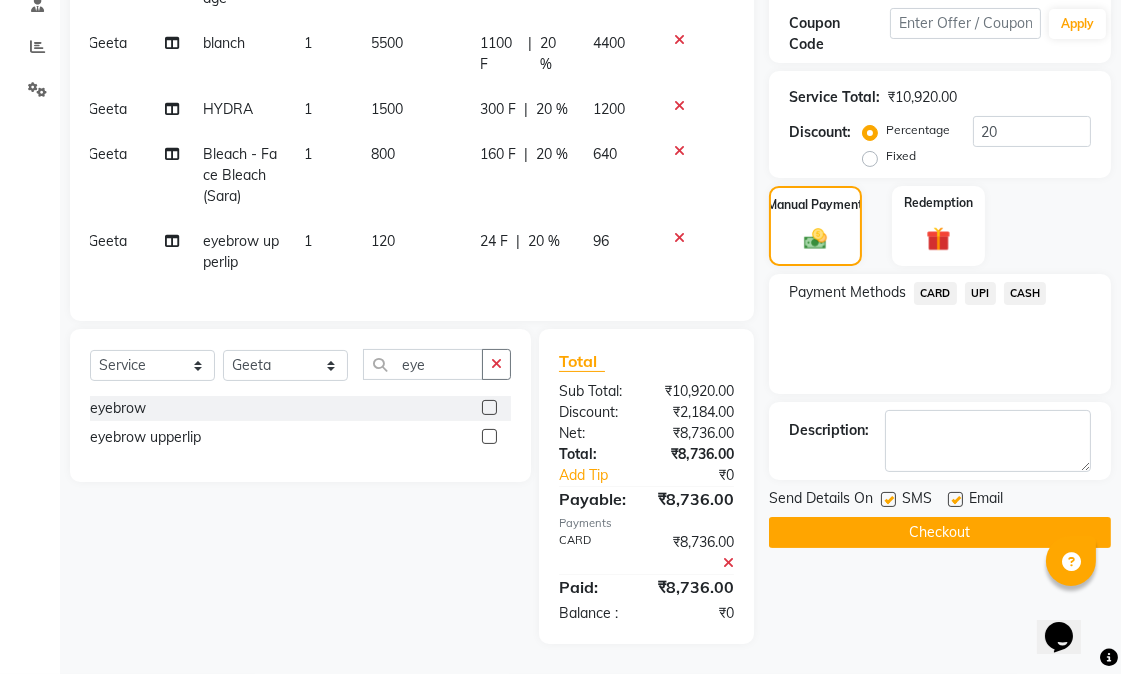 scroll, scrollTop: 420, scrollLeft: 0, axis: vertical 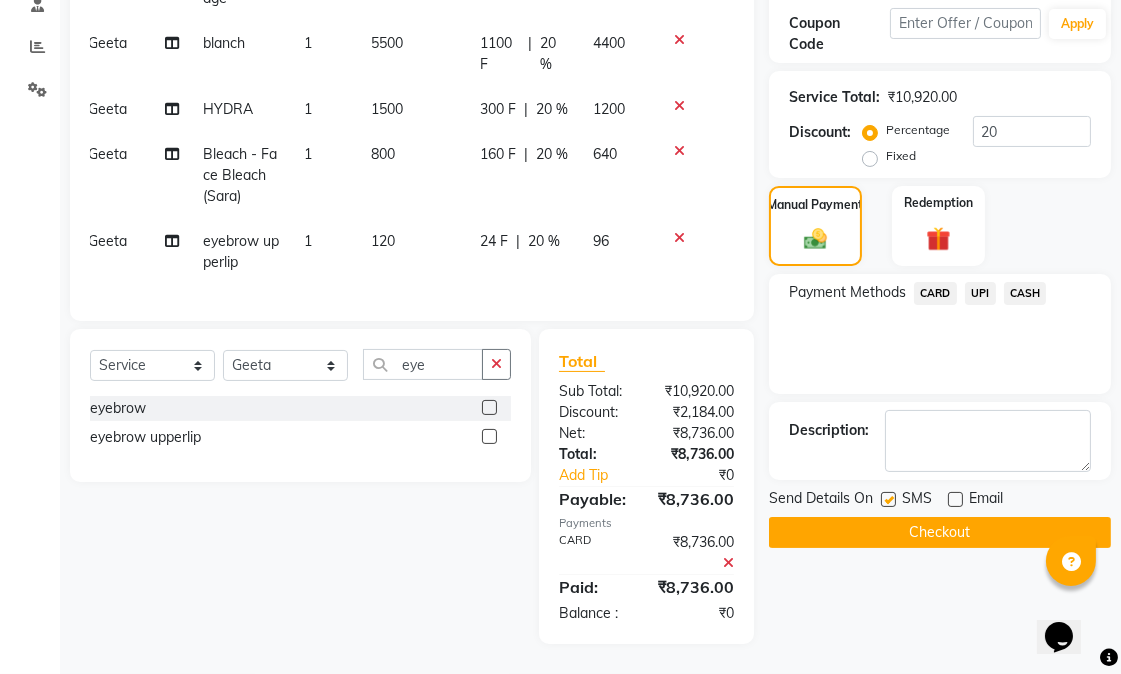 click 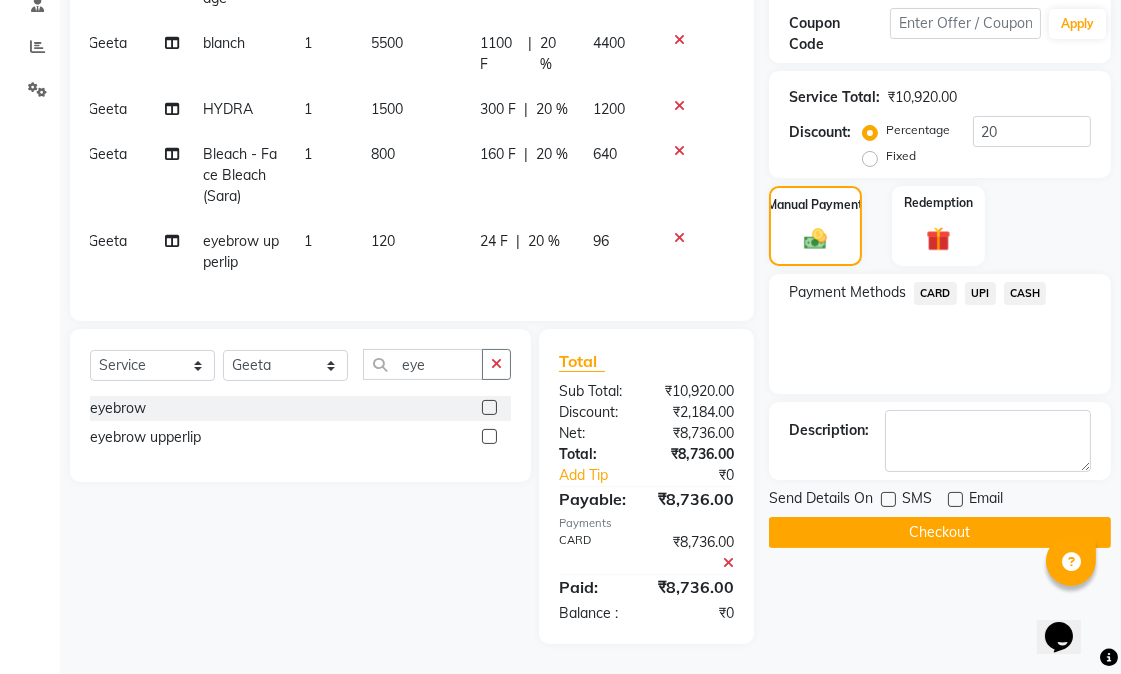click on "Checkout" 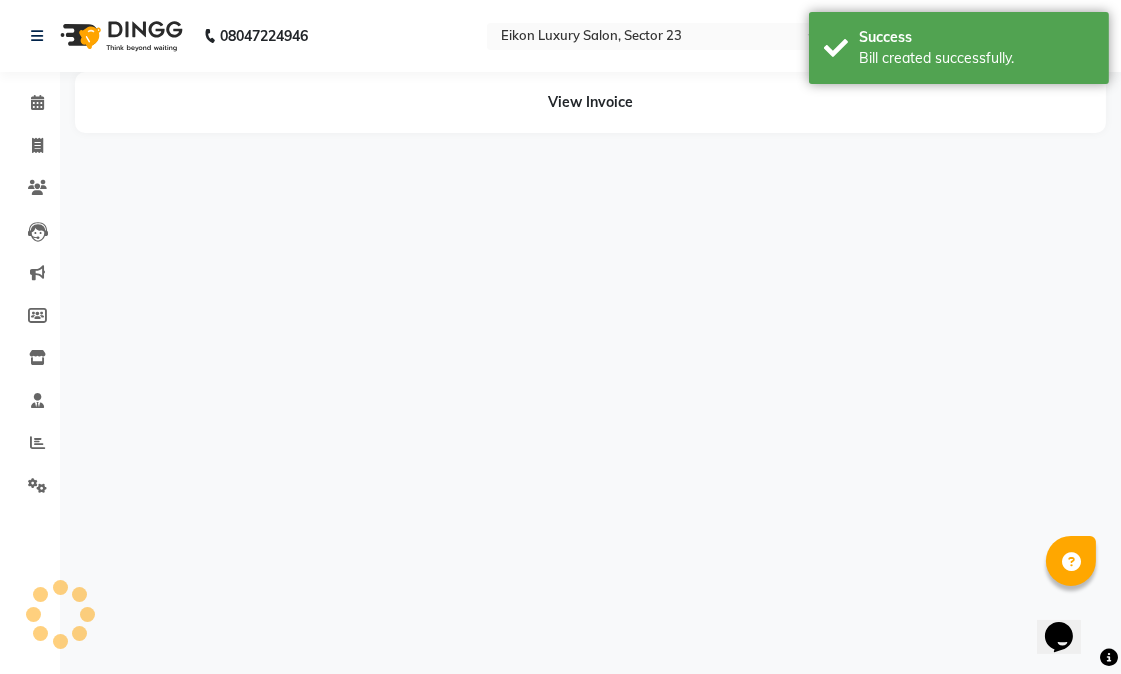 scroll, scrollTop: 0, scrollLeft: 0, axis: both 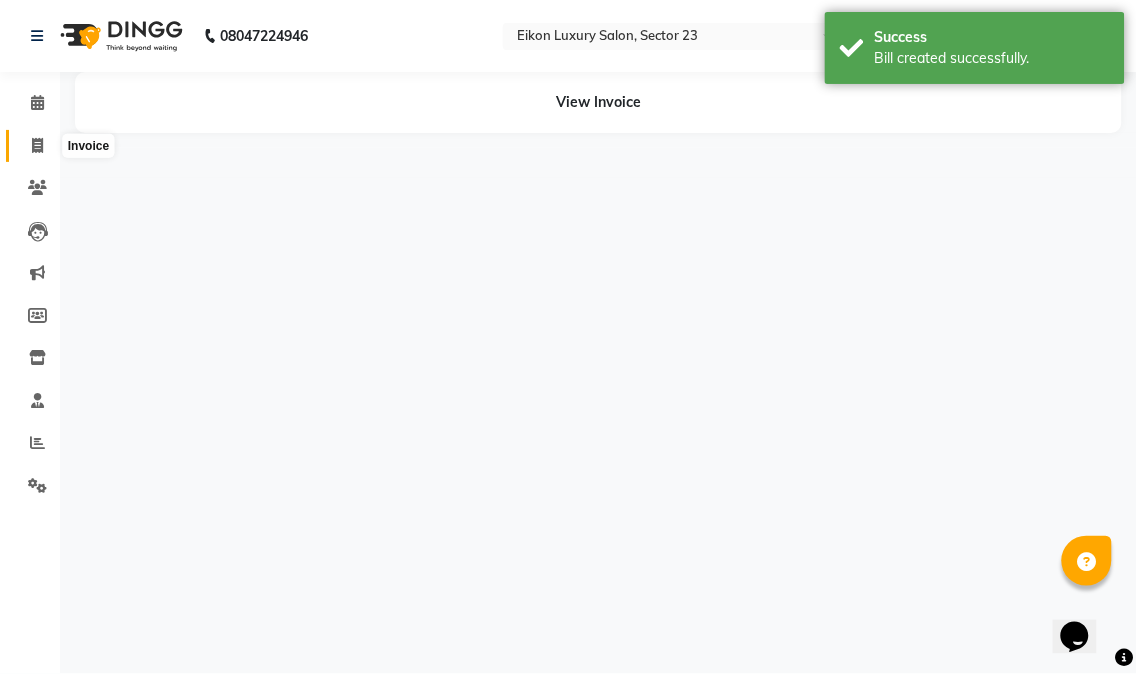 click 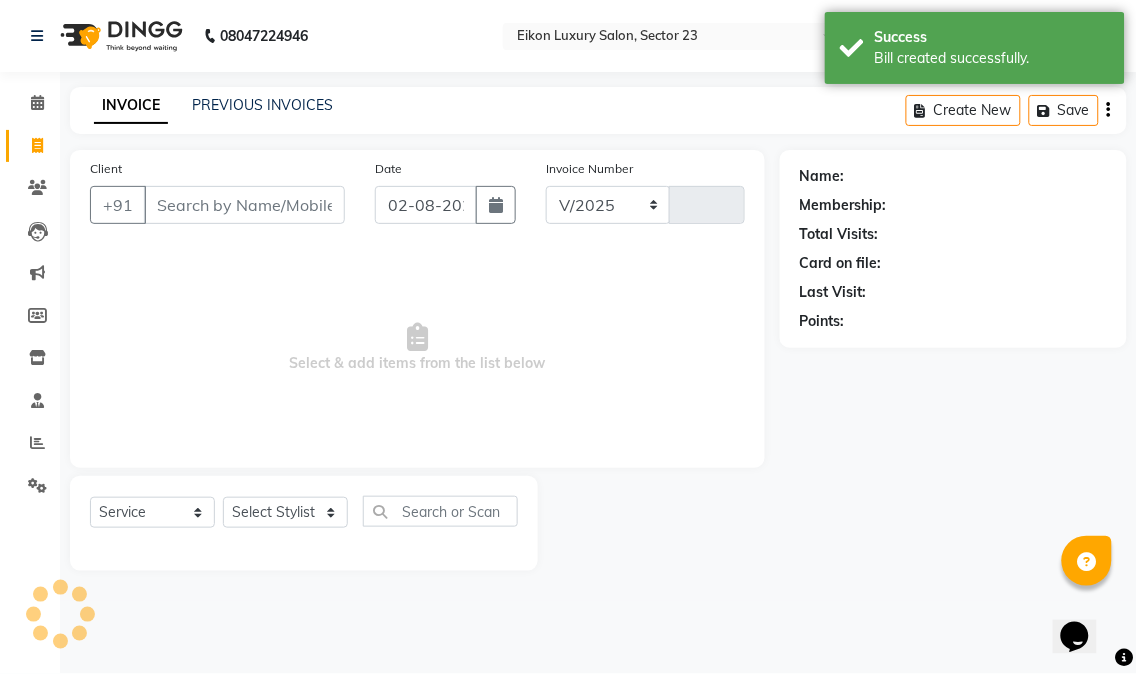 select on "7080" 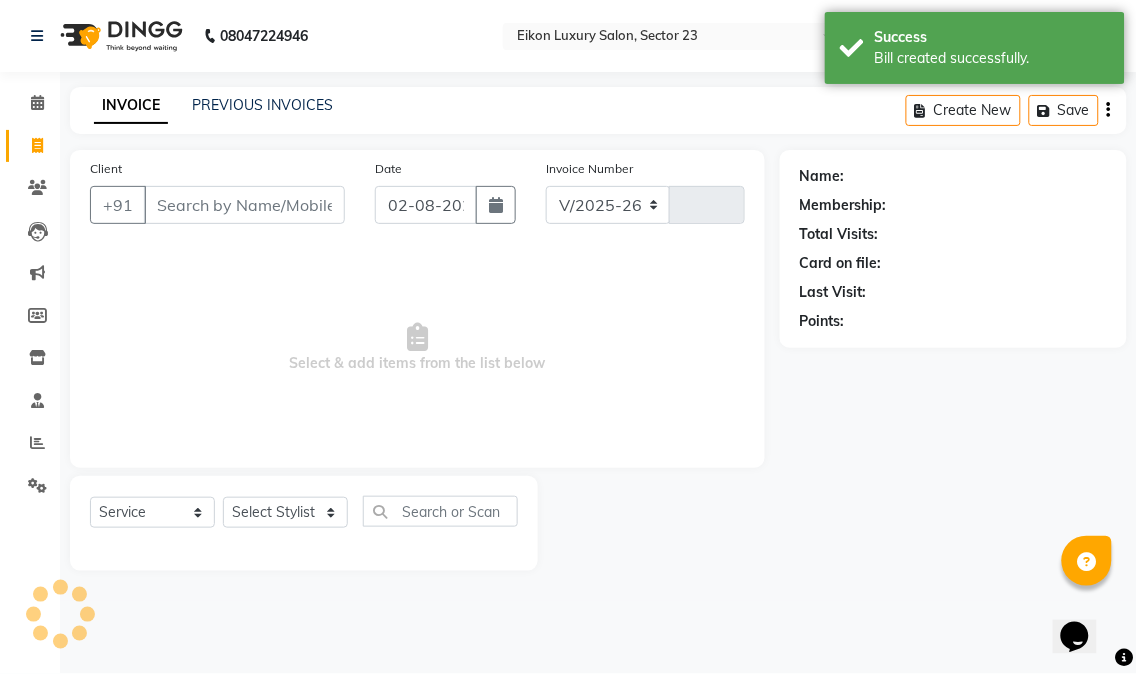 type on "2890" 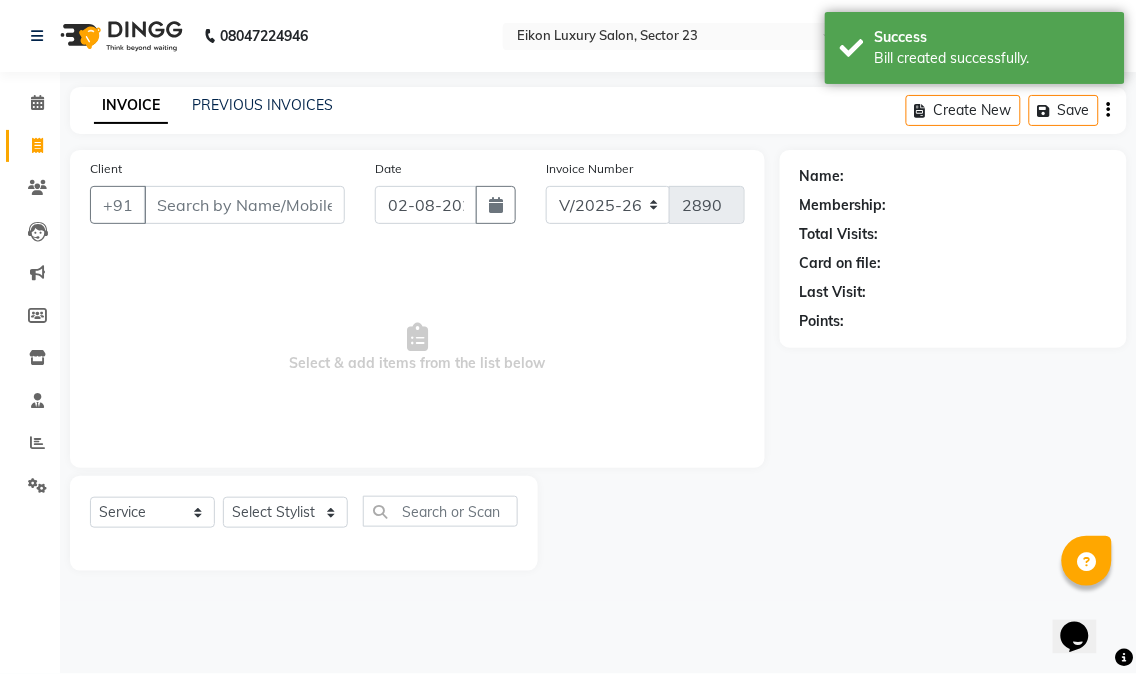 click on "Select & add items from the list below" at bounding box center [417, 348] 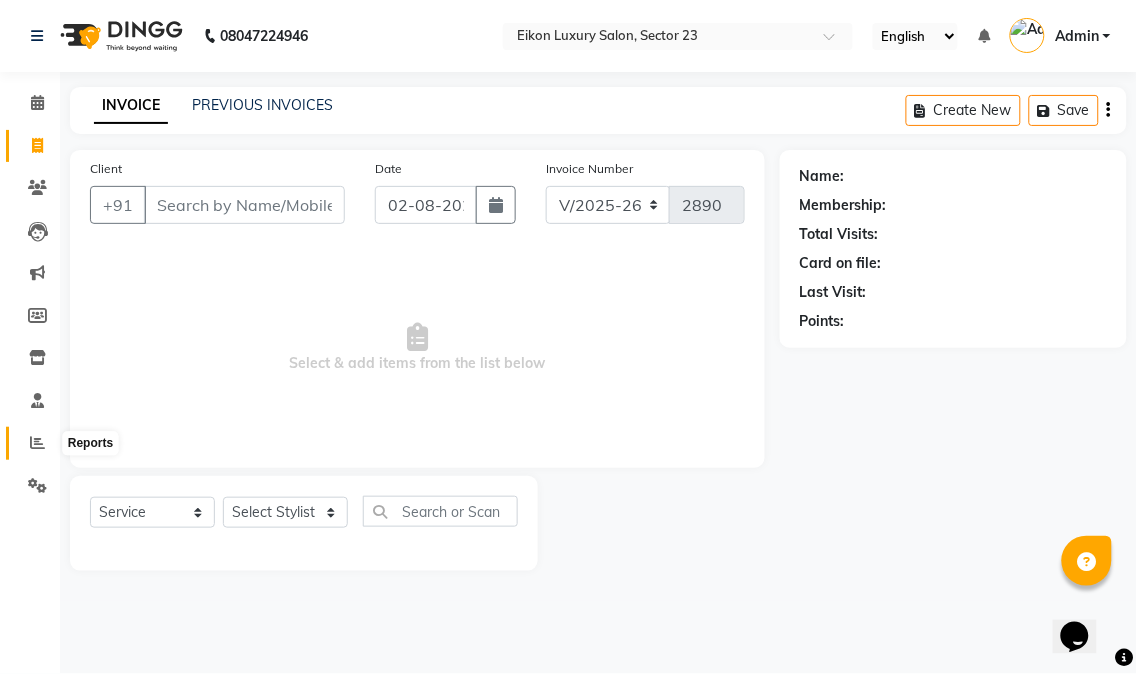 click 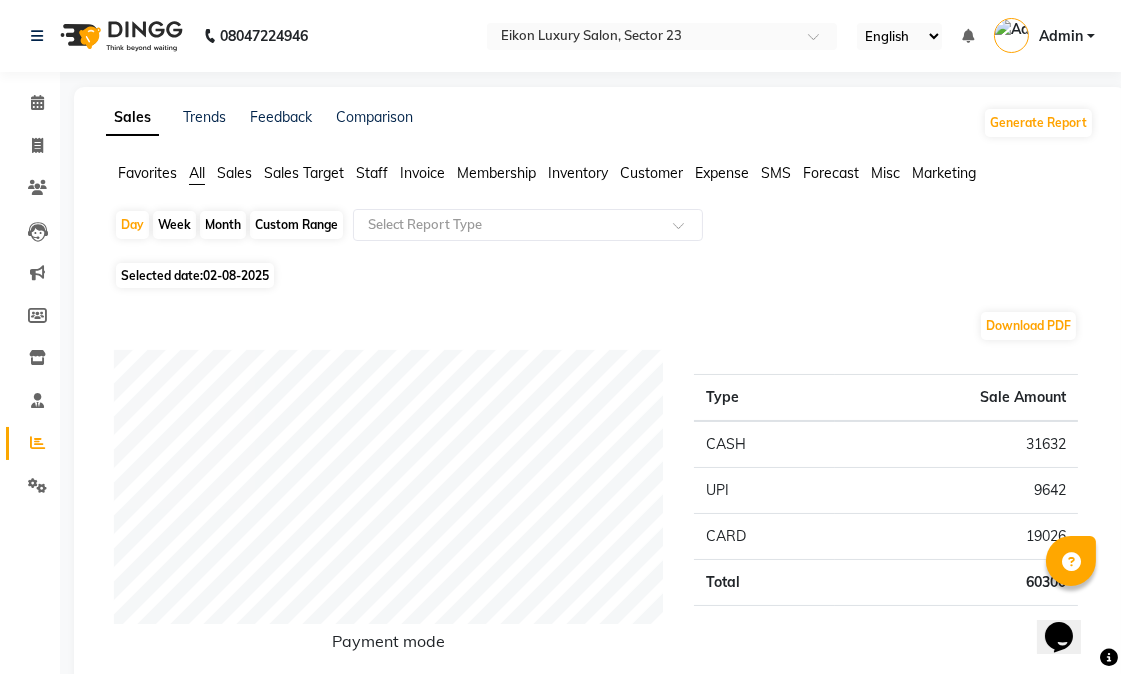 click on "Sales Target" 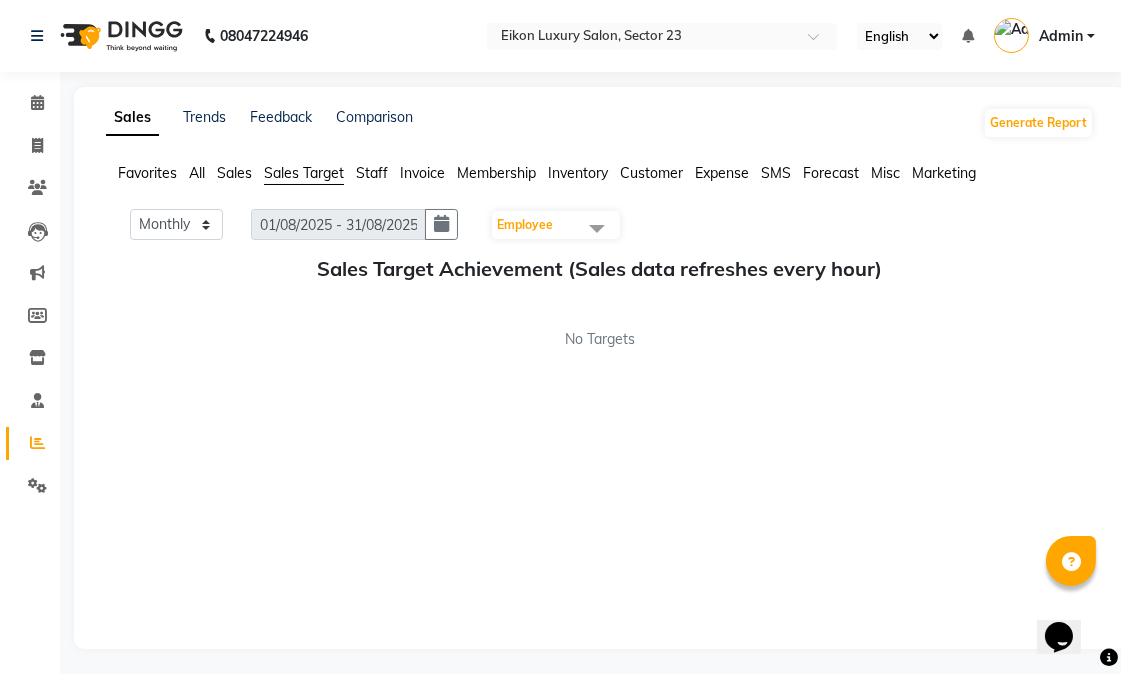 click on "Staff" 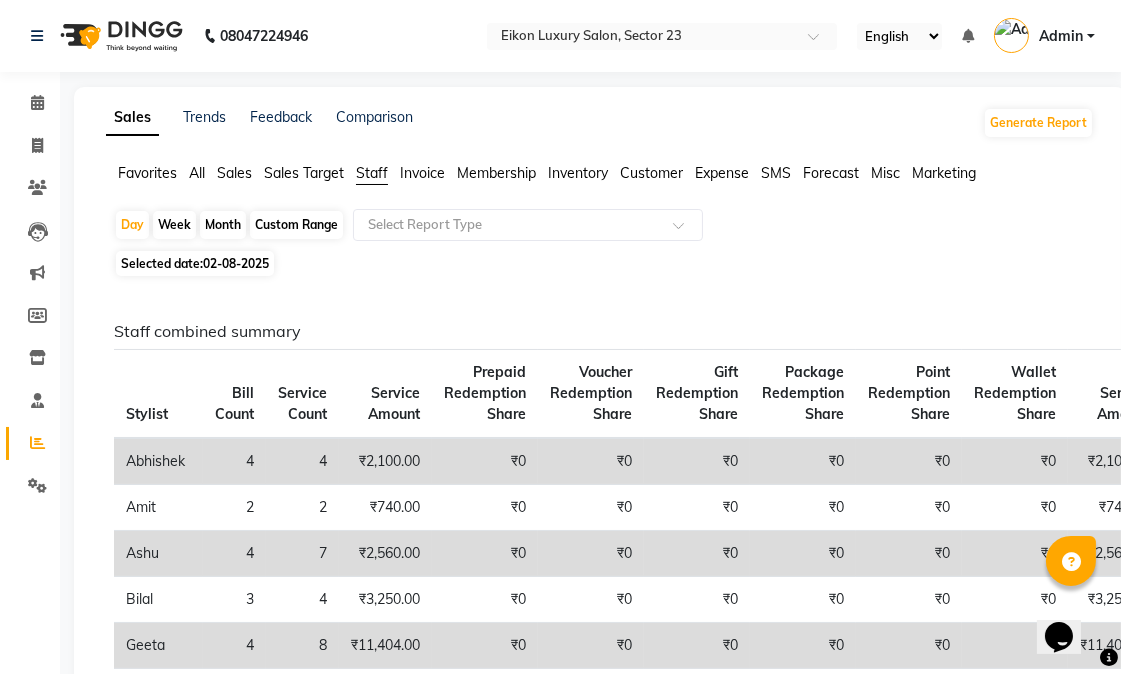 click on "Month" 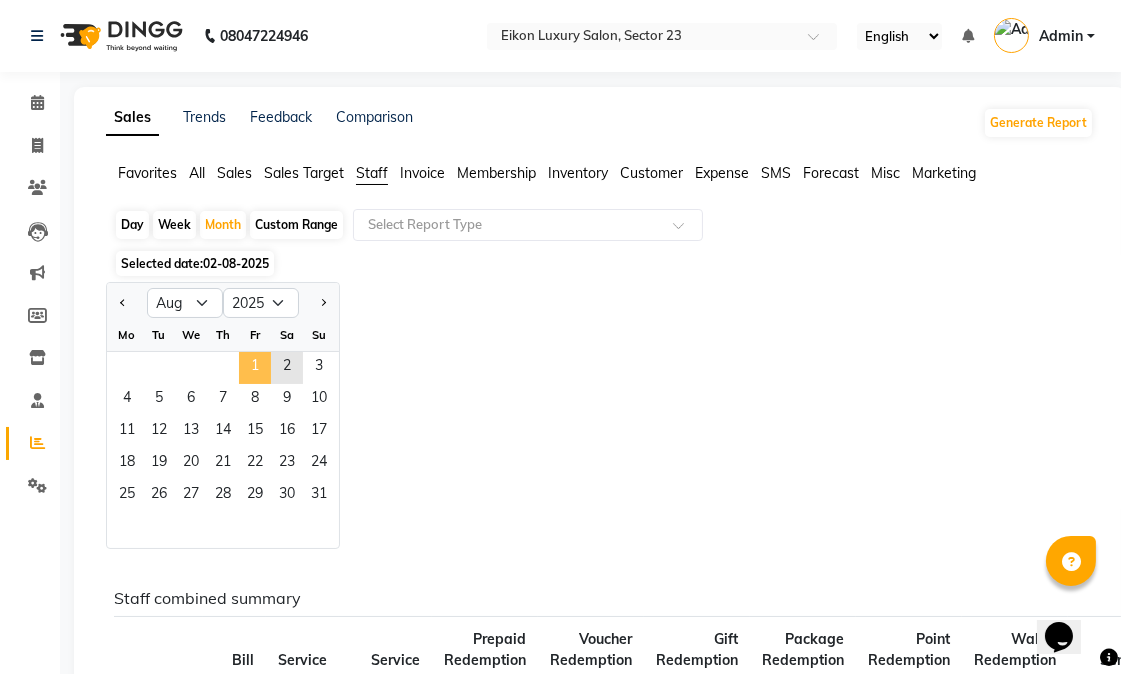 click on "1" 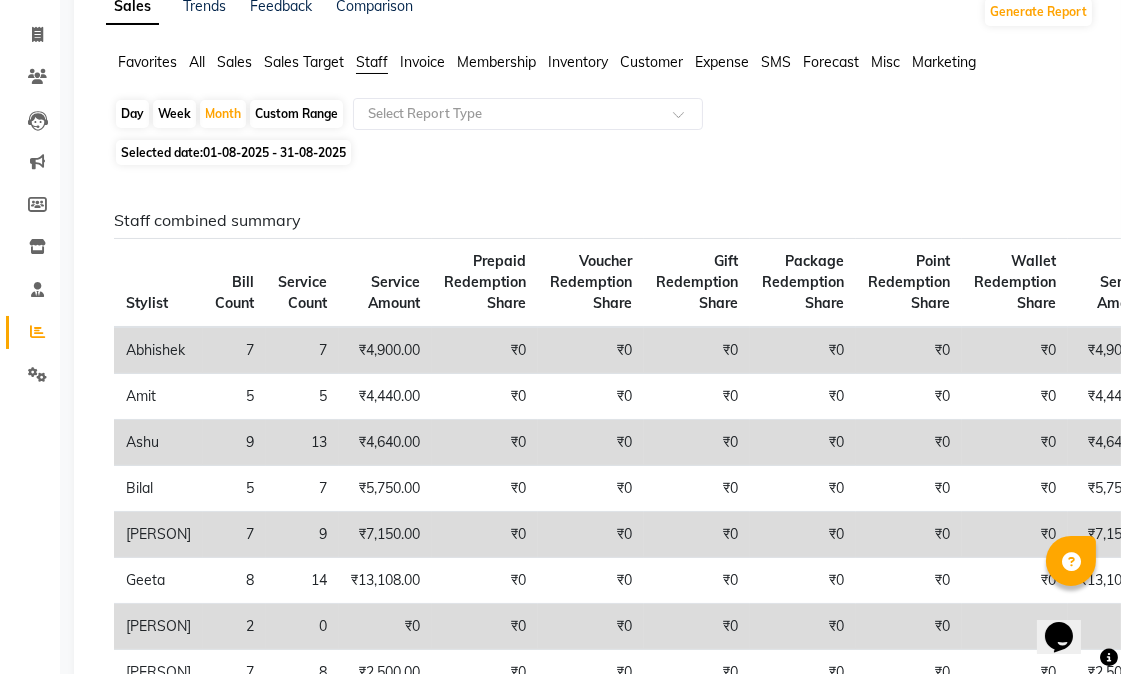 scroll, scrollTop: 0, scrollLeft: 0, axis: both 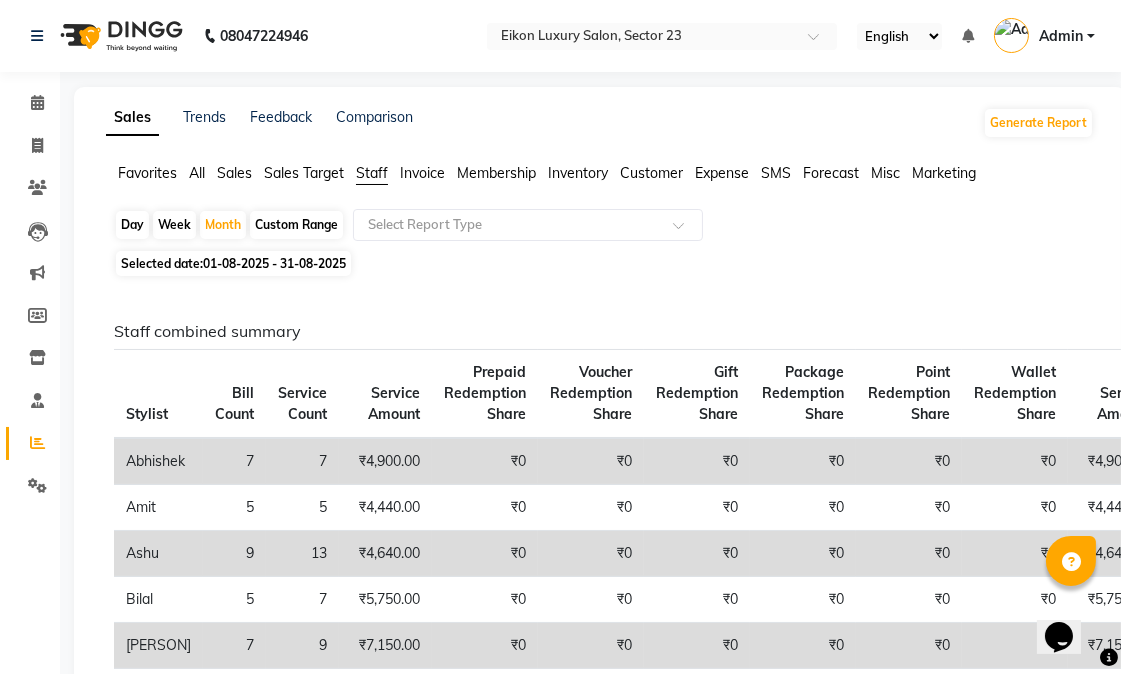 click on "Day" 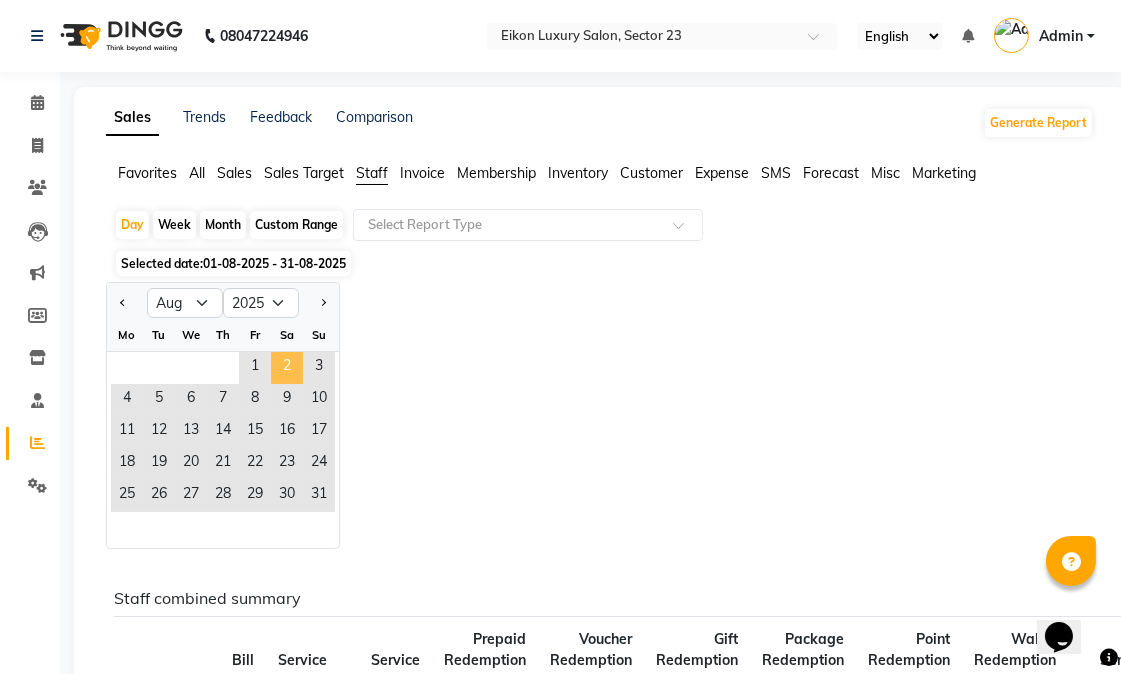 click on "2" 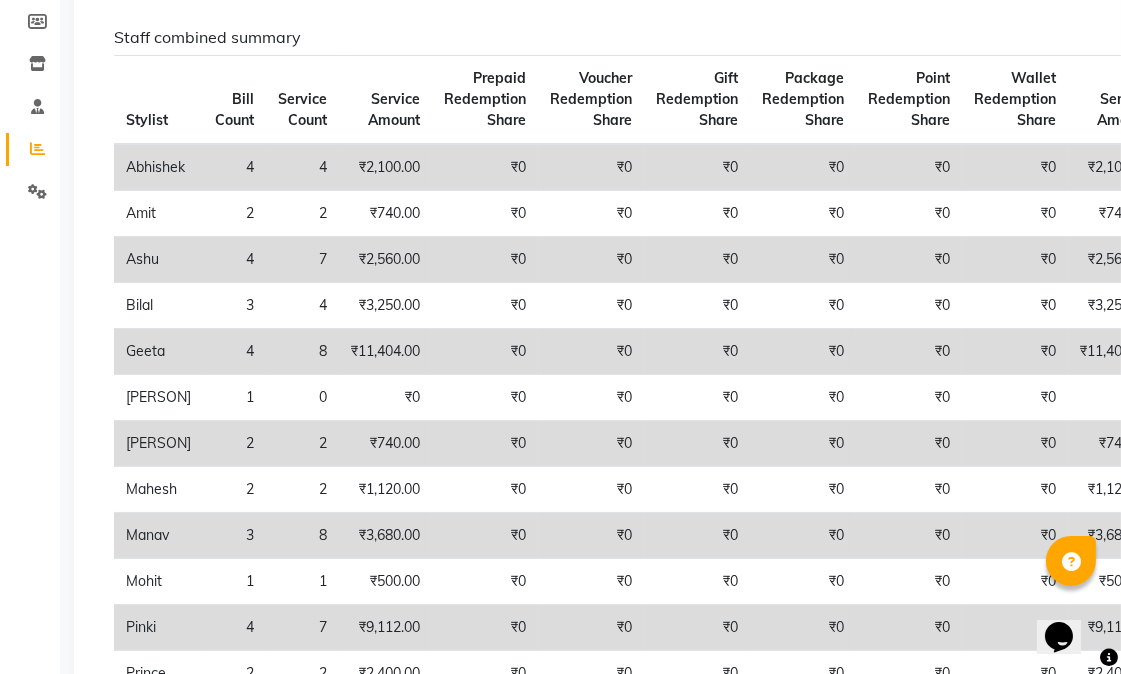 scroll, scrollTop: 0, scrollLeft: 0, axis: both 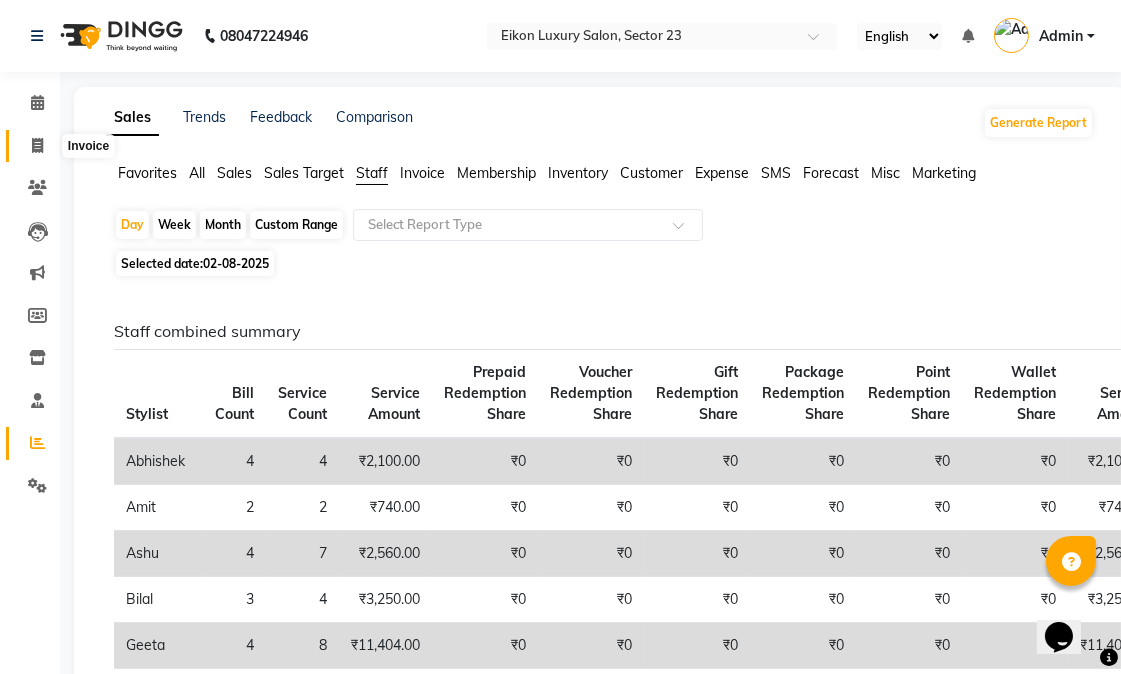 click 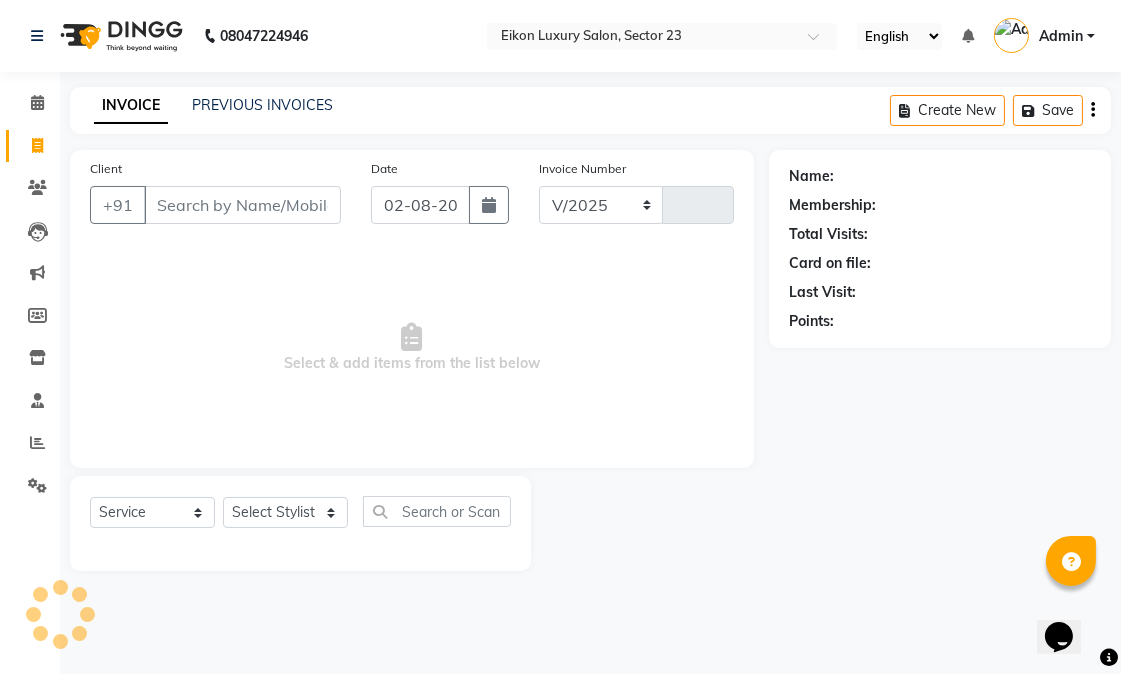 select on "7080" 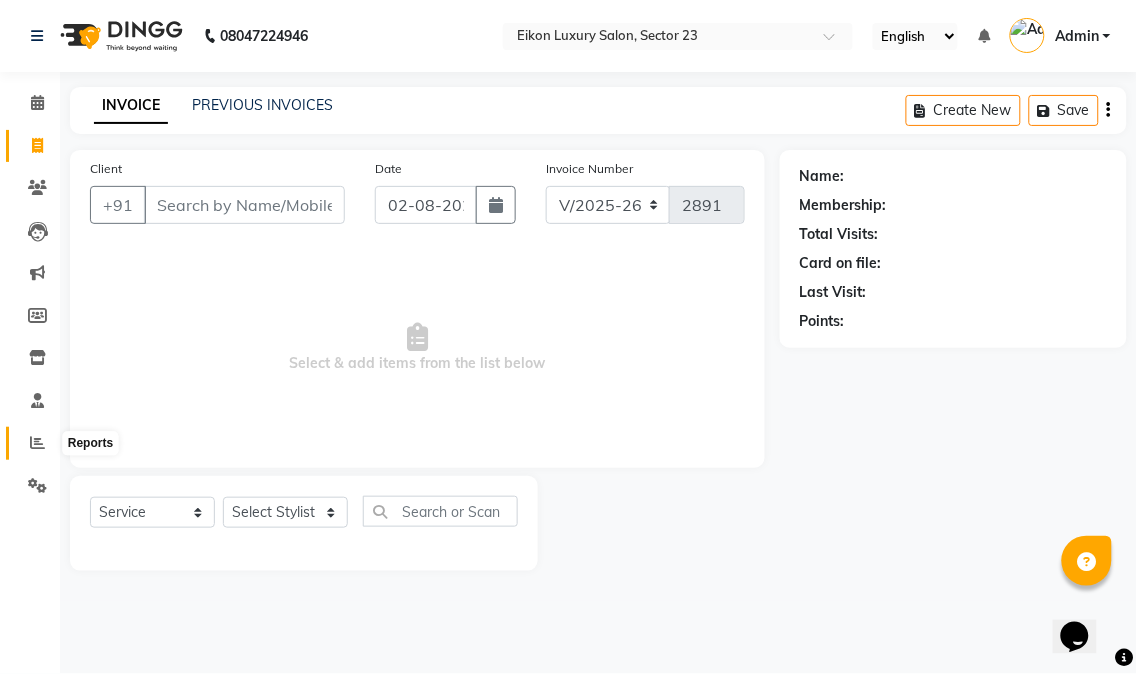 click 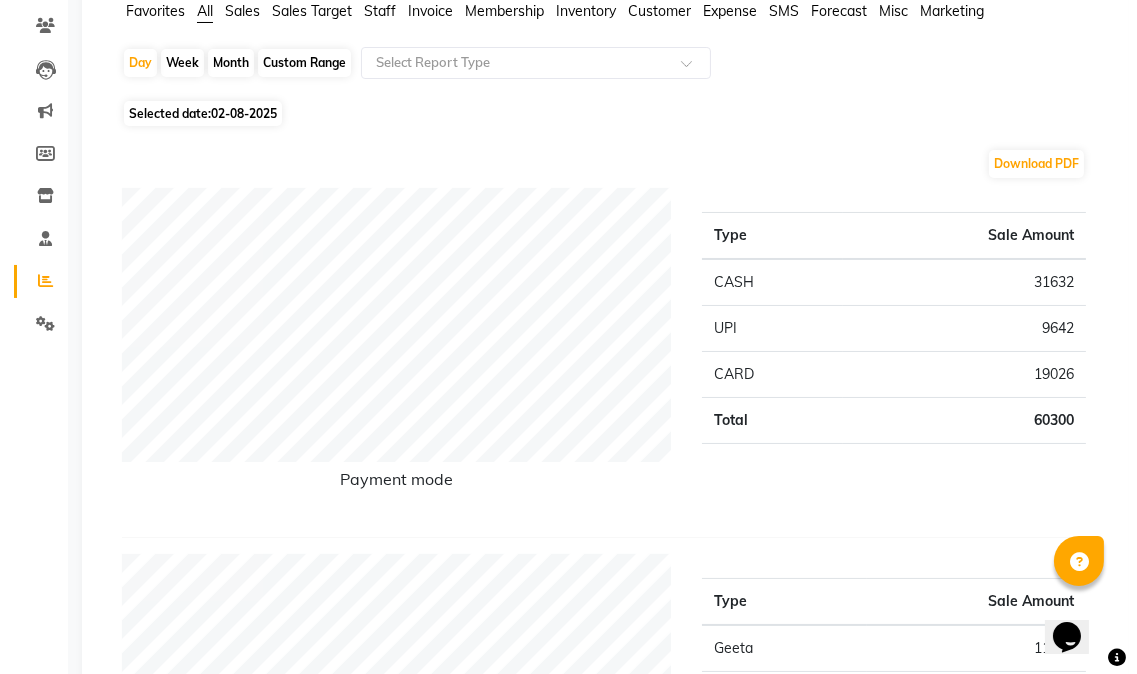 scroll, scrollTop: 0, scrollLeft: 0, axis: both 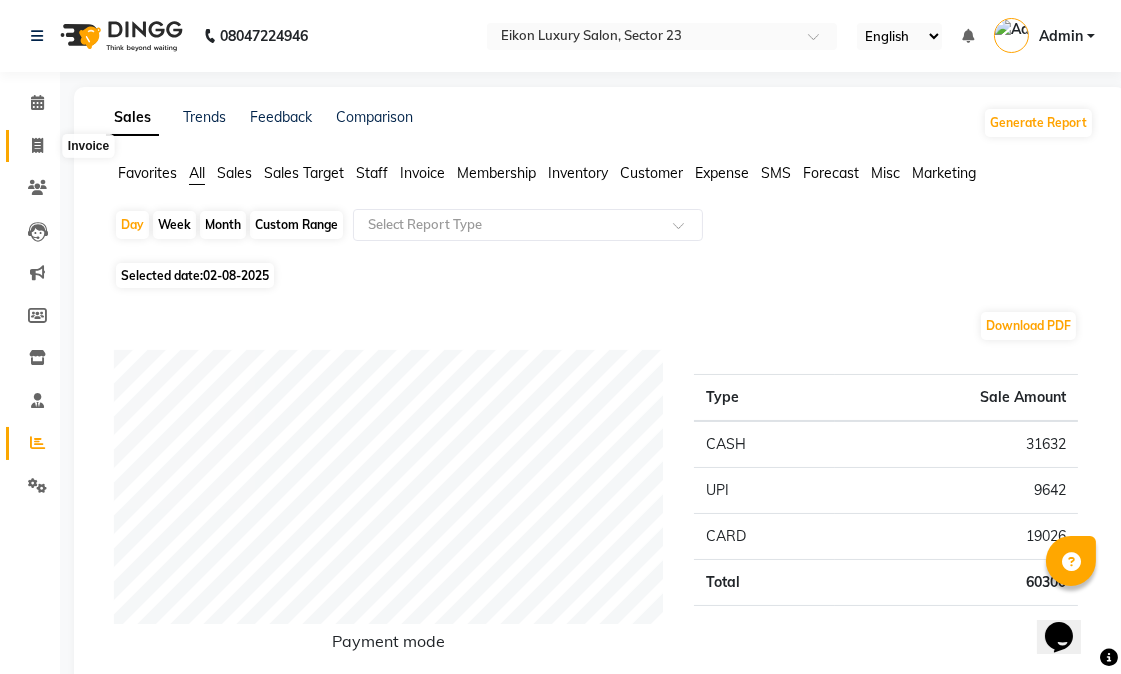 click 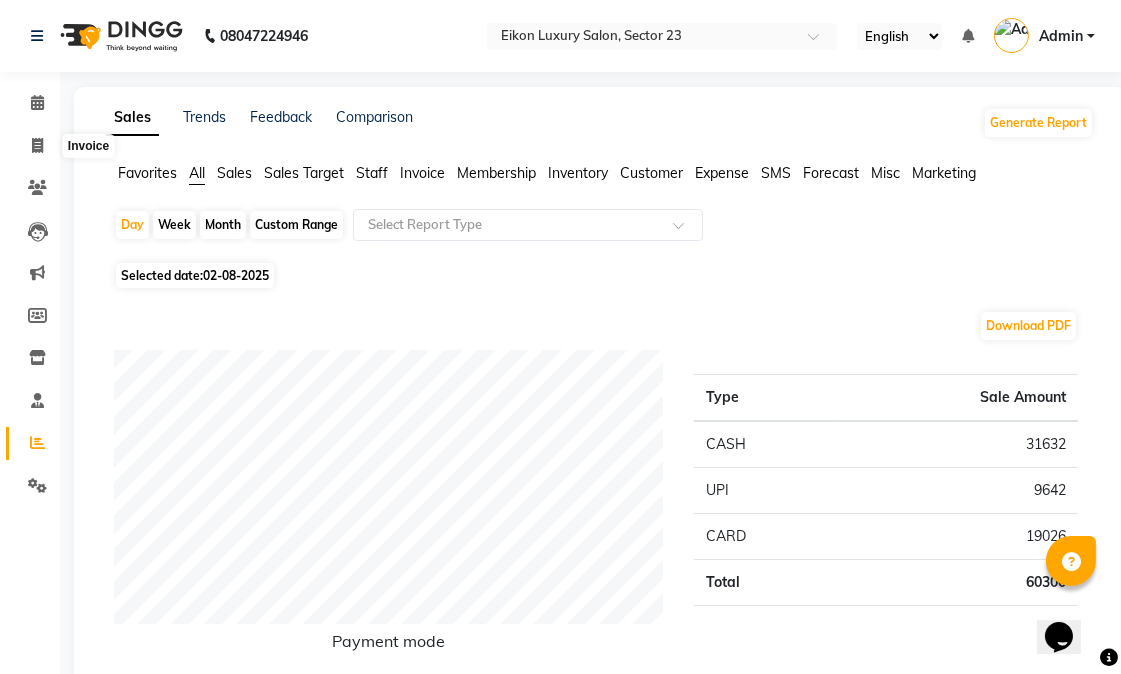select on "service" 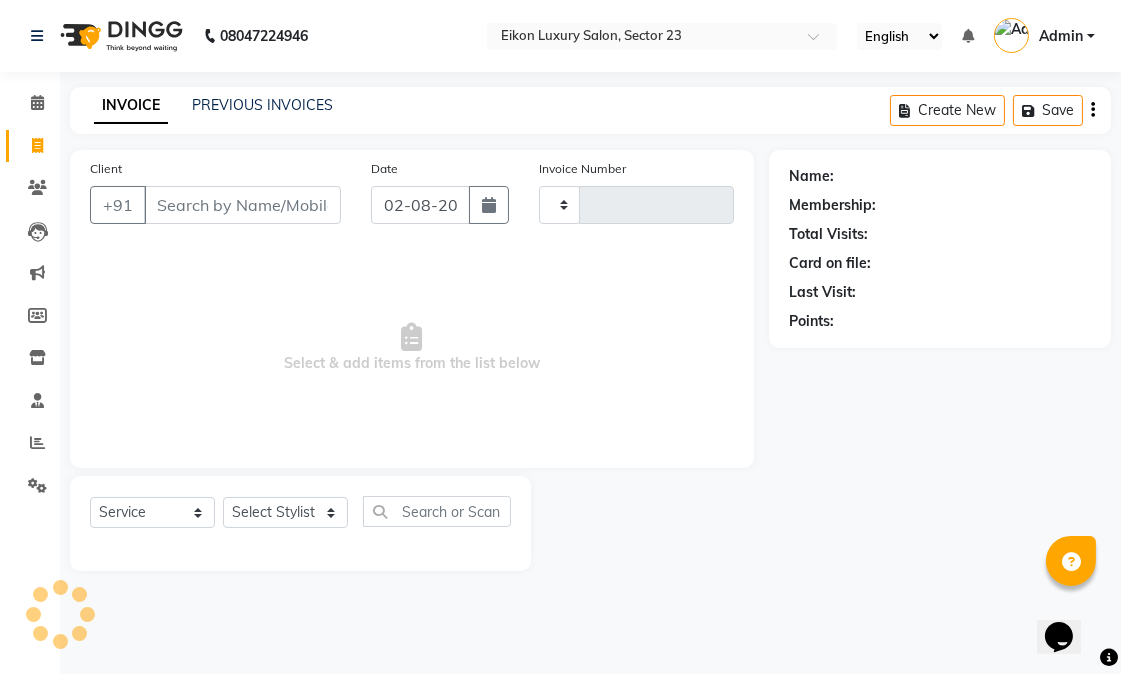 type on "2891" 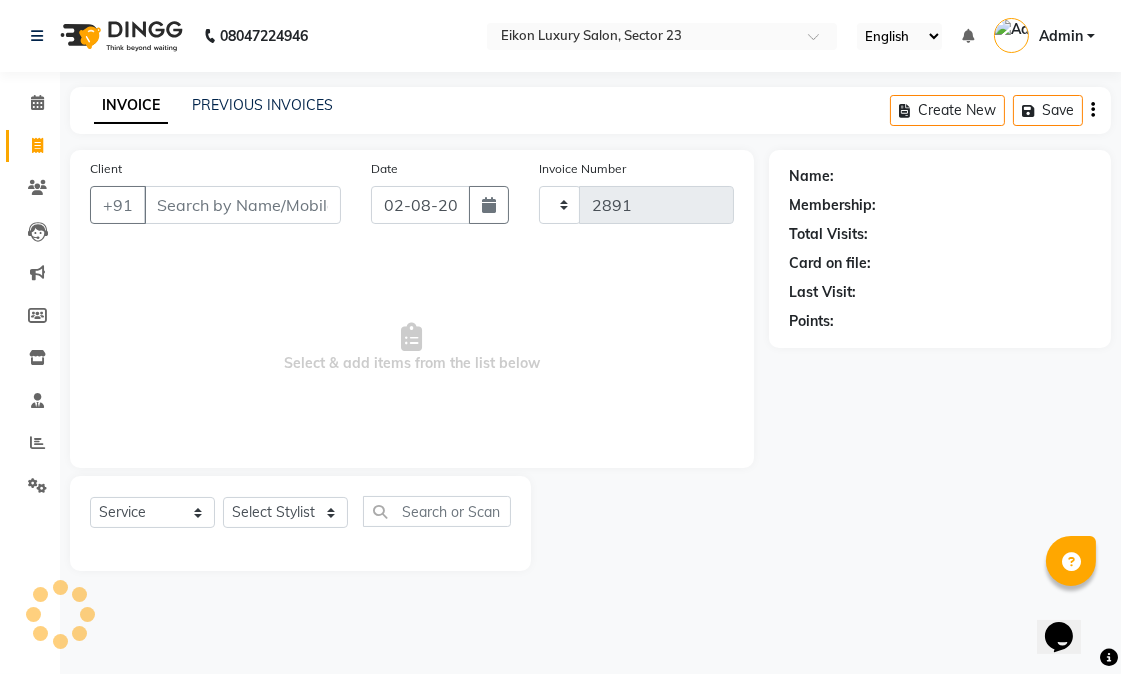 select on "7080" 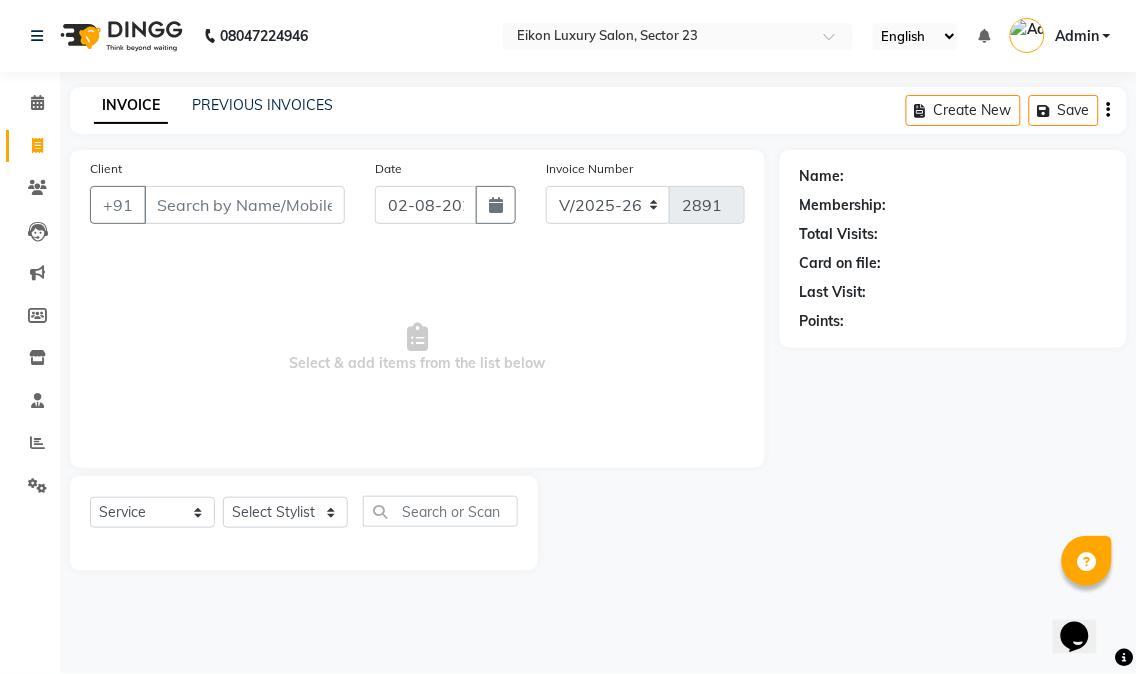 click on "Client" at bounding box center [244, 205] 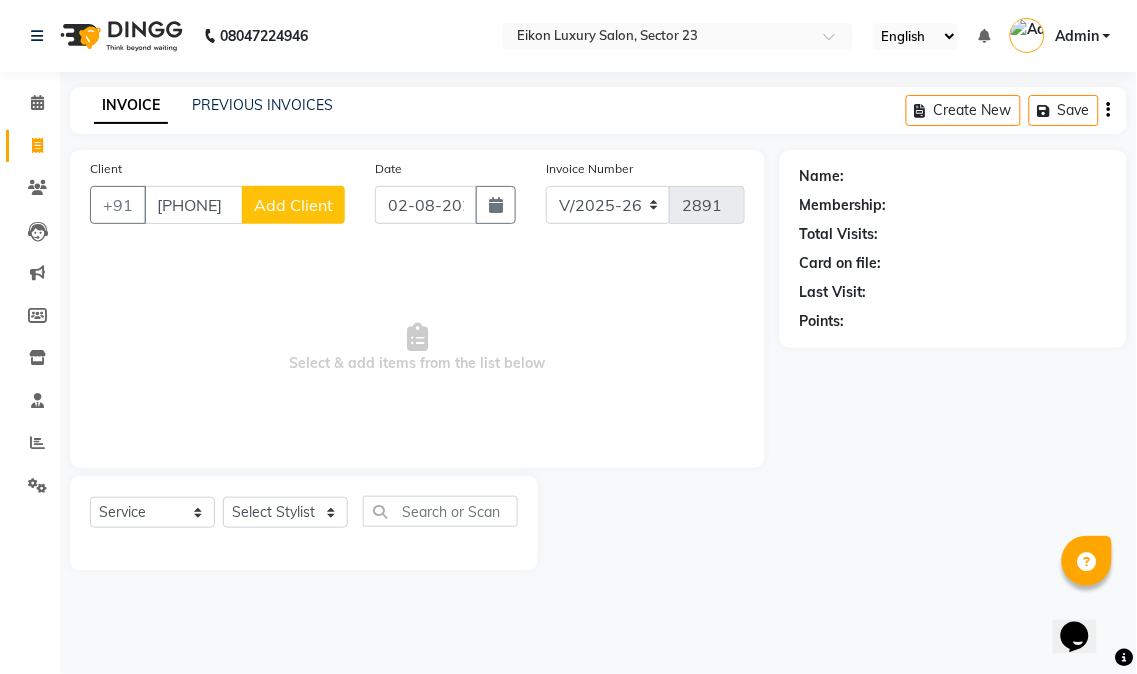 type on "8105456421" 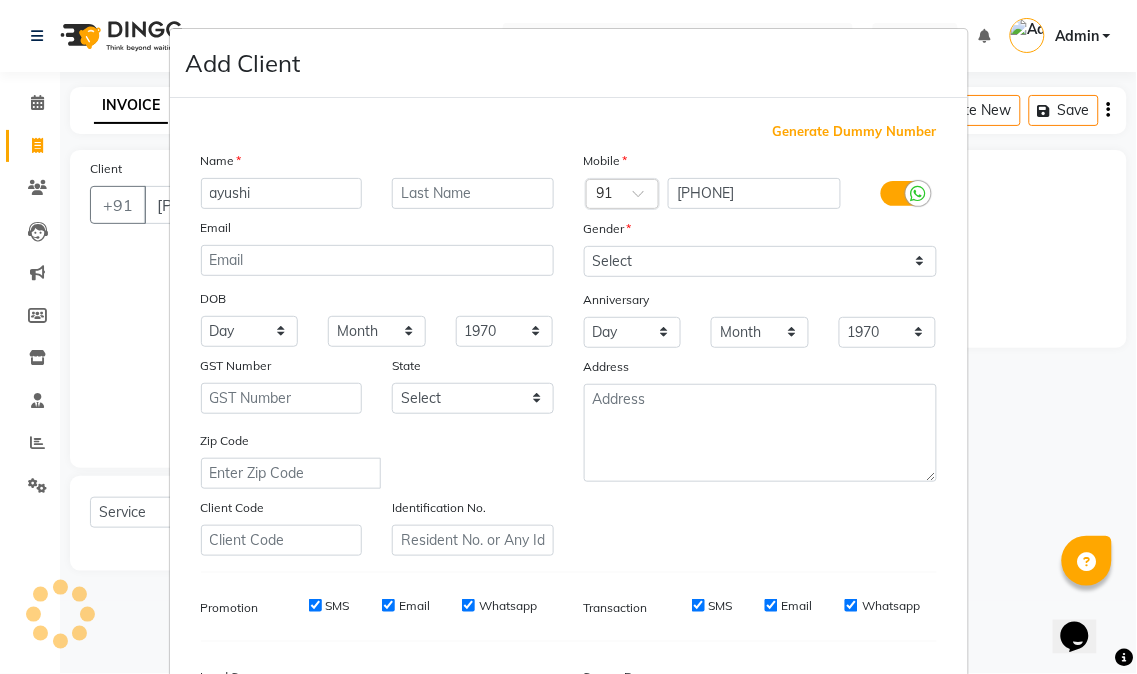 type on "ayushi" 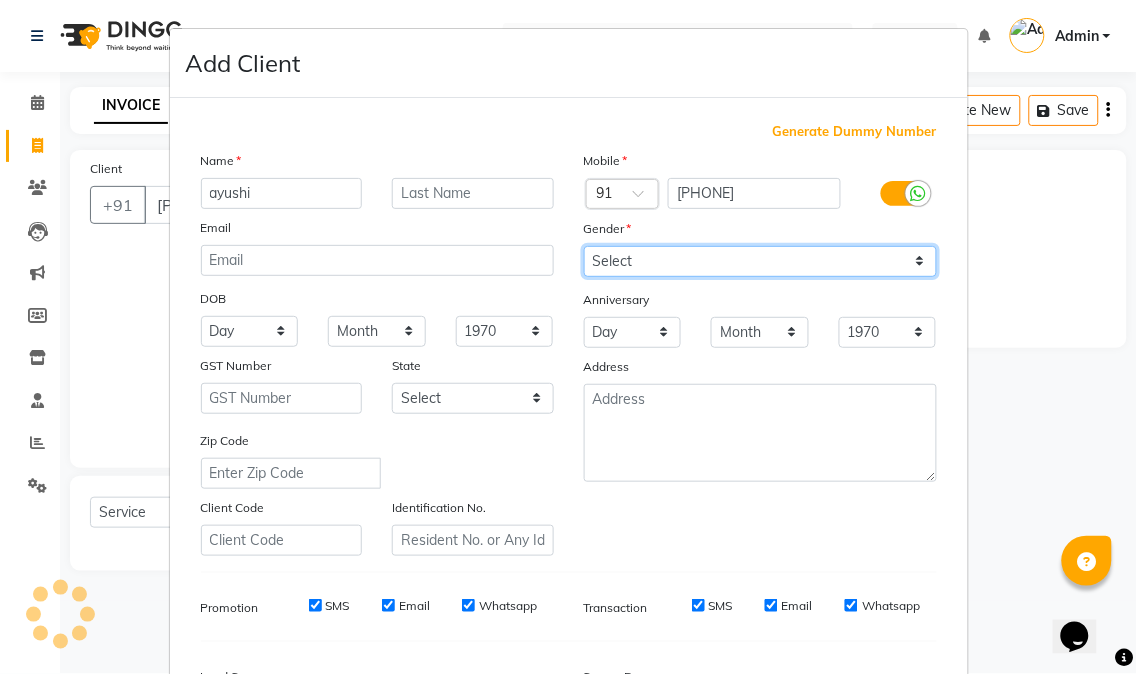 click on "Select Male Female Other Prefer Not To Say" at bounding box center (760, 261) 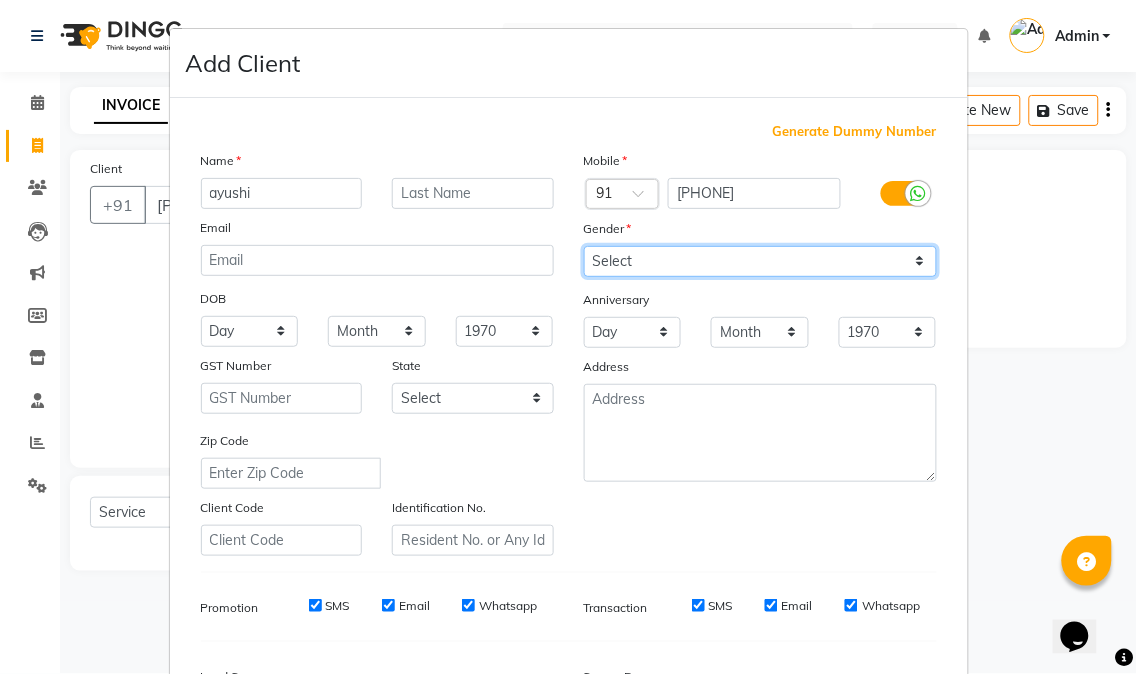 select on "female" 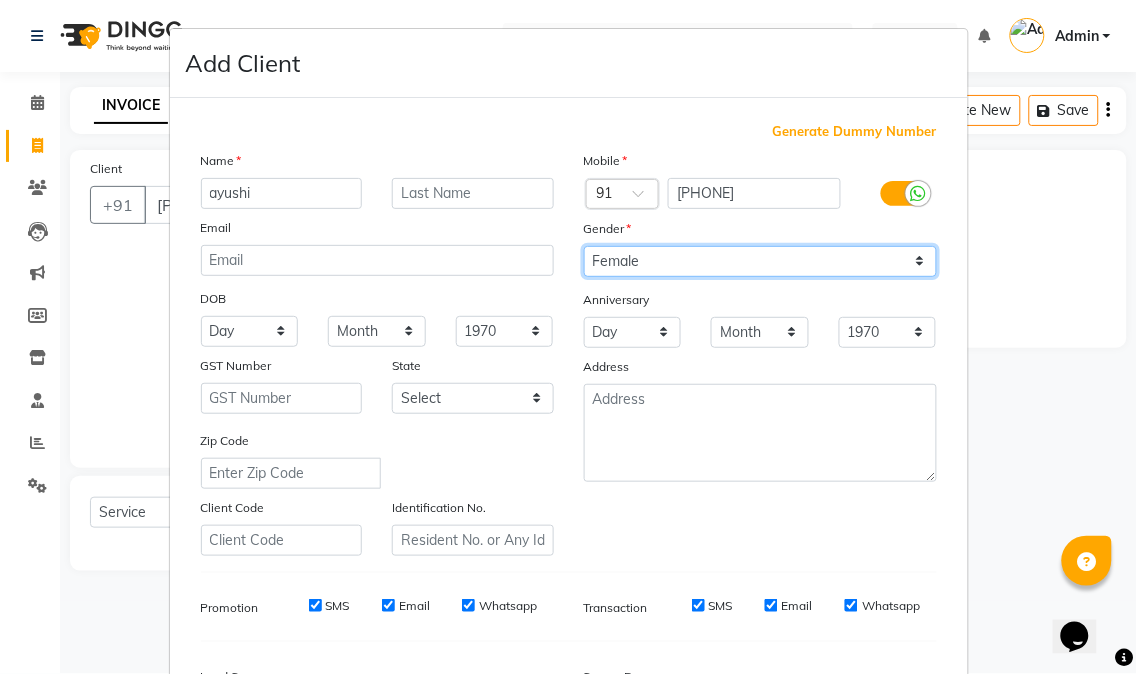 click on "Select Male Female Other Prefer Not To Say" at bounding box center [760, 261] 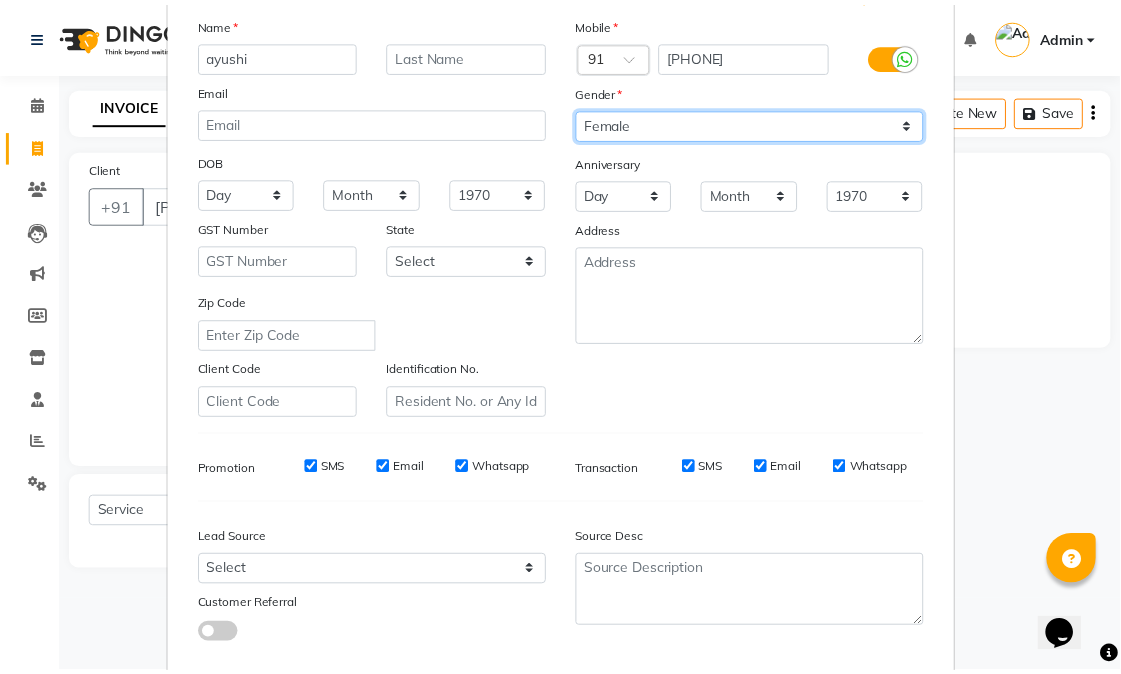 scroll, scrollTop: 250, scrollLeft: 0, axis: vertical 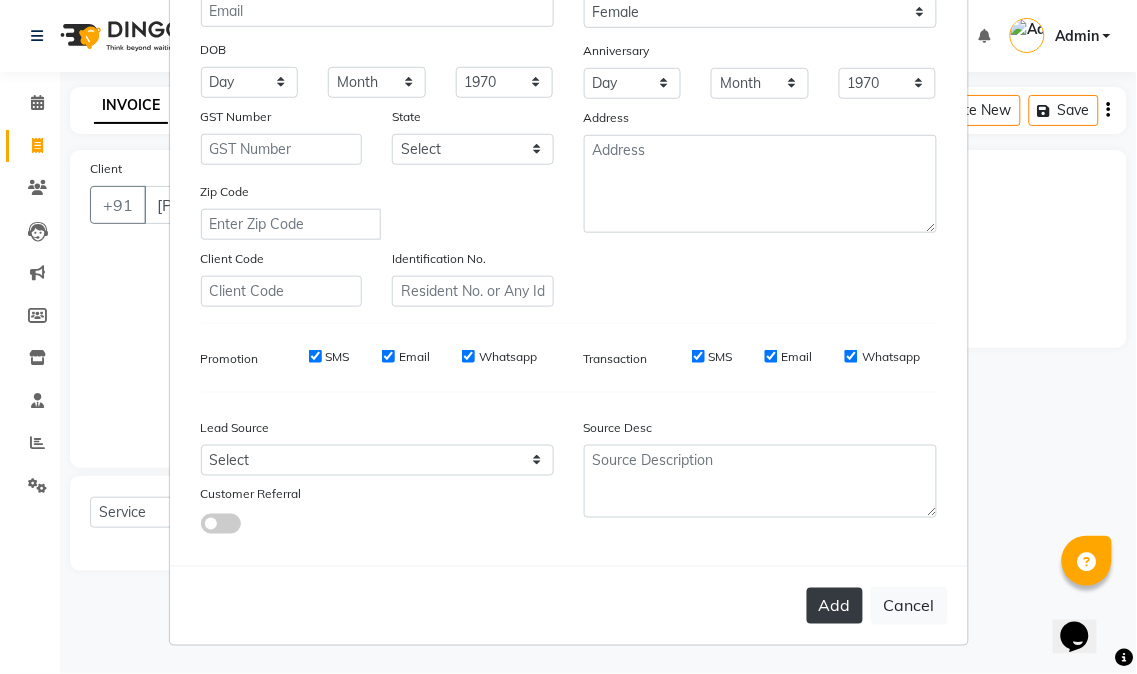 click on "Add" at bounding box center [835, 606] 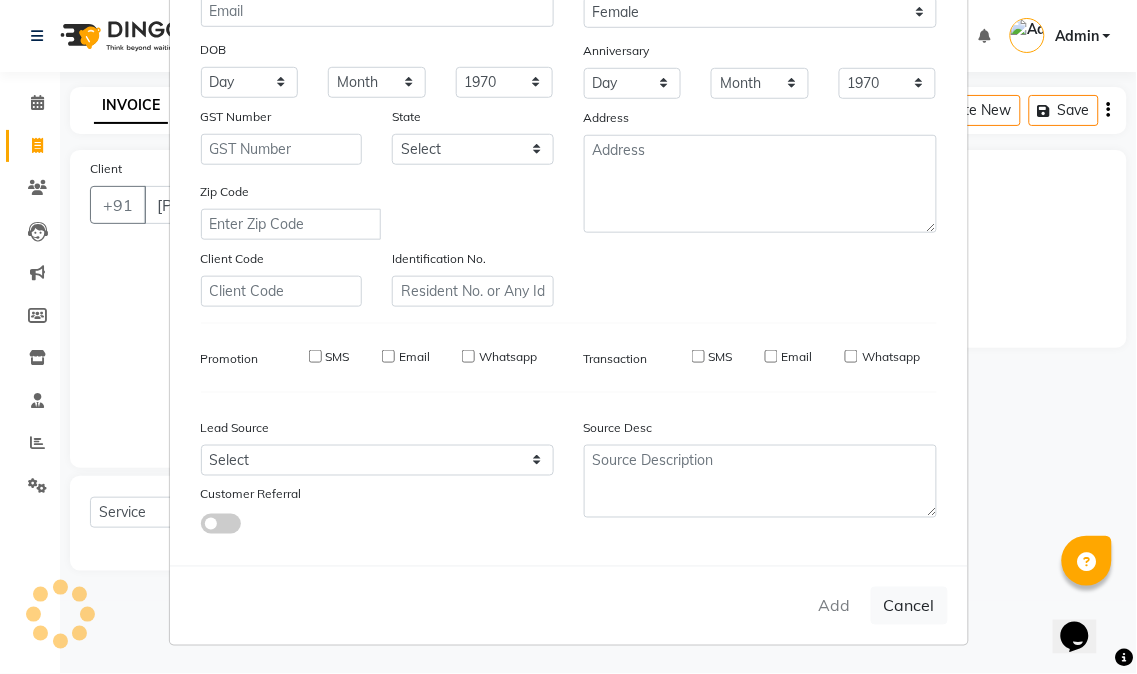 type 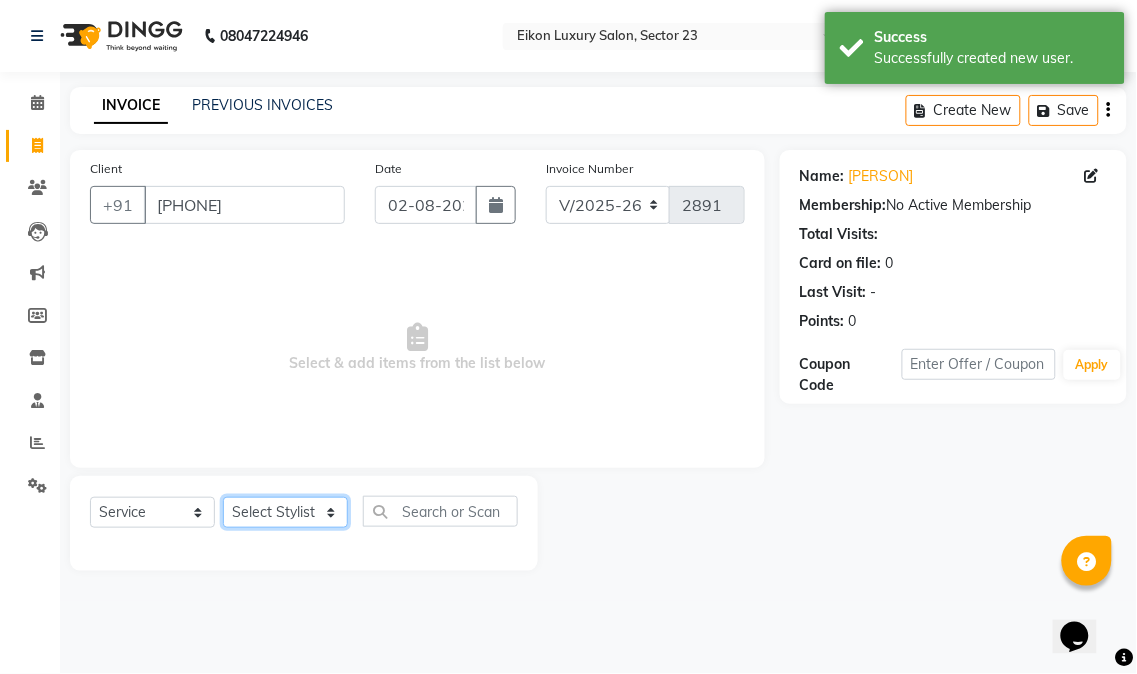 click on "Select Stylist Abhishek amit anchal Ashu Bilal Dildar Geeta Hritik Jatin mahesh Manav Mohit Pinki Prince Ruby Sagar Subhash Subodh Uday" 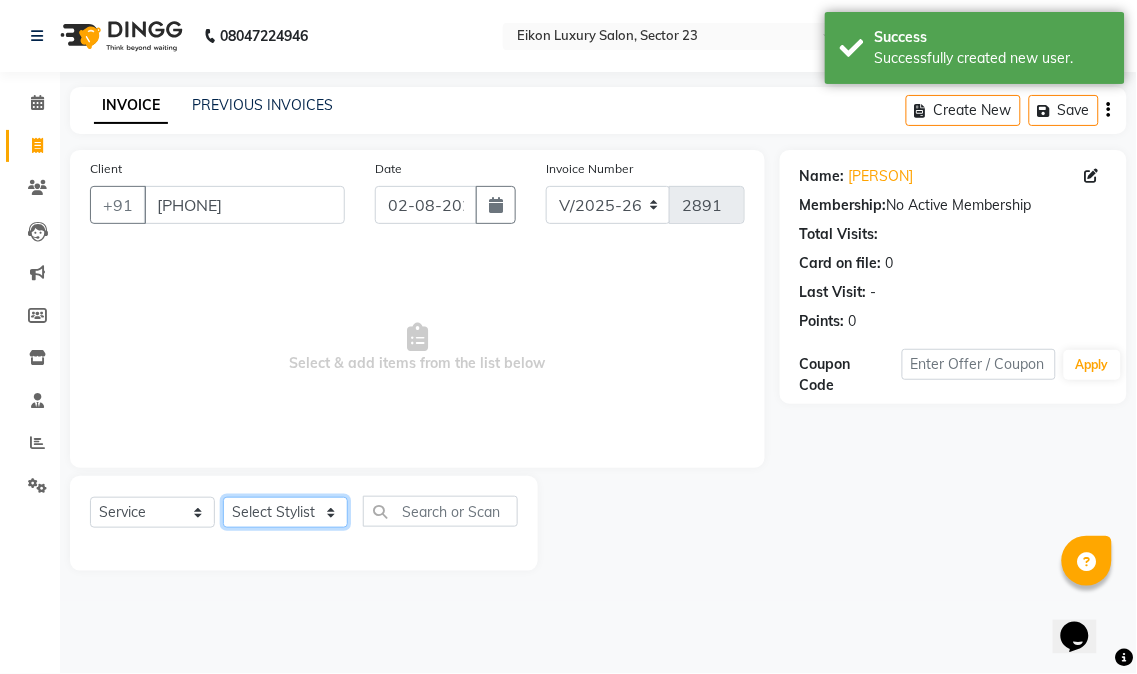 select on "58946" 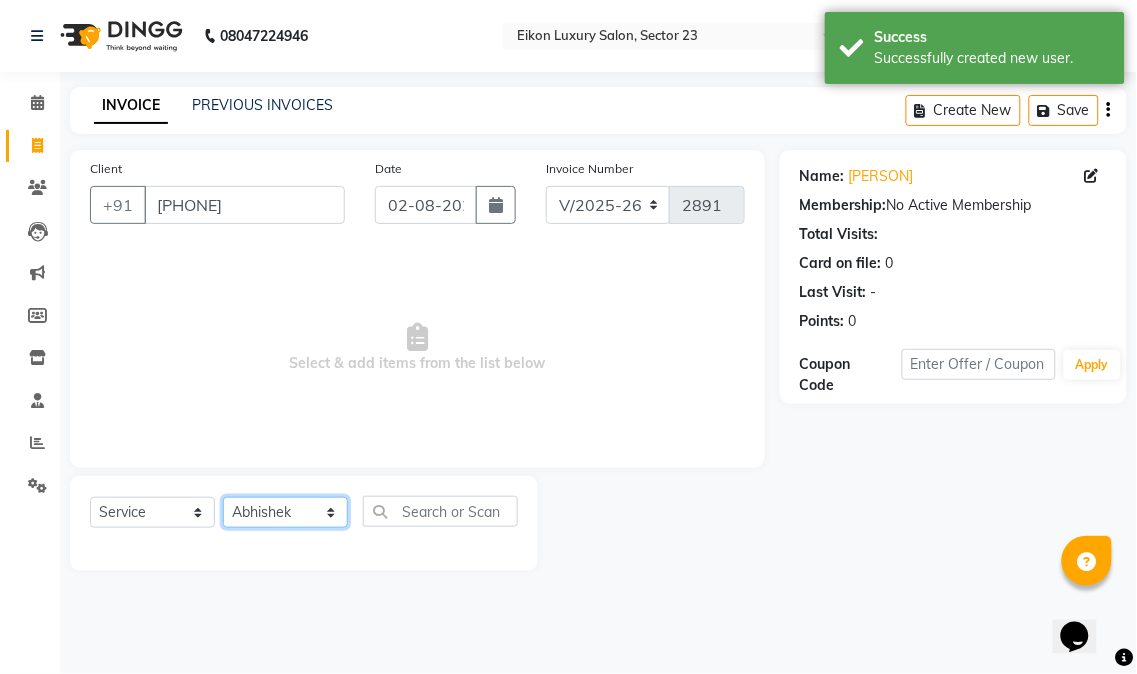 click on "Select Stylist Abhishek amit anchal Ashu Bilal Dildar Geeta Hritik Jatin mahesh Manav Mohit Pinki Prince Ruby Sagar Subhash Subodh Uday" 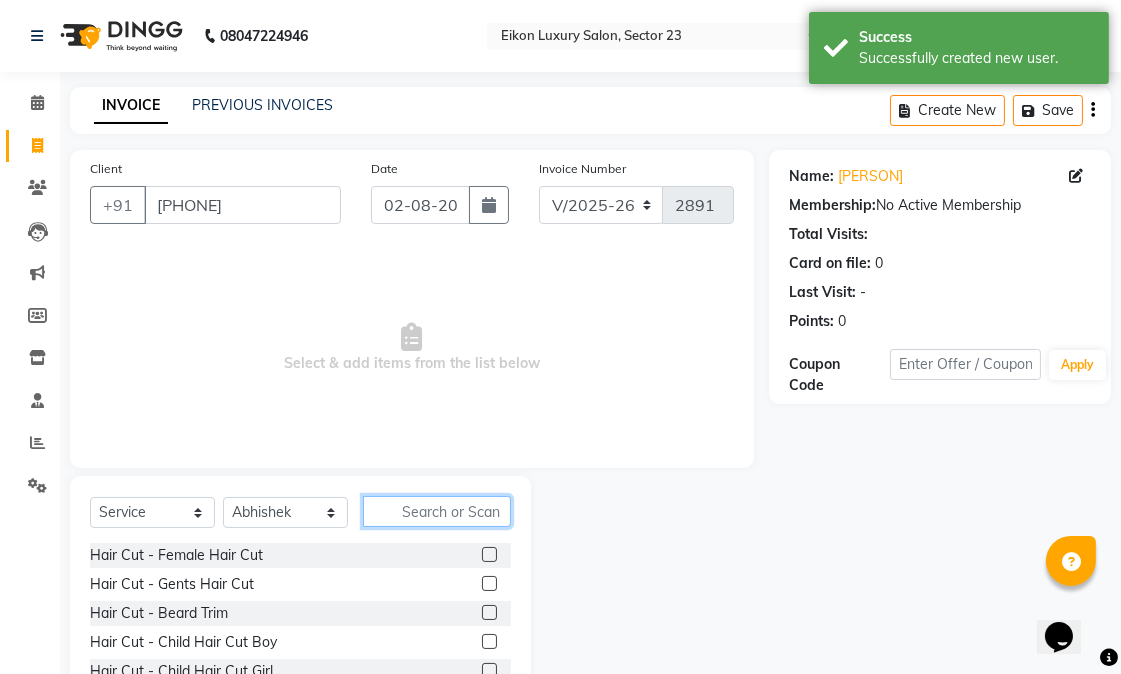 click 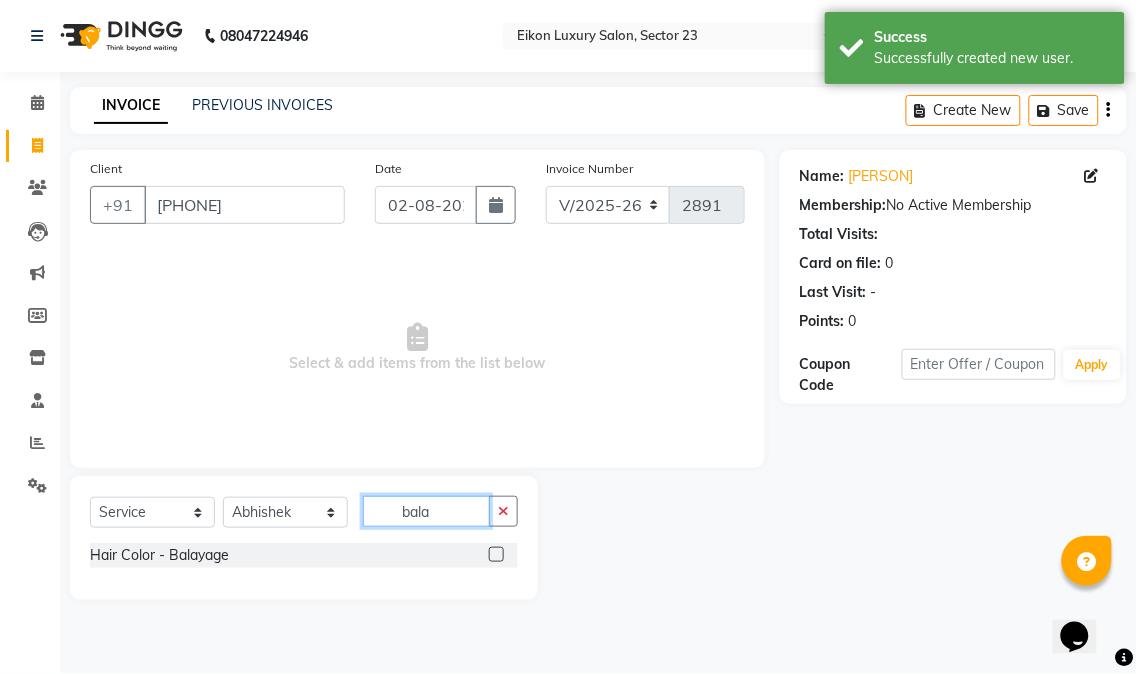 type on "bala" 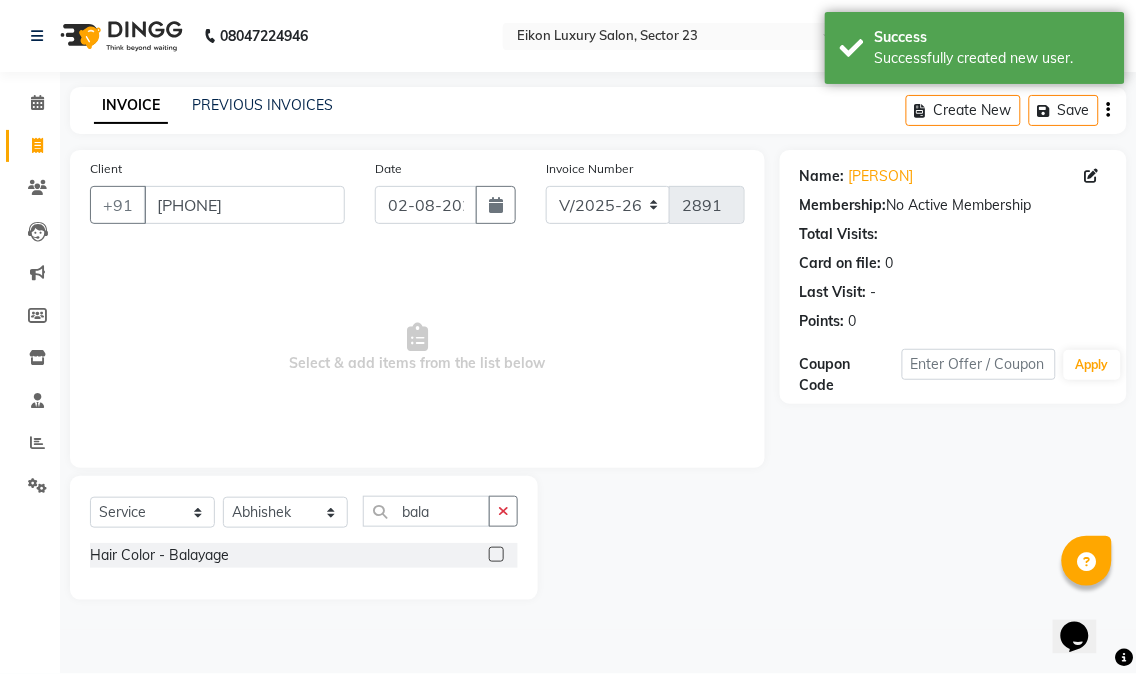 click 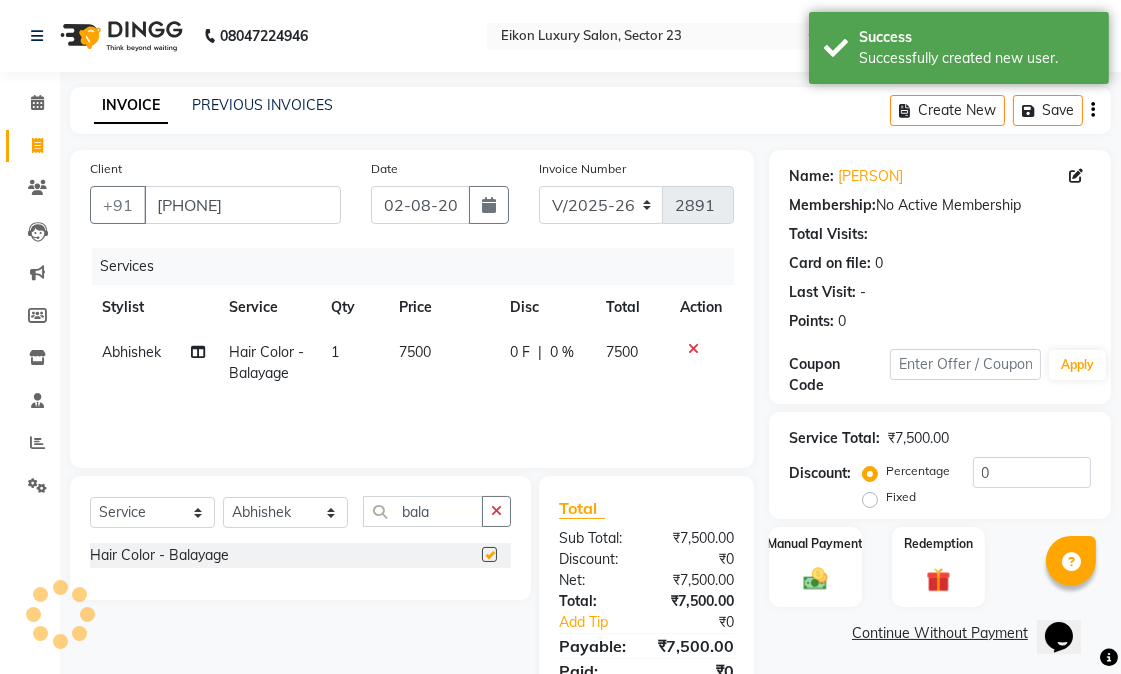checkbox on "false" 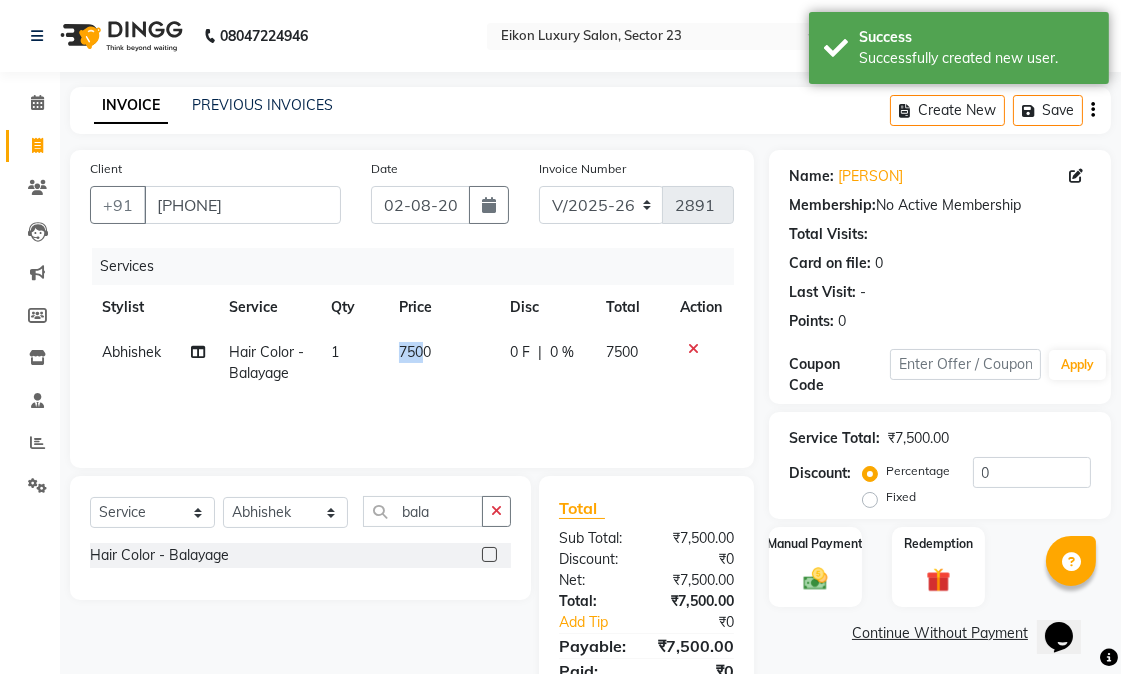 drag, startPoint x: 420, startPoint y: 357, endPoint x: 363, endPoint y: 340, distance: 59.48109 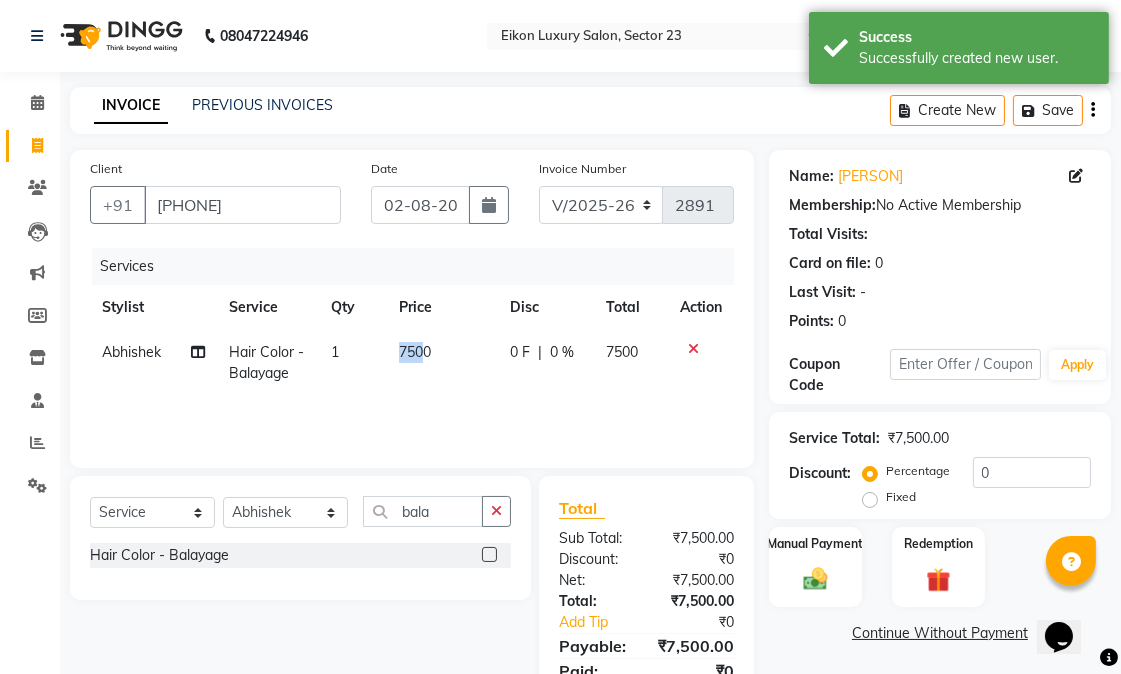 click on "7500" 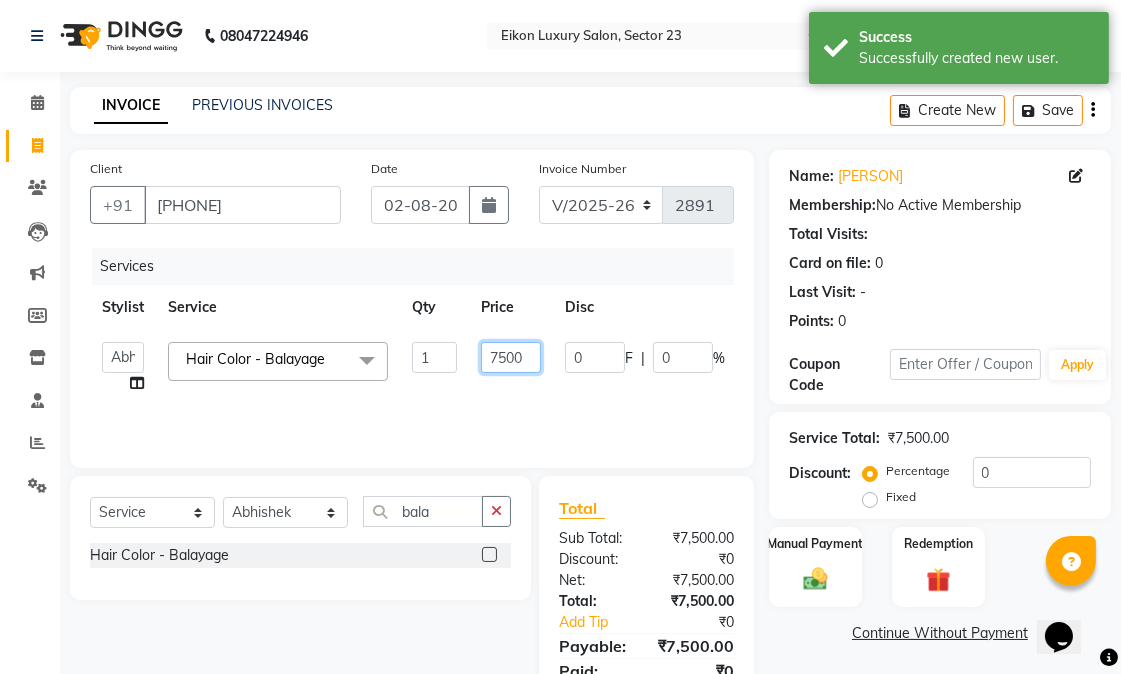 drag, startPoint x: 504, startPoint y: 353, endPoint x: 481, endPoint y: 351, distance: 23.086792 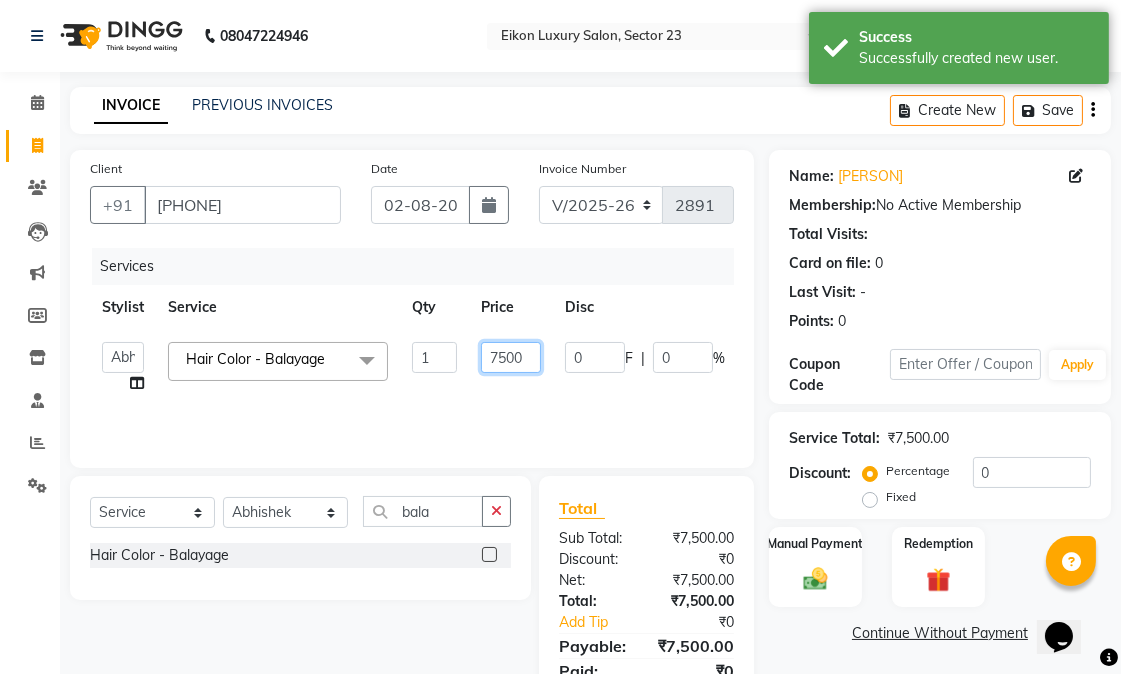 click on "7500" 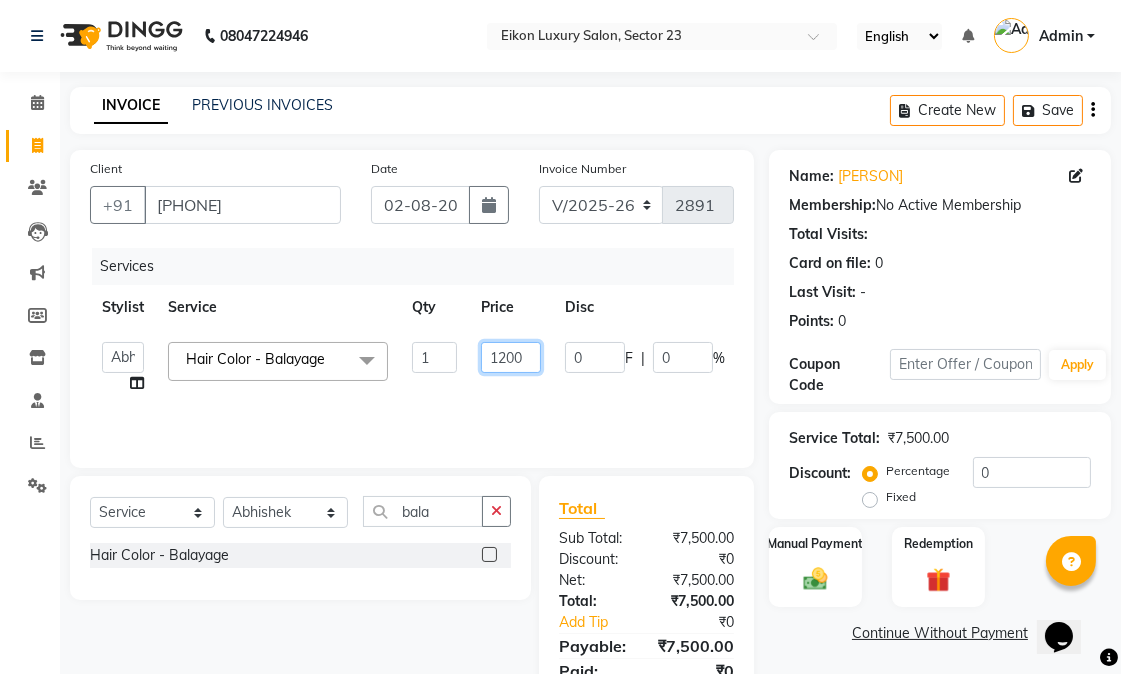 type on "12500" 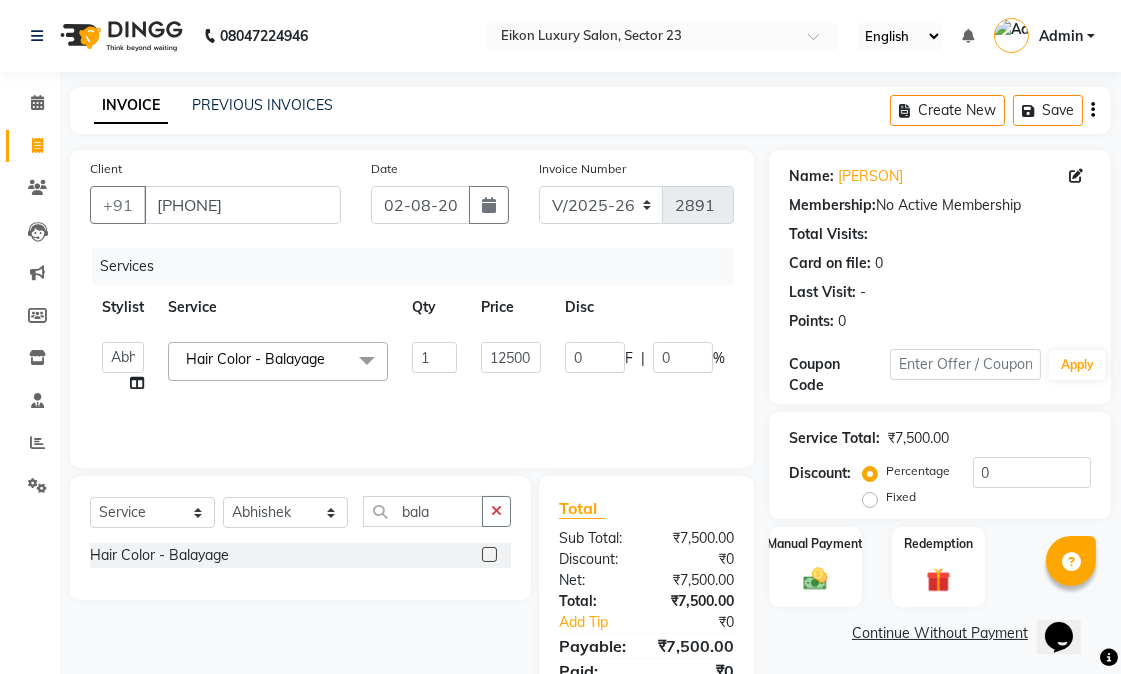 click on "Abhishek   amit   anchal   Ashu   Bilal   Dildar   Geeta   Hritik   Jatin   mahesh   Manav   Mohit   Pinki   Prince   Ruby   Sagar   Subhash   Subodh   Uday  Hair Color - Balayage  x Hair Cut - Female Hair Cut Hair Cut - Gents Hair Cut Hair Cut - Beard Trim Hair Cut - Child Hair Cut Boy Hair Cut - Child Hair Cut Girl Hair Cut - Blow Dry Hair Cut - Tong/Iron Curl Hair Cut - Iron Hair Wash premium wash eyebrow eyebrow upperlip gel paint nail cut file mask biotin Hair Styling - Blow Dry Hair Styling - Blow Dry Outcurls Hair Styling - Curls Hair Styling - Hair Do Hair Styling - Pressing deep conditioning bob cut Treatment - Repair Rituals Treatment - Moisture Rituals Treatment - Scalp and Length Treatment Treatment - Dandruff Treatment with Rituals Treatment - Hair Fall Treatment with Rituals Treatment - One Step Repair Treatment Treatment - Keratin Treatment Treatment - Smoothening Treatment - Ola Plex Treatment - Goji Treatment - Purifying Treatment - Ocean Miracle Treatment - Rgnerin Treatment - Age Defense" 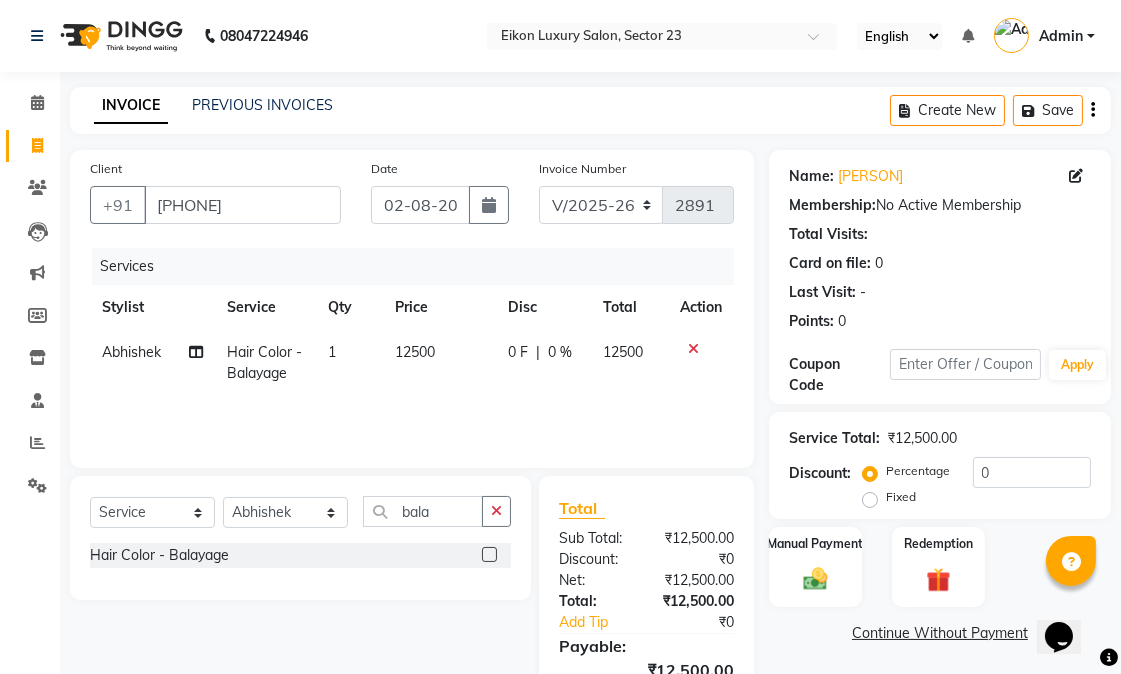 scroll, scrollTop: 128, scrollLeft: 0, axis: vertical 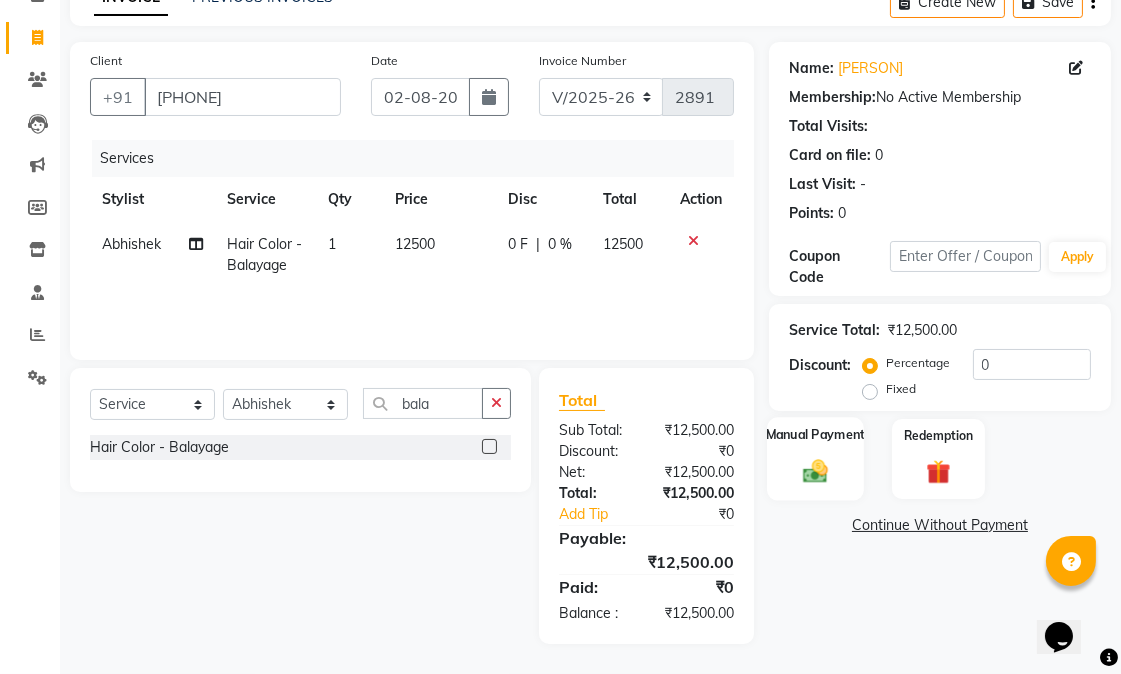 click on "Manual Payment" 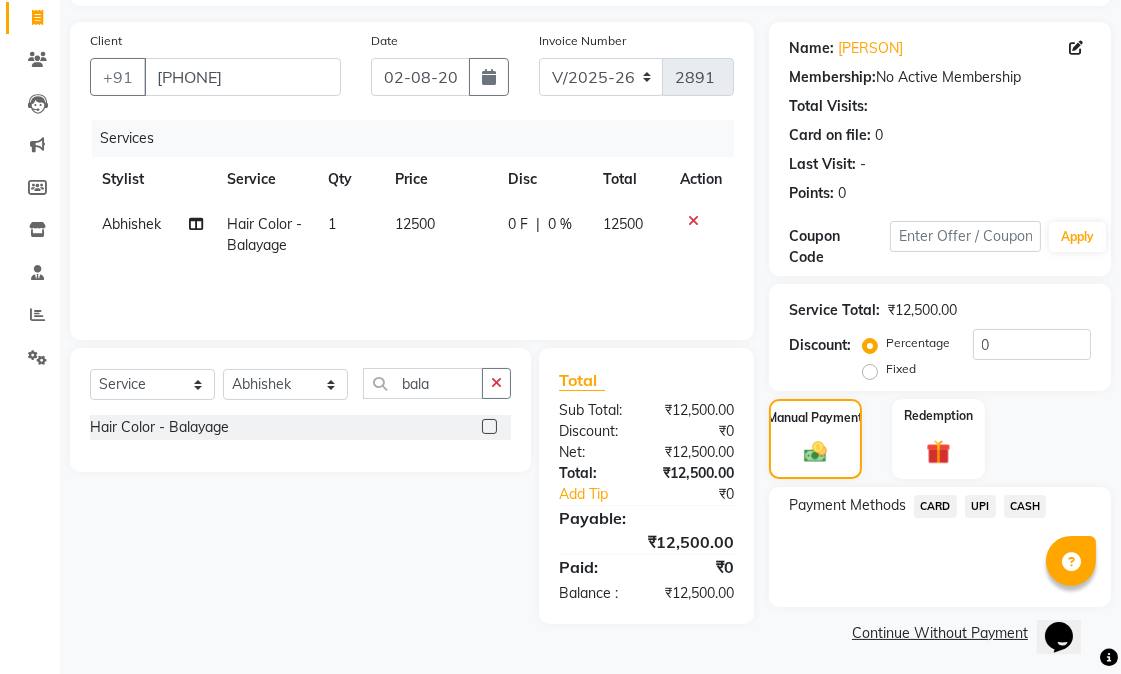 click on "UPI" 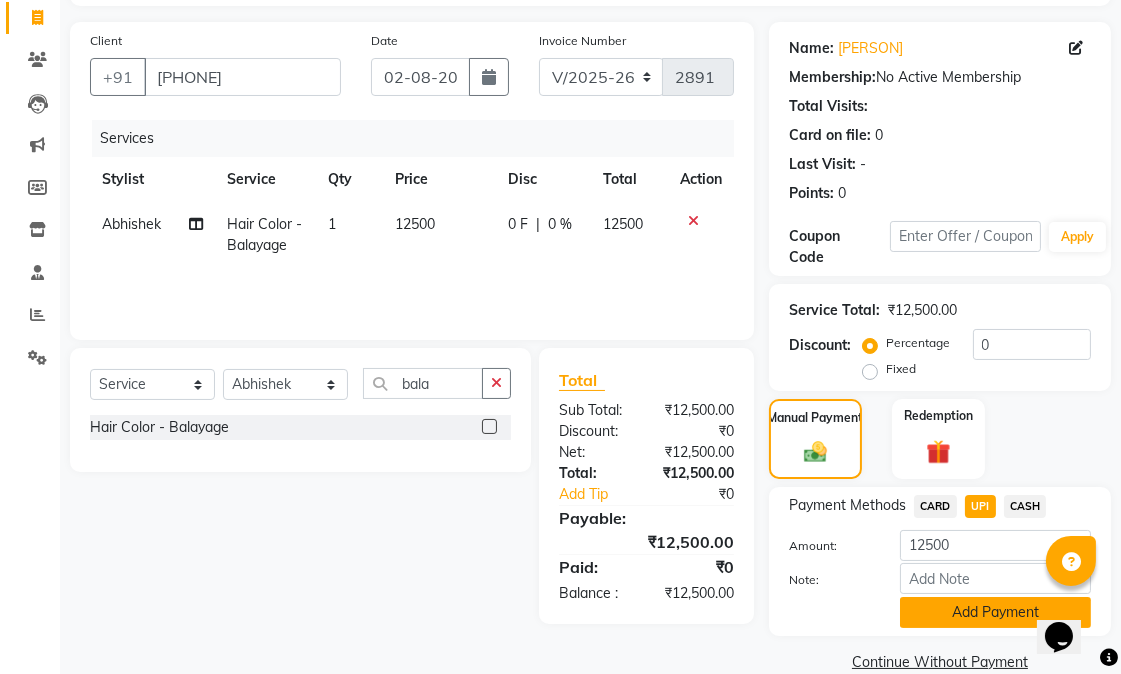 click on "Add Payment" 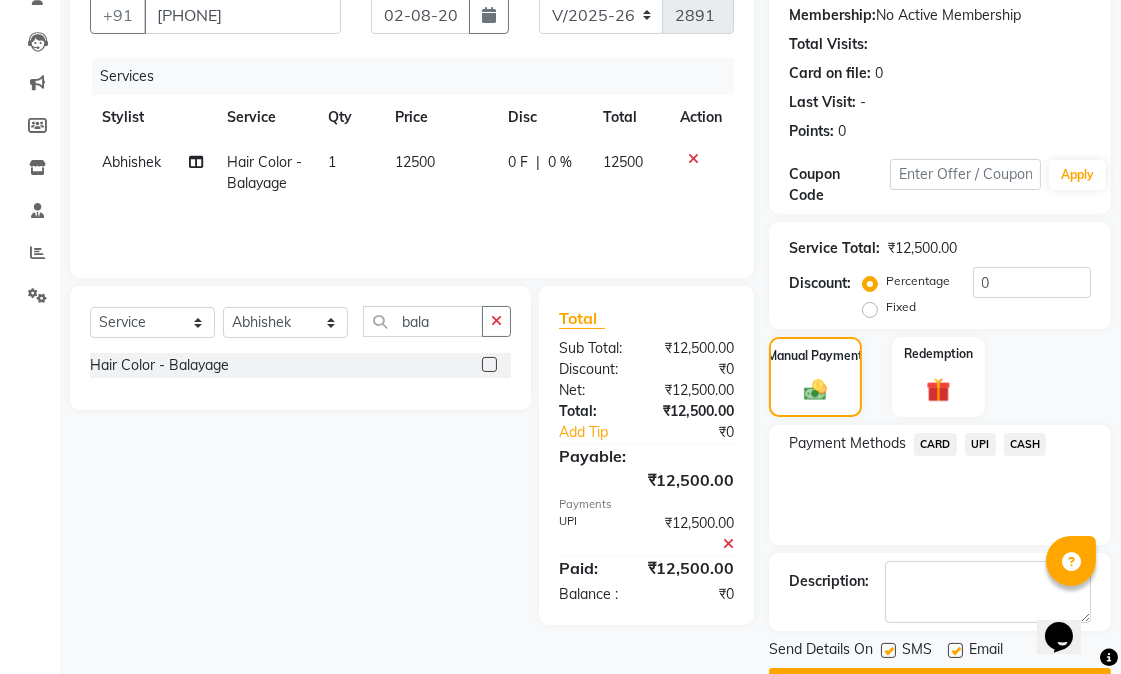 scroll, scrollTop: 244, scrollLeft: 0, axis: vertical 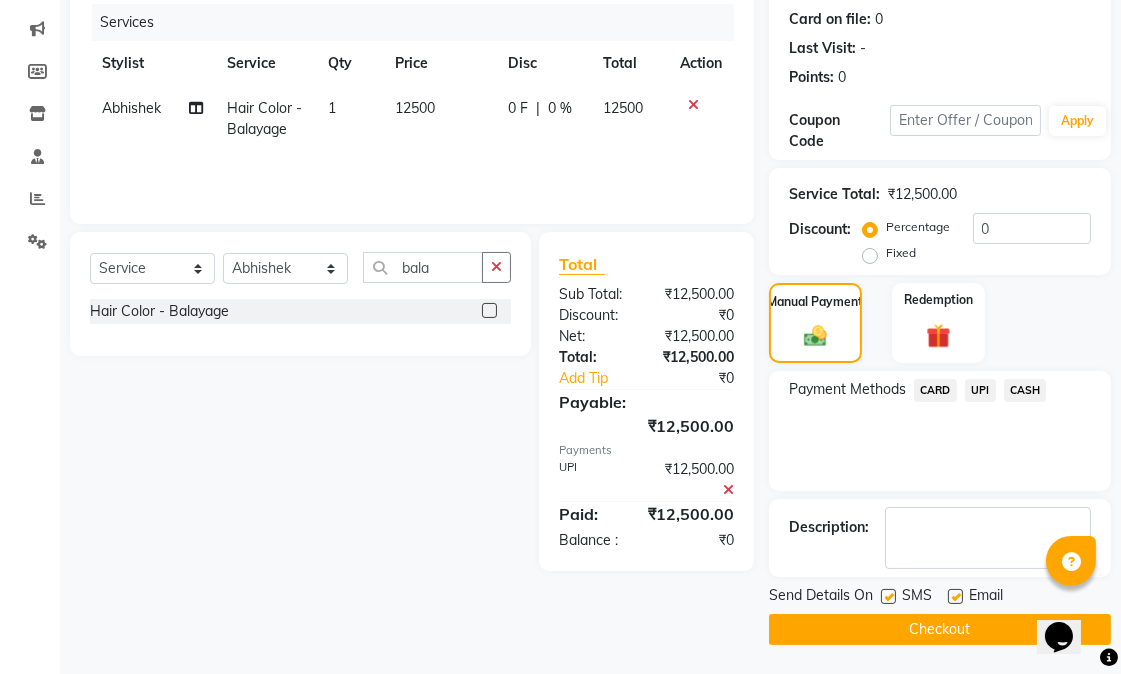 click 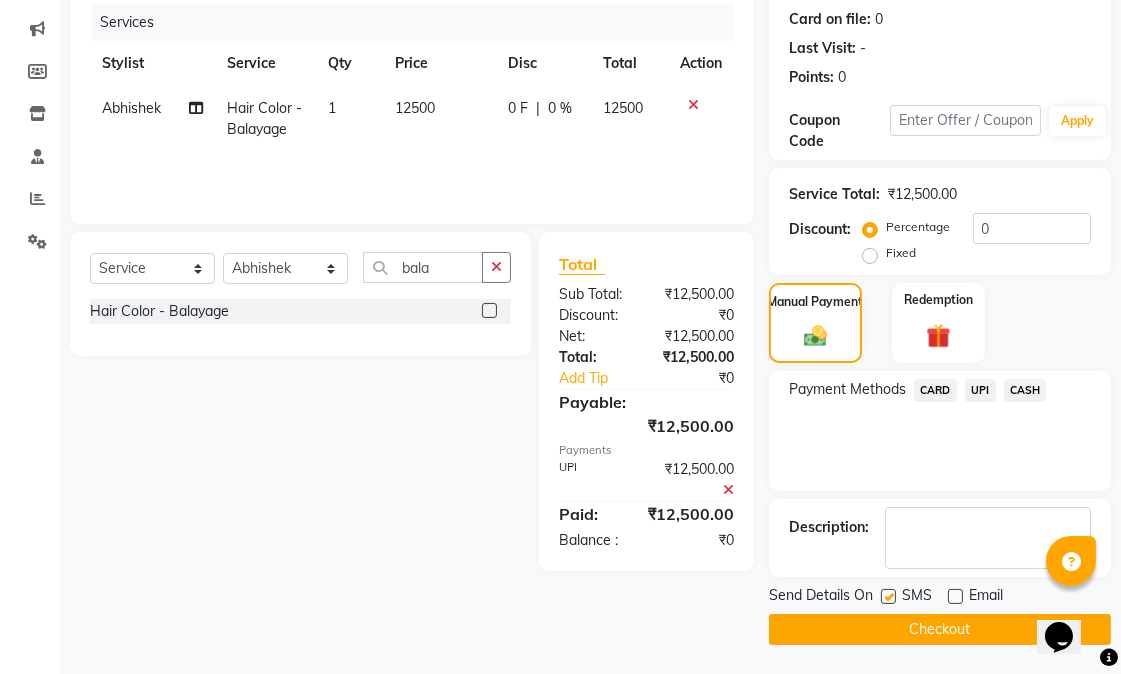 drag, startPoint x: 888, startPoint y: 588, endPoint x: 883, endPoint y: 561, distance: 27.45906 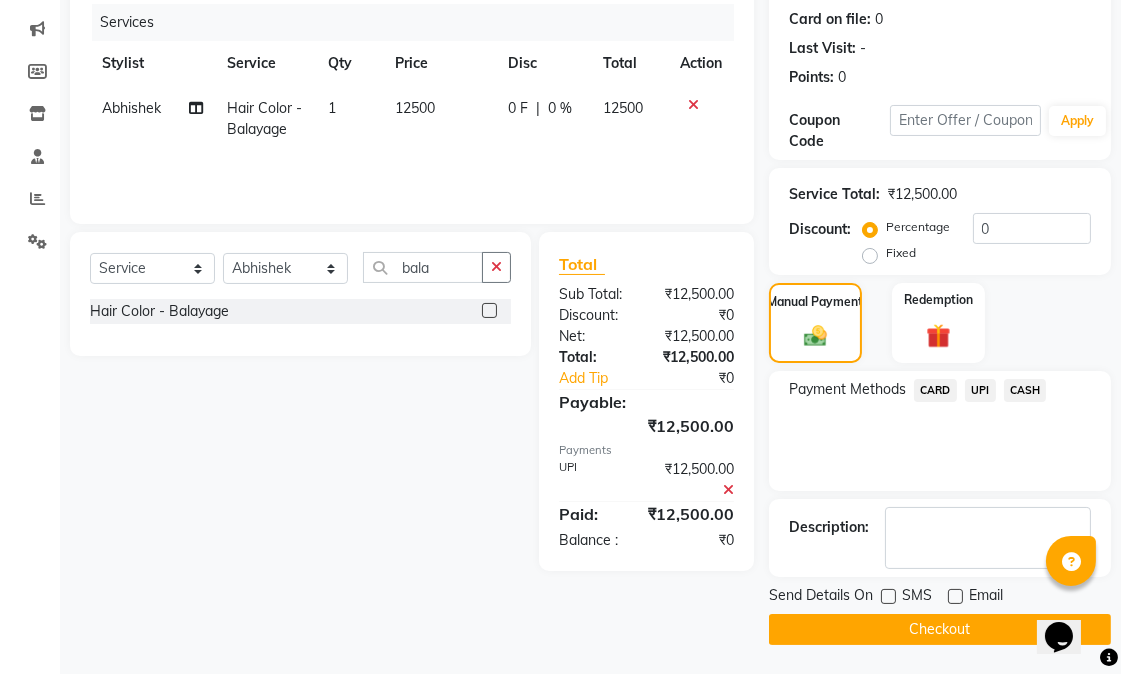 click on "Checkout" 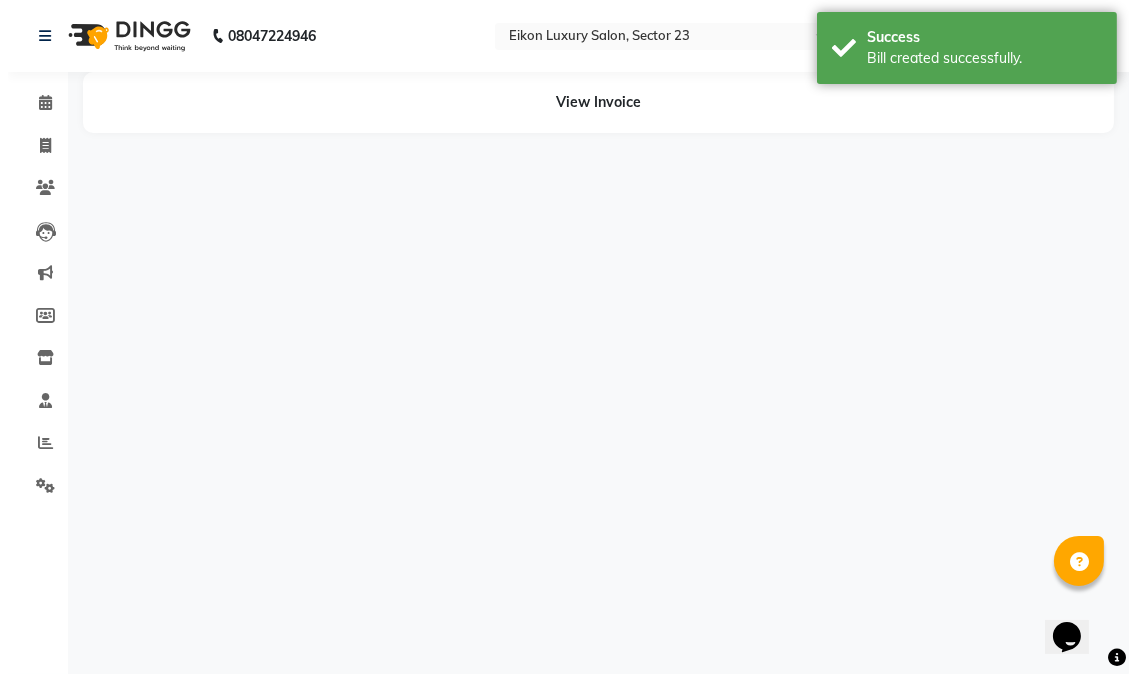 scroll, scrollTop: 0, scrollLeft: 0, axis: both 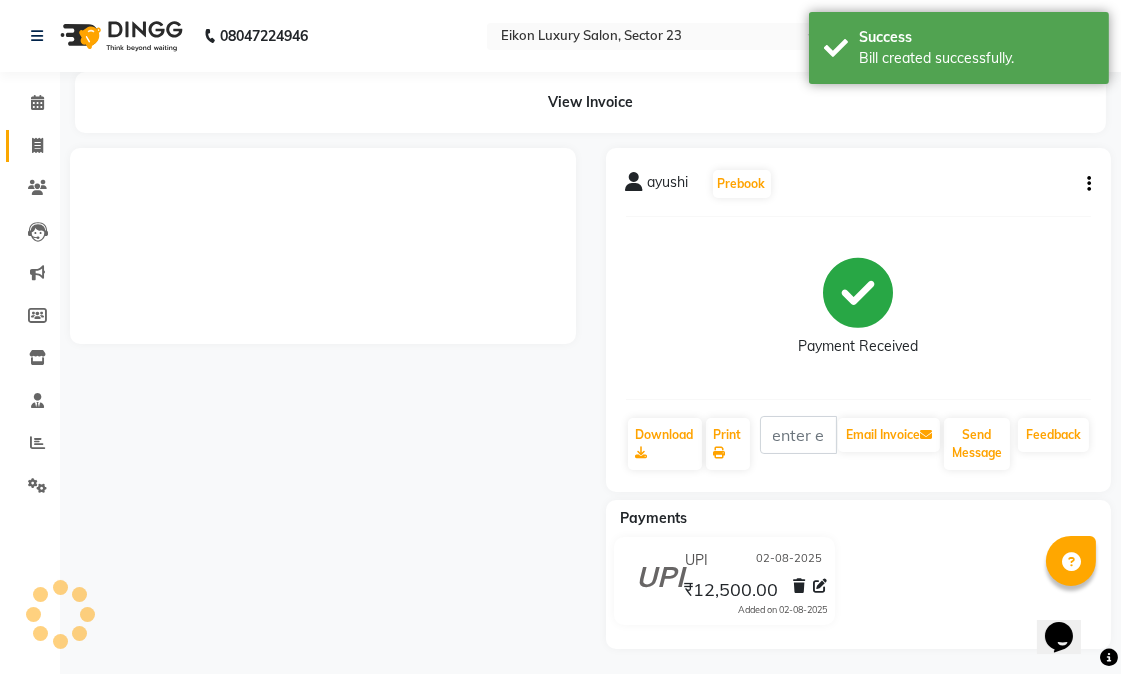 click 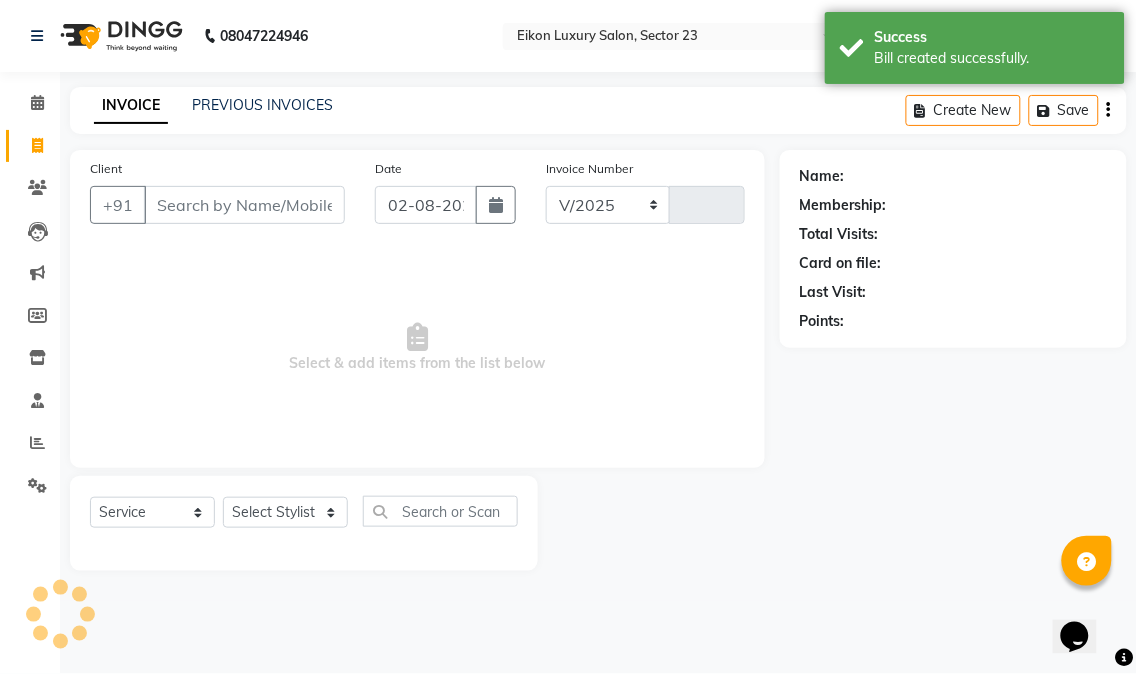 select on "7080" 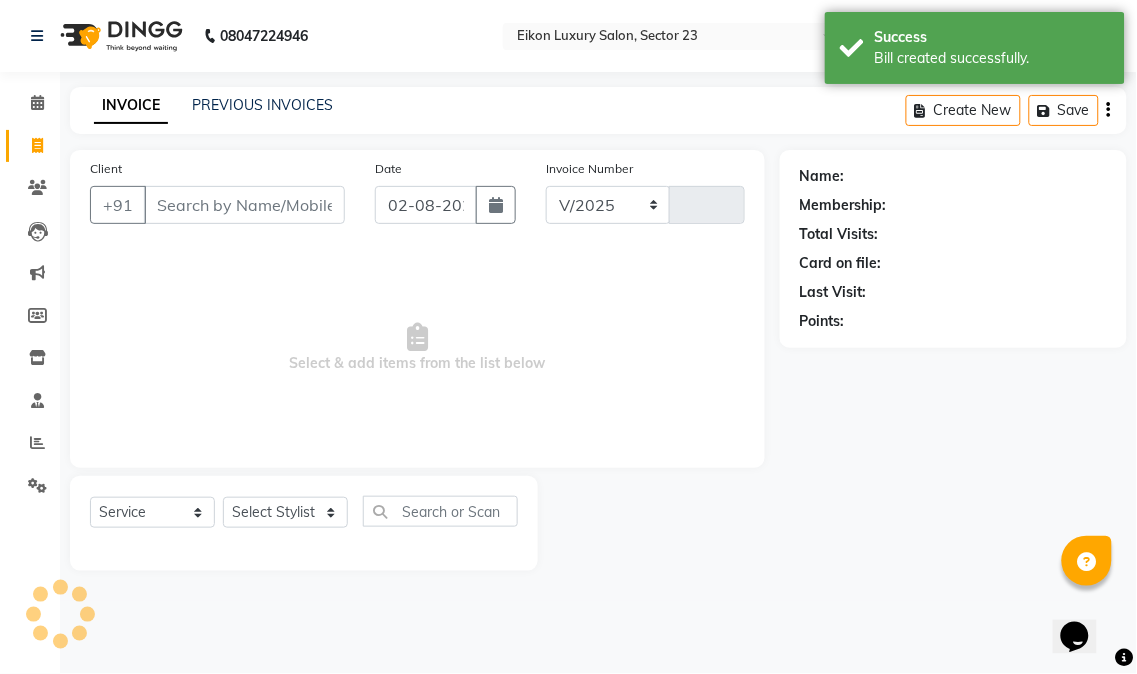 type on "2892" 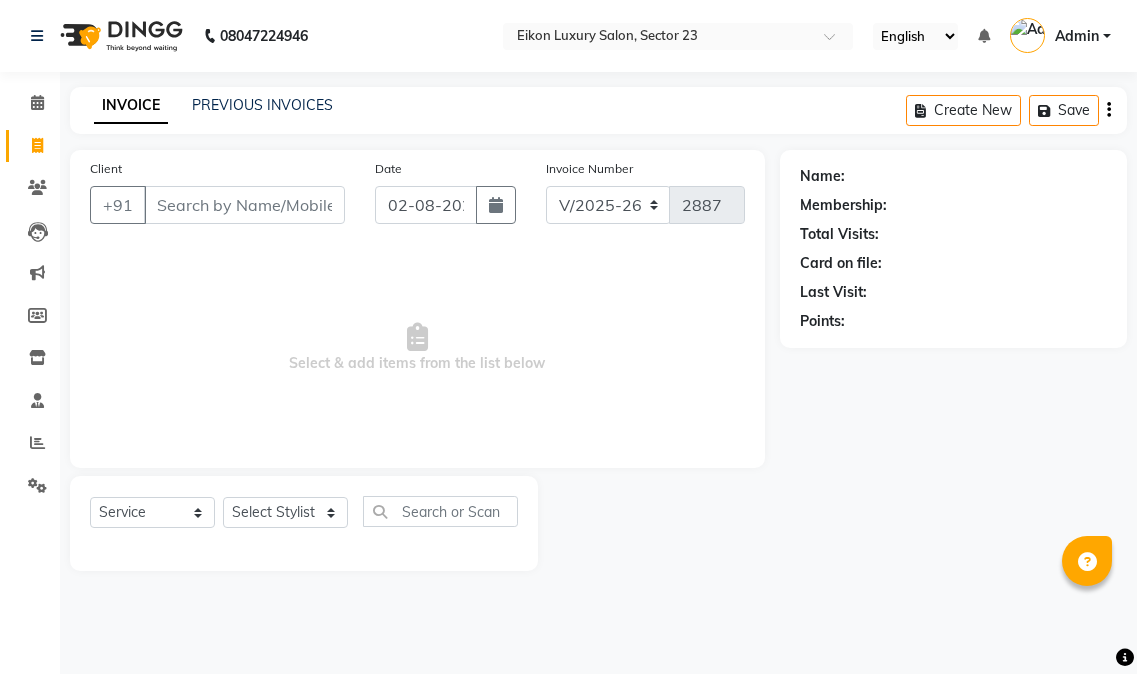 select on "7080" 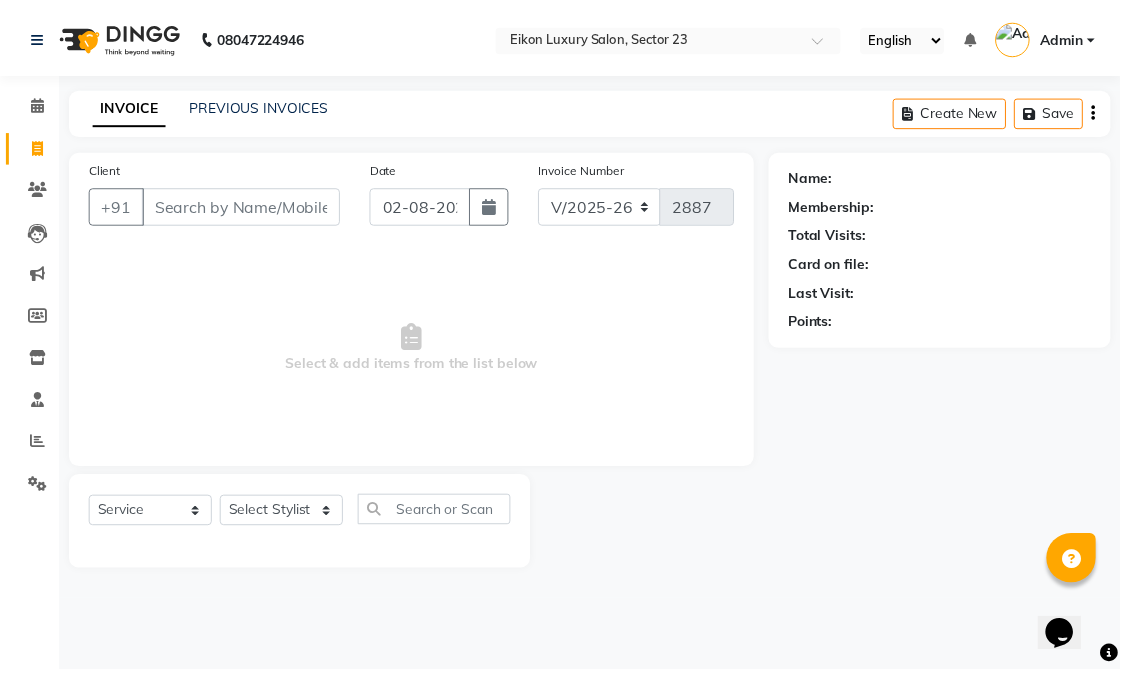 scroll, scrollTop: 0, scrollLeft: 0, axis: both 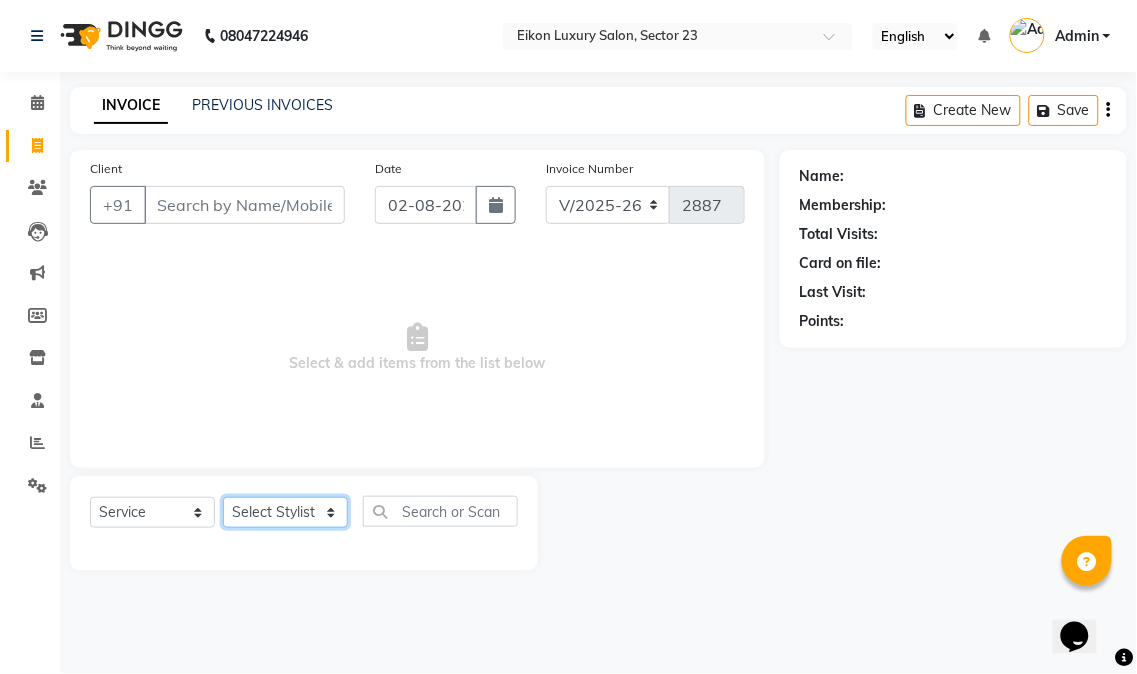 click on "Select Stylist Abhishek amit anchal Ashu Bilal Dildar Geeta Hritik Jatin mahesh Manav Mohit Pinki Prince Ruby Sagar Subhash Subodh Uday" 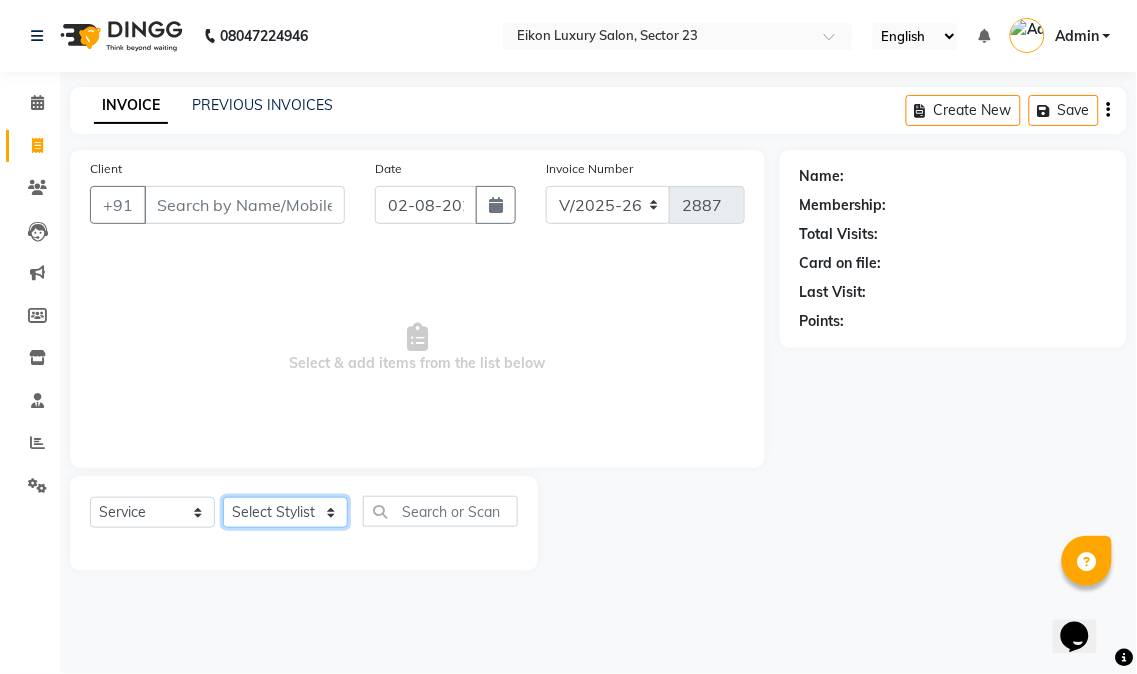 select on "[NUMBER]" 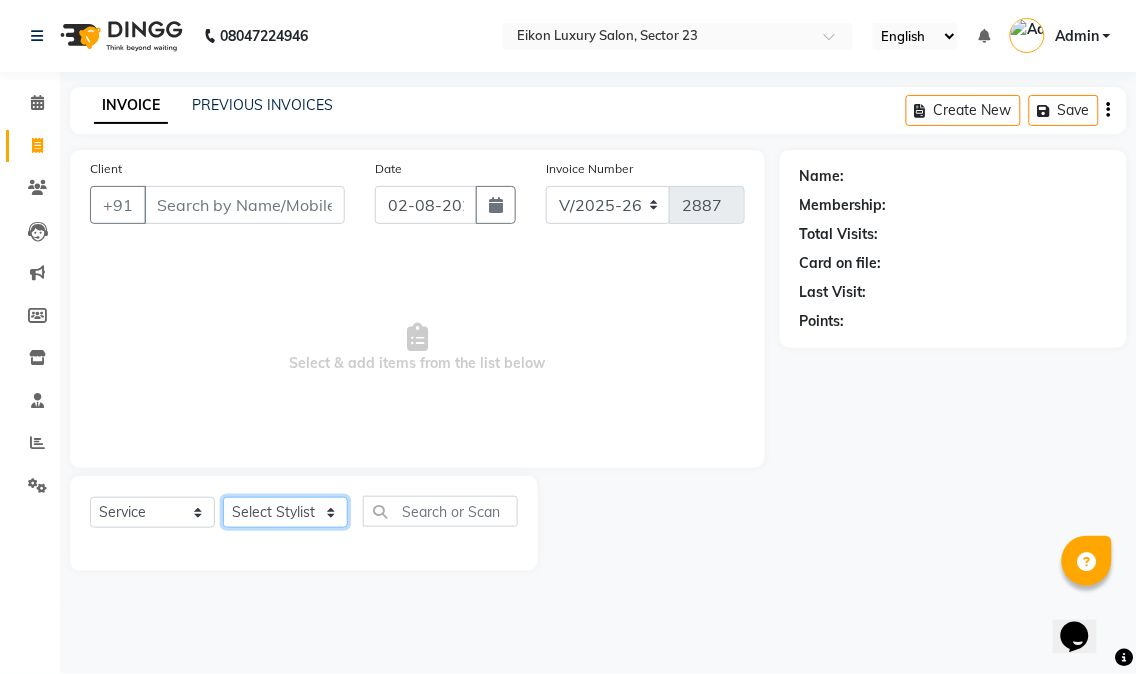 click on "Select Stylist Abhishek amit anchal Ashu Bilal Dildar Geeta Hritik Jatin mahesh Manav Mohit Pinki Prince Ruby Sagar Subhash Subodh Uday" 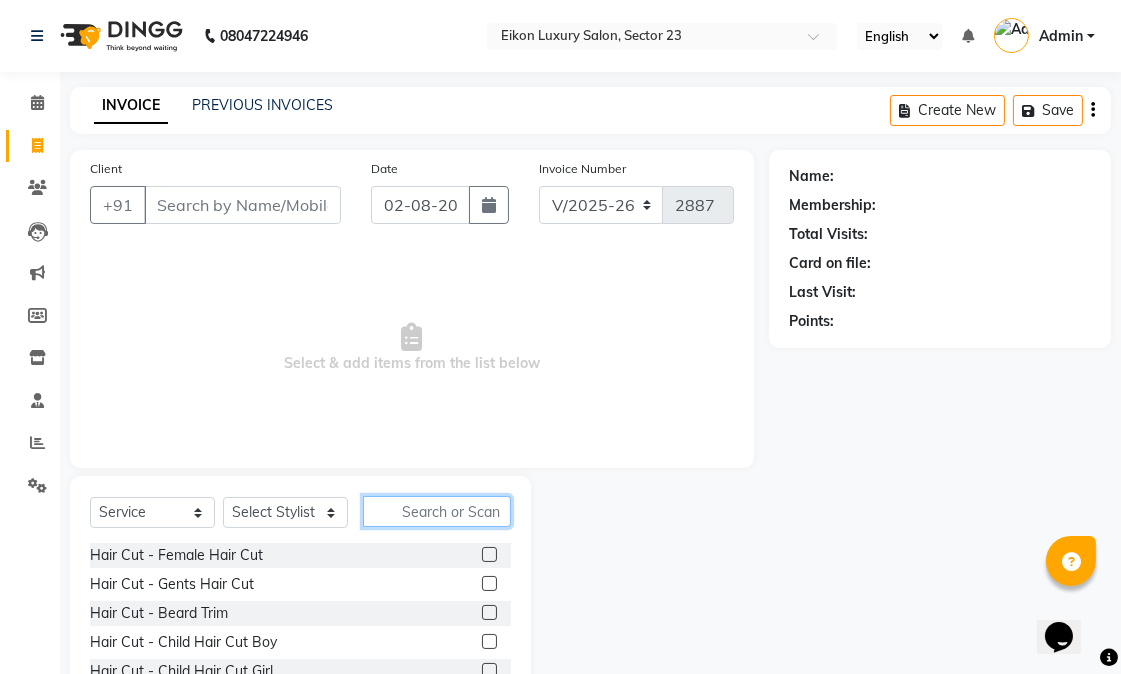 click 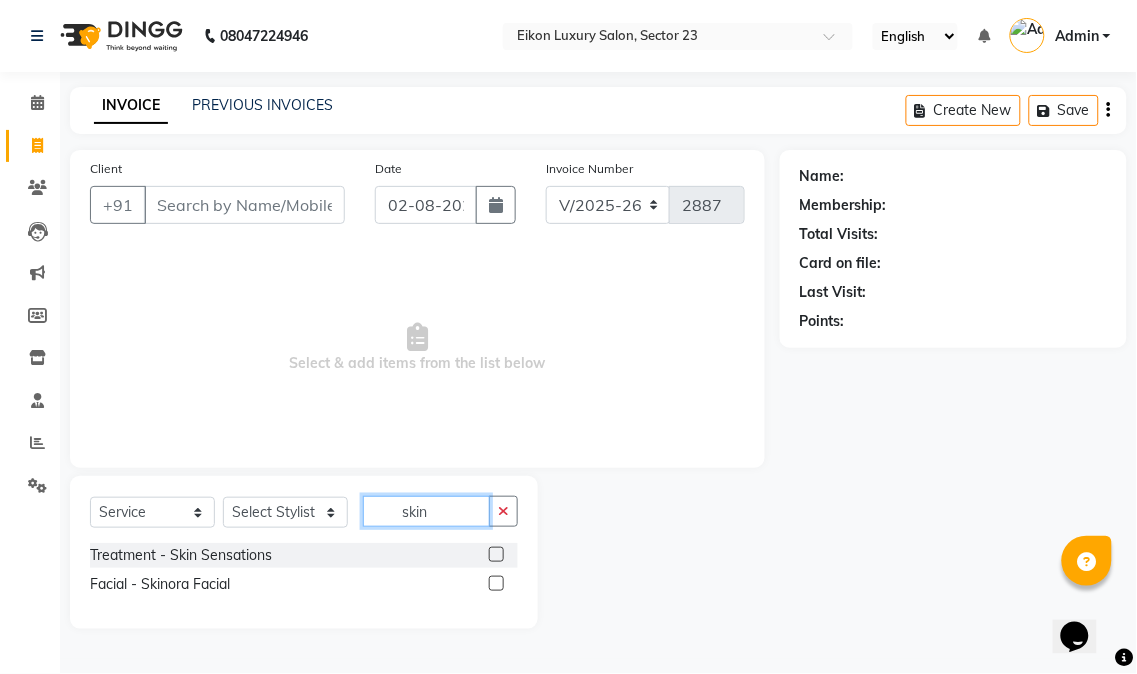 type on "skin" 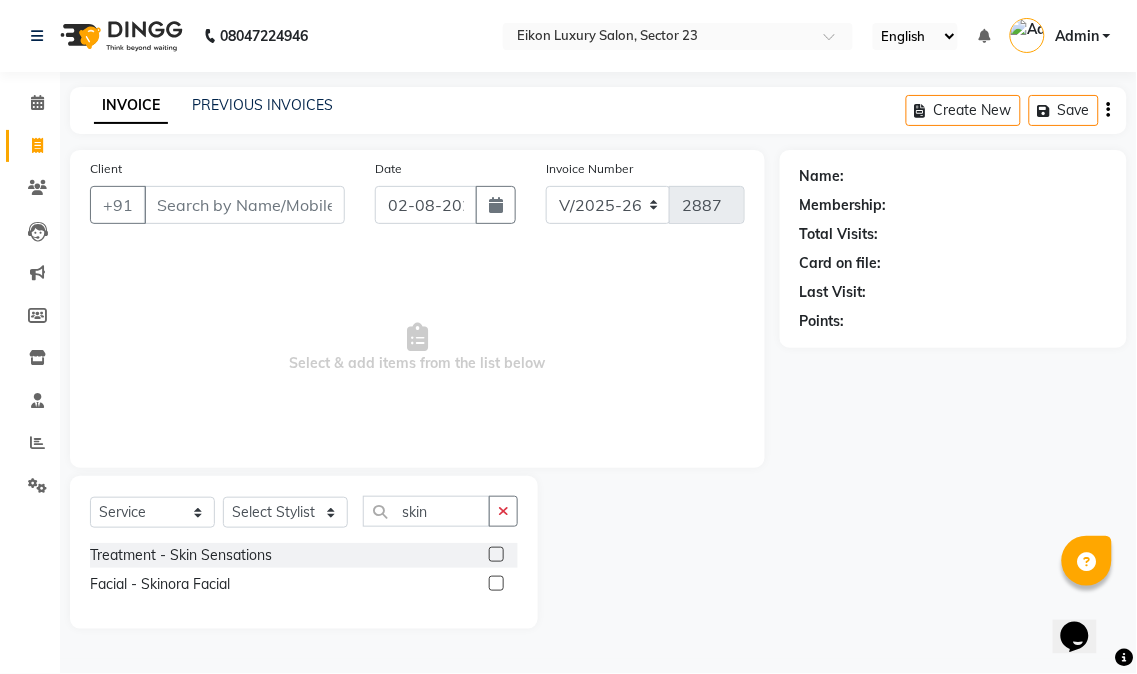 drag, startPoint x: 498, startPoint y: 583, endPoint x: 492, endPoint y: 565, distance: 18.973665 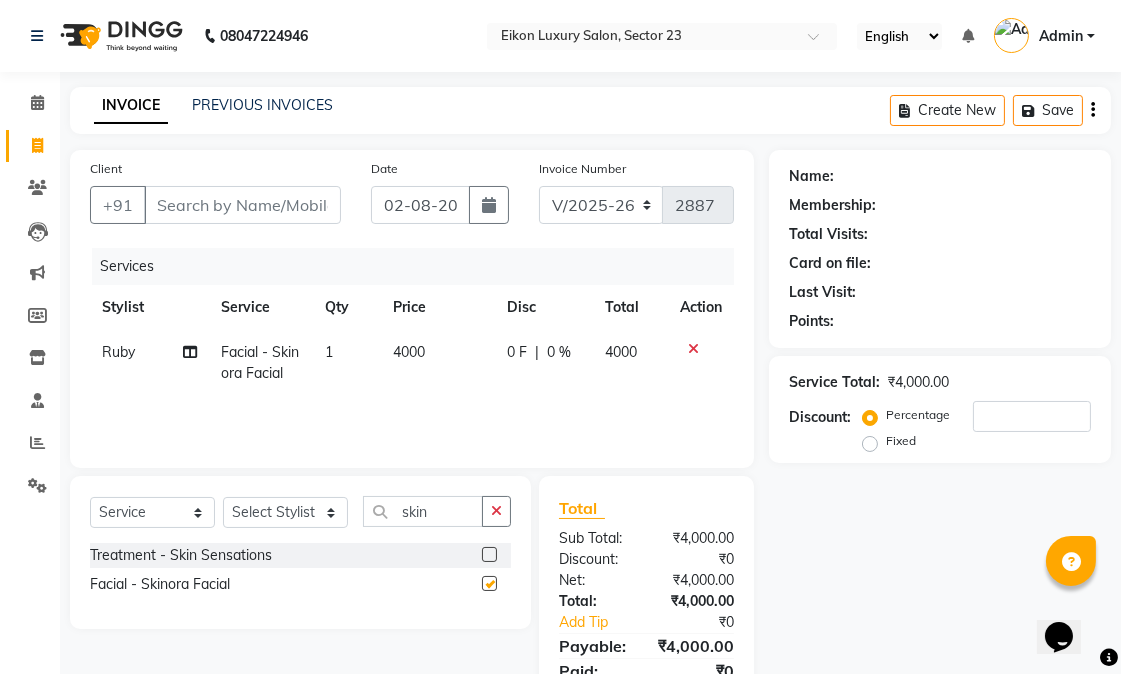 checkbox on "false" 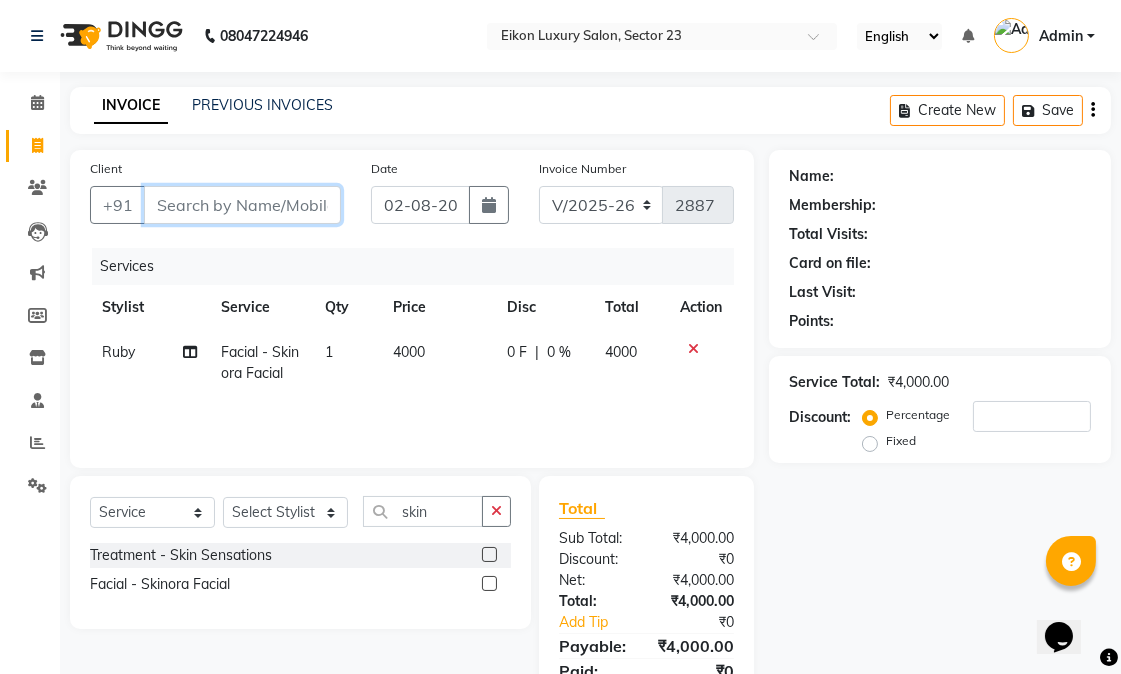 click on "Client" at bounding box center (242, 205) 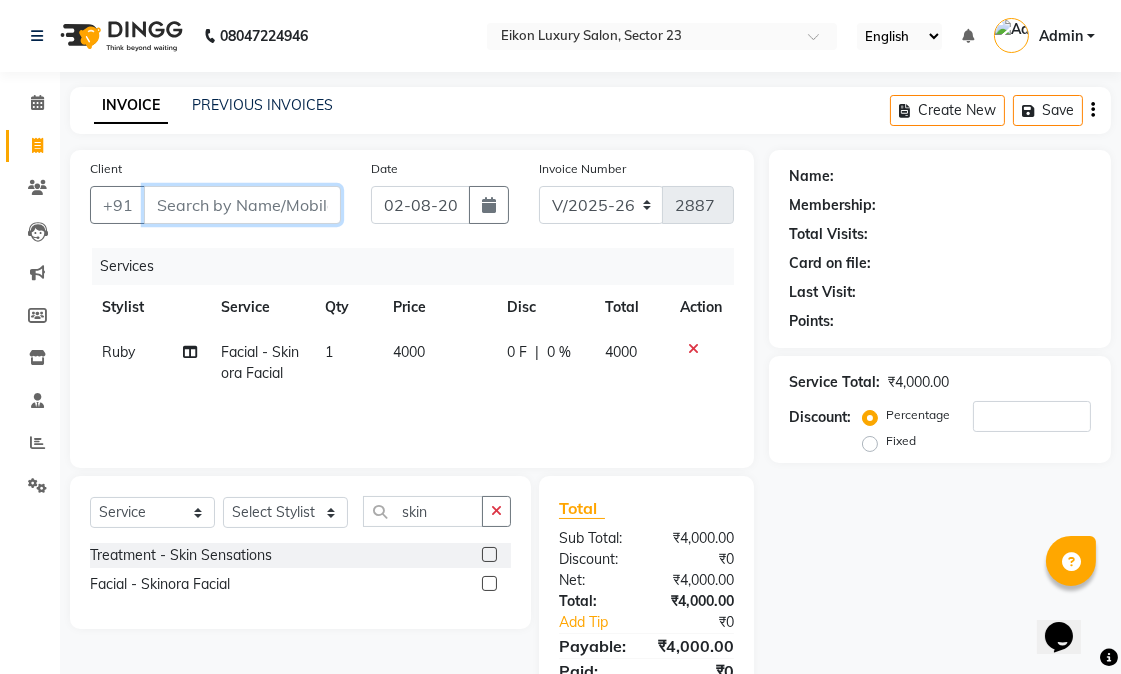 type on "9" 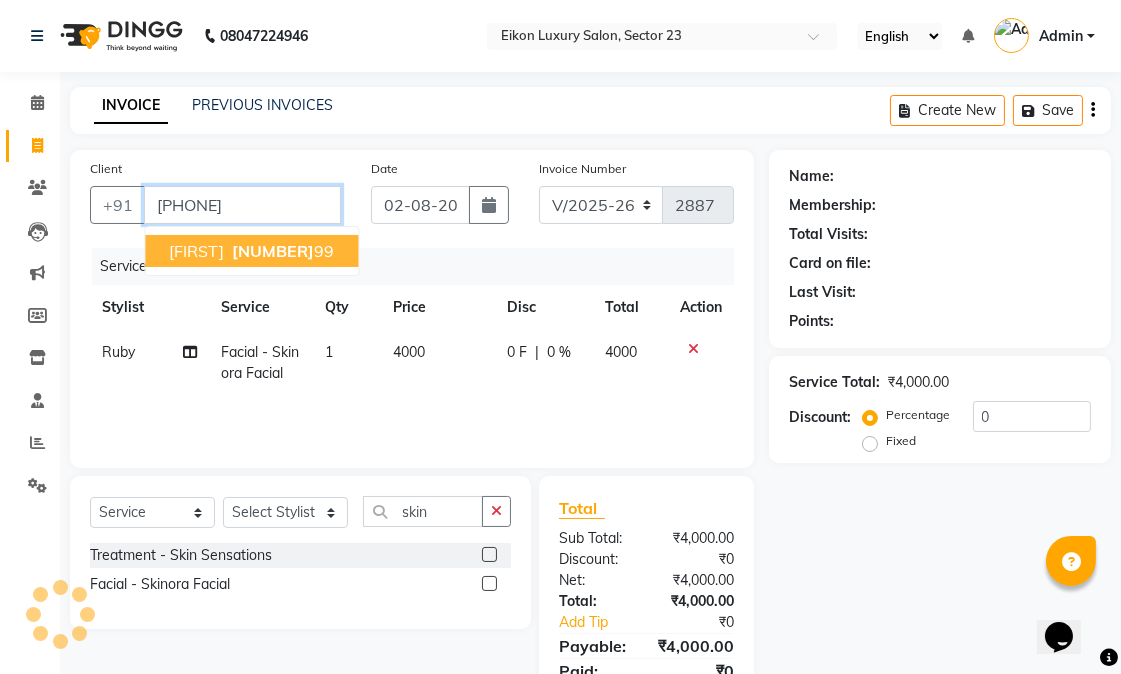 type on "9718543999" 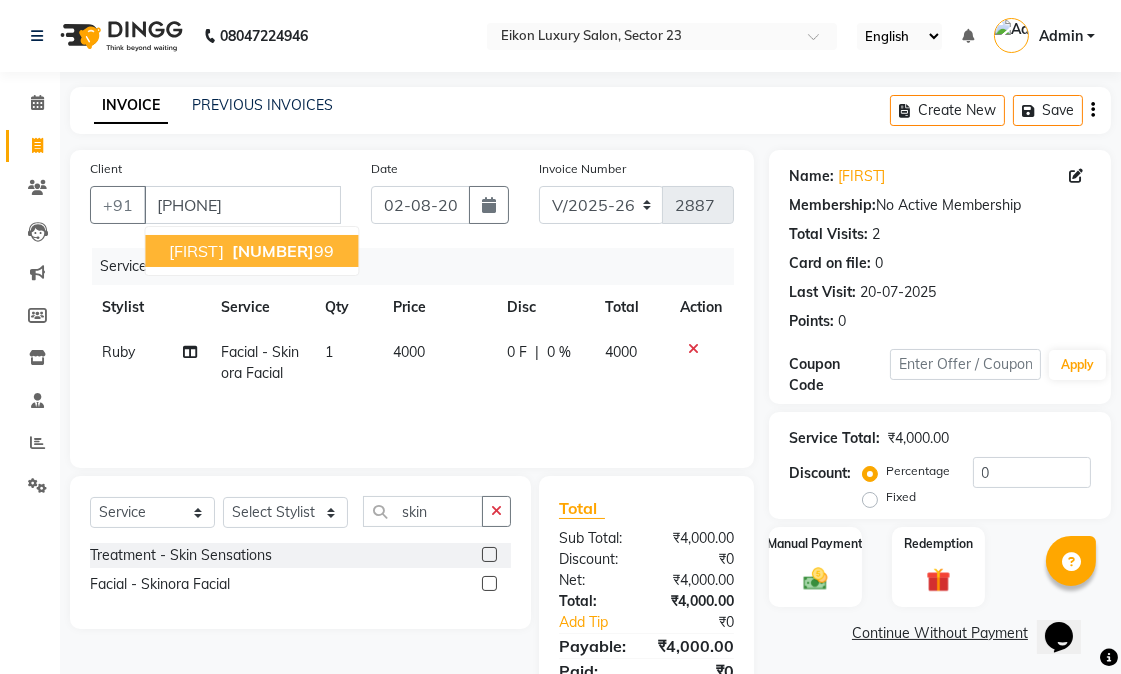 click on "97185439" at bounding box center (273, 251) 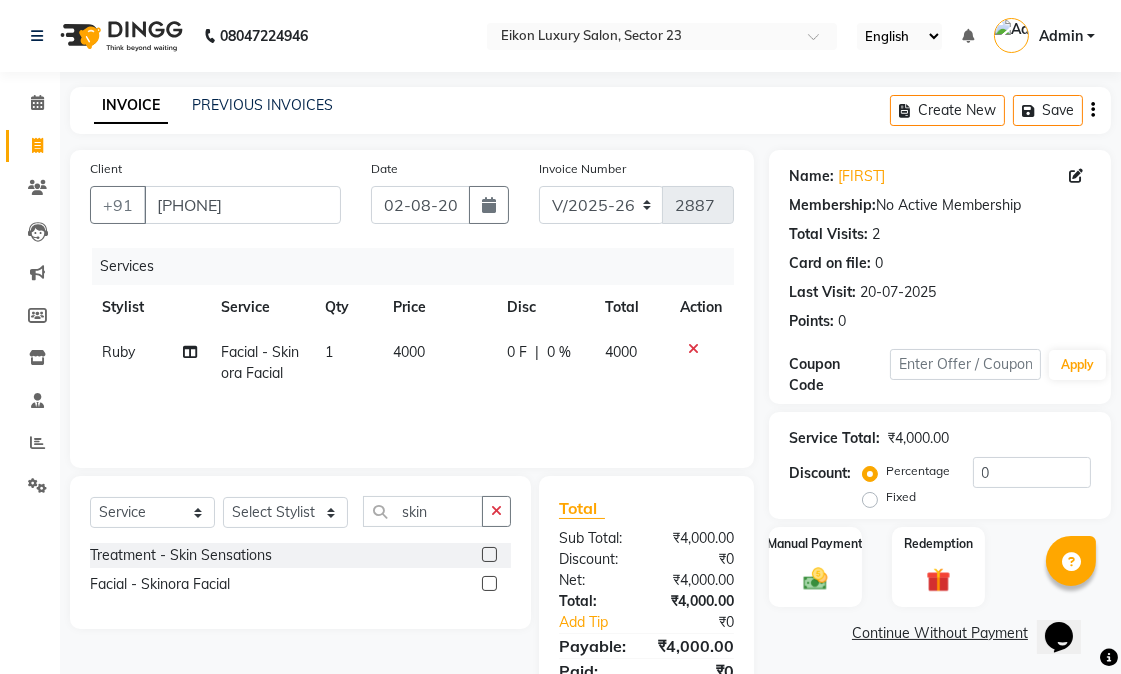 scroll, scrollTop: 107, scrollLeft: 0, axis: vertical 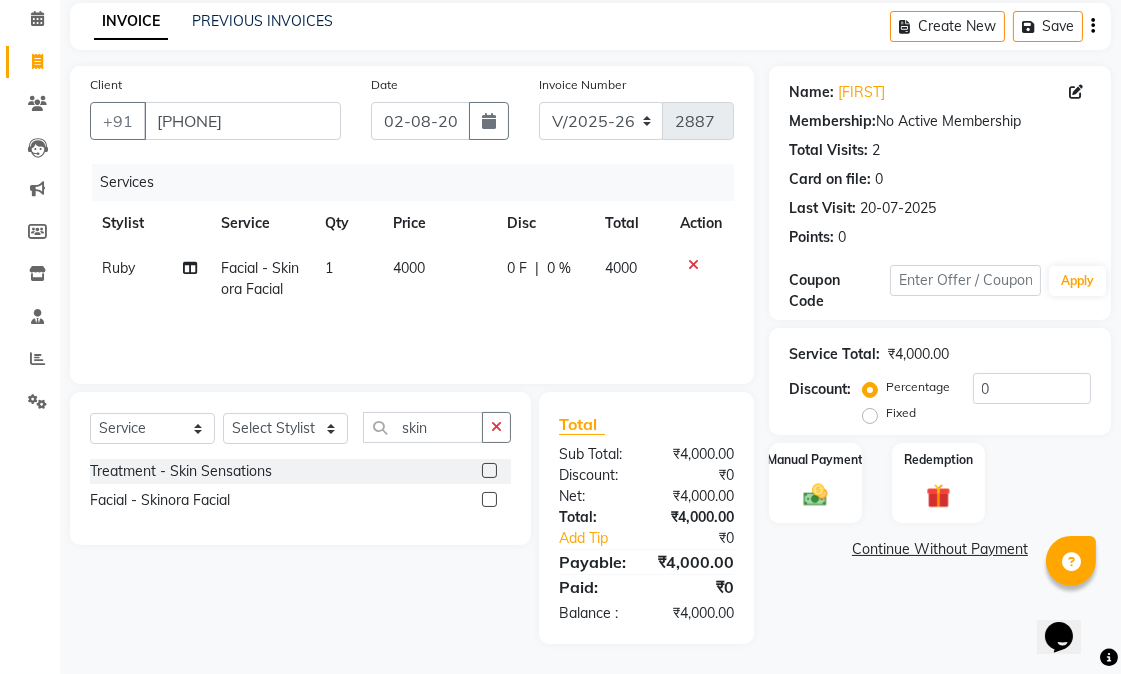 click on "Name: Anukriti  Membership:  No Active Membership  Total Visits:  2 Card on file:  0 Last Visit:   20-07-2025 Points:   0  Coupon Code Apply Service Total:  ₹4,000.00  Discount:  Percentage   Fixed  0 Manual Payment Redemption  Continue Without Payment" 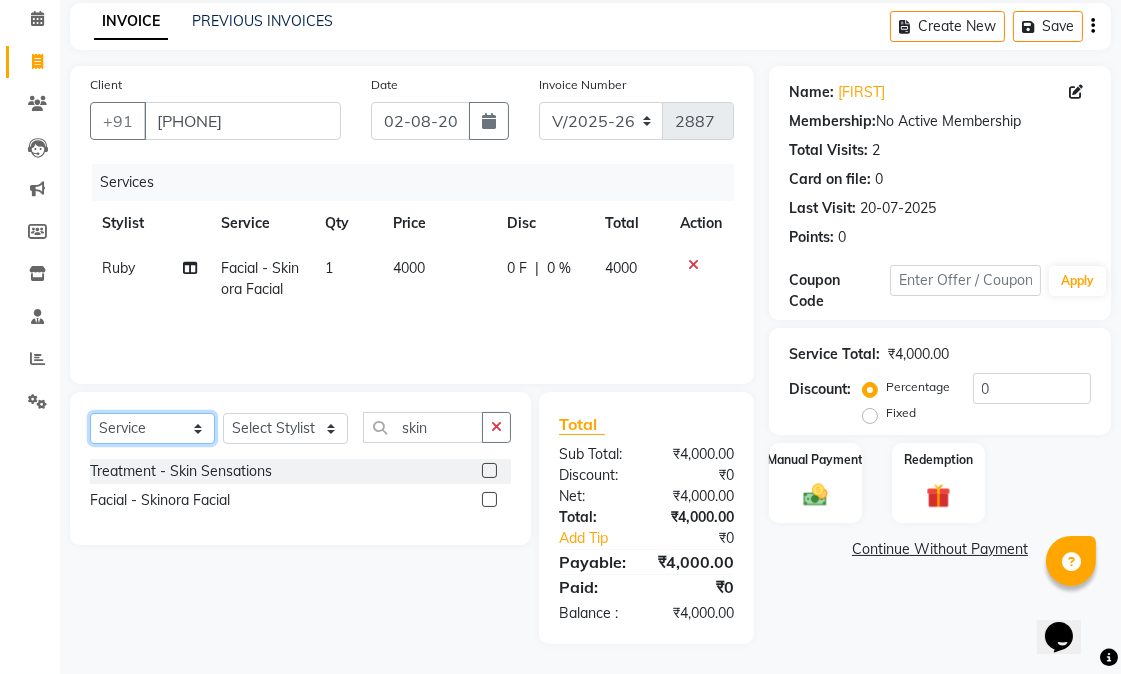 click on "Select  Service  Product  Membership  Package Voucher Prepaid Gift Card" 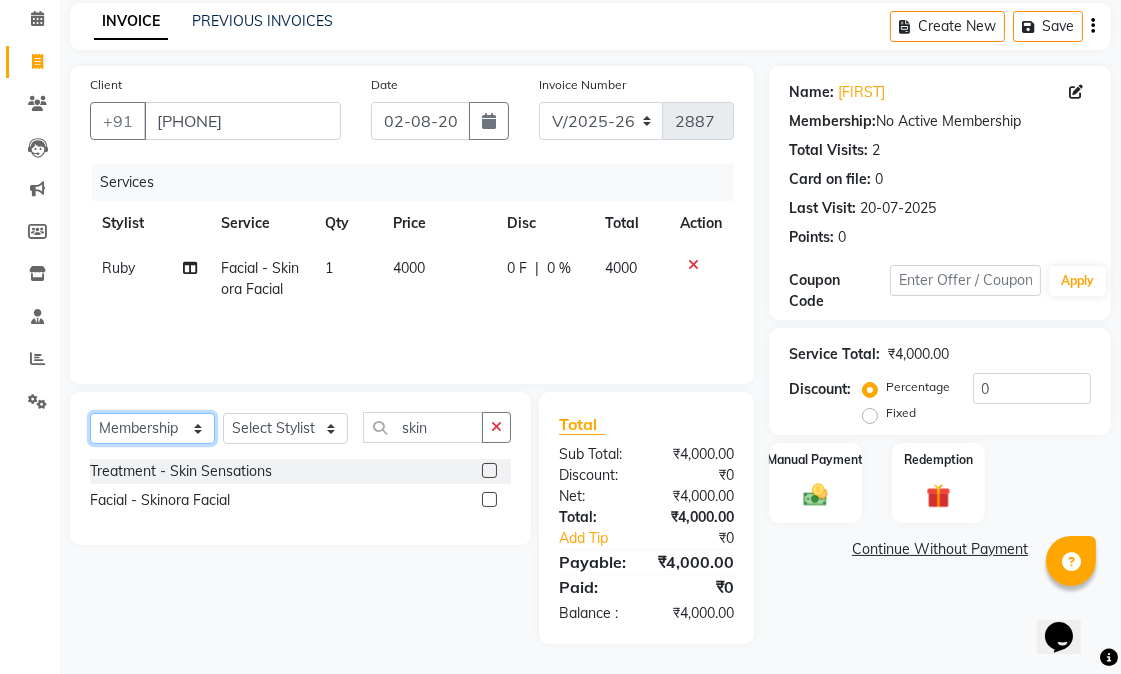 click on "Select  Service  Product  Membership  Package Voucher Prepaid Gift Card" 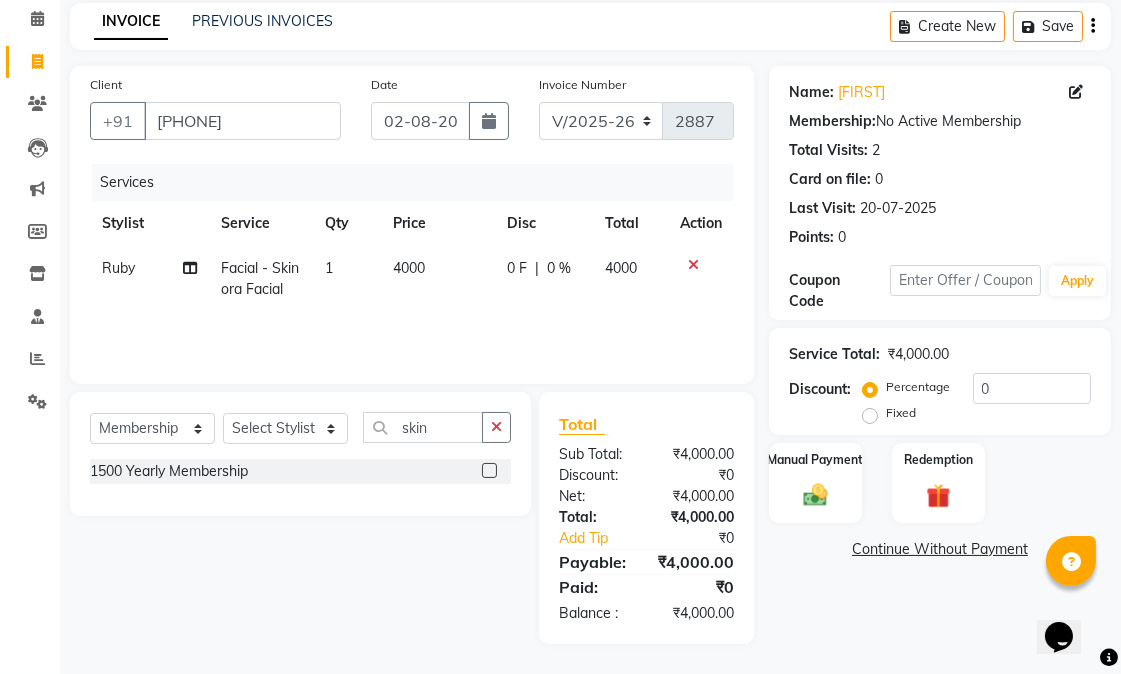 click 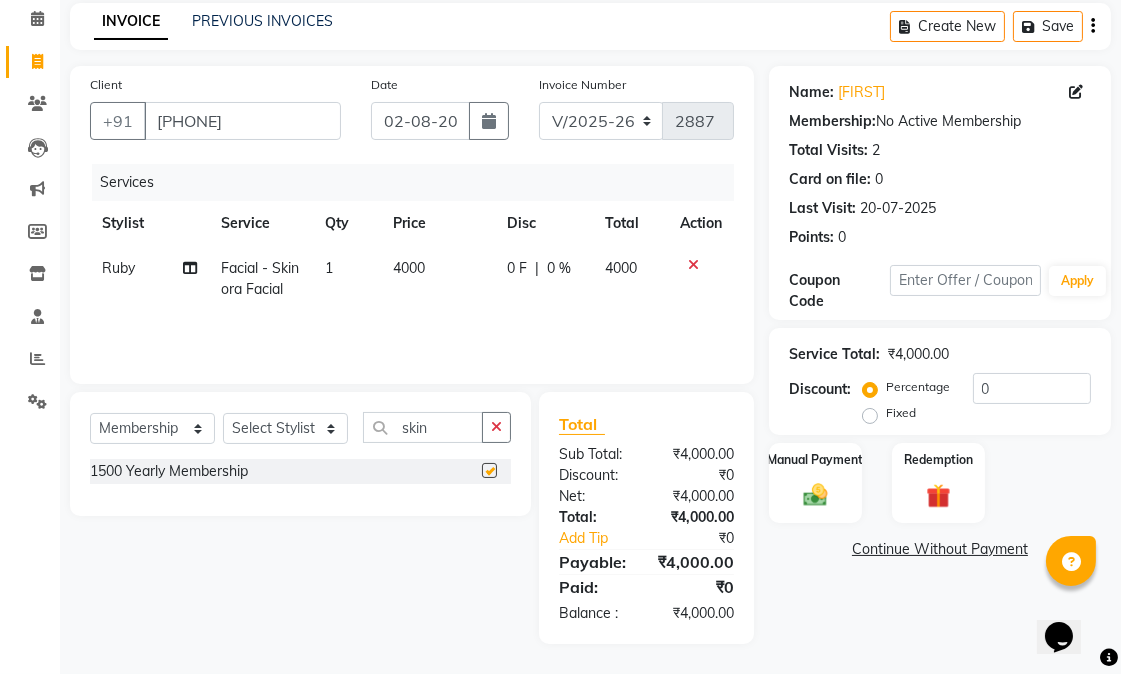 select on "select" 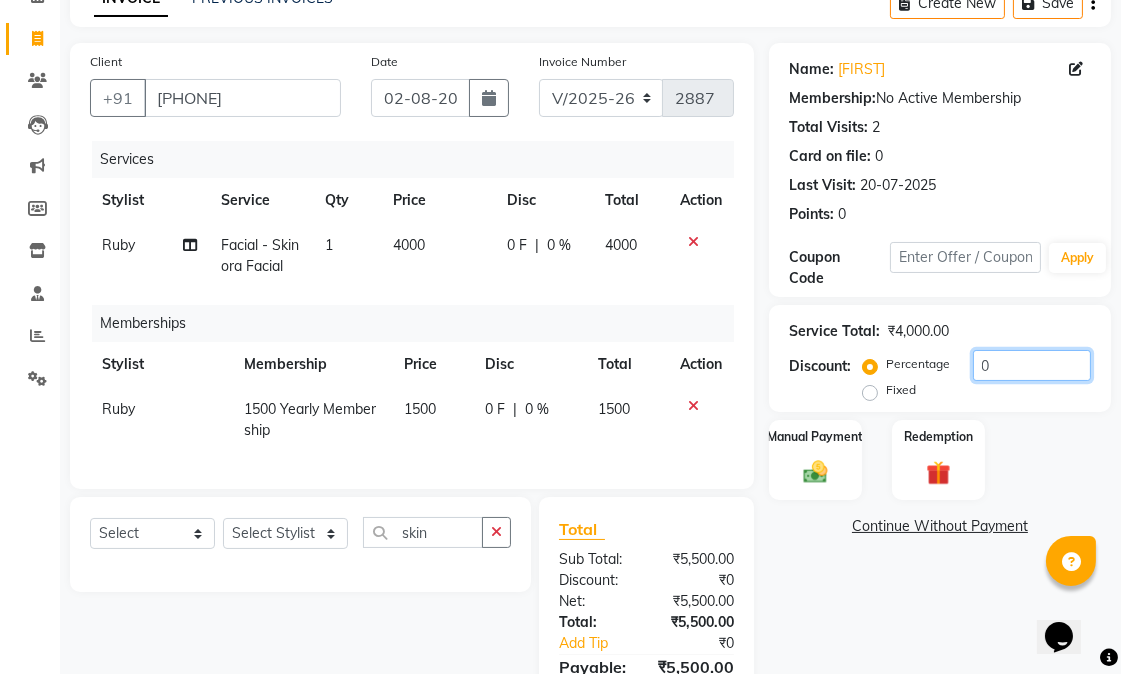 drag, startPoint x: 1031, startPoint y: 353, endPoint x: 988, endPoint y: 350, distance: 43.104523 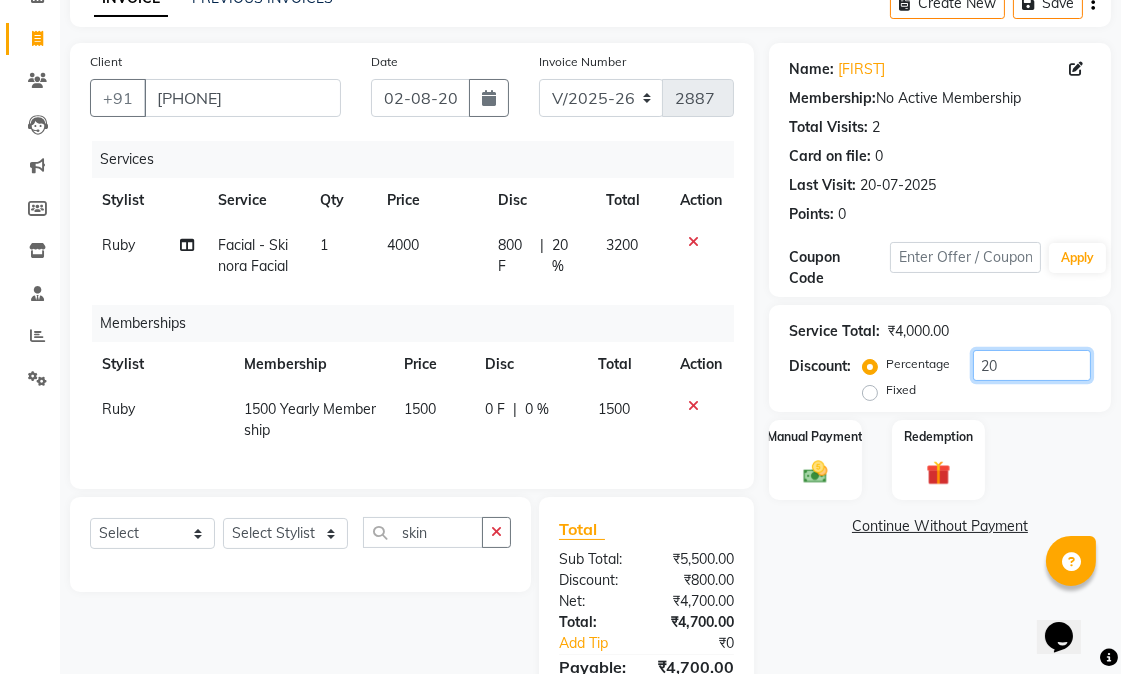 scroll, scrollTop: 252, scrollLeft: 0, axis: vertical 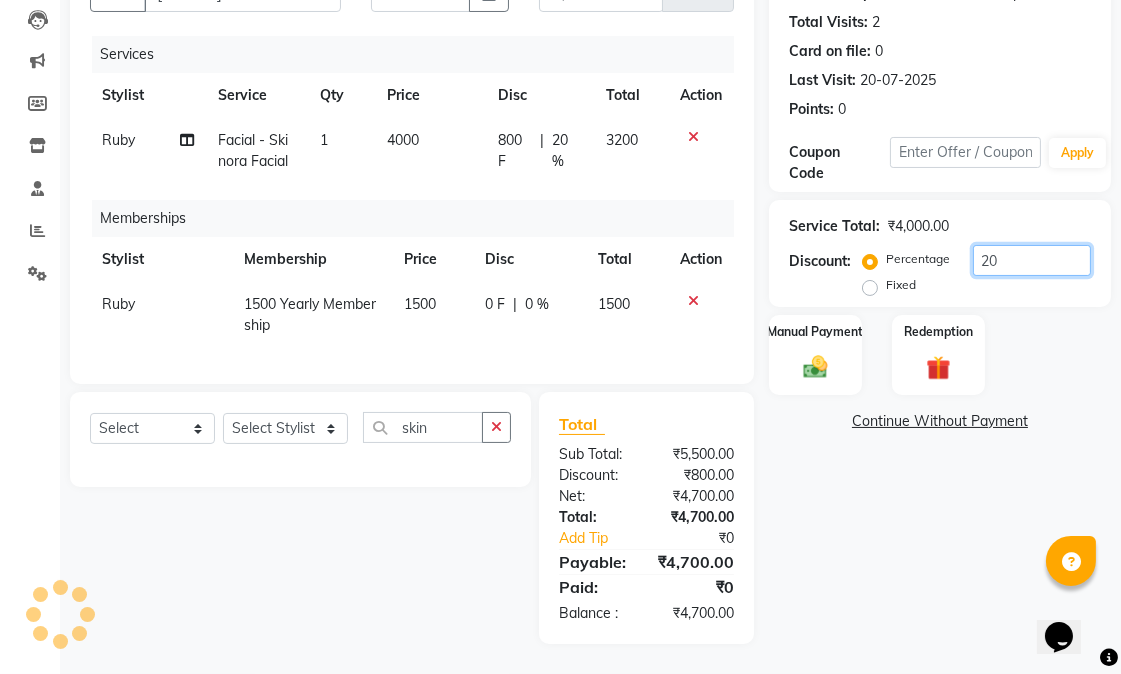 type on "20" 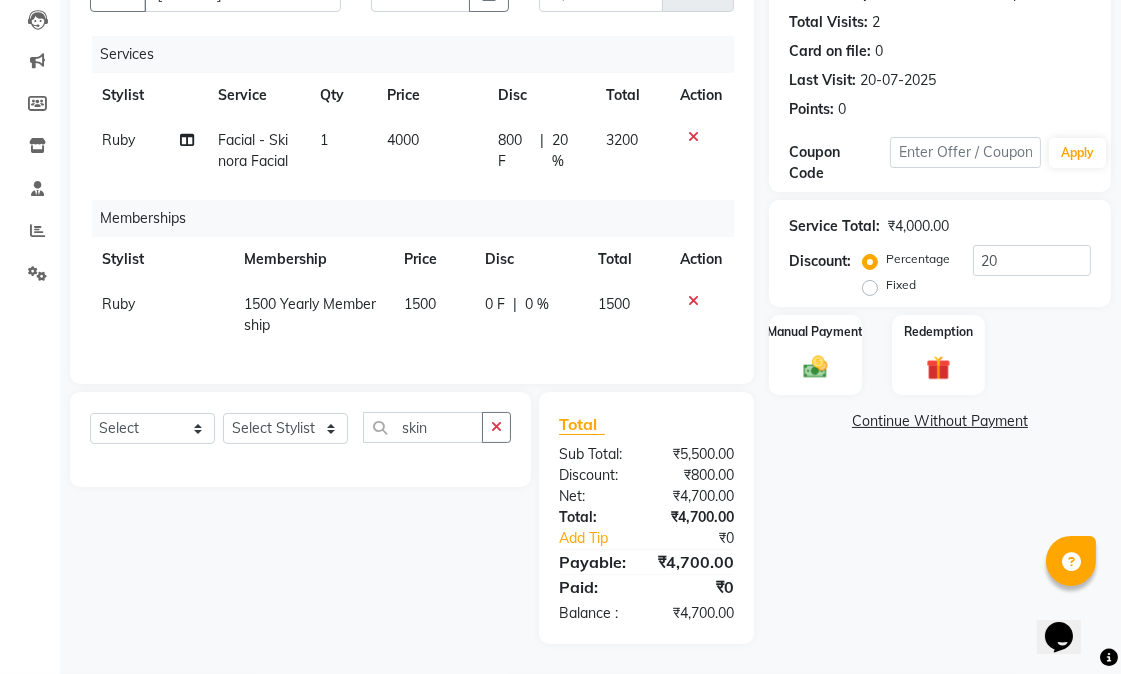 click on "Name: Anukriti  Membership:  No Active Membership  Total Visits:  2 Card on file:  0 Last Visit:   20-07-2025 Points:   0  Coupon Code Apply Service Total:  ₹4,000.00  Discount:  Percentage   Fixed  20 Manual Payment Redemption  Continue Without Payment" 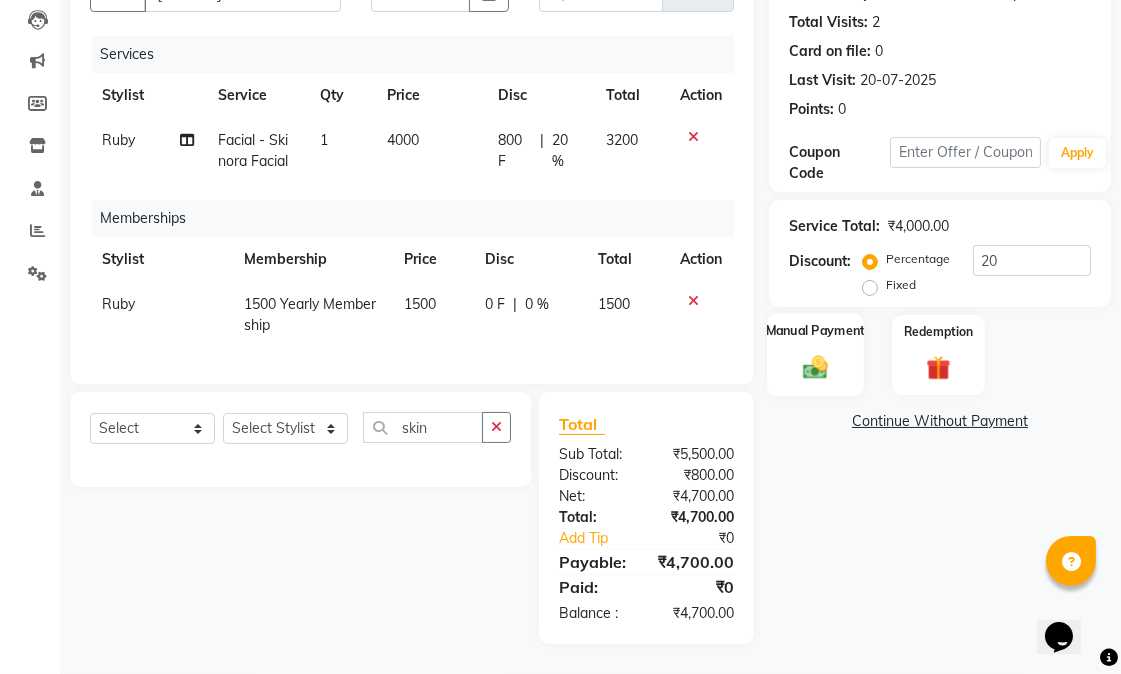 click 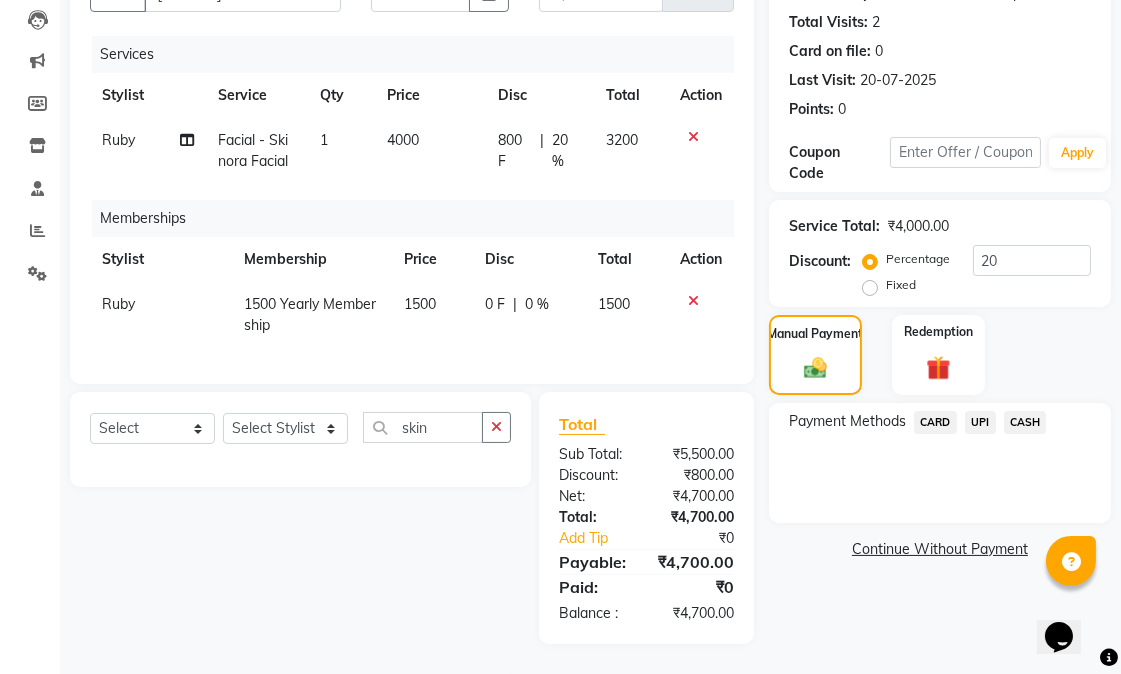 click on "CARD" 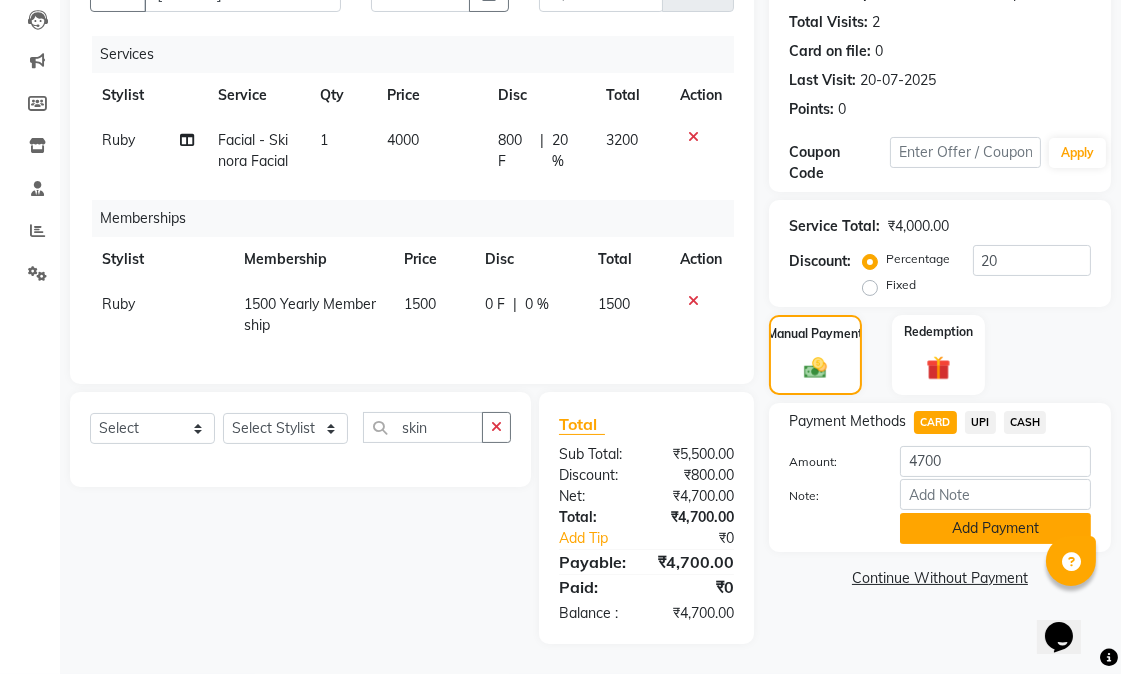 click on "Add Payment" 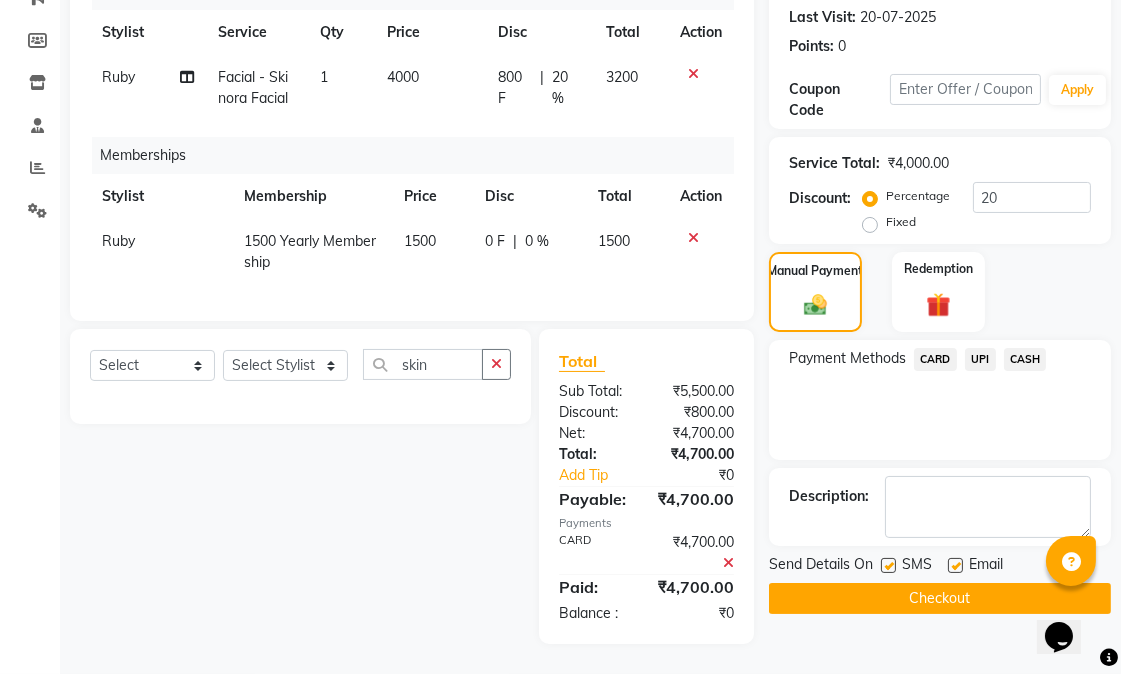 scroll, scrollTop: 315, scrollLeft: 0, axis: vertical 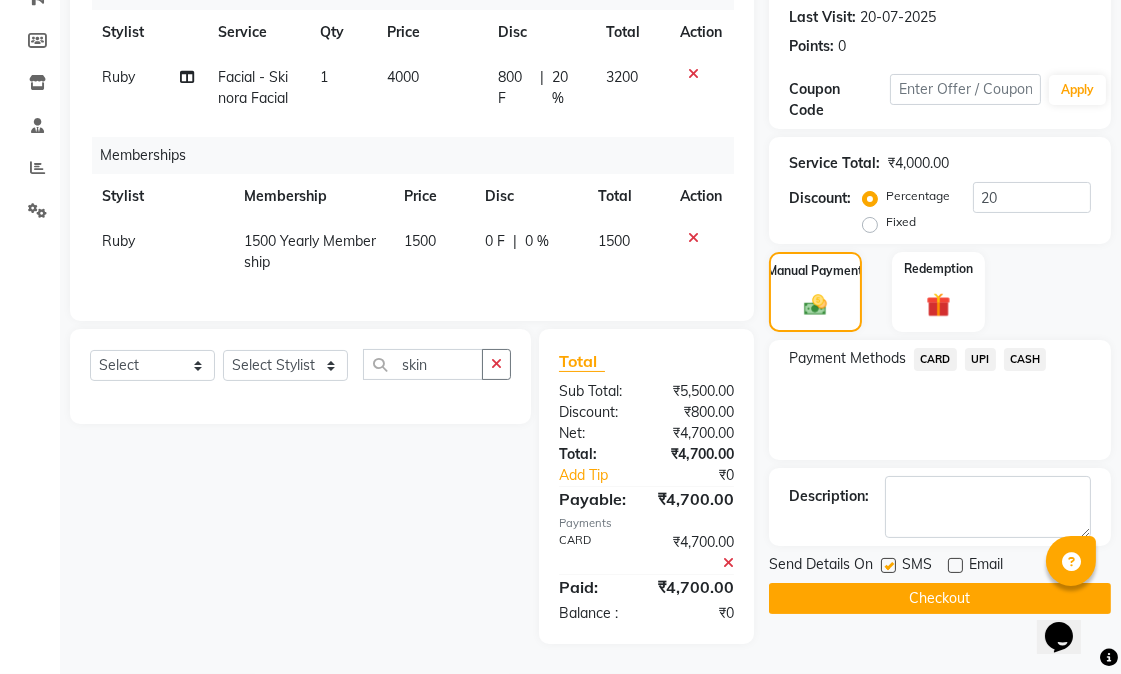 click on "Checkout" 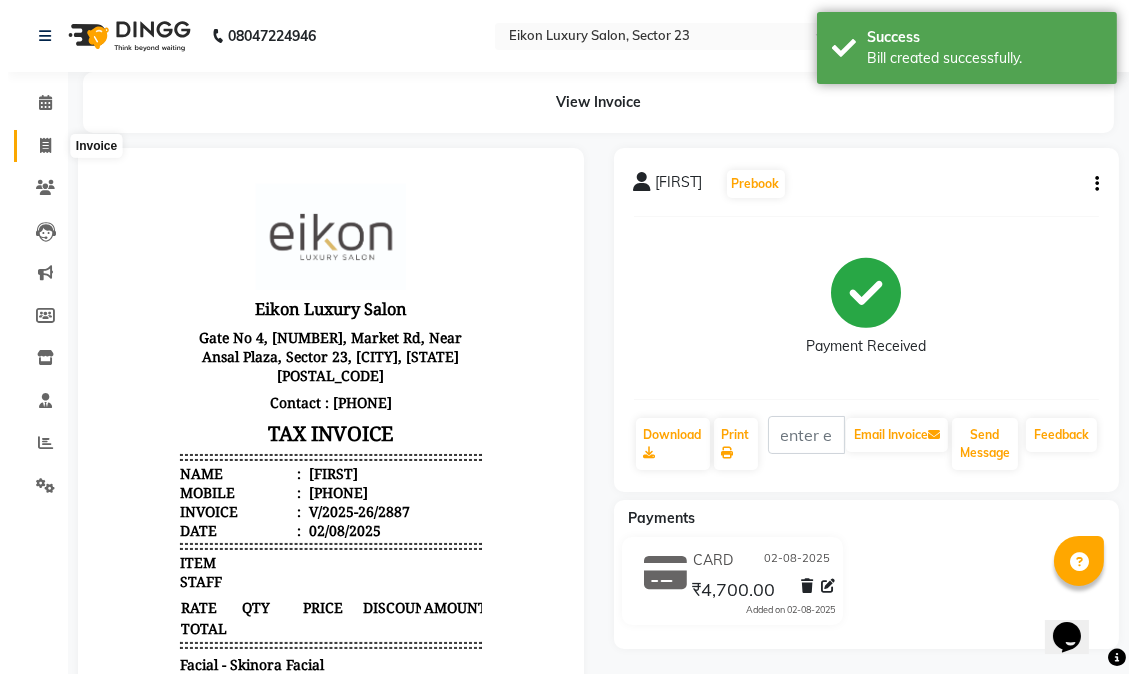 scroll, scrollTop: 0, scrollLeft: 0, axis: both 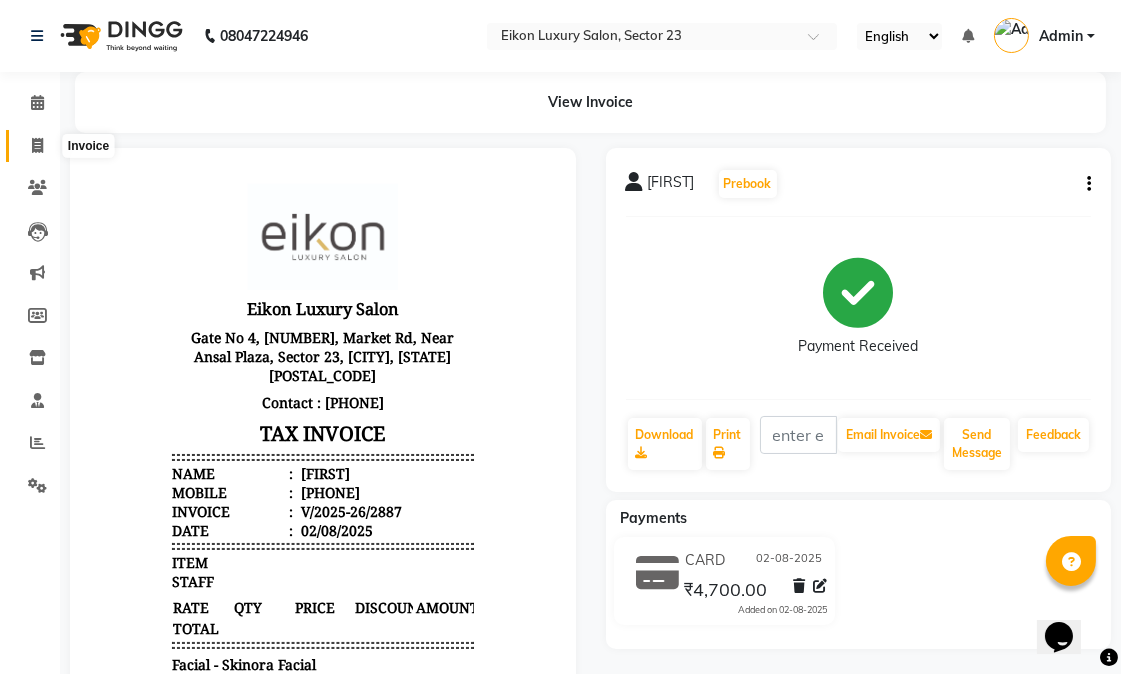 click 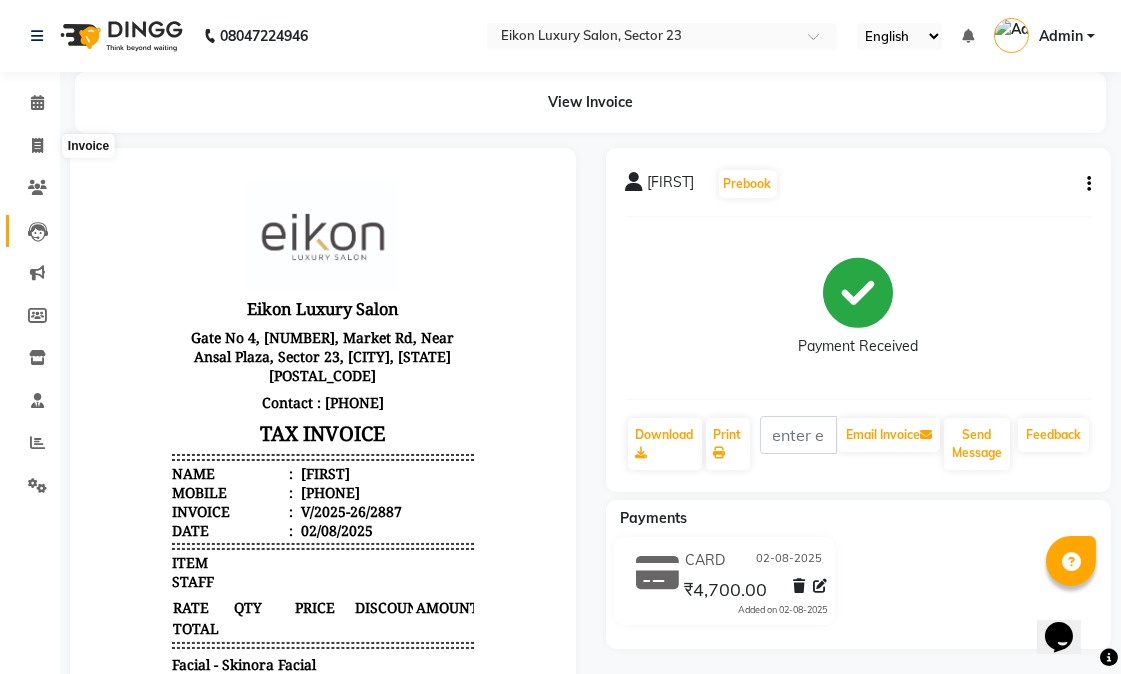 select on "service" 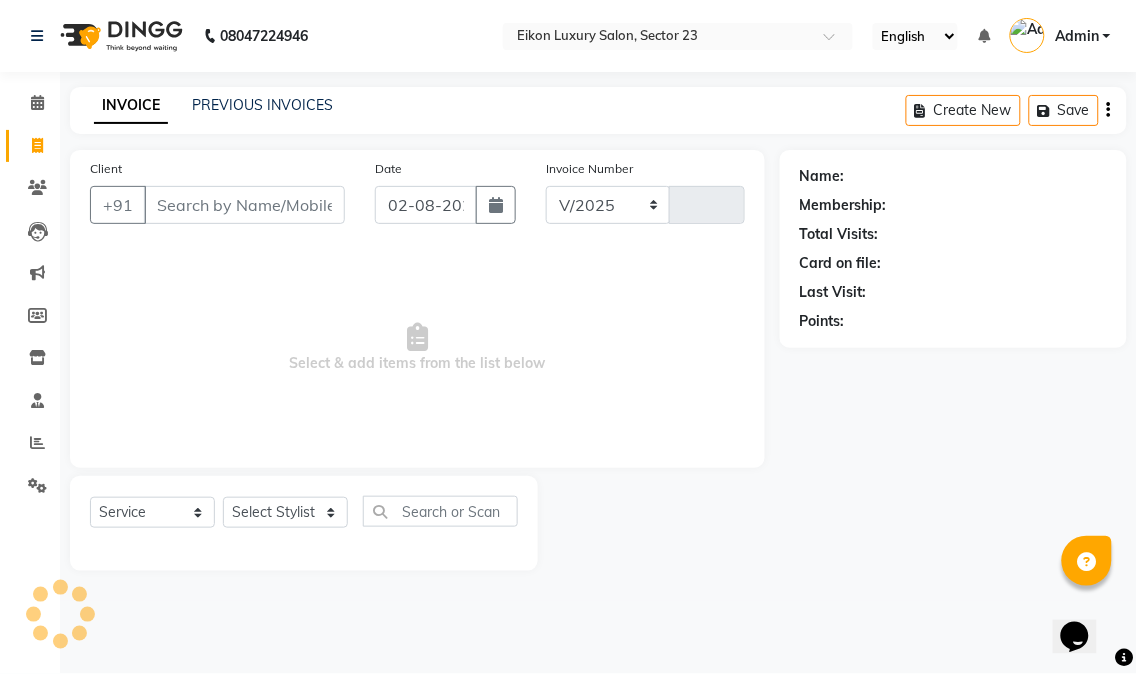 select on "7080" 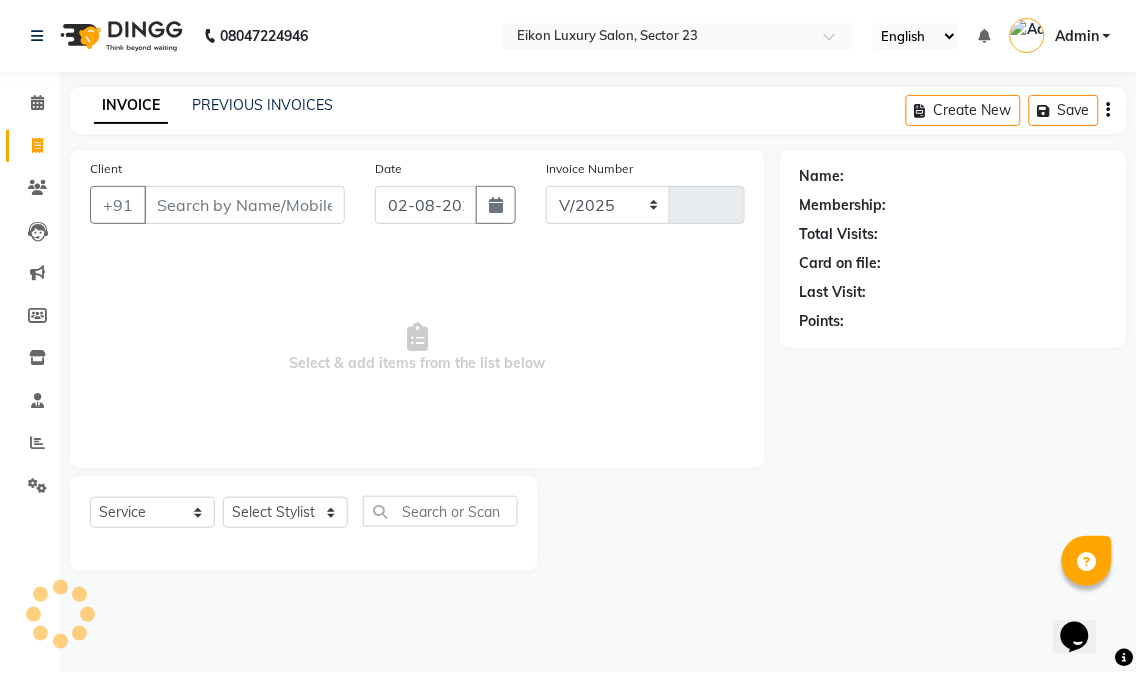 type on "2888" 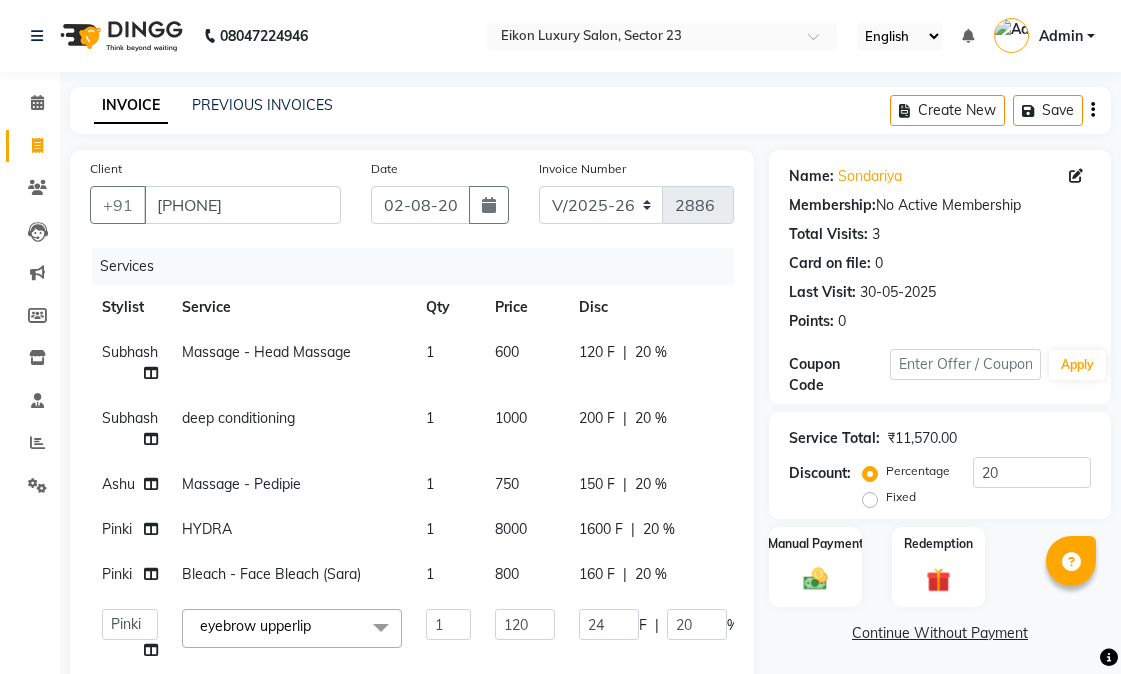 select on "7080" 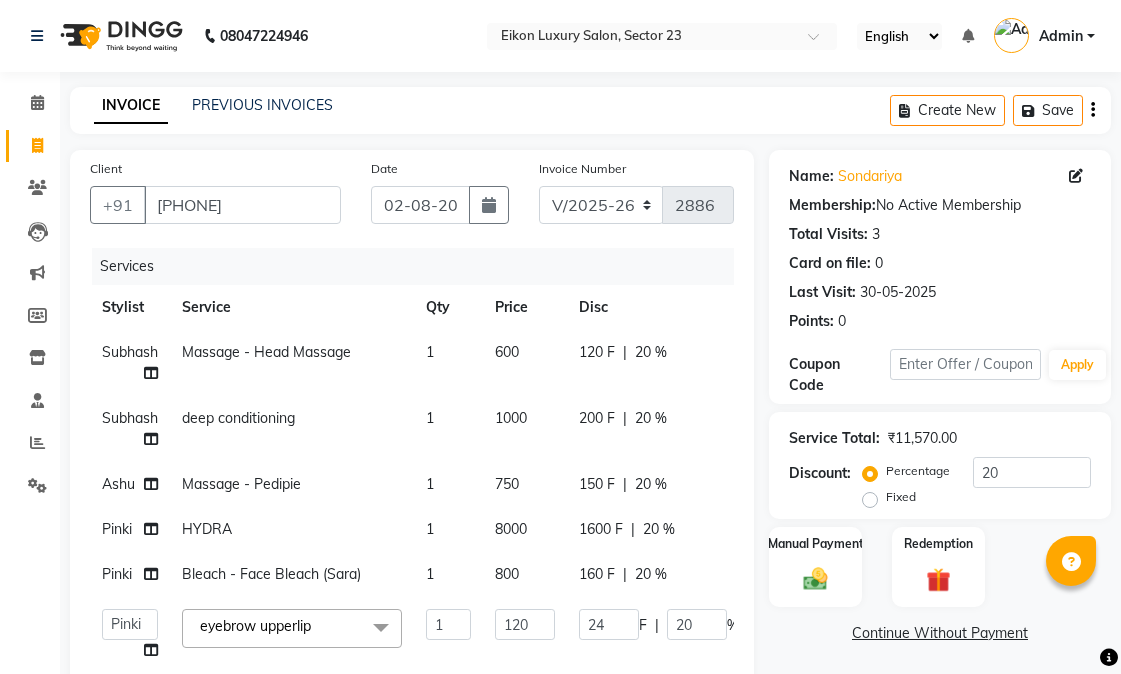 scroll, scrollTop: 428, scrollLeft: 0, axis: vertical 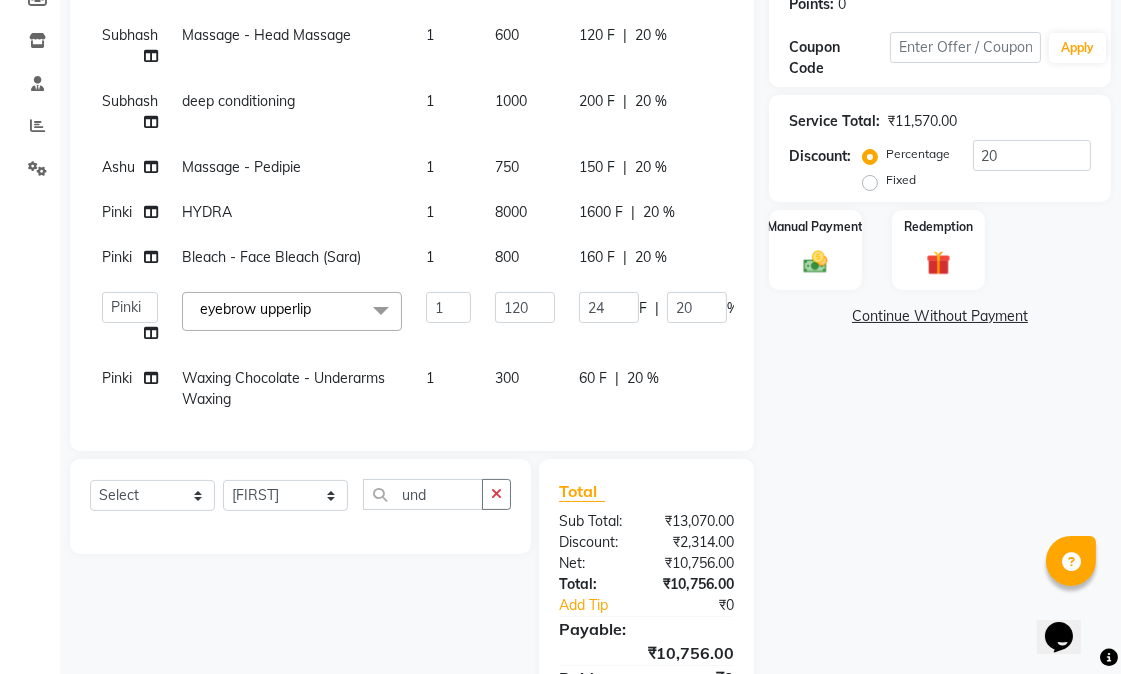 click on "Name: [FIRST]  Membership:  No Active Membership  Total Visits:  3 Card on file:  0 Last Visit:   30-05-2025 Points:   0  Coupon Code Apply Service Total:  ₹11,570.00  Discount:  Percentage   Fixed  20 Manual Payment Redemption  Continue Without Payment" 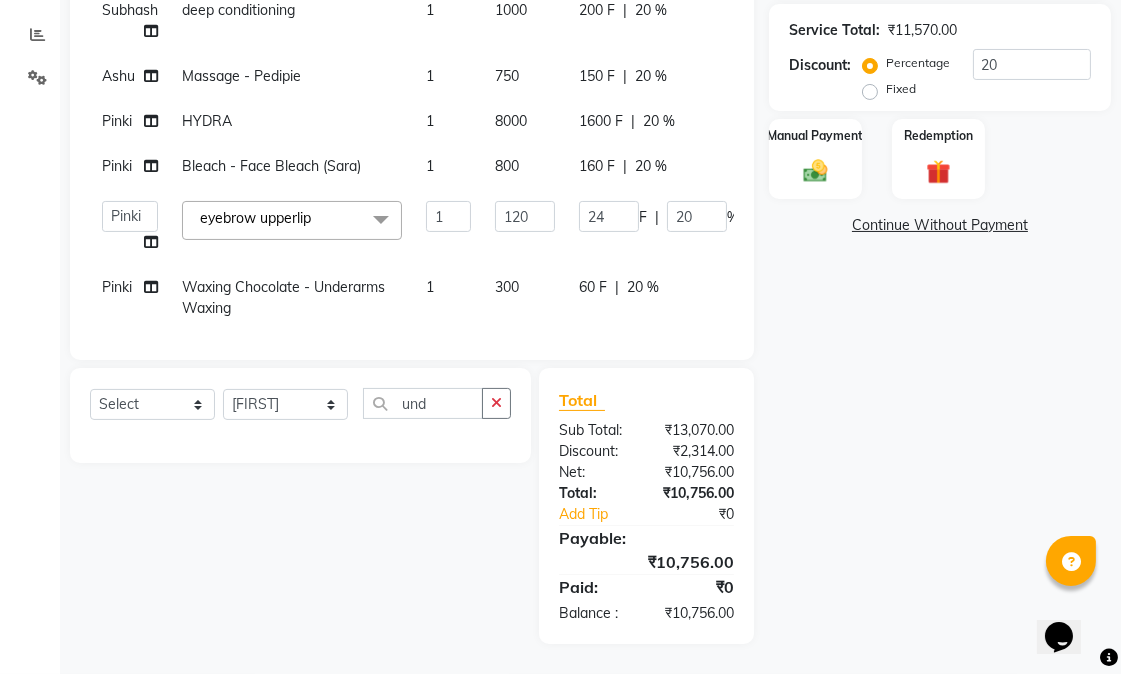 click on "Name: [FIRST]  Membership:  No Active Membership  Total Visits:  3 Card on file:  0 Last Visit:   30-05-2025 Points:   0  Coupon Code Apply Service Total:  ₹11,570.00  Discount:  Percentage   Fixed  20 Manual Payment Redemption  Continue Without Payment" 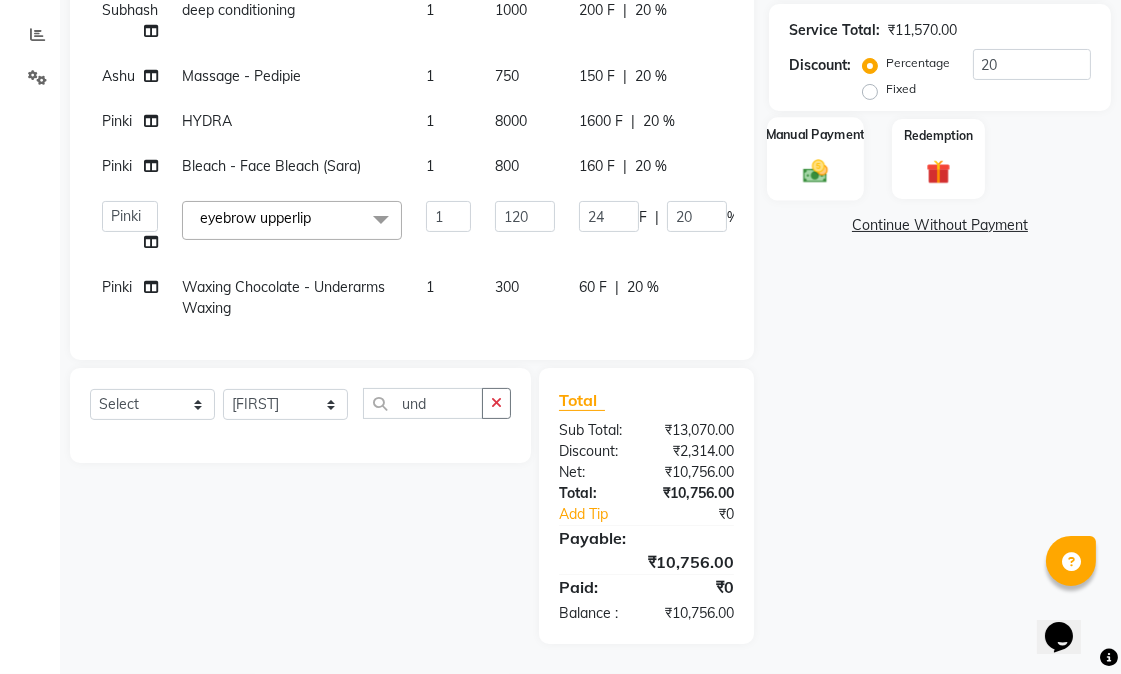 click 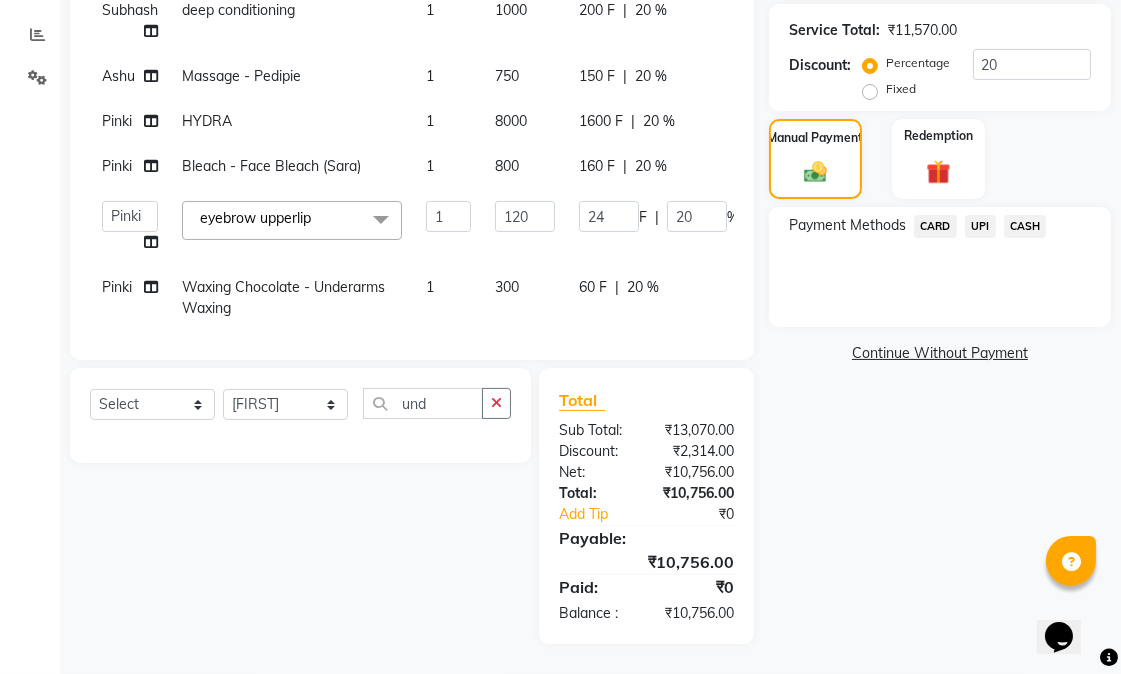 click on "CASH" 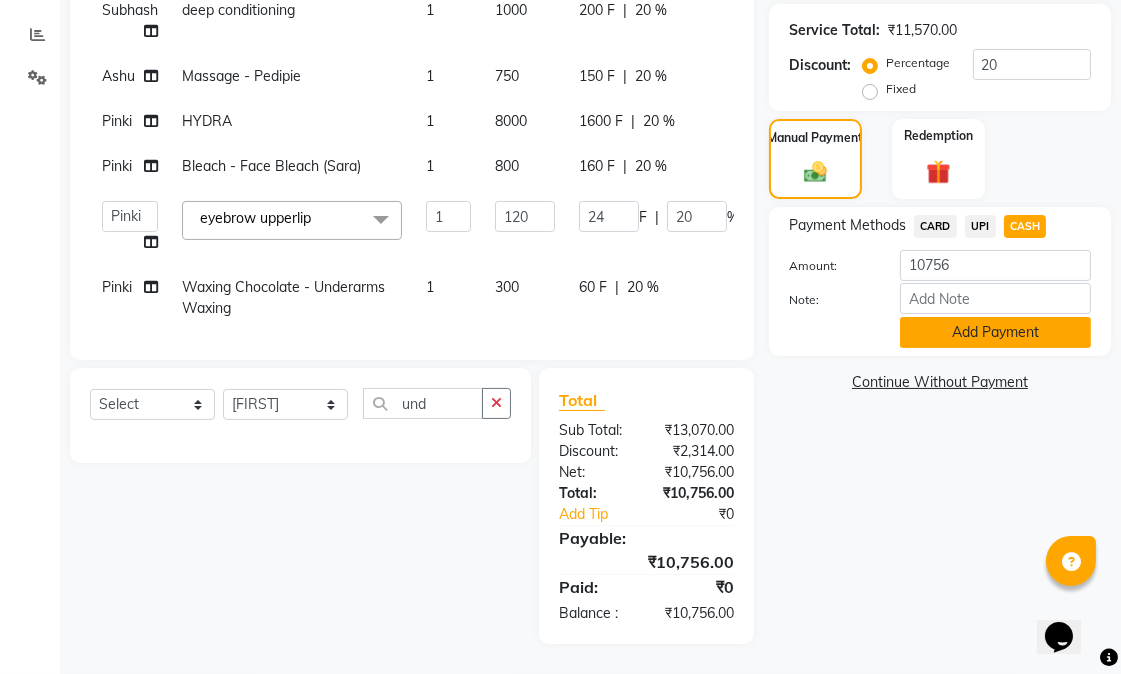 click on "Add Payment" 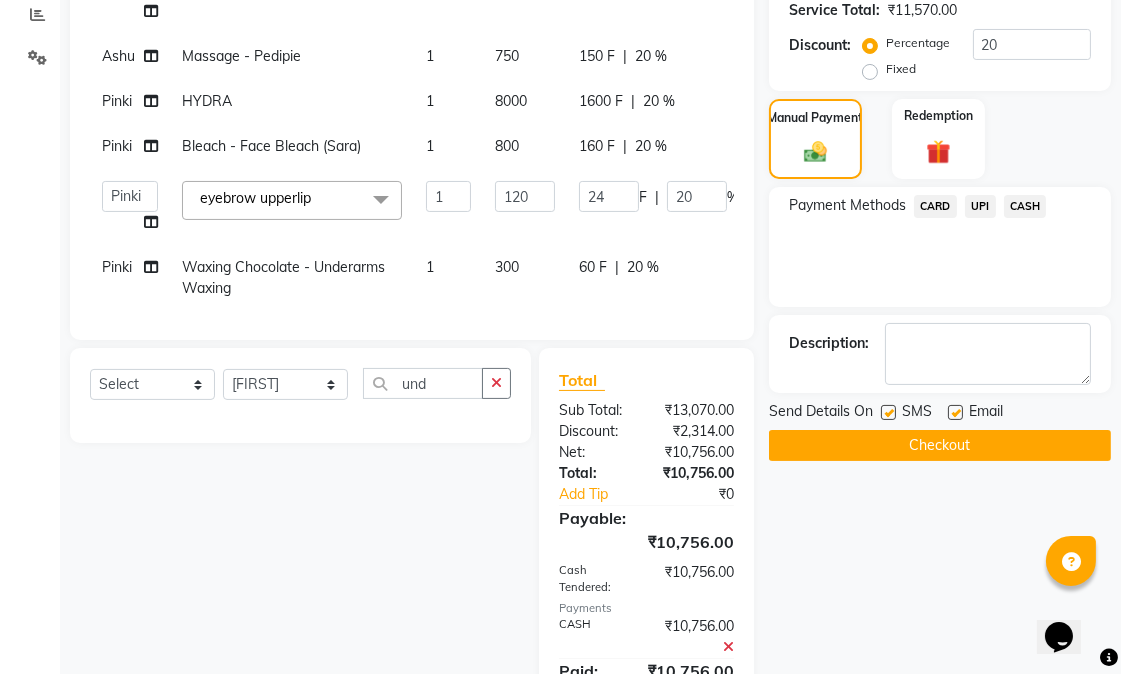 click 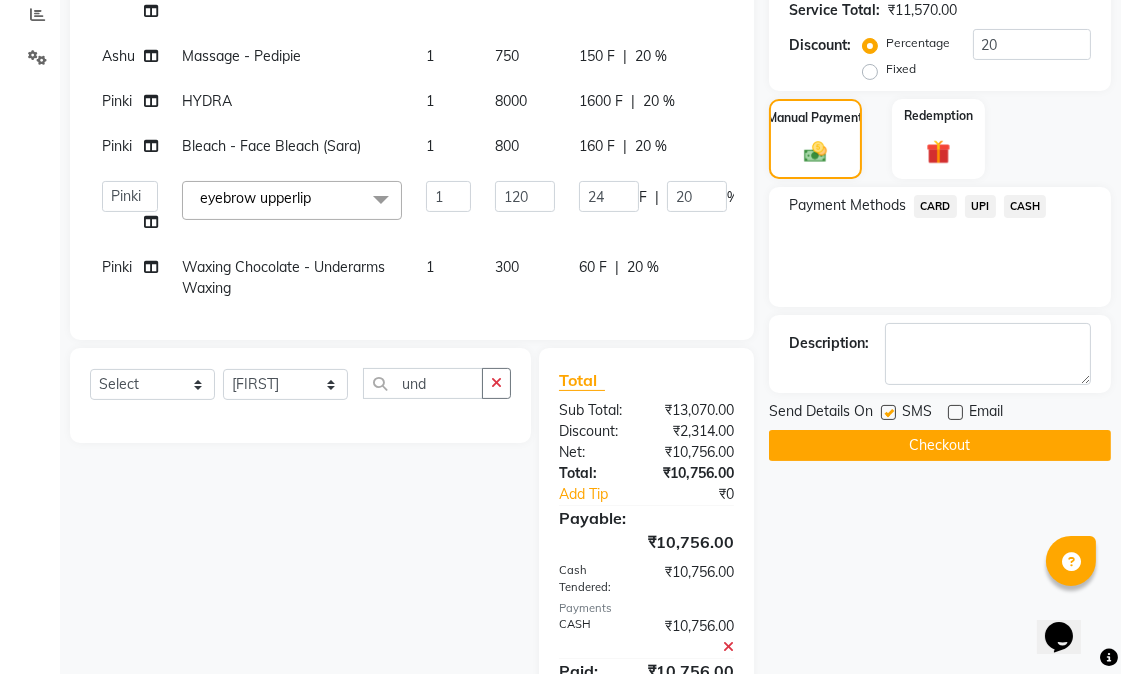 drag, startPoint x: 890, startPoint y: 406, endPoint x: 893, endPoint y: 421, distance: 15.297058 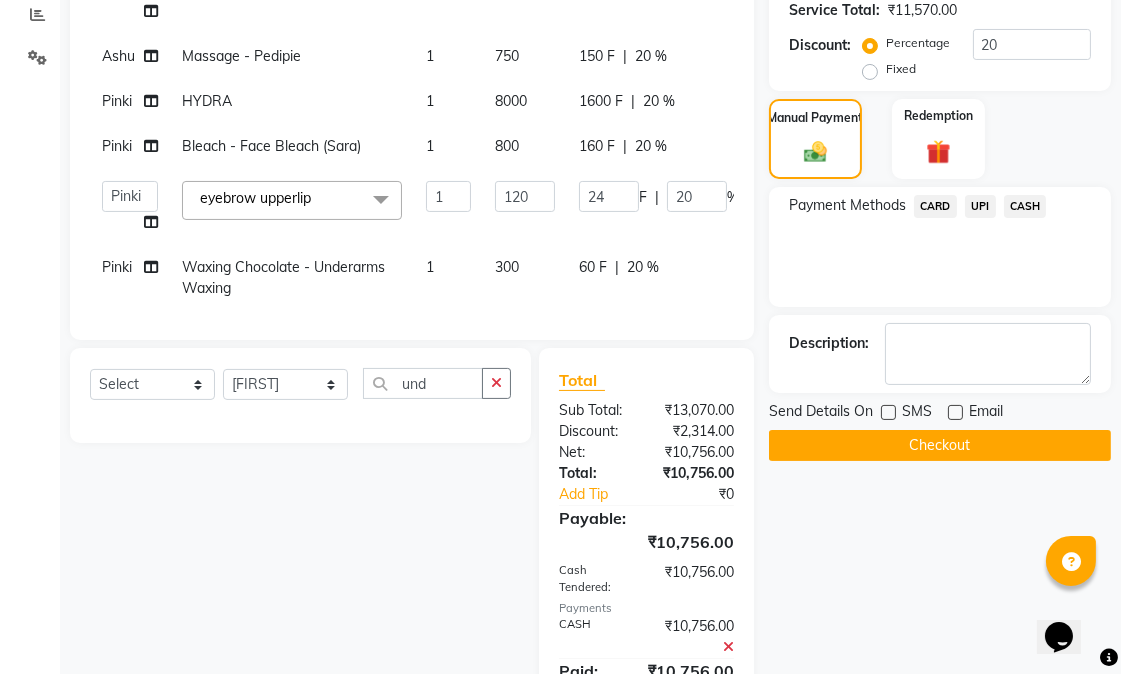 click on "Checkout" 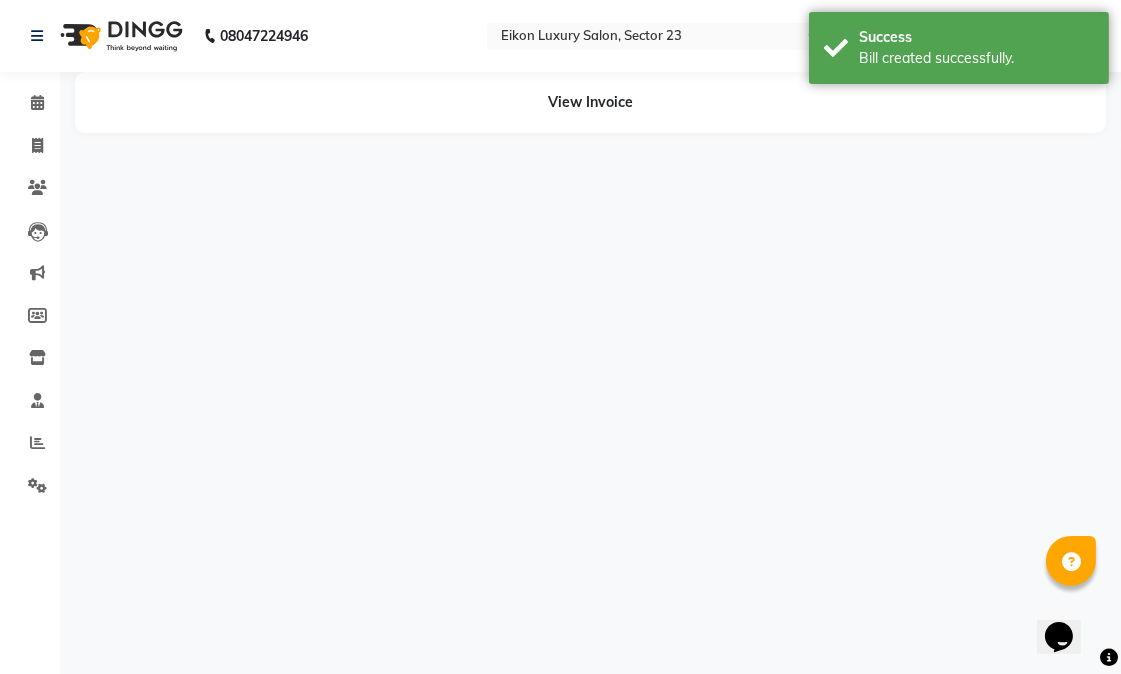scroll, scrollTop: 0, scrollLeft: 0, axis: both 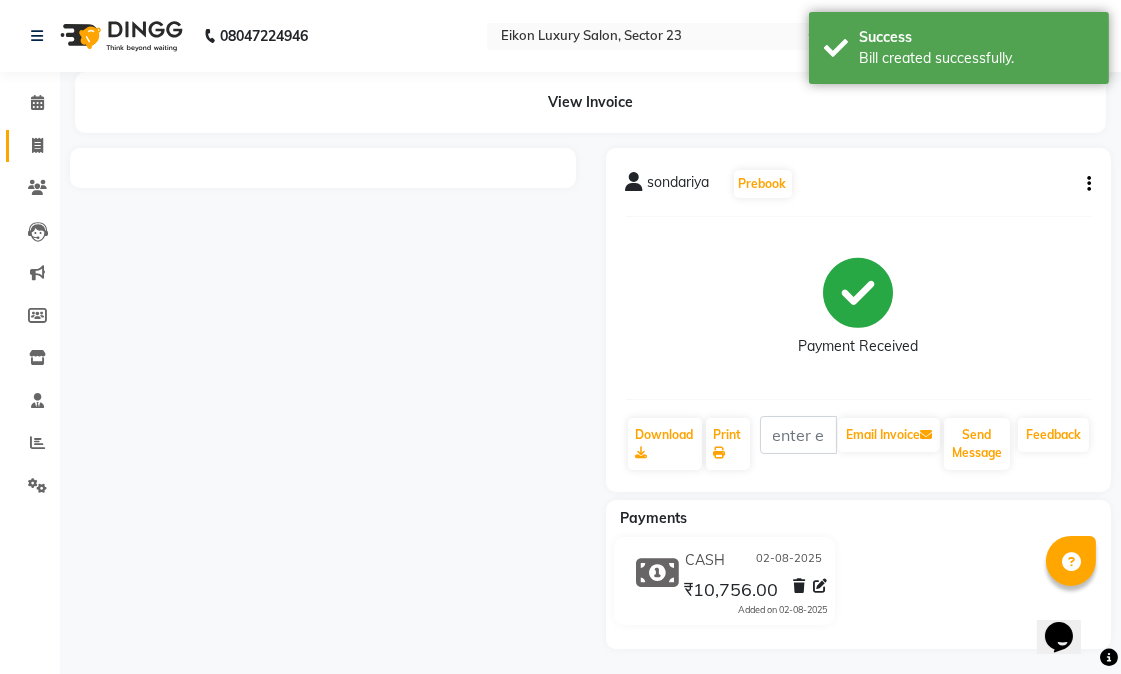 click 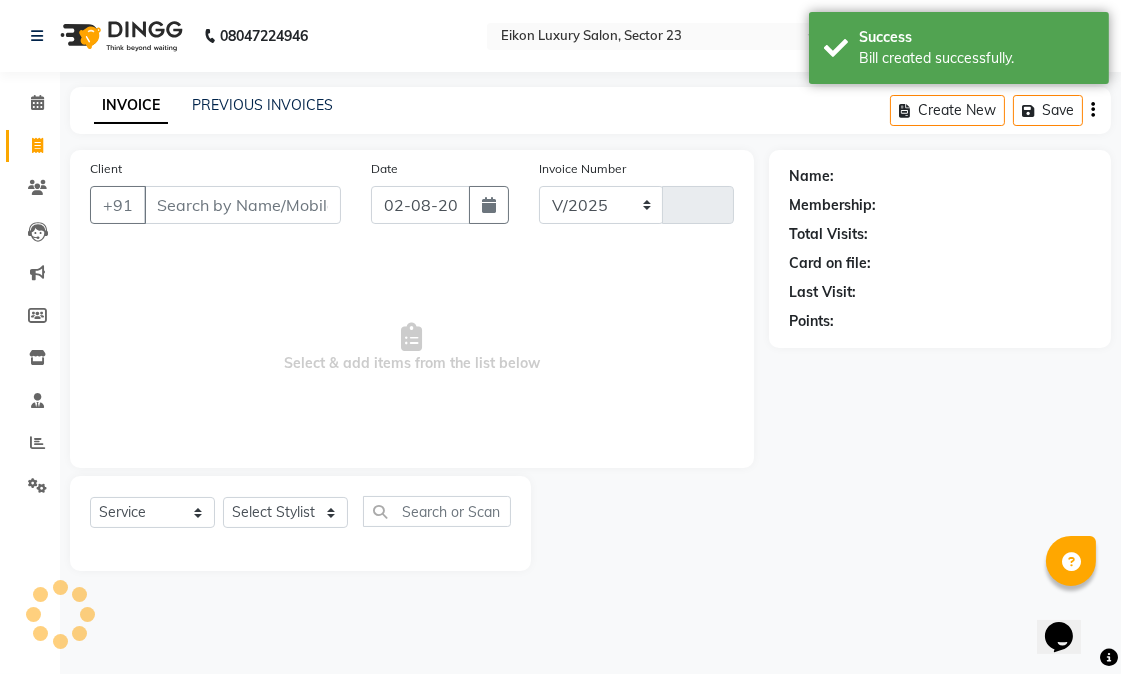 select on "7080" 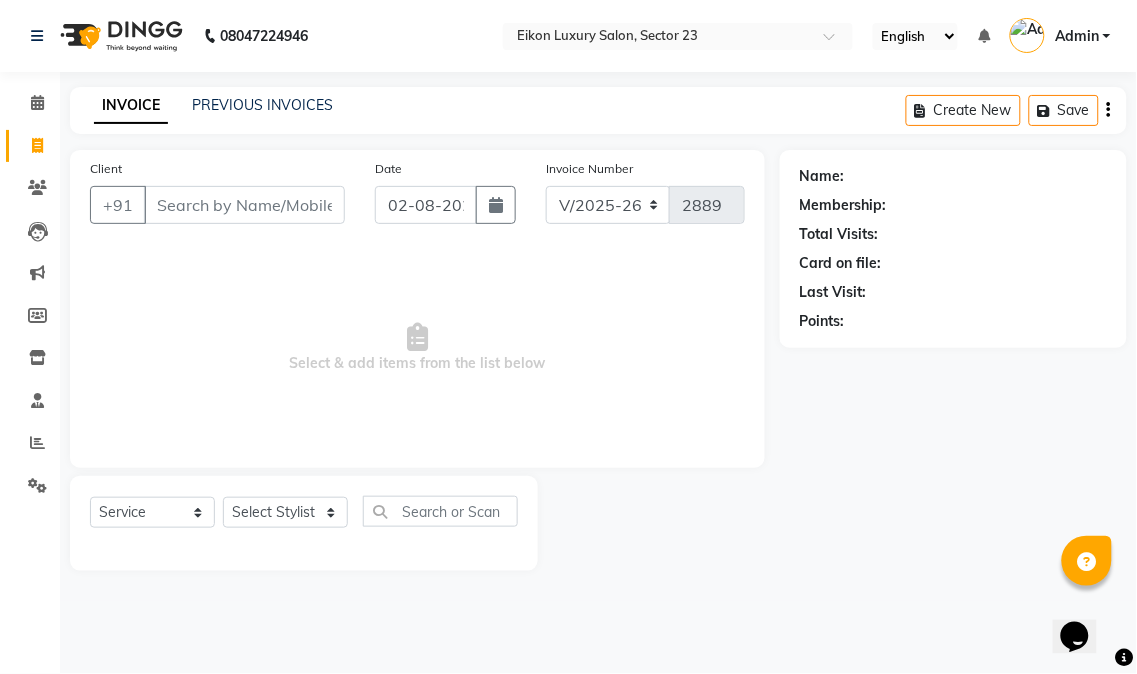 click on "Select & add items from the list below" at bounding box center [417, 348] 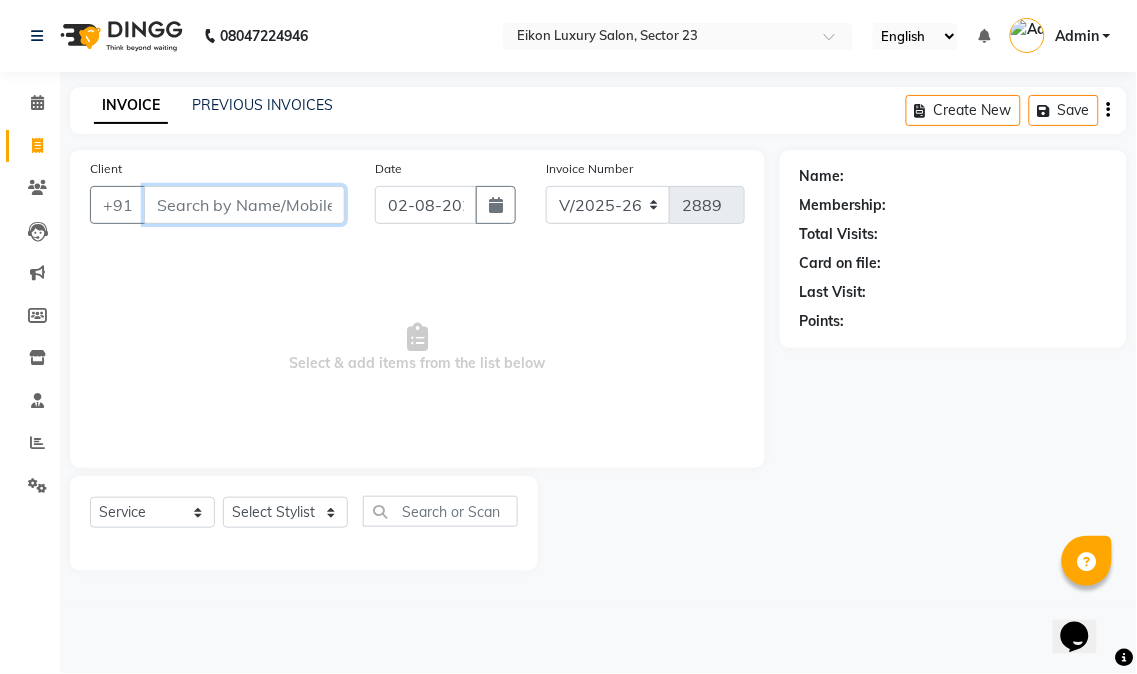 click on "Client" at bounding box center [244, 205] 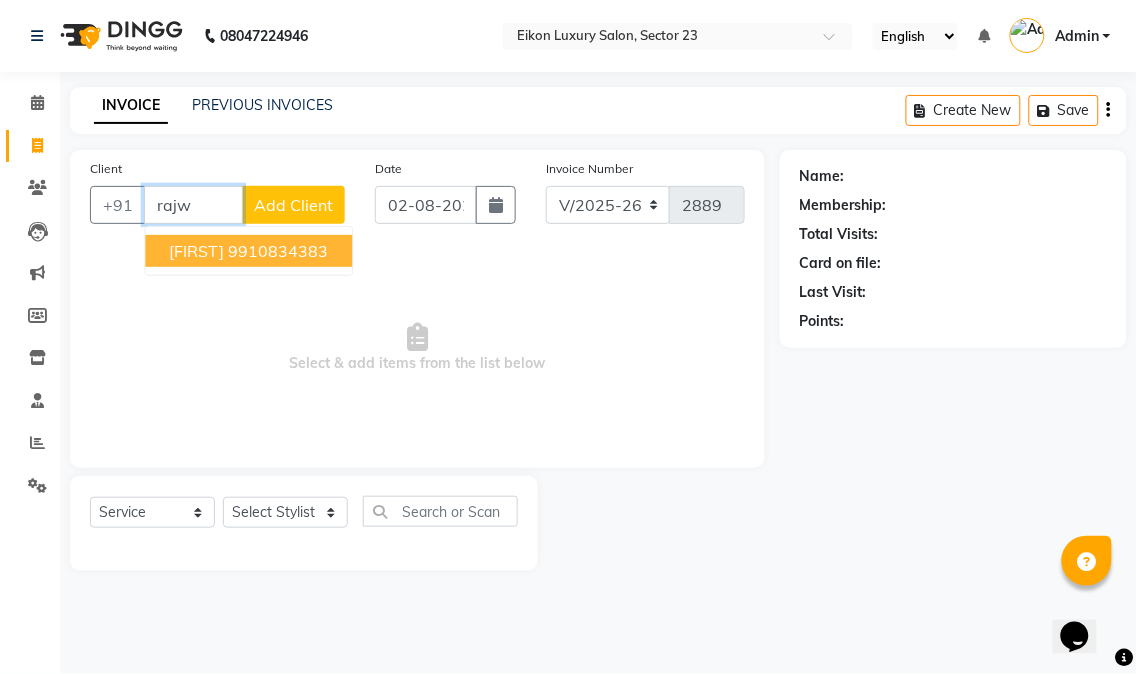 click on "9910834383" at bounding box center (278, 251) 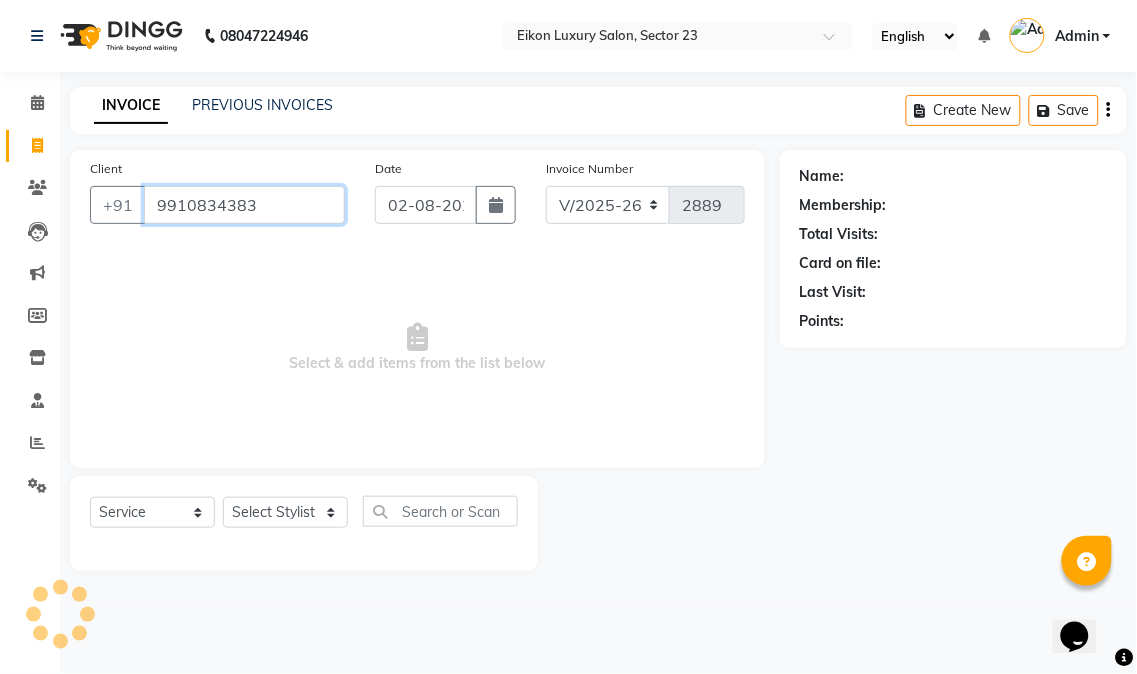 type on "9910834383" 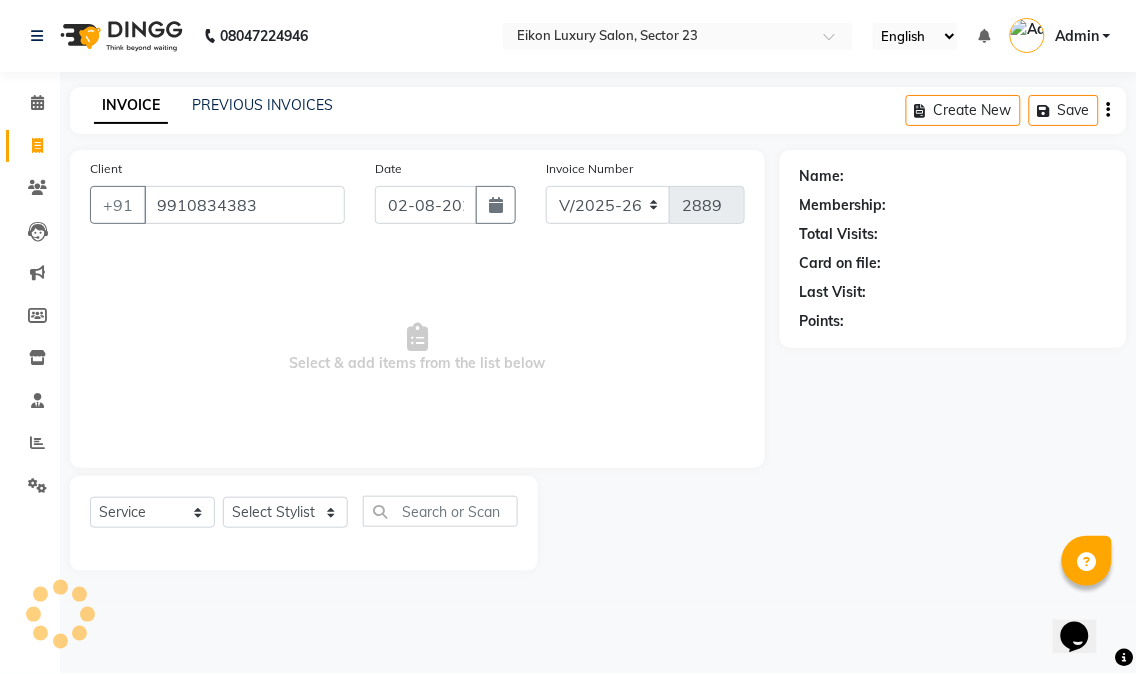 select on "1: Object" 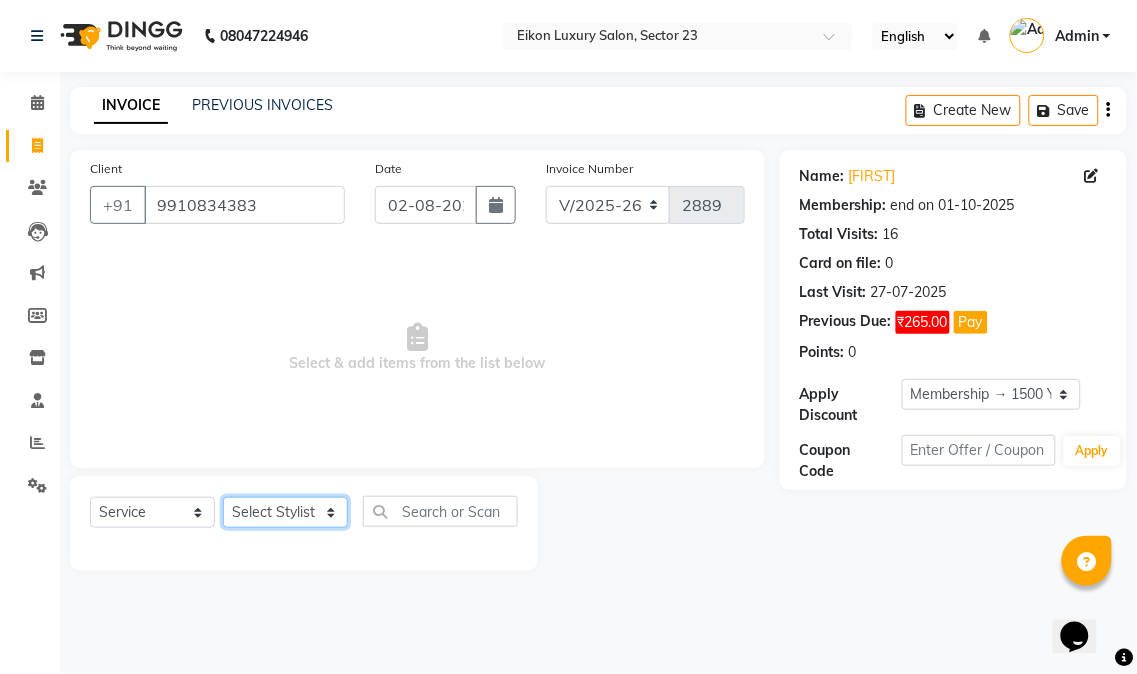 click on "Select Stylist Abhishek amit anchal Ashu Bilal Dildar Geeta Hritik Jatin mahesh Manav Mohit Pinki Prince Ruby Sagar Subhash Subodh Uday" 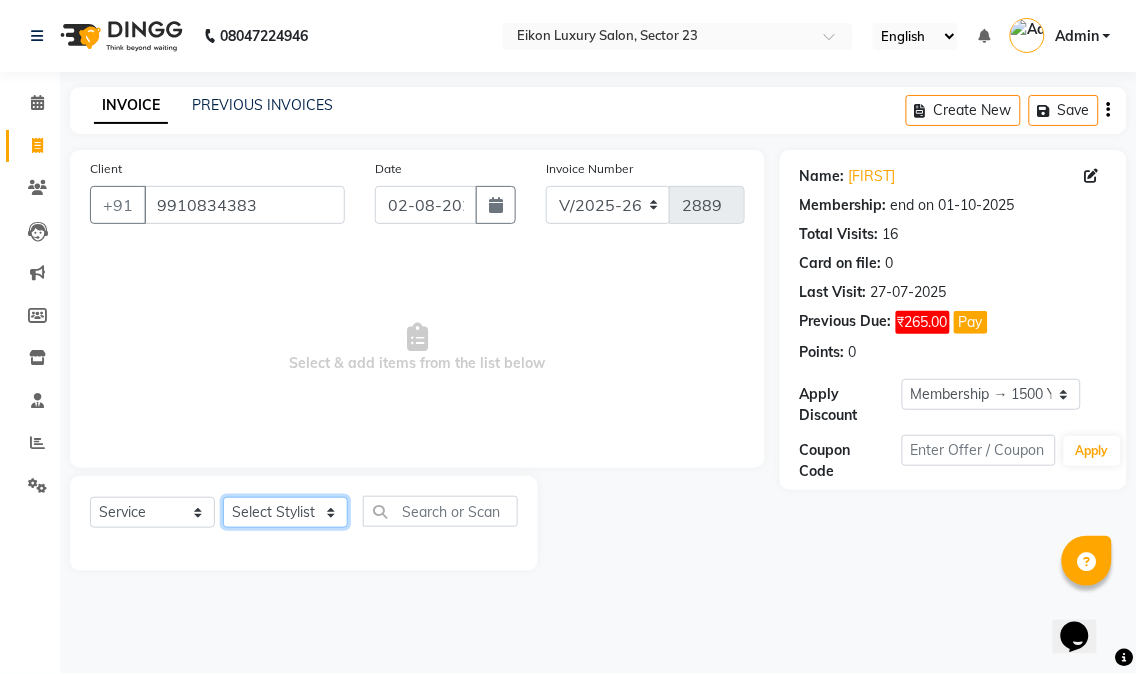 select on "58948" 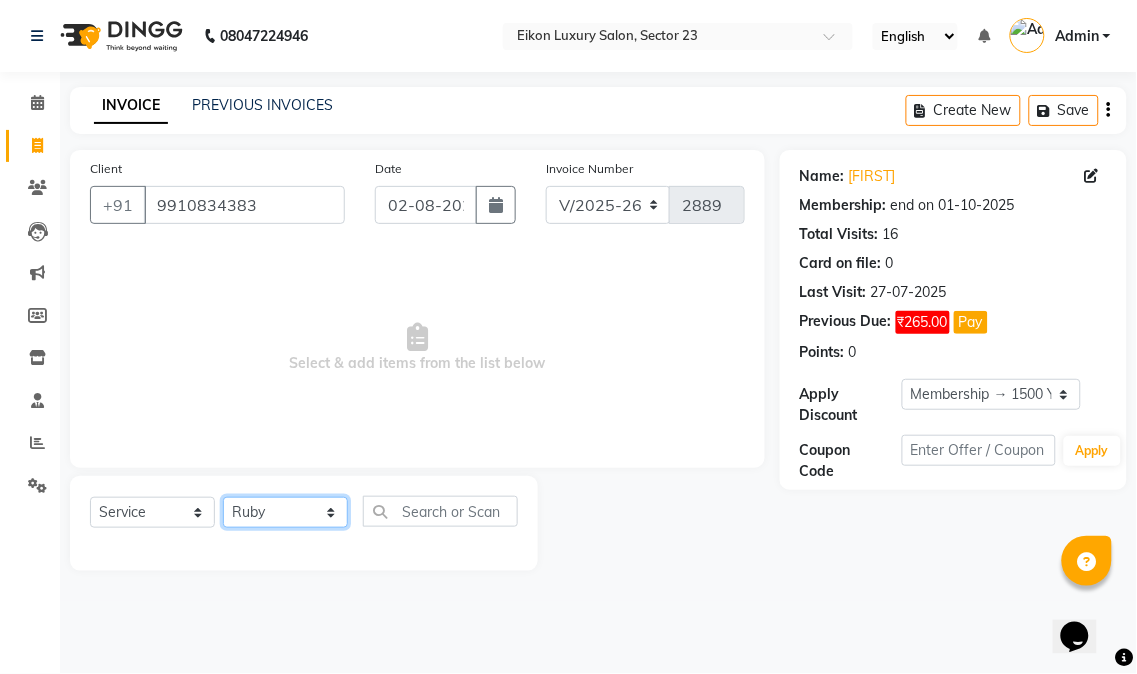click on "Select Stylist Abhishek amit anchal Ashu Bilal Dildar Geeta Hritik Jatin mahesh Manav Mohit Pinki Prince Ruby Sagar Subhash Subodh Uday" 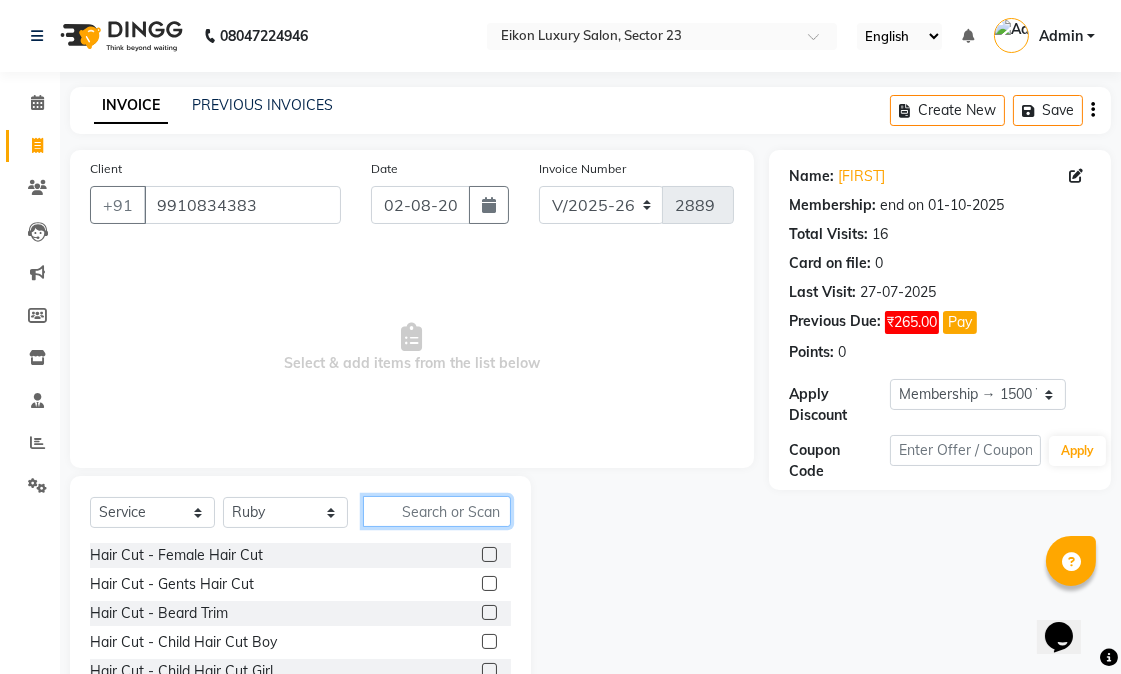 click 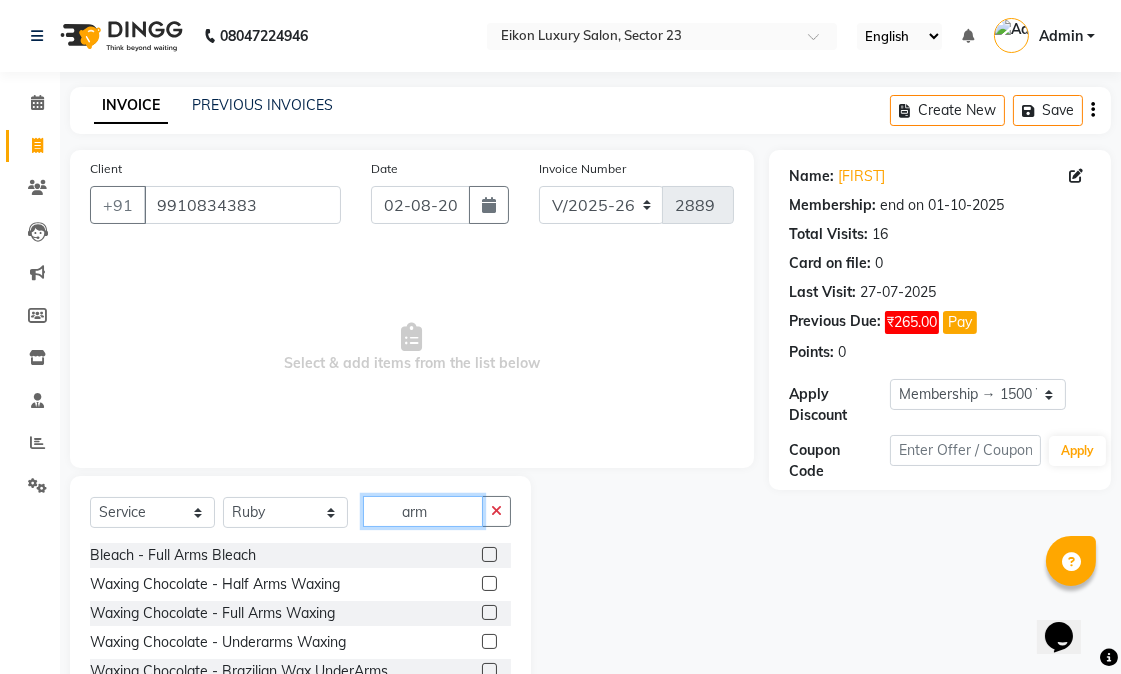 type on "arm" 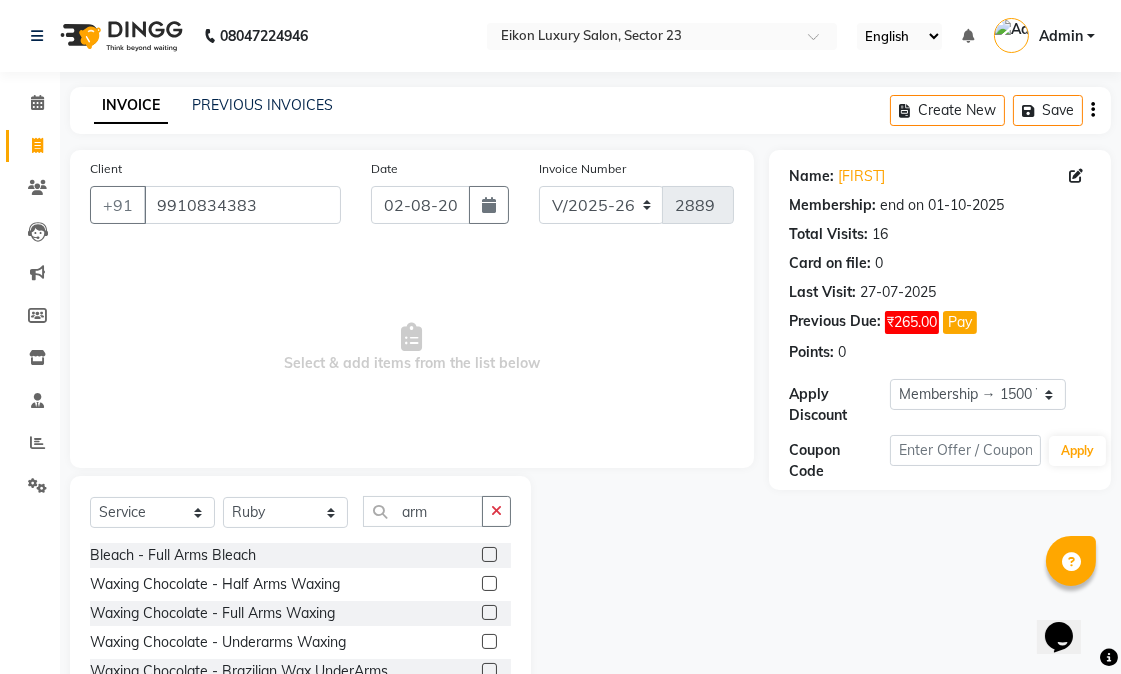 click 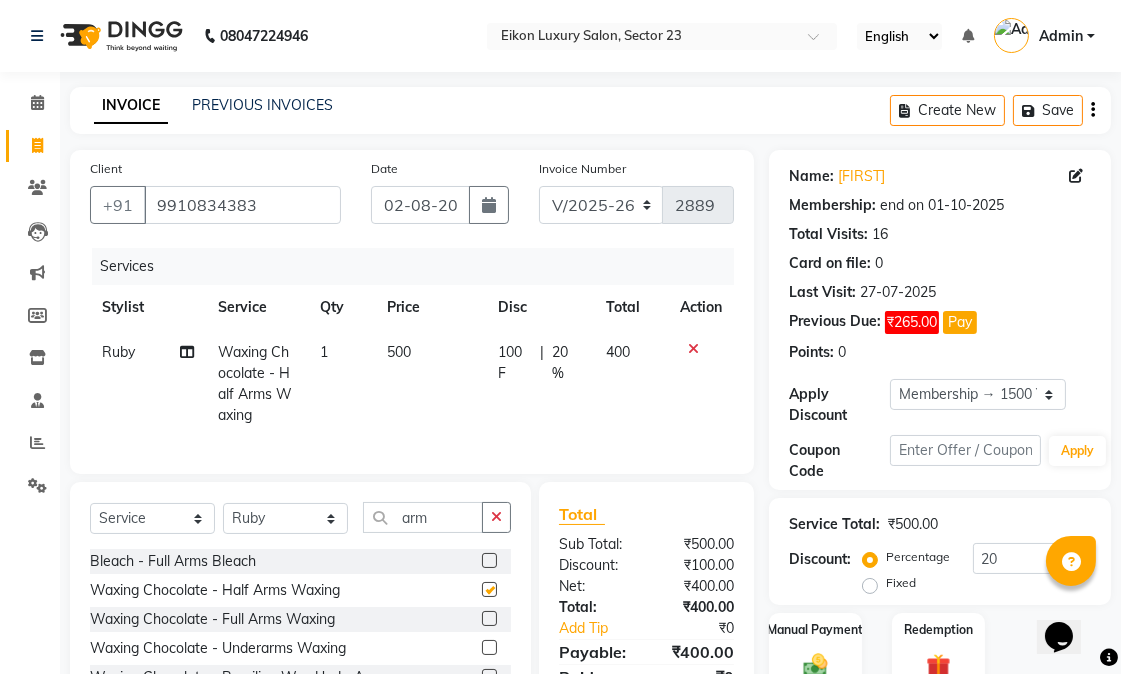 checkbox on "false" 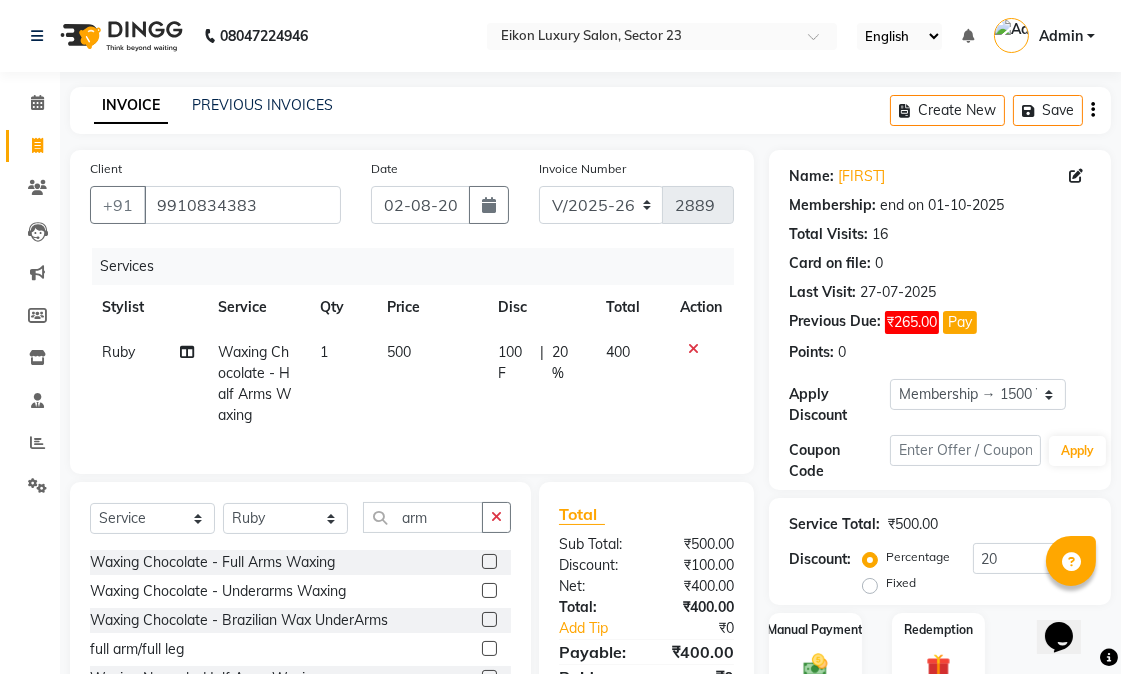 scroll, scrollTop: 61, scrollLeft: 0, axis: vertical 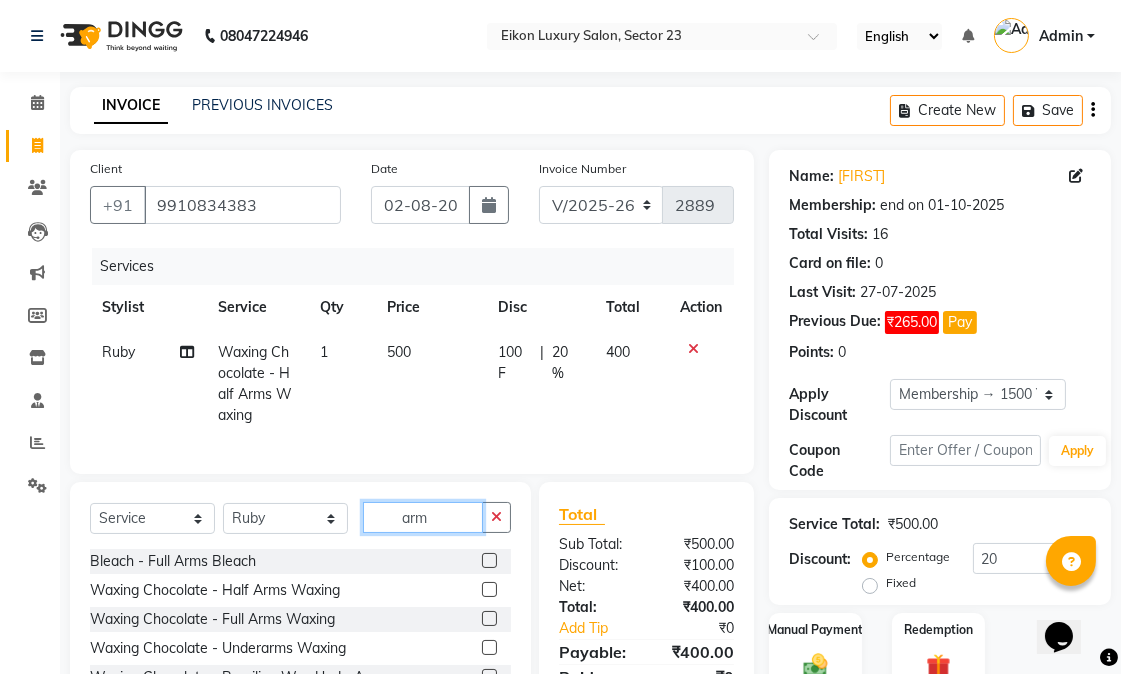 drag, startPoint x: 455, startPoint y: 535, endPoint x: 373, endPoint y: 534, distance: 82.006096 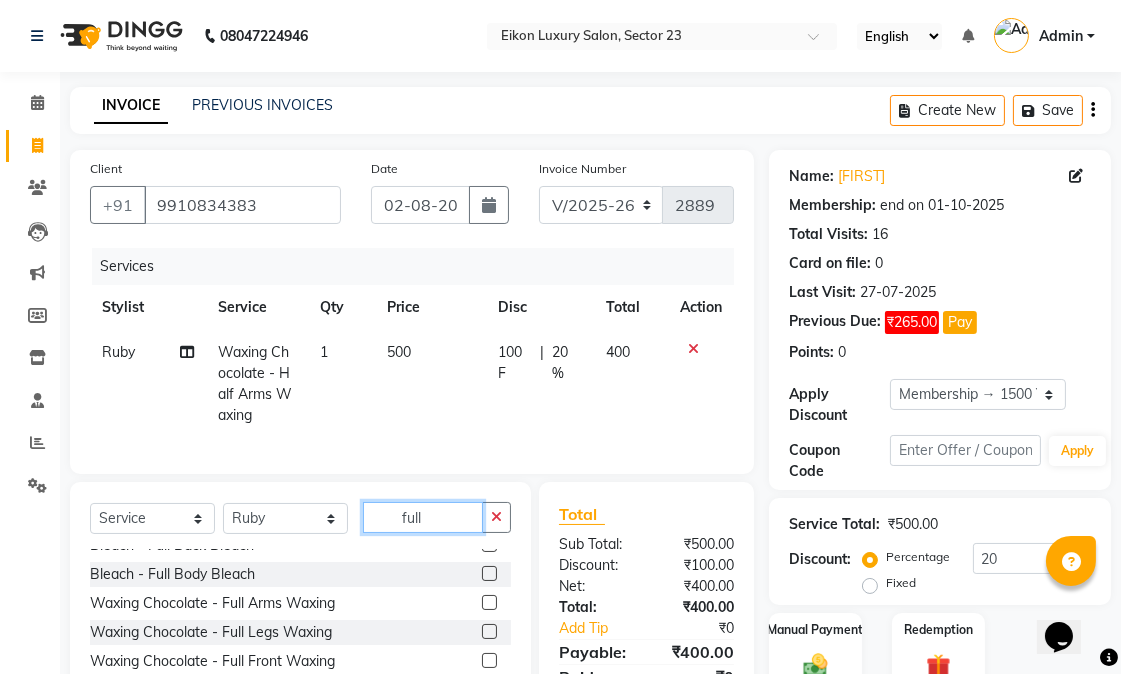scroll, scrollTop: 113, scrollLeft: 0, axis: vertical 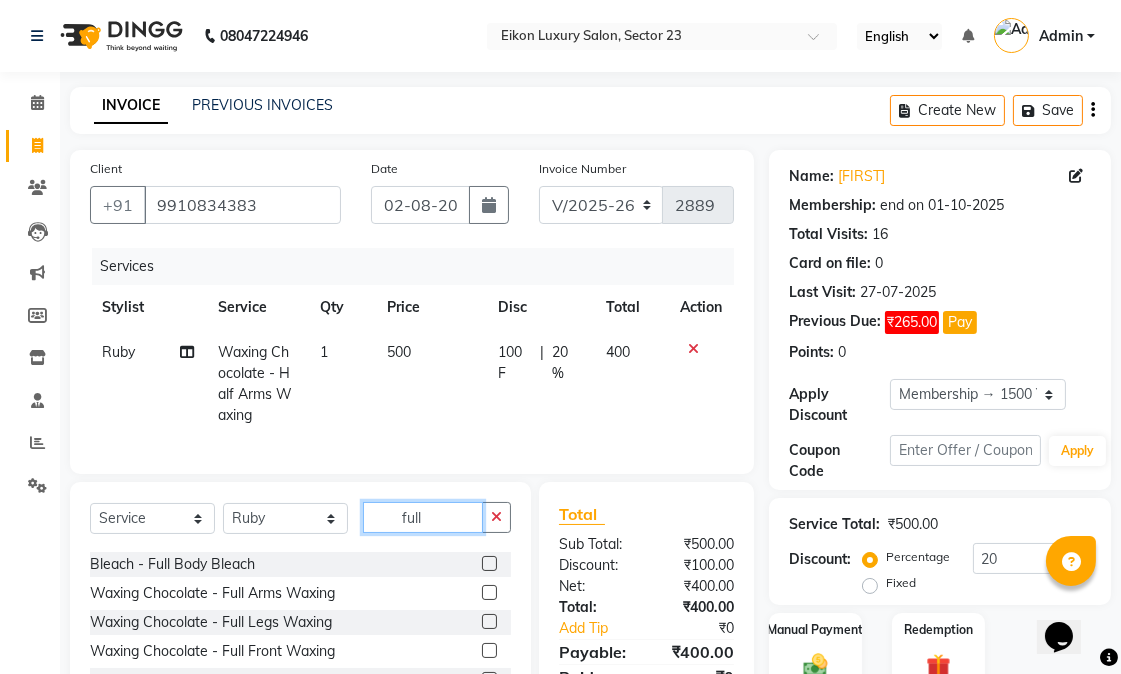 type on "full" 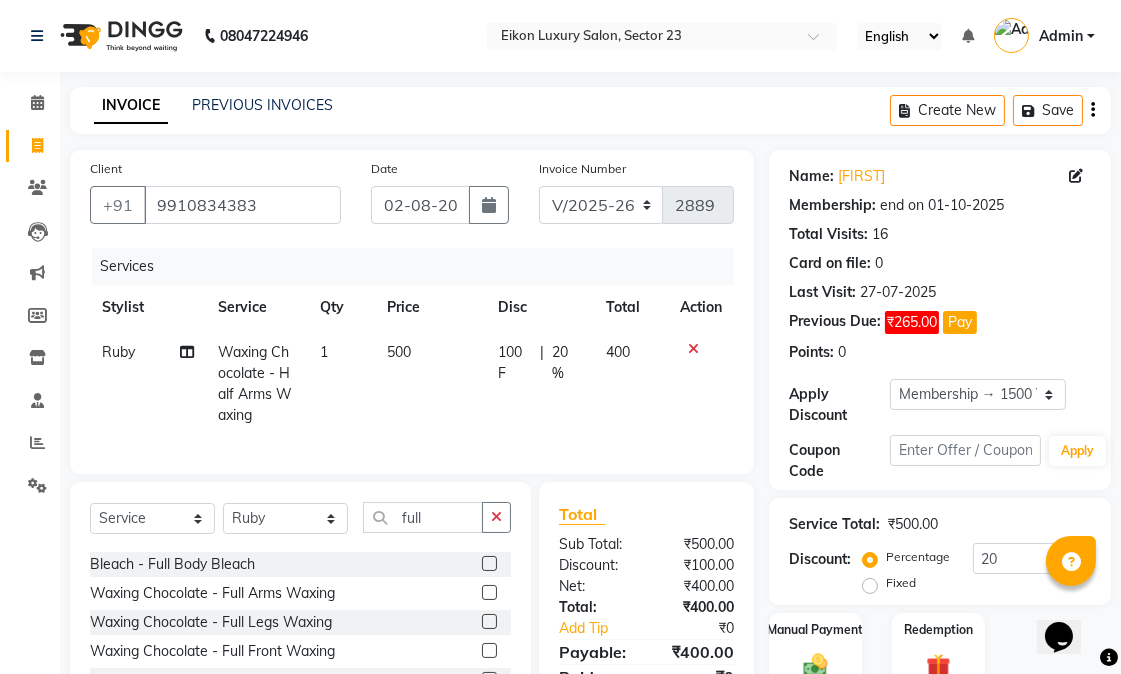 click 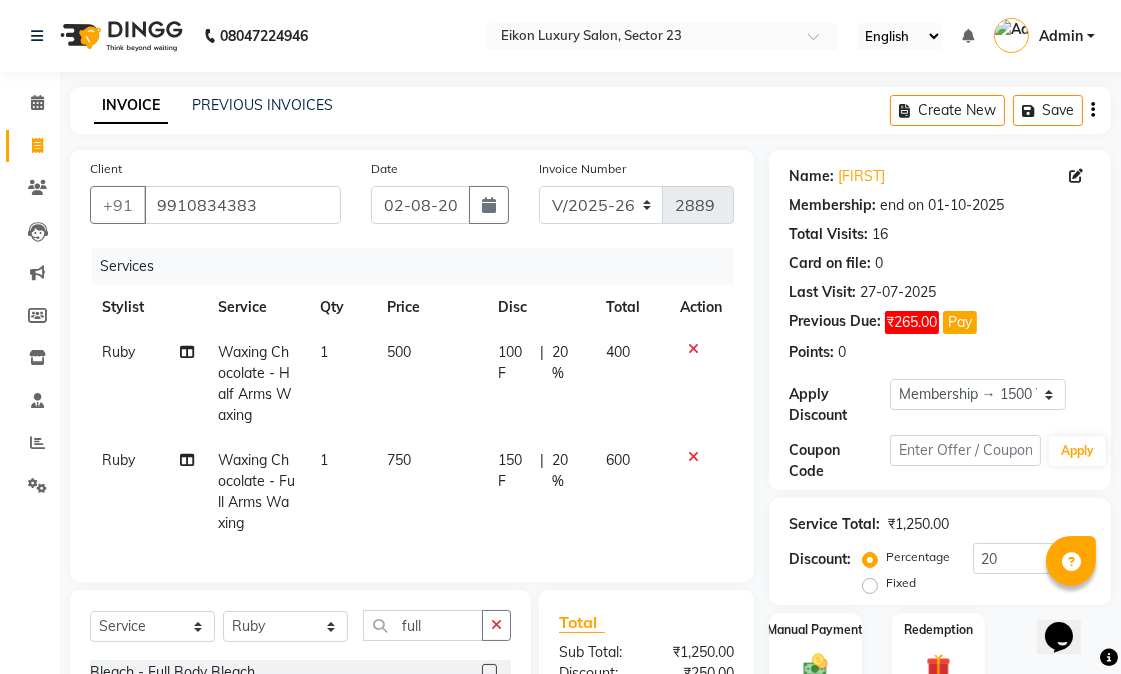 checkbox on "false" 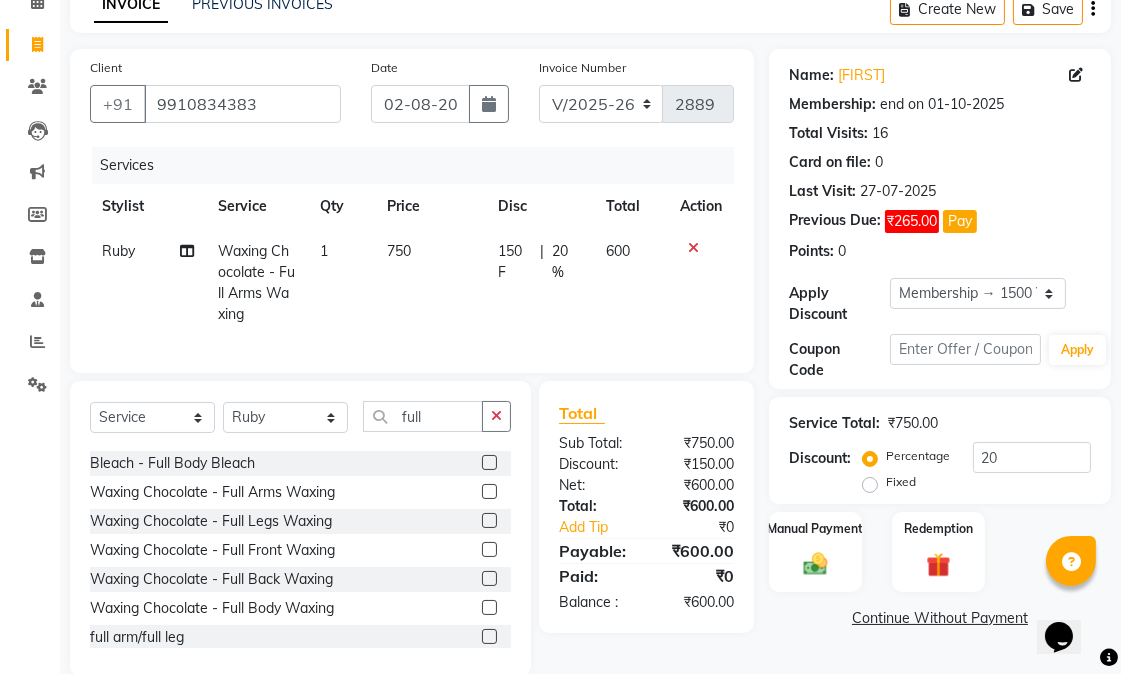 scroll, scrollTop: 150, scrollLeft: 0, axis: vertical 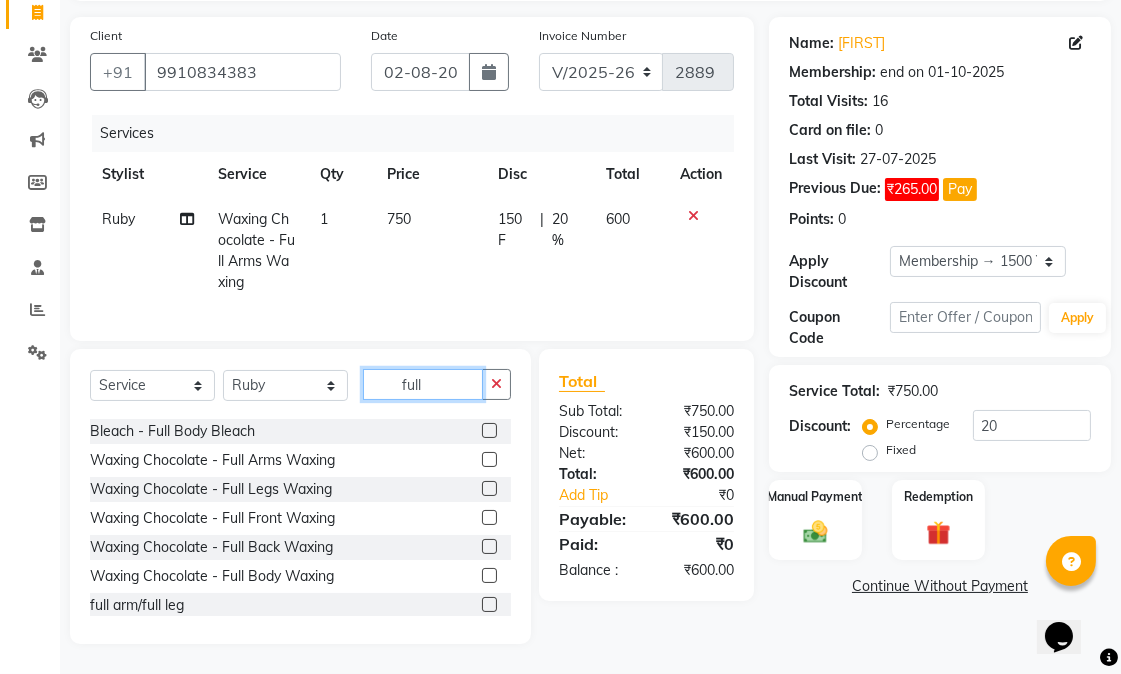 drag, startPoint x: 427, startPoint y: 386, endPoint x: 380, endPoint y: 382, distance: 47.169907 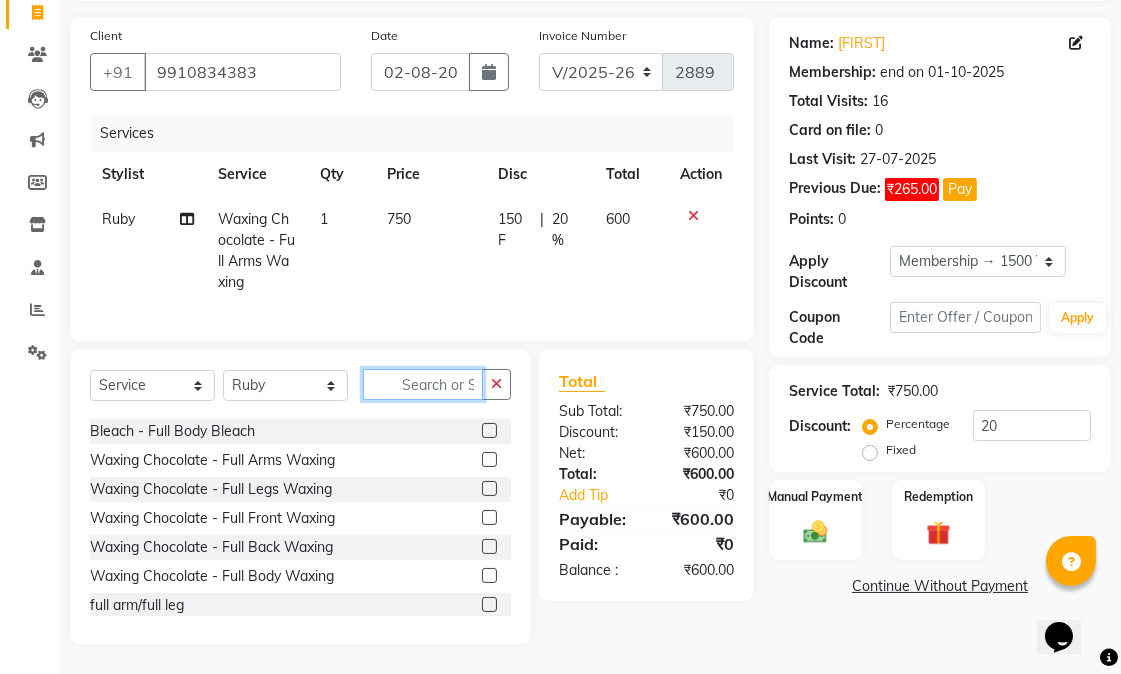scroll, scrollTop: 148, scrollLeft: 0, axis: vertical 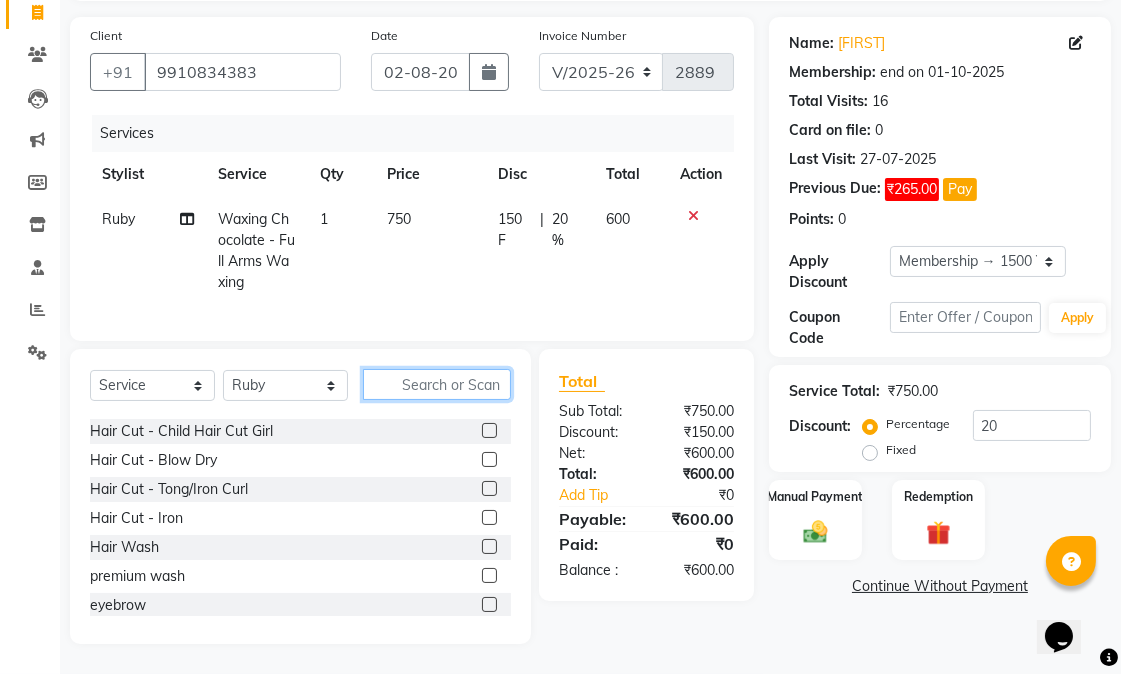 type on "e" 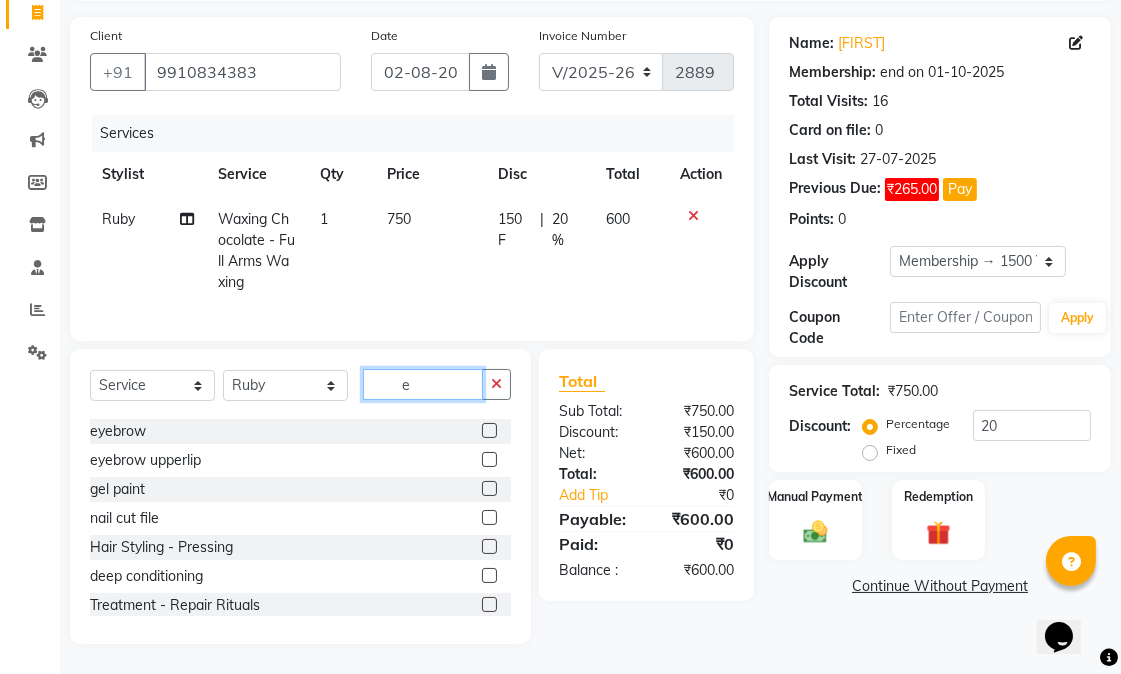 scroll, scrollTop: 150, scrollLeft: 0, axis: vertical 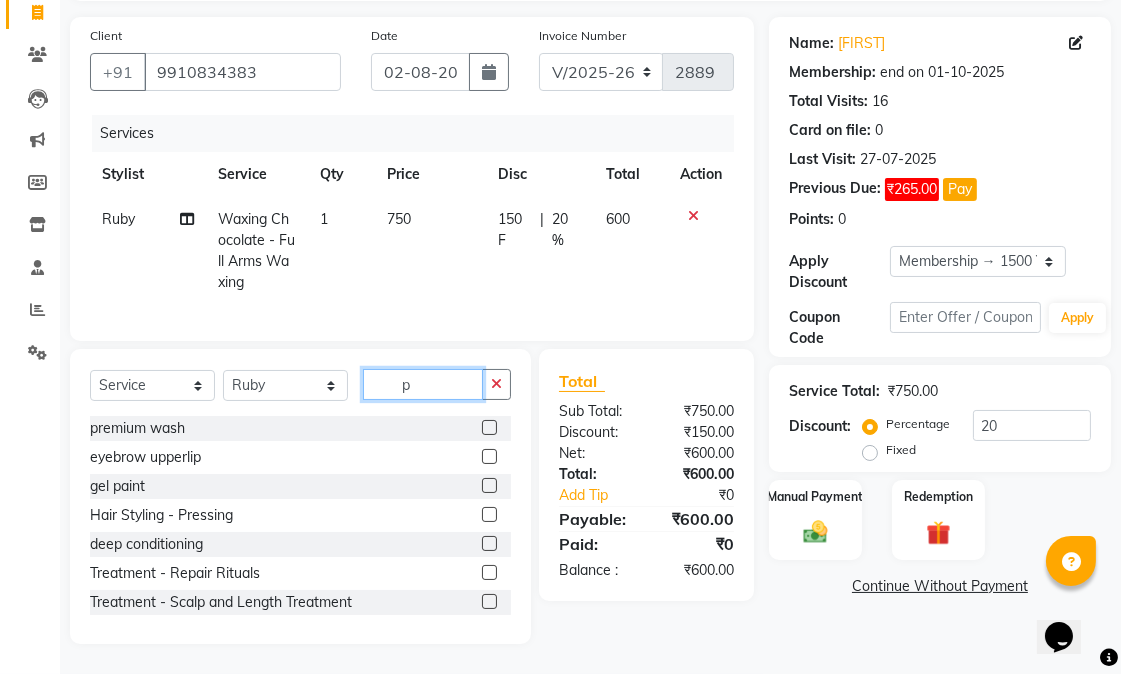 type on "p" 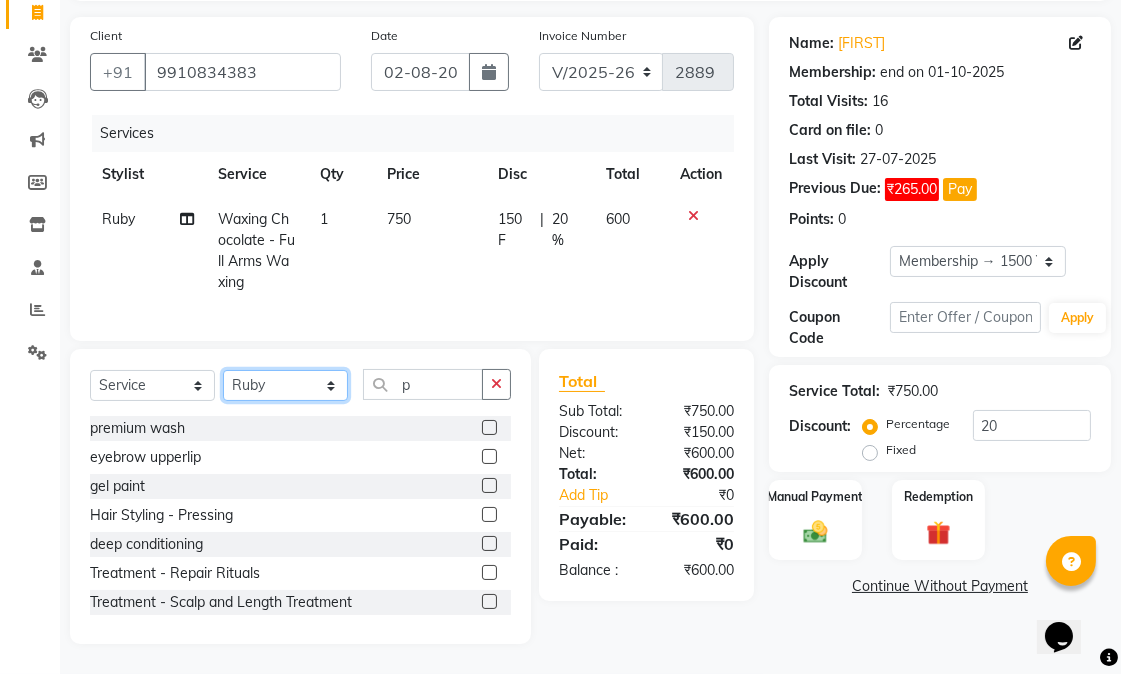 click on "Select Stylist Abhishek amit anchal Ashu Bilal Dildar Geeta Hritik Jatin mahesh Manav Mohit Pinki Prince Ruby Sagar Subhash Subodh Uday" 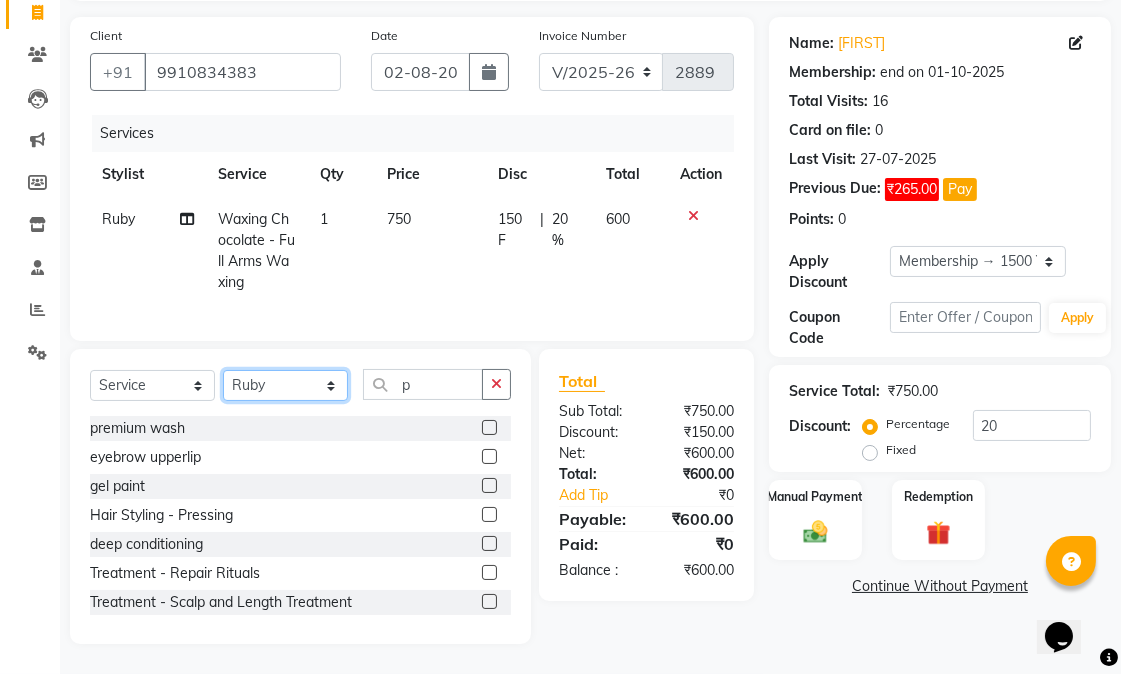 select on "58953" 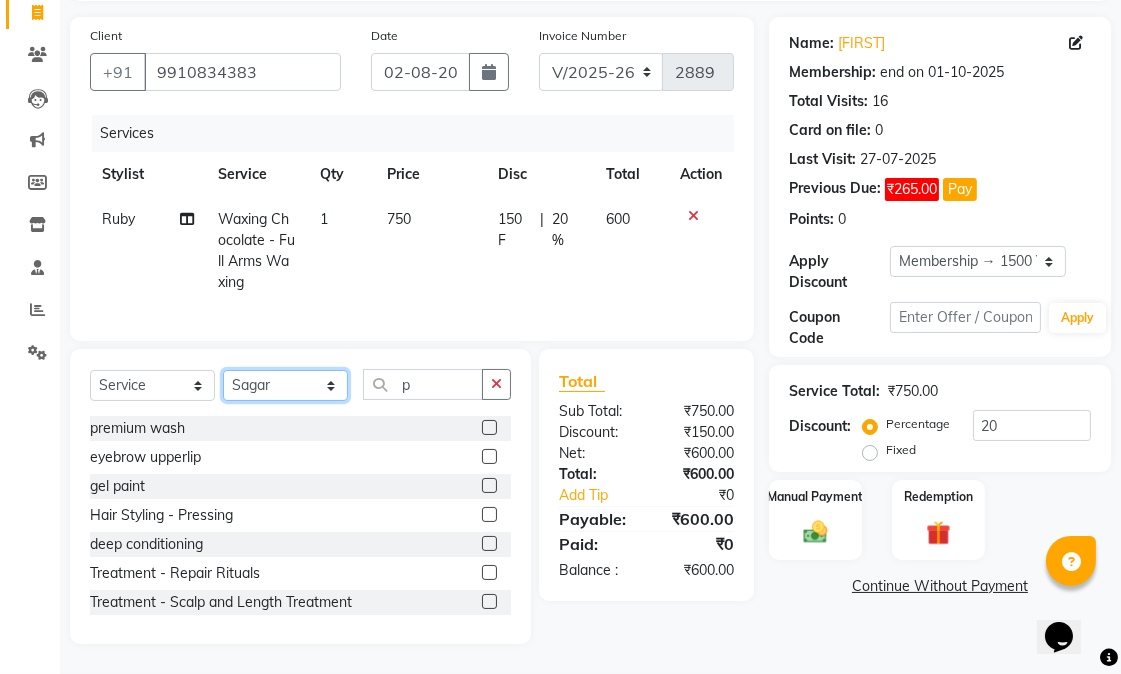 click on "Select Stylist Abhishek amit anchal Ashu Bilal Dildar Geeta Hritik Jatin mahesh Manav Mohit Pinki Prince Ruby Sagar Subhash Subodh Uday" 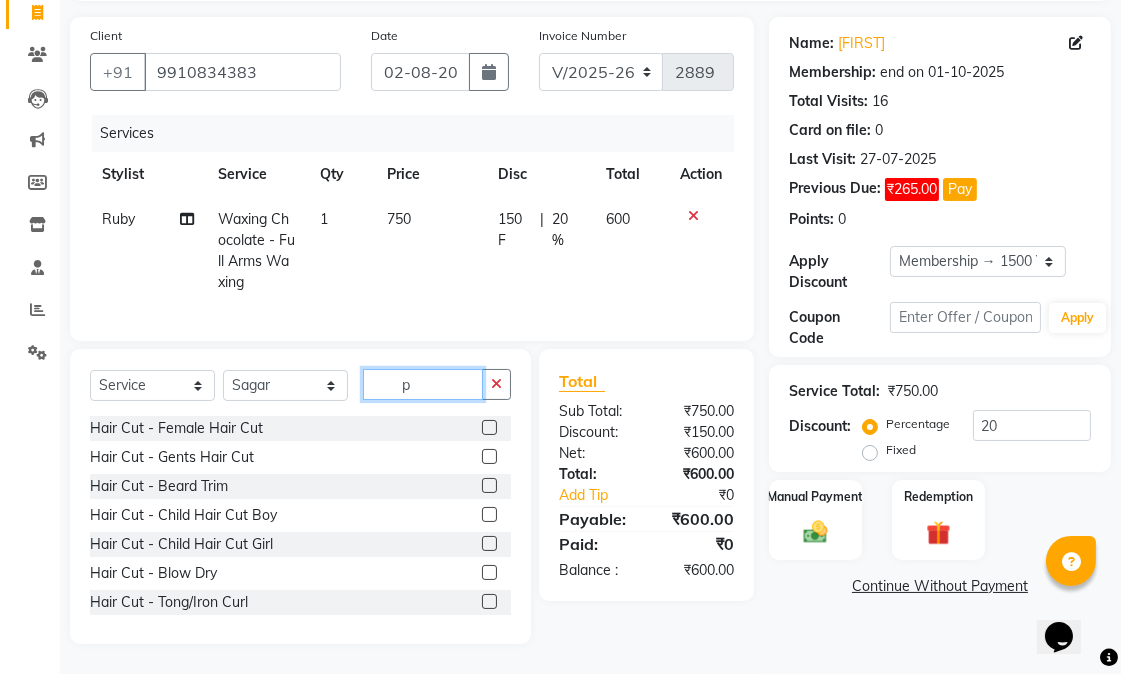 click on "p" 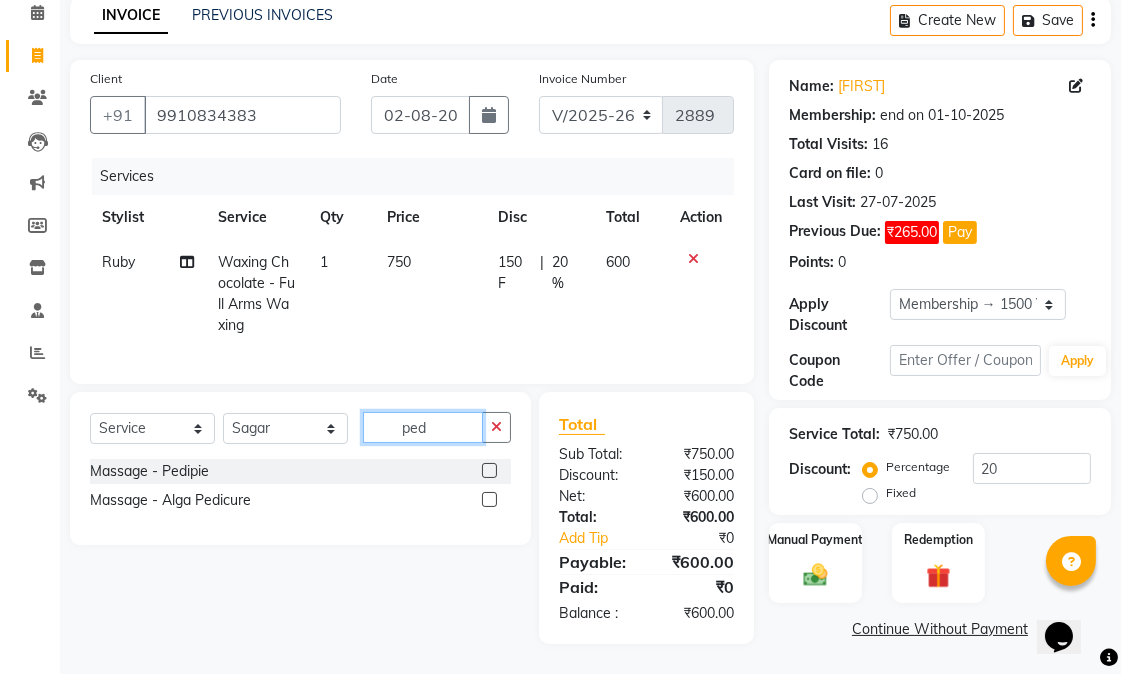 scroll, scrollTop: 106, scrollLeft: 0, axis: vertical 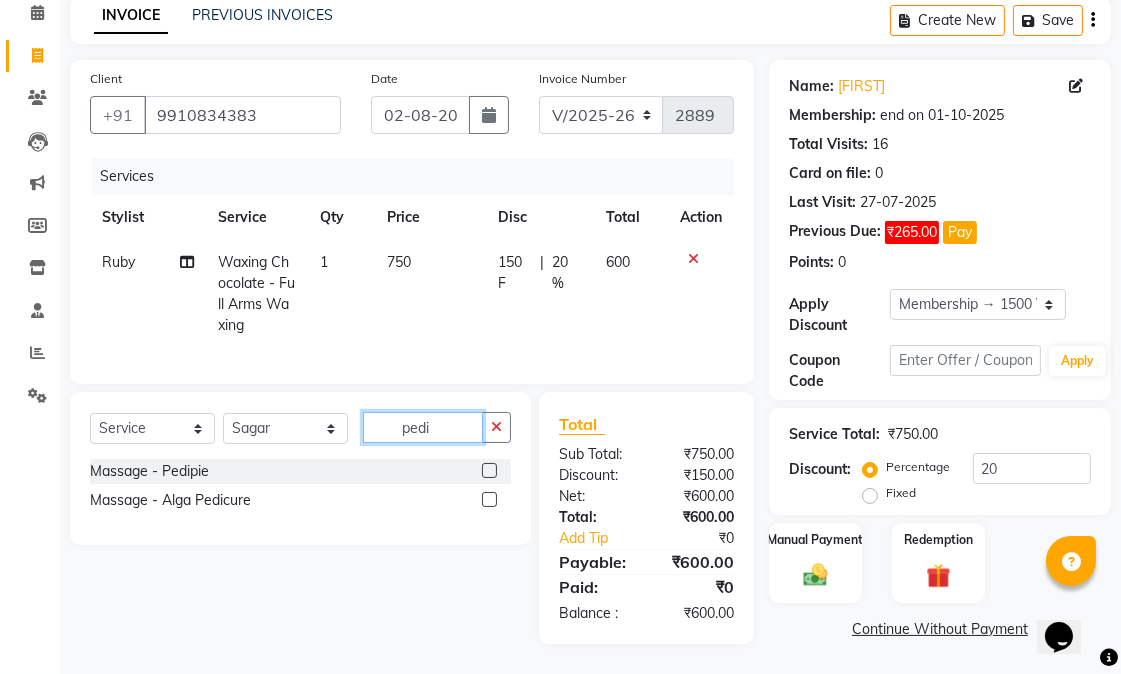 type on "pedi" 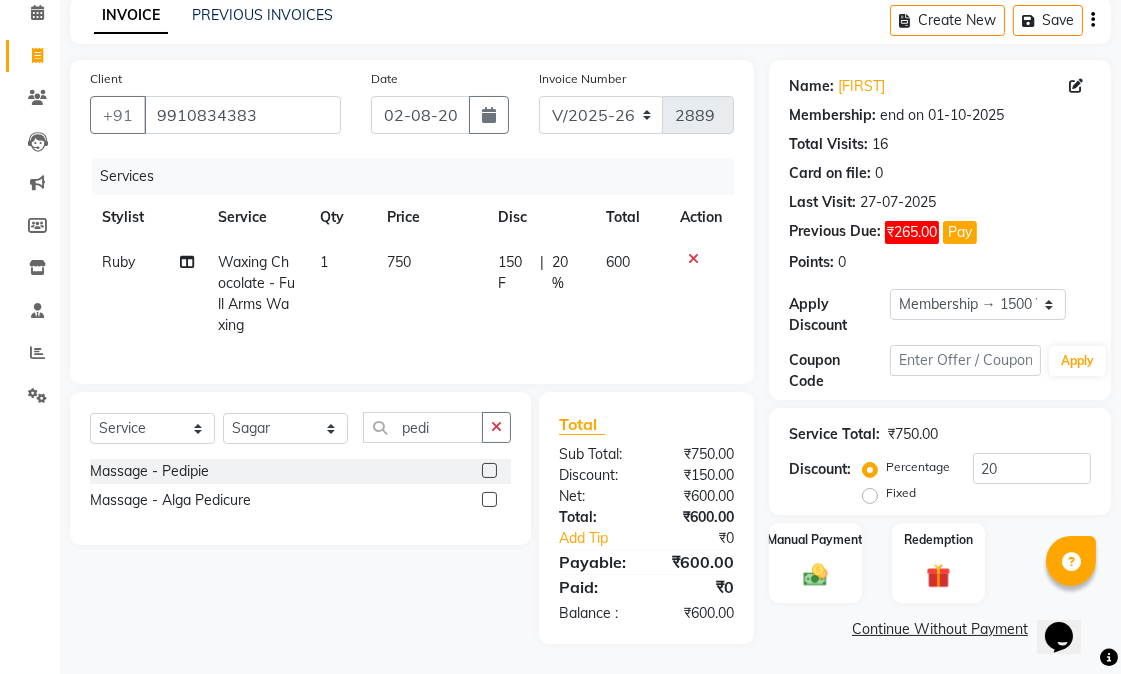 click 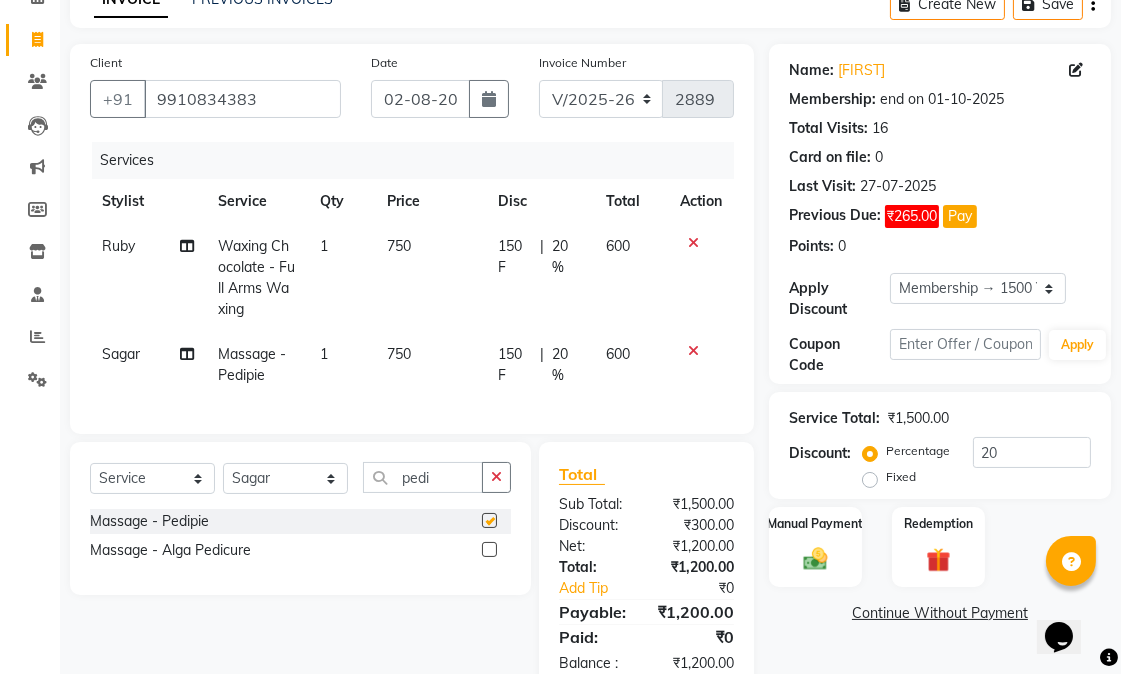 checkbox on "false" 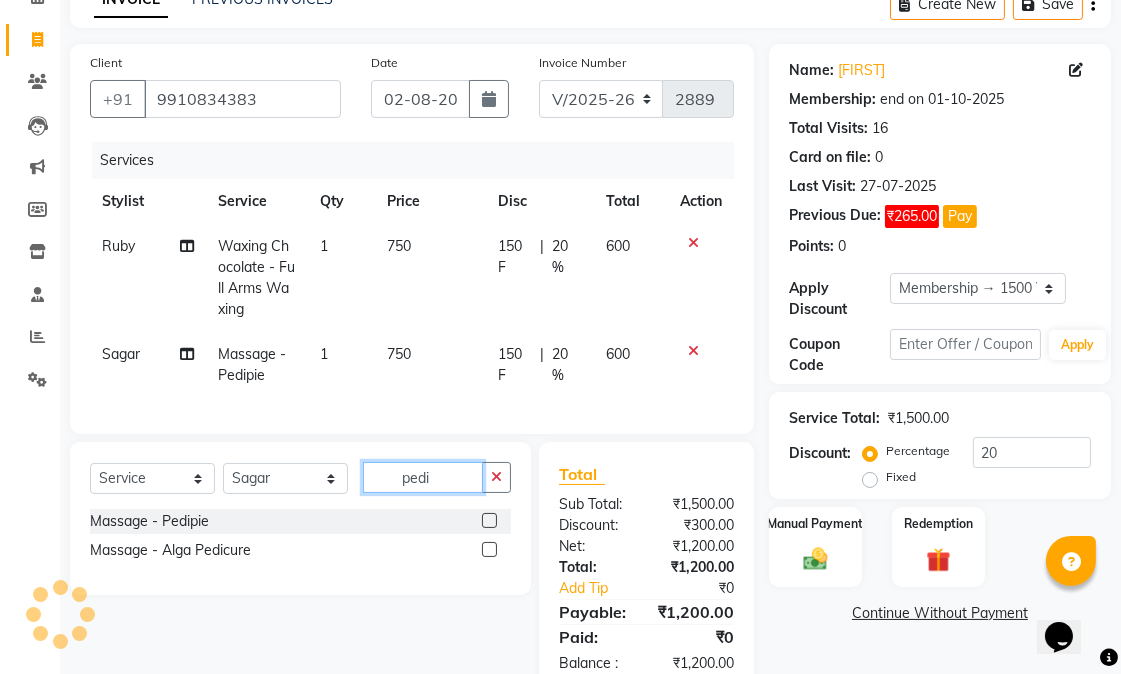 click on "Select  Service  Product  Membership  Package VoucherPrepaid Gift Card  Select Stylist [FIRST] [FIRST] [FIRST] [FIRST] [FIRST] [FIRST] [FIRST] [FIRST] [FIRST] [FIRST] [FIRST] [FIRST] [FIRST] [FIRST] [FIRST] [FIRST] [FIRST] [FIRST] [FIRST] pedi" 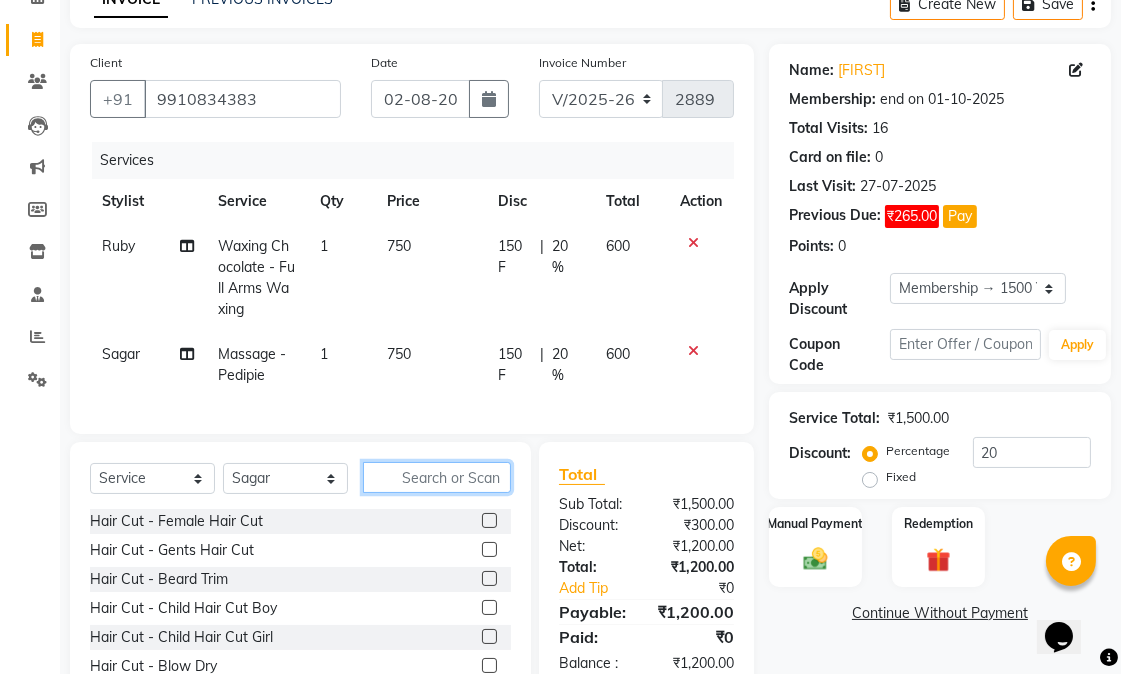 type 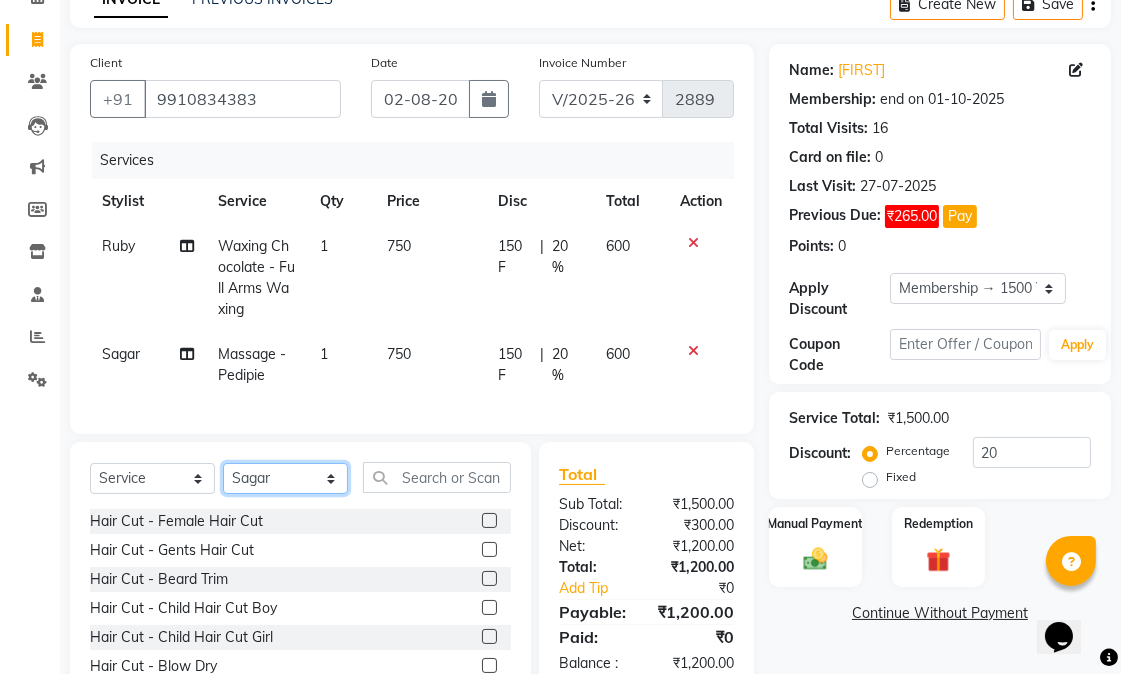 click on "Select Stylist Abhishek amit anchal Ashu Bilal Dildar Geeta Hritik Jatin mahesh Manav Mohit Pinki Prince Ruby Sagar Subhash Subodh Uday" 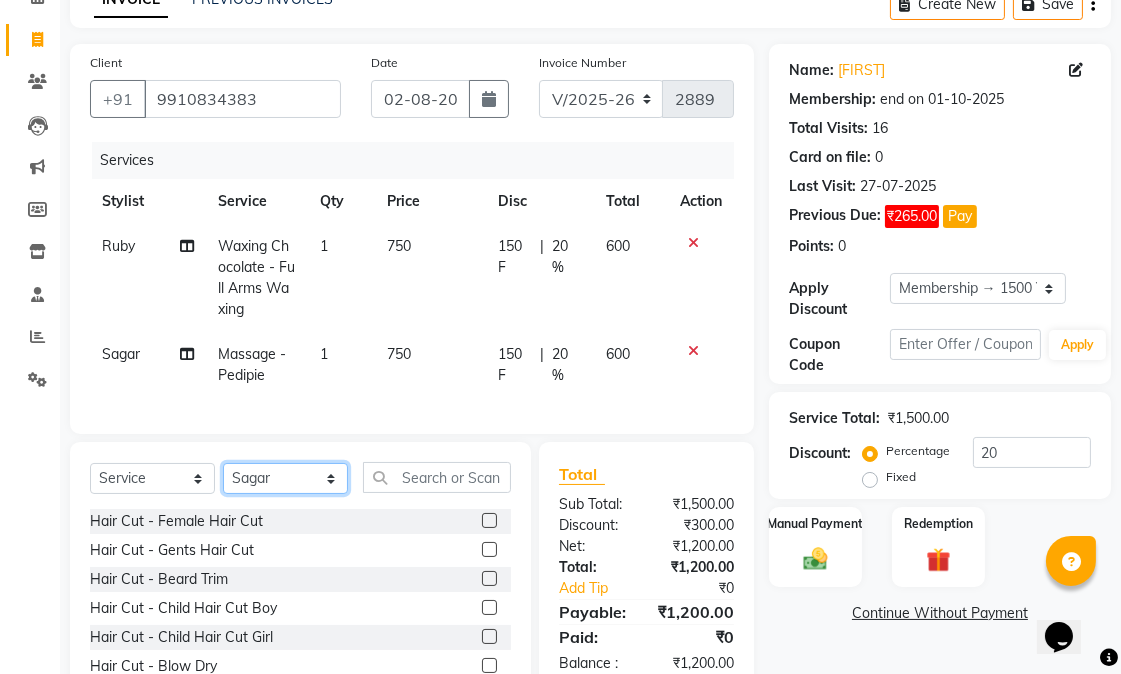 select on "58952" 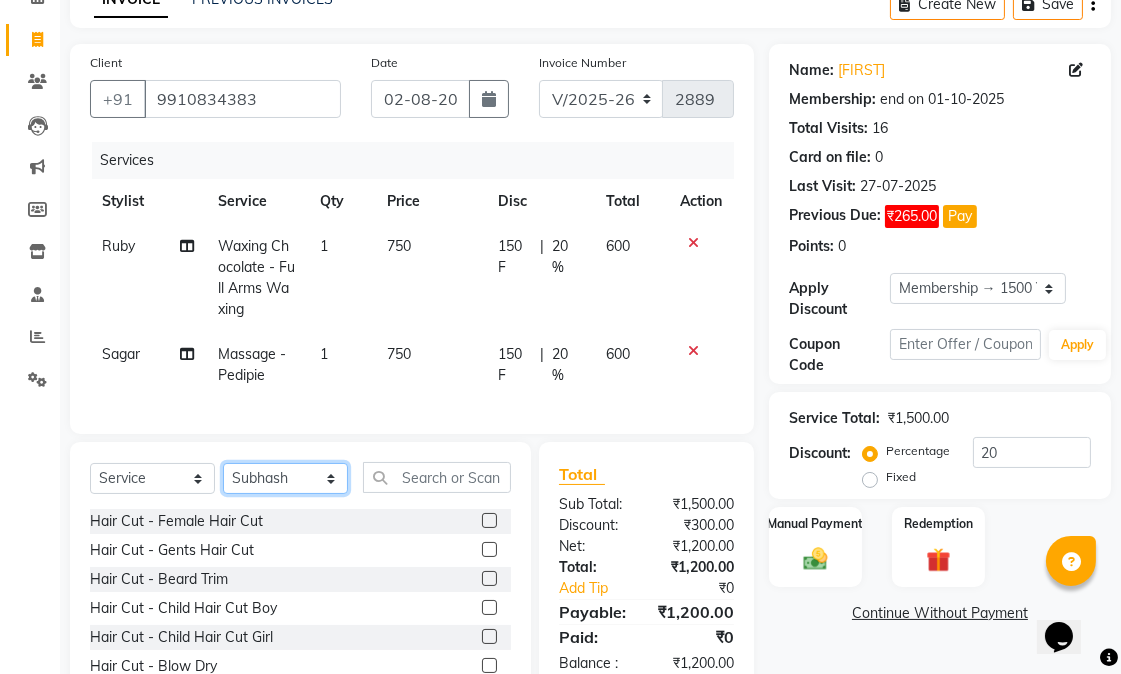 click on "Select Stylist Abhishek amit anchal Ashu Bilal Dildar Geeta Hritik Jatin mahesh Manav Mohit Pinki Prince Ruby Sagar Subhash Subodh Uday" 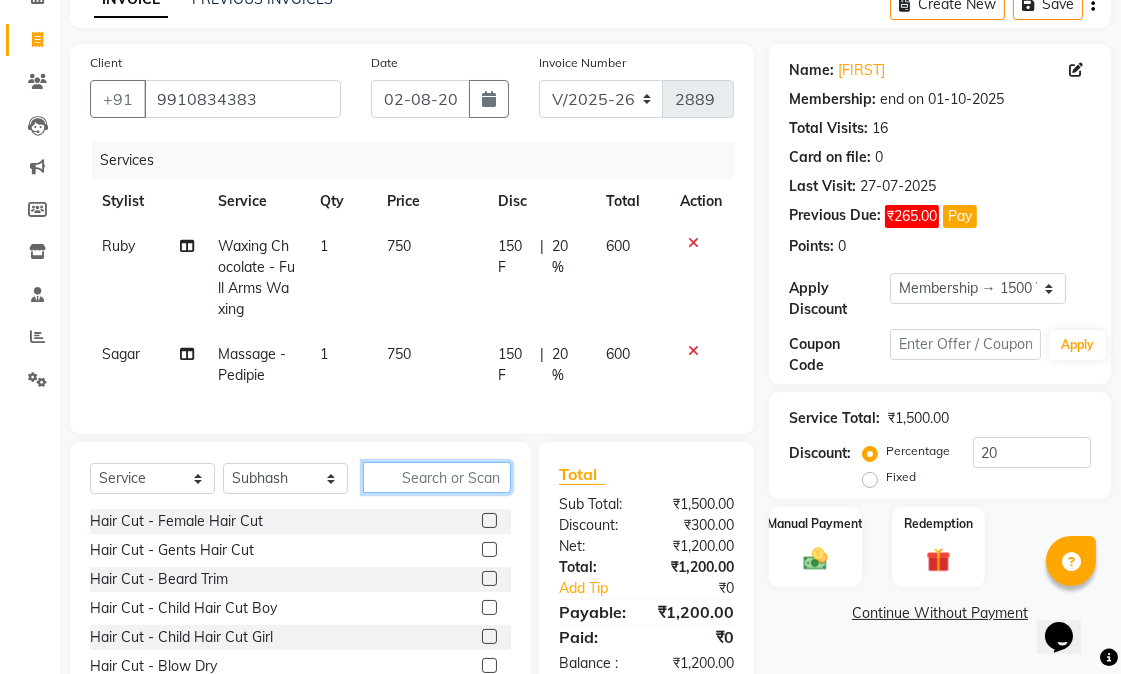click 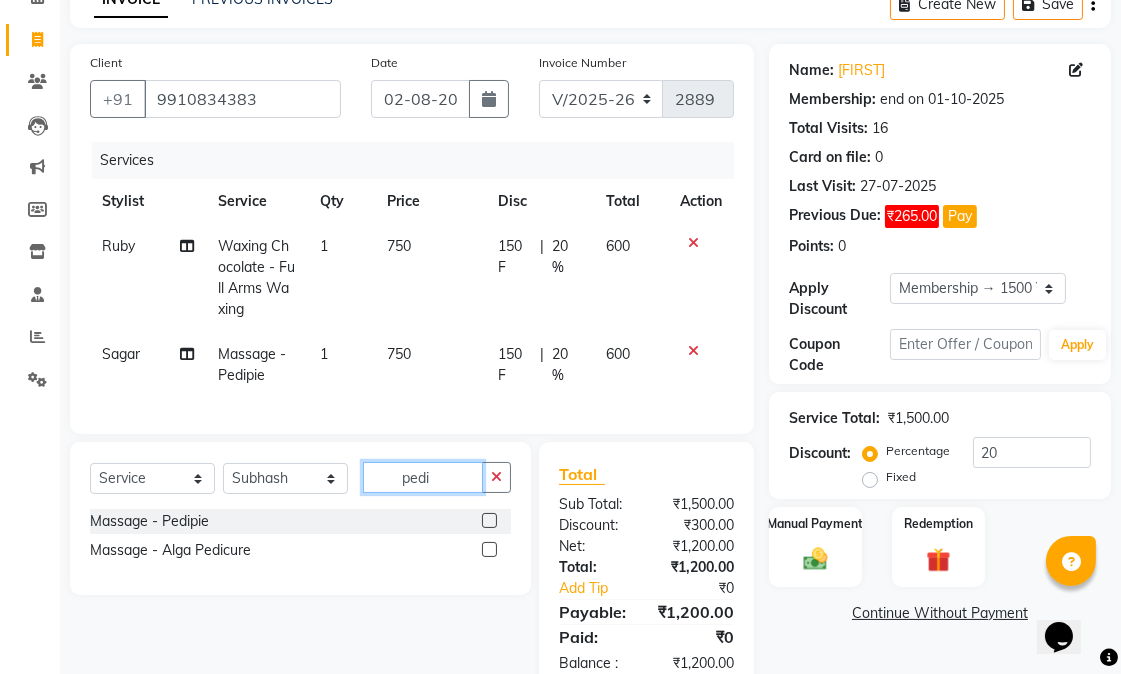 type on "pedi" 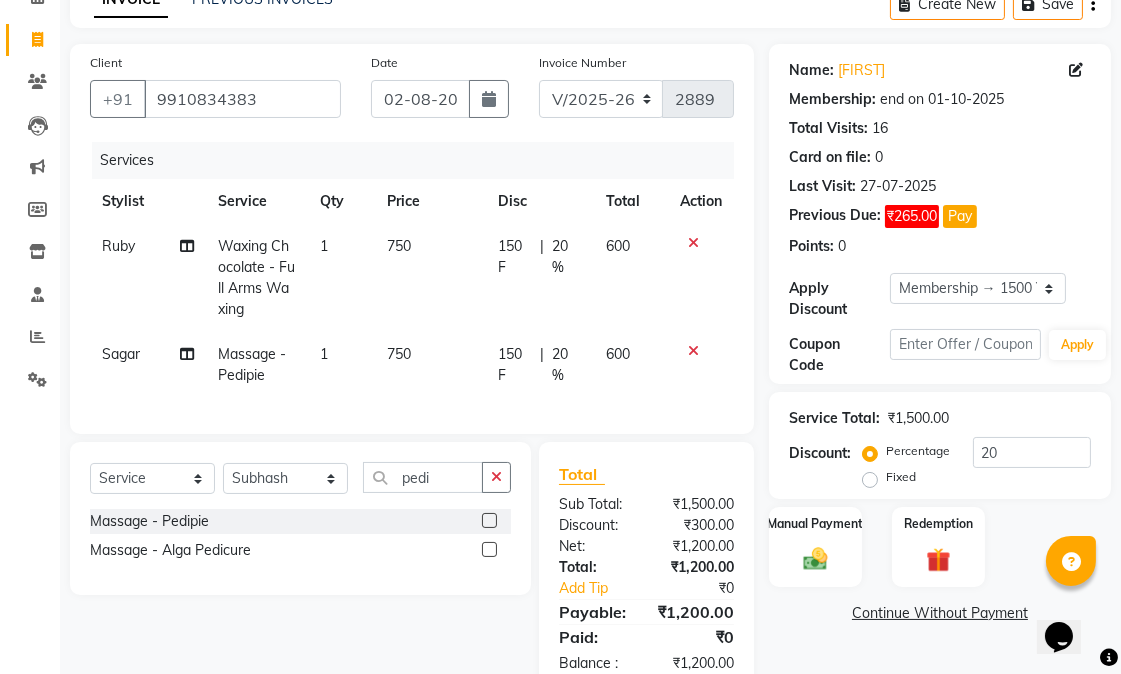 click 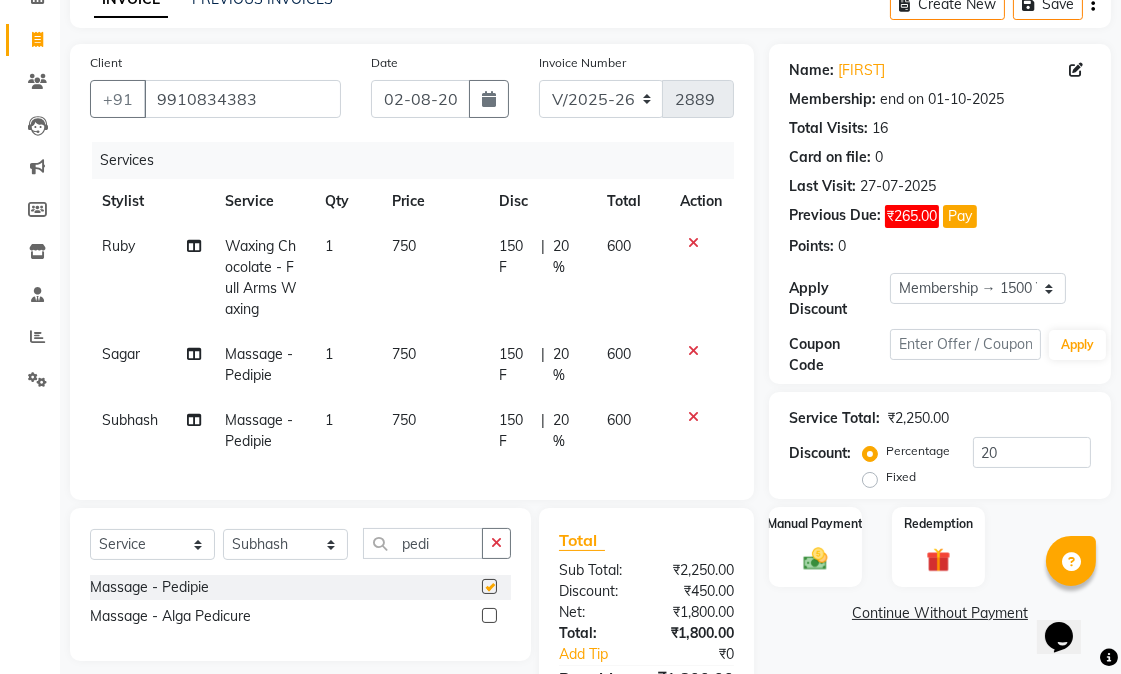 checkbox on "false" 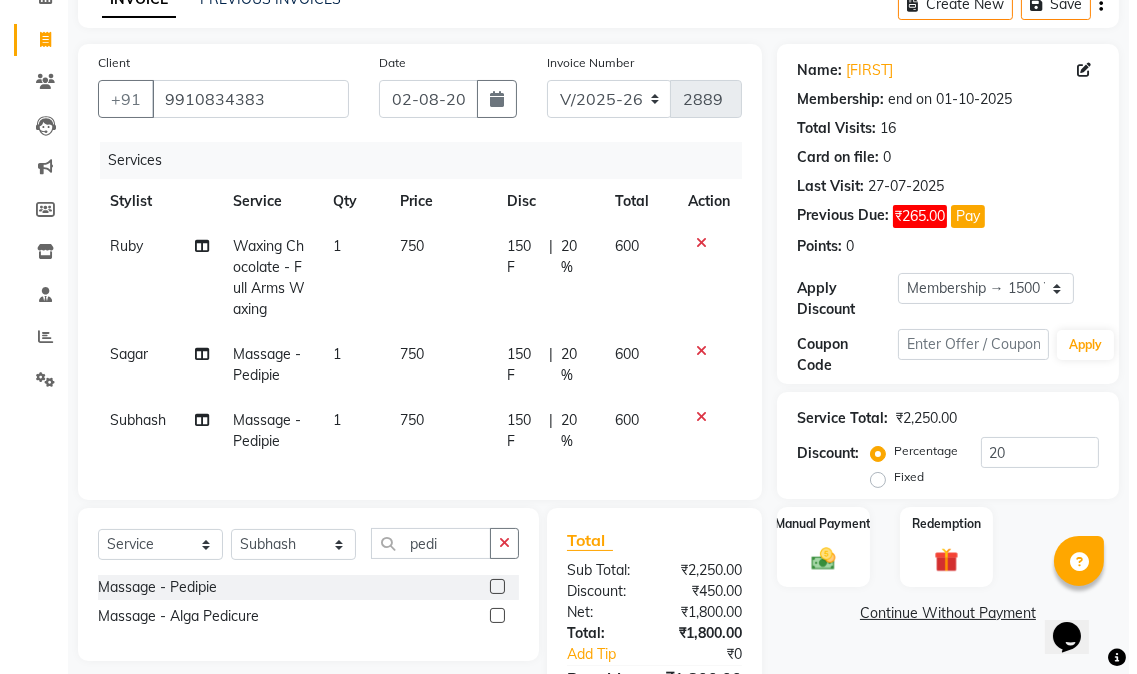 scroll, scrollTop: 262, scrollLeft: 0, axis: vertical 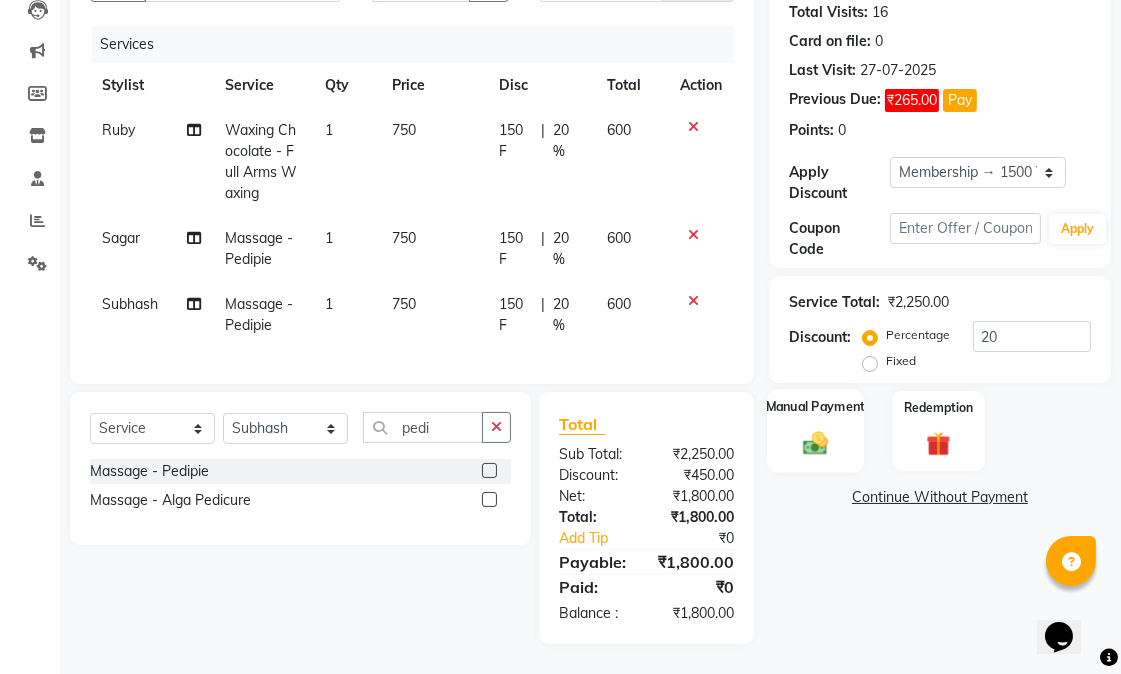 click on "Manual Payment" 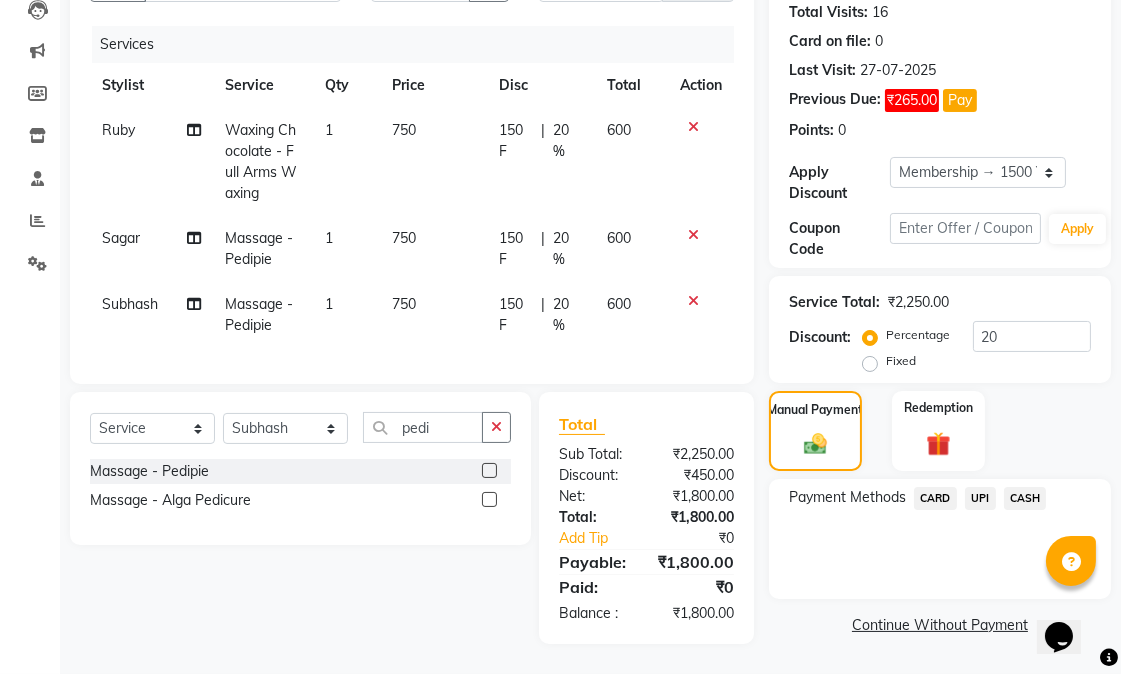 click on "CASH" 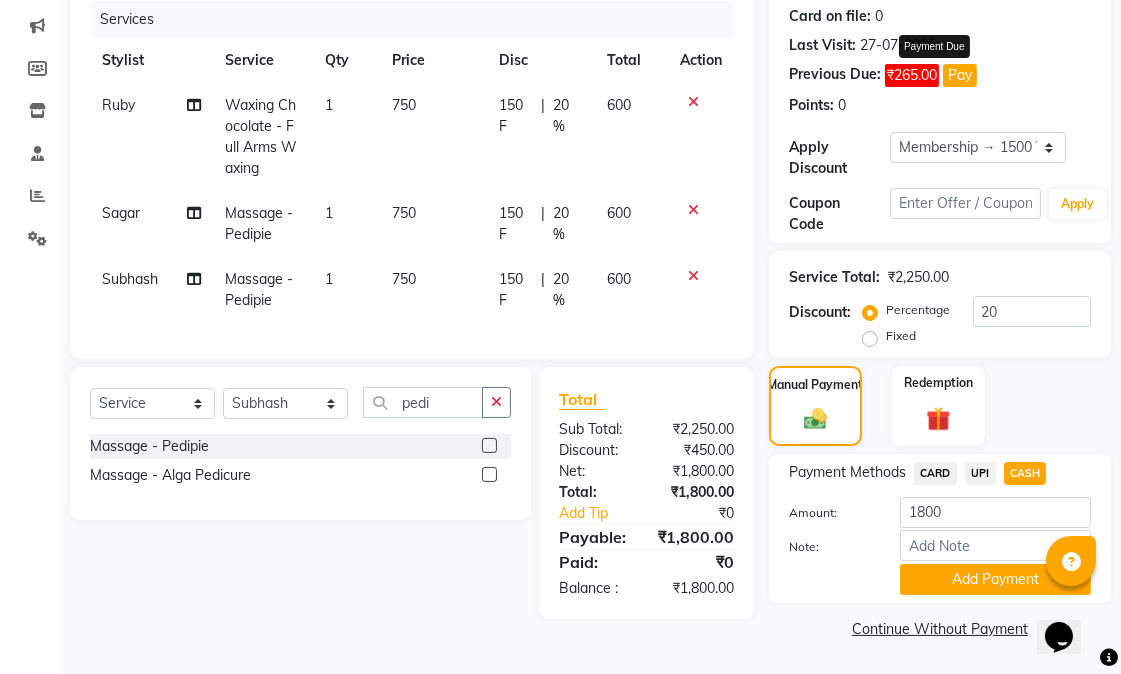 click on "Pay" 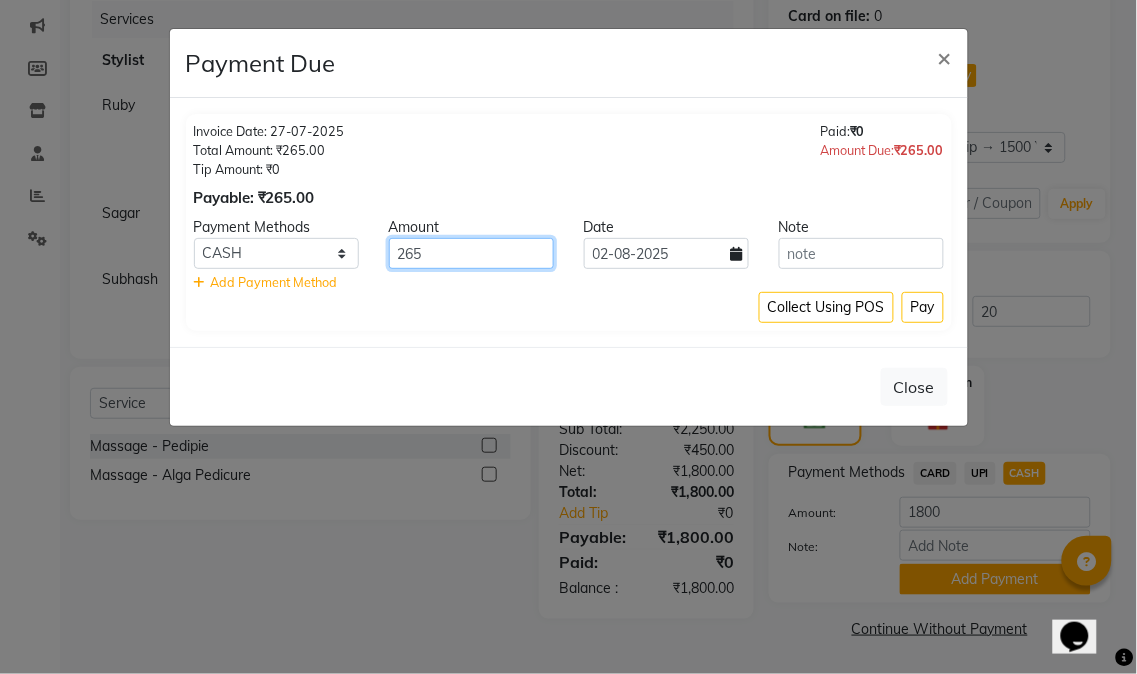 drag, startPoint x: 420, startPoint y: 257, endPoint x: 406, endPoint y: 258, distance: 14.035668 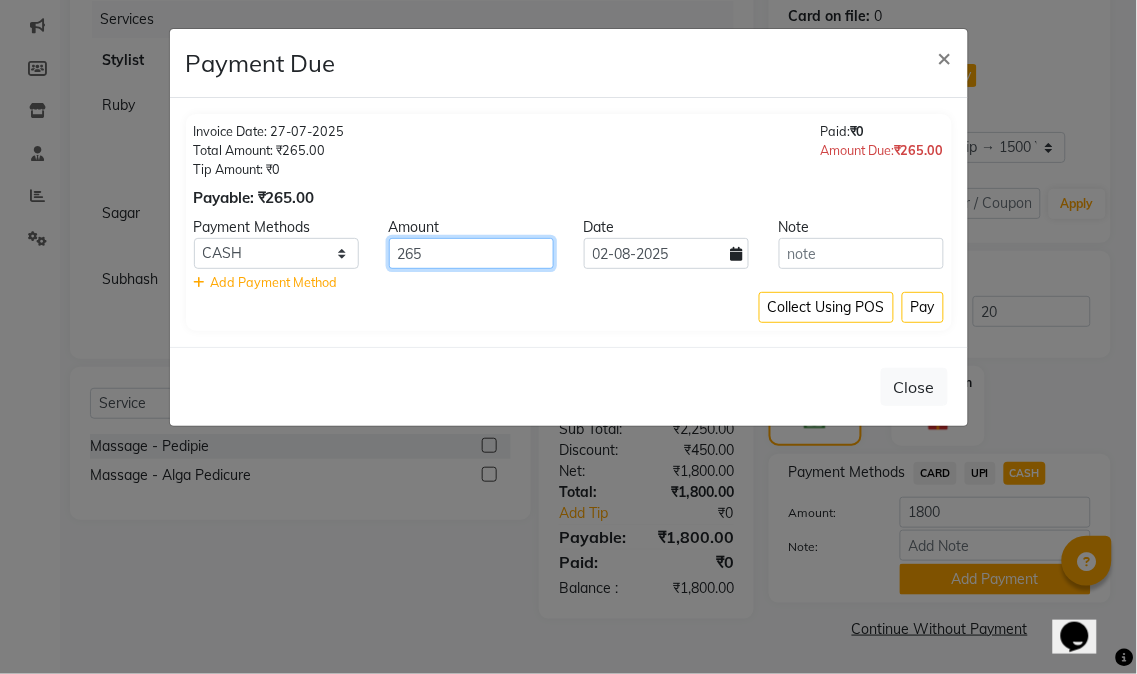 click on "265" 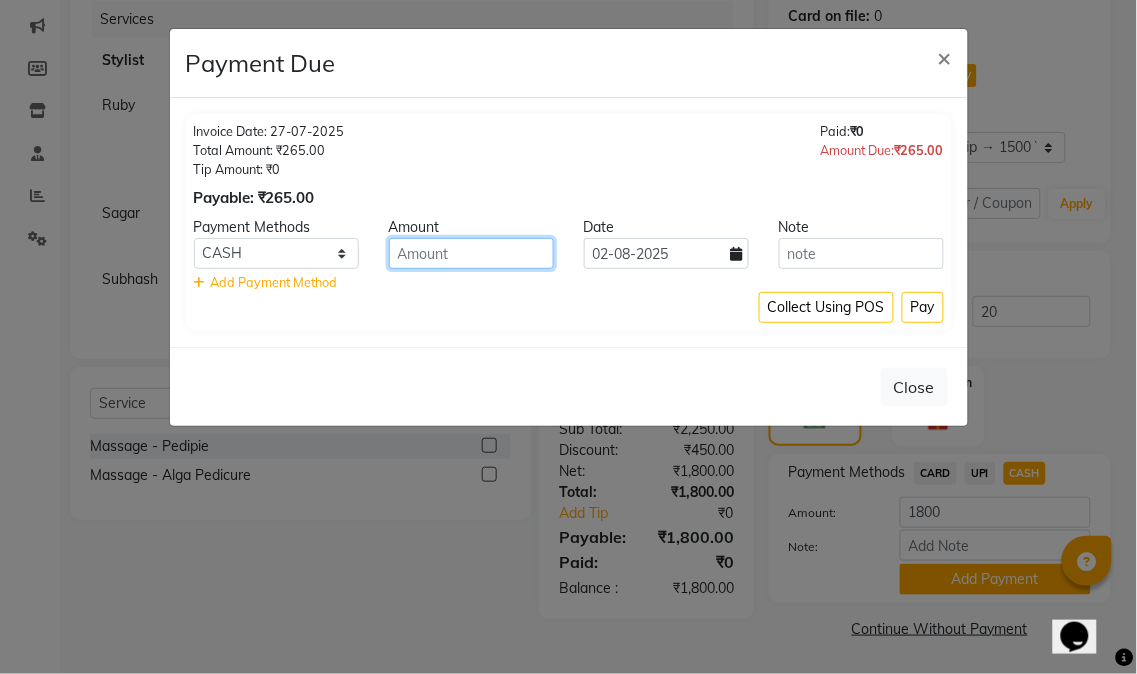 drag, startPoint x: 431, startPoint y: 262, endPoint x: 396, endPoint y: 260, distance: 35.057095 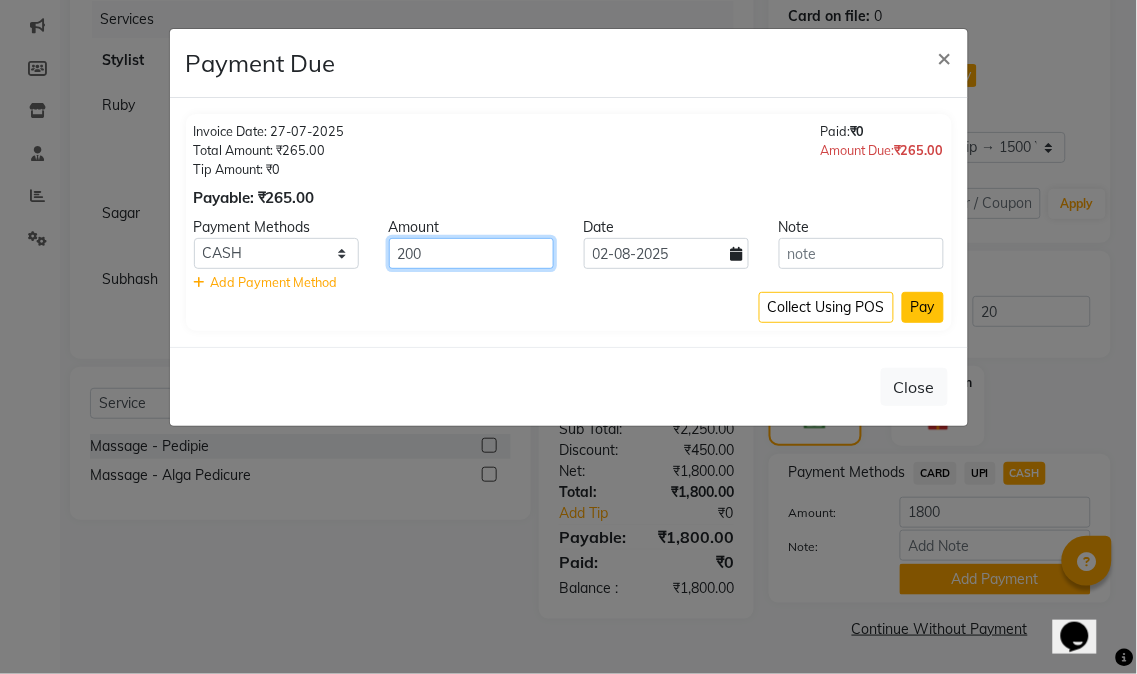 type on "200" 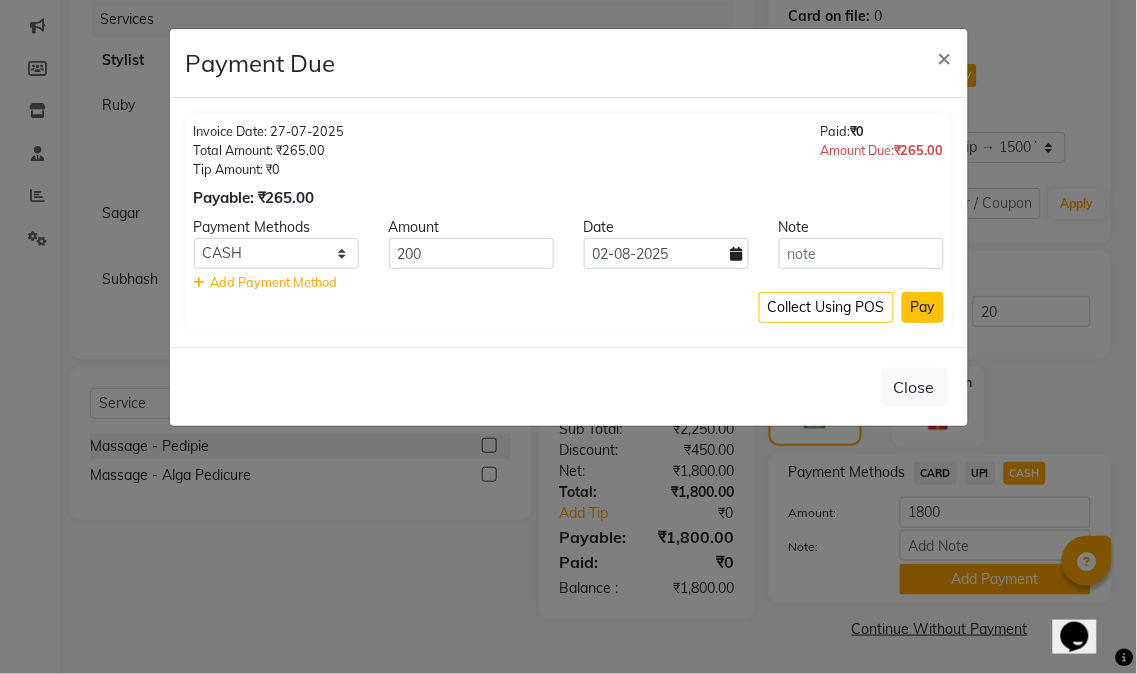 click on "Pay" 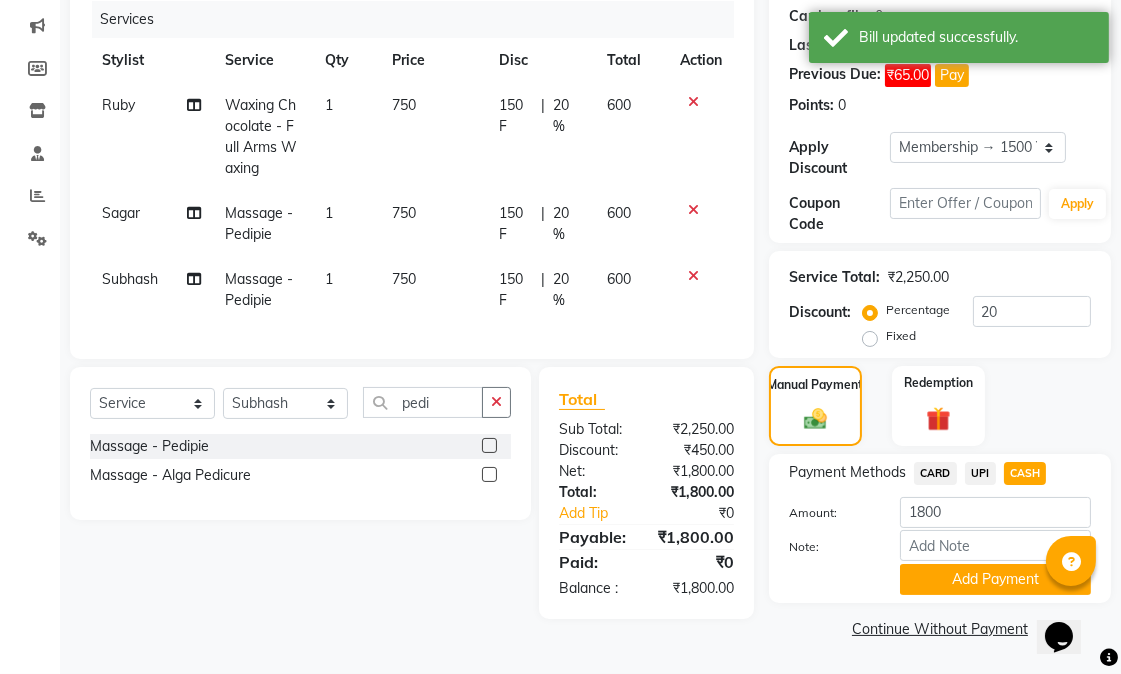 scroll, scrollTop: 262, scrollLeft: 0, axis: vertical 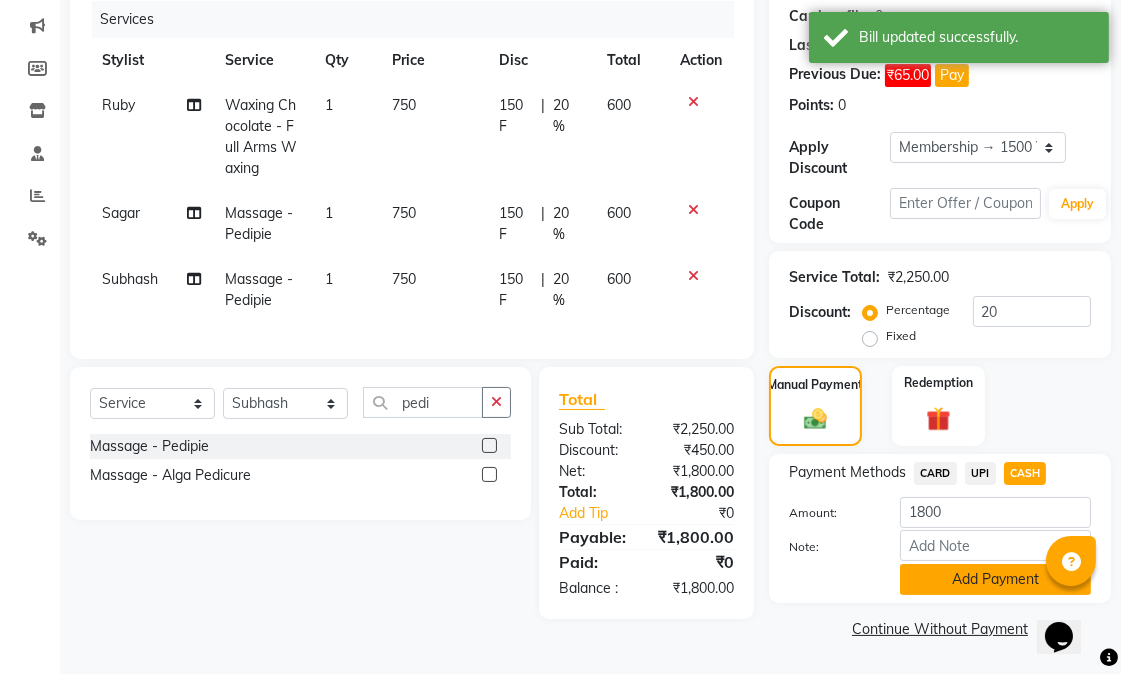click on "Add Payment" 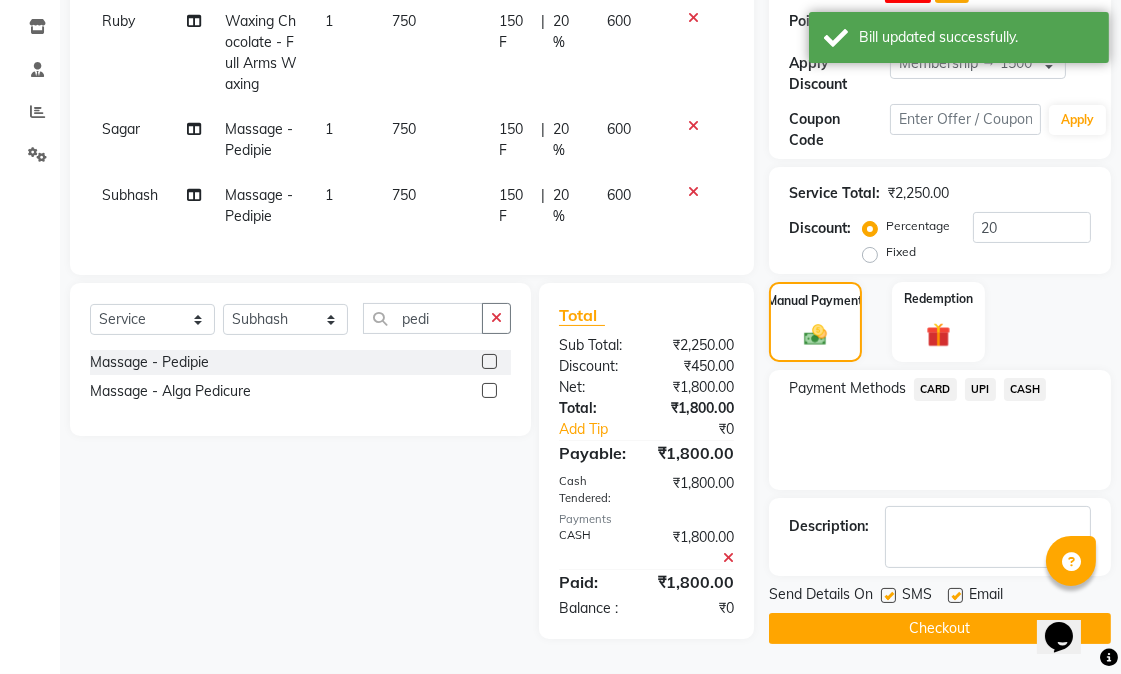 scroll, scrollTop: 366, scrollLeft: 0, axis: vertical 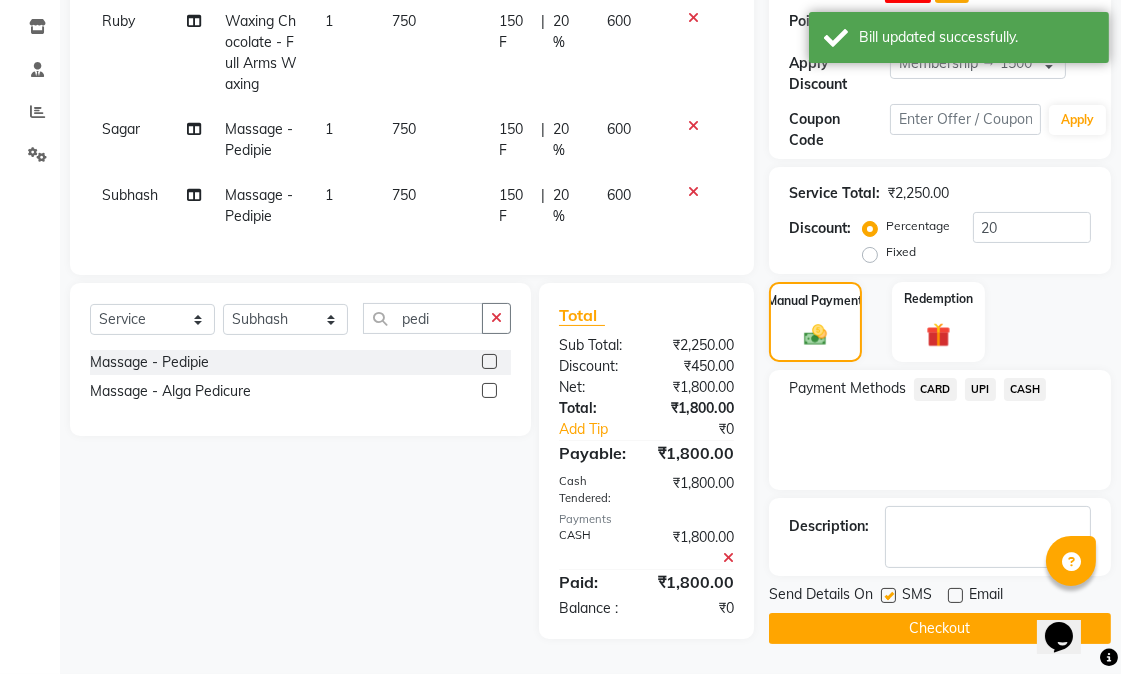 click 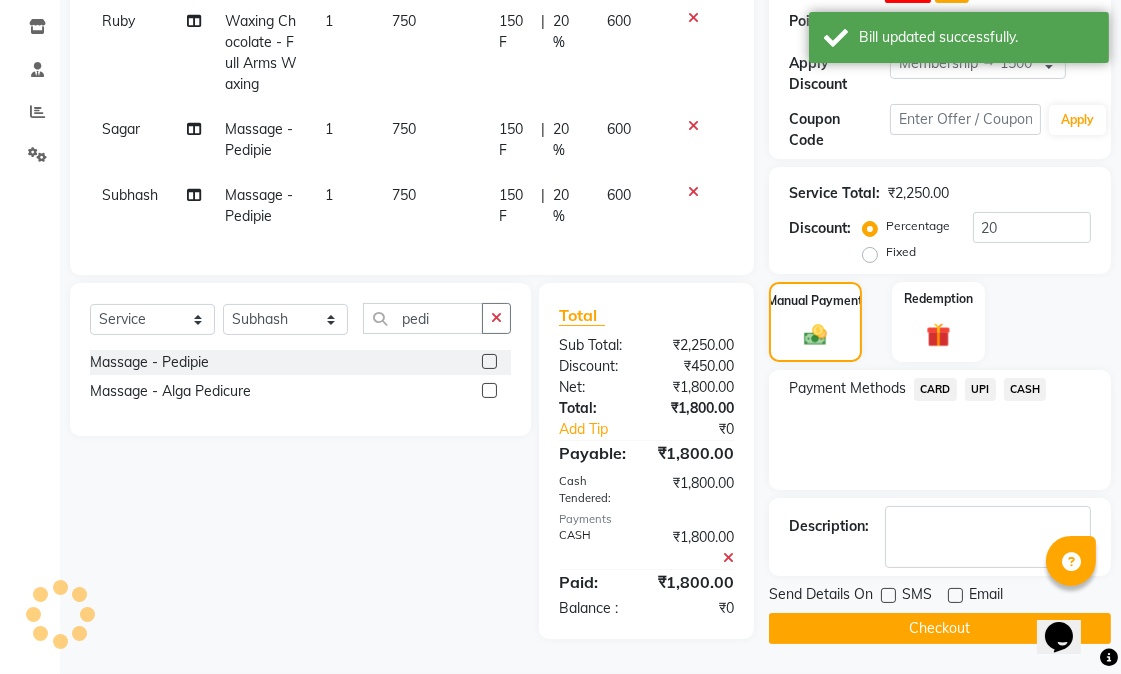 click on "Checkout" 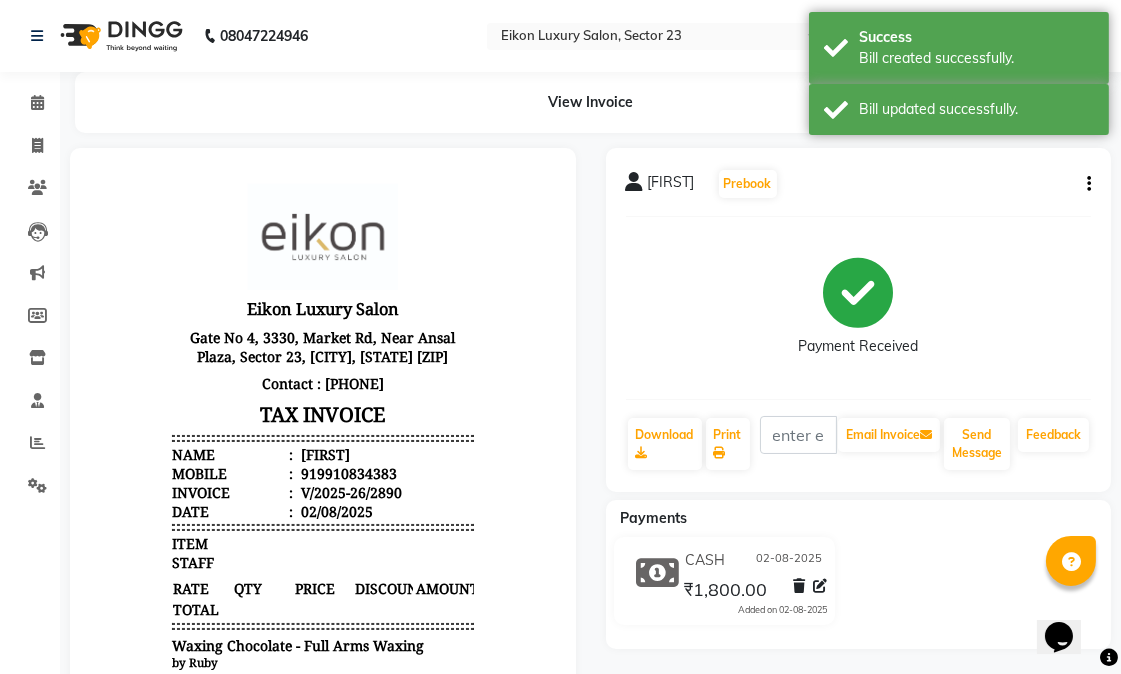 scroll, scrollTop: 0, scrollLeft: 0, axis: both 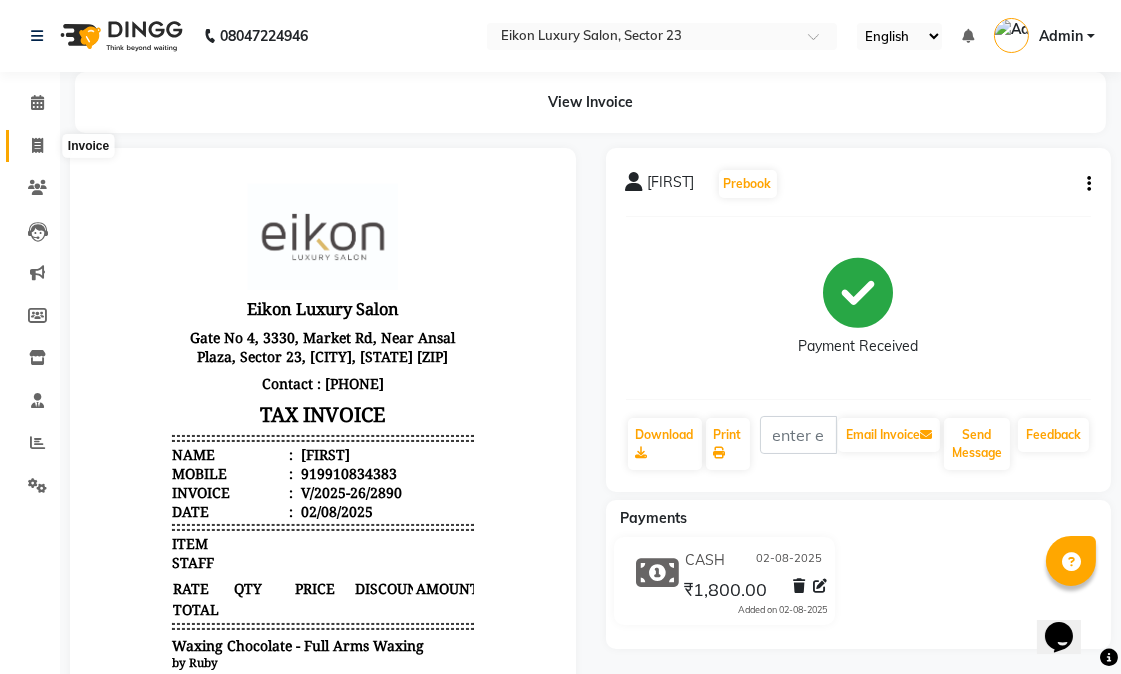 click 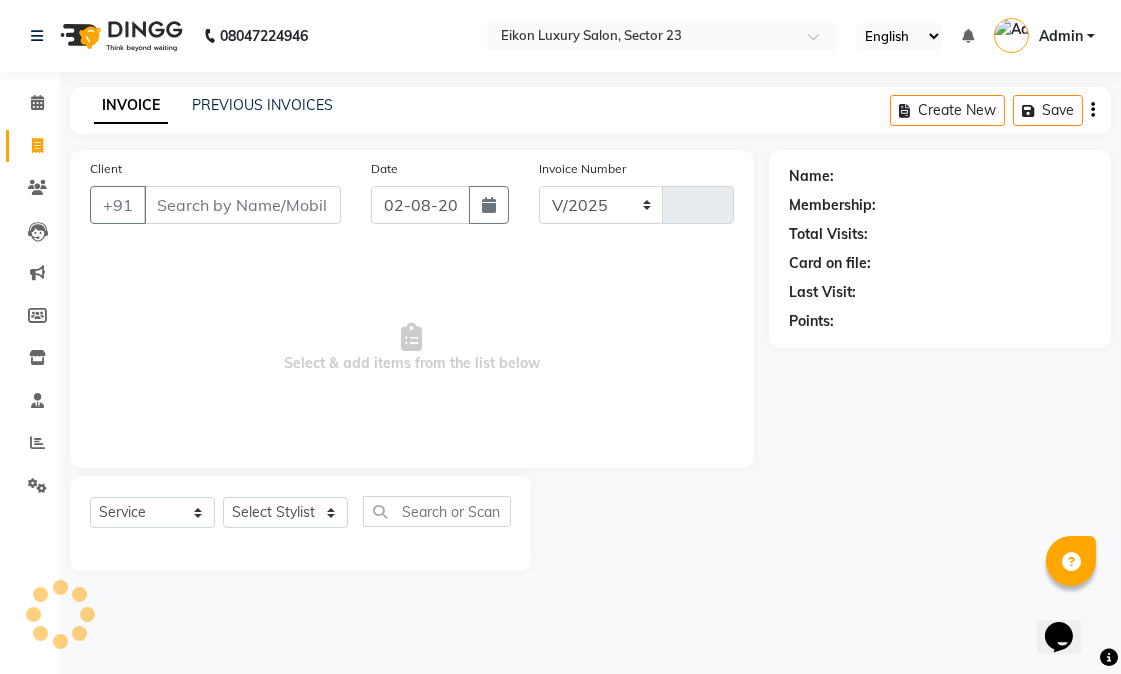 select on "7080" 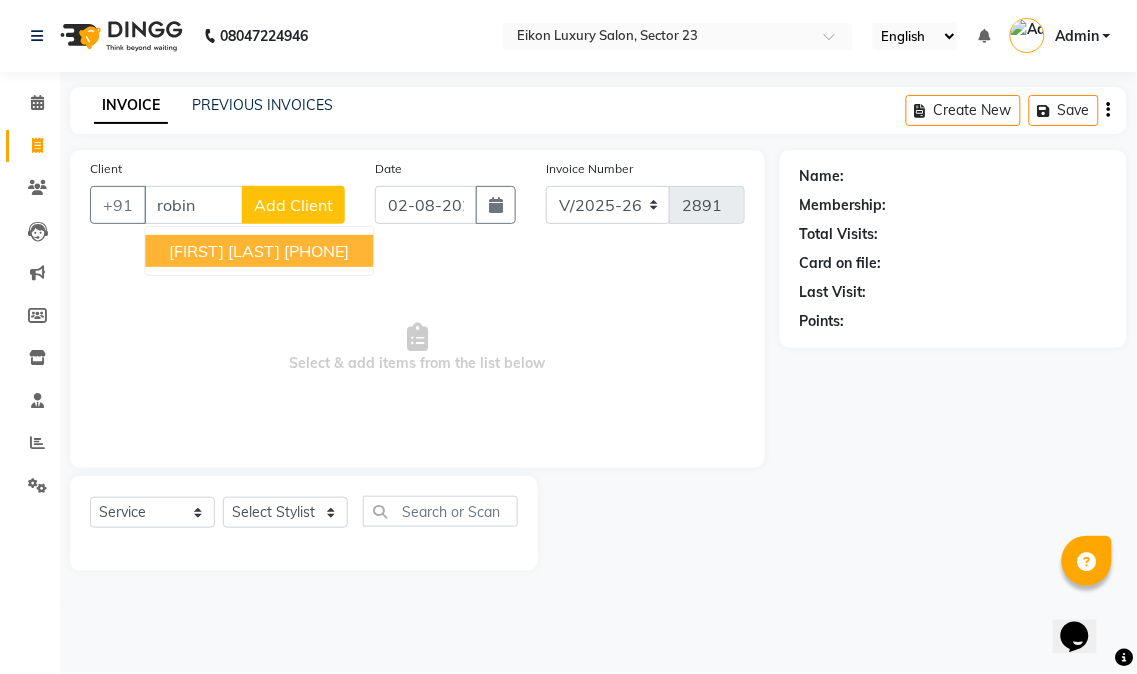 click on "robin taneja" at bounding box center (224, 251) 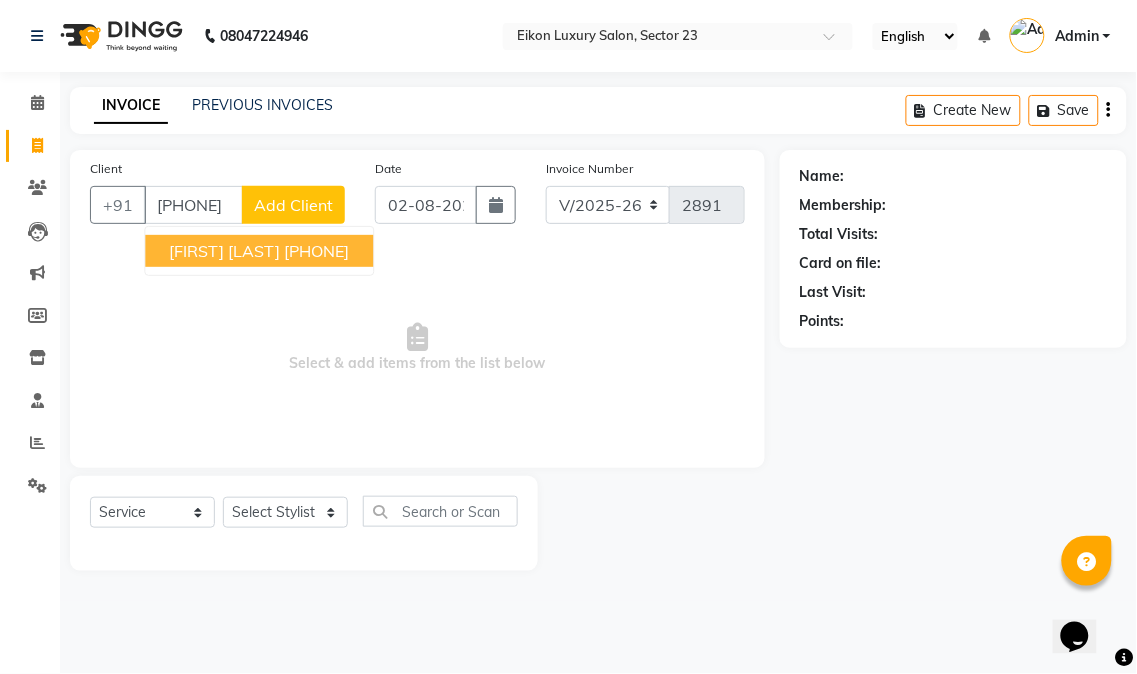 type on "9999992524" 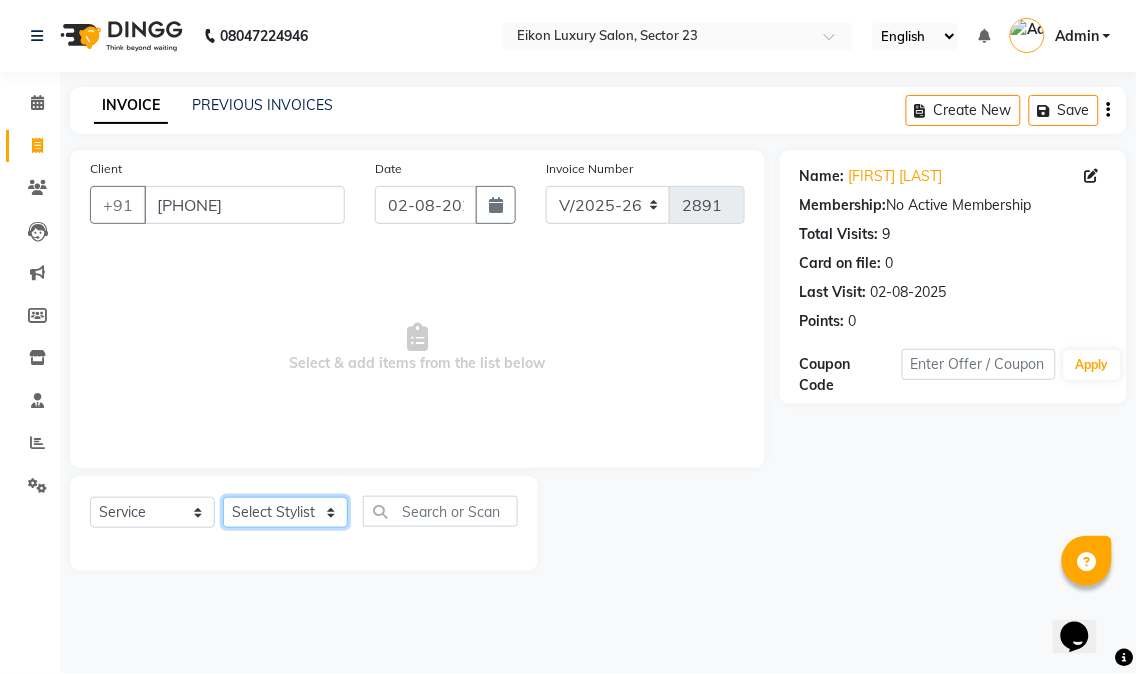 click on "Select Stylist Abhishek amit anchal Ashu Bilal Dildar Geeta Hritik Jatin mahesh Manav Mohit Pinki Prince Ruby Sagar Subhash Subodh Uday" 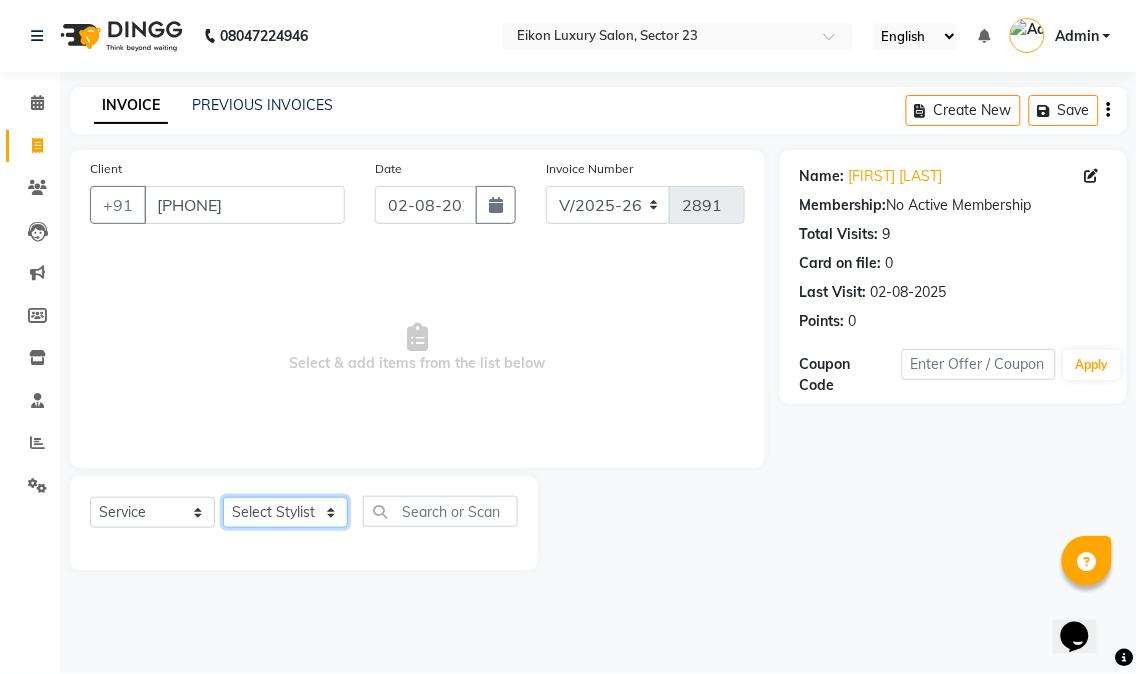 select on "86323" 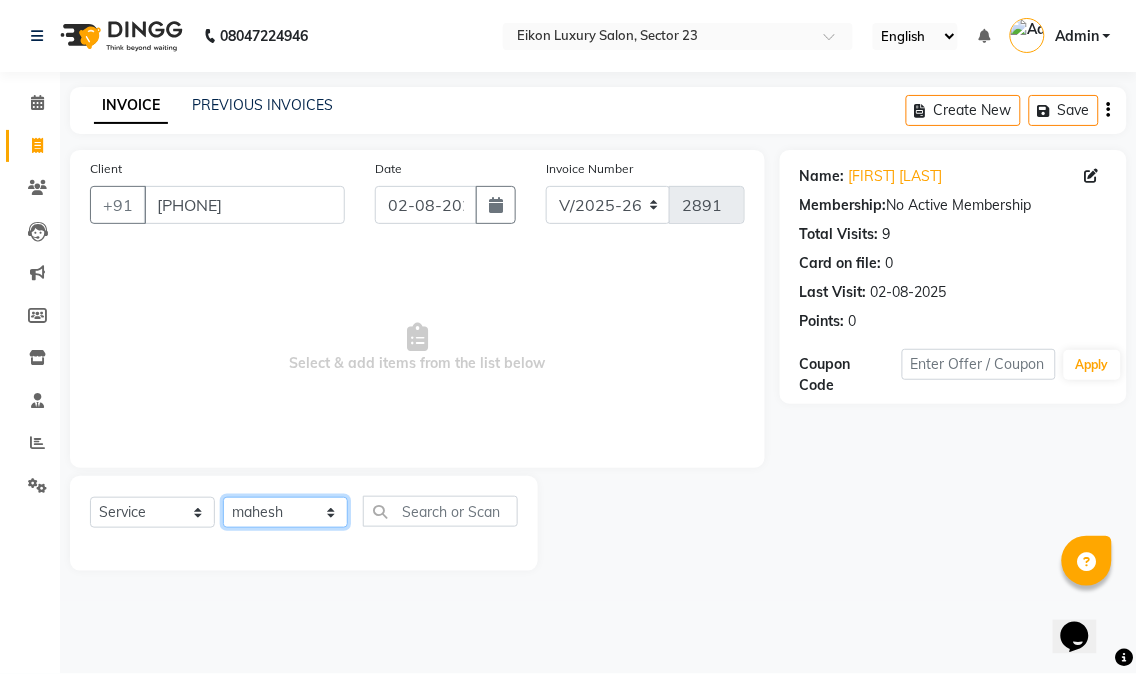 click on "Select Stylist Abhishek amit anchal Ashu Bilal Dildar Geeta Hritik Jatin mahesh Manav Mohit Pinki Prince Ruby Sagar Subhash Subodh Uday" 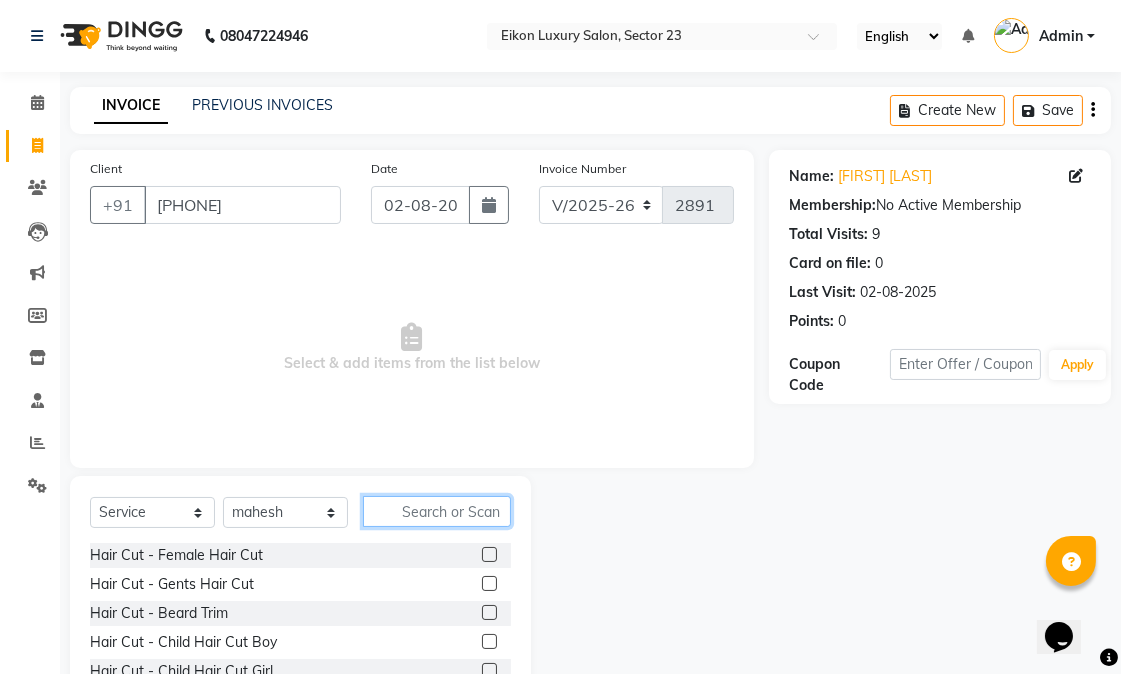 click 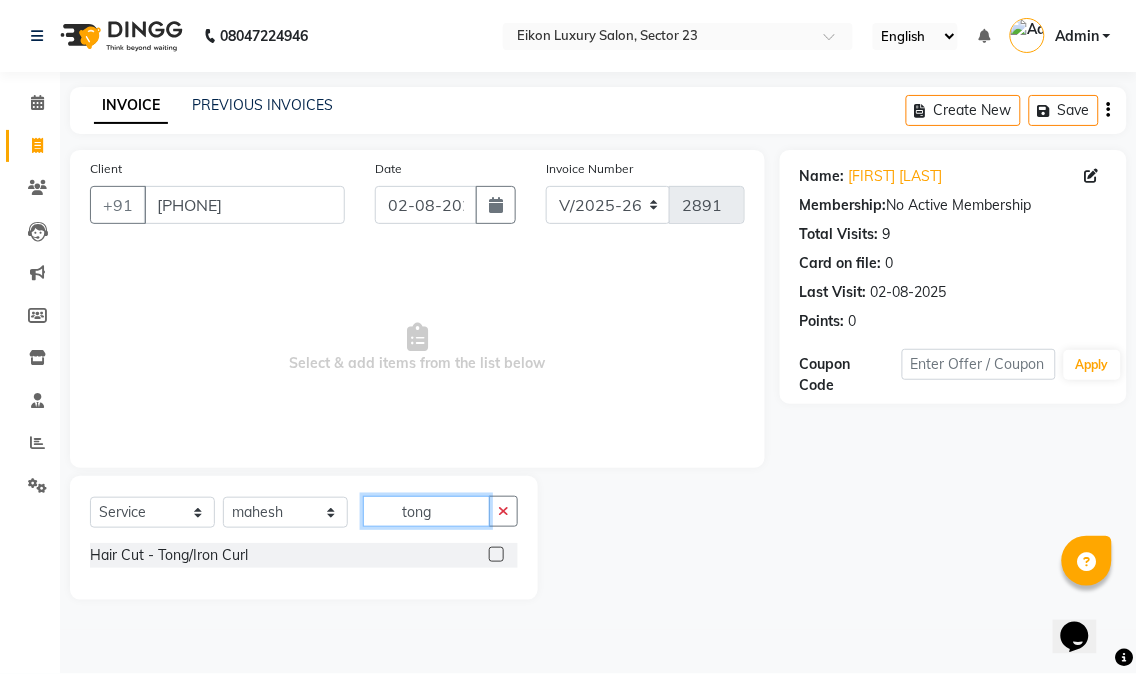 type on "tong" 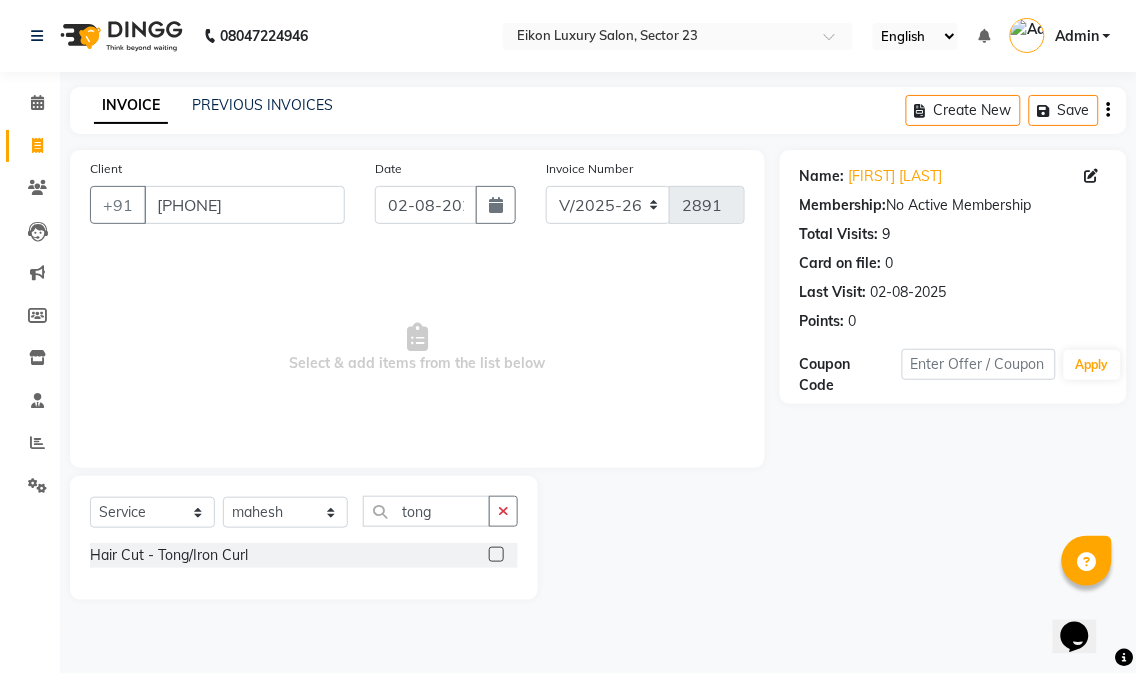click 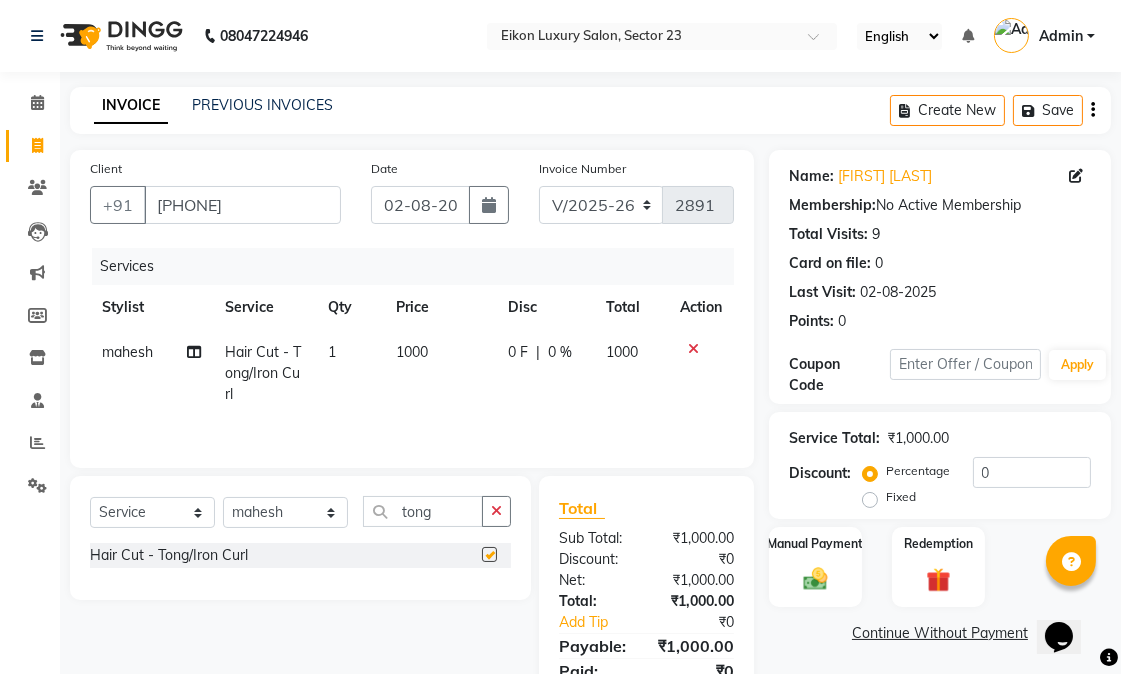 checkbox on "false" 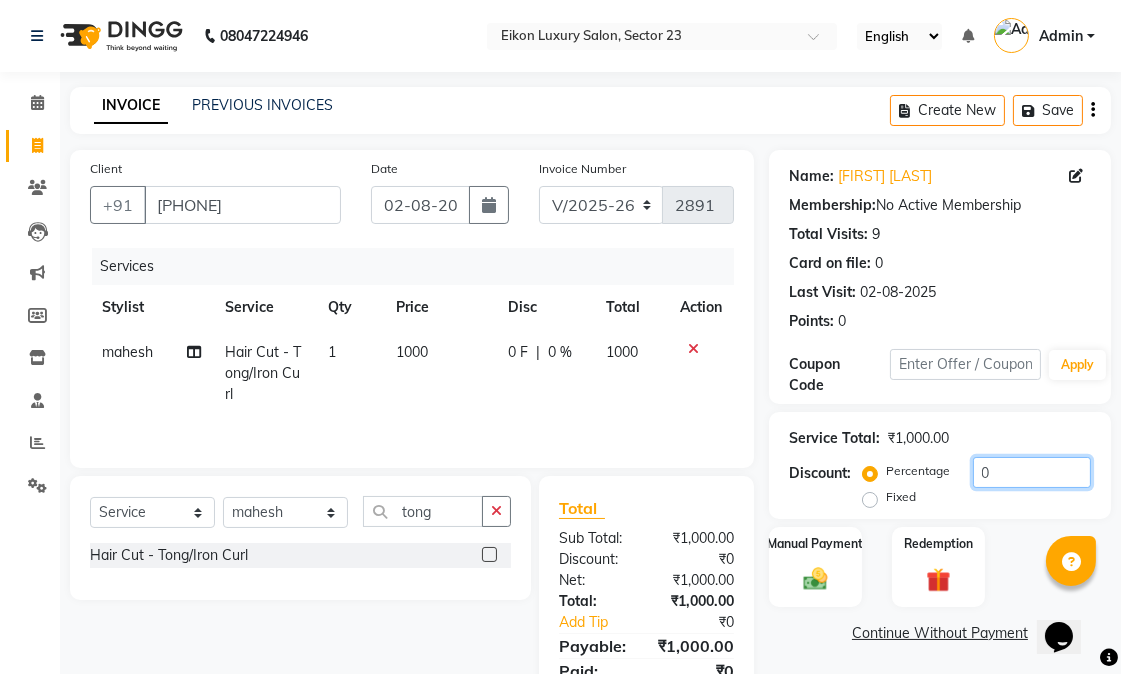 drag, startPoint x: 998, startPoint y: 476, endPoint x: 930, endPoint y: 457, distance: 70.60453 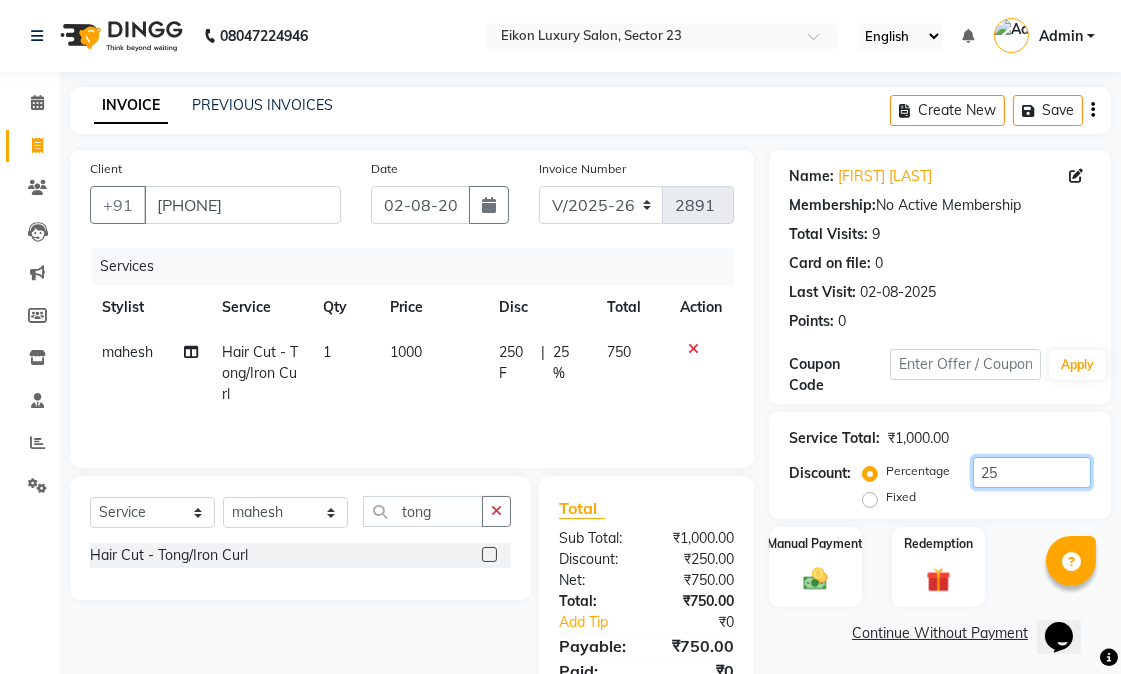 scroll, scrollTop: 85, scrollLeft: 0, axis: vertical 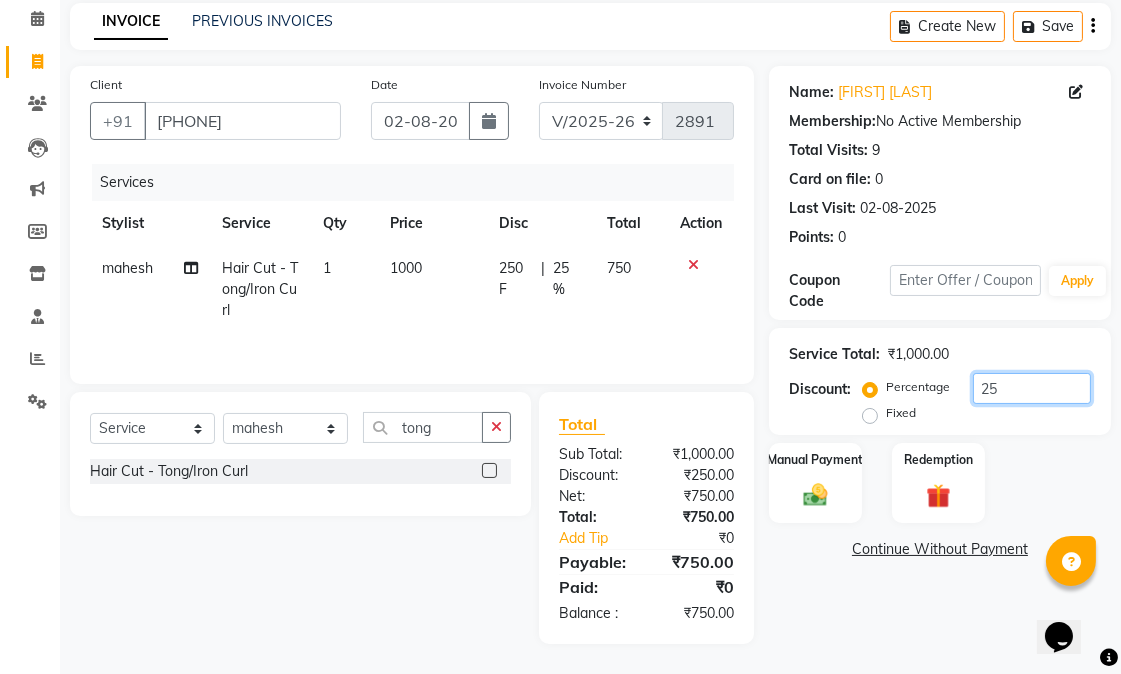 type on "25" 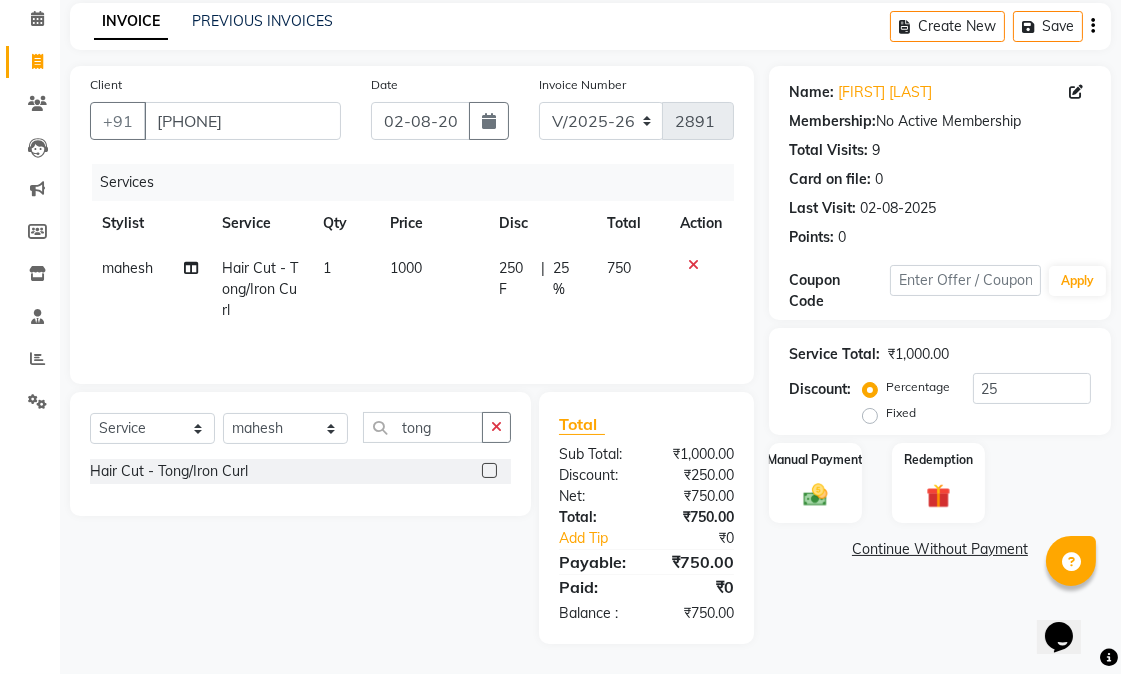 click on "Name: Robin Taneja  Membership:  No Active Membership  Total Visits:  9 Card on file:  0 Last Visit:   02-08-2025 Points:   0  Coupon Code Apply Service Total:  ₹1,000.00  Discount:  Percentage   Fixed  25 Manual Payment Redemption  Continue Without Payment" 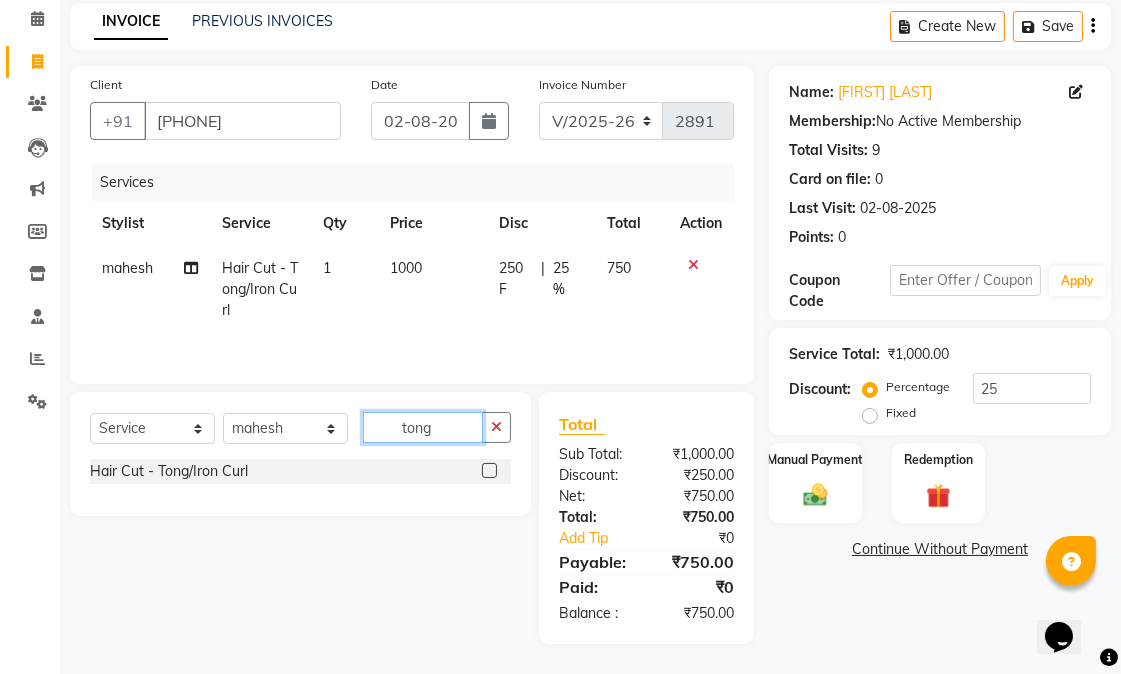 drag, startPoint x: 456, startPoint y: 431, endPoint x: 365, endPoint y: 425, distance: 91.197586 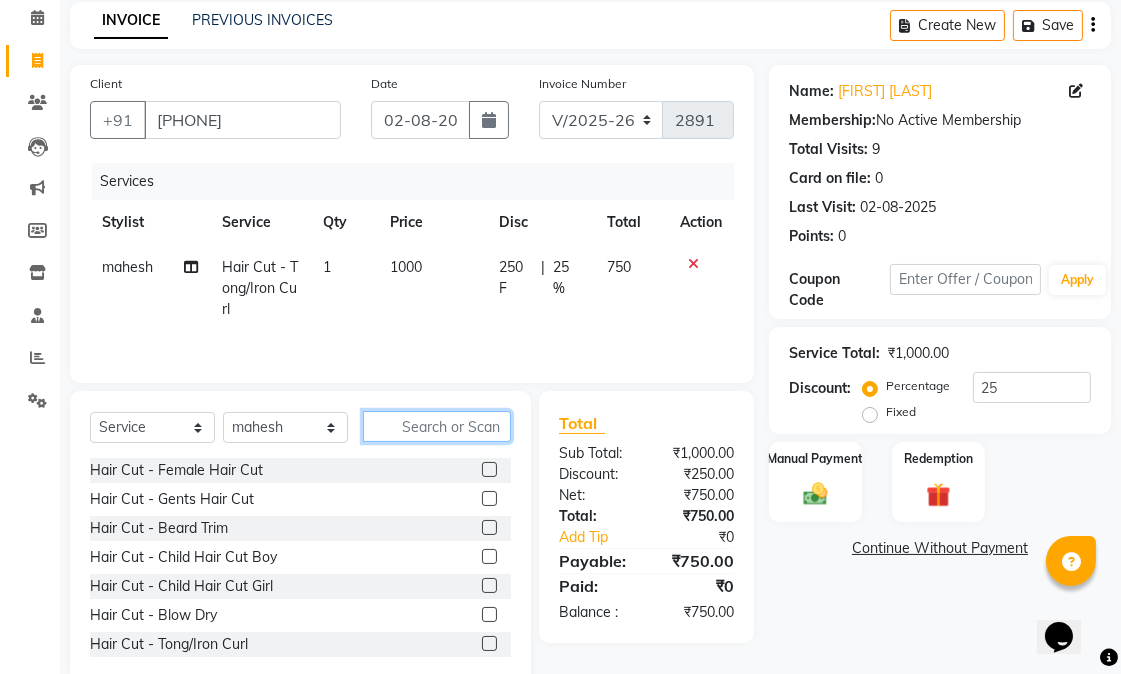 type 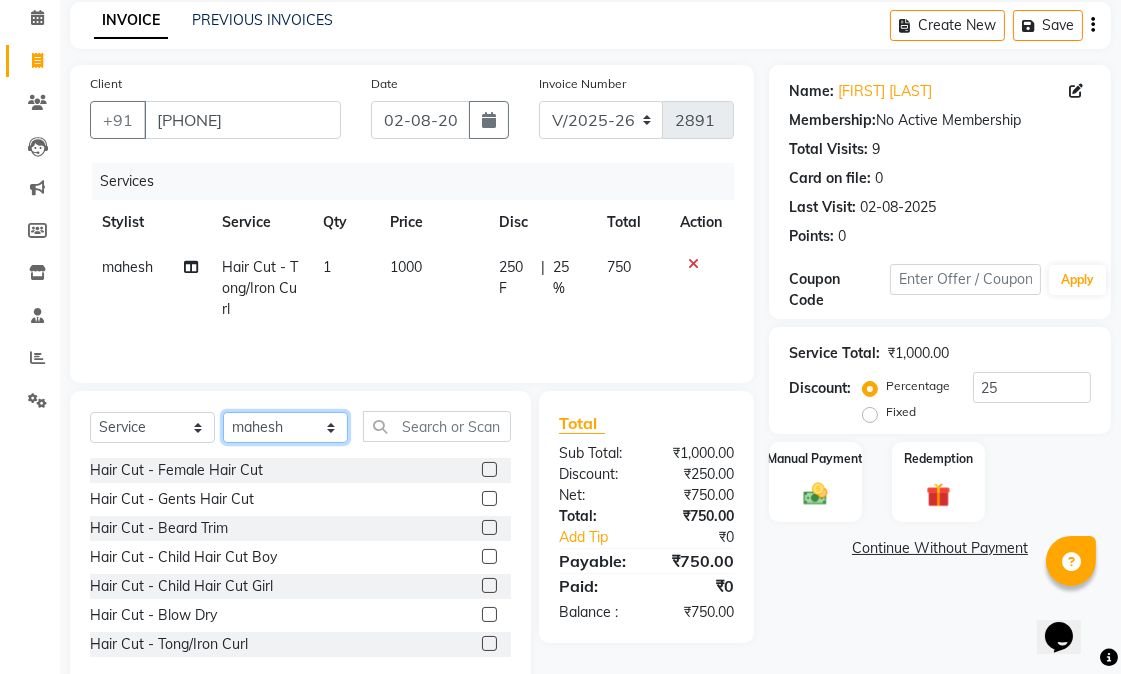 click on "Select Stylist Abhishek amit anchal Ashu Bilal Dildar Geeta Hritik Jatin mahesh Manav Mohit Pinki Prince Ruby Sagar Subhash Subodh Uday" 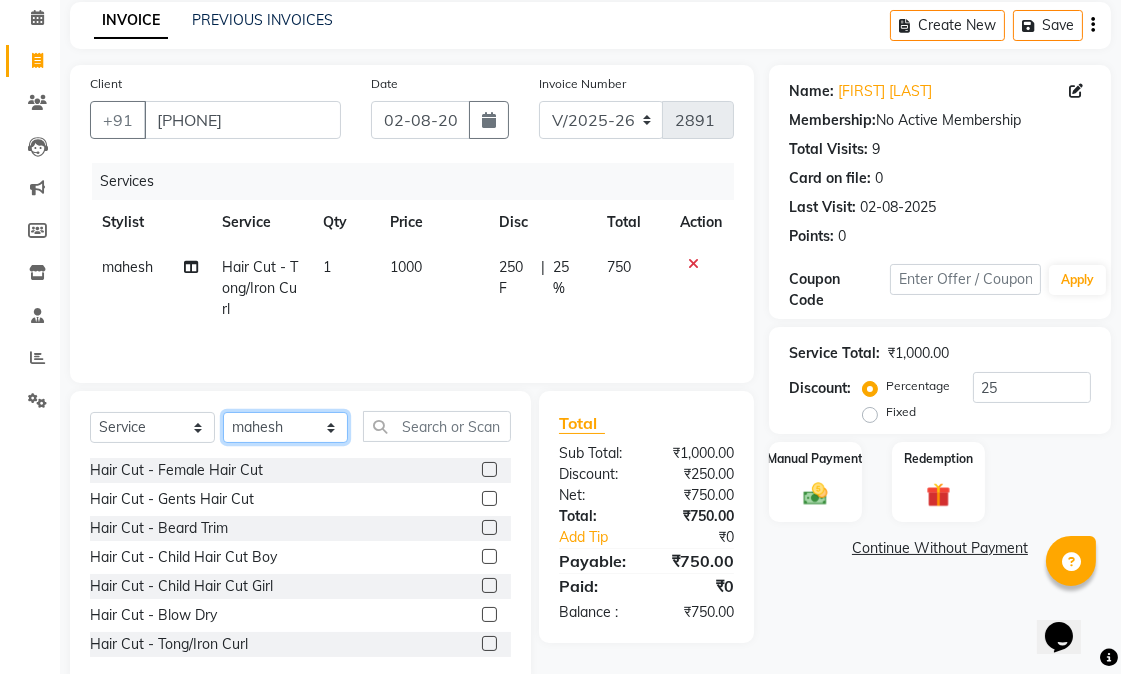 select on "58948" 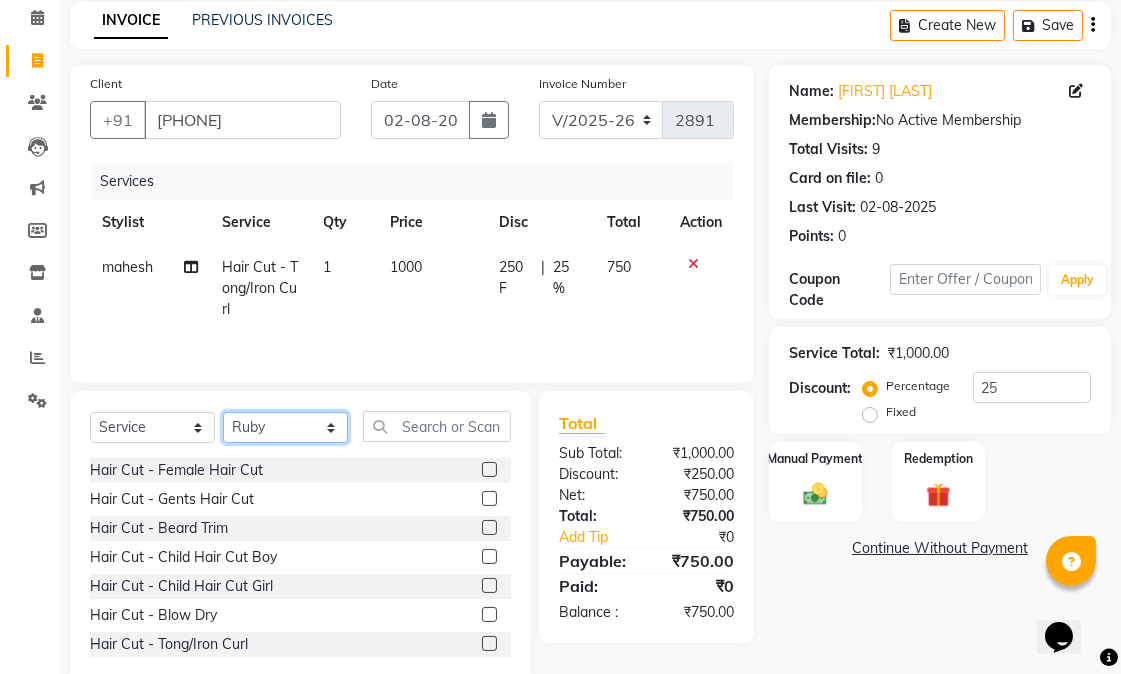 click on "Select Stylist Abhishek amit anchal Ashu Bilal Dildar Geeta Hritik Jatin mahesh Manav Mohit Pinki Prince Ruby Sagar Subhash Subodh Uday" 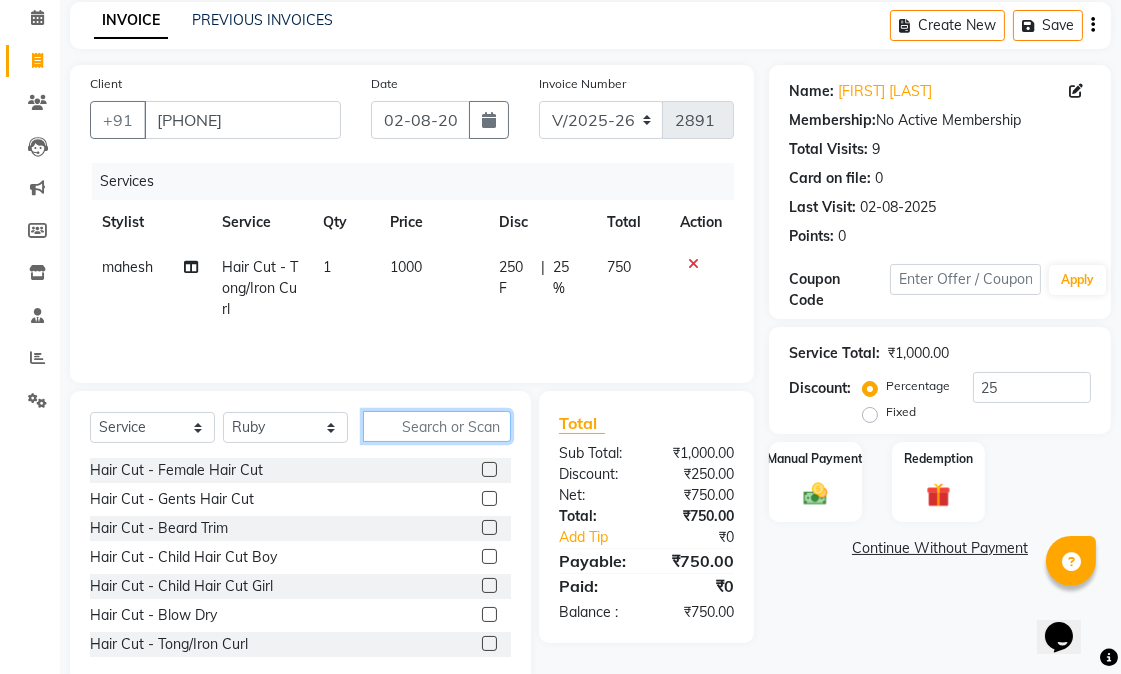 click 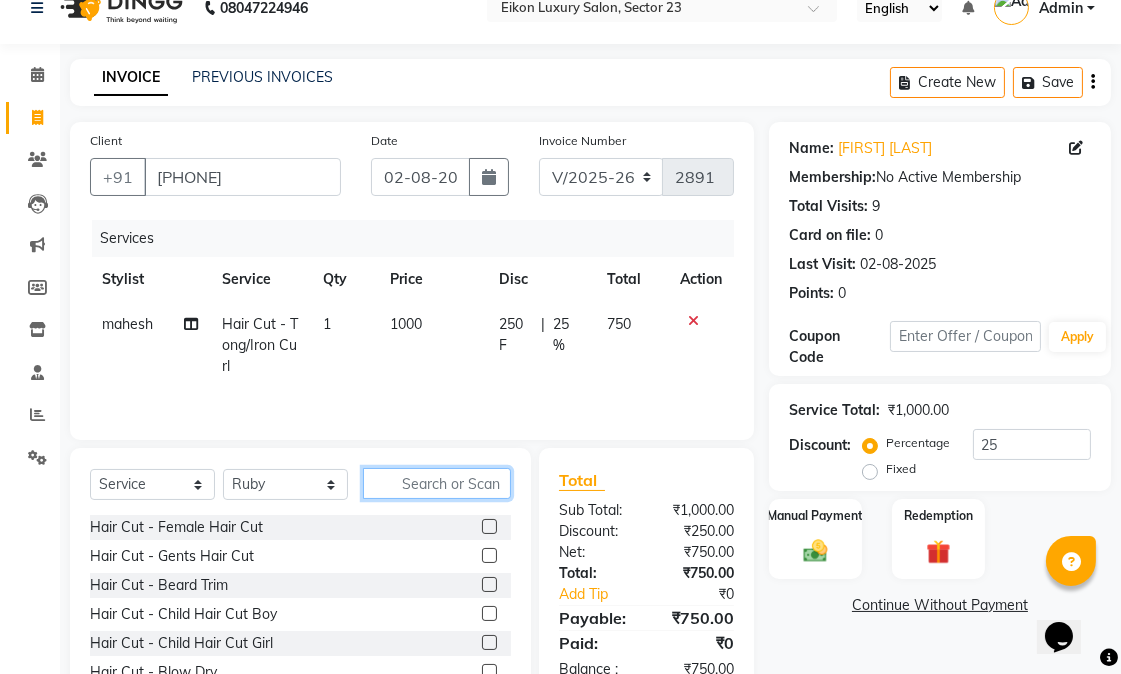 scroll, scrollTop: 0, scrollLeft: 0, axis: both 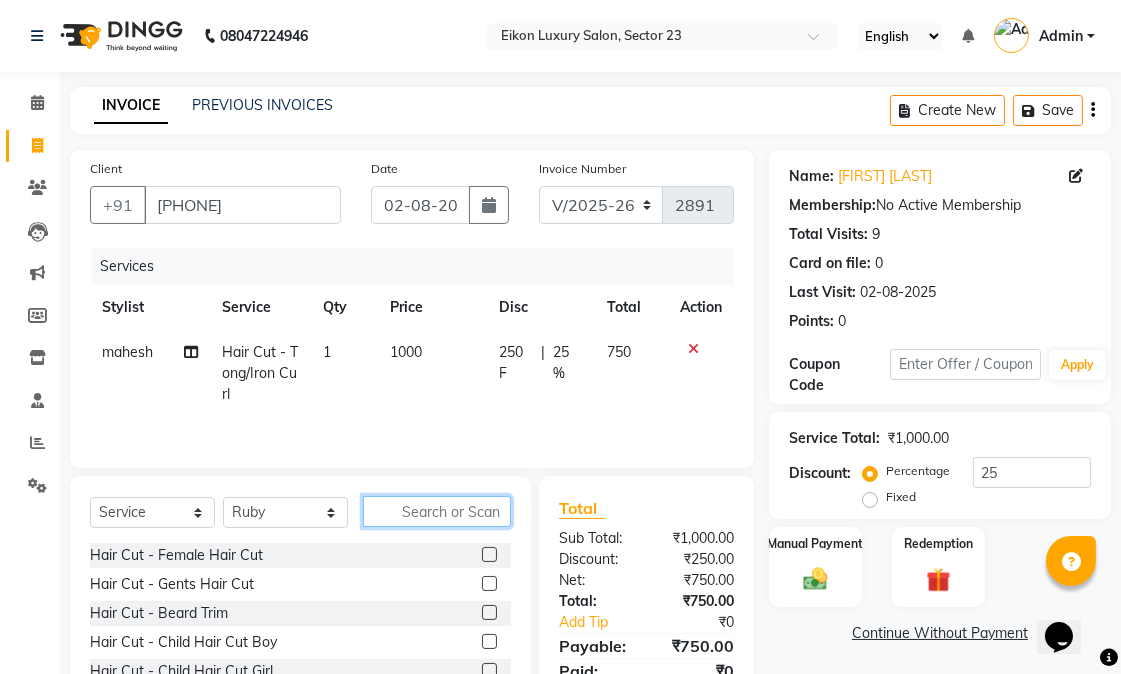 click 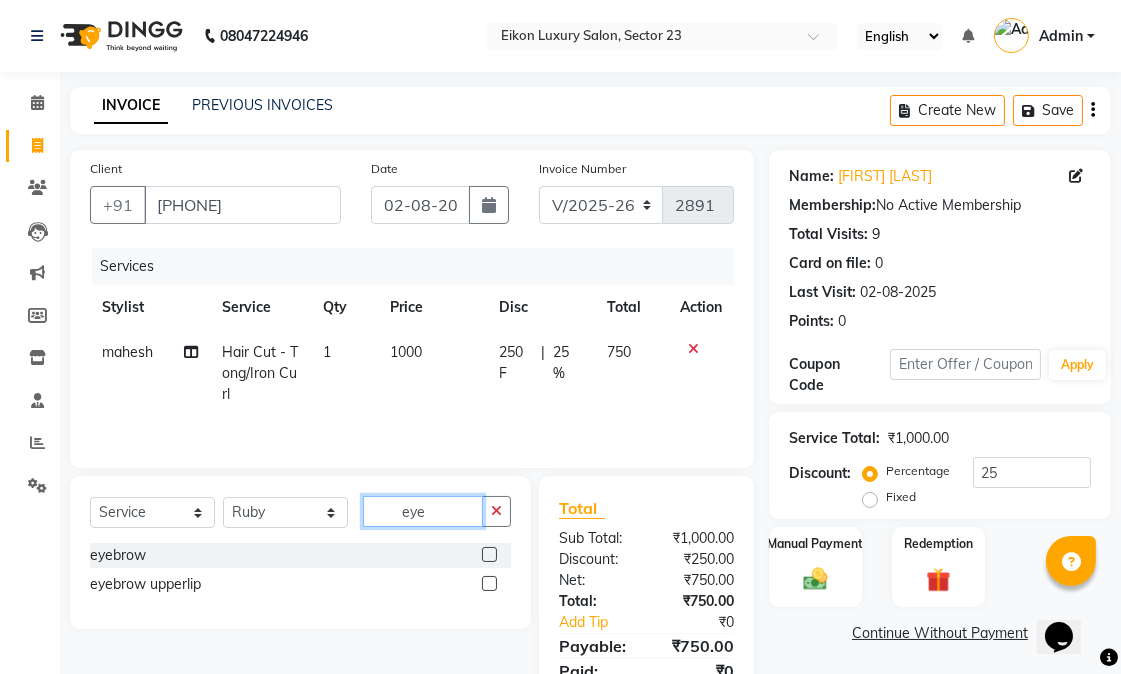 type on "eye" 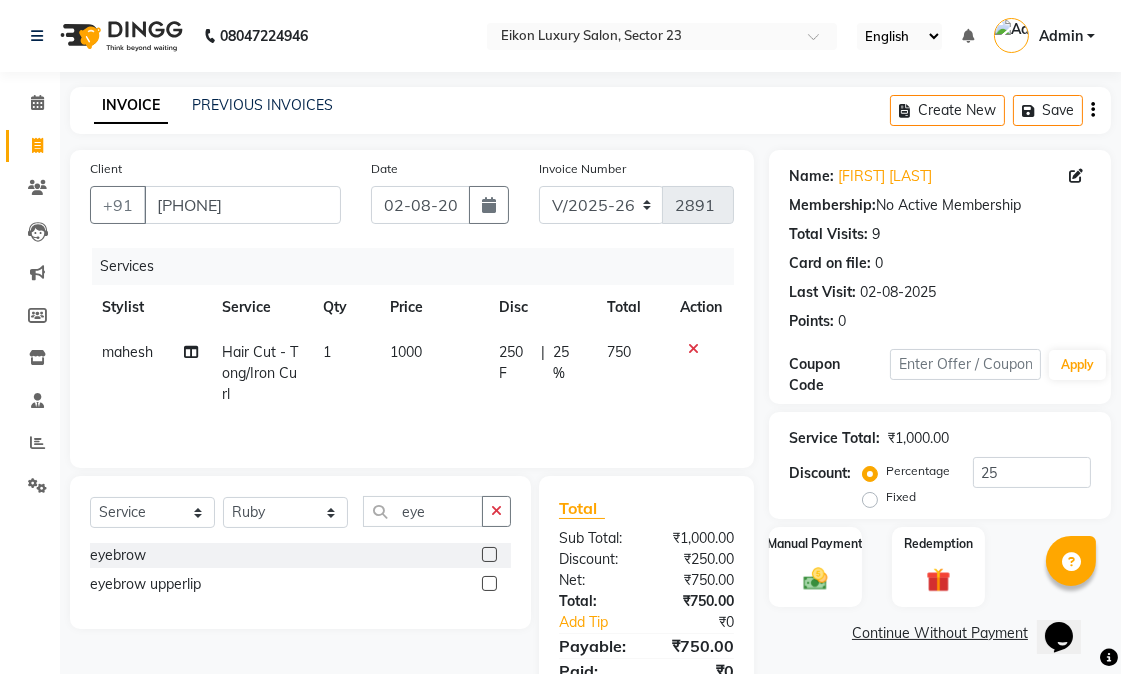click 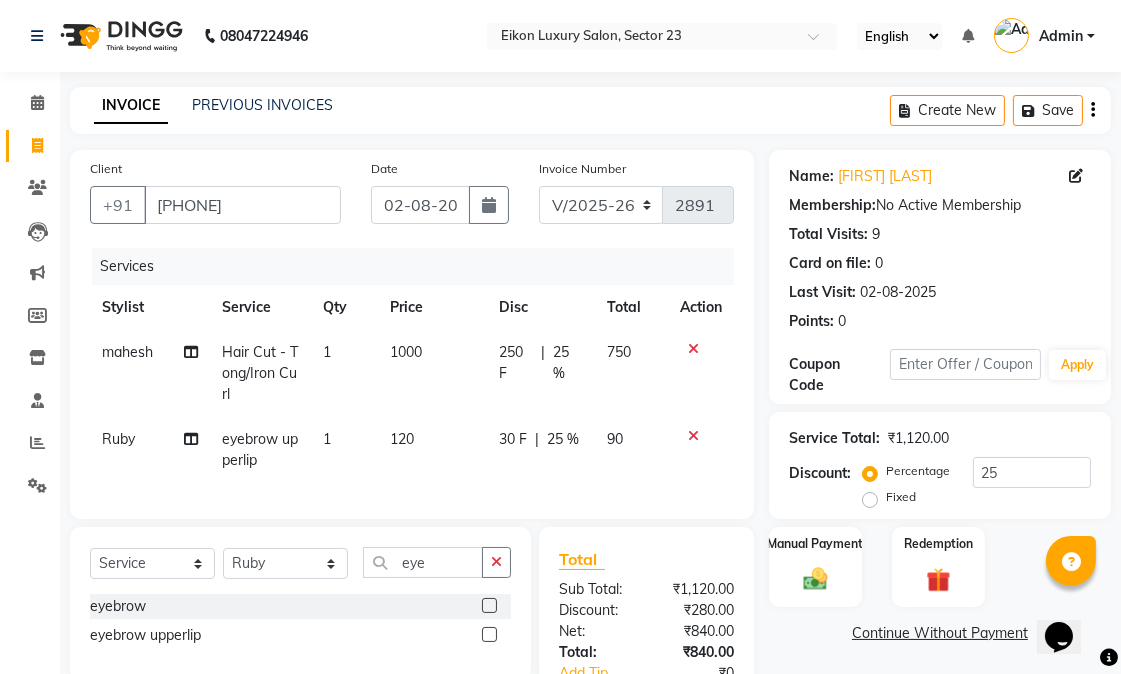 checkbox on "false" 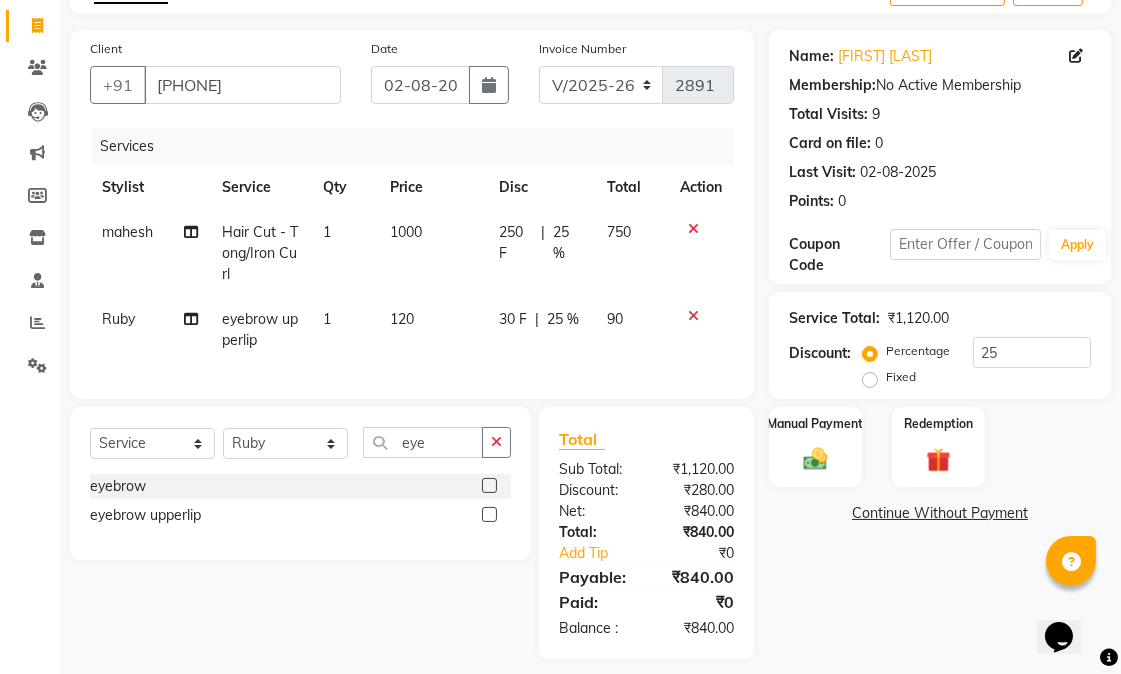 scroll, scrollTop: 151, scrollLeft: 0, axis: vertical 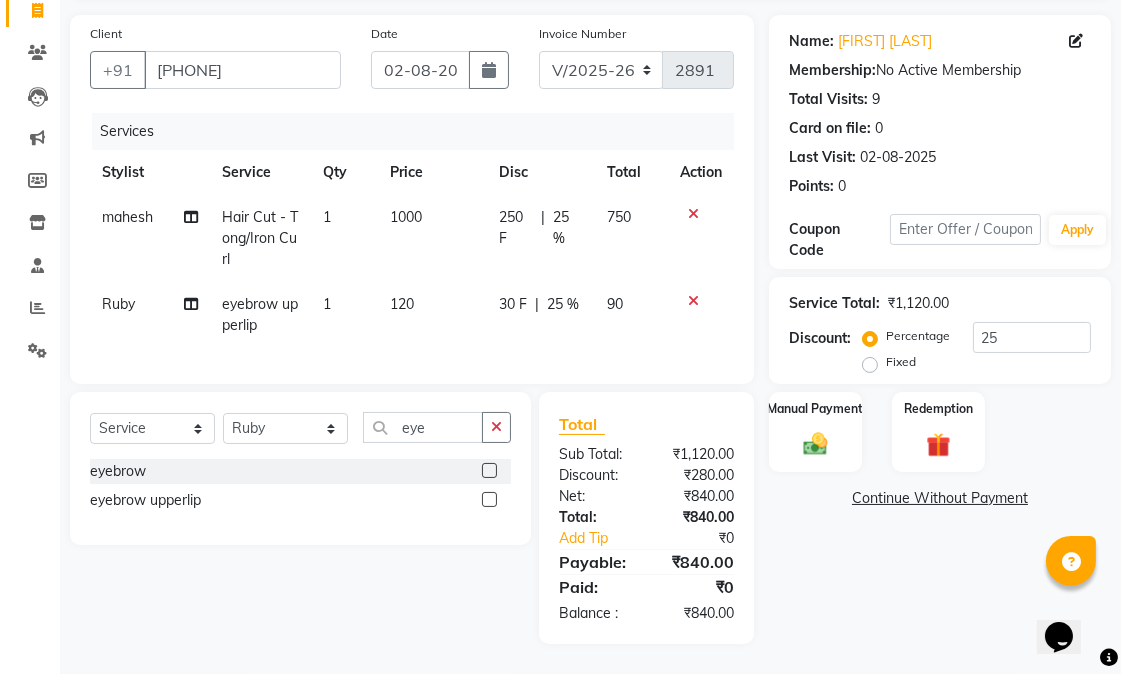 click on "Name: Robin Taneja  Membership:  No Active Membership  Total Visits:  9 Card on file:  0 Last Visit:   02-08-2025 Points:   0  Coupon Code Apply Service Total:  ₹1,120.00  Discount:  Percentage   Fixed  25 Manual Payment Redemption  Continue Without Payment" 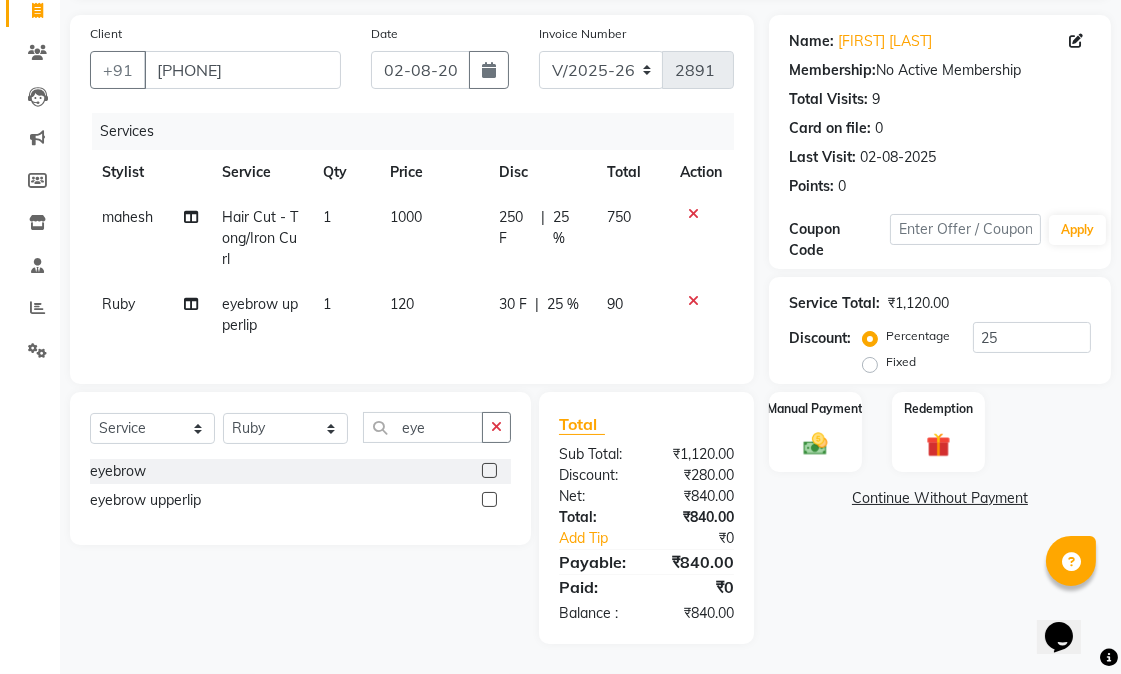 click on "Name: Robin Taneja  Membership:  No Active Membership  Total Visits:  9 Card on file:  0 Last Visit:   02-08-2025 Points:   0  Coupon Code Apply Service Total:  ₹1,120.00  Discount:  Percentage   Fixed  25 Manual Payment Redemption  Continue Without Payment" 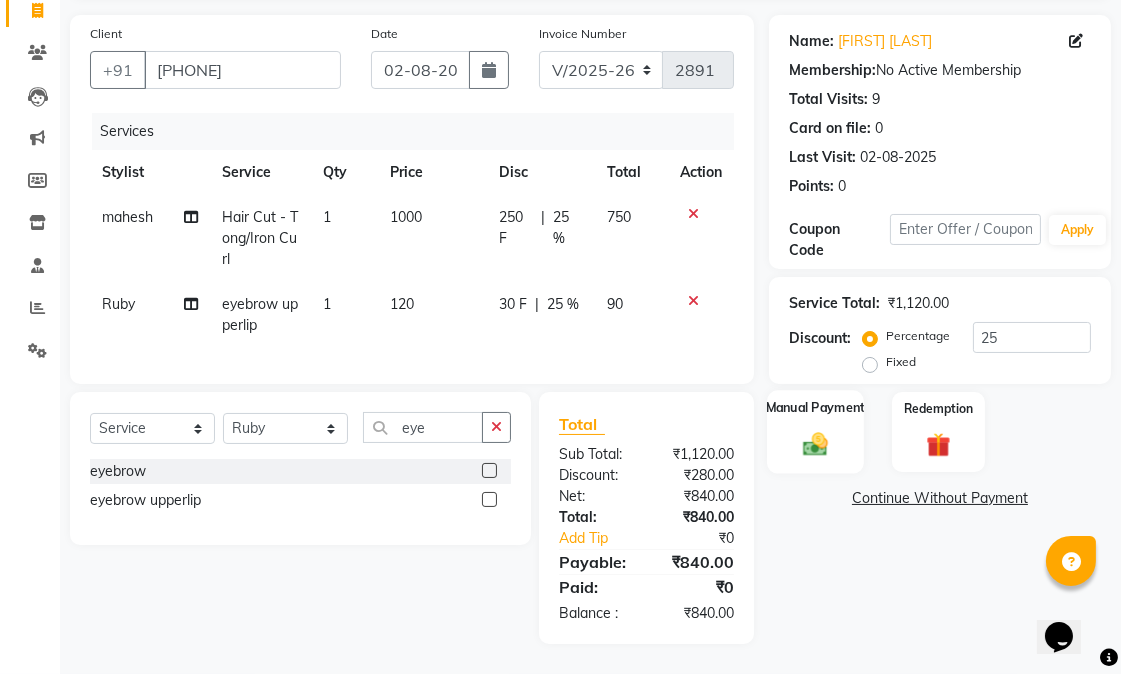 click 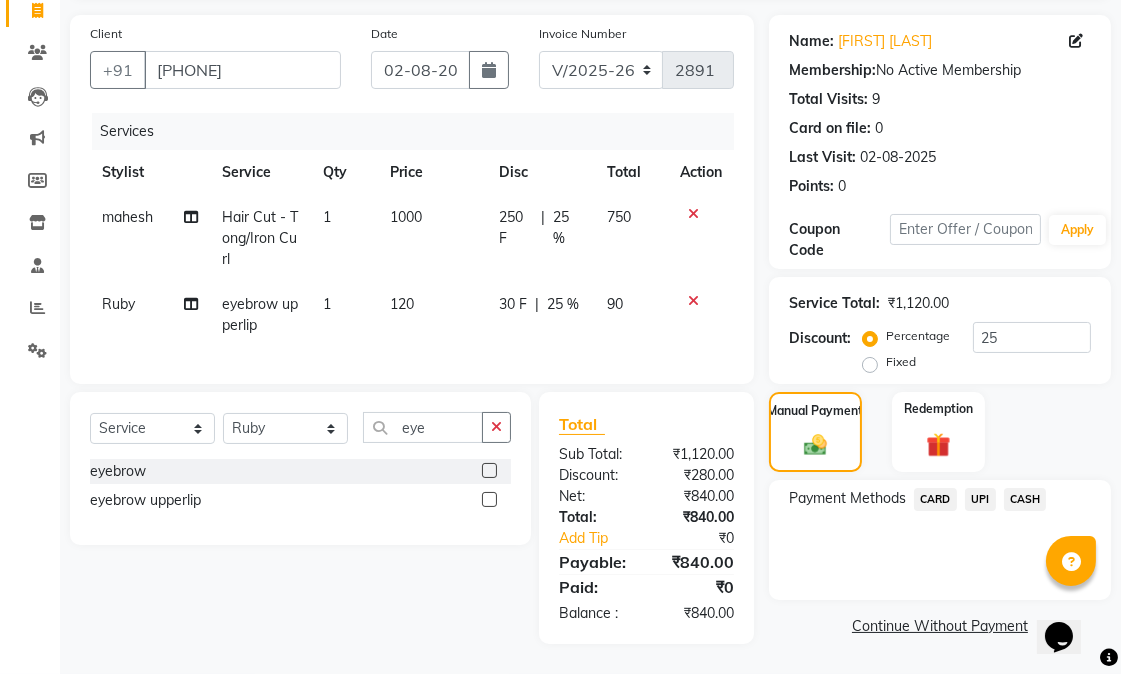 click on "CARD" 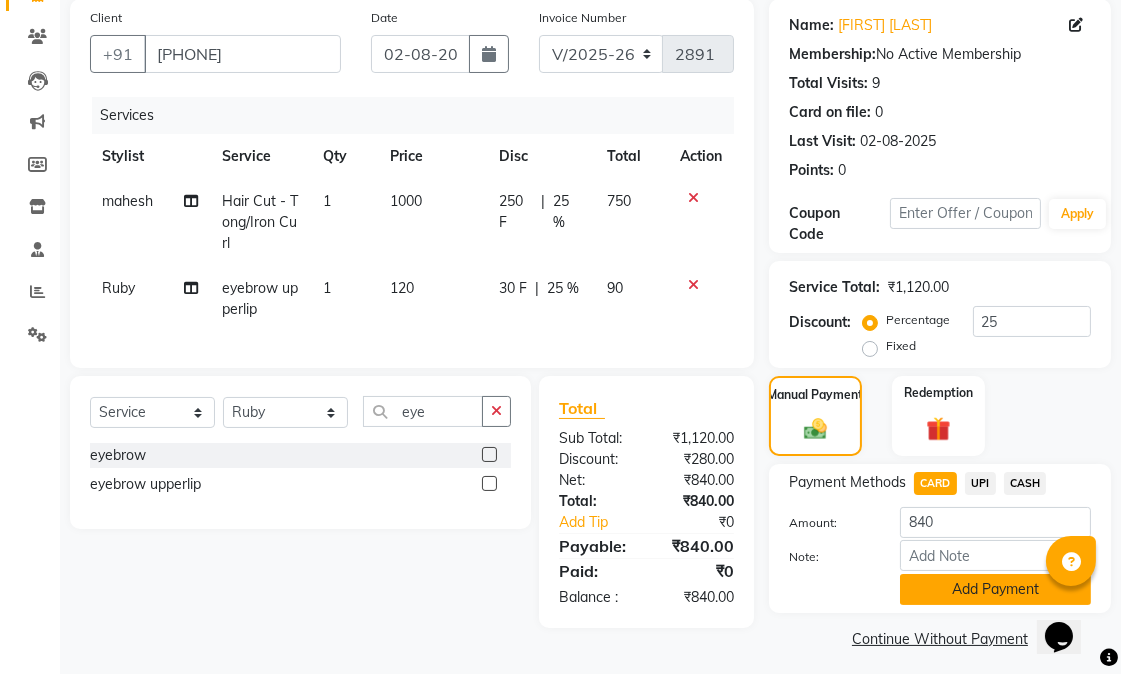 click on "Add Payment" 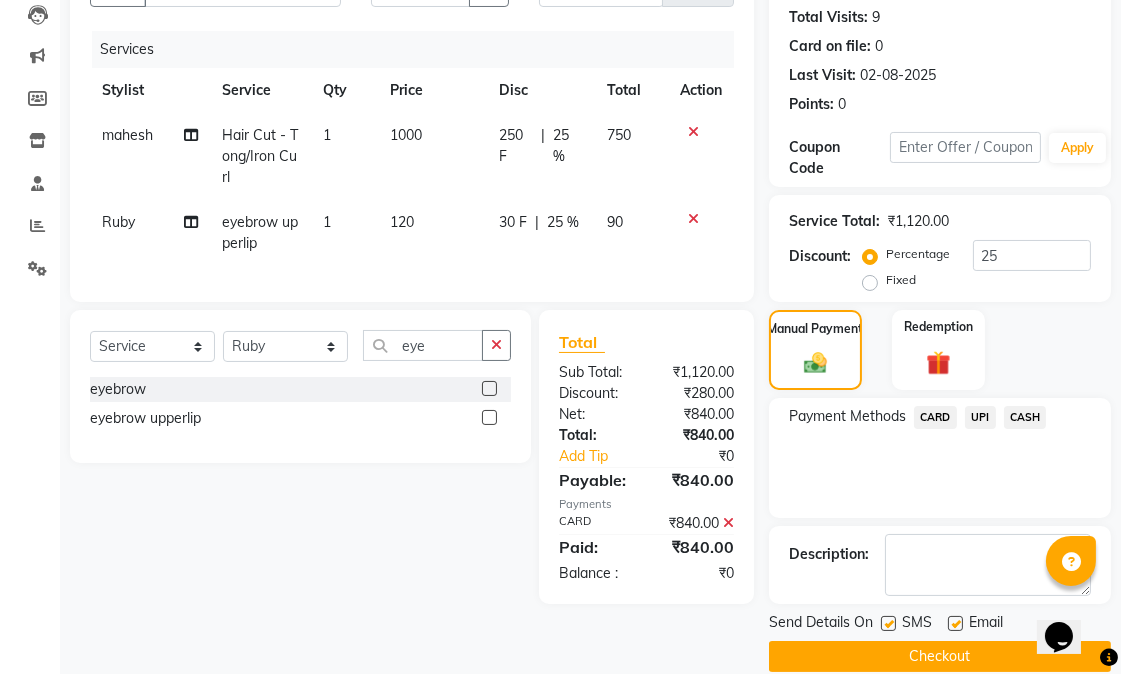 scroll, scrollTop: 244, scrollLeft: 0, axis: vertical 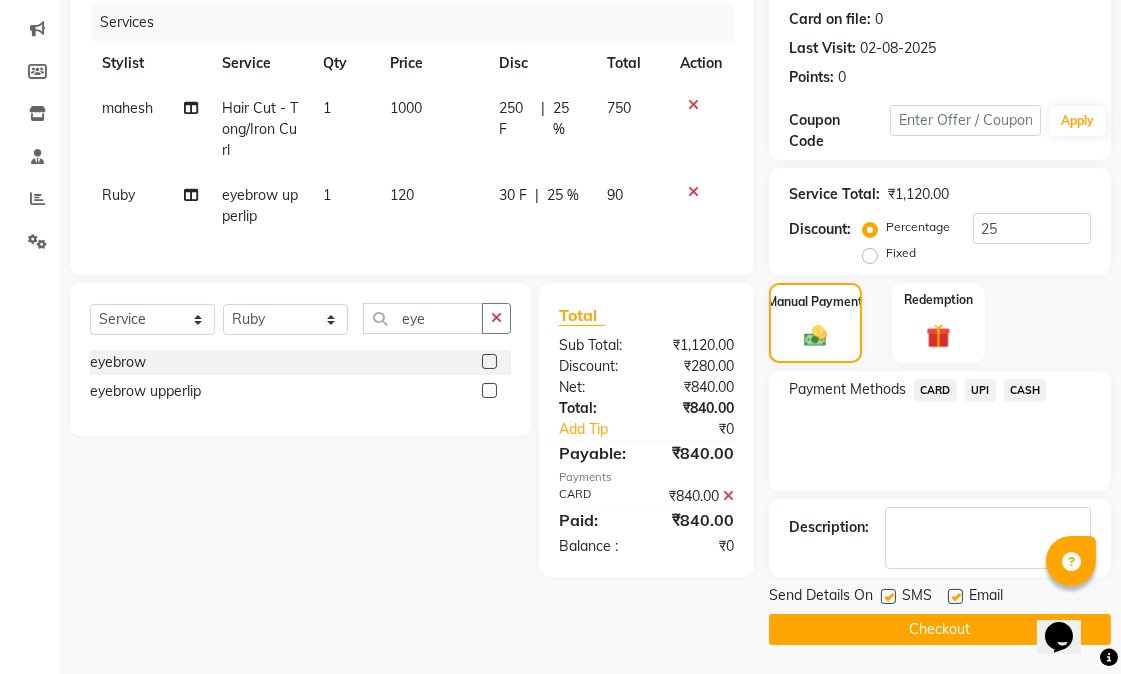 click 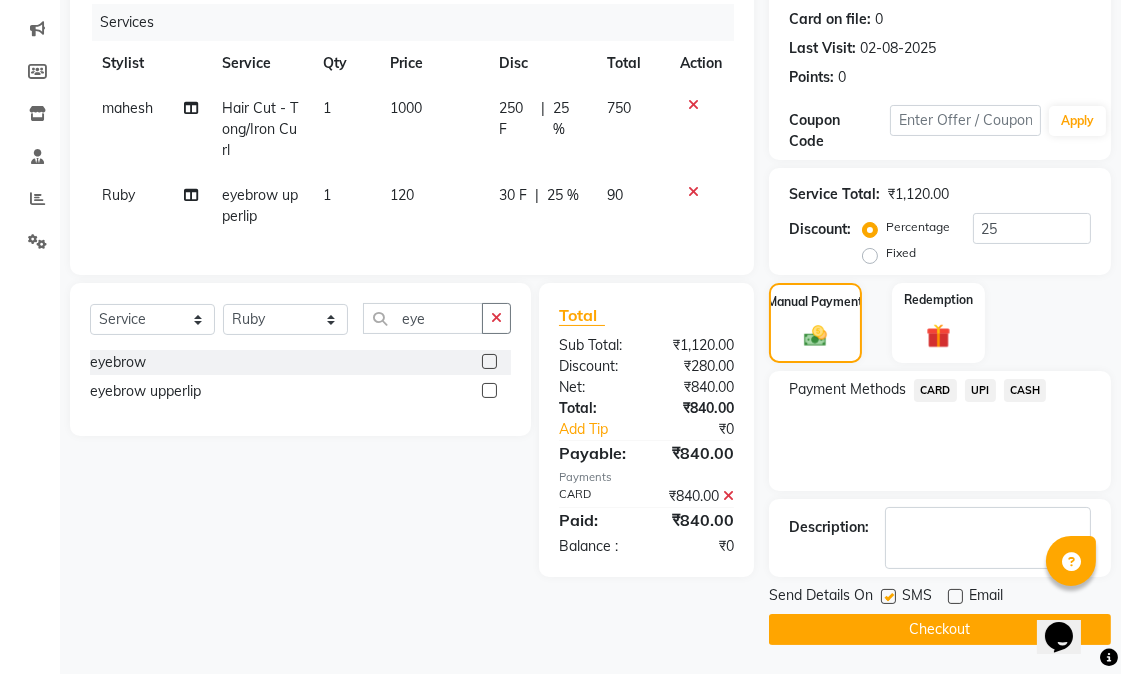 click 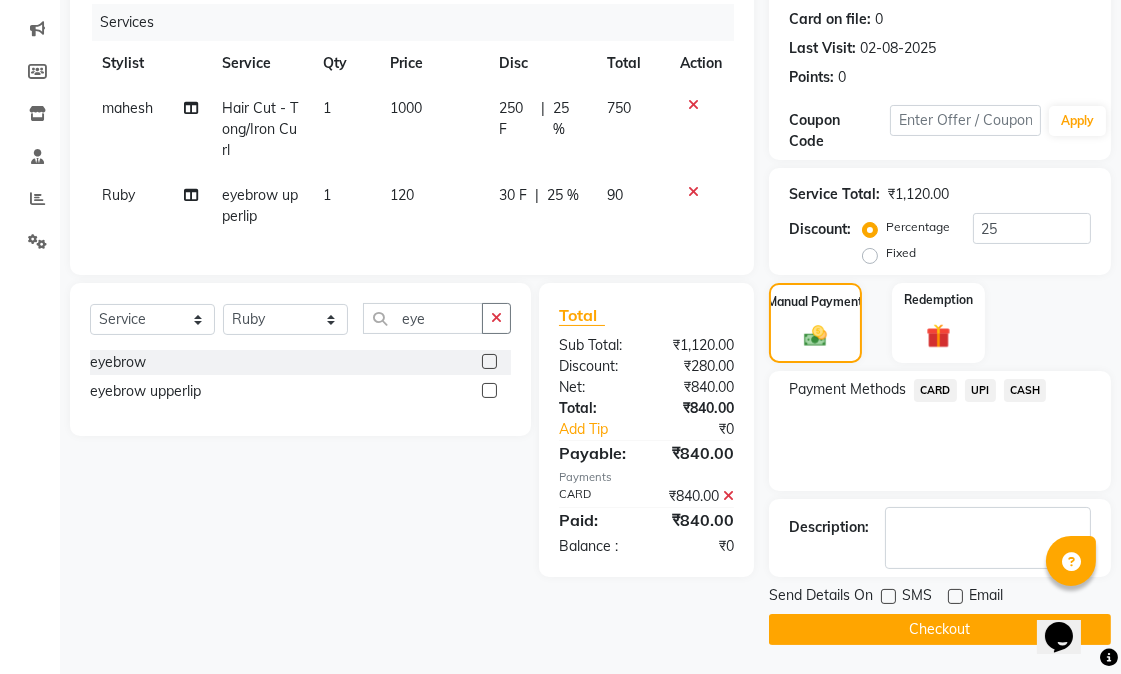 click on "Checkout" 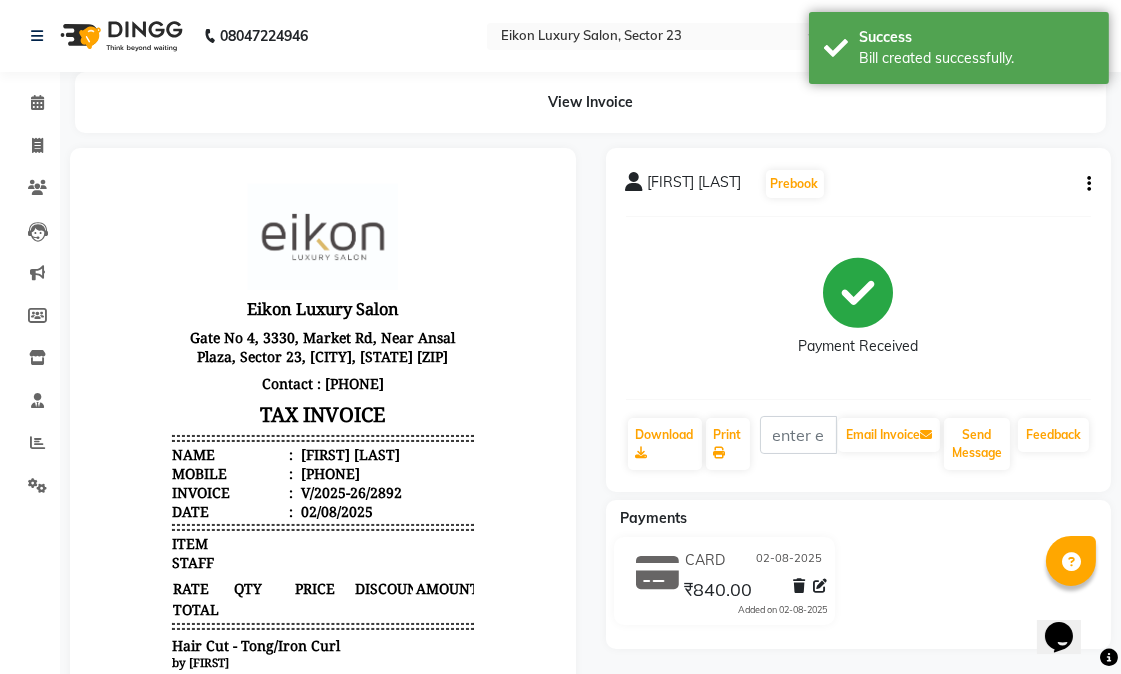 scroll, scrollTop: 0, scrollLeft: 0, axis: both 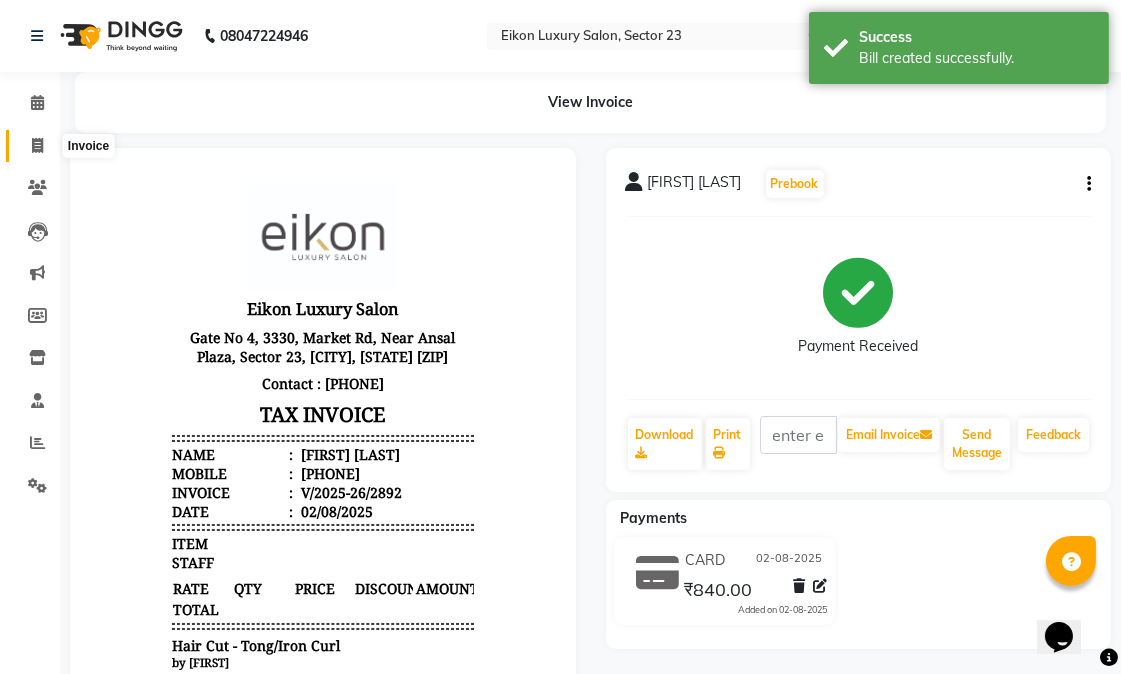 click 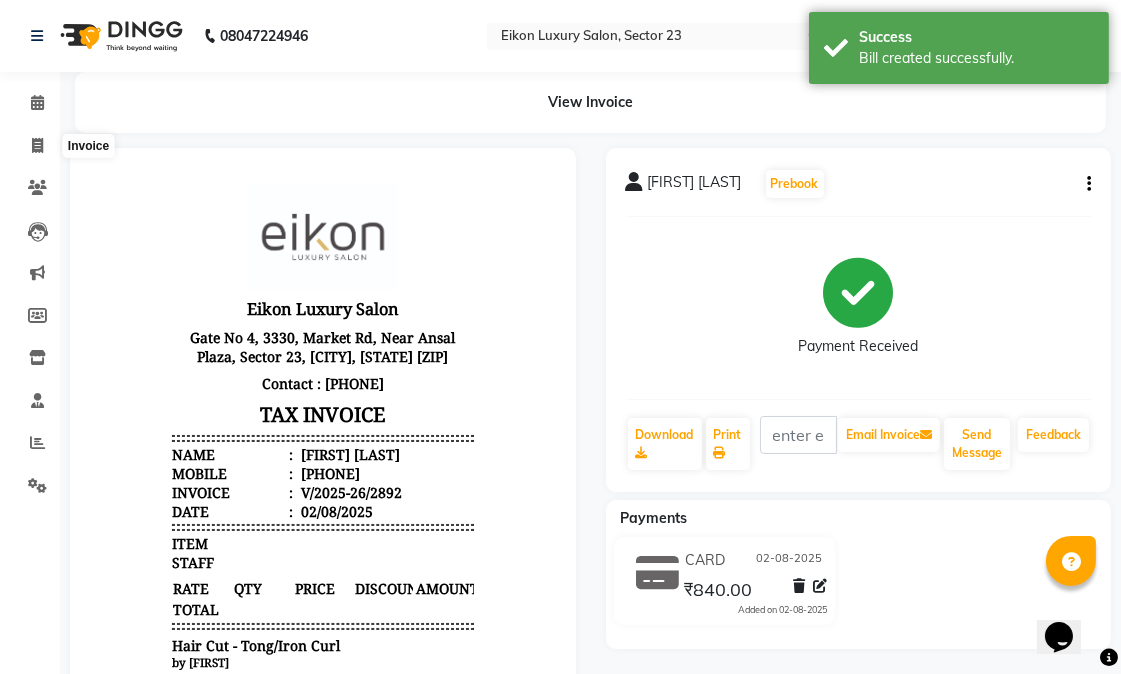 select on "service" 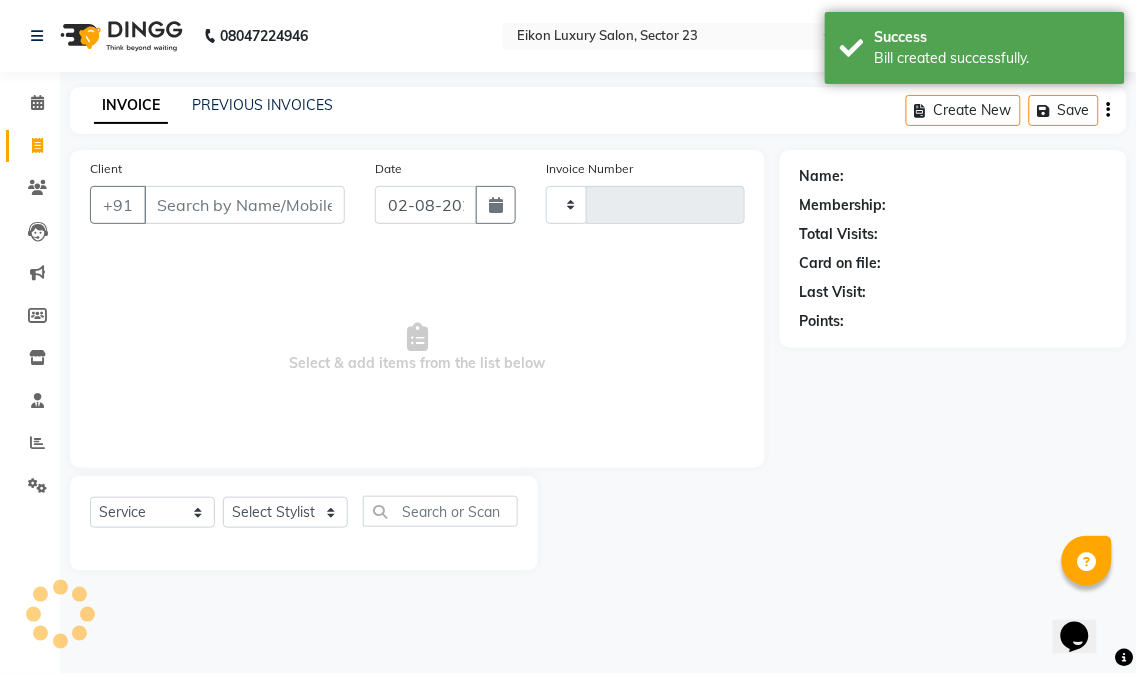 type on "2893" 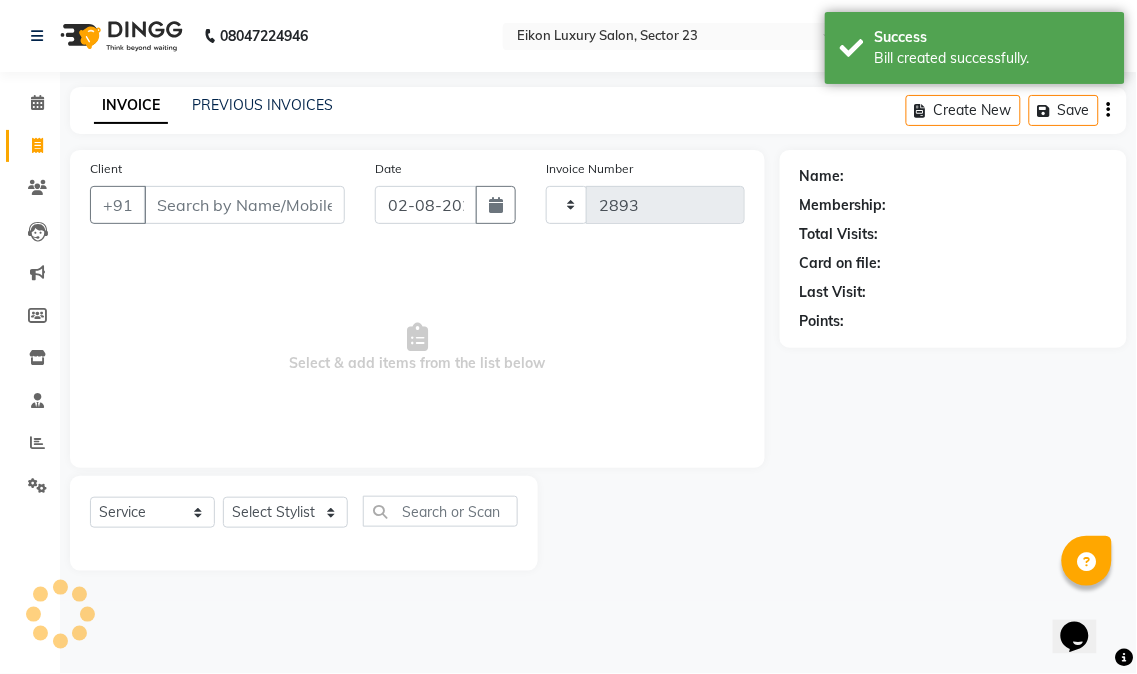 select on "7080" 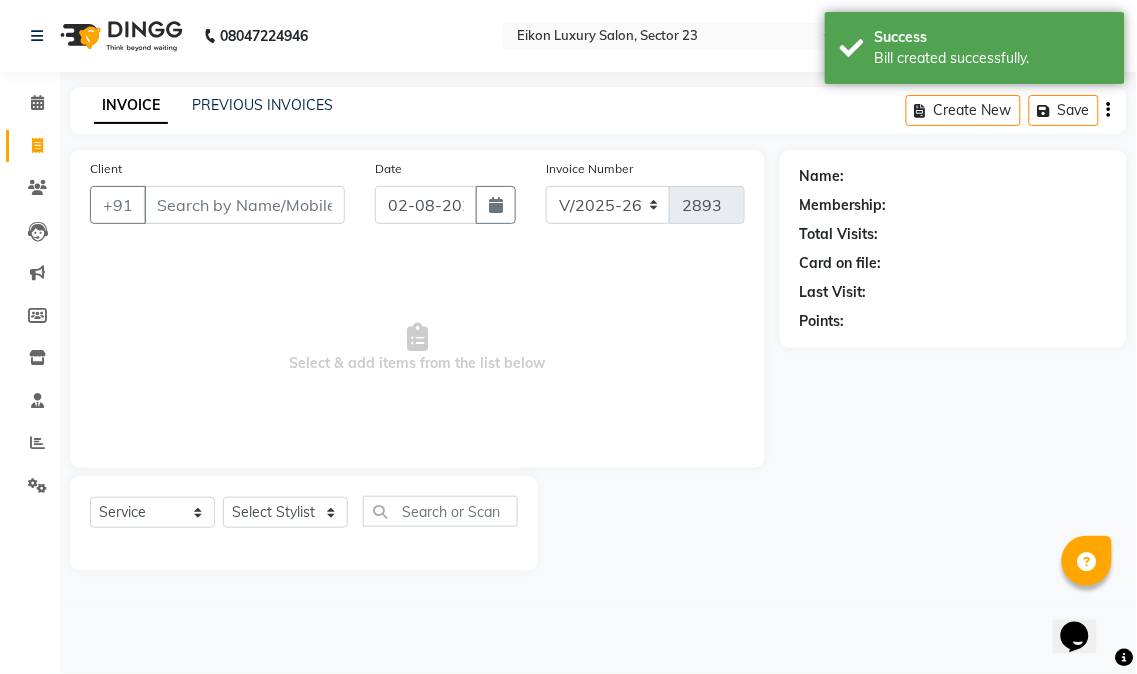 click on "Select & add items from the list below" at bounding box center (417, 348) 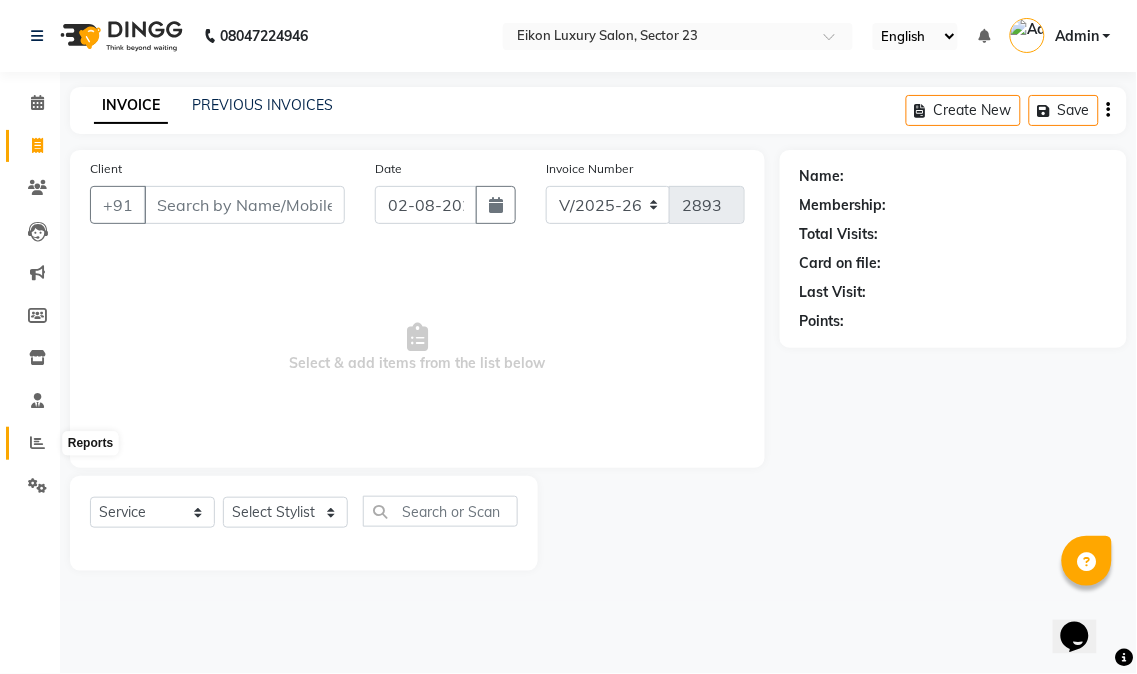 click 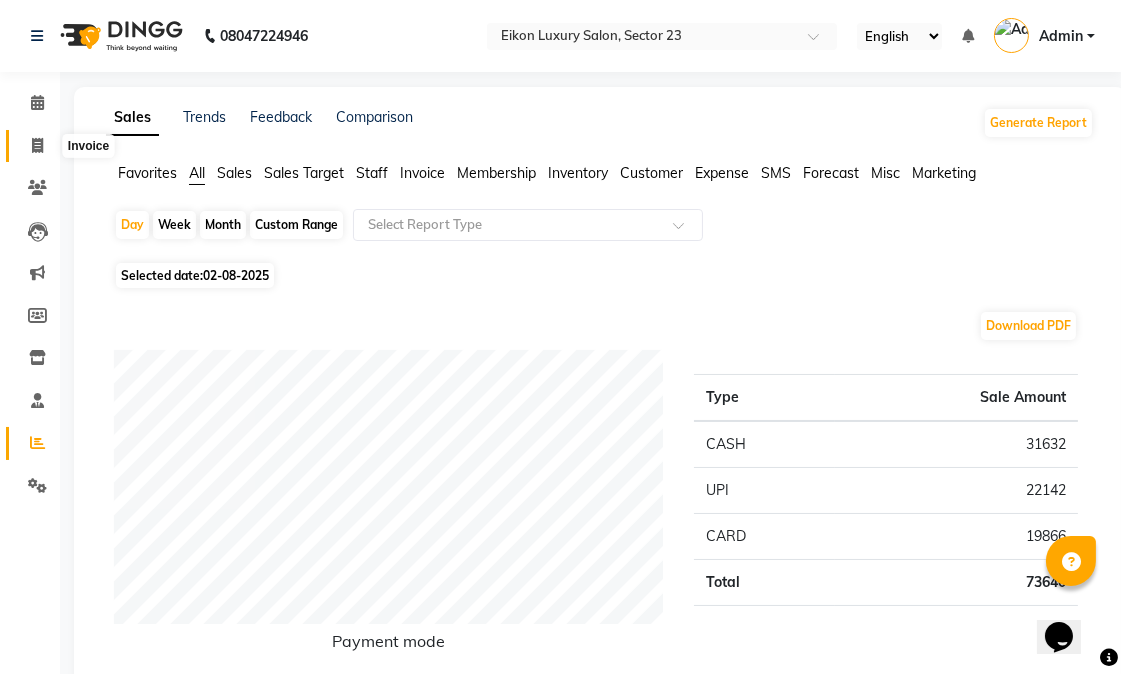 click 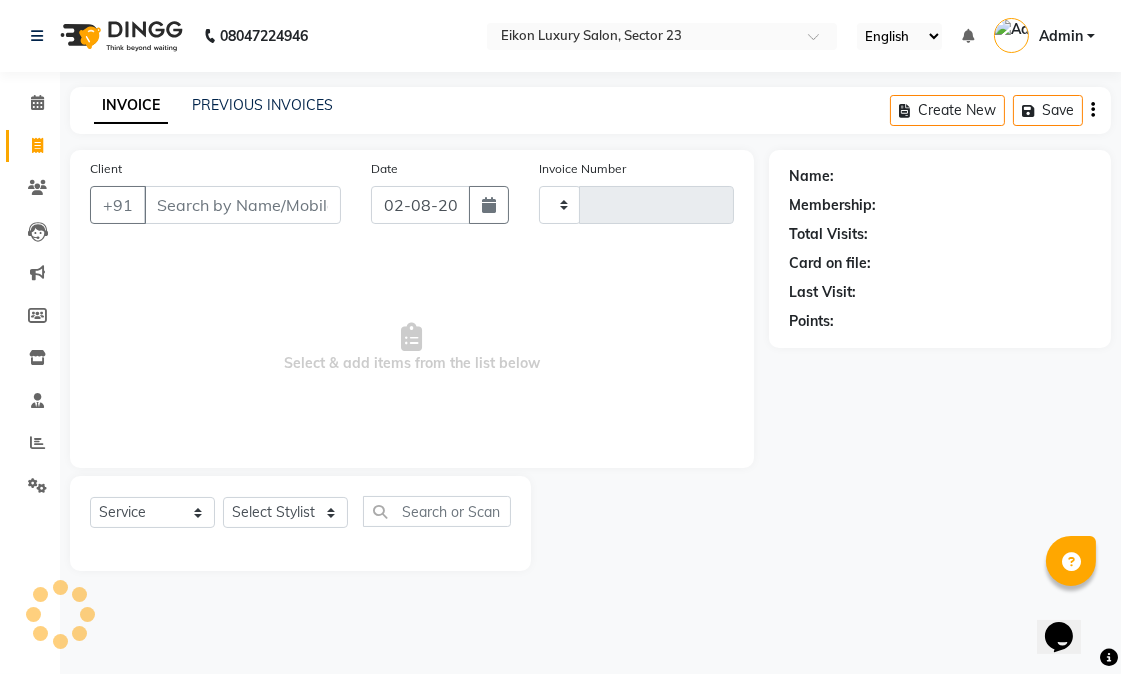 type on "2893" 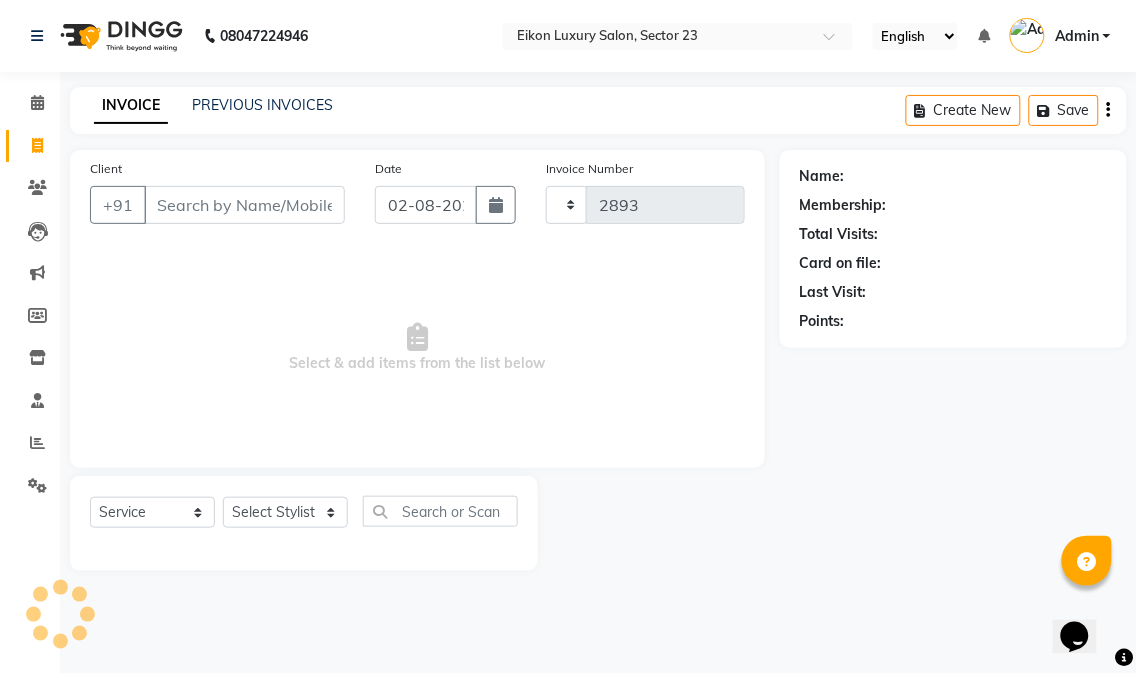 select on "7080" 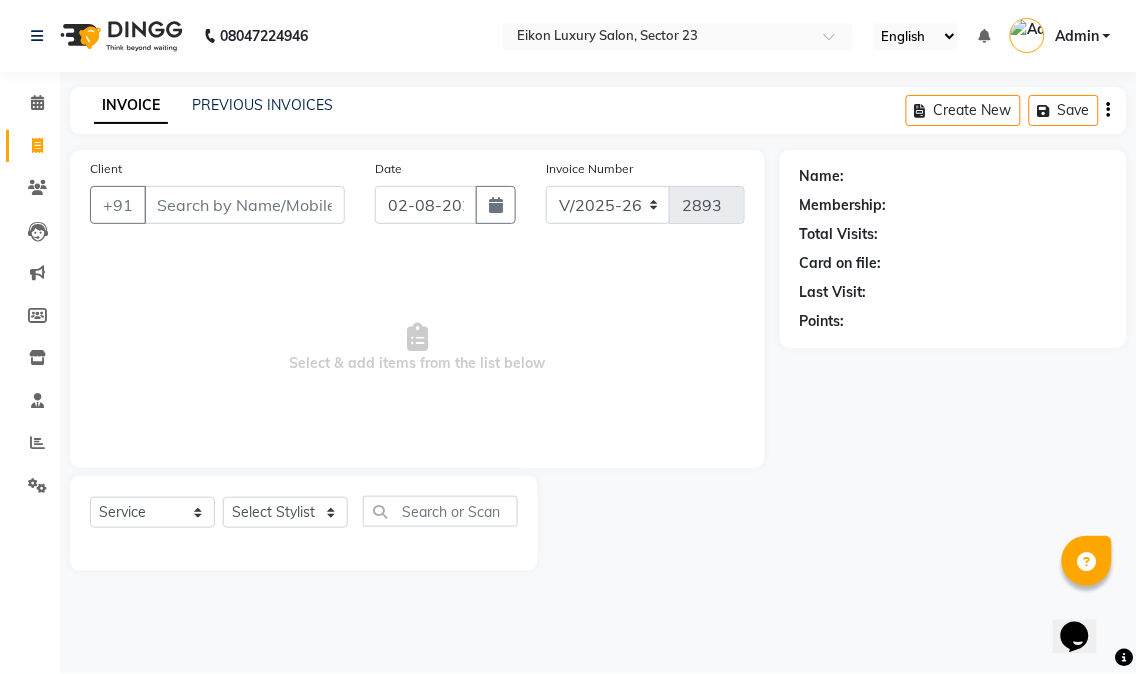 click on "Client" at bounding box center [244, 205] 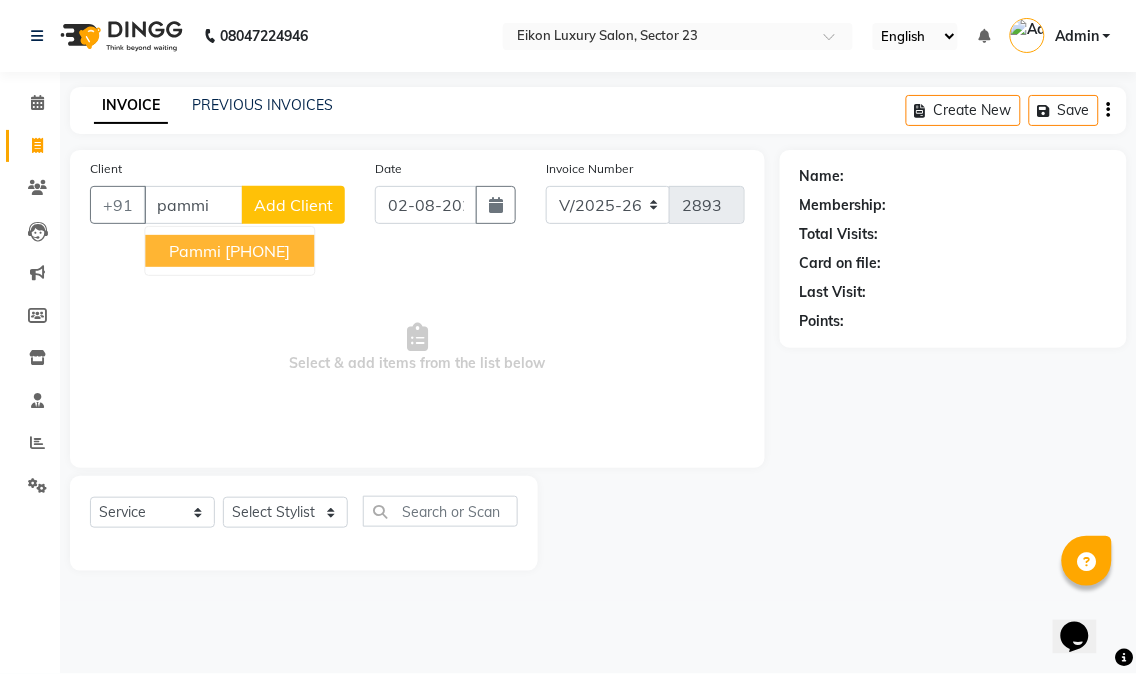 click on "9818915841" at bounding box center [257, 251] 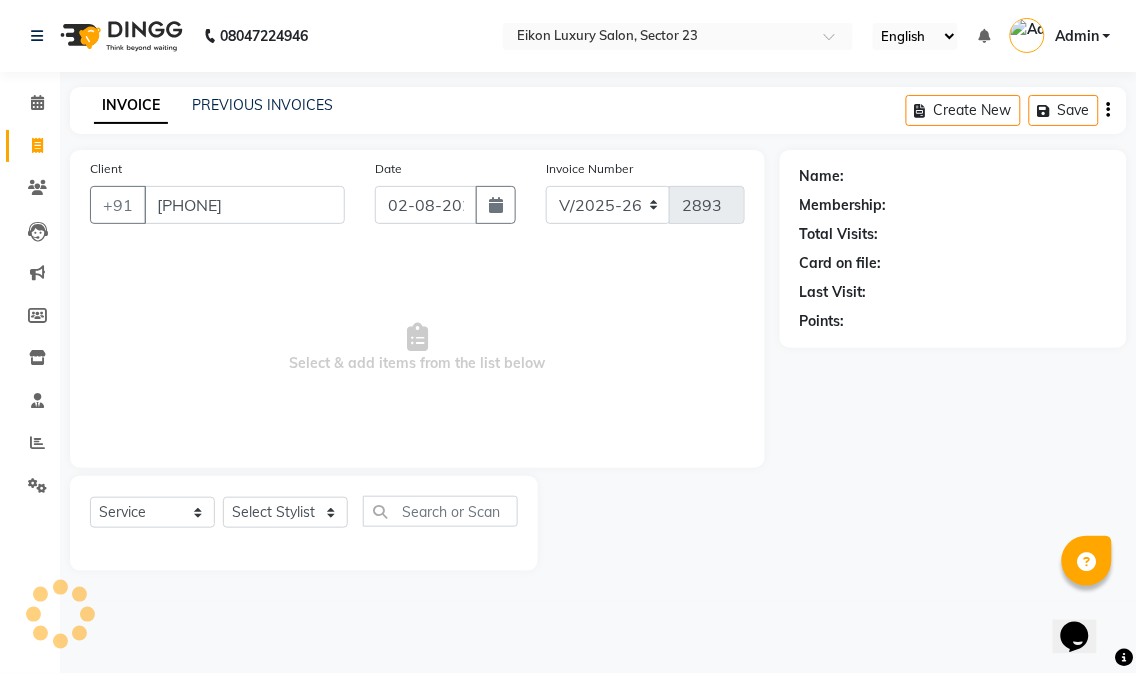 type on "9818915841" 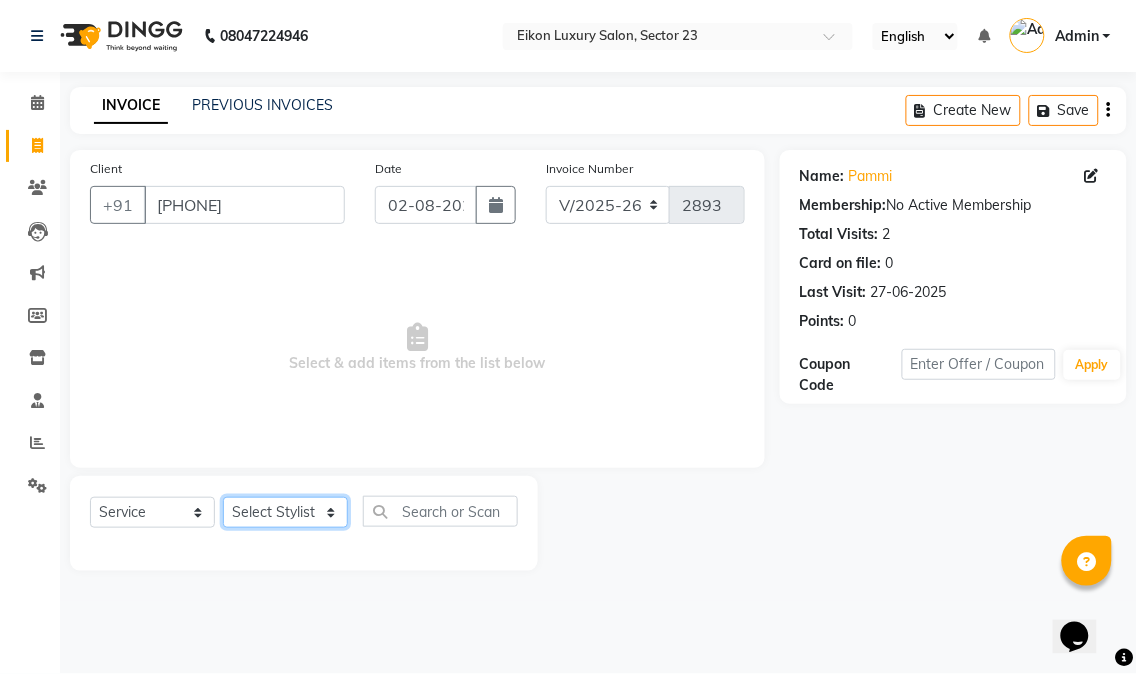 click on "Select Stylist Abhishek amit anchal Ashu Bilal Dildar Geeta Hritik Jatin mahesh Manav Mohit Pinki Prince Ruby Sagar Subhash Subodh Uday" 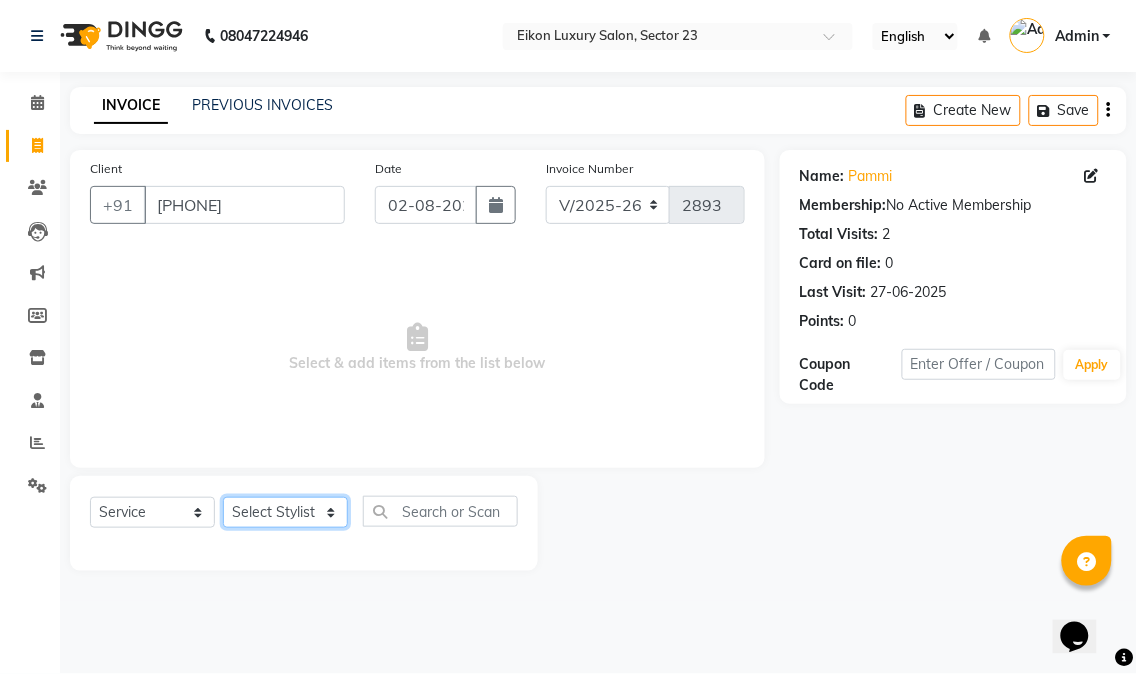 select on "58953" 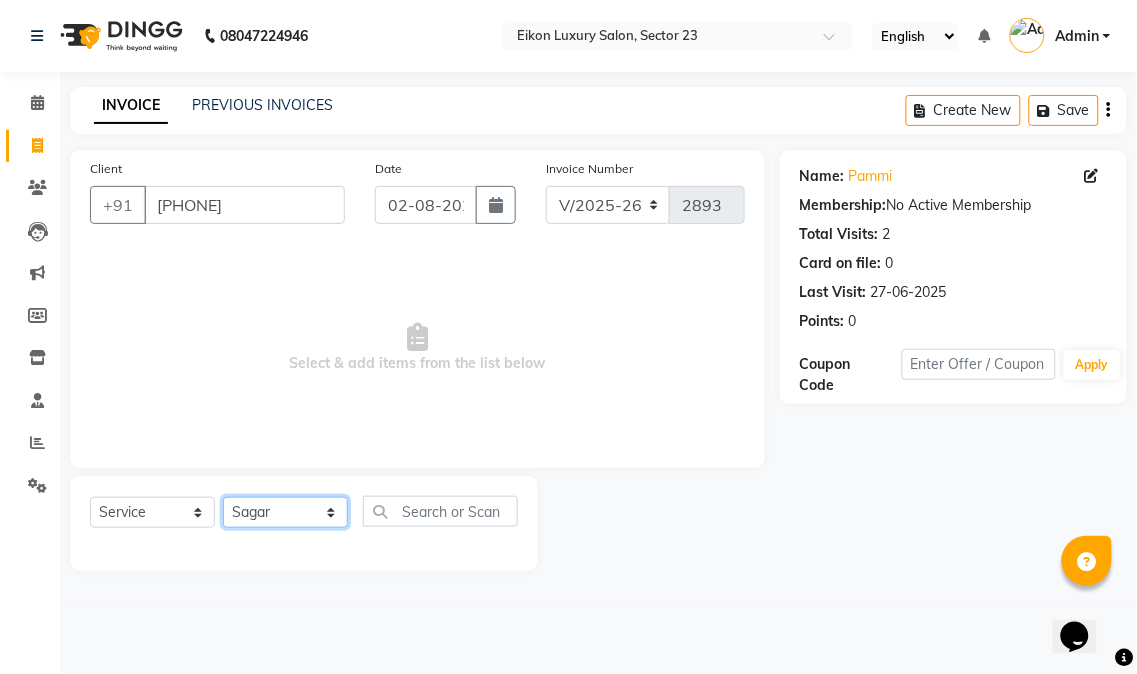 click on "Select Stylist Abhishek amit anchal Ashu Bilal Dildar Geeta Hritik Jatin mahesh Manav Mohit Pinki Prince Ruby Sagar Subhash Subodh Uday" 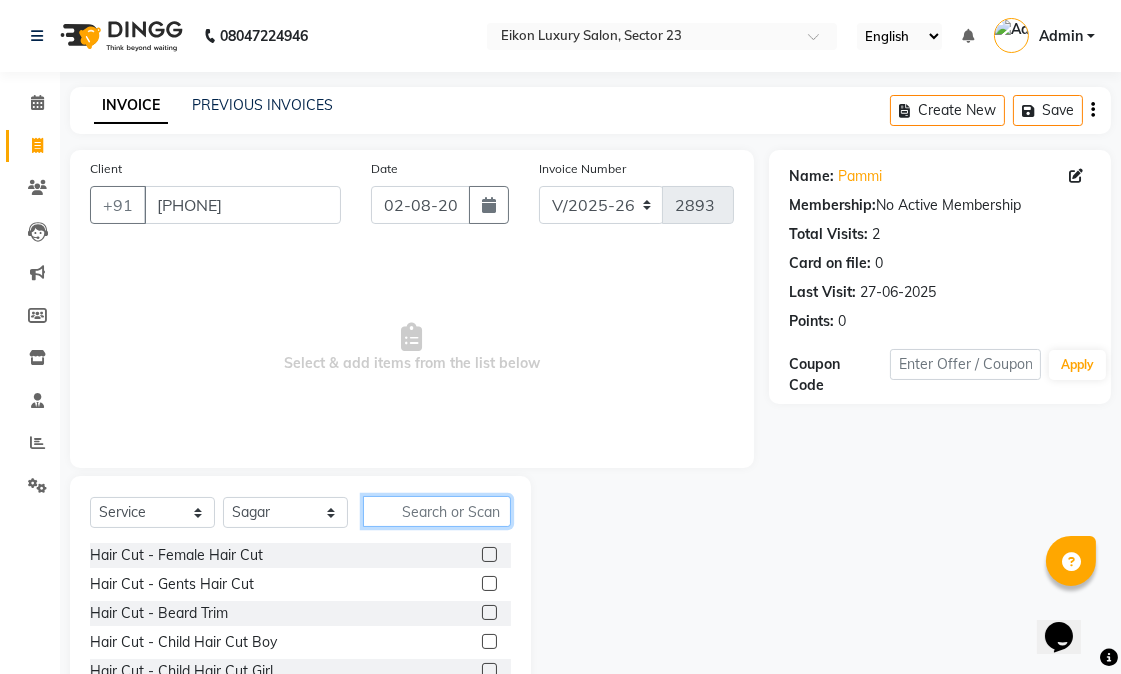 click 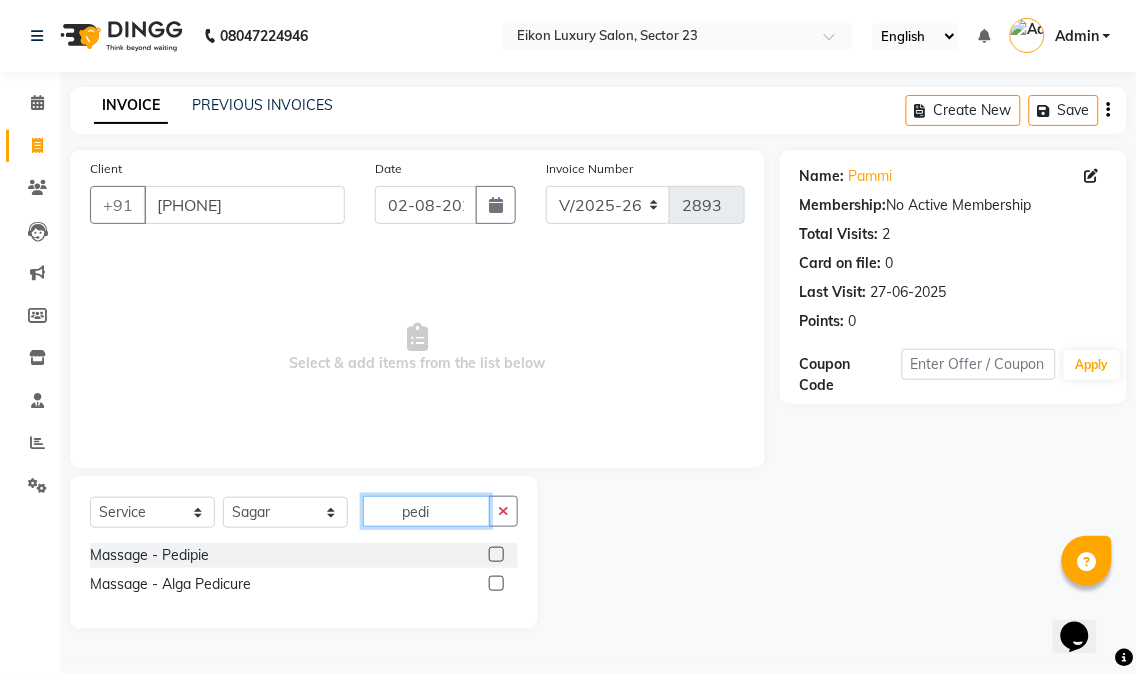 type on "pedi" 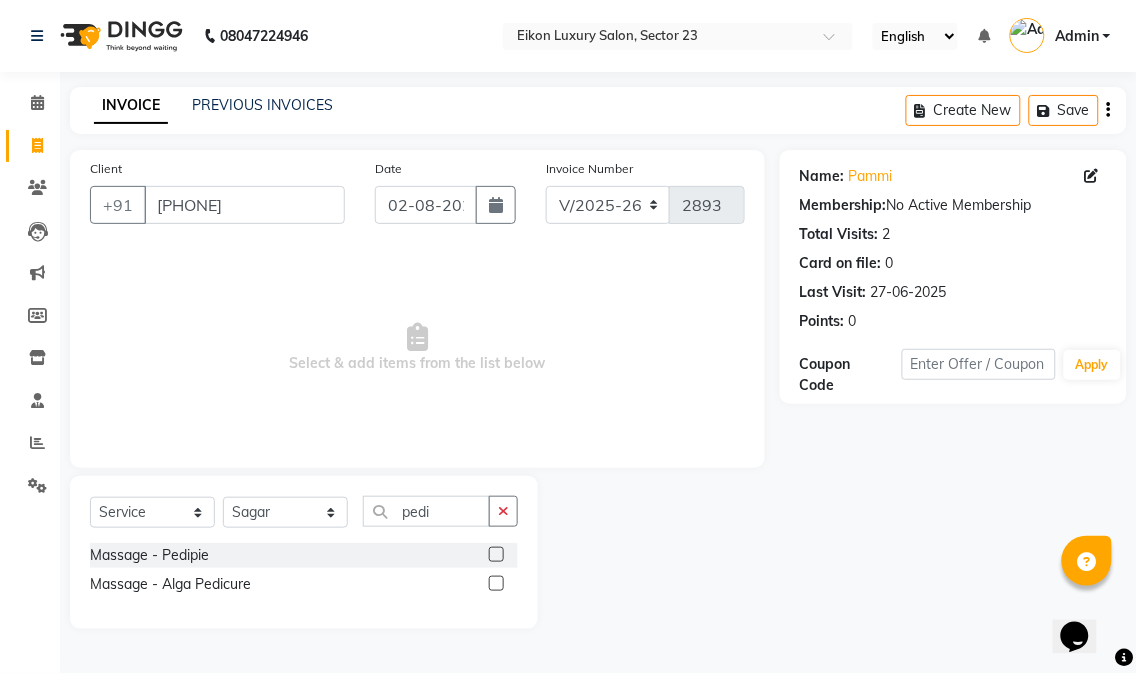 click 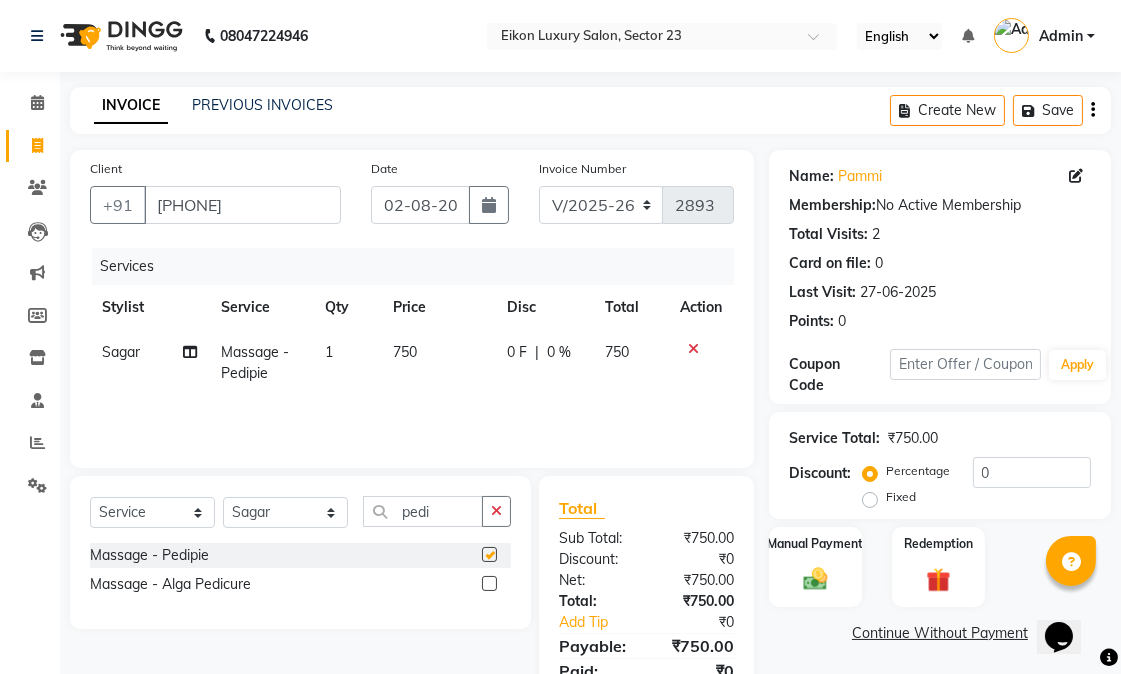checkbox on "false" 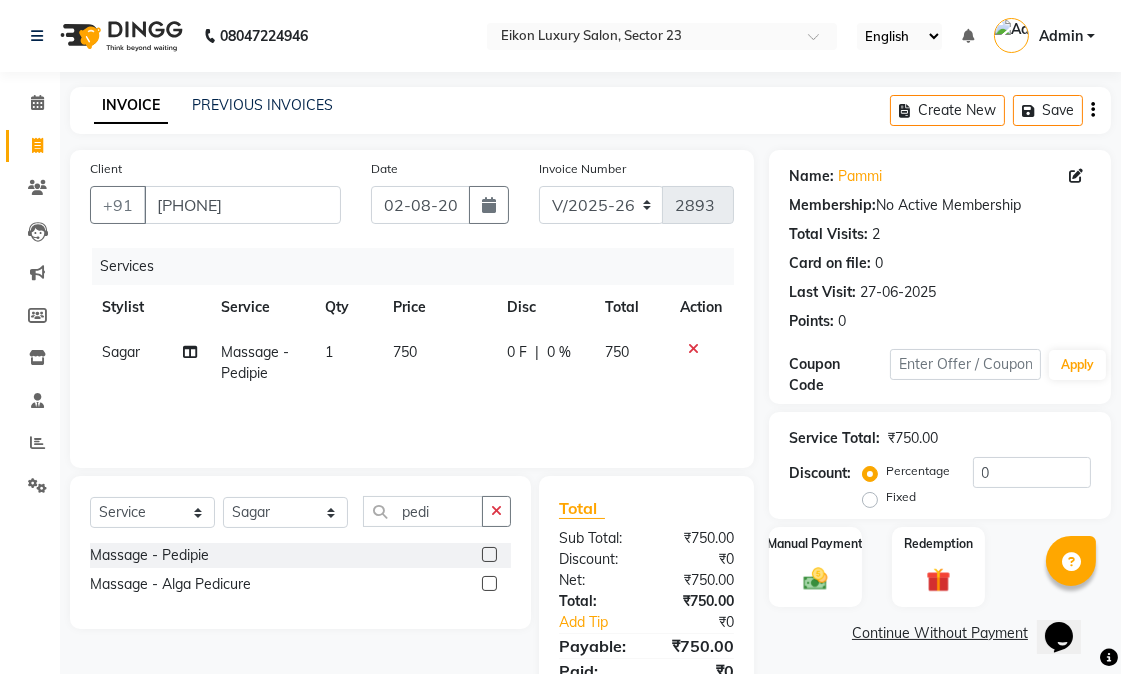 scroll, scrollTop: 84, scrollLeft: 0, axis: vertical 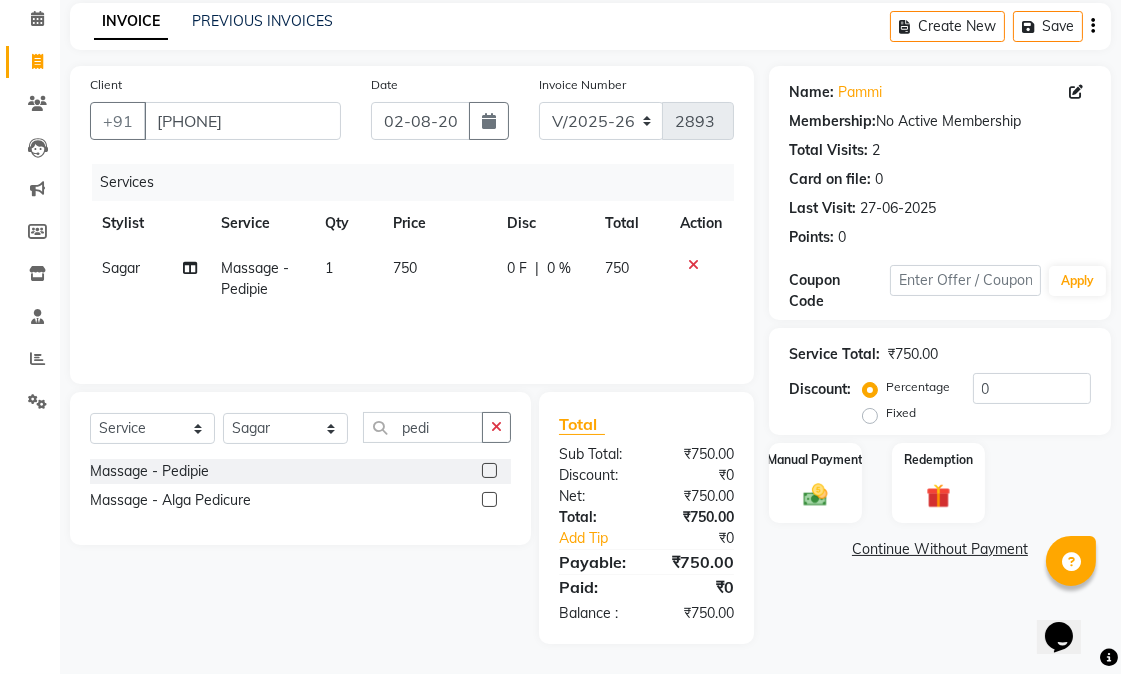 click on "Name: Pammi  Membership:  No Active Membership  Total Visits:  2 Card on file:  0 Last Visit:   27-06-2025 Points:   0  Coupon Code Apply Service Total:  ₹750.00  Discount:  Percentage   Fixed  0 Manual Payment Redemption  Continue Without Payment" 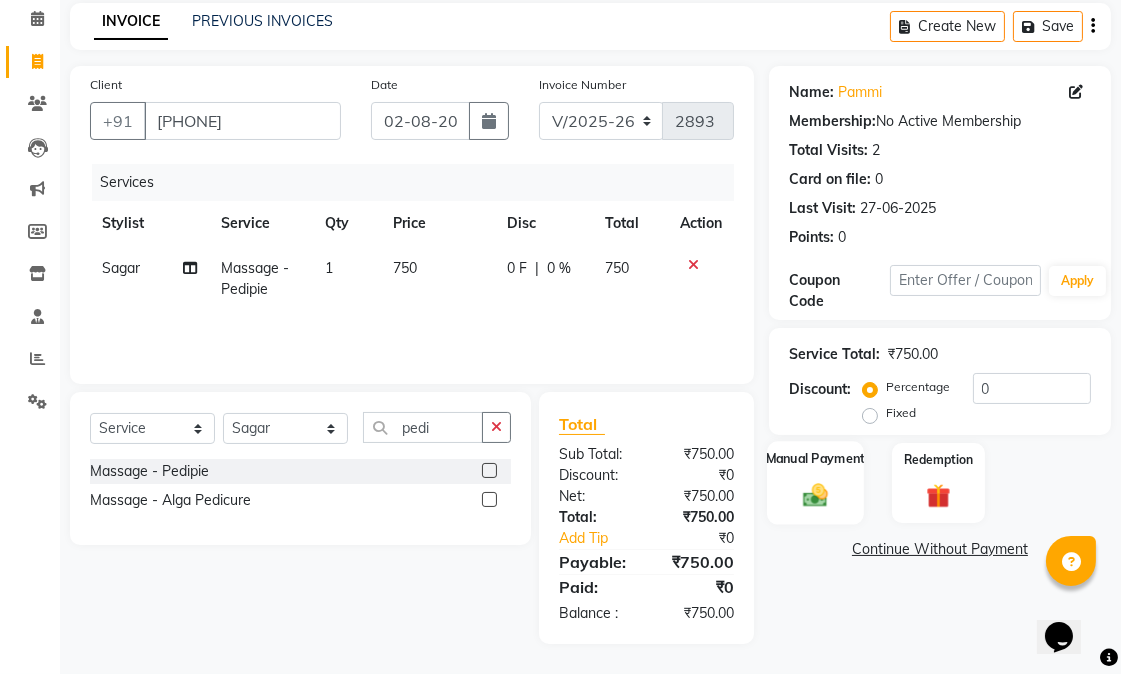click 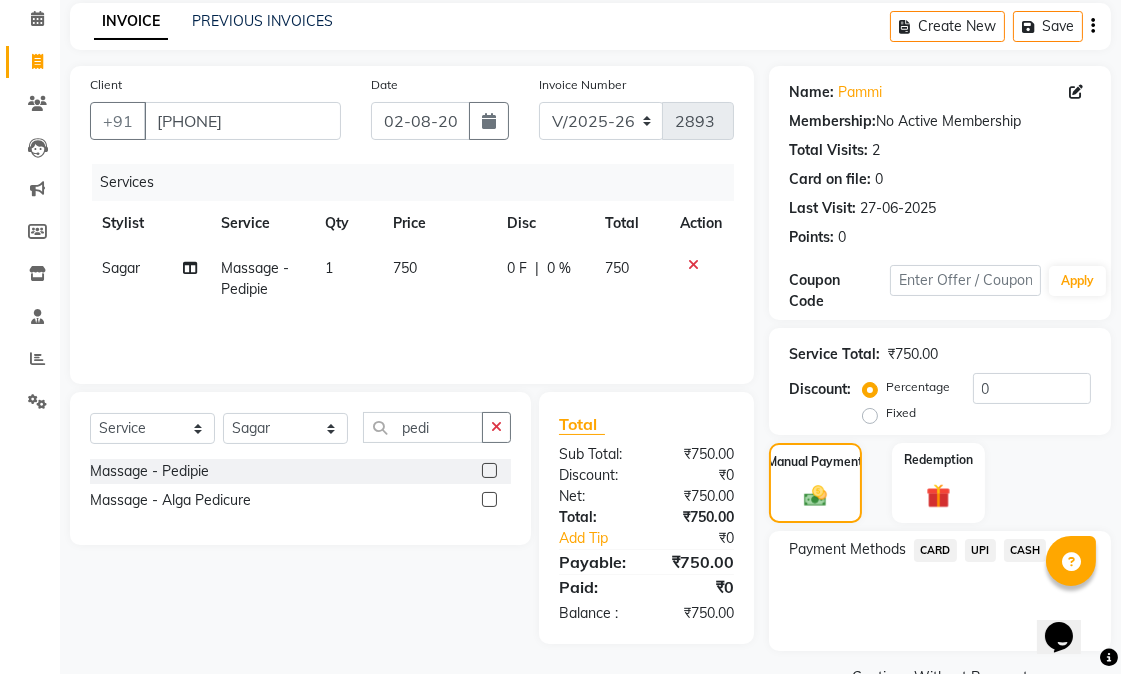 click on "CASH" 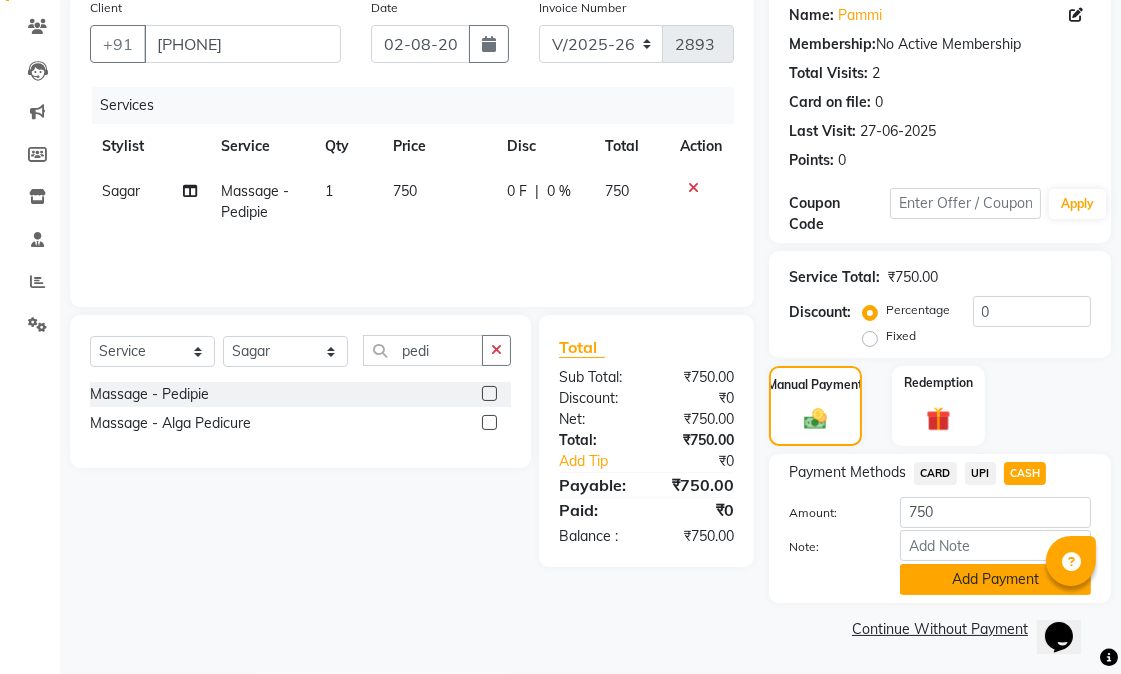 click on "Add Payment" 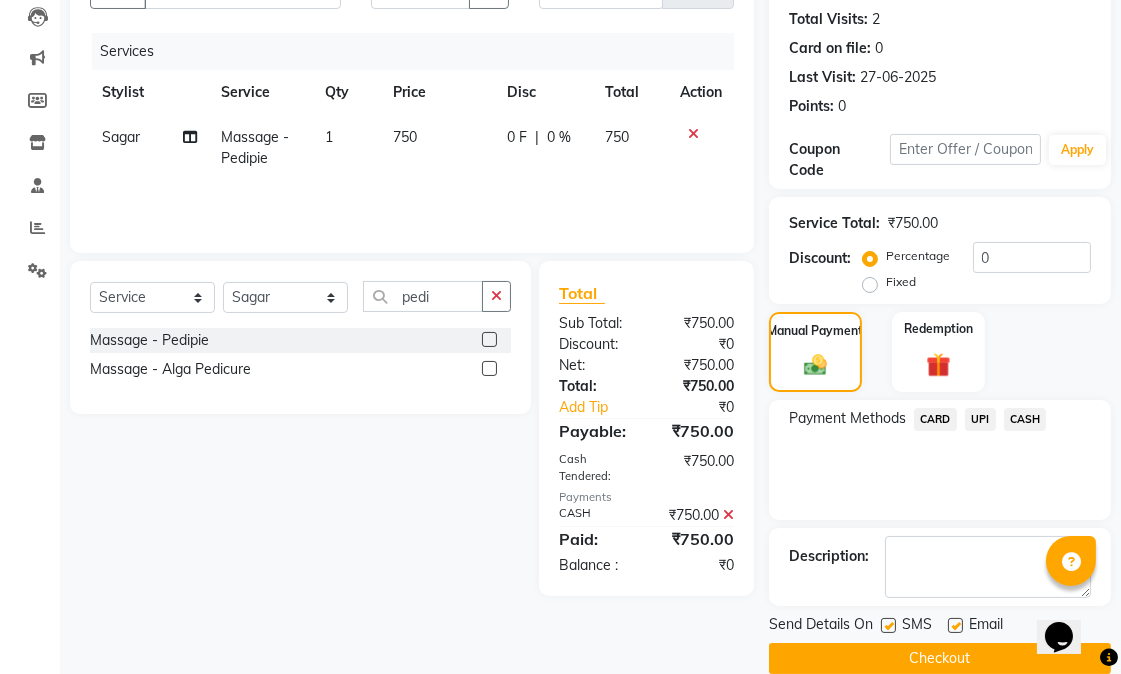 scroll, scrollTop: 244, scrollLeft: 0, axis: vertical 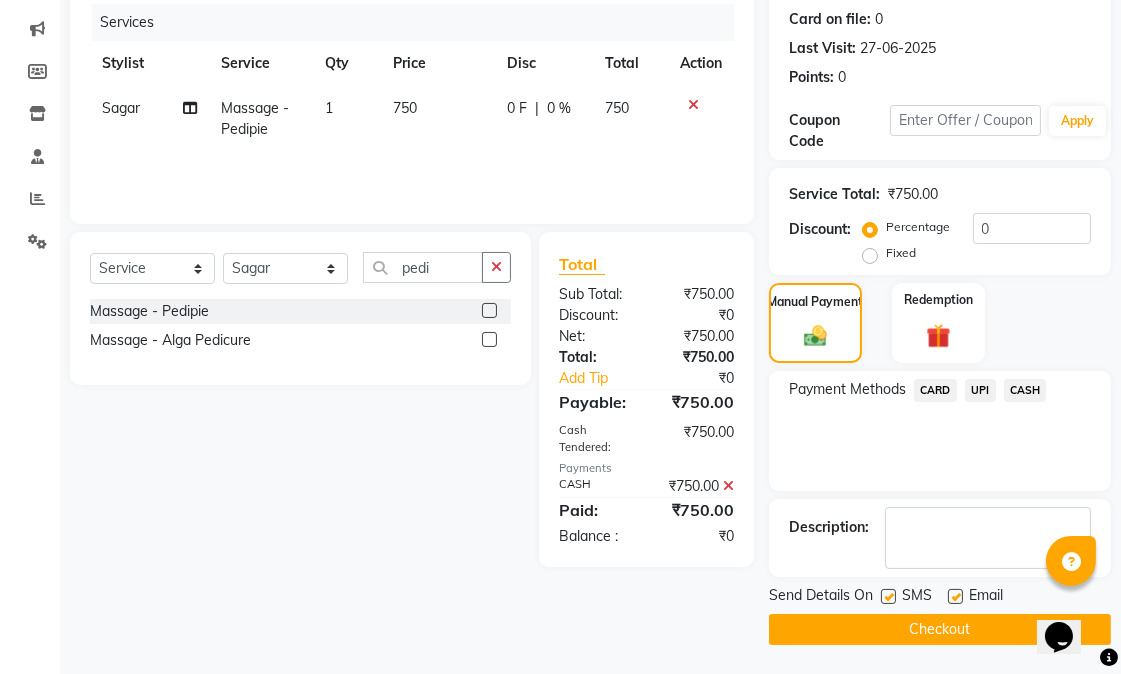 click 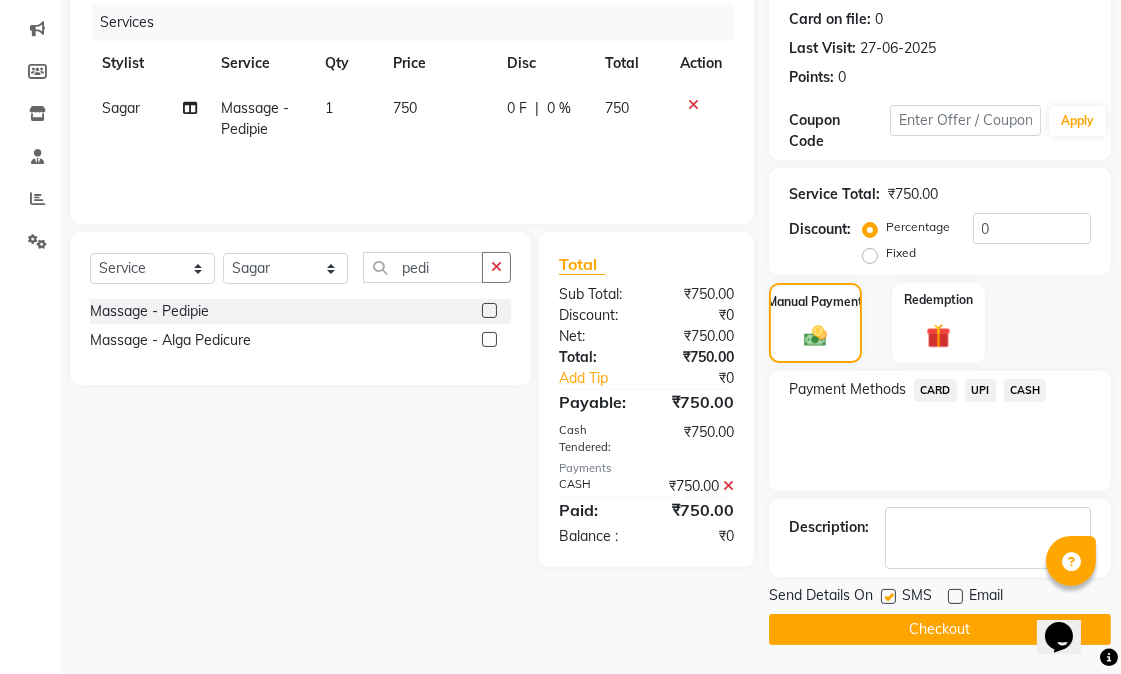 click on "Checkout" 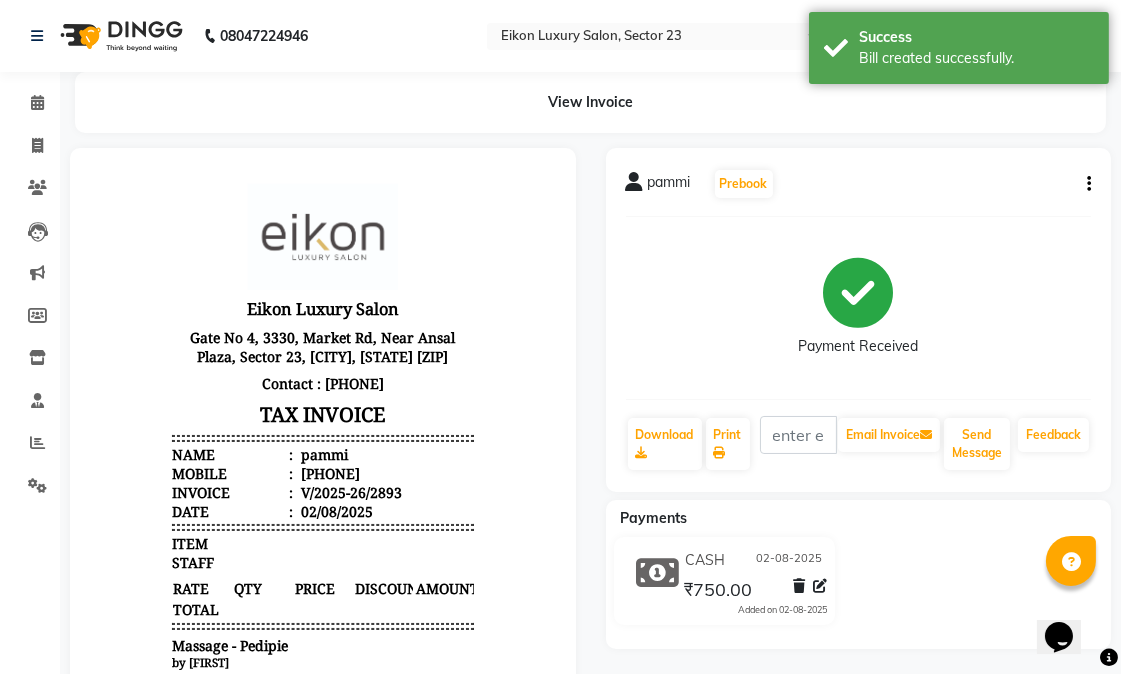 scroll, scrollTop: 0, scrollLeft: 0, axis: both 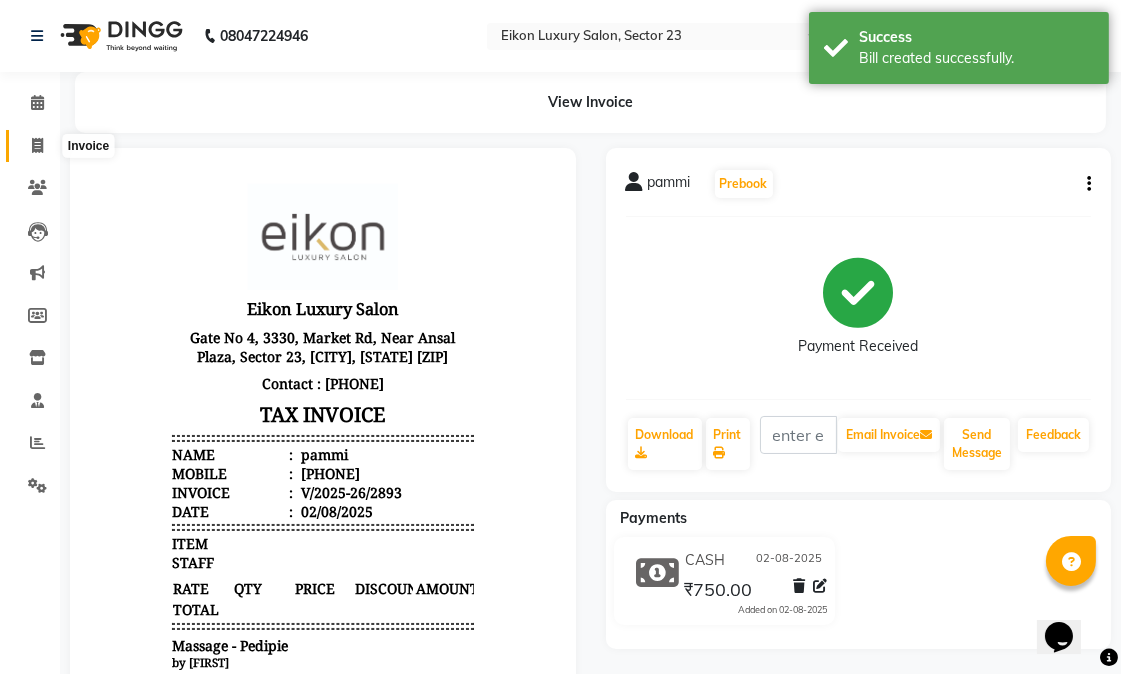 click 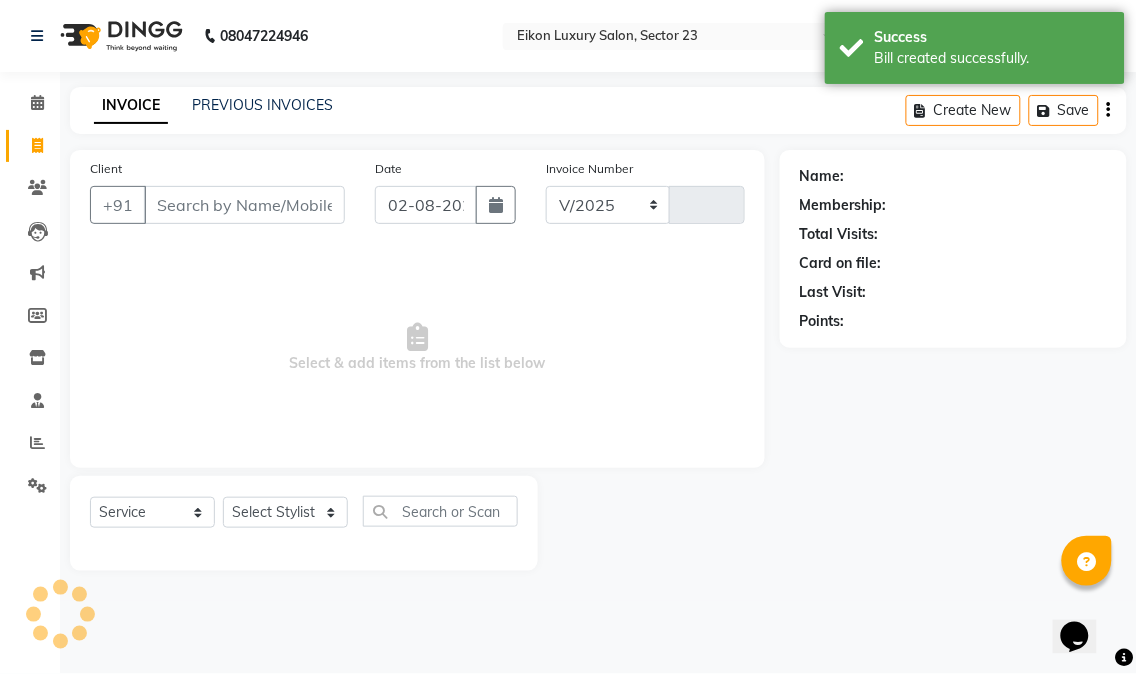select on "7080" 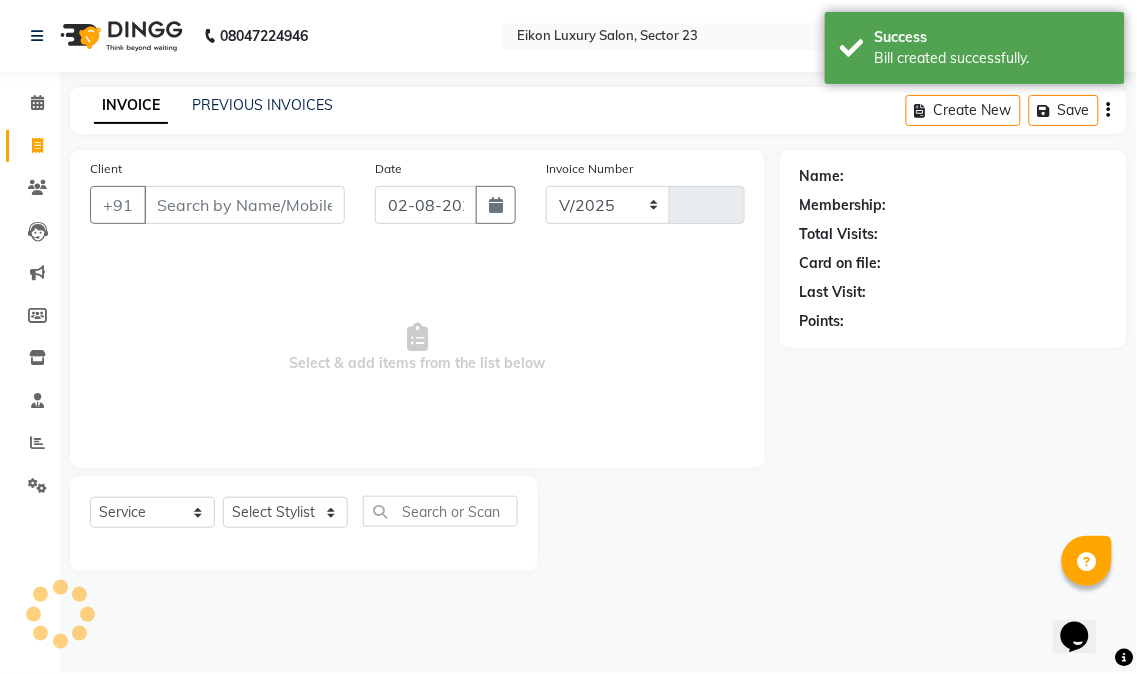 type on "2894" 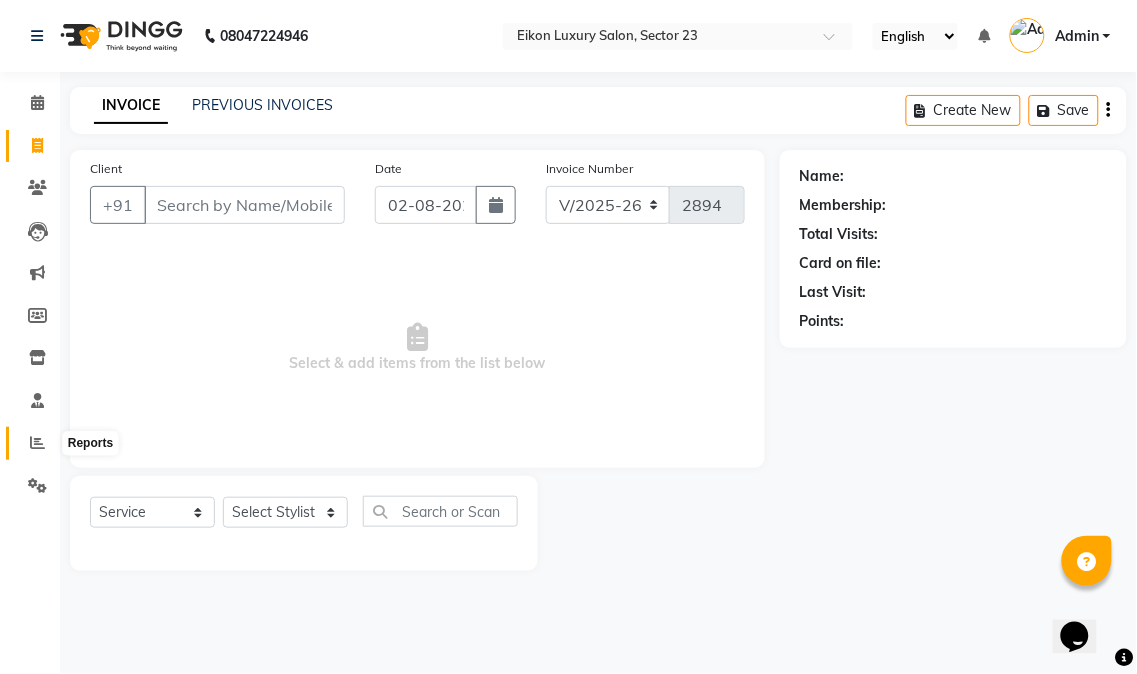 click 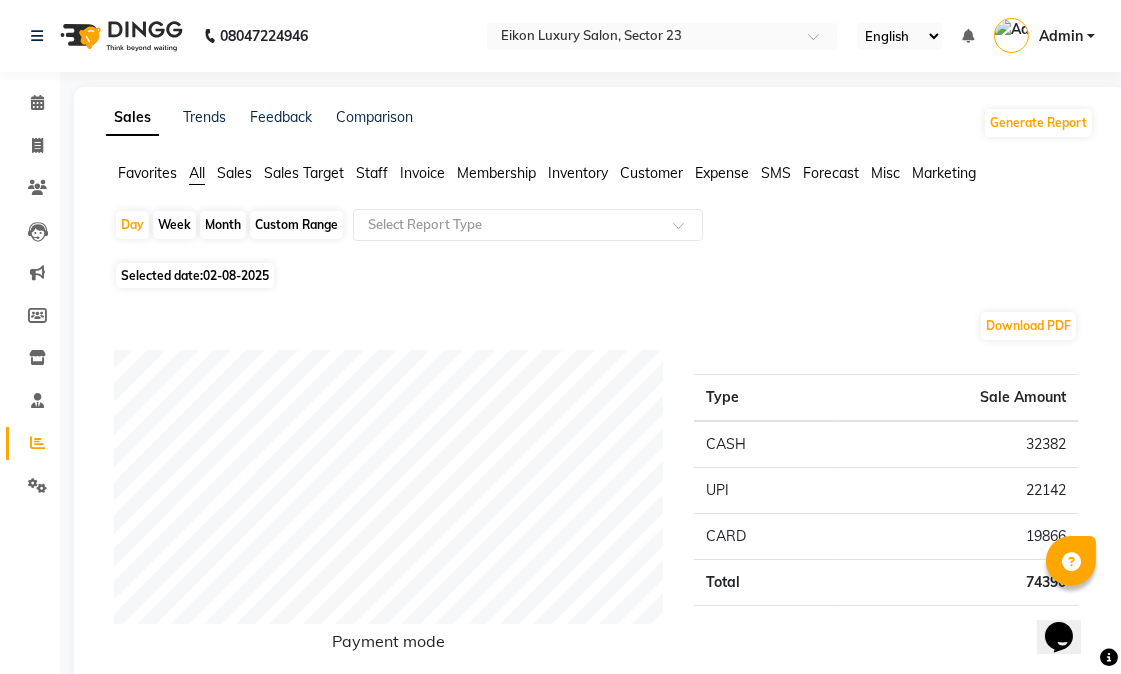 click on "Staff" 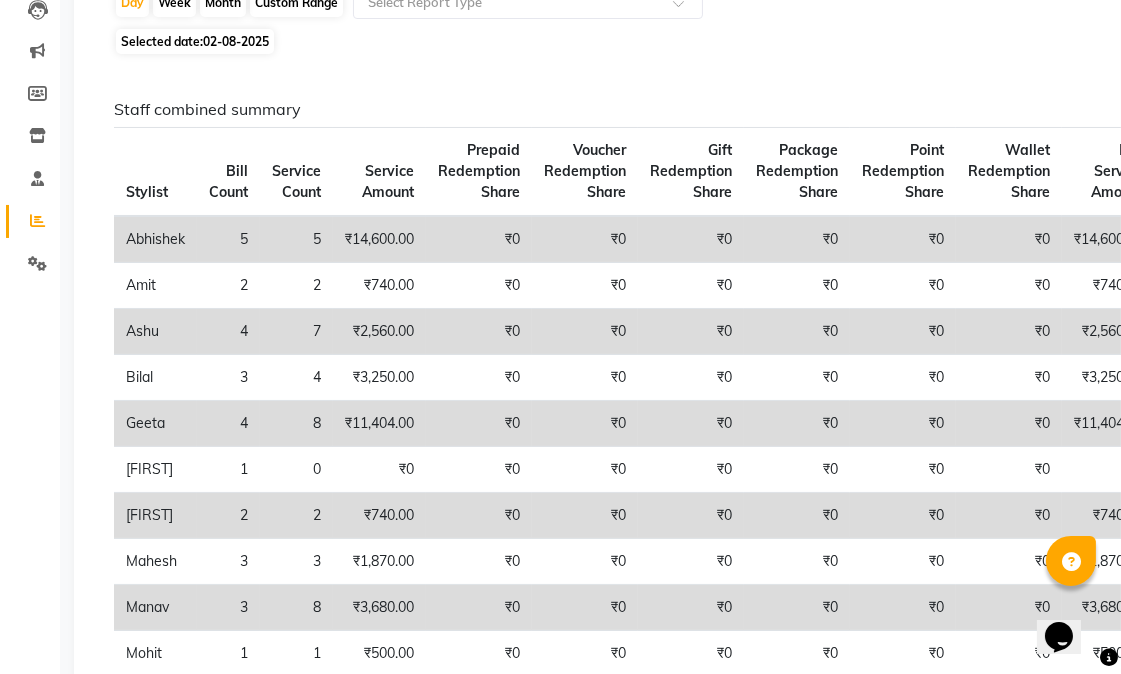 scroll, scrollTop: 0, scrollLeft: 0, axis: both 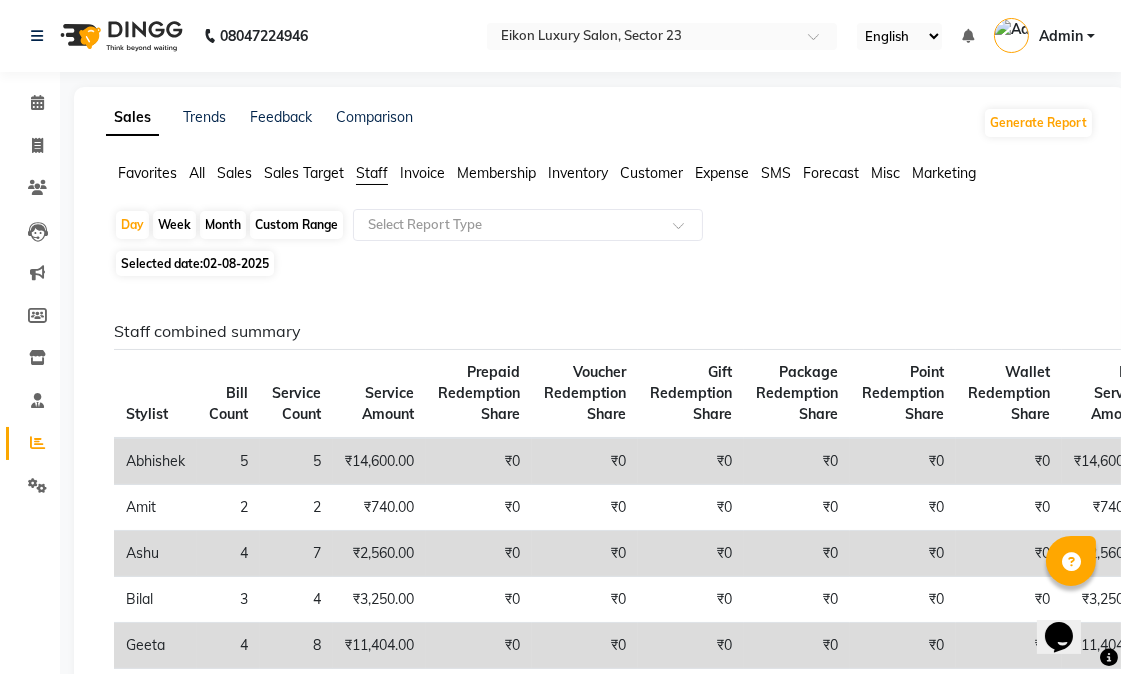click on "All" 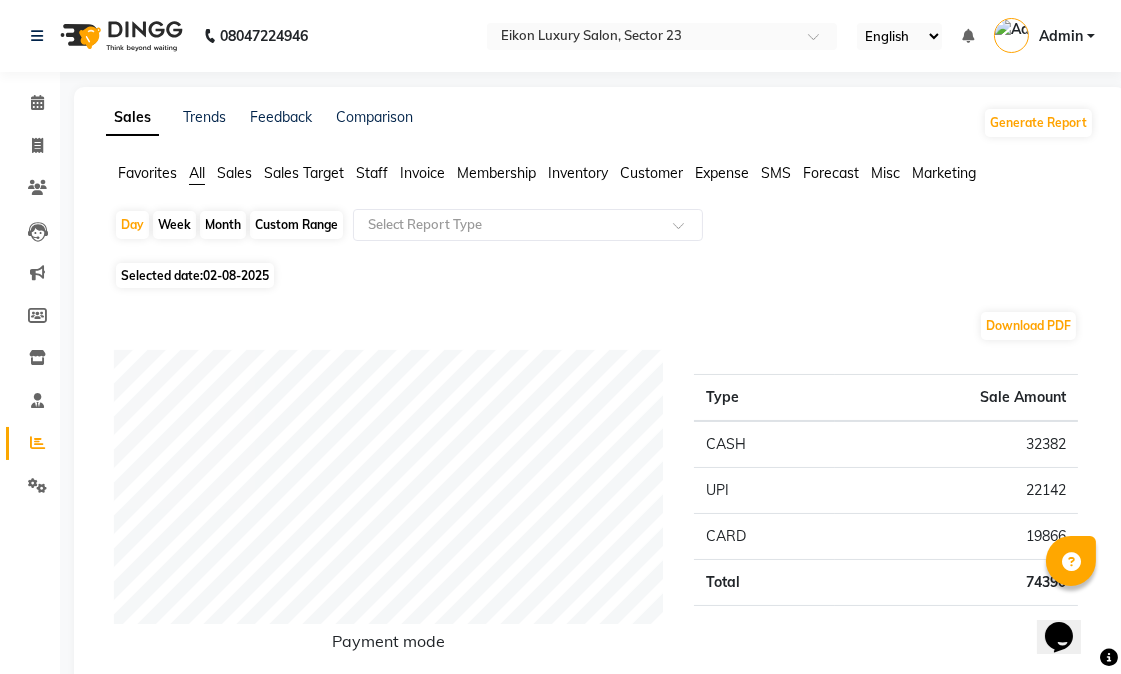 click on "Month" 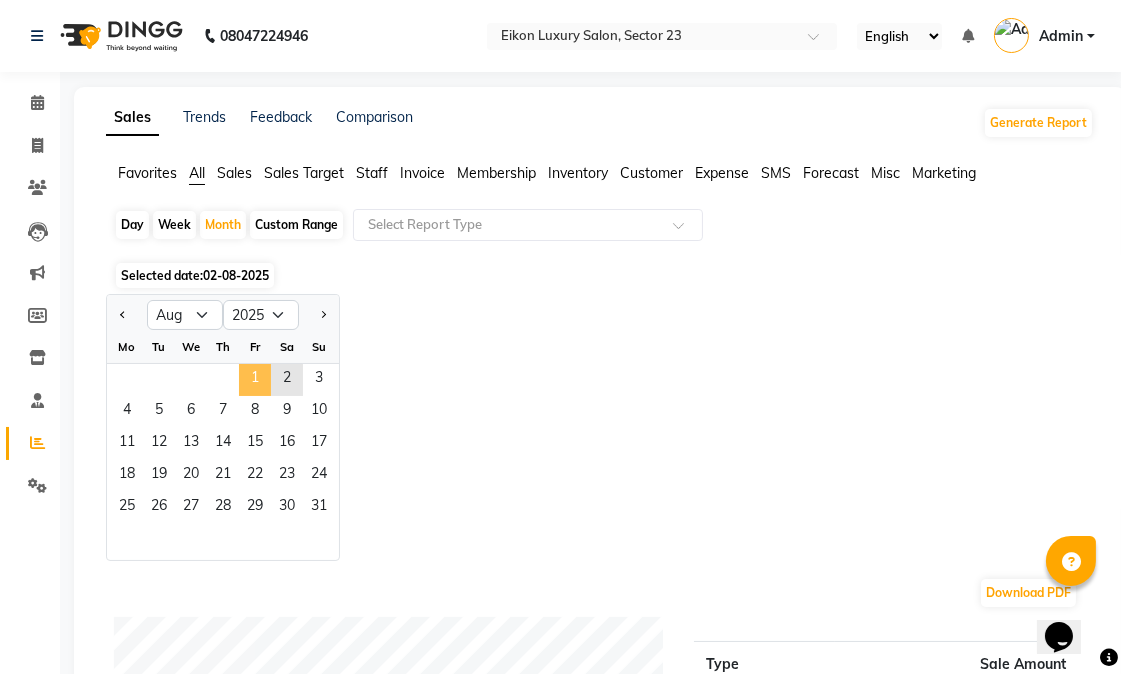 click on "1" 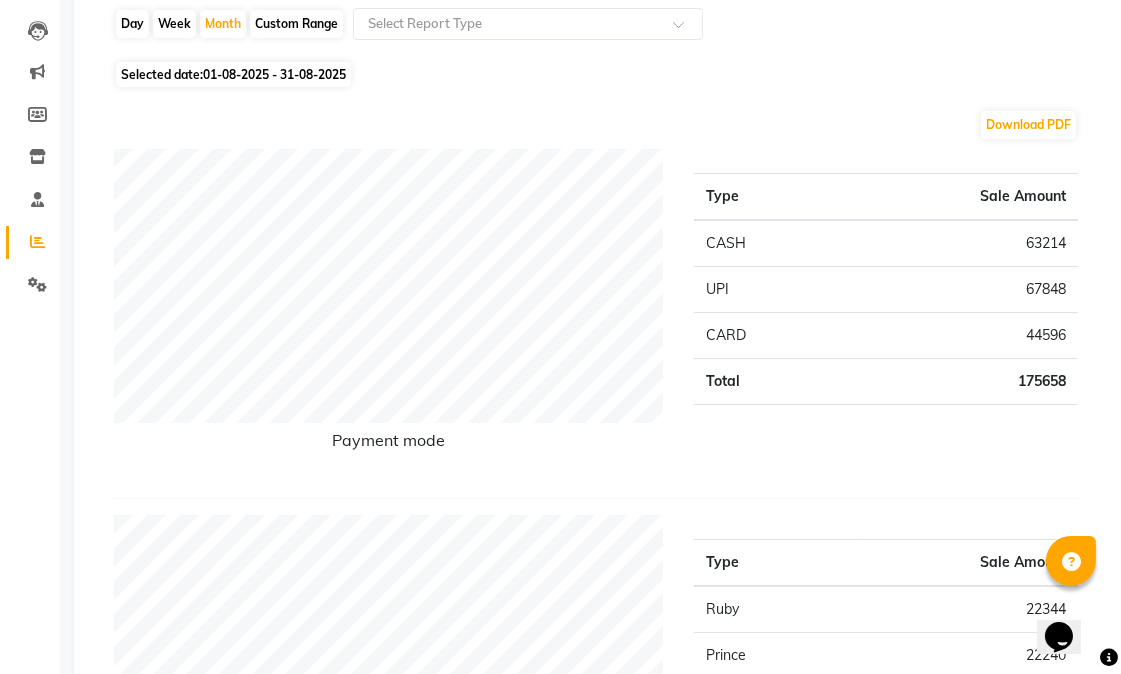 scroll, scrollTop: 0, scrollLeft: 0, axis: both 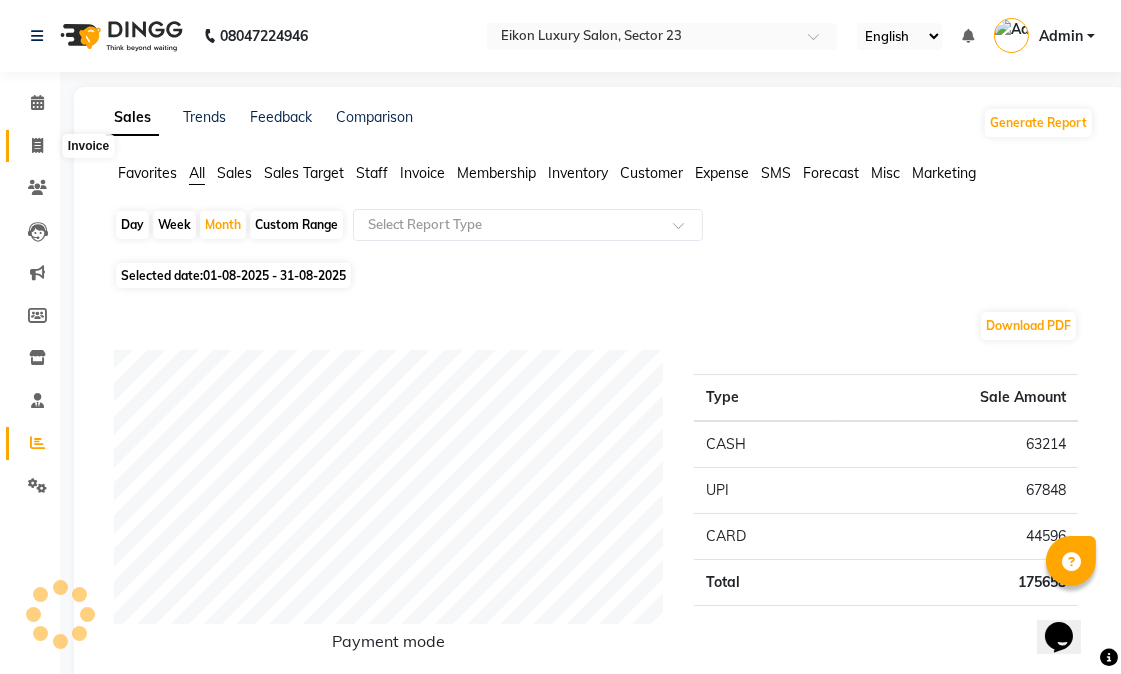click 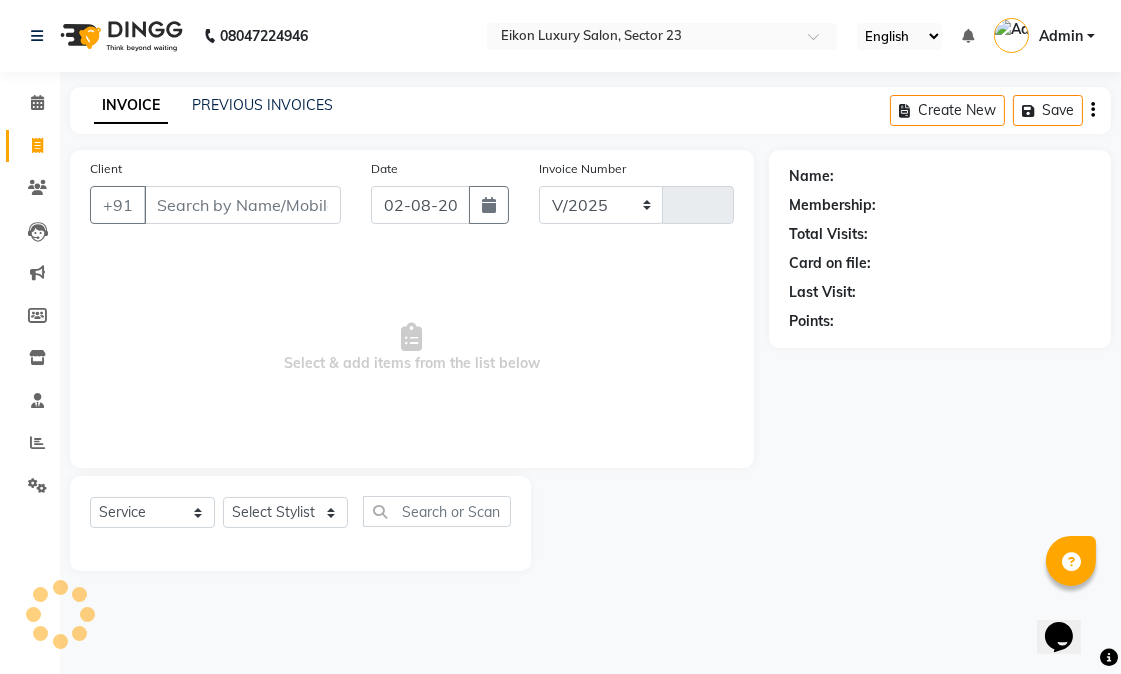 select on "7080" 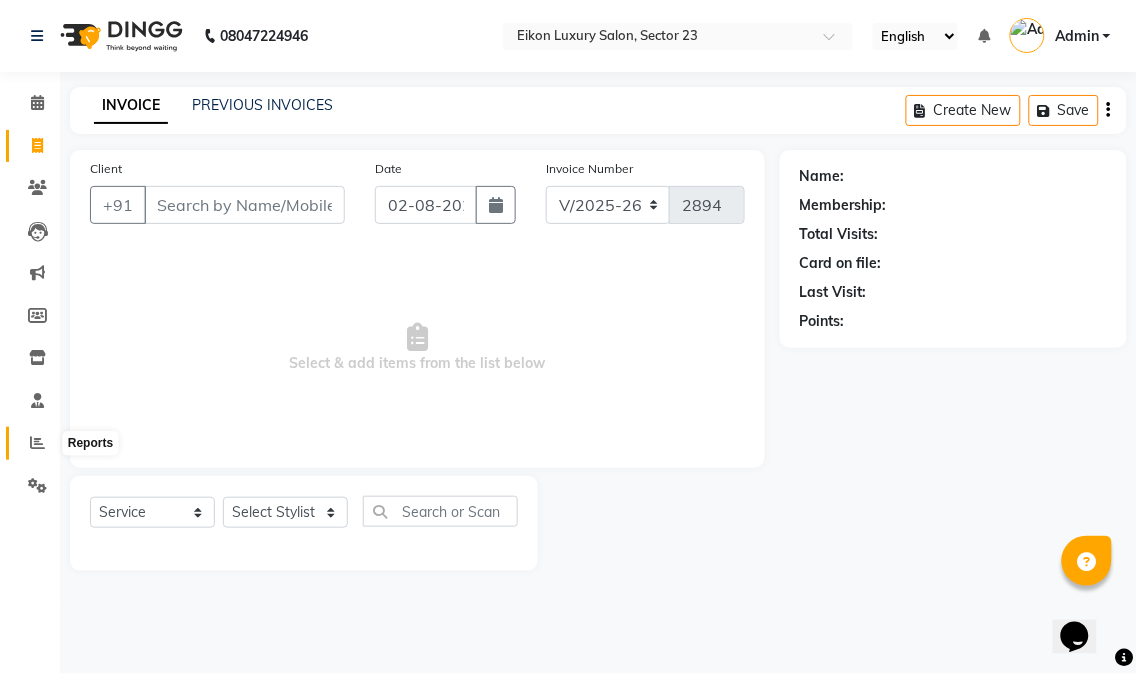 click 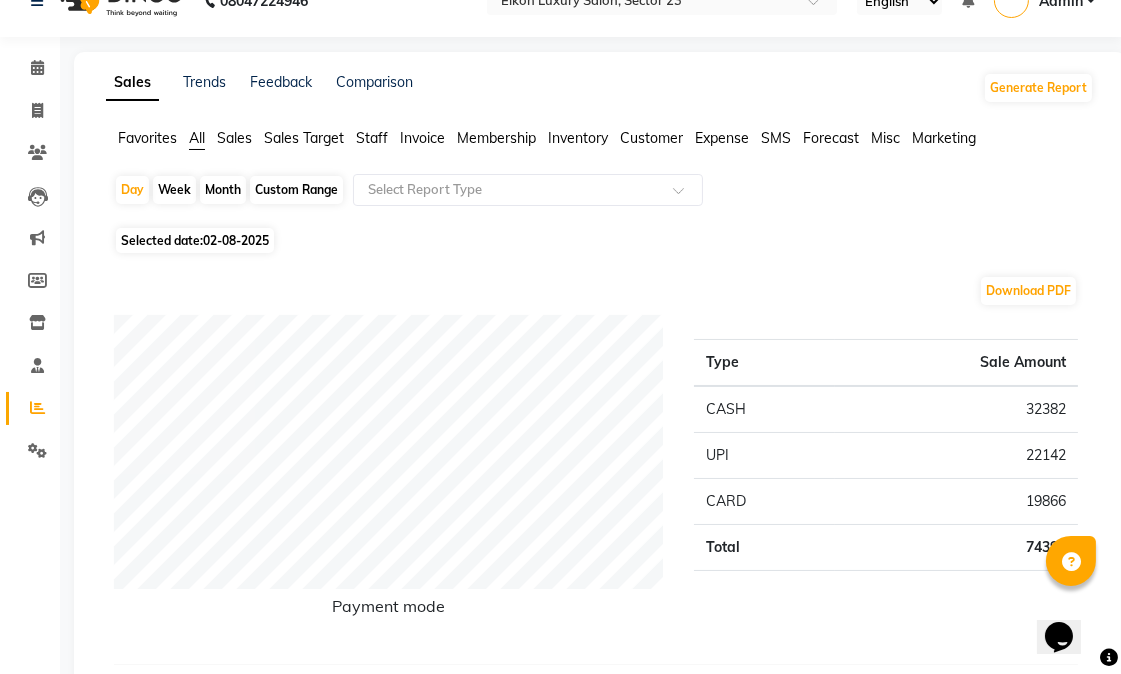 scroll, scrollTop: 0, scrollLeft: 0, axis: both 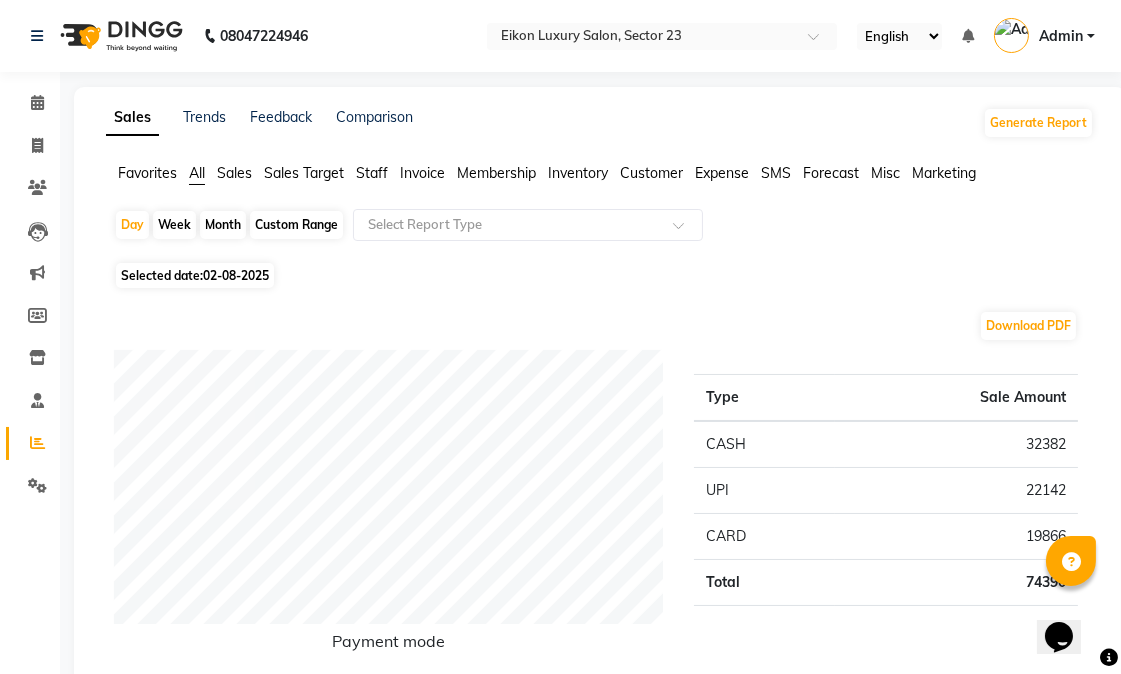click on "Month" 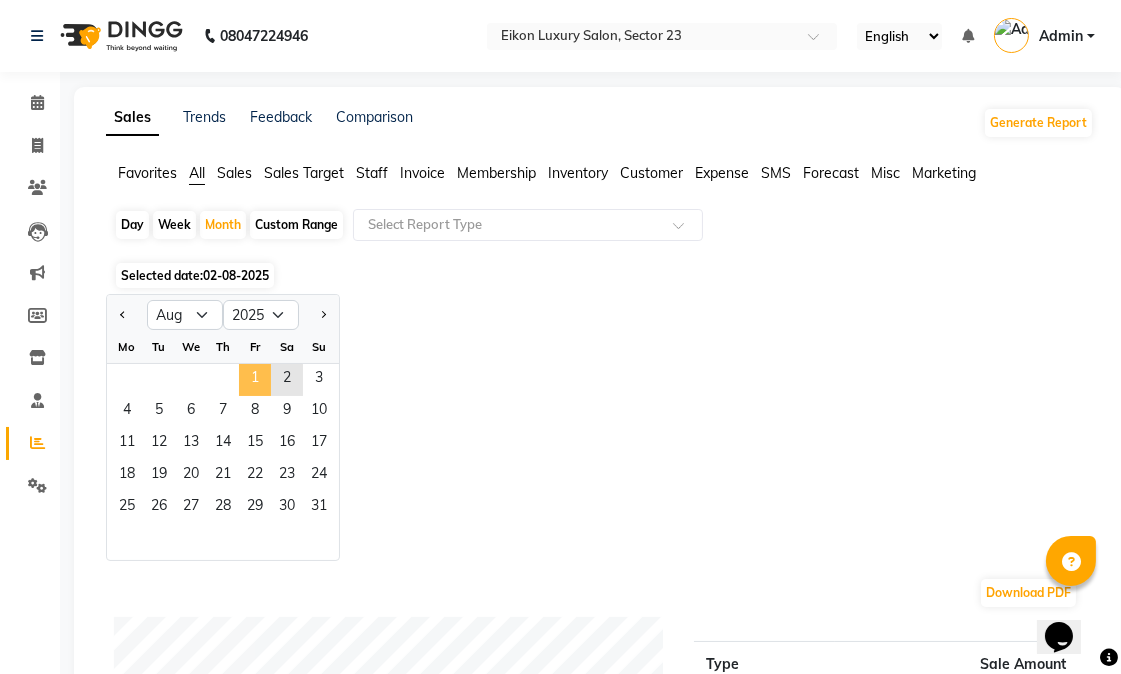 click on "1" 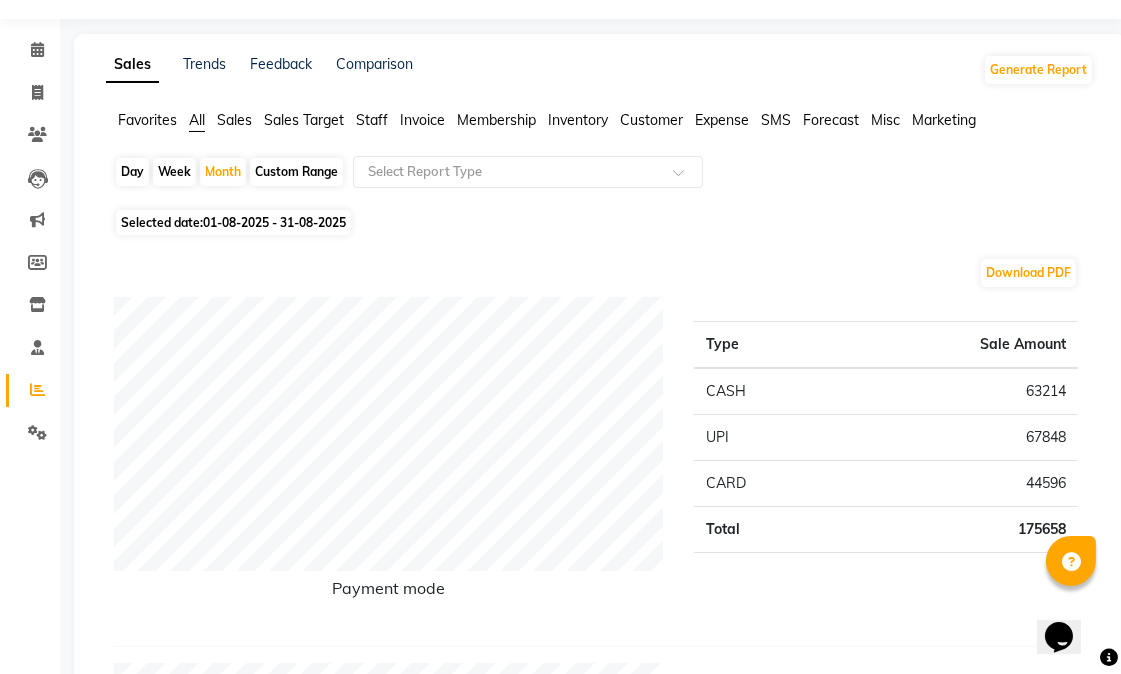 scroll, scrollTop: 0, scrollLeft: 0, axis: both 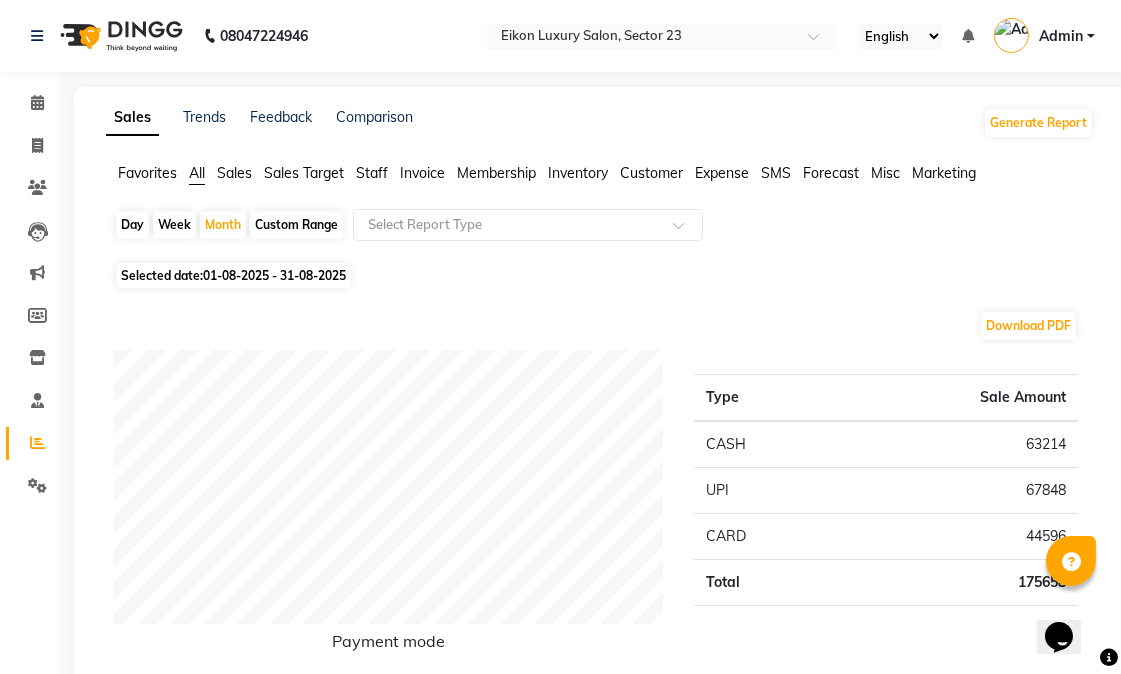 click on "Staff" 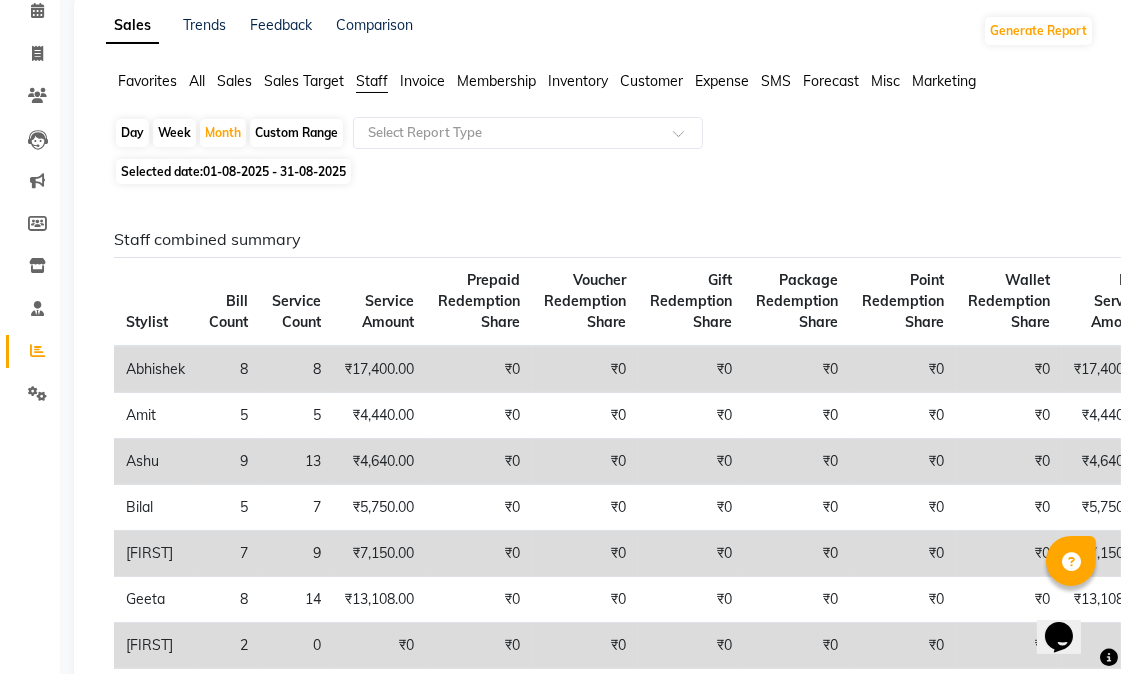 scroll, scrollTop: 0, scrollLeft: 0, axis: both 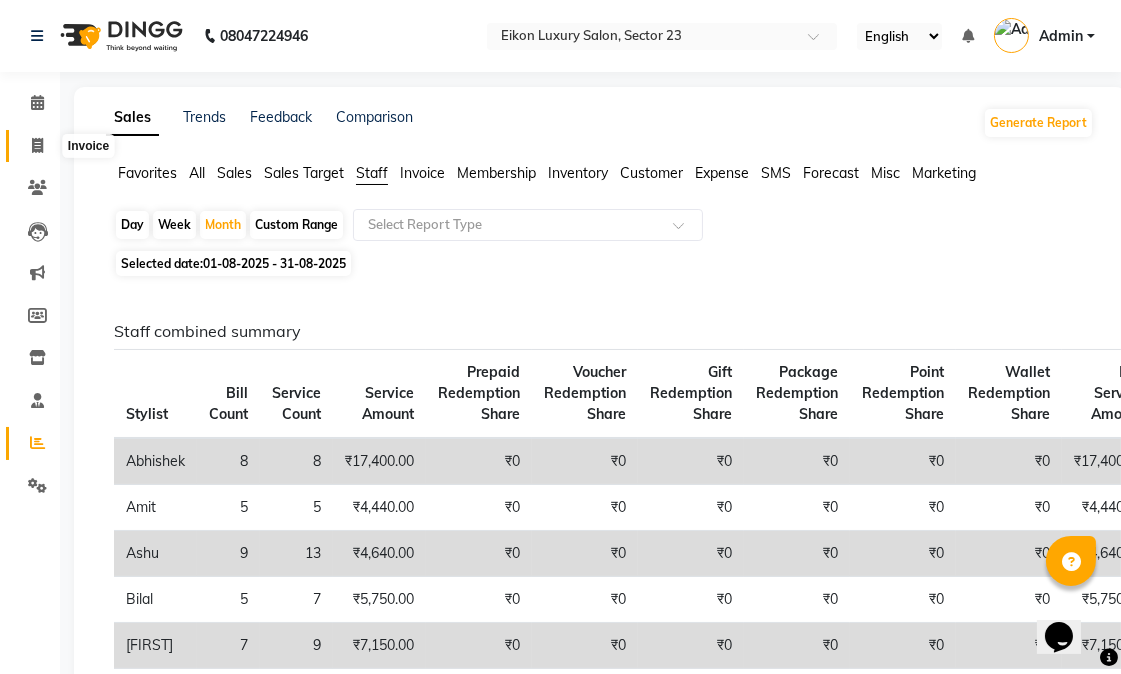 click 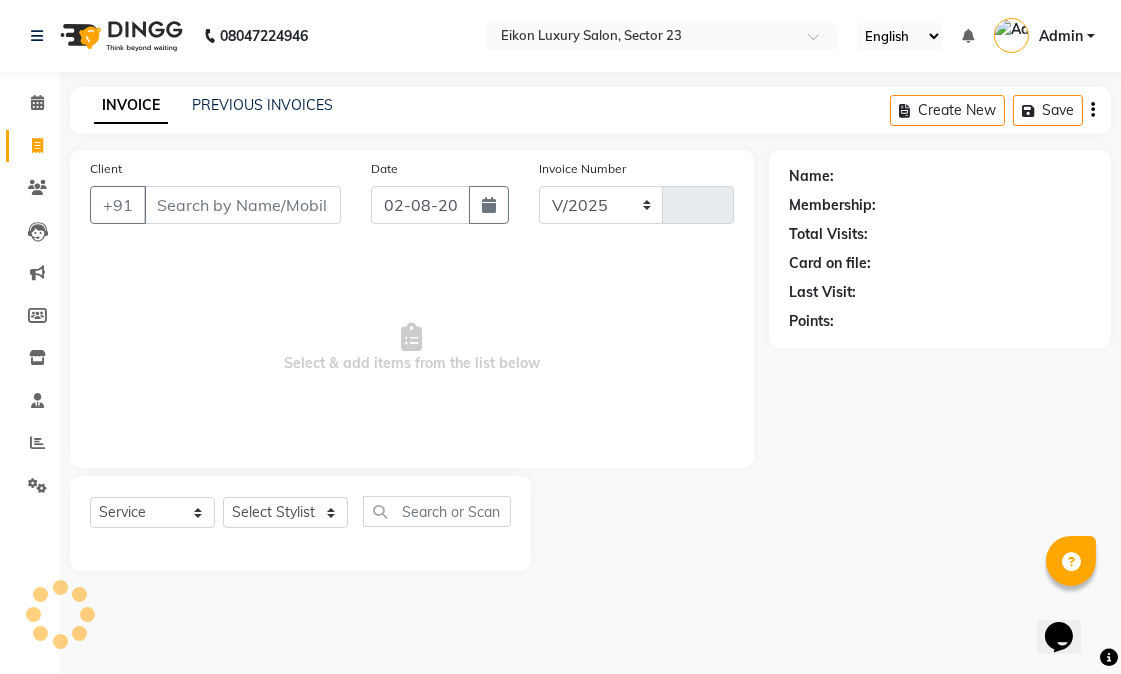 select on "7080" 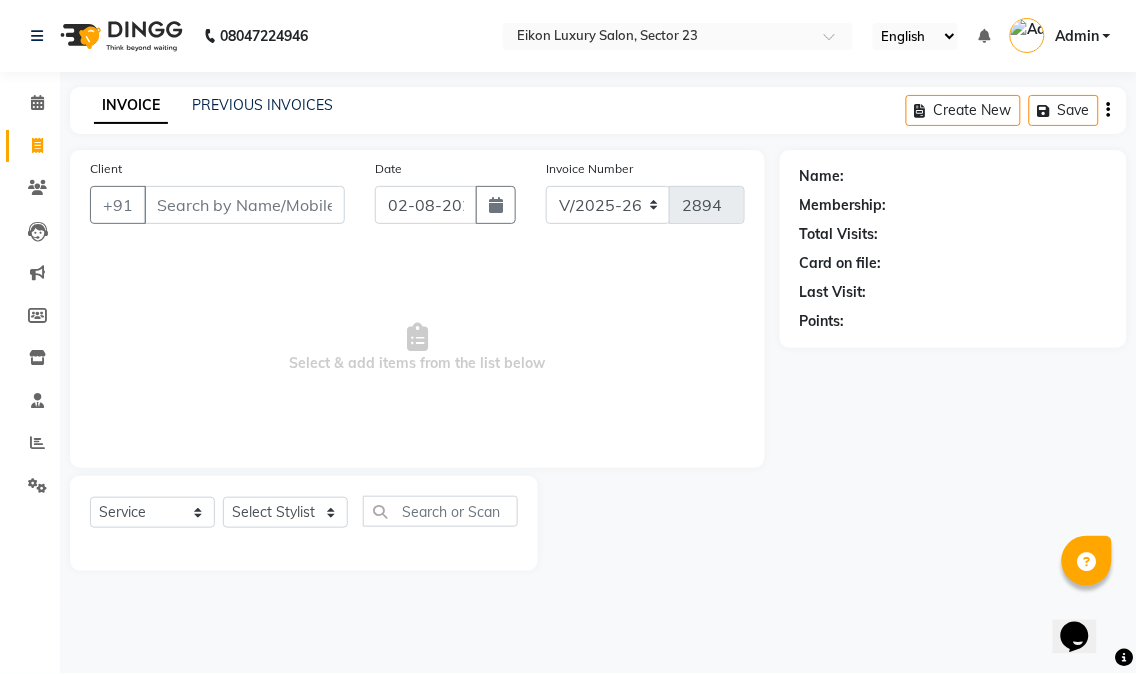 click on "Client" at bounding box center [244, 205] 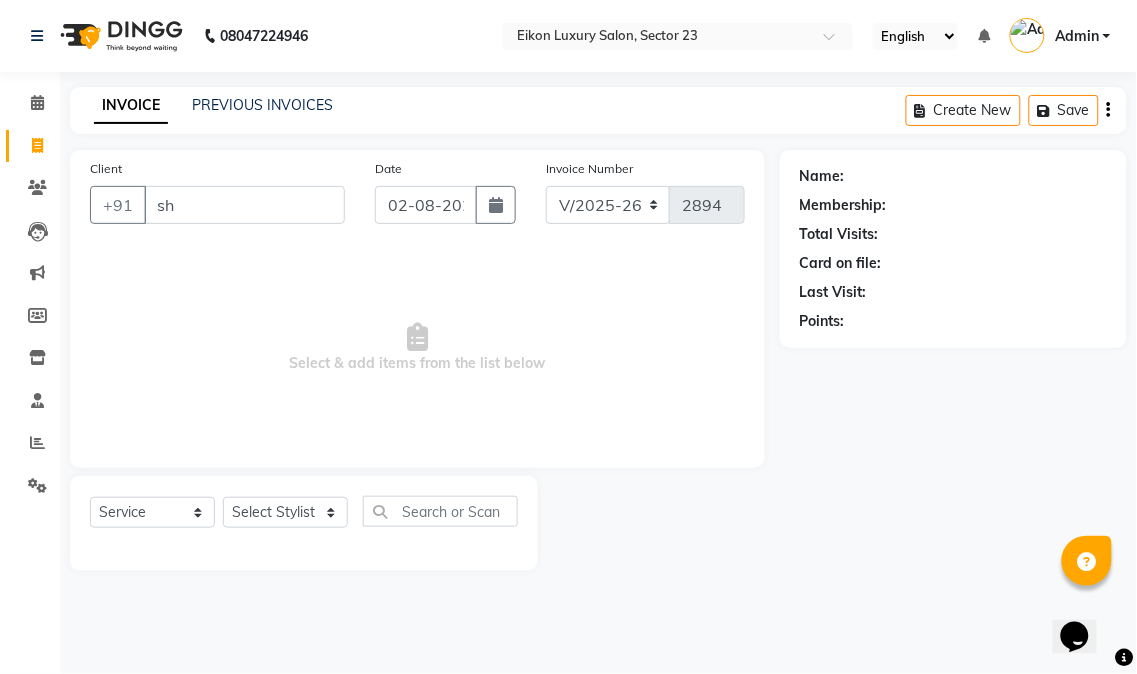 type on "s" 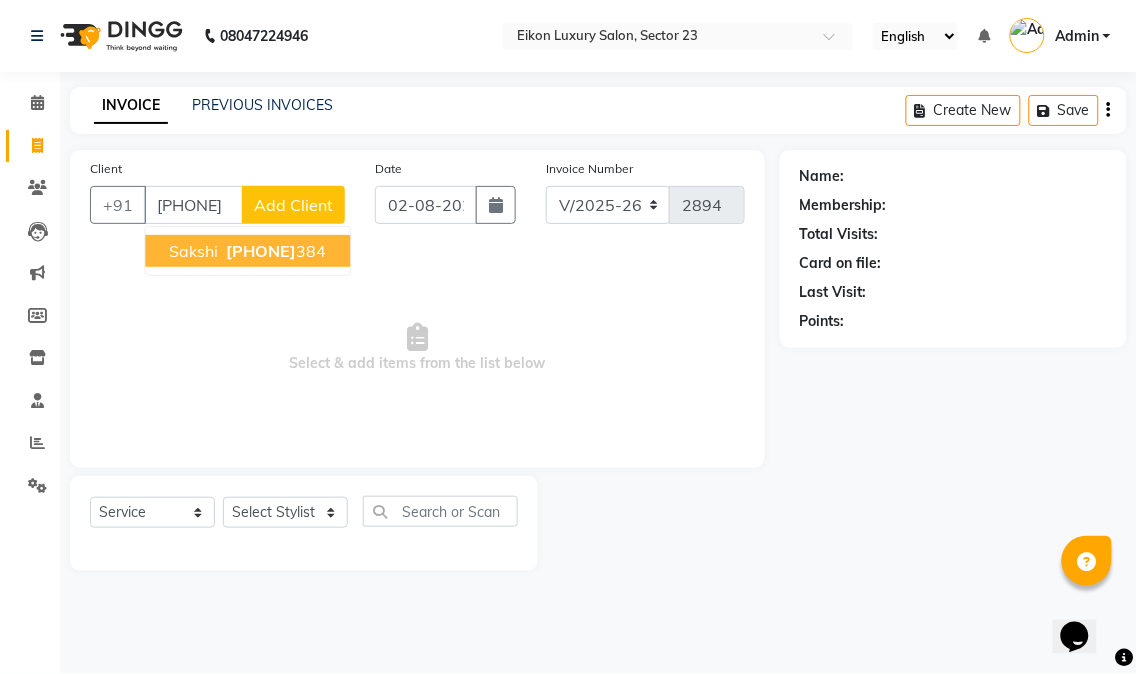 click on "9999094 384" at bounding box center [274, 251] 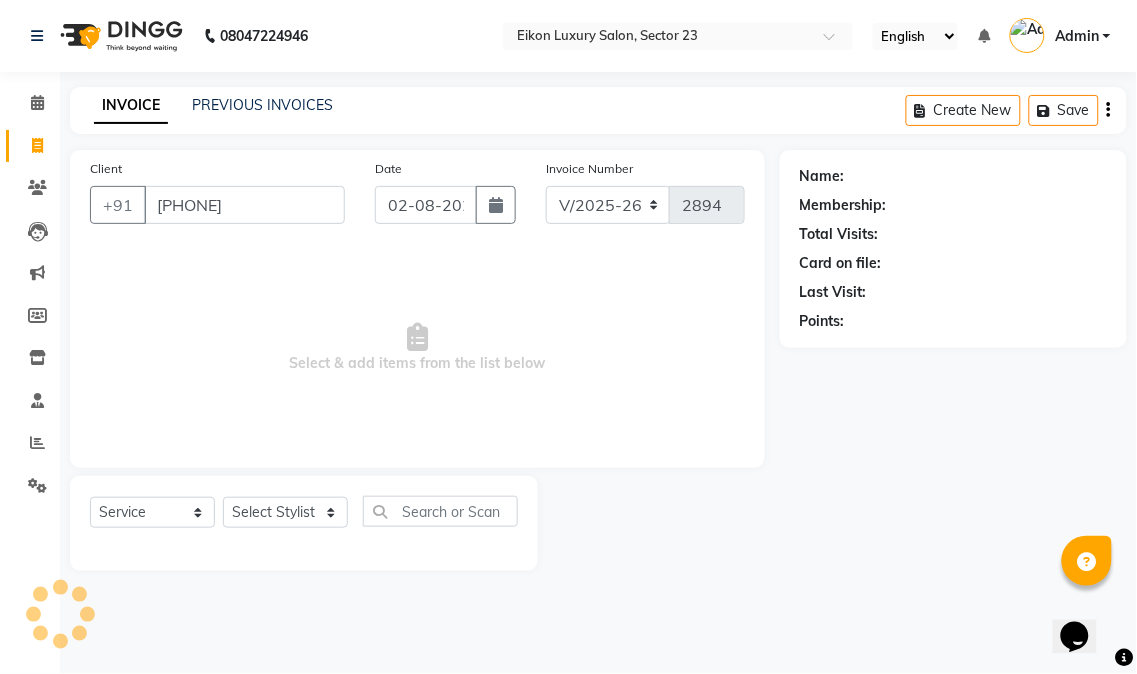 type on "9999094384" 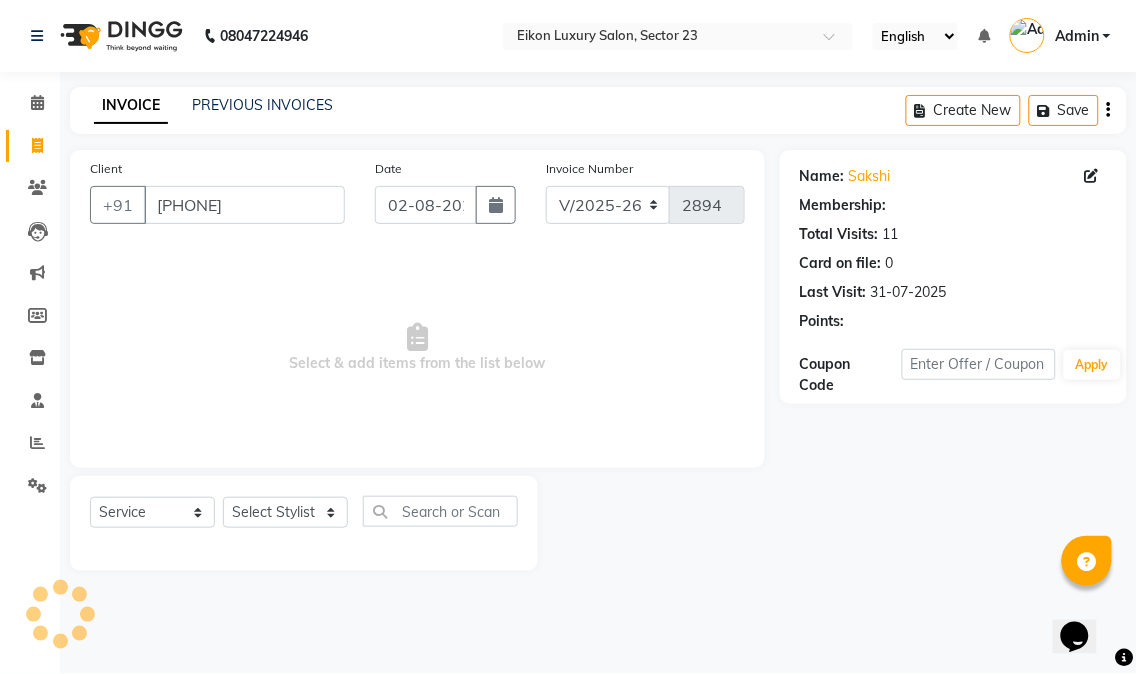 select on "1: Object" 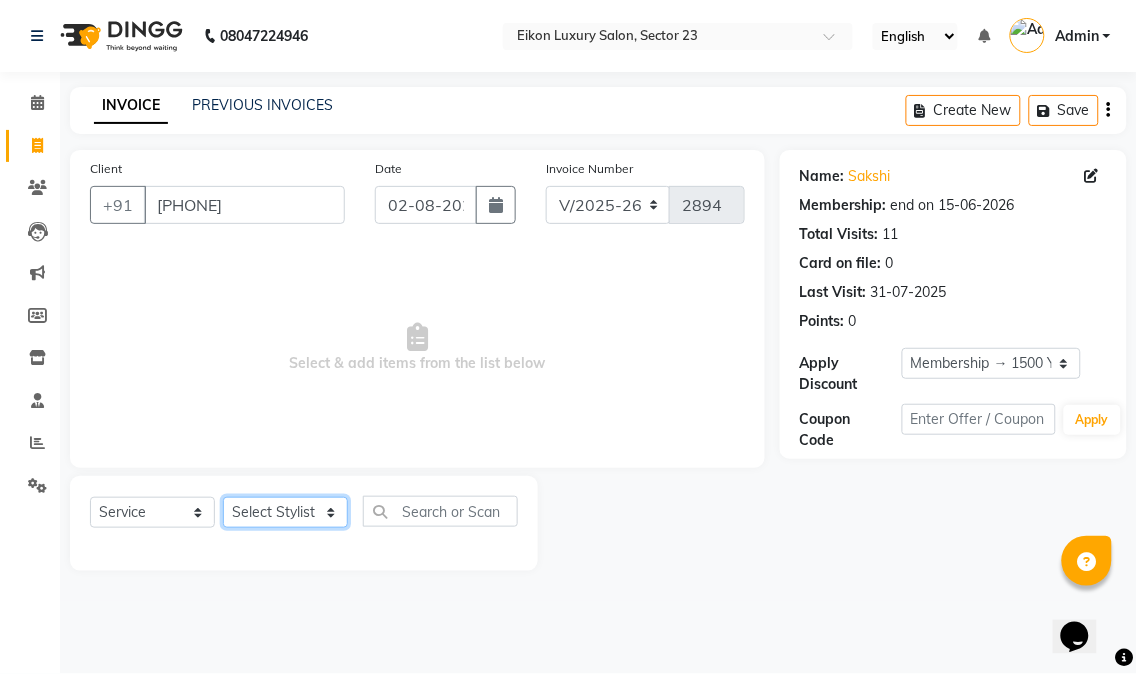 click on "Select Stylist Abhishek amit anchal Ashu Bilal Dildar Geeta Hritik Jatin mahesh Manav Mohit Pinki Prince Ruby Sagar Subhash Subodh Uday" 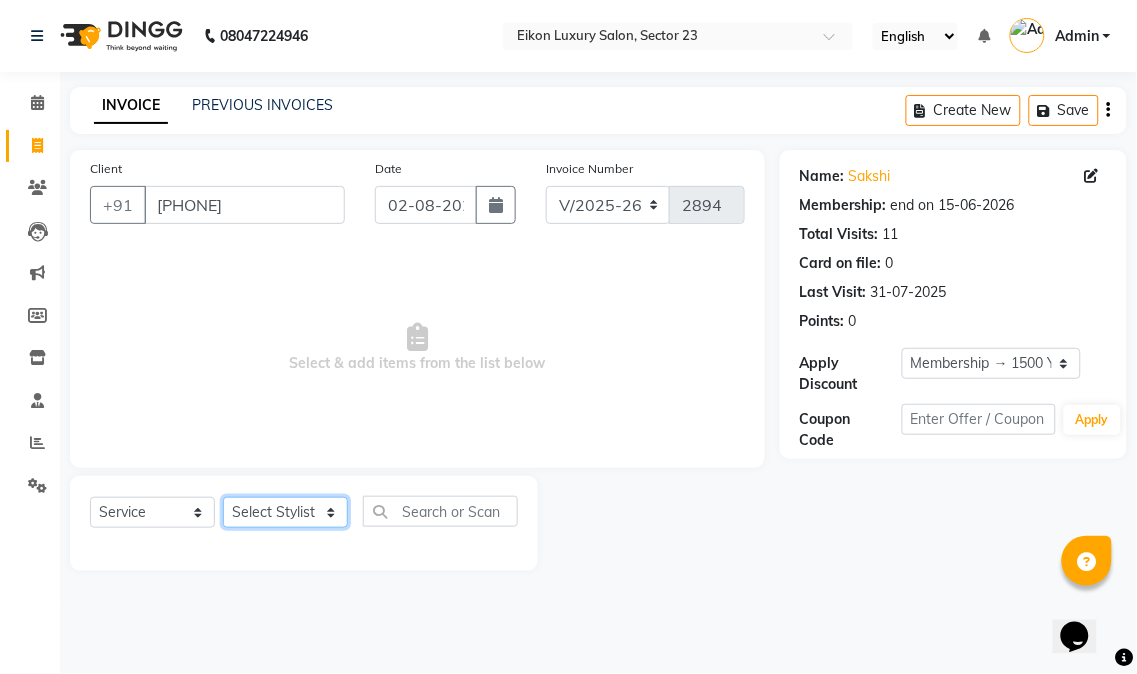 select on "81687" 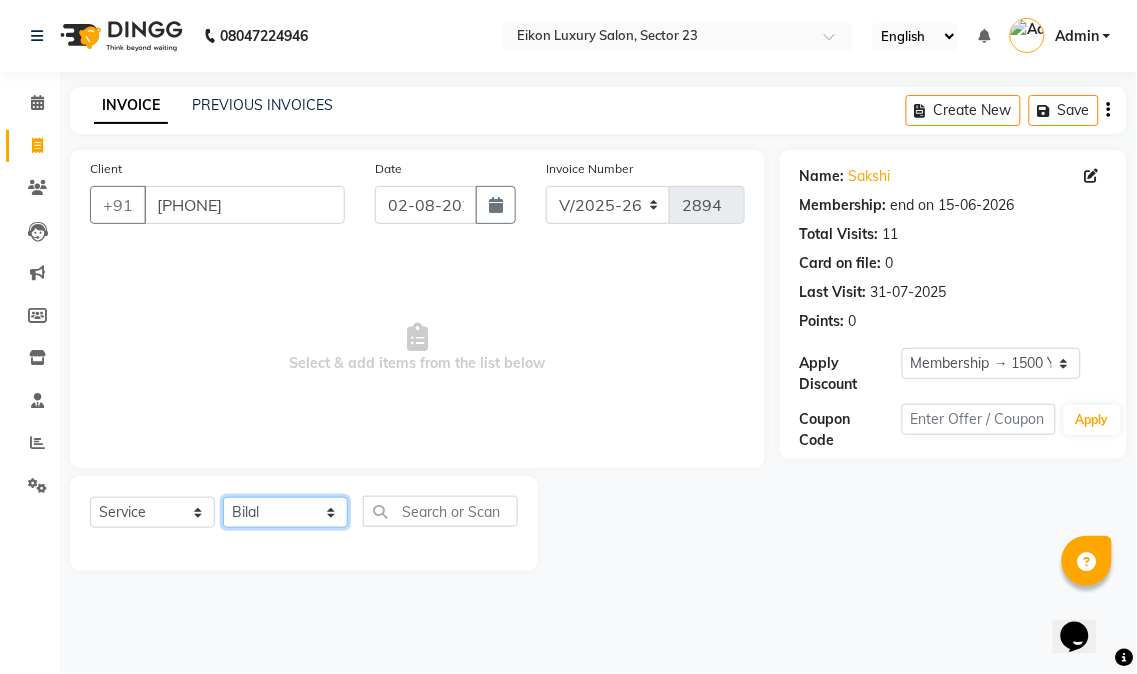 click on "Select Stylist Abhishek amit anchal Ashu Bilal Dildar Geeta Hritik Jatin mahesh Manav Mohit Pinki Prince Ruby Sagar Subhash Subodh Uday" 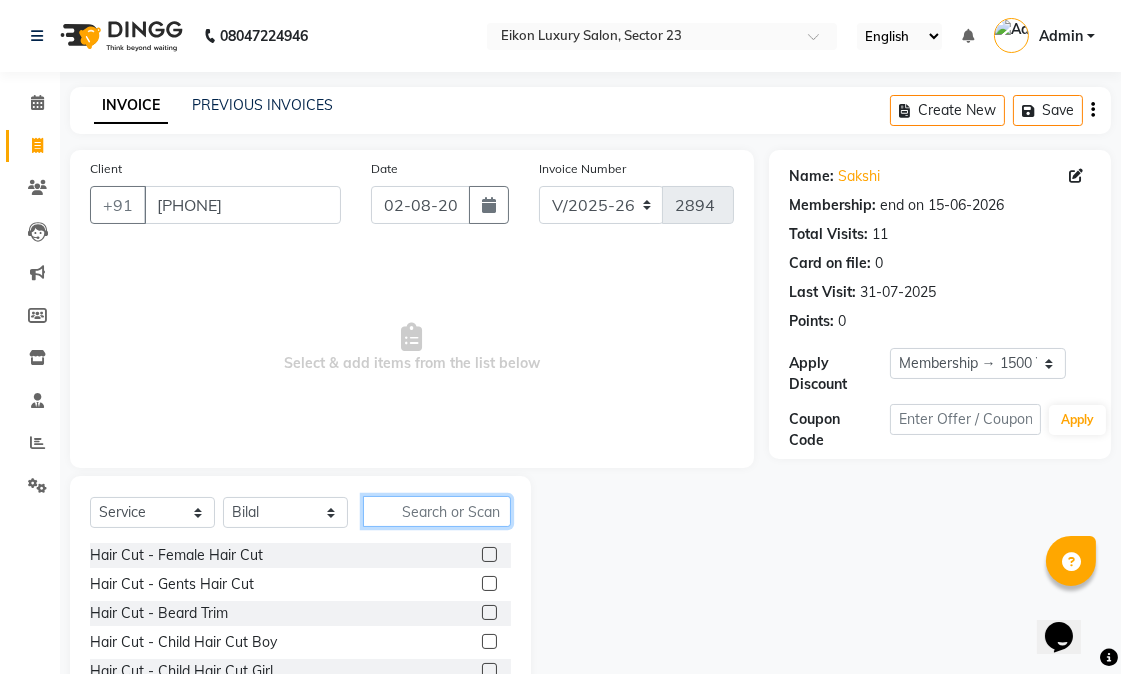 click 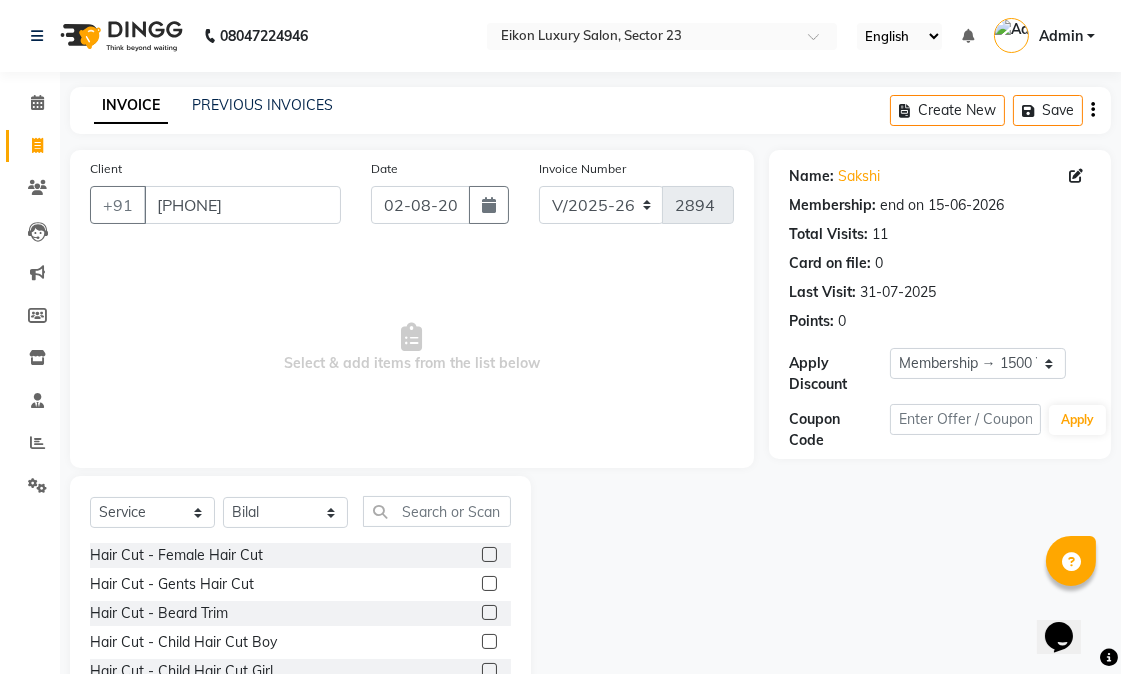 click 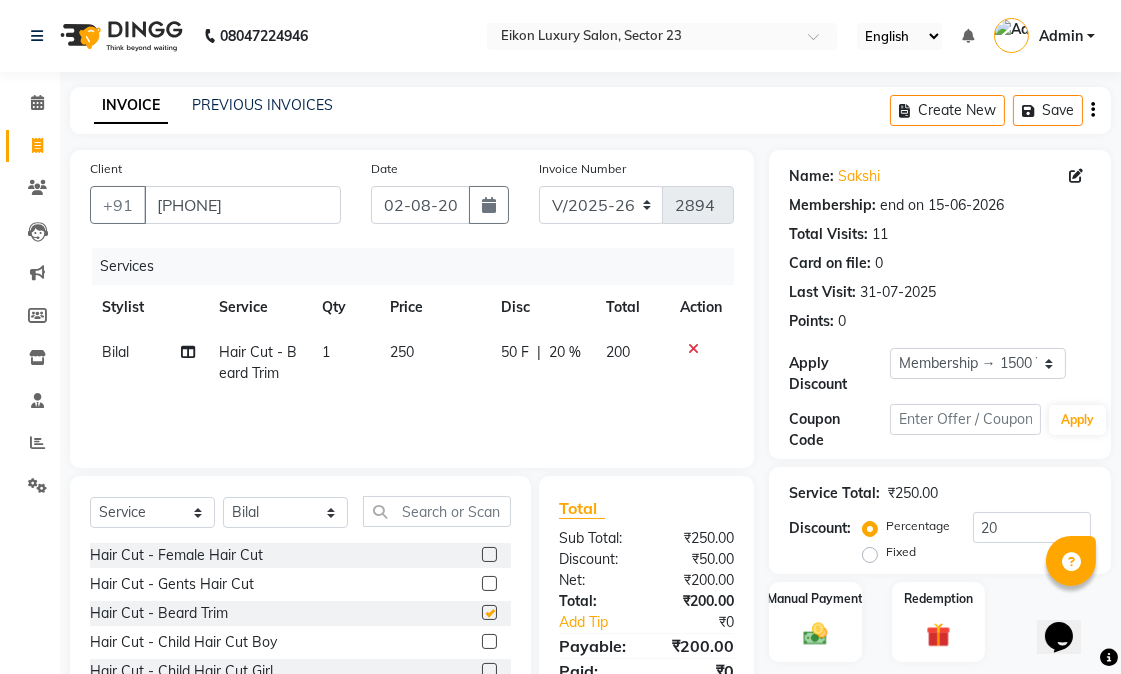 checkbox on "false" 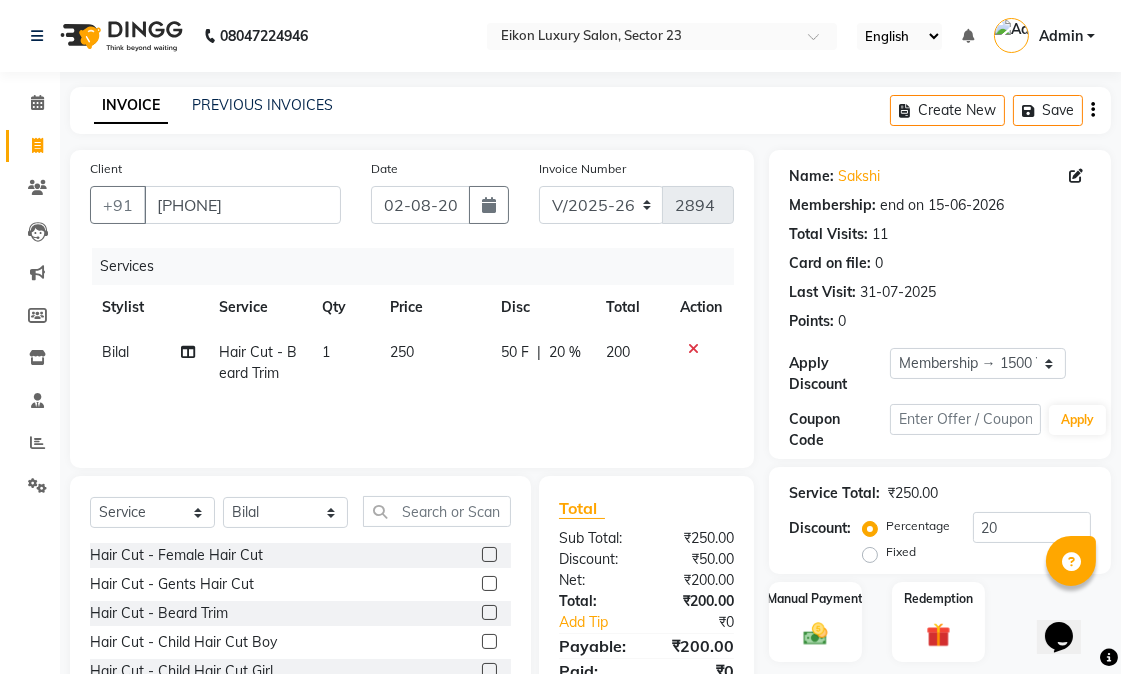 scroll, scrollTop: 126, scrollLeft: 0, axis: vertical 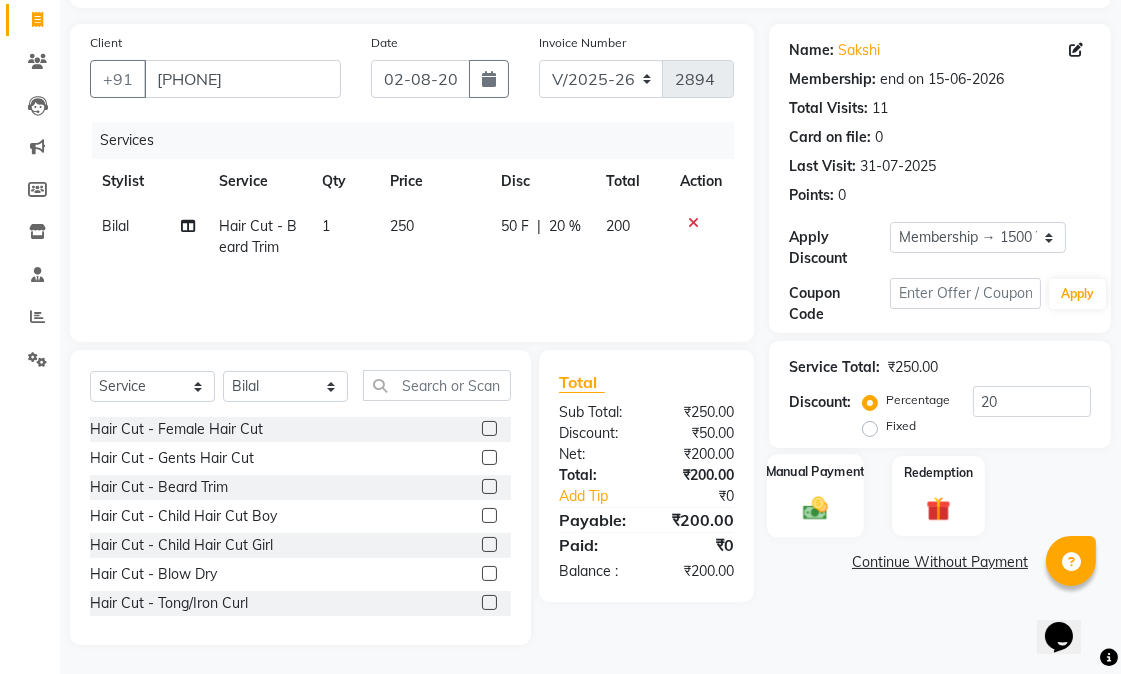 click on "Manual Payment" 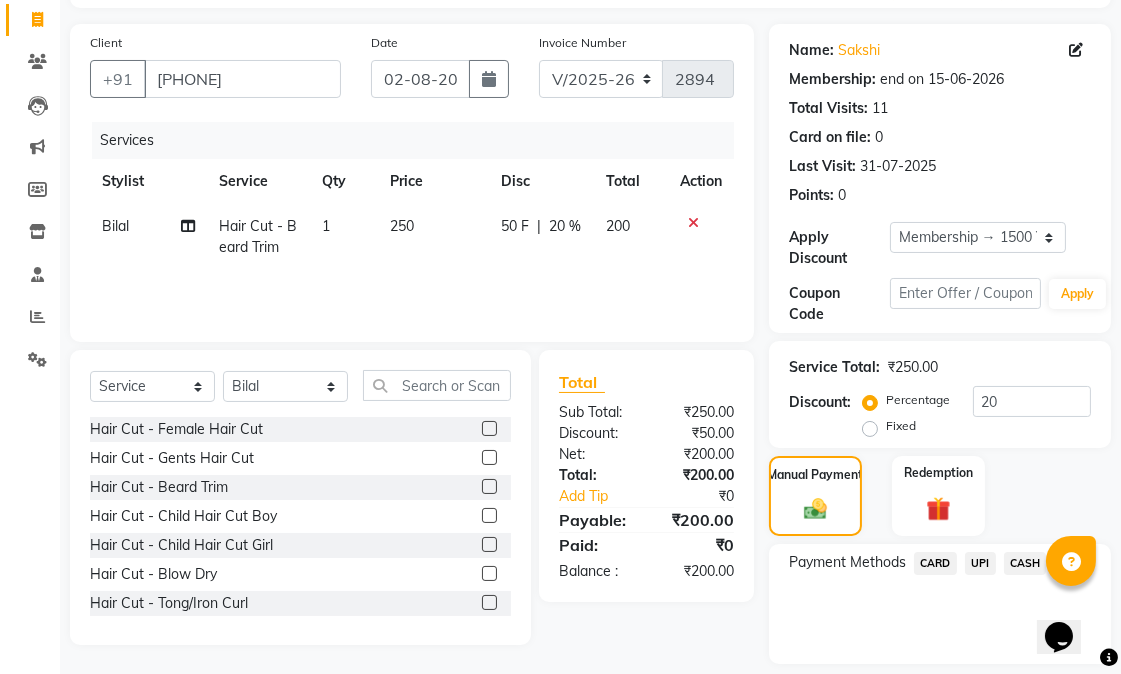 click on "CASH" 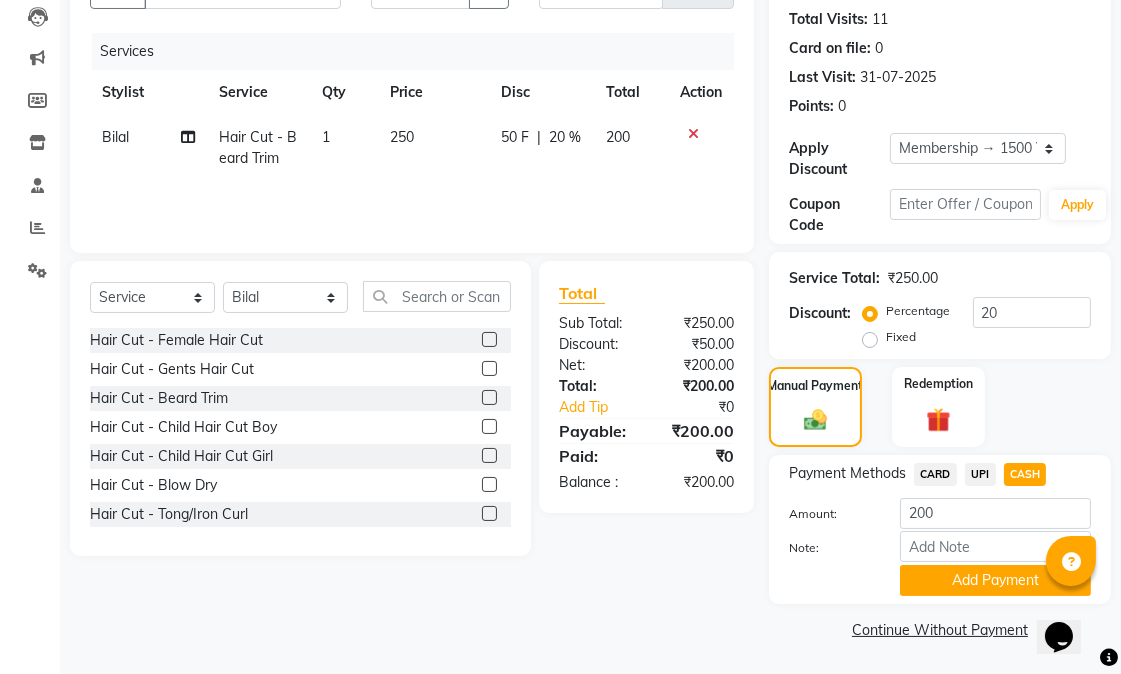 scroll, scrollTop: 216, scrollLeft: 0, axis: vertical 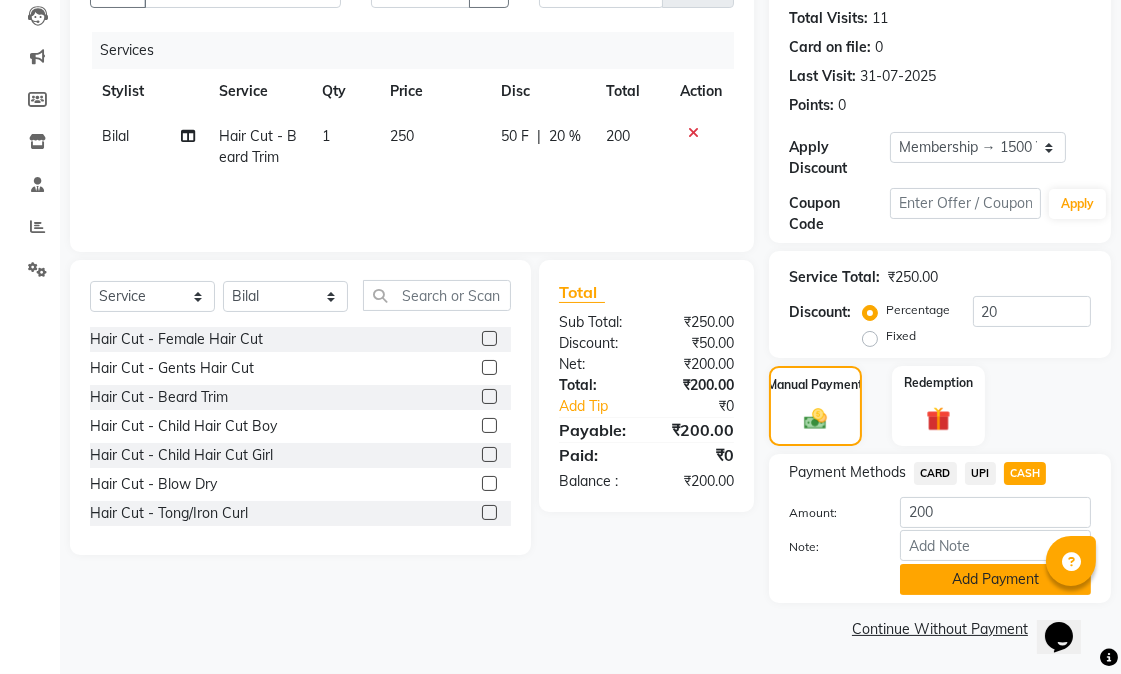 click on "Add Payment" 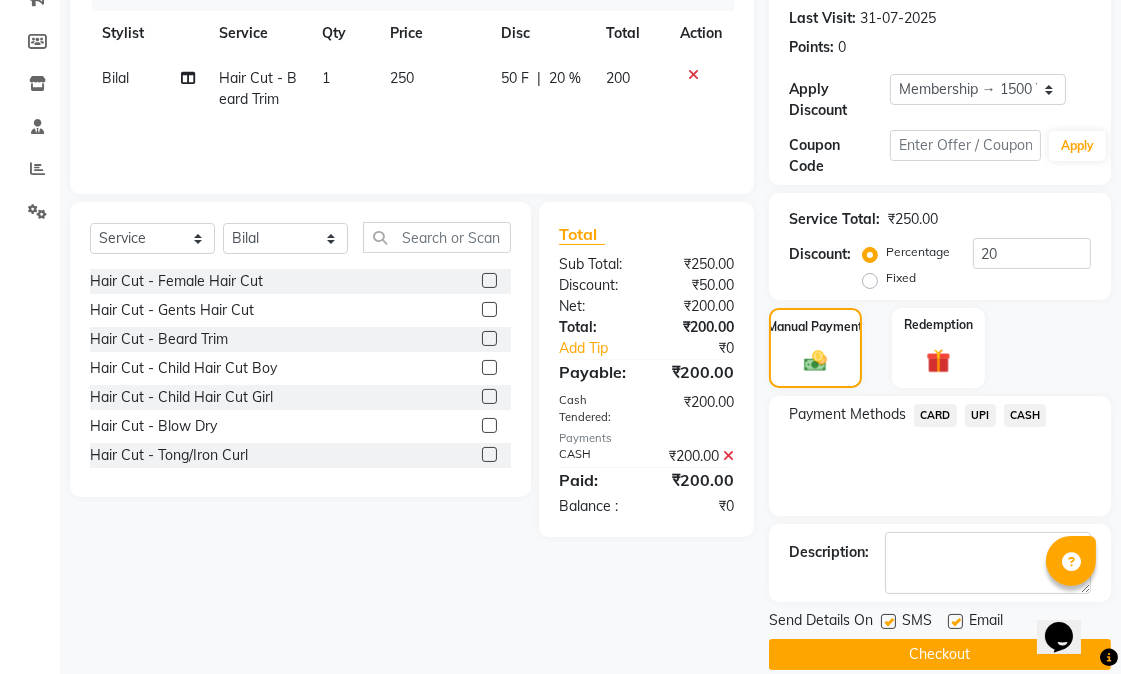 scroll, scrollTop: 300, scrollLeft: 0, axis: vertical 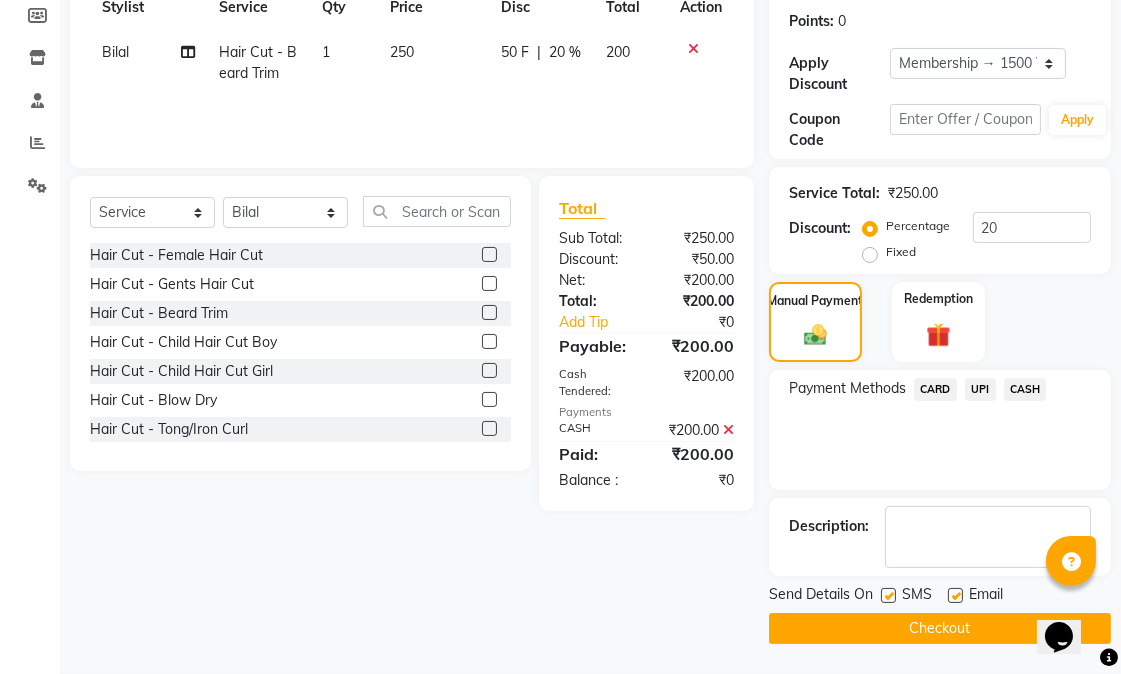 click 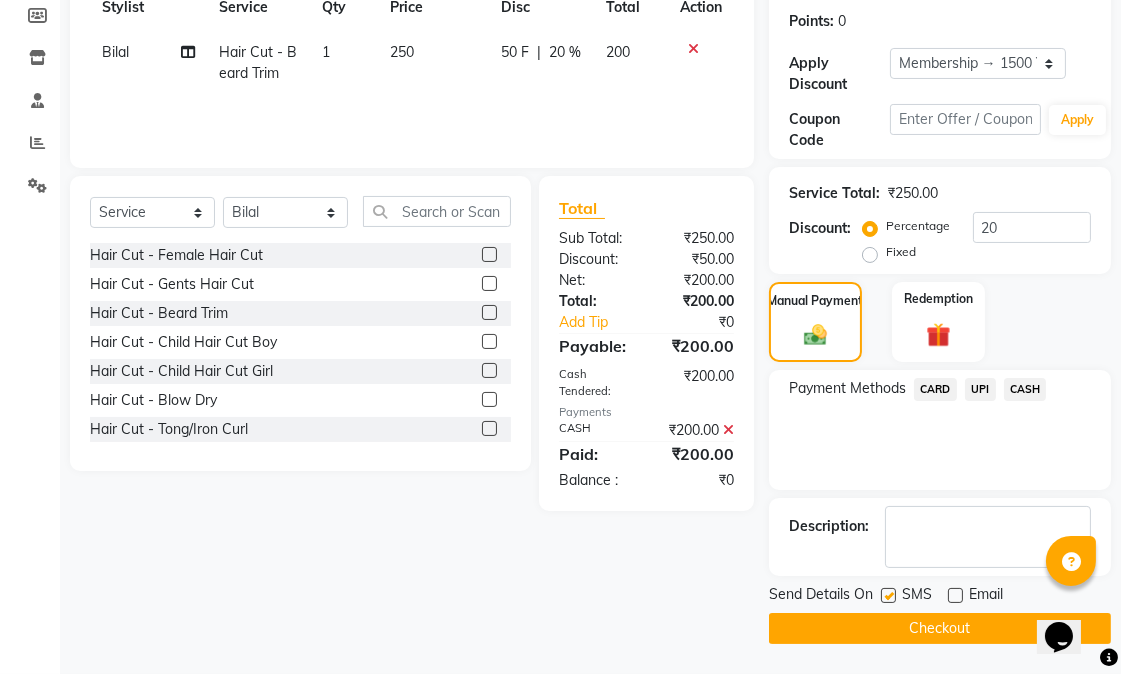 click 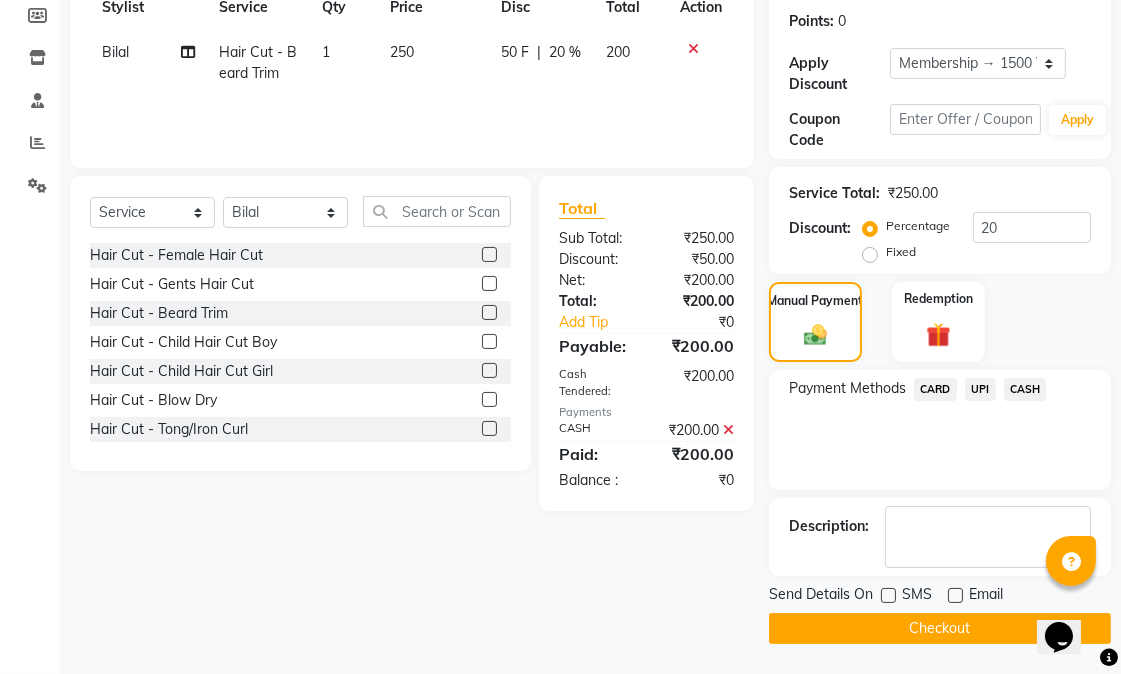 click on "Checkout" 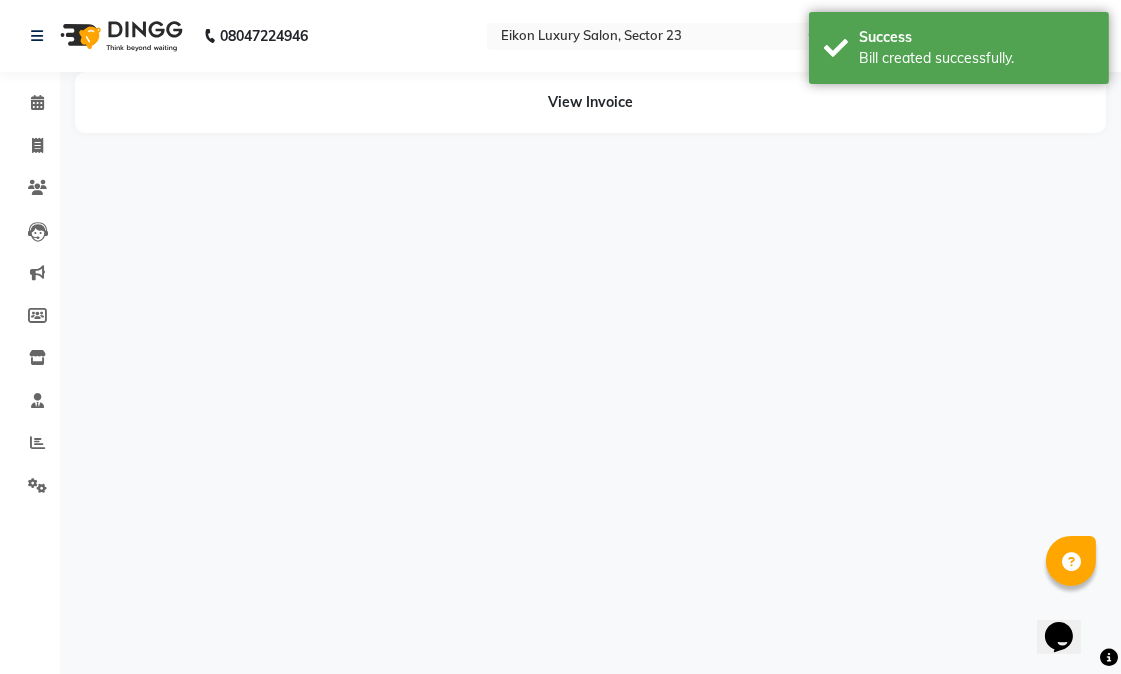 scroll, scrollTop: 0, scrollLeft: 0, axis: both 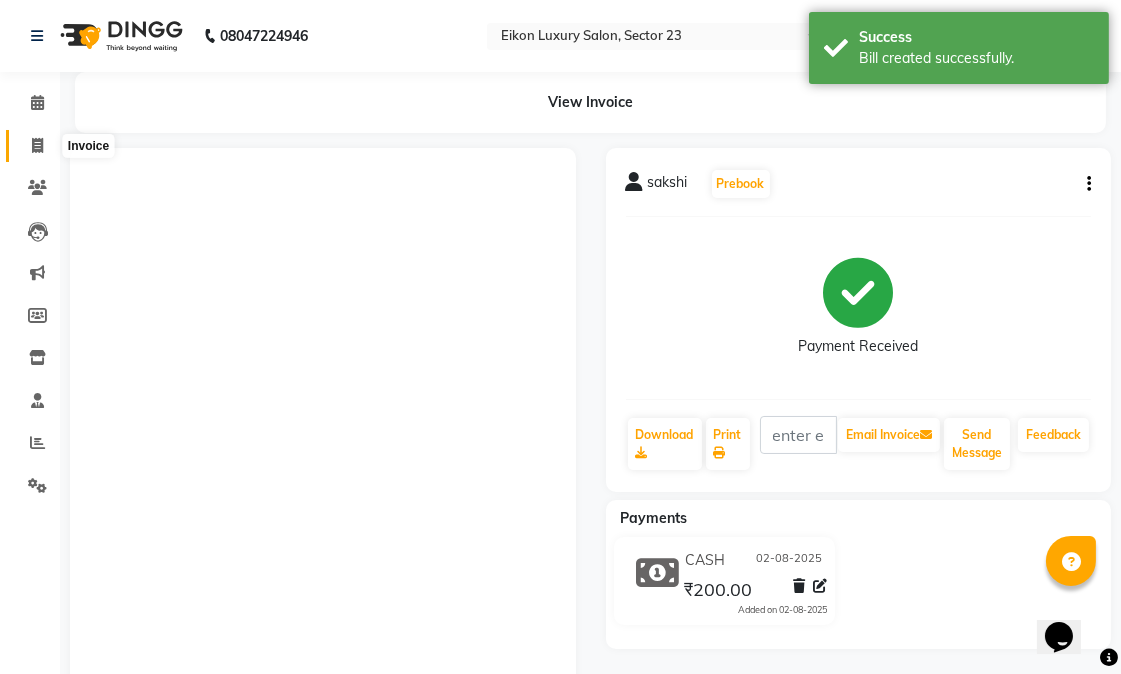 click 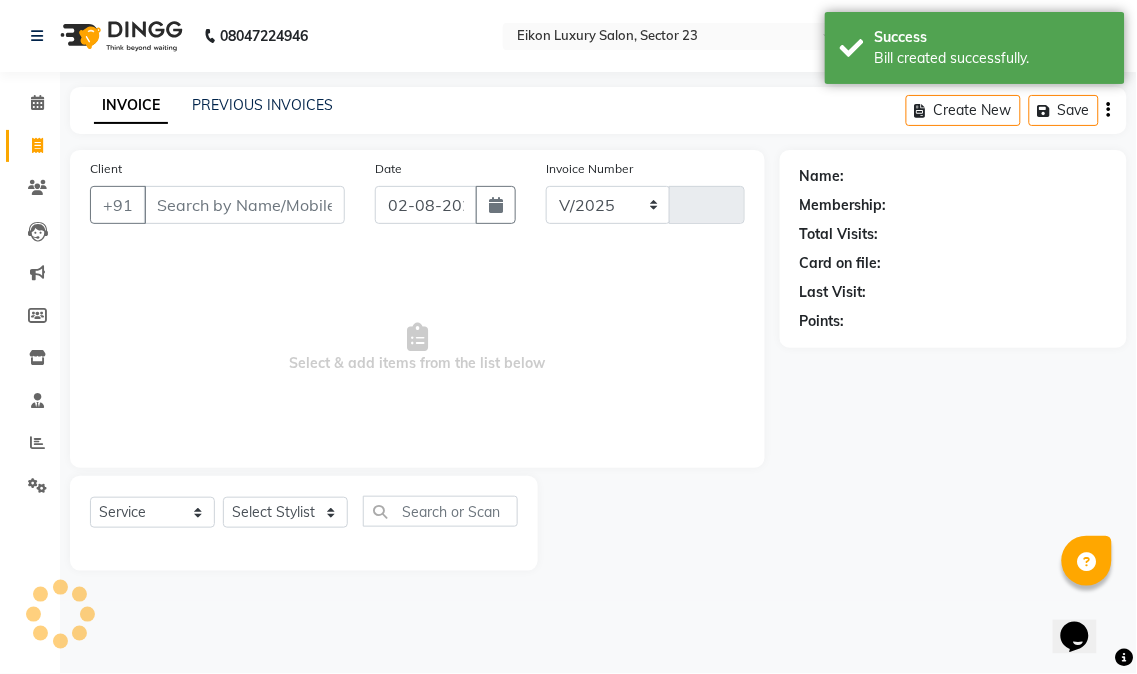 select on "7080" 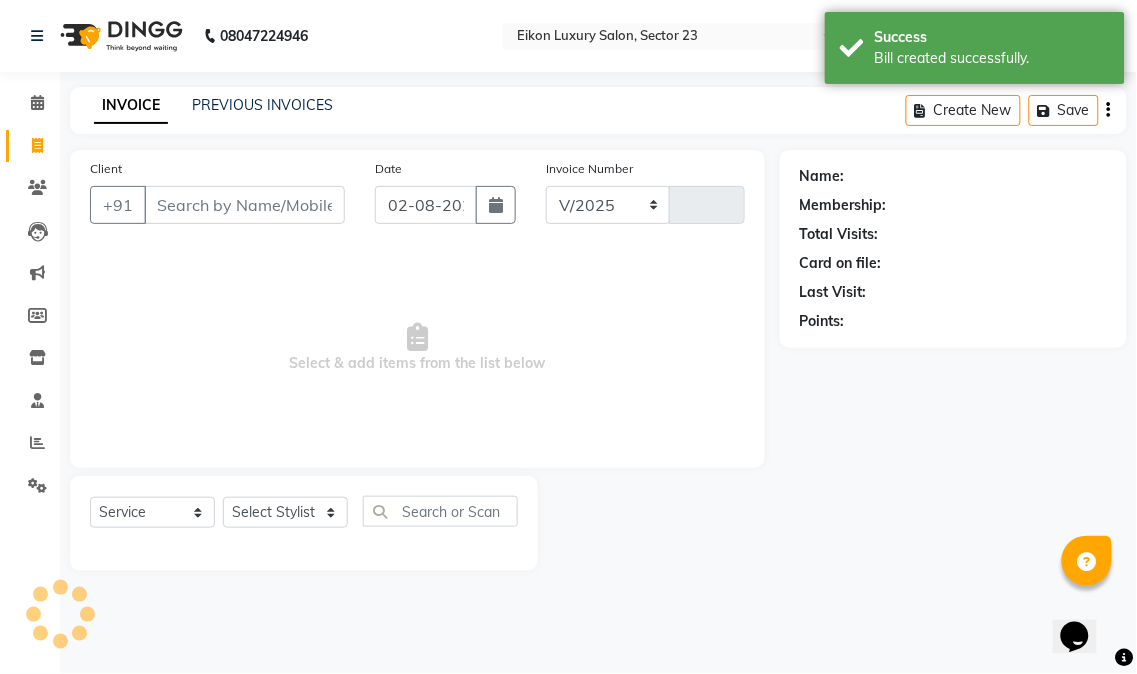 type on "2895" 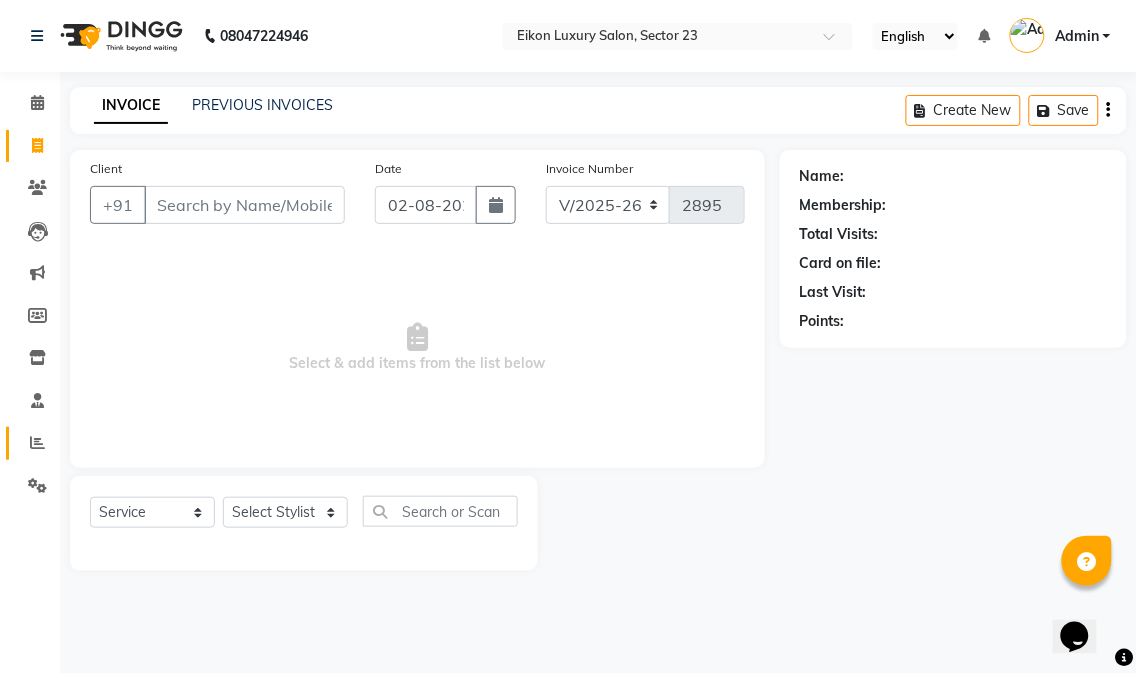 click on "Reports" 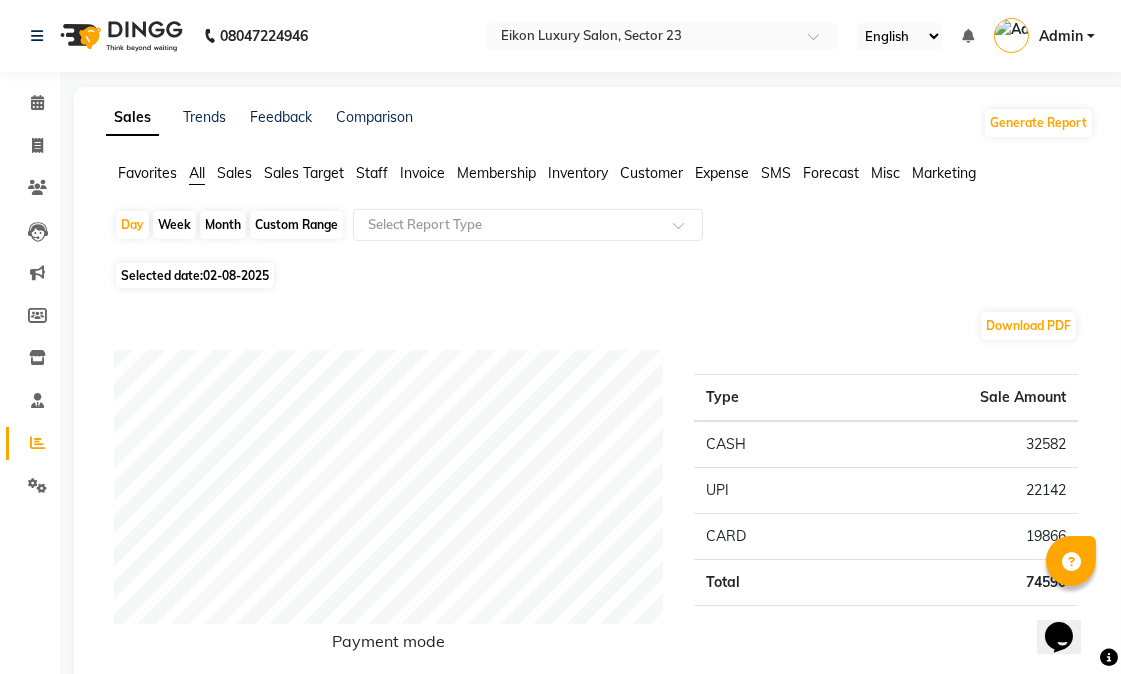 click on "Staff" 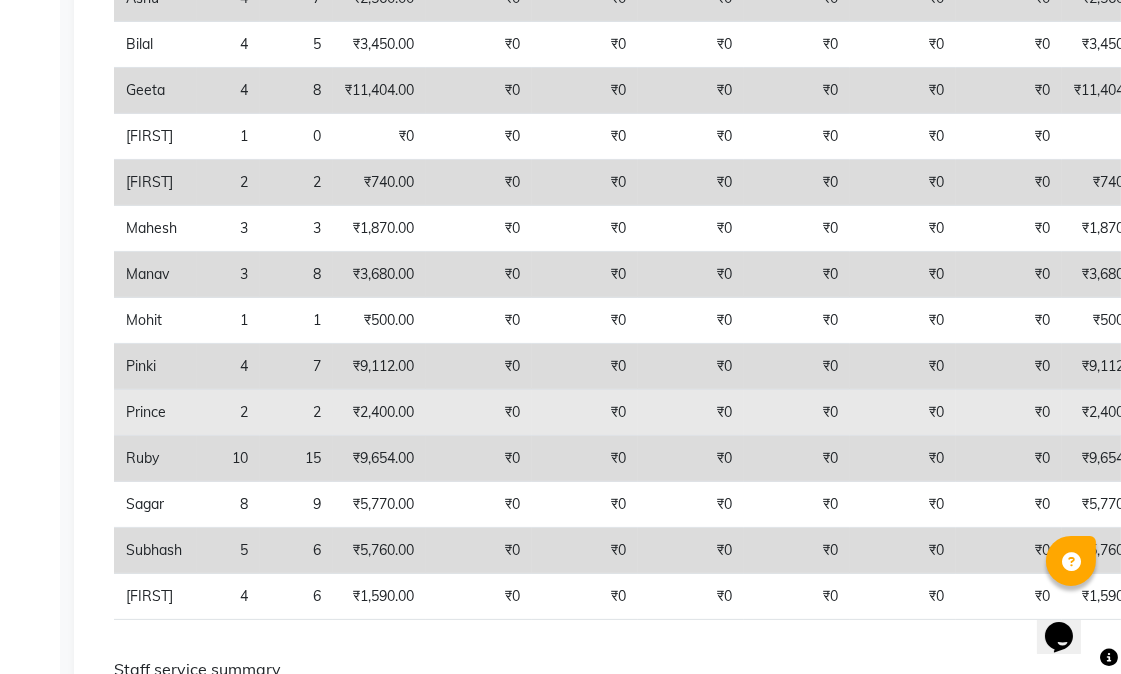 scroll, scrollTop: 0, scrollLeft: 0, axis: both 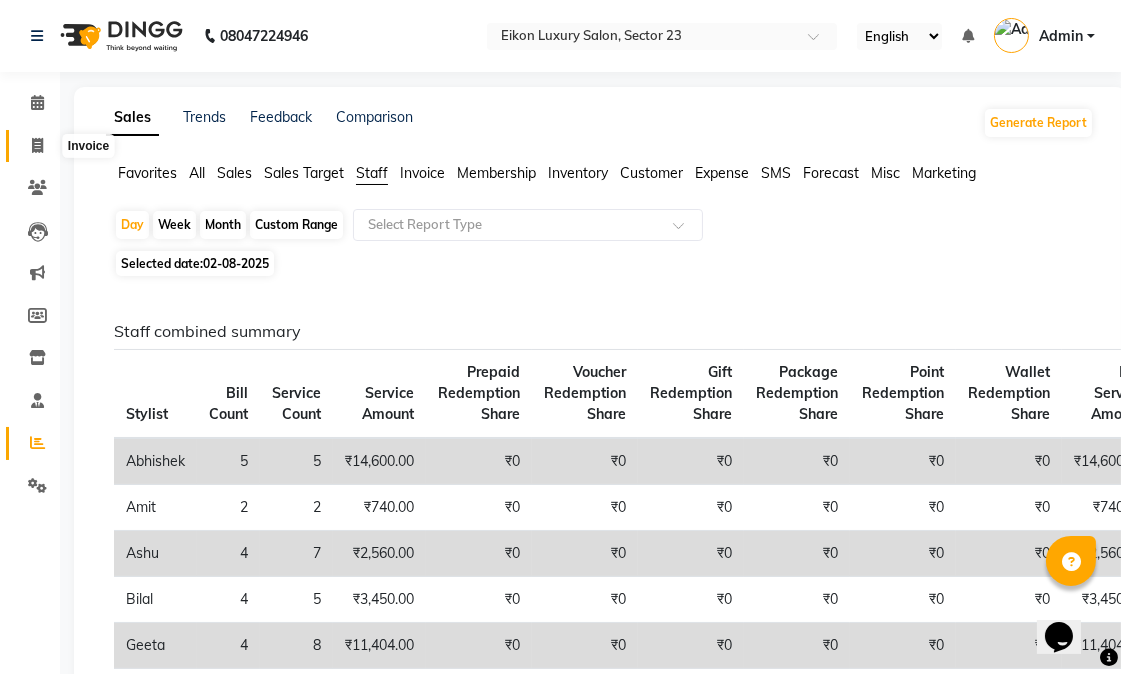 click 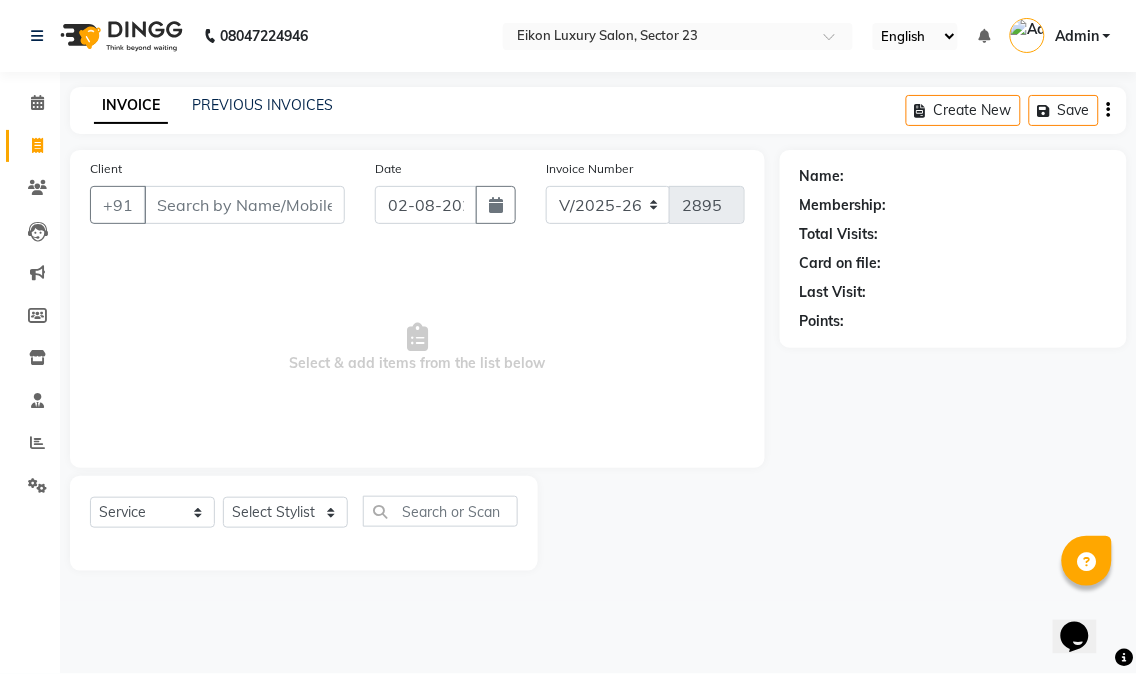 click on "Client" at bounding box center (244, 205) 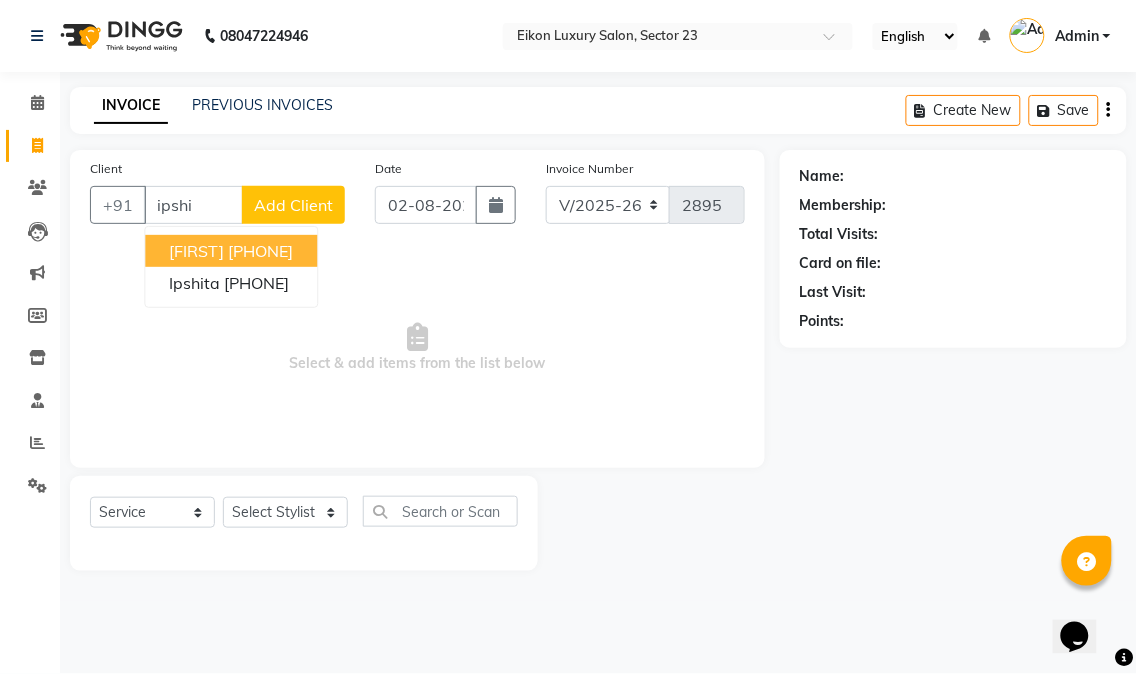 click on "8319316625" at bounding box center [260, 251] 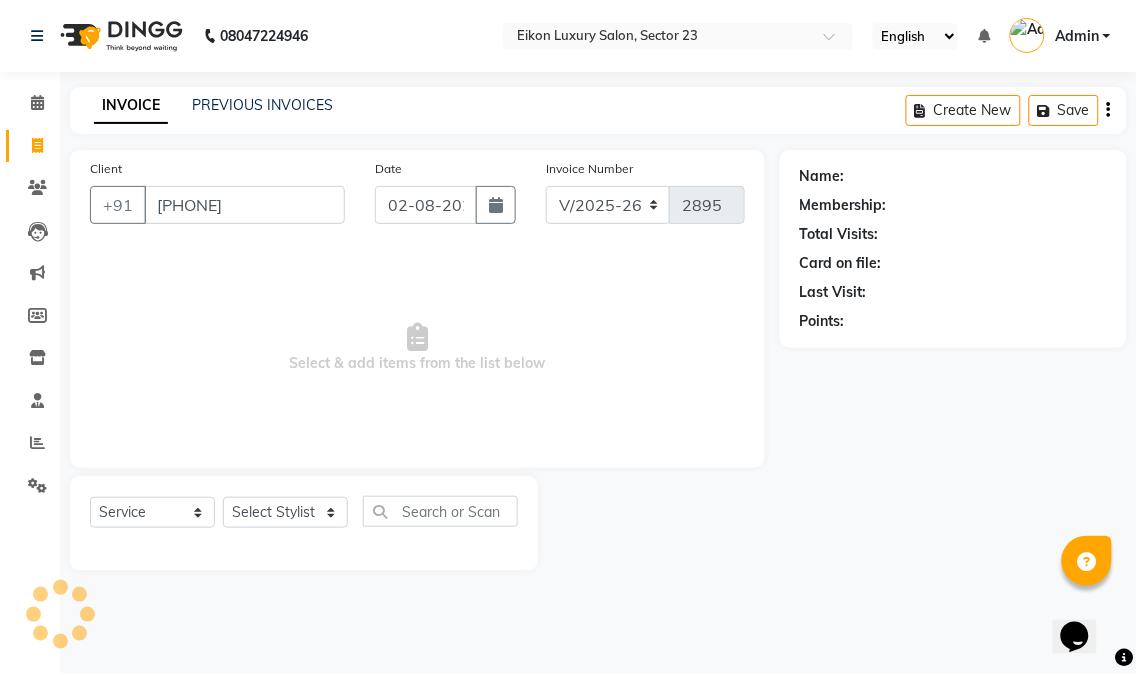 type on "8319316625" 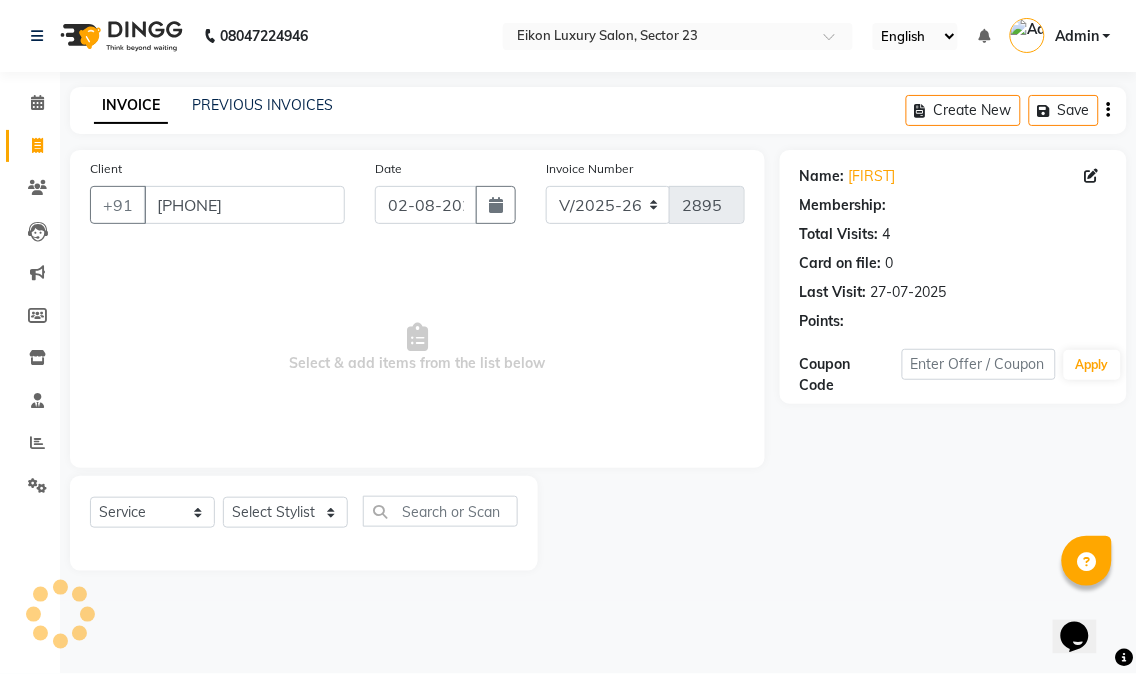 select on "1: Object" 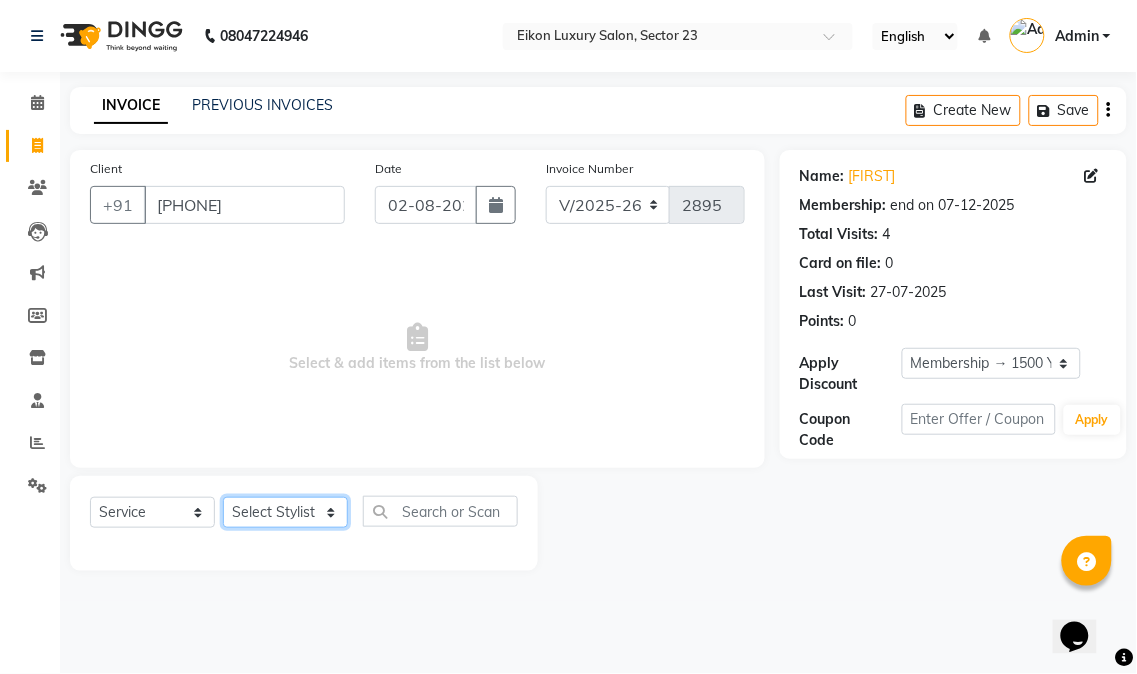 click on "Select Stylist Abhishek amit anchal Ashu Bilal Dildar Geeta Hritik Jatin mahesh Manav Mohit Pinki Prince Ruby Sagar Subhash Subodh Uday" 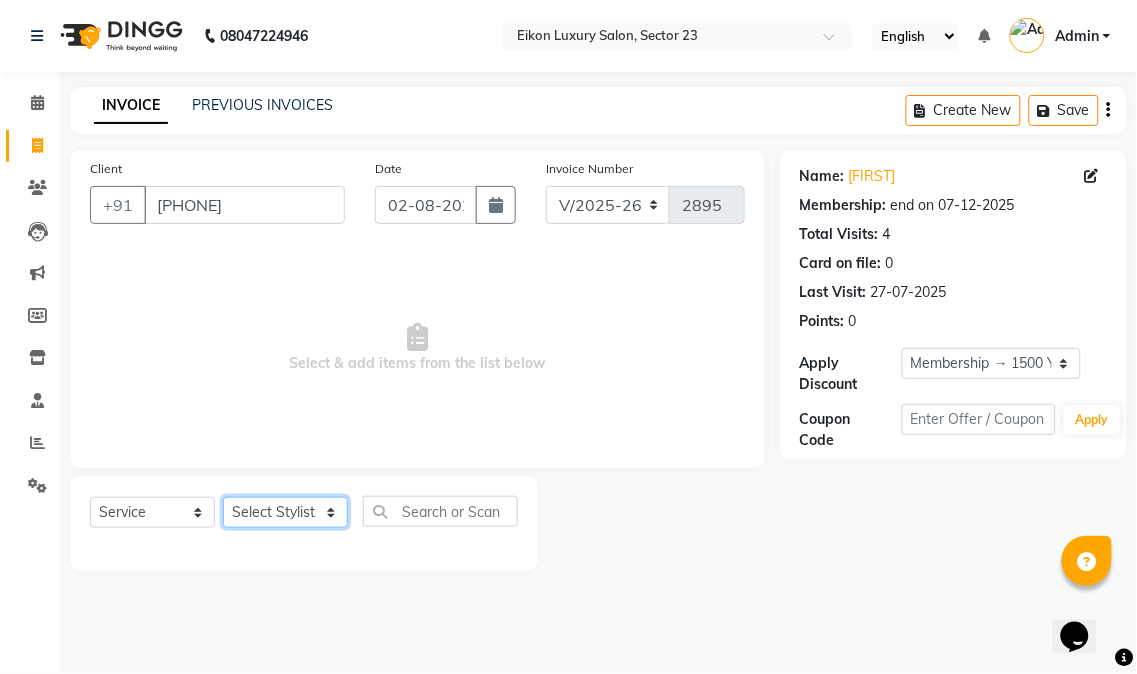 select on "58956" 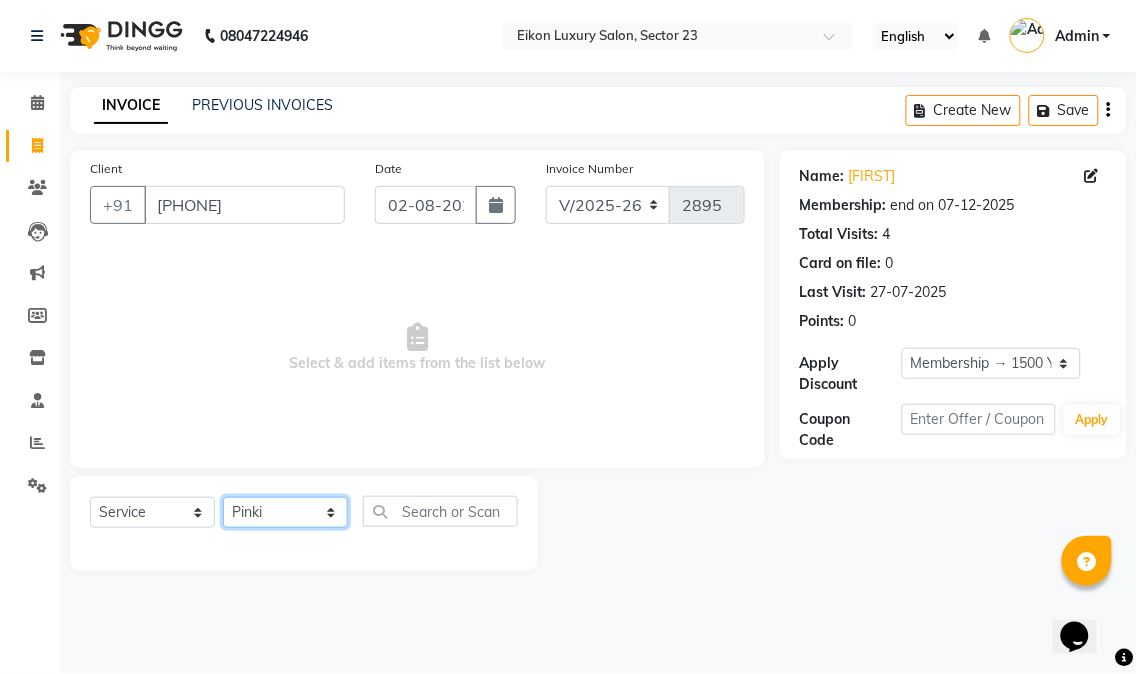 click on "Select Stylist Abhishek amit anchal Ashu Bilal Dildar Geeta Hritik Jatin mahesh Manav Mohit Pinki Prince Ruby Sagar Subhash Subodh Uday" 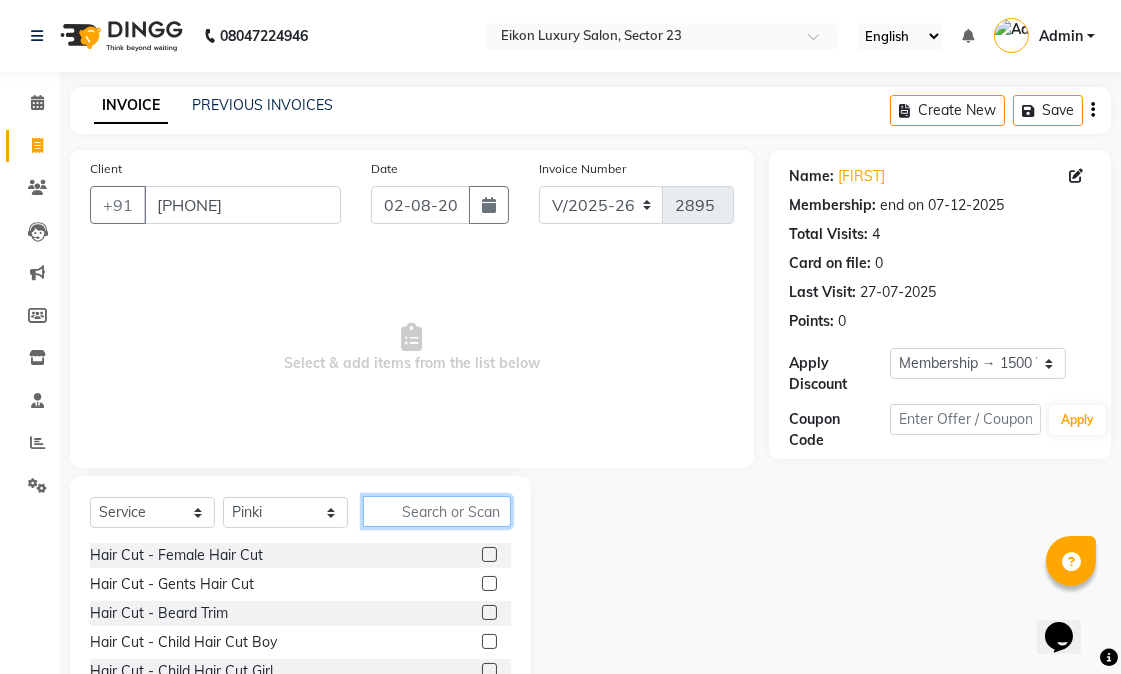click 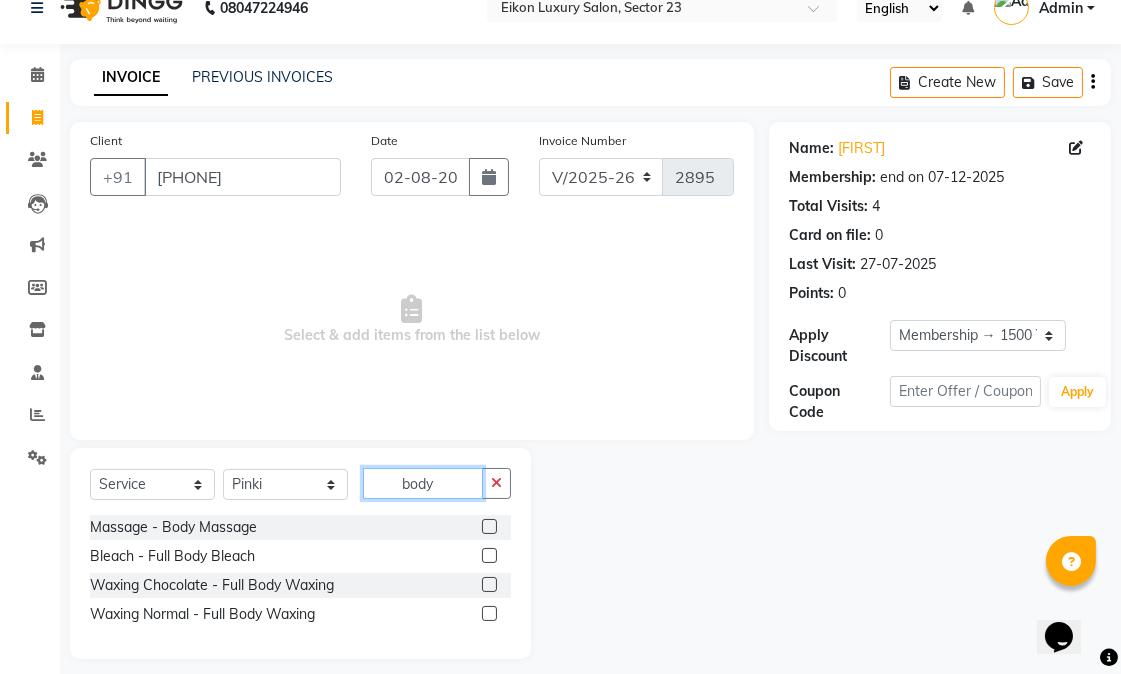 scroll, scrollTop: 43, scrollLeft: 0, axis: vertical 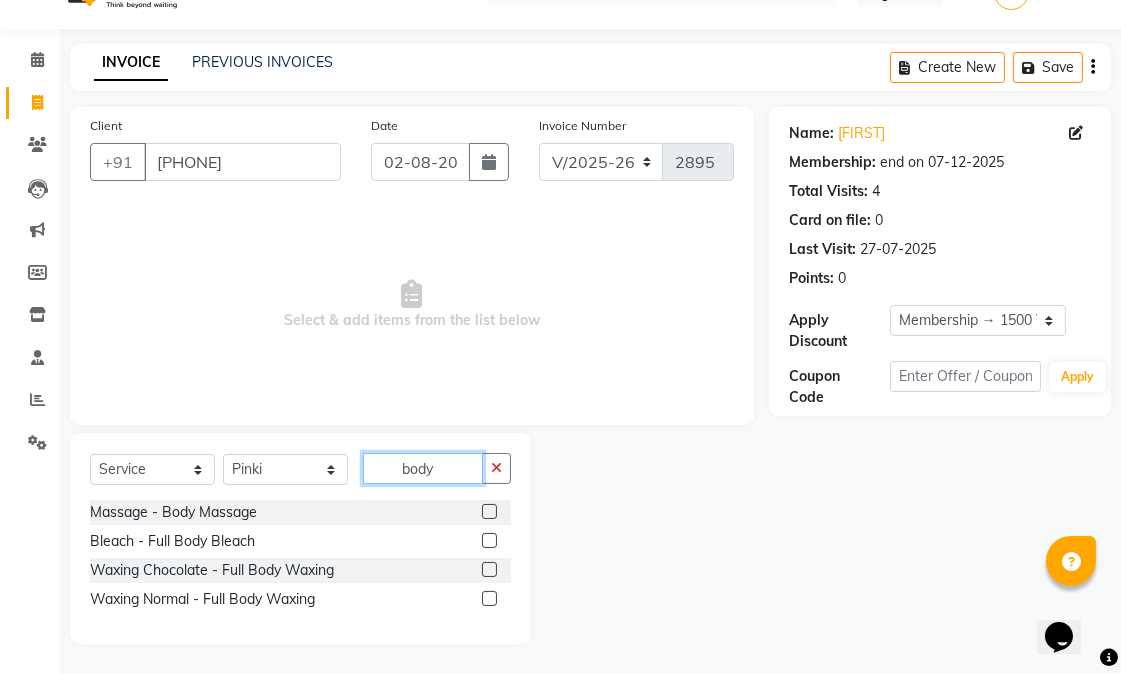 type on "body" 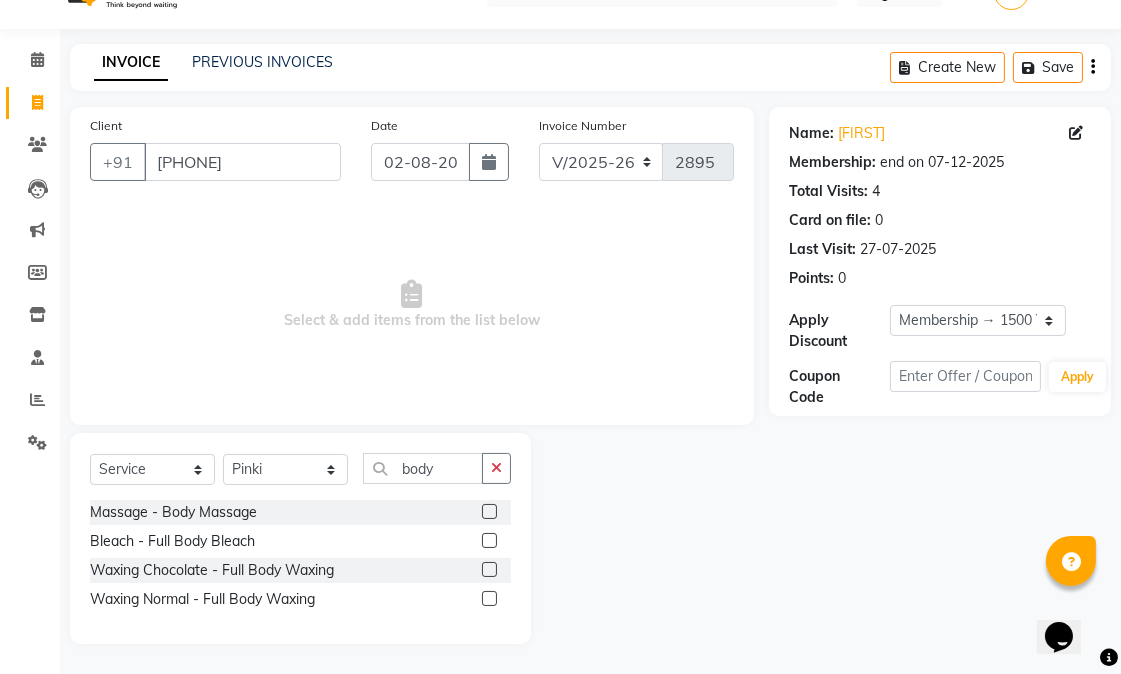 click 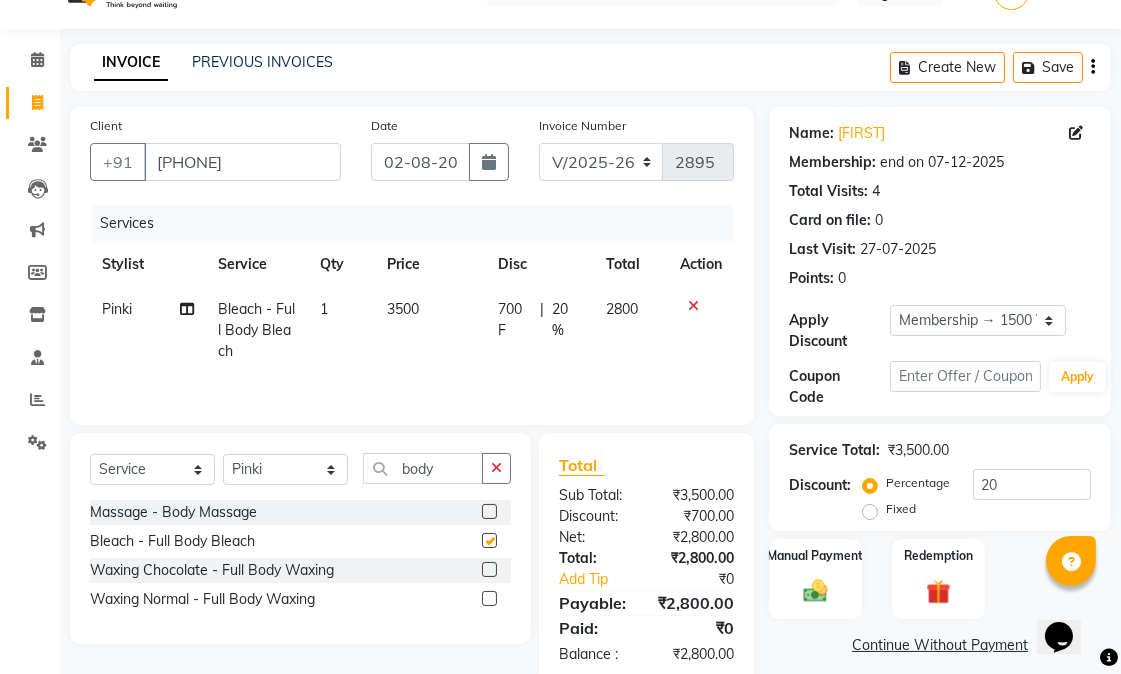 checkbox on "false" 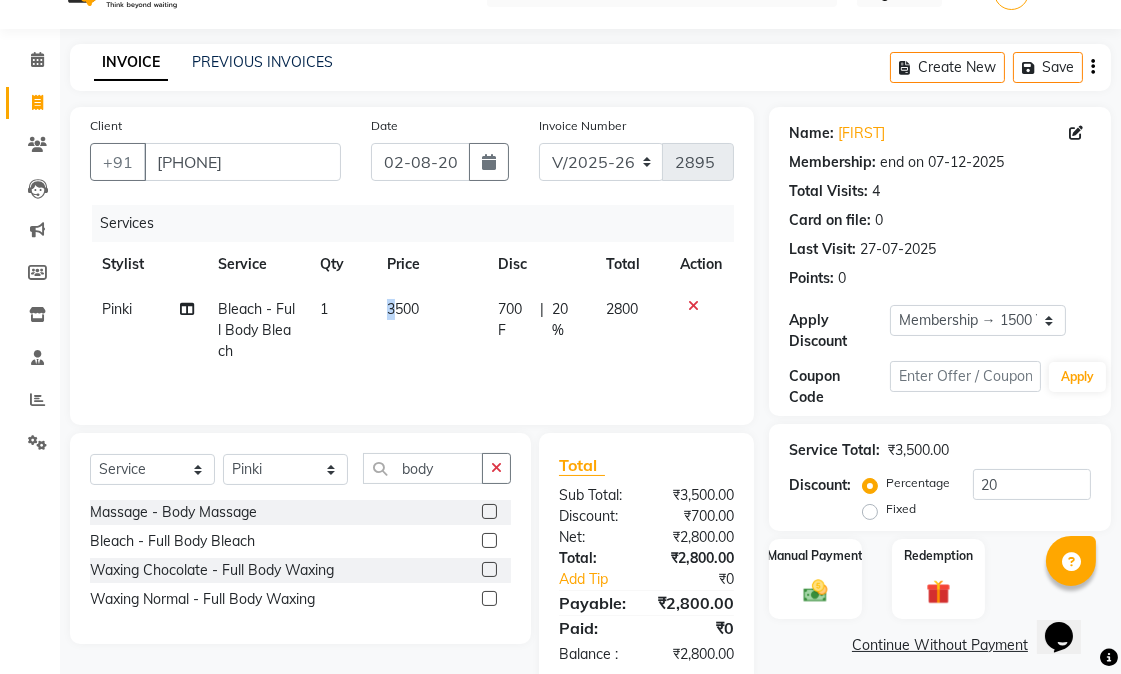 drag, startPoint x: 393, startPoint y: 310, endPoint x: 376, endPoint y: 296, distance: 22.022715 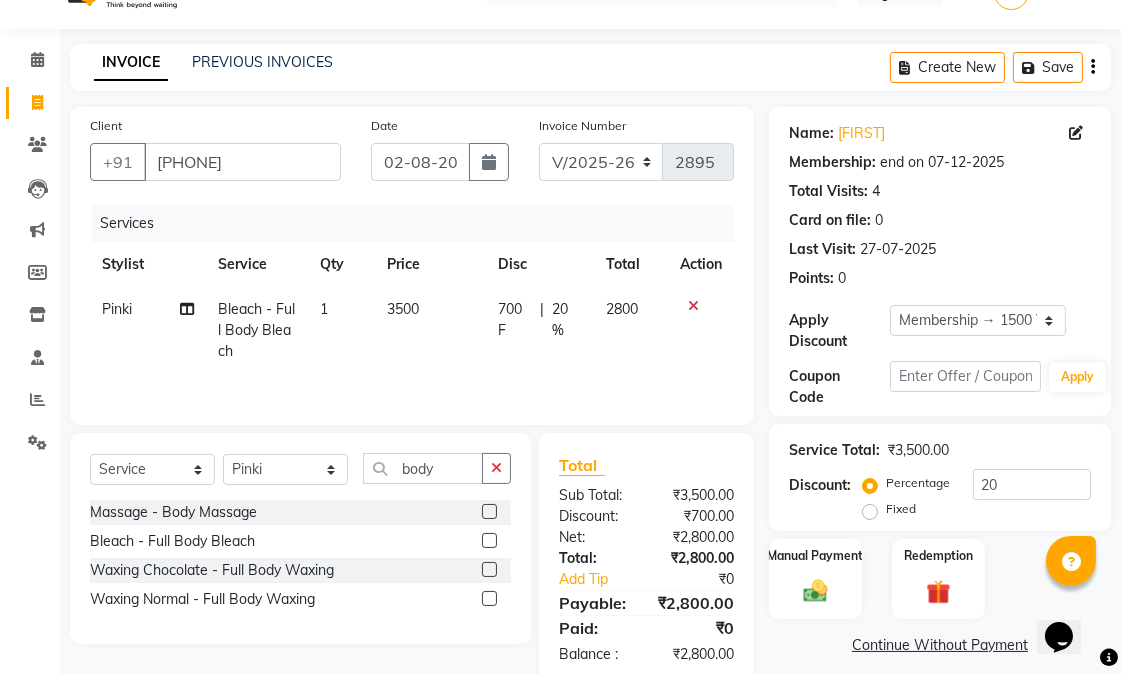 select on "58956" 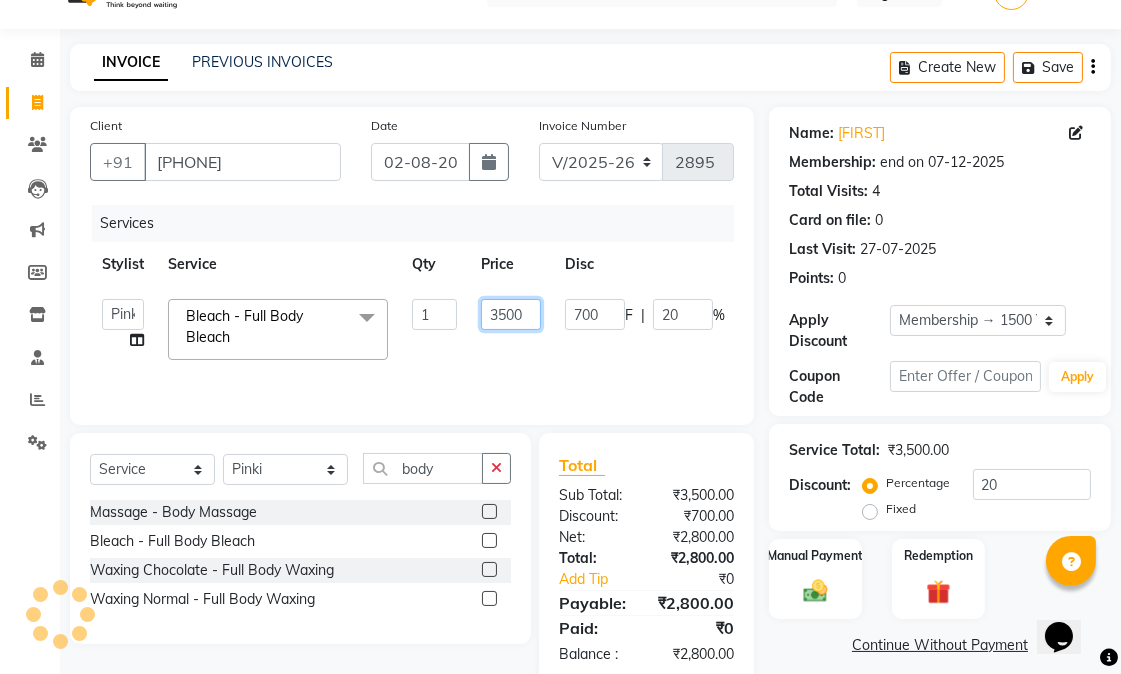 drag, startPoint x: 498, startPoint y: 311, endPoint x: 481, endPoint y: 305, distance: 18.027756 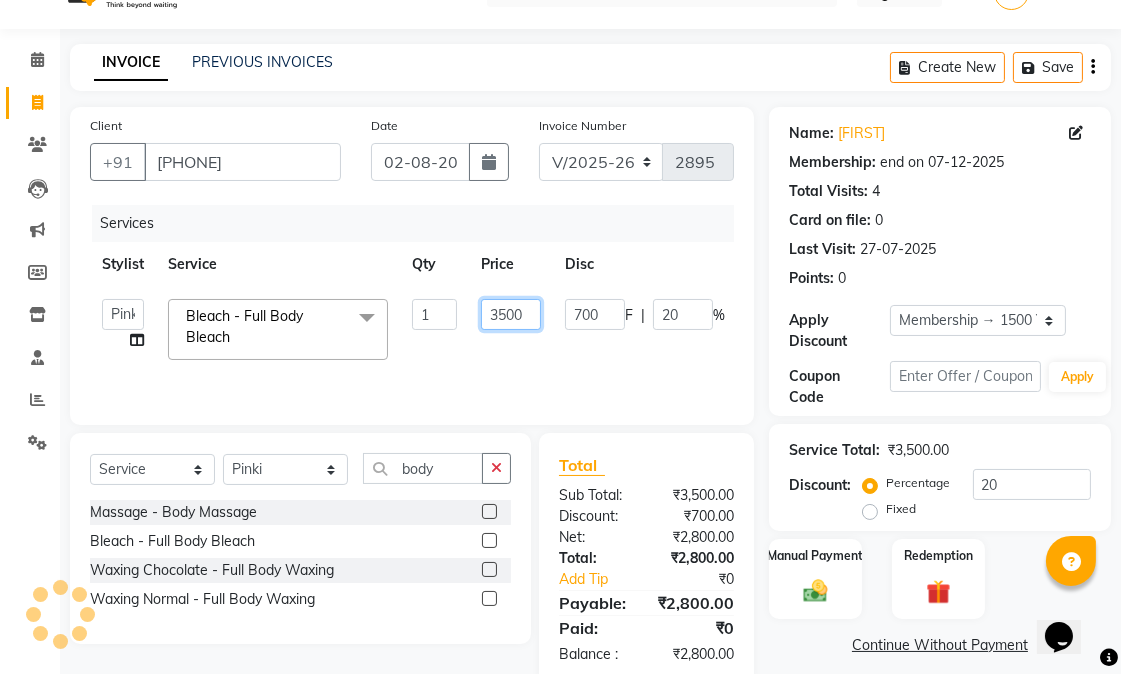 click on "3500" 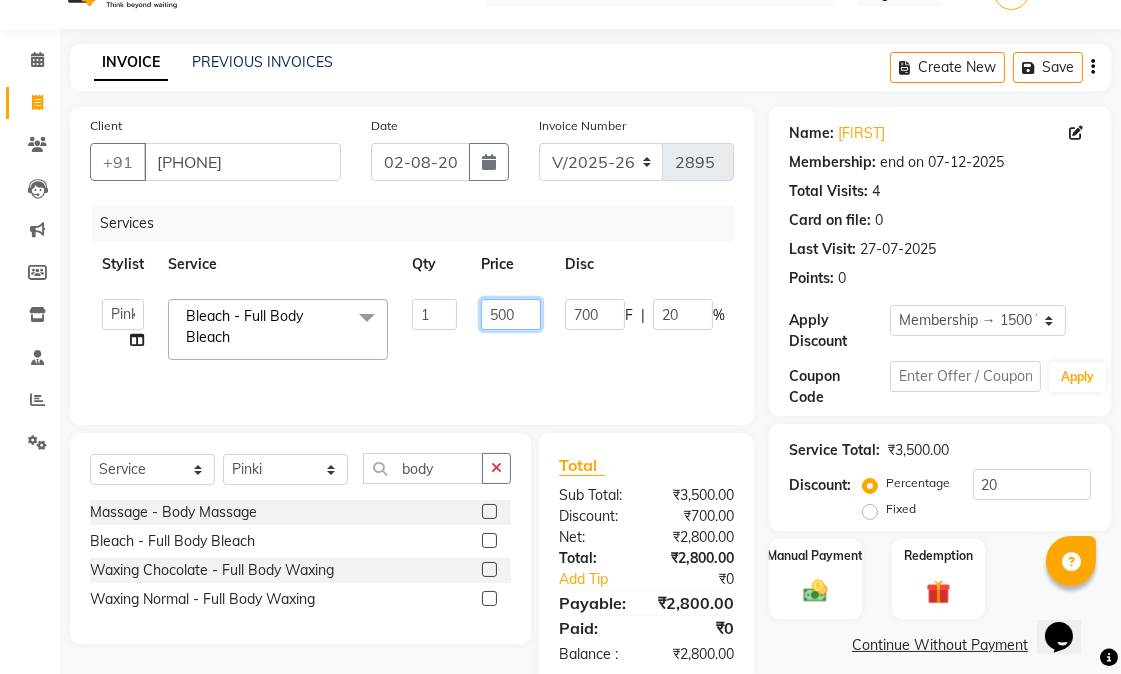 click on "500" 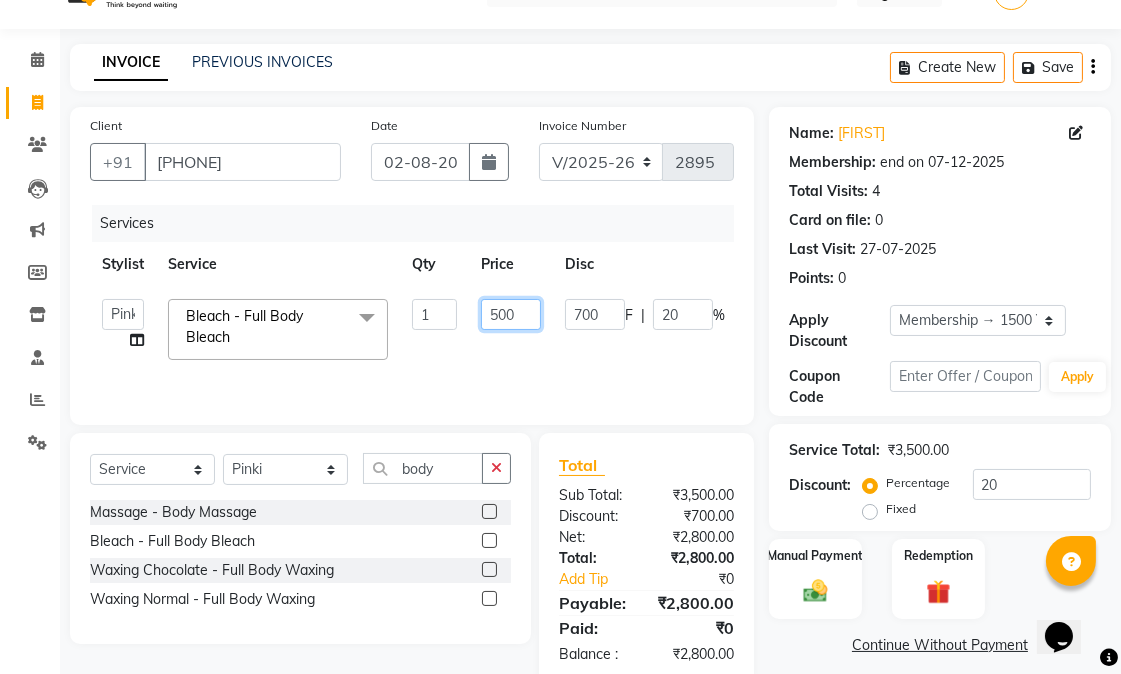 type on "6500" 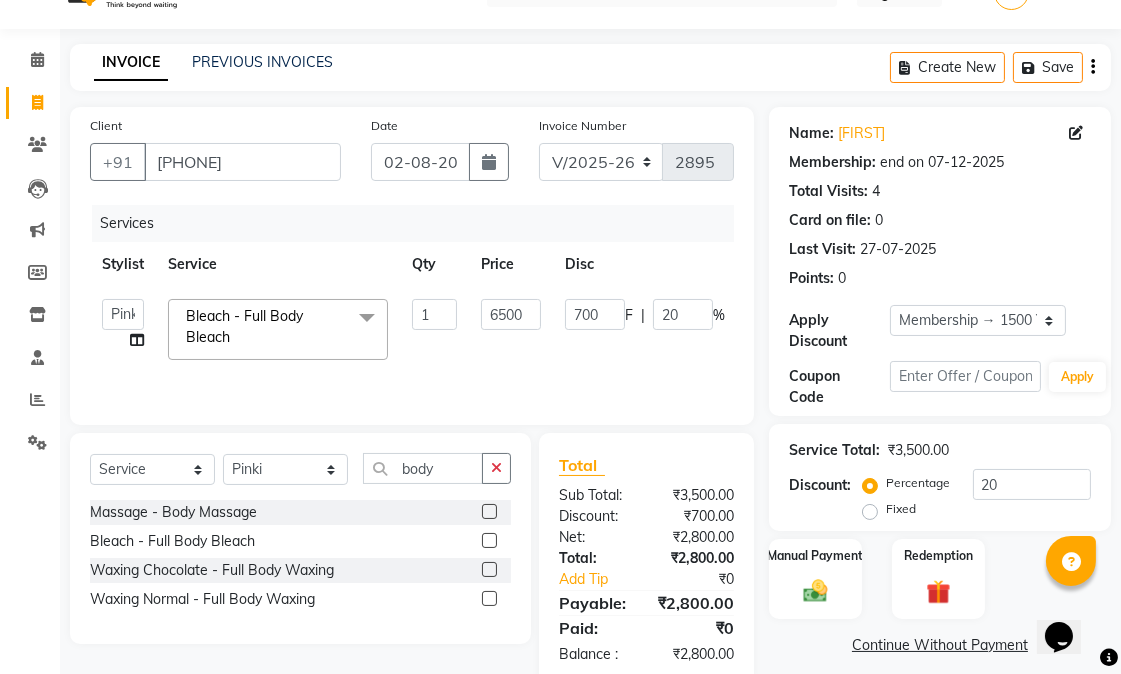 click on "Abhishek   amit   anchal   Ashu   Bilal   Dildar   Geeta   Hritik   Jatin   mahesh   Manav   Mohit   Pinki   Prince   Ruby   Sagar   Subhash   Subodh   Uday  Bleach - Full Body Bleach  x Hair Cut - Female Hair Cut Hair Cut - Gents Hair Cut Hair Cut - Beard Trim Hair Cut - Child Hair Cut Boy Hair Cut - Child Hair Cut Girl Hair Cut - Blow Dry Hair Cut - Tong/Iron Curl Hair Cut - Iron Hair Wash premium wash eyebrow eyebrow upperlip gel paint nail cut file mask biotin Hair Styling - Blow Dry Hair Styling - Blow Dry Outcurls Hair Styling - Curls Hair Styling - Hair Do Hair Styling - Pressing deep conditioning bob cut Treatment - Repair Rituals Treatment - Moisture Rituals Treatment - Scalp and Length Treatment Treatment - Dandruff Treatment with Rituals Treatment - Hair Fall Treatment with Rituals Treatment - One Step Repair Treatment Treatment - Keratin Treatment Treatment - Smoothening Treatment - Ola Plex Treatment - Goji Treatment - Purifying Treatment - Ocean Miracle Treatment - Rgnerin blanch kenpiki RGEN" 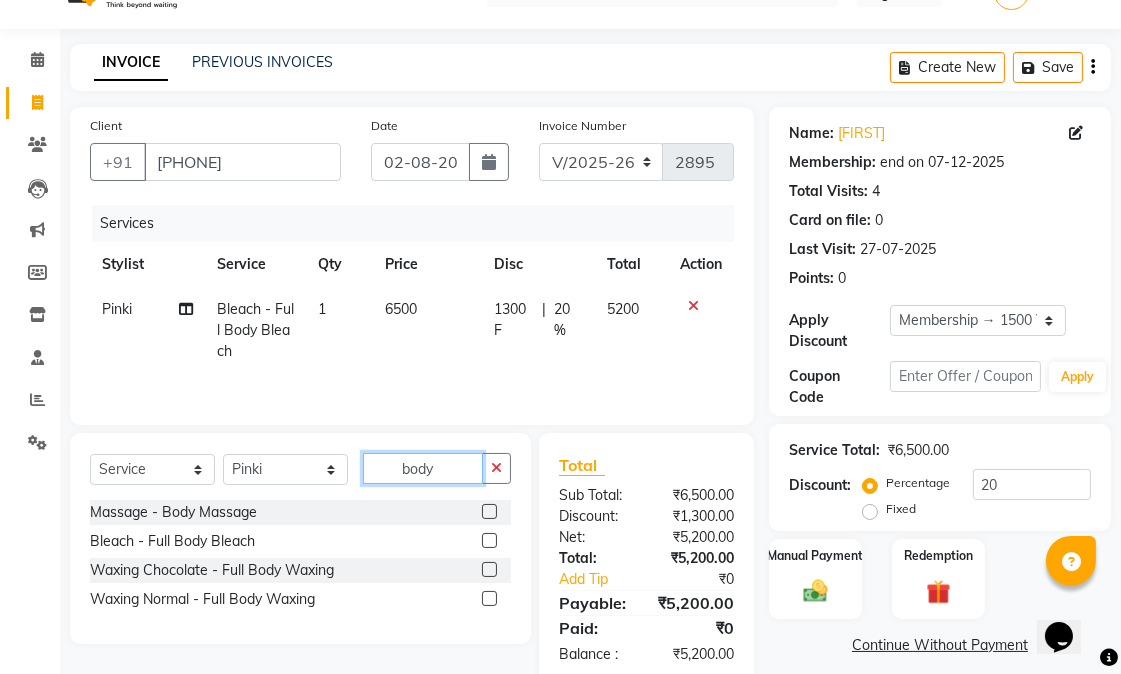 drag, startPoint x: 457, startPoint y: 468, endPoint x: 400, endPoint y: 464, distance: 57.14018 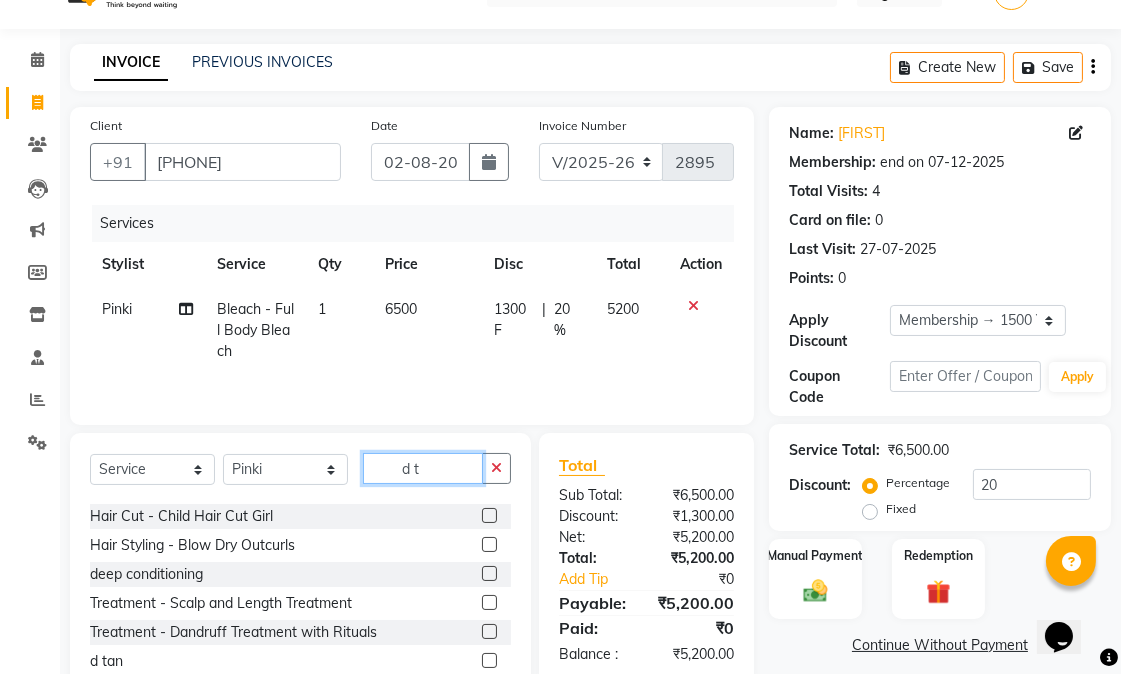 scroll, scrollTop: 60, scrollLeft: 0, axis: vertical 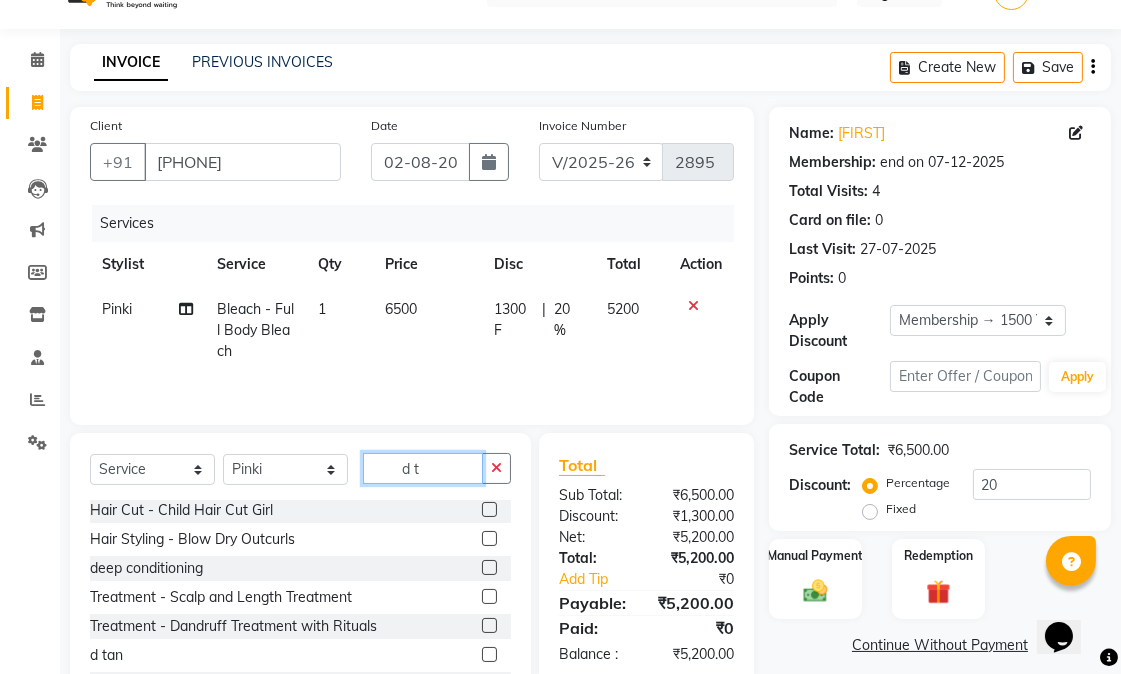 type on "d t" 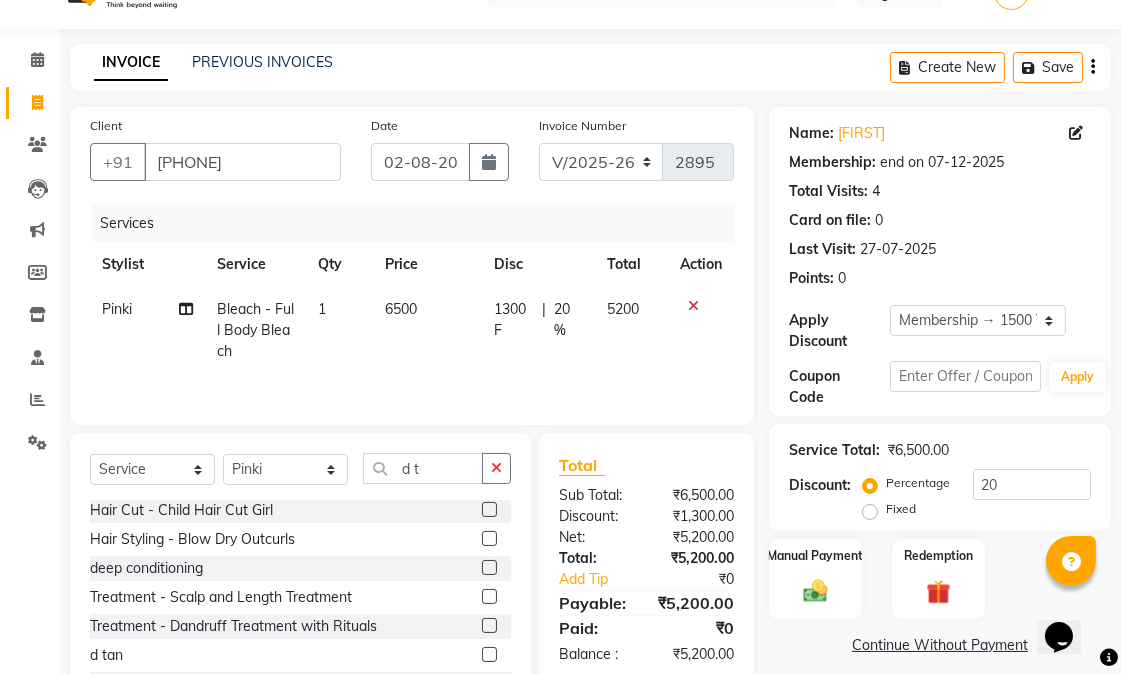 click 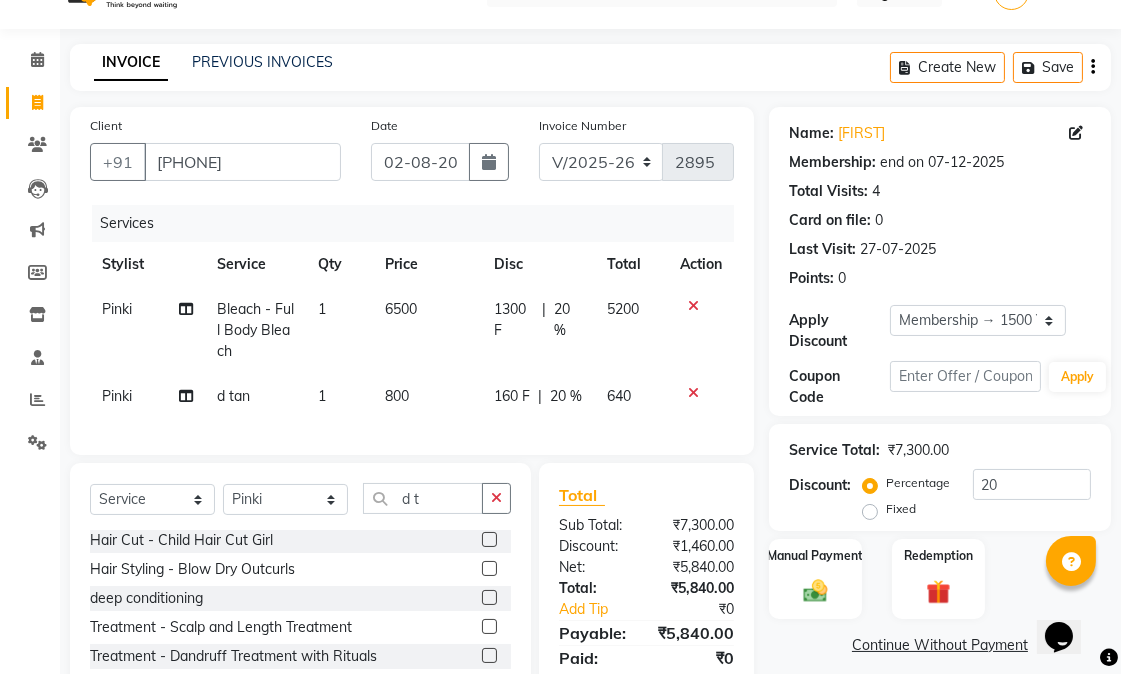 checkbox on "false" 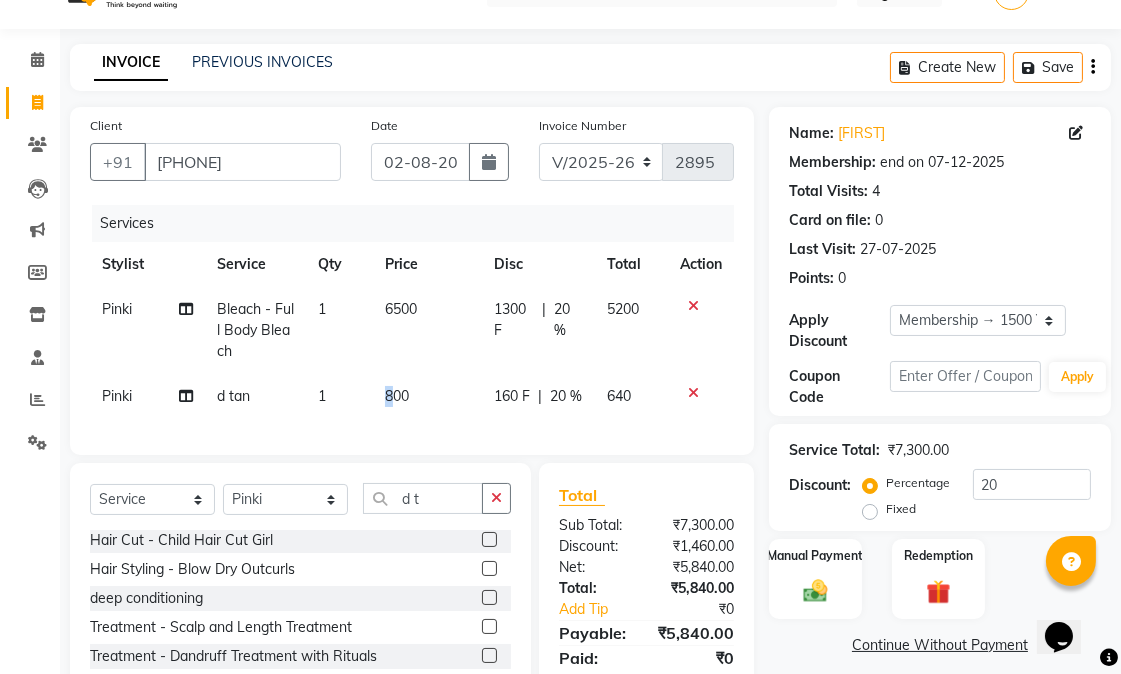 drag, startPoint x: 391, startPoint y: 402, endPoint x: 374, endPoint y: 403, distance: 17.029387 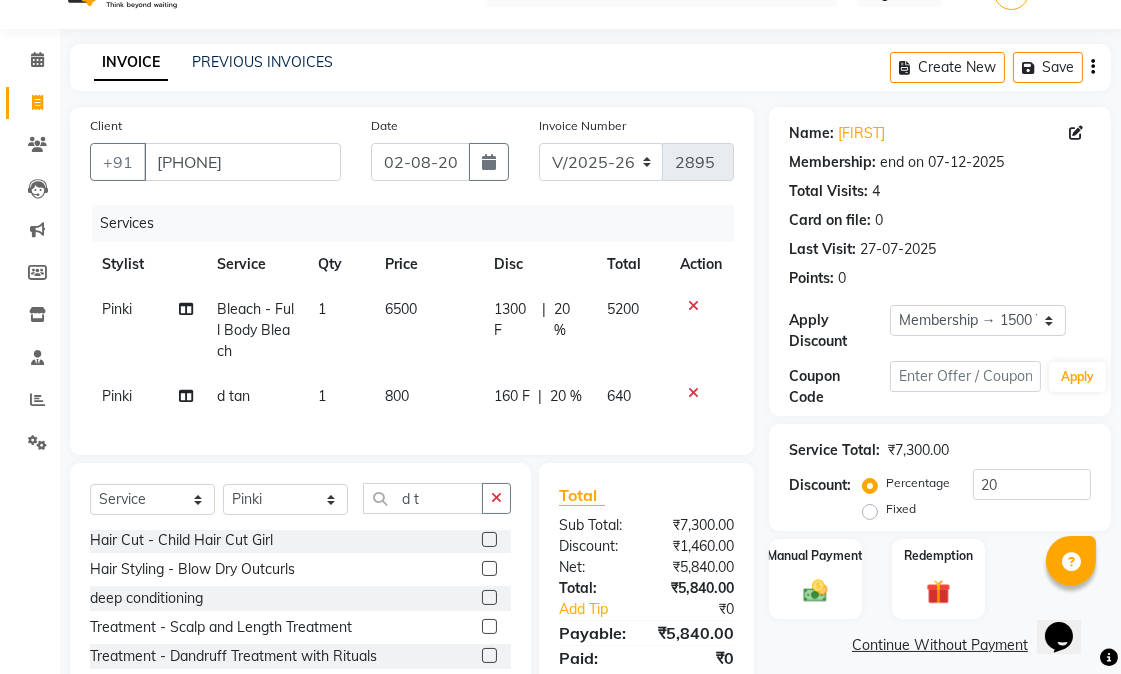 select on "58956" 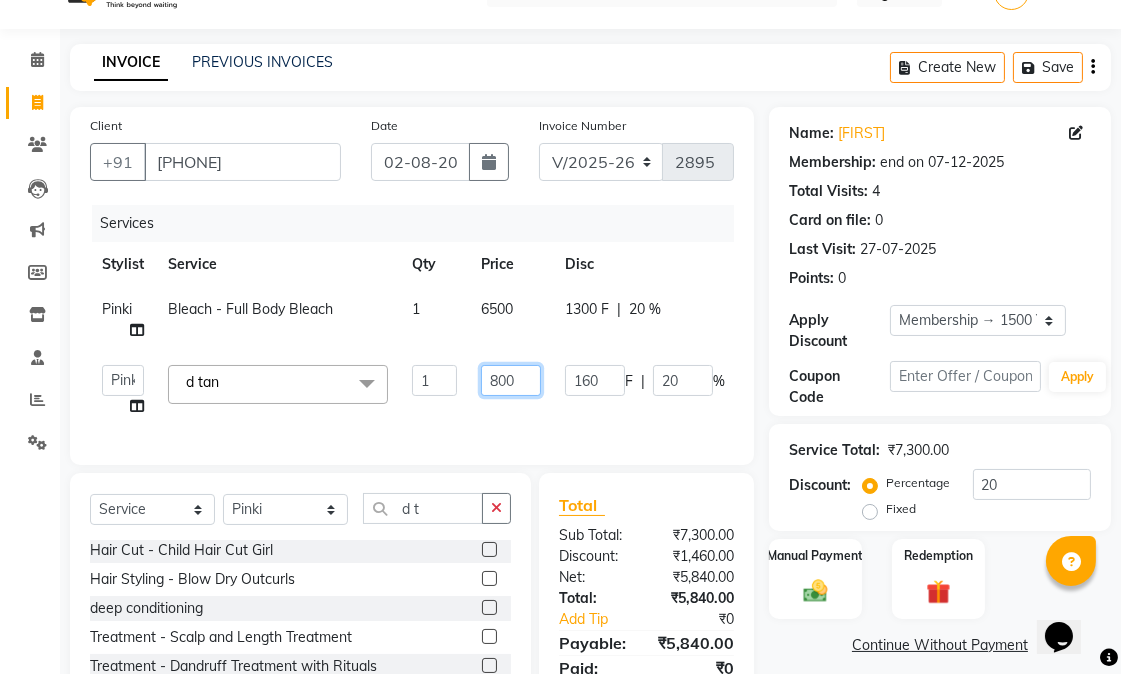 drag, startPoint x: 506, startPoint y: 387, endPoint x: 488, endPoint y: 384, distance: 18.248287 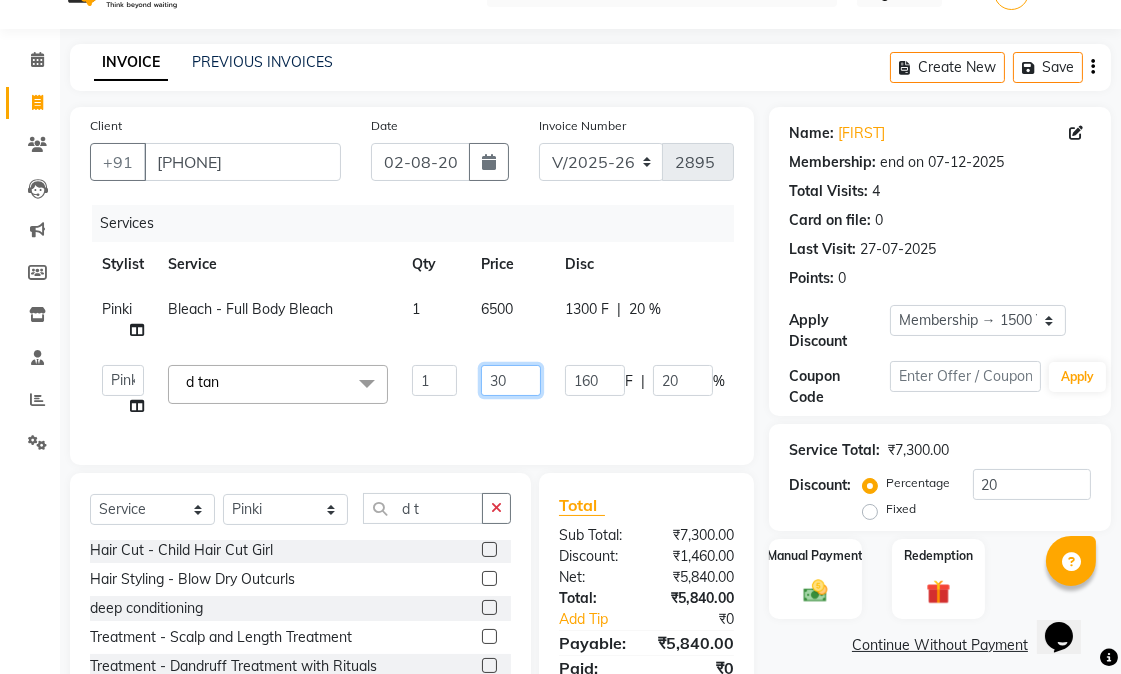 type on "350" 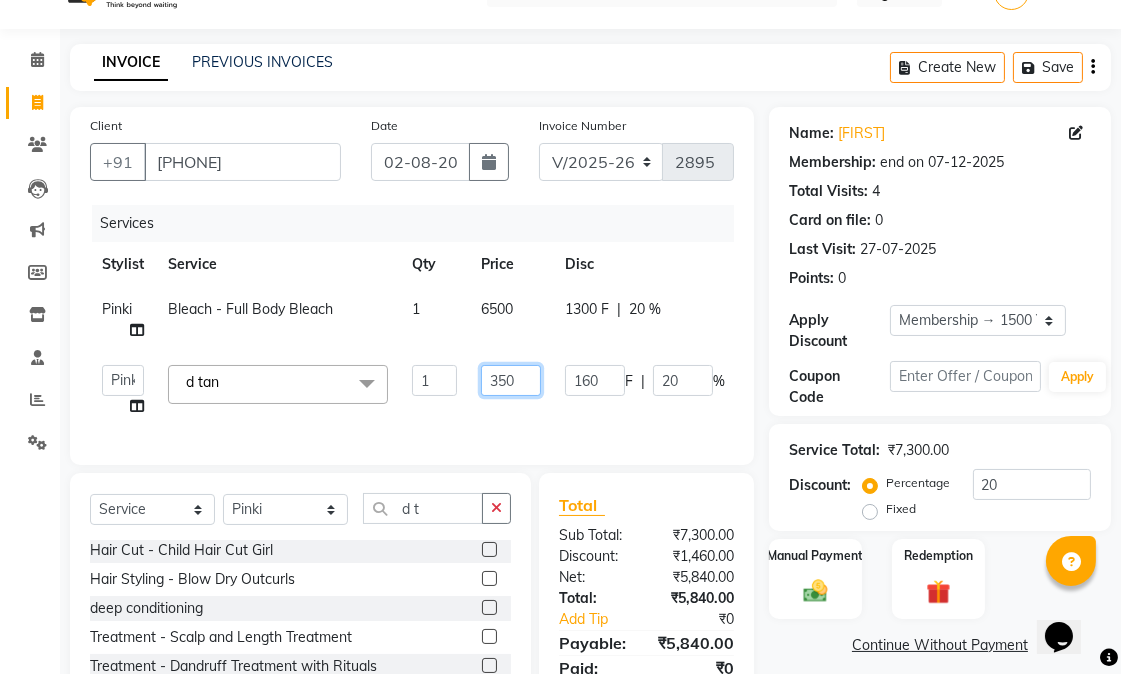 drag, startPoint x: 522, startPoint y: 373, endPoint x: 478, endPoint y: 371, distance: 44.04543 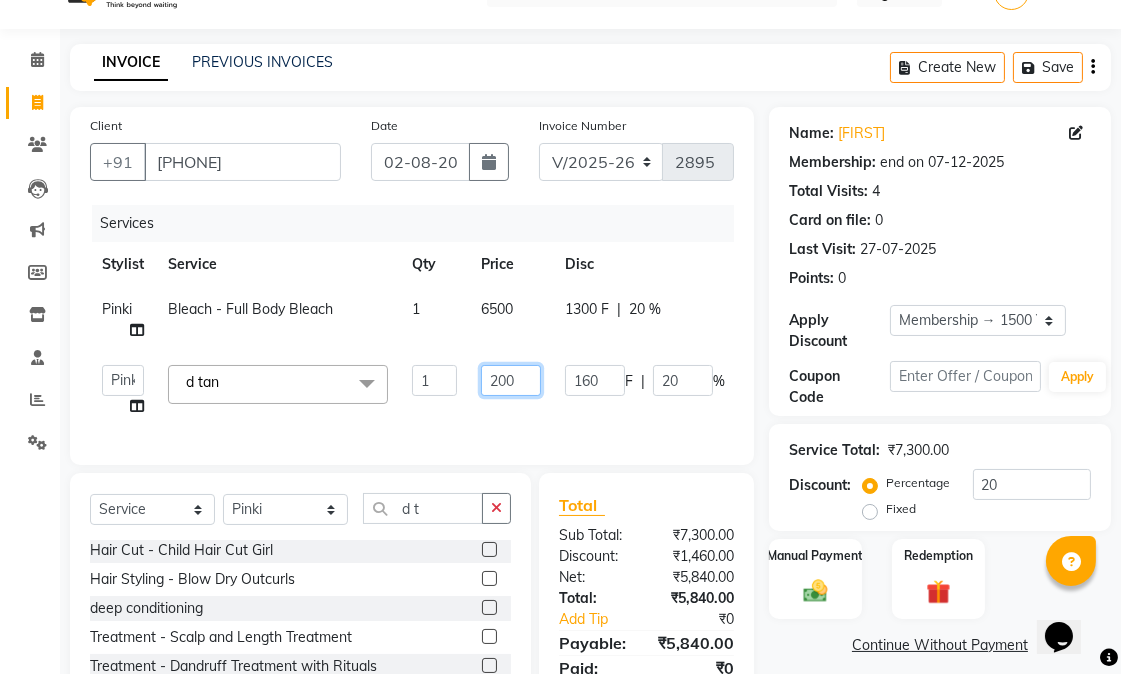 type on "2000" 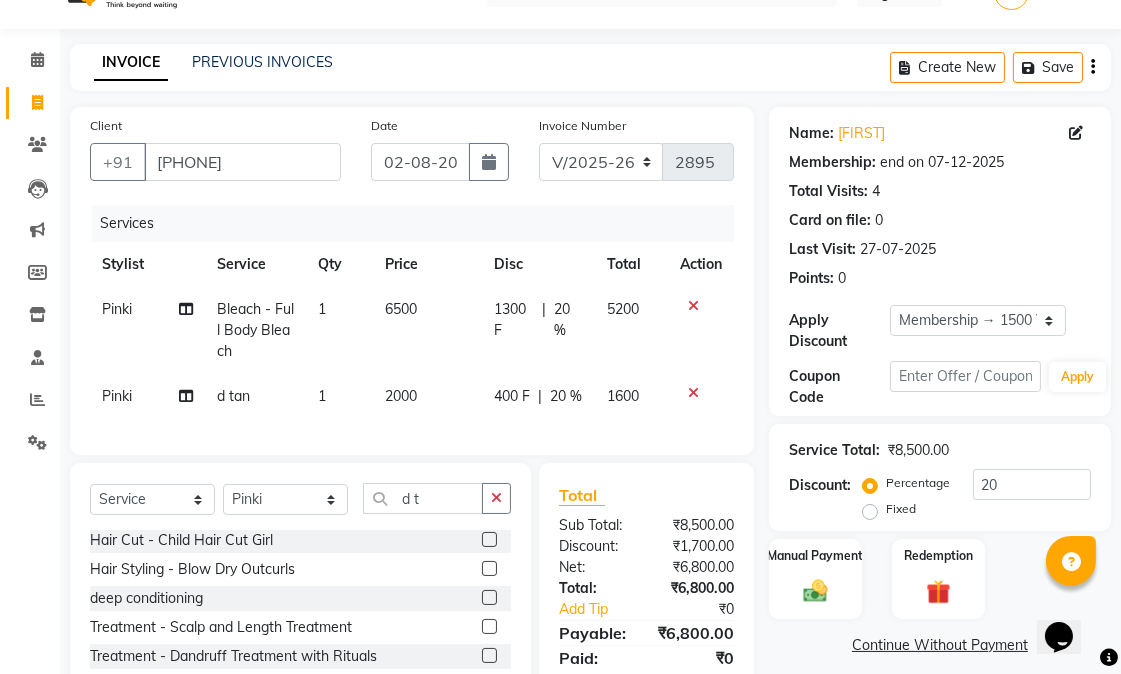 click on "20 %" 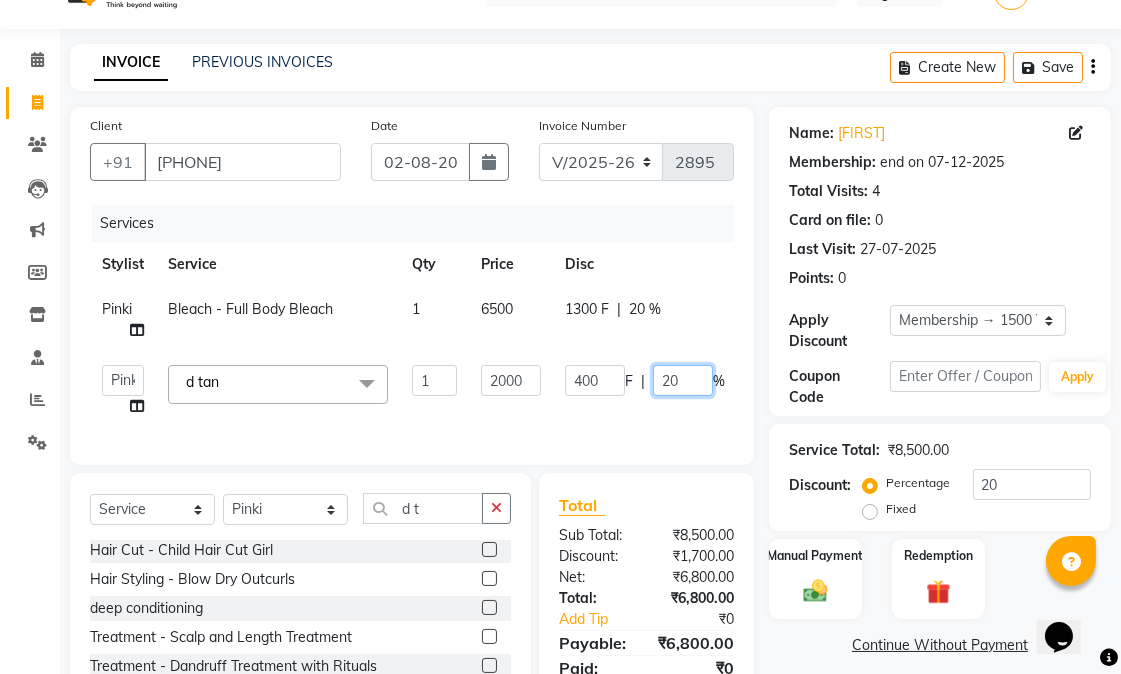 drag, startPoint x: 691, startPoint y: 383, endPoint x: 661, endPoint y: 384, distance: 30.016663 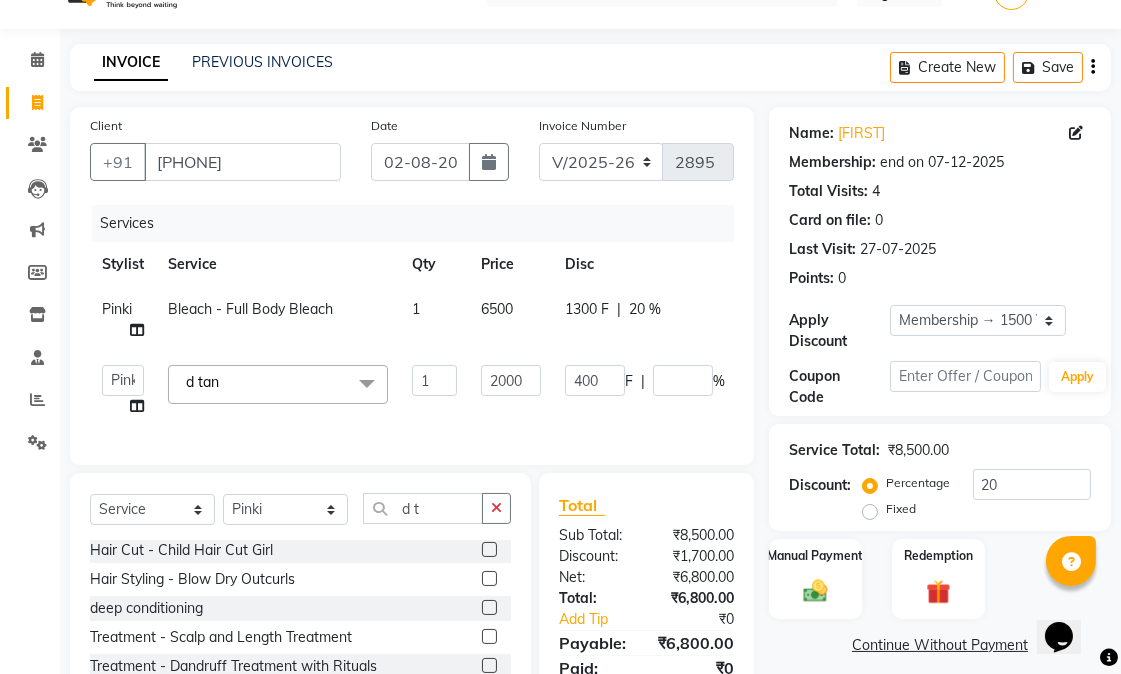 click on "Services Stylist Service Qty Price Disc Total Action Pinki Bleach - Full Body Bleach 1 6500 1300 F | 20 % 5200  Abhishek   amit   anchal   Ashu   Bilal   Dildar   Geeta   Hritik   Jatin   mahesh   Manav   Mohit   Pinki   Prince   Ruby   Sagar   Subhash   Subodh   Uday  d tan  x Hair Cut - Female Hair Cut Hair Cut - Gents Hair Cut Hair Cut - Beard Trim Hair Cut - Child Hair Cut Boy Hair Cut - Child Hair Cut Girl Hair Cut - Blow Dry Hair Cut - Tong/Iron Curl Hair Cut - Iron Hair Wash premium wash eyebrow eyebrow upperlip gel paint nail cut file mask biotin Hair Styling - Blow Dry Hair Styling - Blow Dry Outcurls Hair Styling - Curls Hair Styling - Hair Do Hair Styling - Pressing deep conditioning bob cut Treatment - Repair Rituals Treatment - Moisture Rituals Treatment - Scalp and Length Treatment Treatment - Dandruff Treatment with Rituals Treatment - Hair Fall Treatment with Rituals Treatment - One Step Repair Treatment Treatment - Keratin Treatment Treatment - Smoothening Treatment - Ola Plex blanch kenpiki" 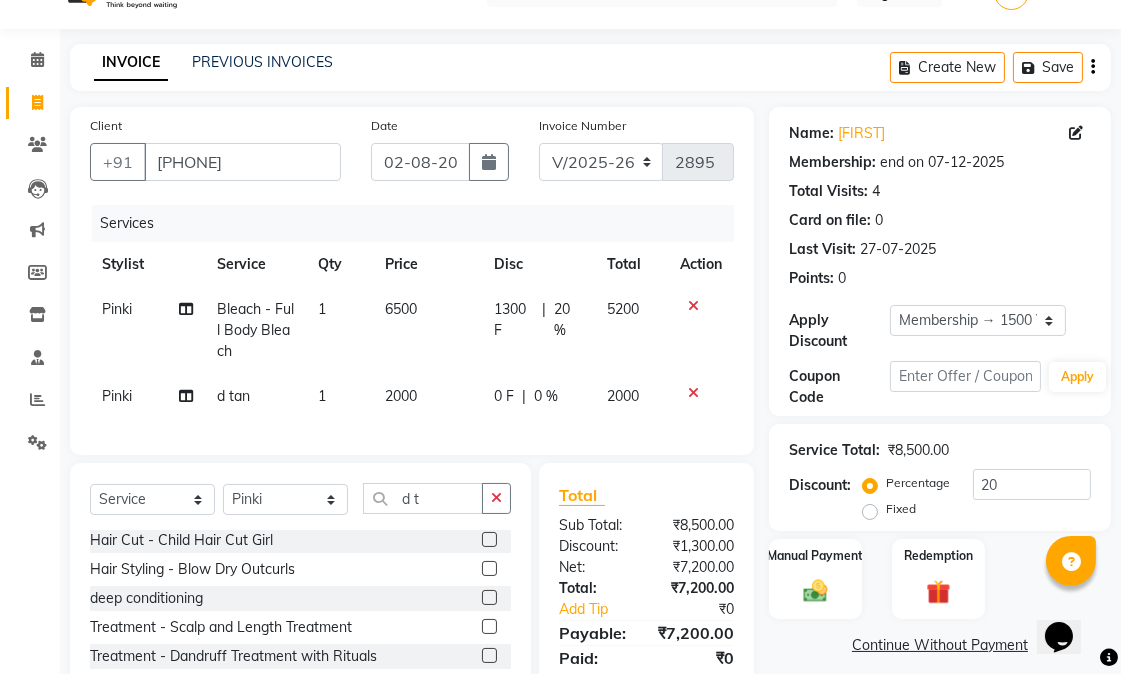scroll, scrollTop: 0, scrollLeft: 14, axis: horizontal 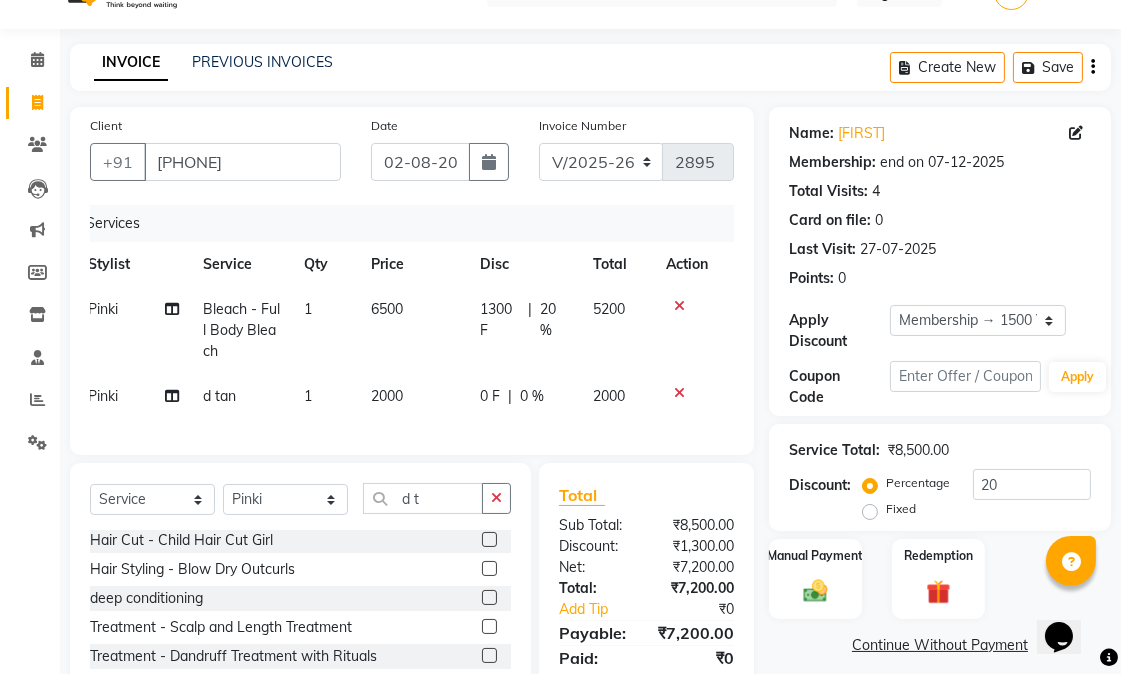 click 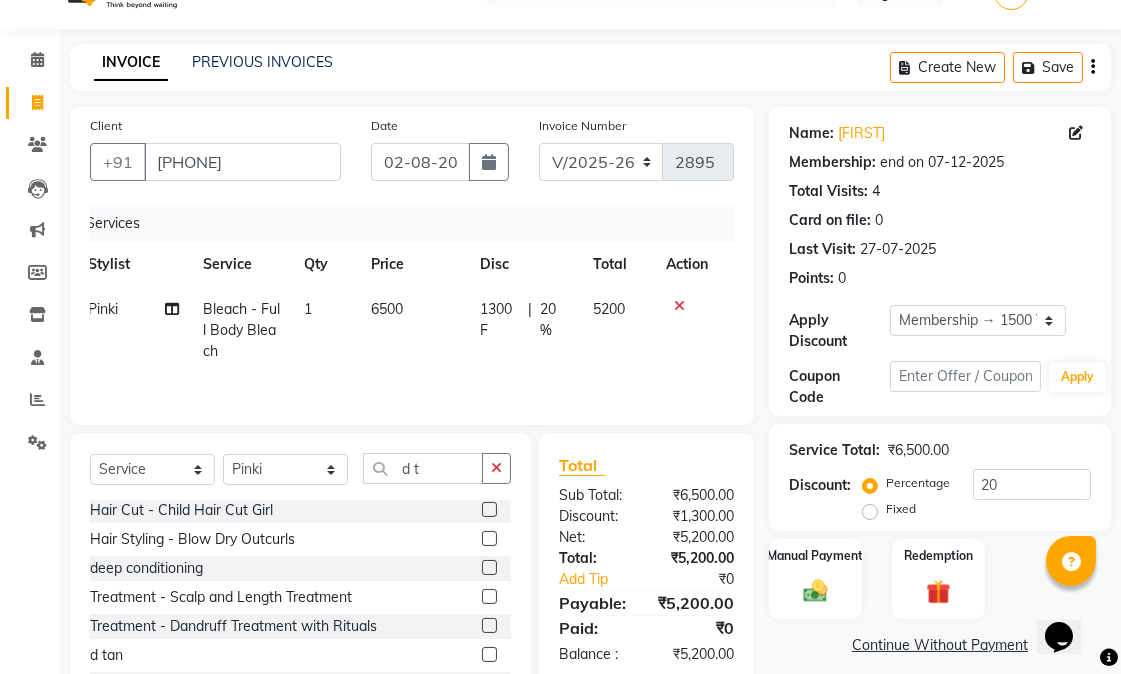 click on "20 %" 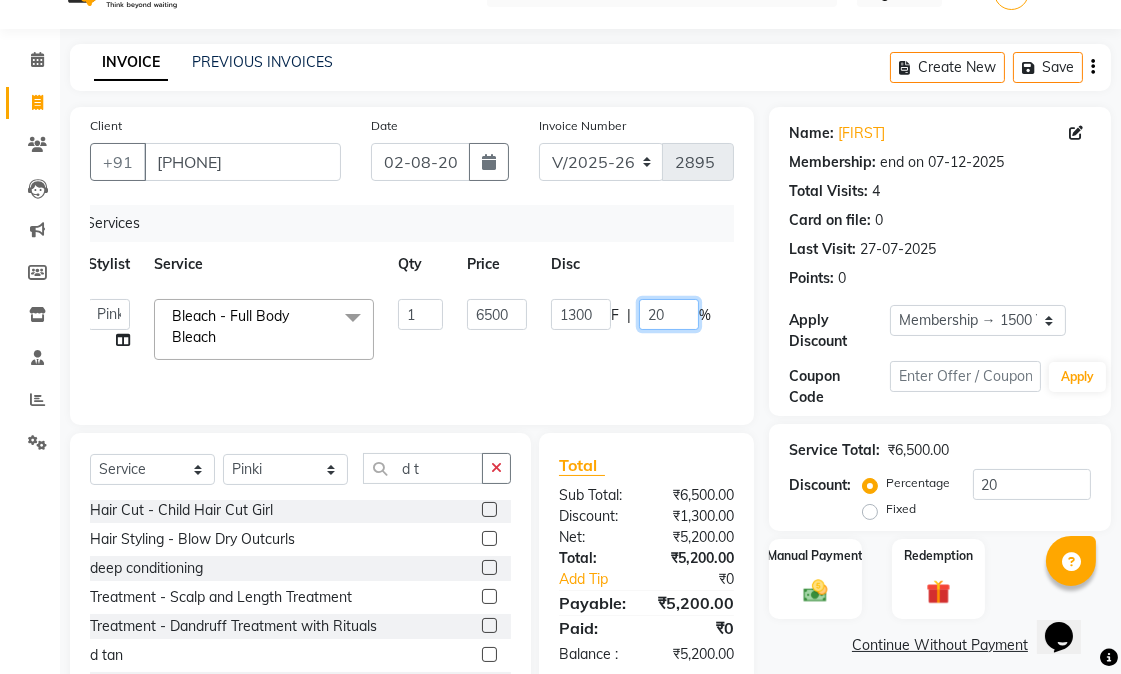 drag, startPoint x: 670, startPoint y: 314, endPoint x: 634, endPoint y: 313, distance: 36.013885 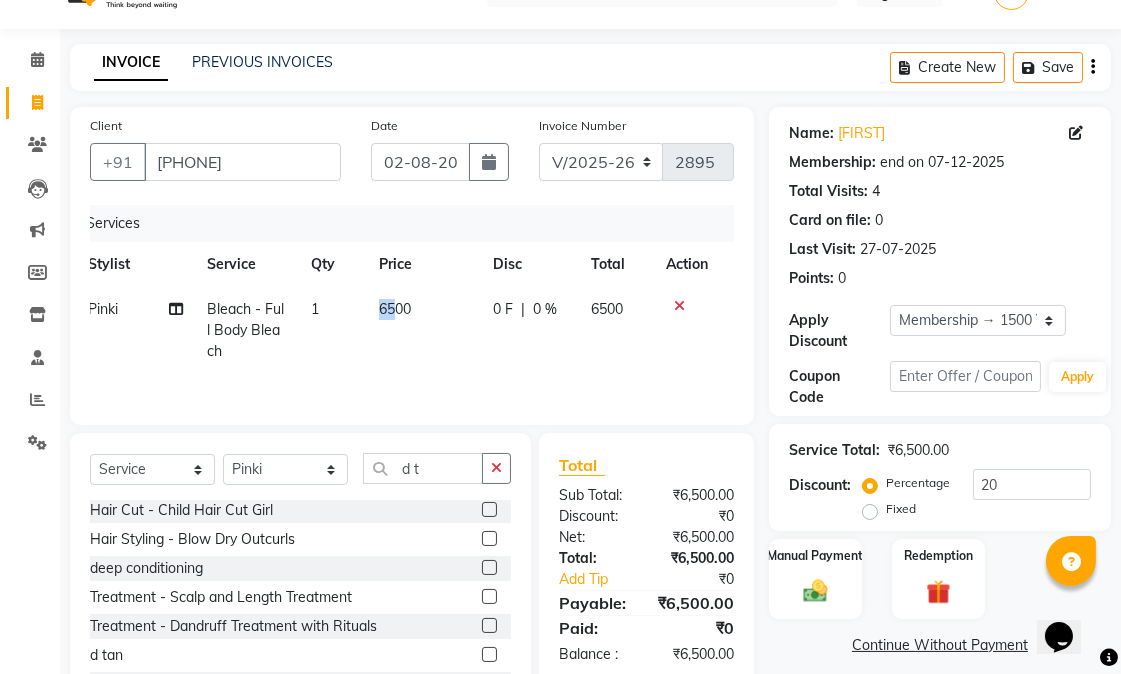 drag, startPoint x: 396, startPoint y: 313, endPoint x: 355, endPoint y: 294, distance: 45.188496 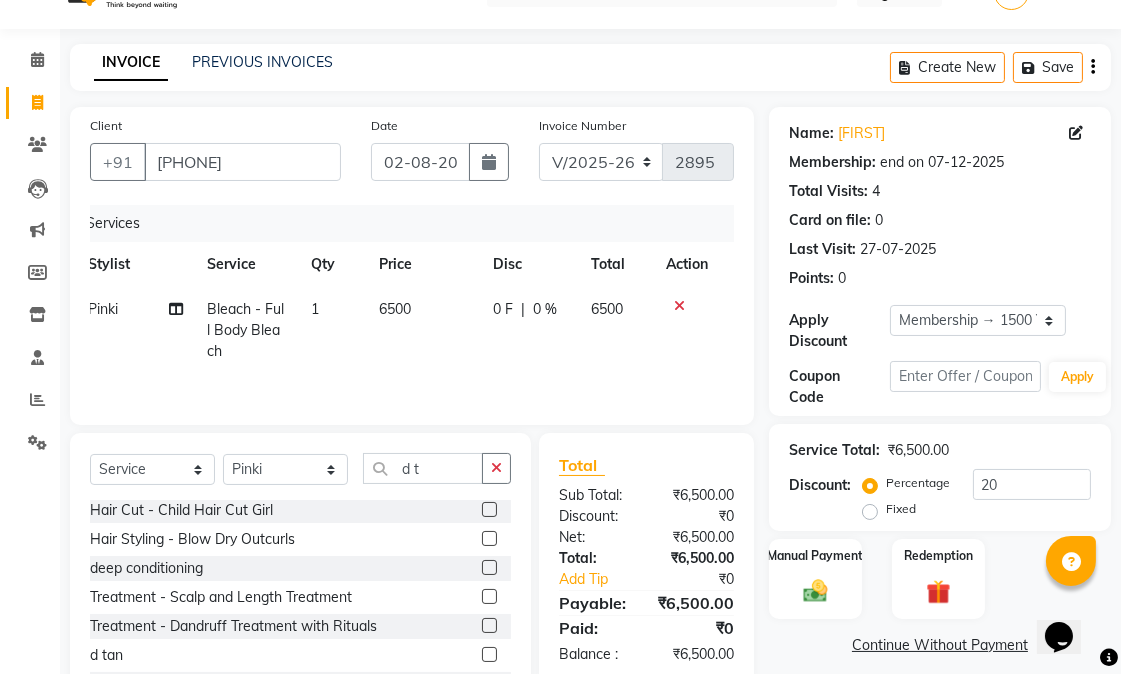 click on "6500" 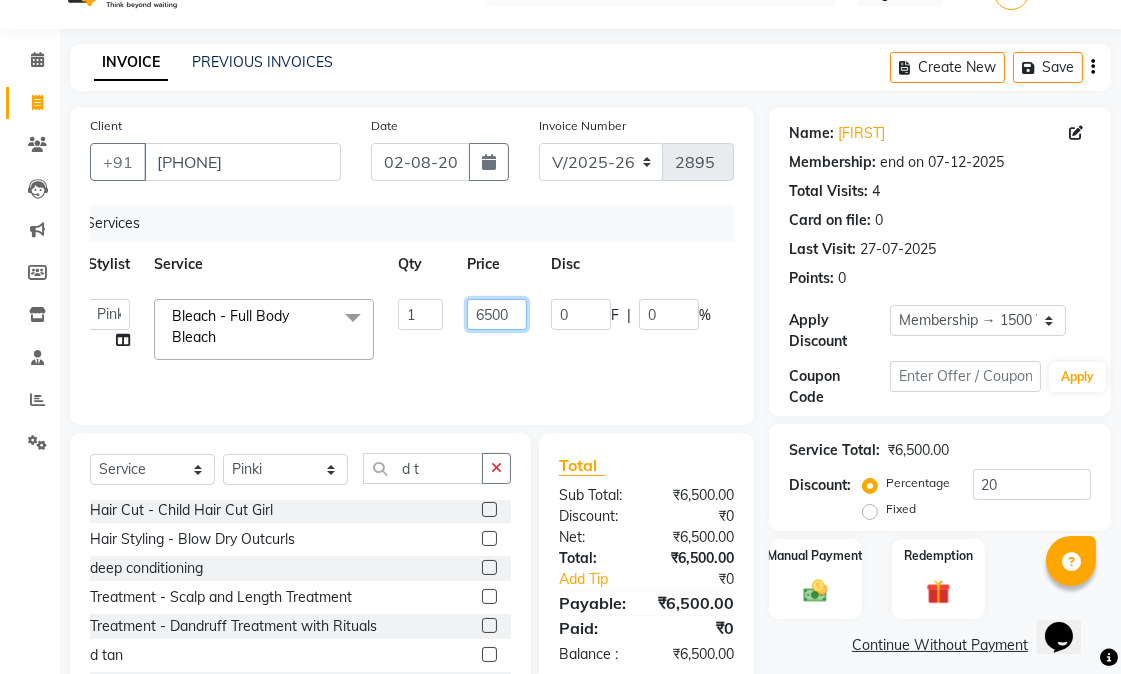 drag, startPoint x: 488, startPoint y: 321, endPoint x: 463, endPoint y: 321, distance: 25 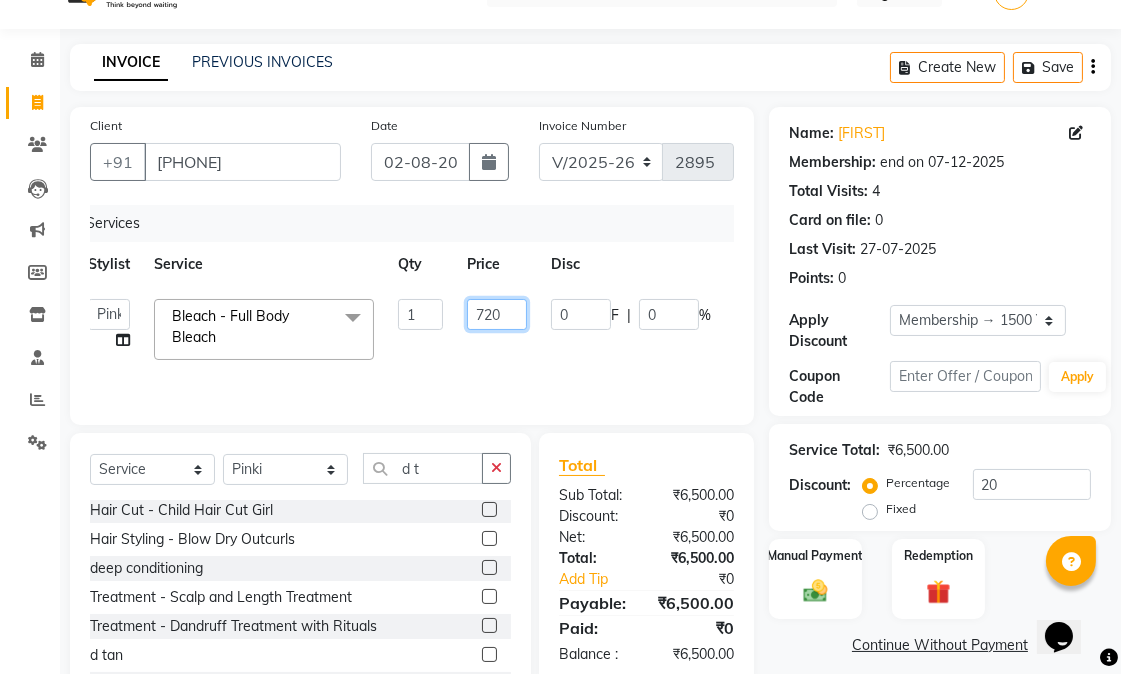 type on "7200" 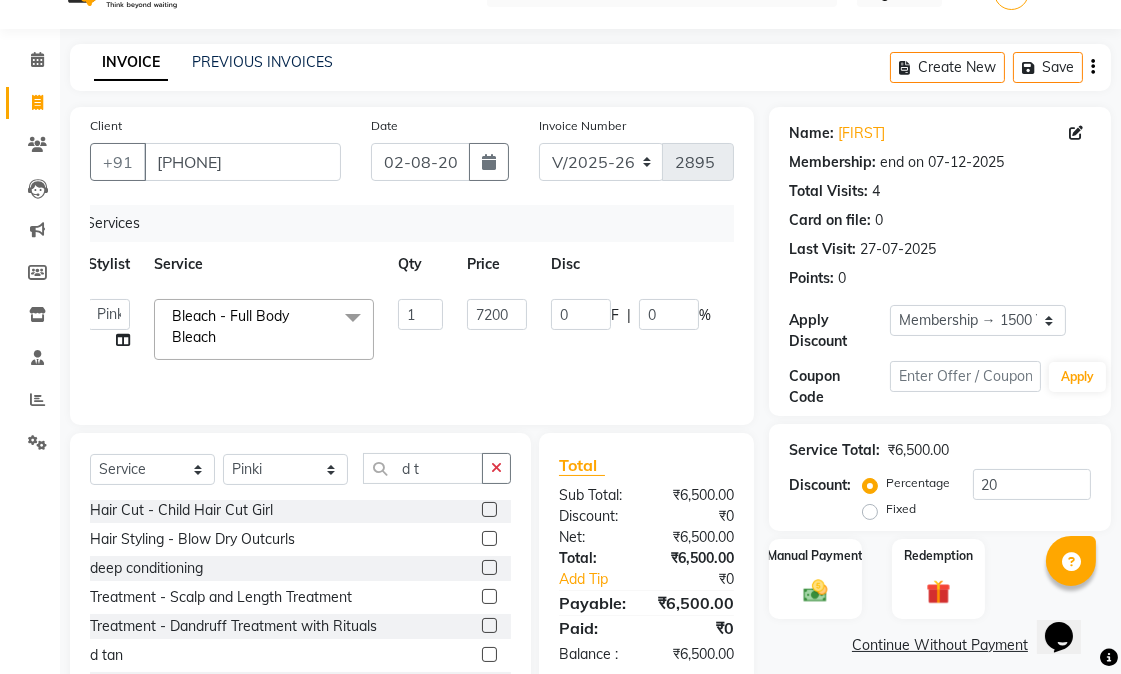 click on "7200" 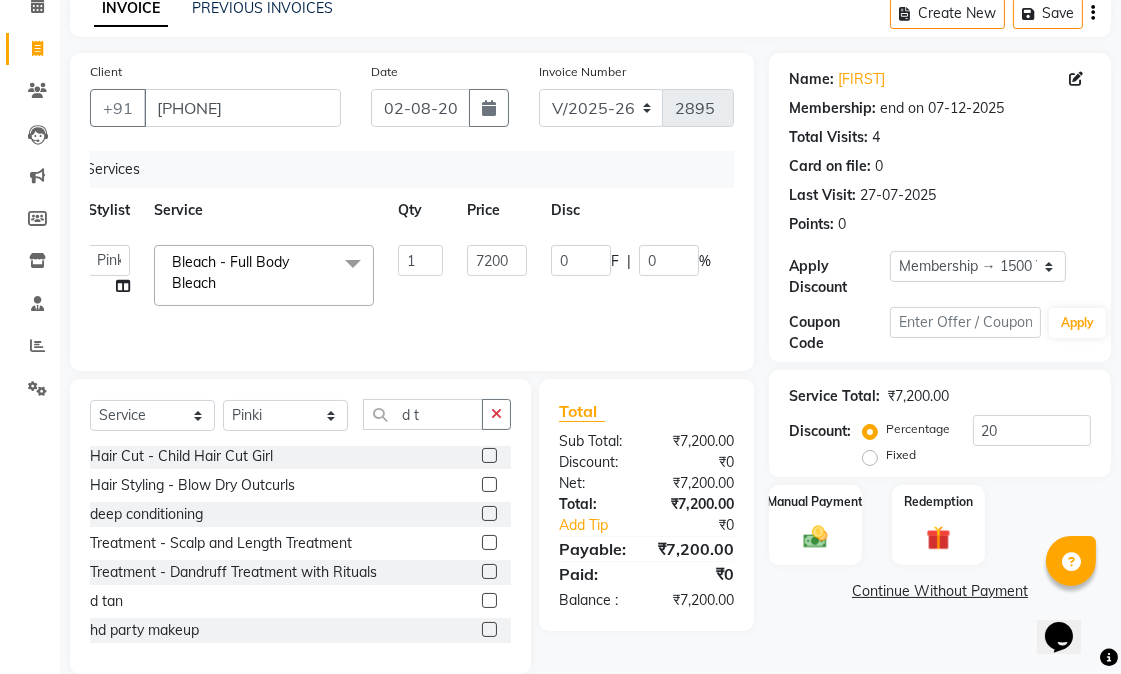 scroll, scrollTop: 126, scrollLeft: 0, axis: vertical 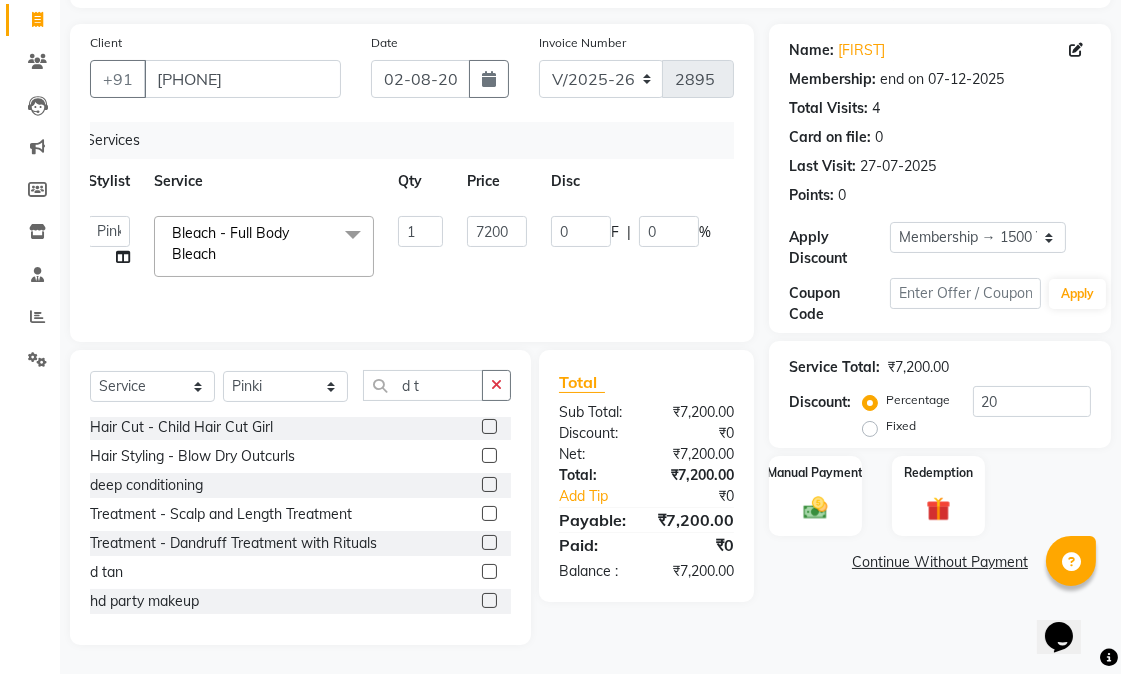 click on "Name: Ipshita  Membership: end on 07-12-2025 Total Visits:  4 Card on file:  0 Last Visit:   27-07-2025 Points:   0  Apply Discount Select Membership → 1500 Yearly Membership Coupon Code Apply Service Total:  ₹7,200.00  Discount:  Percentage   Fixed  20 Manual Payment Redemption  Continue Without Payment" 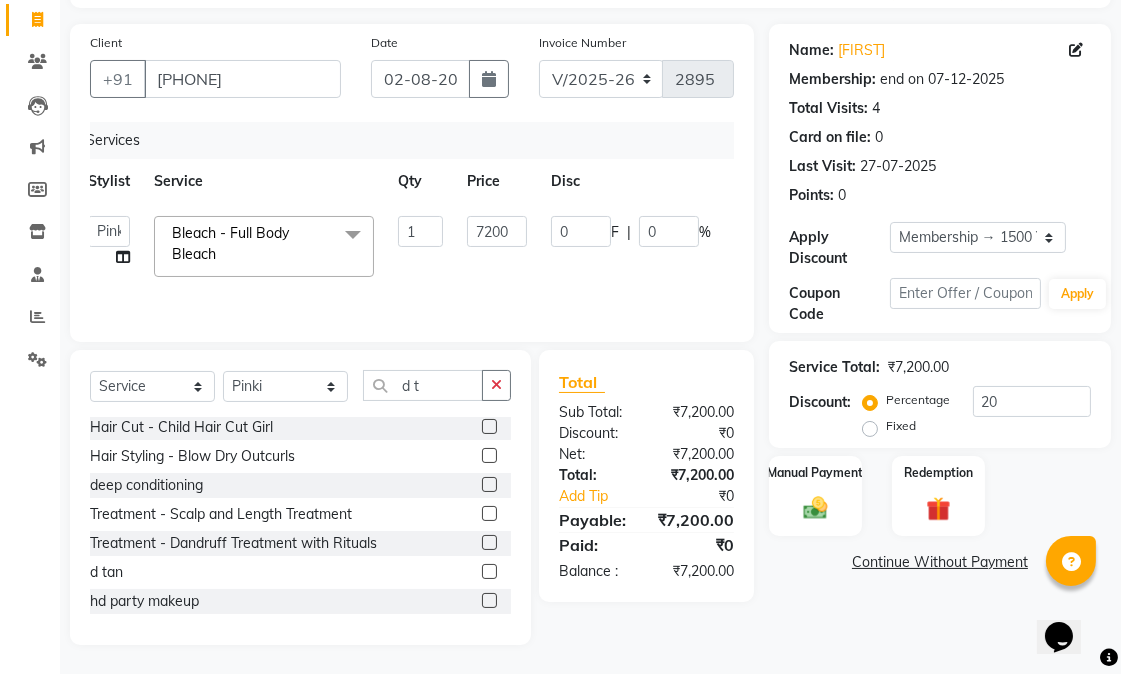 click on "Name: Ipshita  Membership: end on 07-12-2025 Total Visits:  4 Card on file:  0 Last Visit:   27-07-2025 Points:   0  Apply Discount Select Membership → 1500 Yearly Membership Coupon Code Apply Service Total:  ₹7,200.00  Discount:  Percentage   Fixed  20 Manual Payment Redemption  Continue Without Payment" 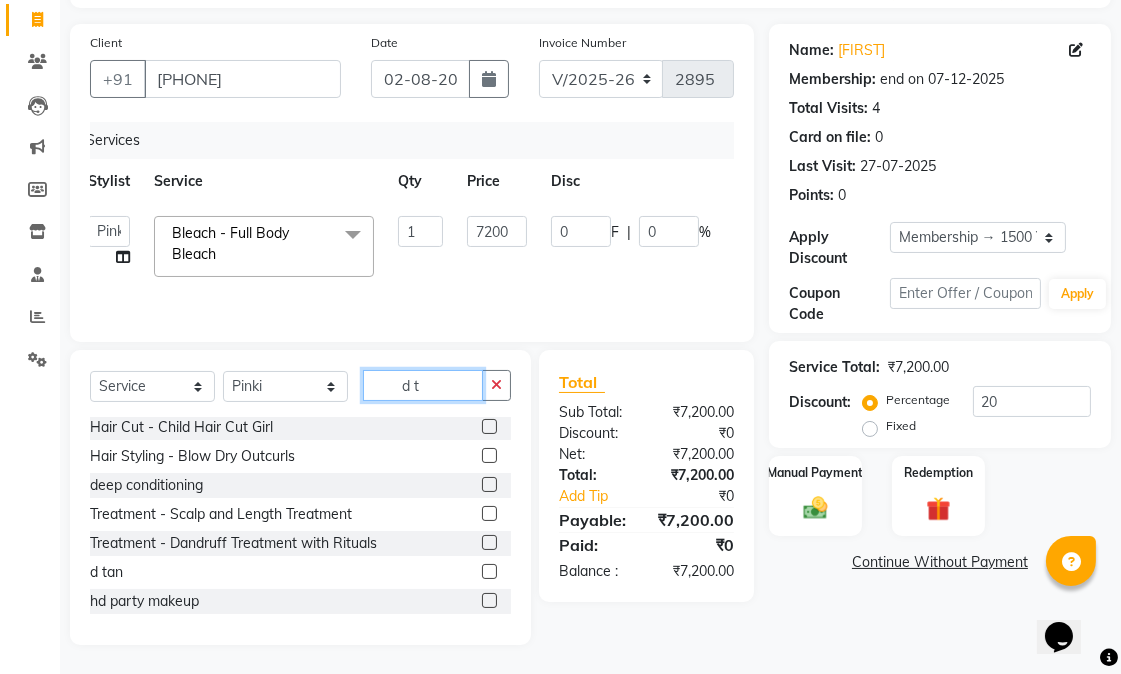 drag, startPoint x: 438, startPoint y: 384, endPoint x: 386, endPoint y: 402, distance: 55.027267 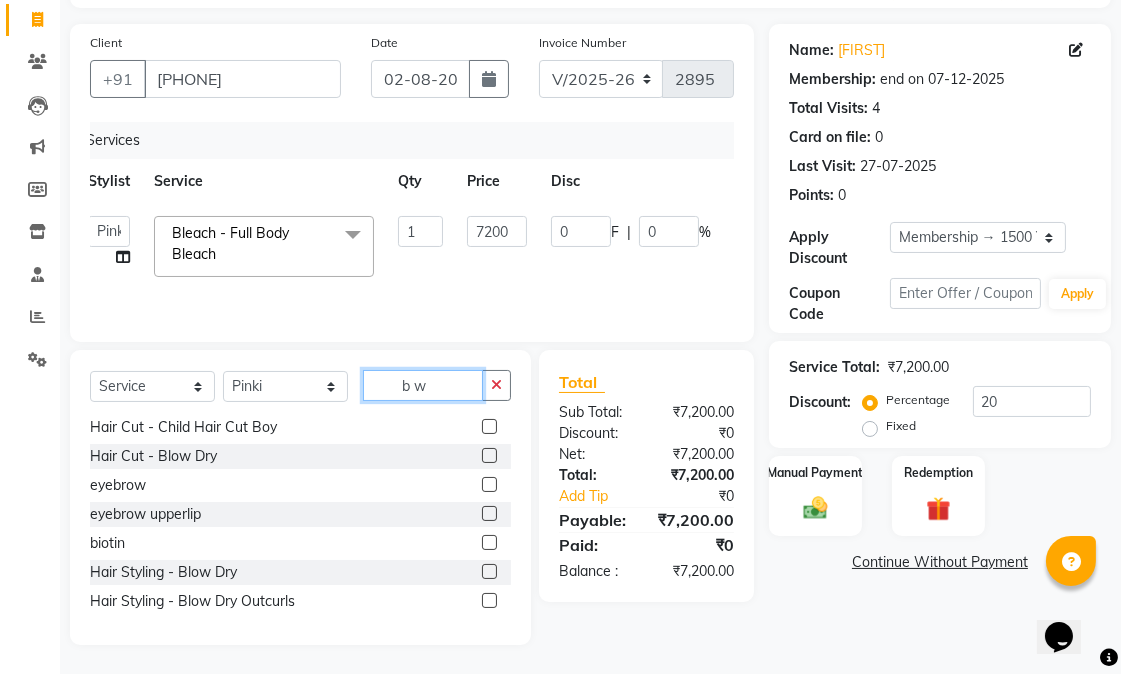 scroll, scrollTop: 0, scrollLeft: 0, axis: both 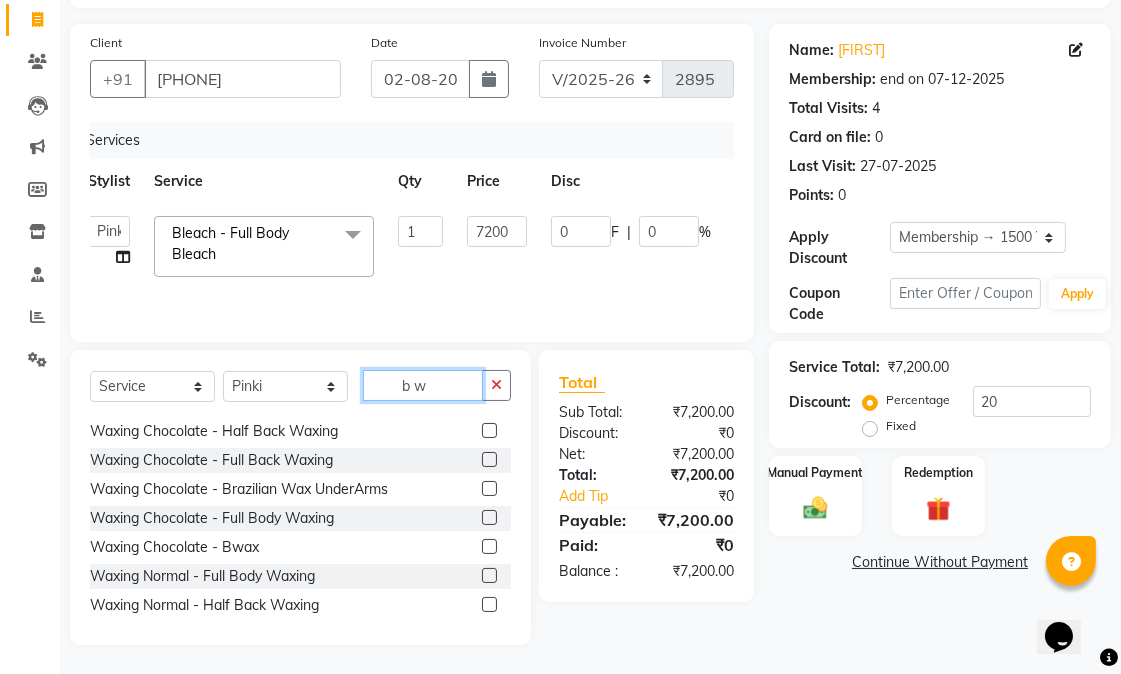 type on "b w" 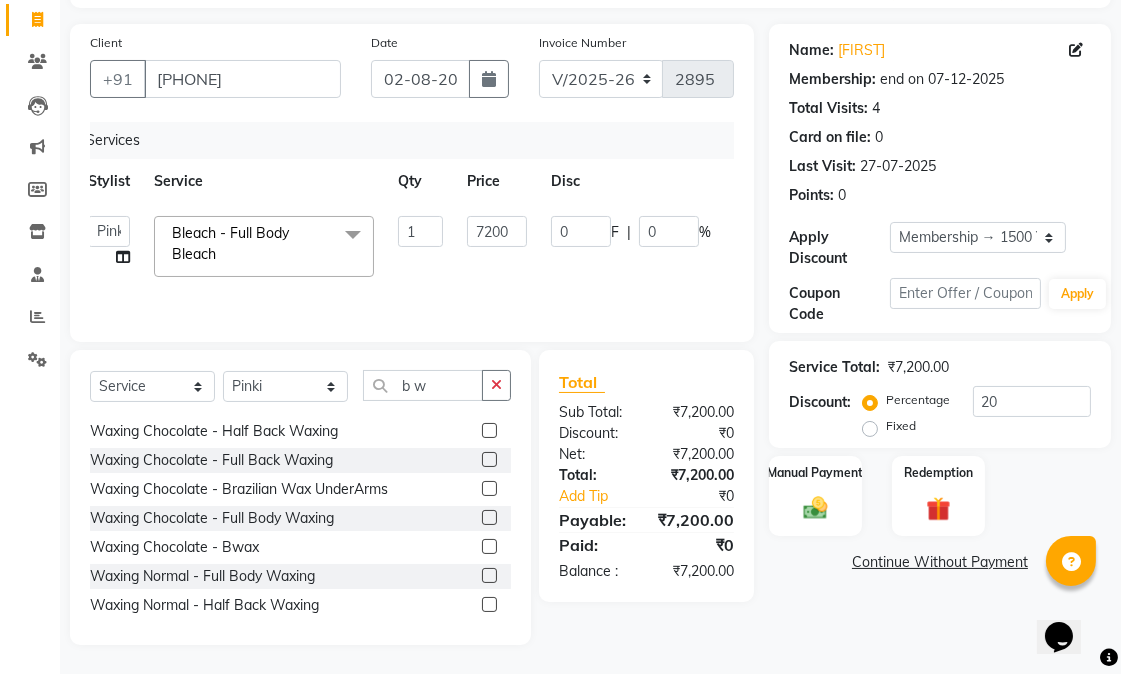 click 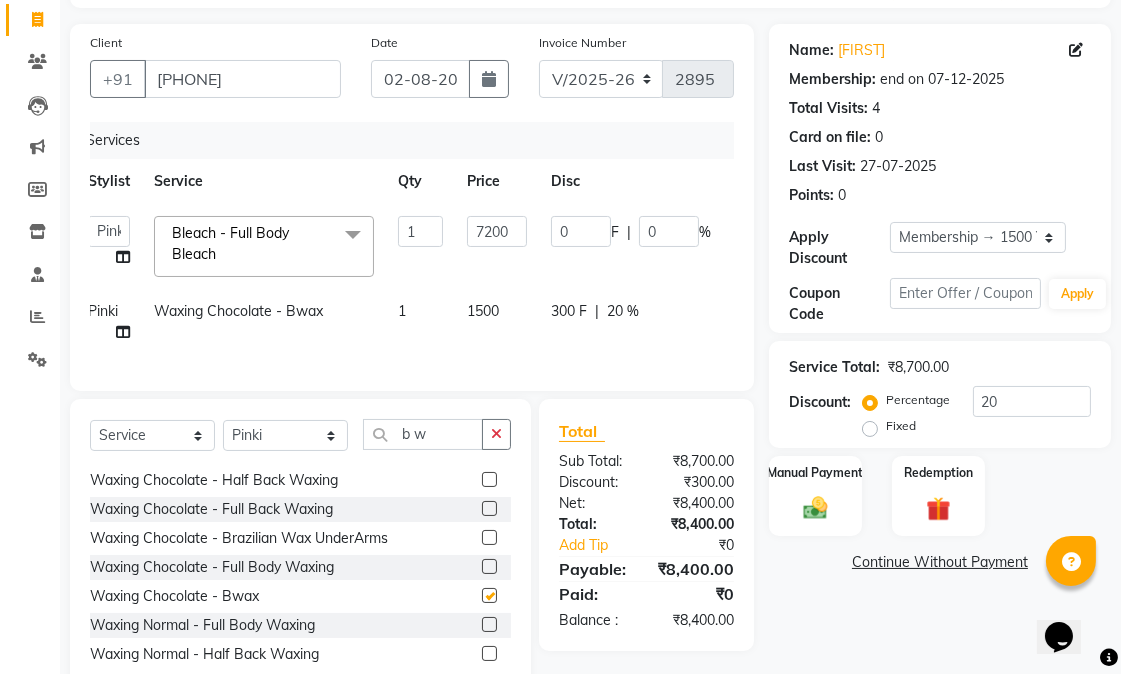checkbox on "false" 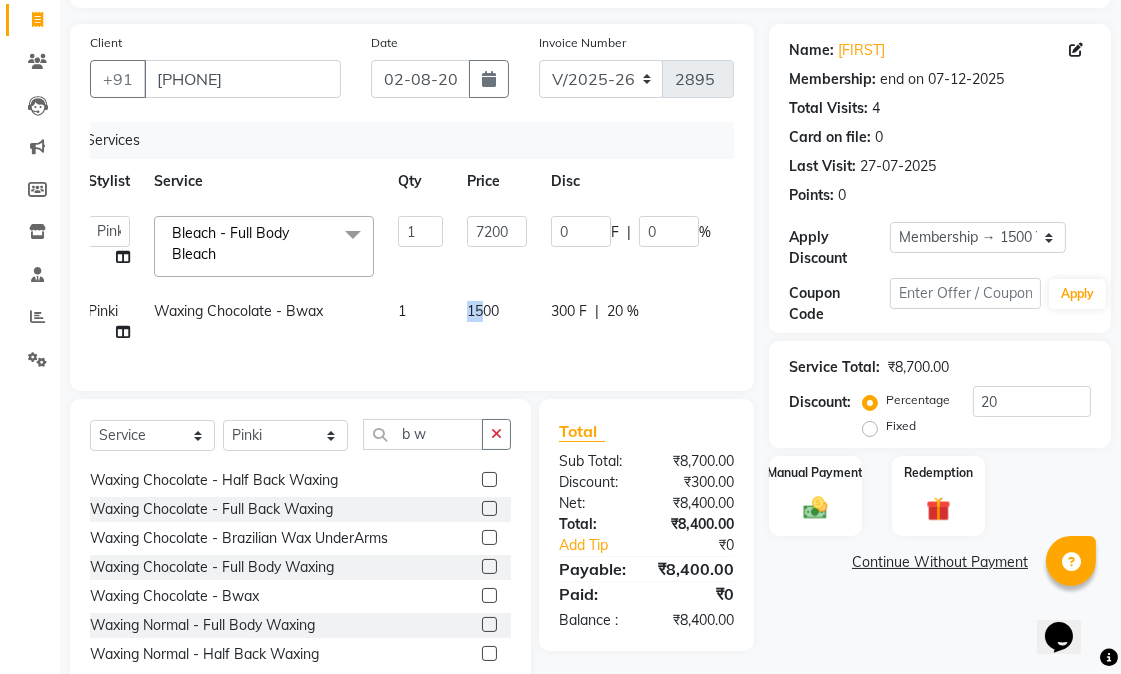 drag, startPoint x: 487, startPoint y: 312, endPoint x: 451, endPoint y: 313, distance: 36.013885 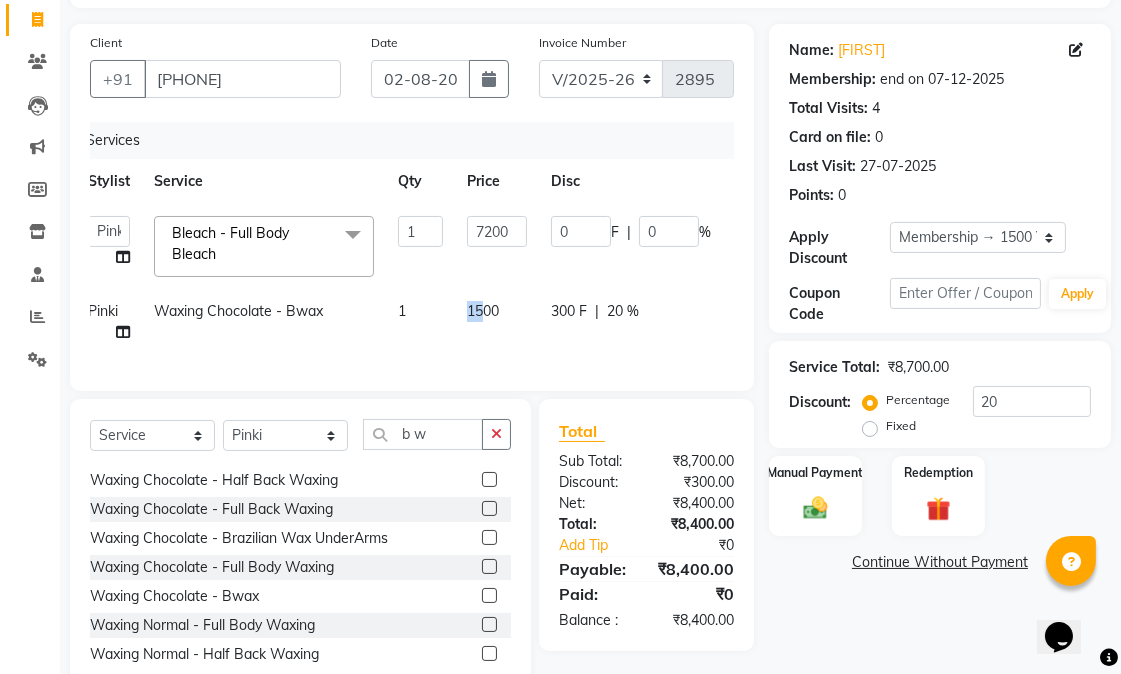 click on "1500" 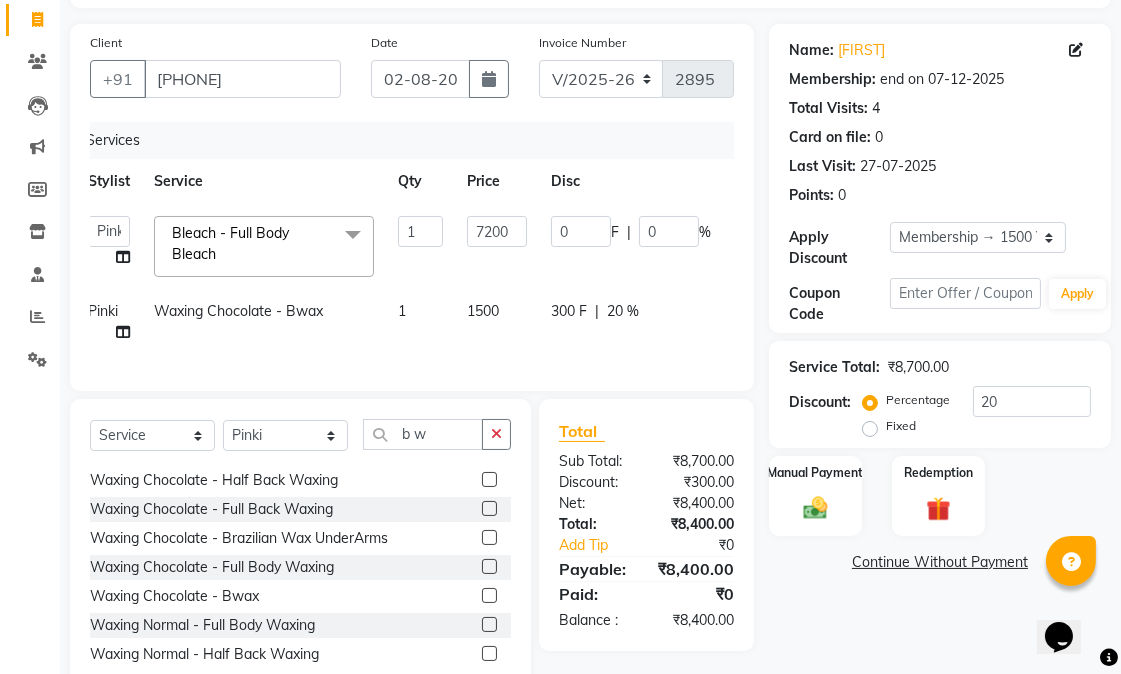 select on "58956" 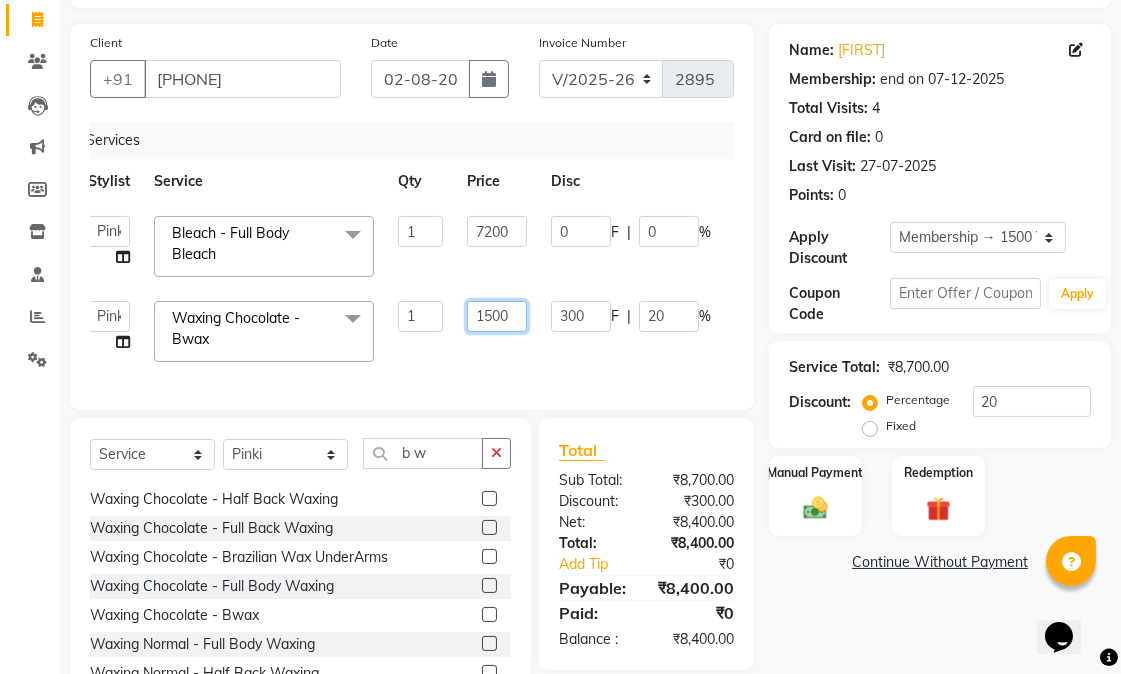 drag, startPoint x: 493, startPoint y: 314, endPoint x: 463, endPoint y: 318, distance: 30.265491 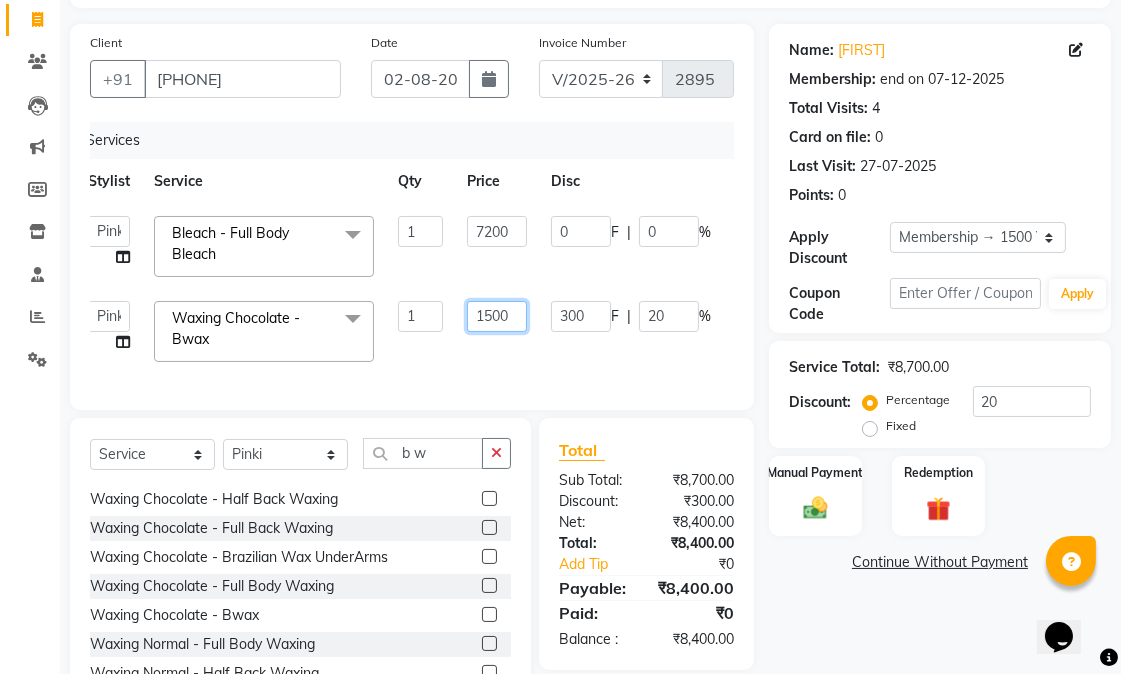 click on "1500" 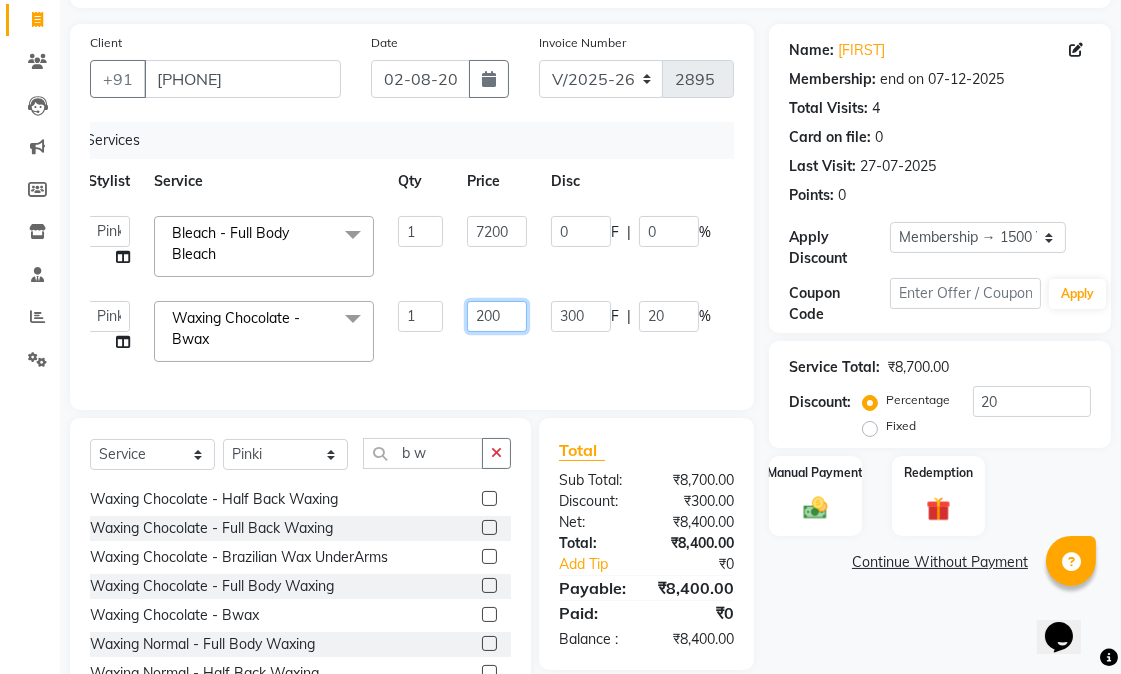type on "2000" 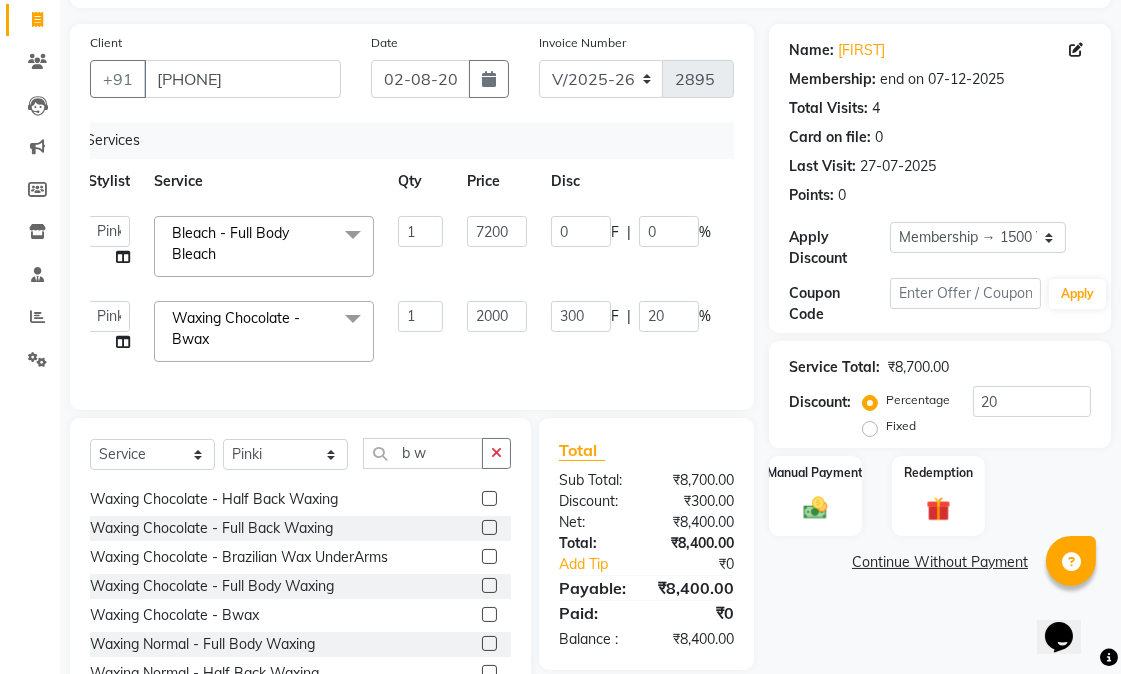click on "2000" 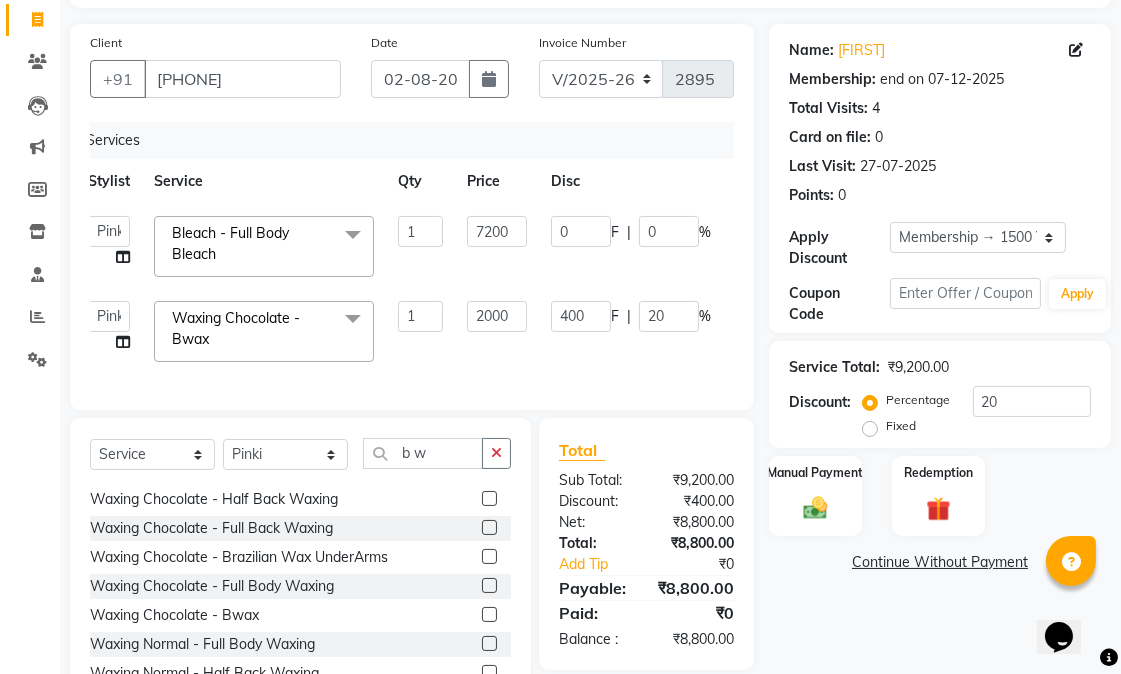 scroll, scrollTop: 211, scrollLeft: 0, axis: vertical 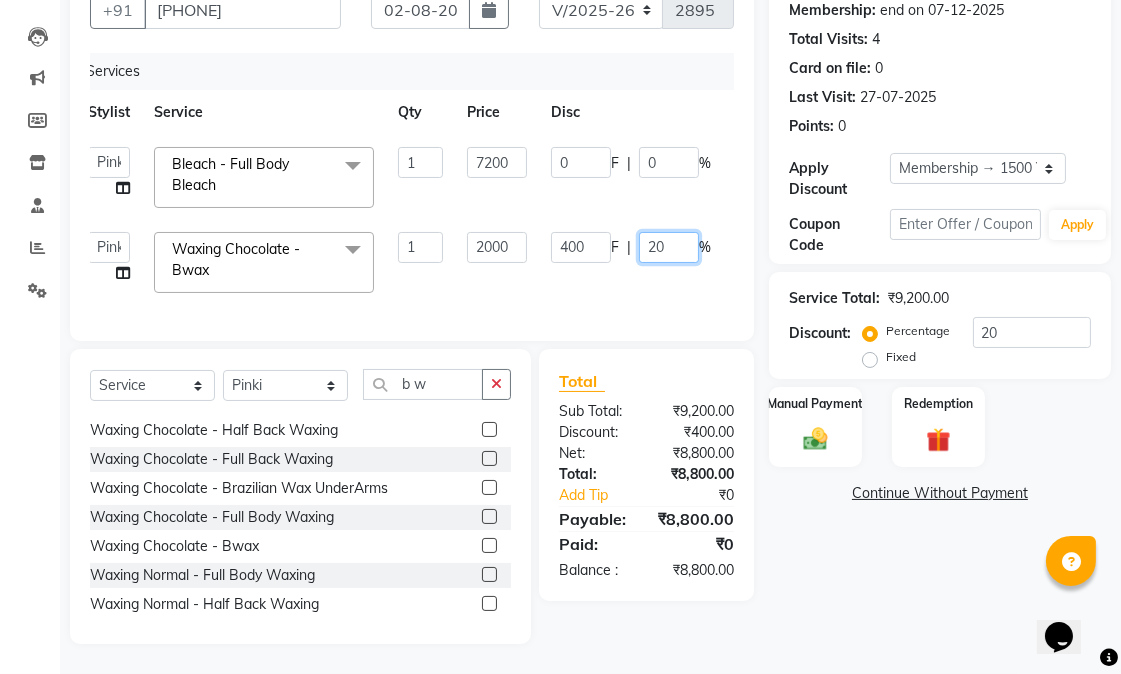 click on "20" 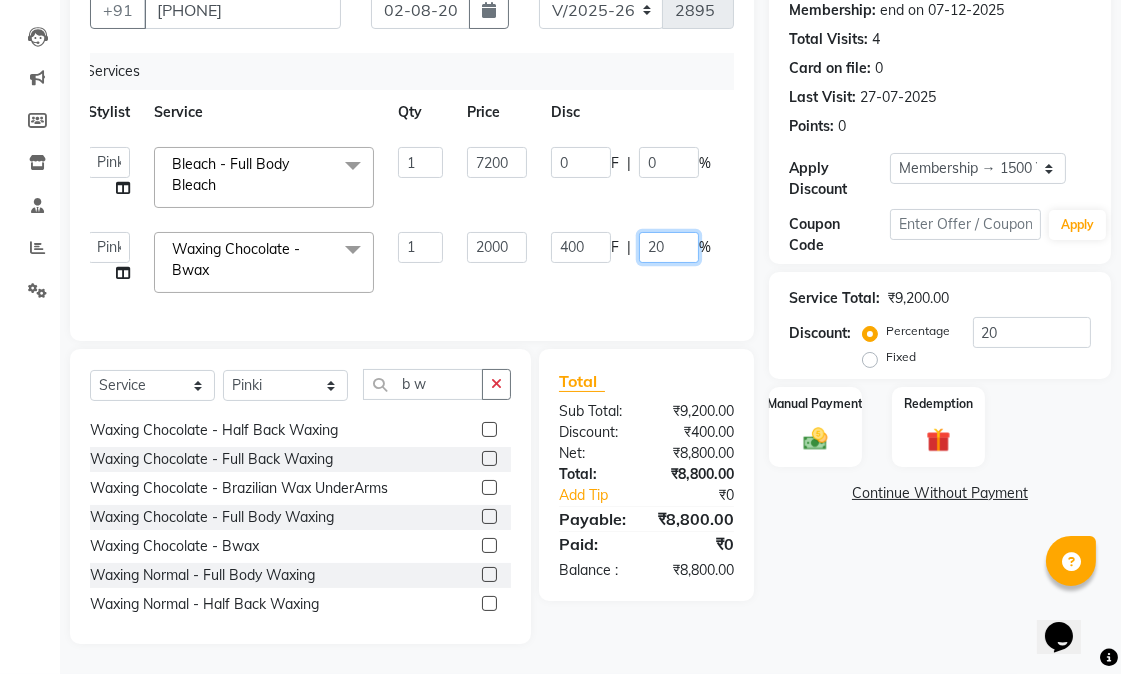 type on "2" 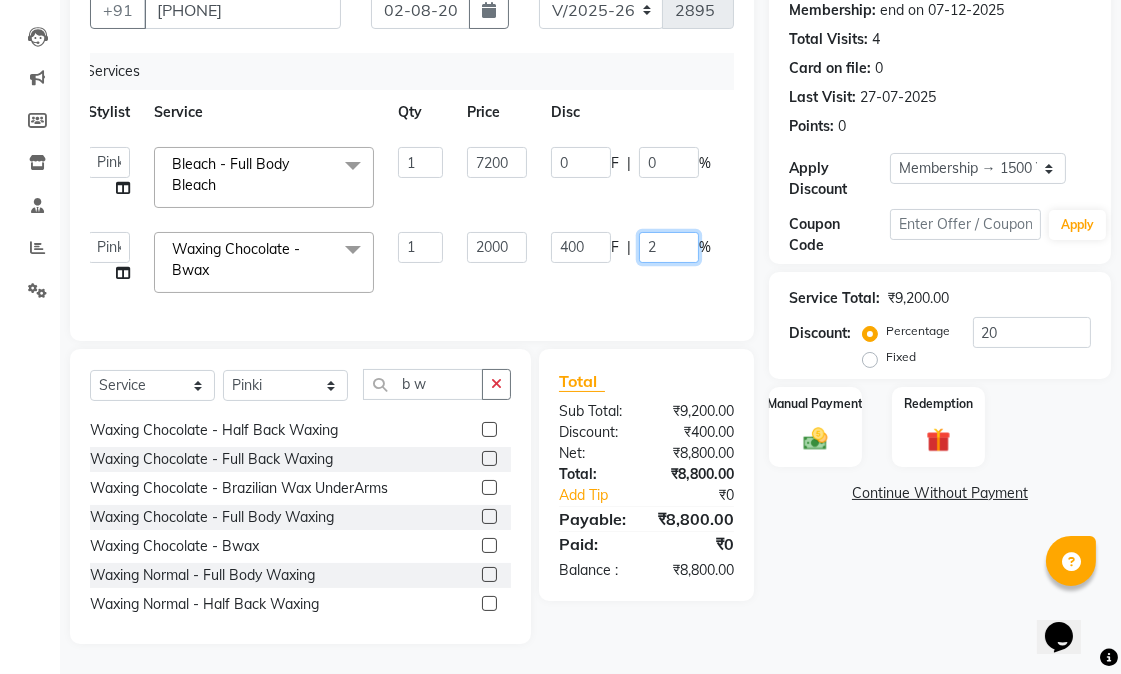 type 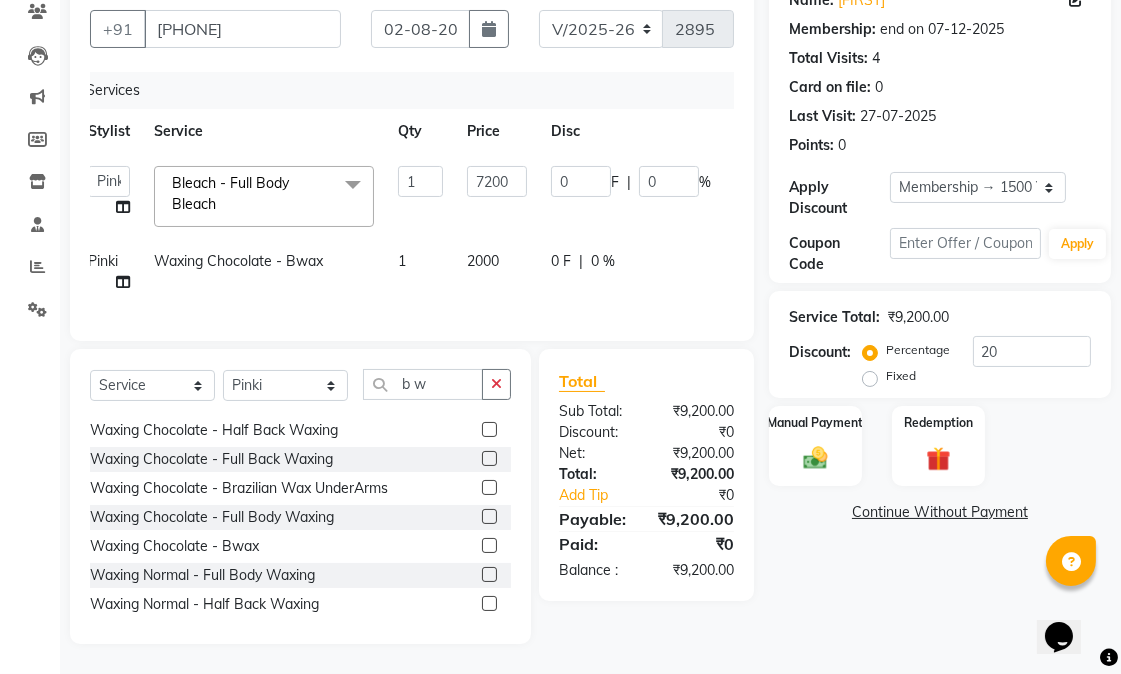 scroll, scrollTop: 192, scrollLeft: 0, axis: vertical 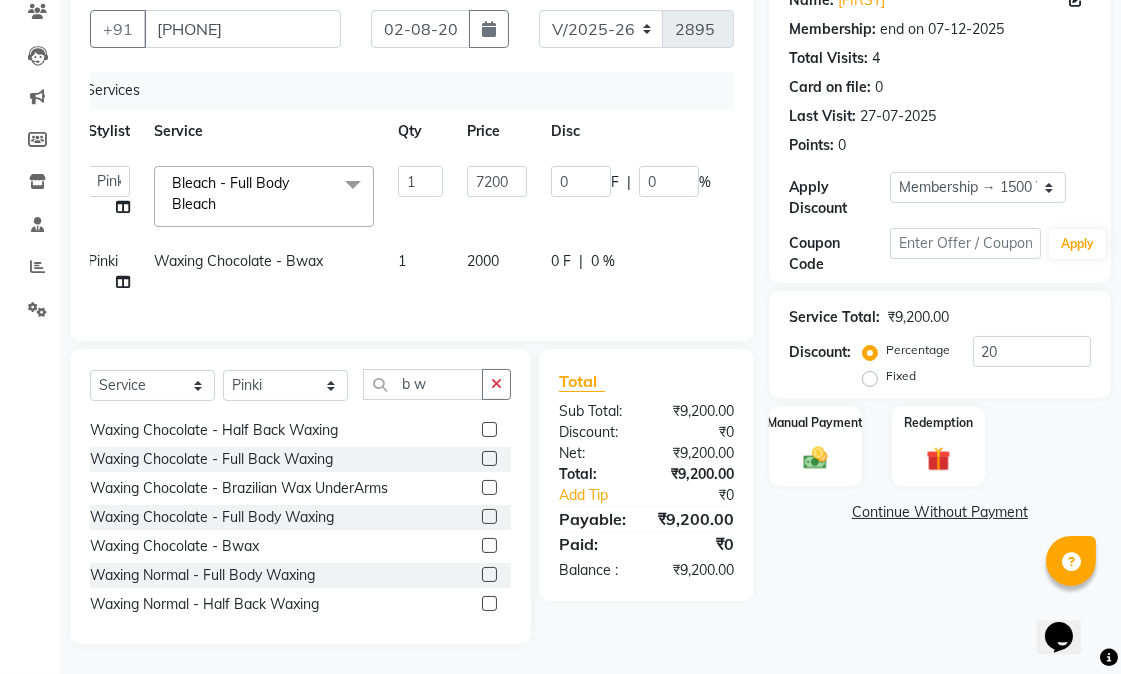 click on "INVOICE PREVIOUS INVOICES Create New   Save  Client +91 8319316625 Date 02-08-2025 Invoice Number V/2025 V/2025-26 2895 Services Stylist Service Qty Price Disc Total Action  Abhishek   amit   anchal   Ashu   Bilal   Dildar   Geeta   Hritik   Jatin   mahesh   Manav   Mohit   Pinki   Prince   Ruby   Sagar   Subhash   Subodh   Uday  Bleach - Full Body Bleach  x Hair Cut - Female Hair Cut Hair Cut - Gents Hair Cut Hair Cut - Beard Trim Hair Cut - Child Hair Cut Boy Hair Cut - Child Hair Cut Girl Hair Cut - Blow Dry Hair Cut - Tong/Iron Curl Hair Cut - Iron Hair Wash premium wash eyebrow eyebrow upperlip gel paint nail cut file mask biotin Hair Styling - Blow Dry Hair Styling - Blow Dry Outcurls Hair Styling - Curls Hair Styling - Hair Do Hair Styling - Pressing deep conditioning bob cut Treatment - Repair Rituals Treatment - Moisture Rituals Treatment - Scalp and Length Treatment Treatment - Dandruff Treatment with Rituals Treatment - Hair Fall Treatment with Rituals Treatment - One Step Repair Treatment blanch" 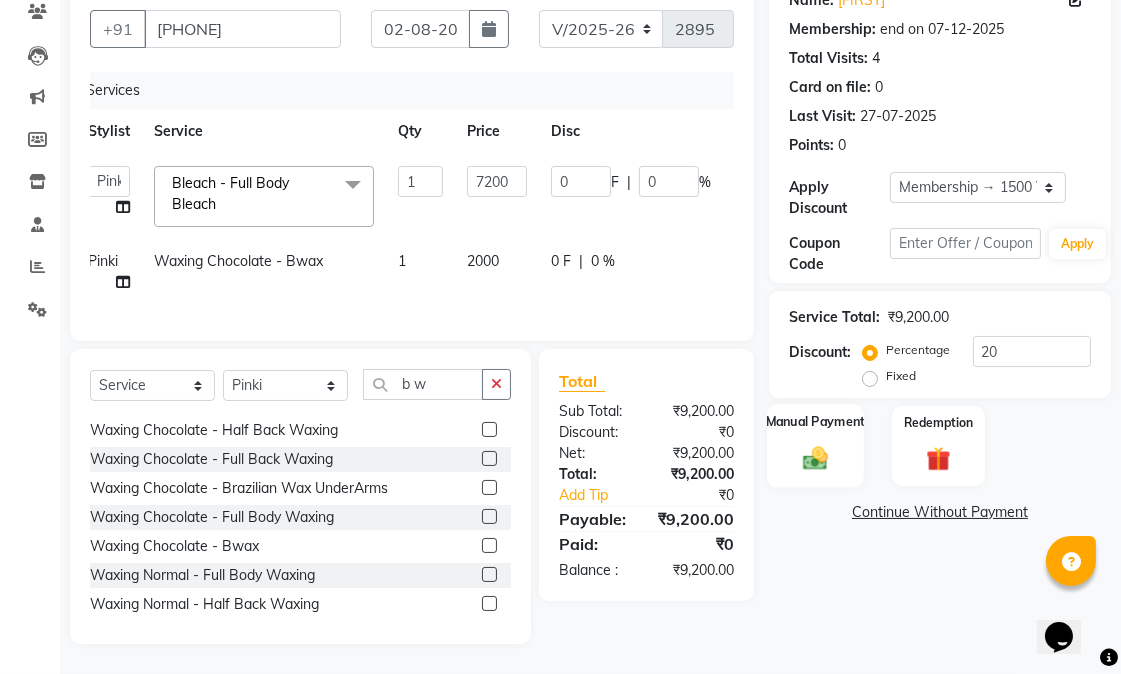 click on "Manual Payment" 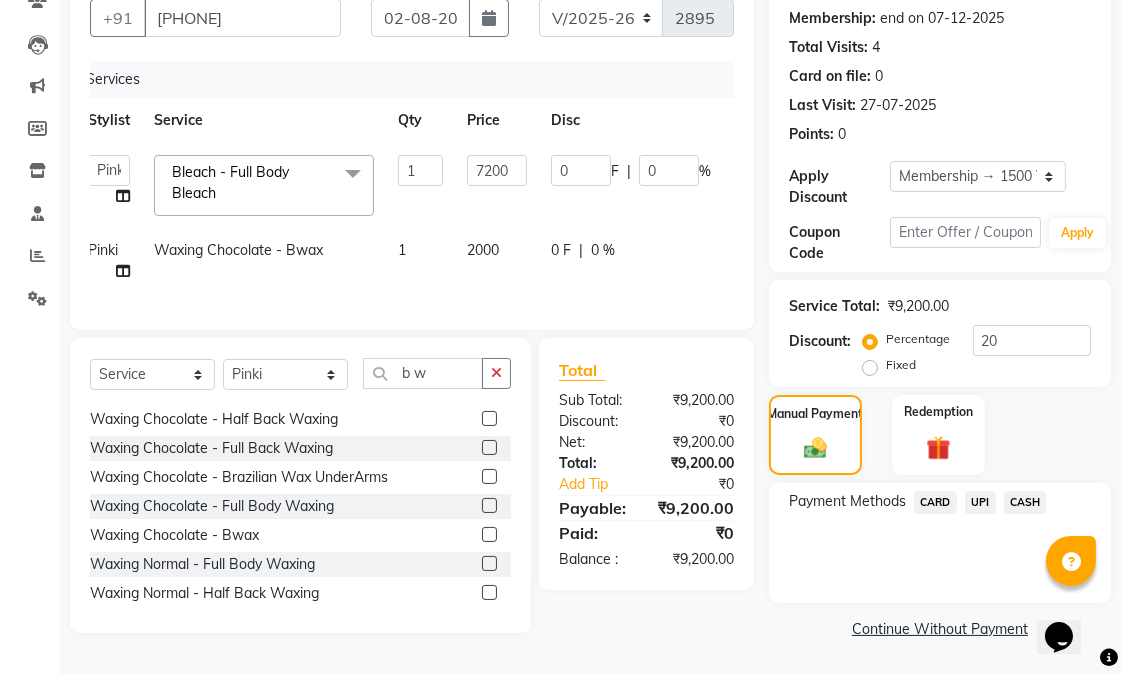 click on "CARD" 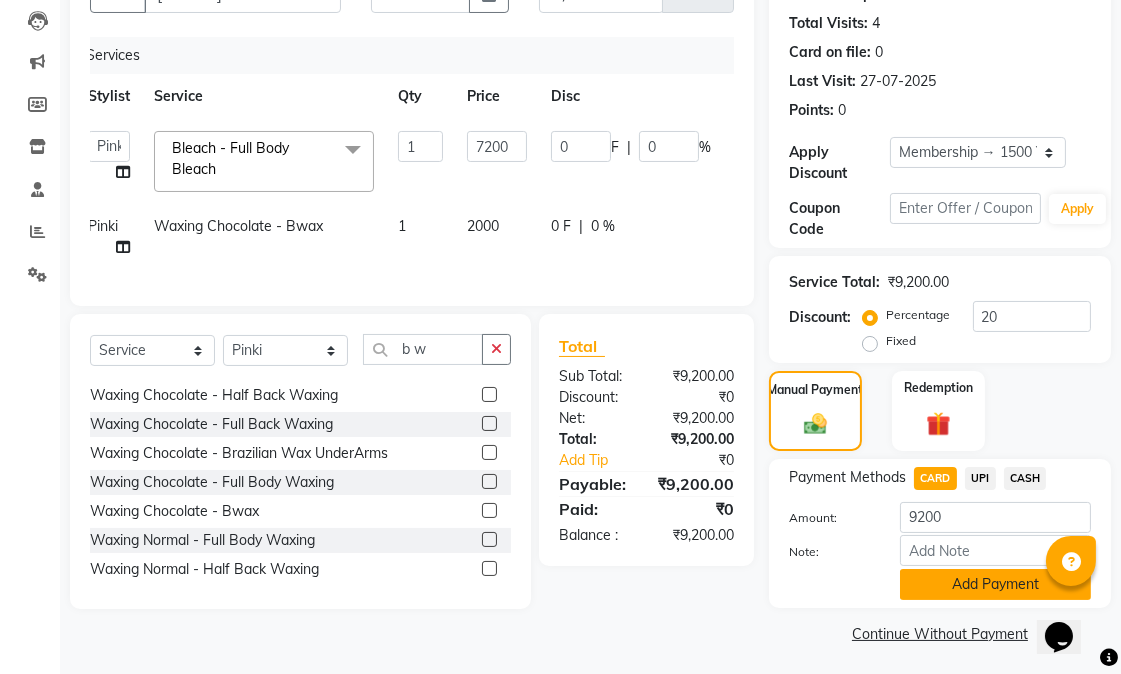 click on "Add Payment" 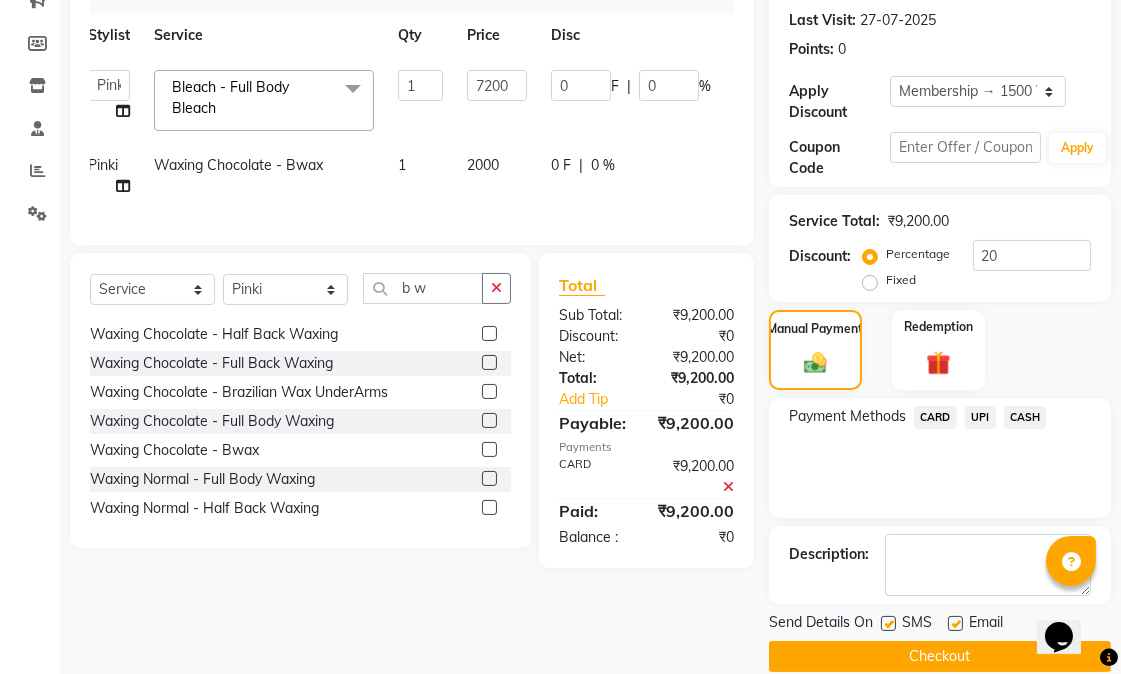 scroll, scrollTop: 300, scrollLeft: 0, axis: vertical 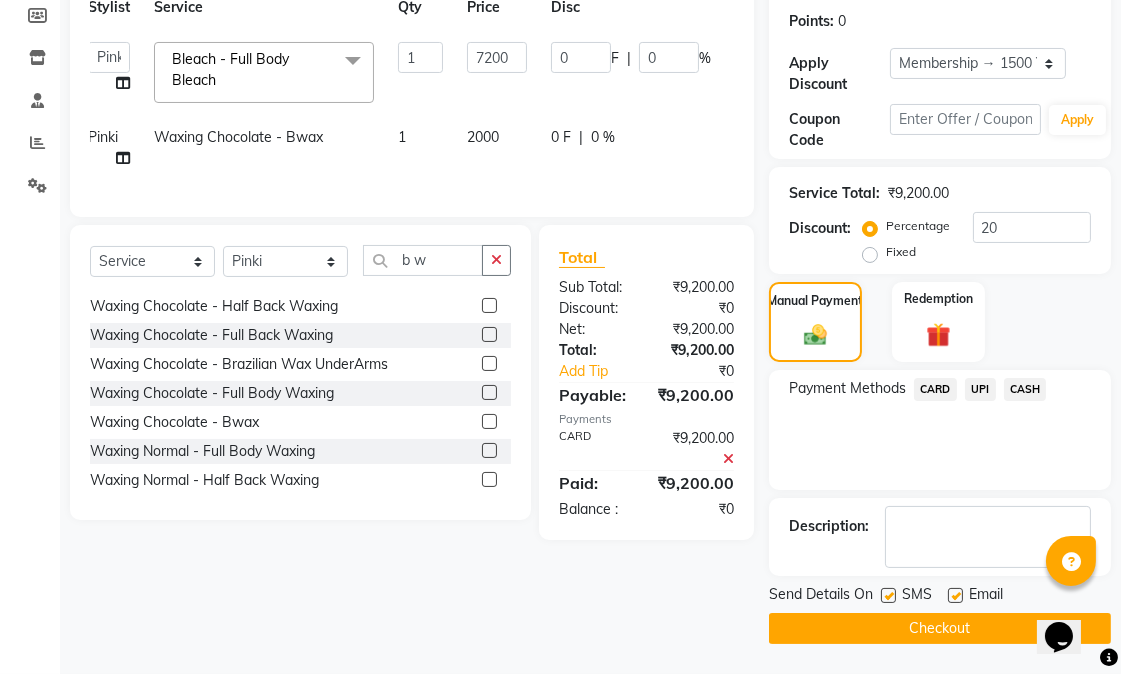 click 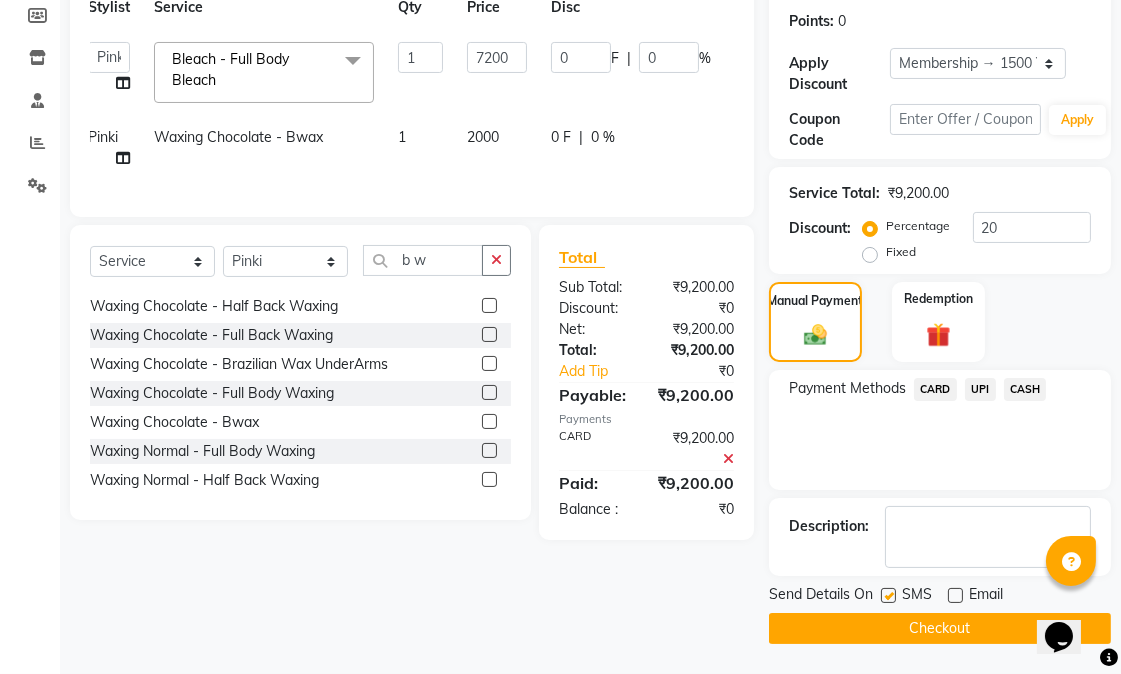 click 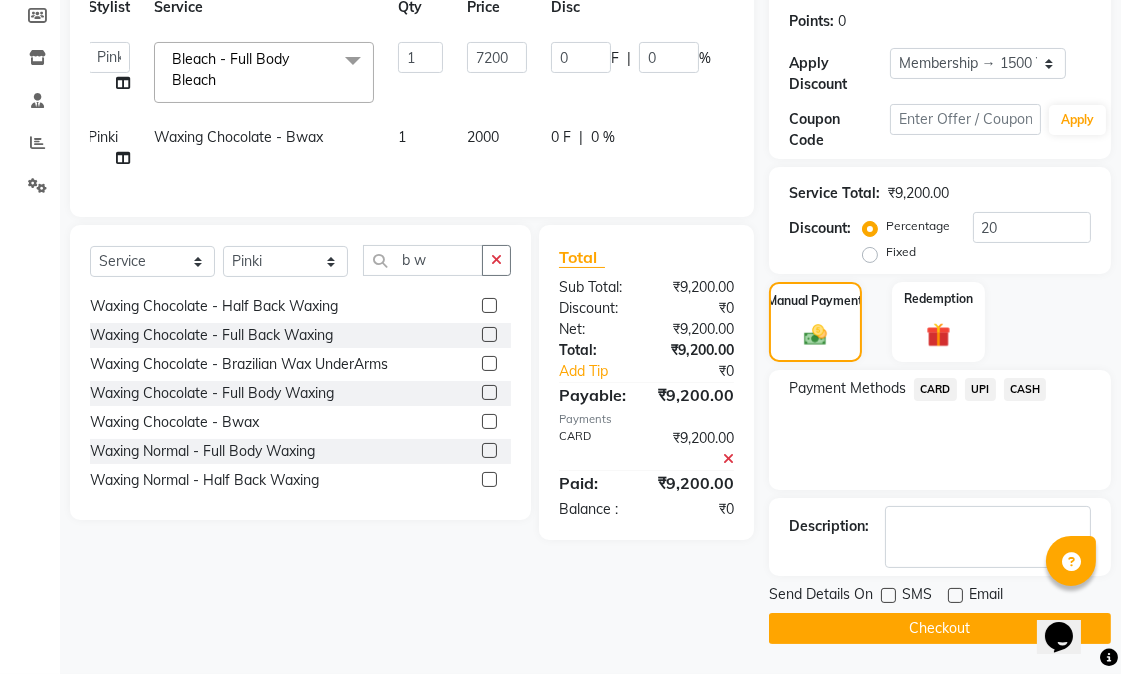 click on "Checkout" 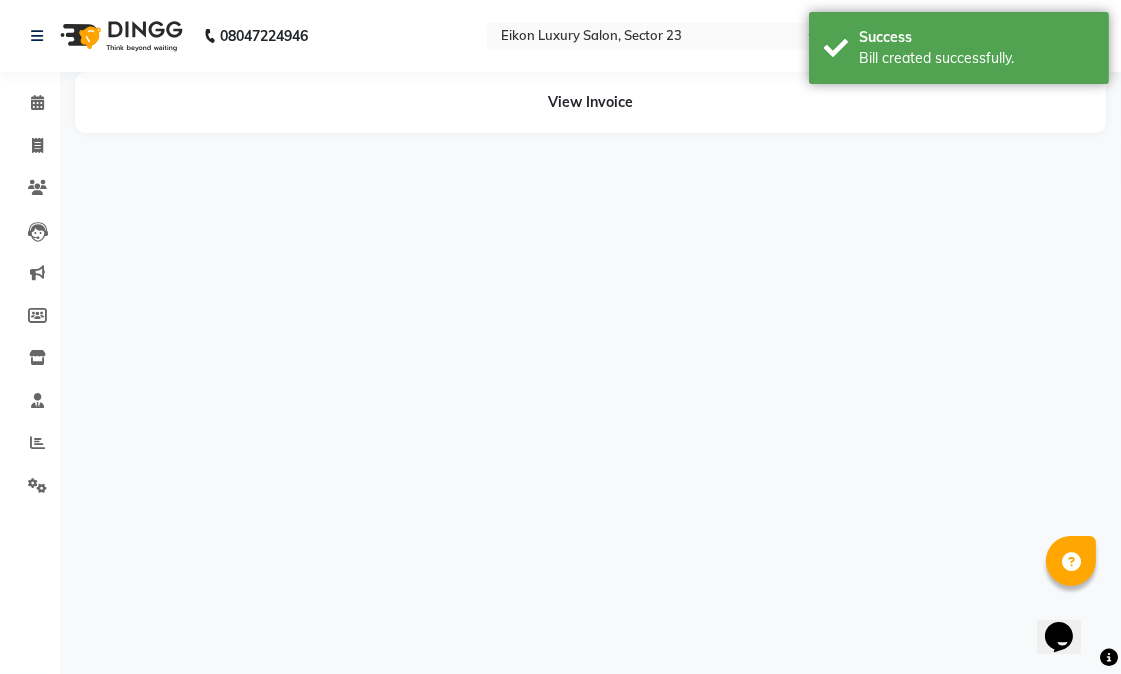 scroll, scrollTop: 0, scrollLeft: 0, axis: both 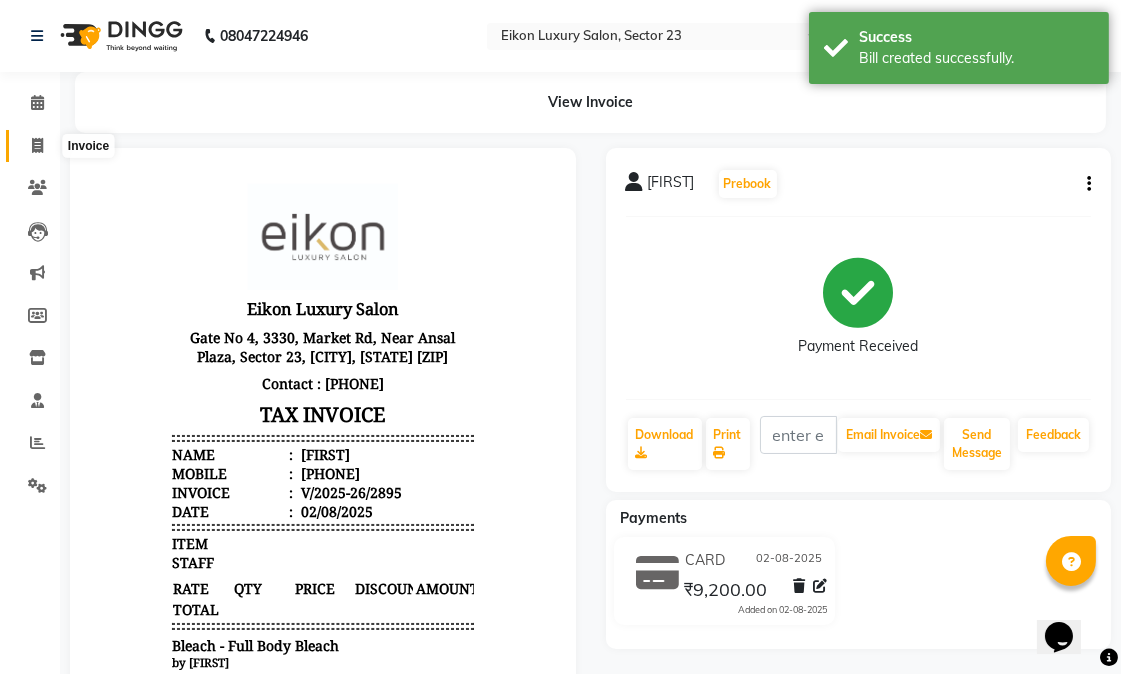 click 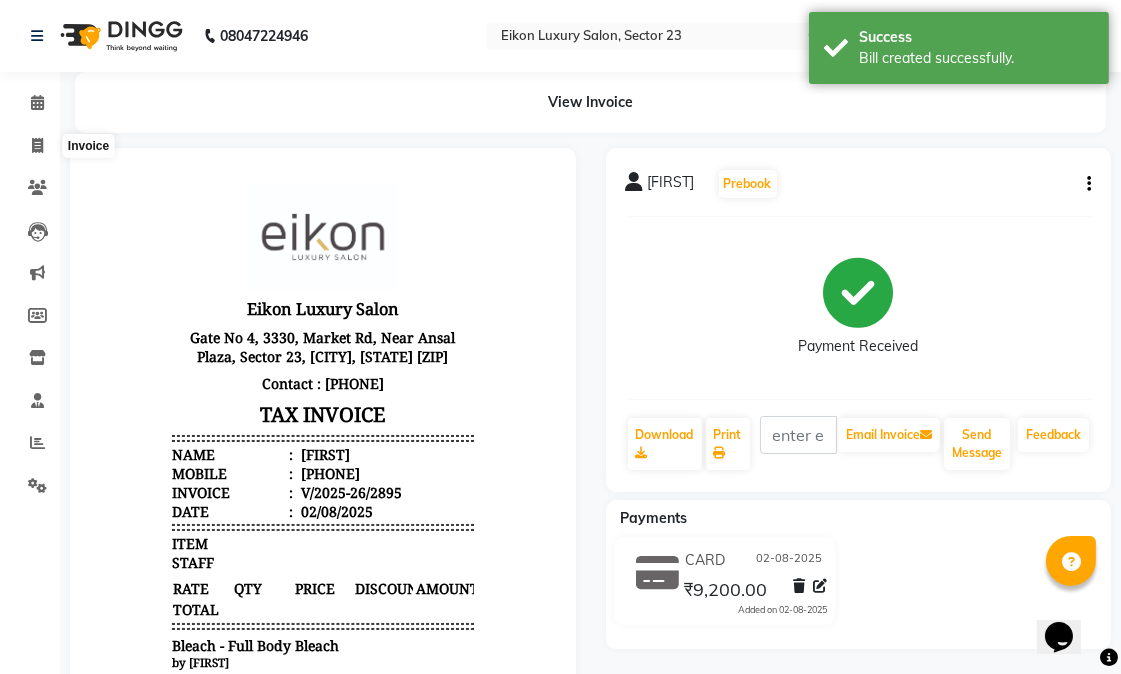 select on "service" 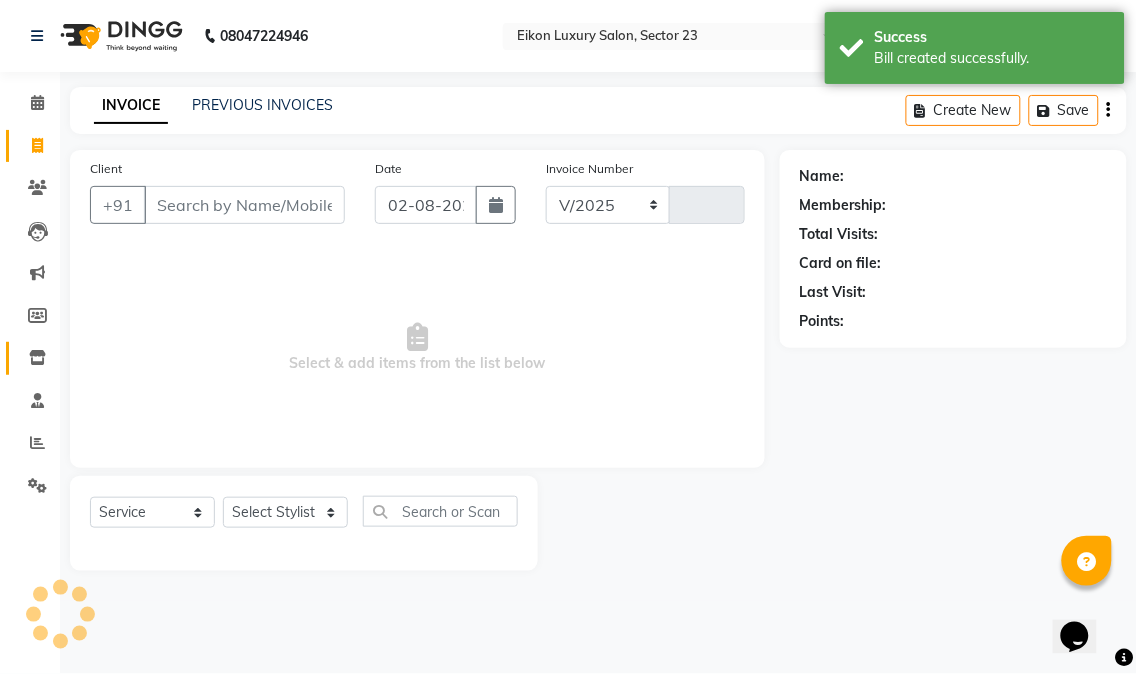 select on "7080" 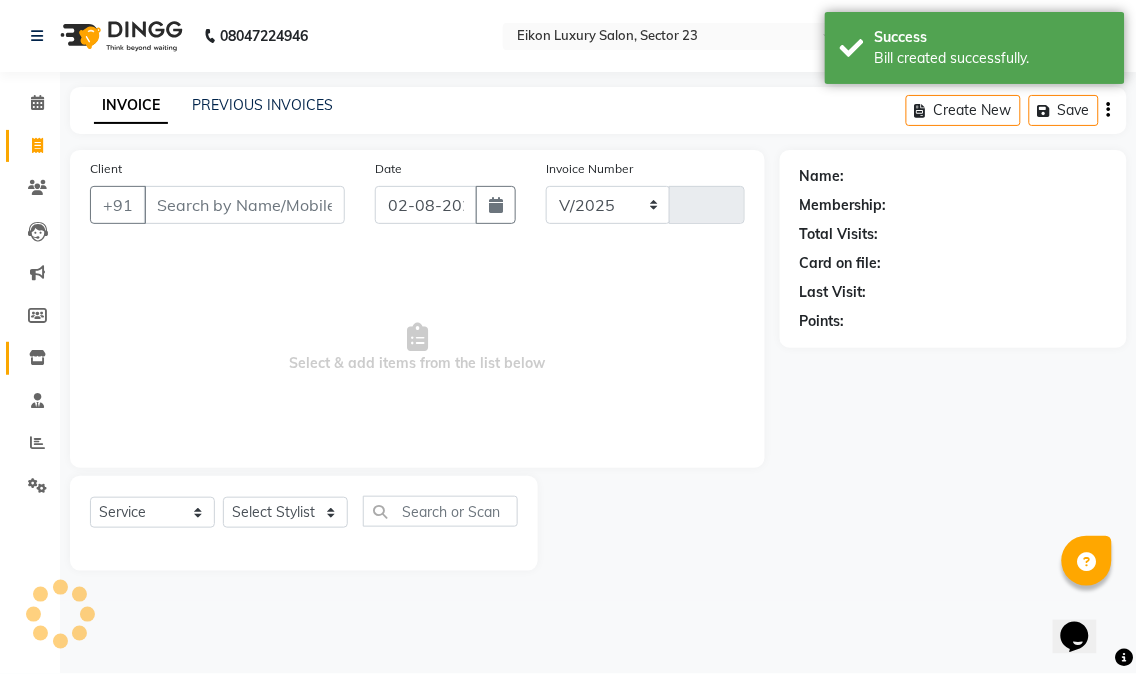 type on "2896" 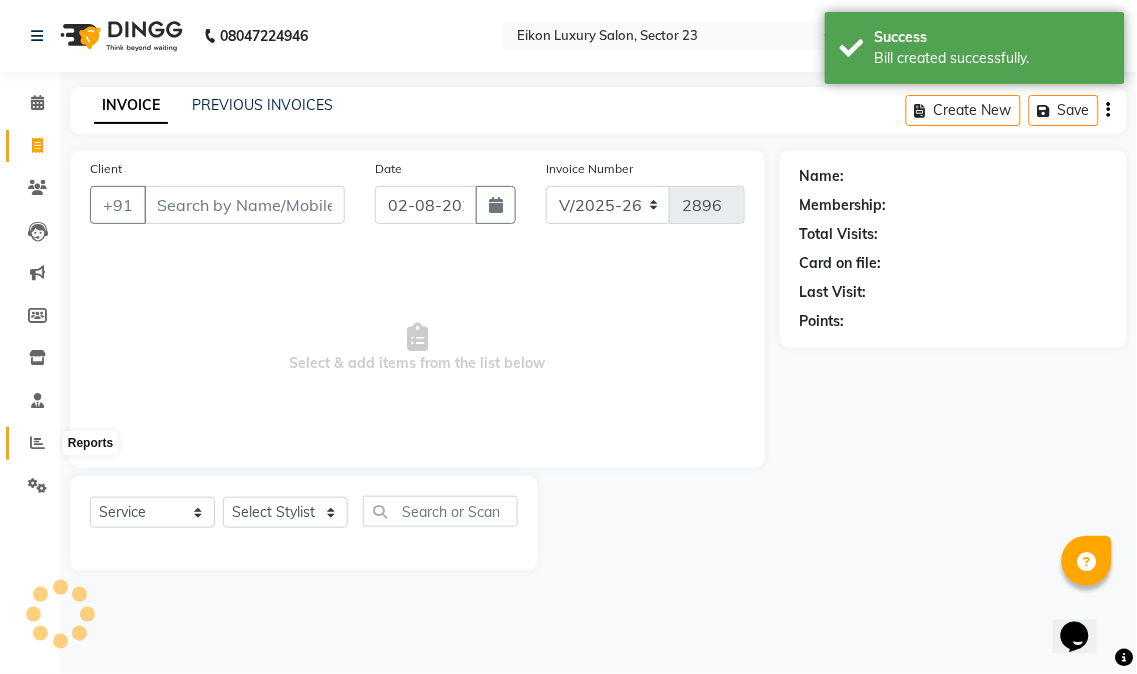 click 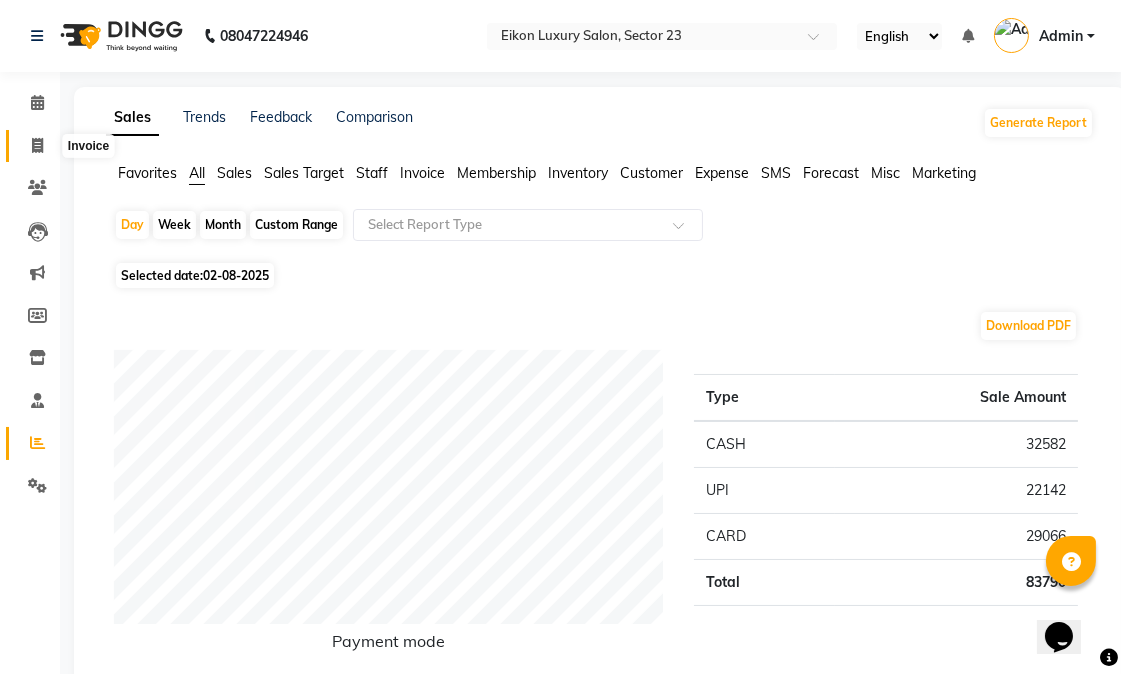 click 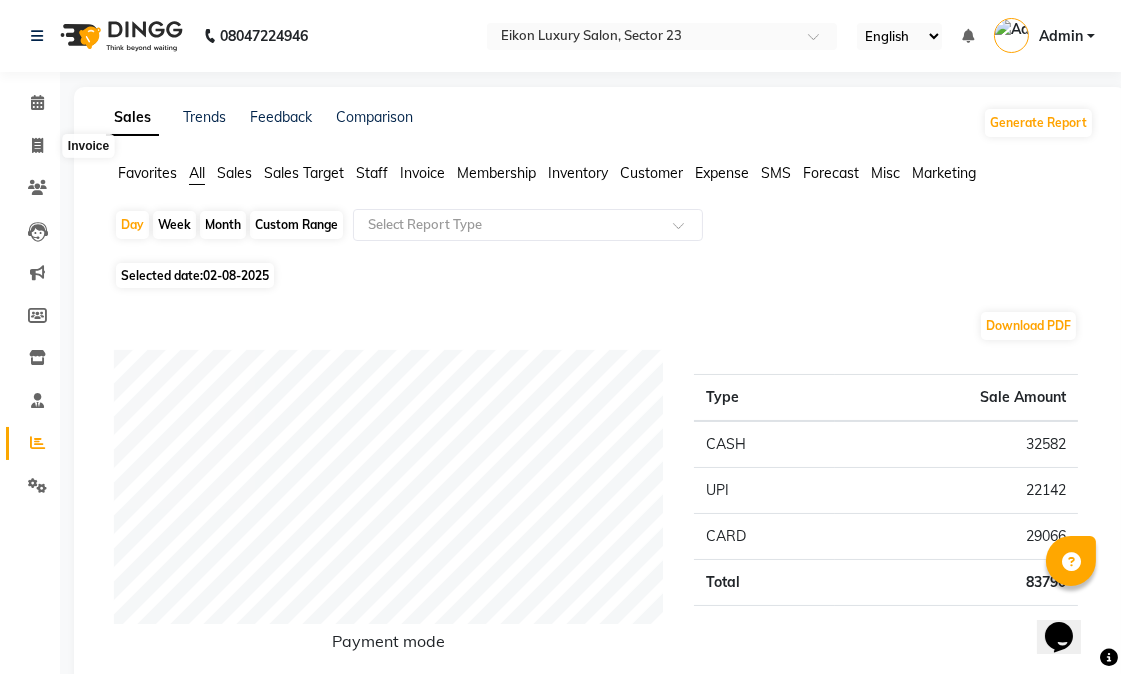 select on "service" 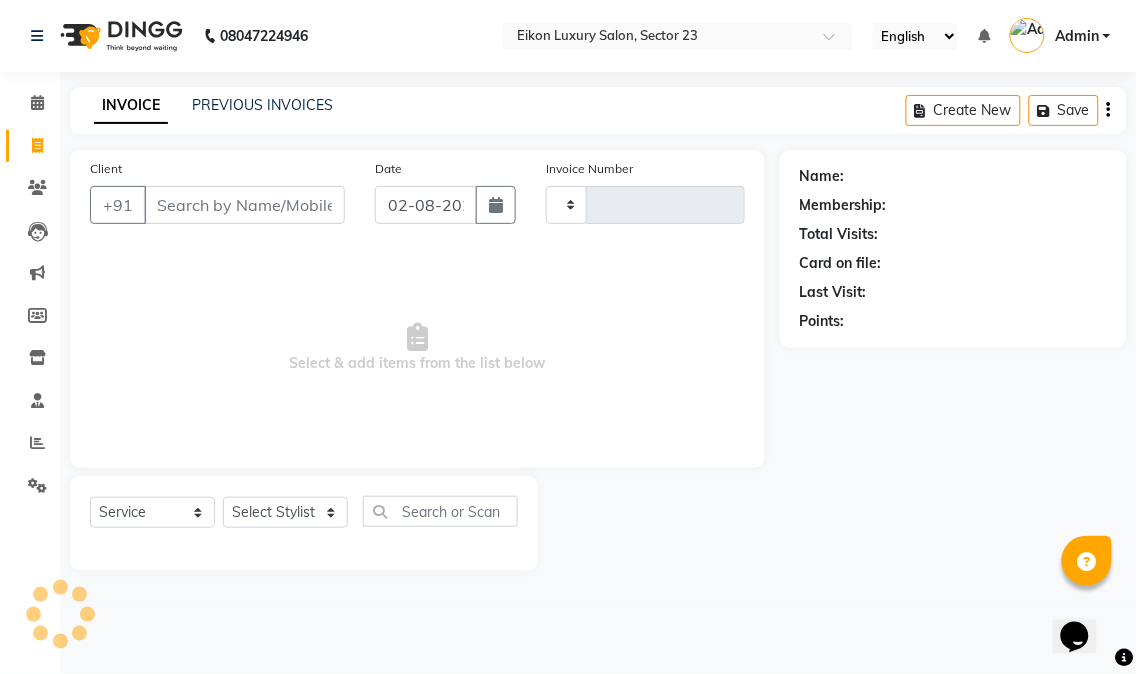 type on "2896" 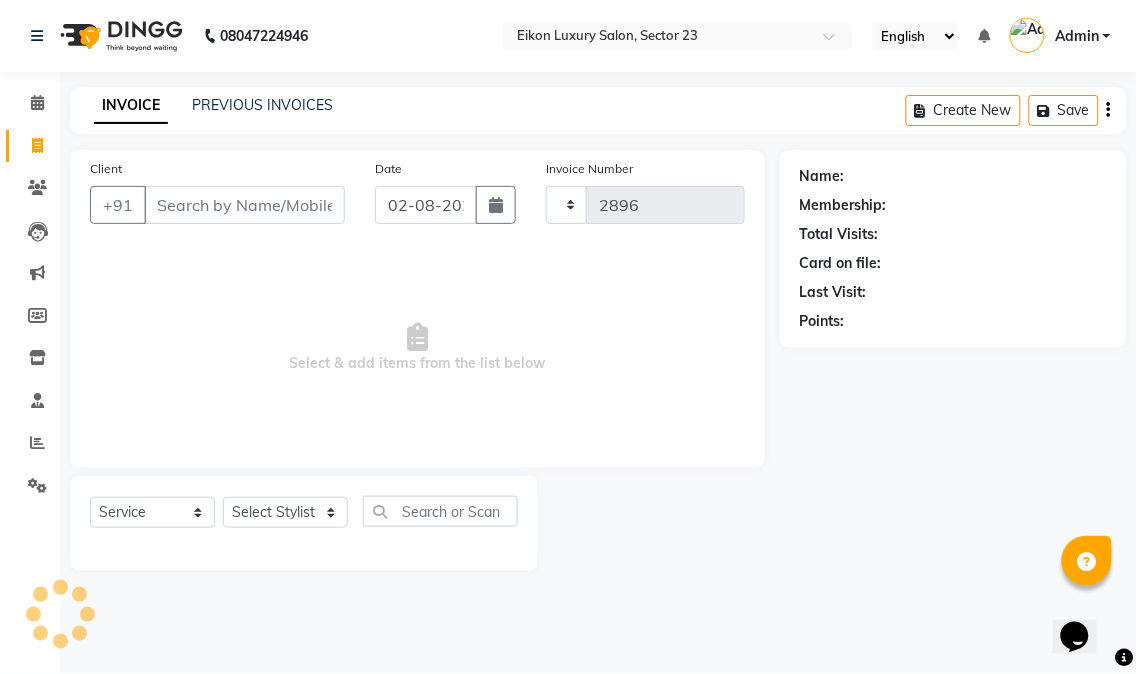 select on "7080" 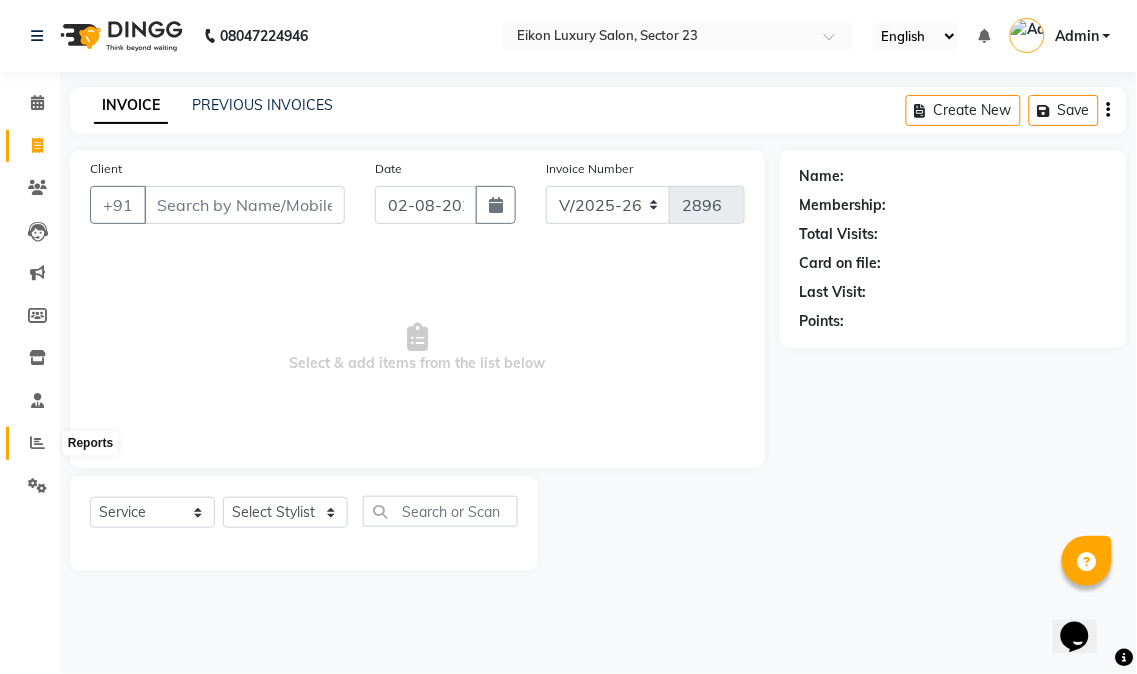 click 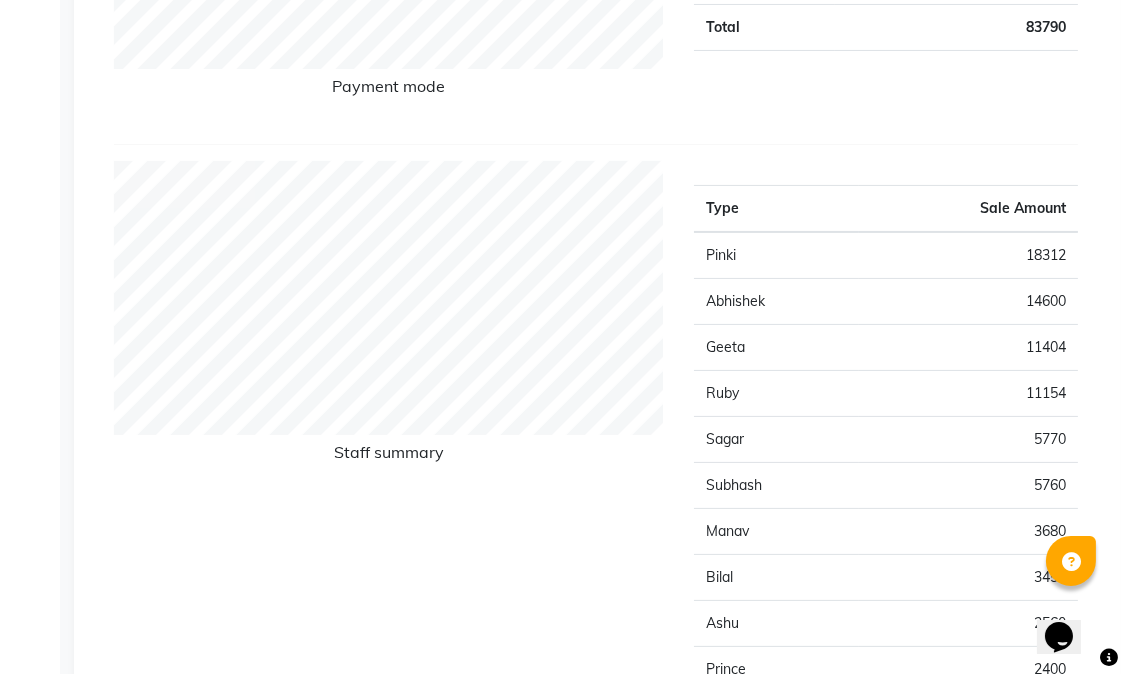 scroll, scrollTop: 0, scrollLeft: 0, axis: both 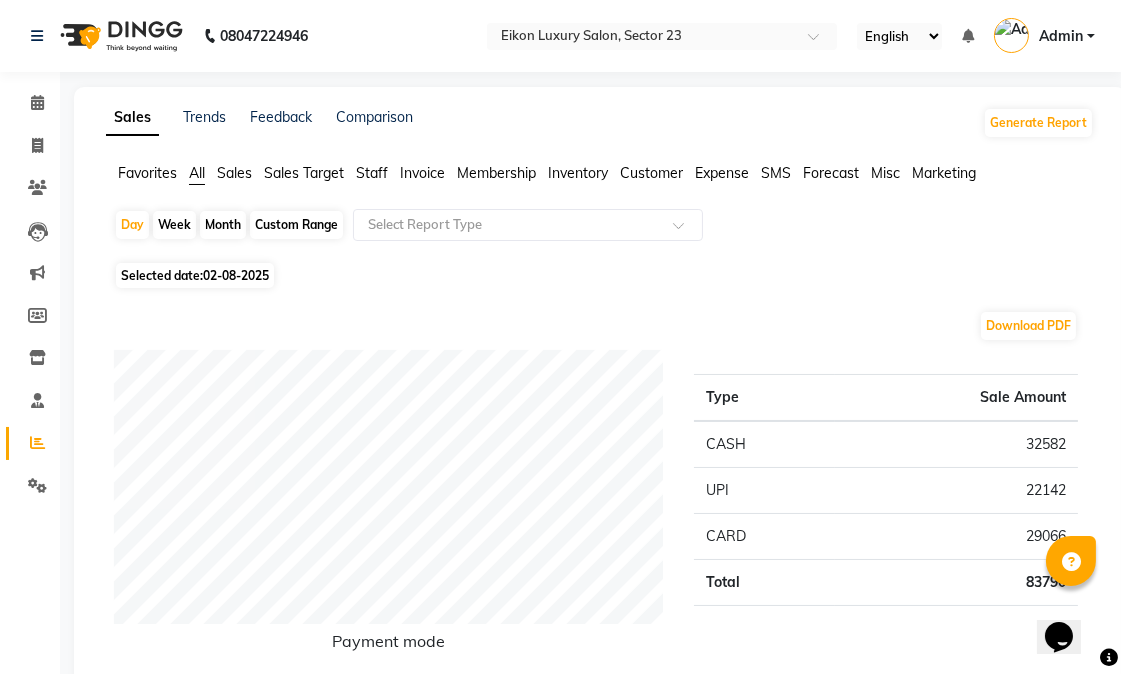 click on "Month" 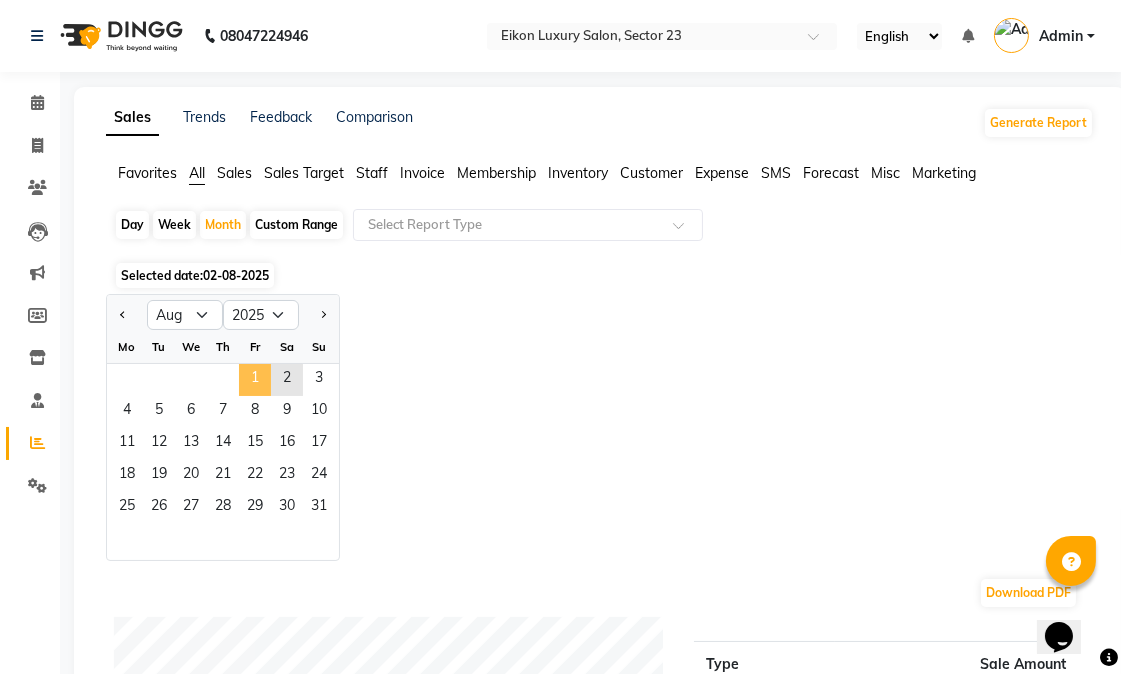click on "1" 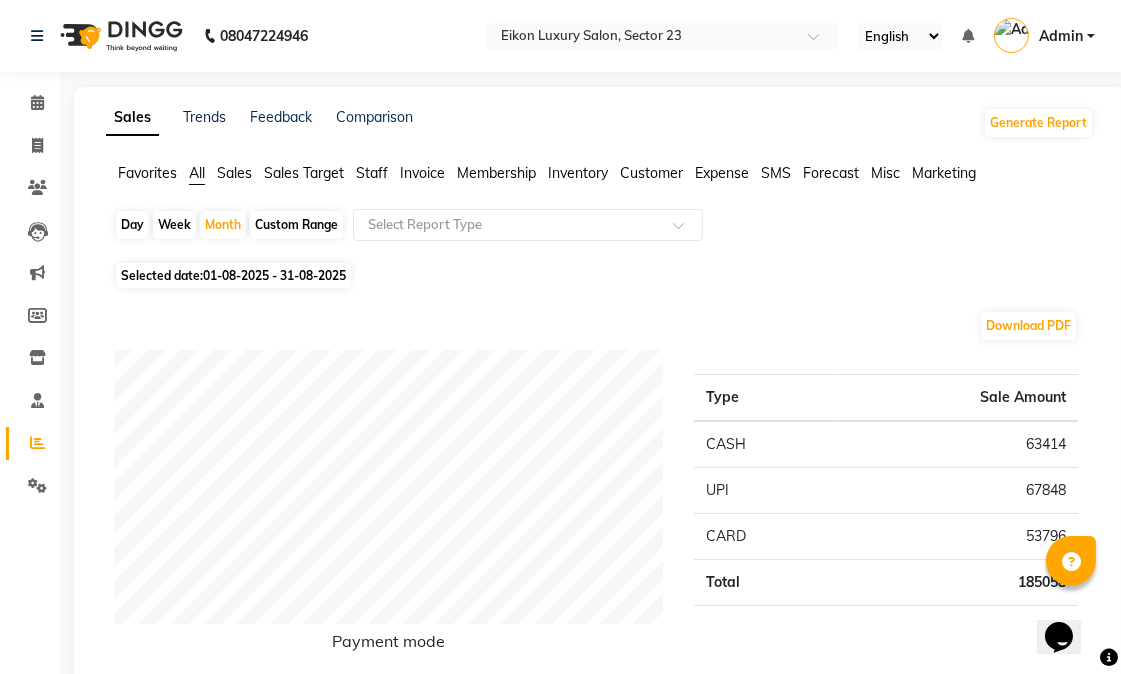 click on "Staff" 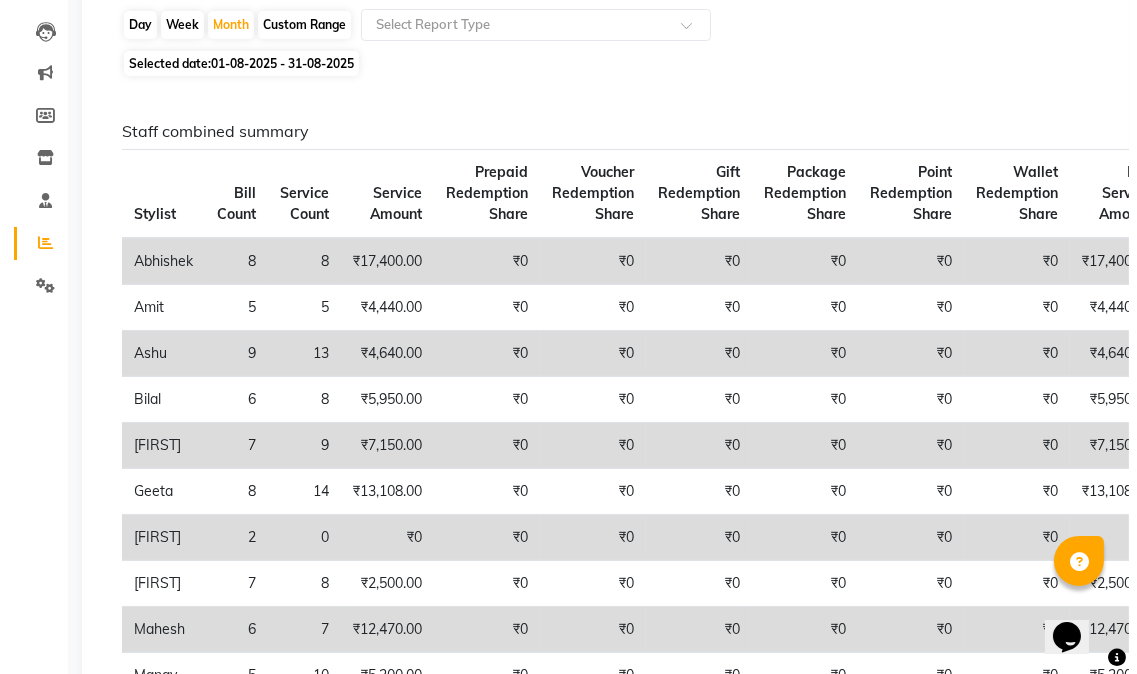 scroll, scrollTop: 0, scrollLeft: 0, axis: both 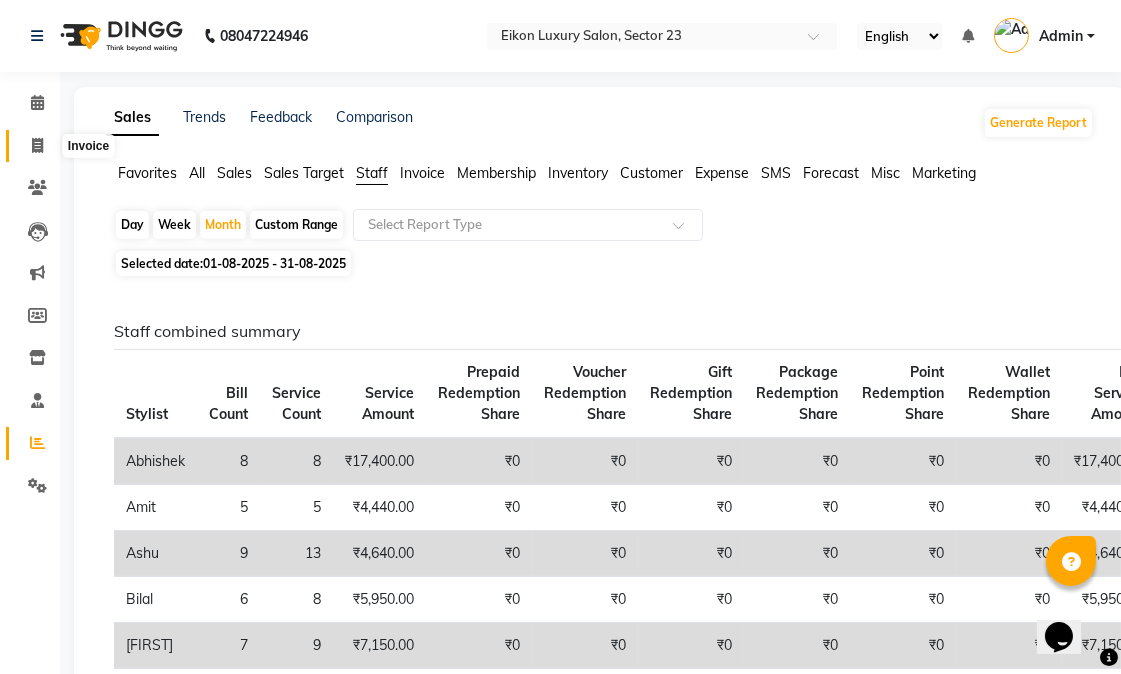 click 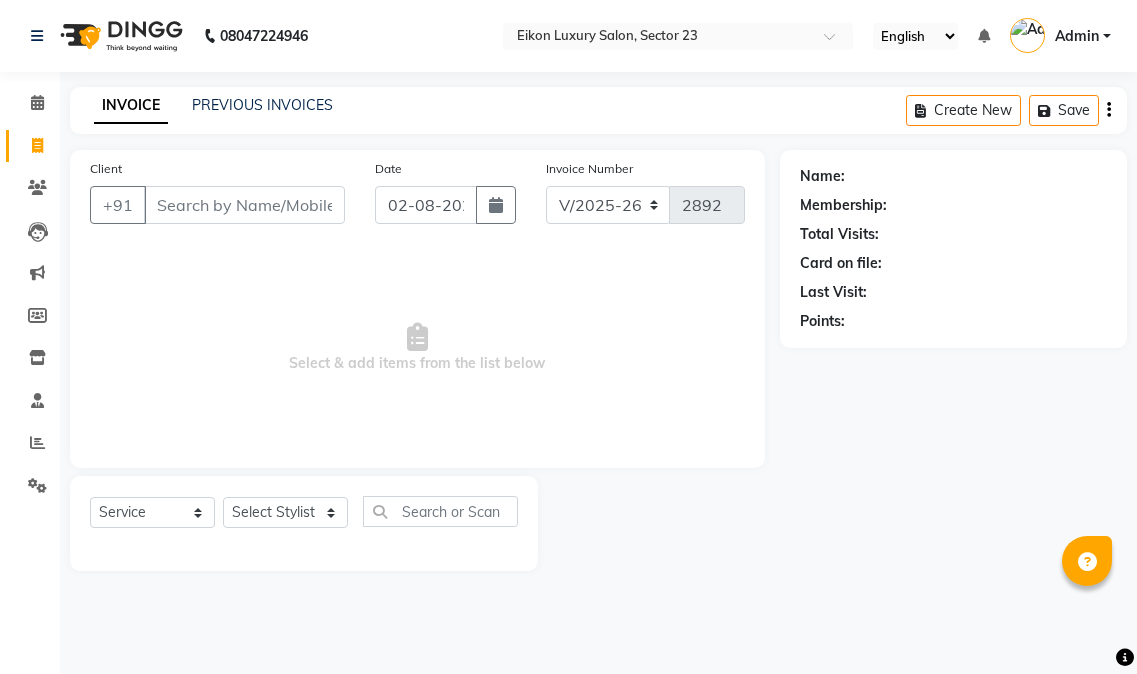 select on "7080" 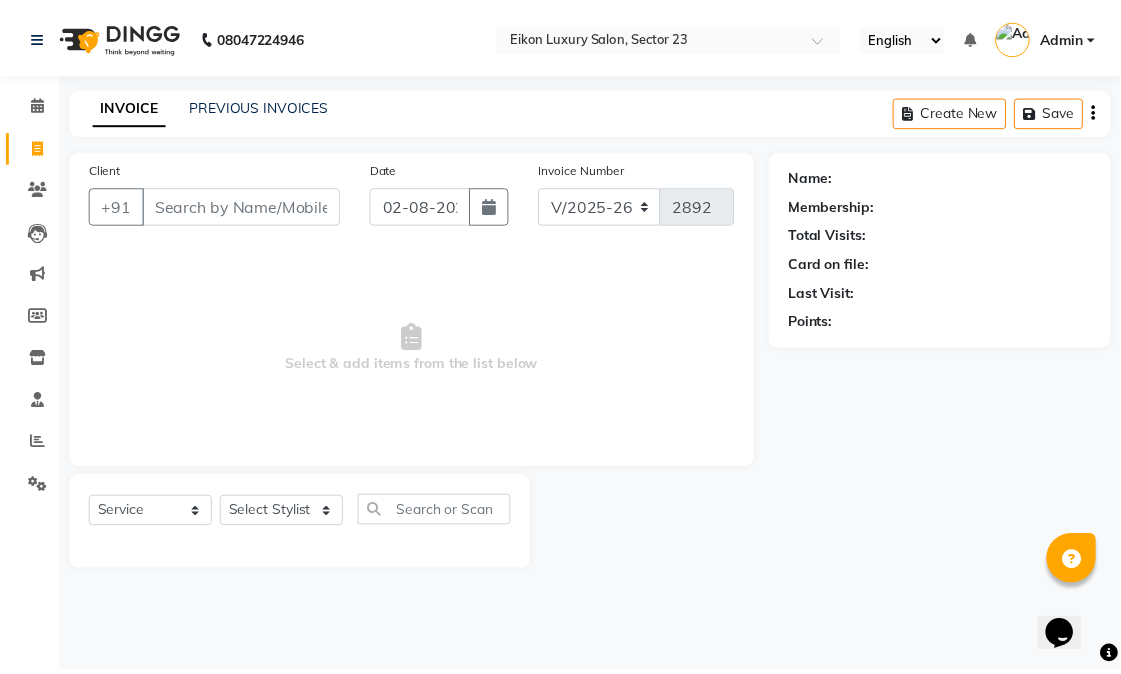 scroll, scrollTop: 0, scrollLeft: 0, axis: both 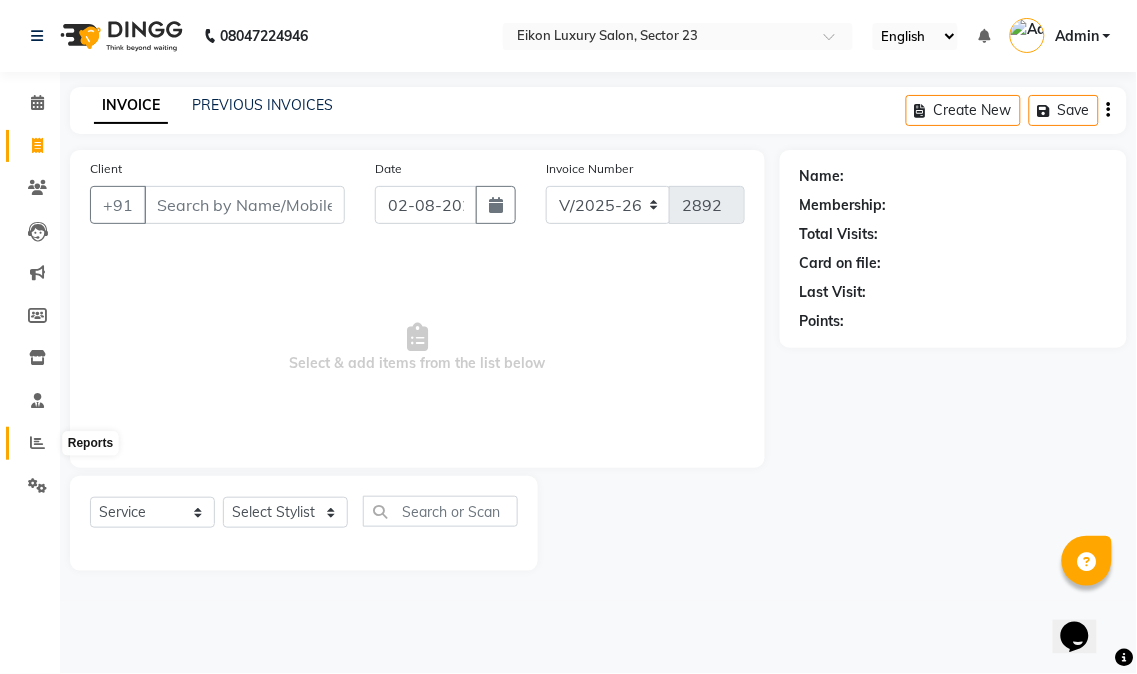 click 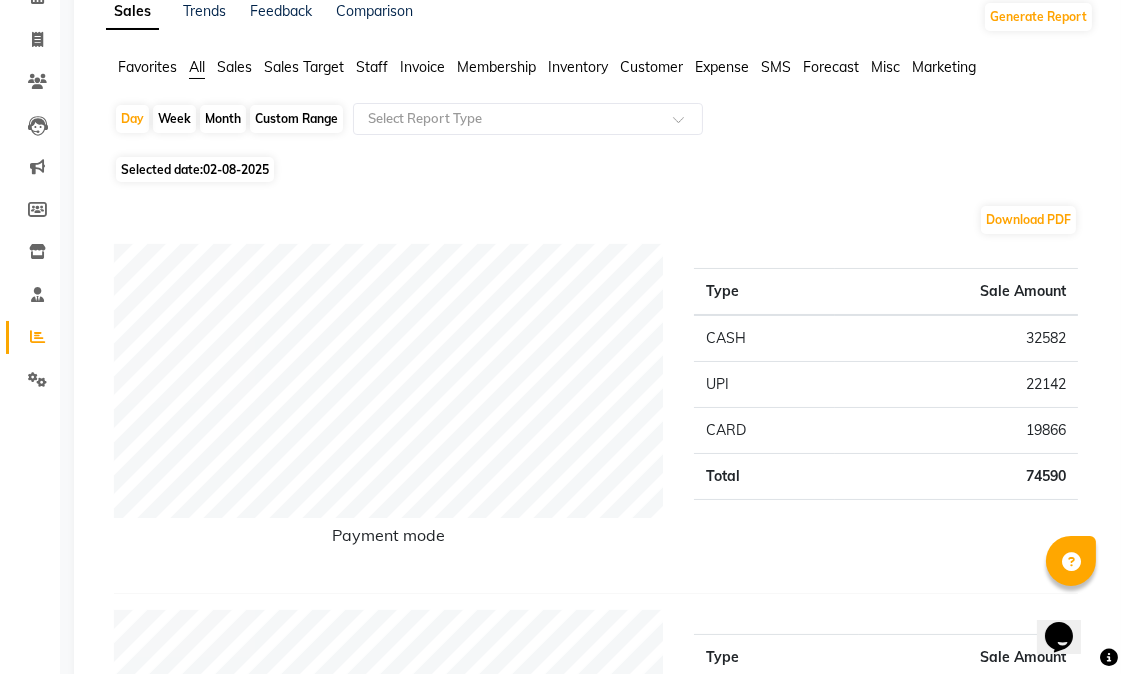 scroll, scrollTop: 0, scrollLeft: 0, axis: both 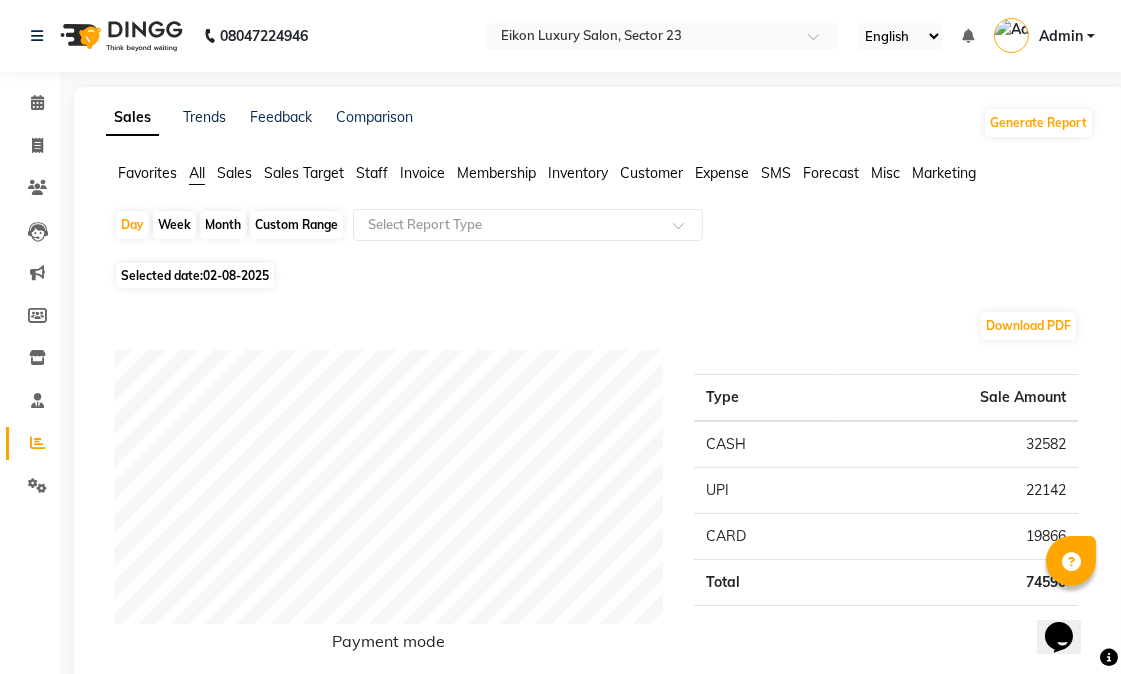 click on "Staff" 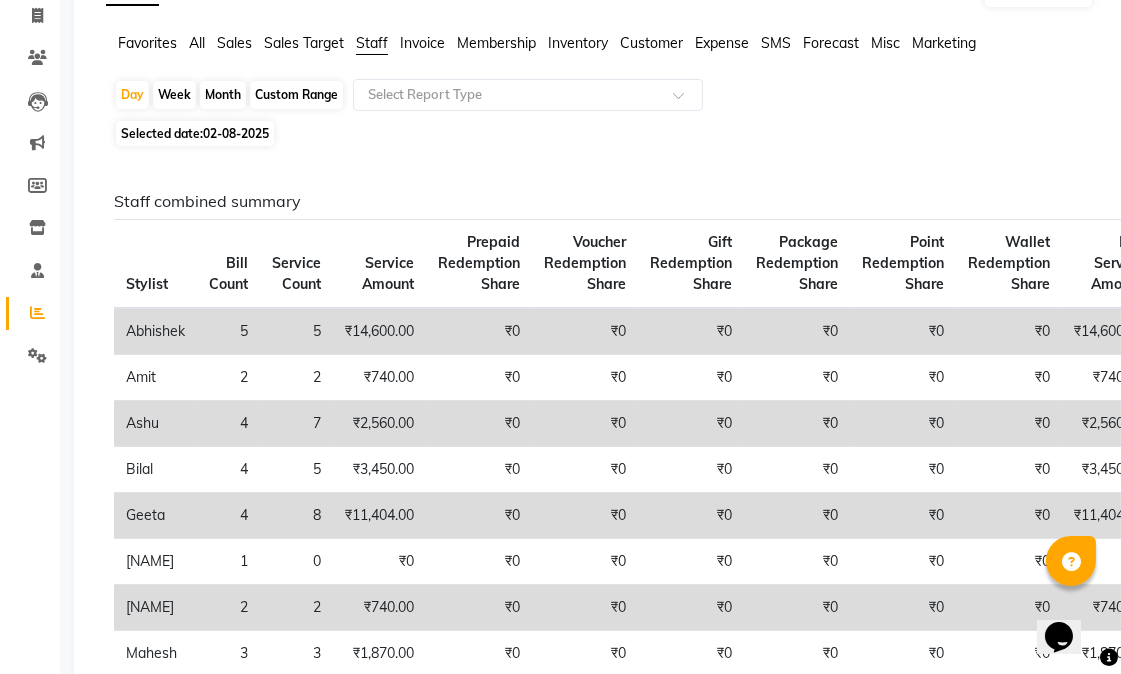 scroll, scrollTop: 0, scrollLeft: 0, axis: both 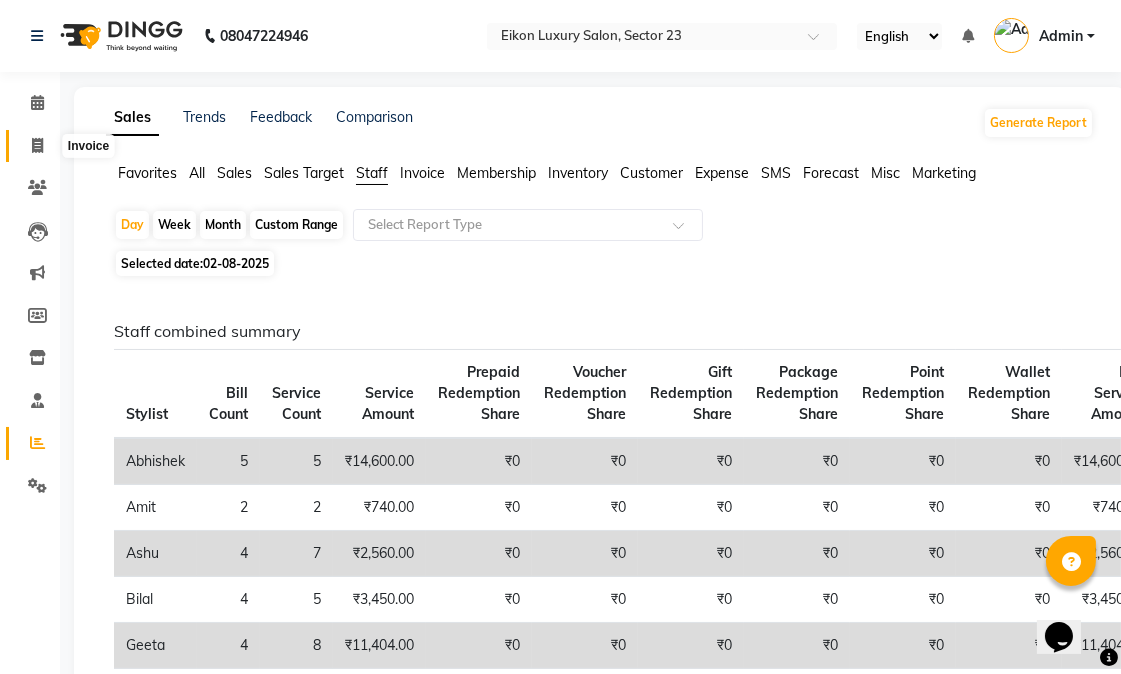 click 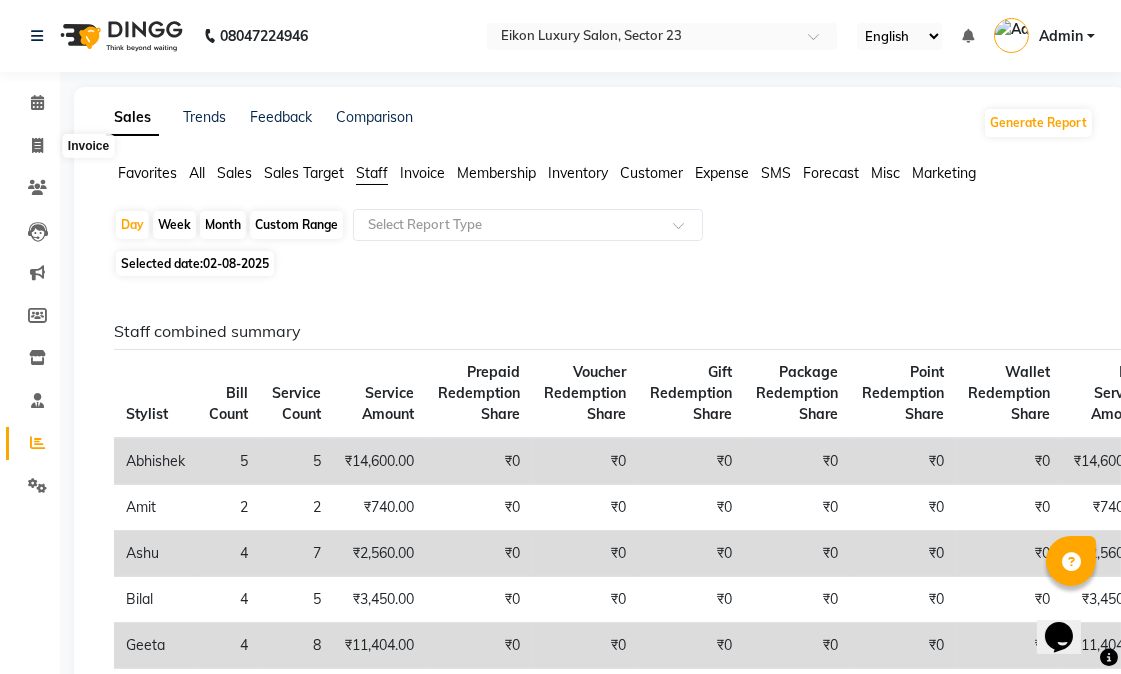 select on "service" 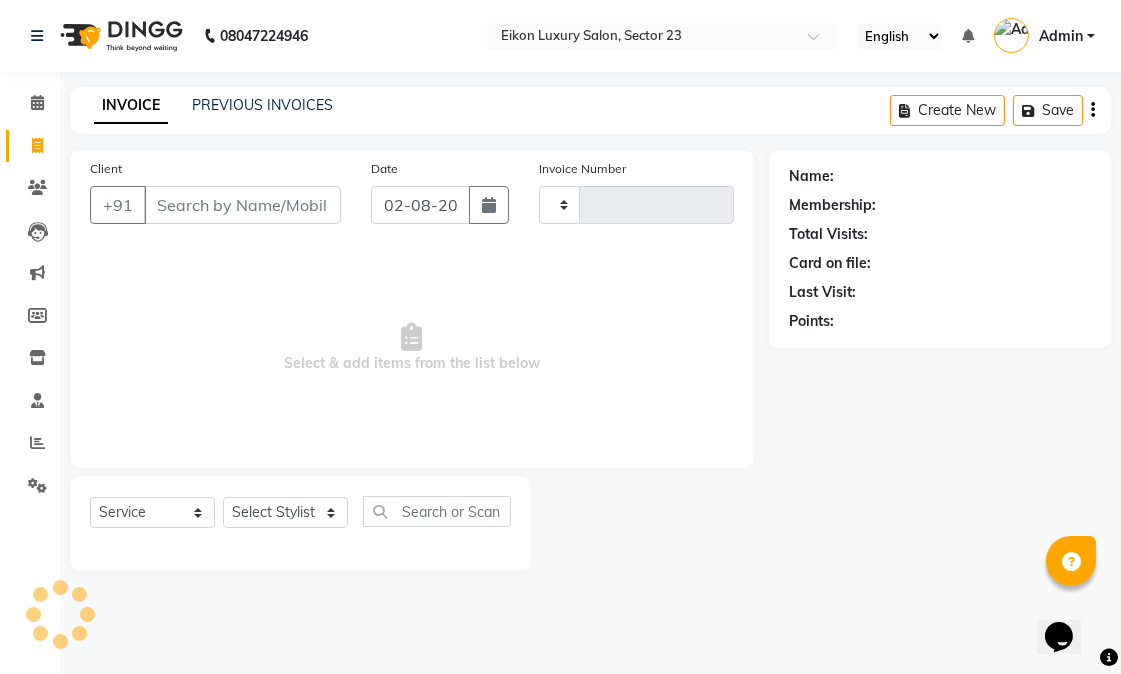 type on "2895" 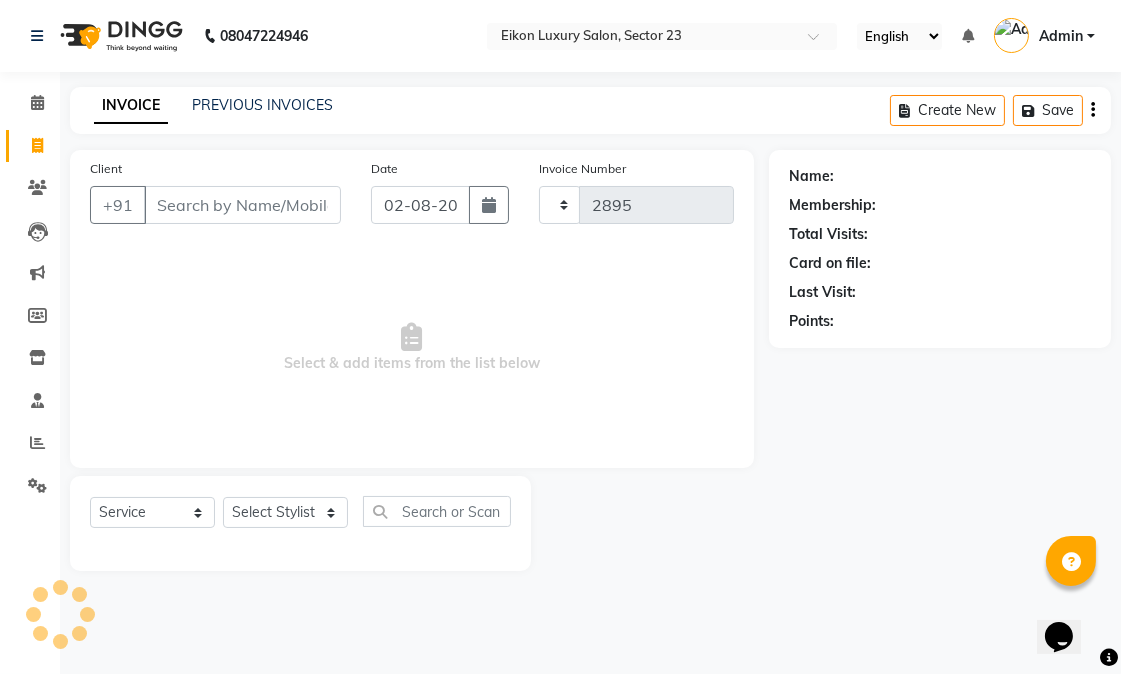 select on "7080" 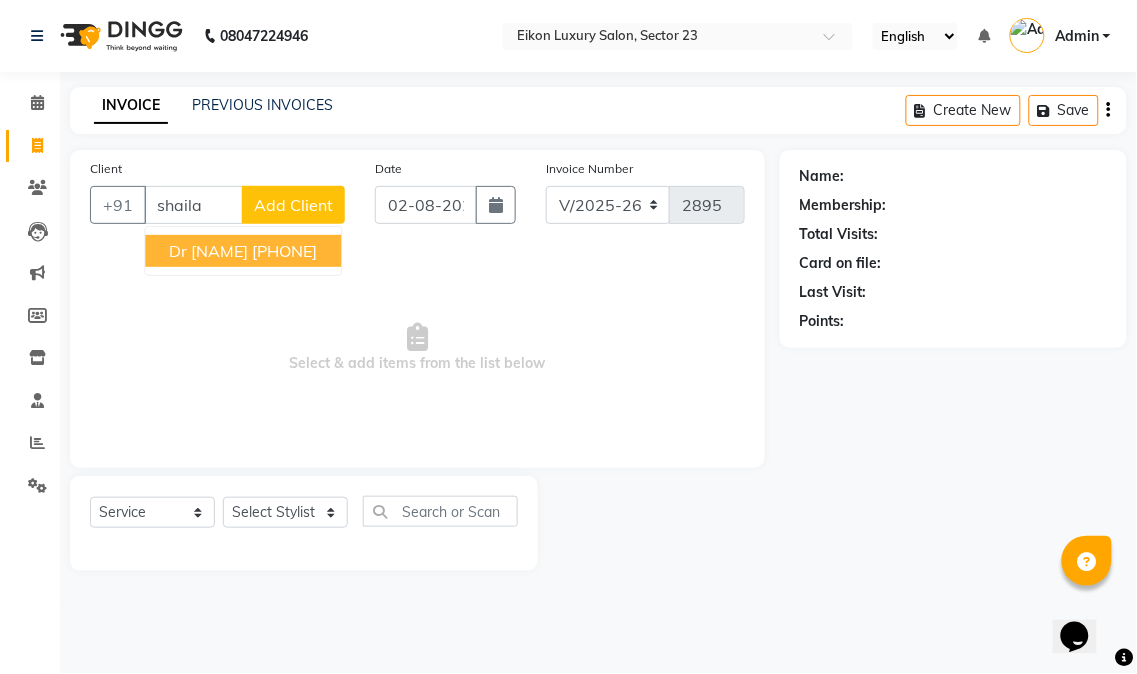 click on "[PHONE]" at bounding box center (284, 251) 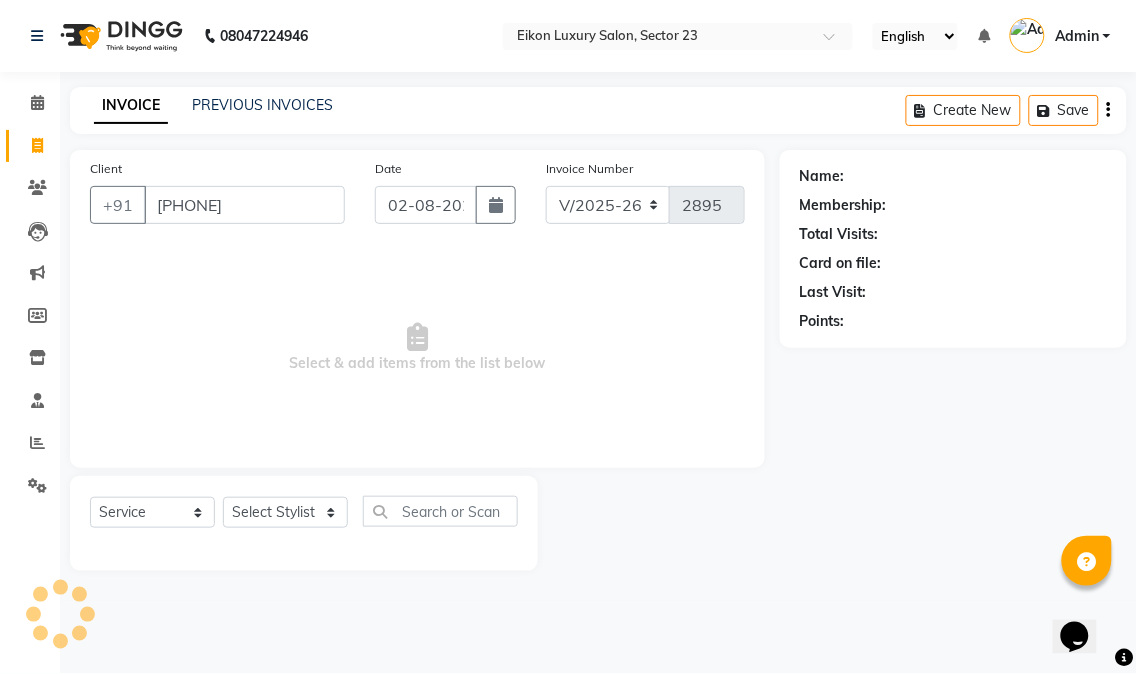type on "[PHONE]" 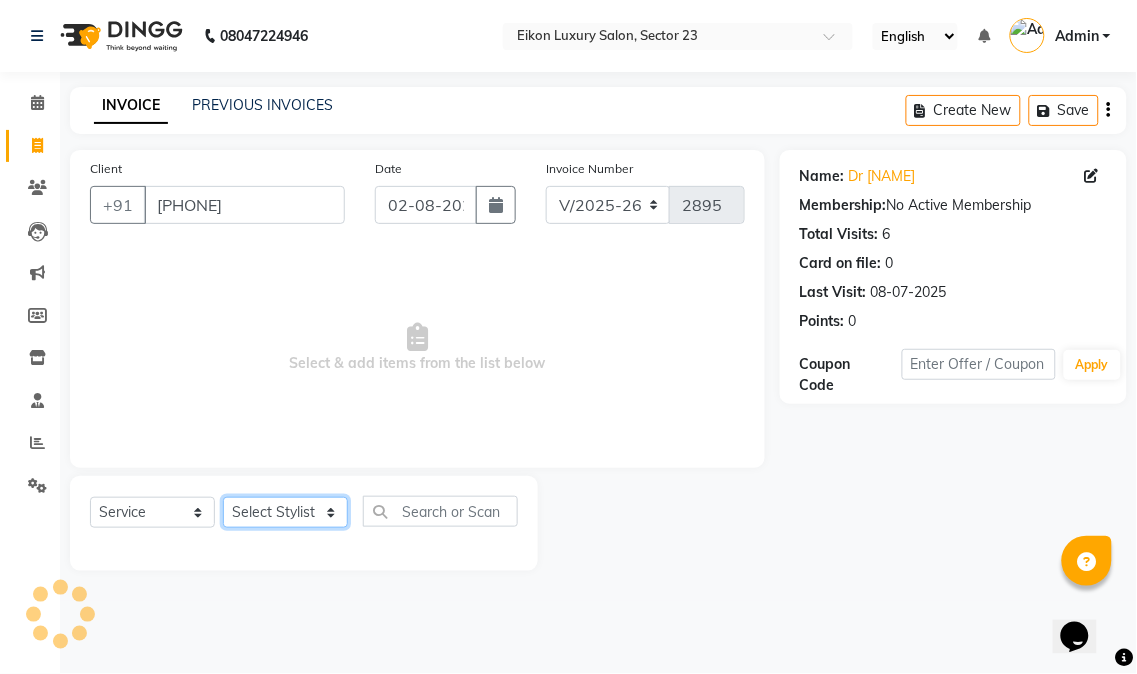 click on "Select Stylist Abhishek amit anchal Ashu Bilal Dildar Geeta Hritik Jatin mahesh Manav Mohit Pinki Prince Ruby Sagar Subhash Subodh Uday" 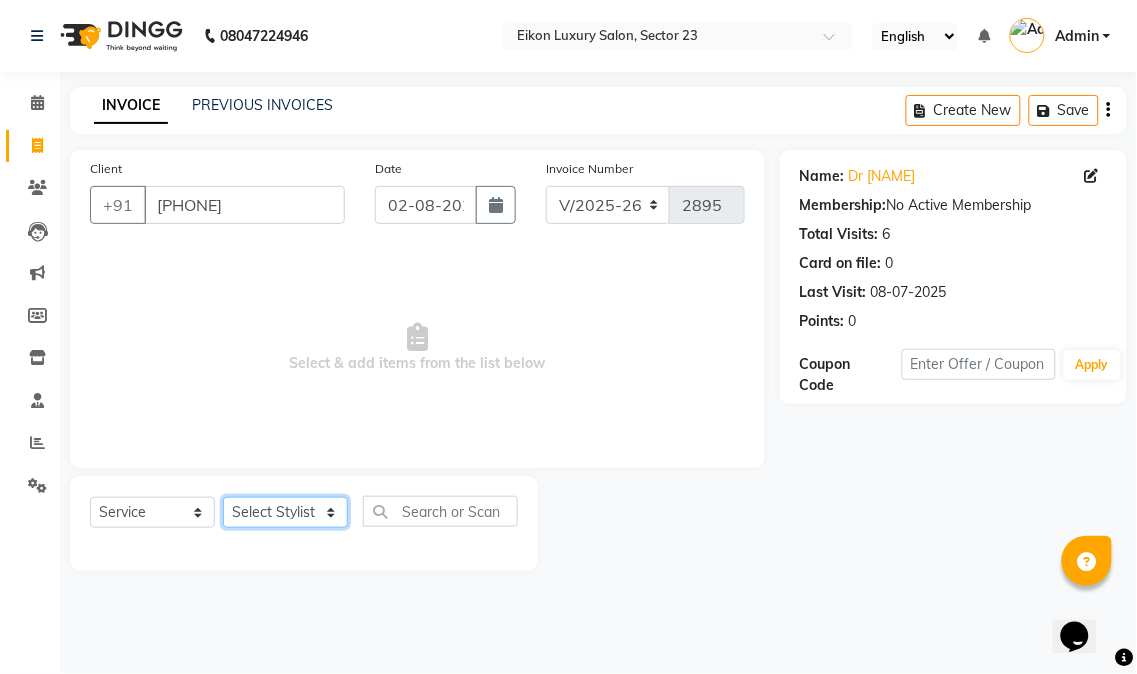 select on "58955" 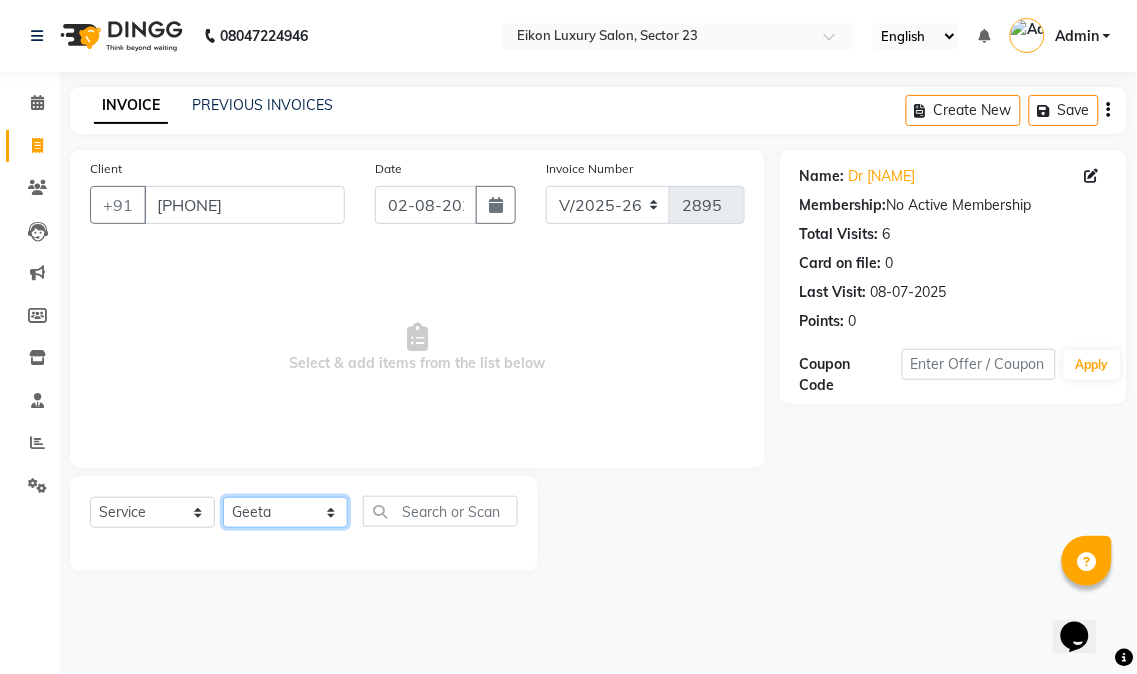 click on "Select Stylist Abhishek amit anchal Ashu Bilal Dildar Geeta Hritik Jatin mahesh Manav Mohit Pinki Prince Ruby Sagar Subhash Subodh Uday" 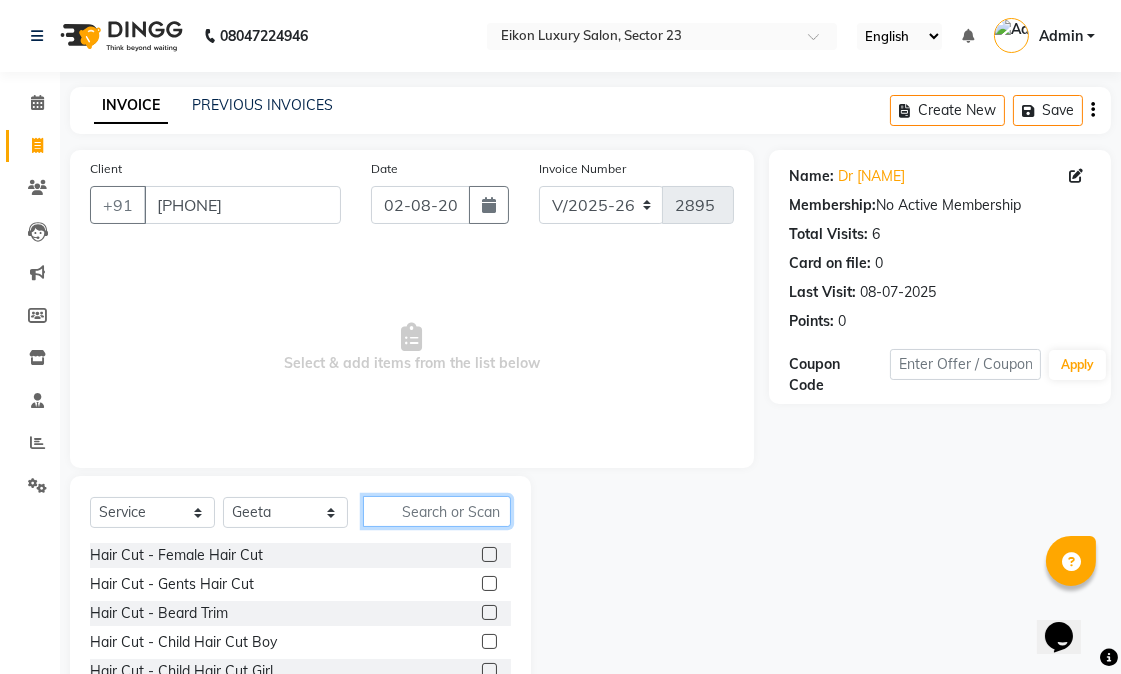 click 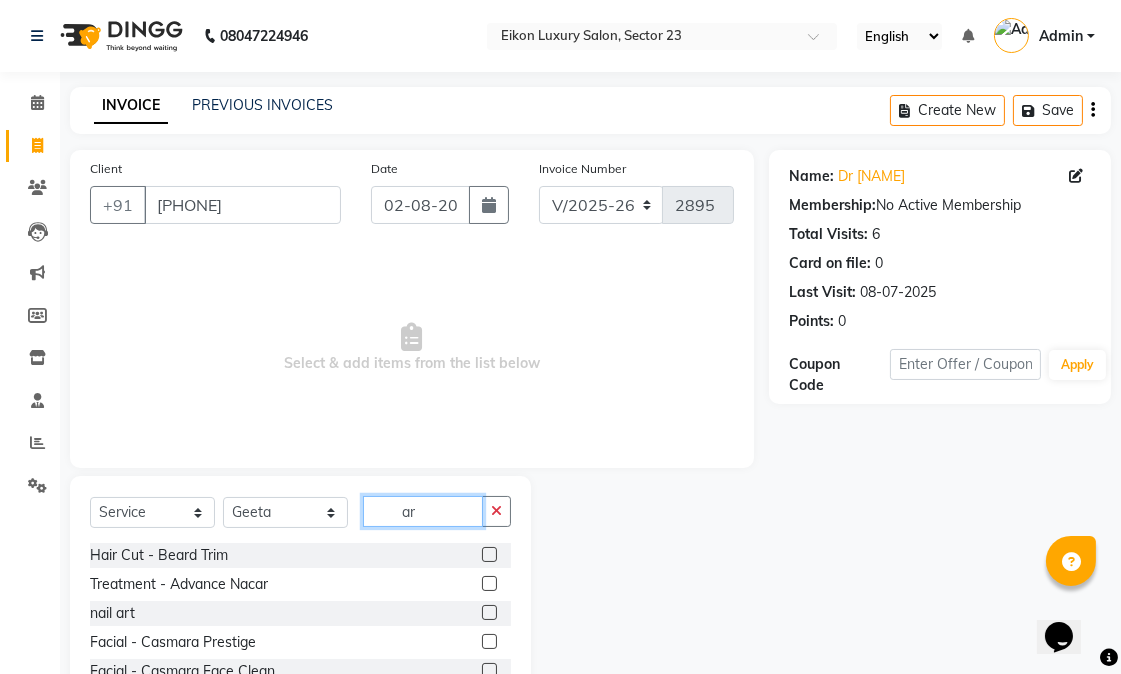 type on "arm" 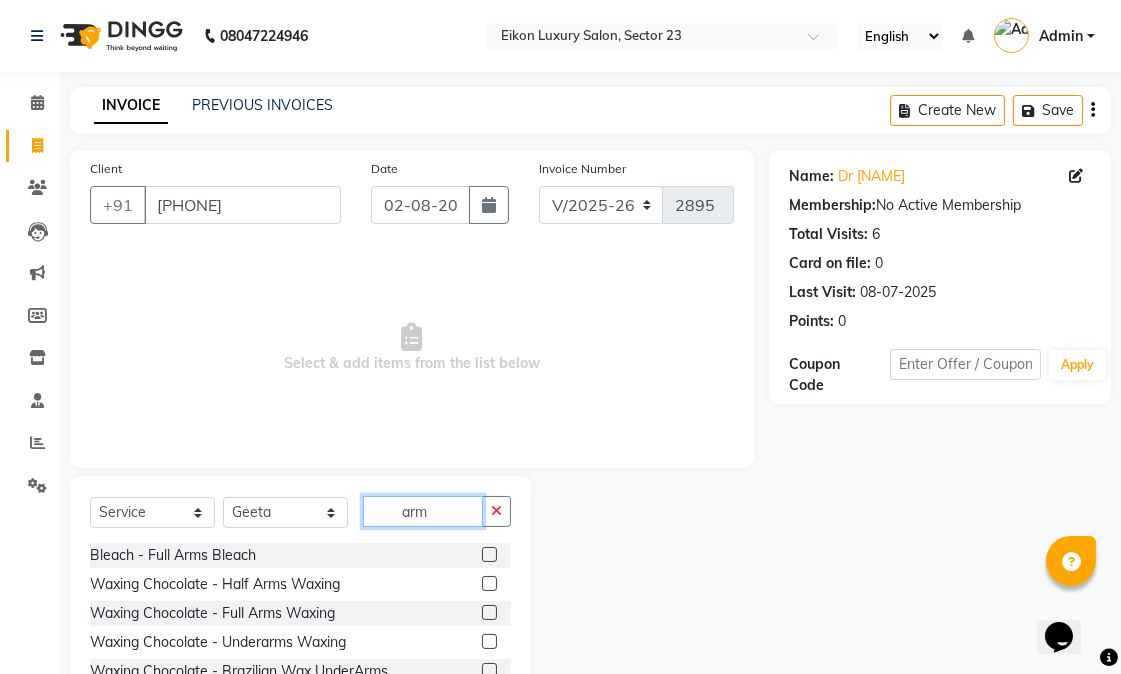 drag, startPoint x: 442, startPoint y: 516, endPoint x: 396, endPoint y: 517, distance: 46.010868 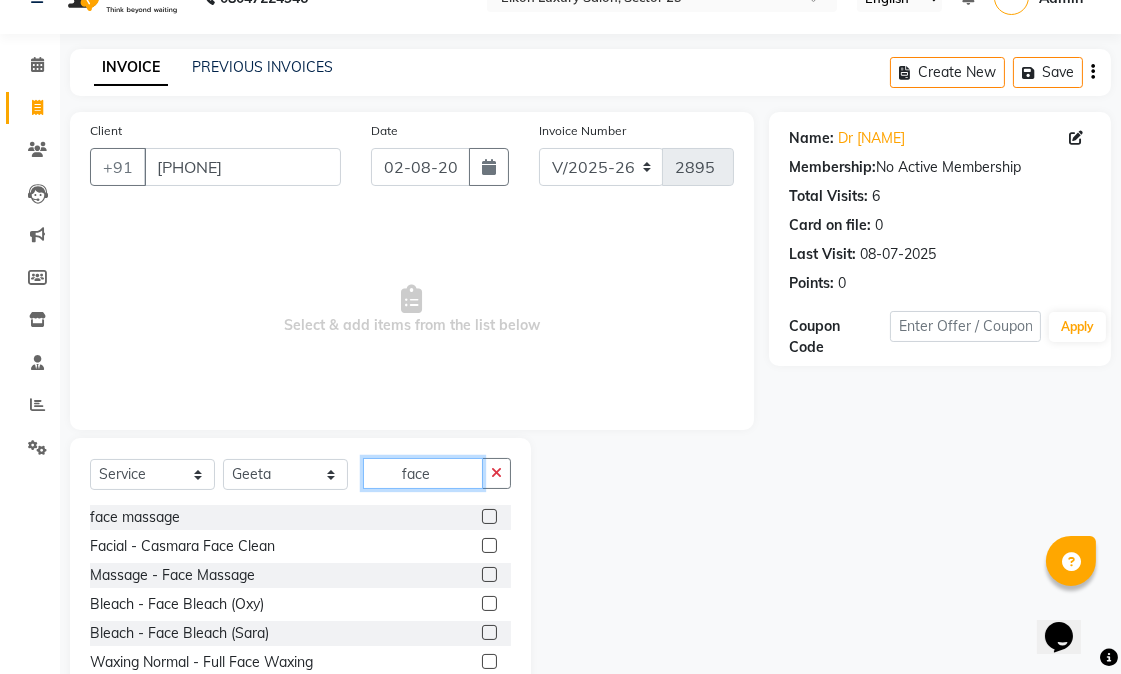 scroll, scrollTop: 101, scrollLeft: 0, axis: vertical 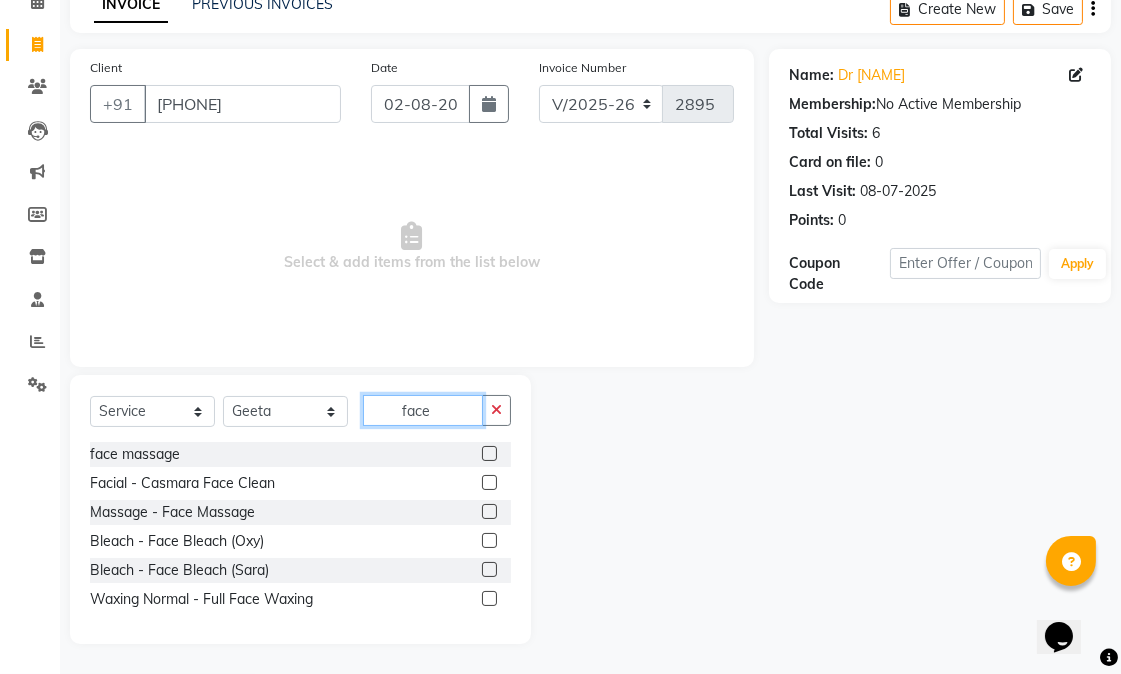 type on "face" 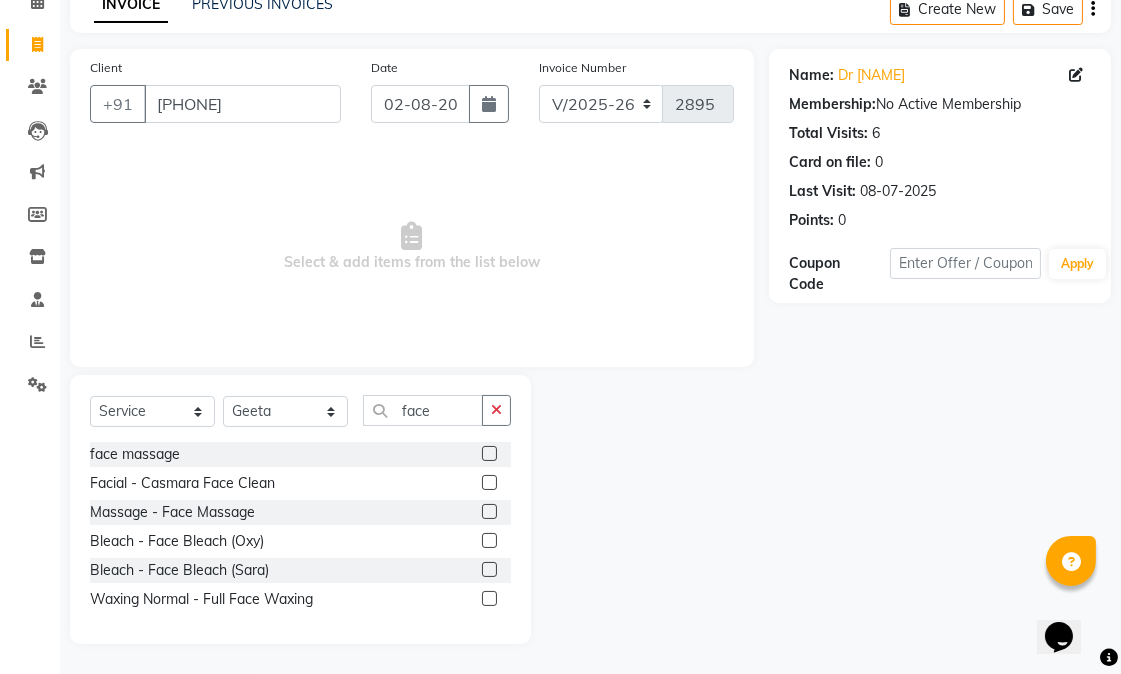 click 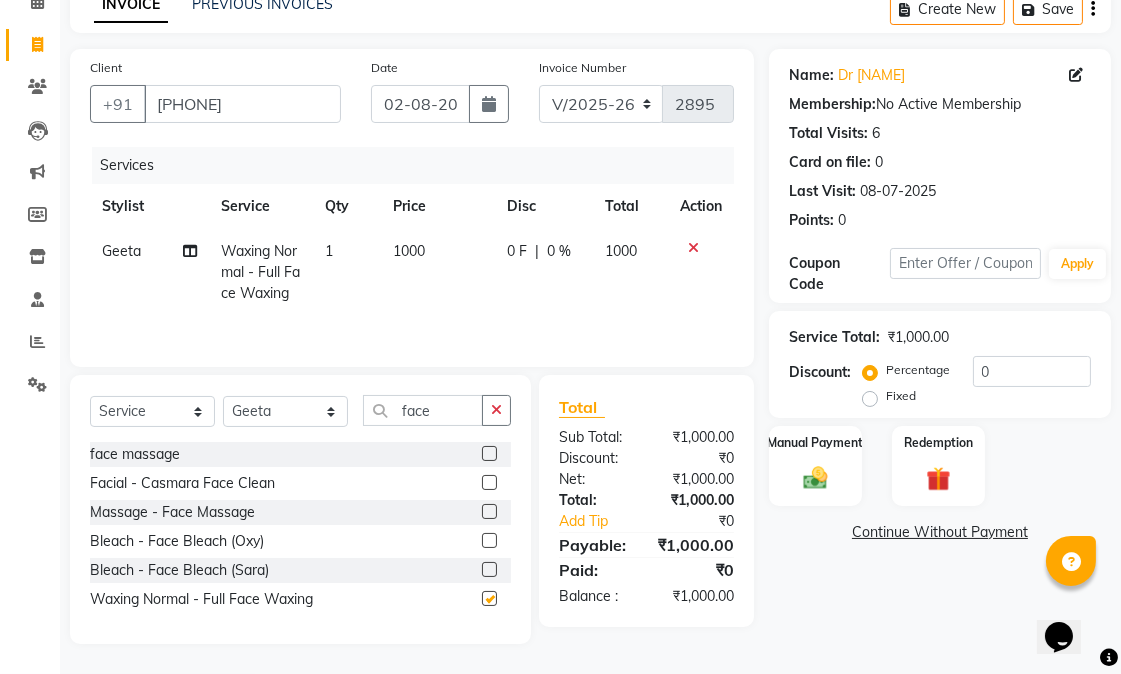 checkbox on "false" 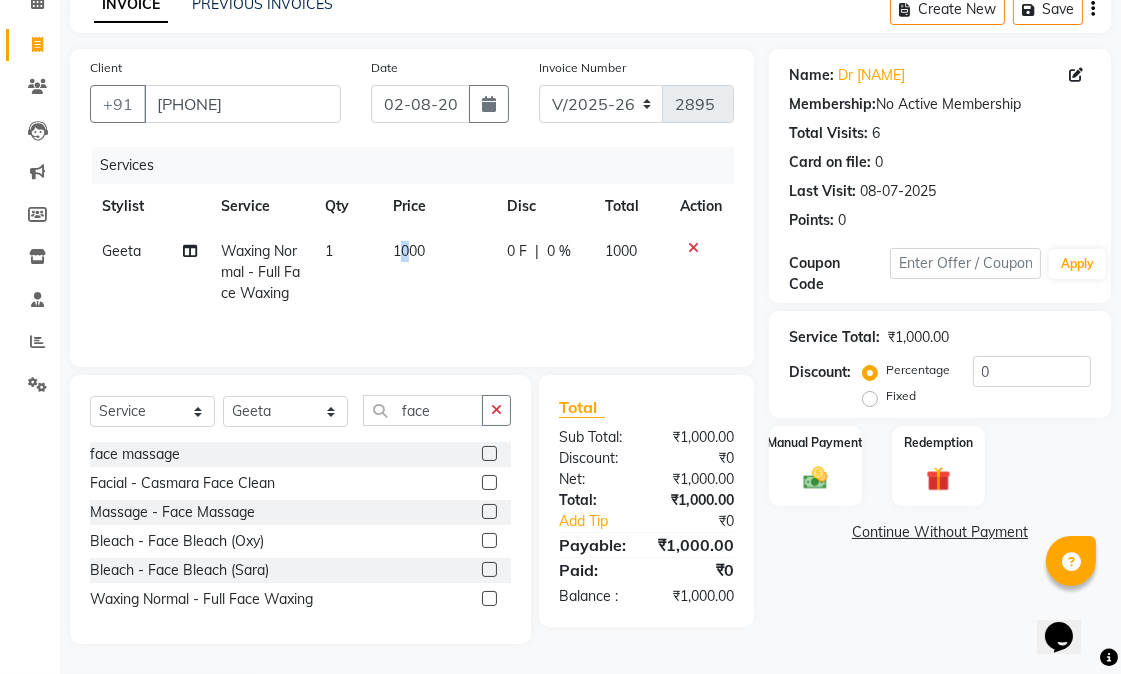 drag, startPoint x: 412, startPoint y: 254, endPoint x: 400, endPoint y: 251, distance: 12.369317 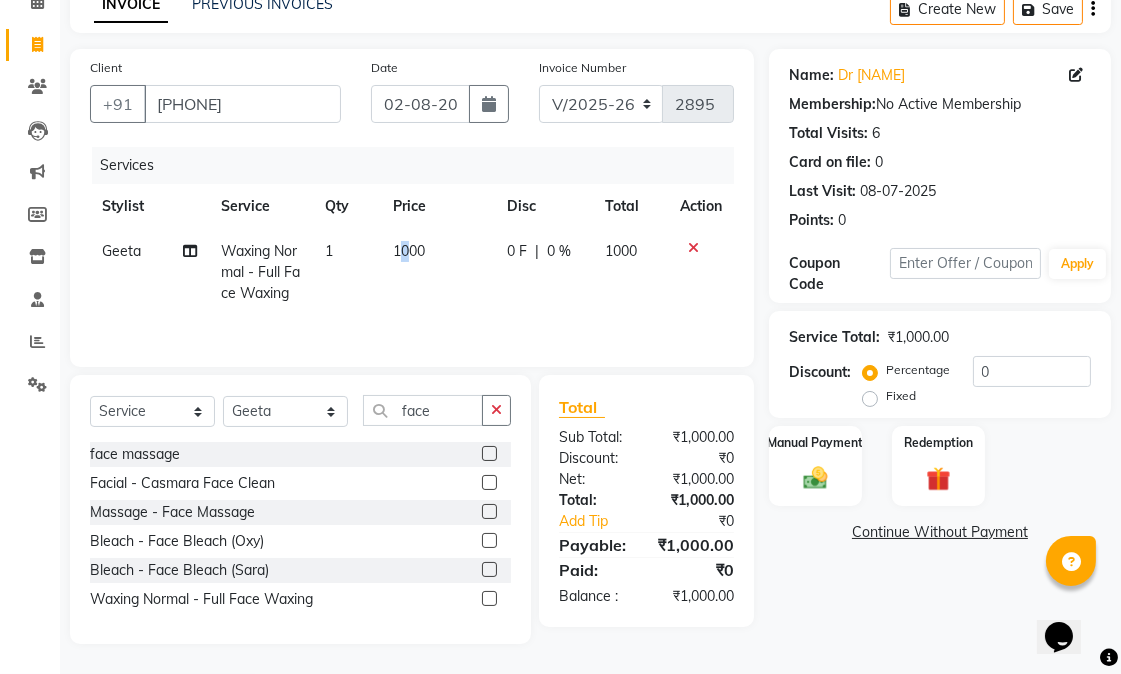 click on "1000" 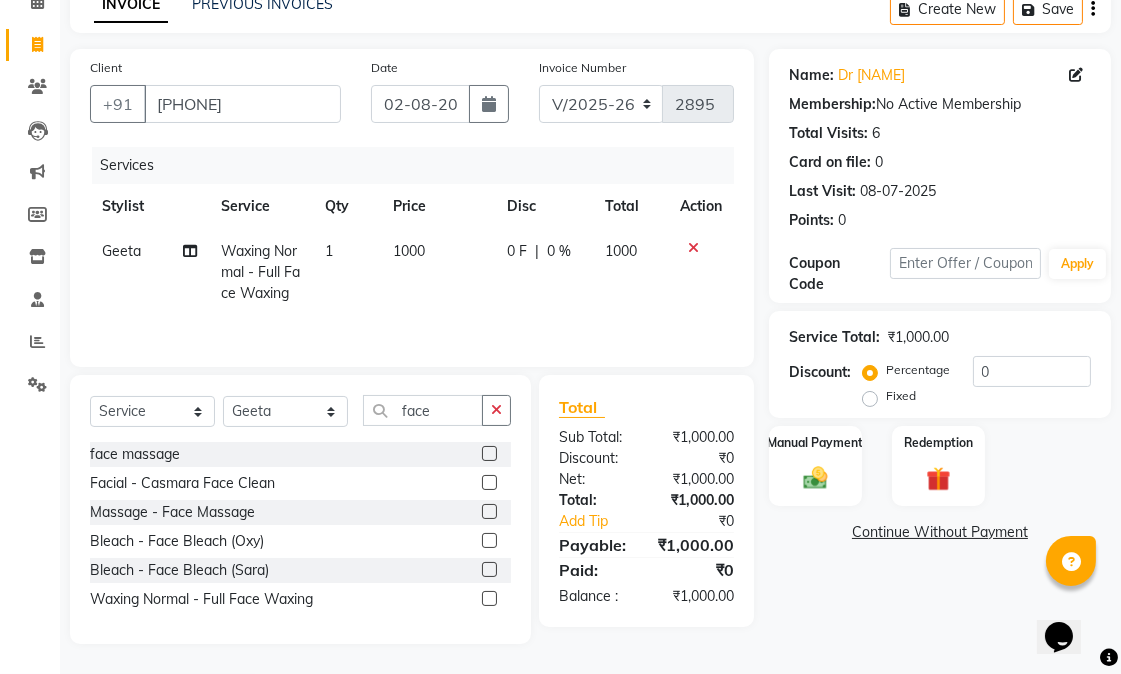 select on "58955" 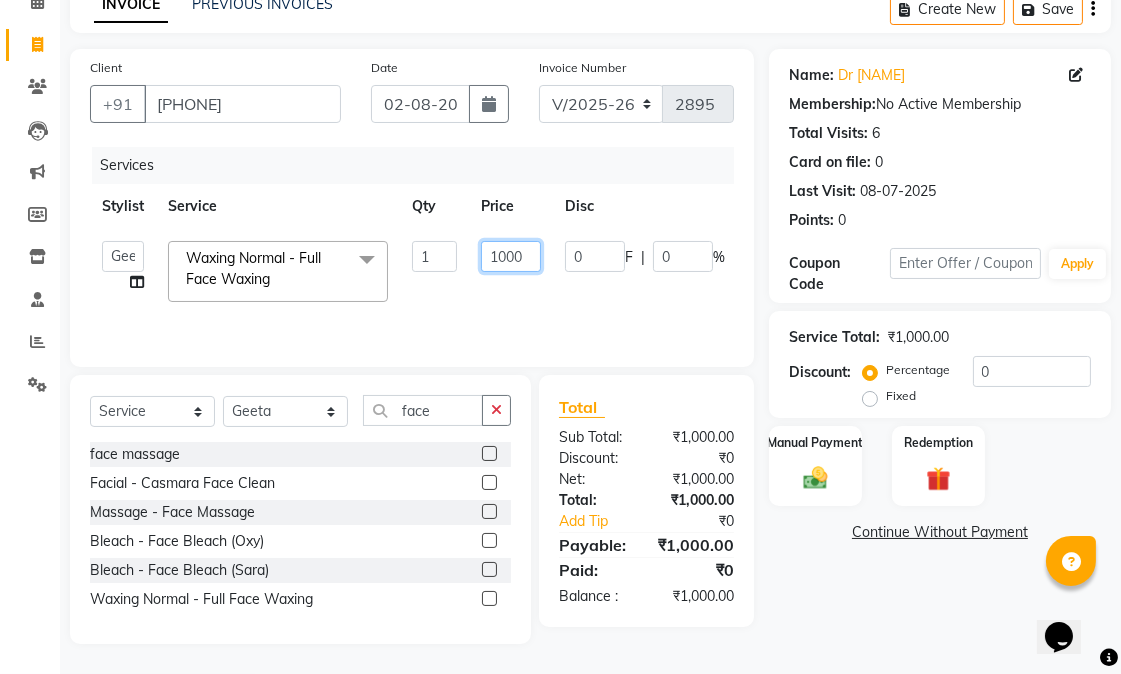 click on "1000" 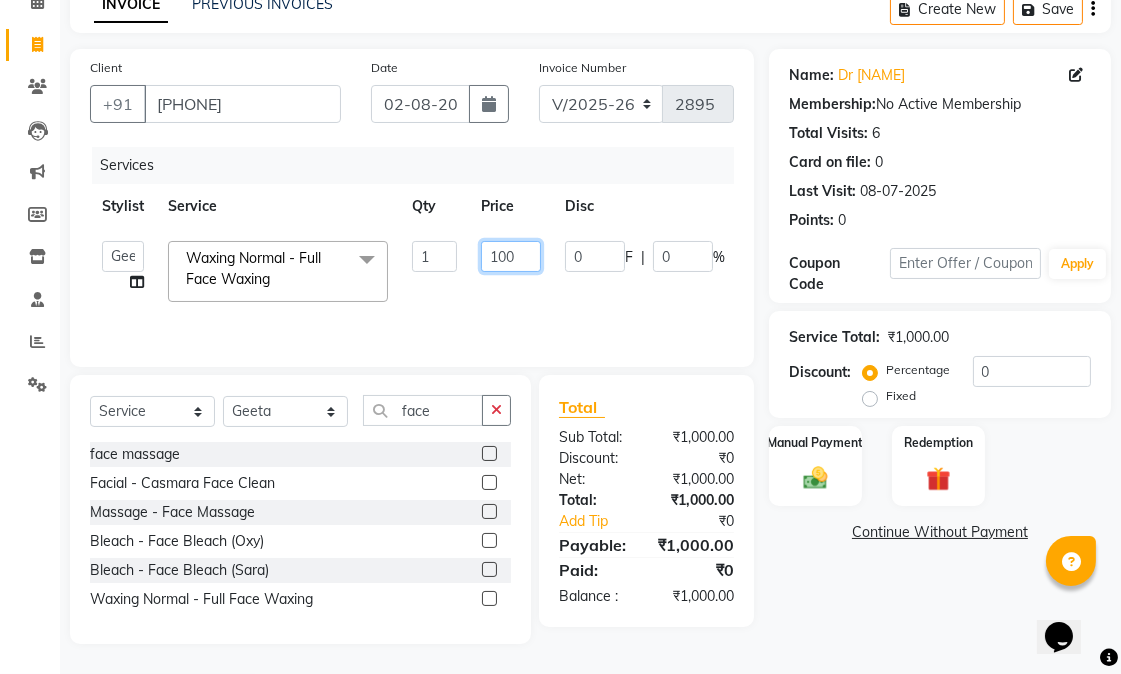 type on "1800" 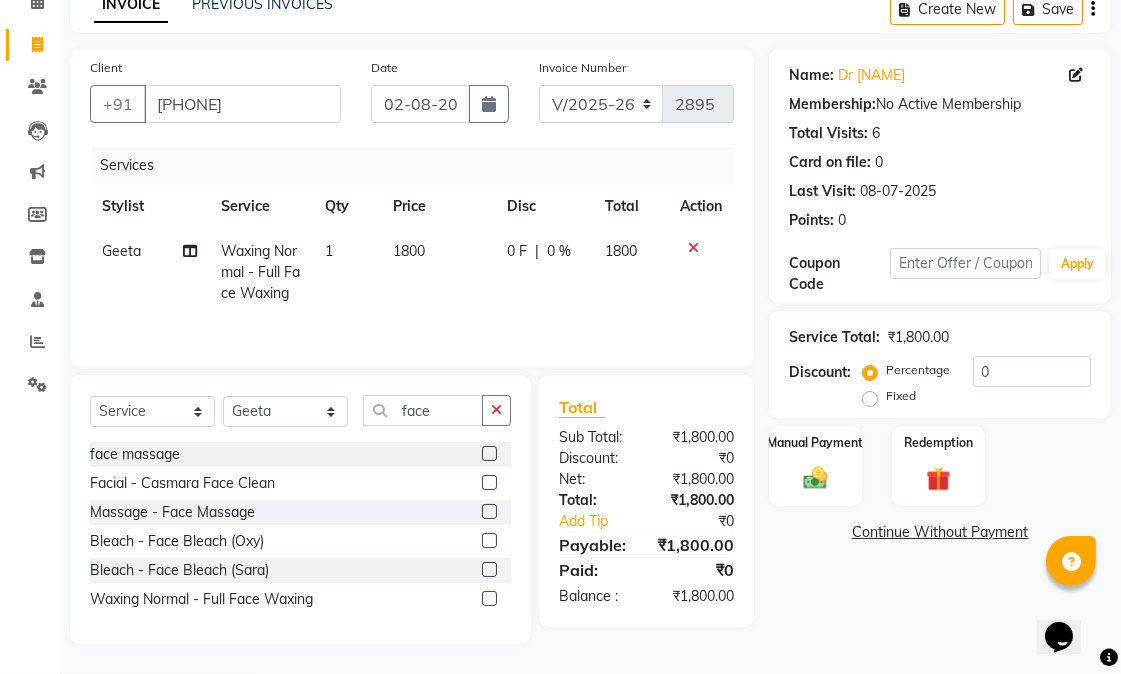 click on "Geeta Waxing Normal - Full Face Waxing 1 1800 0 F | 0 % 1800" 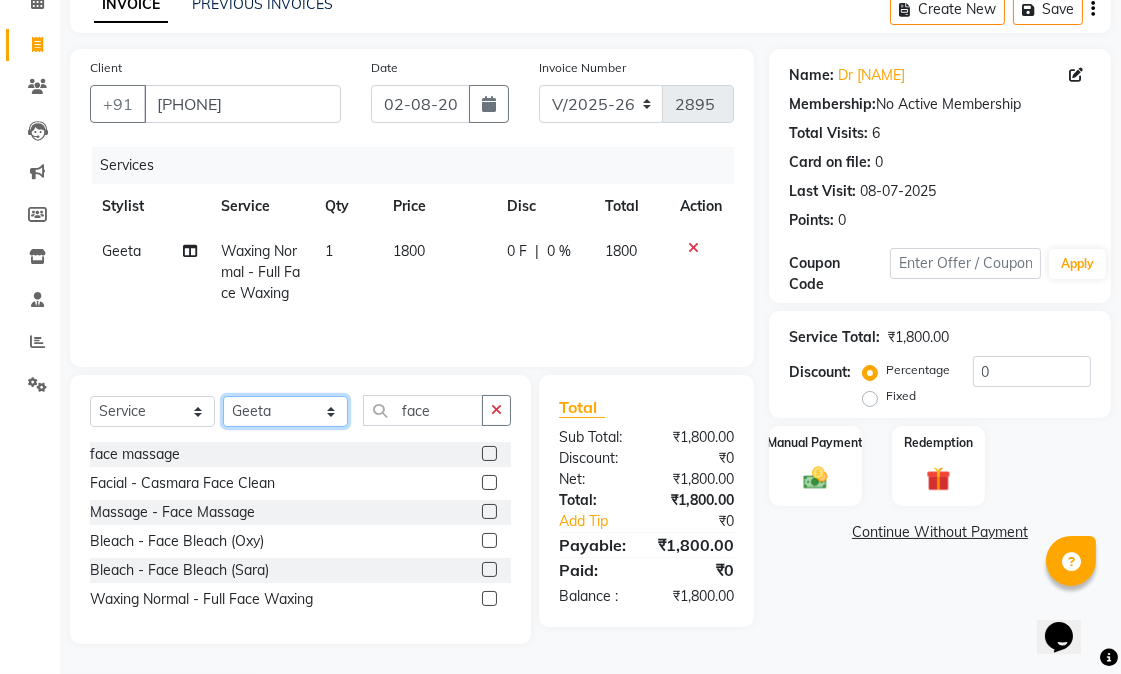 click on "Select Stylist Abhishek amit anchal Ashu Bilal Dildar Geeta Hritik Jatin mahesh Manav Mohit Pinki Prince Ruby Sagar Subhash Subodh Uday" 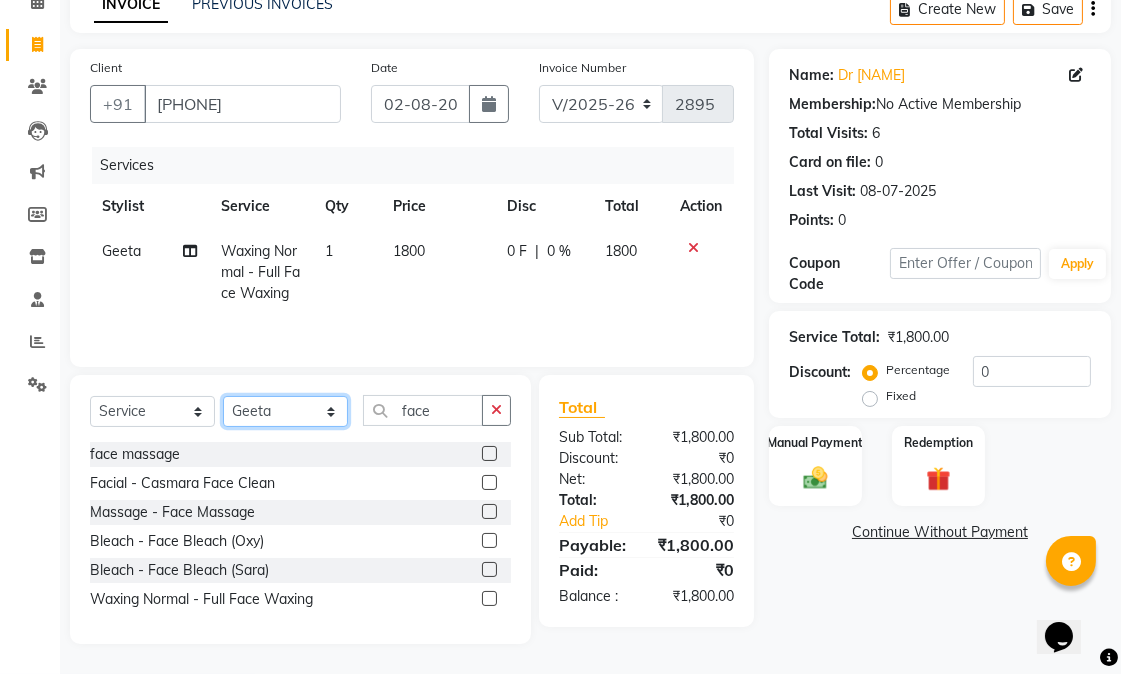 select on "58946" 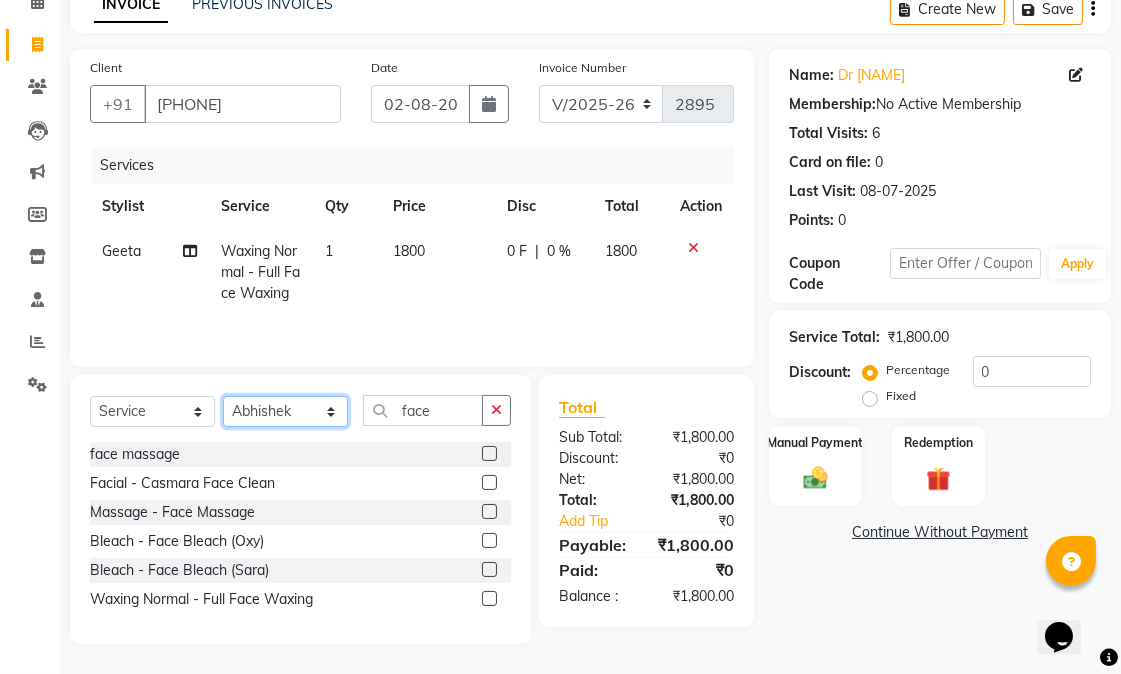 click on "Select Stylist Abhishek amit anchal Ashu Bilal Dildar Geeta Hritik Jatin mahesh Manav Mohit Pinki Prince Ruby Sagar Subhash Subodh Uday" 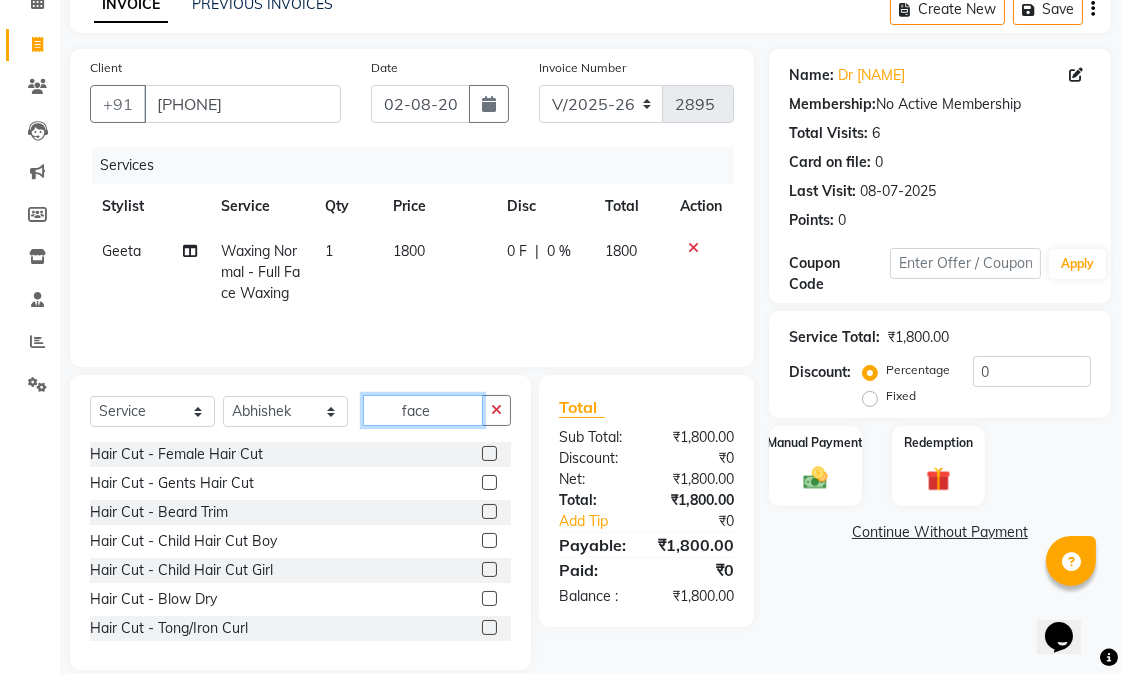 drag, startPoint x: 441, startPoint y: 424, endPoint x: 377, endPoint y: 424, distance: 64 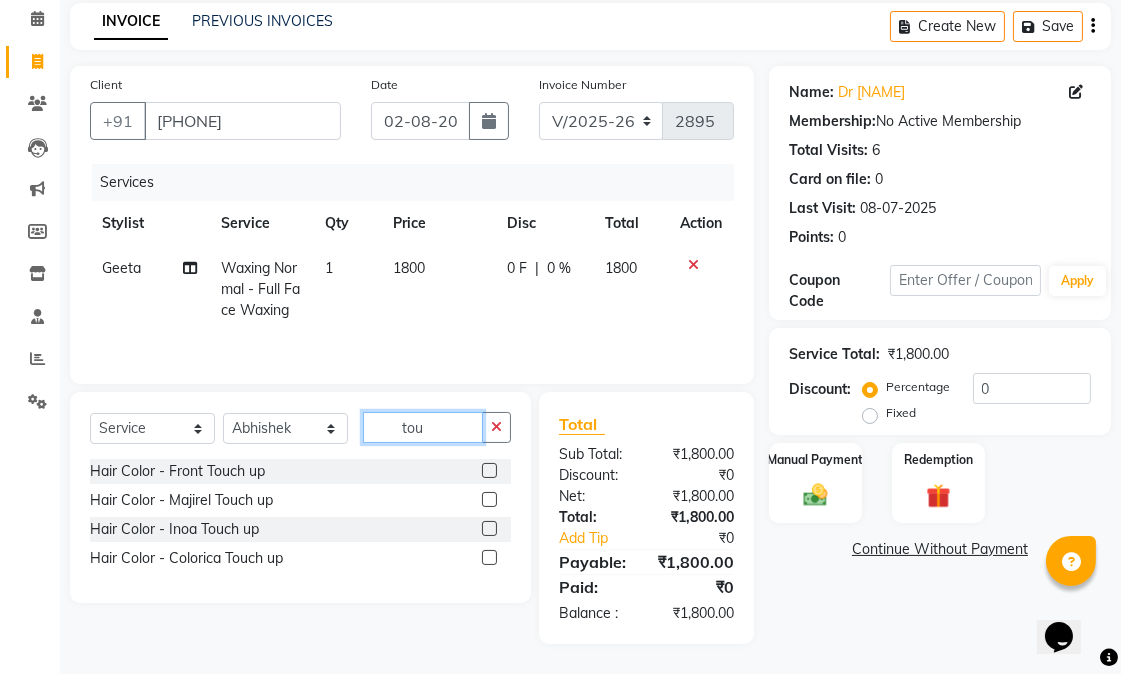 type on "tou" 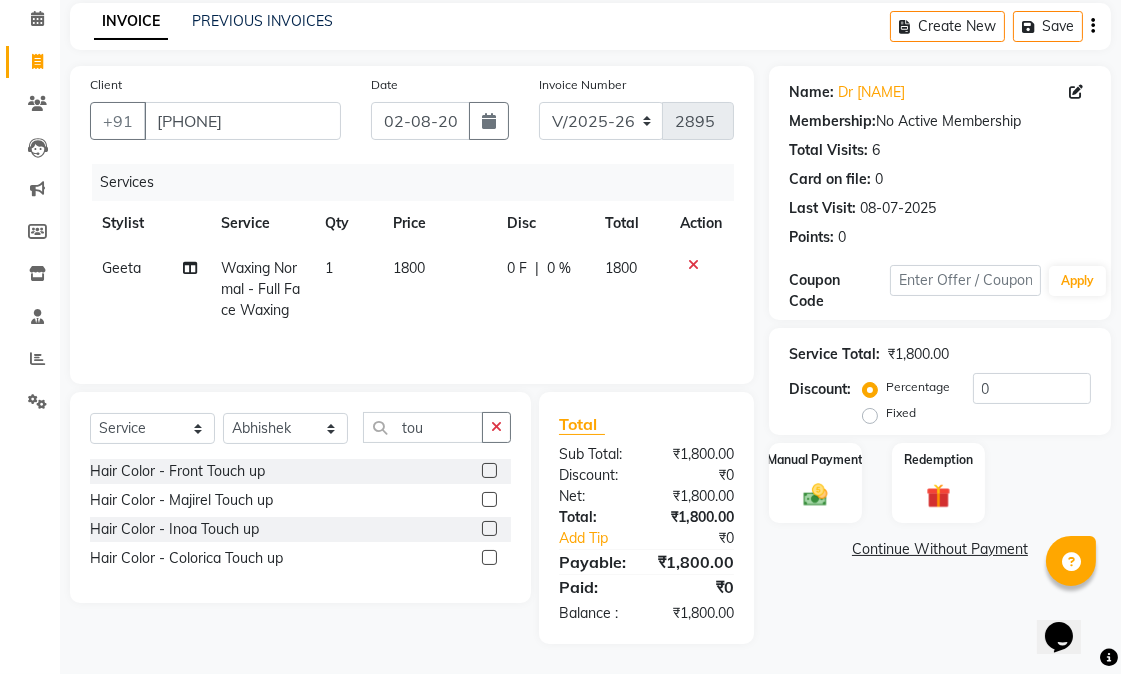 click 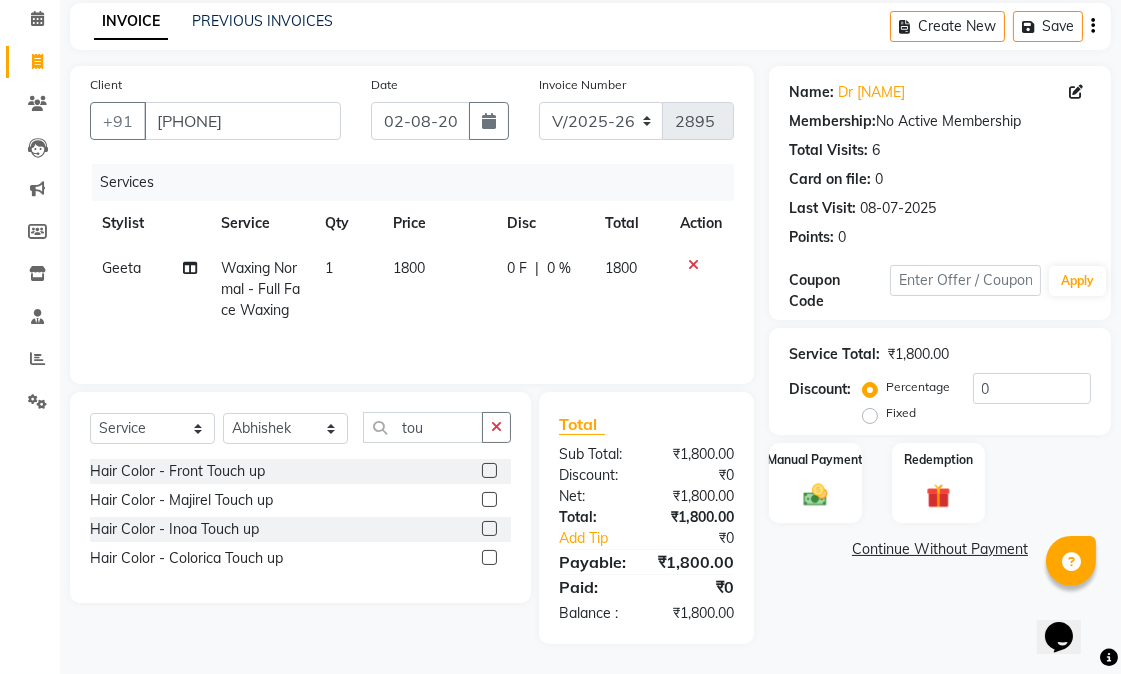 click at bounding box center [488, 500] 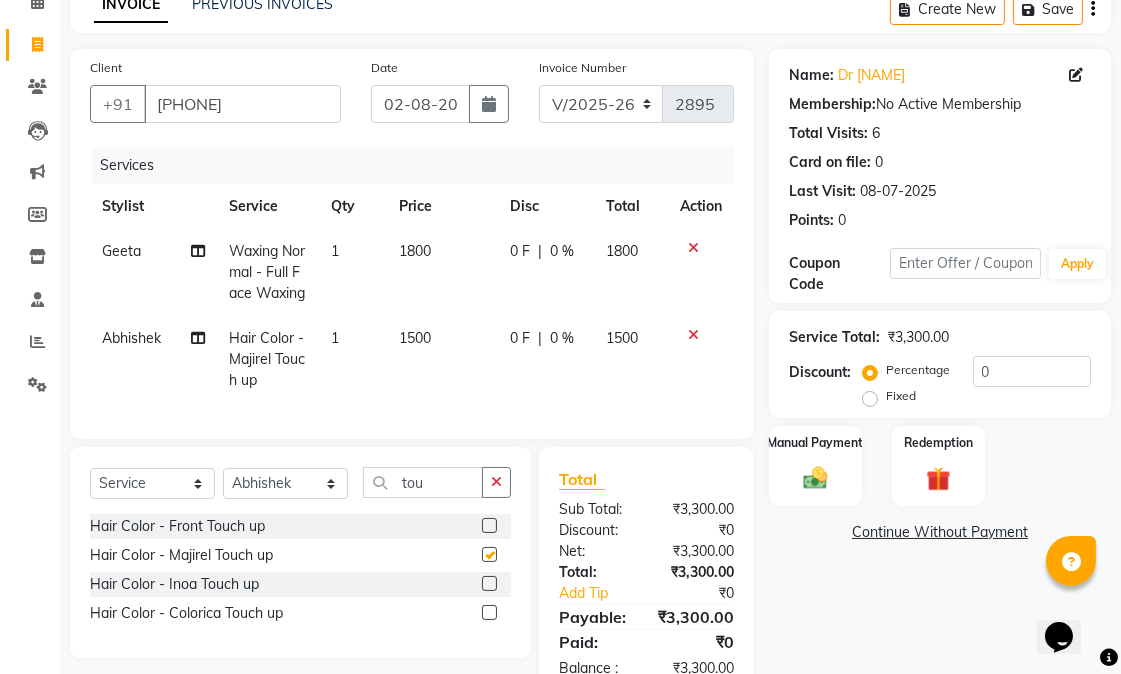 checkbox on "false" 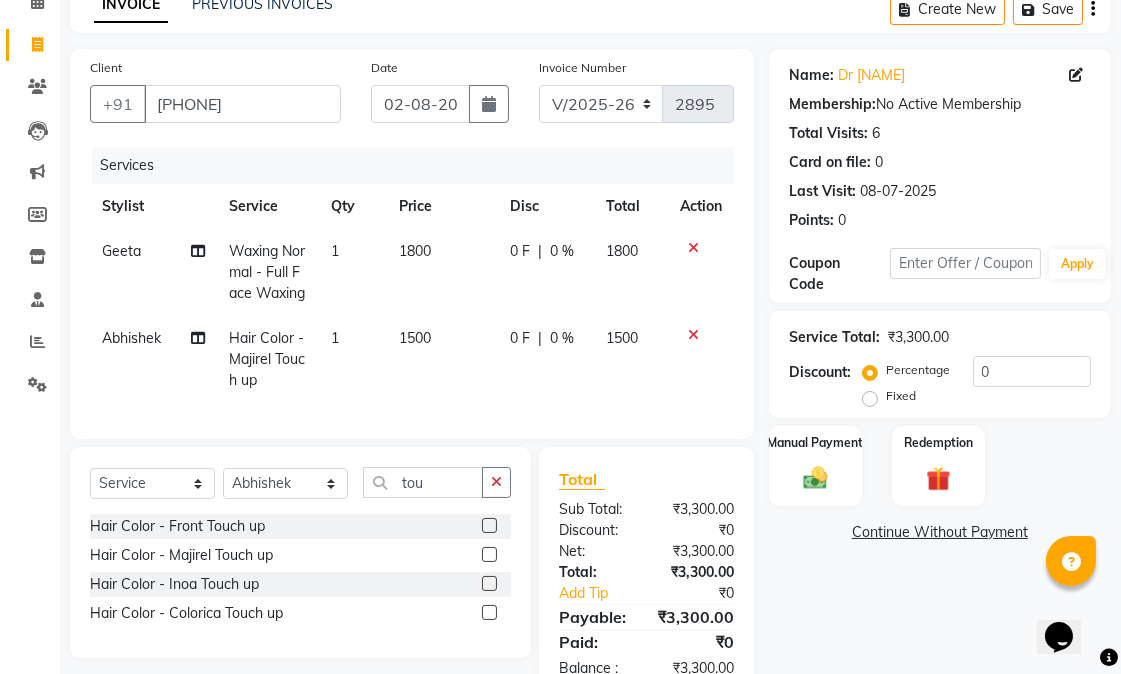 scroll, scrollTop: 217, scrollLeft: 0, axis: vertical 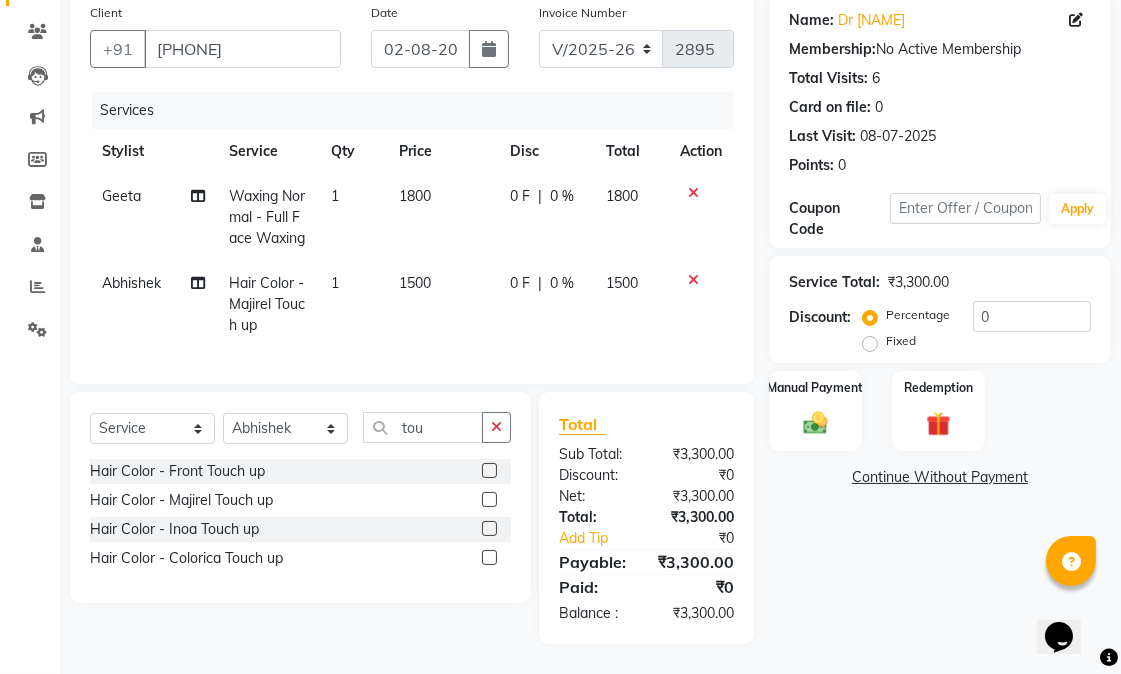 drag, startPoint x: 1136, startPoint y: 446, endPoint x: 48, endPoint y: 45, distance: 1159.5452 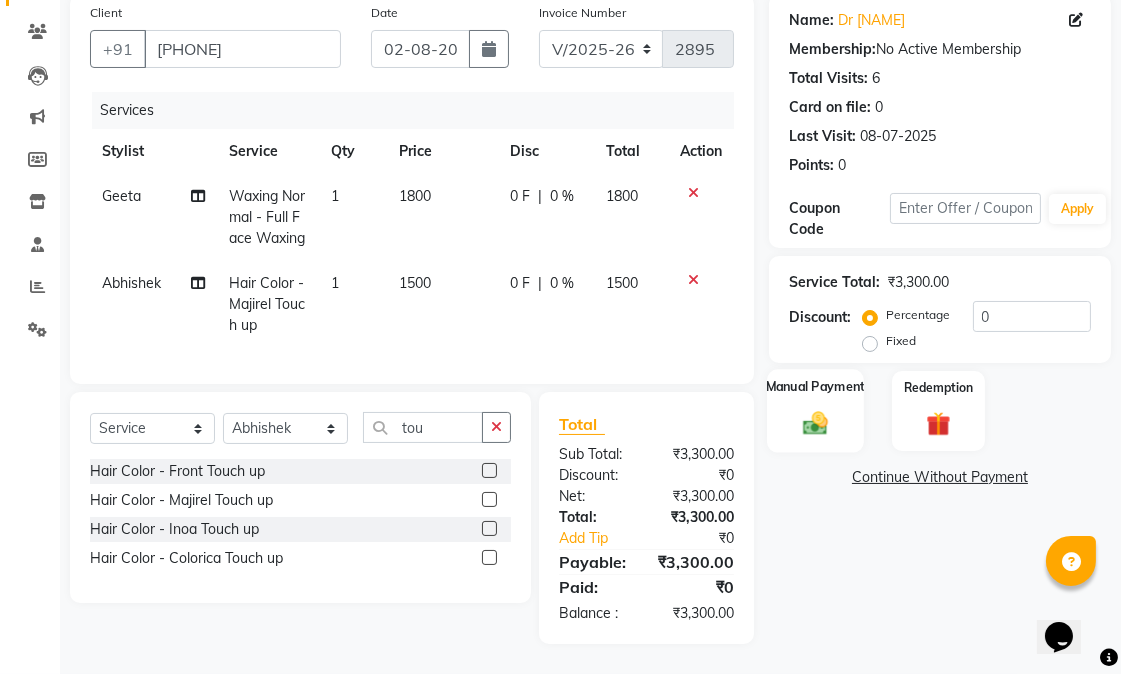 click on "Manual Payment" 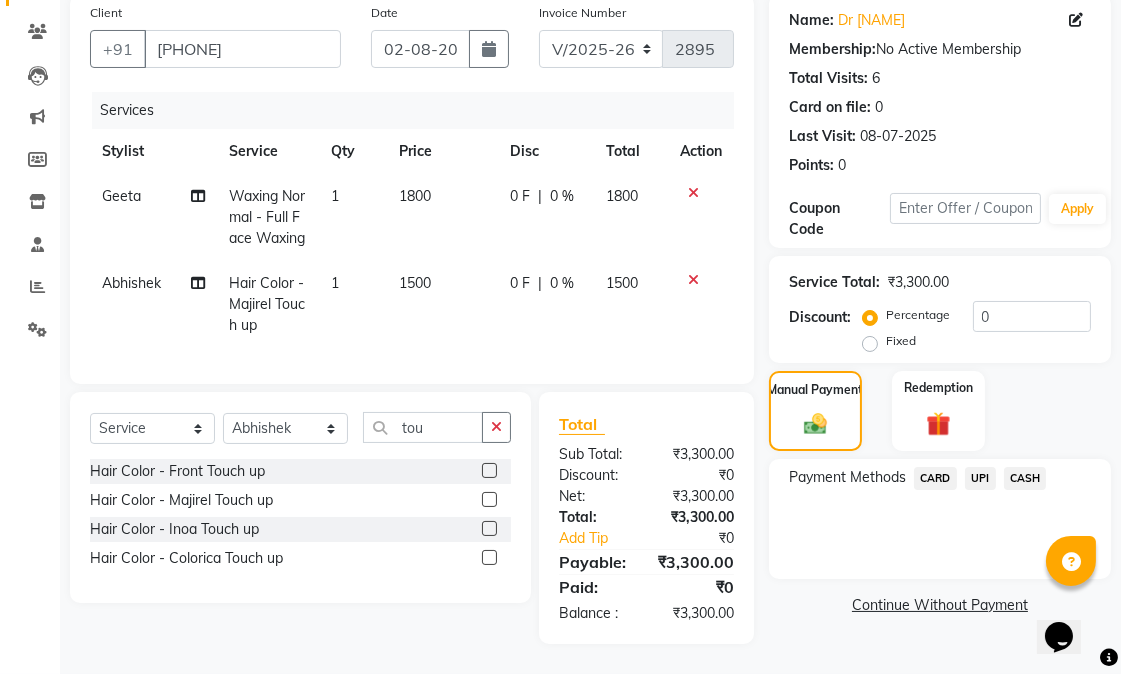 click on "UPI" 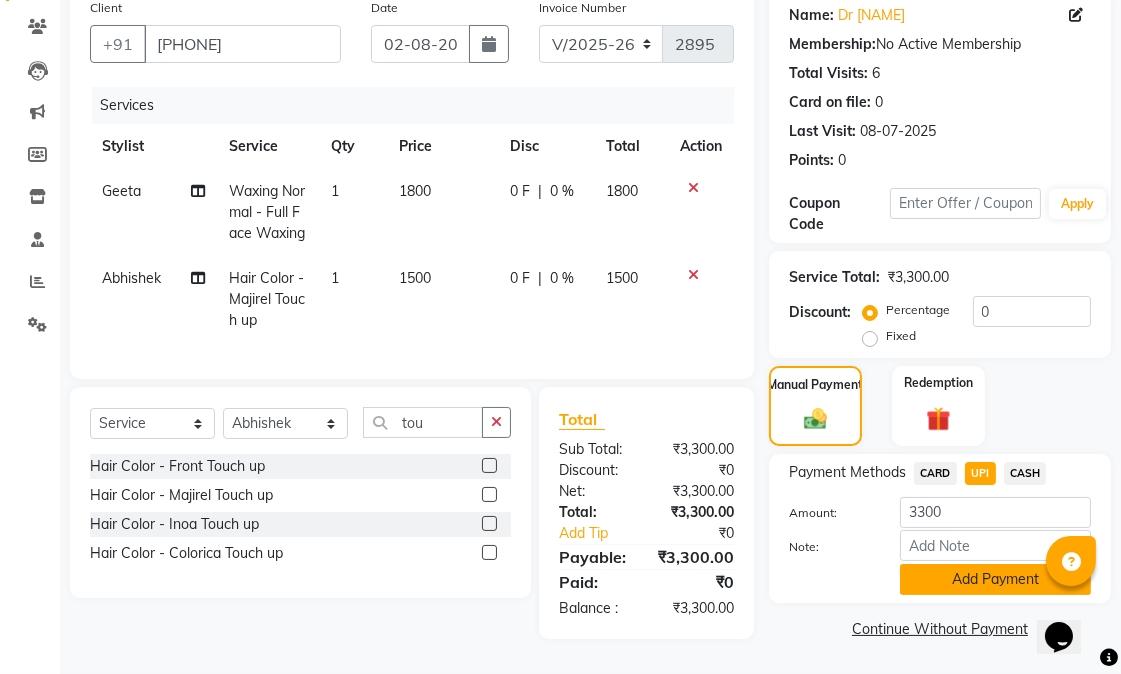 click on "Add Payment" 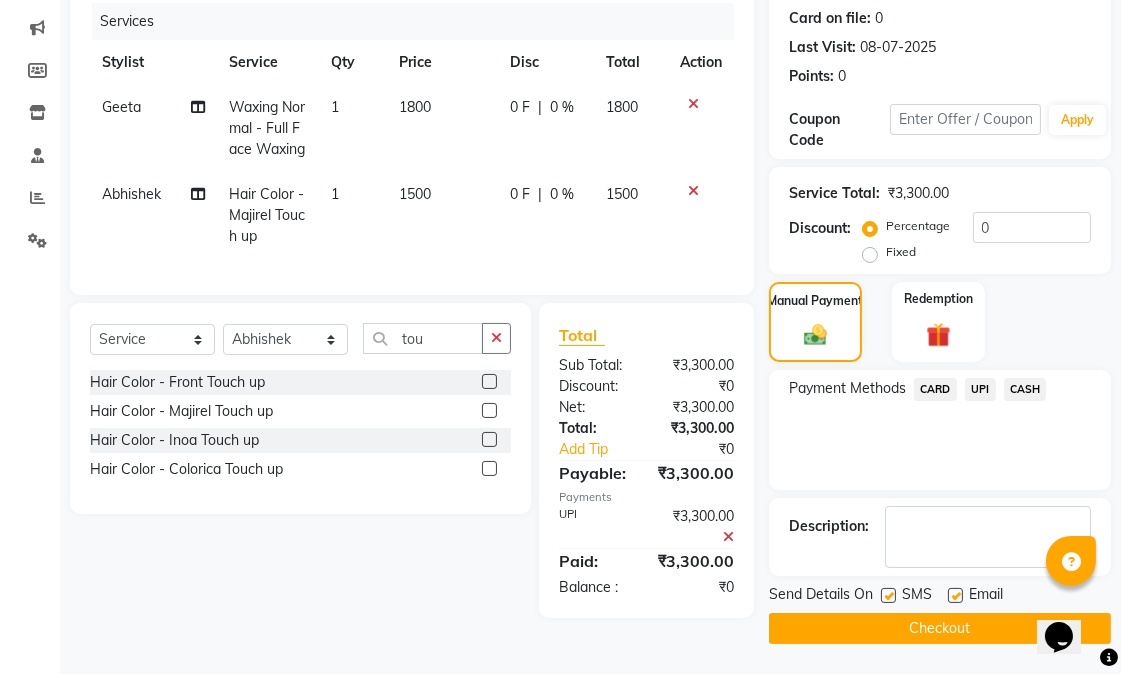 scroll, scrollTop: 280, scrollLeft: 0, axis: vertical 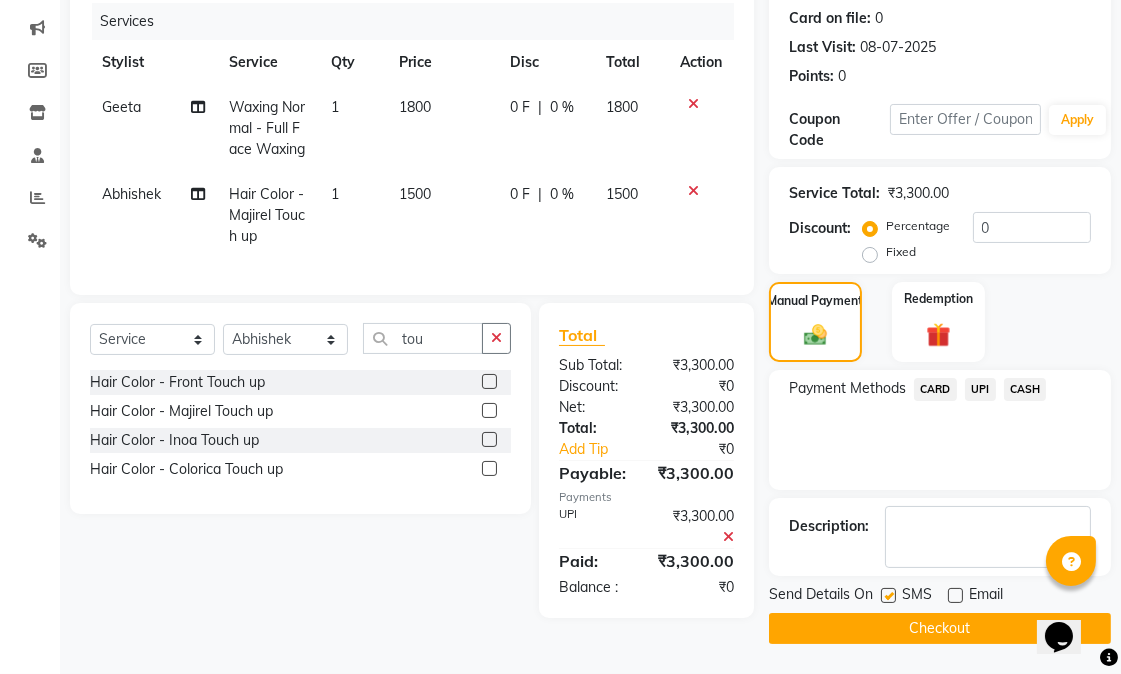 click 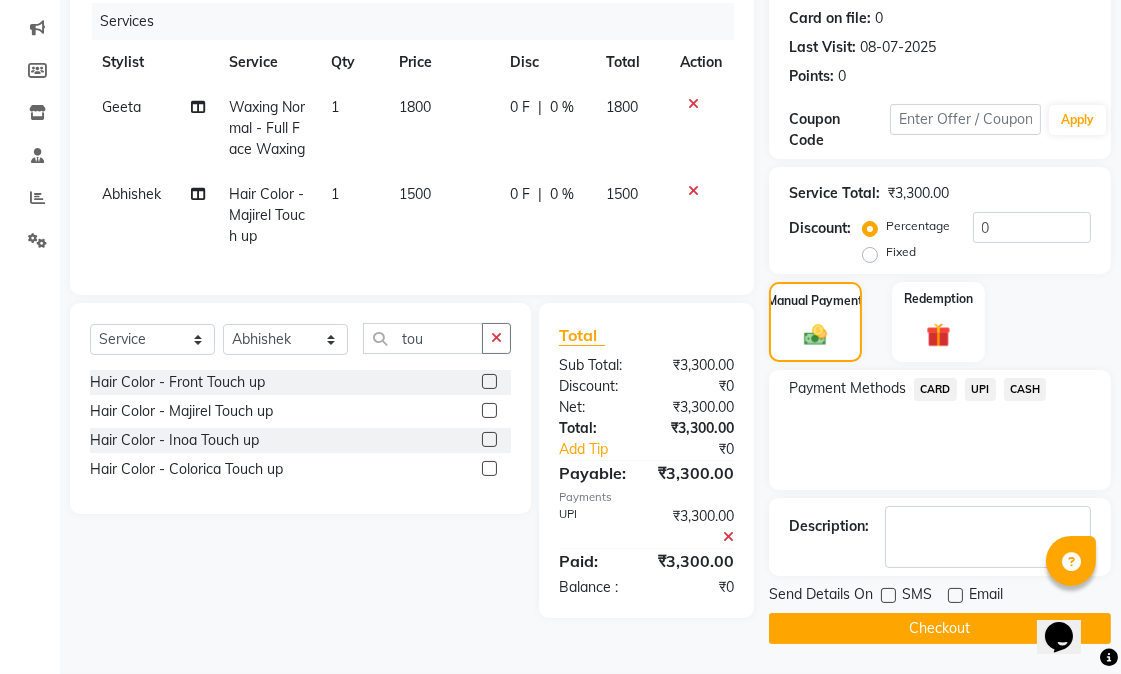 click on "Checkout" 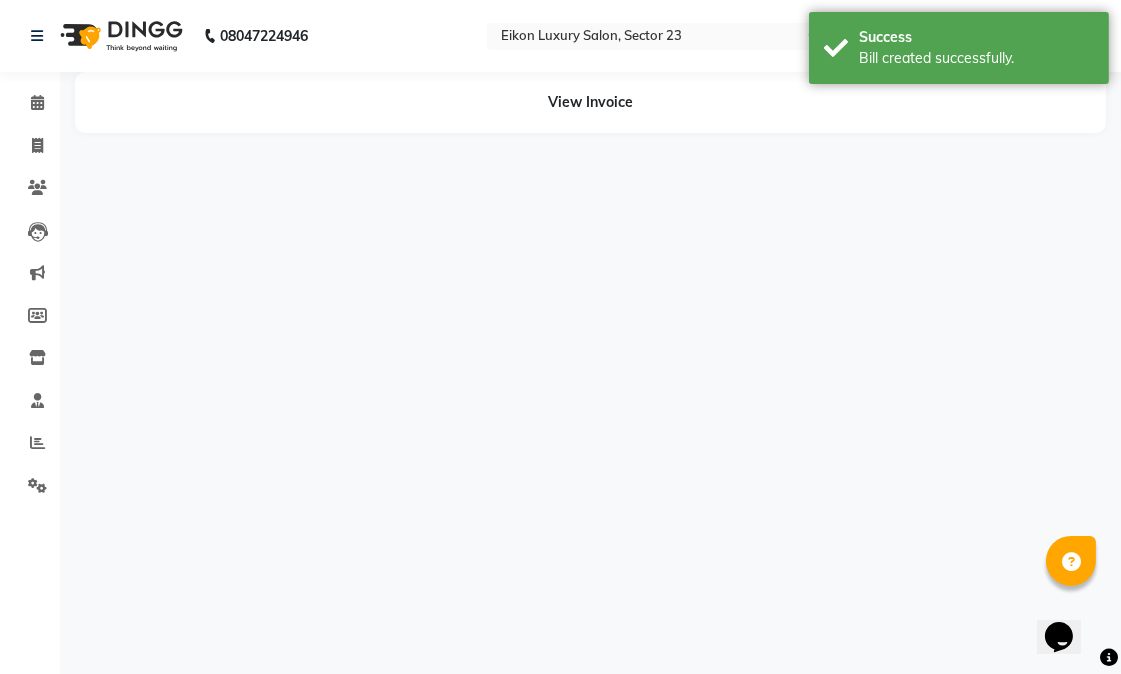 scroll, scrollTop: 0, scrollLeft: 0, axis: both 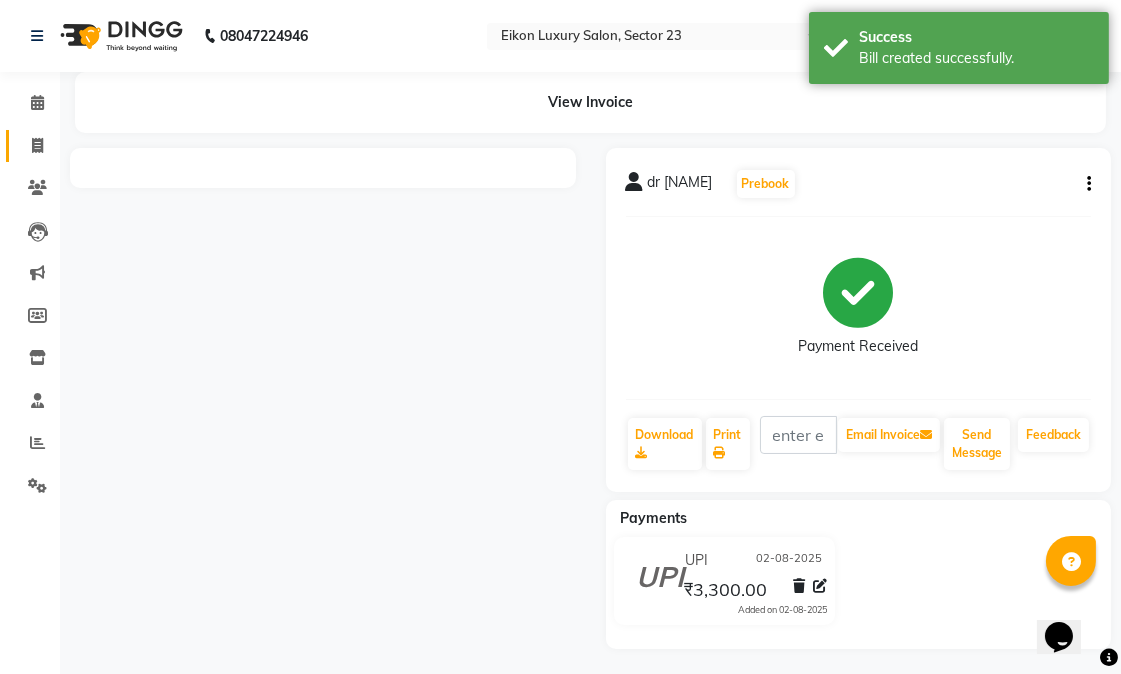 click 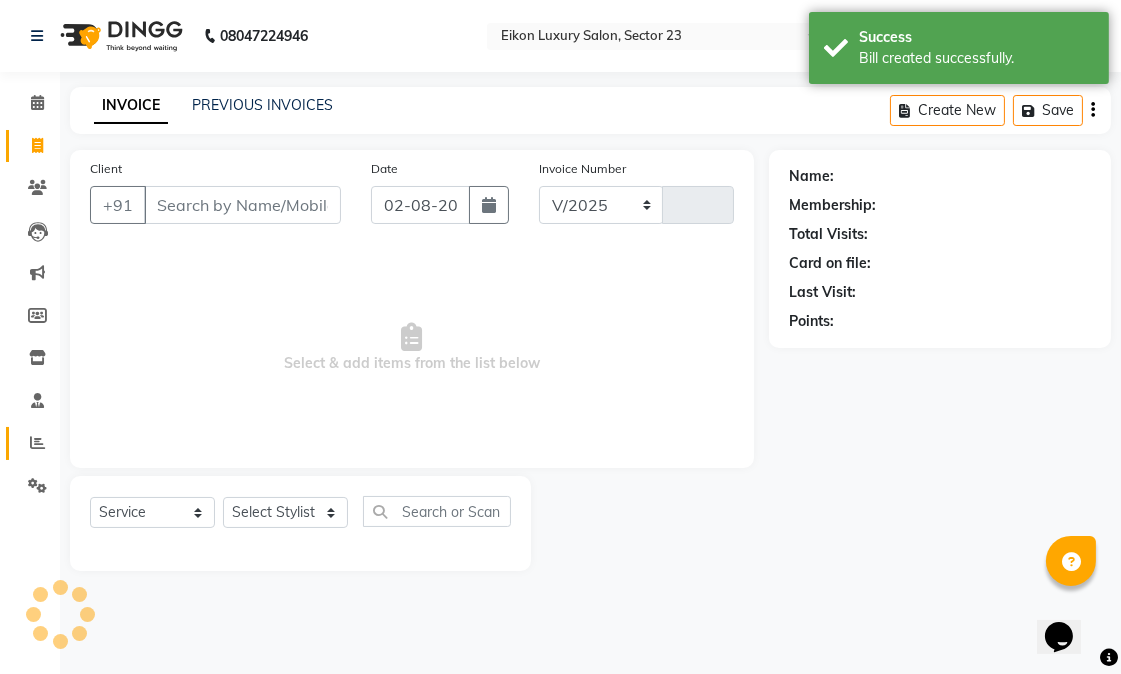 select on "7080" 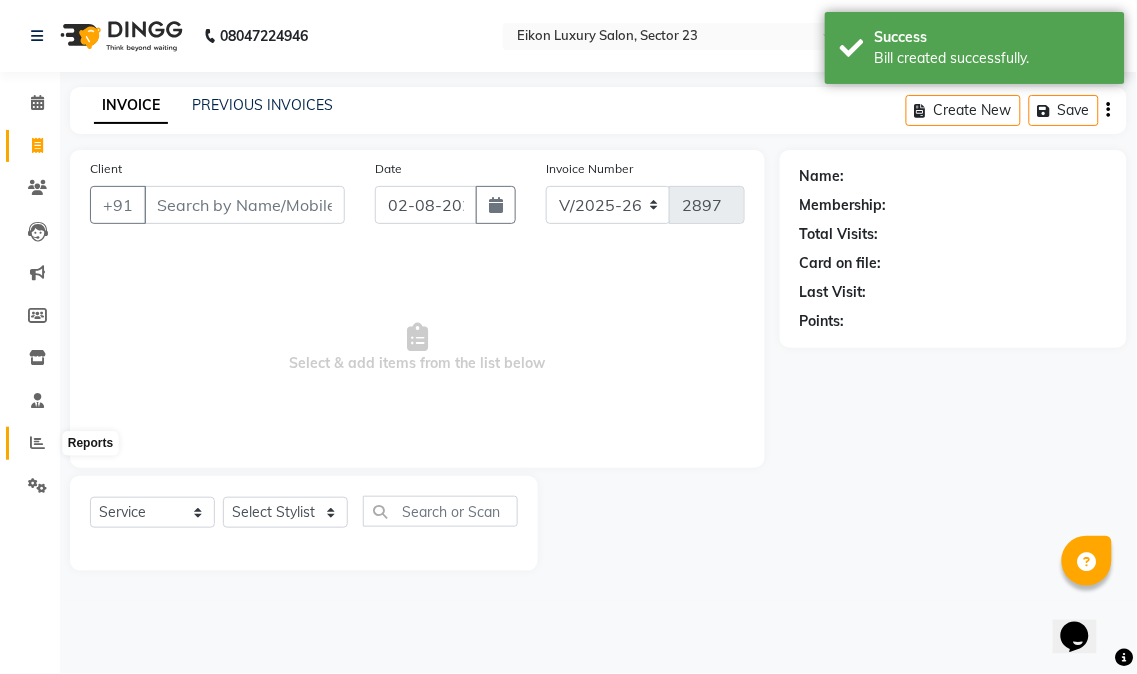 click 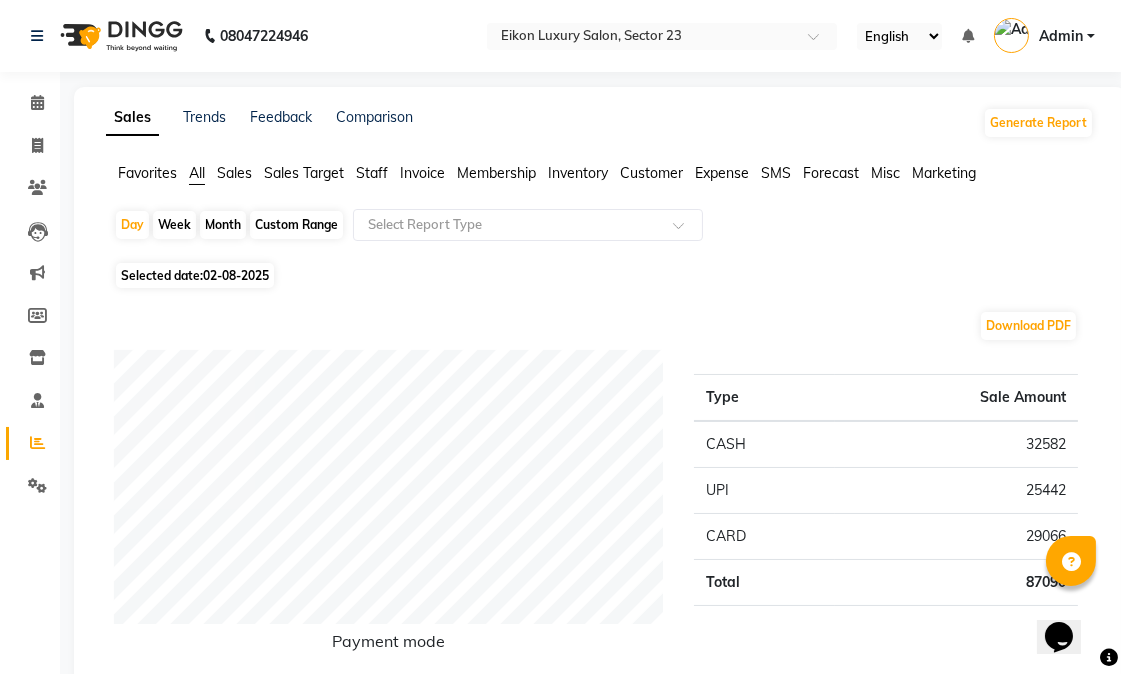 click on "Staff" 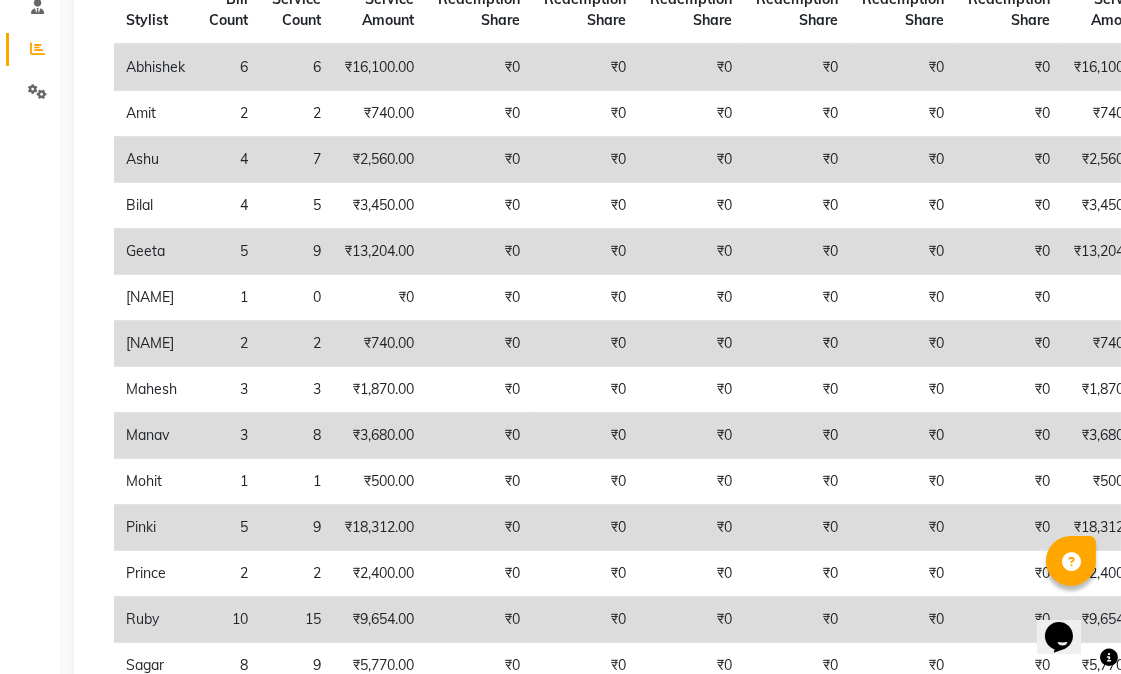 scroll, scrollTop: 414, scrollLeft: 0, axis: vertical 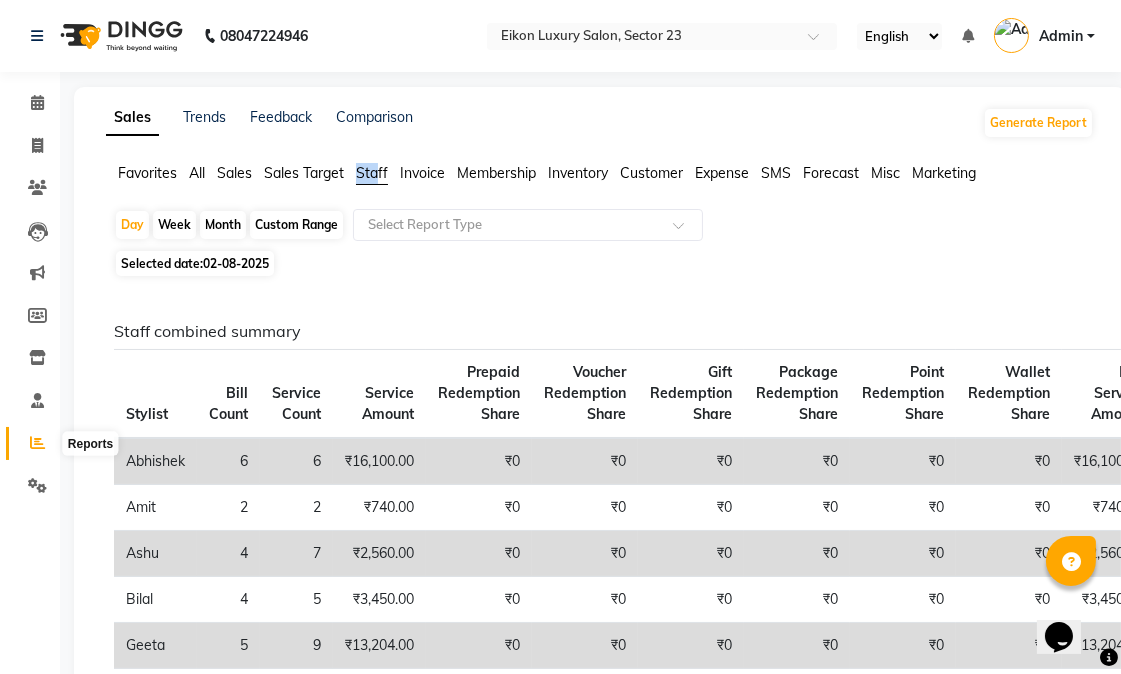 click 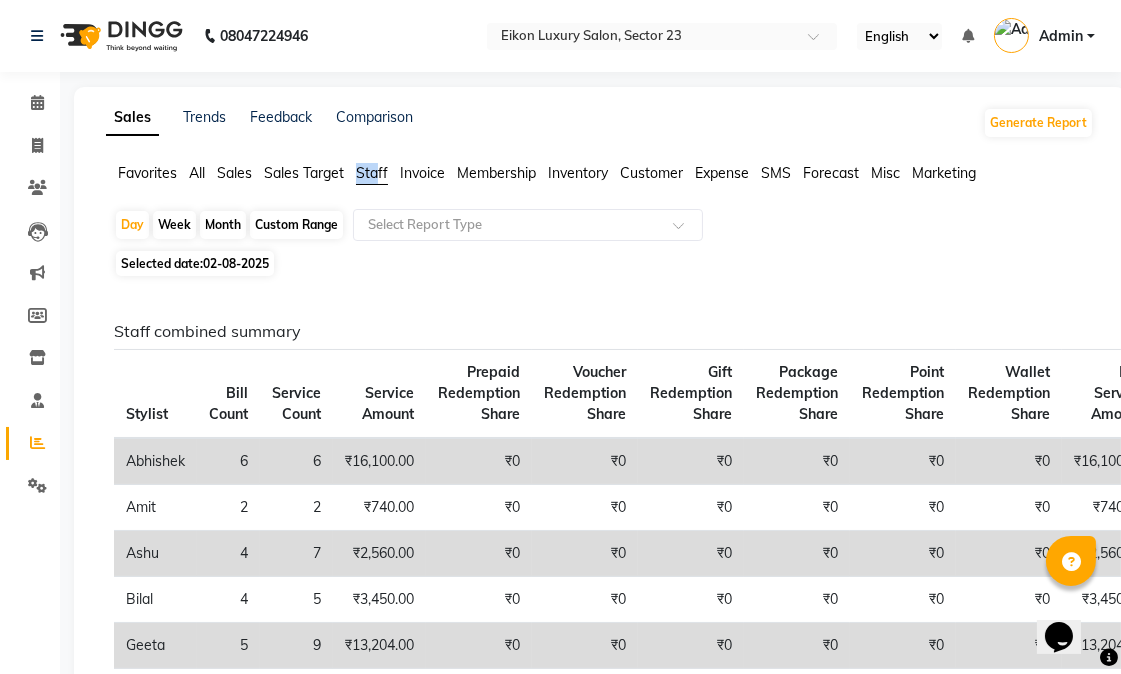 click 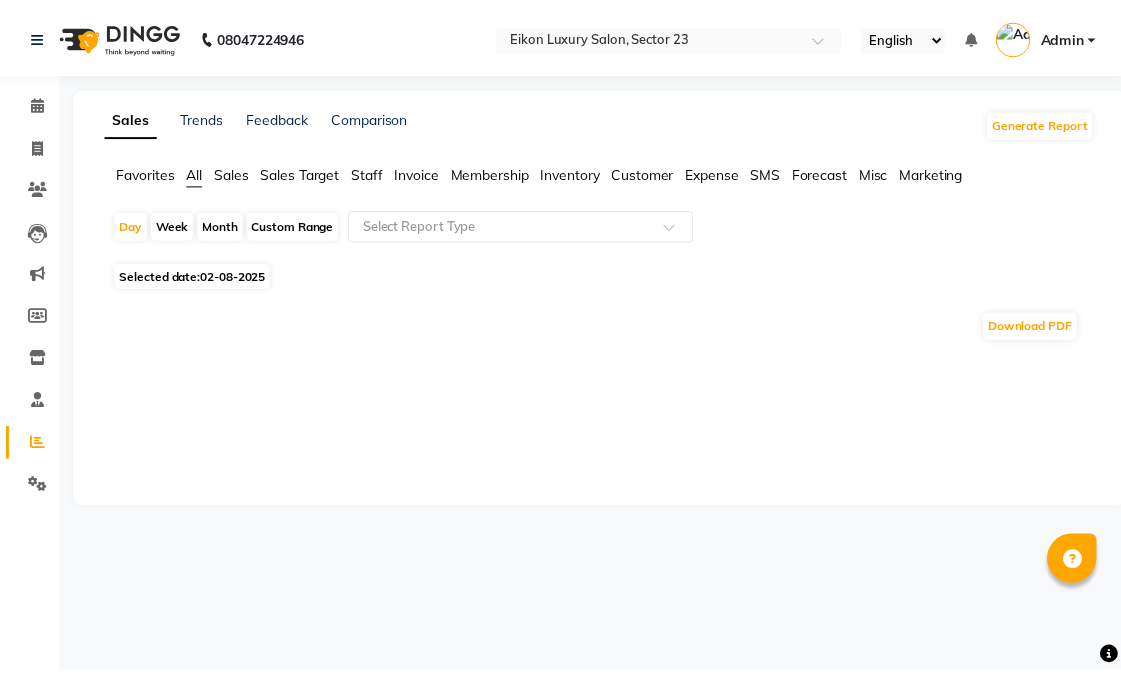scroll, scrollTop: 0, scrollLeft: 0, axis: both 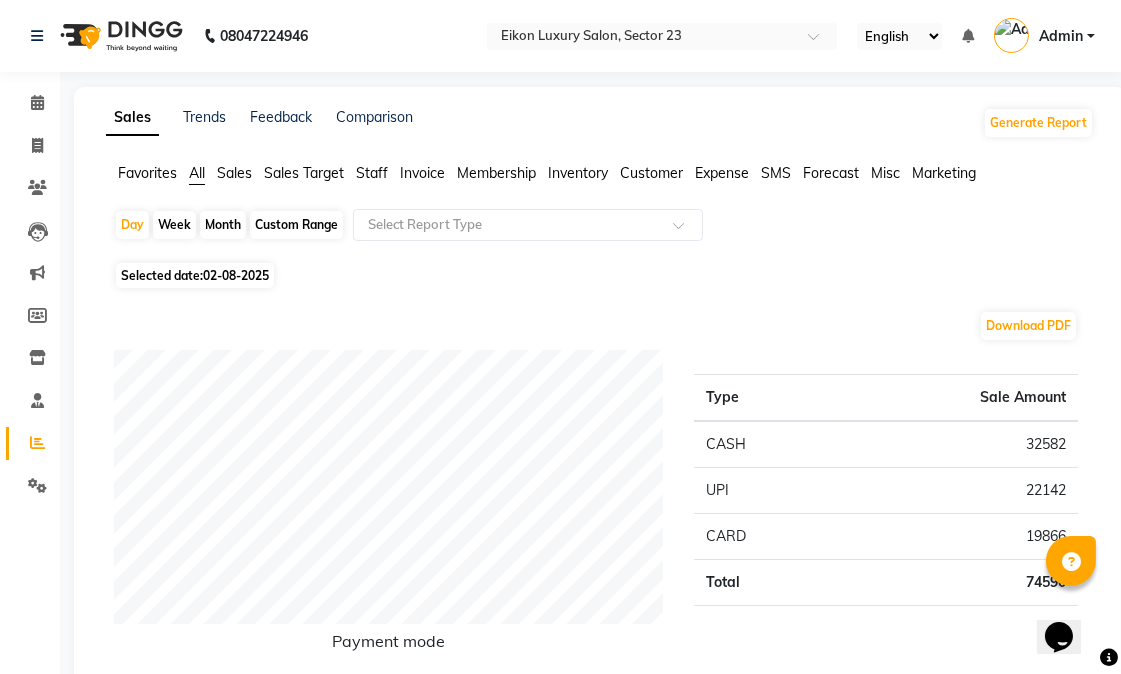 click on "Staff" 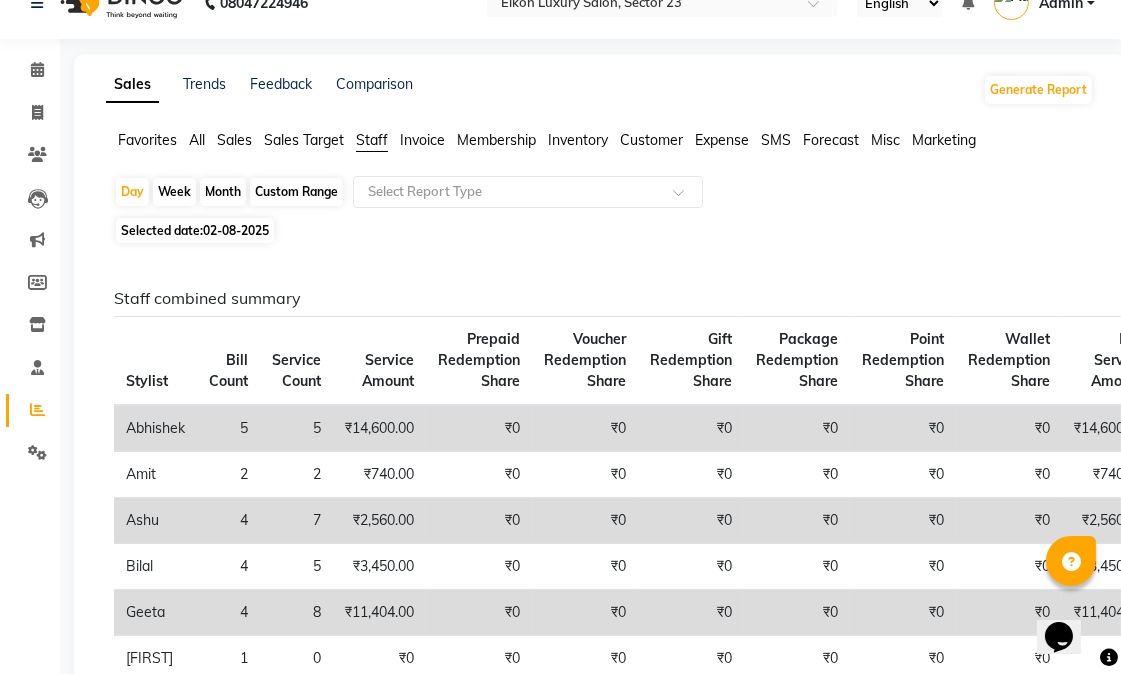 scroll, scrollTop: 0, scrollLeft: 0, axis: both 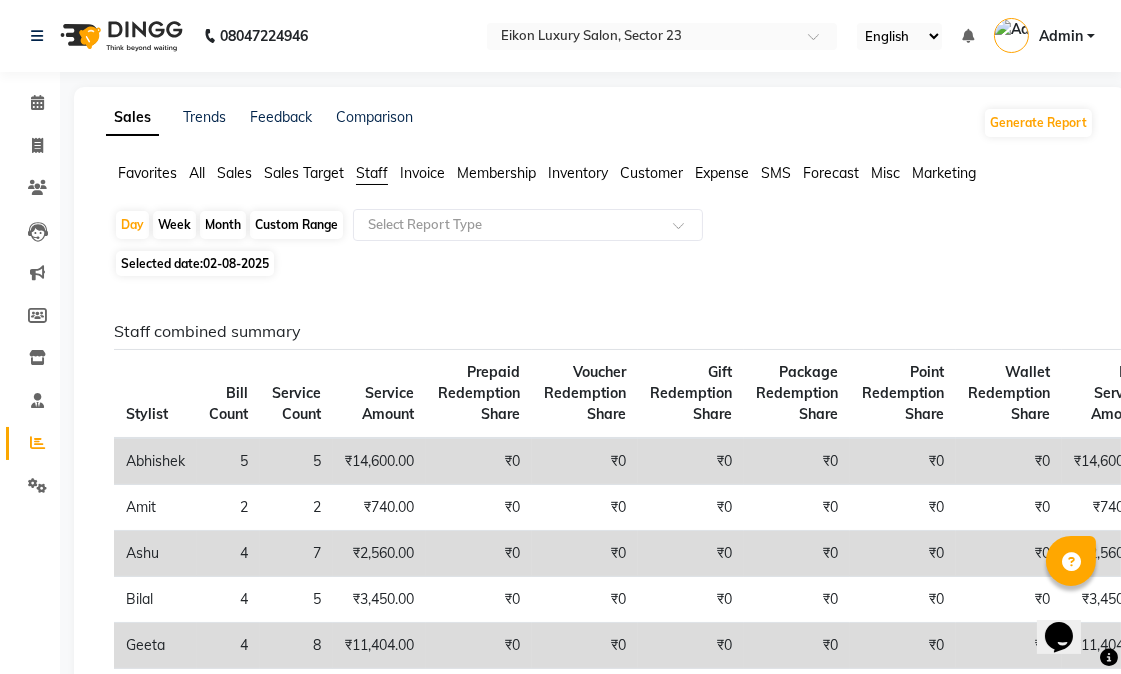 click on "Month" 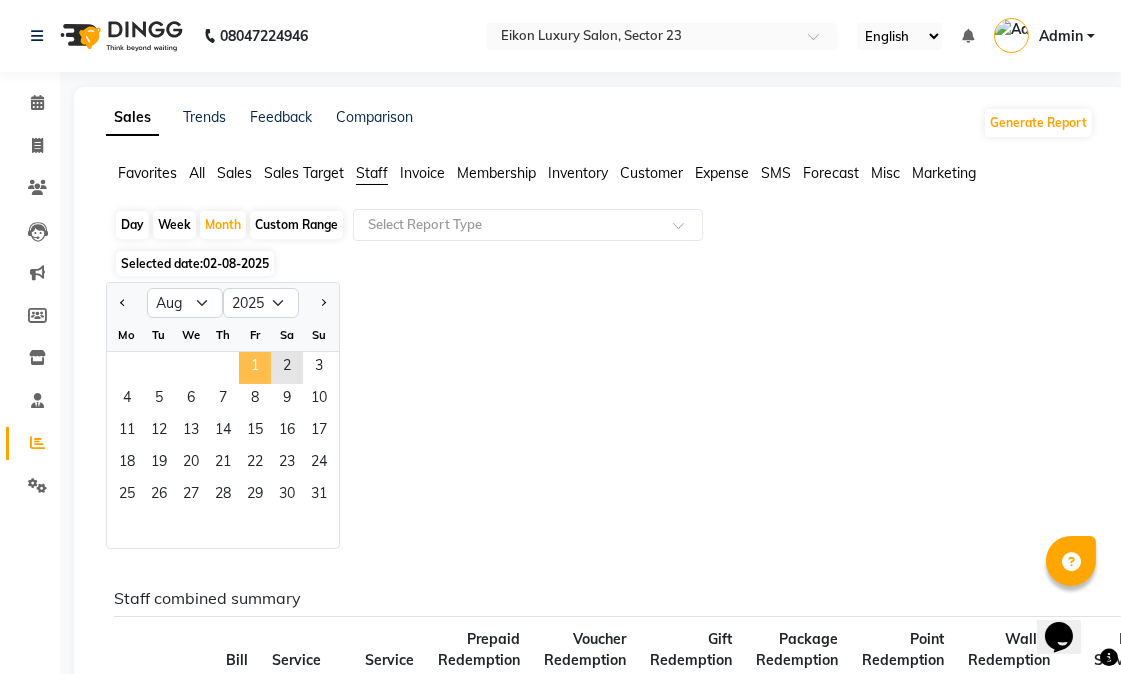 click on "1" 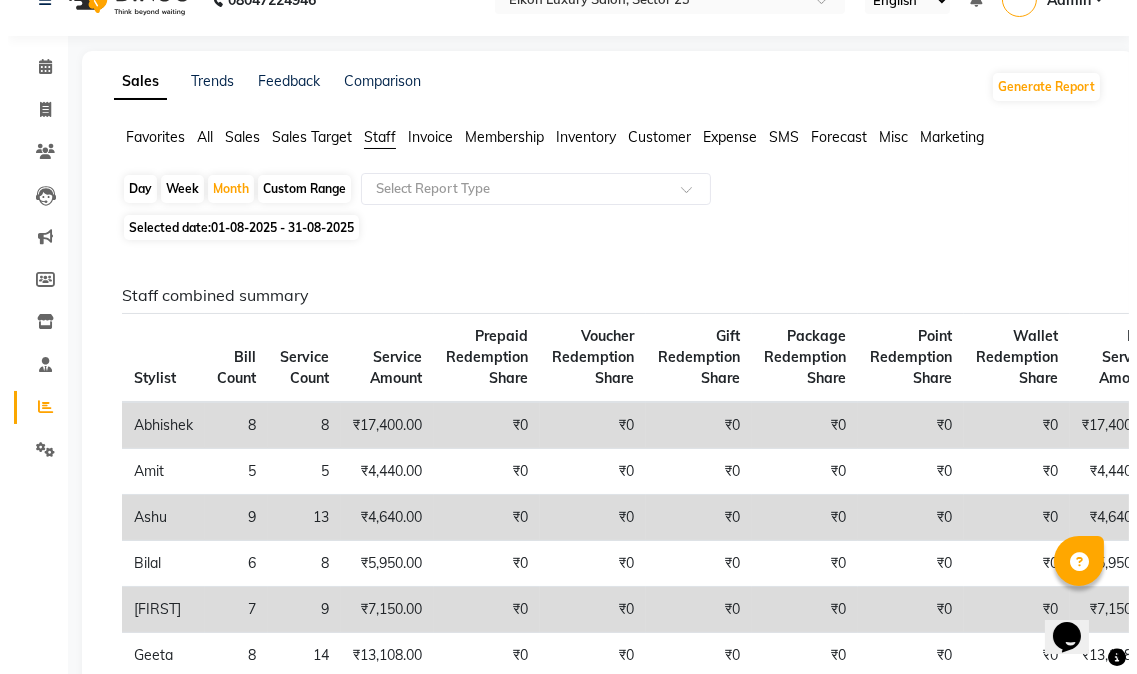 scroll, scrollTop: 0, scrollLeft: 0, axis: both 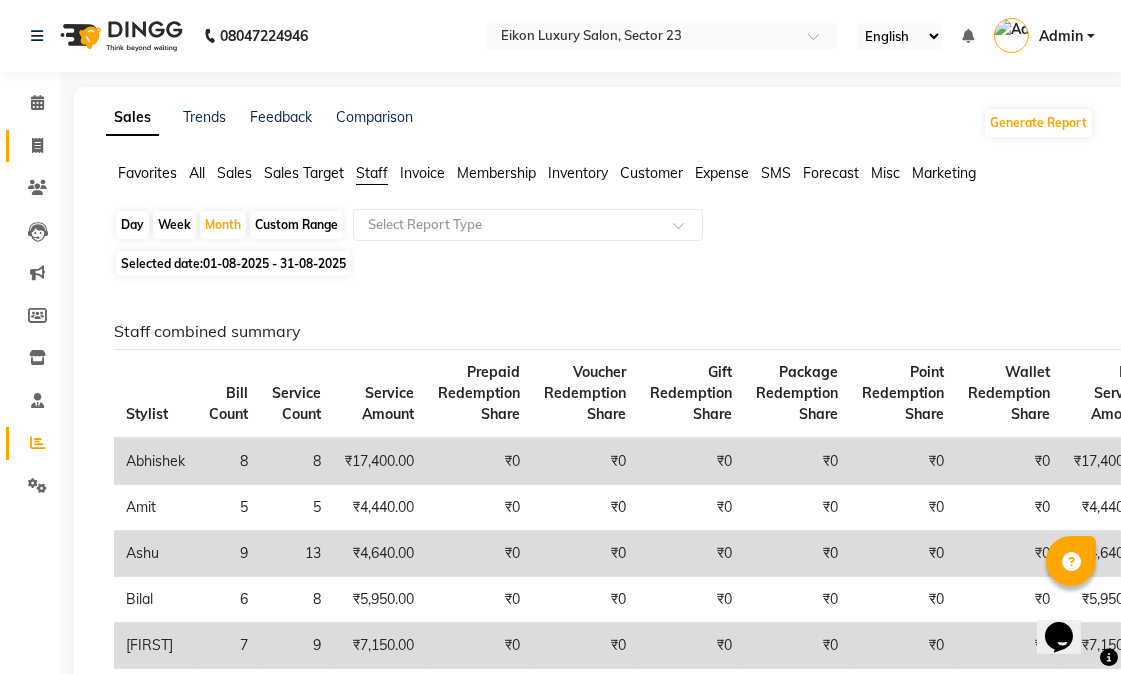 click 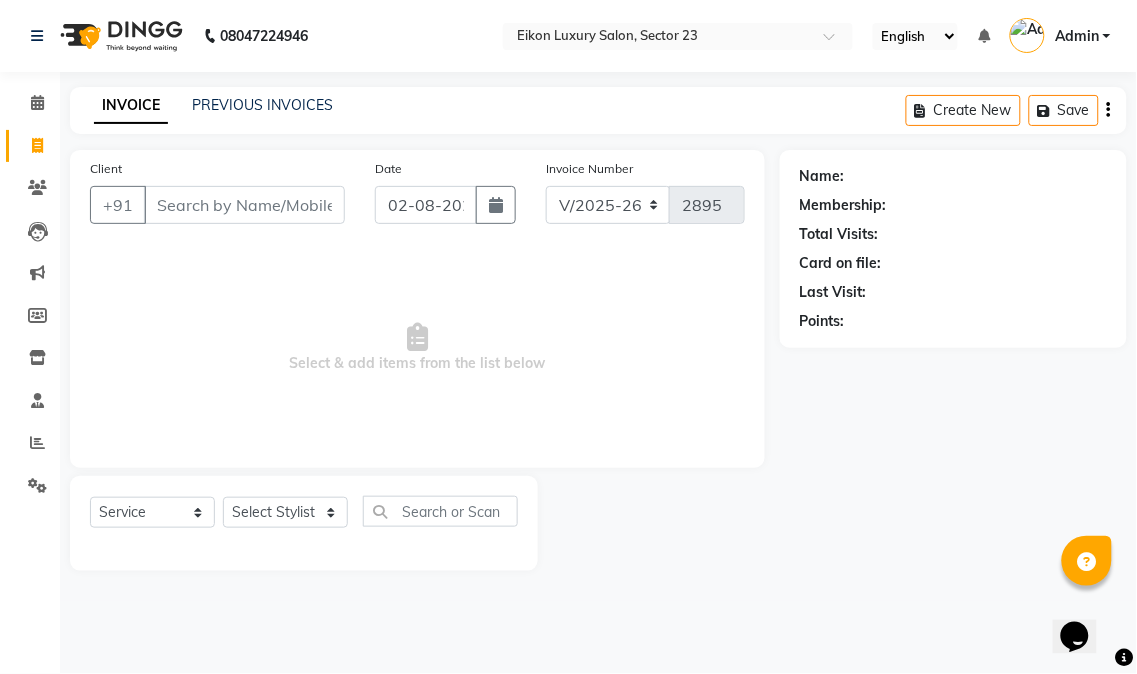 click 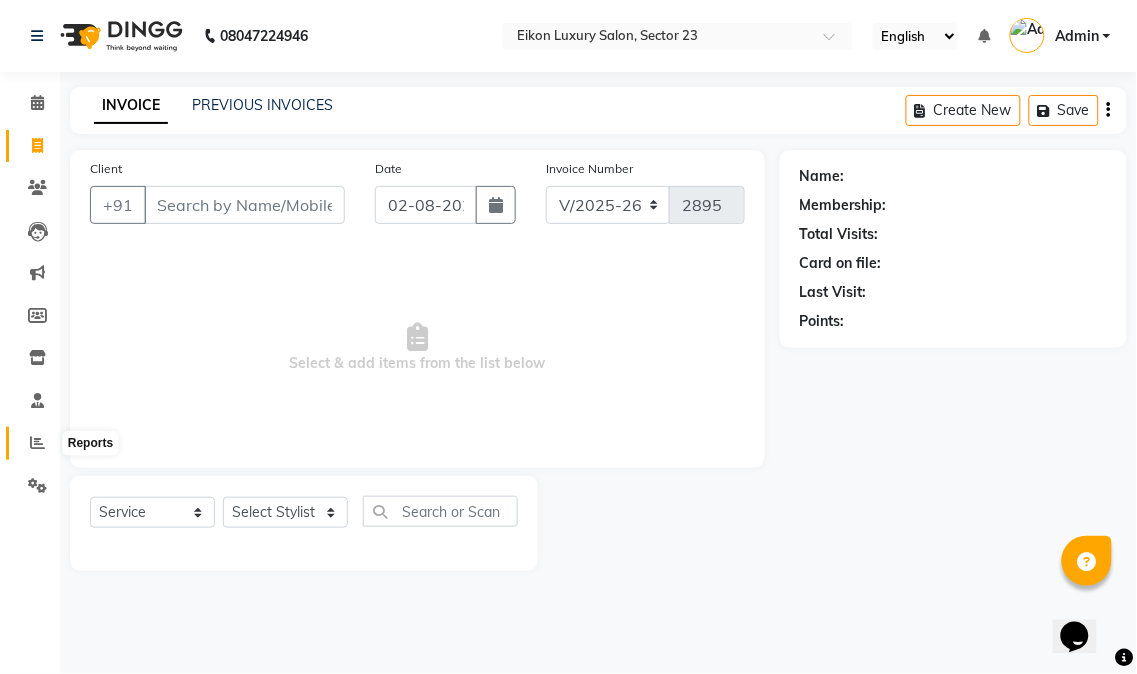 click 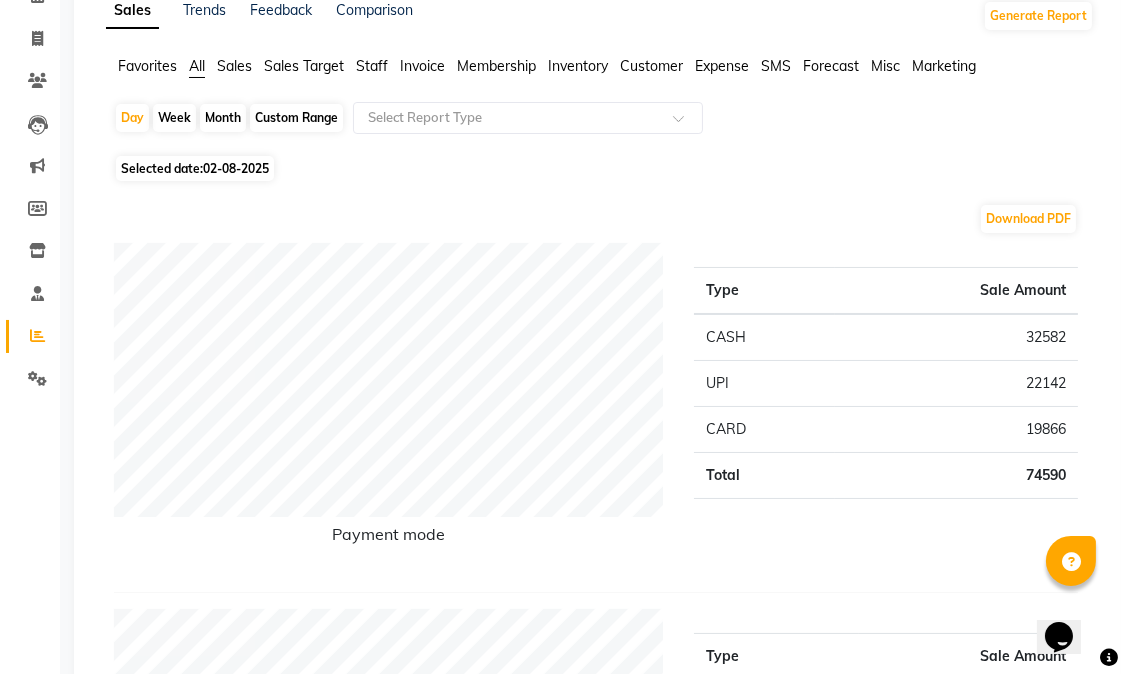 scroll, scrollTop: 0, scrollLeft: 0, axis: both 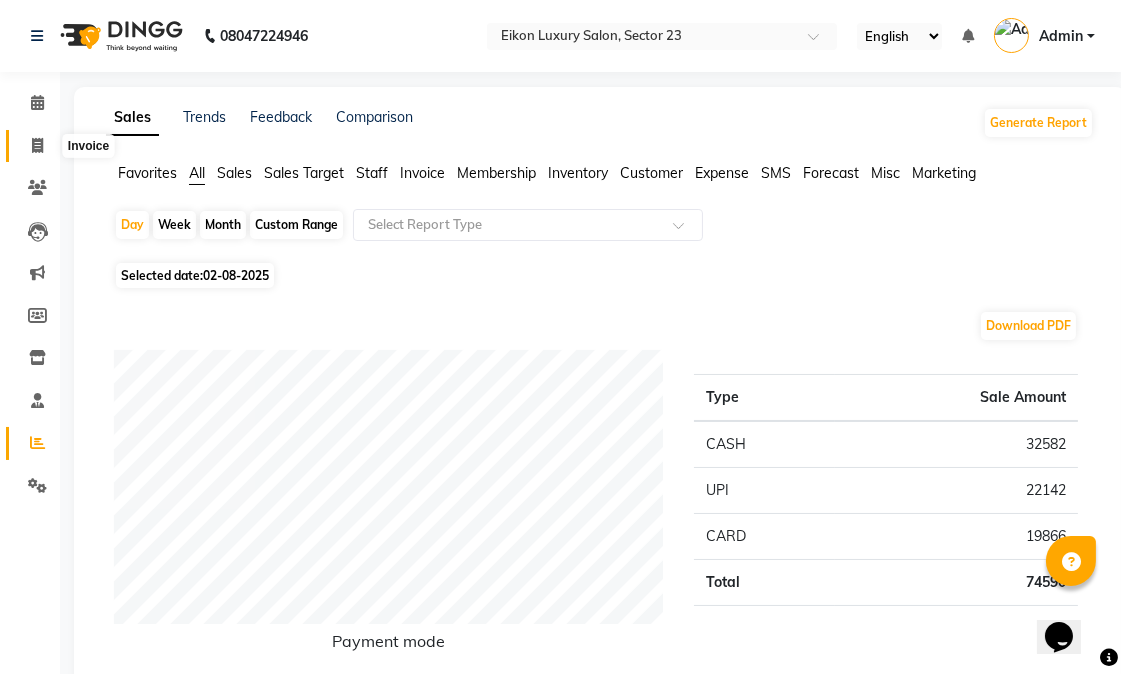 click 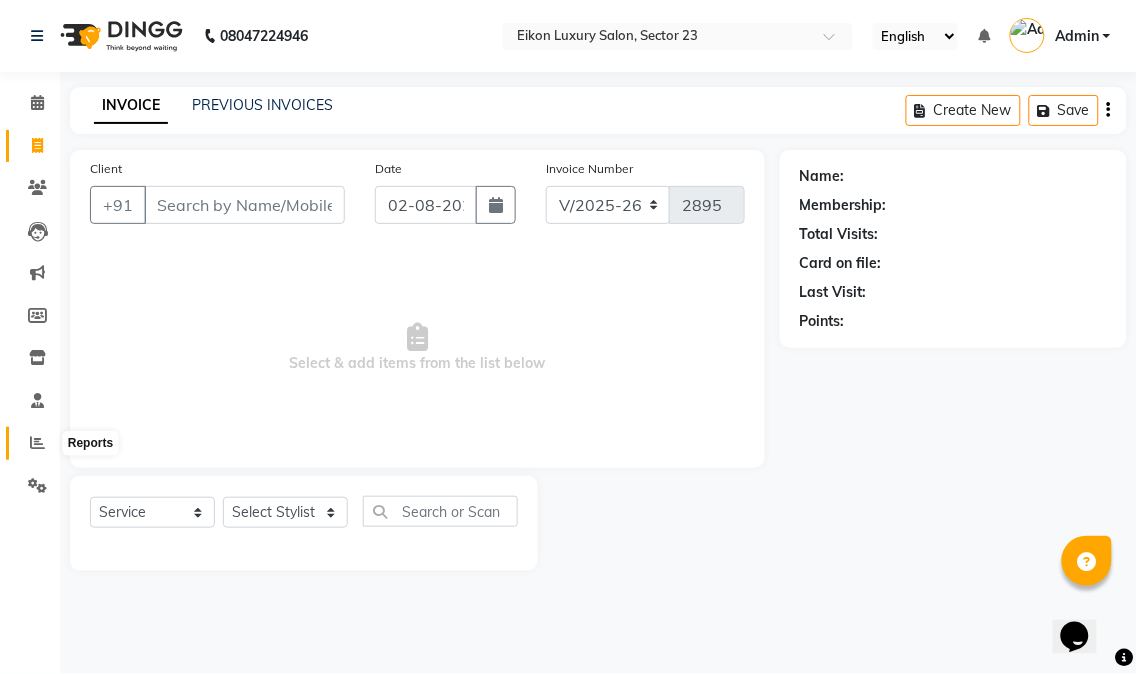 click 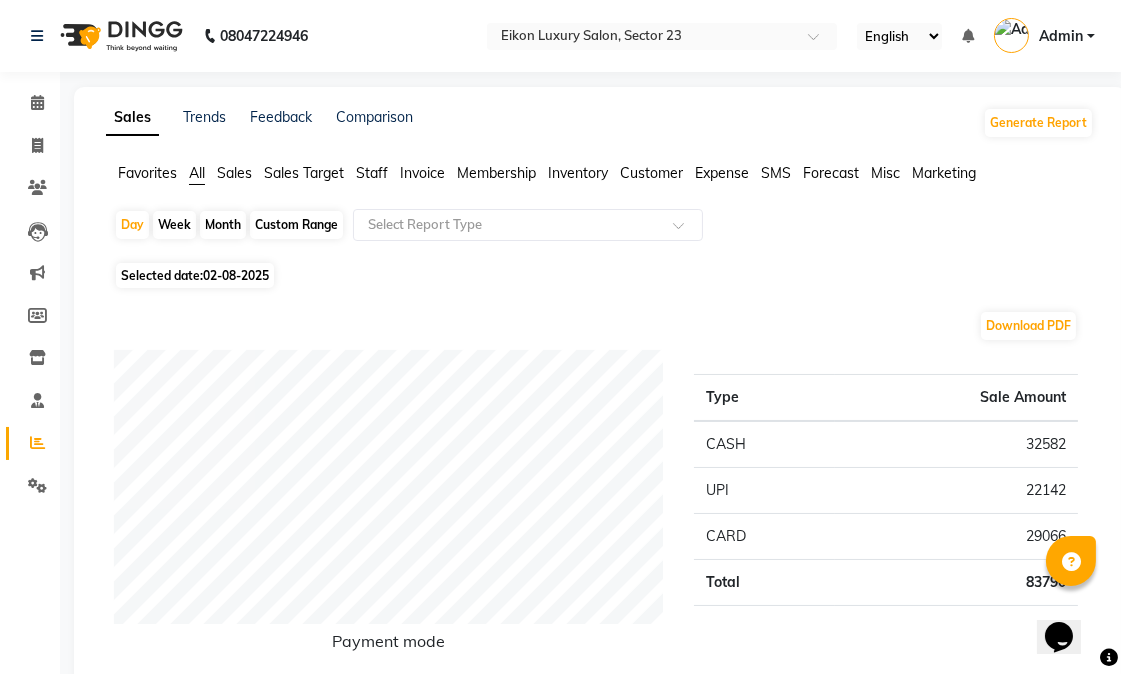click on "Month" 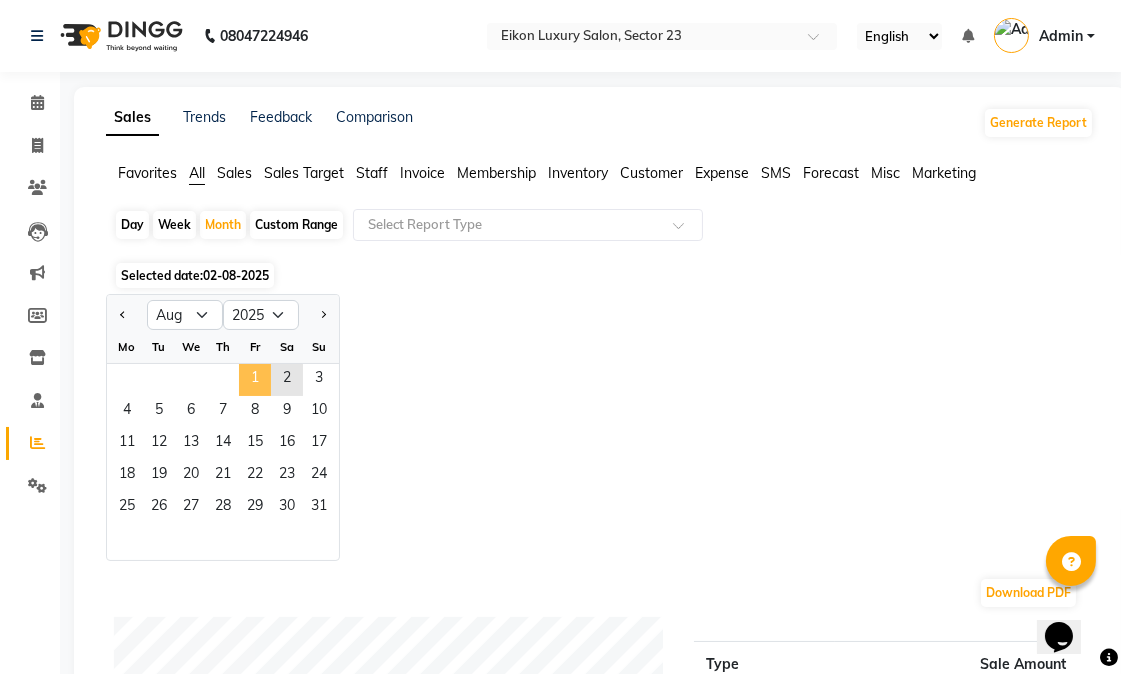 click on "1" 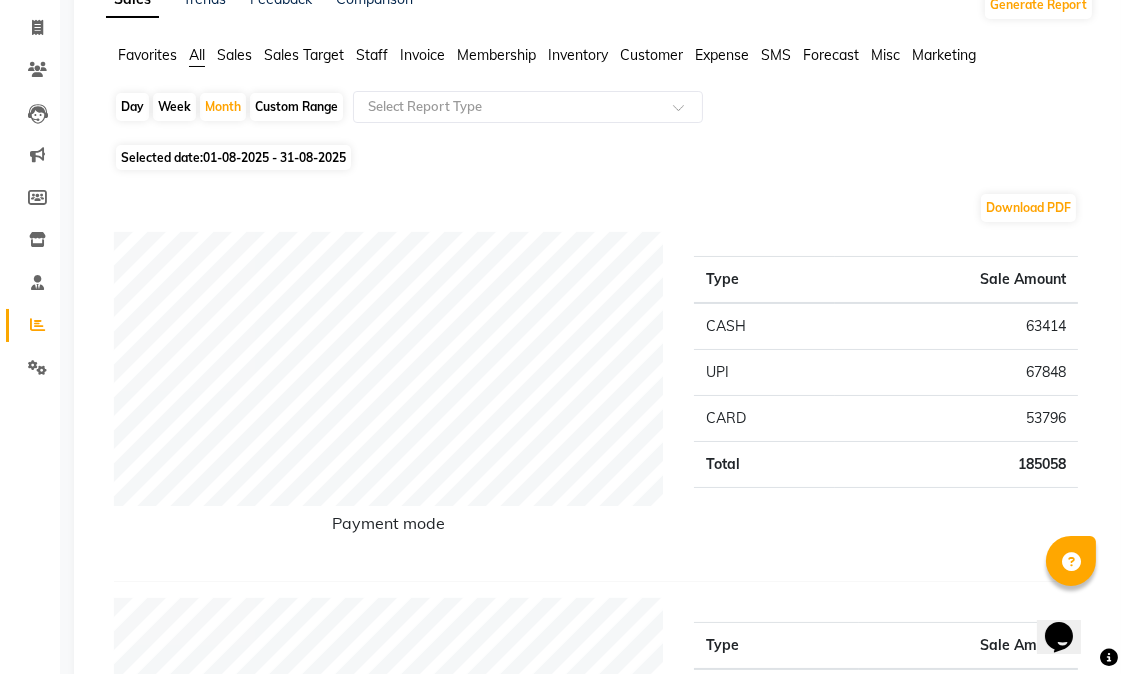 scroll, scrollTop: 0, scrollLeft: 0, axis: both 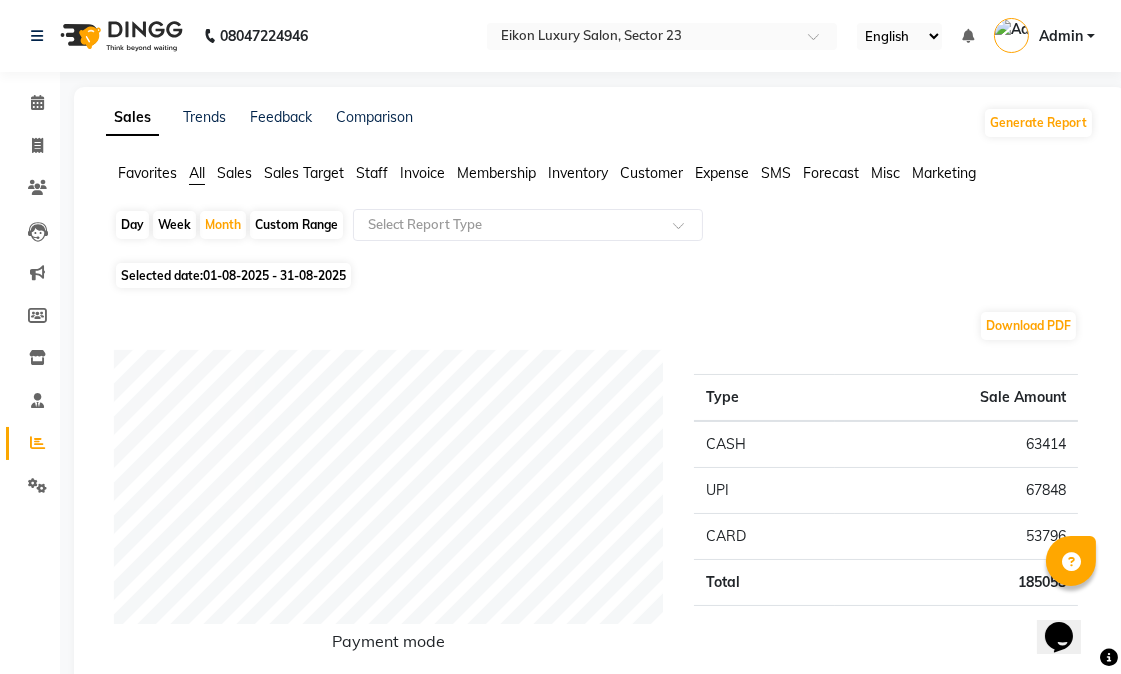 click on "Staff" 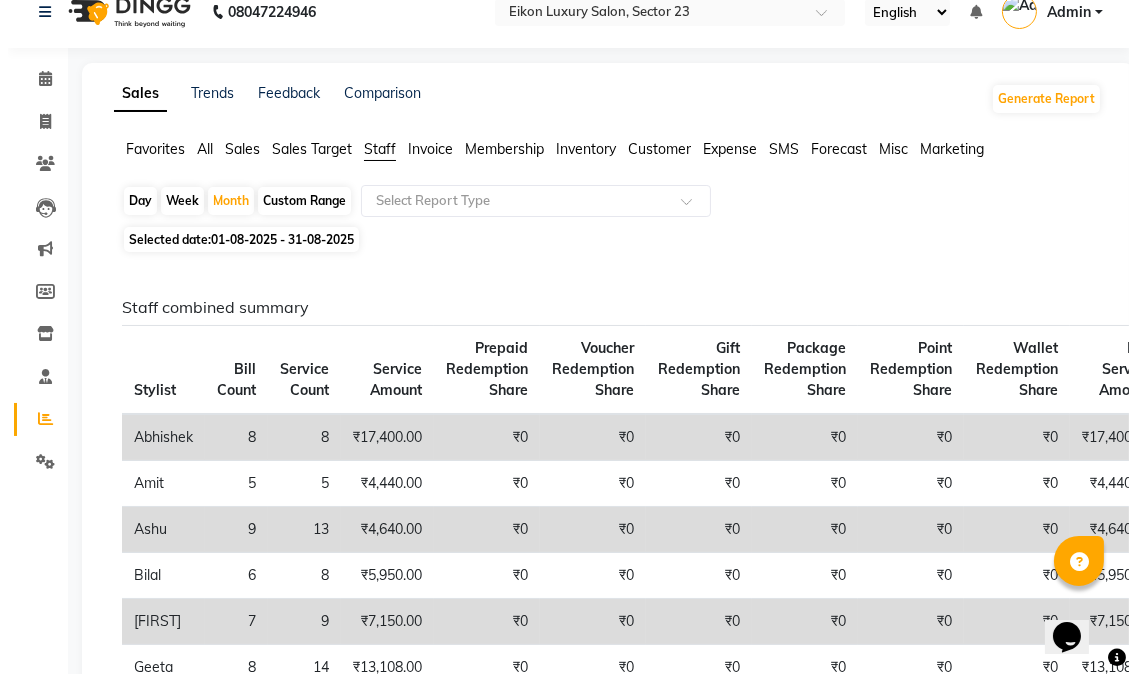 scroll, scrollTop: 0, scrollLeft: 0, axis: both 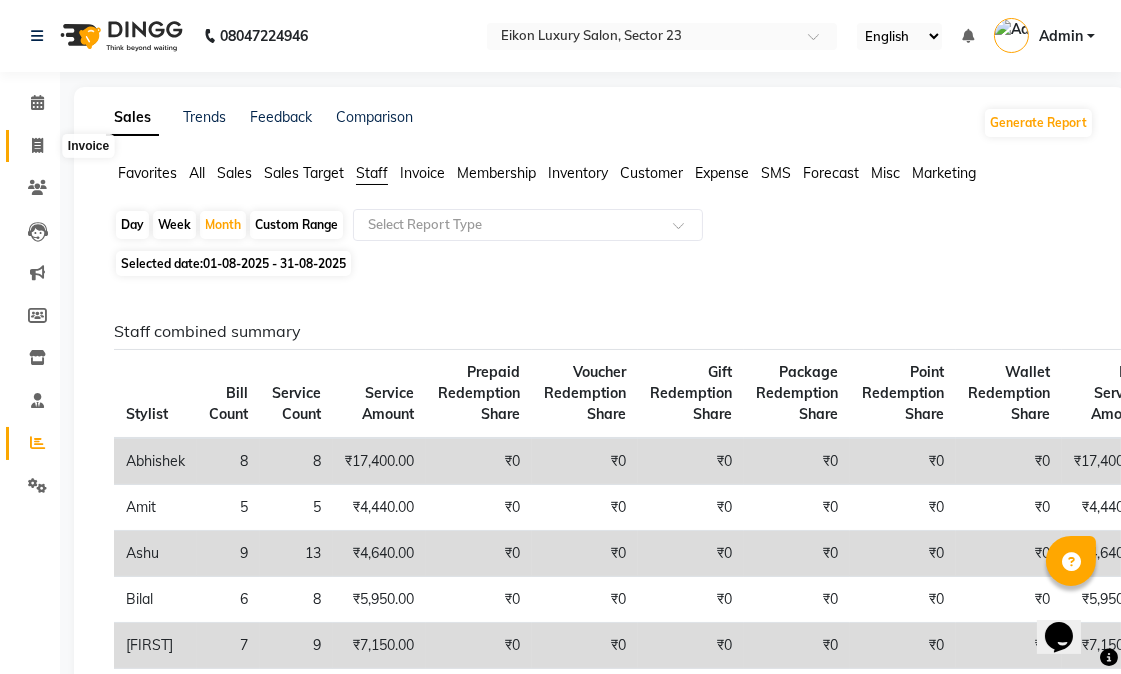 click 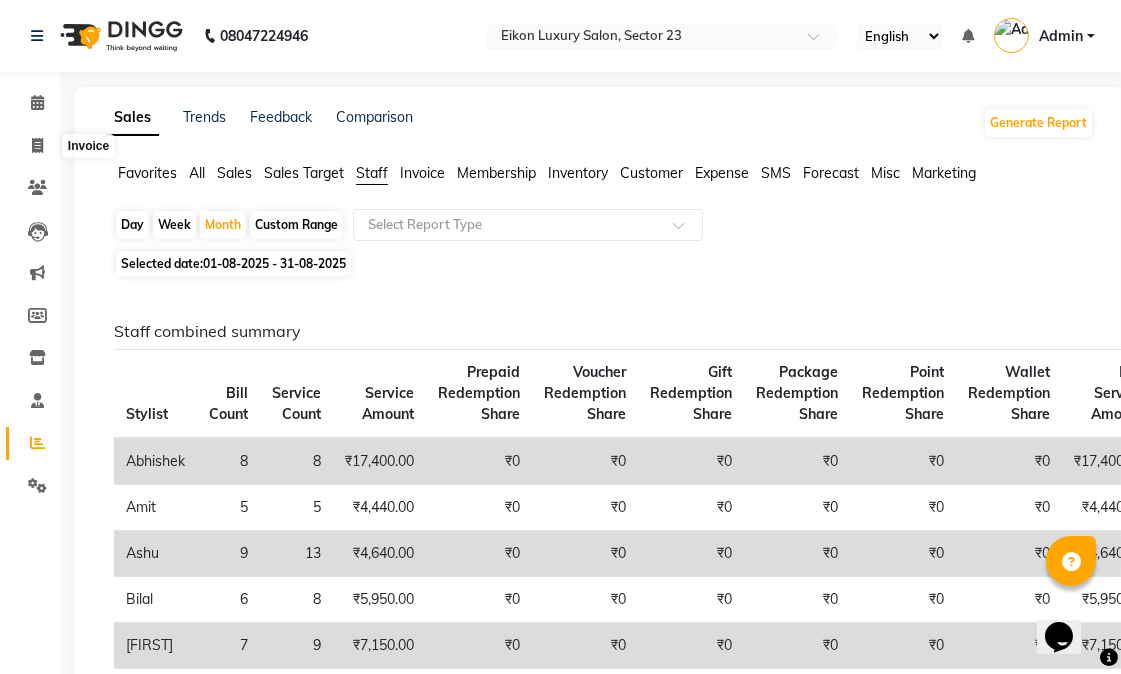 select on "service" 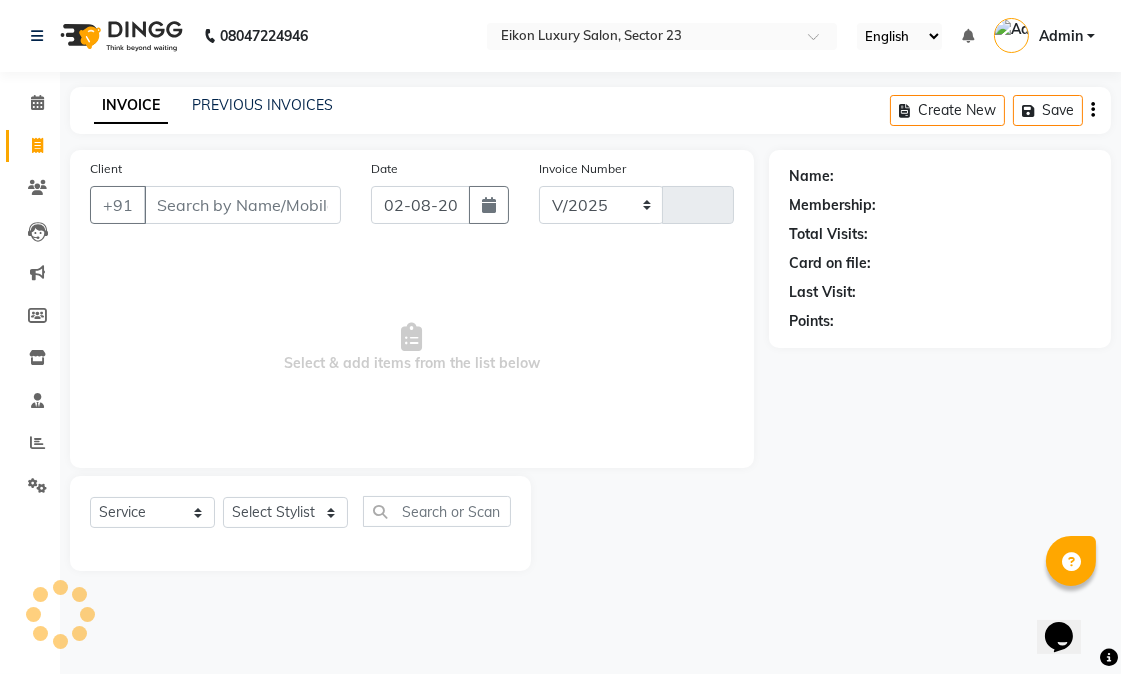 select on "7080" 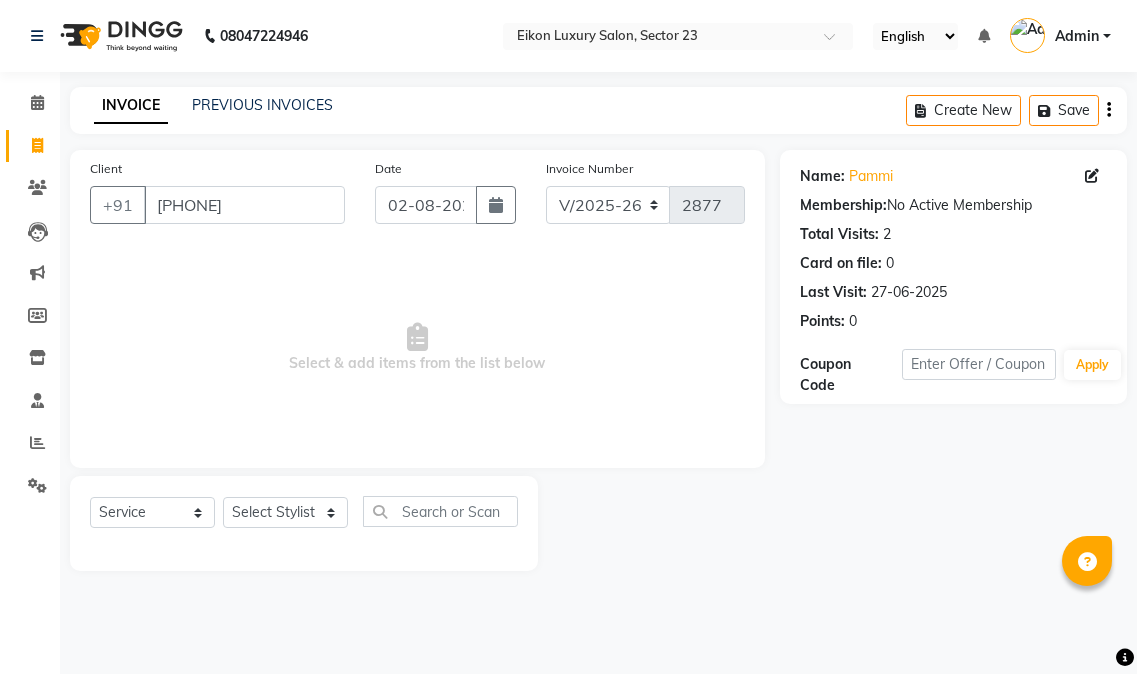 select on "7080" 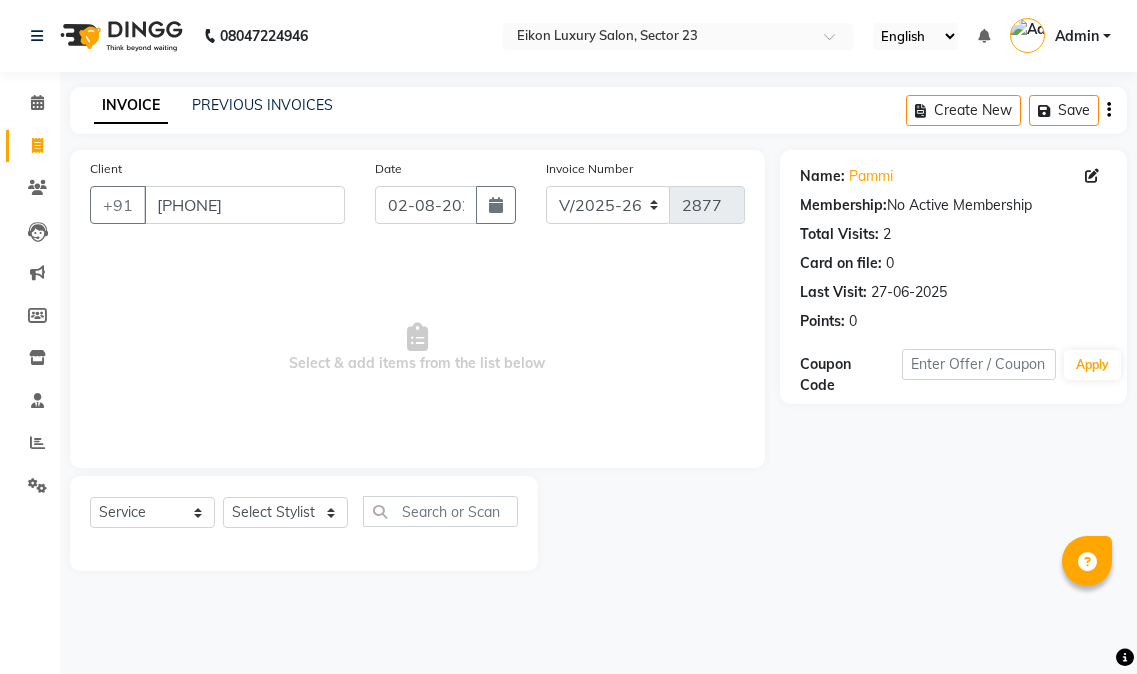 scroll, scrollTop: 0, scrollLeft: 0, axis: both 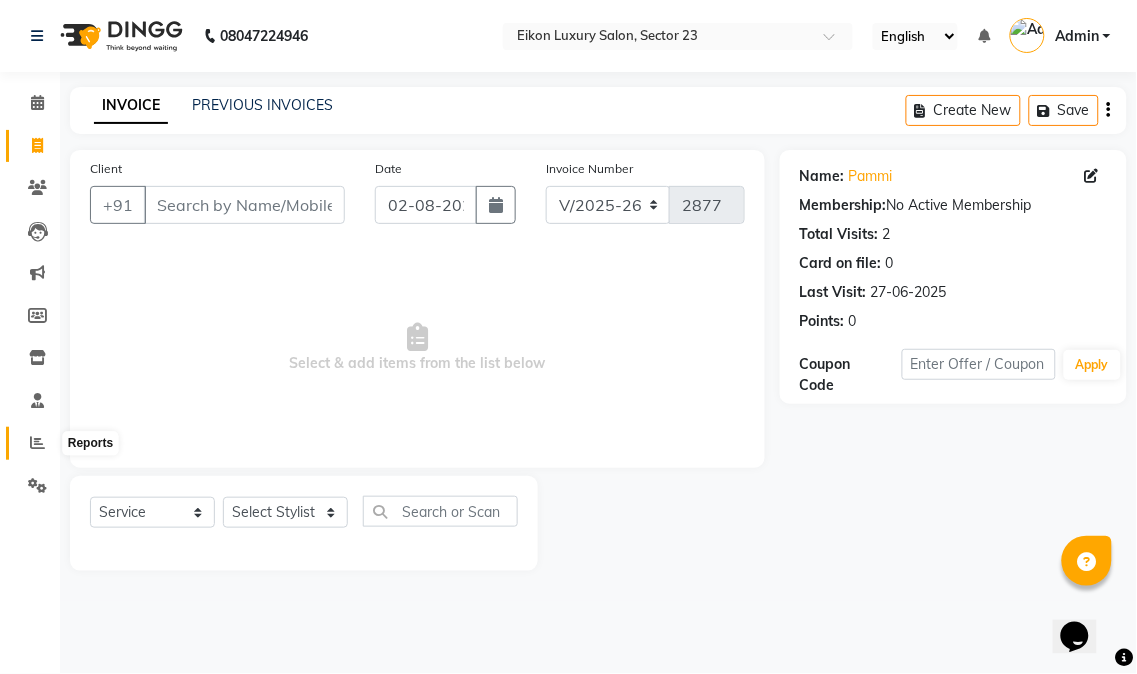 type 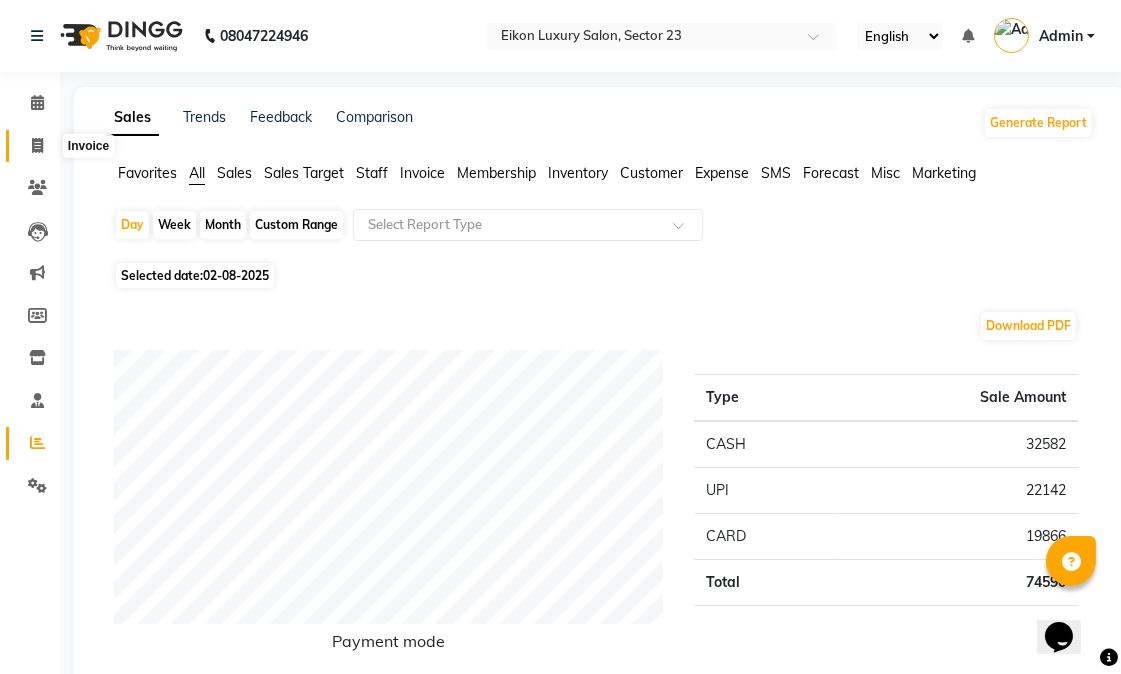 click 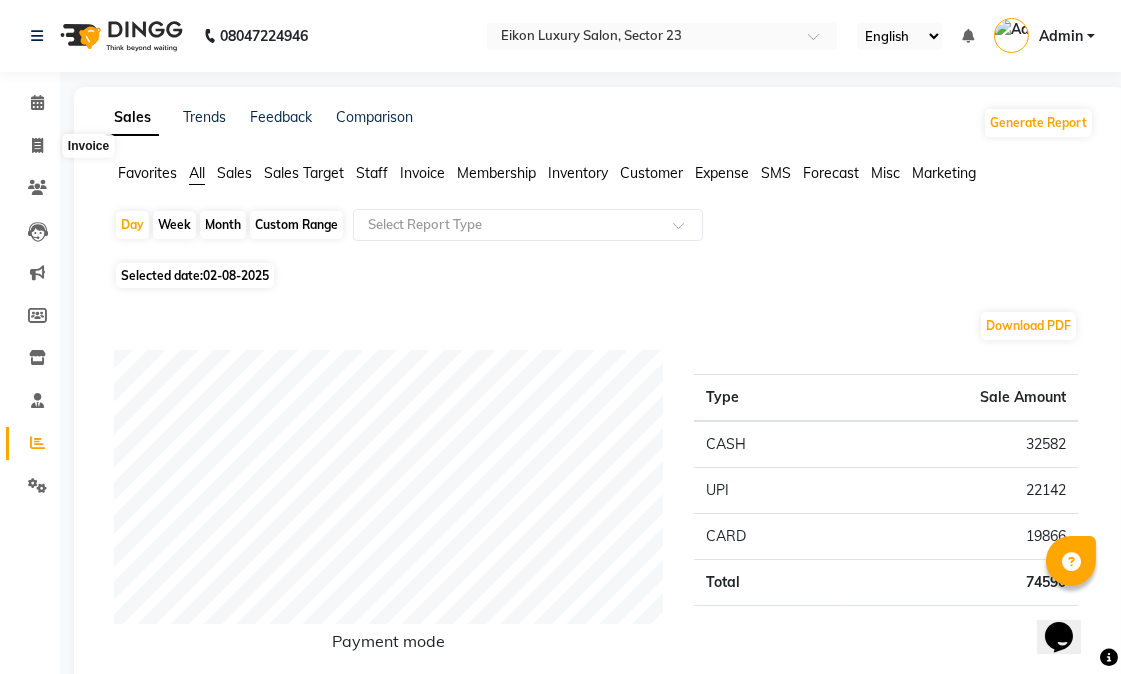 select on "7080" 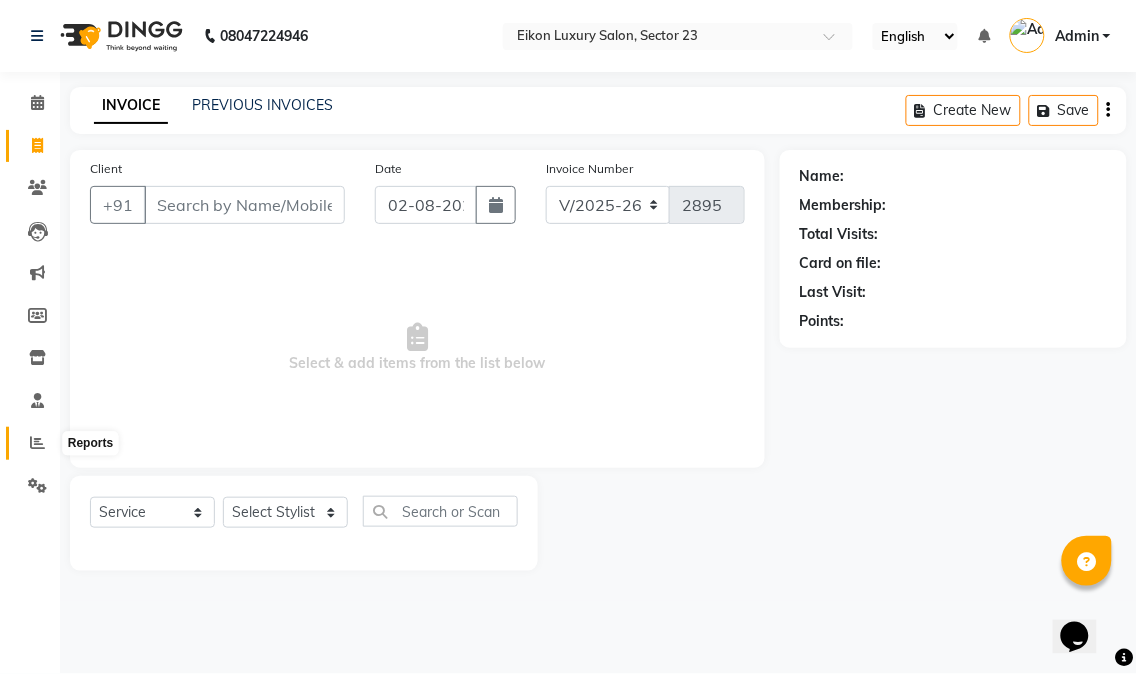click 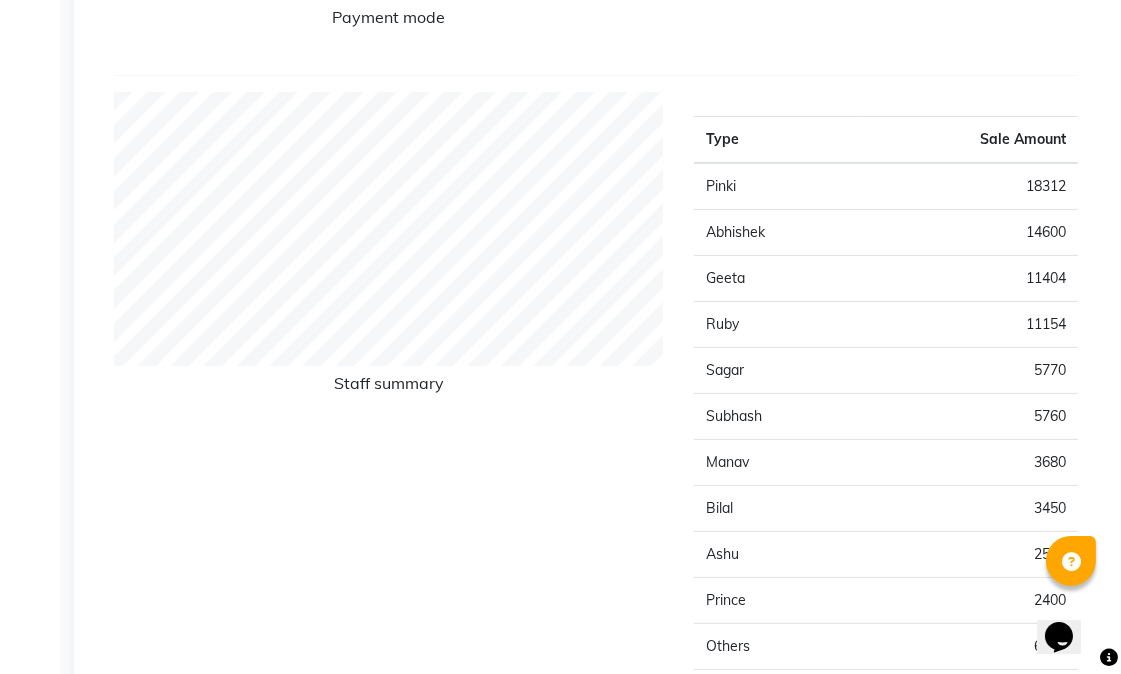scroll, scrollTop: 222, scrollLeft: 0, axis: vertical 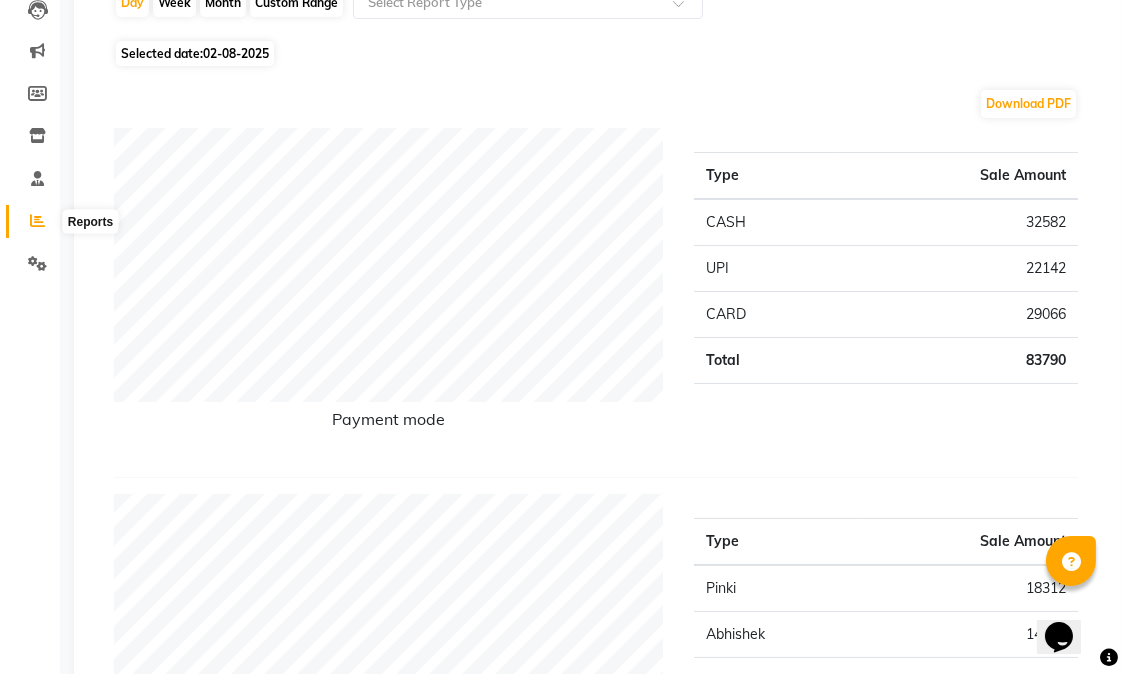 click 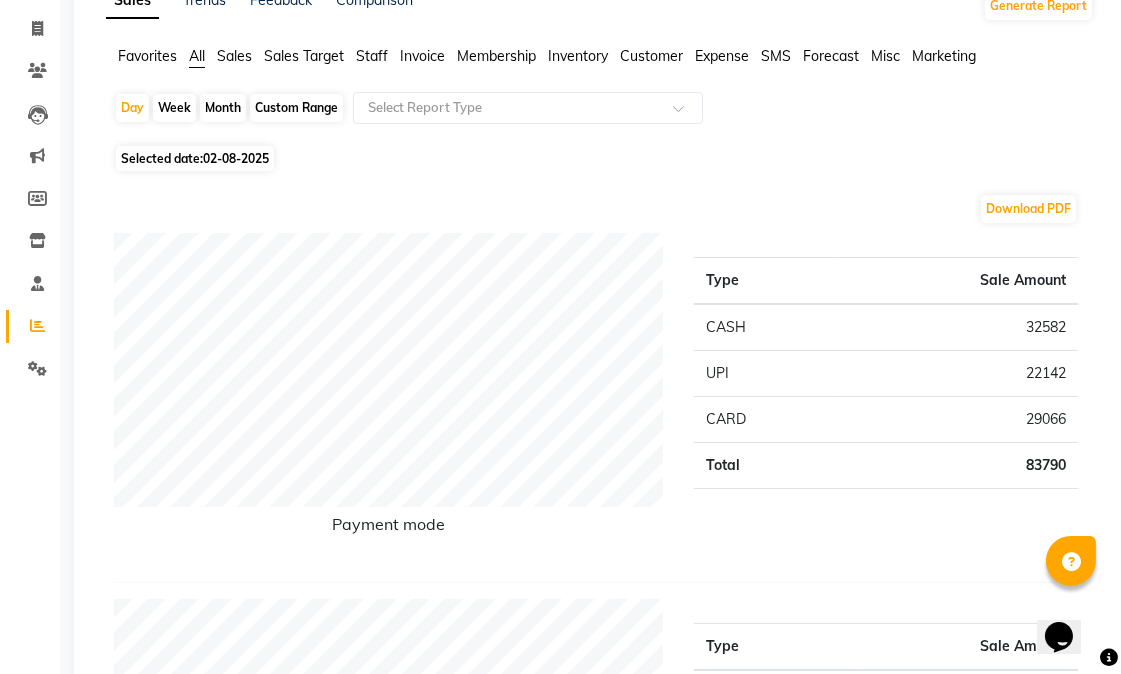 scroll, scrollTop: 0, scrollLeft: 0, axis: both 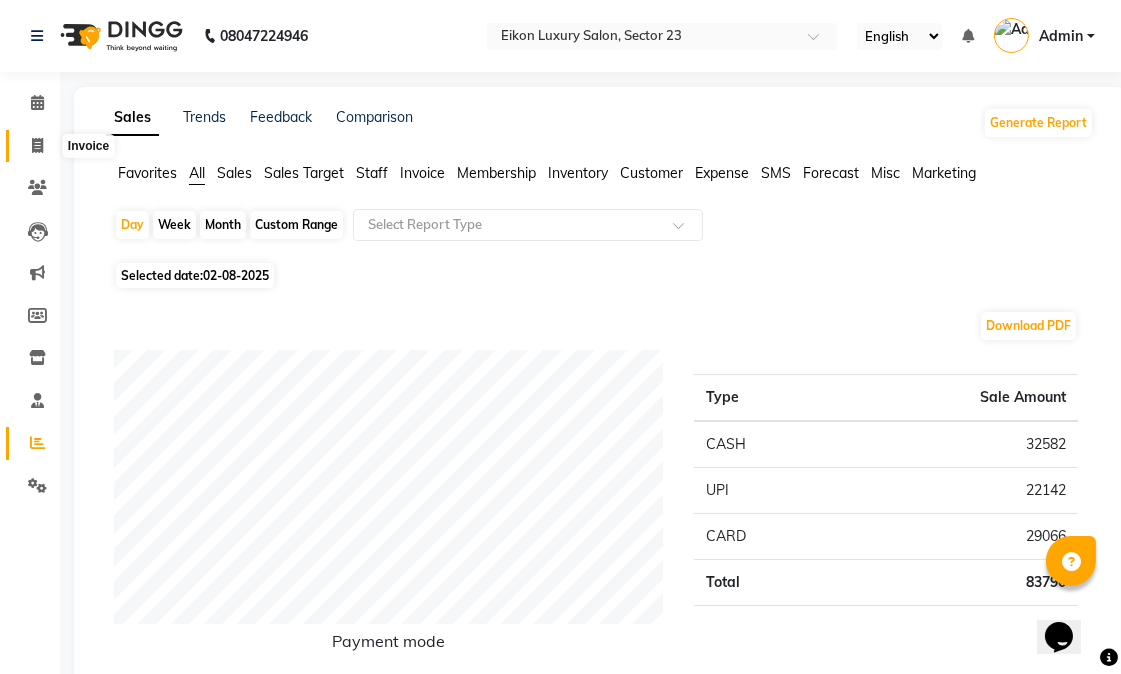 click 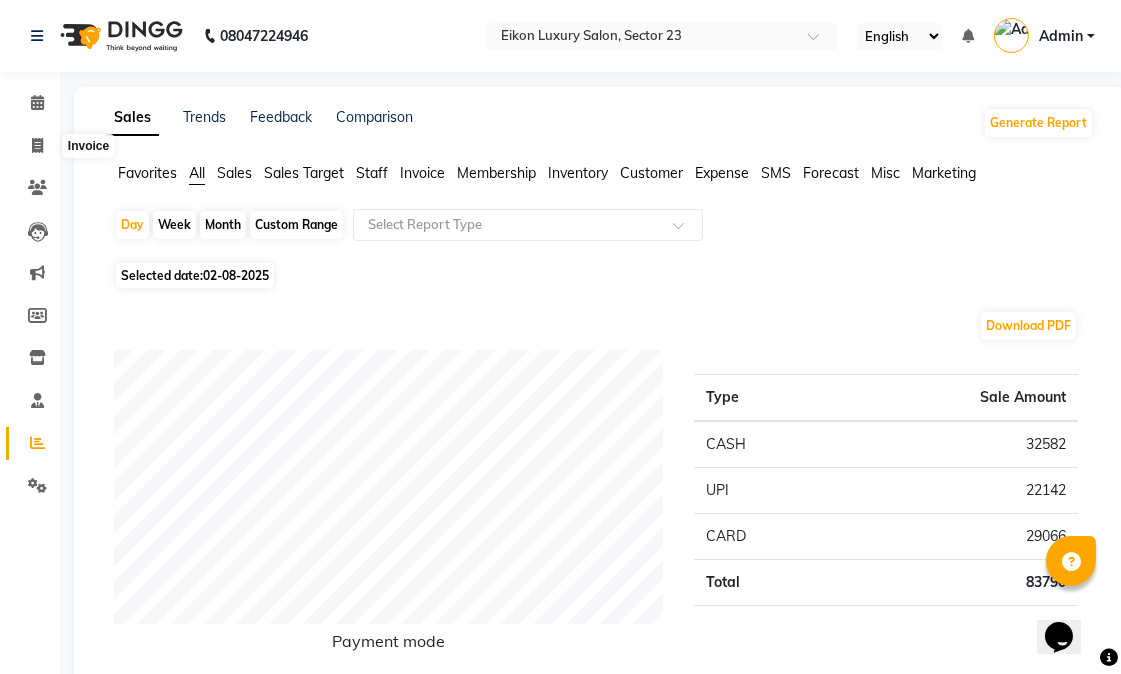 select on "7080" 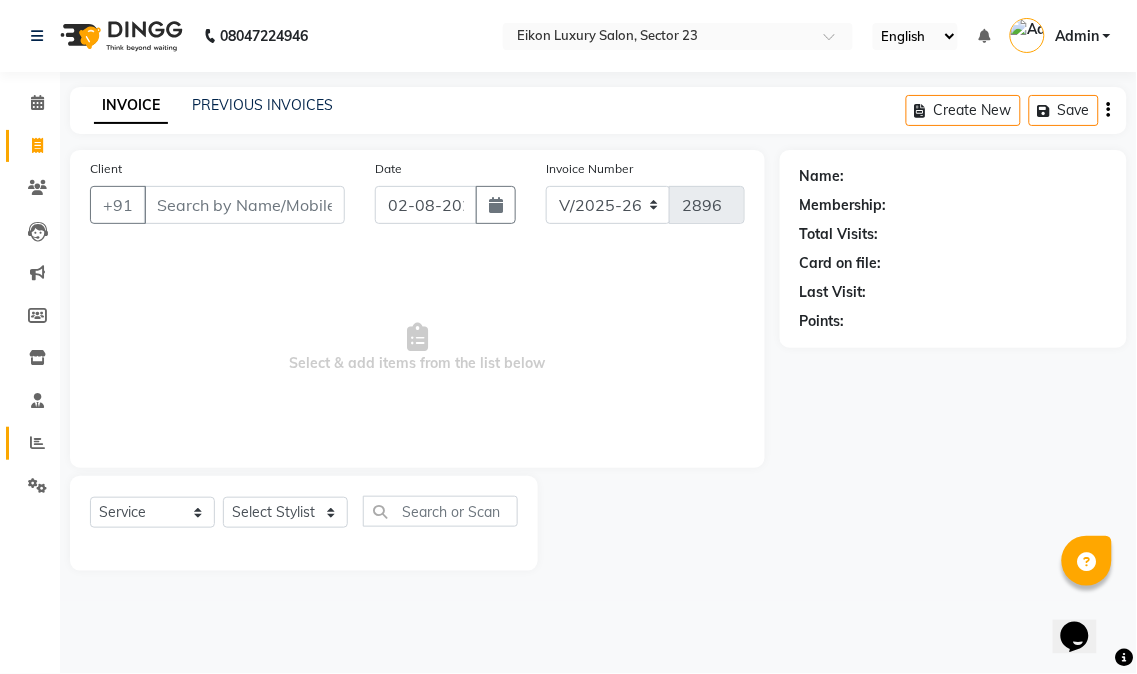 click 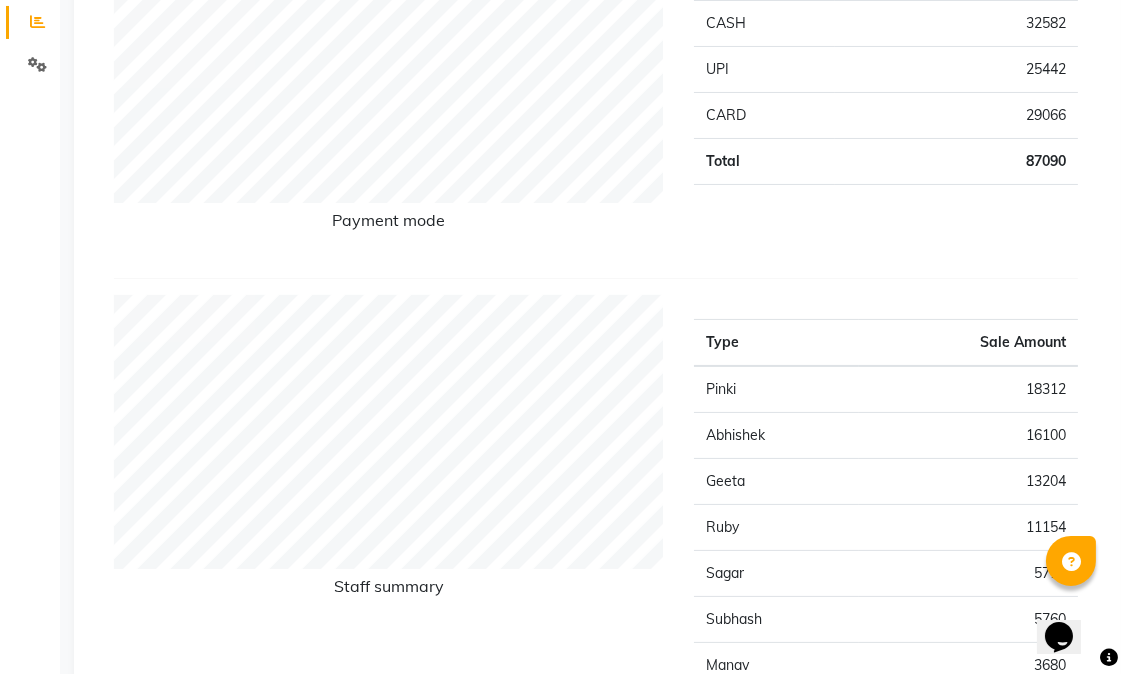 scroll, scrollTop: 111, scrollLeft: 0, axis: vertical 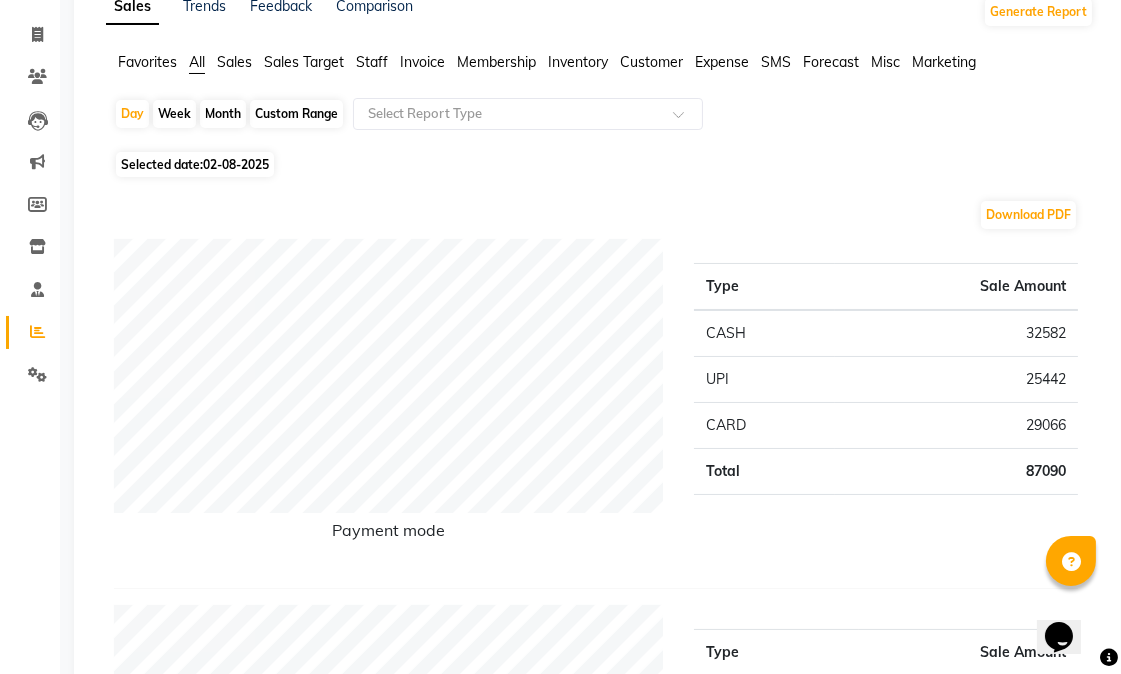 click on "Staff" 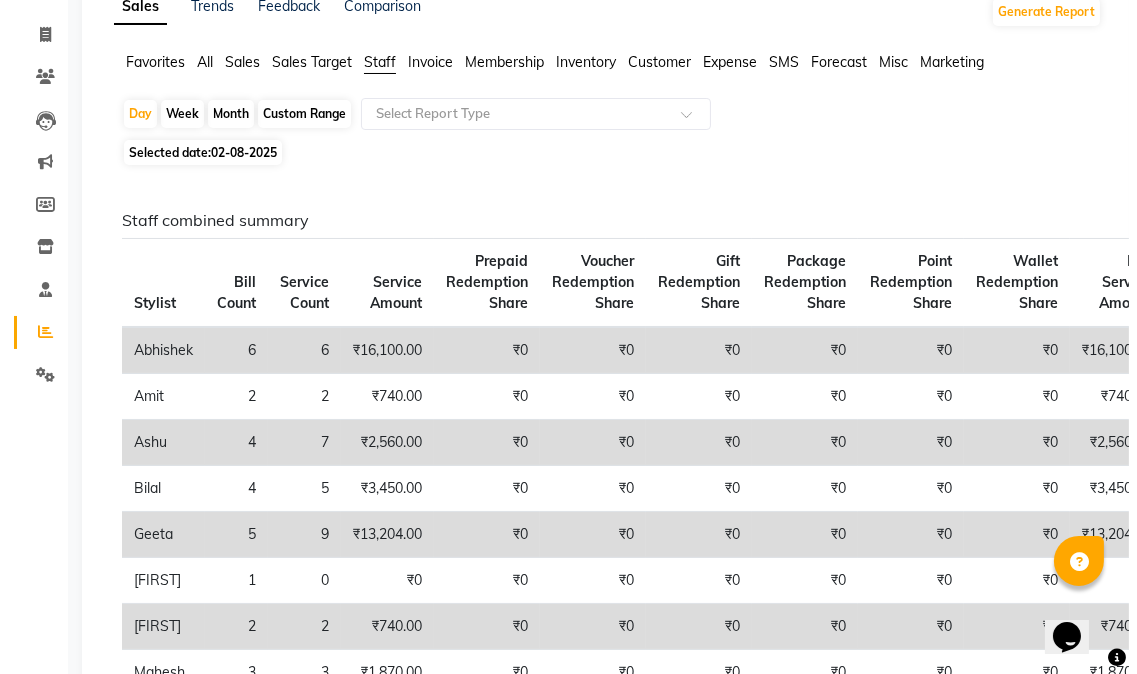 scroll, scrollTop: 0, scrollLeft: 0, axis: both 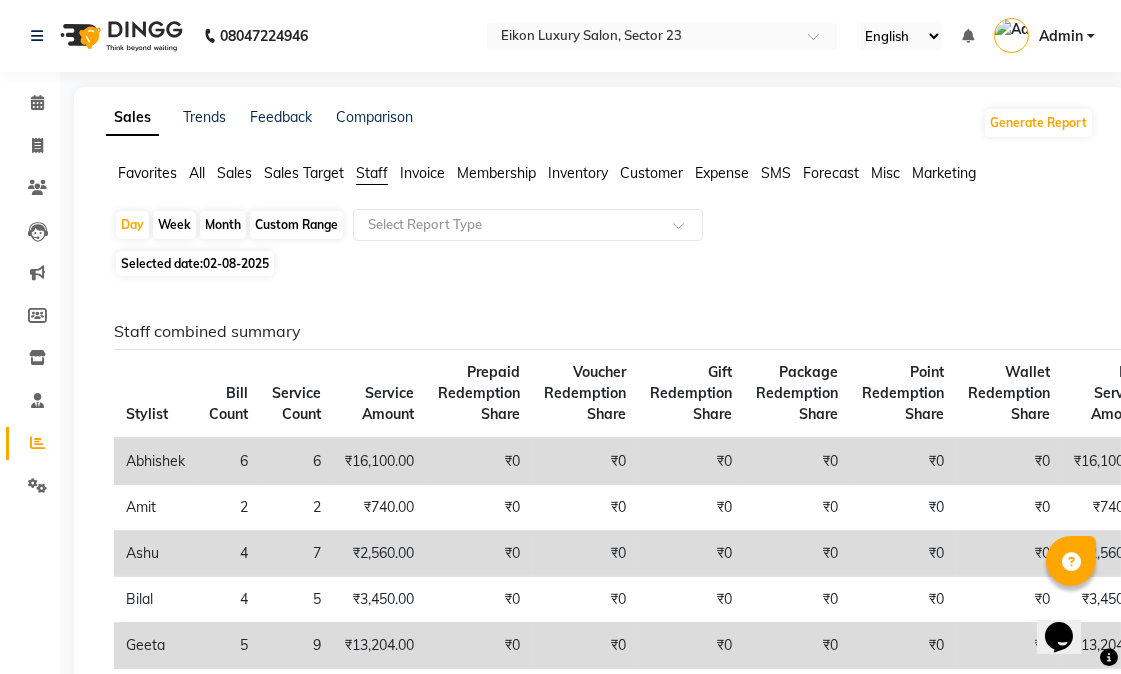 click on "Month" 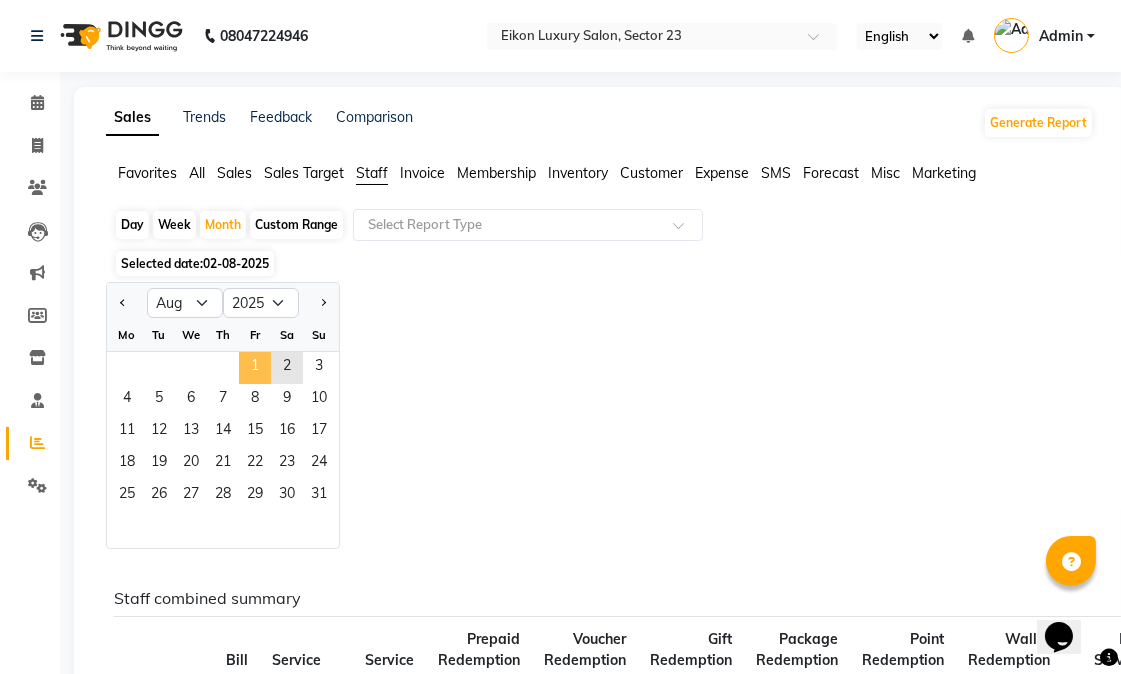 click on "1" 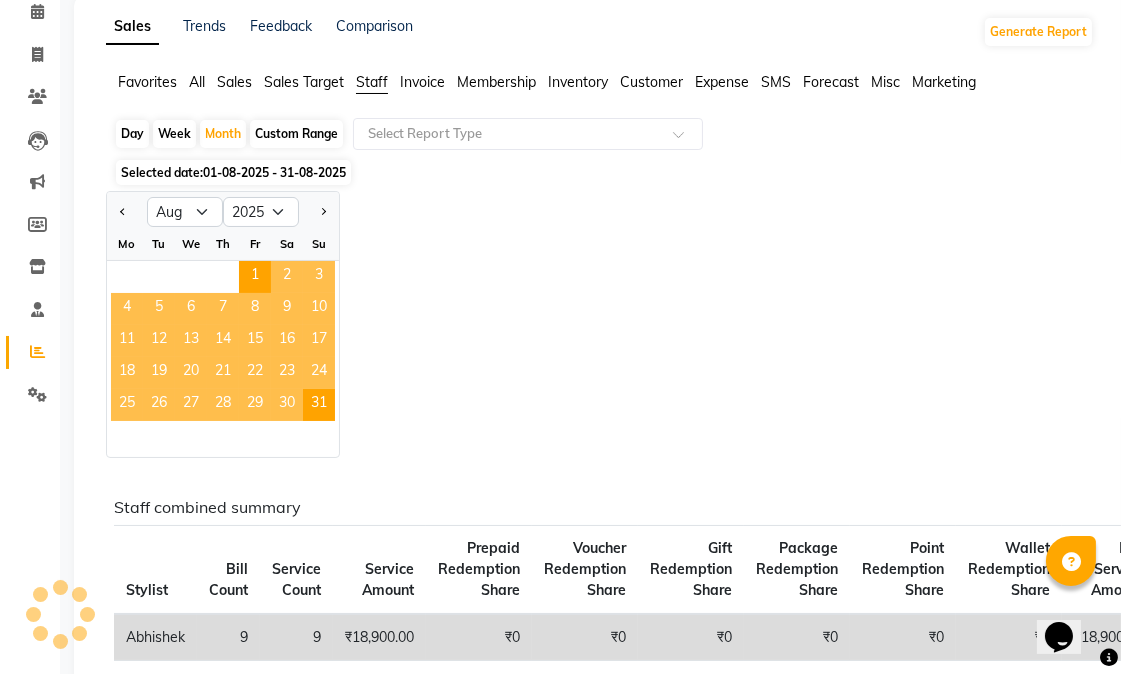 scroll, scrollTop: 333, scrollLeft: 0, axis: vertical 